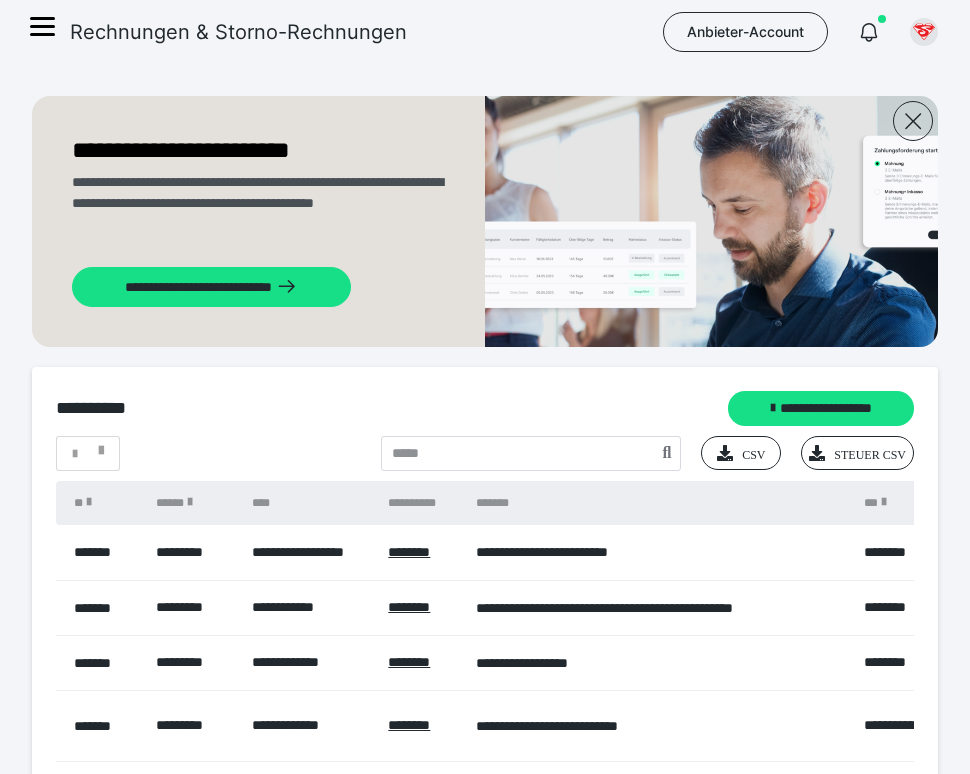 scroll, scrollTop: 0, scrollLeft: 0, axis: both 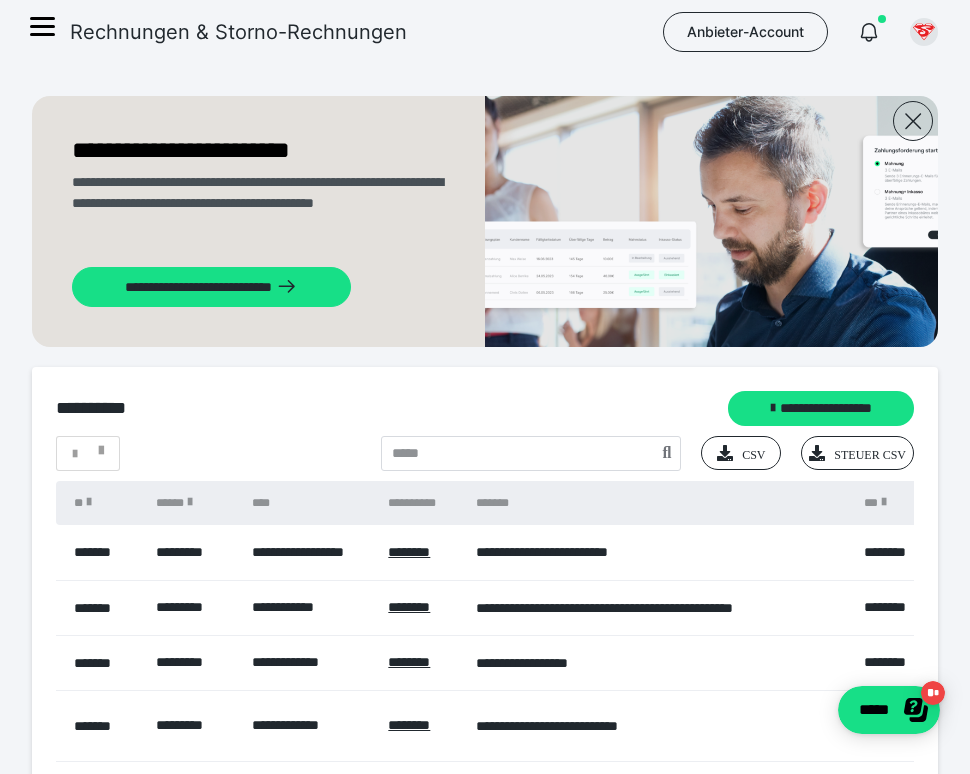 click 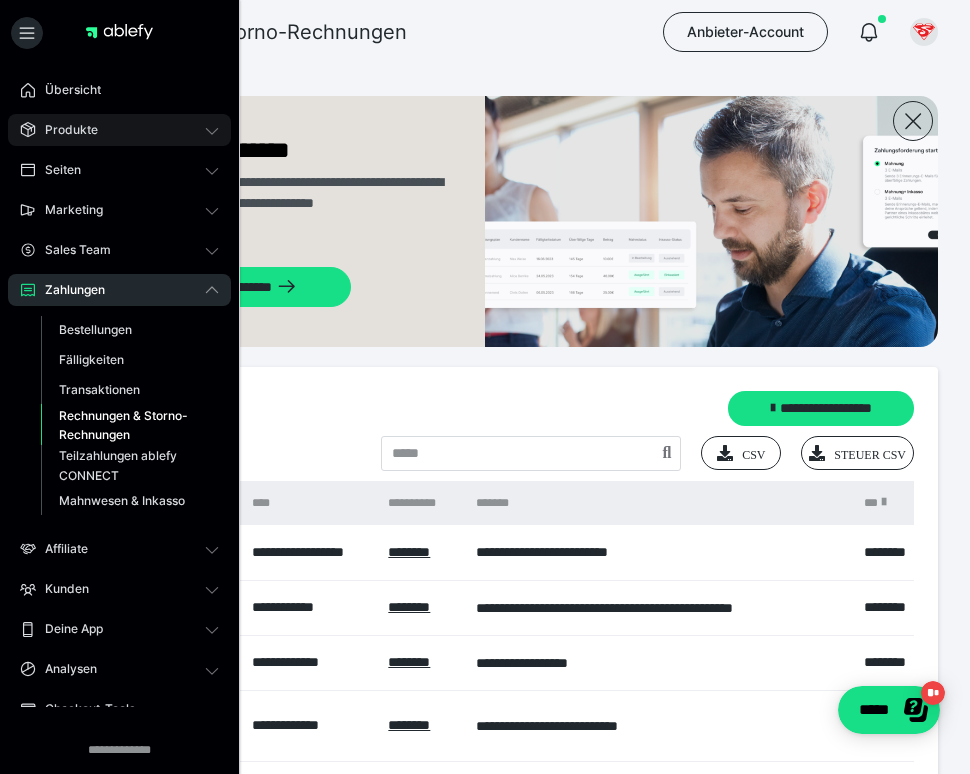 click on "Produkte" at bounding box center [64, 130] 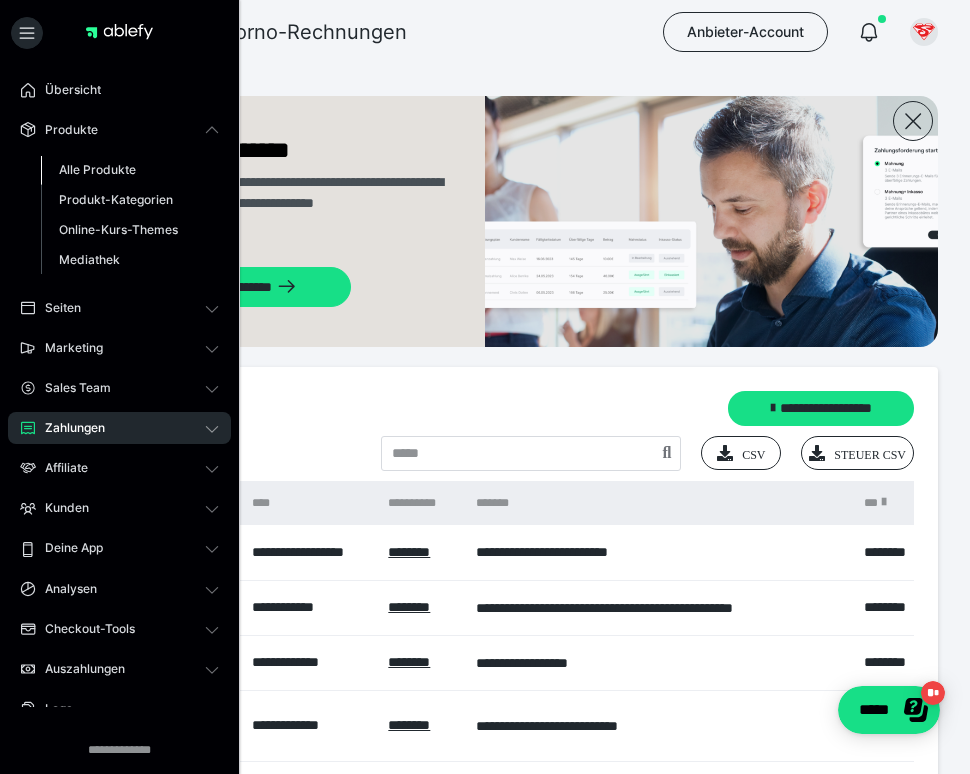 click on "Alle Produkte" at bounding box center [97, 169] 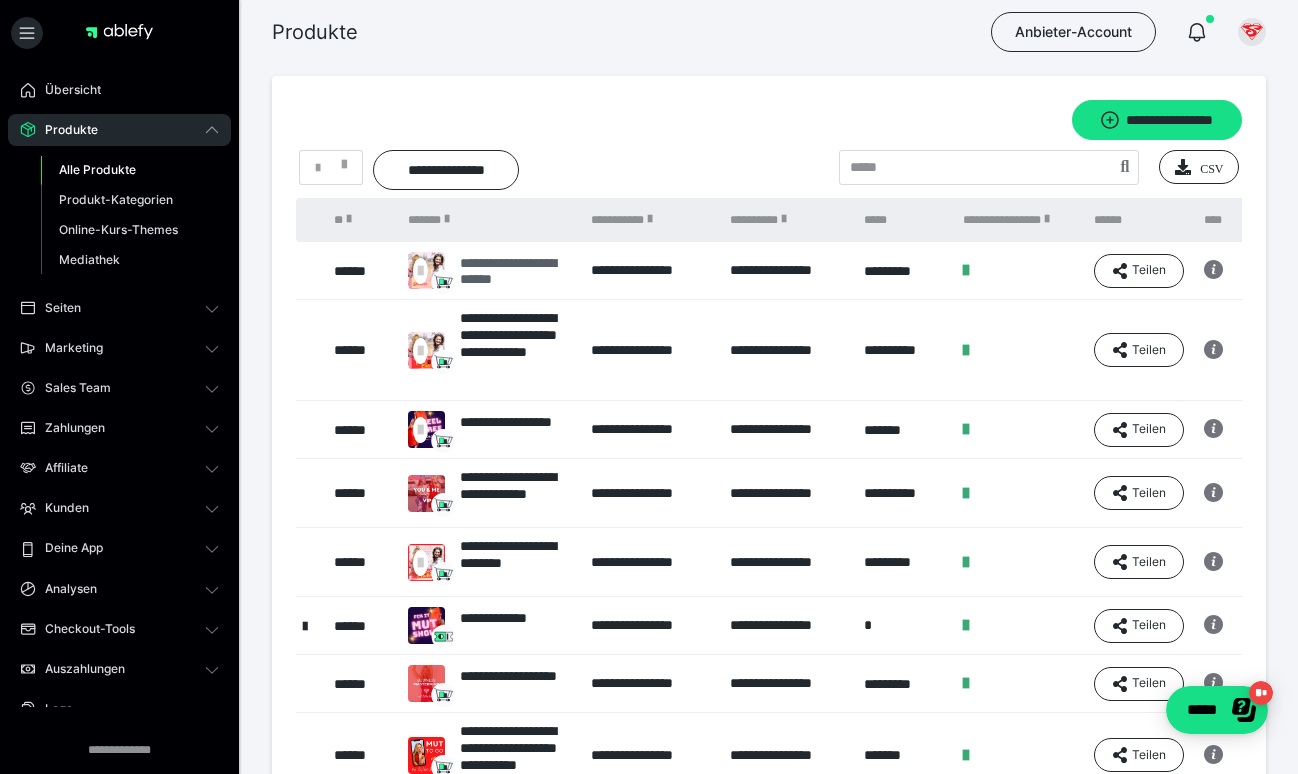 click on "**********" at bounding box center (515, 271) 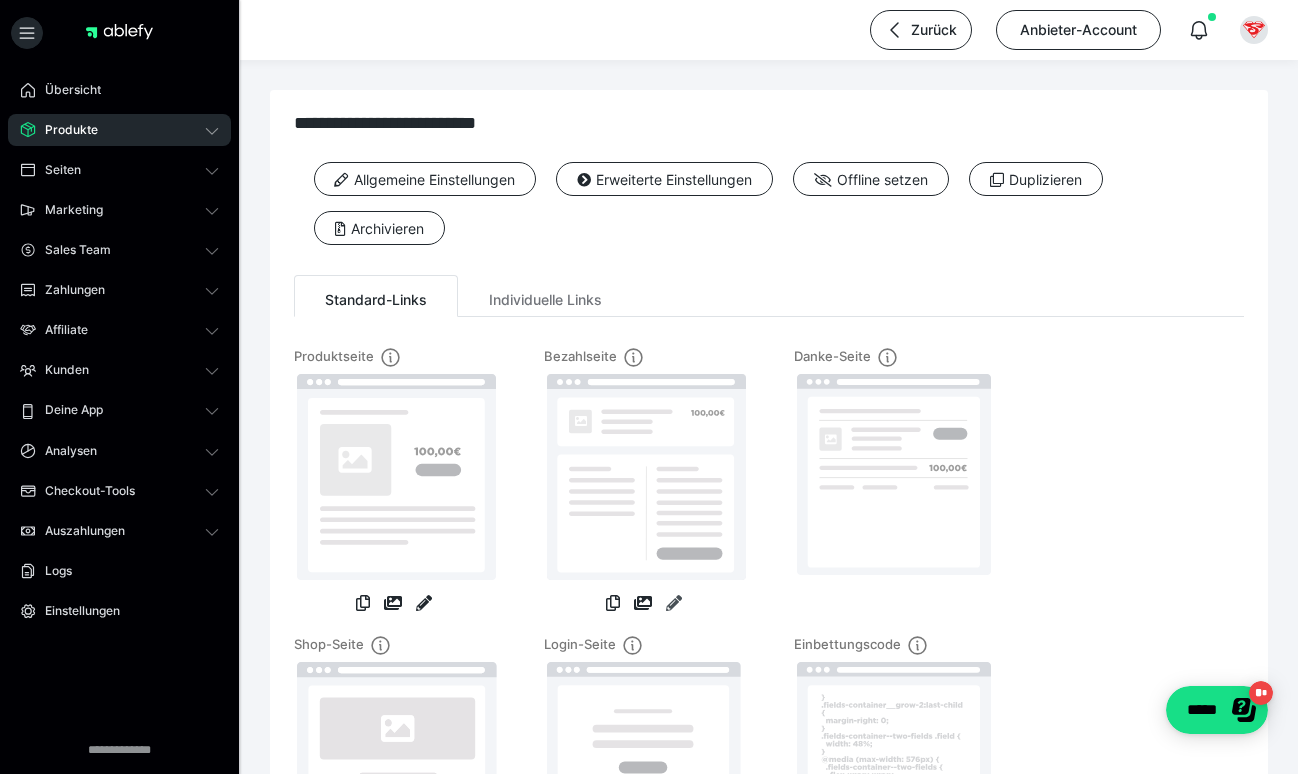 click at bounding box center (674, 603) 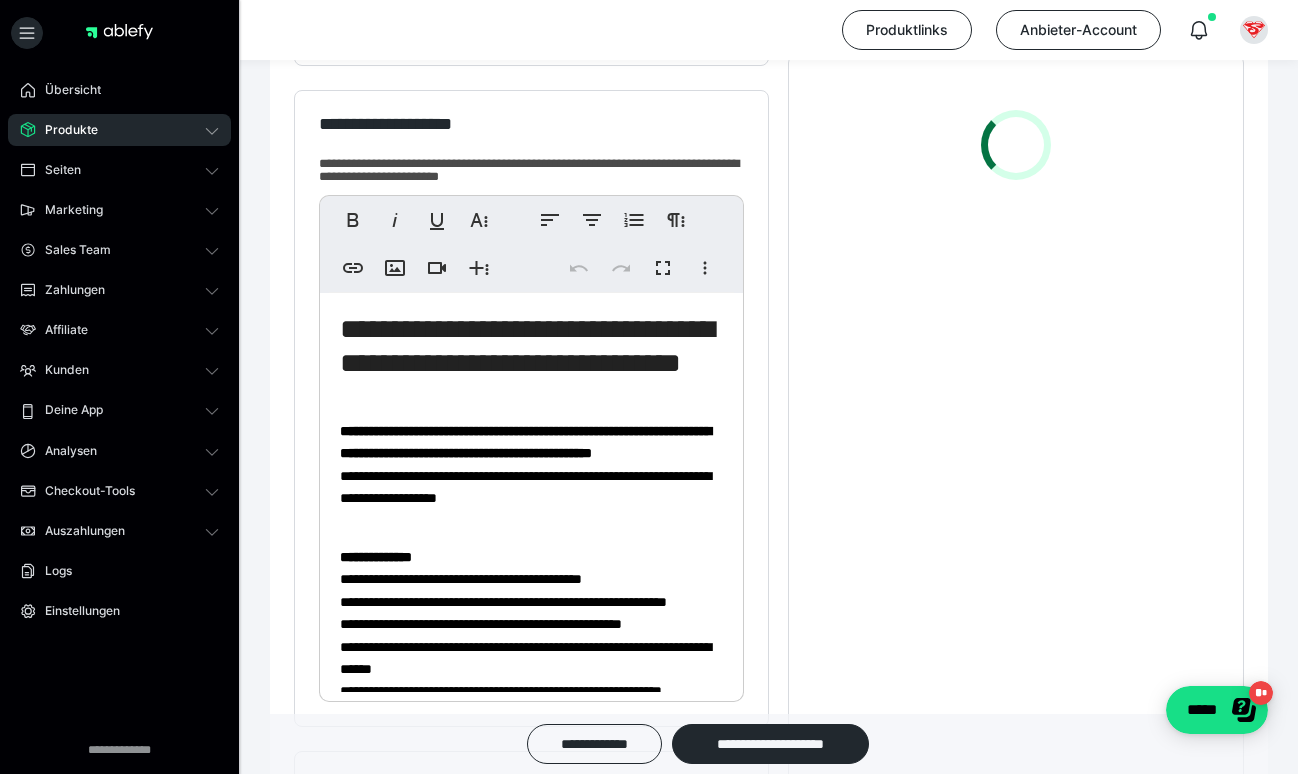 scroll, scrollTop: 582, scrollLeft: 0, axis: vertical 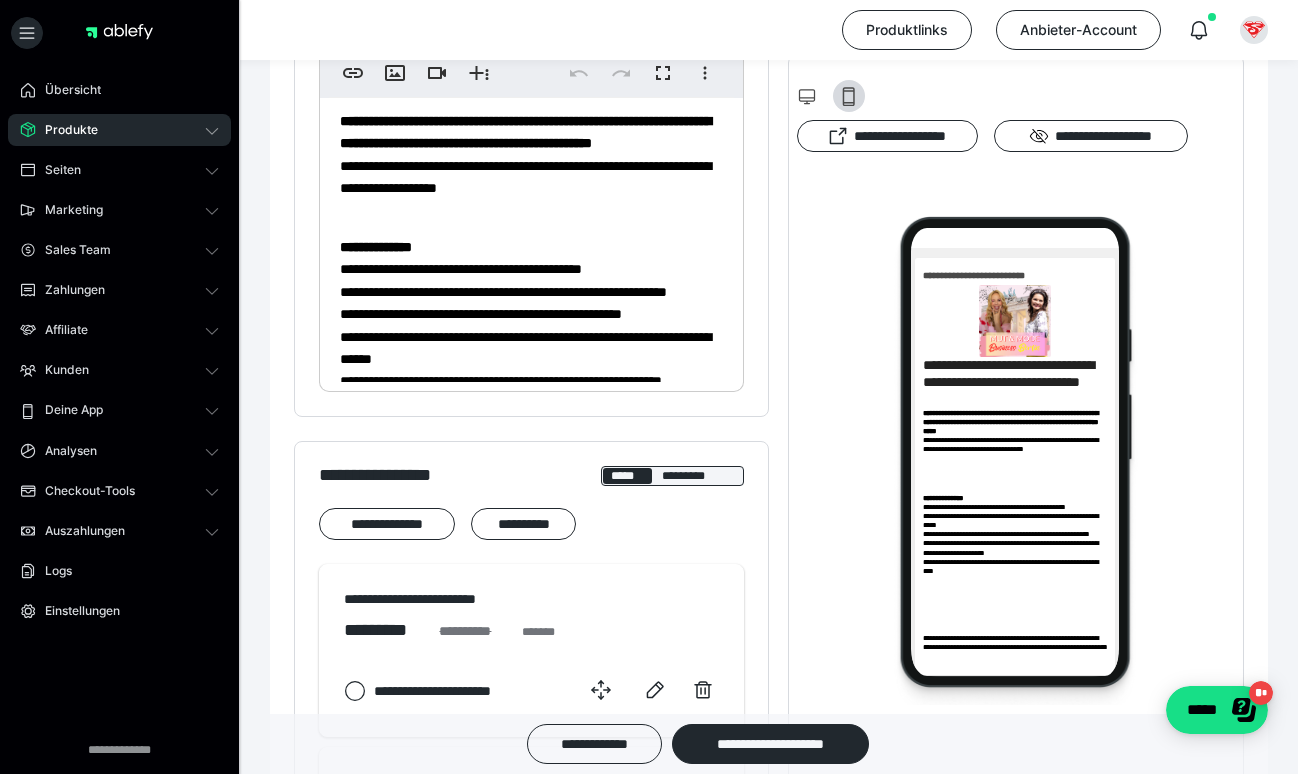 click on "Produkte" at bounding box center (119, 130) 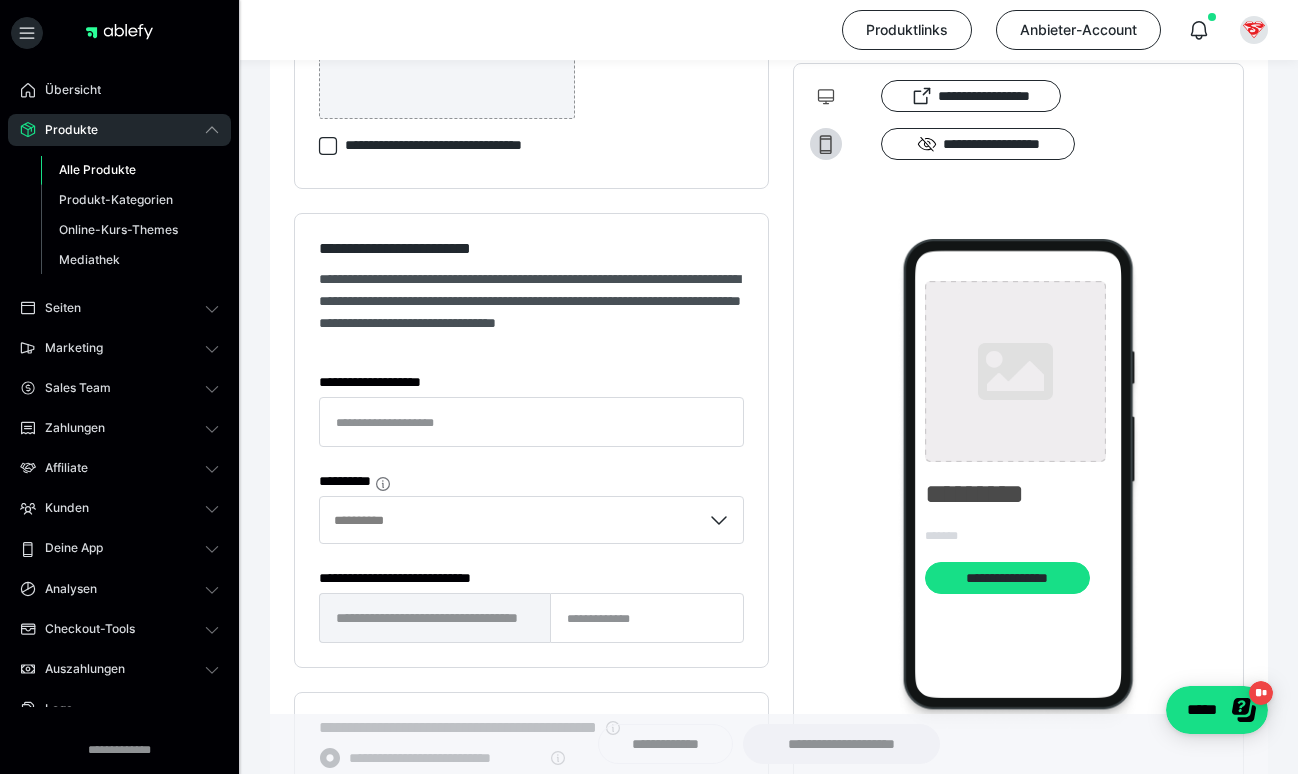 type on "**********" 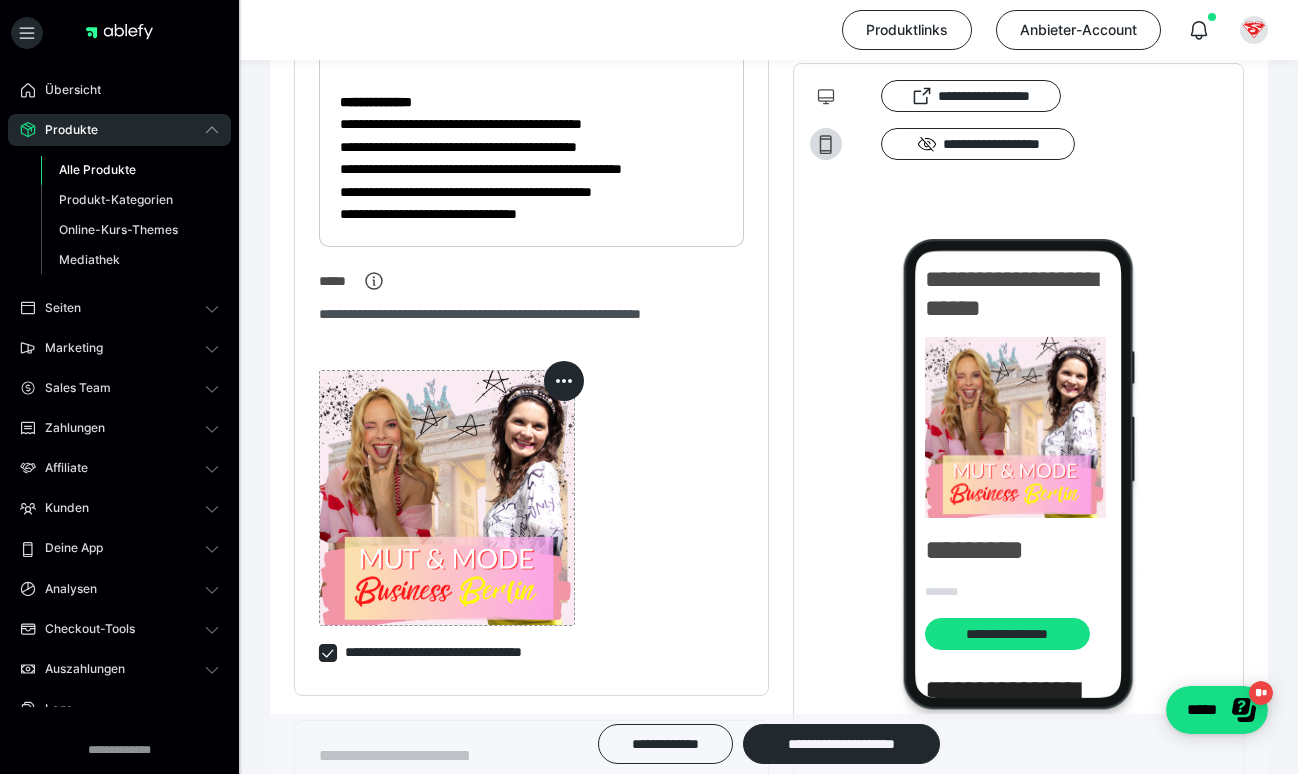 click on "Alle Produkte" at bounding box center [97, 169] 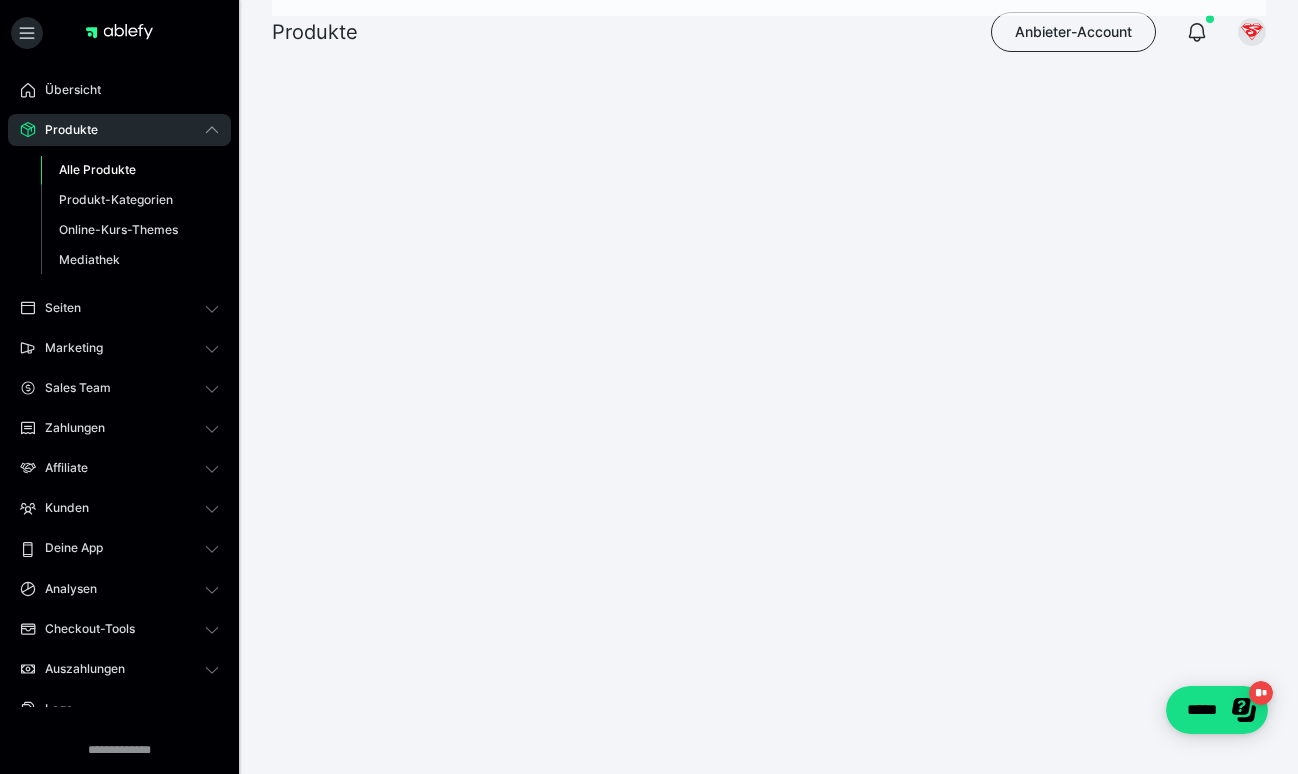 scroll, scrollTop: 0, scrollLeft: 0, axis: both 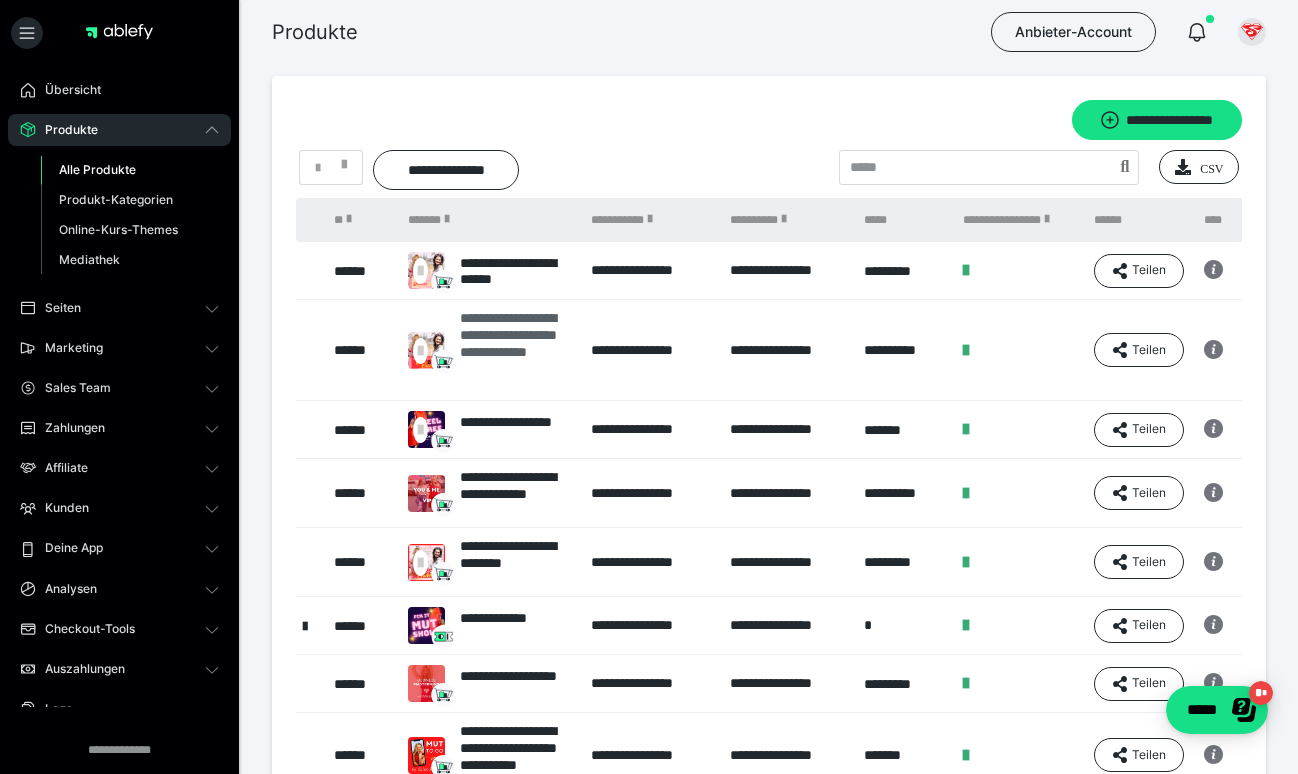 click on "**********" at bounding box center (515, 350) 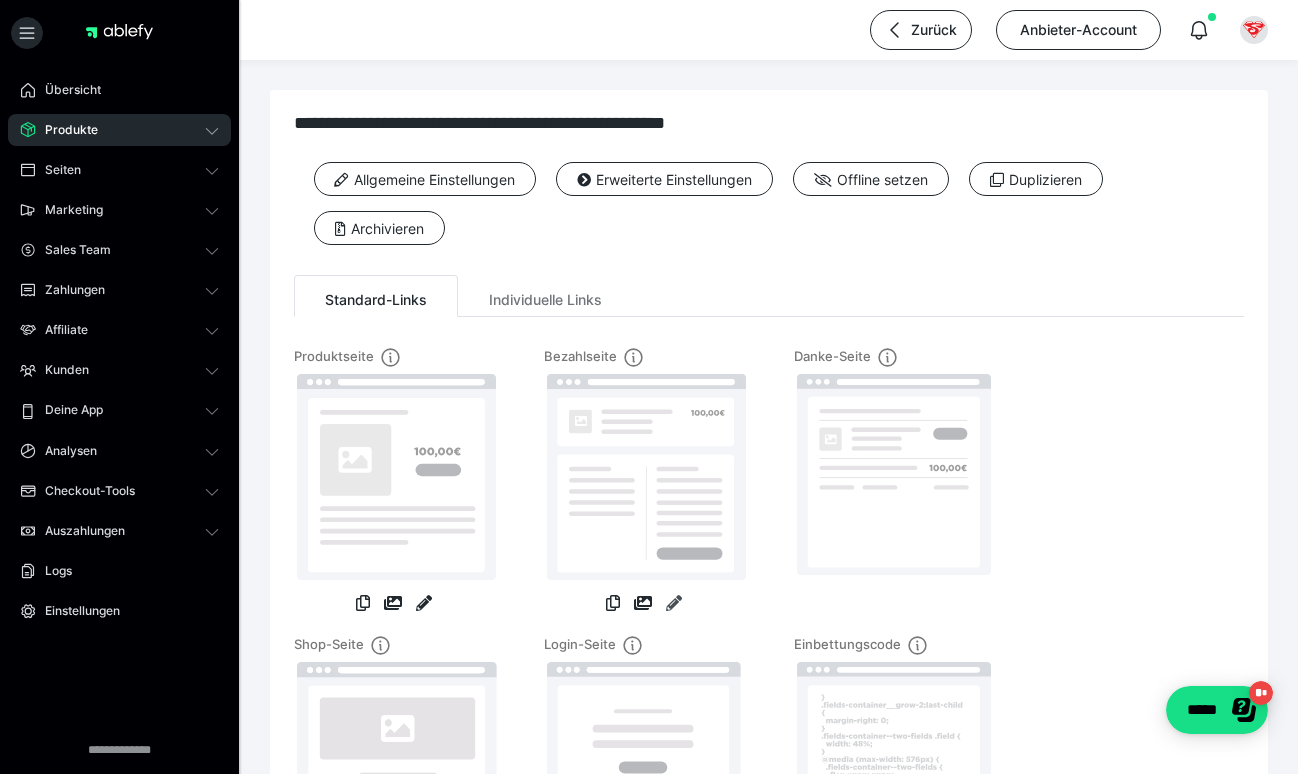 click at bounding box center [674, 603] 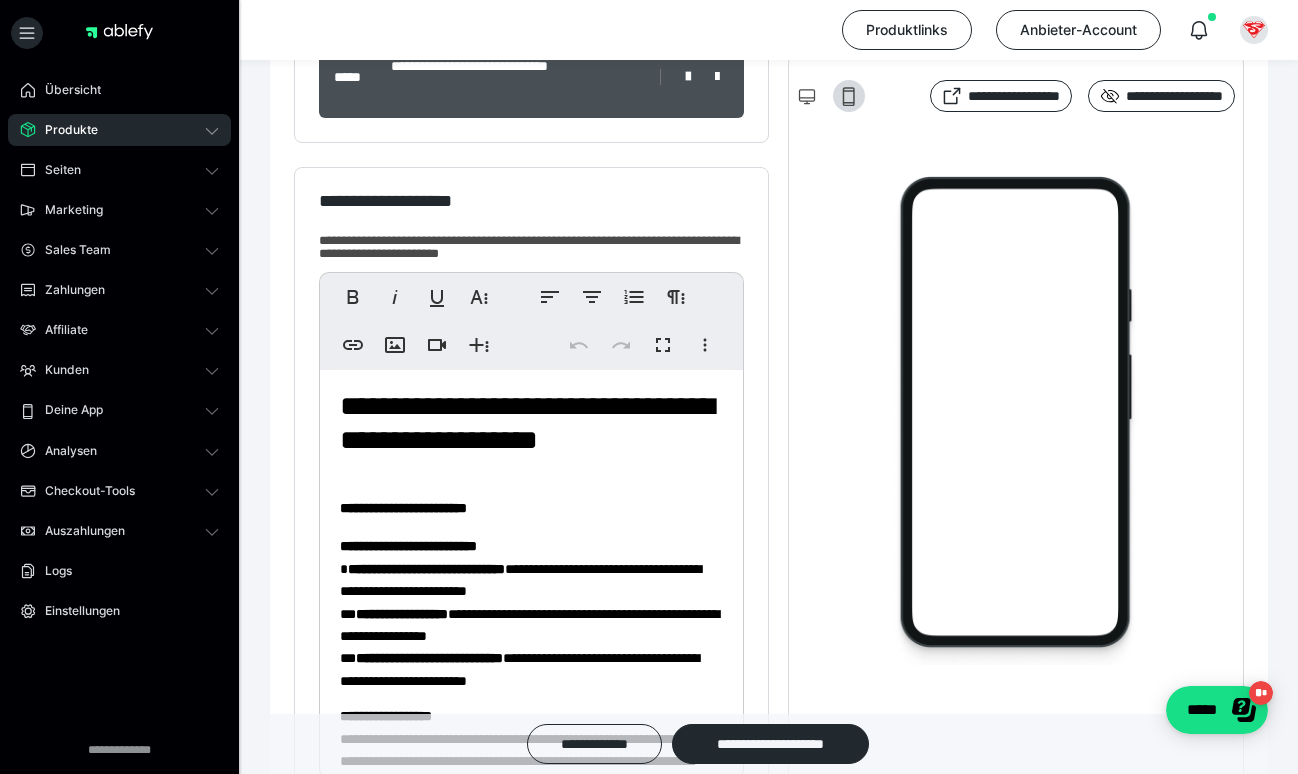 scroll, scrollTop: 490, scrollLeft: 0, axis: vertical 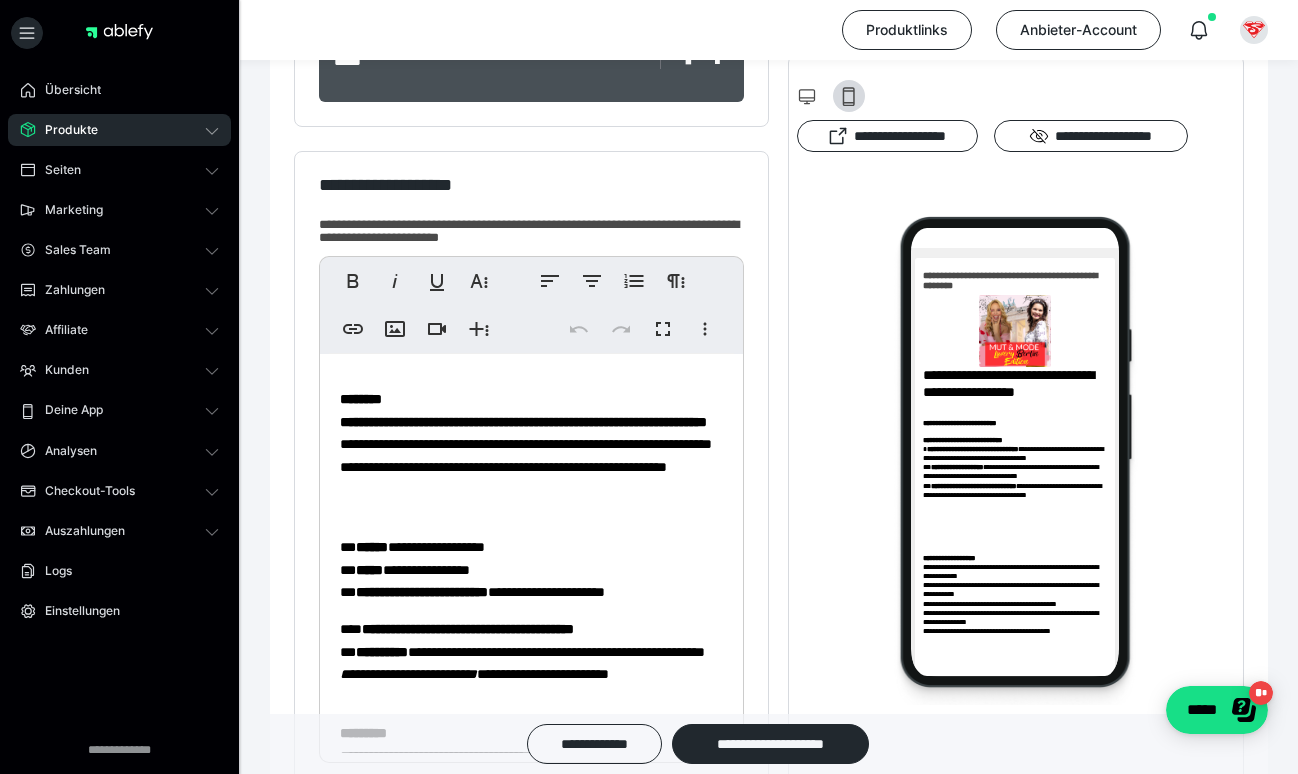 click on "******" at bounding box center [372, 547] 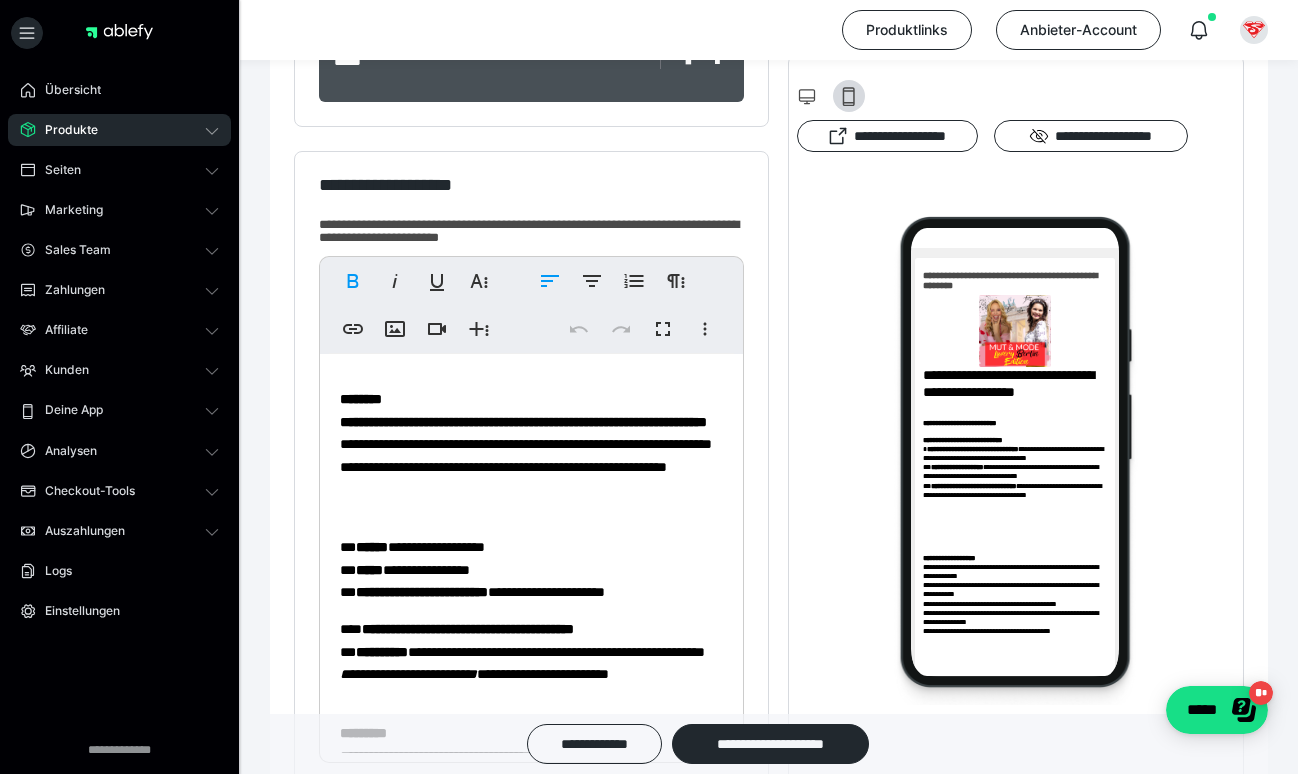 type 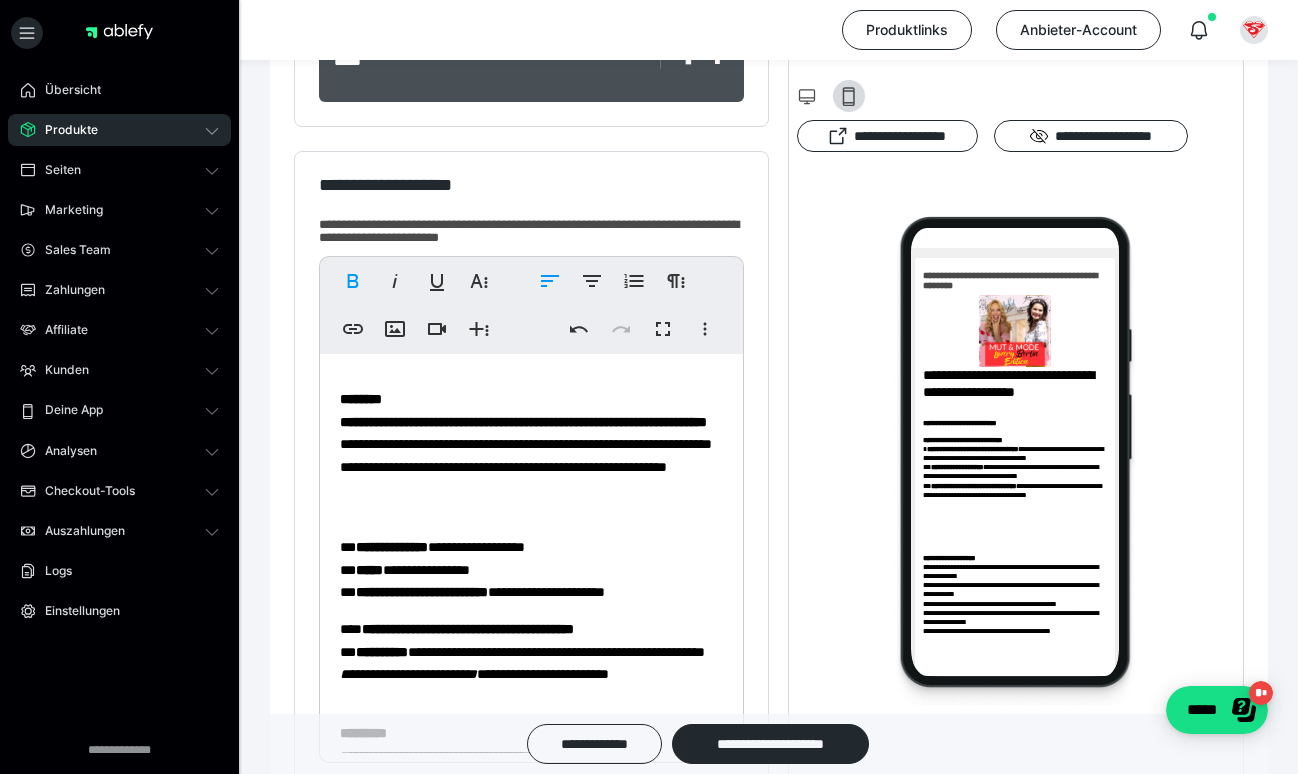 click on "*****" at bounding box center [369, 570] 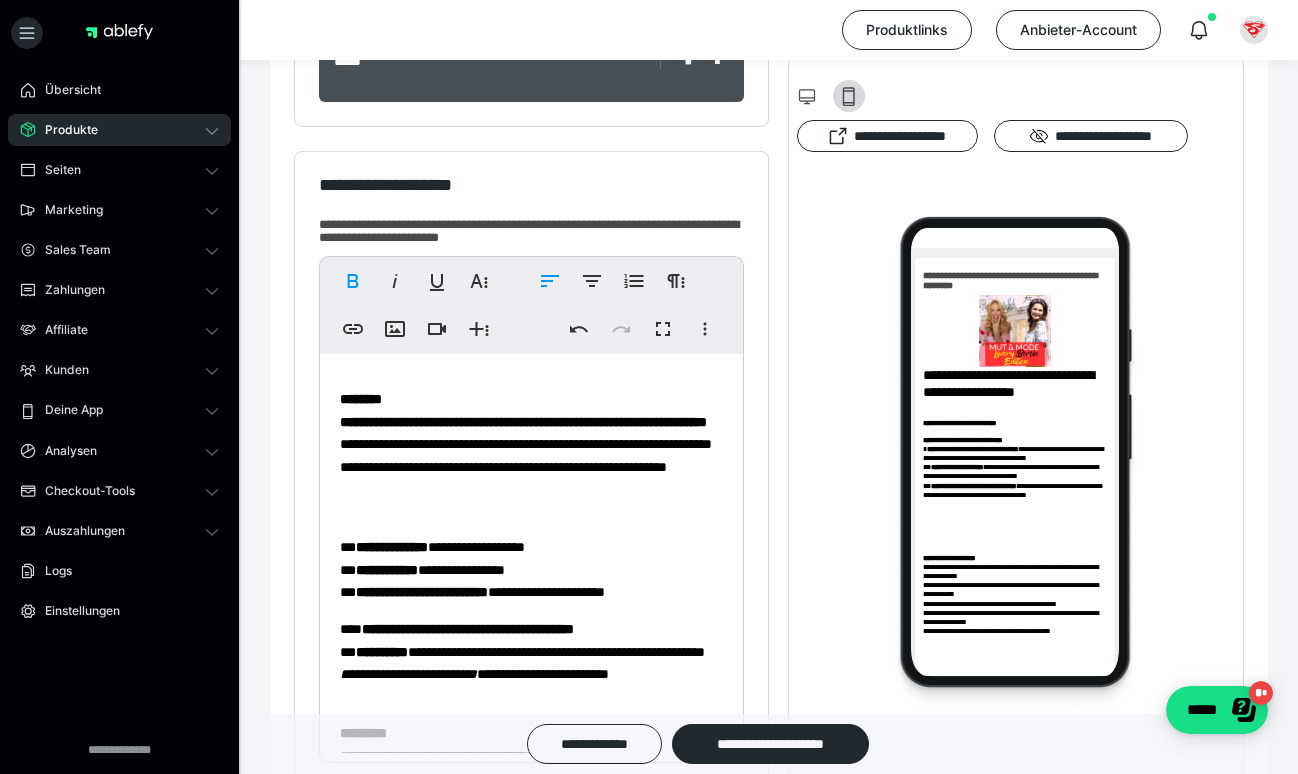 click on "**********" at bounding box center (392, 547) 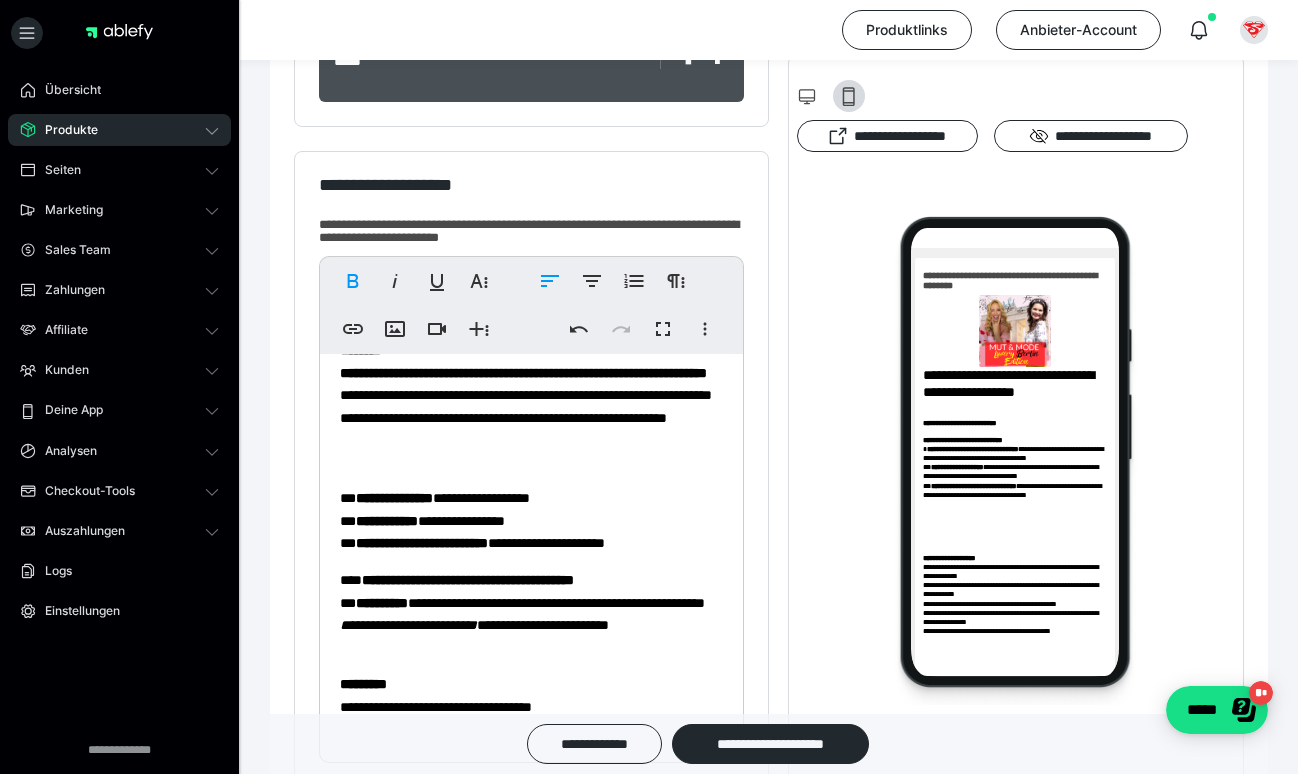 scroll, scrollTop: 564, scrollLeft: 0, axis: vertical 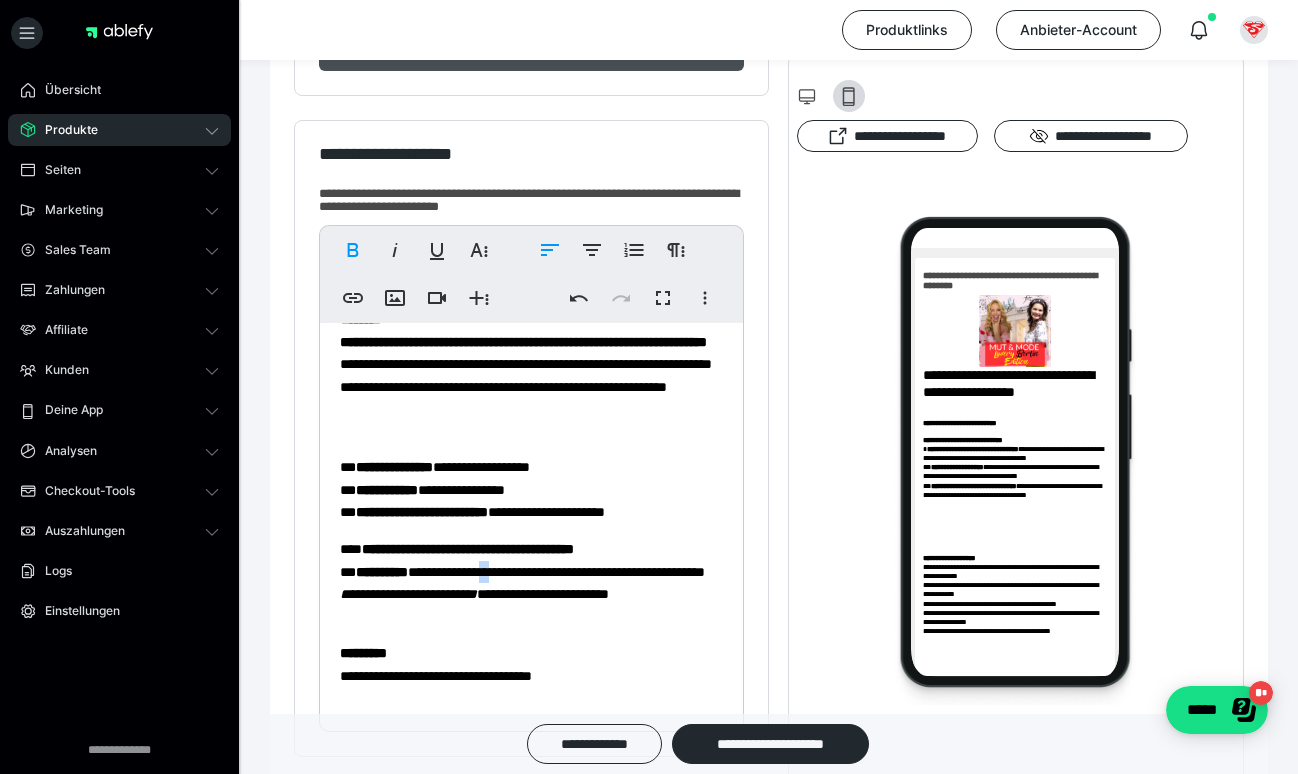 drag, startPoint x: 531, startPoint y: 571, endPoint x: 507, endPoint y: 573, distance: 24.083189 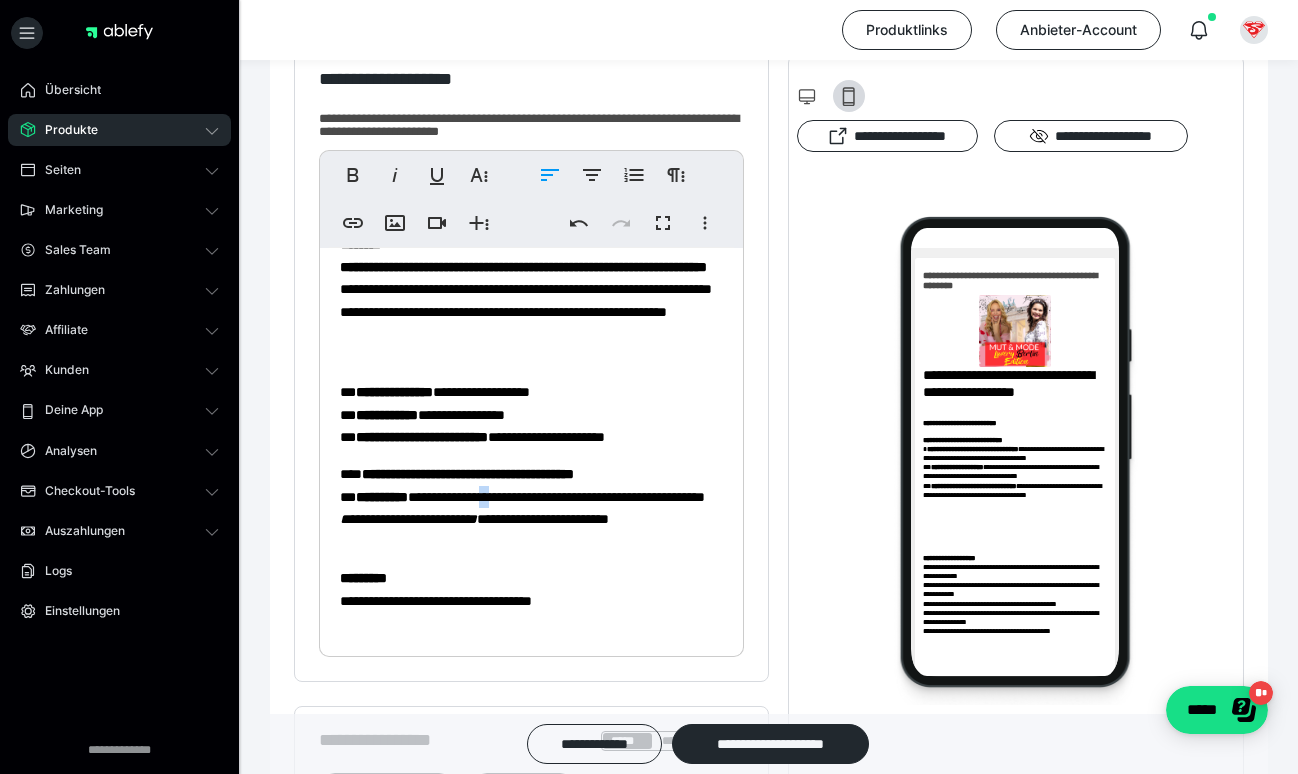 scroll, scrollTop: 631, scrollLeft: 0, axis: vertical 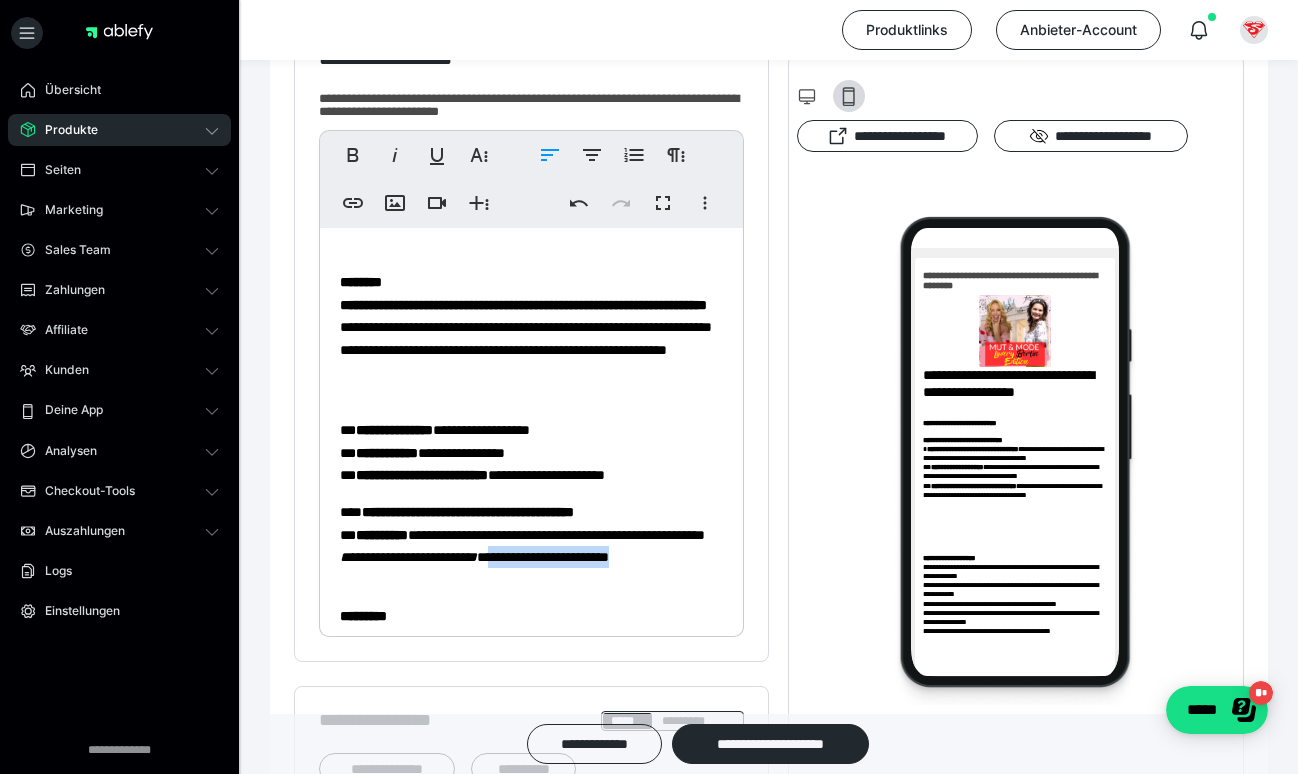 drag, startPoint x: 497, startPoint y: 573, endPoint x: 630, endPoint y: 558, distance: 133.84319 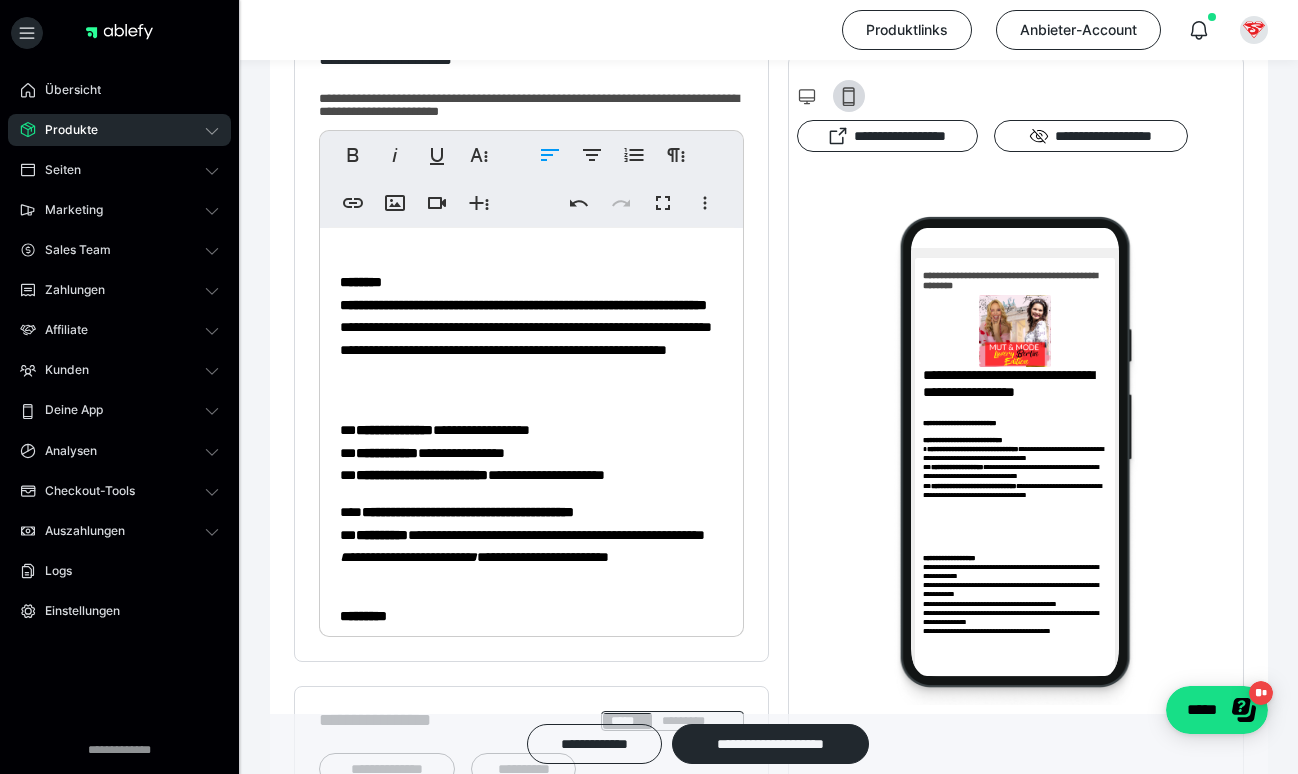 click on "**********" at bounding box center (531, 545) 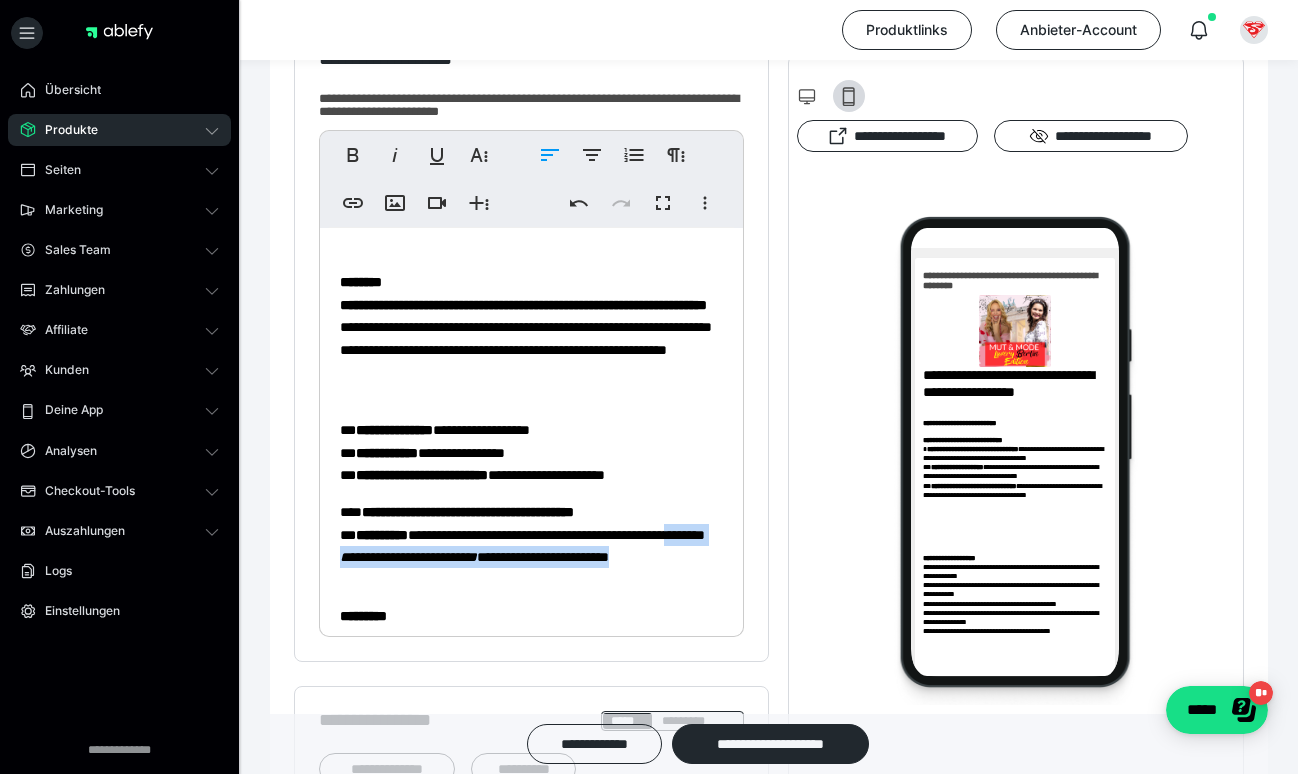 drag, startPoint x: 453, startPoint y: 579, endPoint x: 381, endPoint y: 556, distance: 75.58439 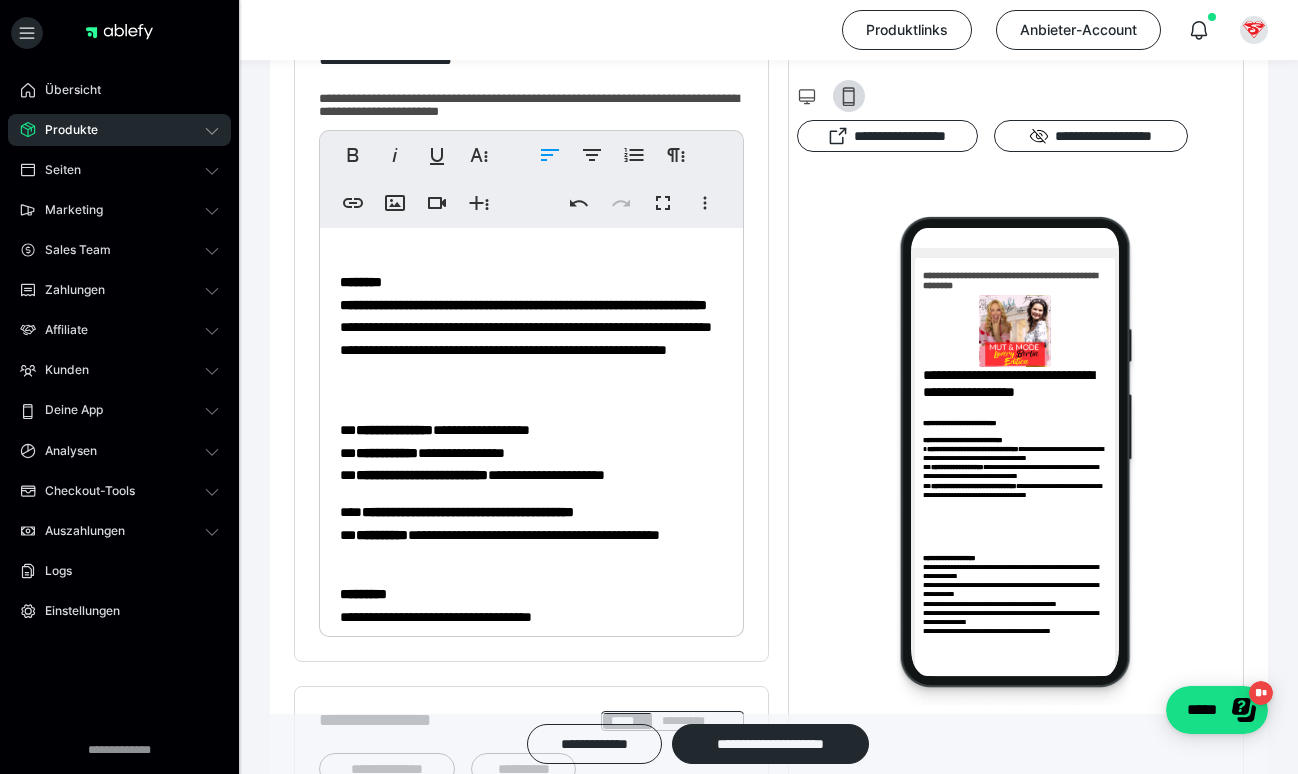 click on "**********" at bounding box center (531, 534) 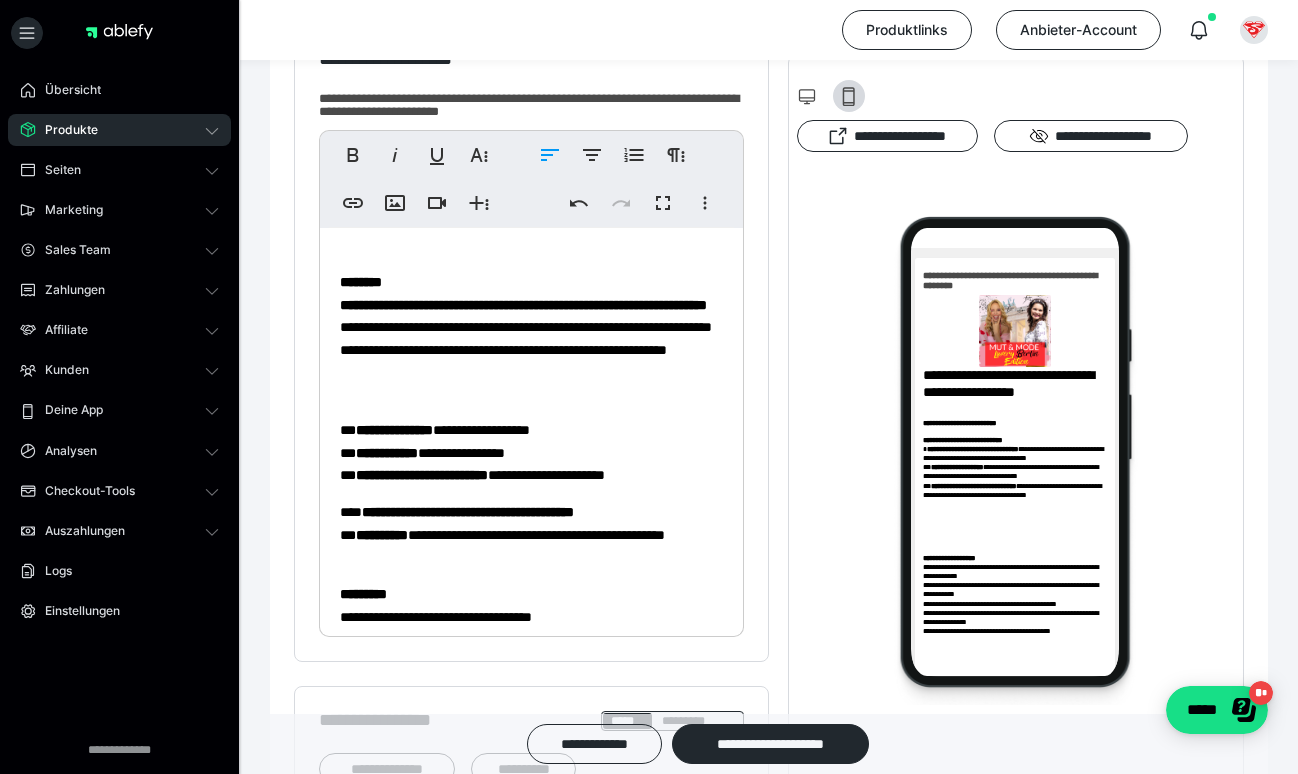 click on "**********" at bounding box center (531, 534) 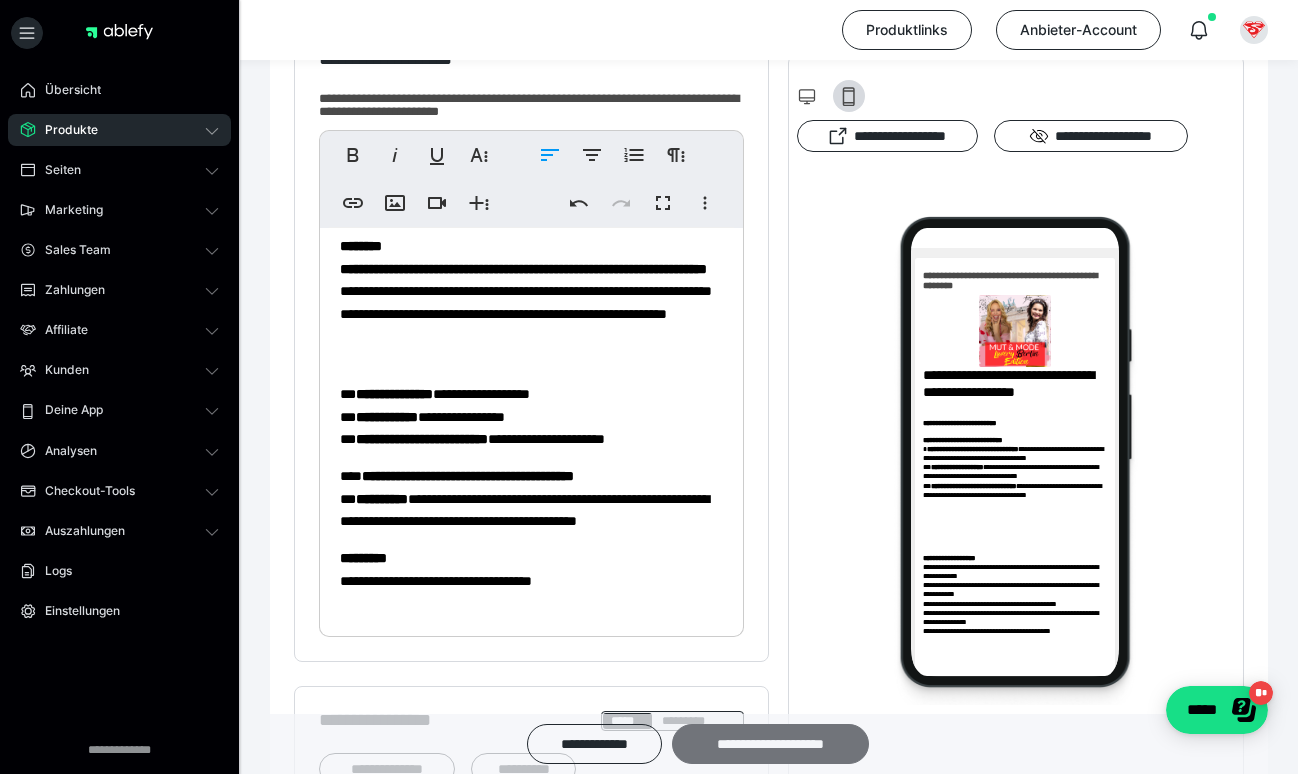 scroll, scrollTop: 542, scrollLeft: 0, axis: vertical 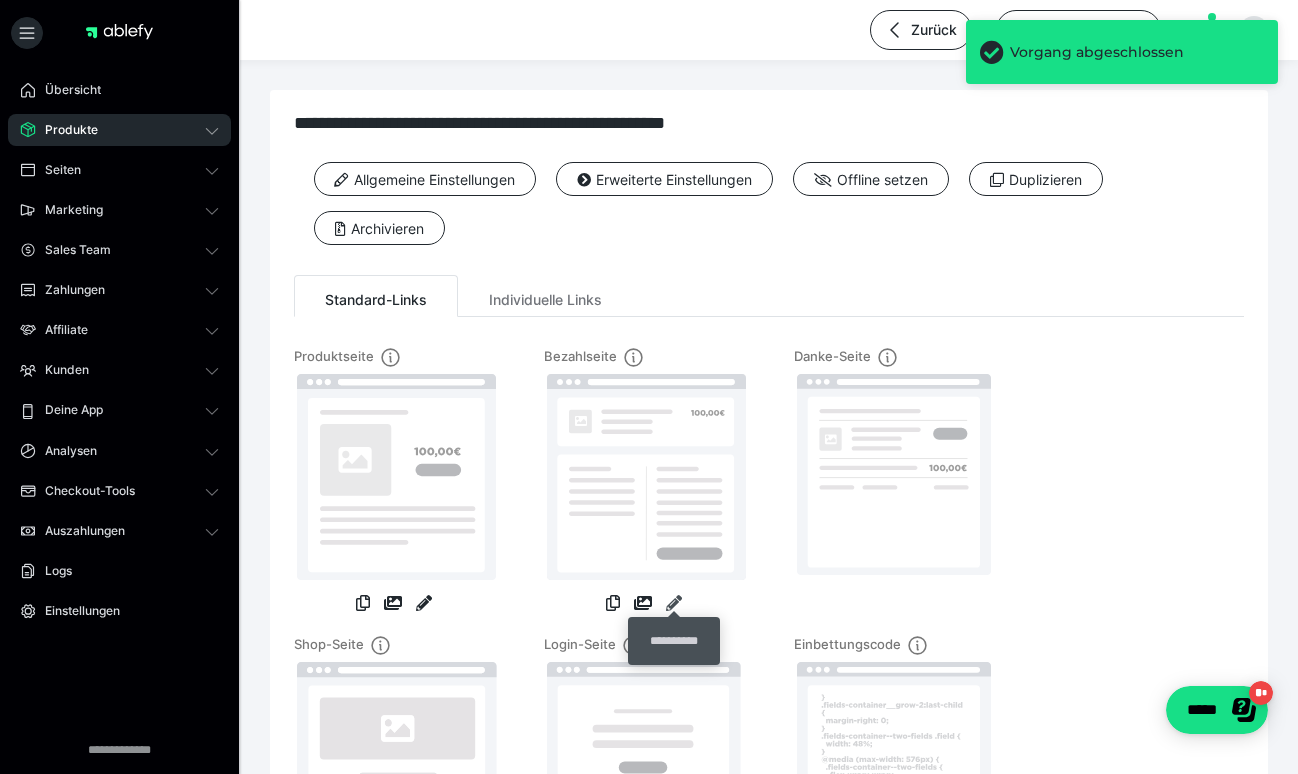 click at bounding box center [674, 603] 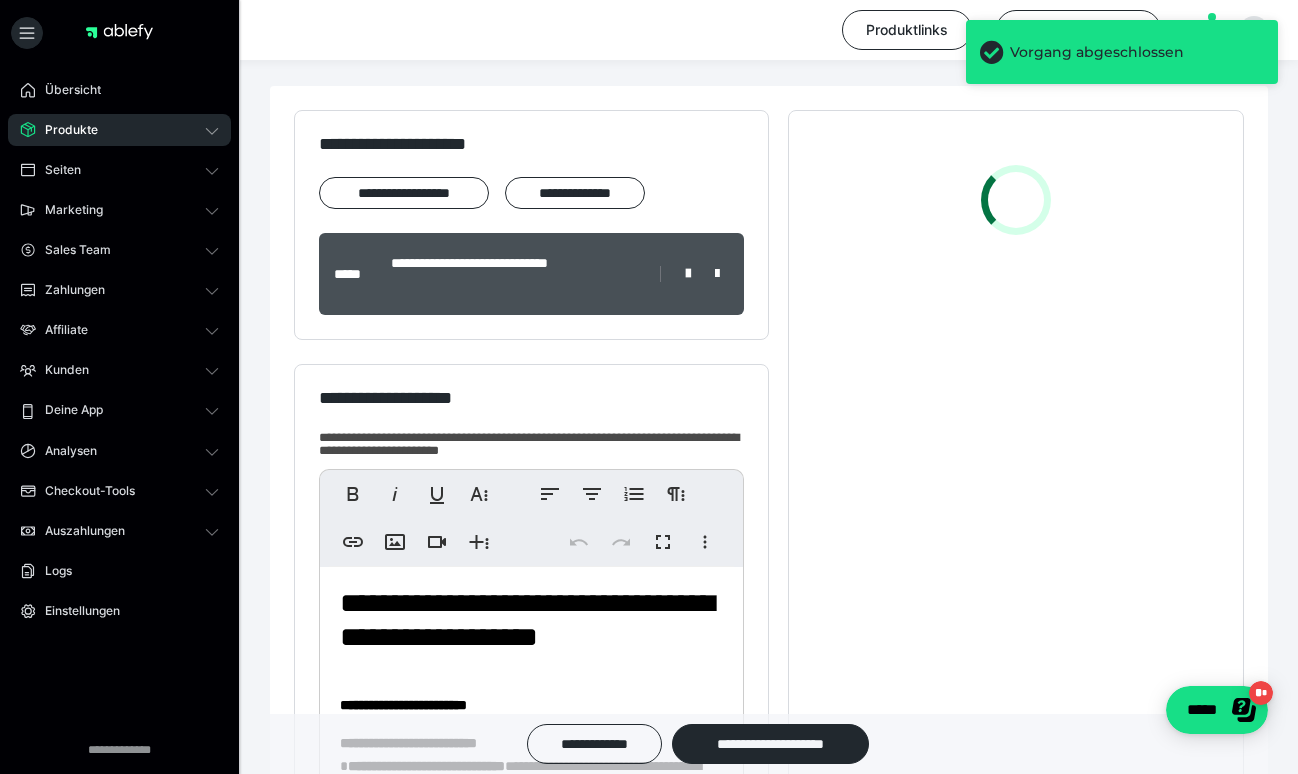 scroll, scrollTop: 546, scrollLeft: 0, axis: vertical 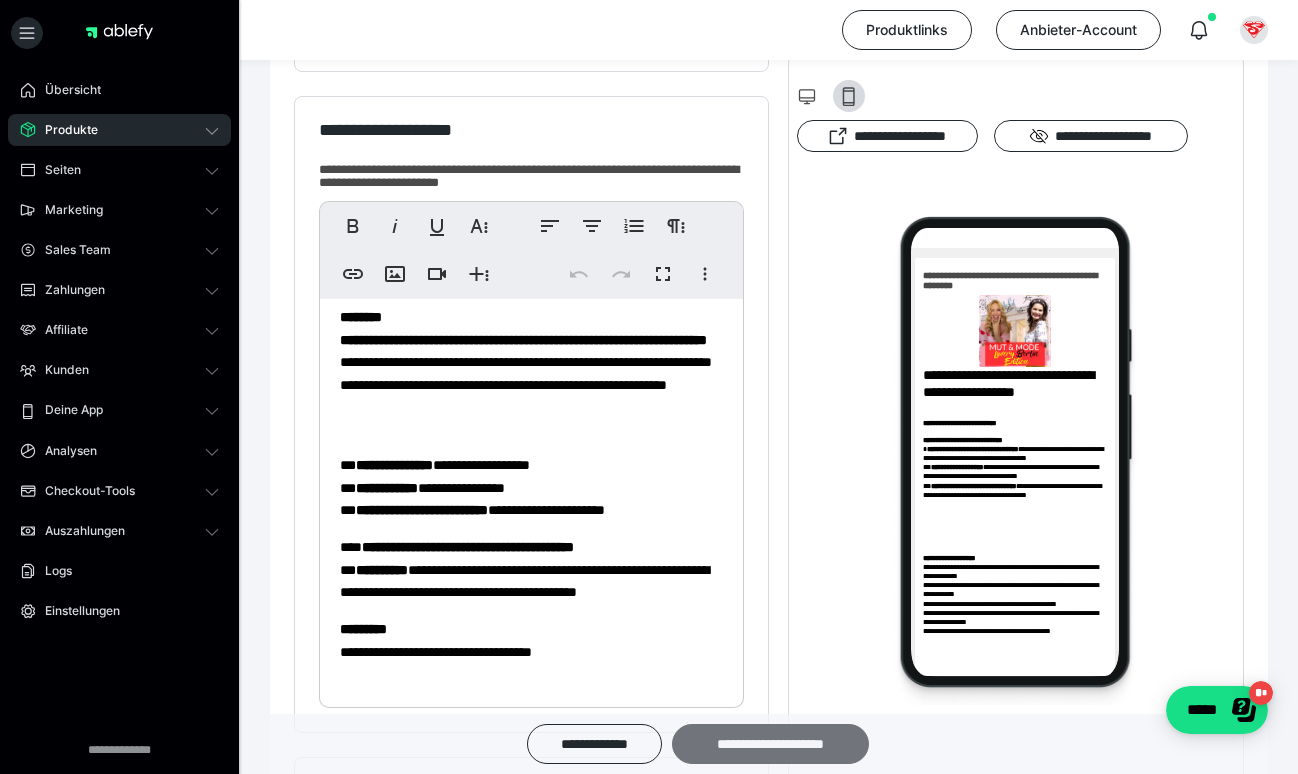 click on "**********" at bounding box center (770, 744) 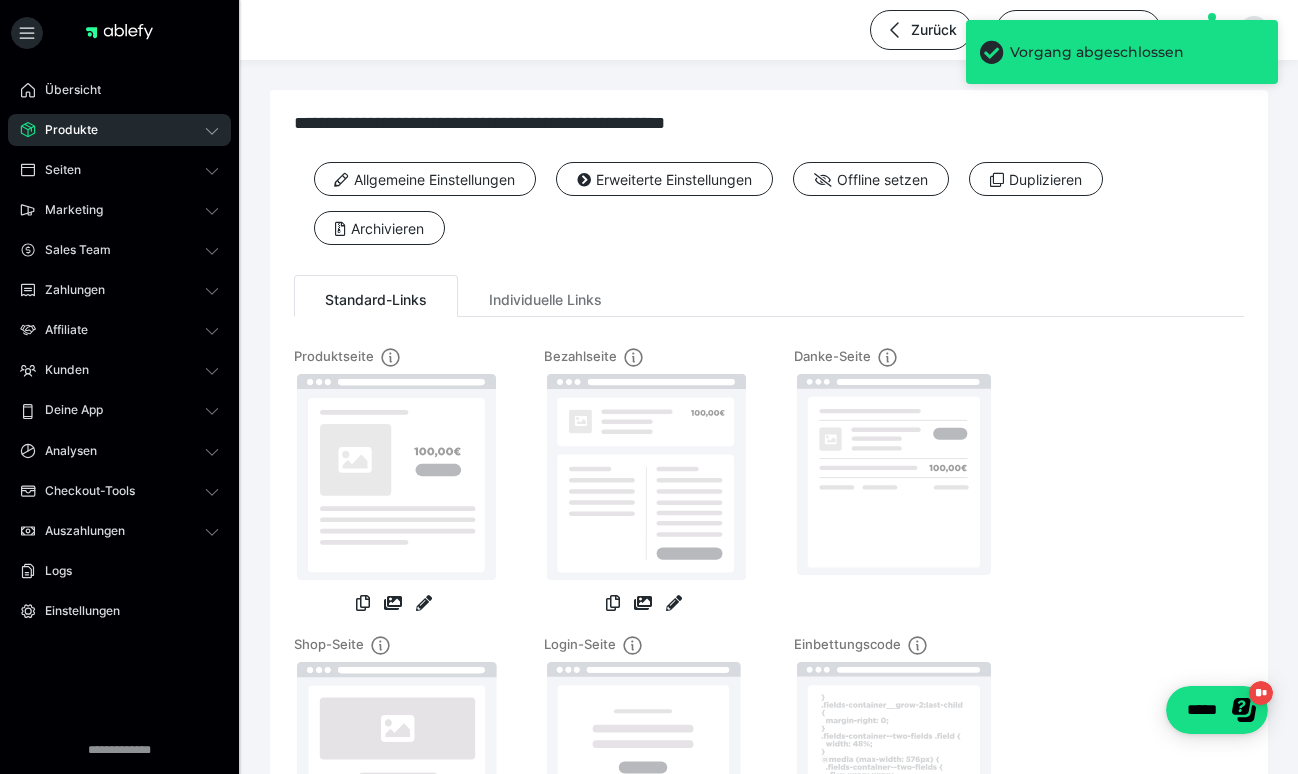 click at bounding box center (674, 605) 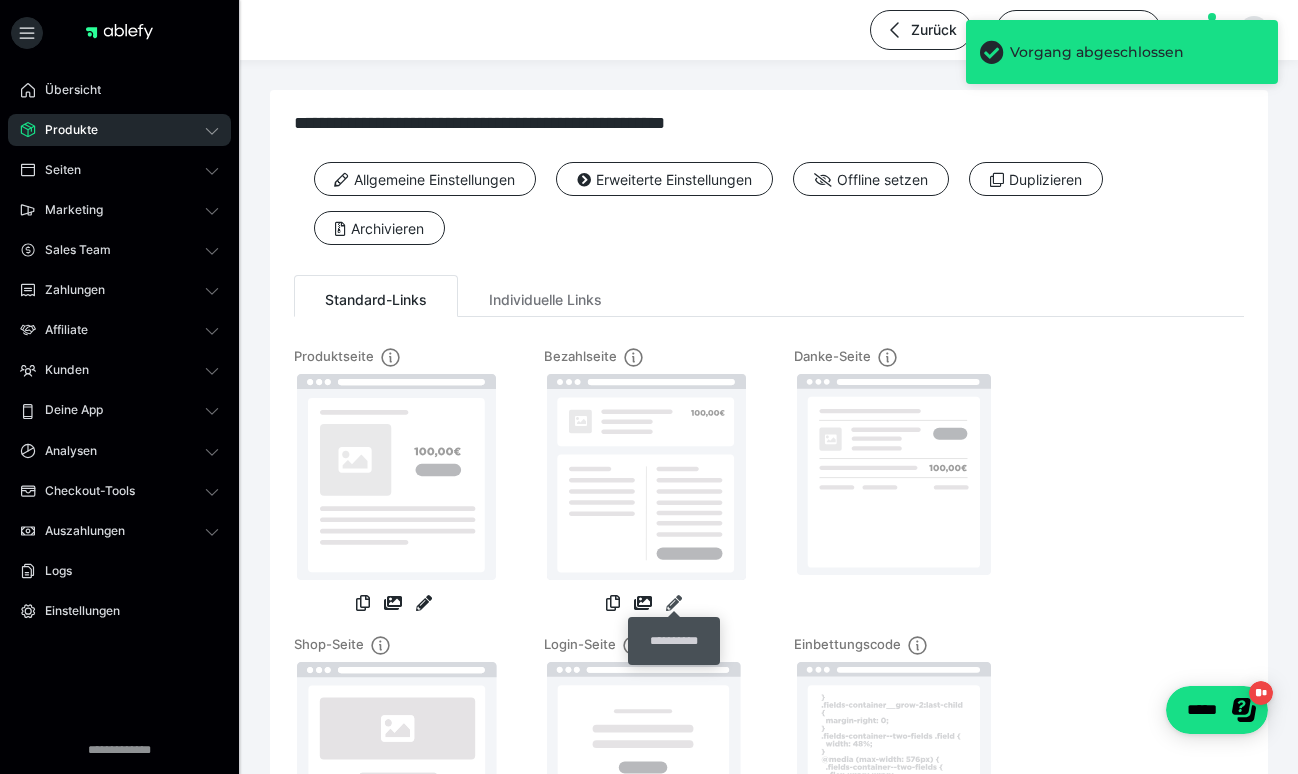 click at bounding box center (674, 603) 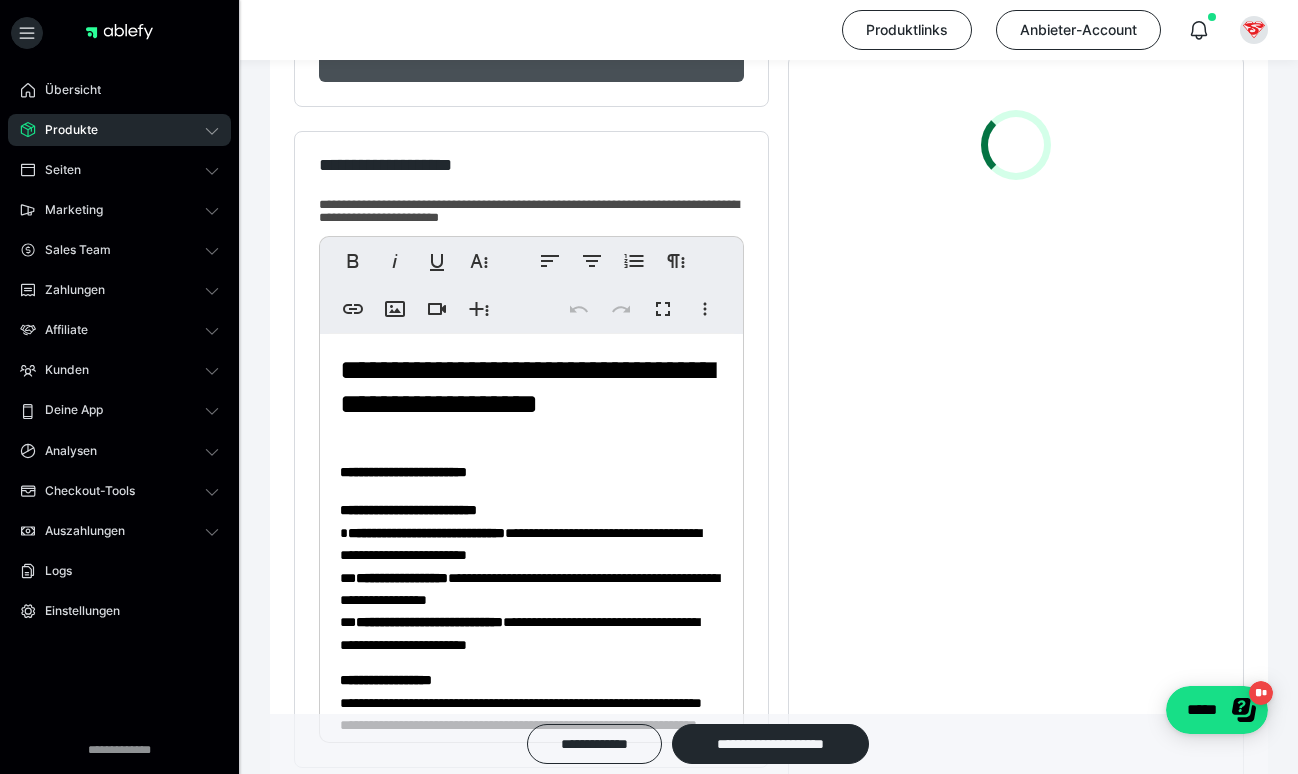 scroll, scrollTop: 551, scrollLeft: 0, axis: vertical 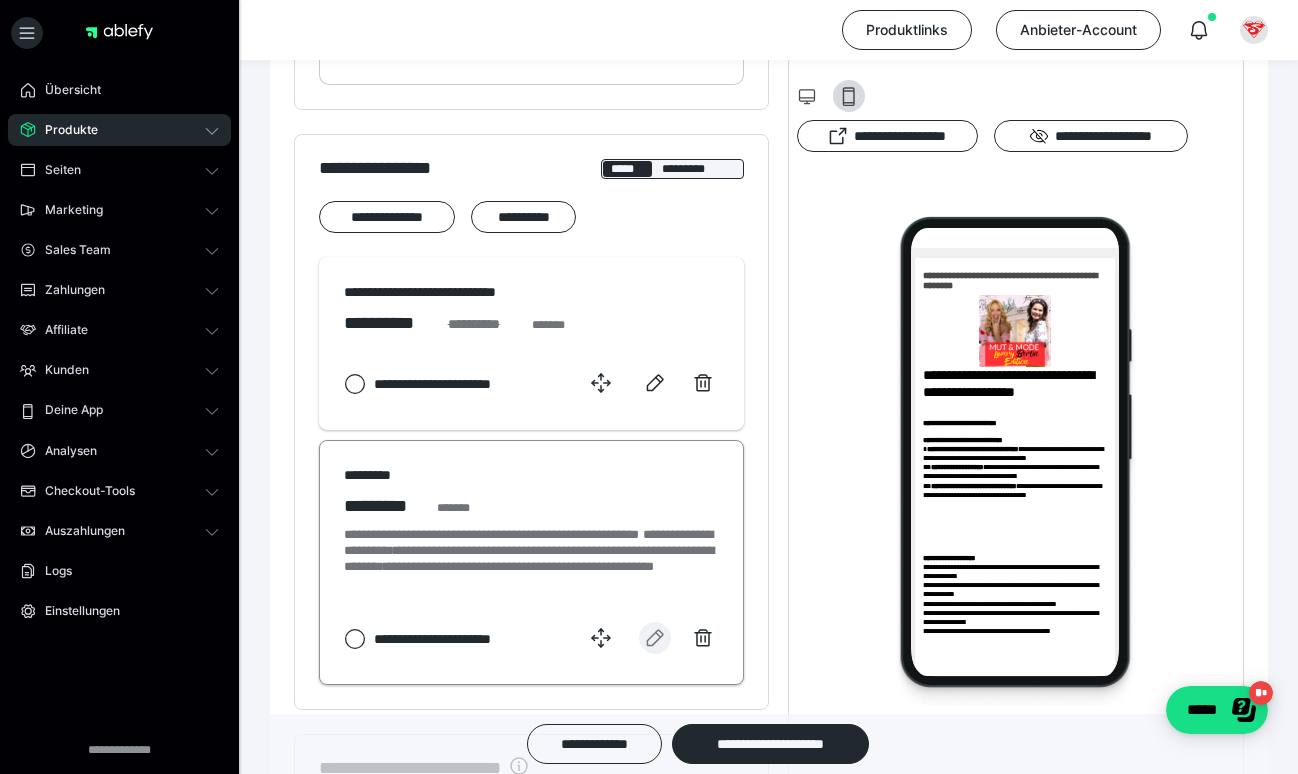 click 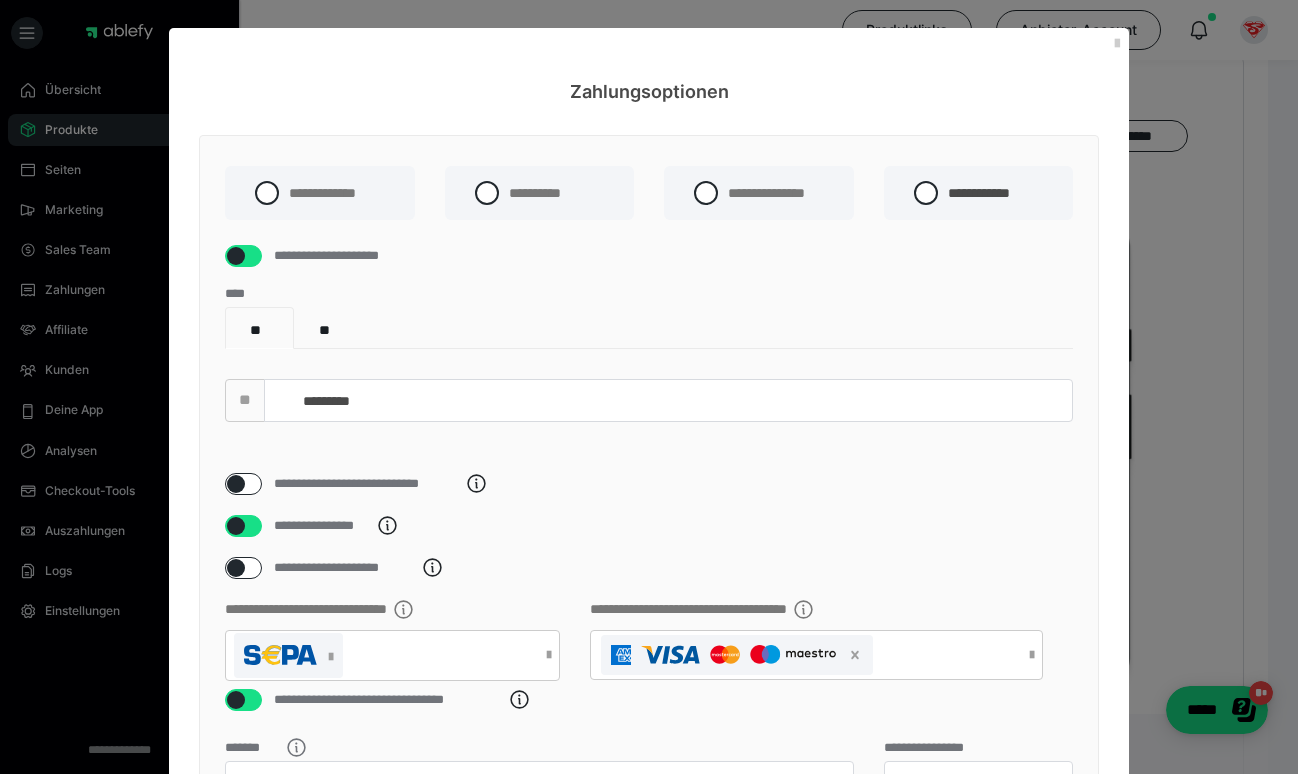 scroll, scrollTop: 0, scrollLeft: 0, axis: both 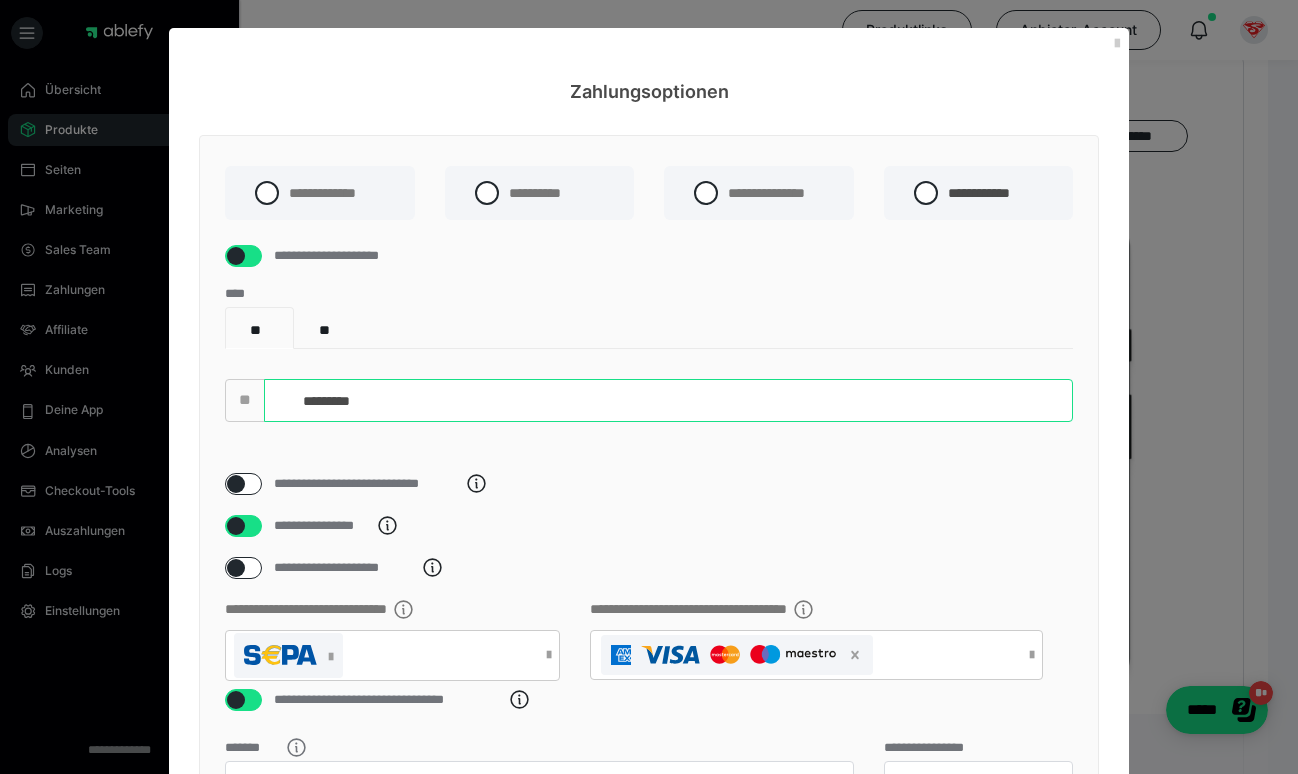 click on "*********" at bounding box center (668, 400) 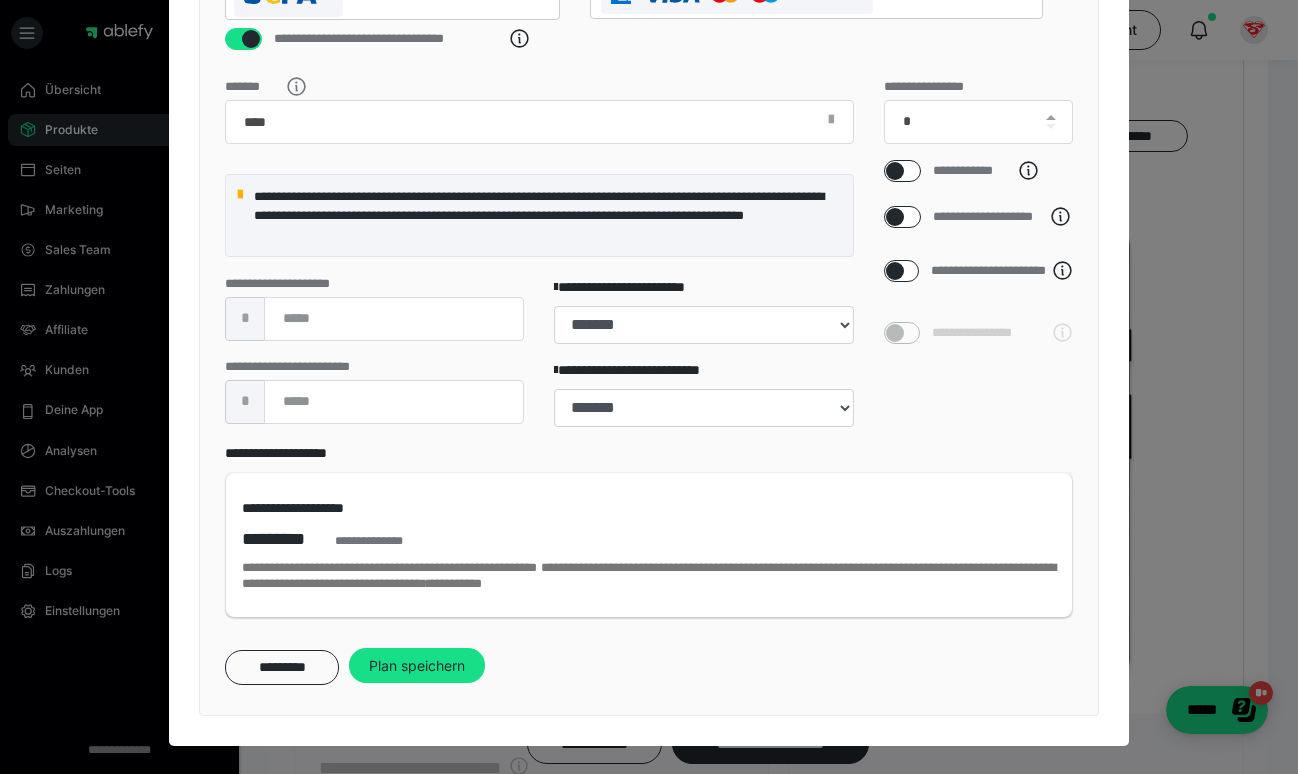 scroll, scrollTop: 686, scrollLeft: 0, axis: vertical 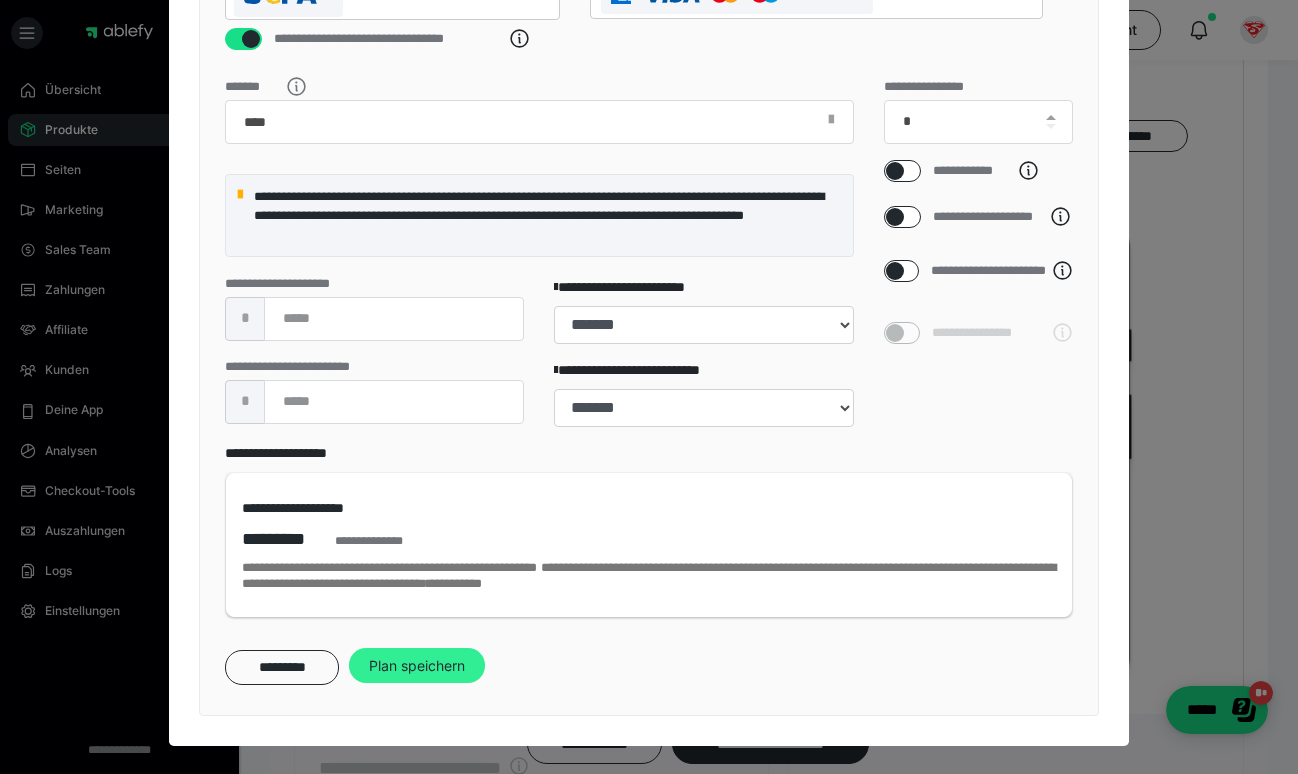 type on "**********" 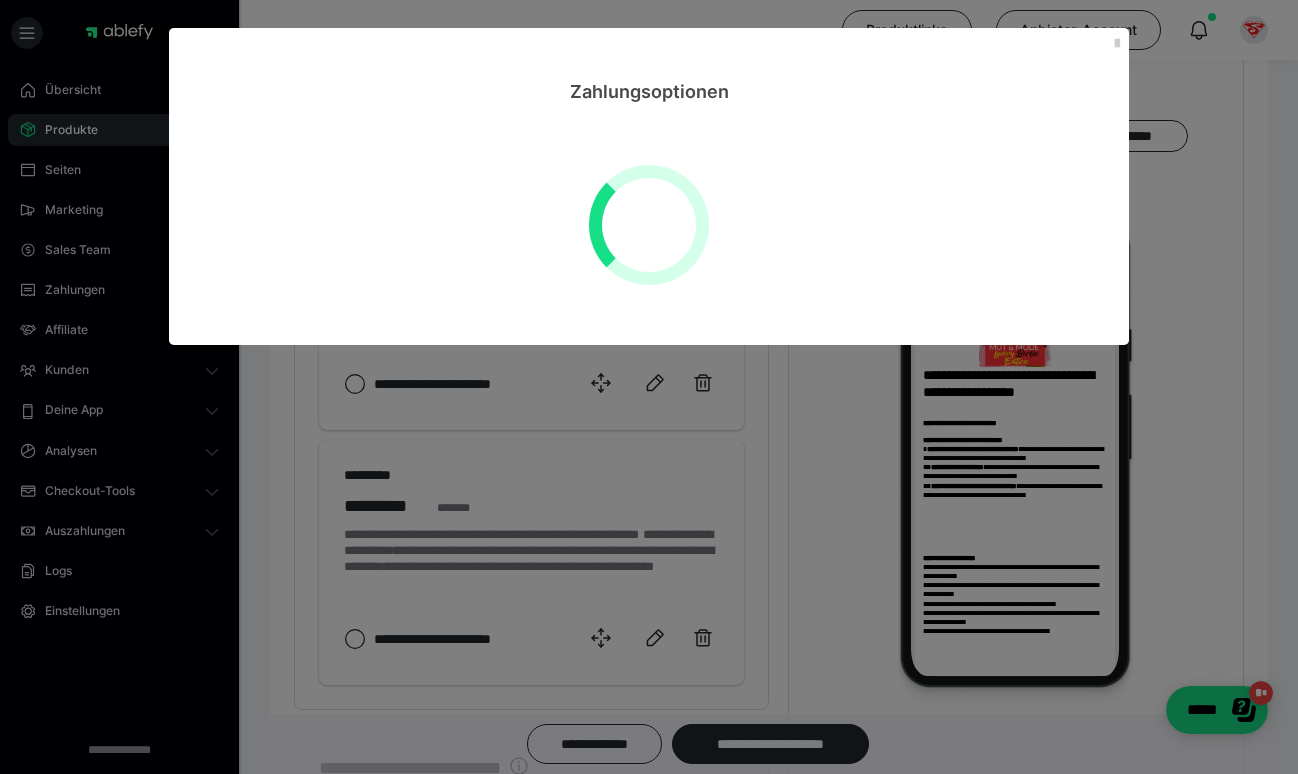 scroll, scrollTop: 0, scrollLeft: 0, axis: both 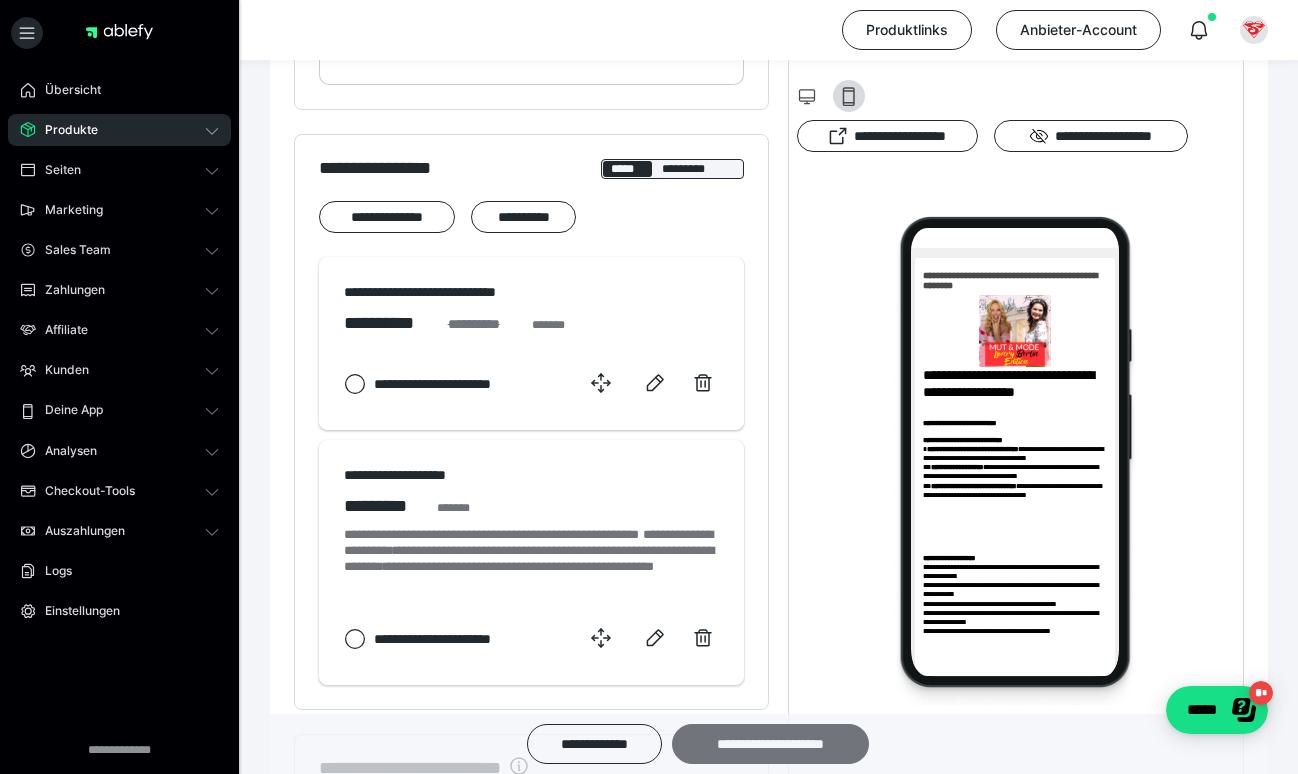 click on "**********" at bounding box center (770, 744) 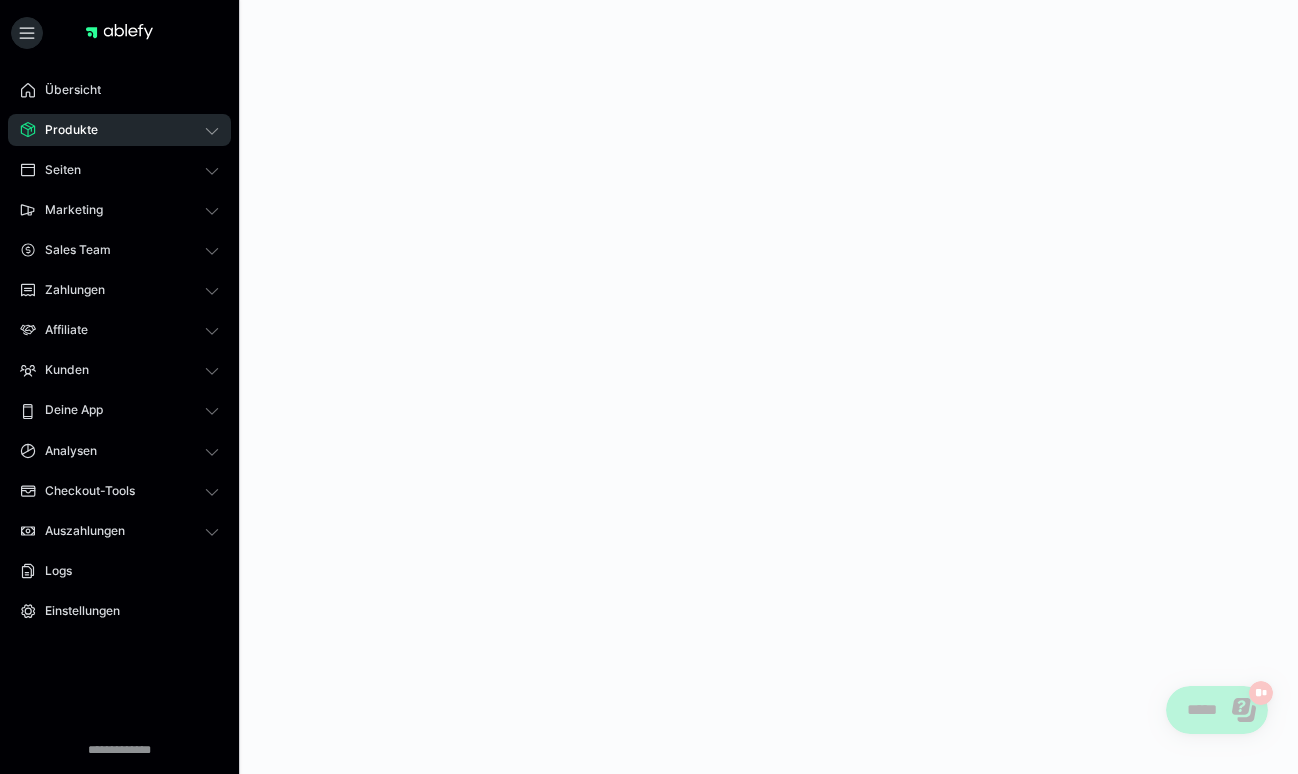 scroll, scrollTop: 0, scrollLeft: 0, axis: both 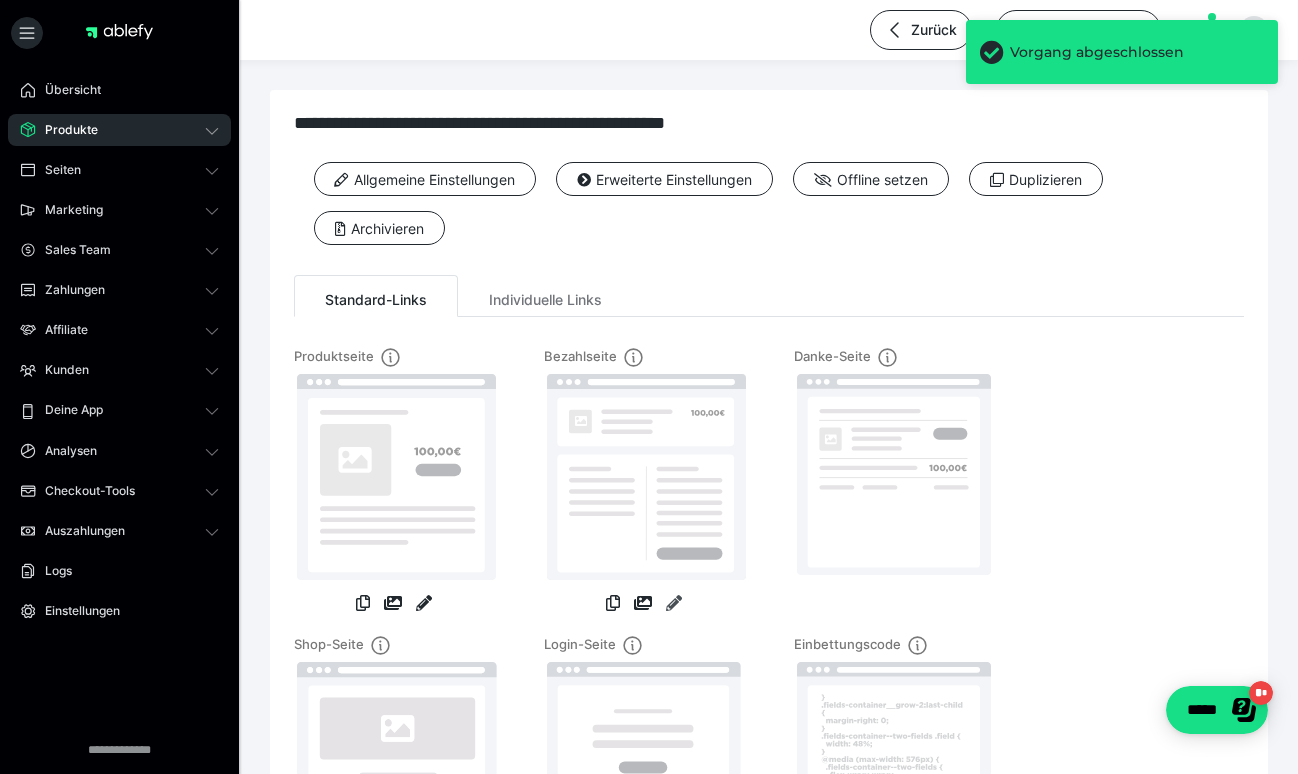 click at bounding box center [674, 603] 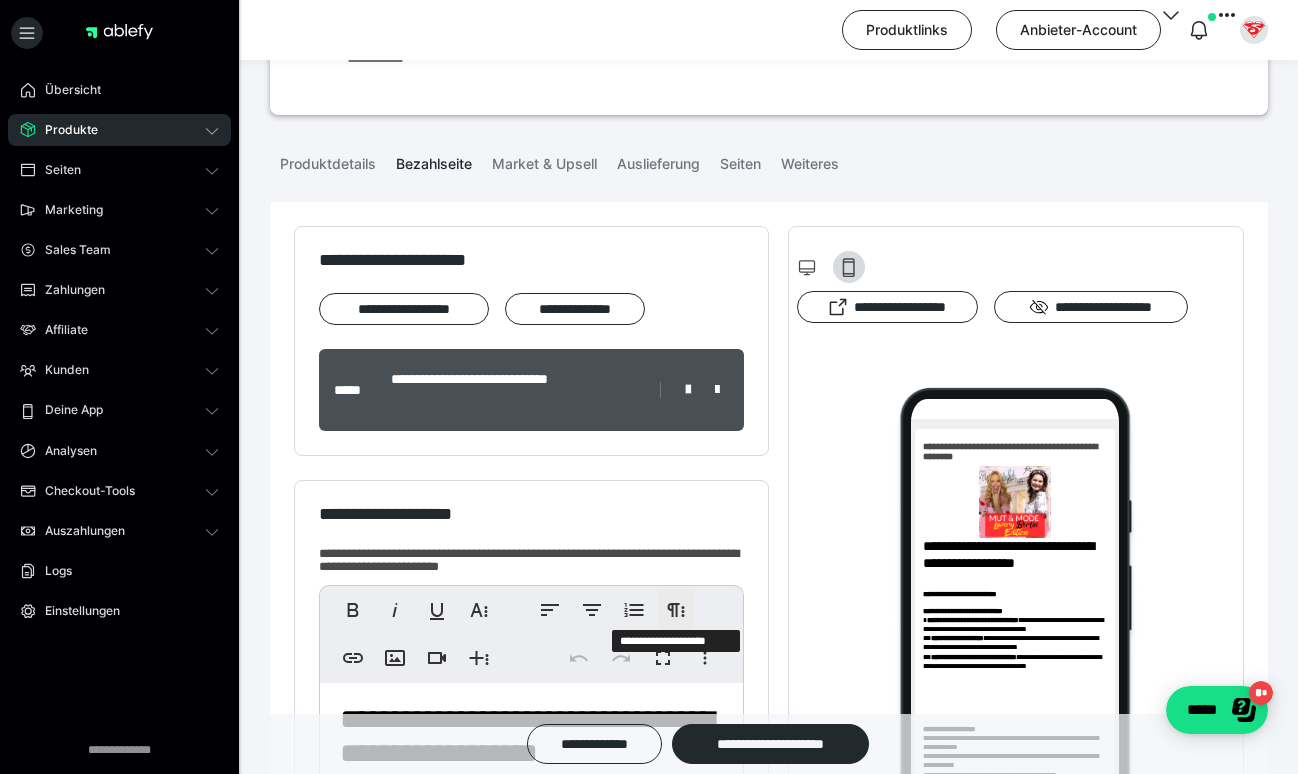 scroll, scrollTop: 195, scrollLeft: 0, axis: vertical 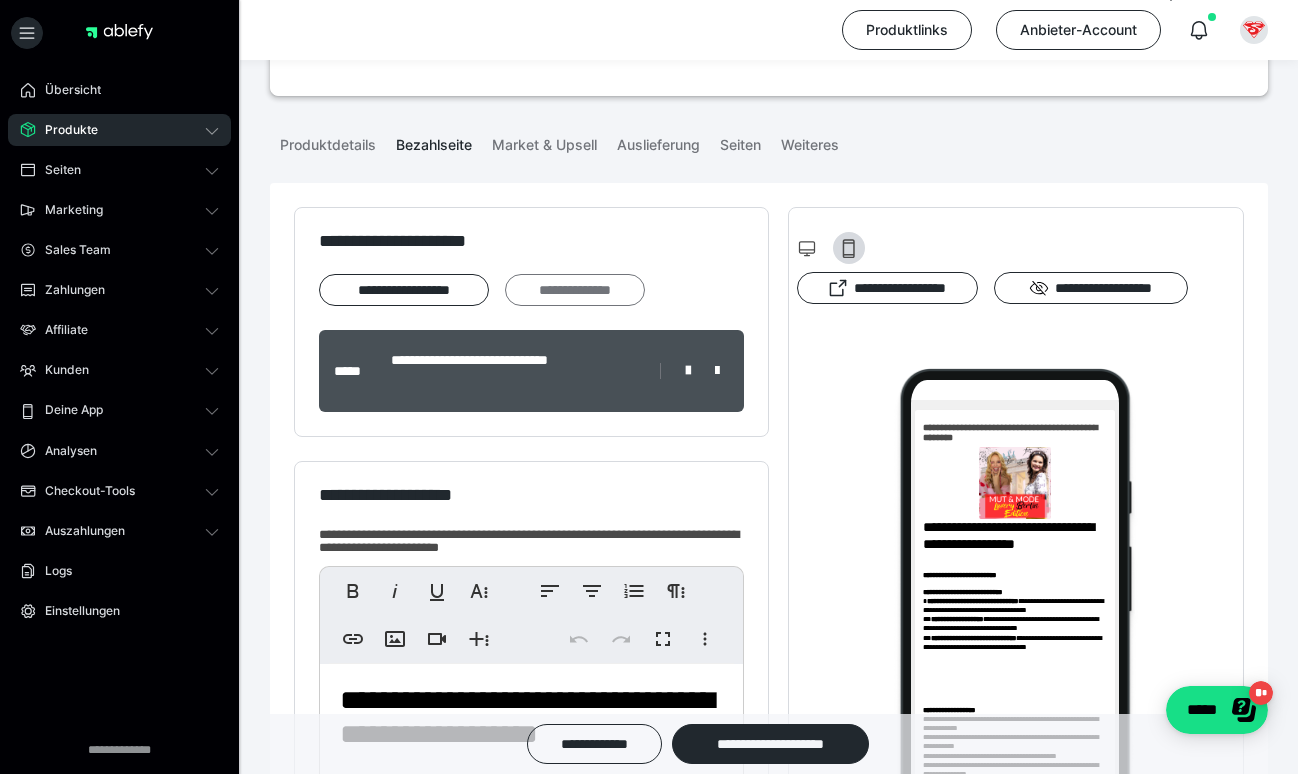 click on "**********" at bounding box center (575, 290) 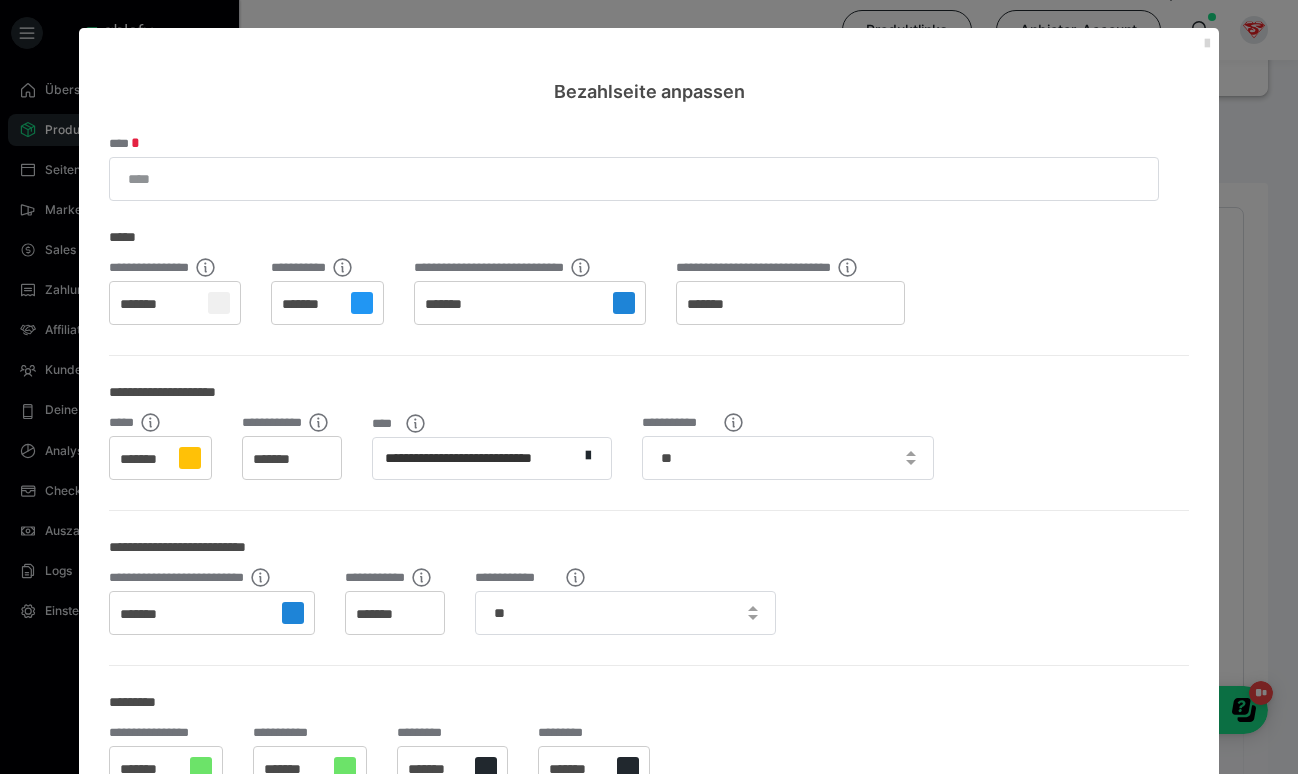 click at bounding box center (1207, 44) 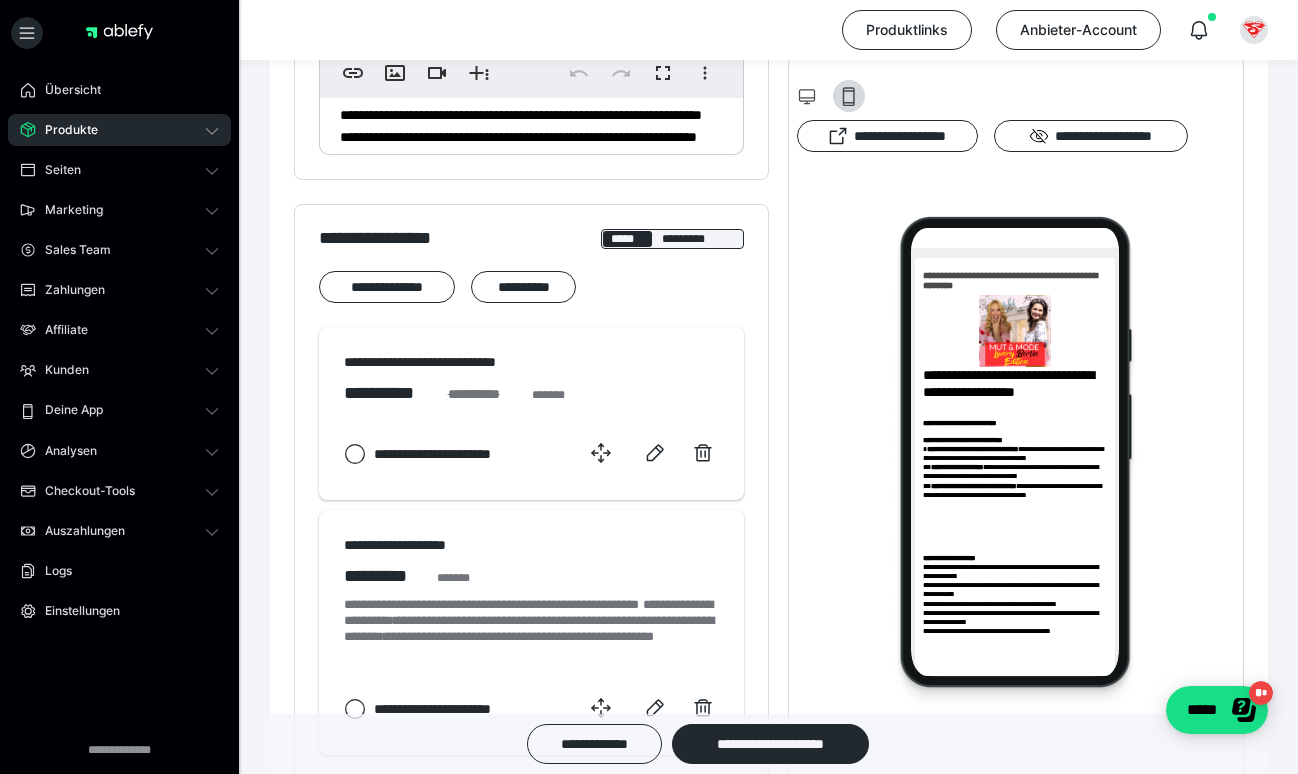 scroll, scrollTop: 1120, scrollLeft: 0, axis: vertical 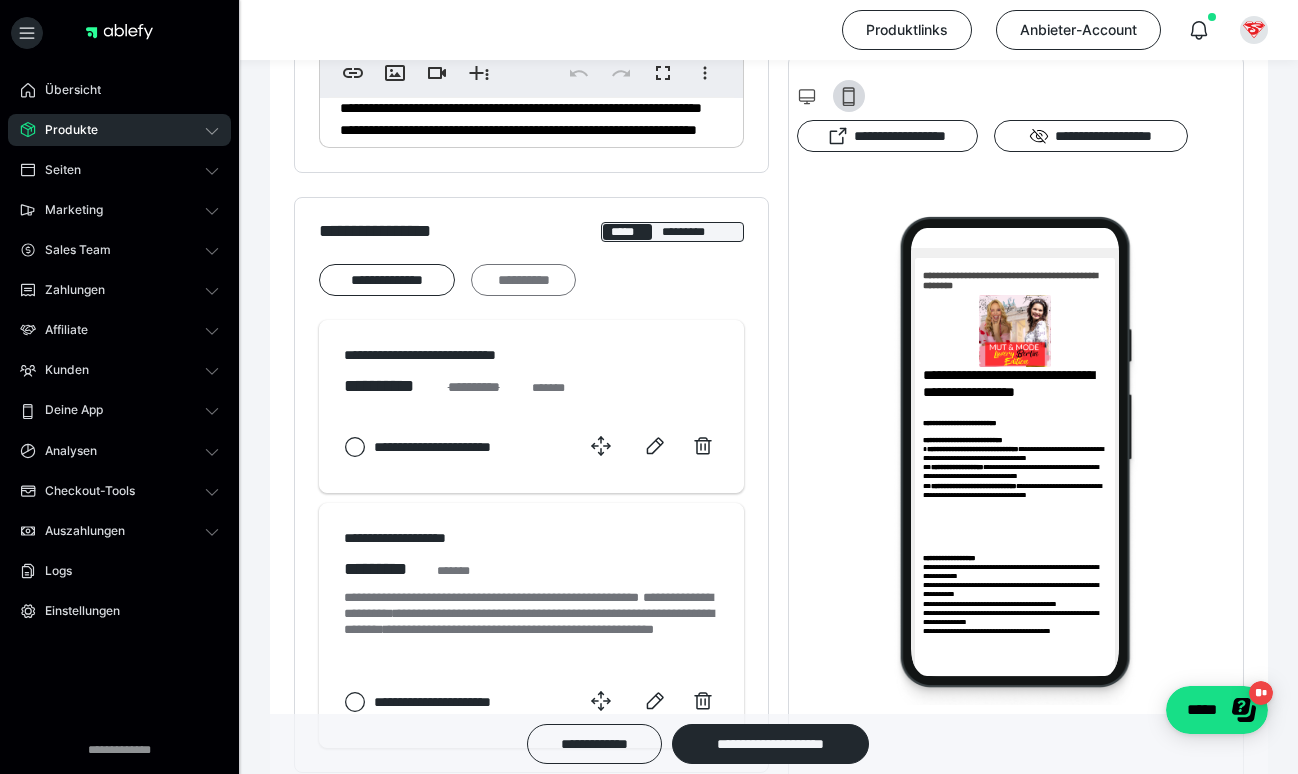 click on "**********" at bounding box center (523, 280) 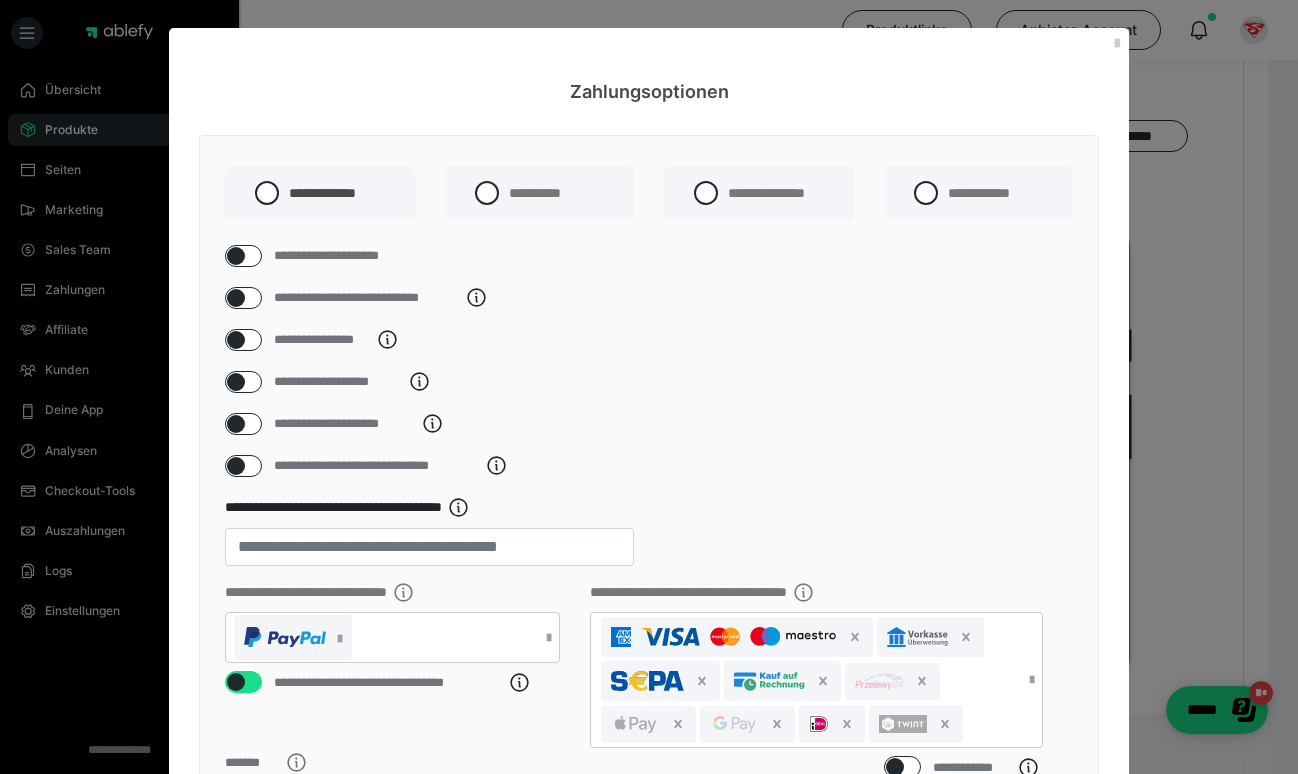 click at bounding box center (236, 340) 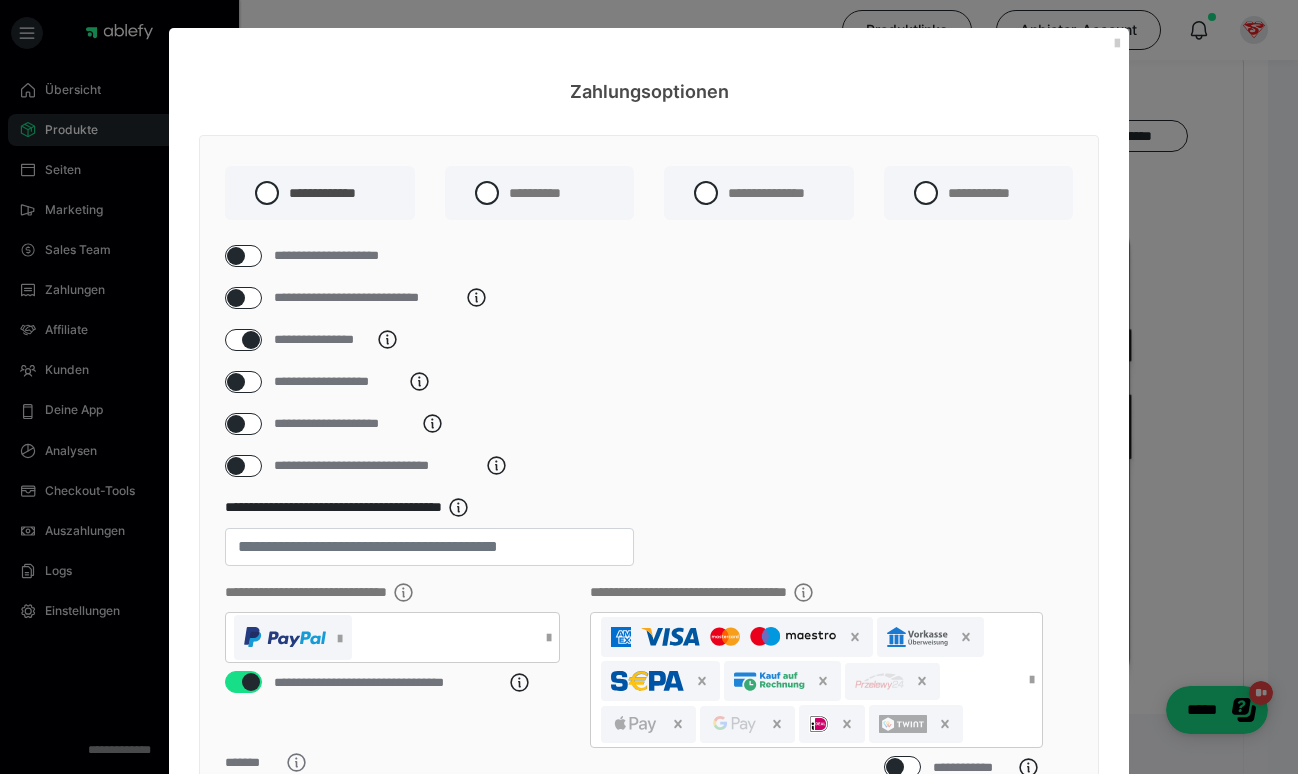 checkbox on "****" 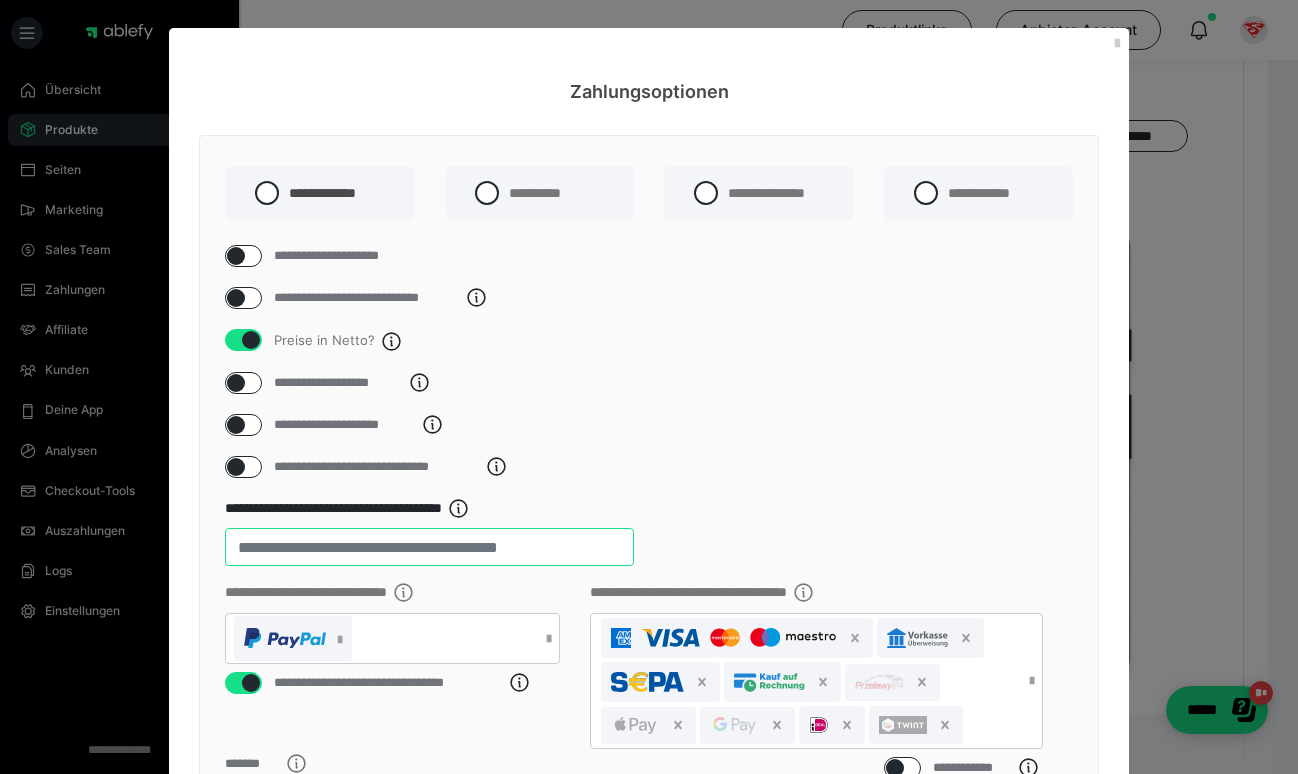 drag, startPoint x: 343, startPoint y: 570, endPoint x: 169, endPoint y: 570, distance: 174 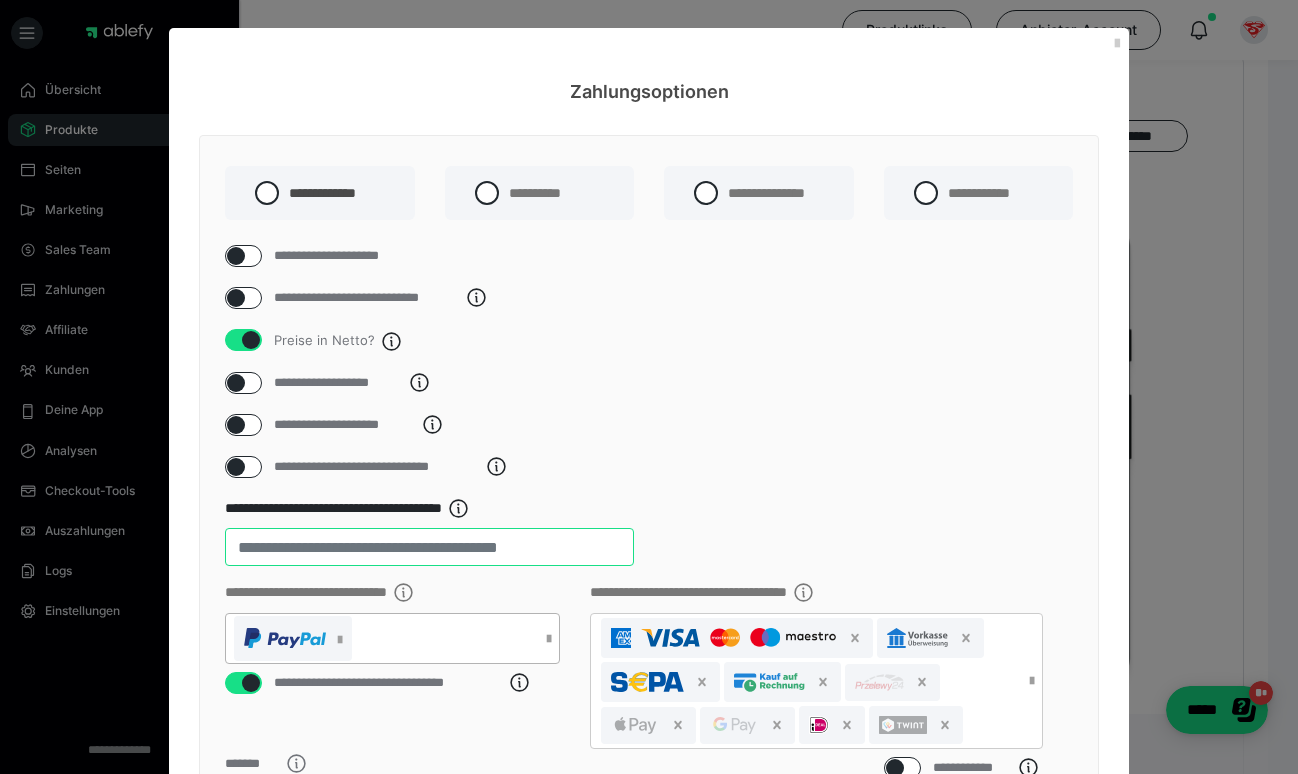 type 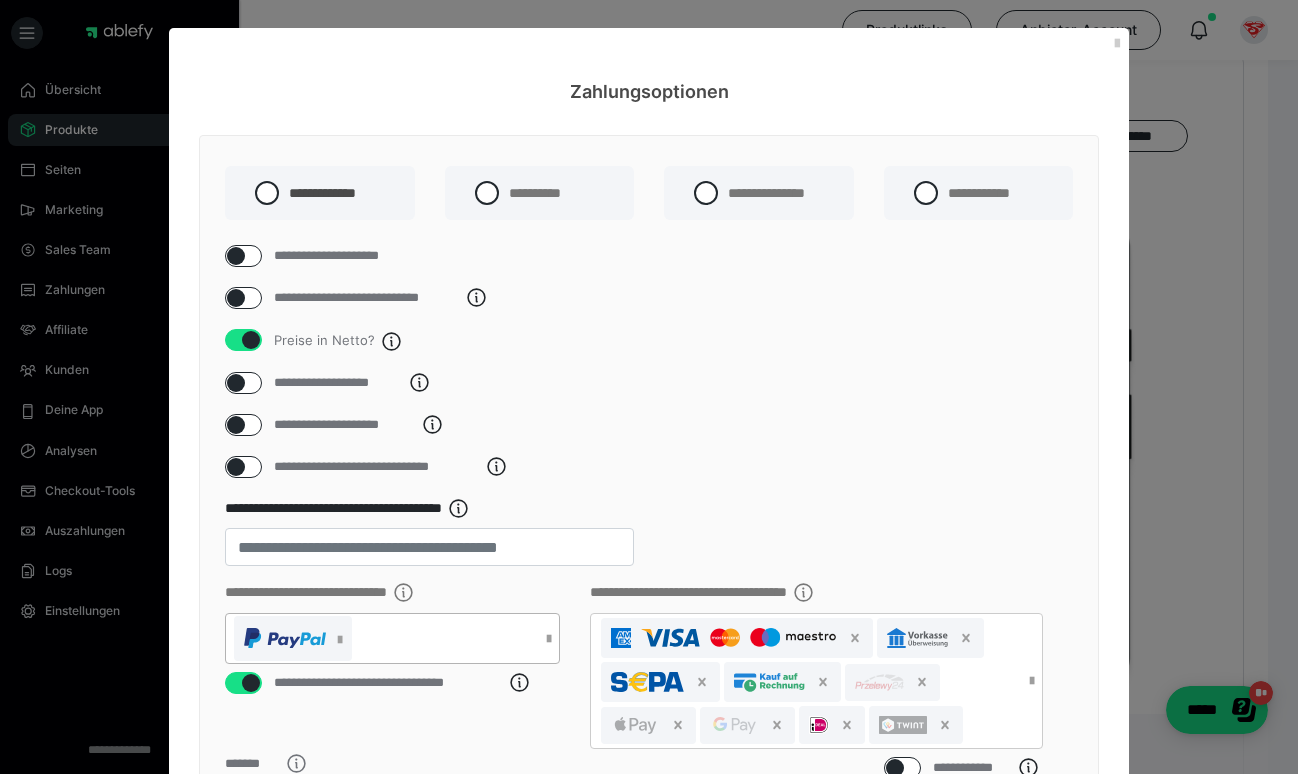 click at bounding box center [392, 638] 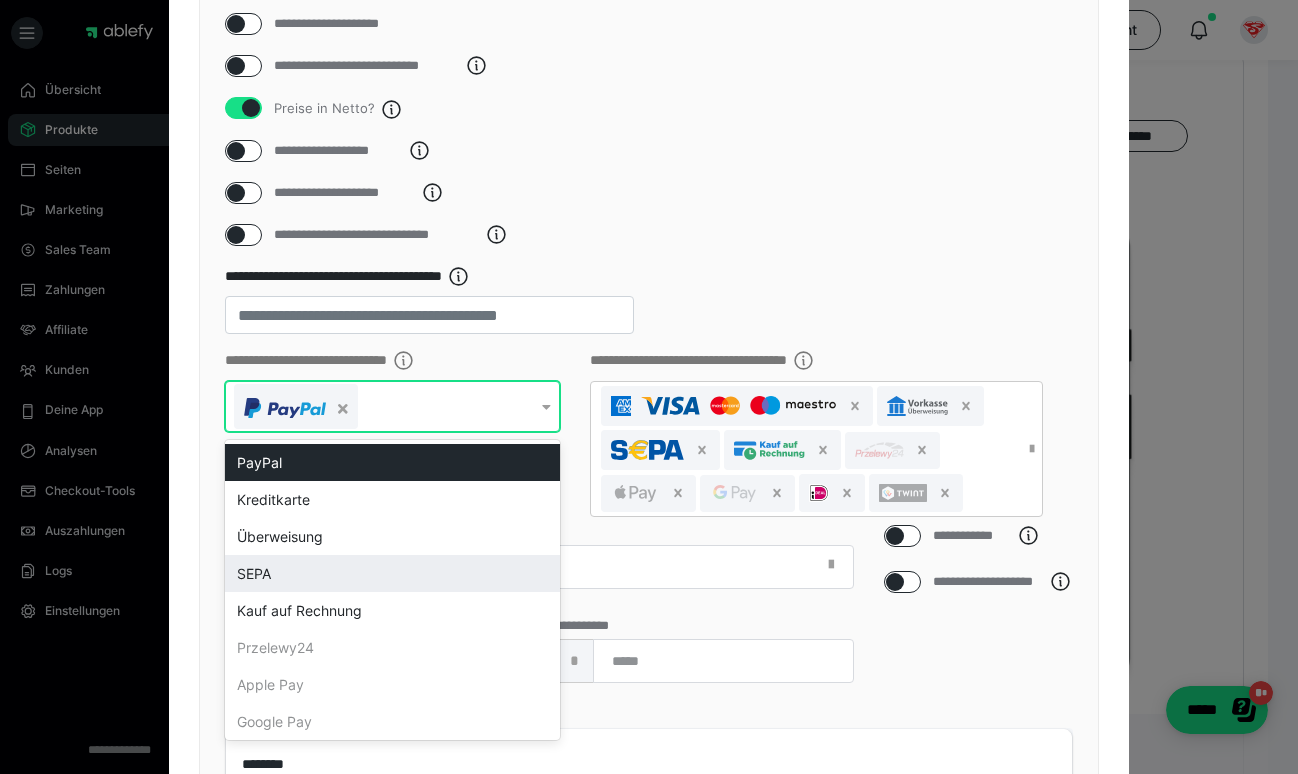 click on "SEPA" at bounding box center (392, 573) 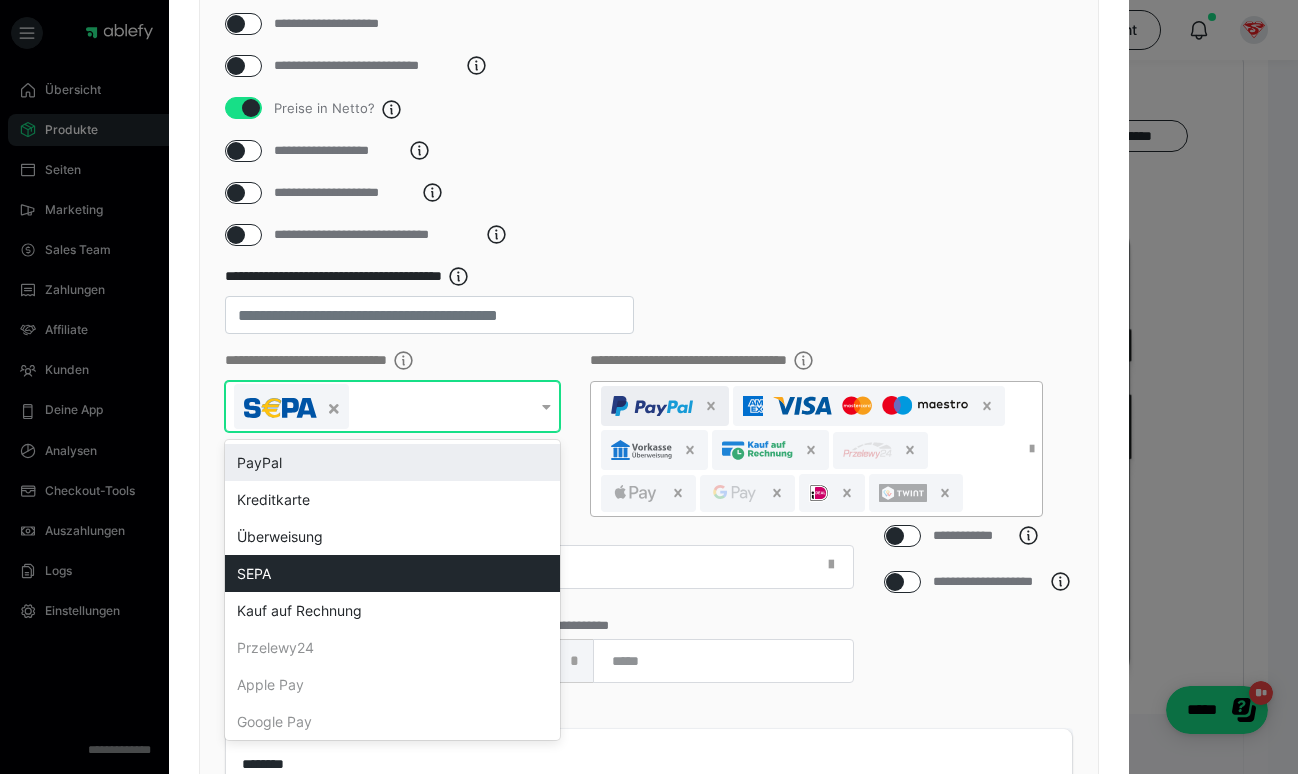 click at bounding box center [665, 406] 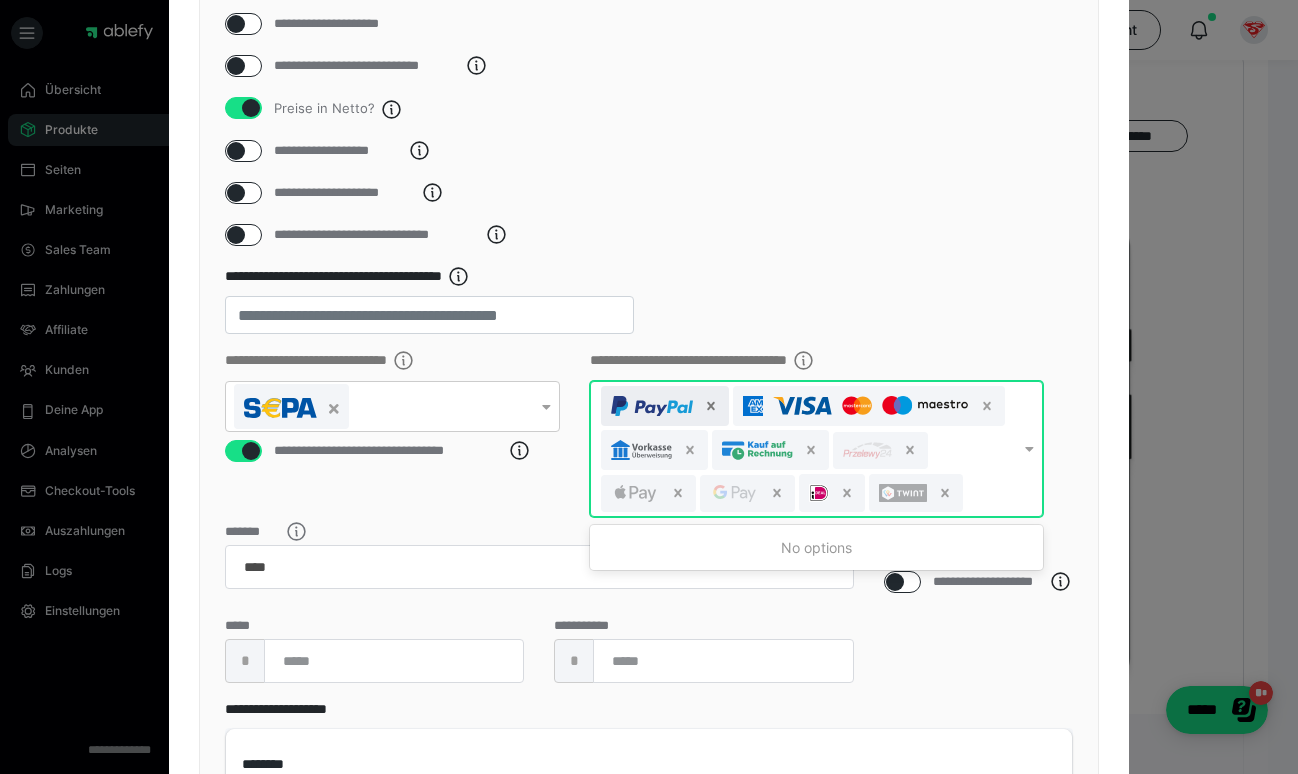 click 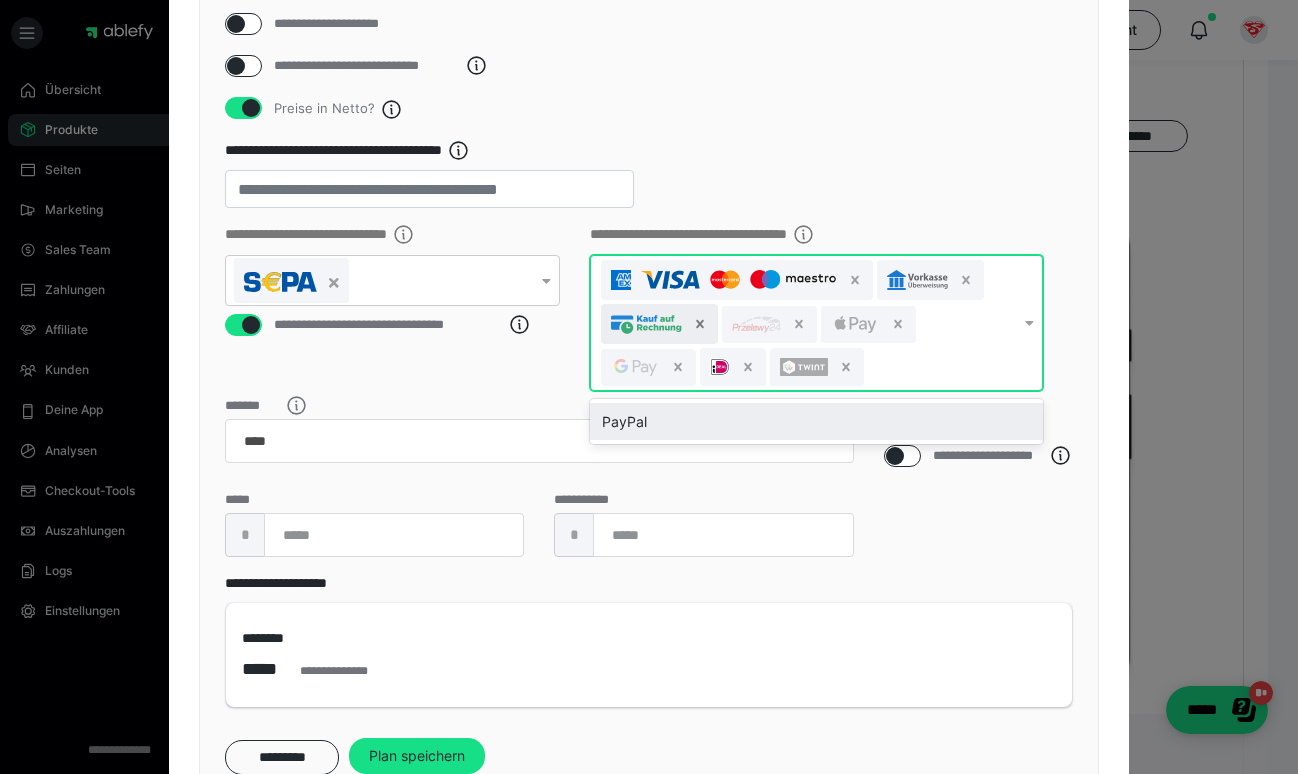 click 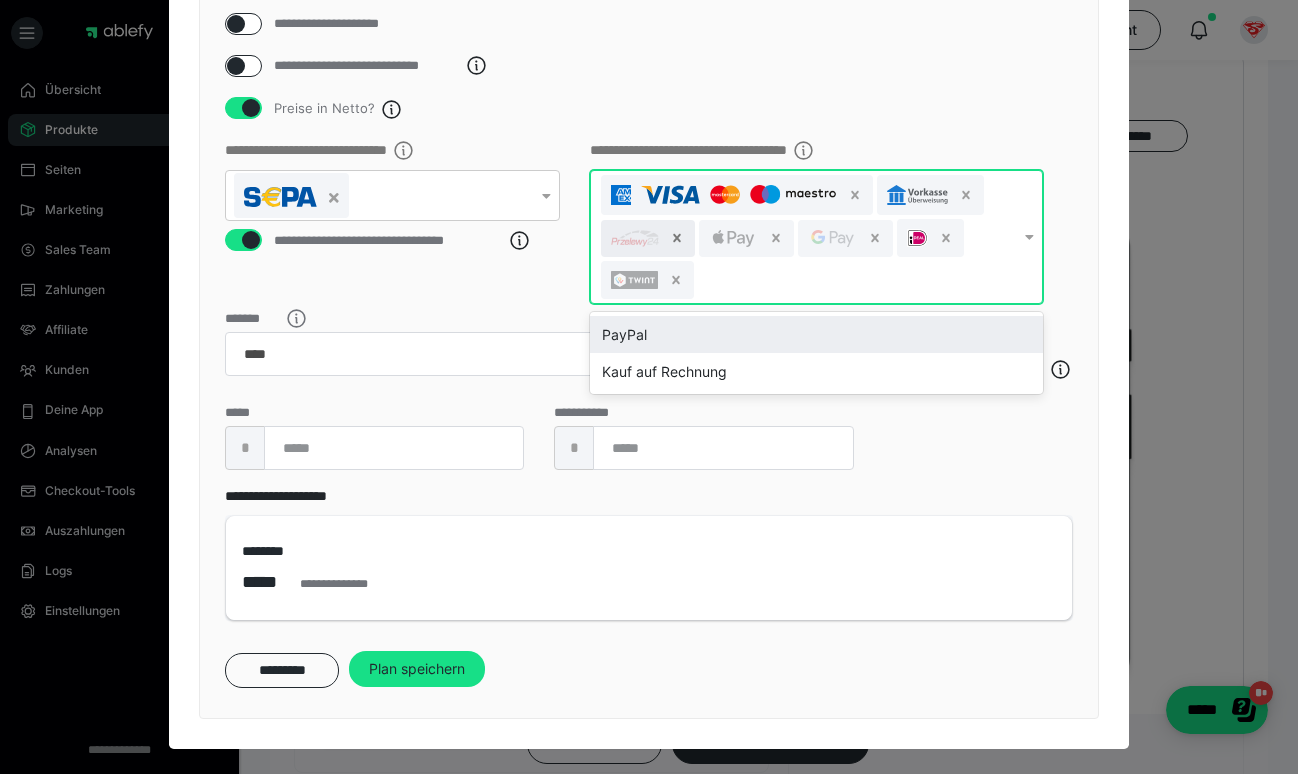 click 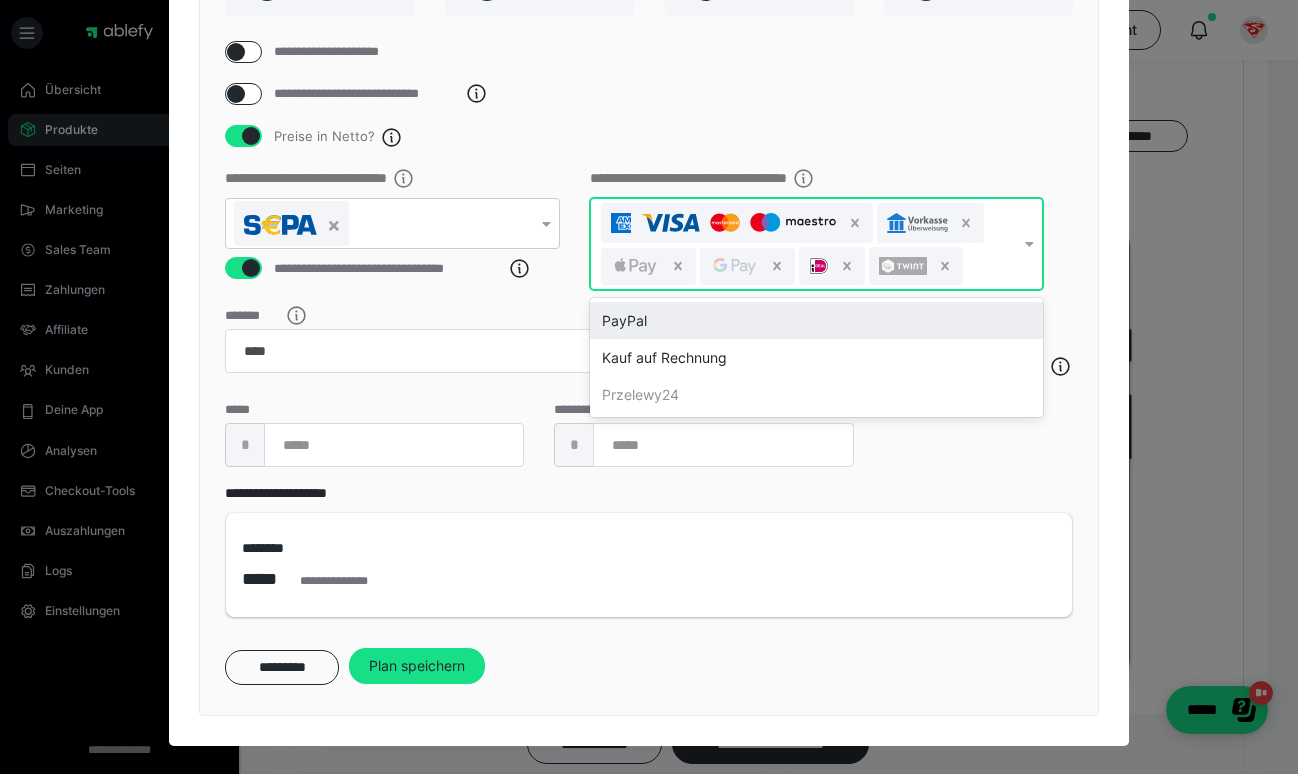 scroll, scrollTop: 229, scrollLeft: 0, axis: vertical 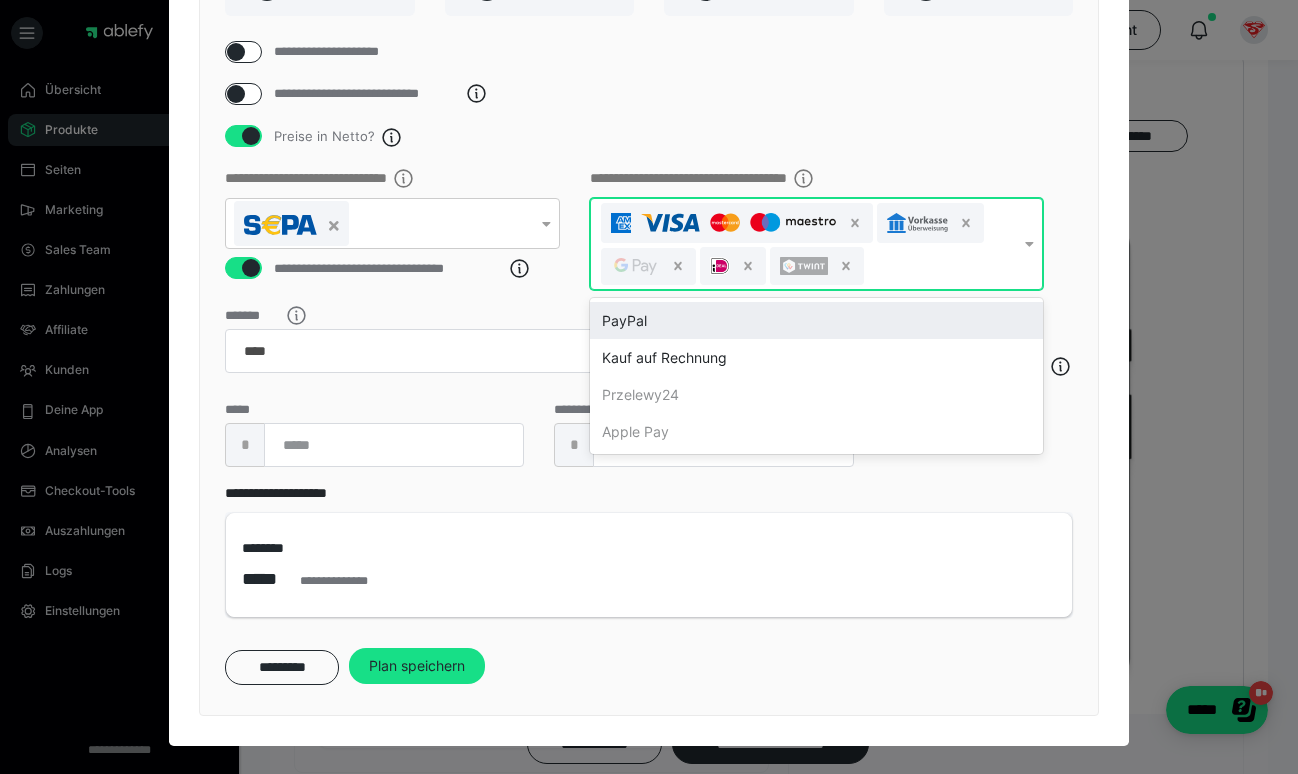 click 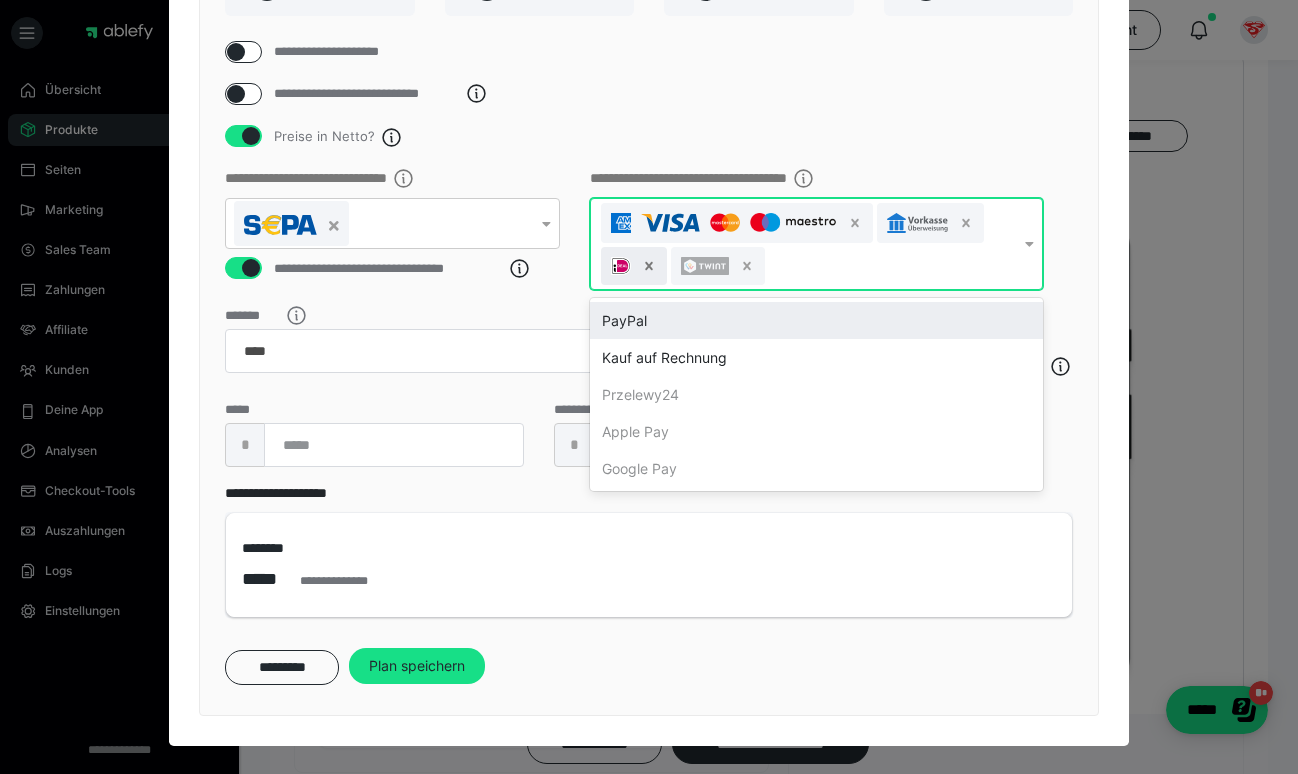 click 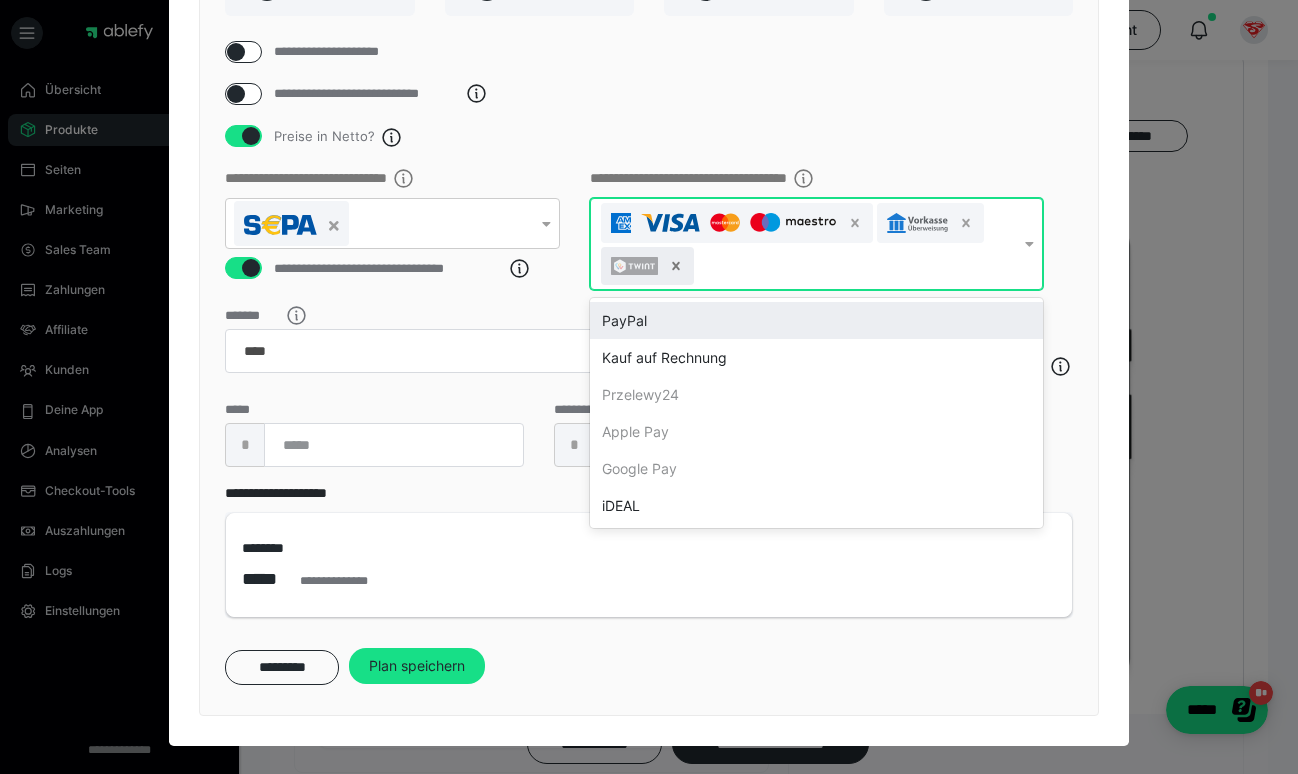 click 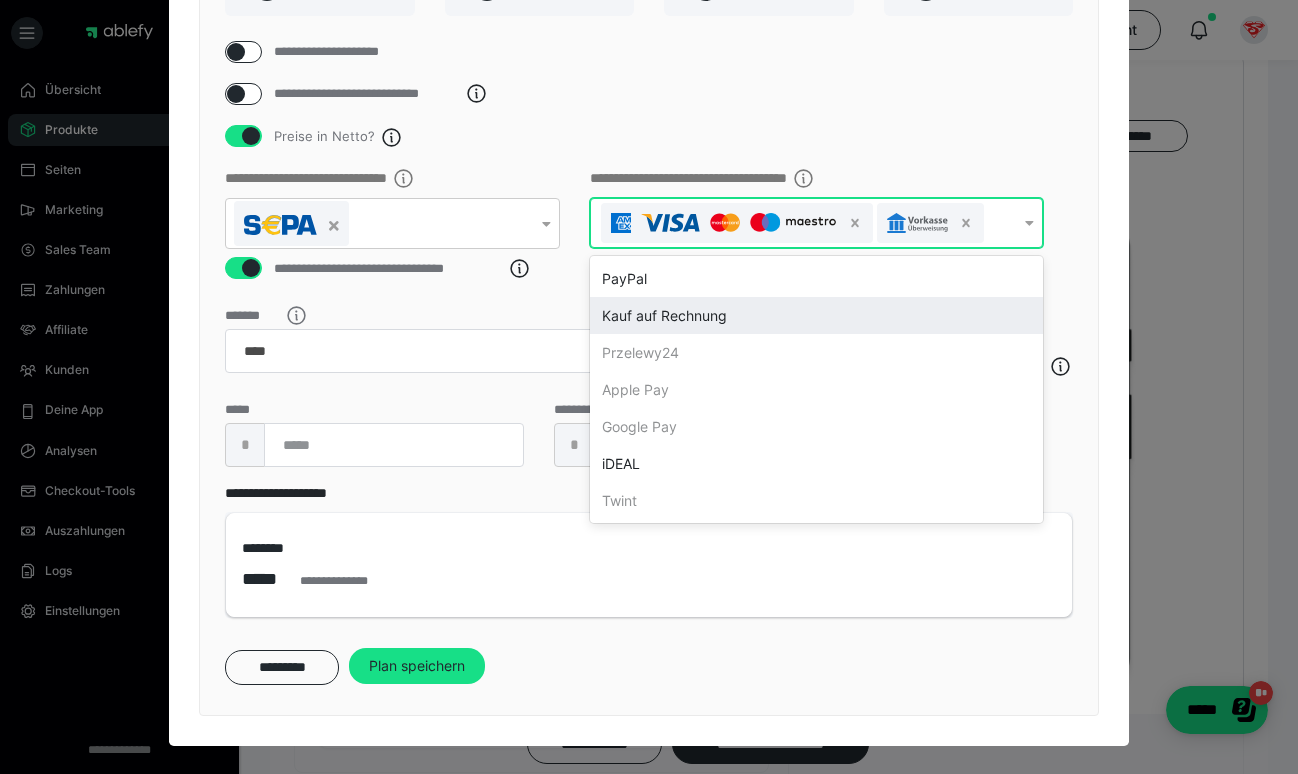 click on "*******" at bounding box center [539, 341] 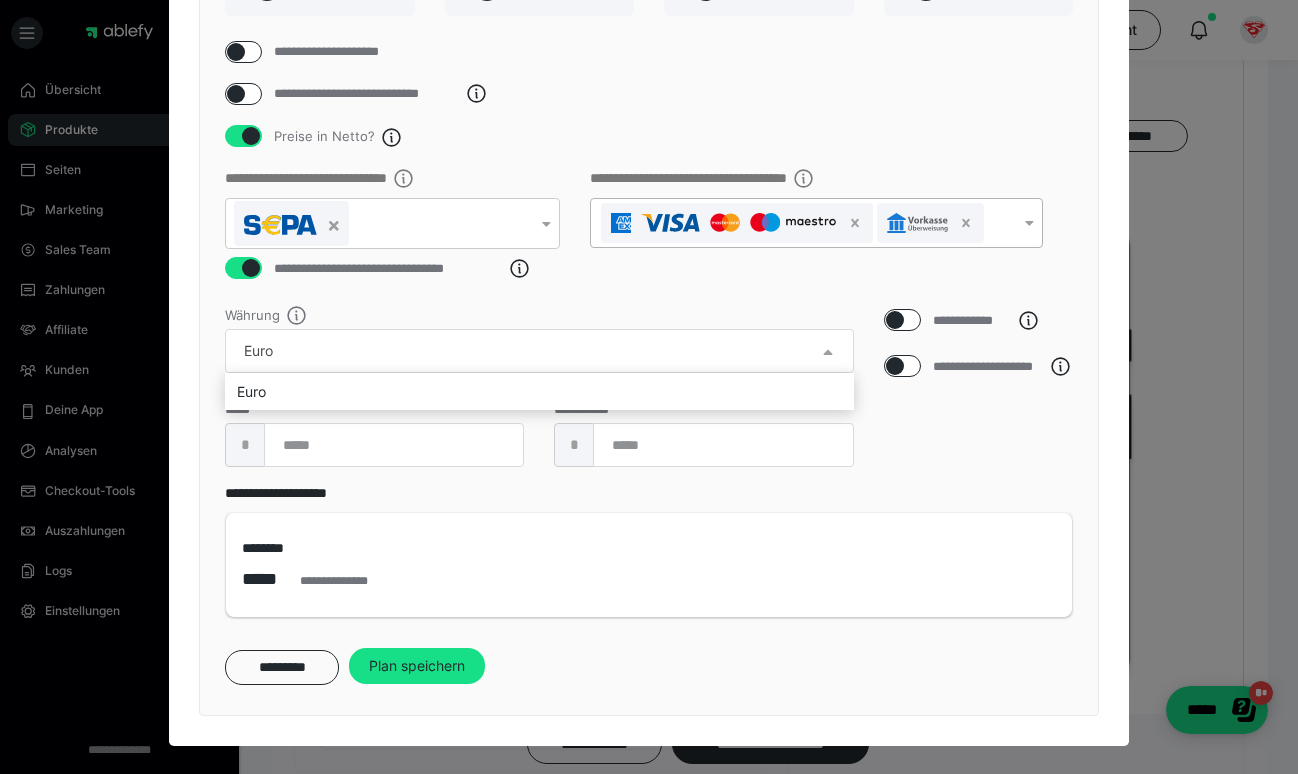 click at bounding box center [649, 387] 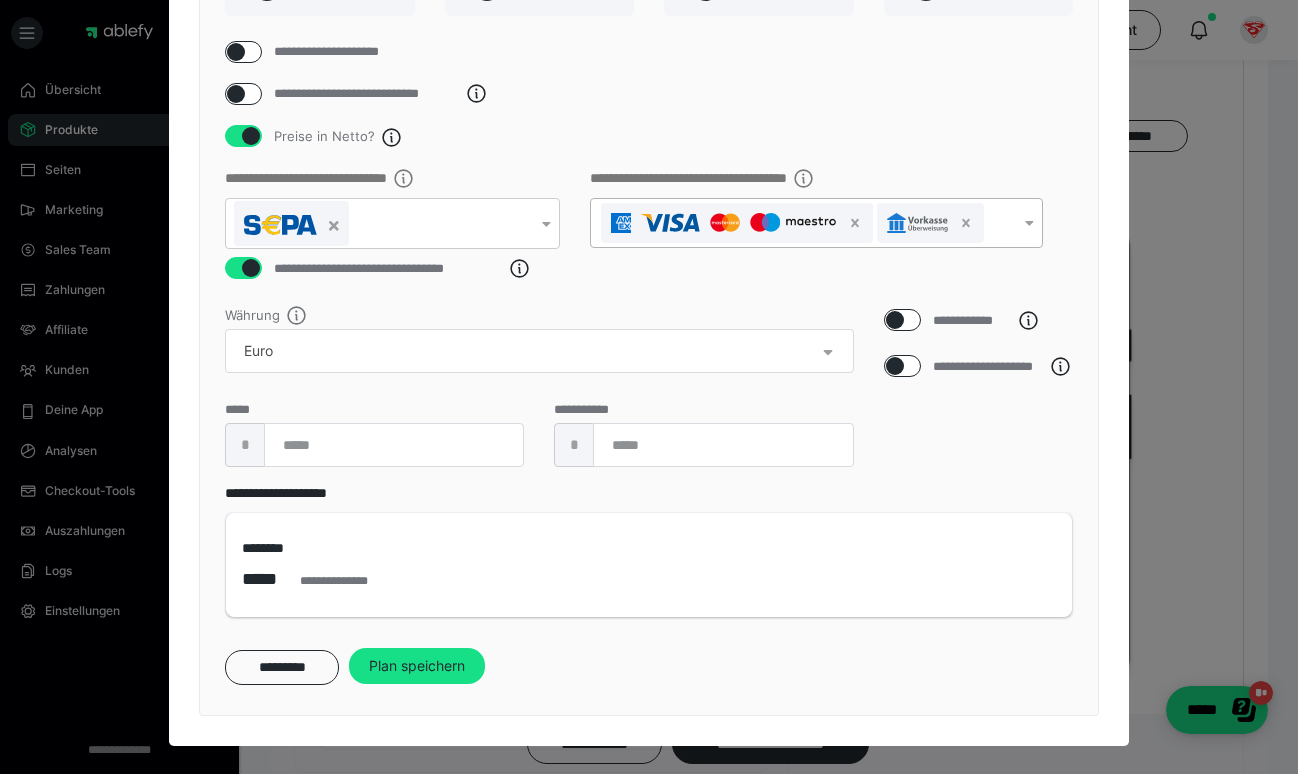scroll, scrollTop: 1174, scrollLeft: 0, axis: vertical 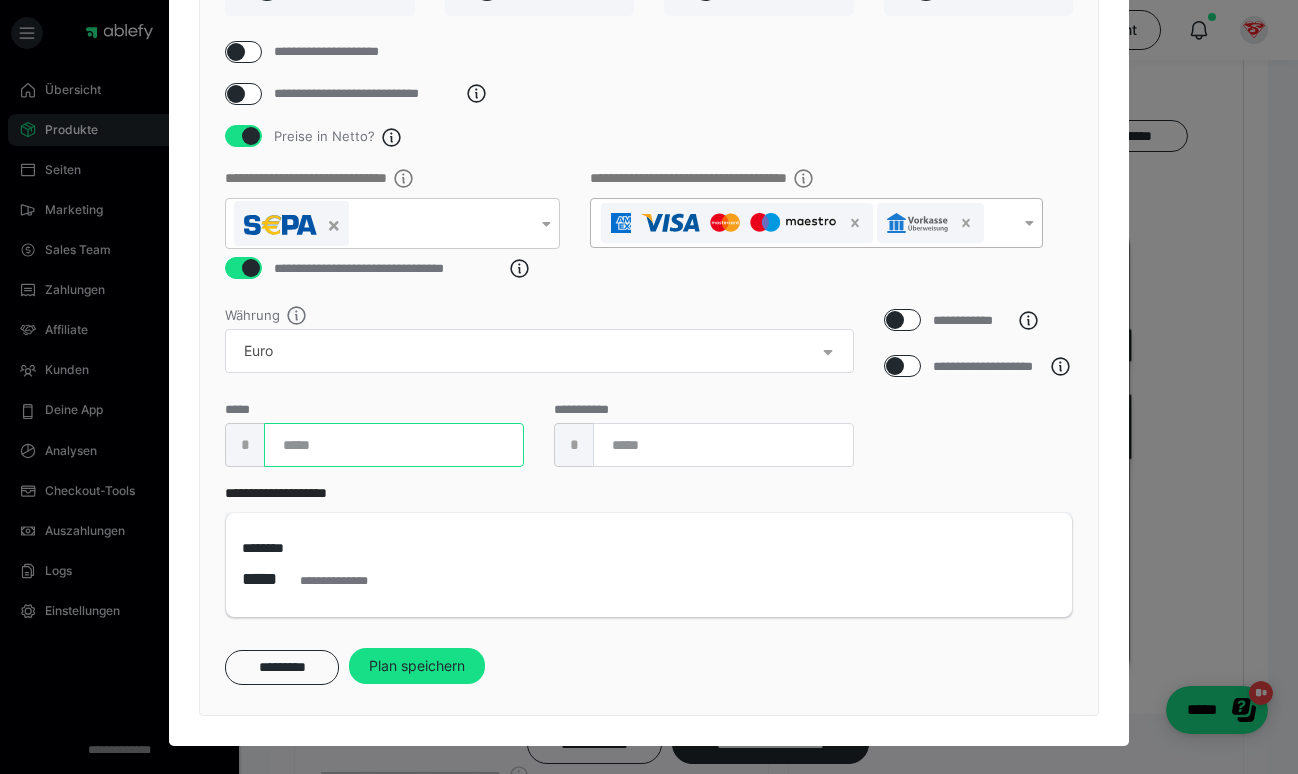 click at bounding box center (394, 445) 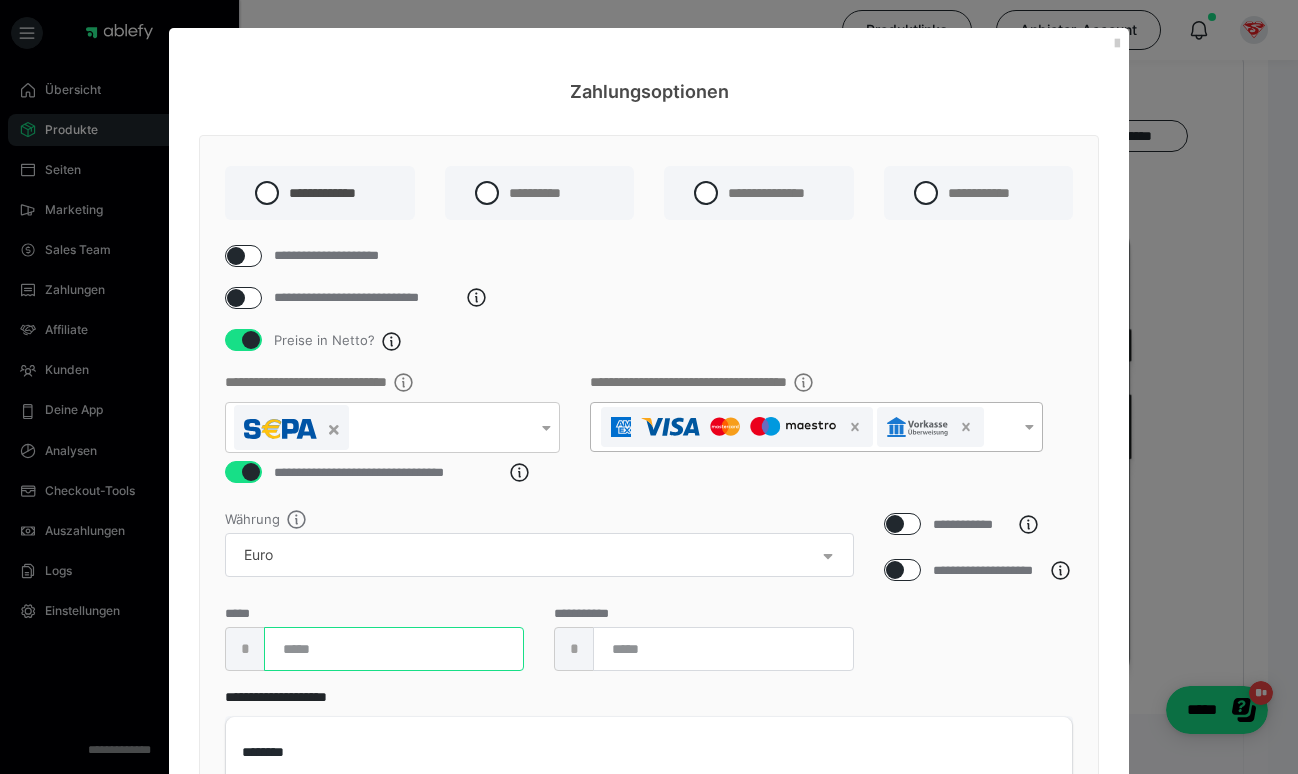 scroll, scrollTop: 0, scrollLeft: 0, axis: both 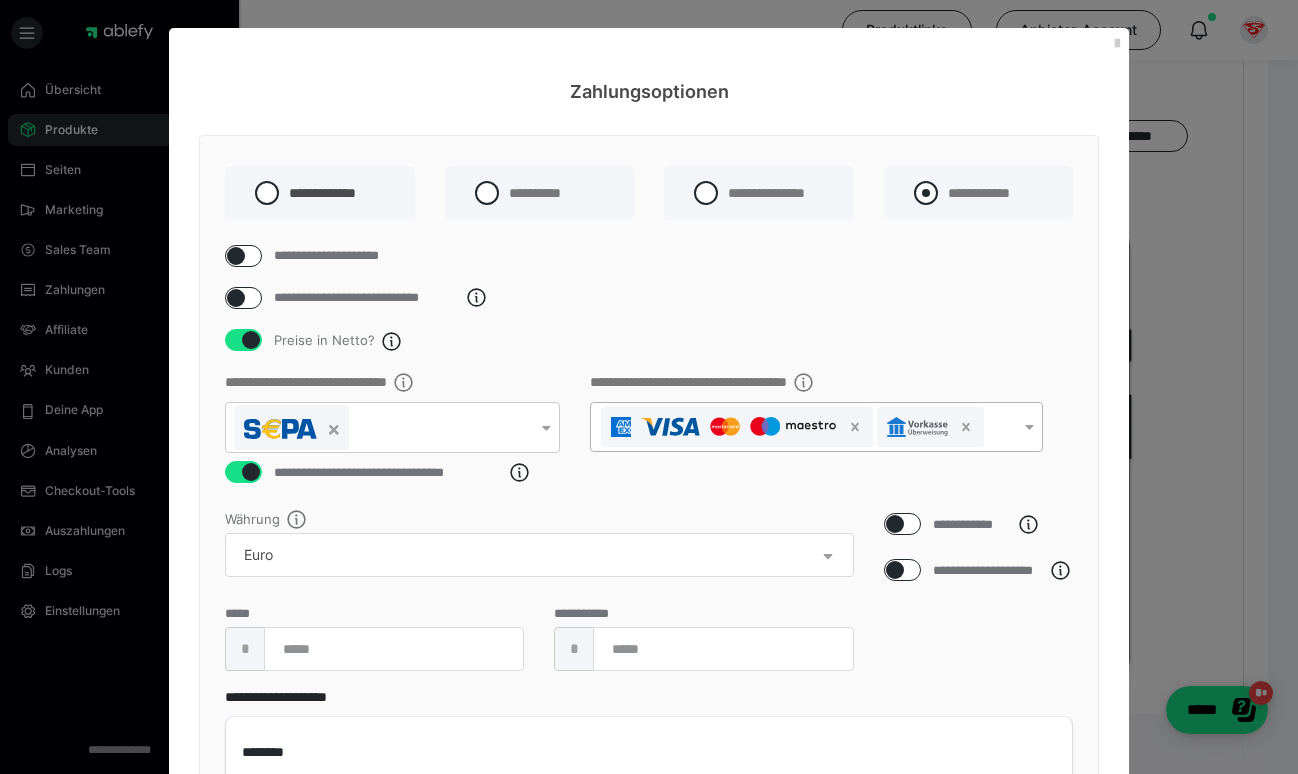 type on "*" 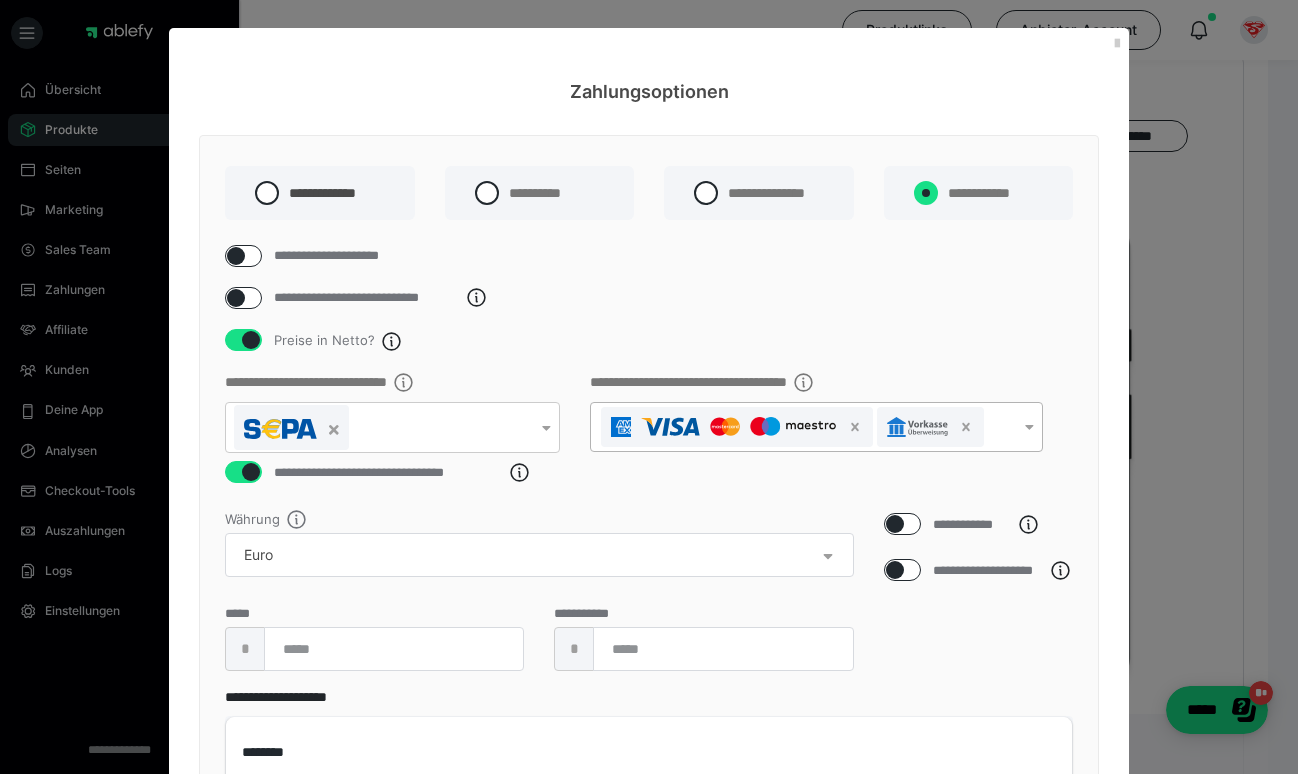 radio on "****" 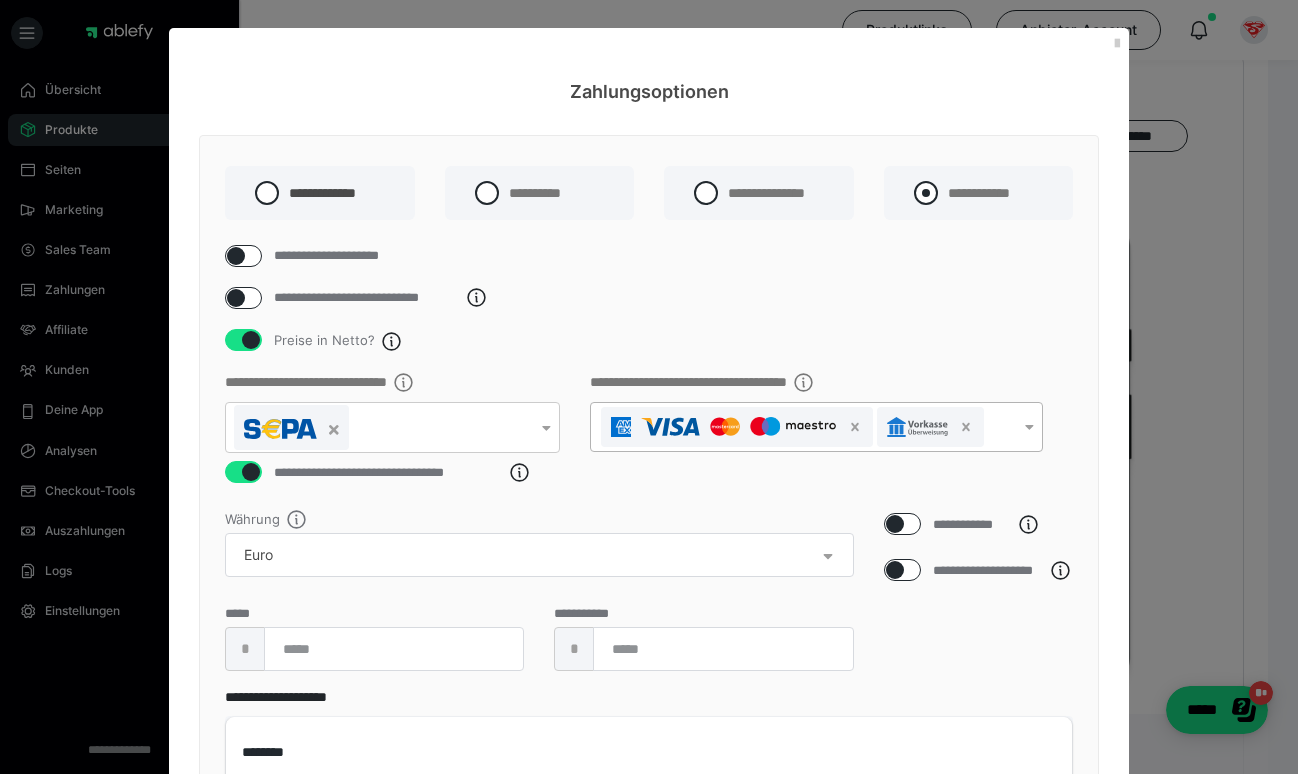 radio on "*****" 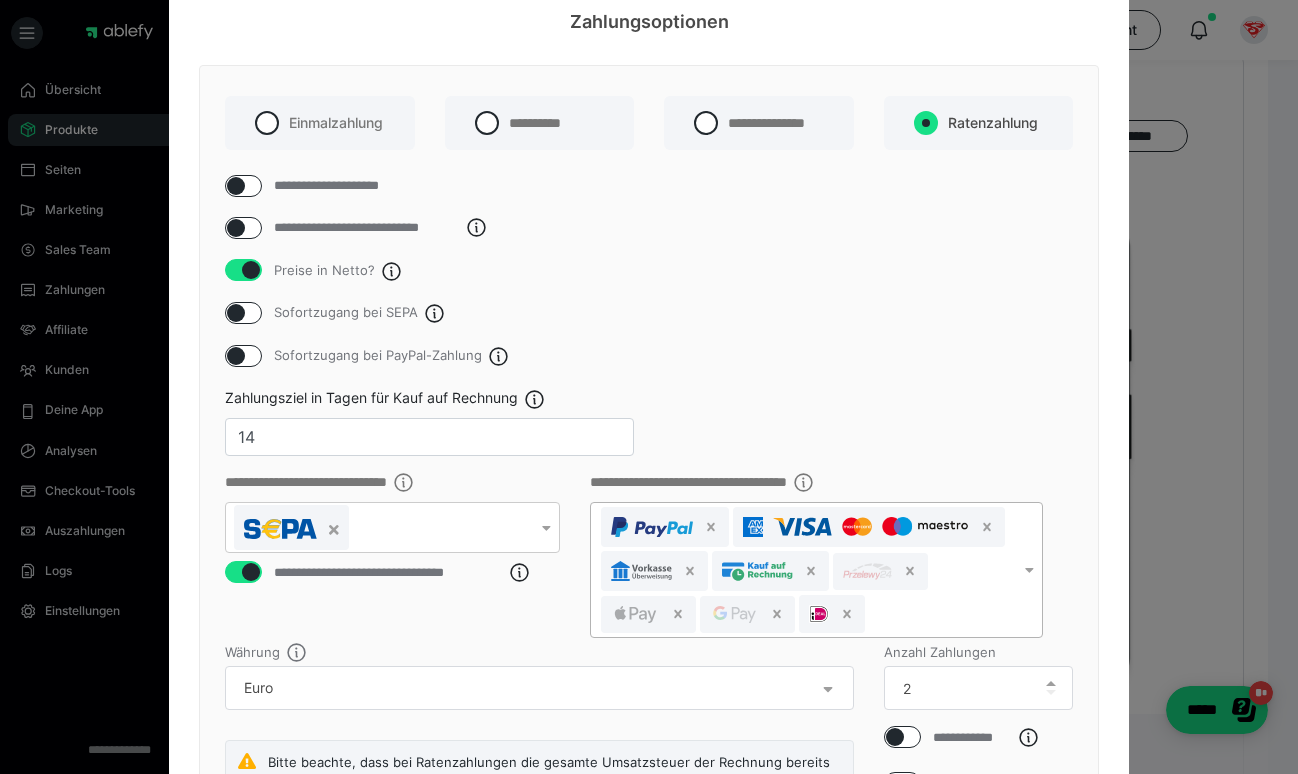 scroll, scrollTop: 88, scrollLeft: 0, axis: vertical 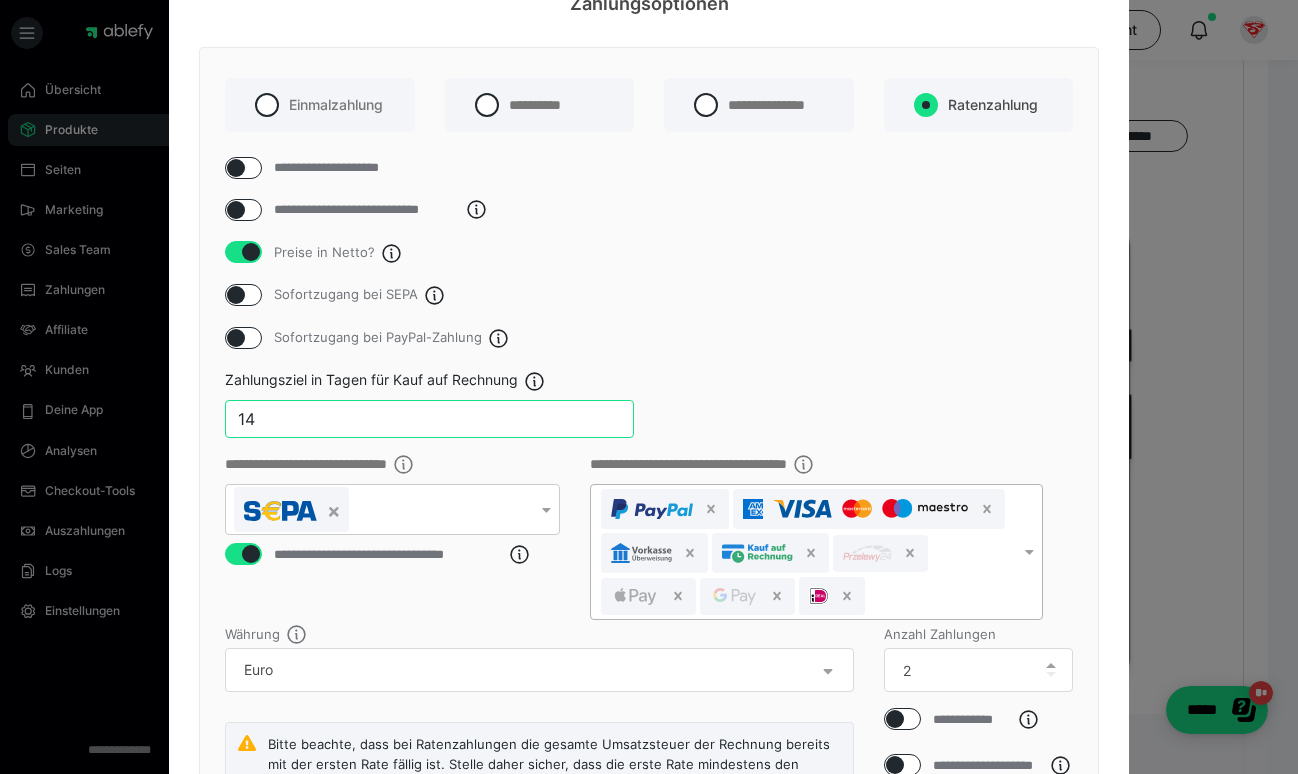 drag, startPoint x: 304, startPoint y: 437, endPoint x: 153, endPoint y: 437, distance: 151 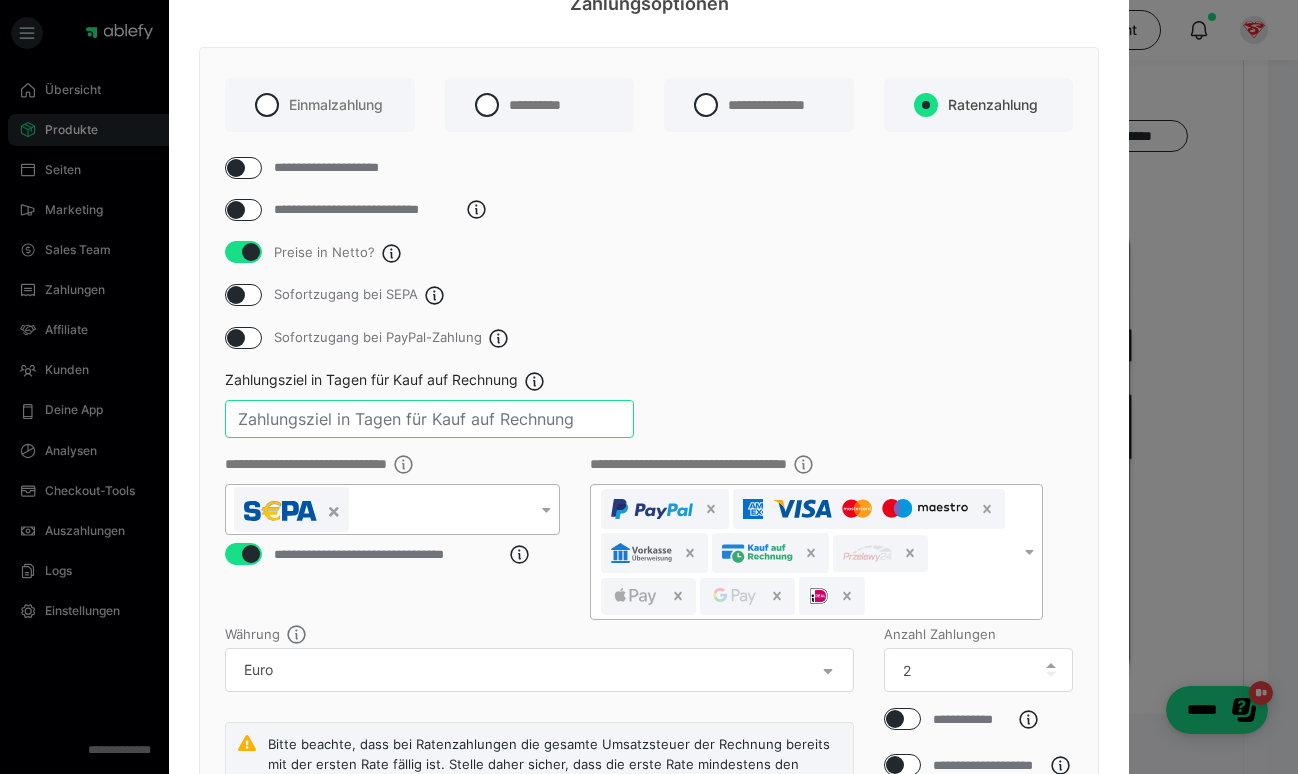 type 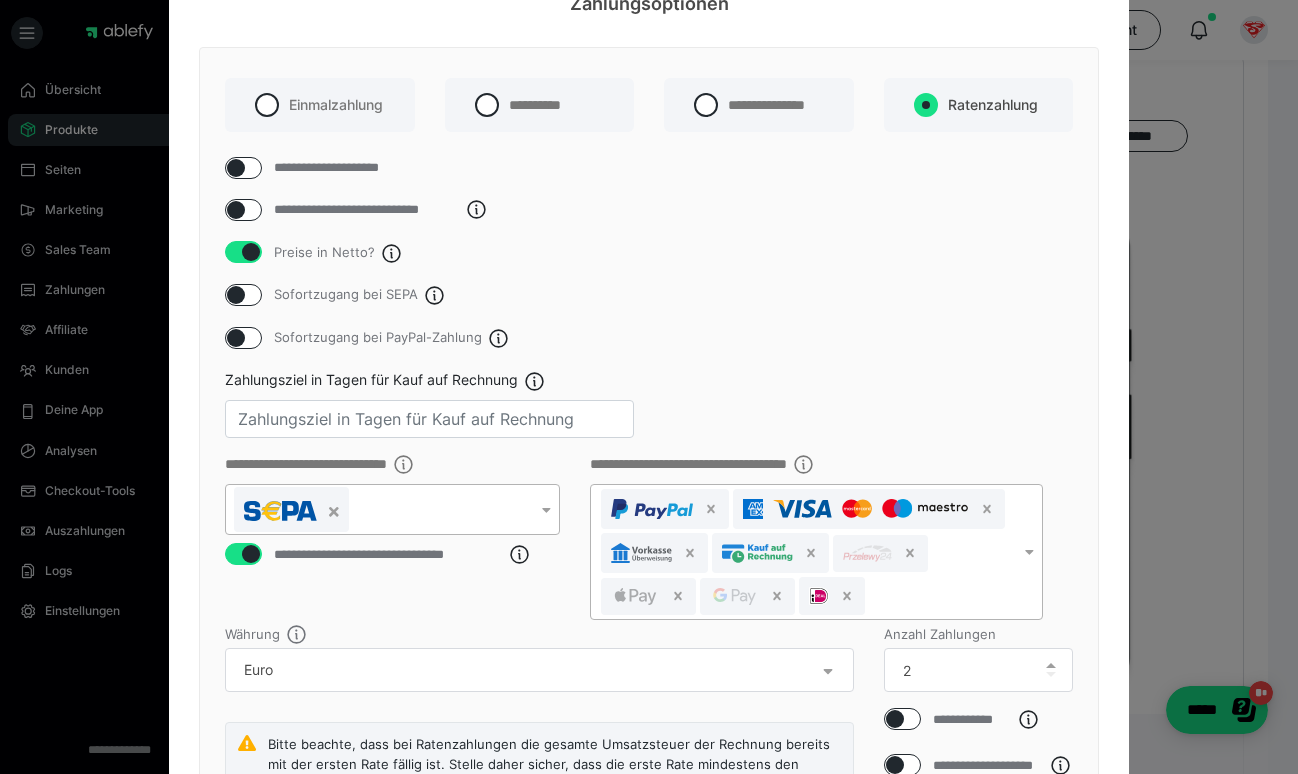 click at bounding box center (392, 509) 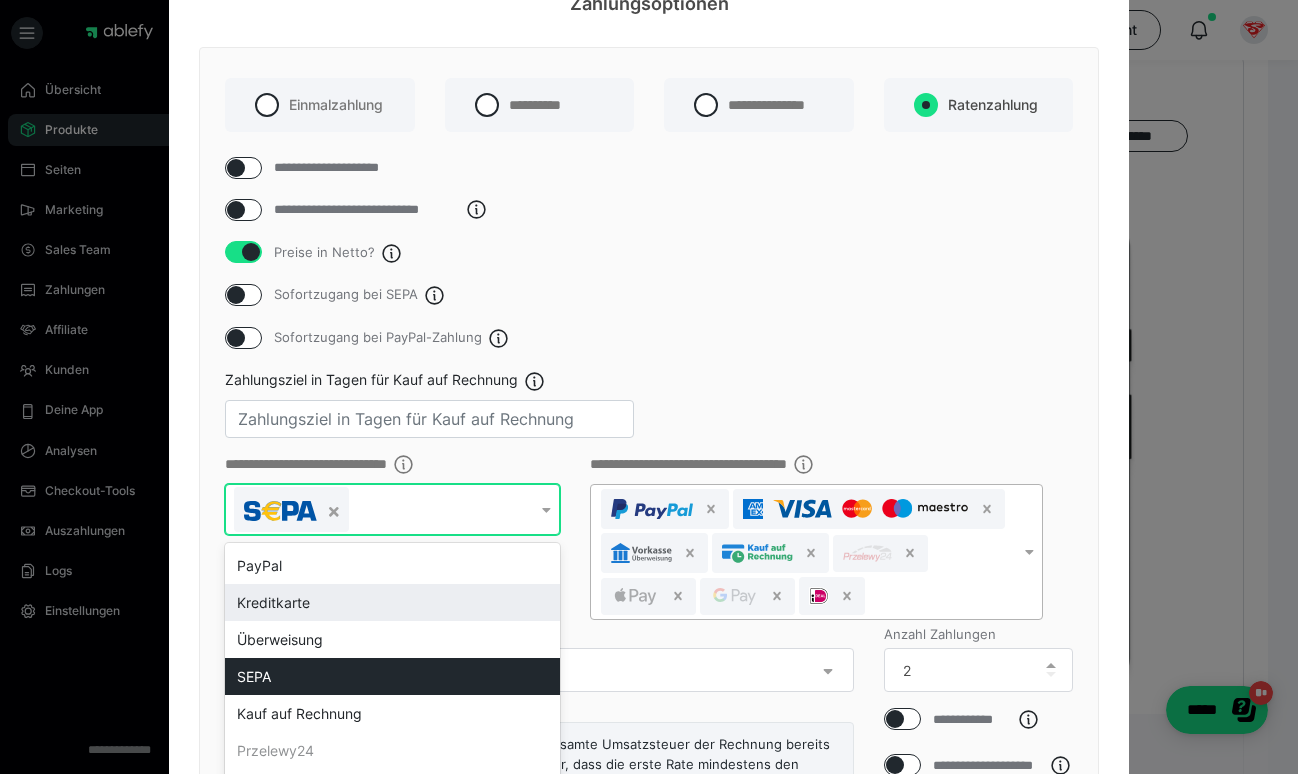 scroll, scrollTop: 190, scrollLeft: 0, axis: vertical 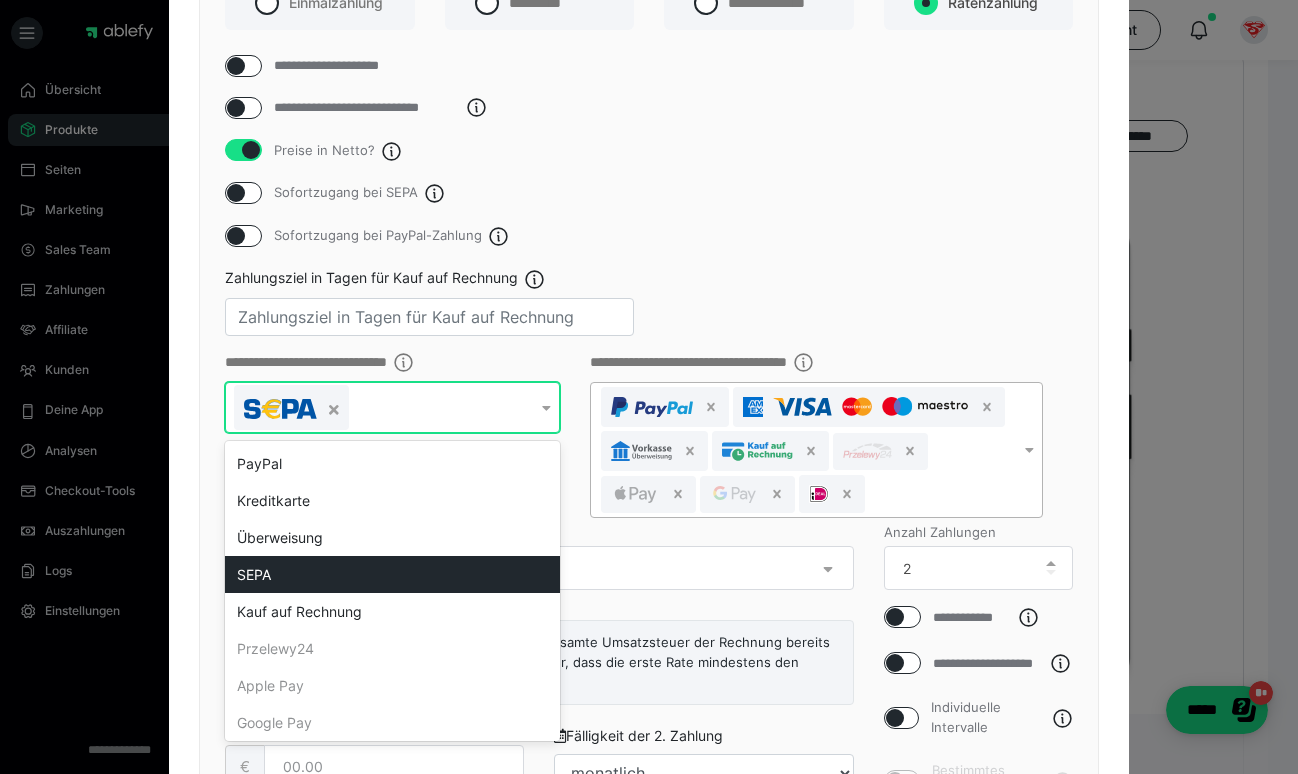 click on "SEPA" at bounding box center [392, 574] 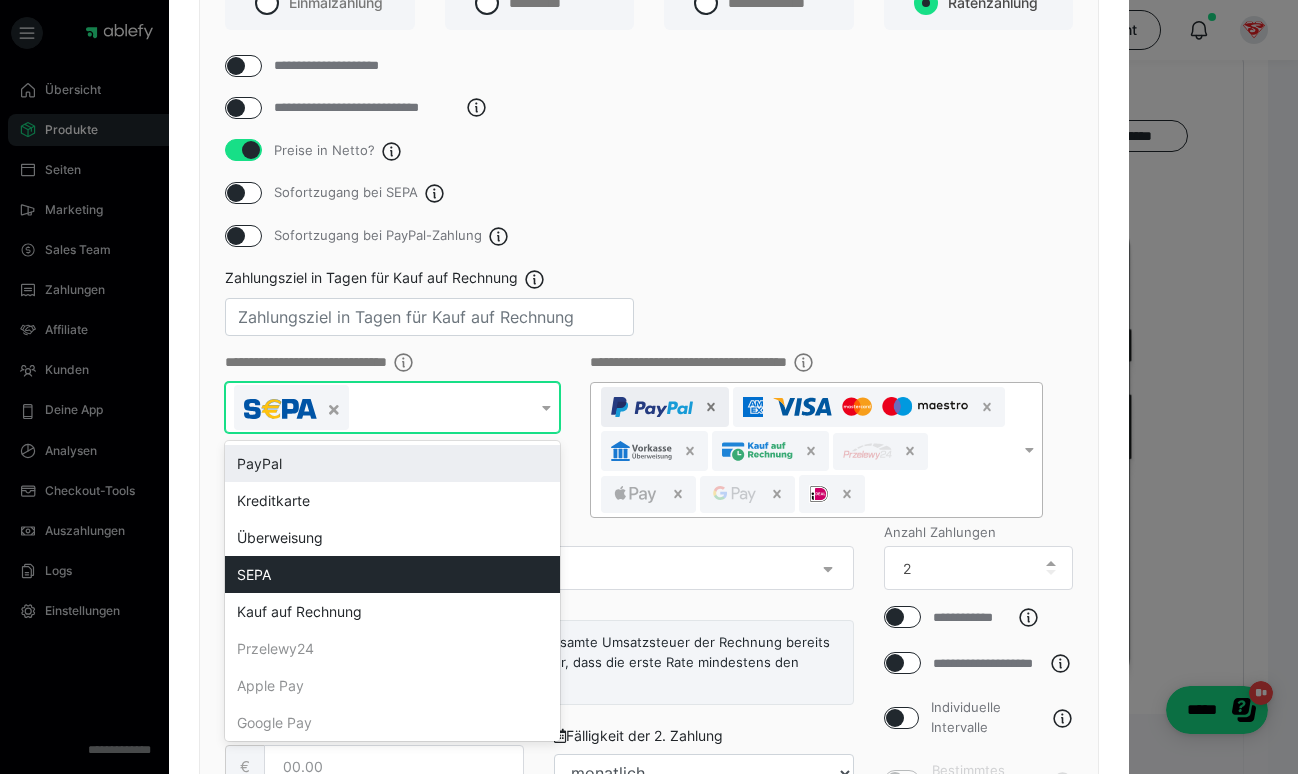 click 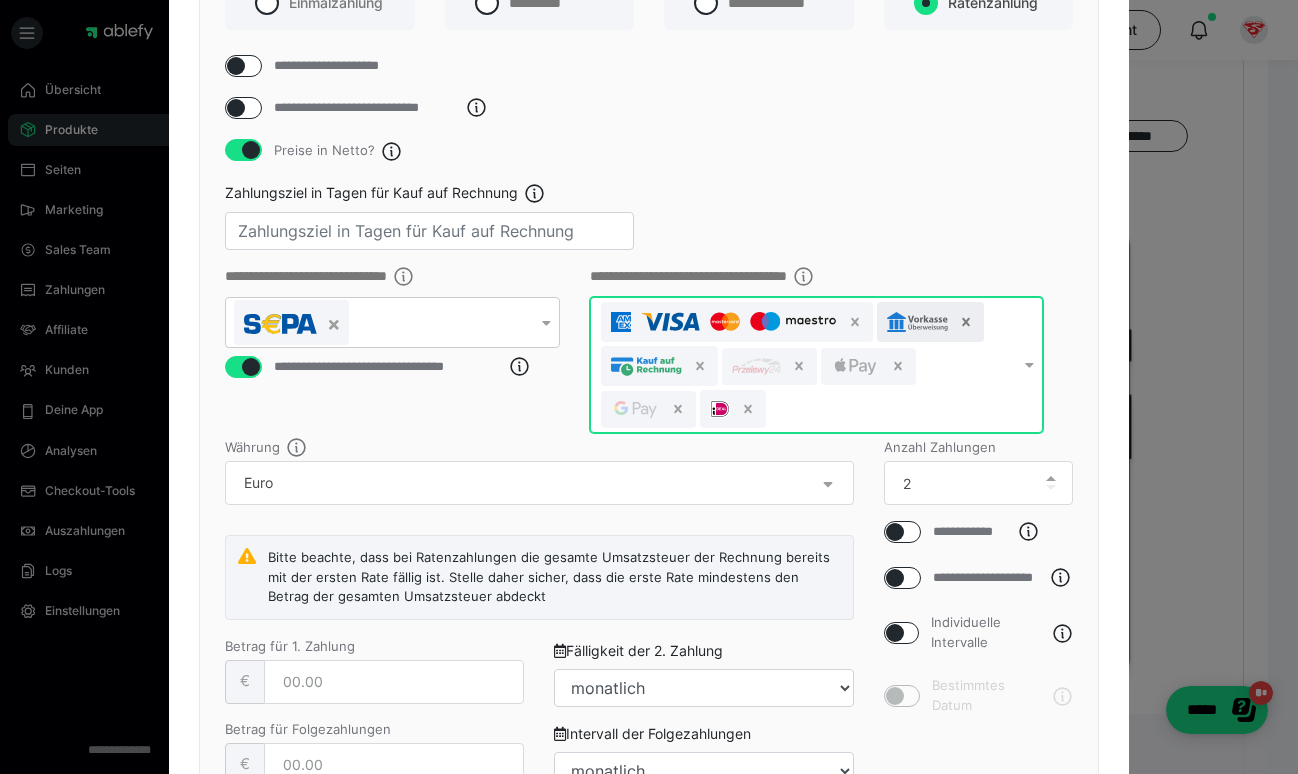click 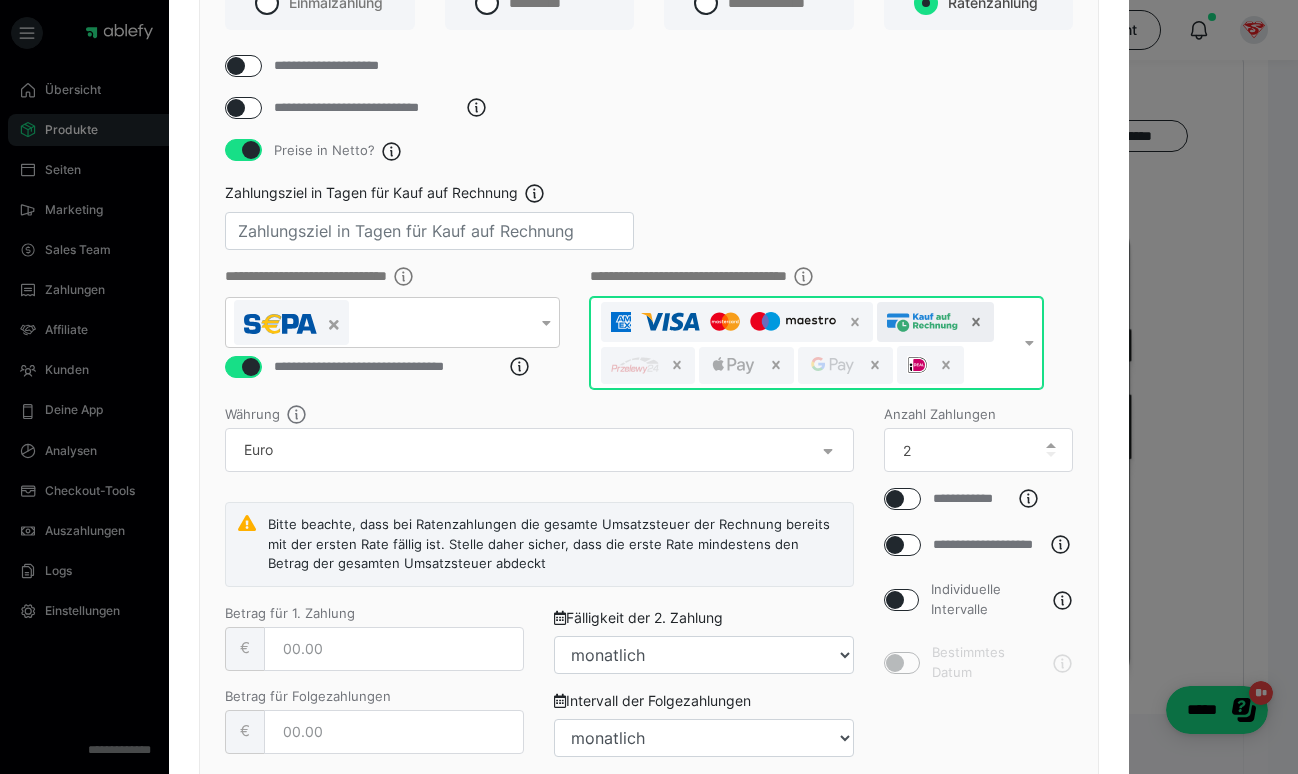 click 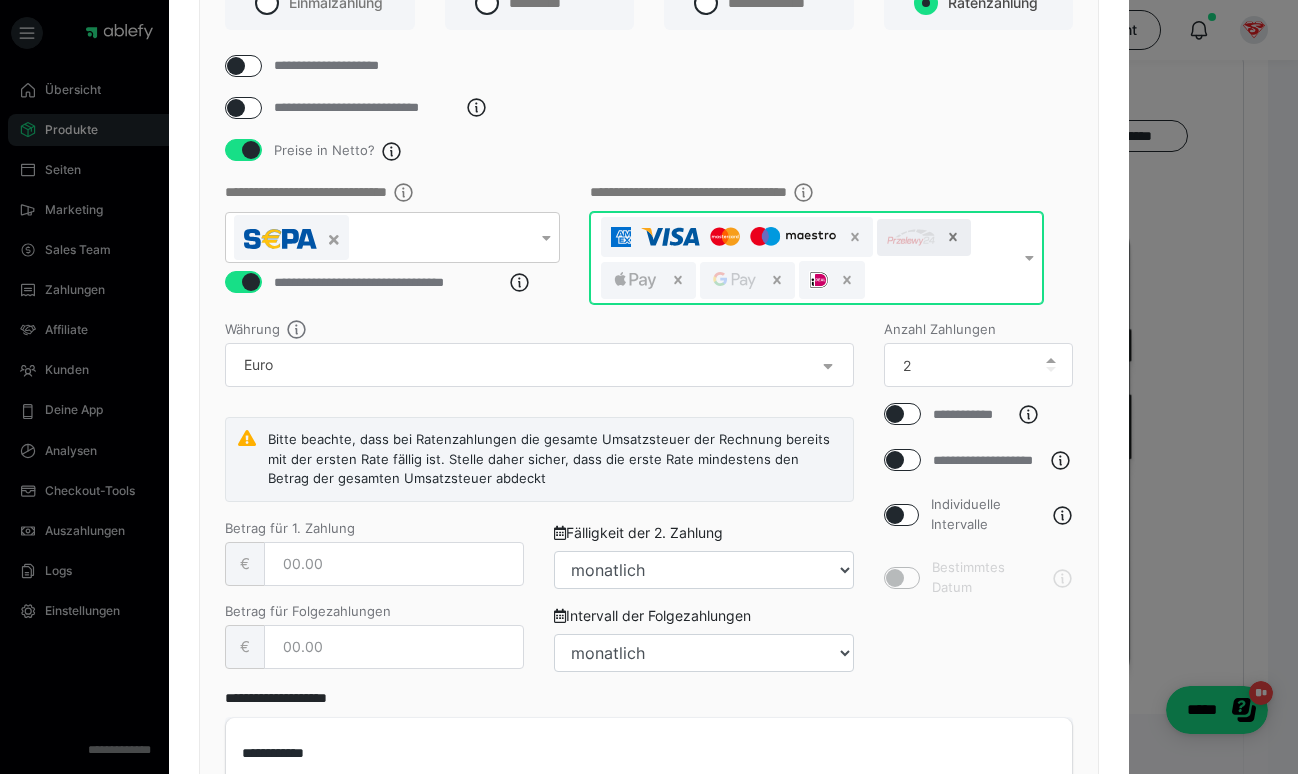 click 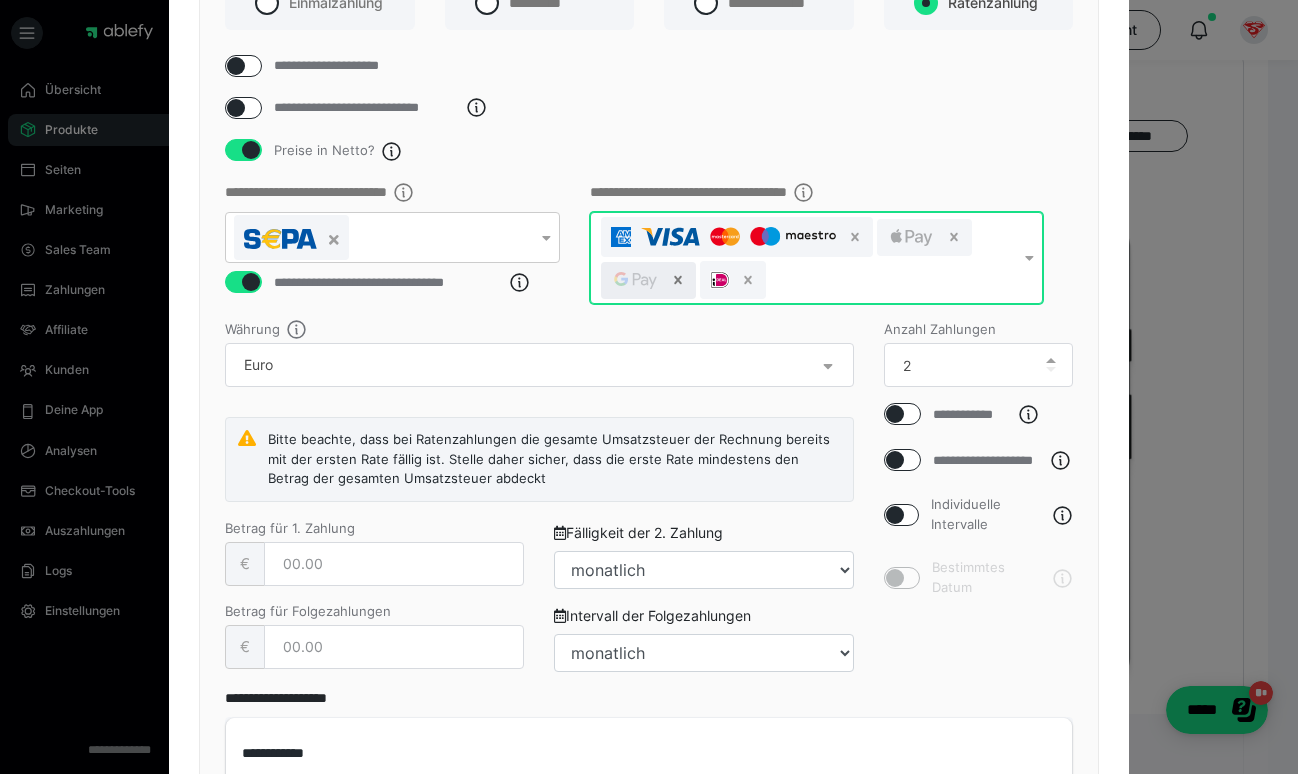 click 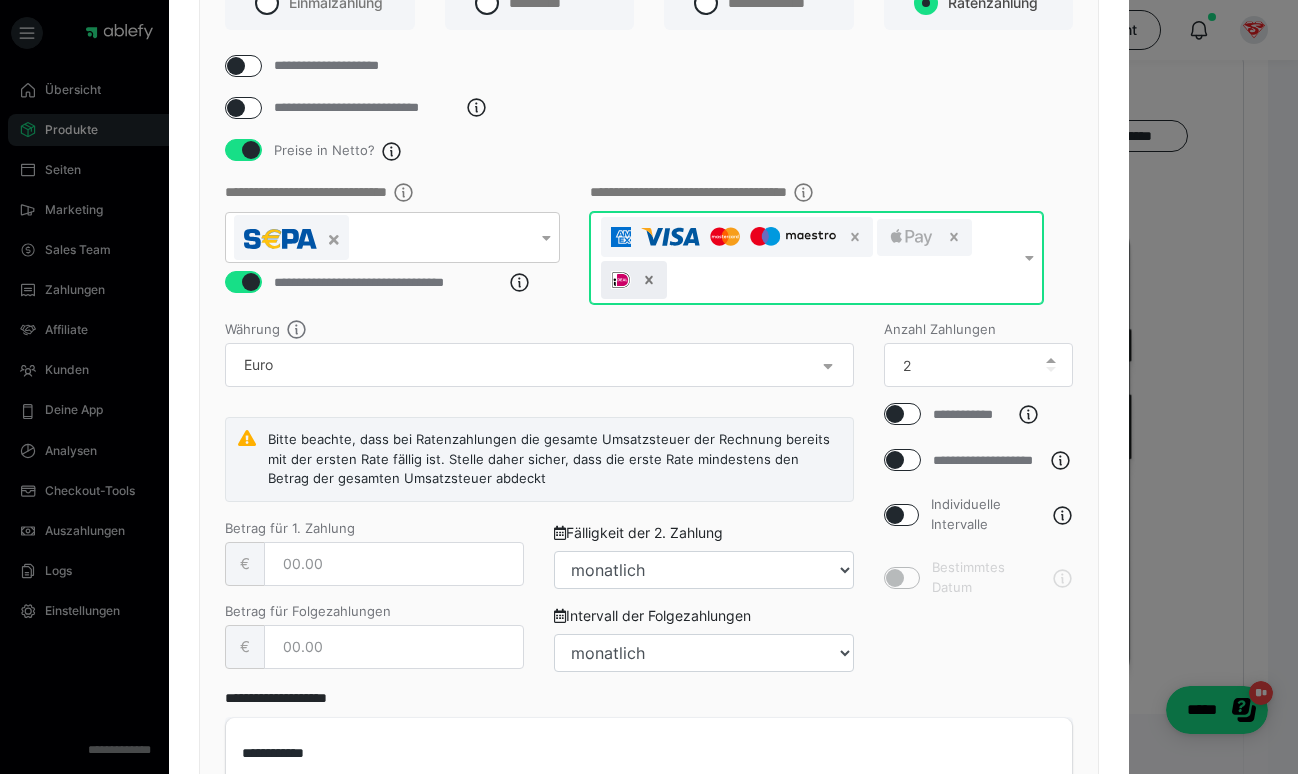 click 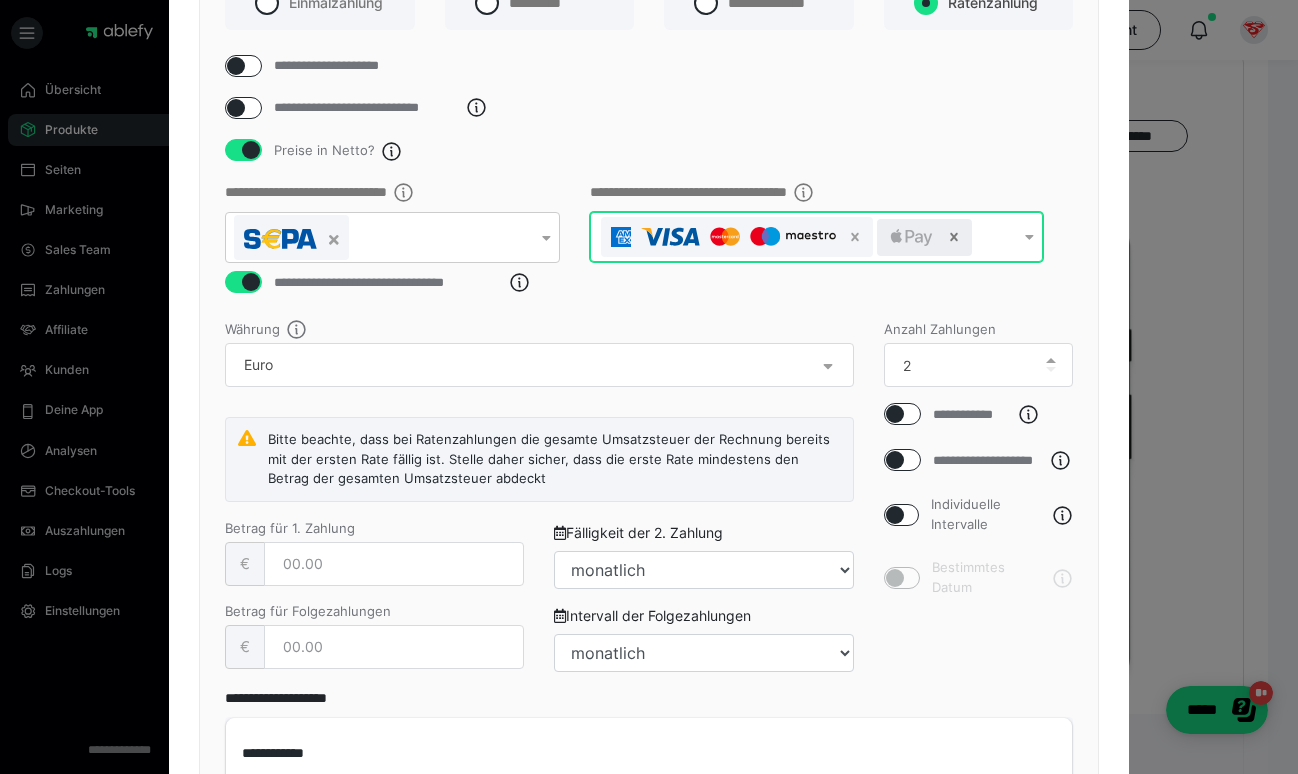 click 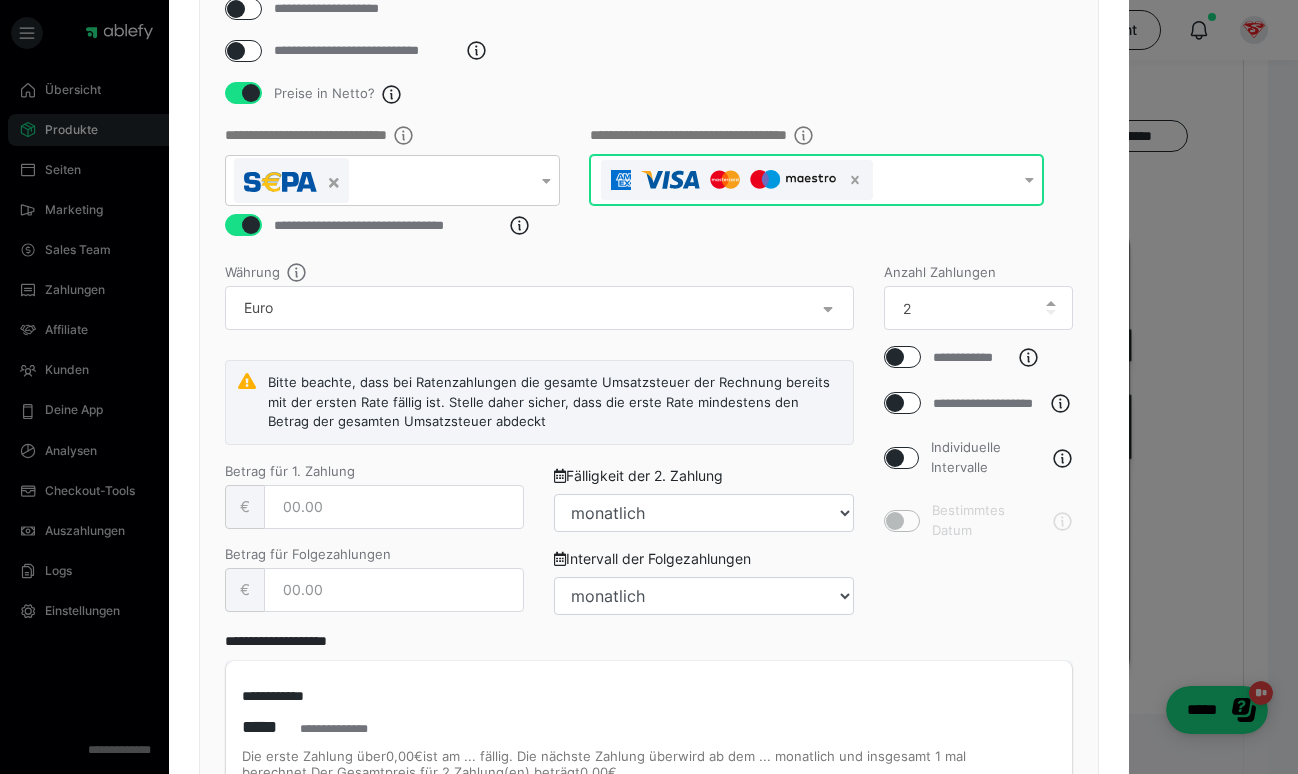 scroll, scrollTop: 262, scrollLeft: 0, axis: vertical 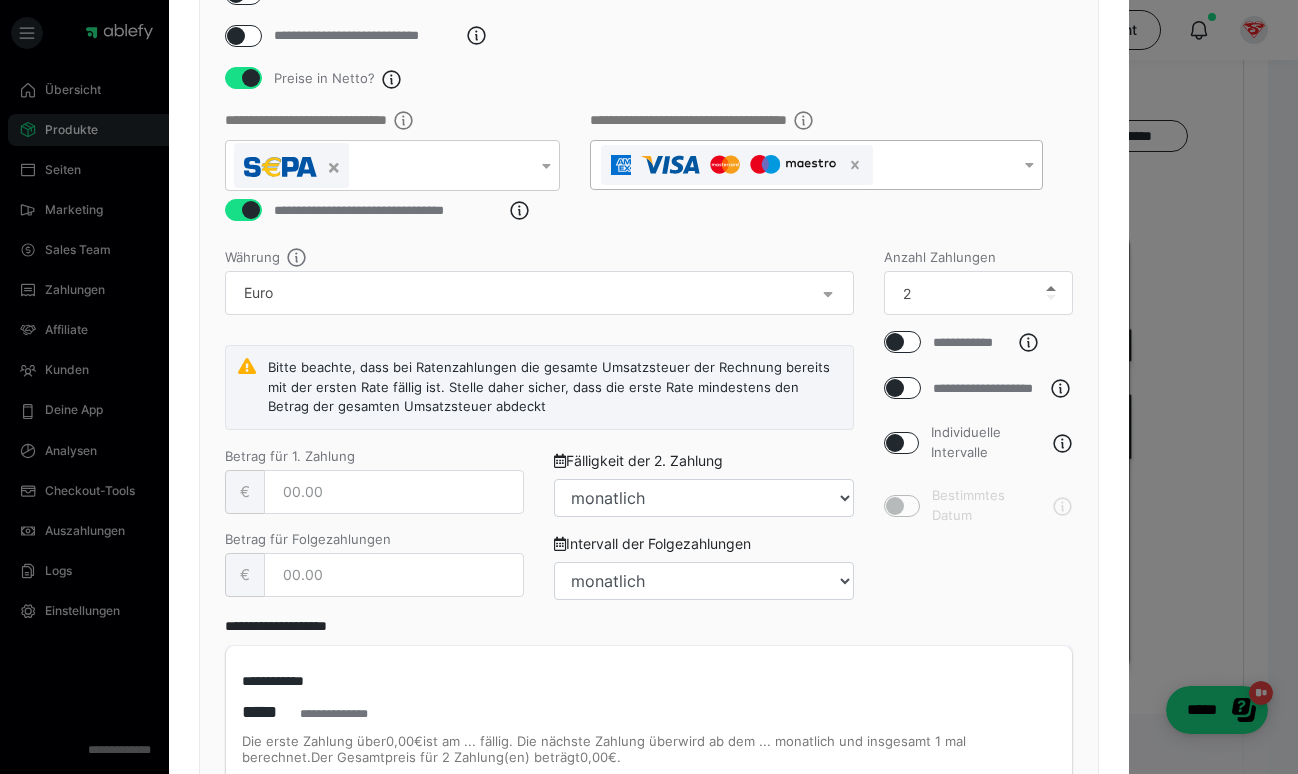 click at bounding box center (1051, 288) 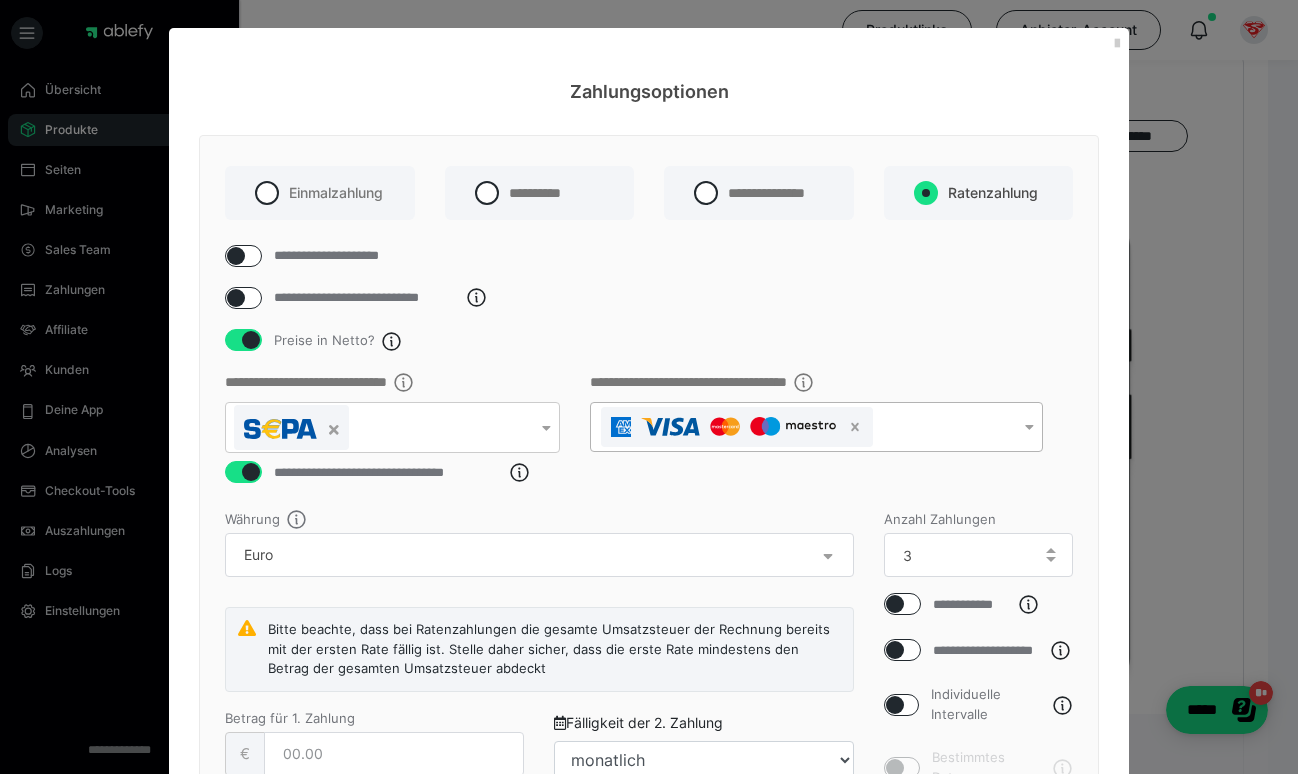scroll, scrollTop: 0, scrollLeft: 0, axis: both 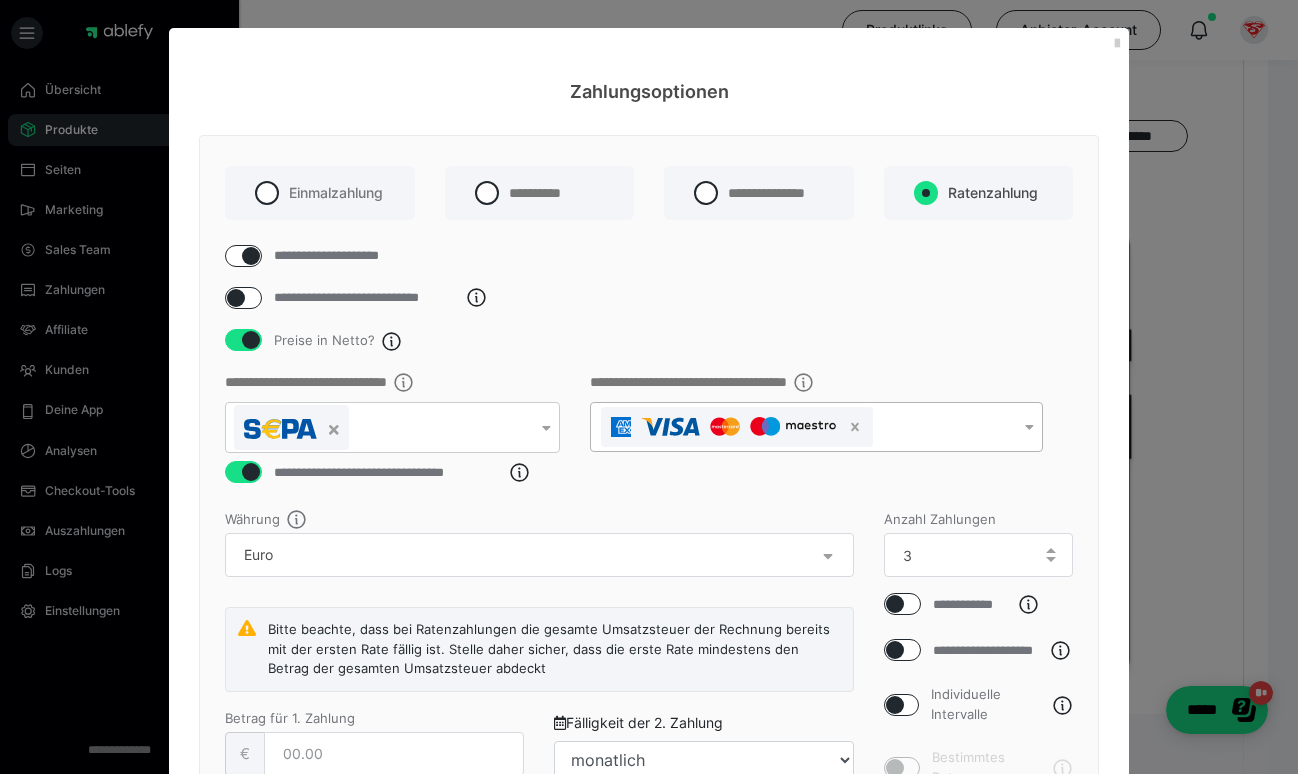 checkbox on "****" 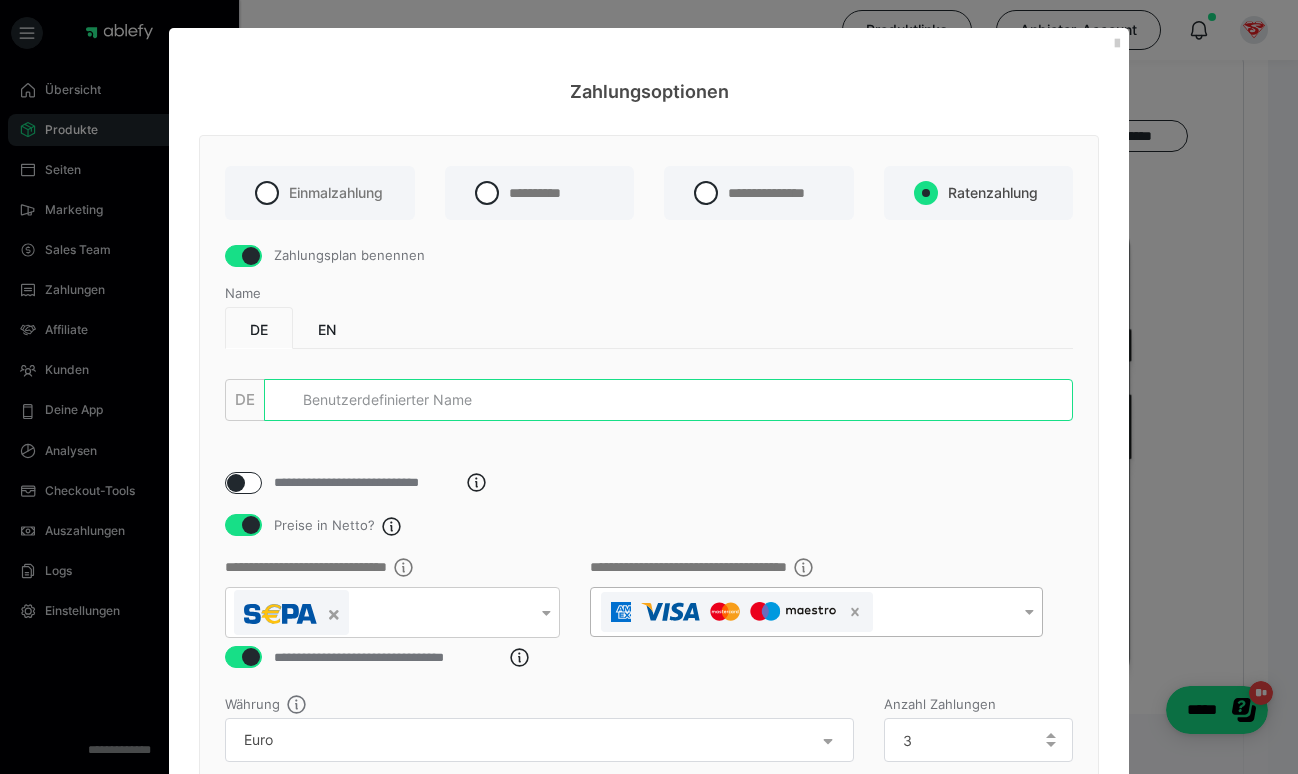 click at bounding box center [668, 400] 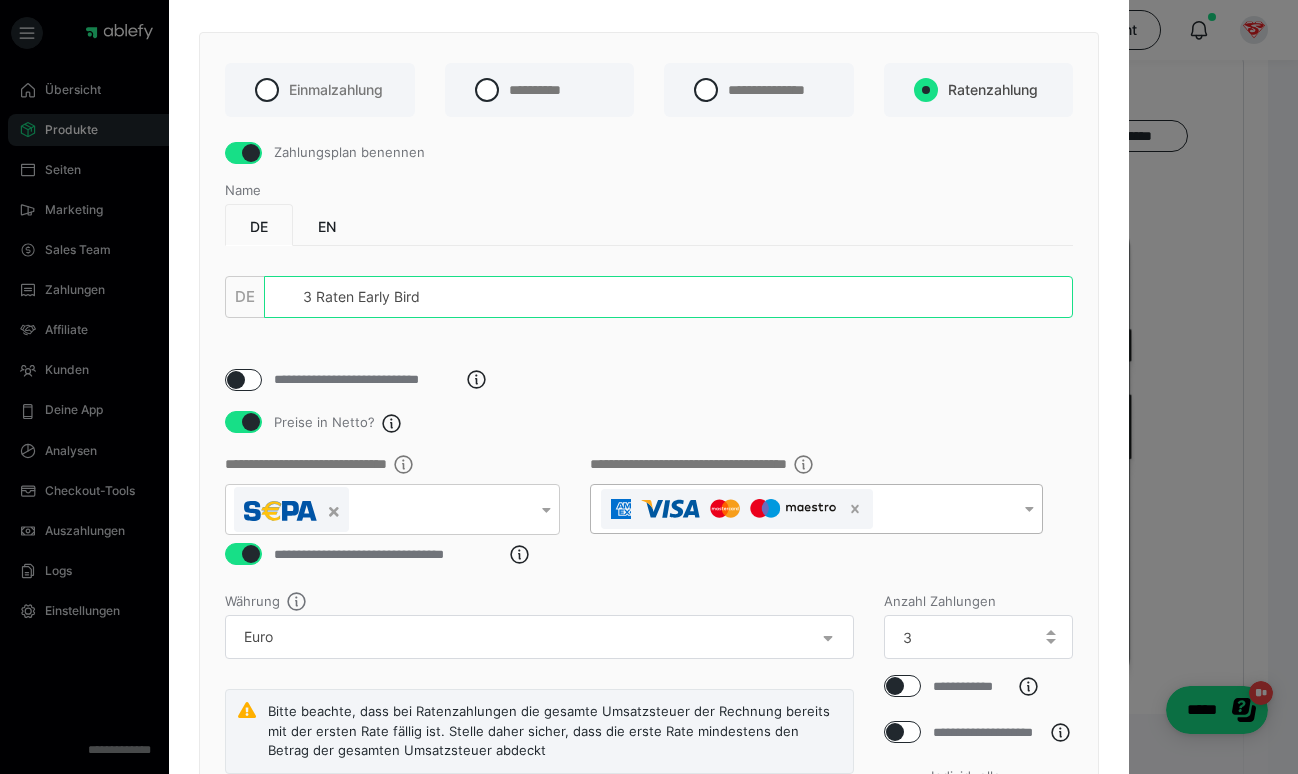 scroll, scrollTop: 182, scrollLeft: 0, axis: vertical 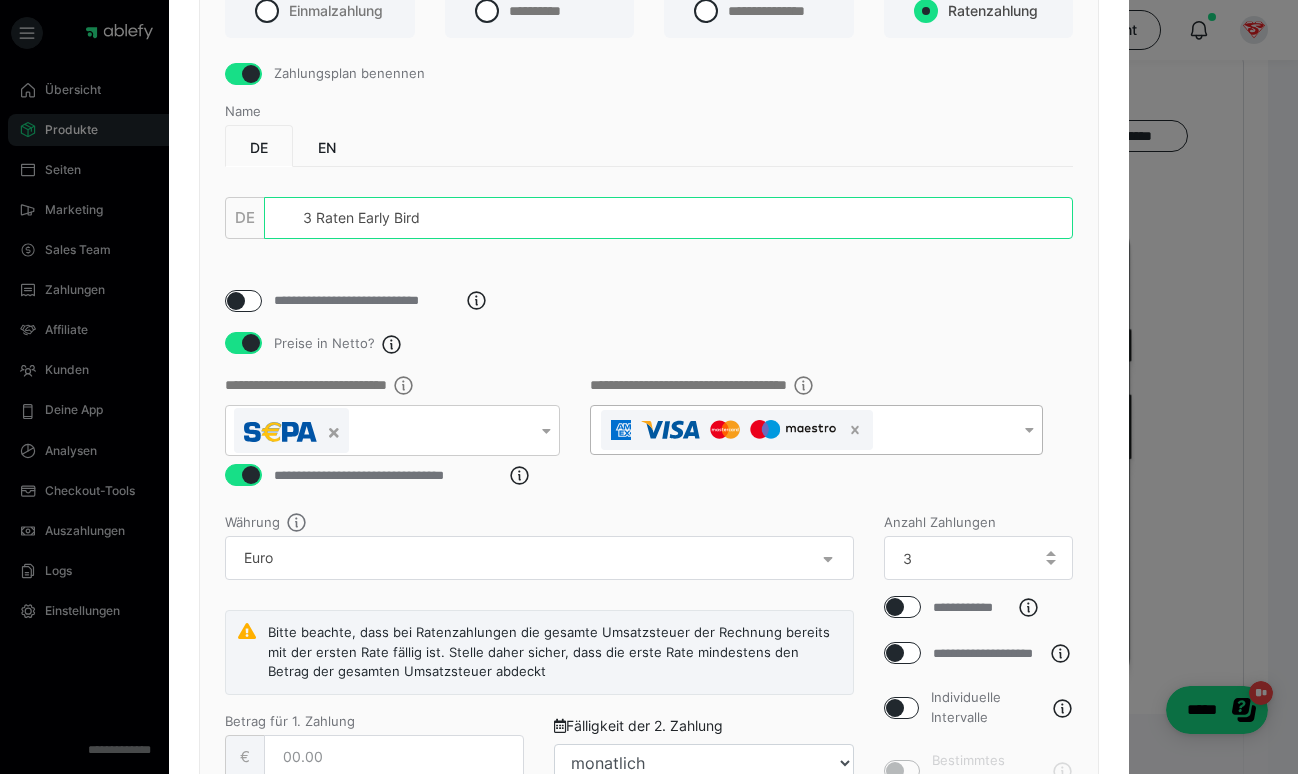 click on "3 Raten Early Bird" at bounding box center [668, 218] 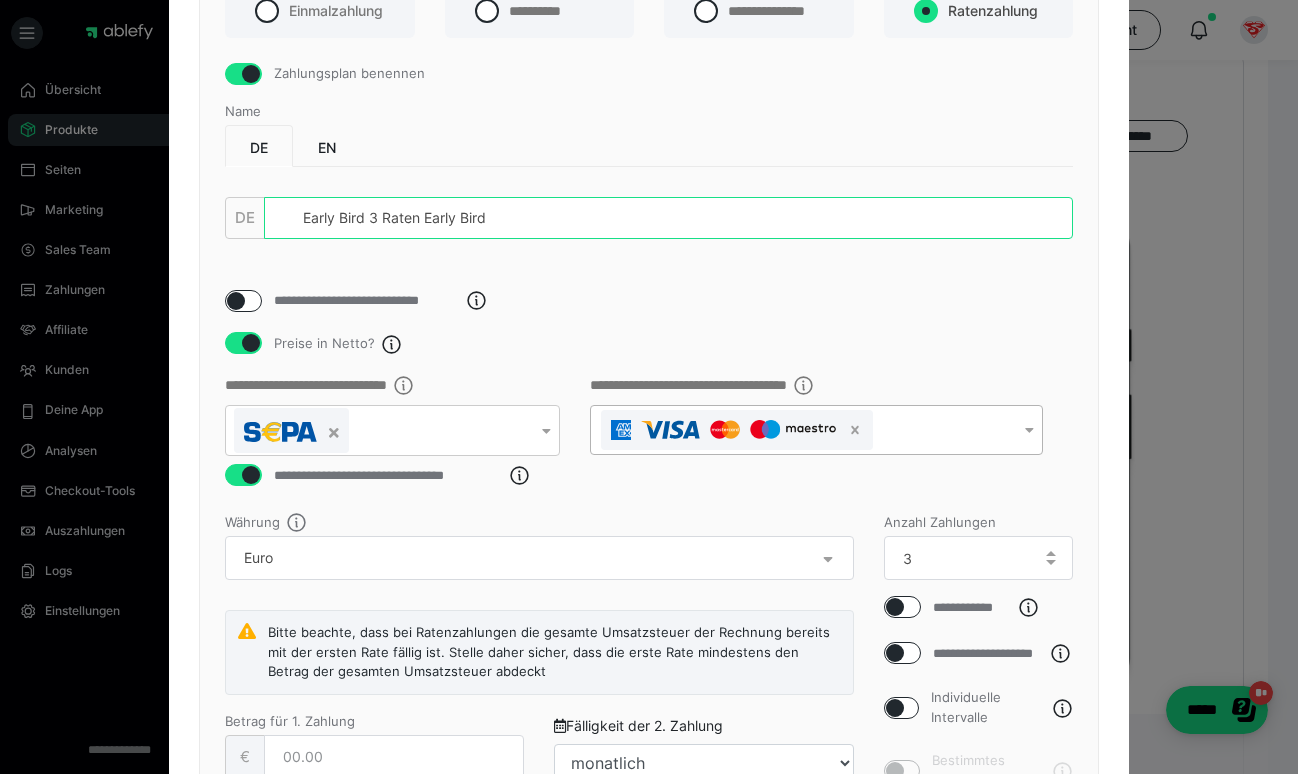 drag, startPoint x: 502, startPoint y: 238, endPoint x: 421, endPoint y: 245, distance: 81.3019 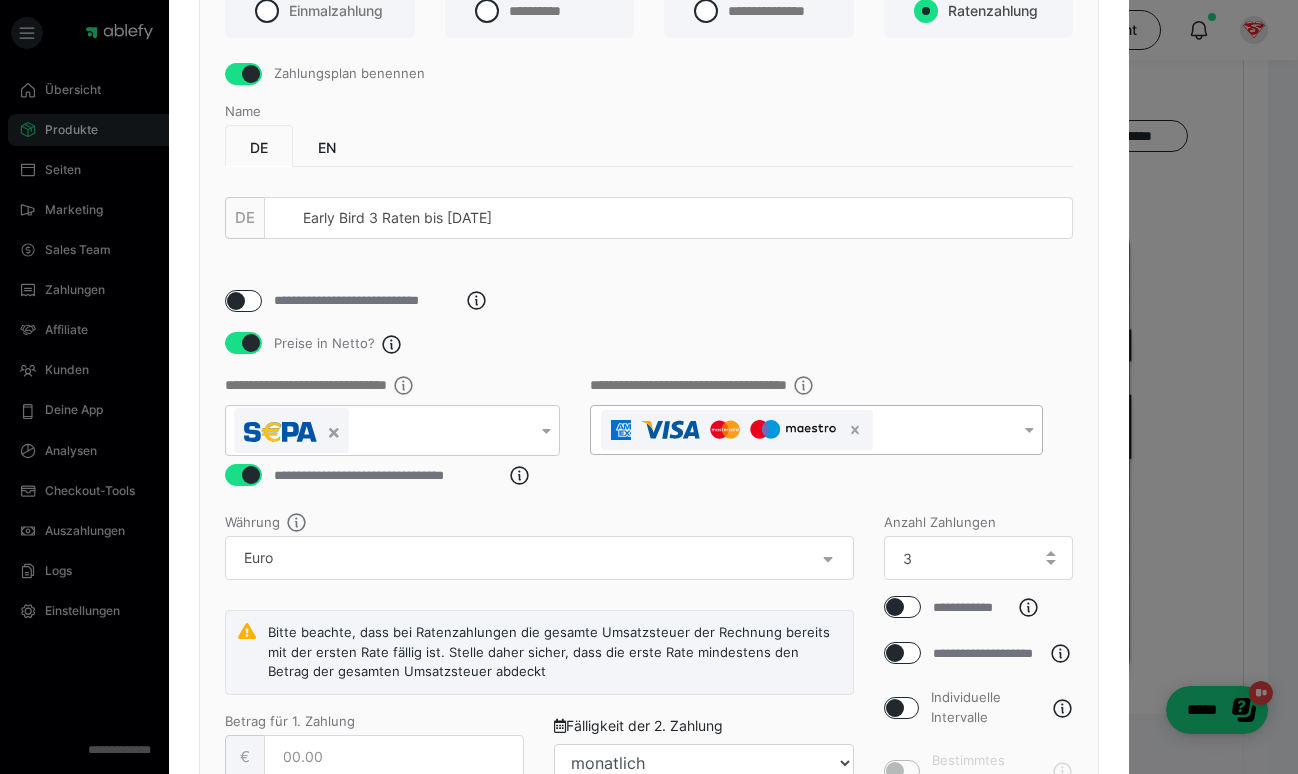 click on "DE EN DE Early Bird 3 Raten bis [DATE]" at bounding box center [649, 207] 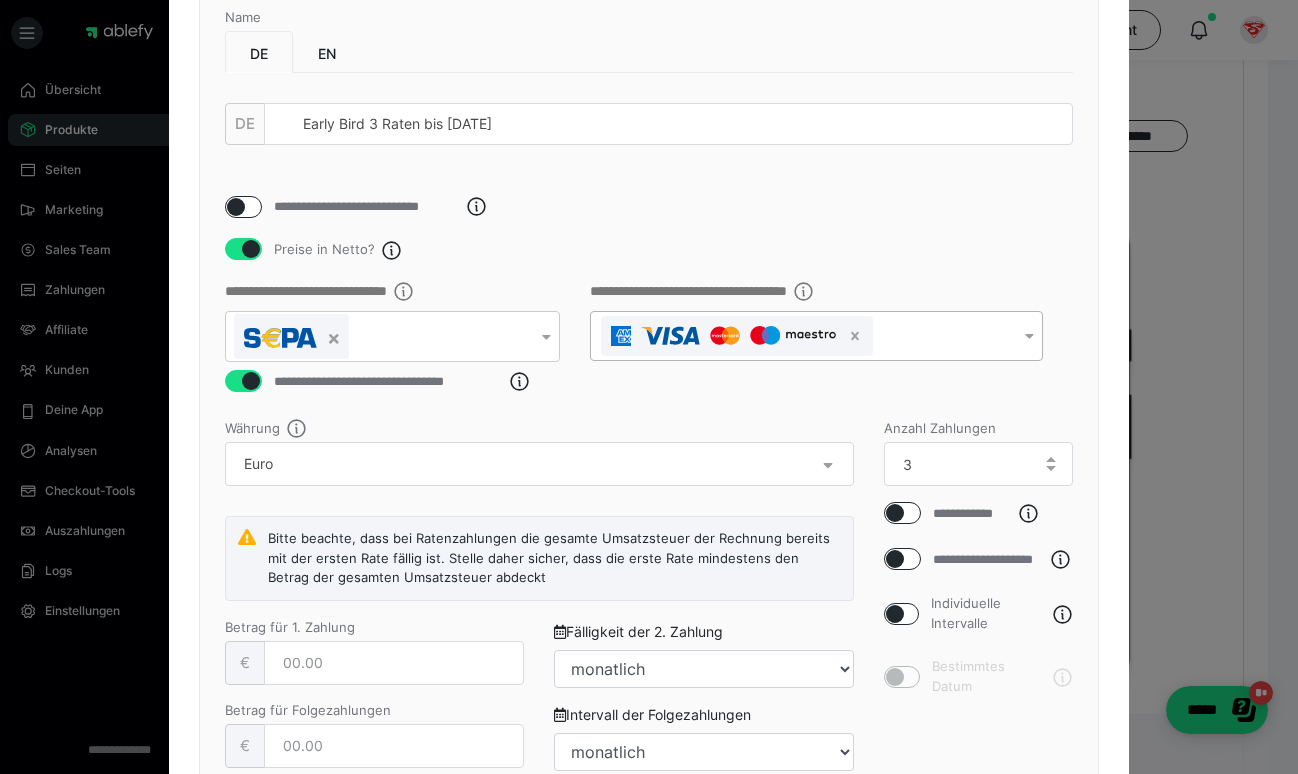 scroll, scrollTop: 277, scrollLeft: 0, axis: vertical 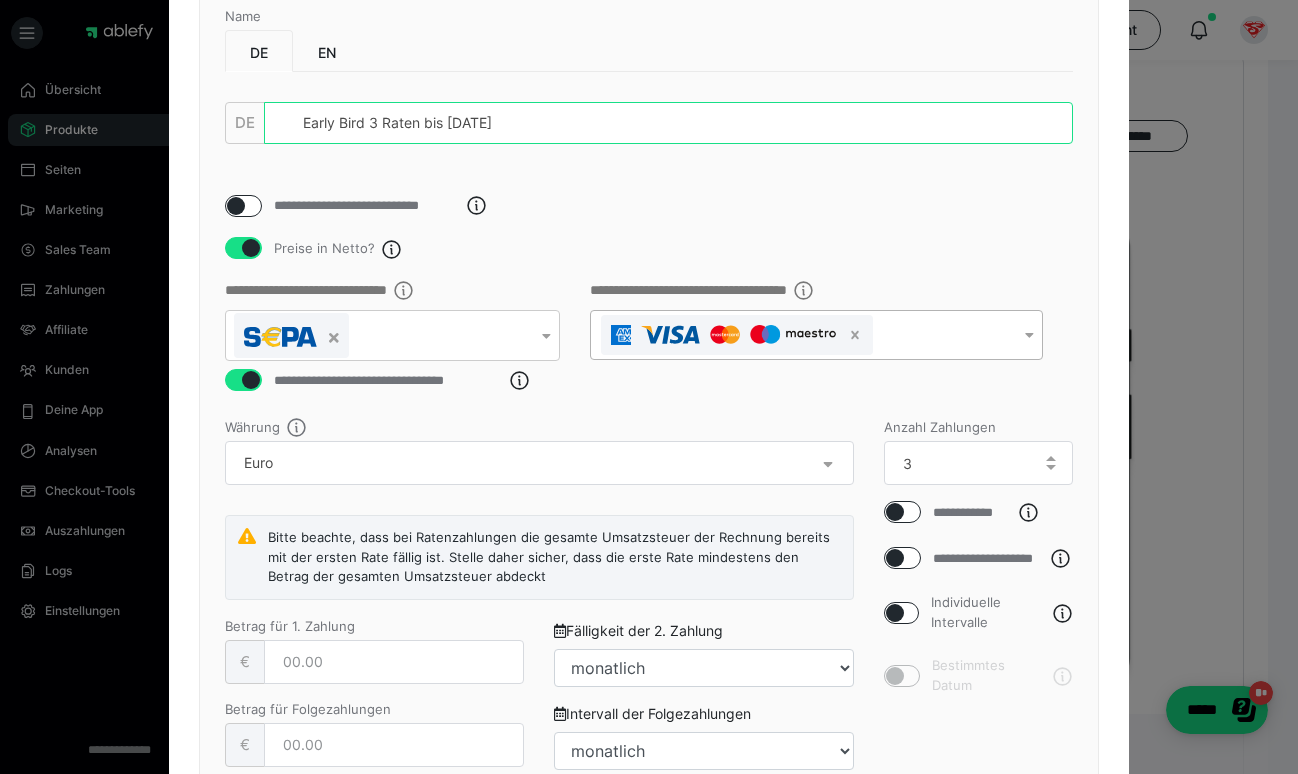 click on "Early Bird 3 Raten bis [DATE]" at bounding box center (668, 123) 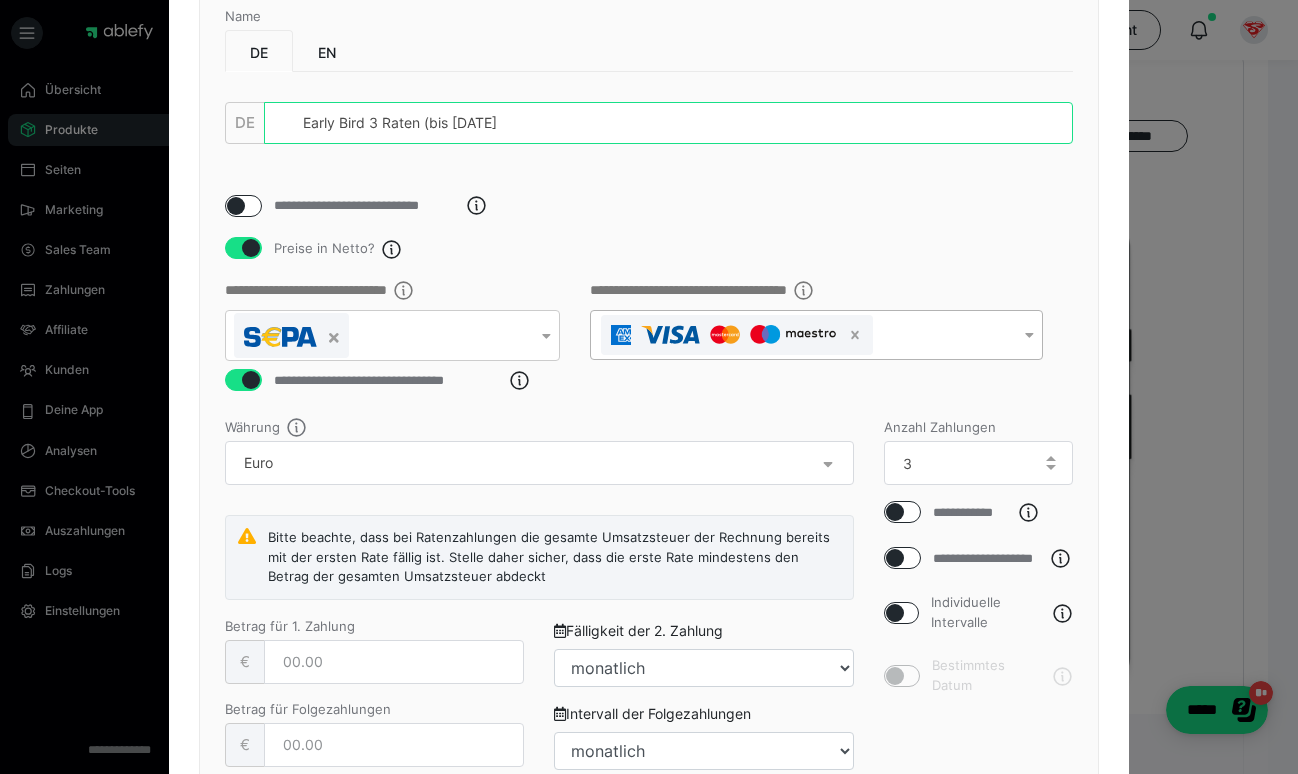 click on "Early Bird 3 Raten (bis [DATE]" at bounding box center (668, 123) 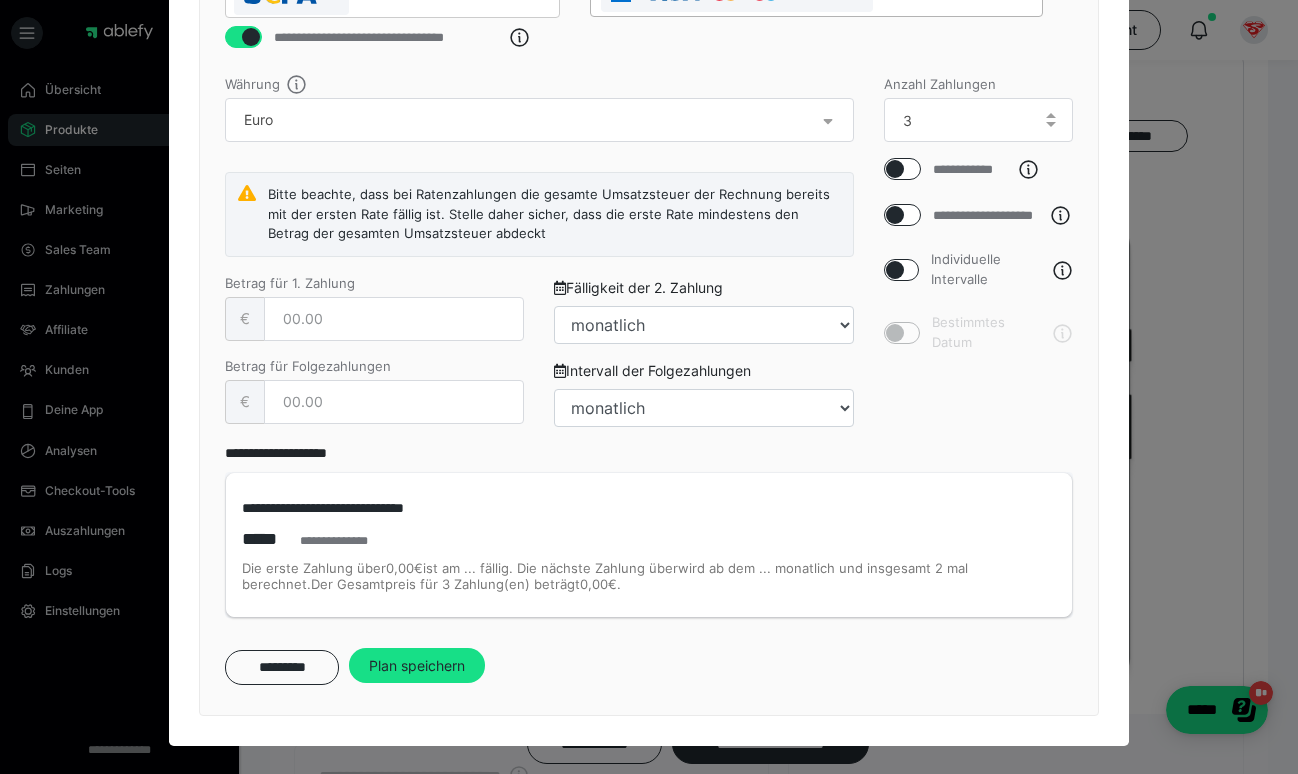 scroll, scrollTop: 640, scrollLeft: 0, axis: vertical 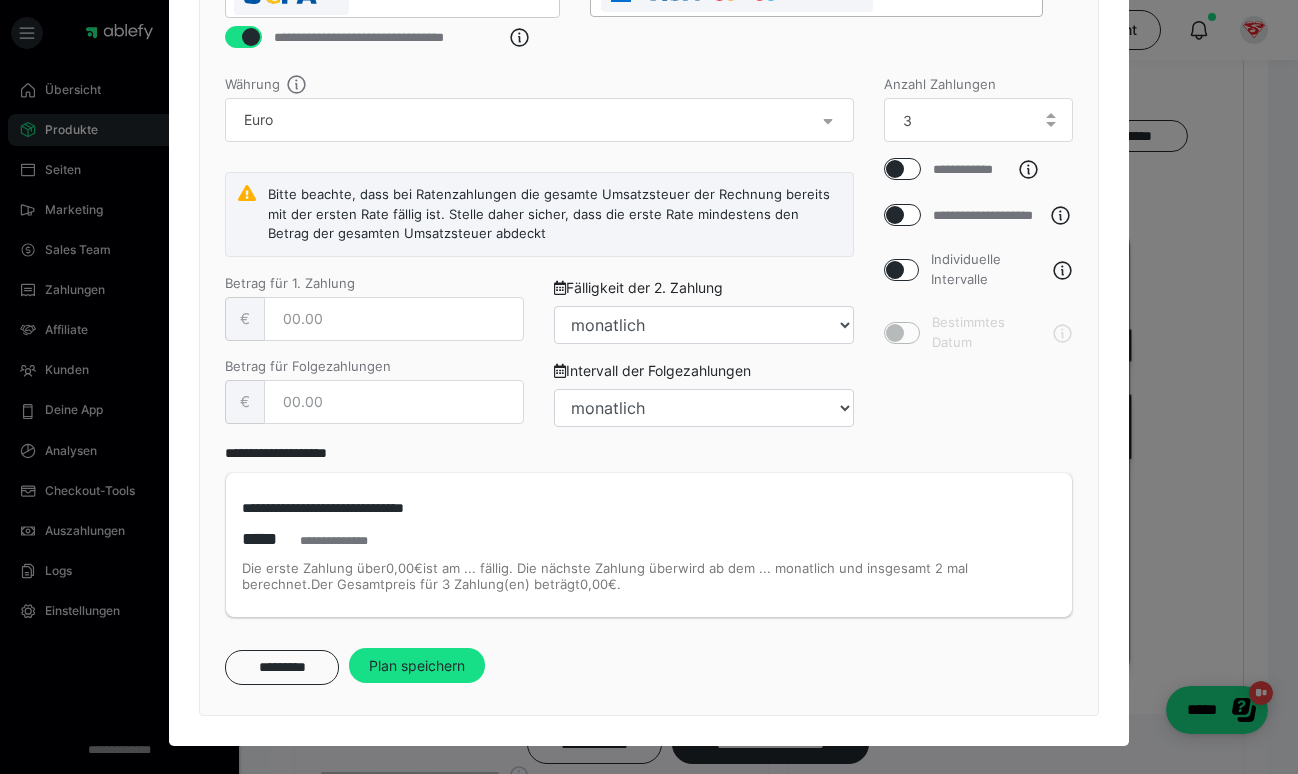 type on "Early Bird 3 Raten (bis [DATE])" 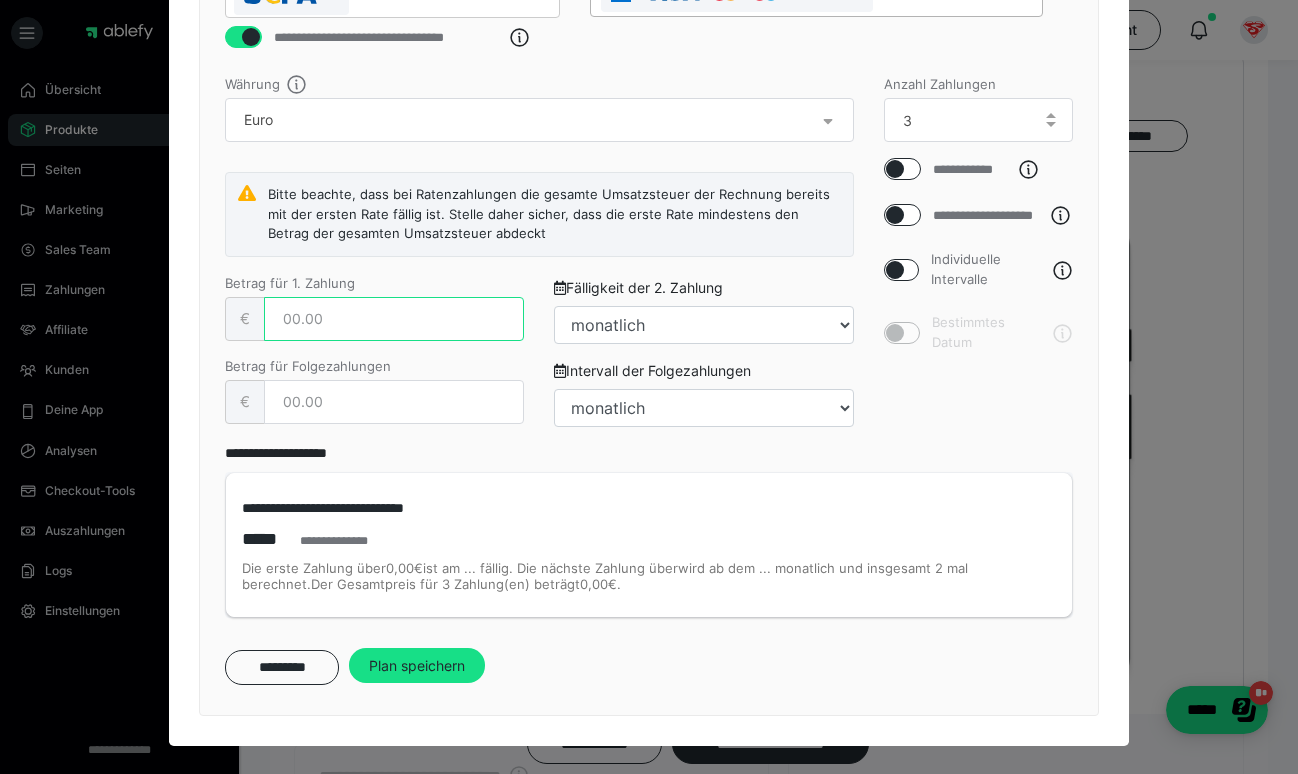 click at bounding box center [394, 319] 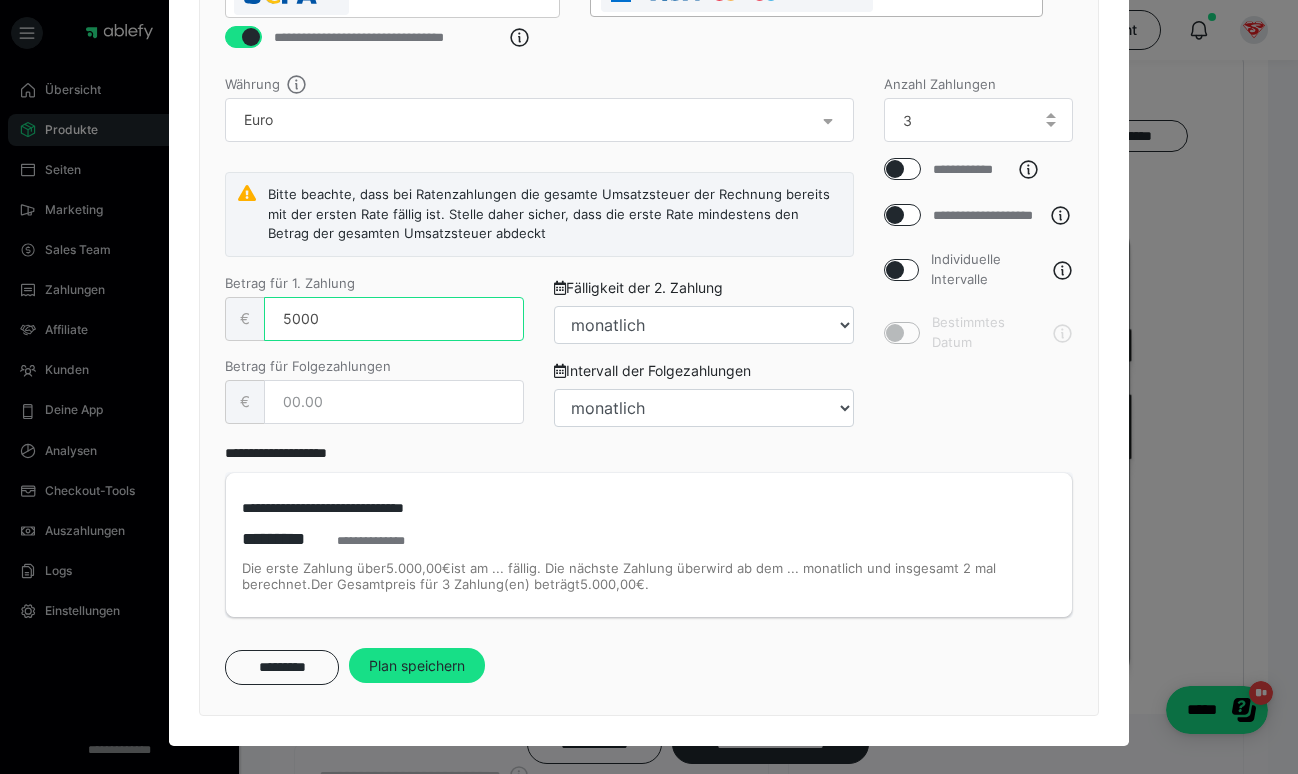 type on "5000" 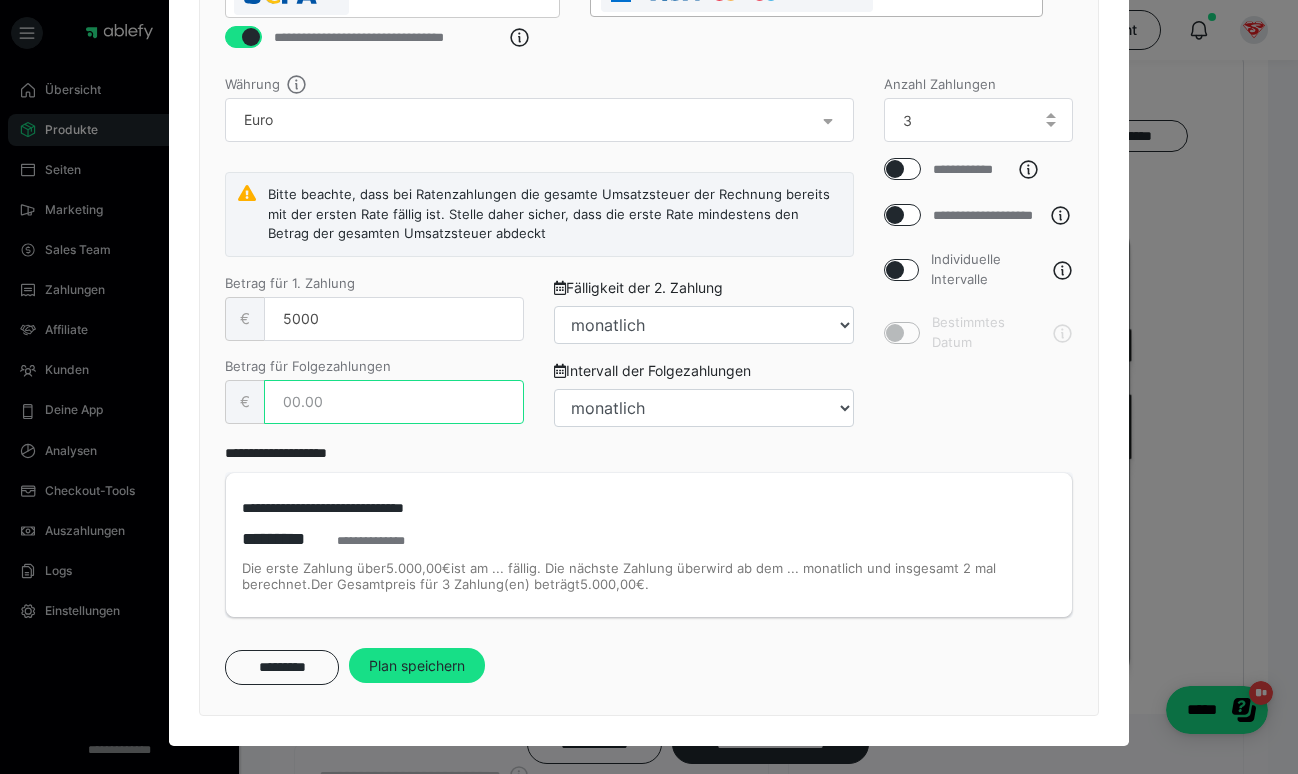 click at bounding box center [394, 402] 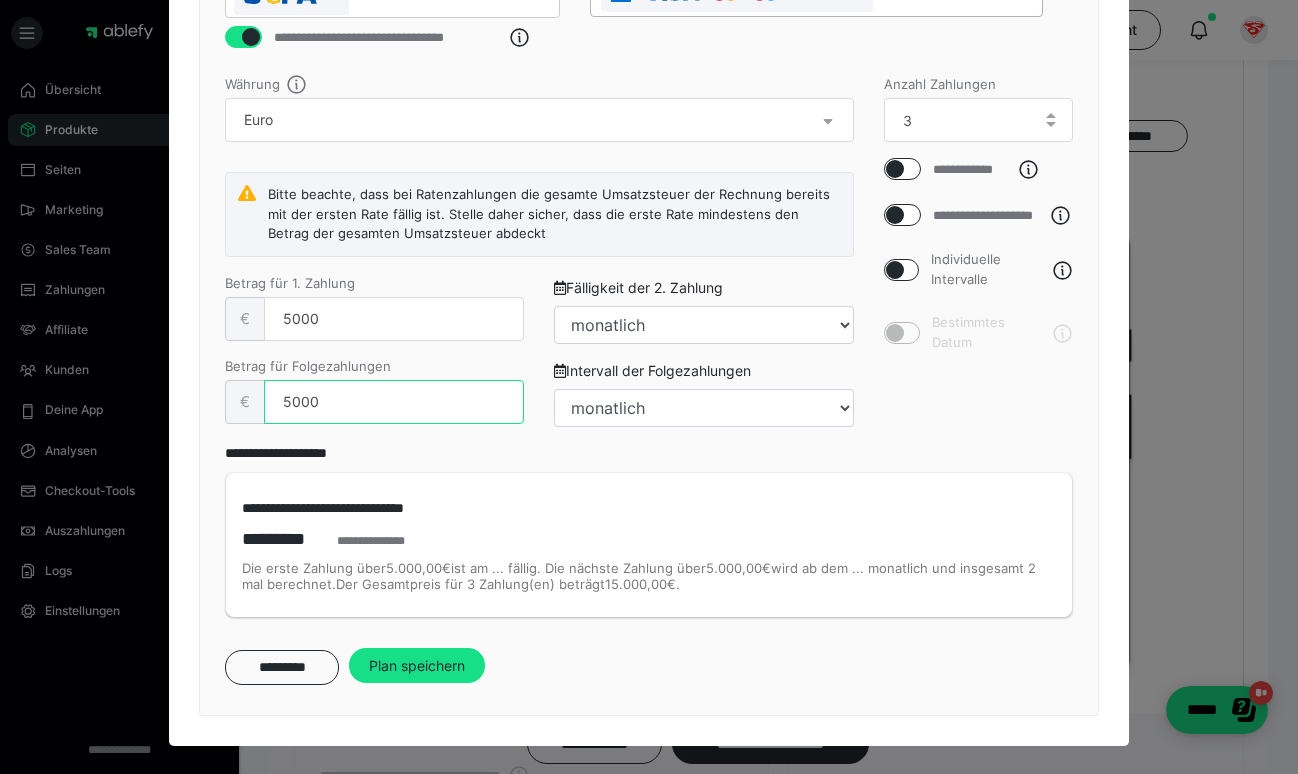 type on "5000" 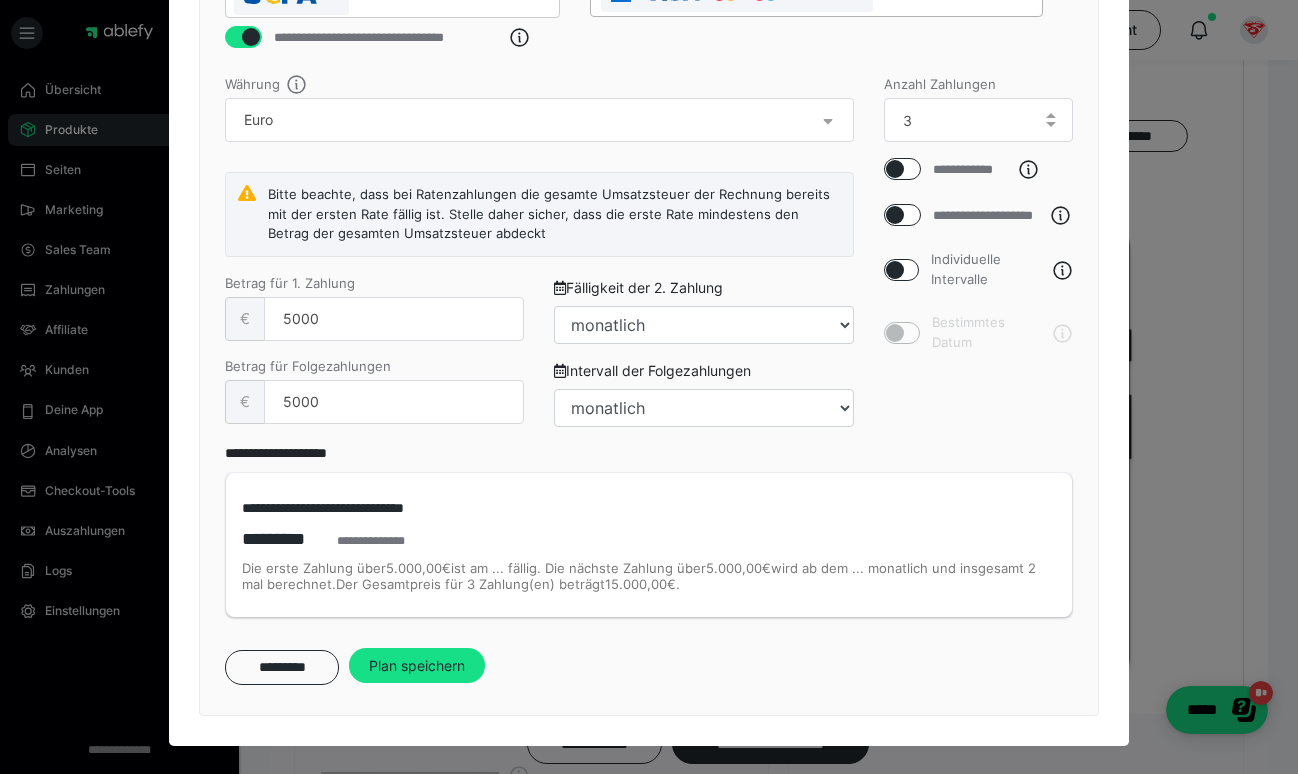 click on "**********" at bounding box center (649, 530) 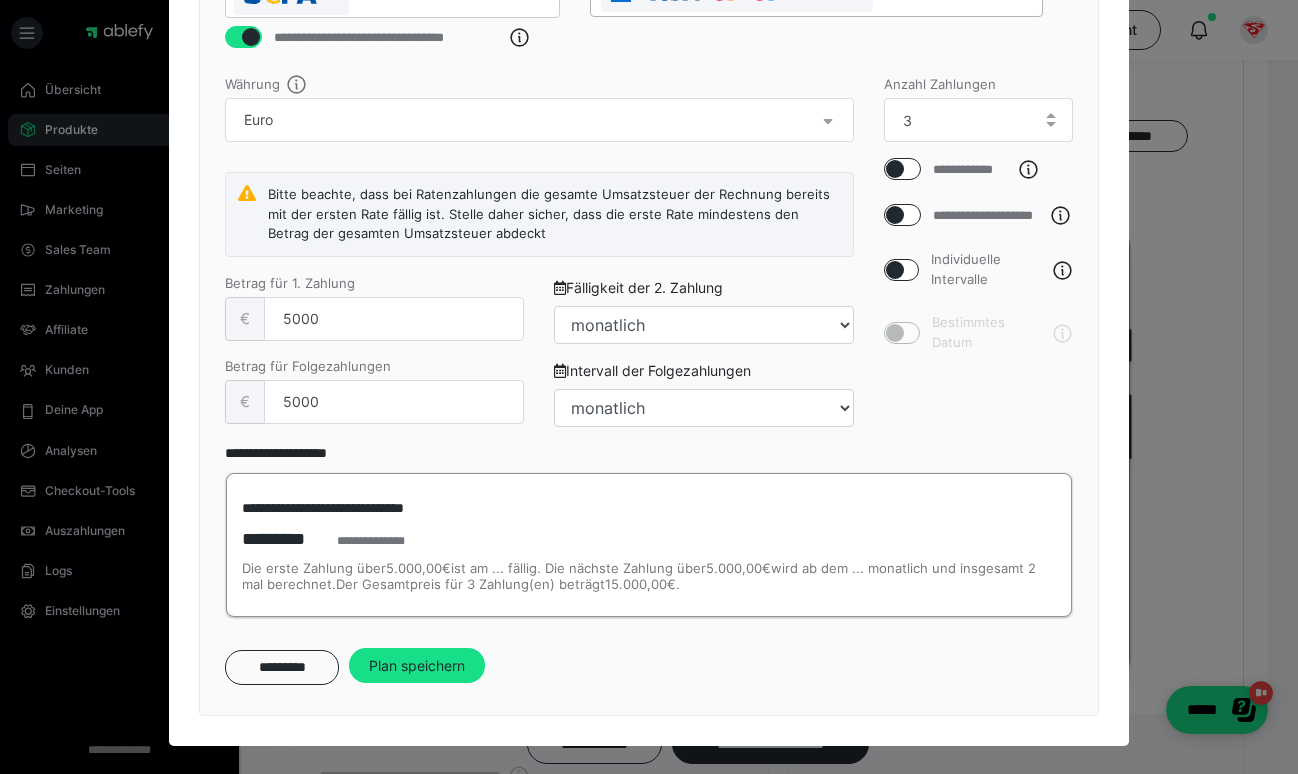 scroll, scrollTop: 644, scrollLeft: 0, axis: vertical 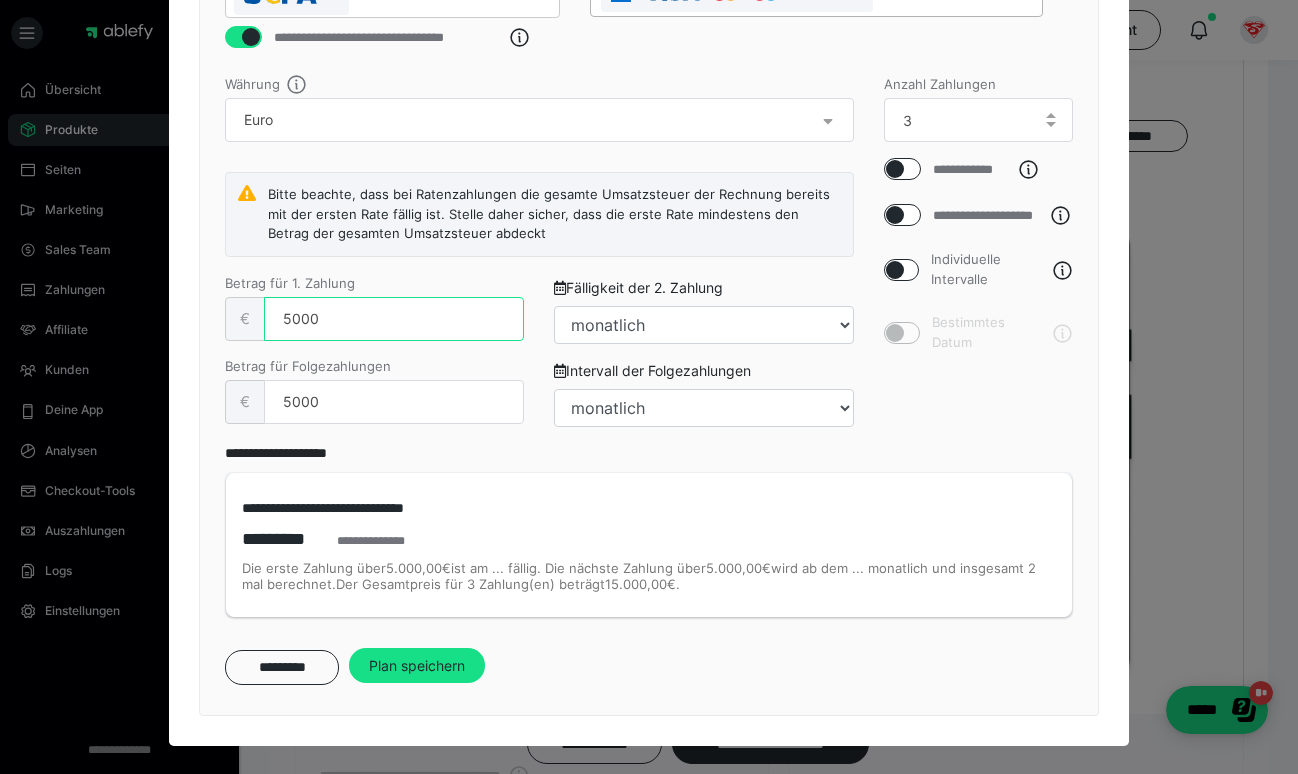 click on "5000" at bounding box center (394, 319) 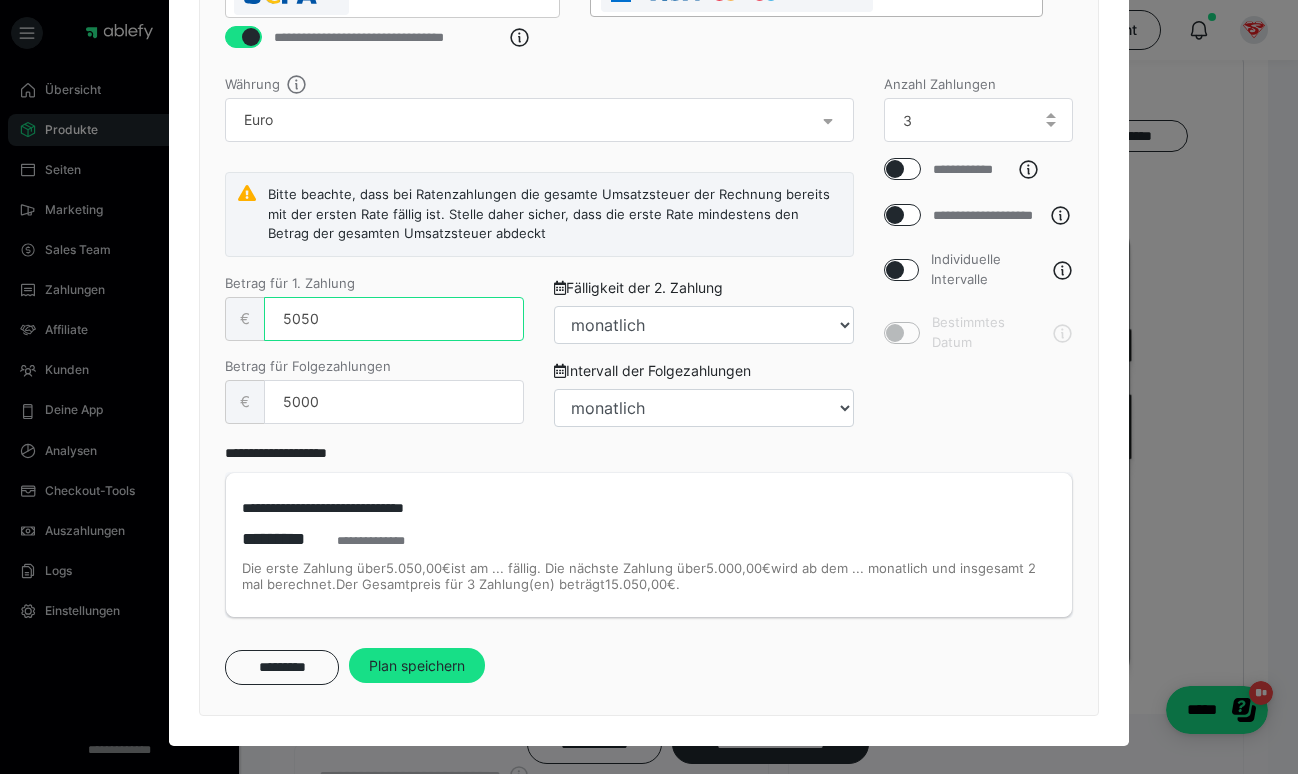 type on "5050" 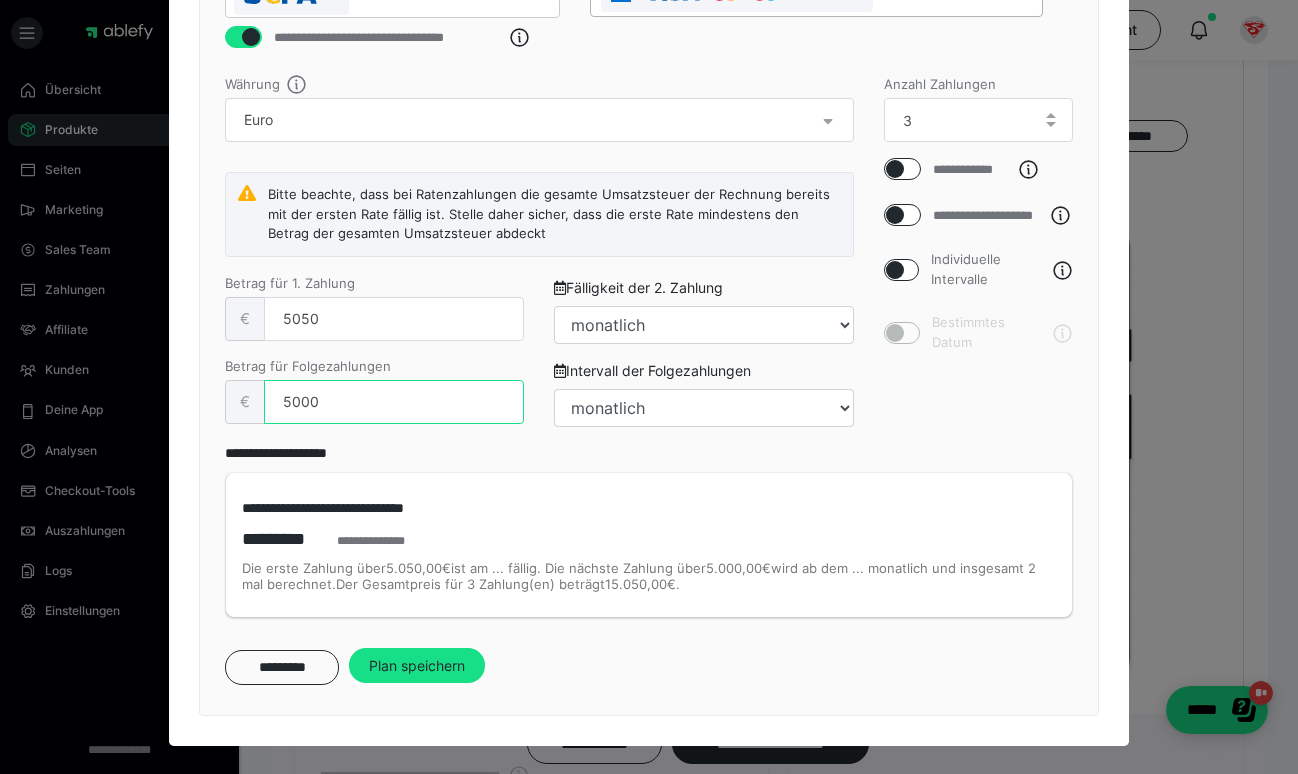 click on "5000" at bounding box center [394, 402] 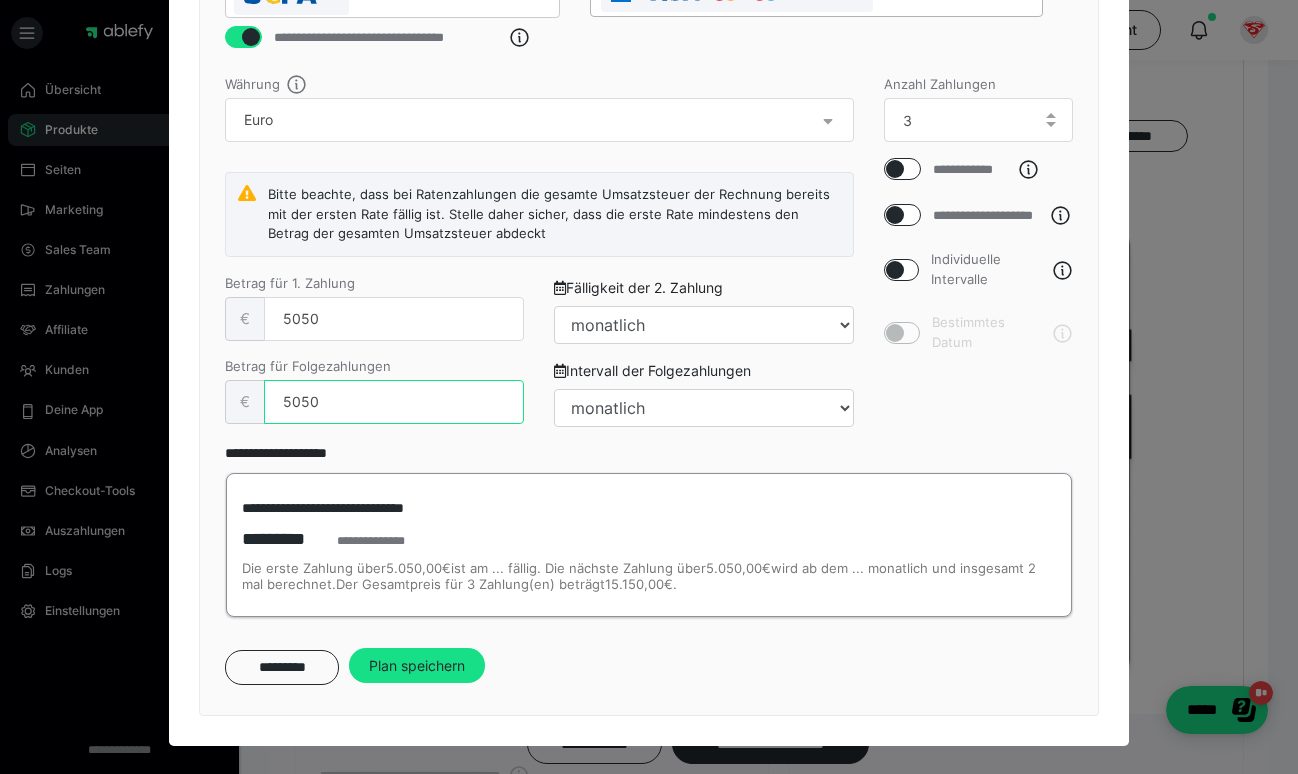 type on "5050" 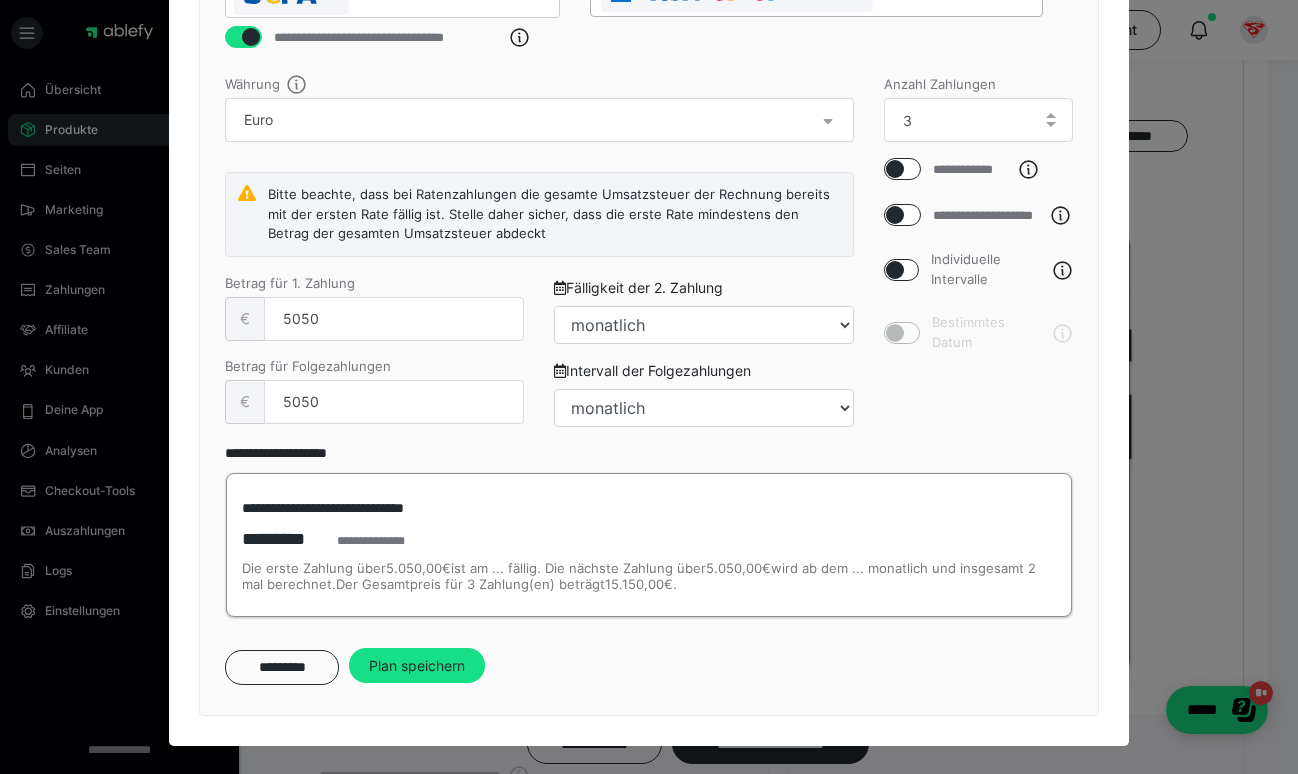 click on "**********" at bounding box center (649, 545) 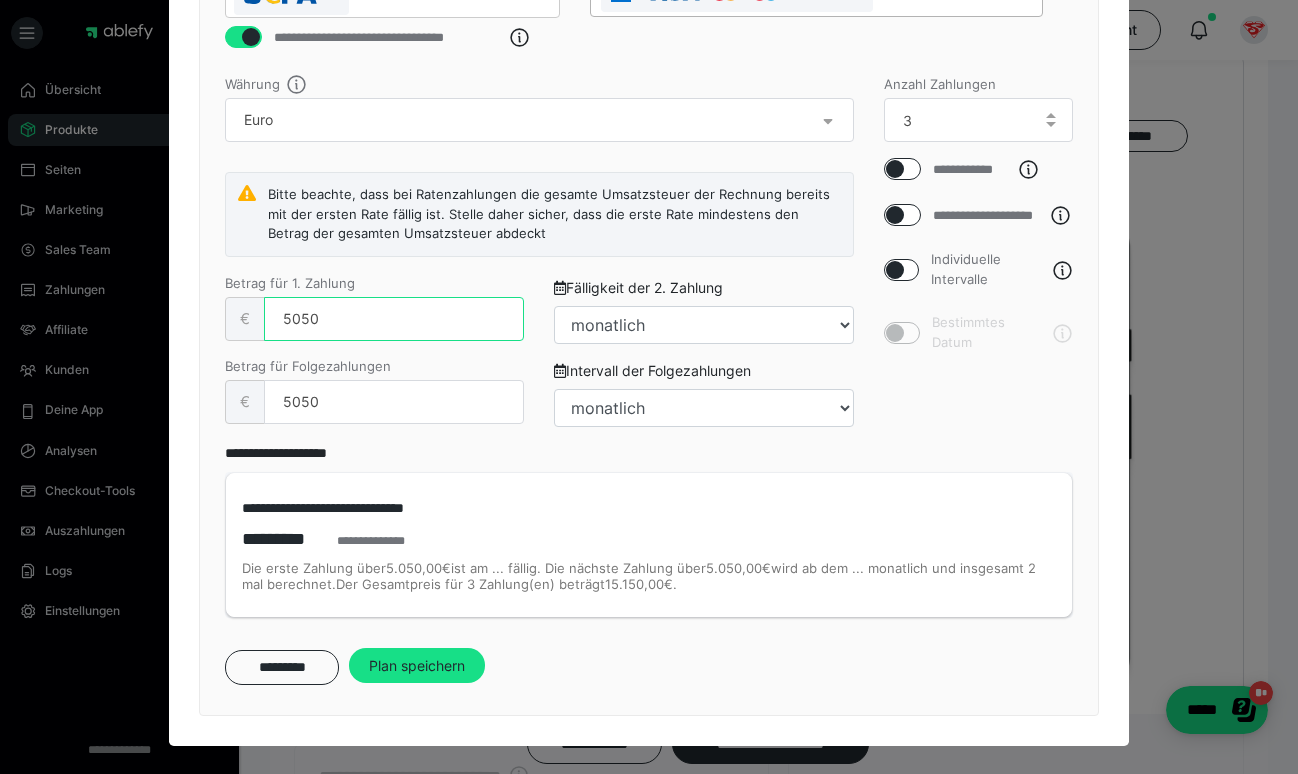 click on "5050" at bounding box center (394, 319) 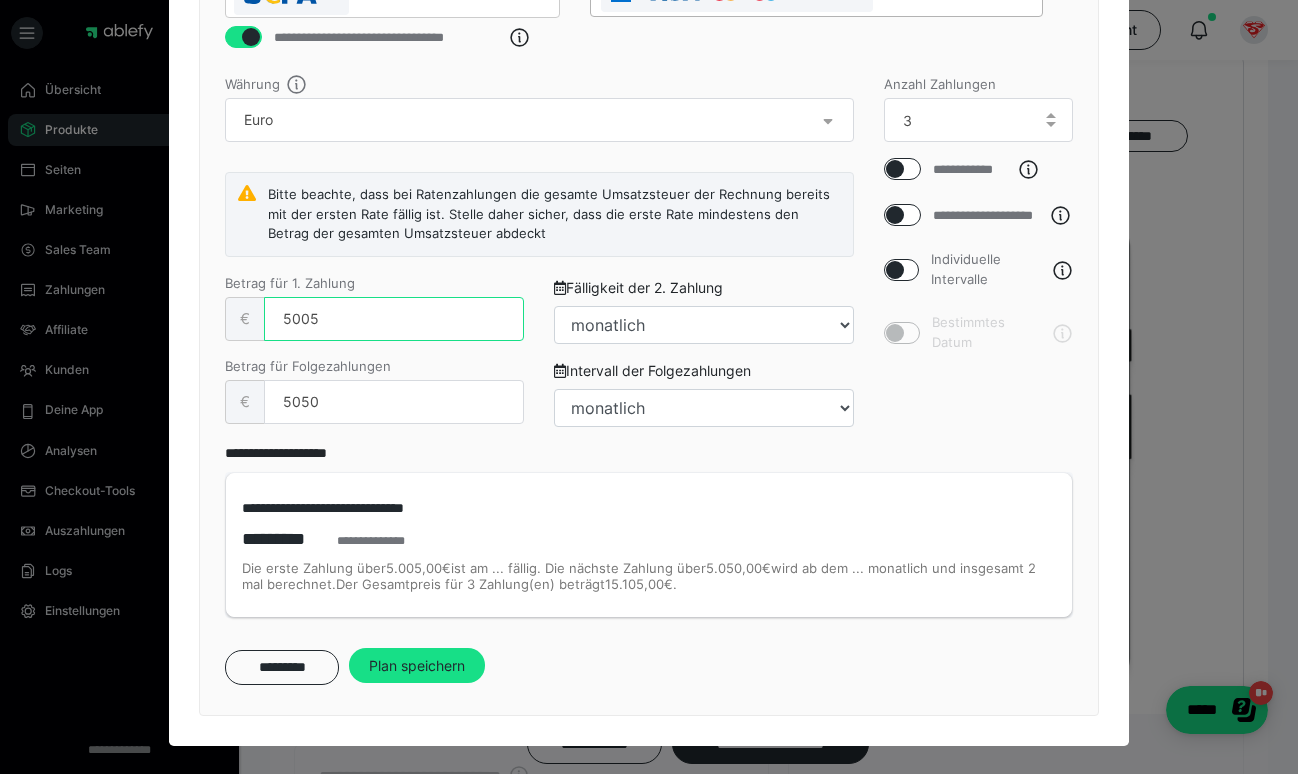 type on "5005" 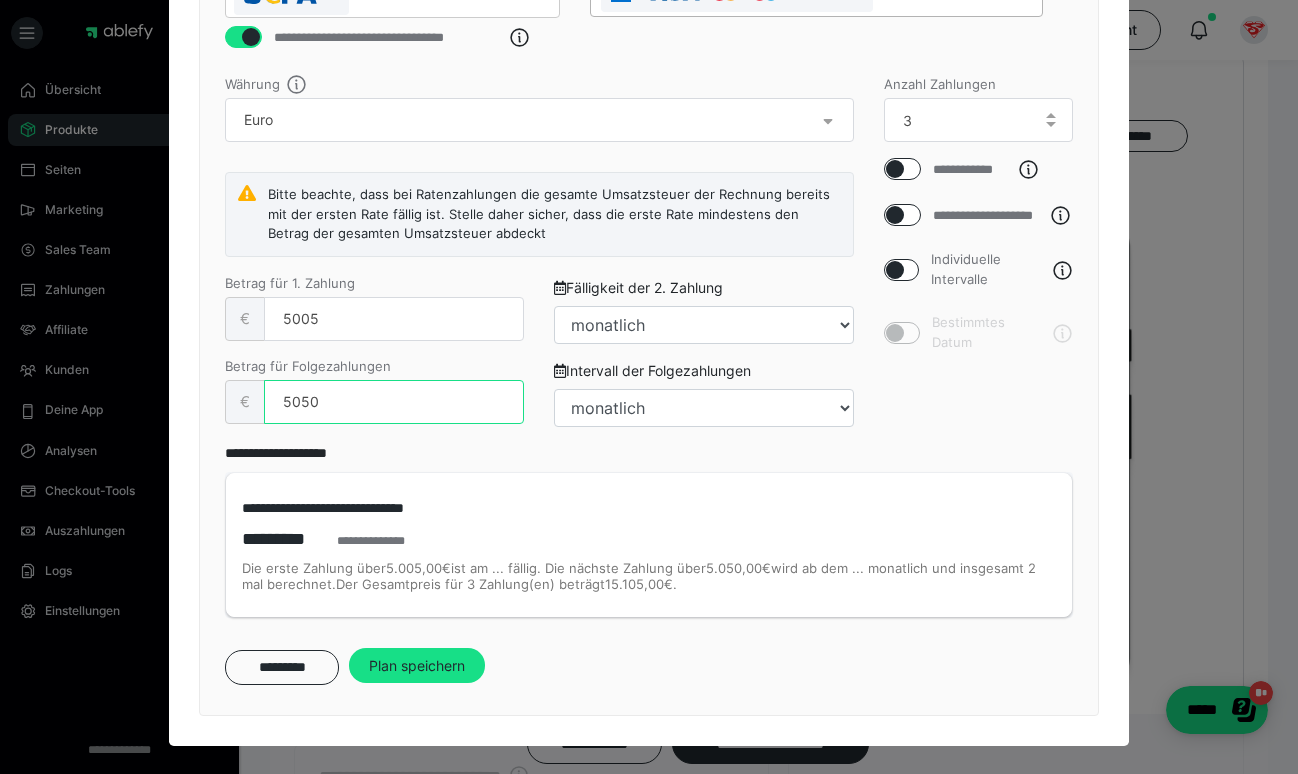 click on "5050" at bounding box center [394, 402] 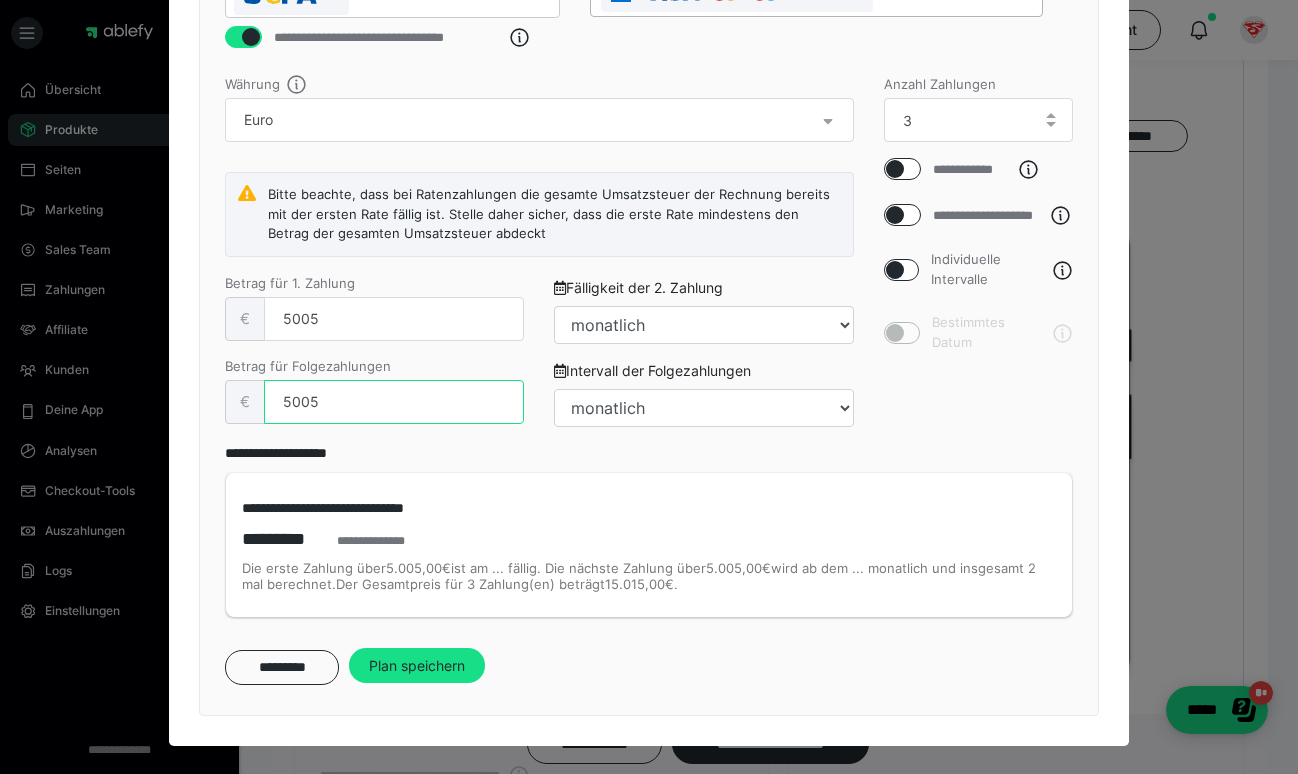 type on "5005" 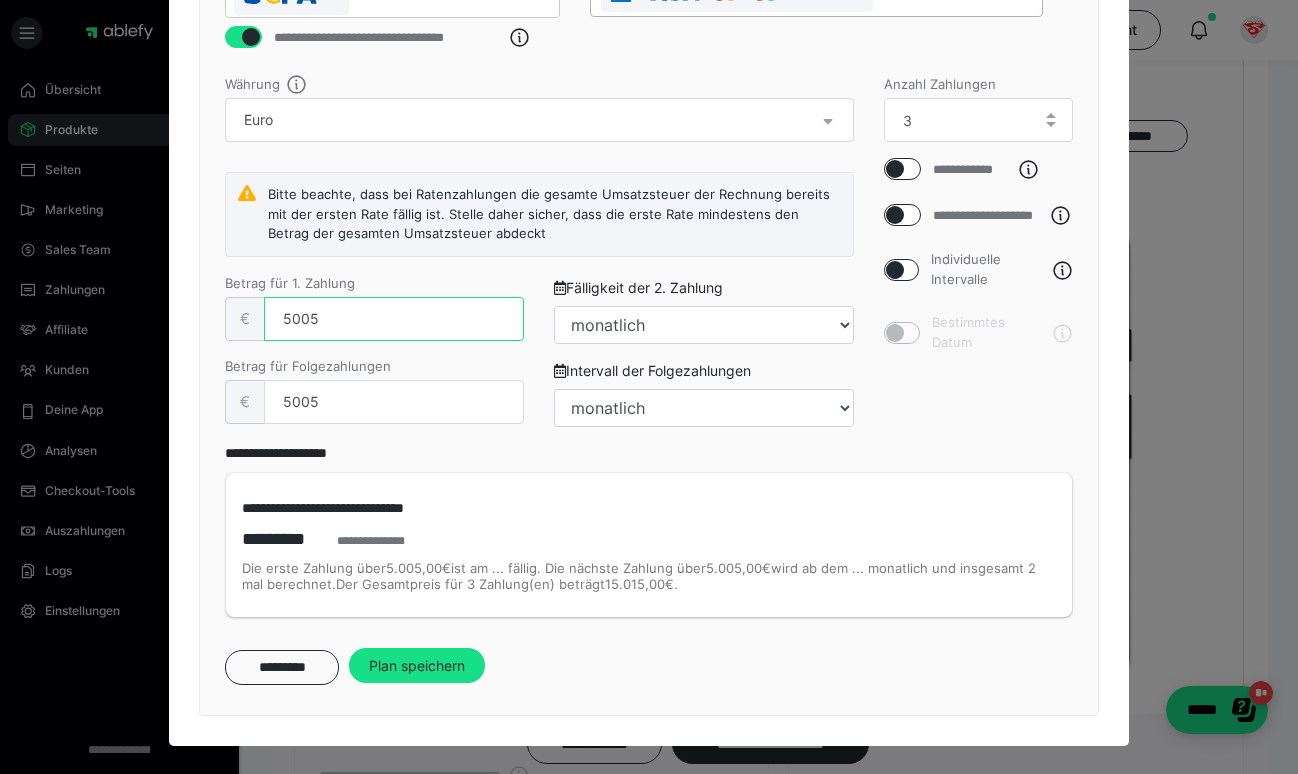 click on "5005" at bounding box center [394, 319] 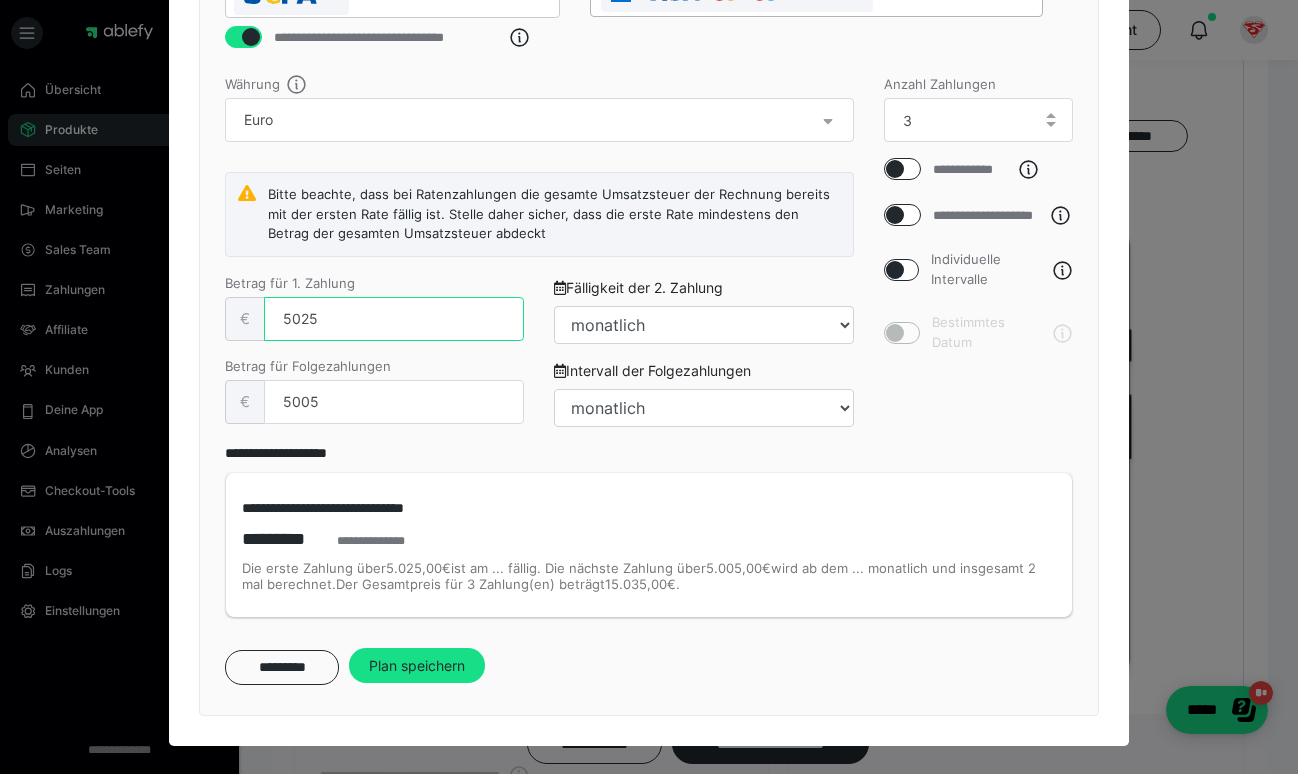 type on "5025" 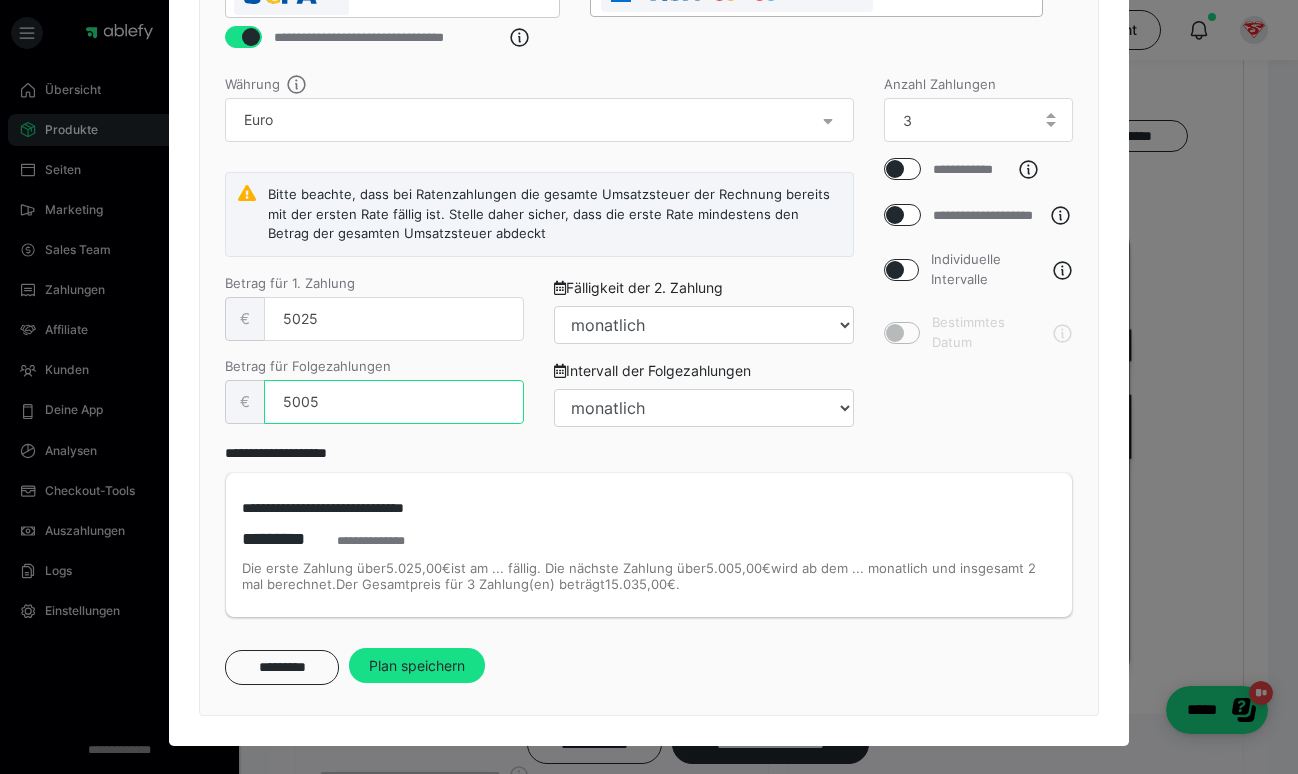 click on "5005" at bounding box center (394, 402) 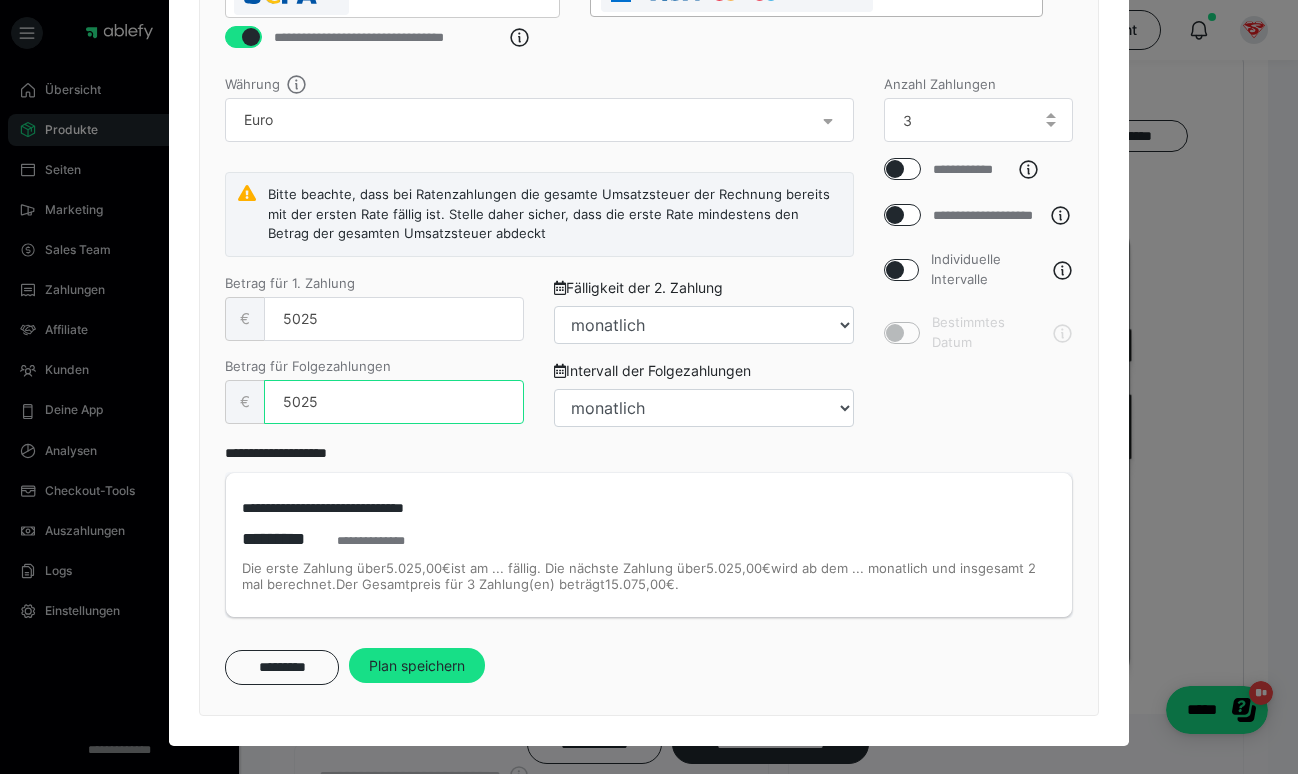type on "5025" 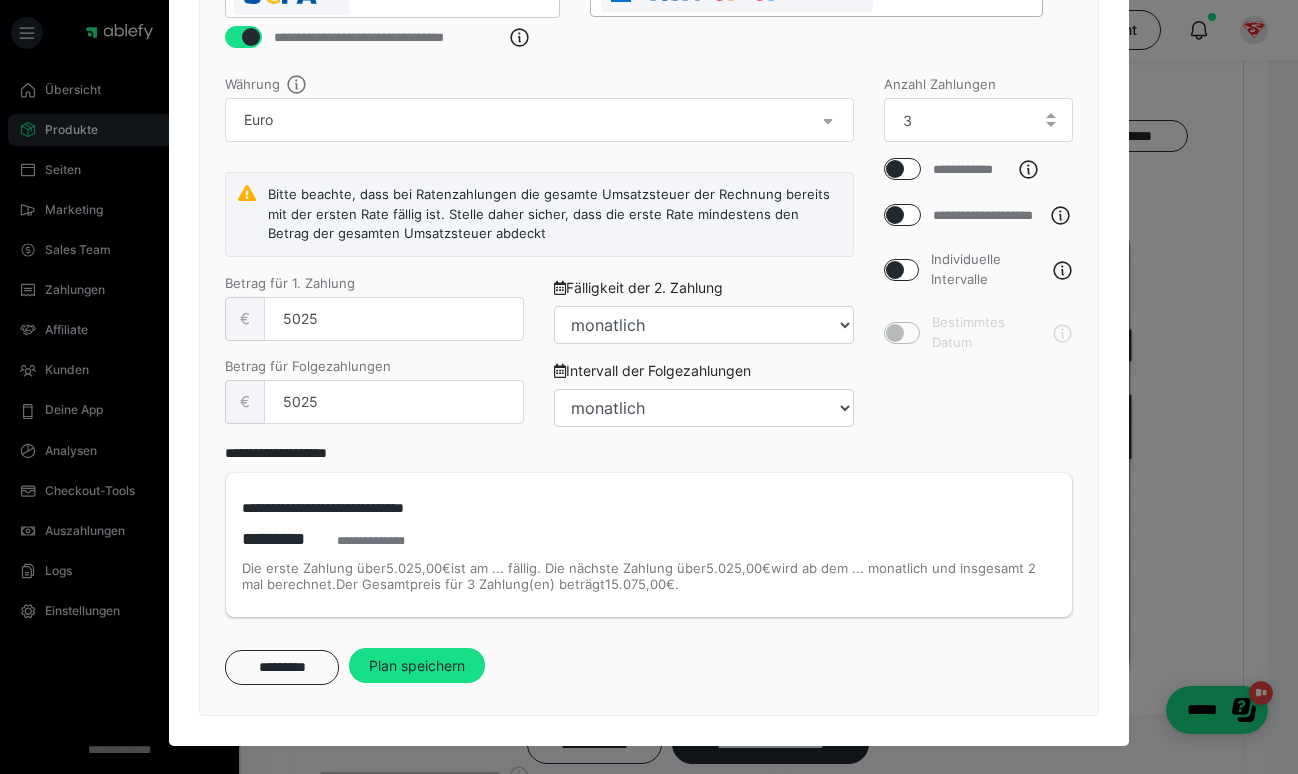 click on "**********" at bounding box center [649, 530] 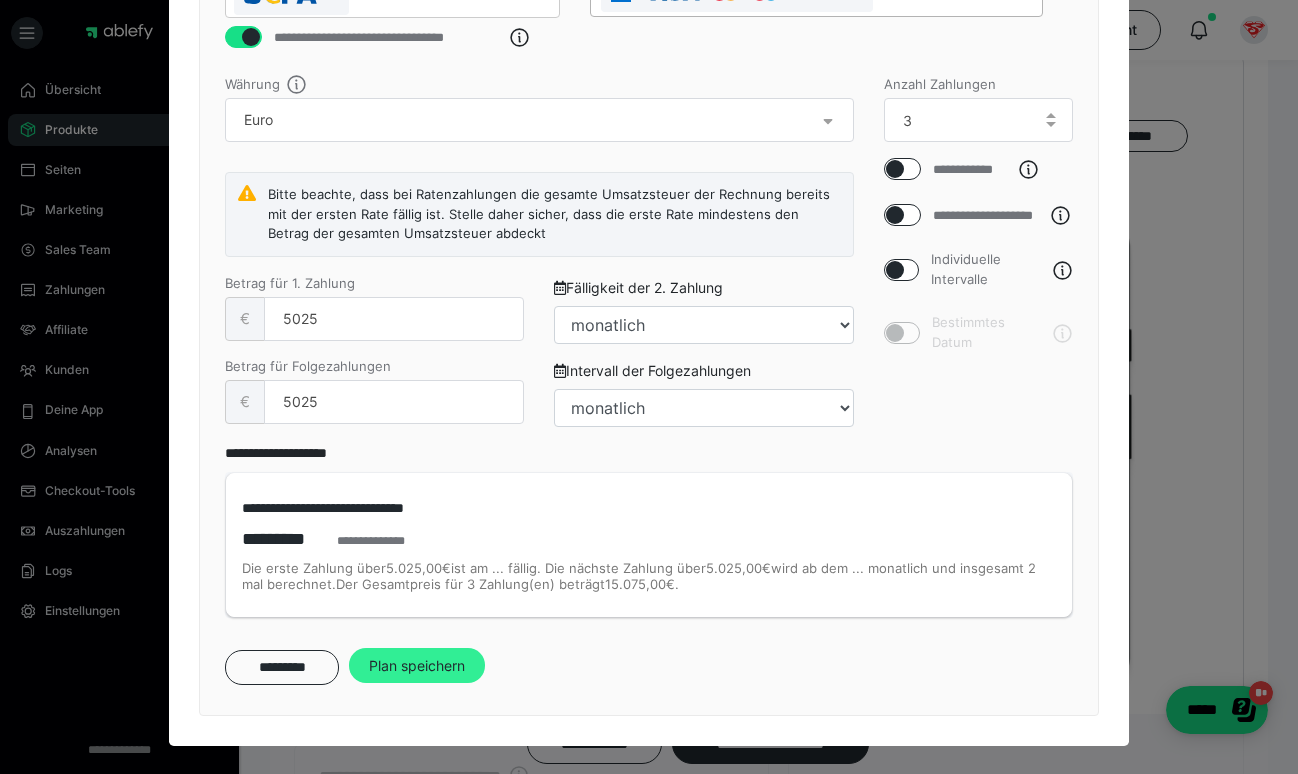 scroll, scrollTop: 644, scrollLeft: 0, axis: vertical 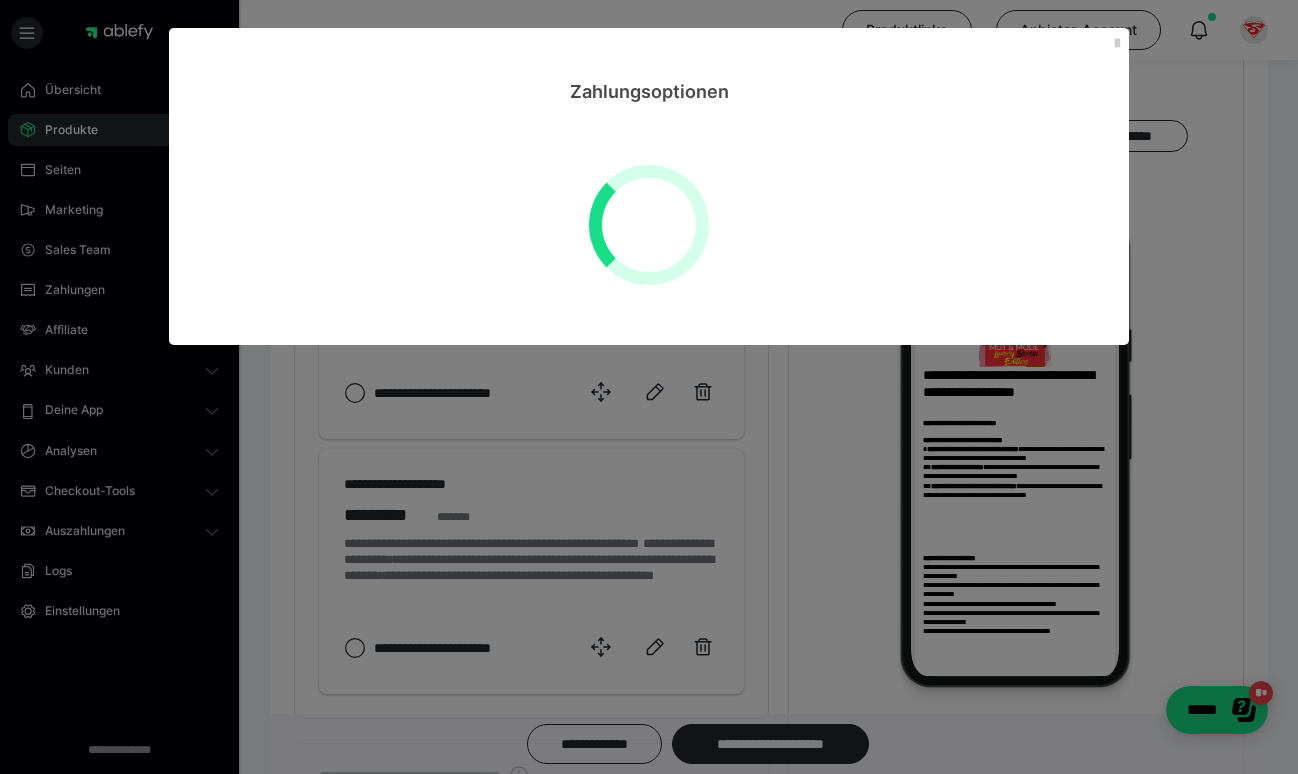 select on "**" 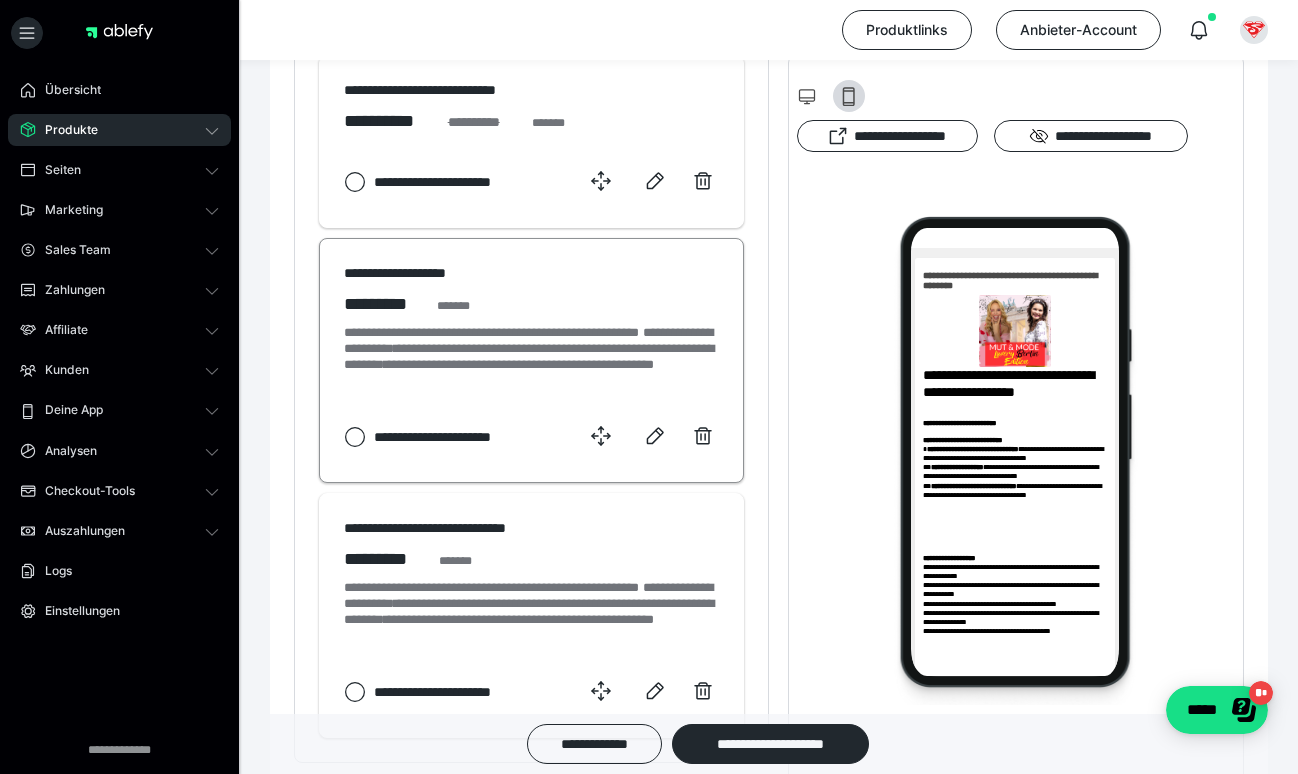 scroll, scrollTop: 1416, scrollLeft: 0, axis: vertical 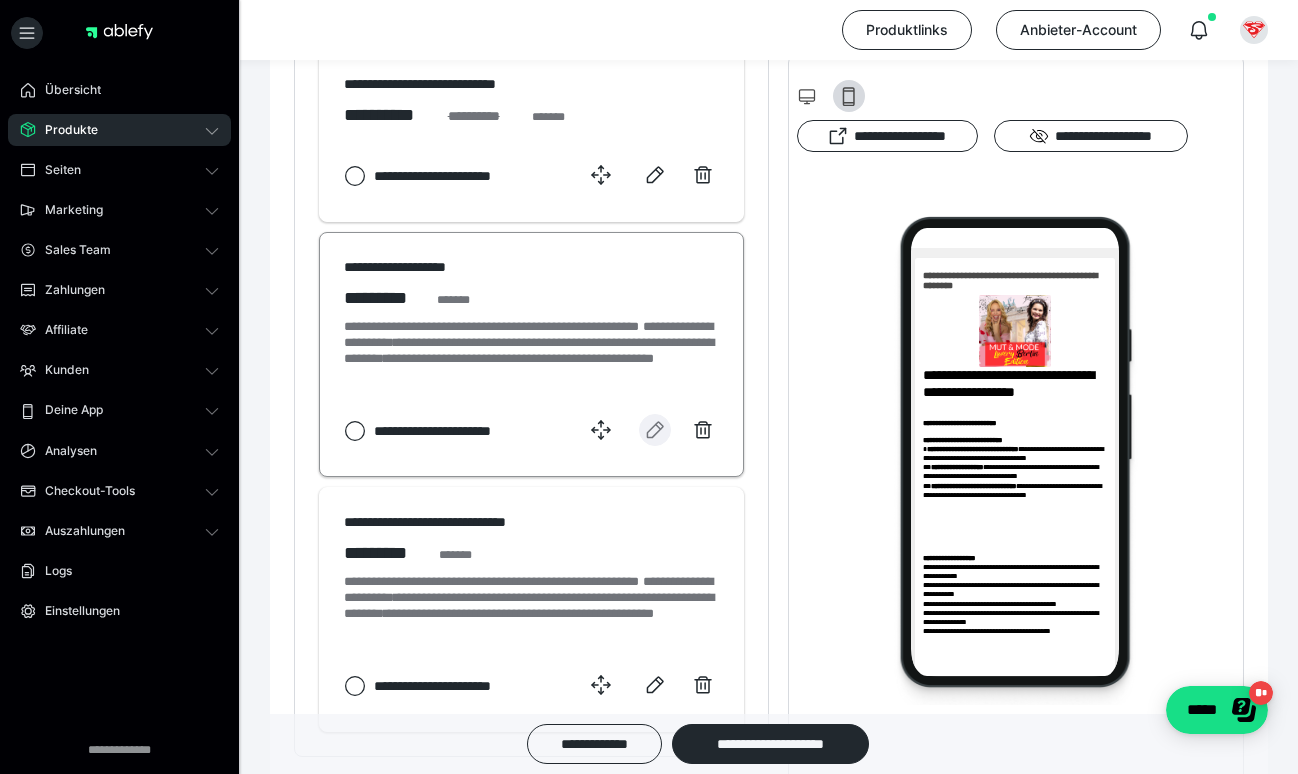 click 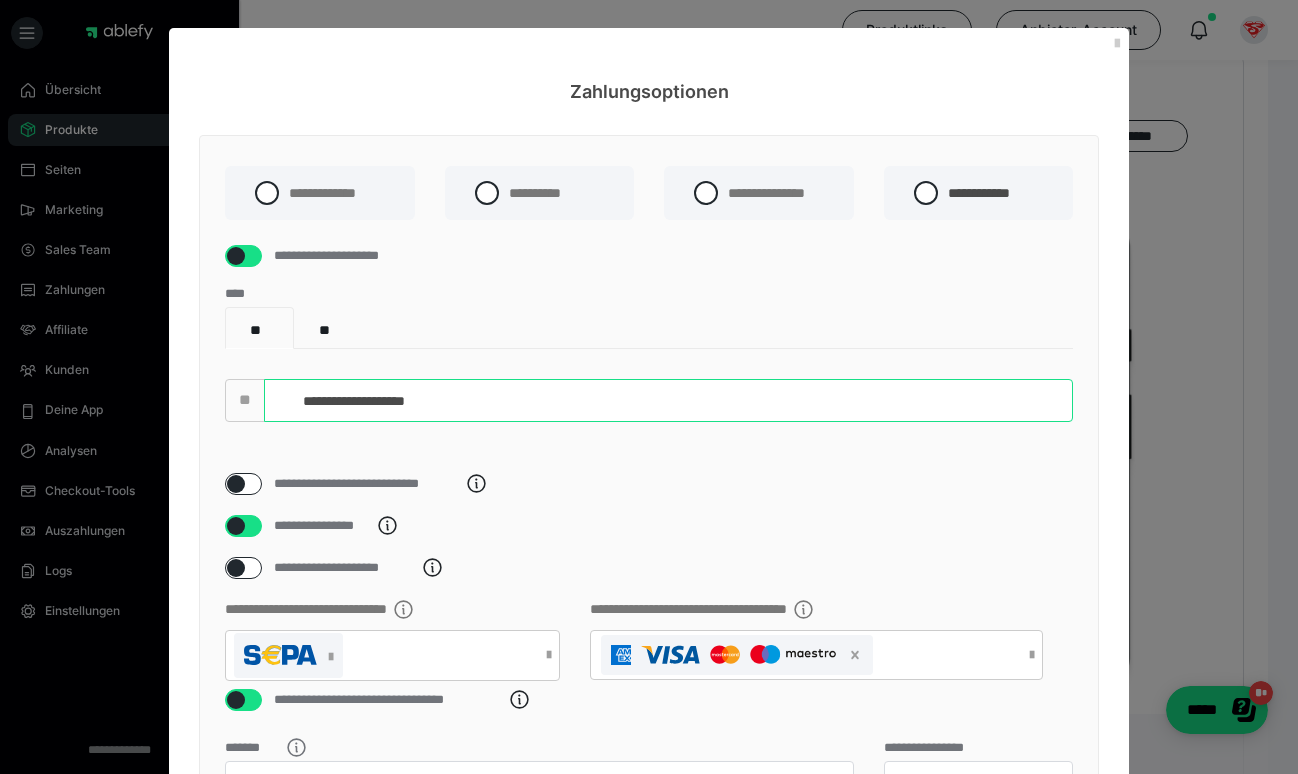 click on "**********" at bounding box center [668, 400] 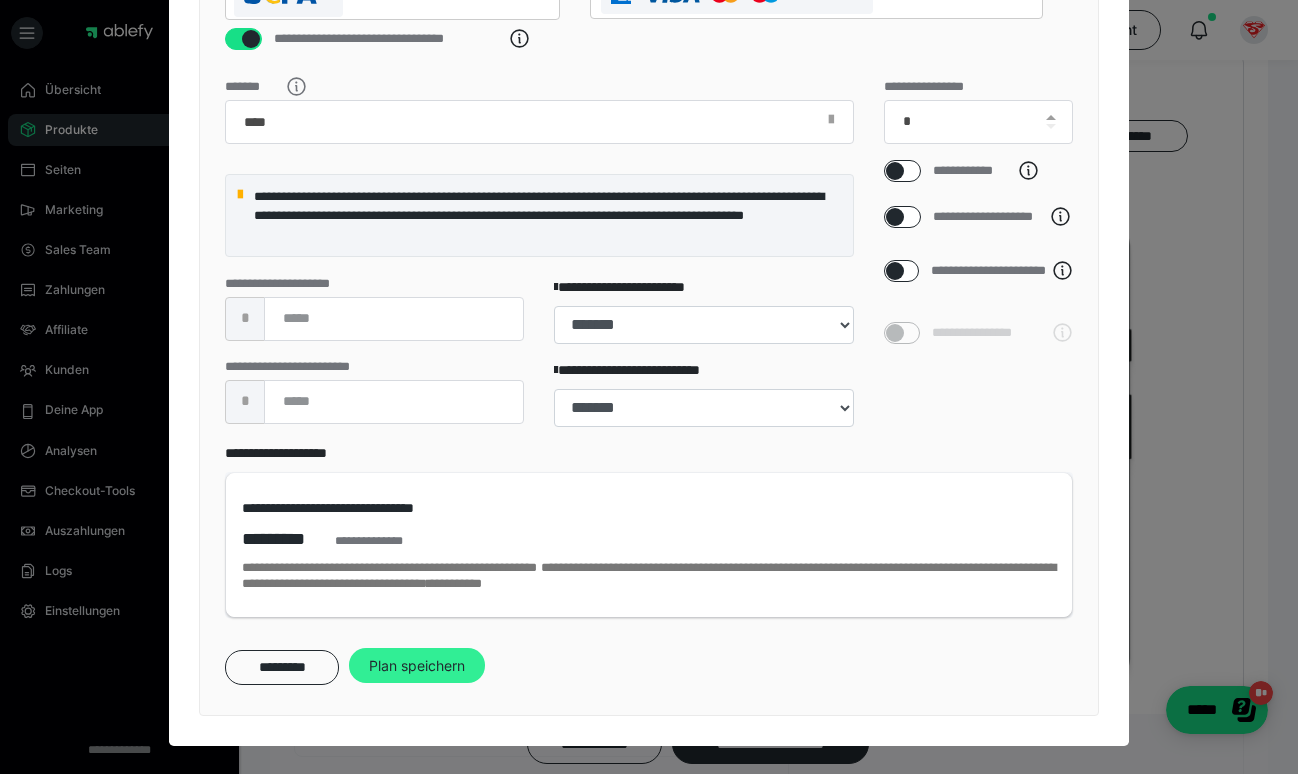type on "**********" 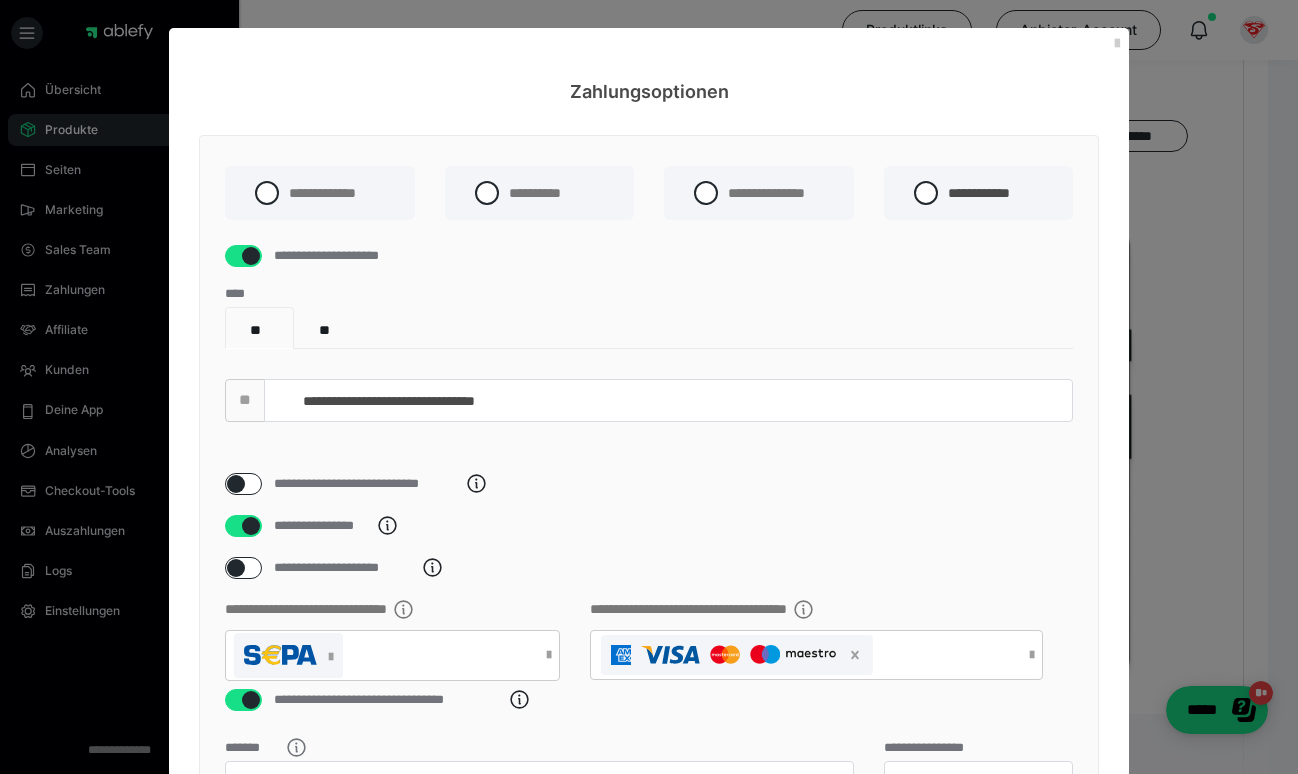 select on "**" 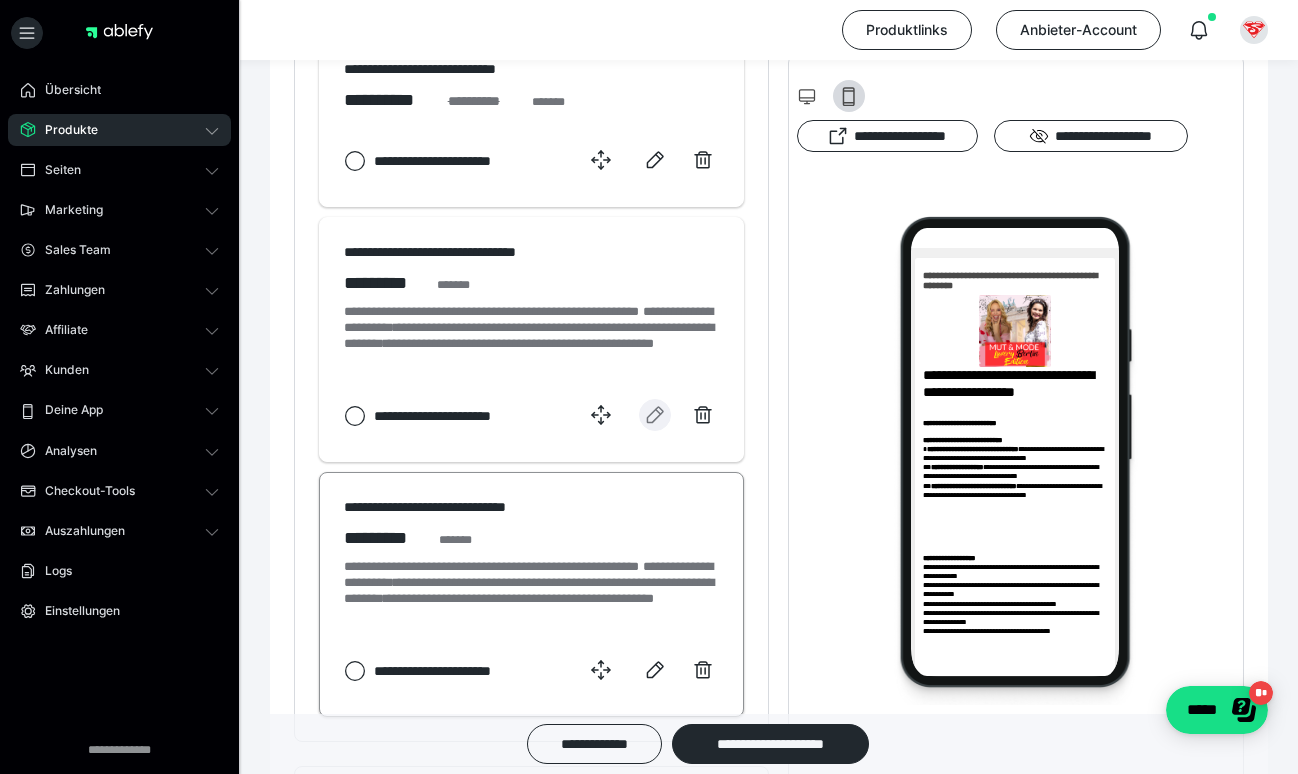 scroll, scrollTop: 1431, scrollLeft: 0, axis: vertical 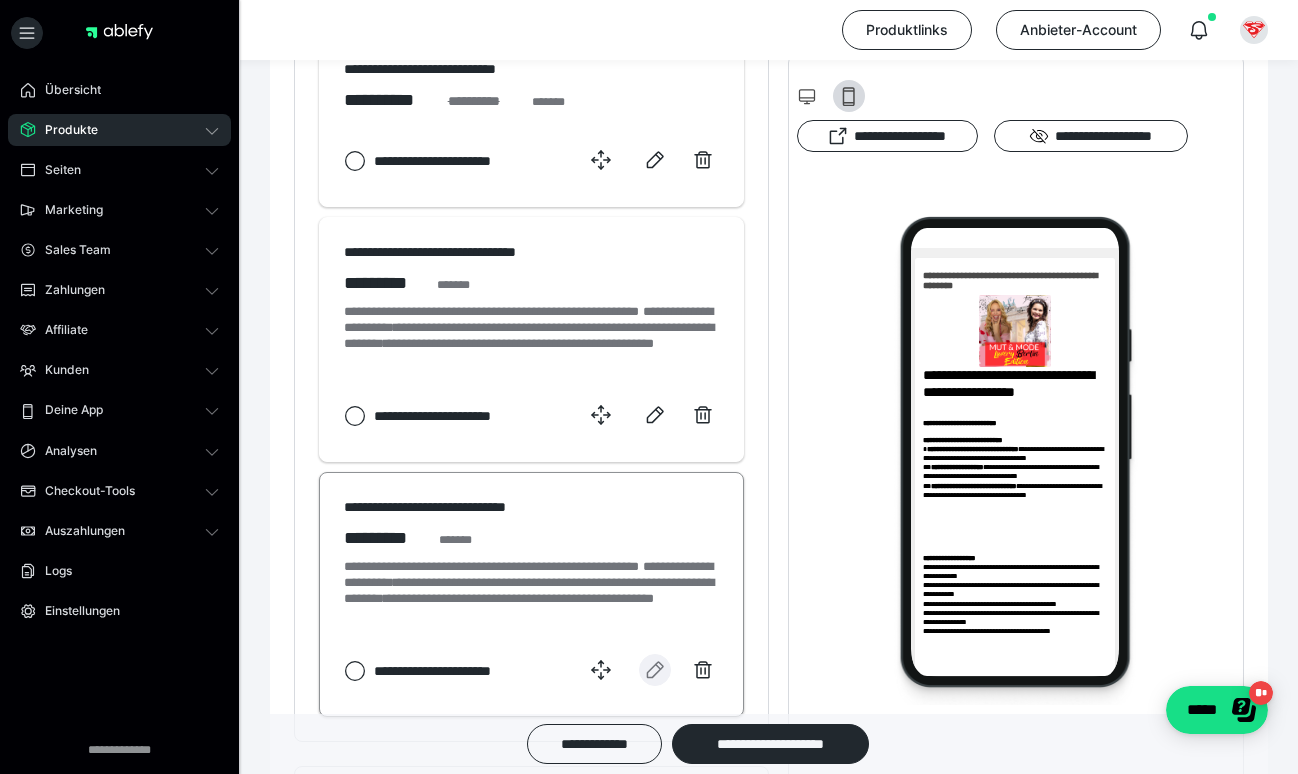 click 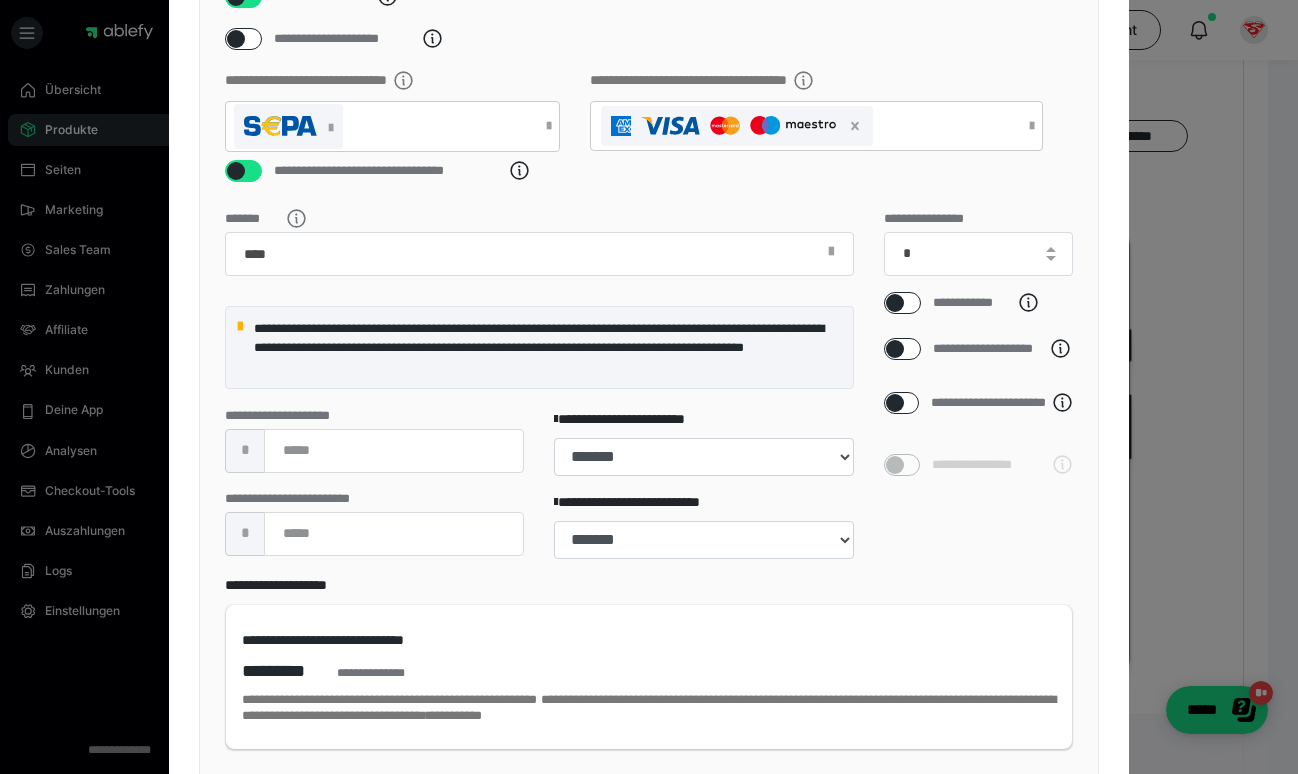 scroll, scrollTop: 685, scrollLeft: 0, axis: vertical 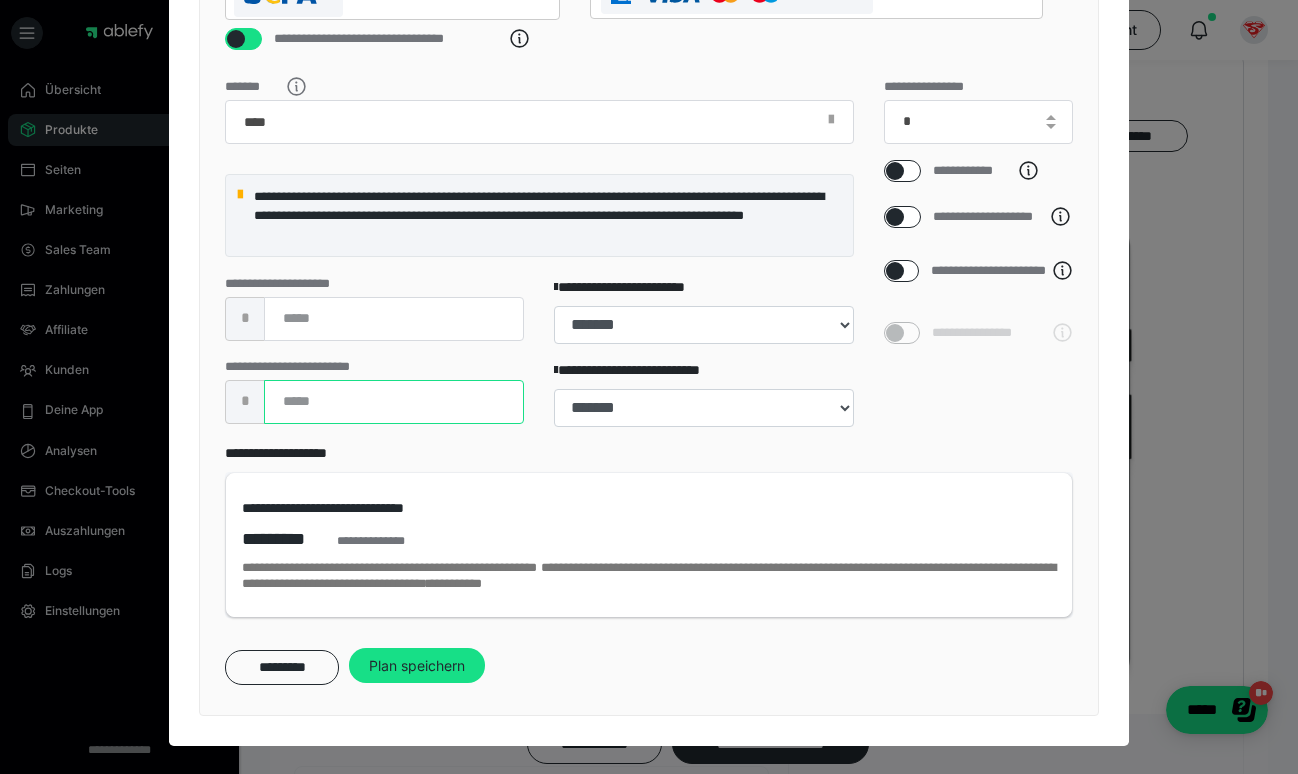 click on "****" at bounding box center (394, 402) 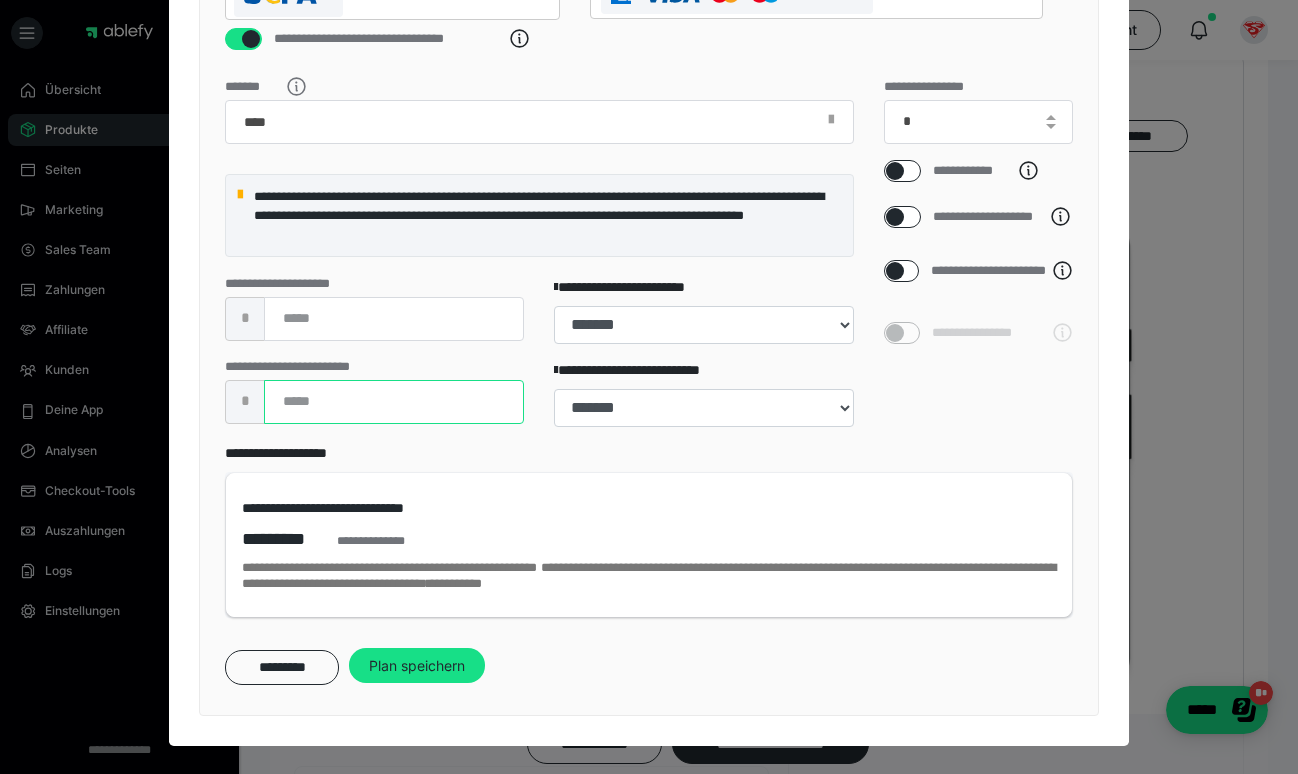 type on "****" 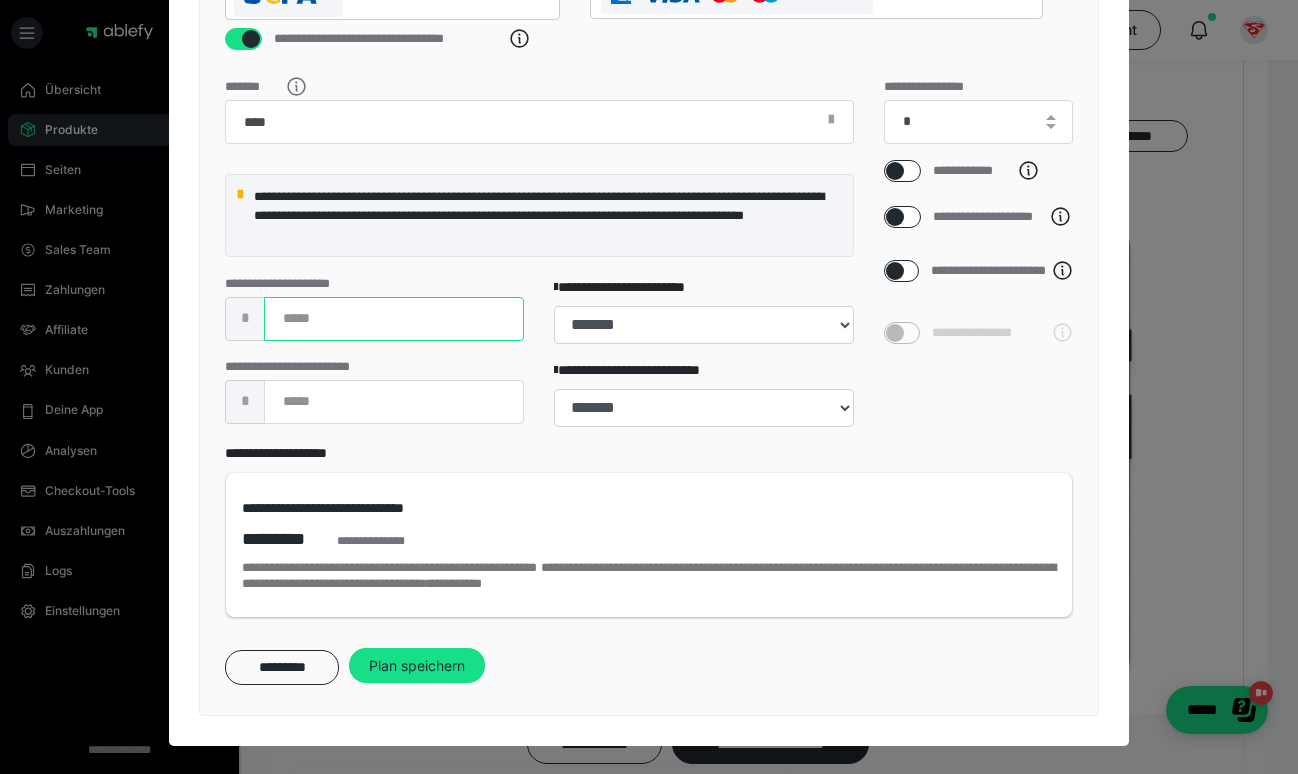 click on "****" at bounding box center [394, 319] 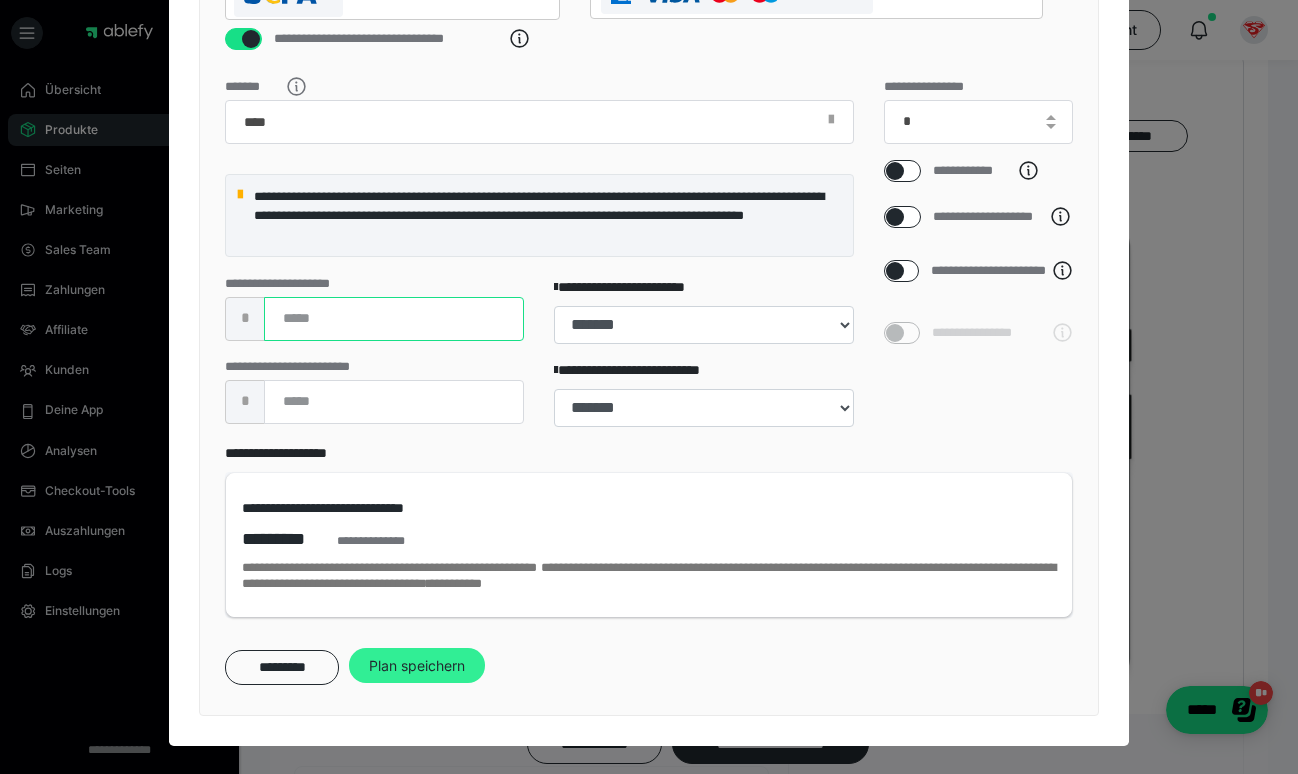type on "****" 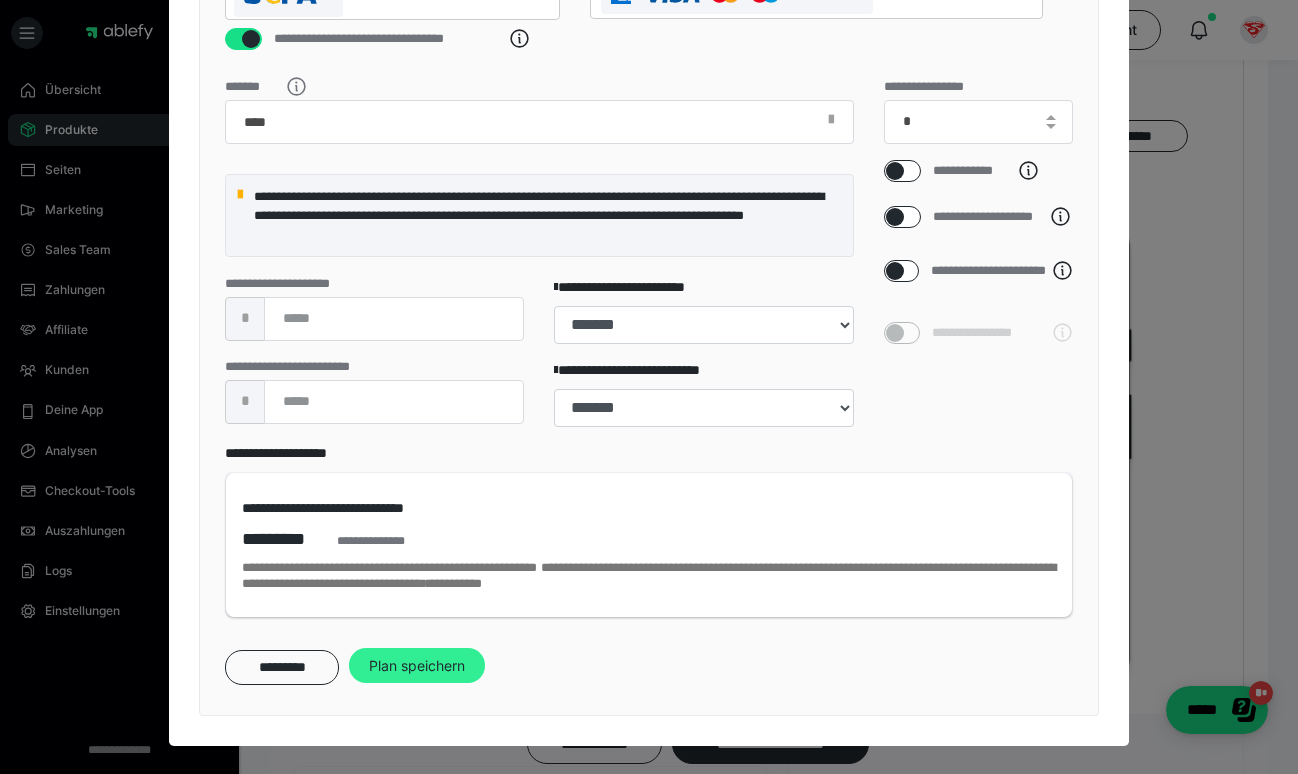 click on "Plan speichern" at bounding box center [417, 666] 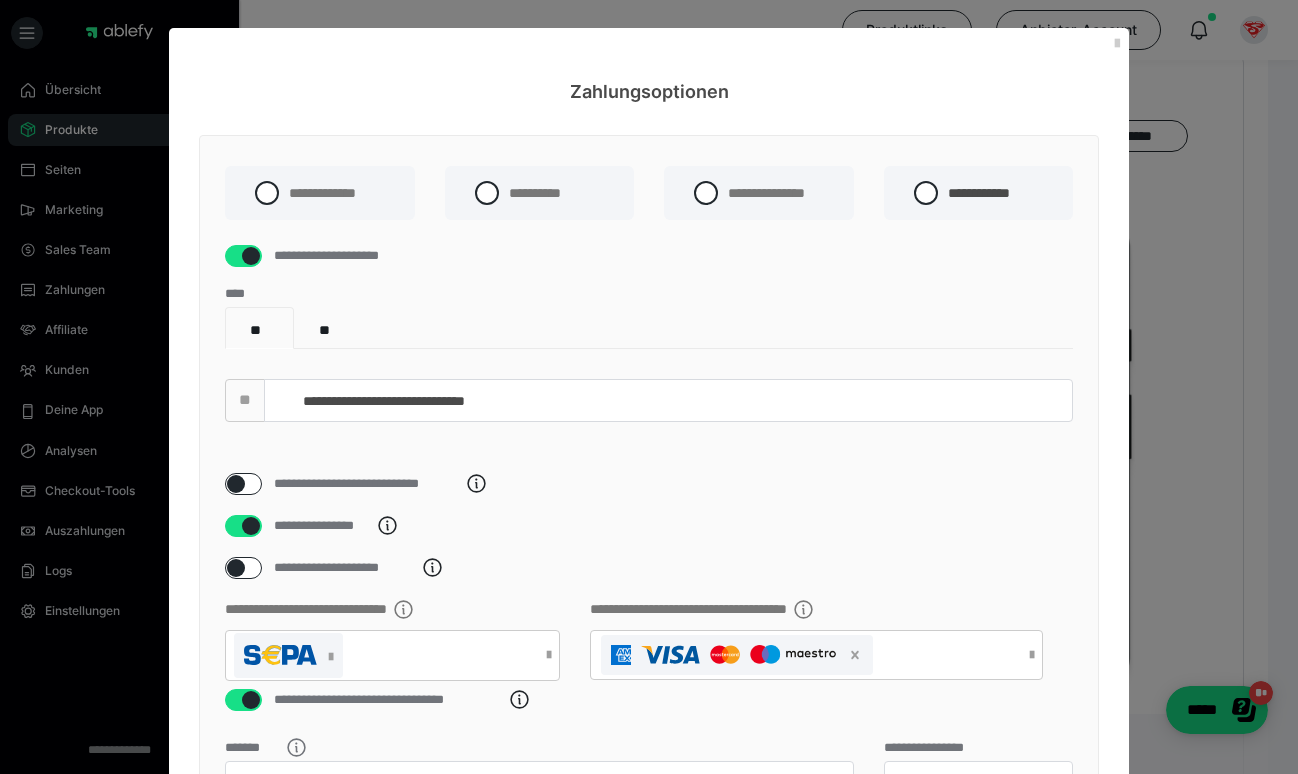 select on "**" 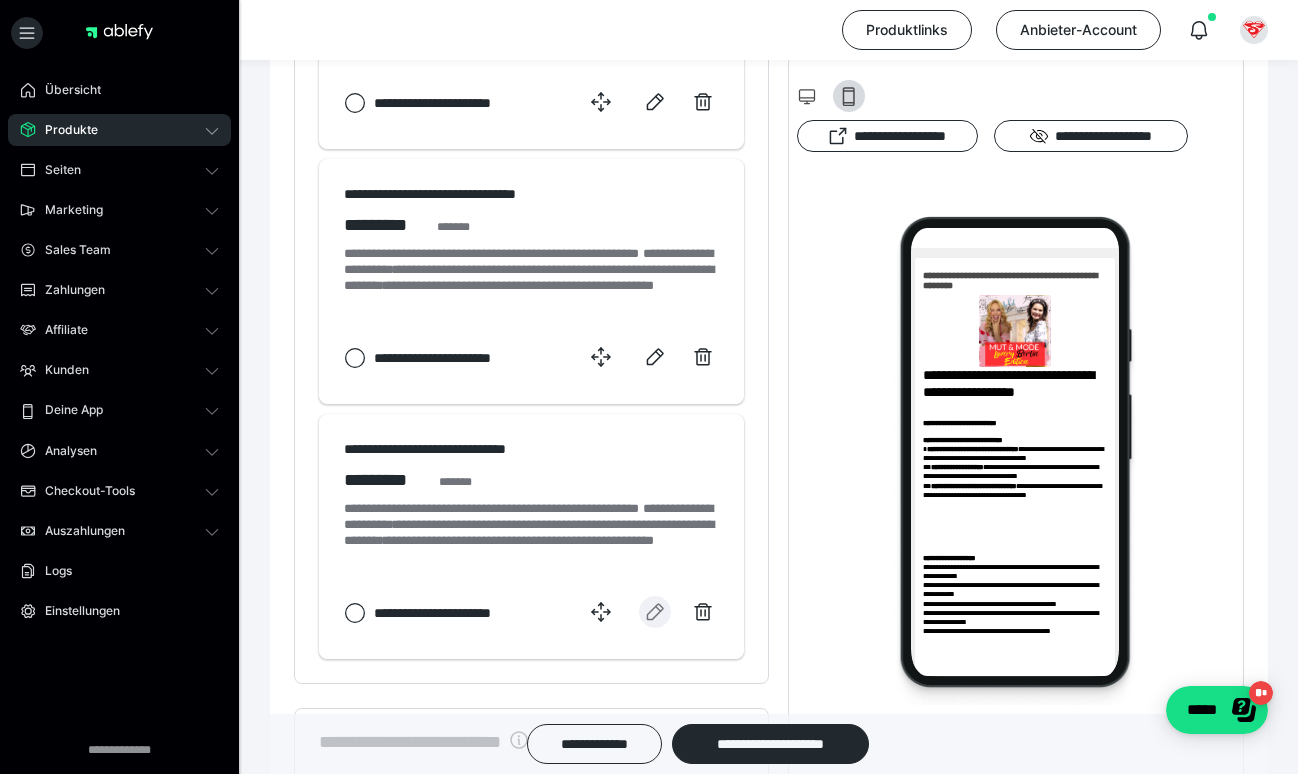scroll, scrollTop: 1486, scrollLeft: 0, axis: vertical 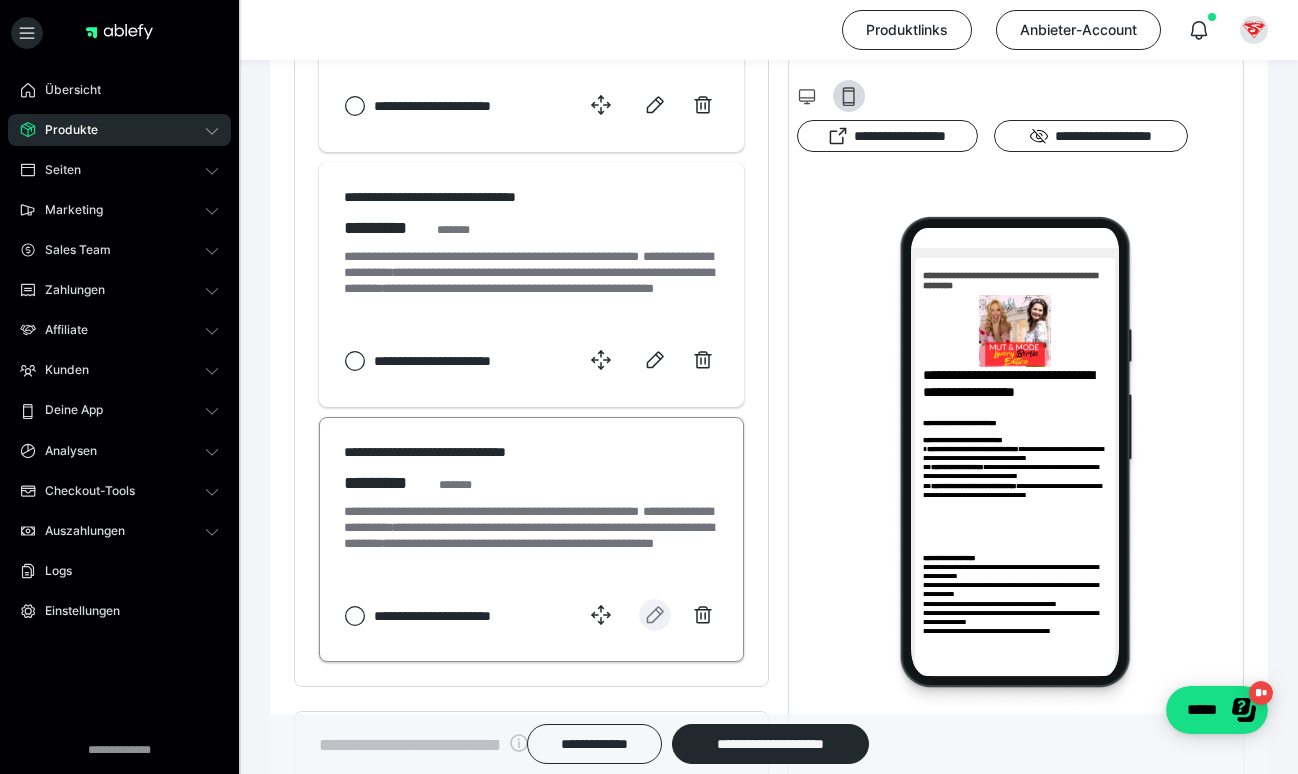 click 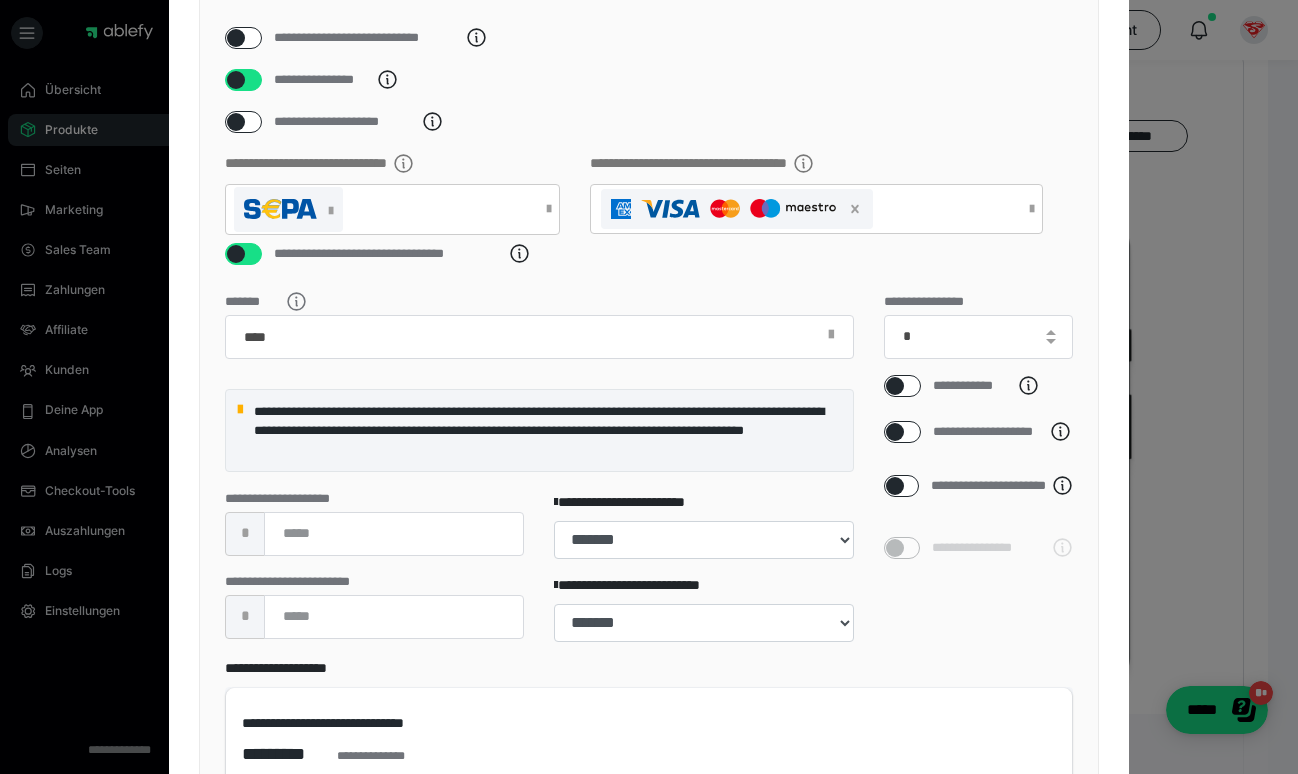 scroll, scrollTop: 450, scrollLeft: 0, axis: vertical 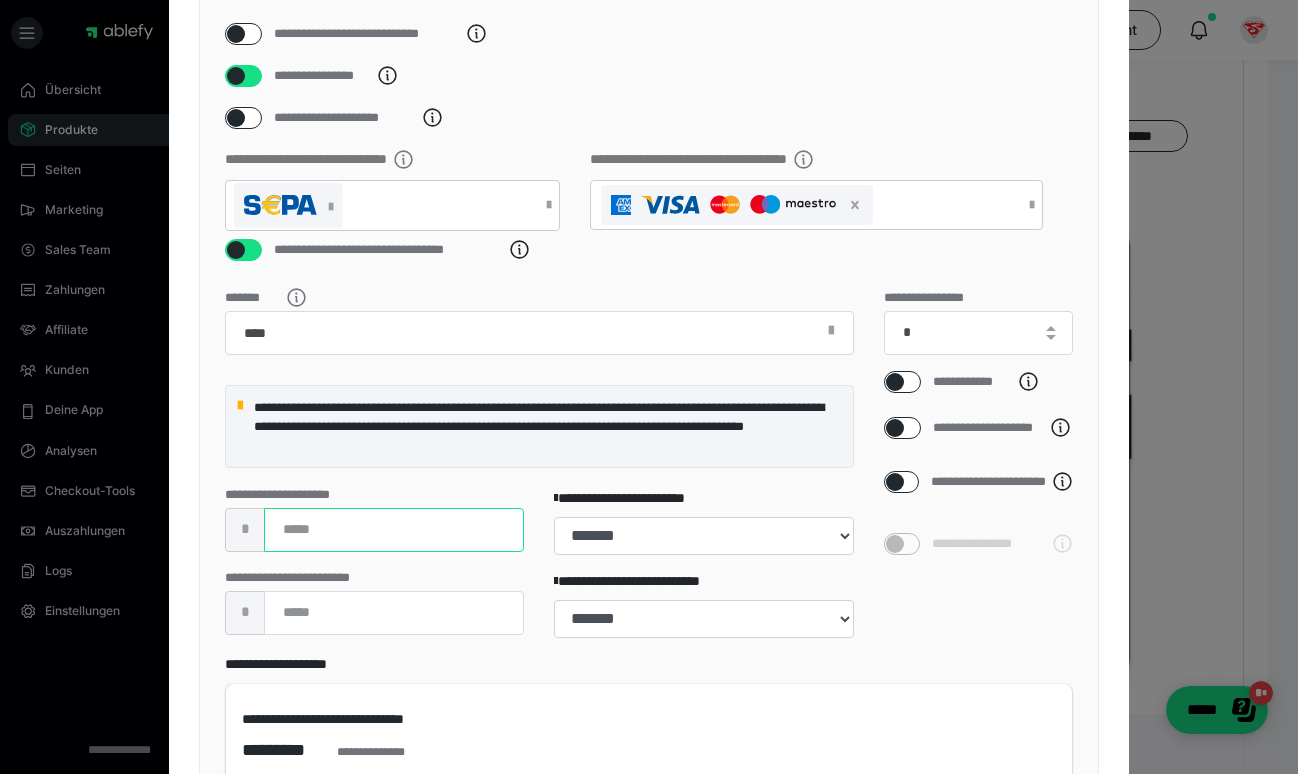 drag, startPoint x: 327, startPoint y: 556, endPoint x: 219, endPoint y: 556, distance: 108 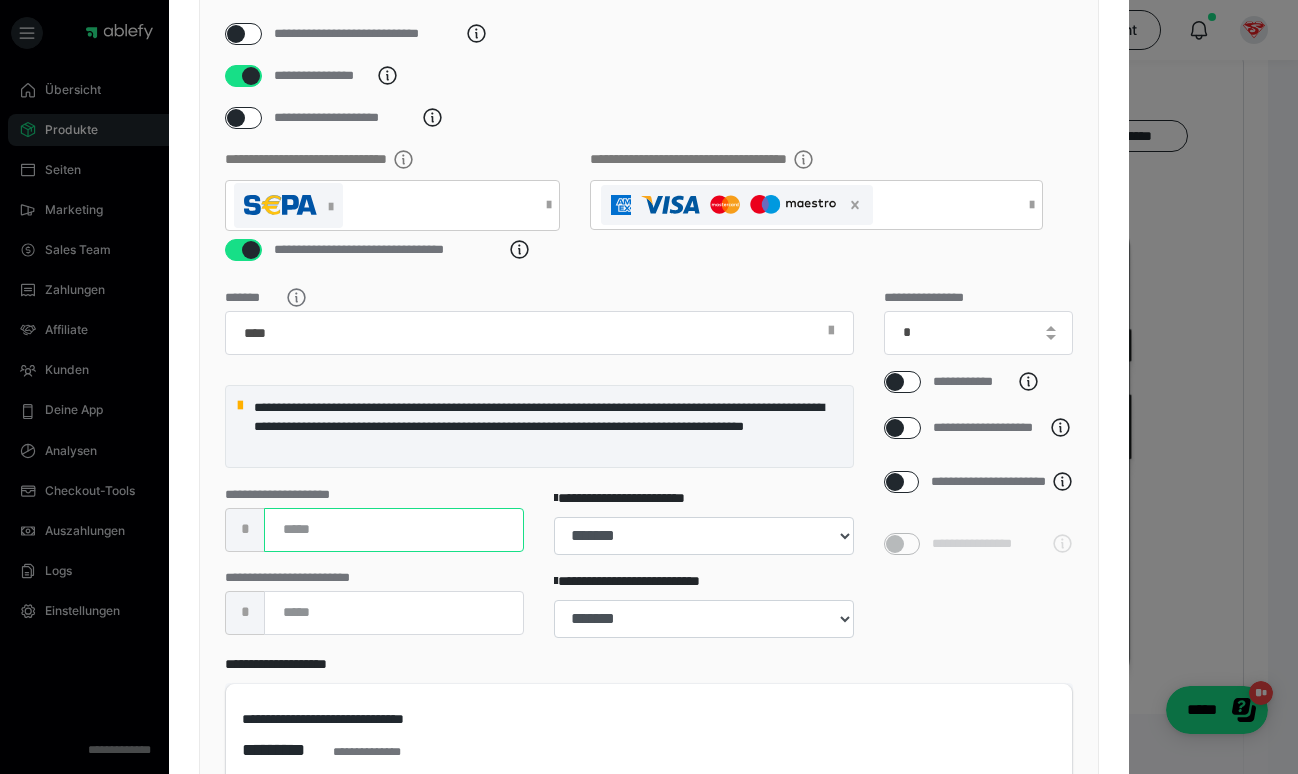 type on "****" 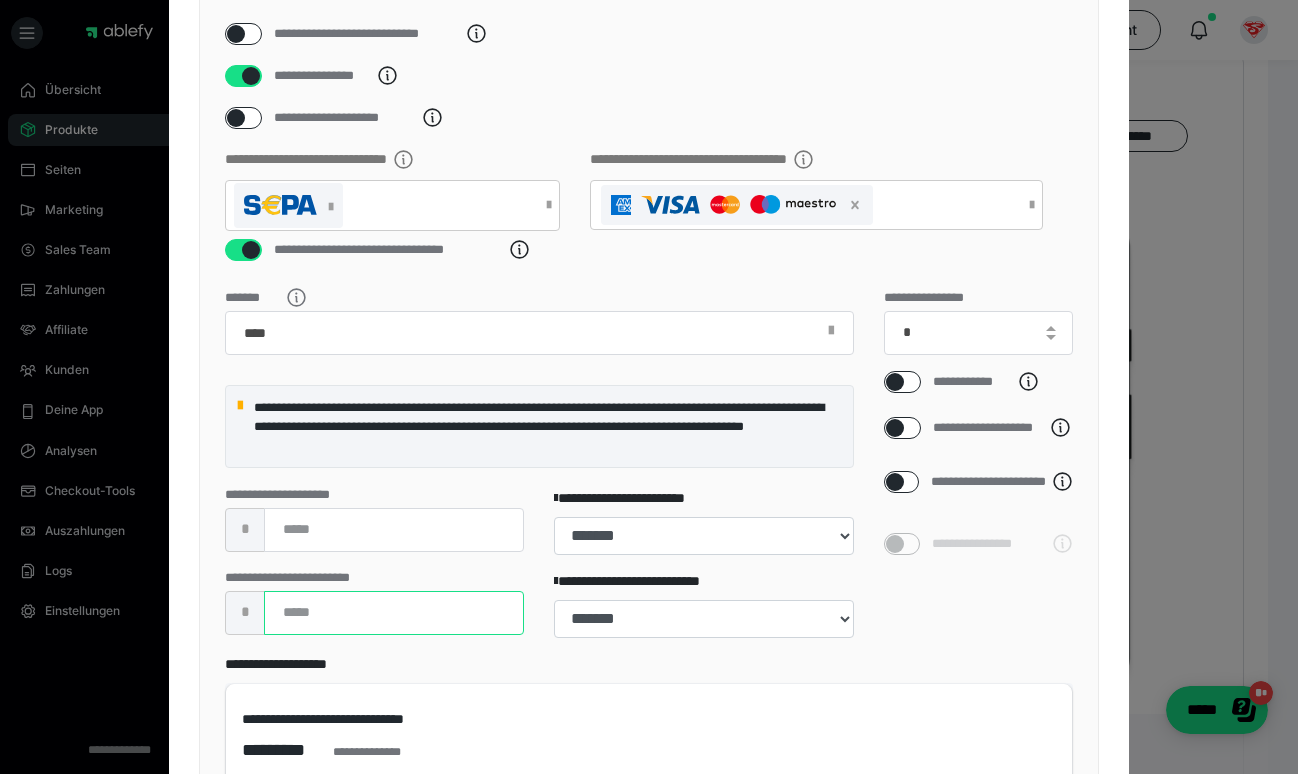 drag, startPoint x: 345, startPoint y: 634, endPoint x: 180, endPoint y: 612, distance: 166.4602 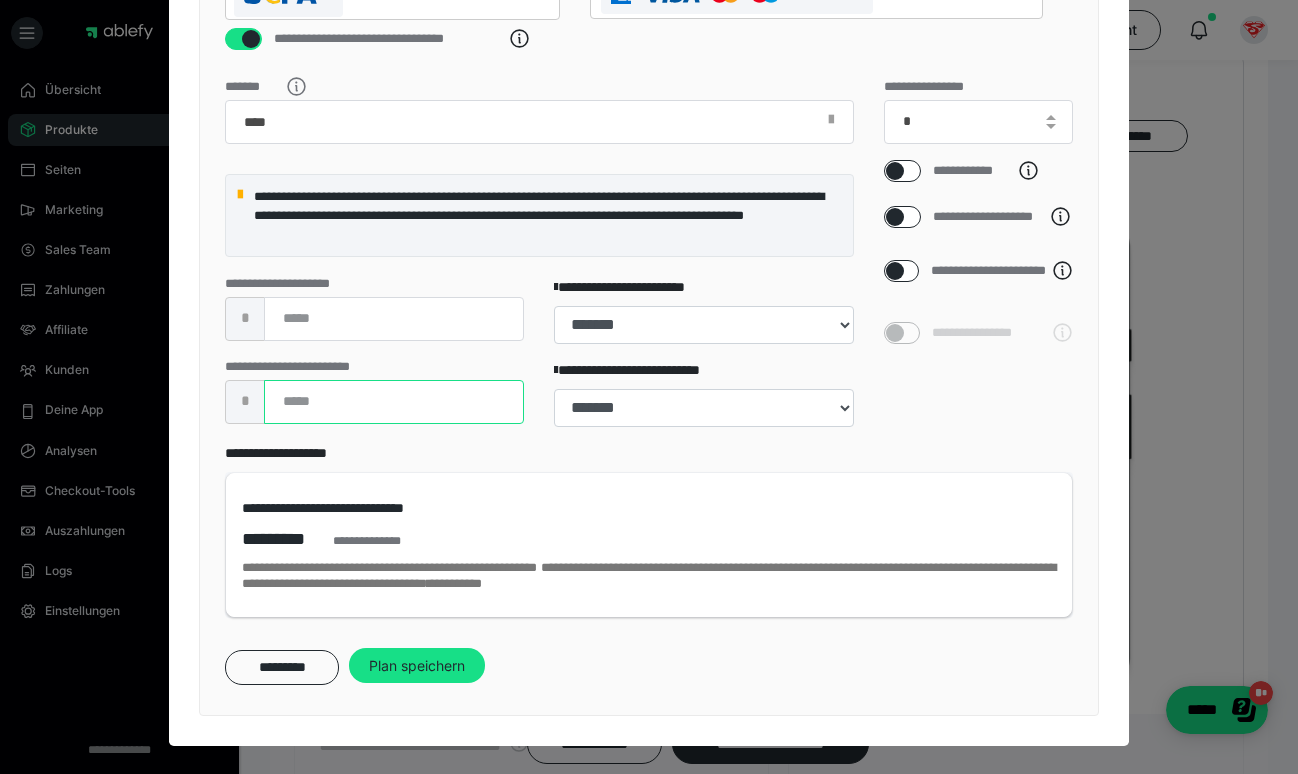 scroll, scrollTop: 686, scrollLeft: 0, axis: vertical 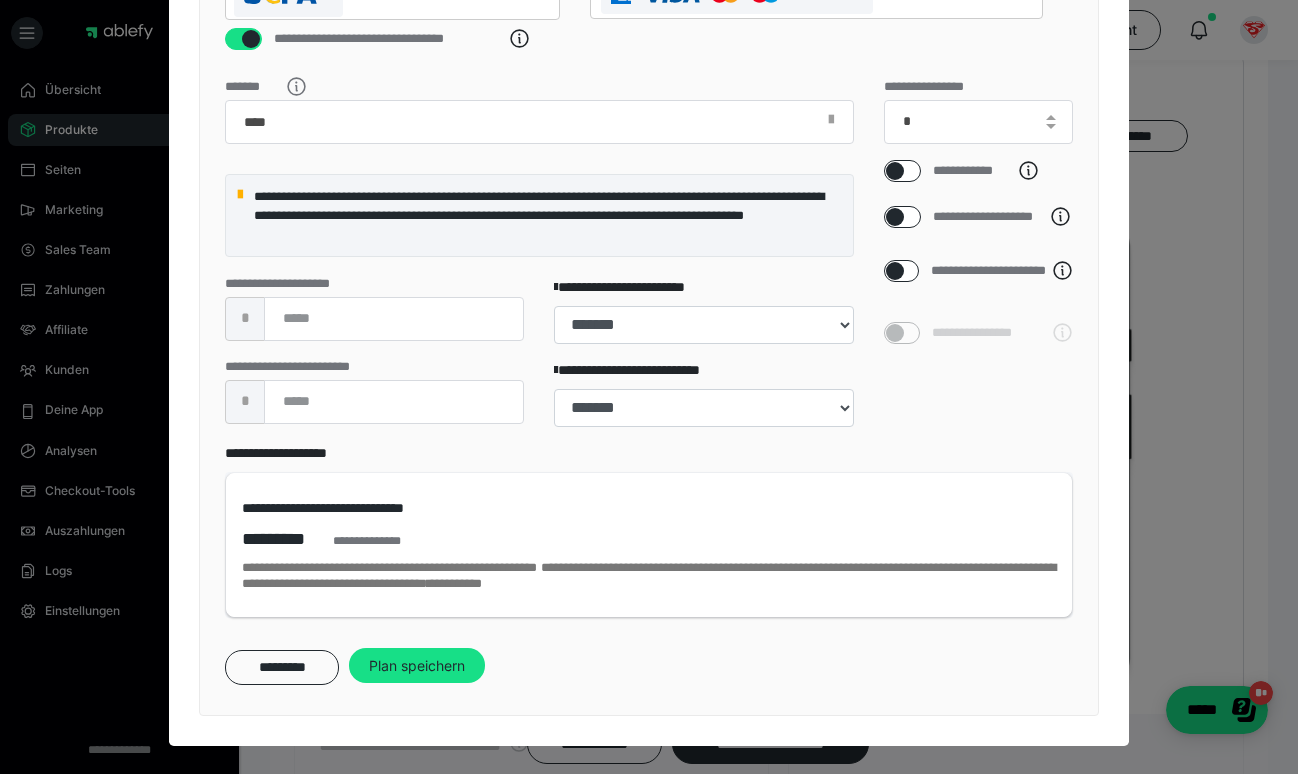 click on "**********" at bounding box center [649, 134] 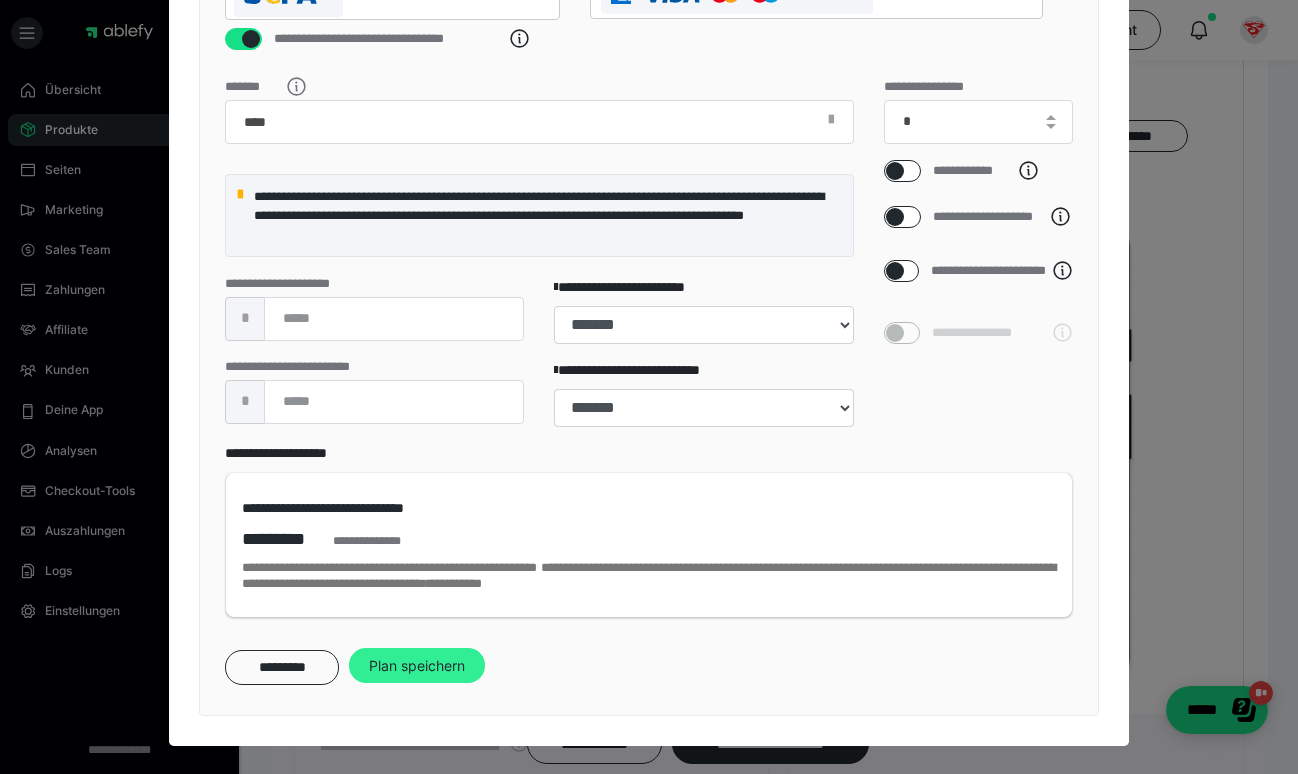 click on "Plan speichern" at bounding box center [417, 666] 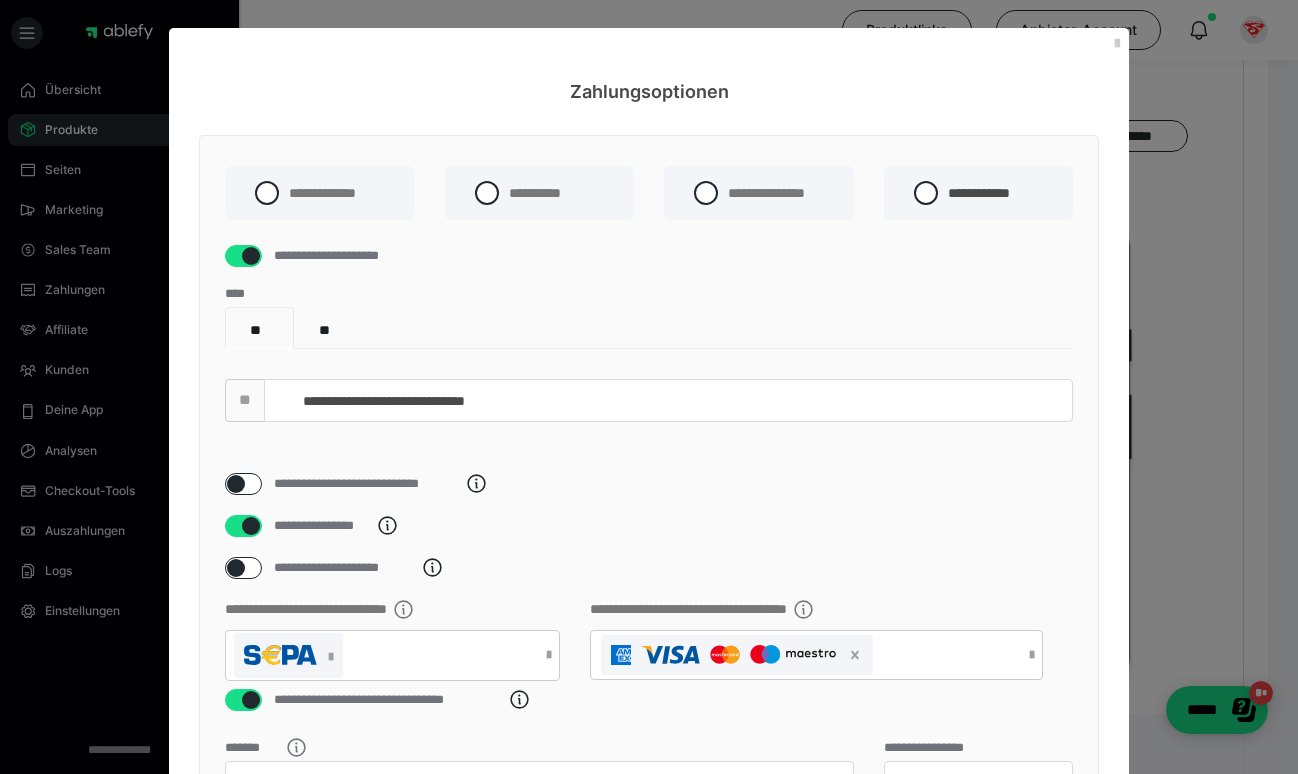 select on "**" 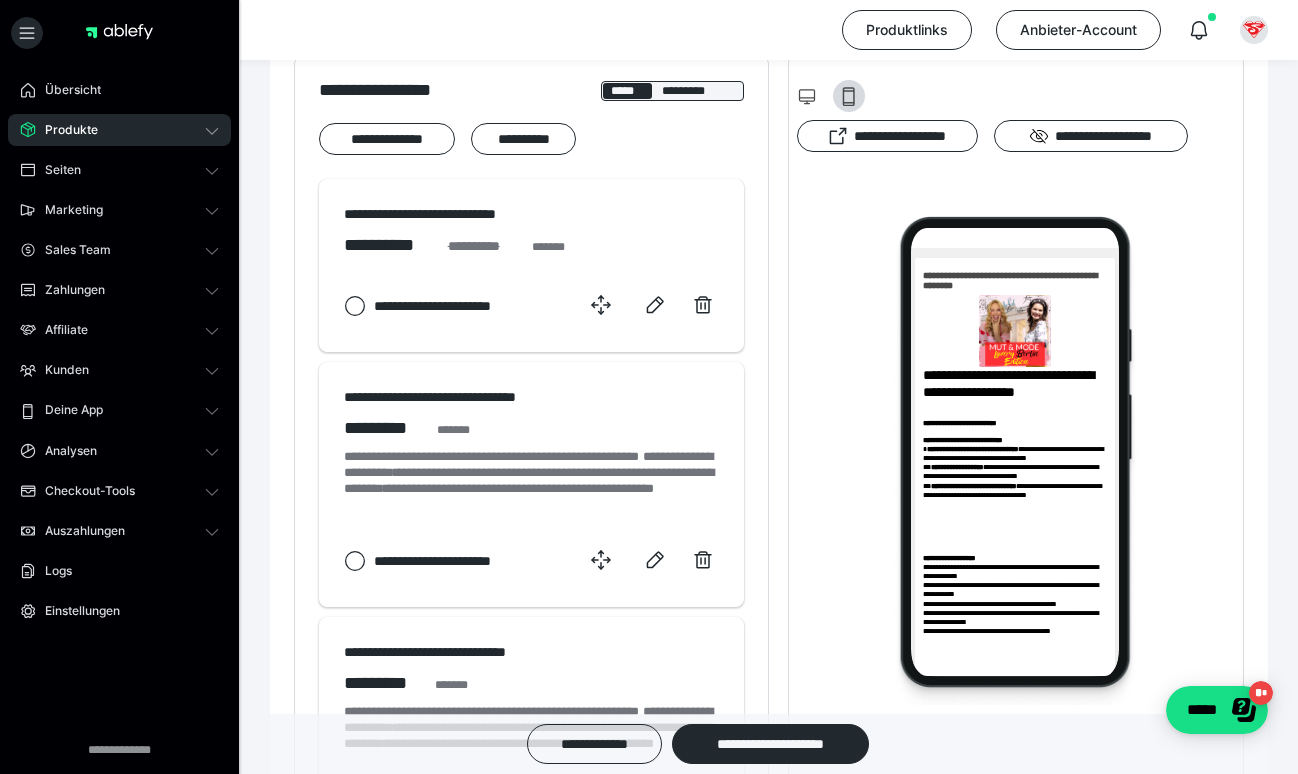 scroll, scrollTop: 1285, scrollLeft: 0, axis: vertical 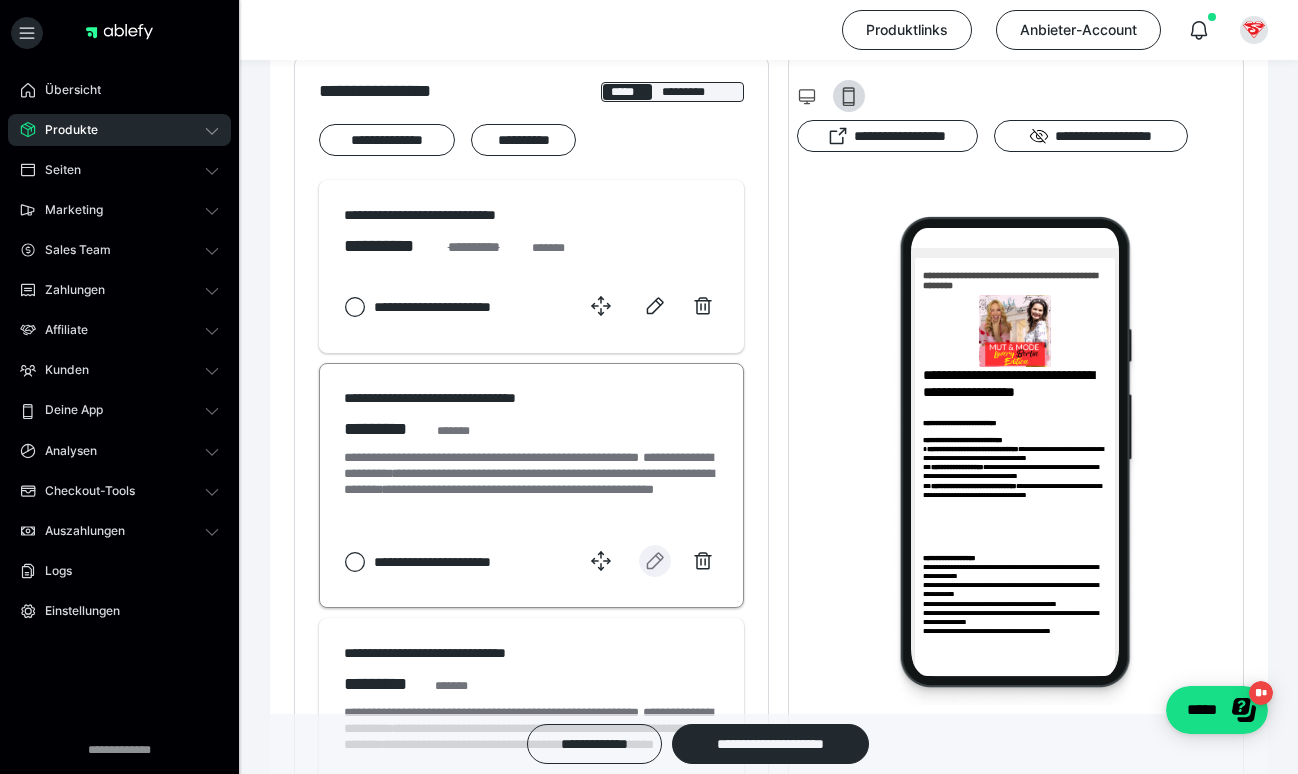 click 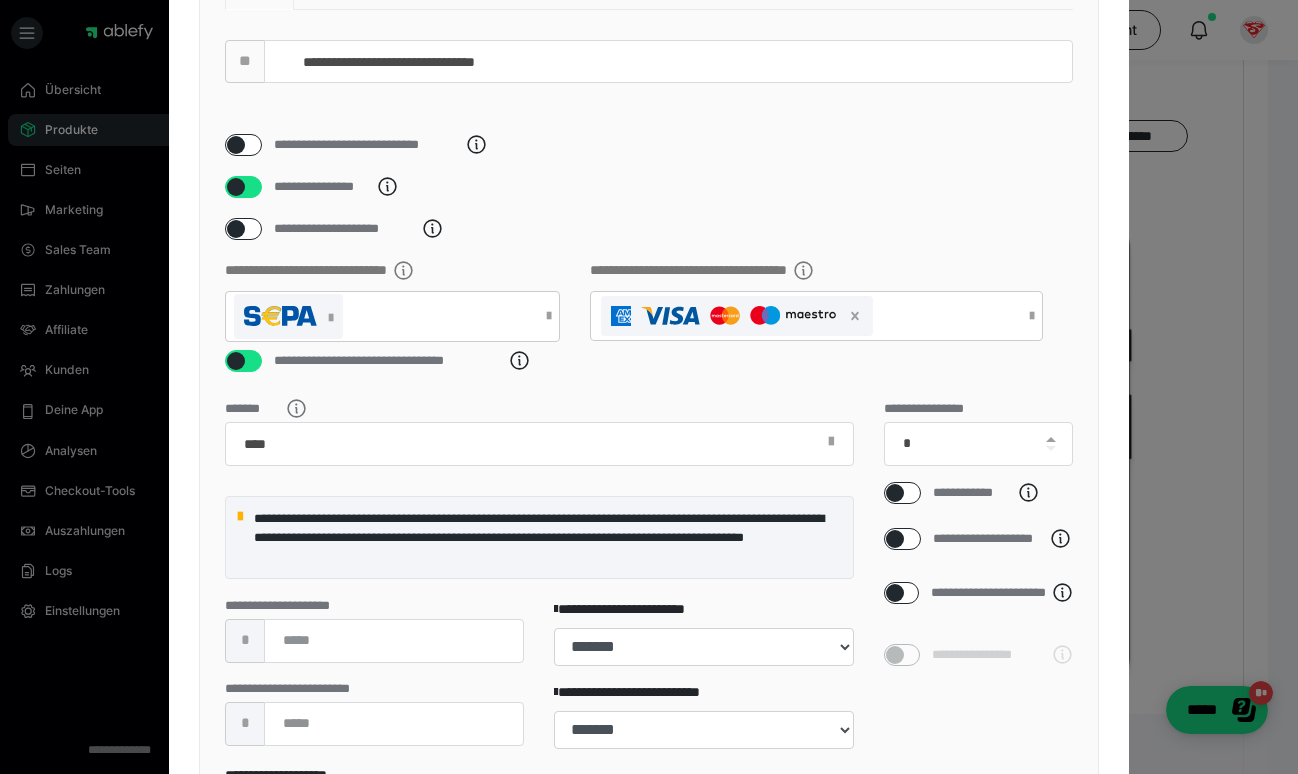 scroll, scrollTop: 368, scrollLeft: 0, axis: vertical 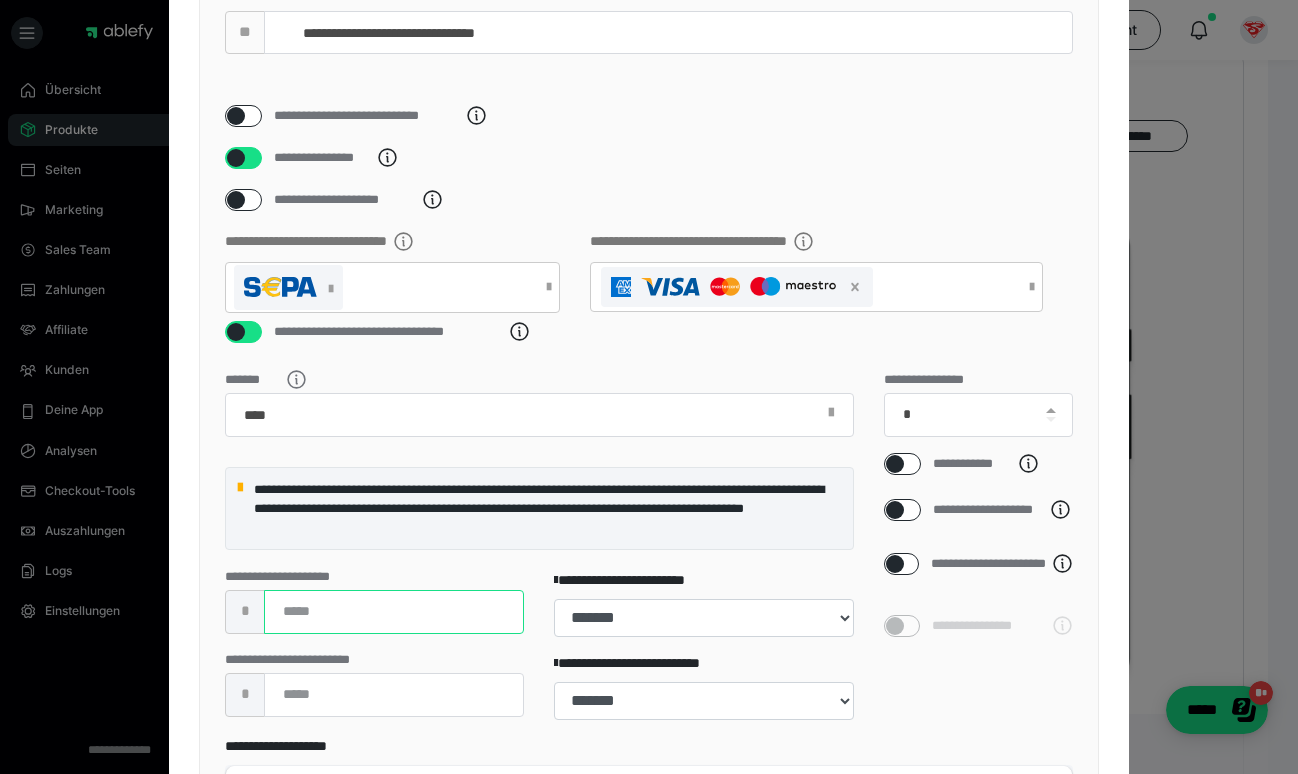 click on "****" at bounding box center [394, 612] 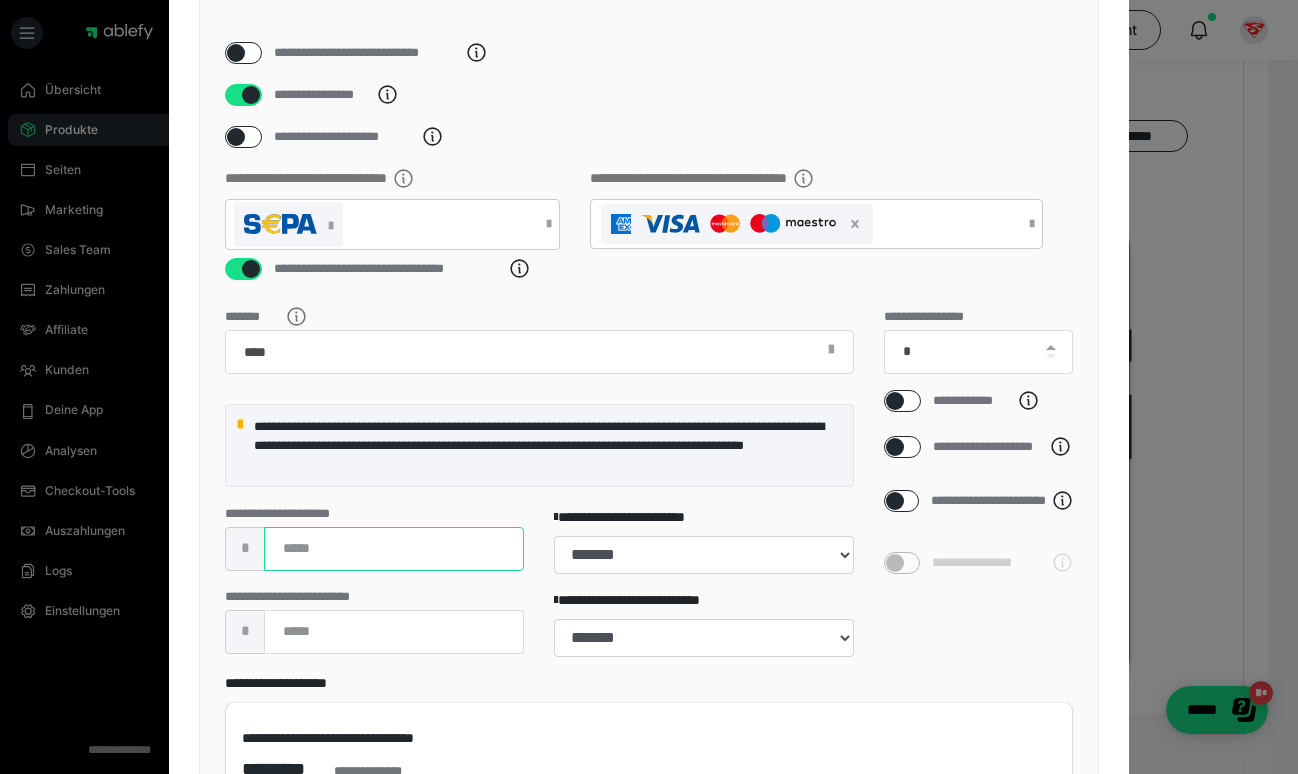 scroll, scrollTop: 441, scrollLeft: 0, axis: vertical 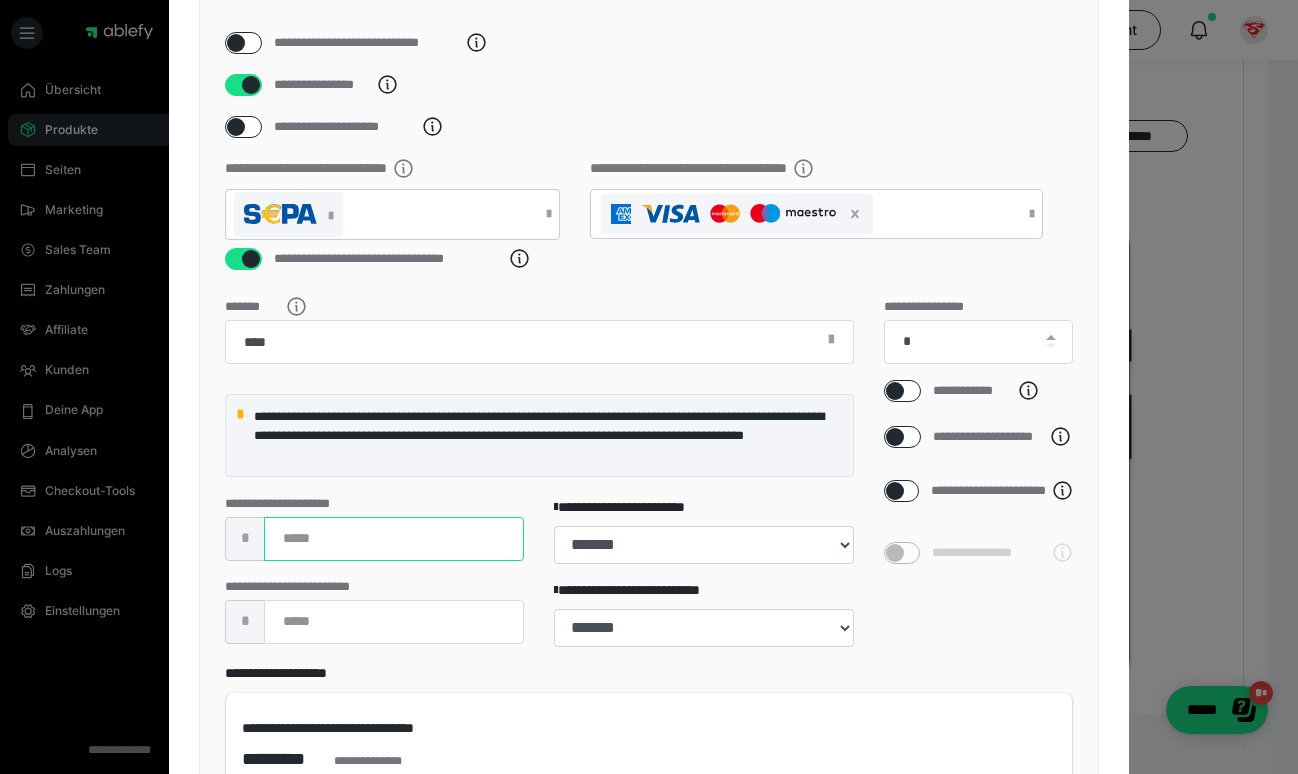 type on "****" 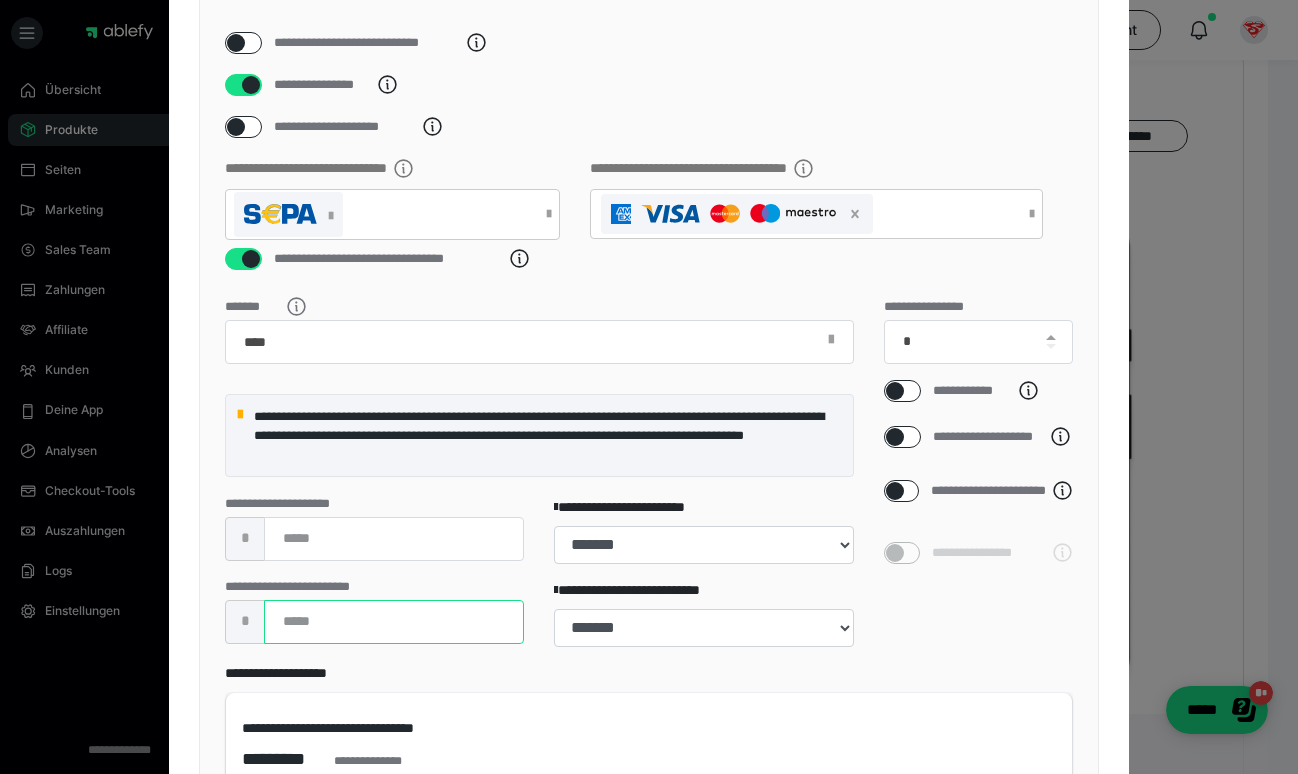 click on "****" at bounding box center (394, 622) 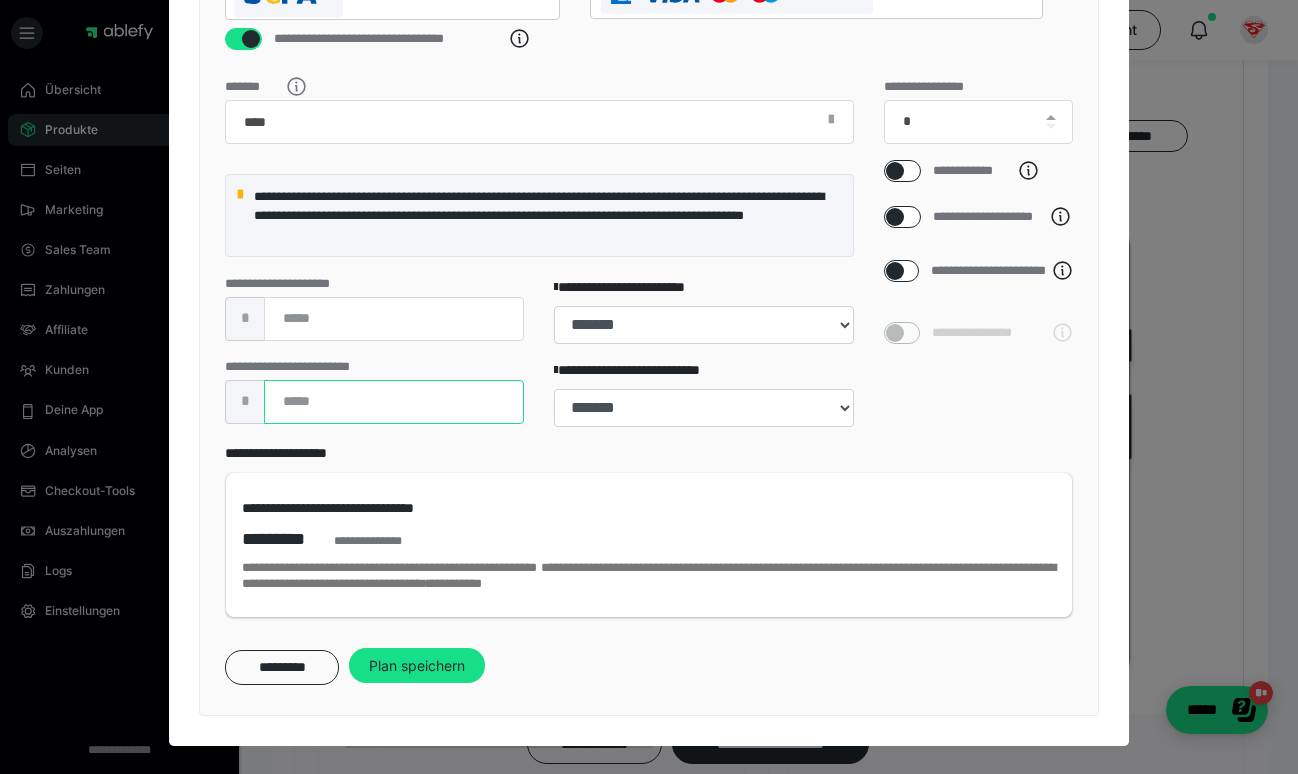 scroll, scrollTop: 686, scrollLeft: 0, axis: vertical 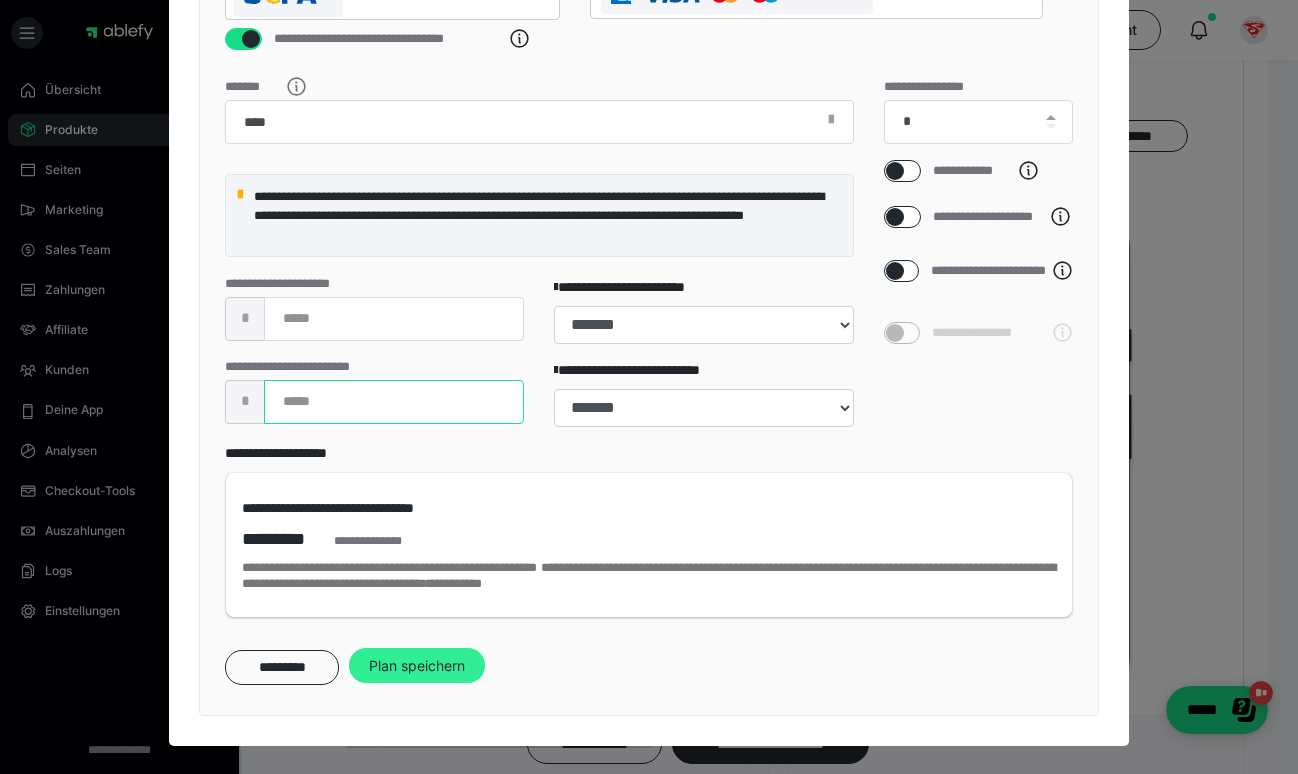 type on "****" 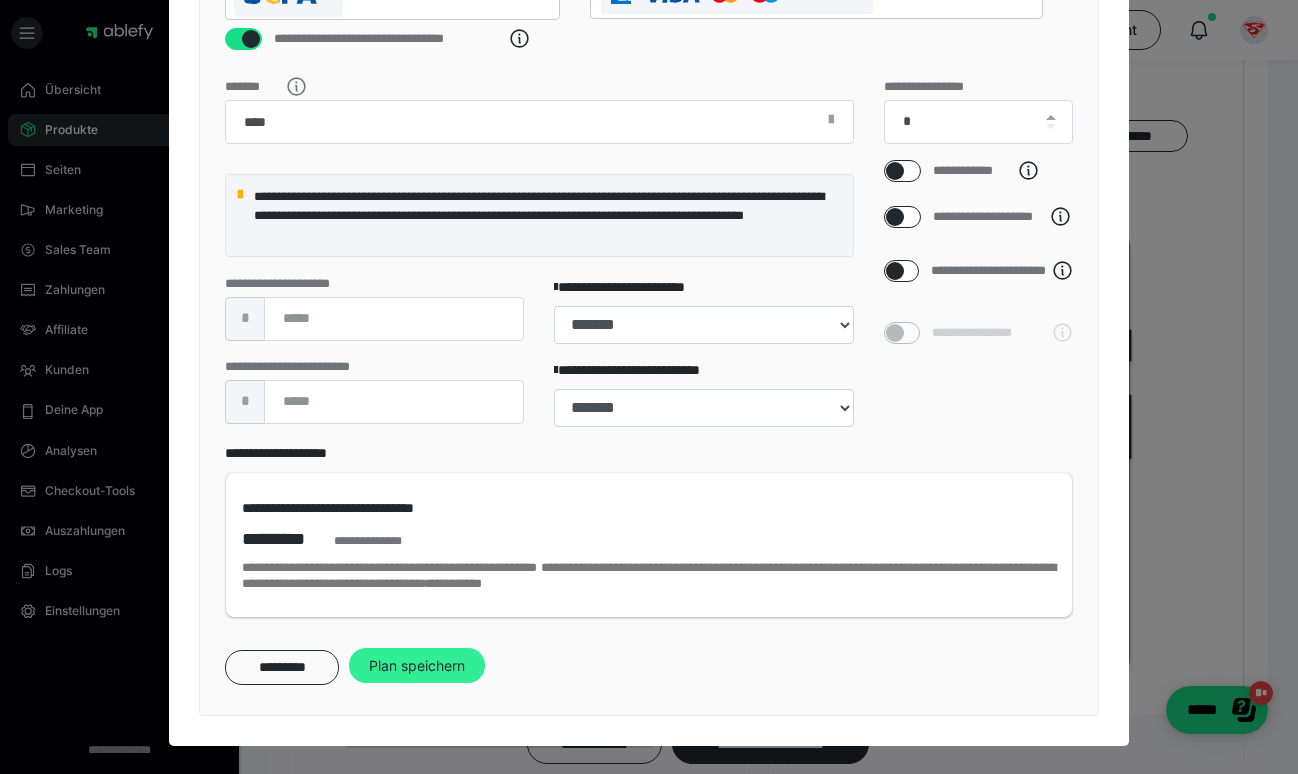 click on "Plan speichern" at bounding box center [417, 666] 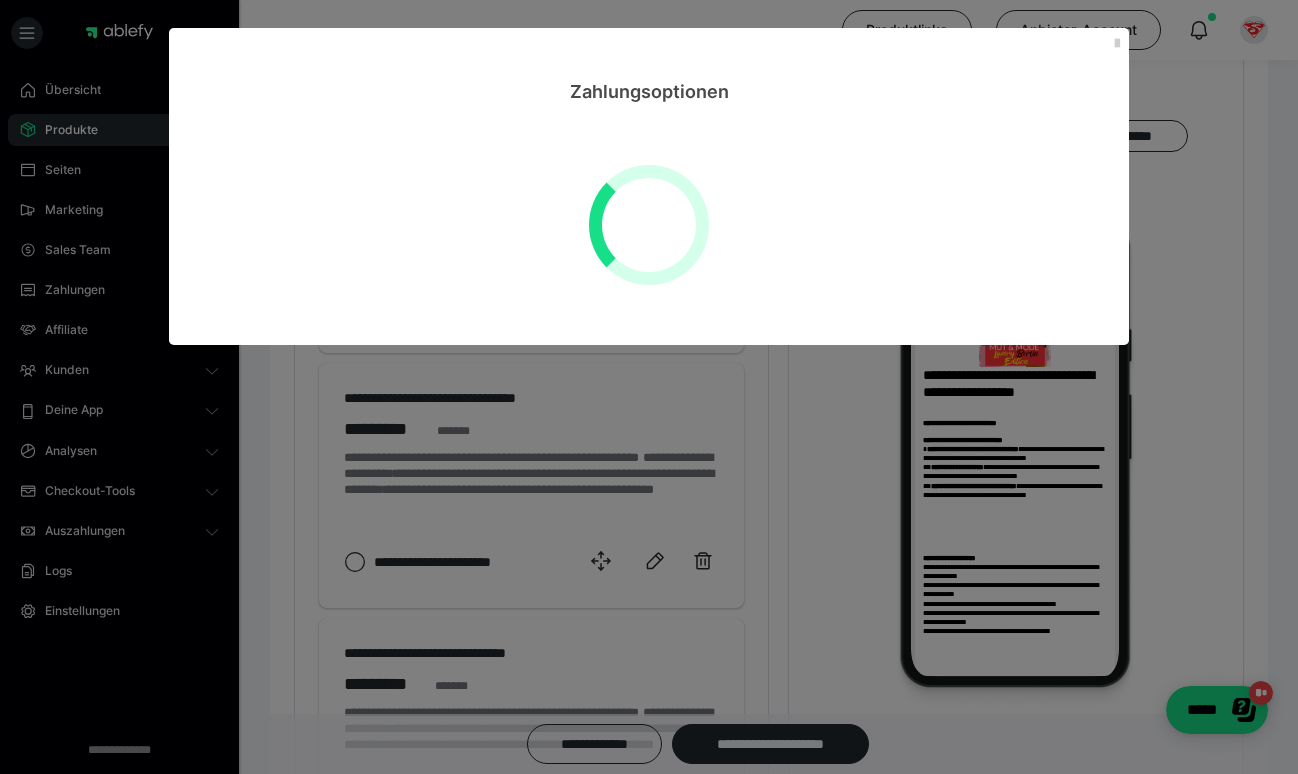 scroll, scrollTop: 0, scrollLeft: 0, axis: both 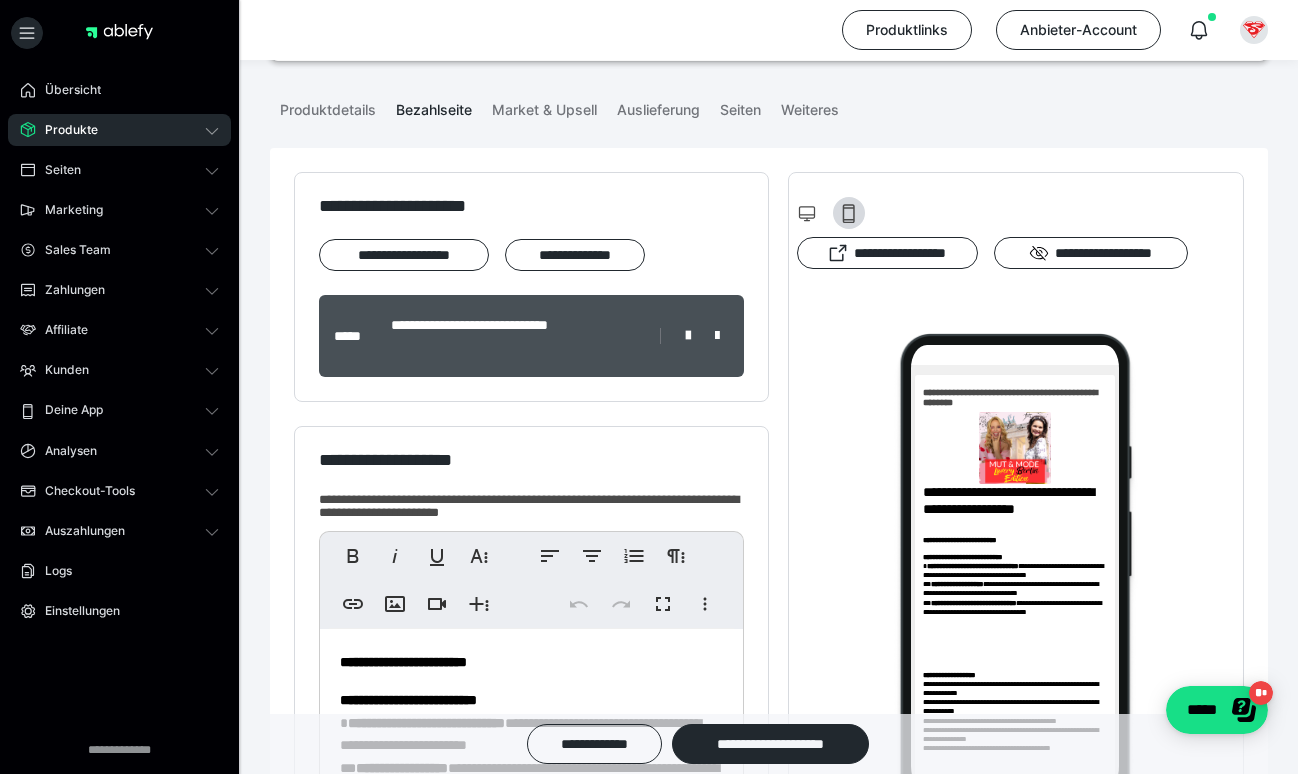 click on "**********" at bounding box center (408, 700) 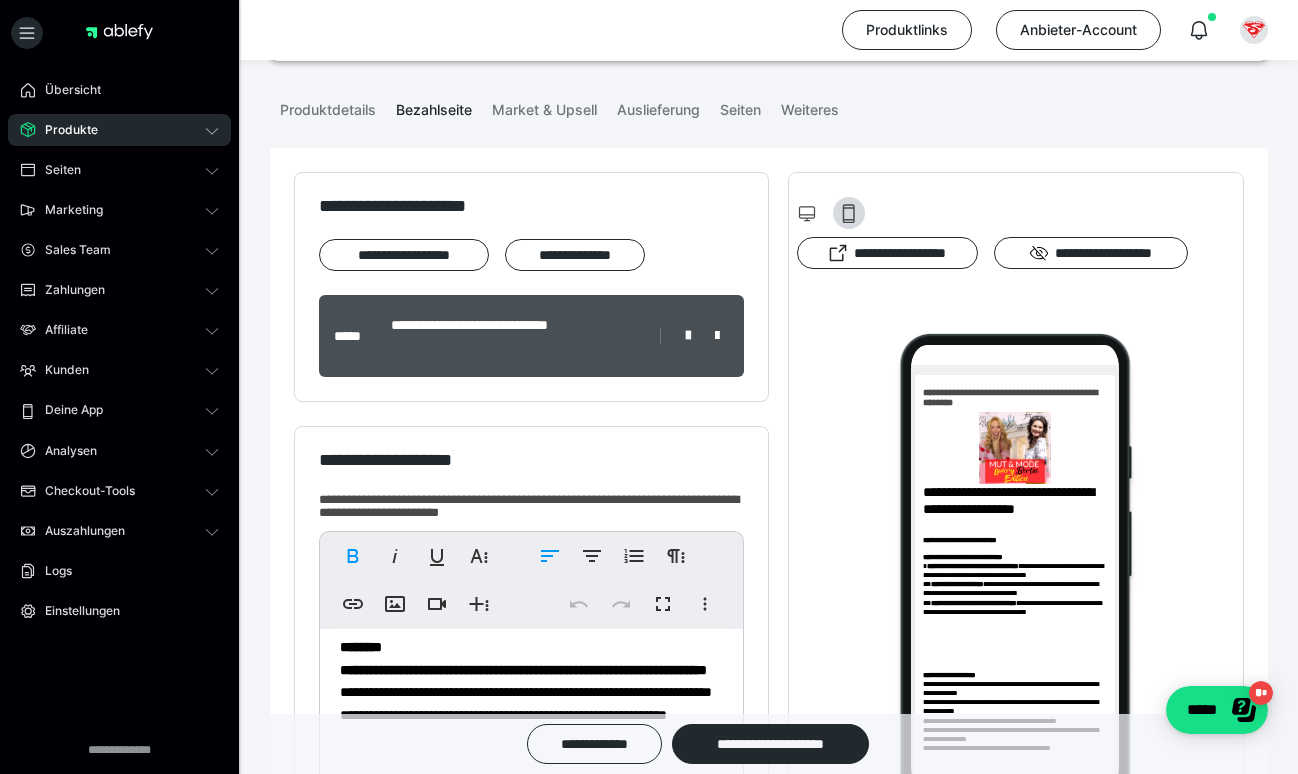 scroll, scrollTop: 542, scrollLeft: 0, axis: vertical 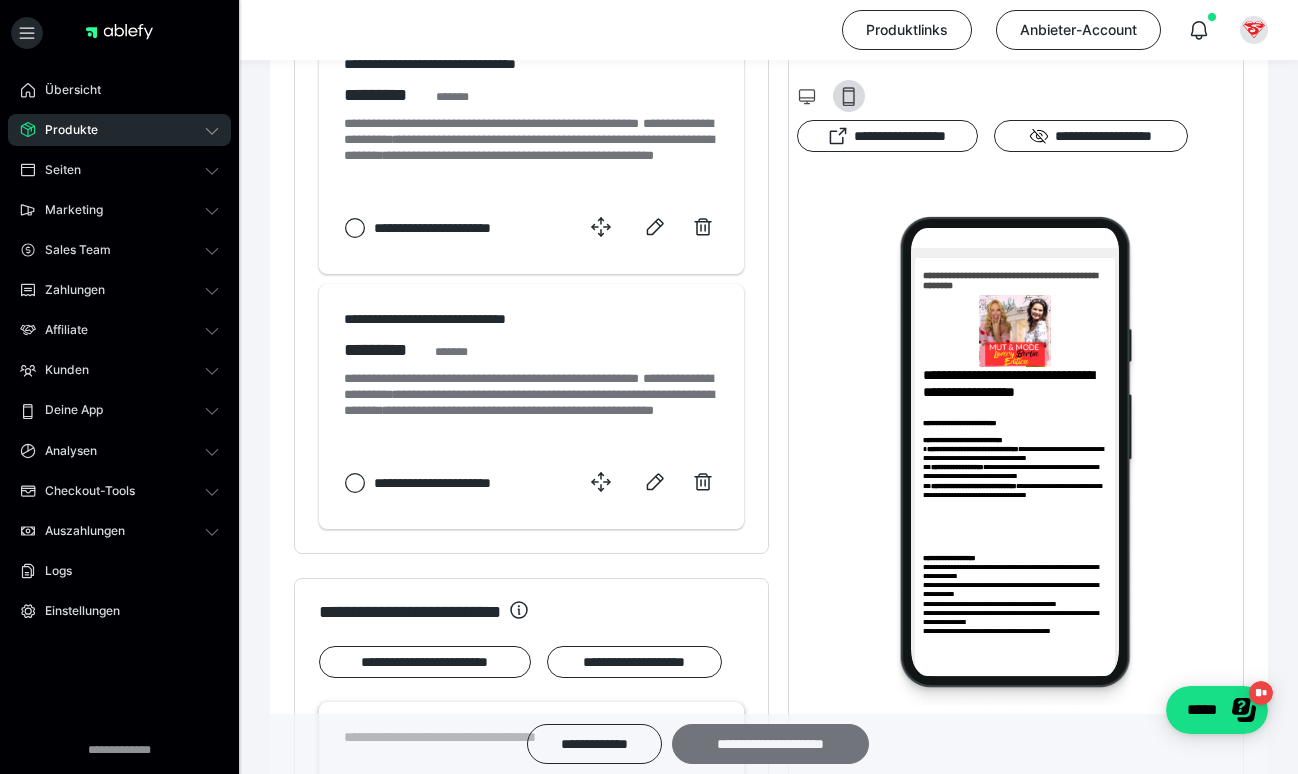 click on "**********" at bounding box center [770, 744] 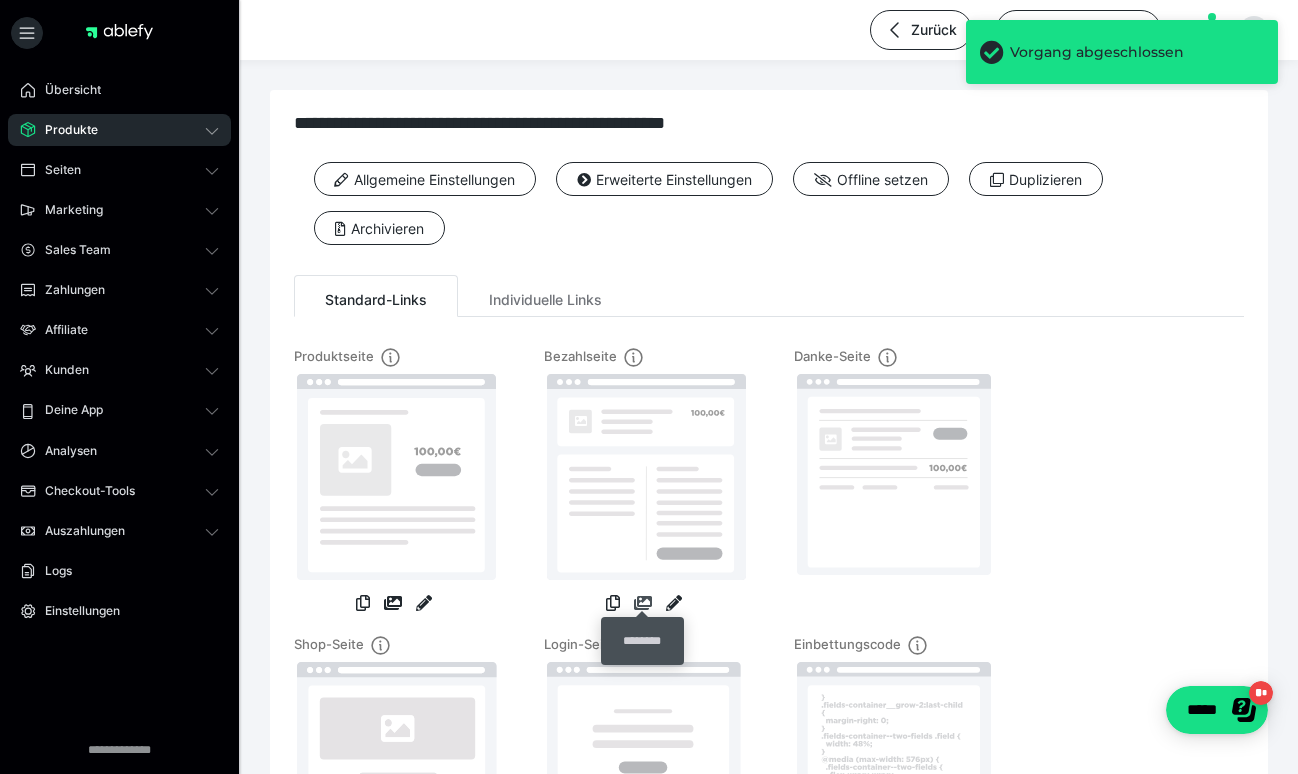 click at bounding box center [643, 603] 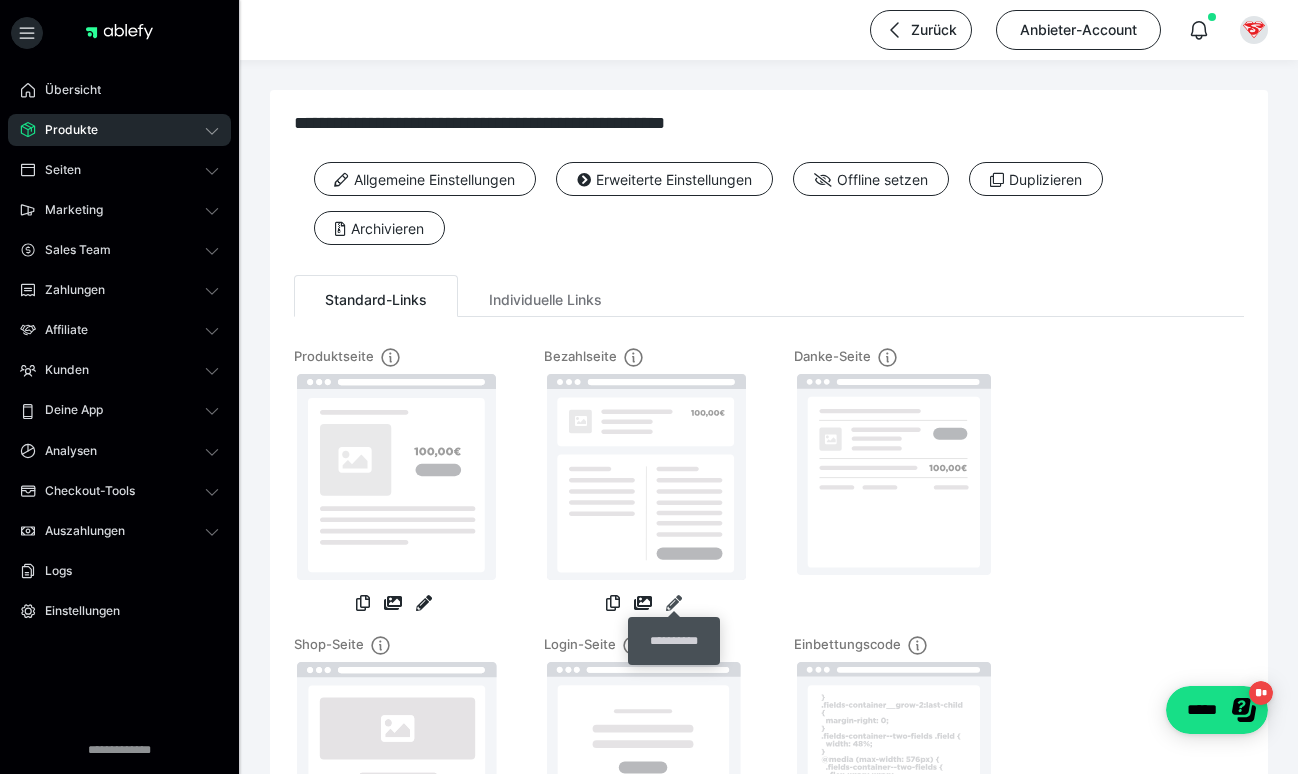 click at bounding box center [674, 603] 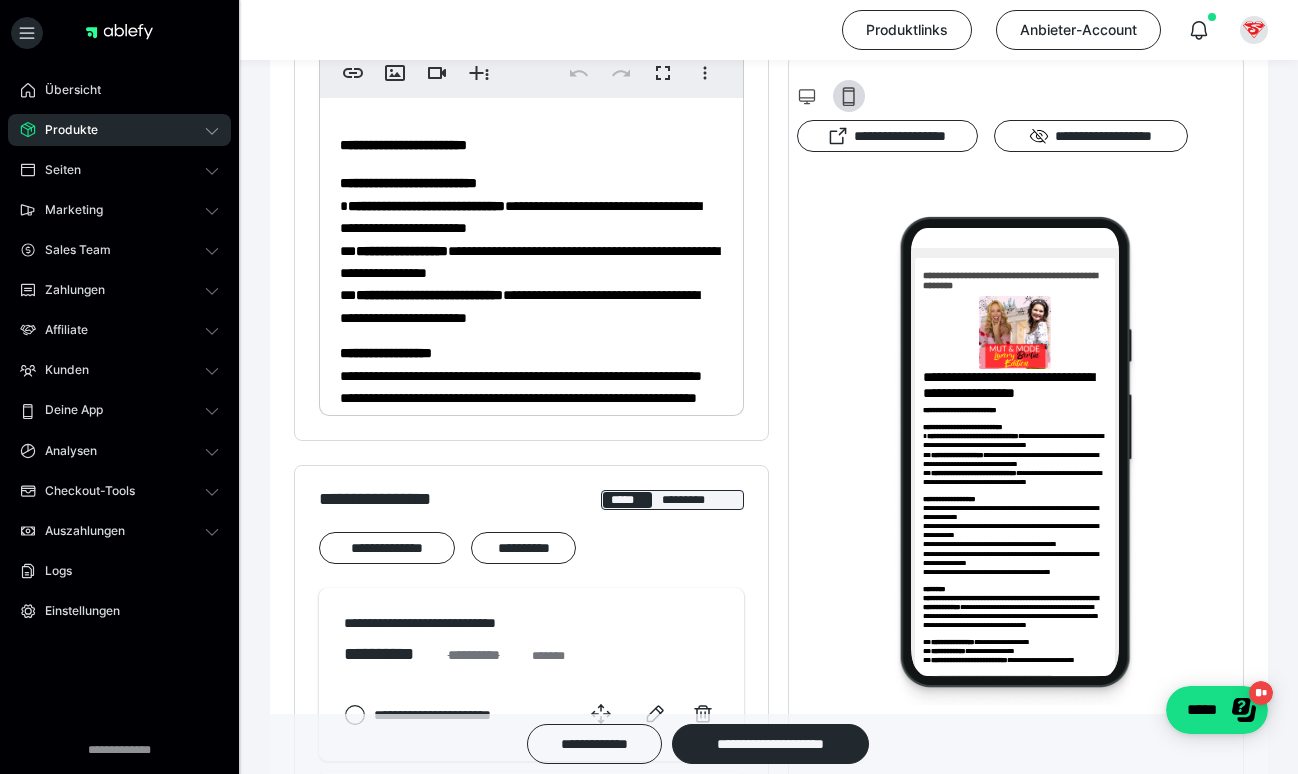 scroll, scrollTop: 0, scrollLeft: 0, axis: both 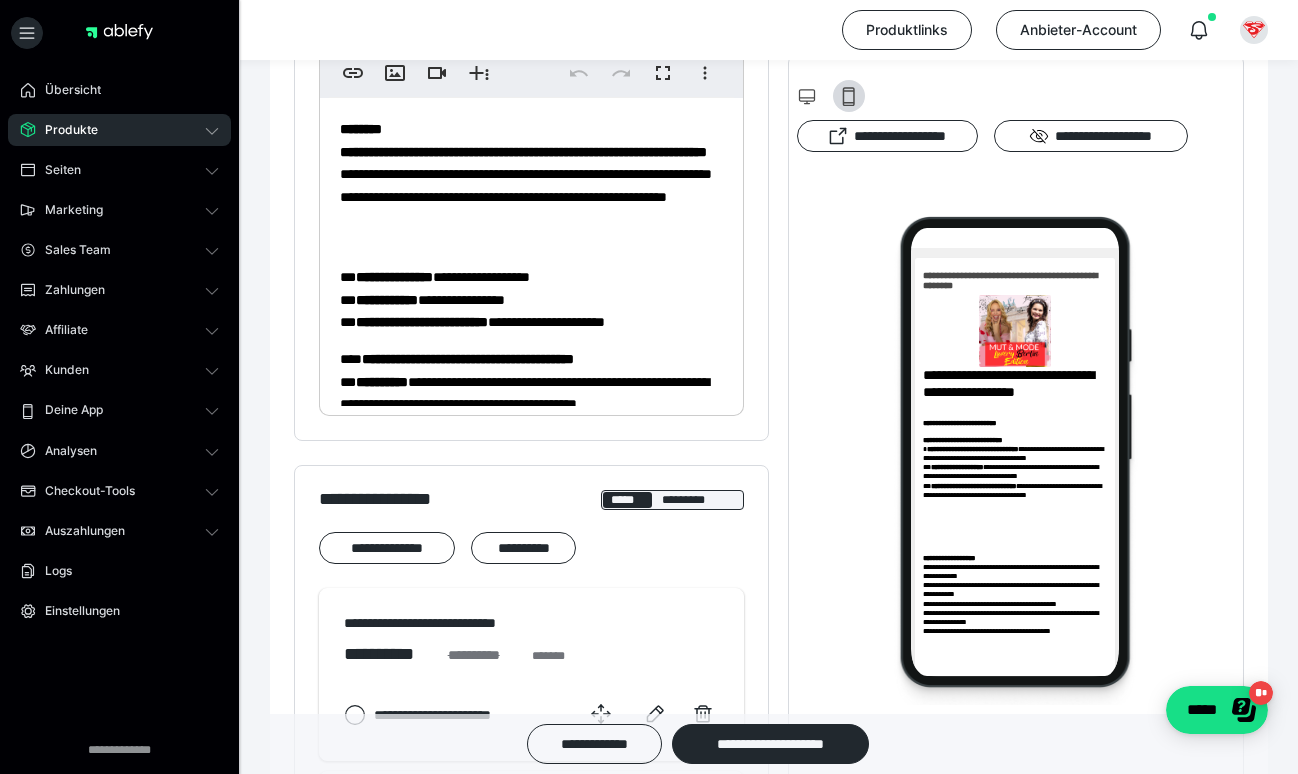 click on "**********" at bounding box center (531, 299) 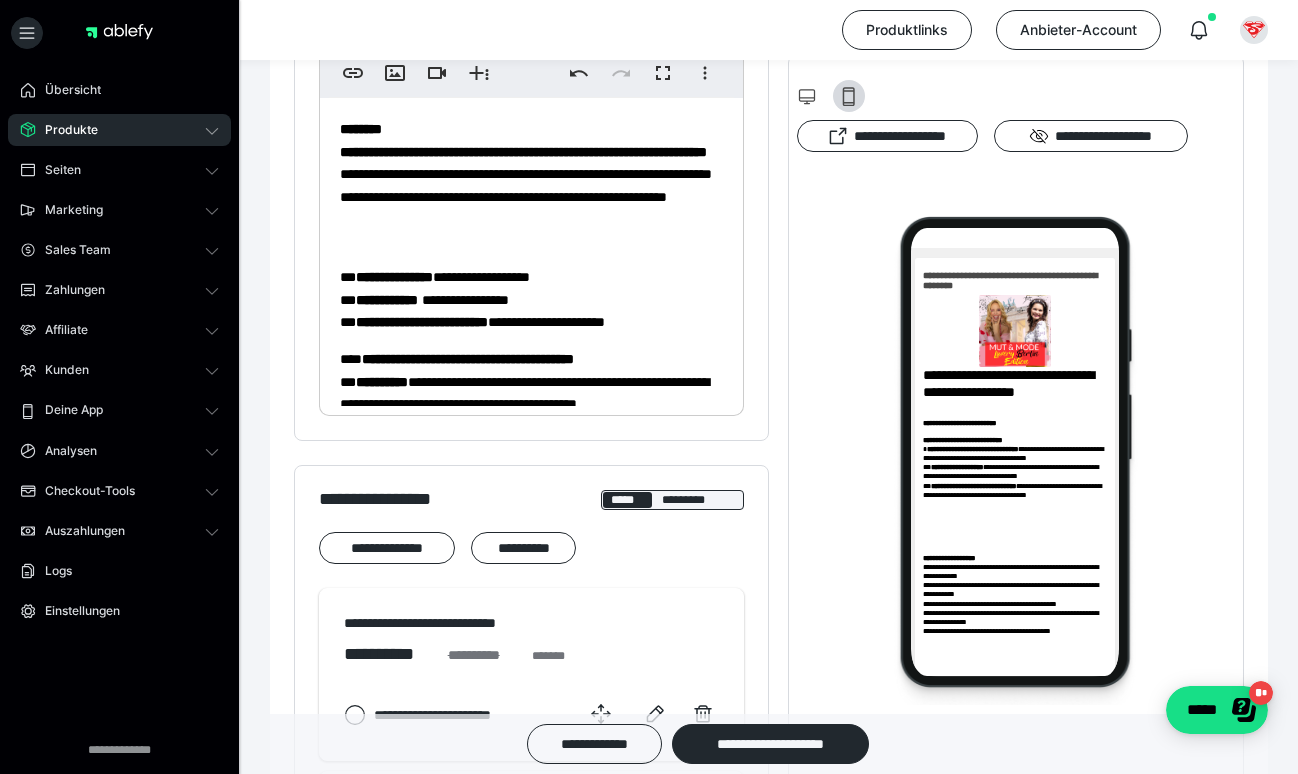 click on "**********" at bounding box center [387, 300] 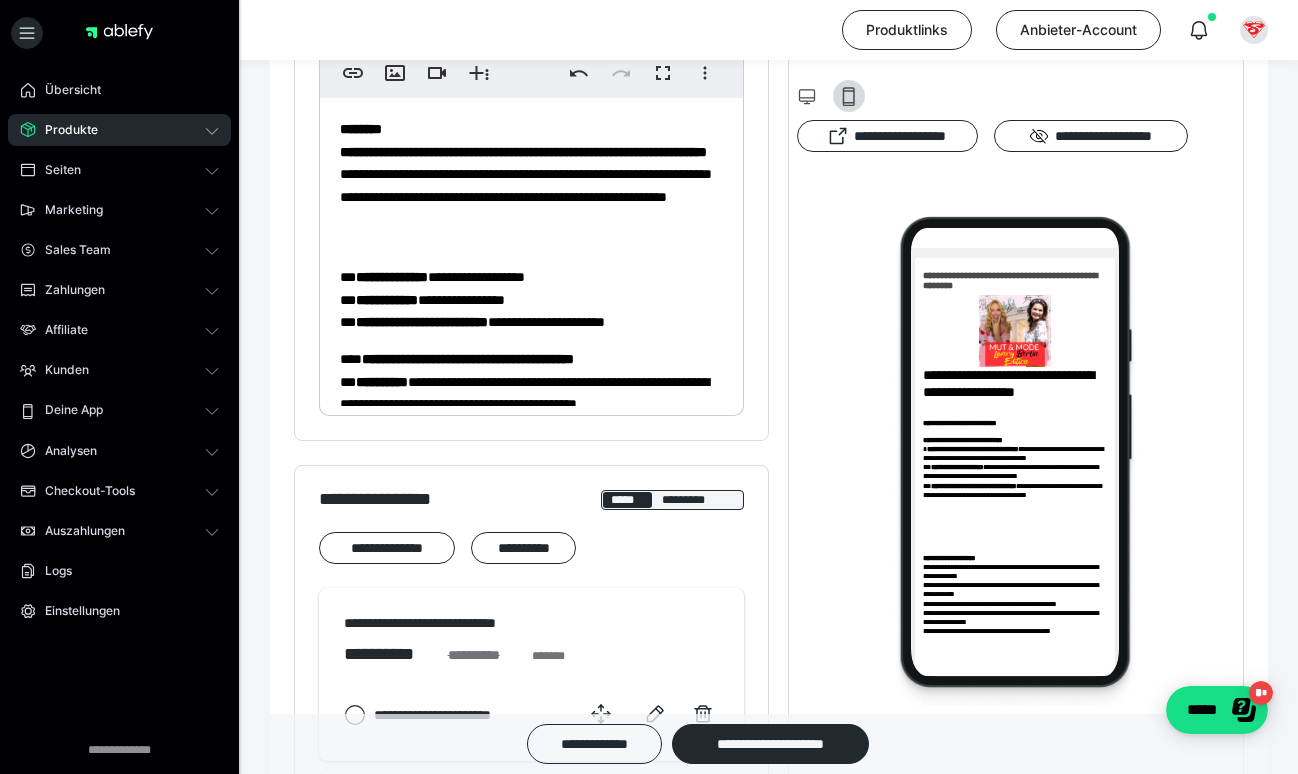 click on "**********" at bounding box center (387, 300) 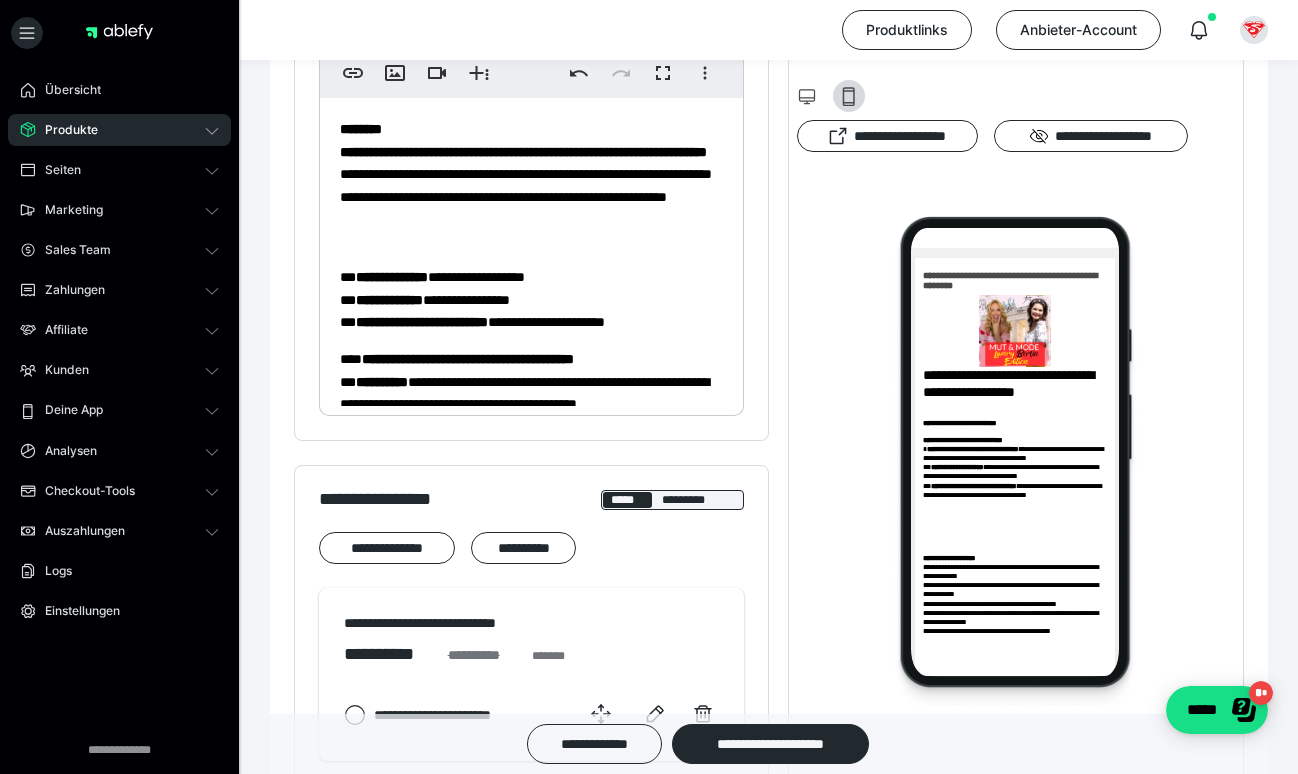 click on "**********" at bounding box center (531, 299) 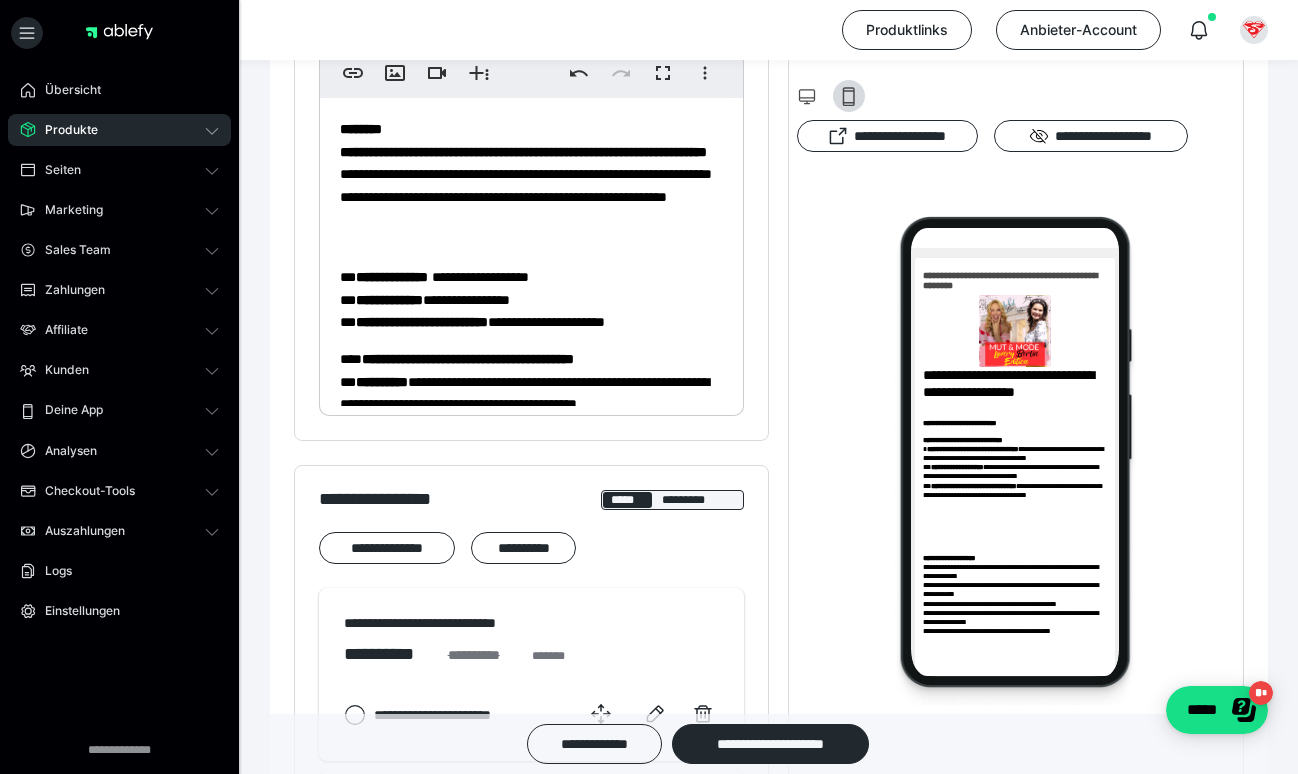 click on "**********" at bounding box center [531, 39] 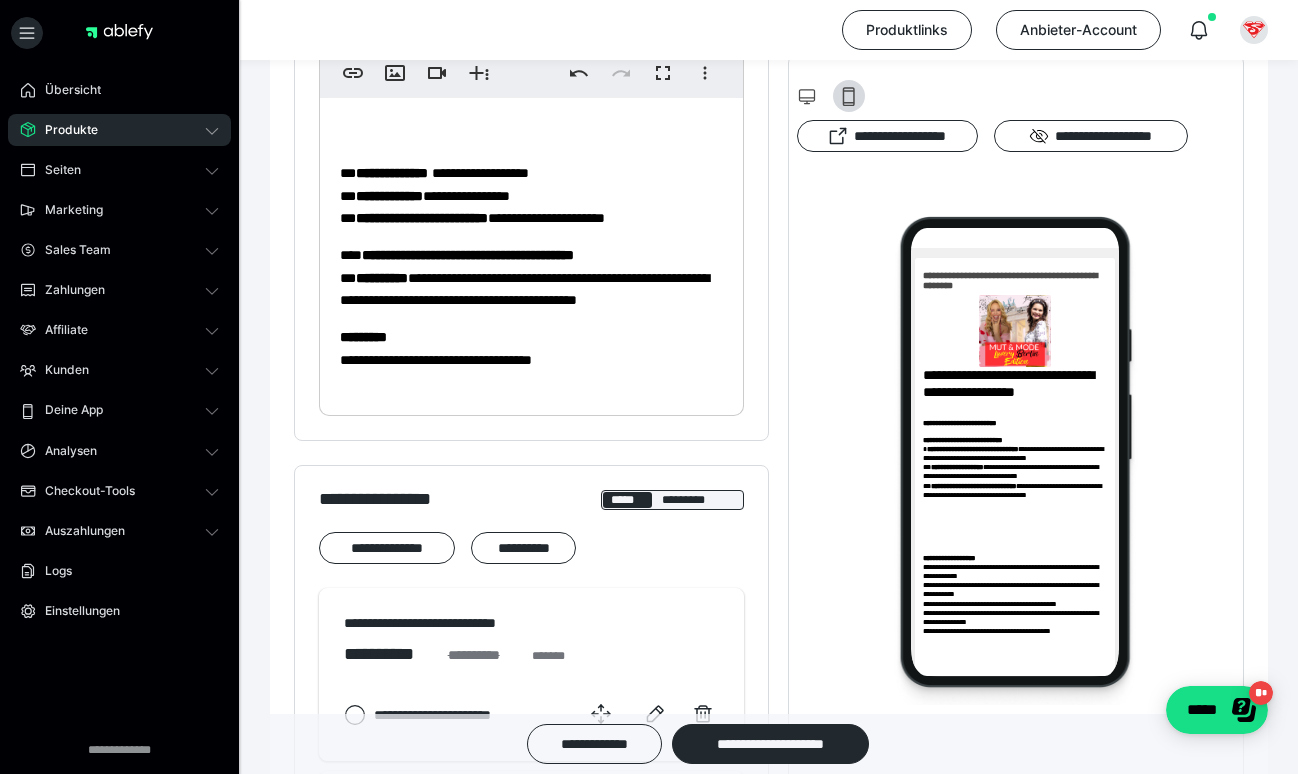 click on "**********" at bounding box center [531, 277] 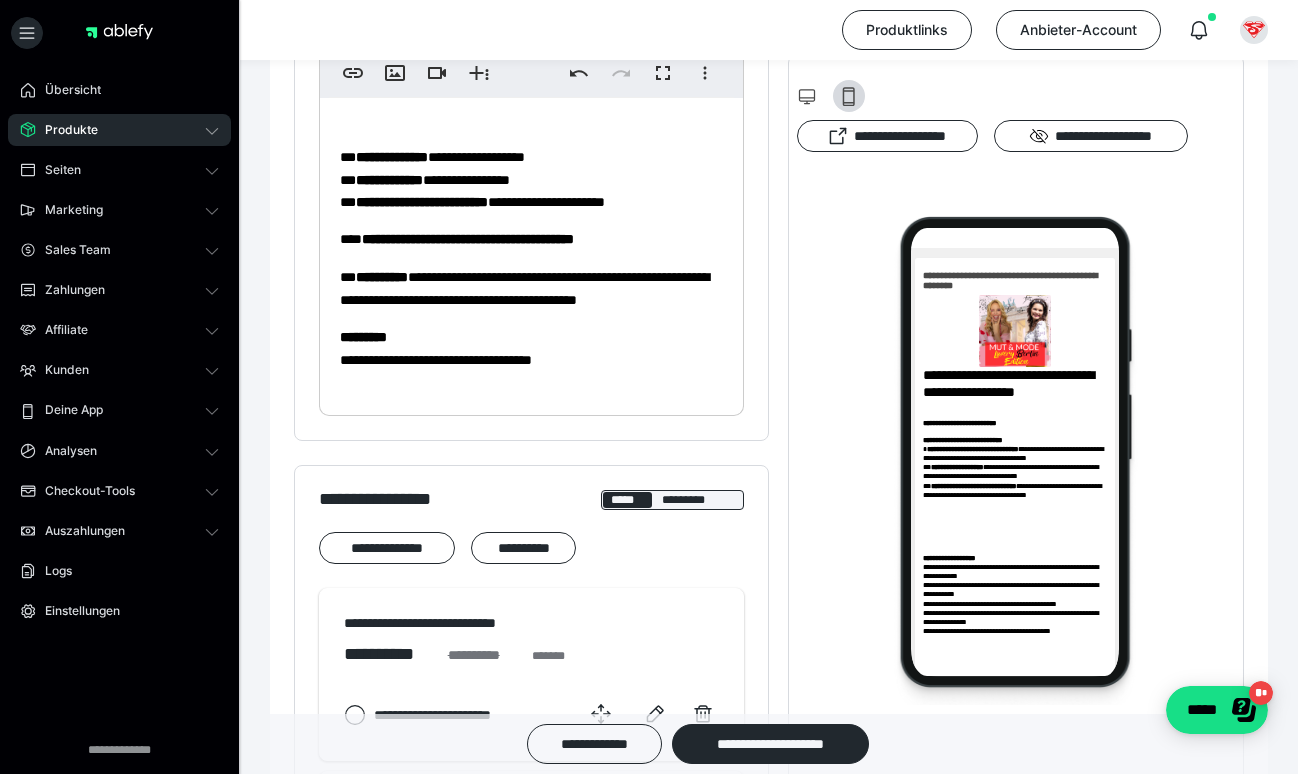 scroll, scrollTop: 558, scrollLeft: 0, axis: vertical 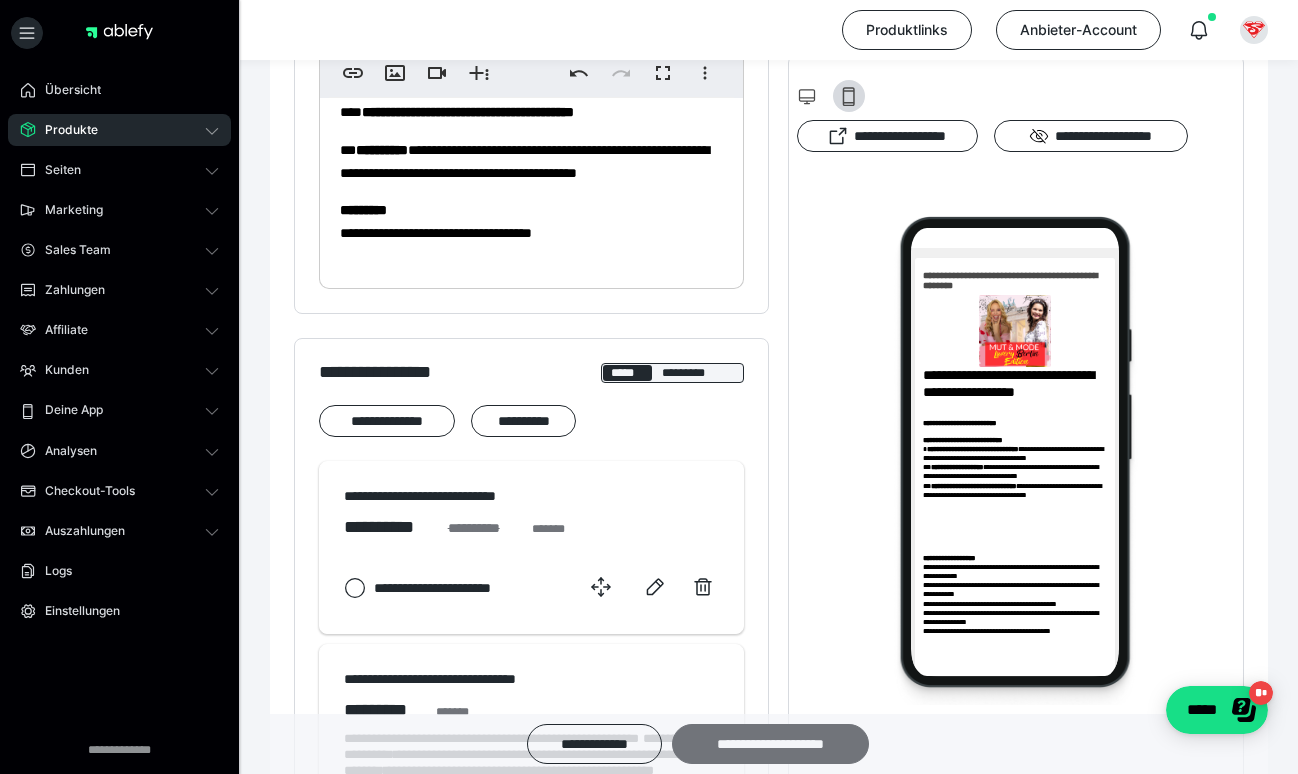 click on "**********" at bounding box center [770, 744] 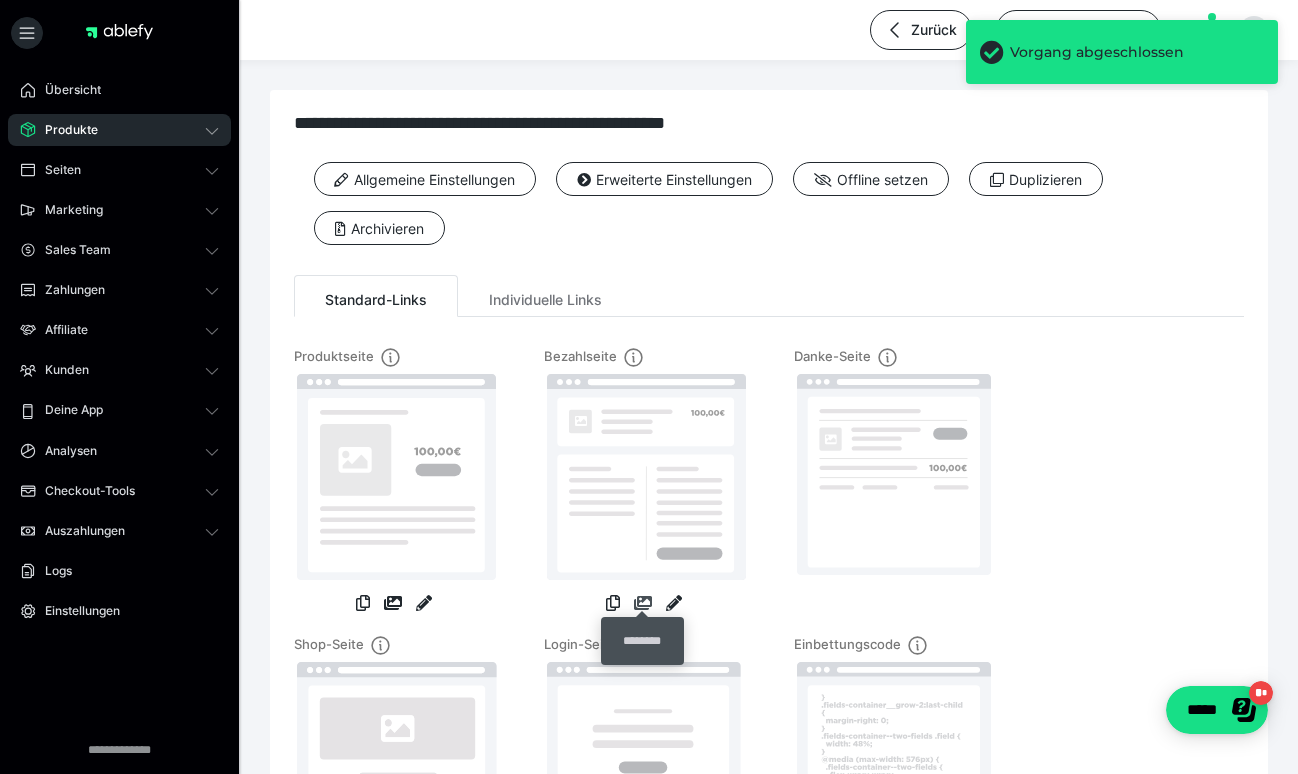 click at bounding box center (643, 603) 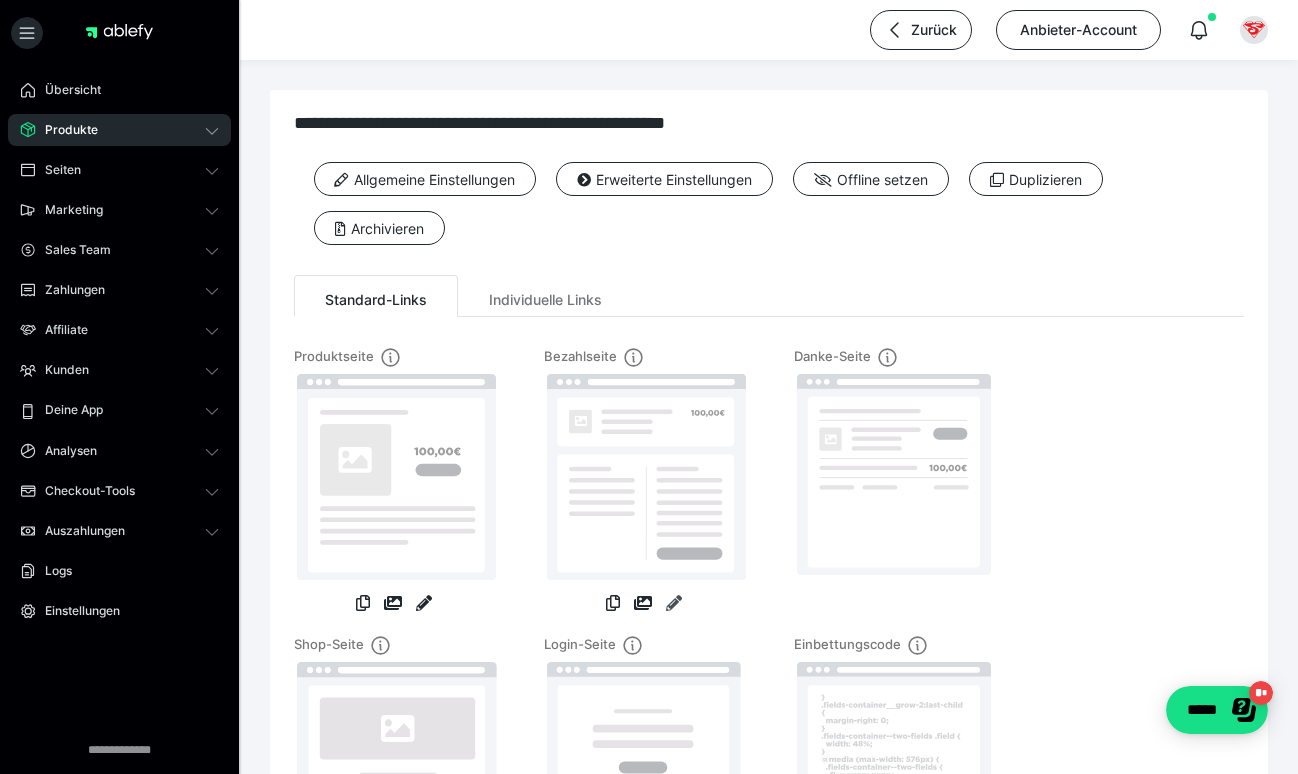 click at bounding box center (674, 603) 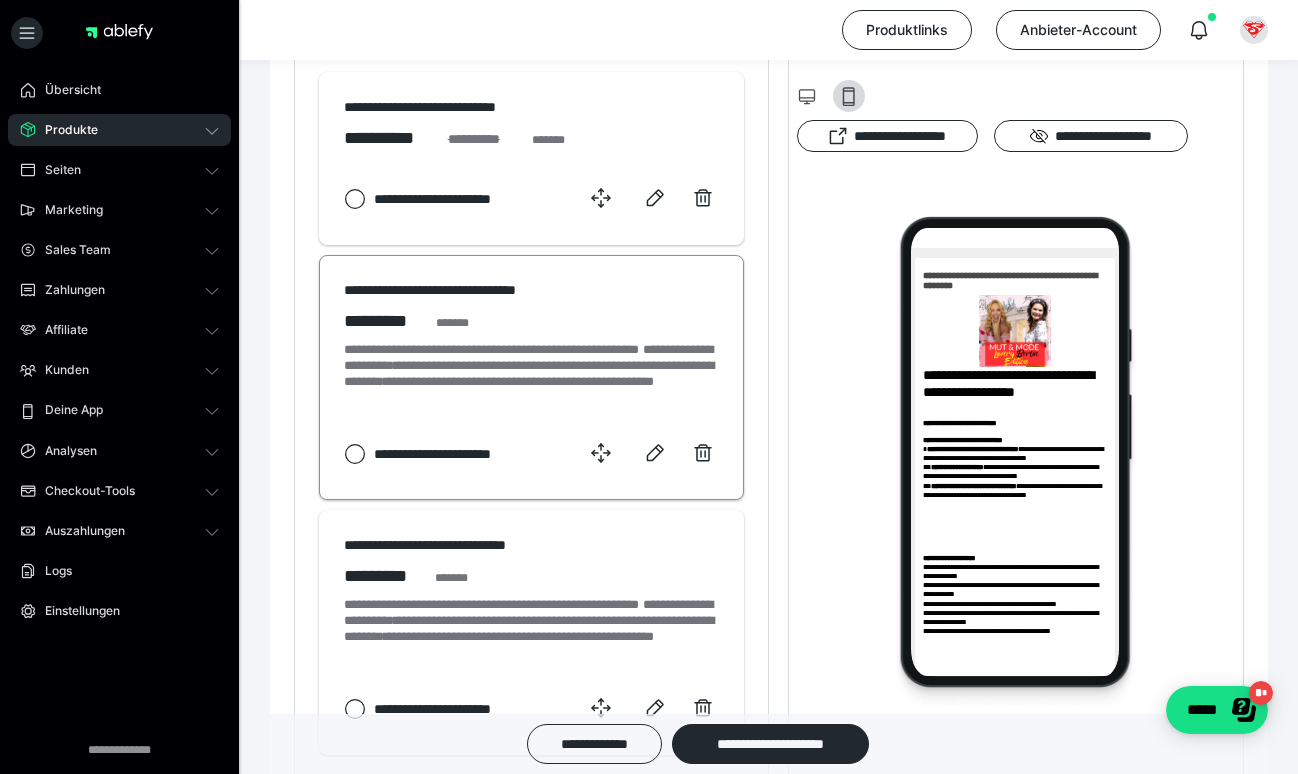 scroll, scrollTop: 1394, scrollLeft: 0, axis: vertical 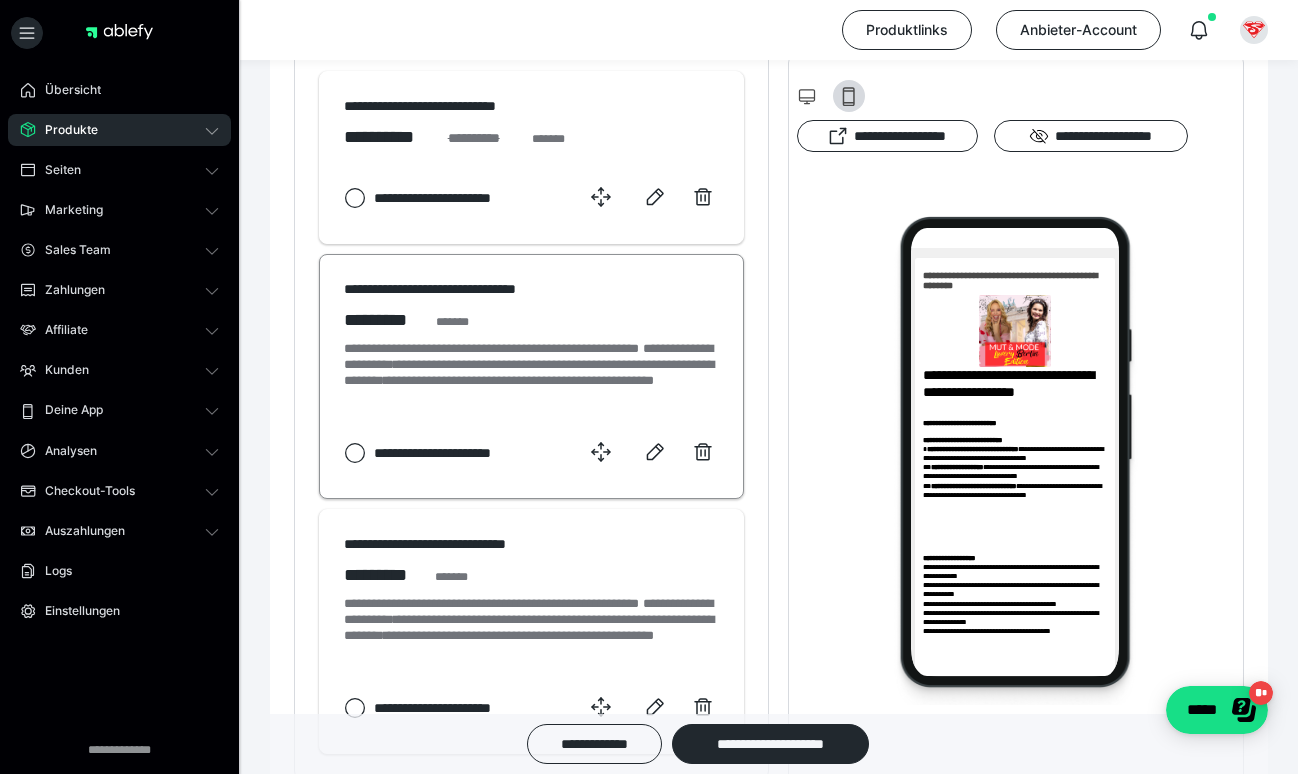 click on "**********" at bounding box center [452, 289] 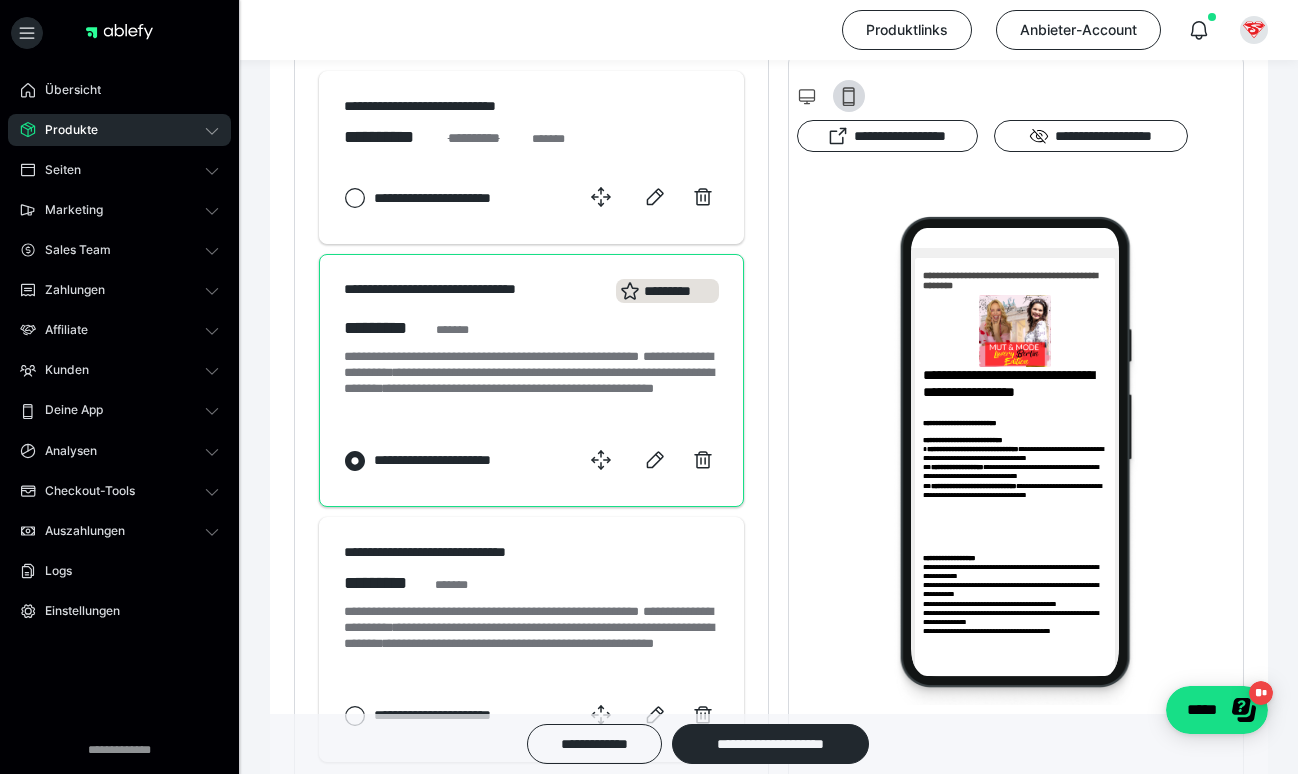 click on "**********" at bounding box center [452, 292] 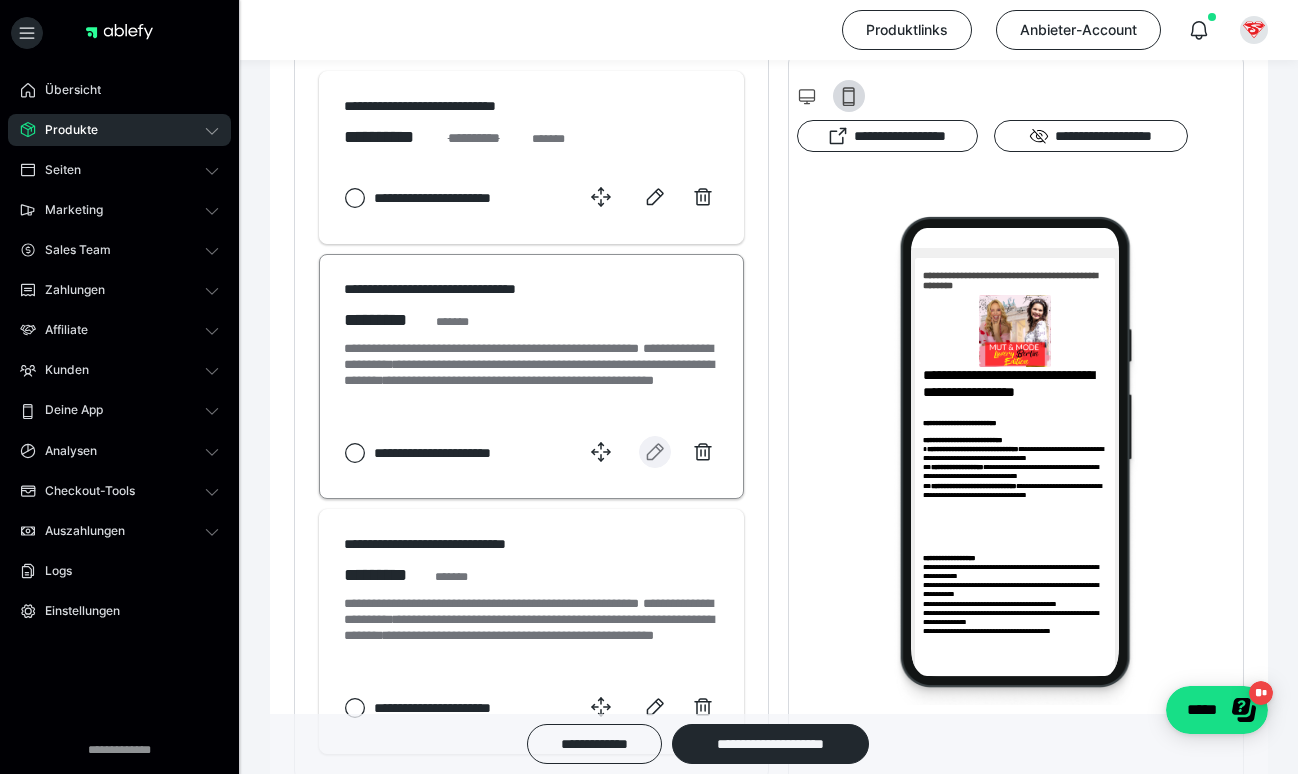 click at bounding box center (655, 452) 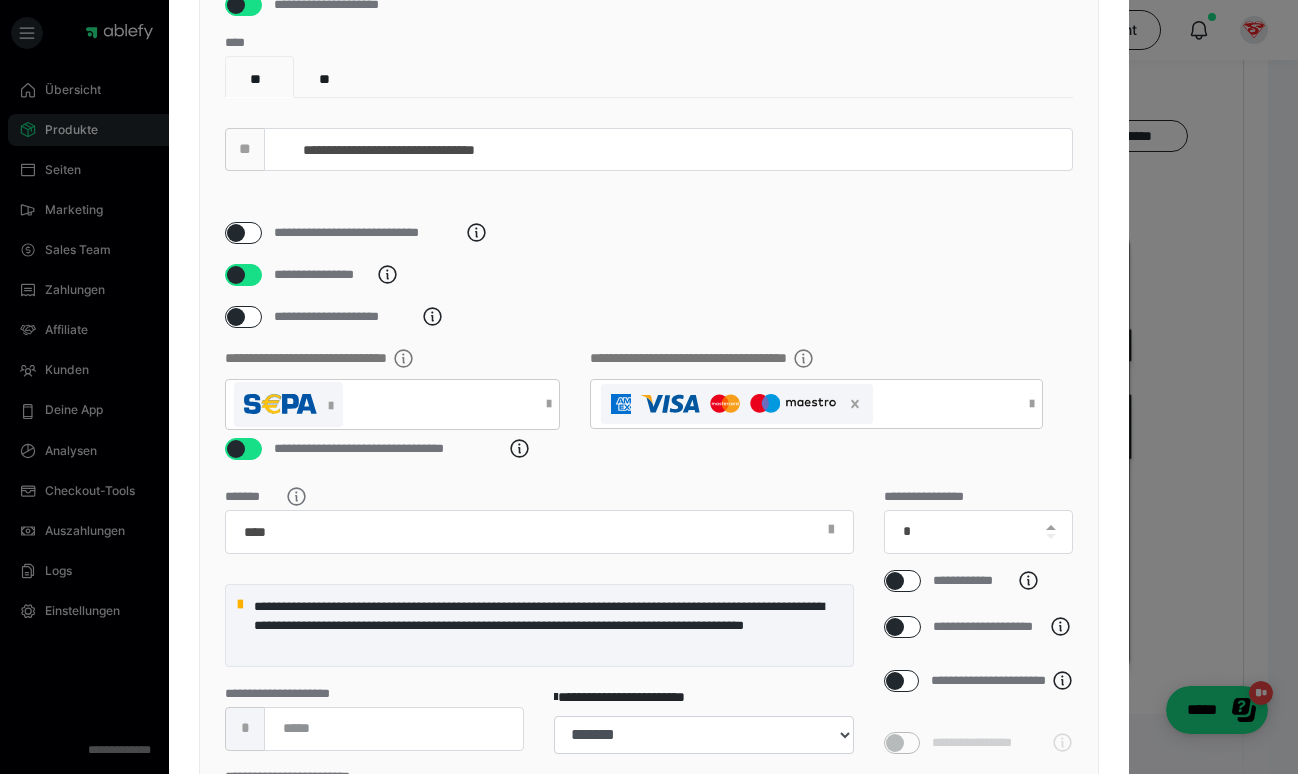 scroll, scrollTop: 249, scrollLeft: 0, axis: vertical 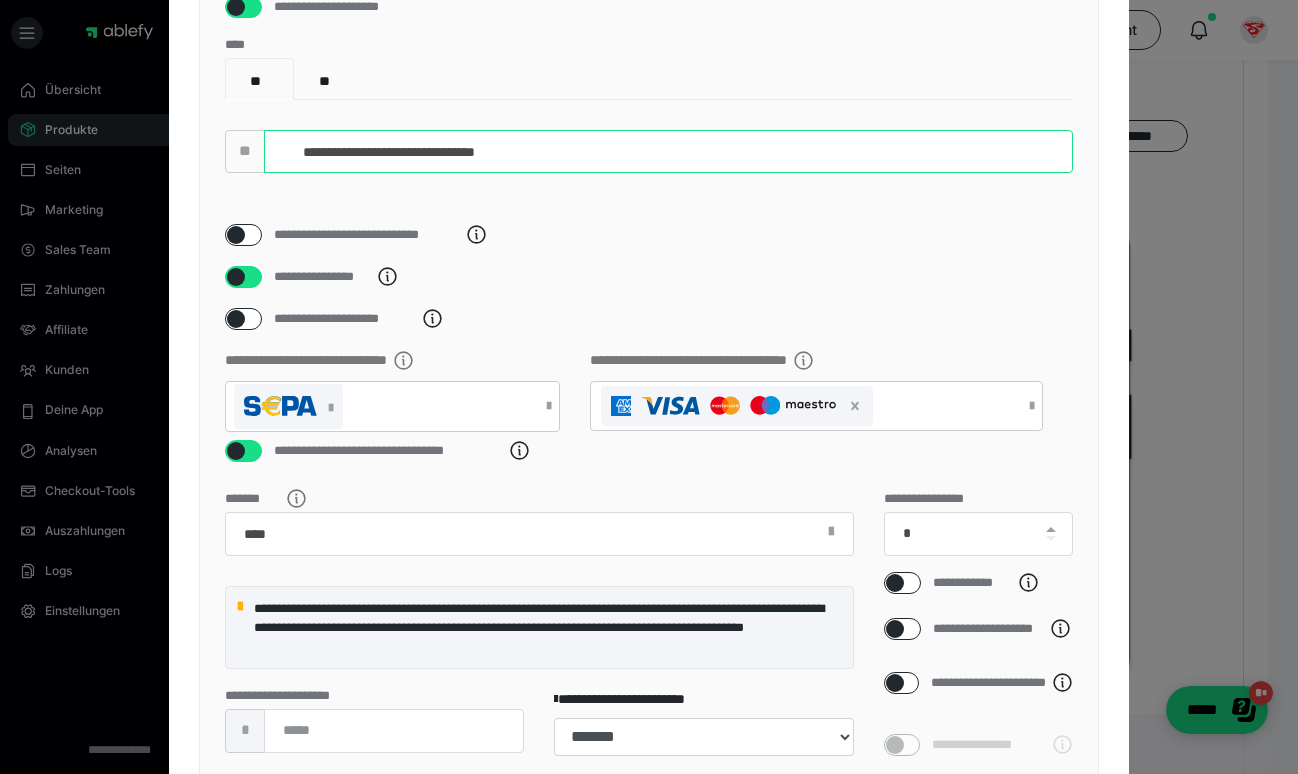 click on "**********" at bounding box center [668, 151] 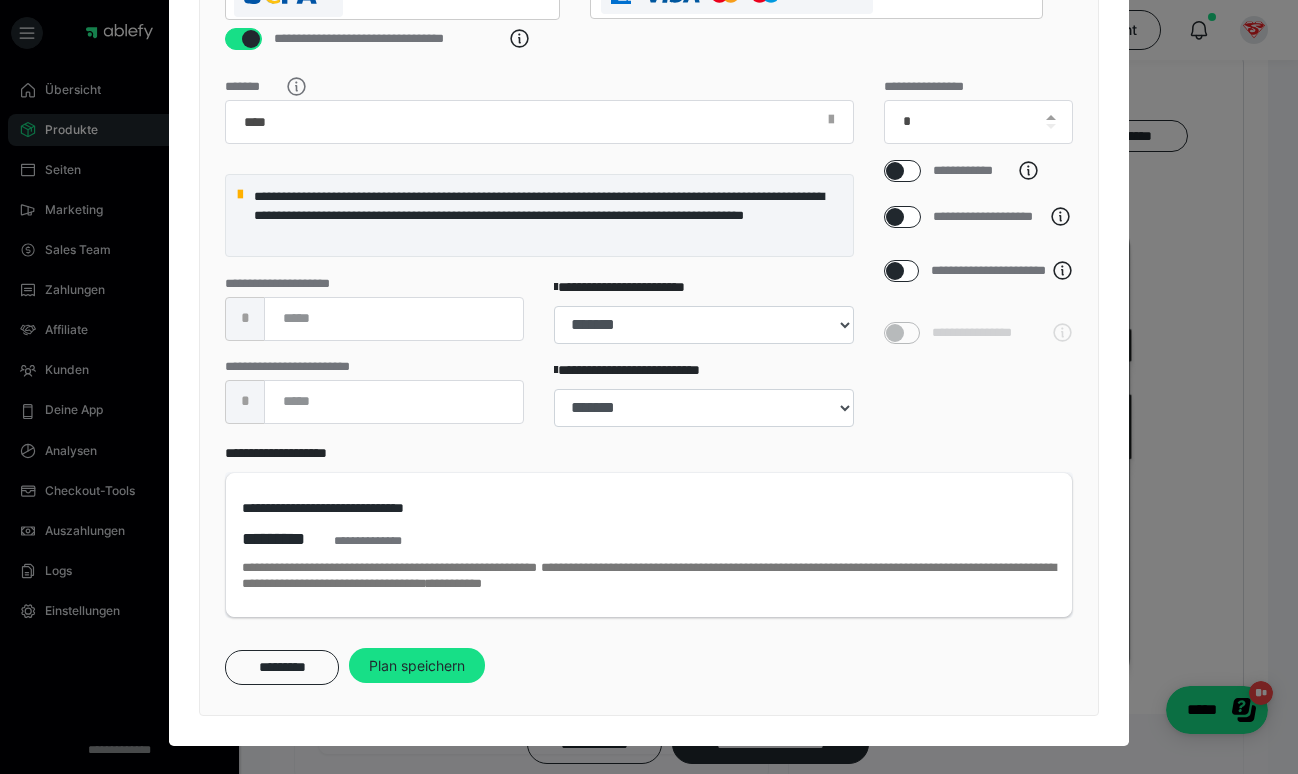 scroll, scrollTop: 686, scrollLeft: 0, axis: vertical 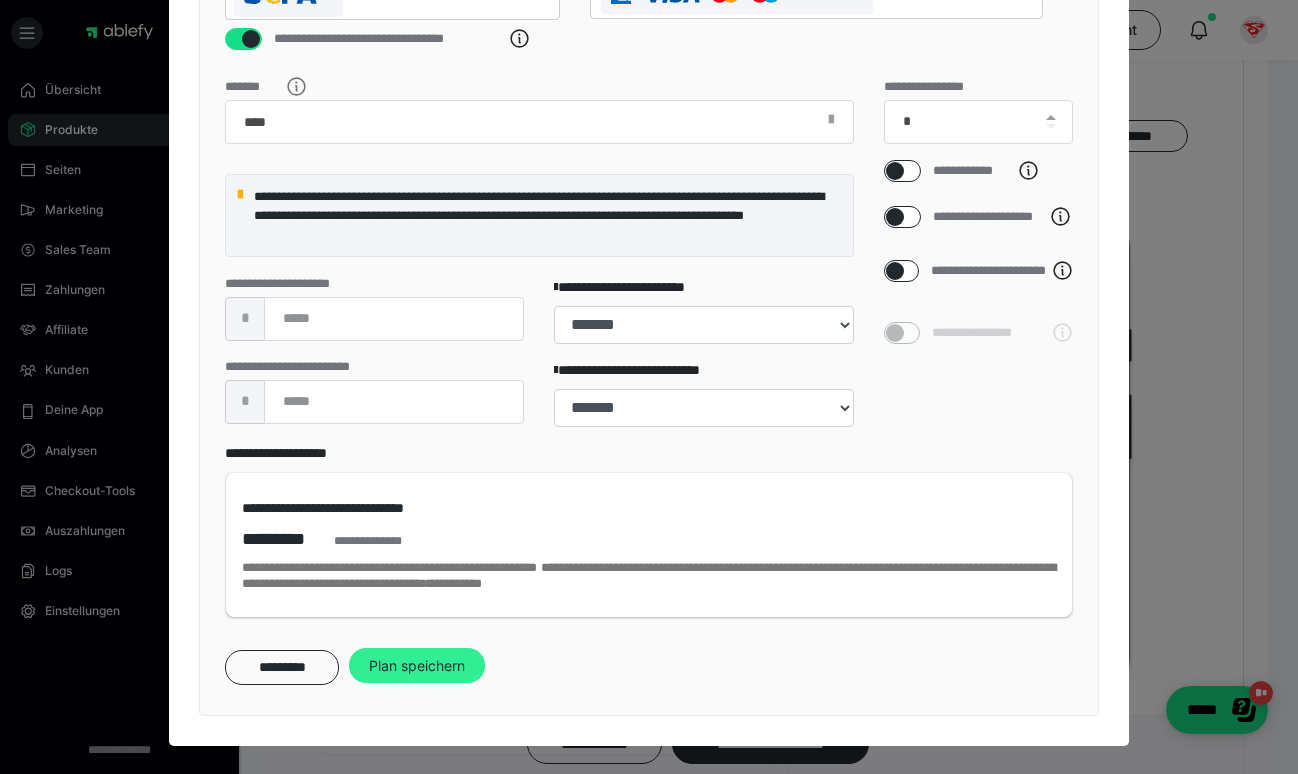 type on "**********" 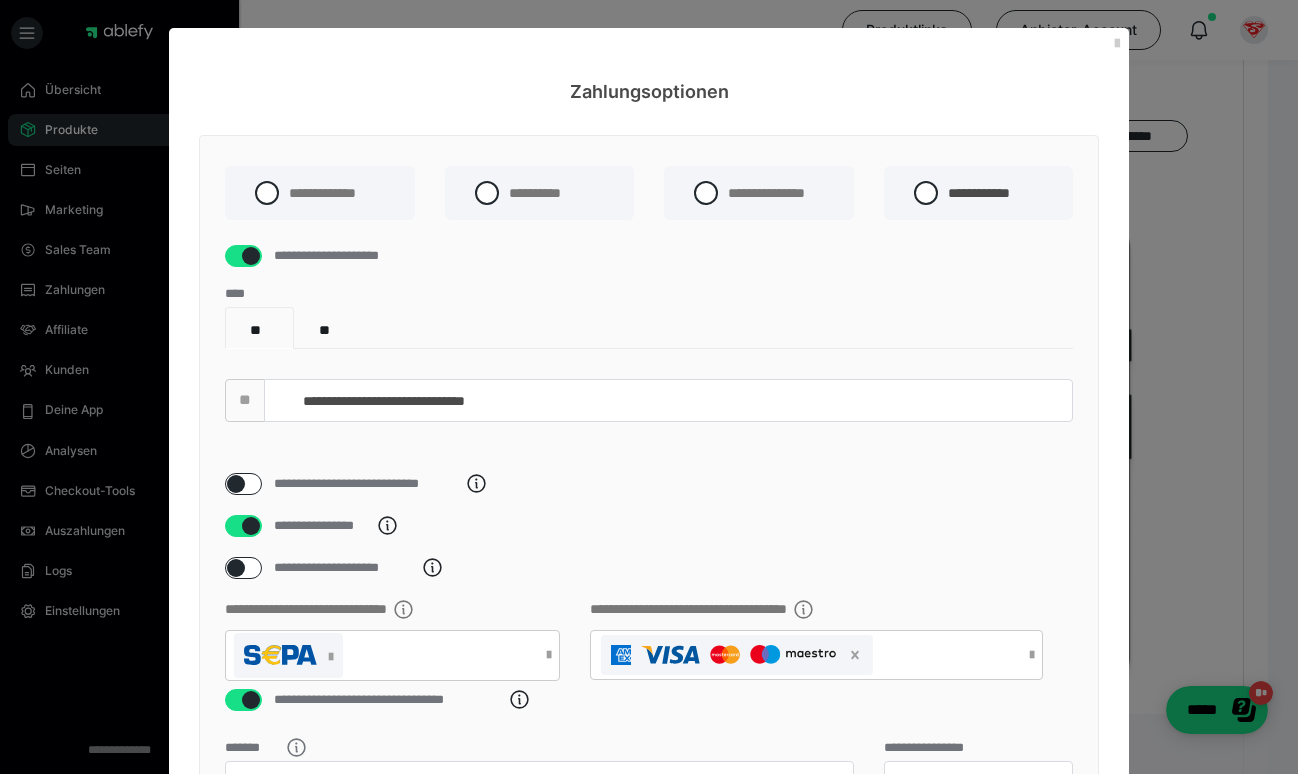 select on "**" 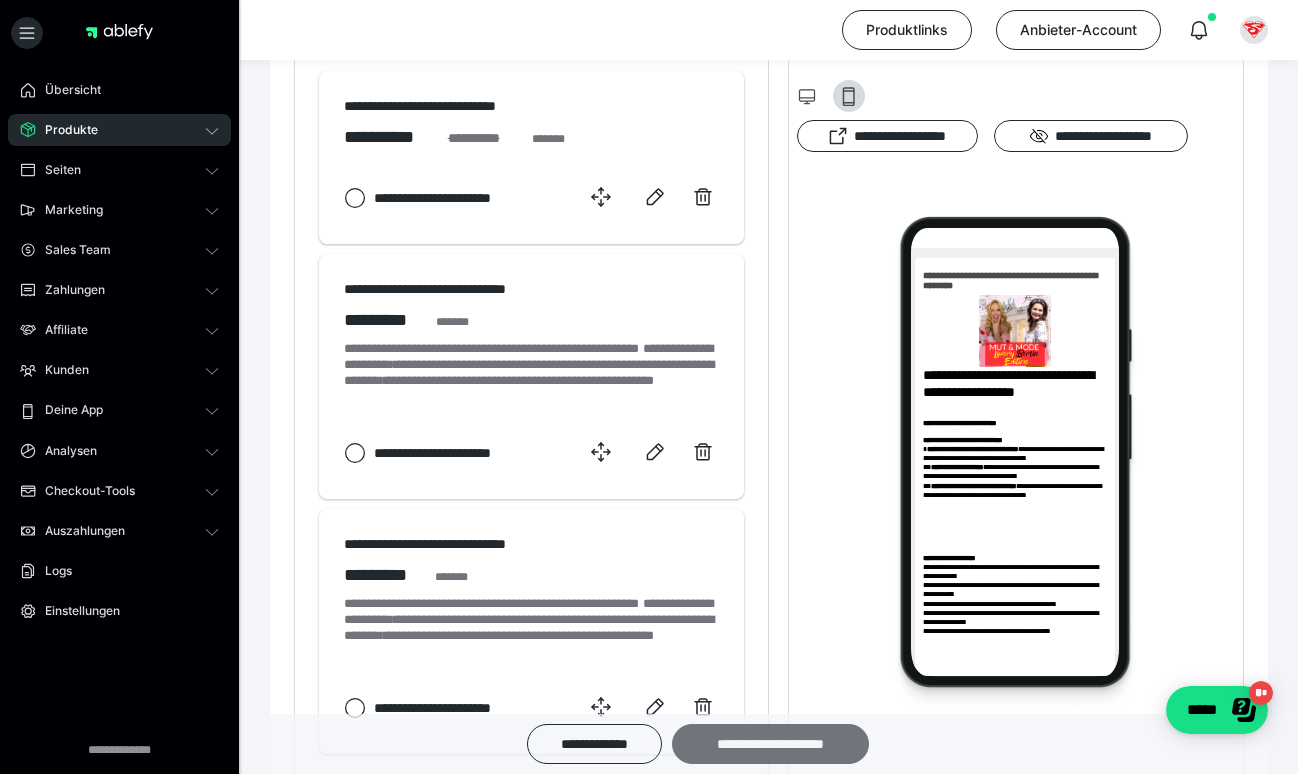 click on "**********" at bounding box center (770, 744) 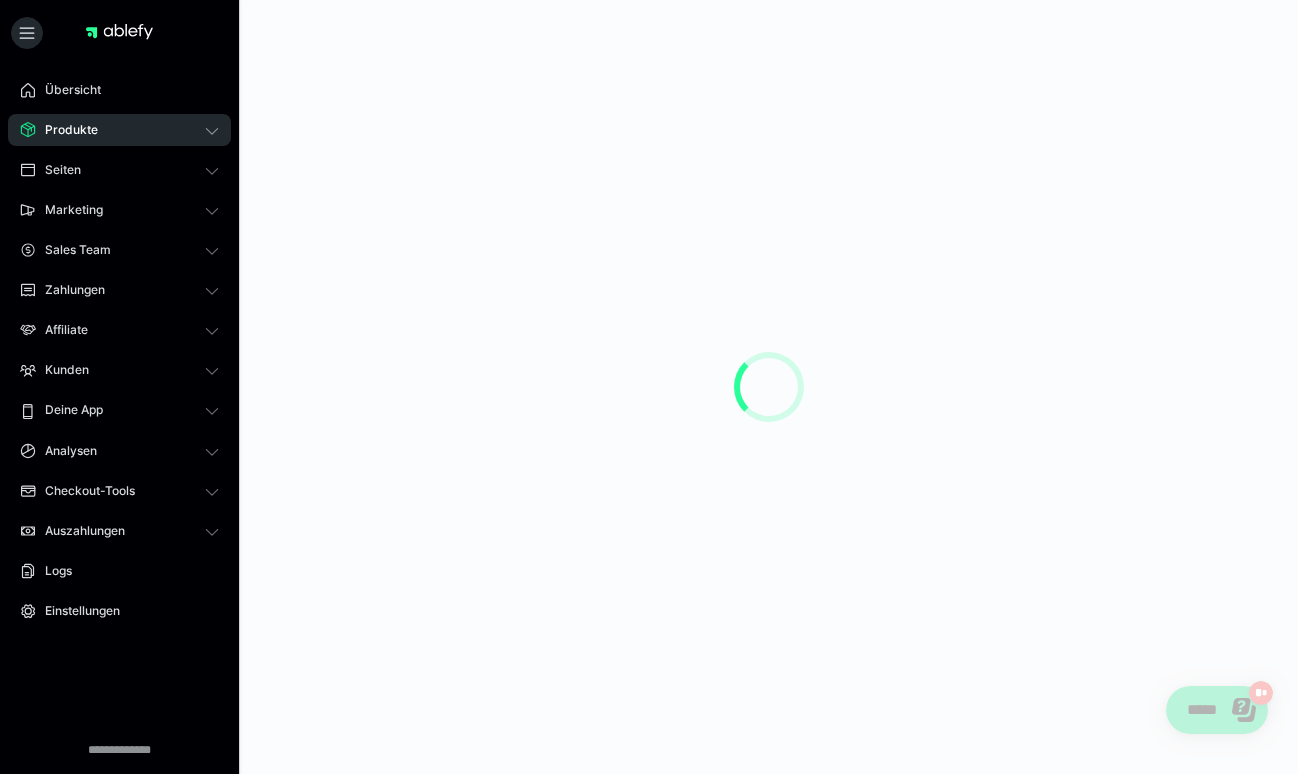 scroll, scrollTop: 0, scrollLeft: 0, axis: both 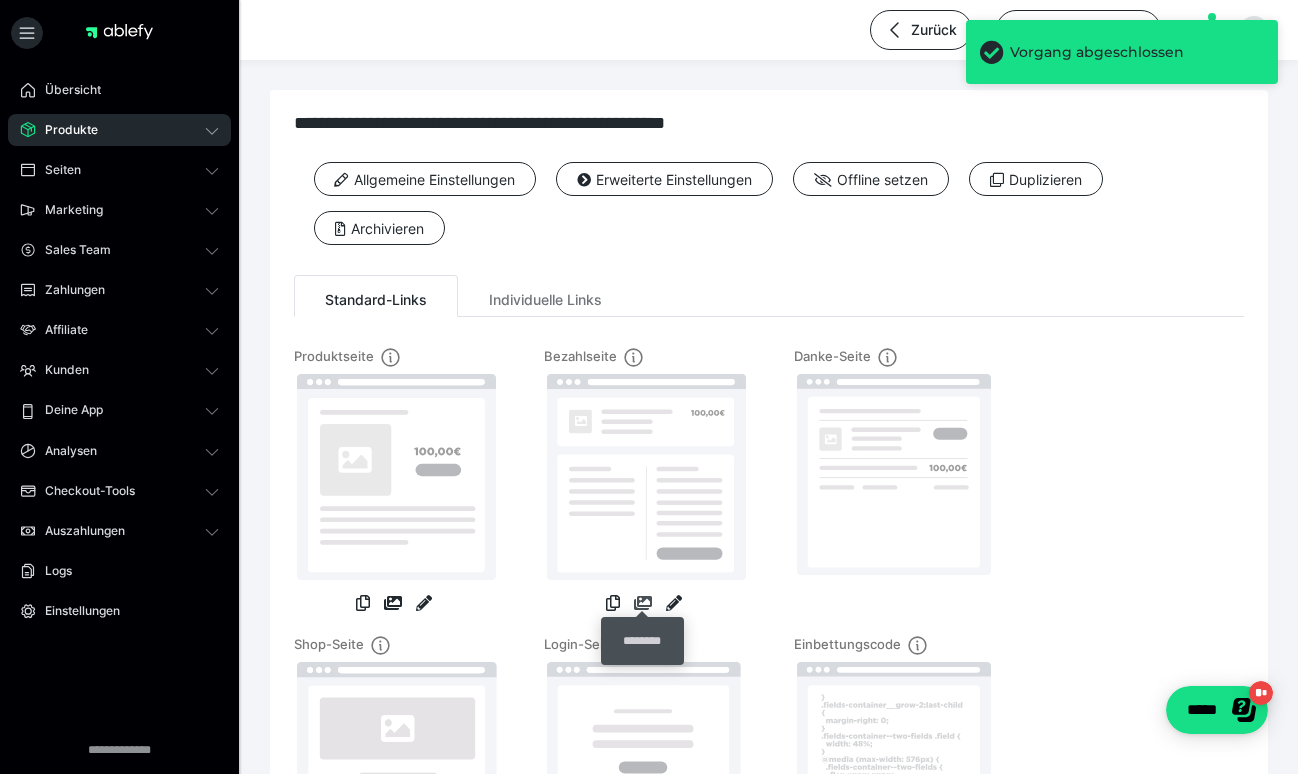 click at bounding box center [643, 603] 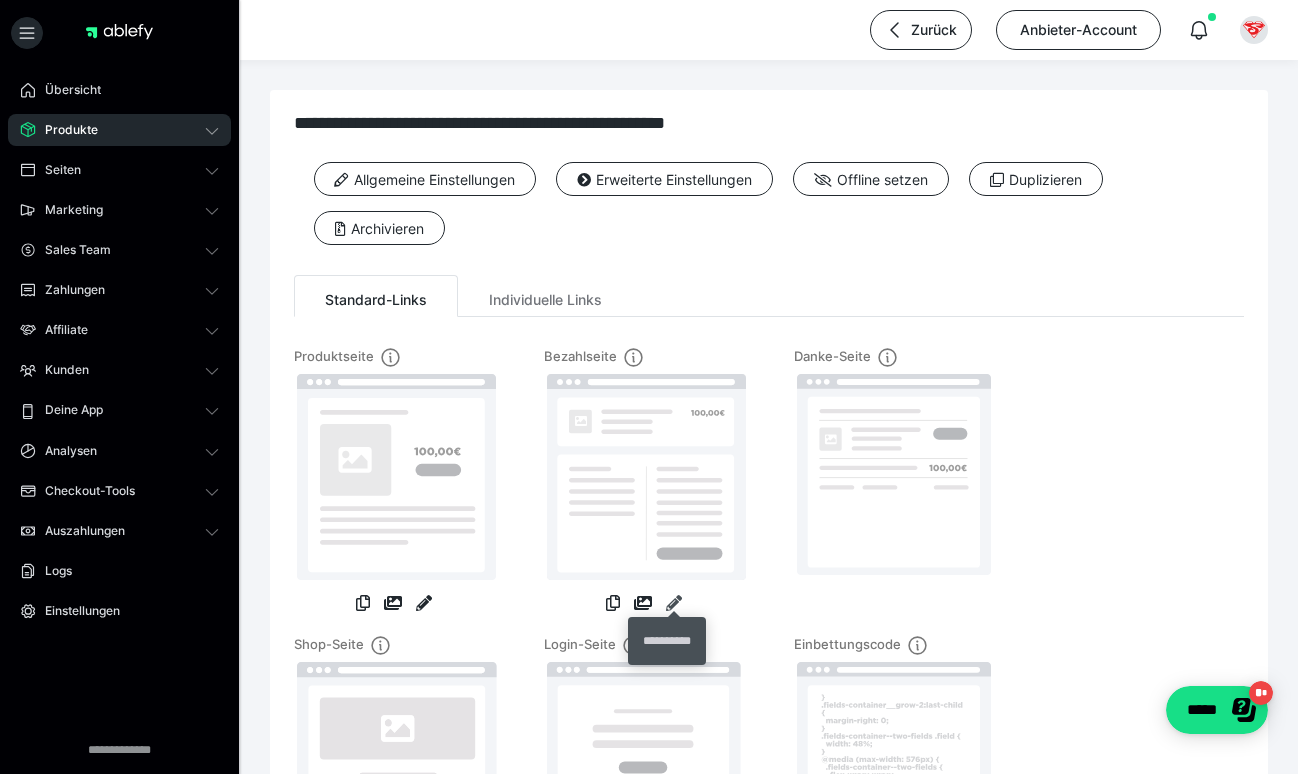 click at bounding box center (674, 603) 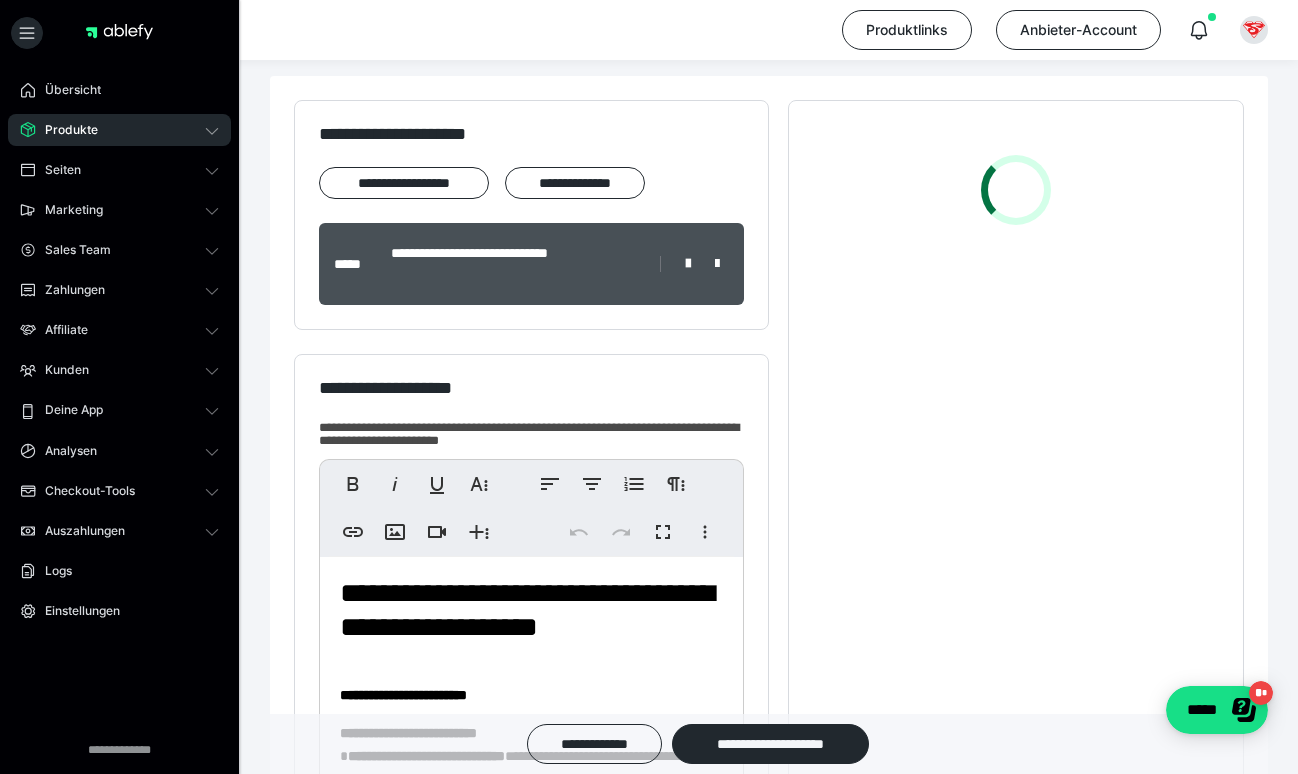 scroll, scrollTop: 518, scrollLeft: 0, axis: vertical 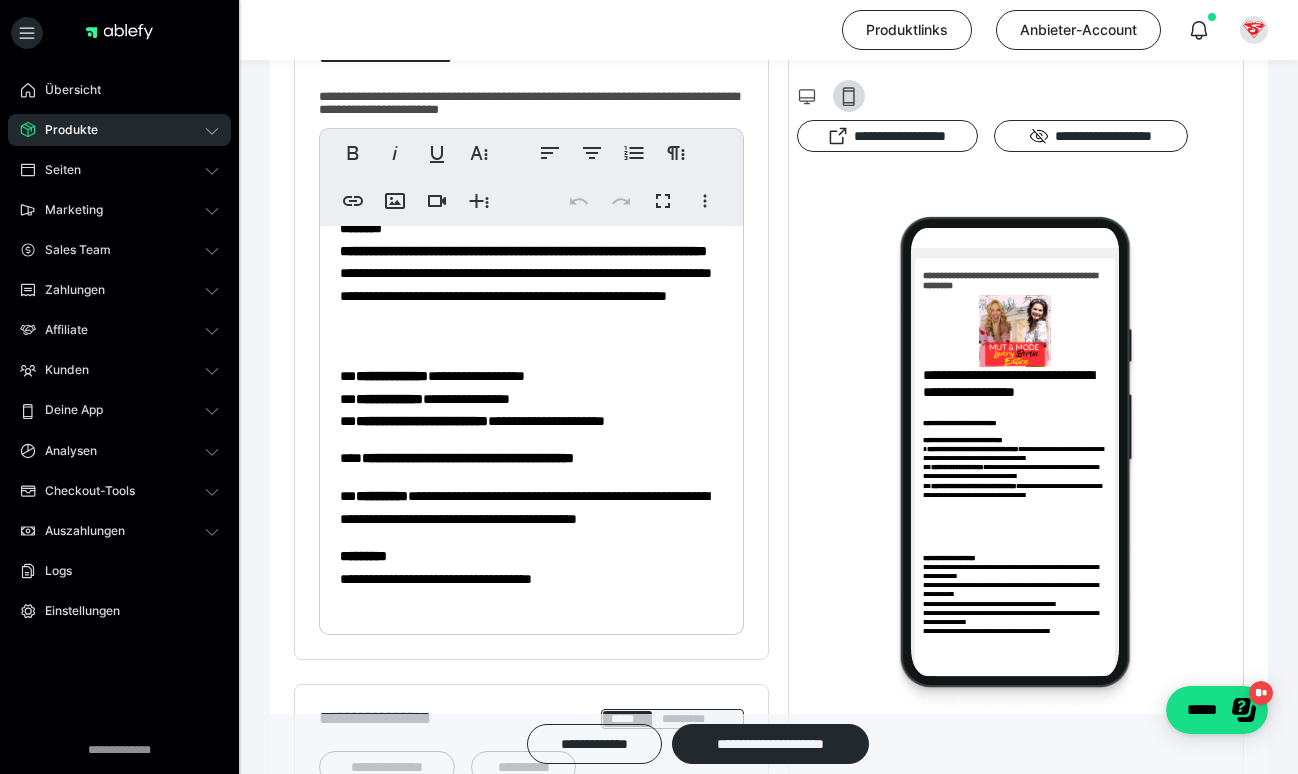 click on "**********" at bounding box center (531, 283) 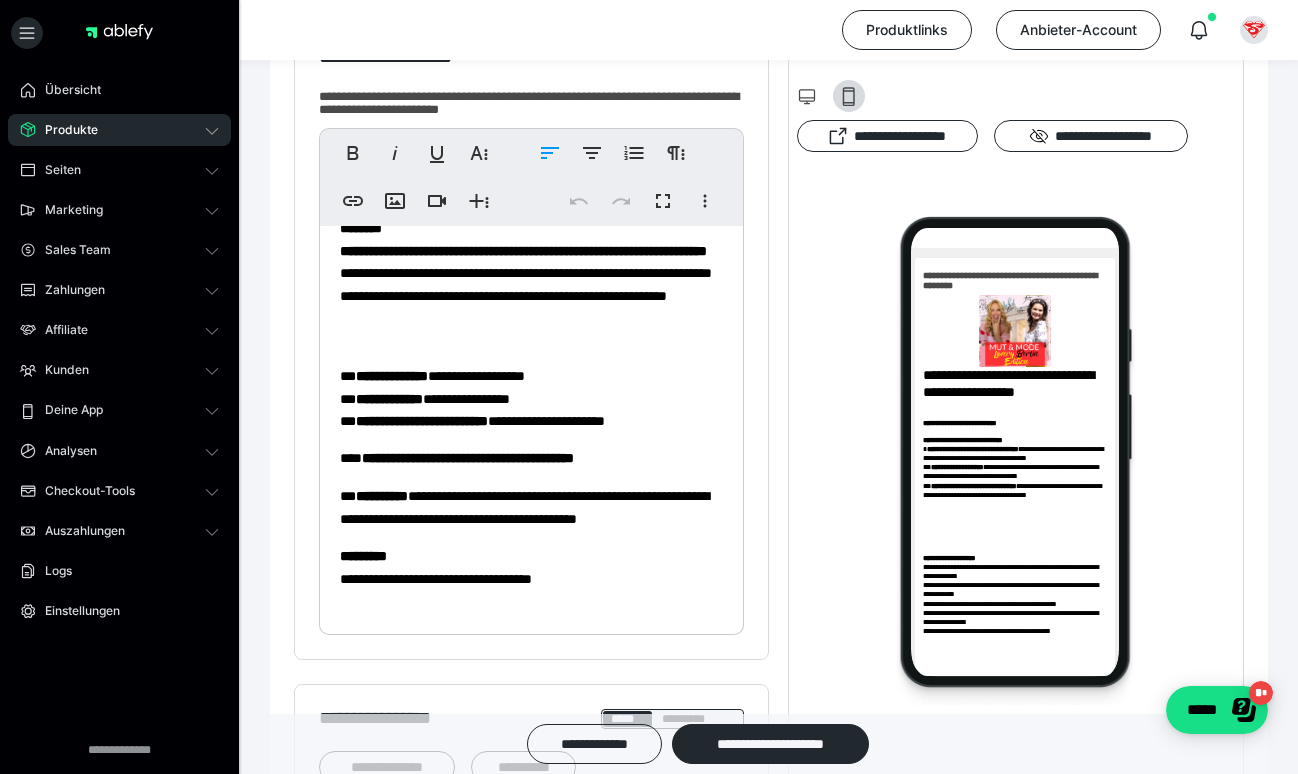 type 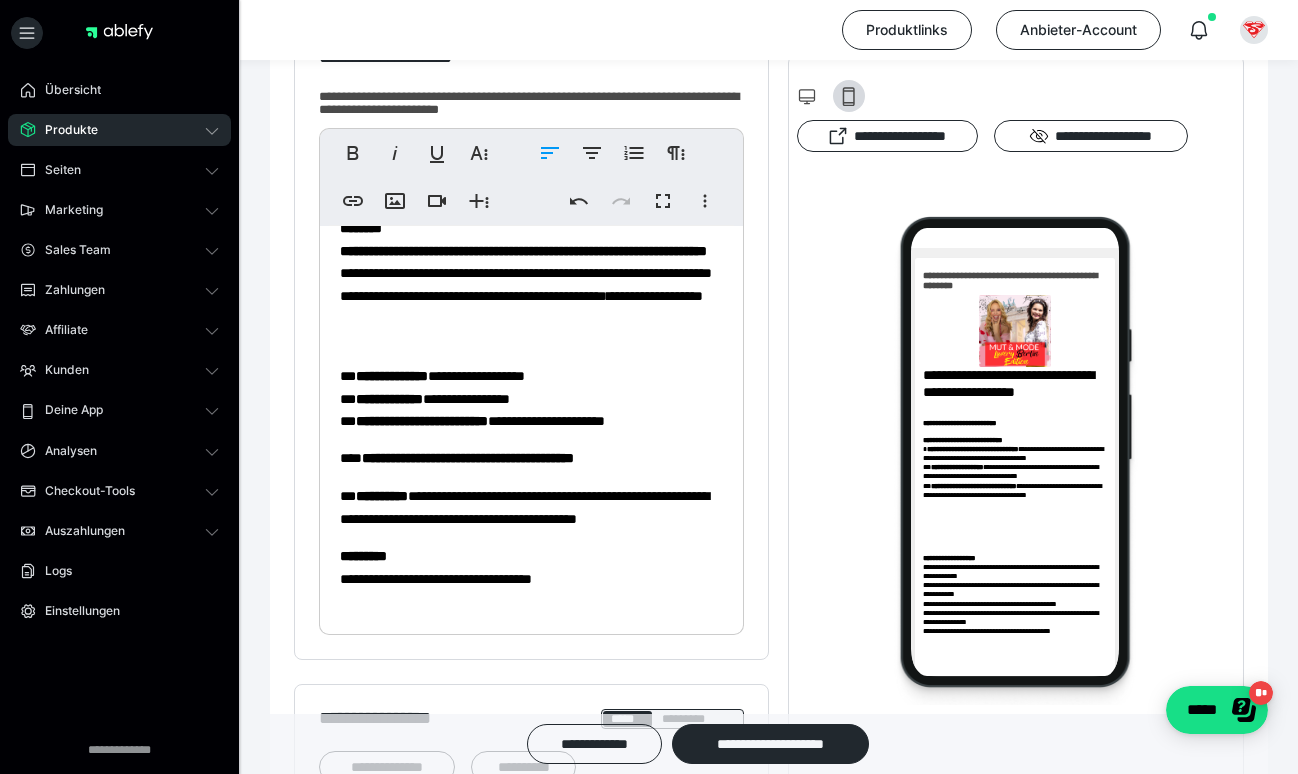 click on "**********" at bounding box center [531, 283] 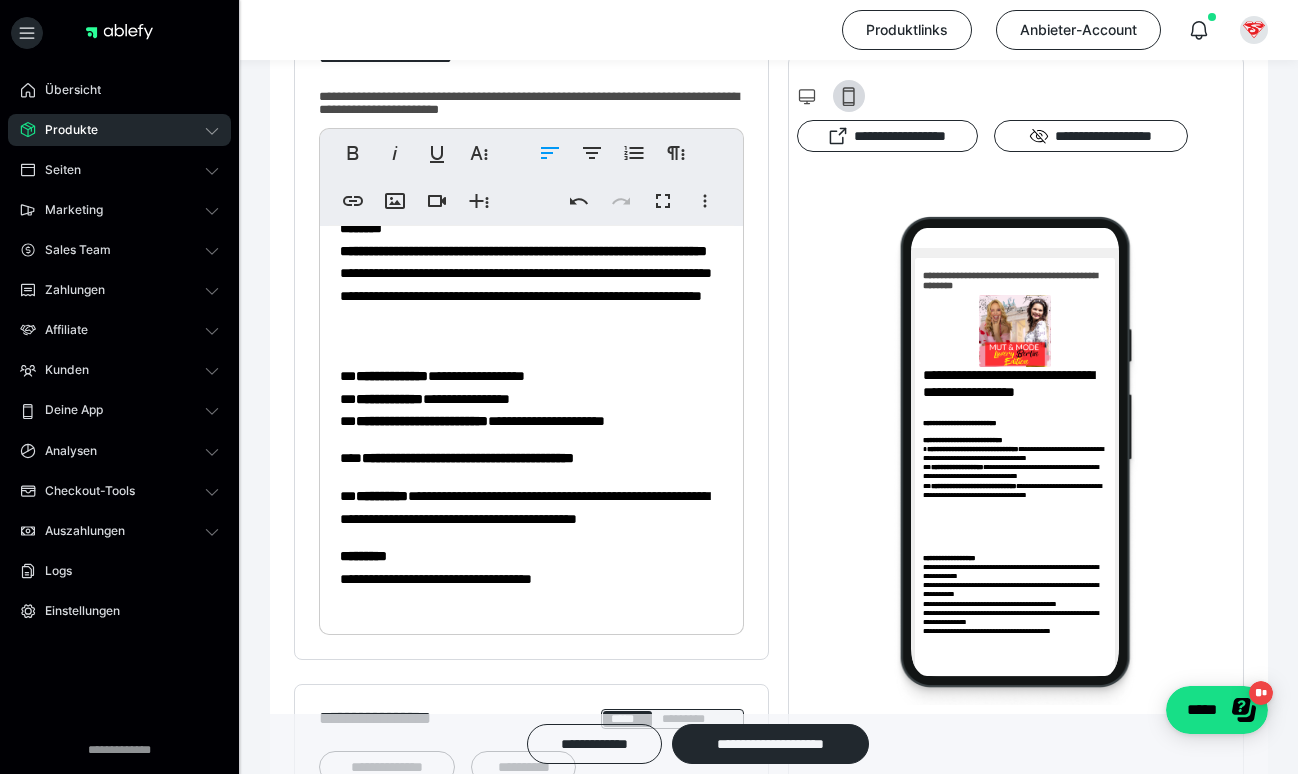 click on "**********" at bounding box center [531, 283] 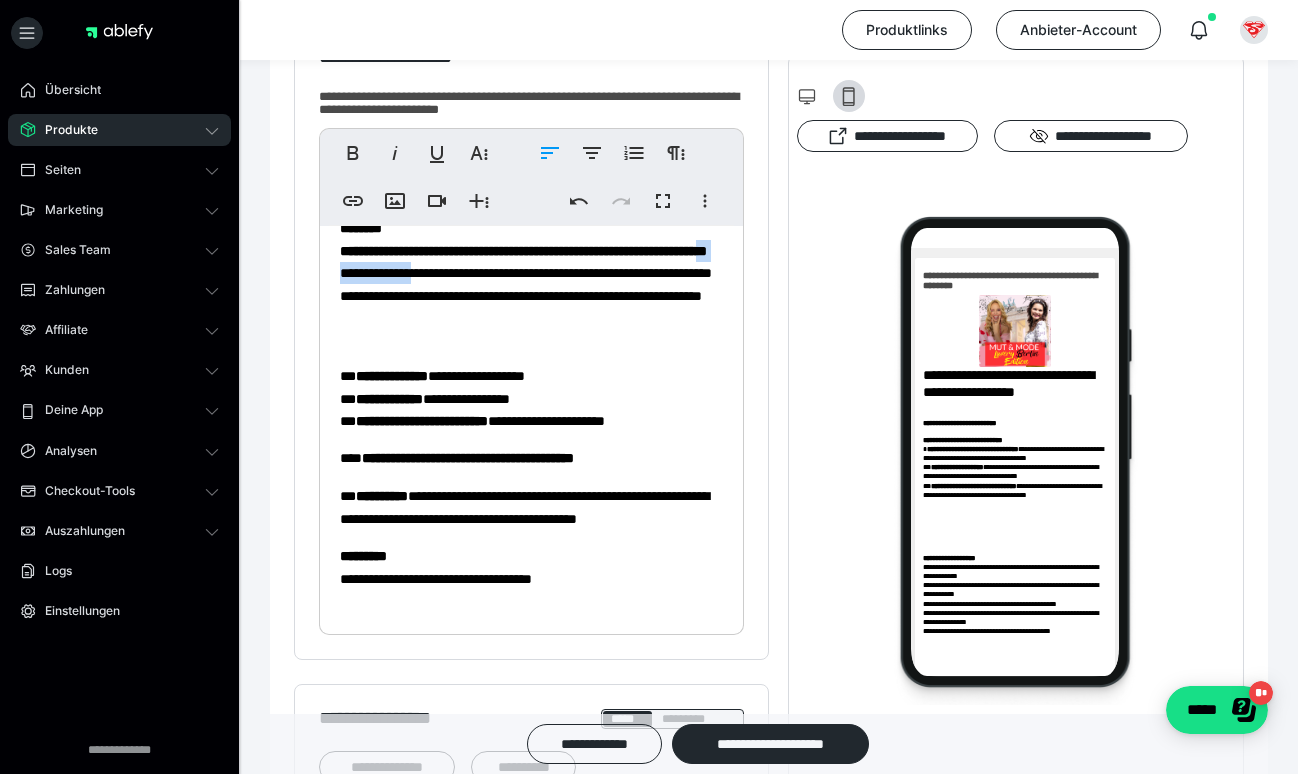 drag, startPoint x: 689, startPoint y: 271, endPoint x: 572, endPoint y: 271, distance: 117 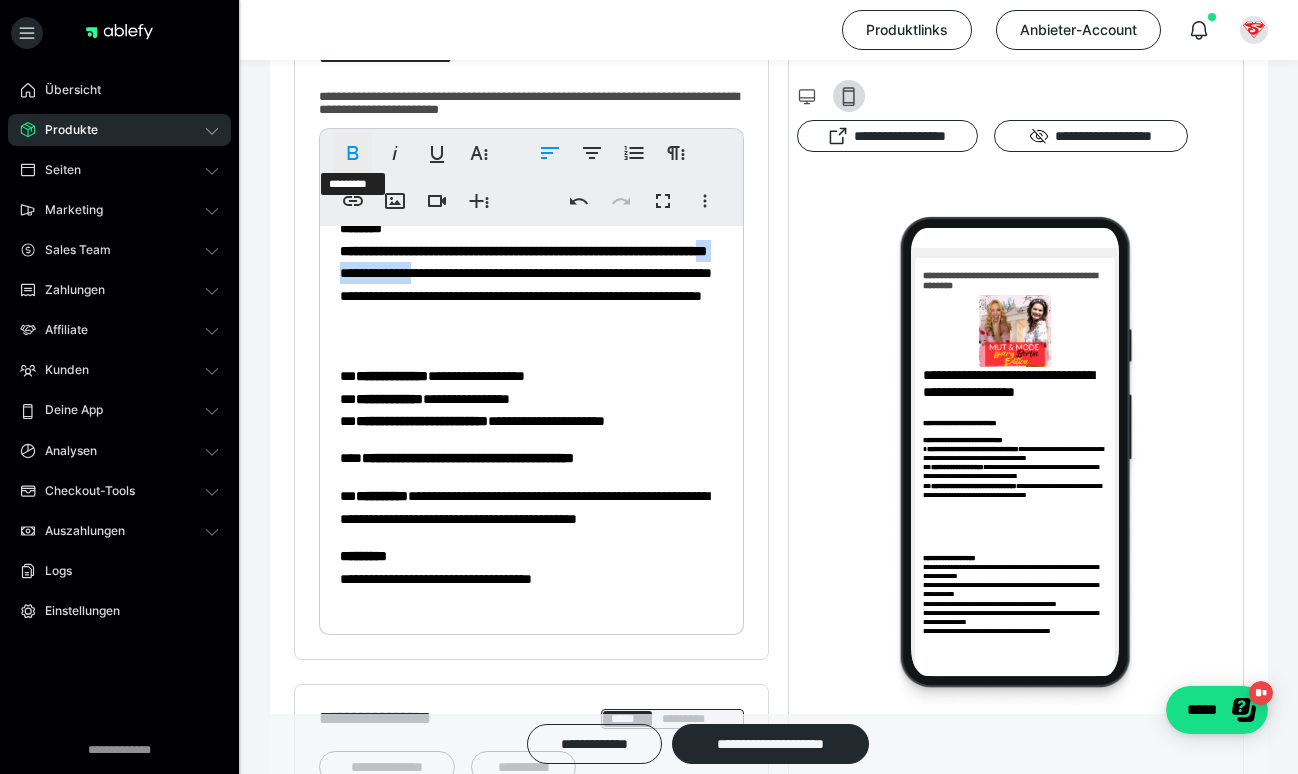 click 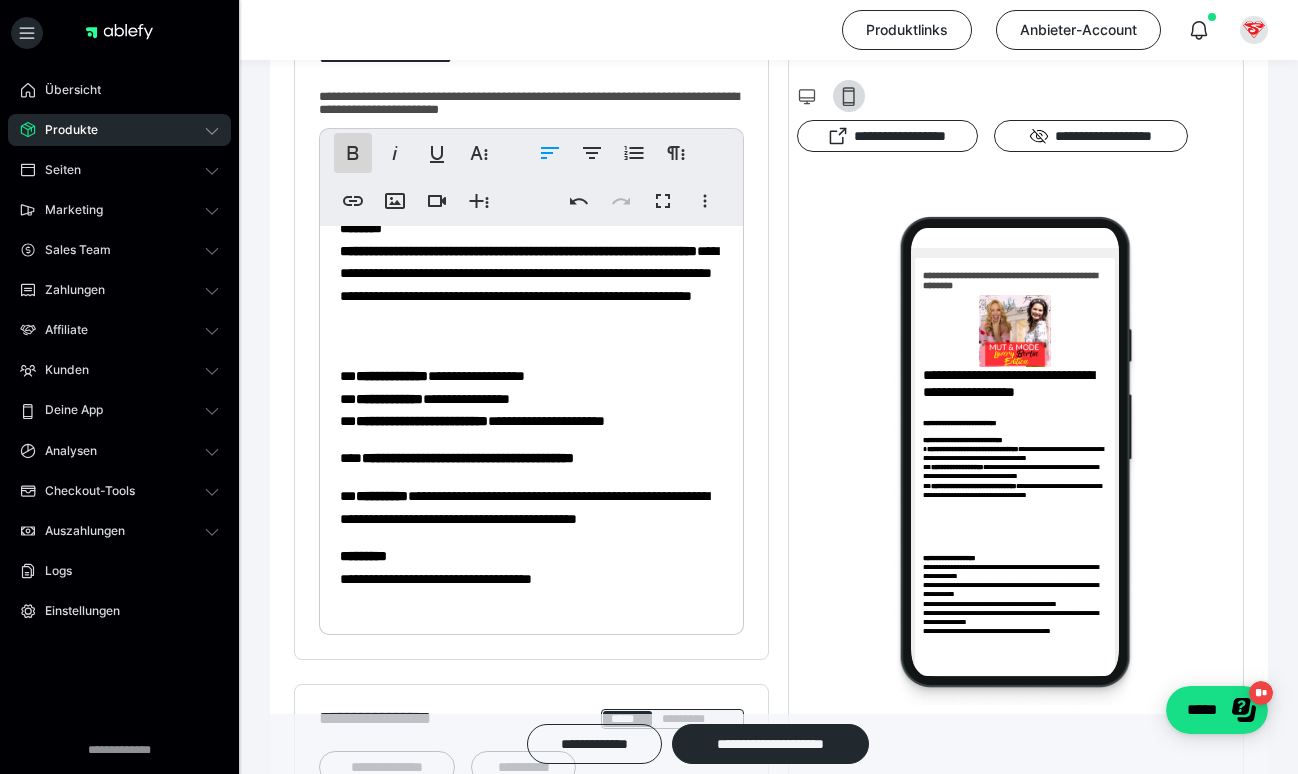 click 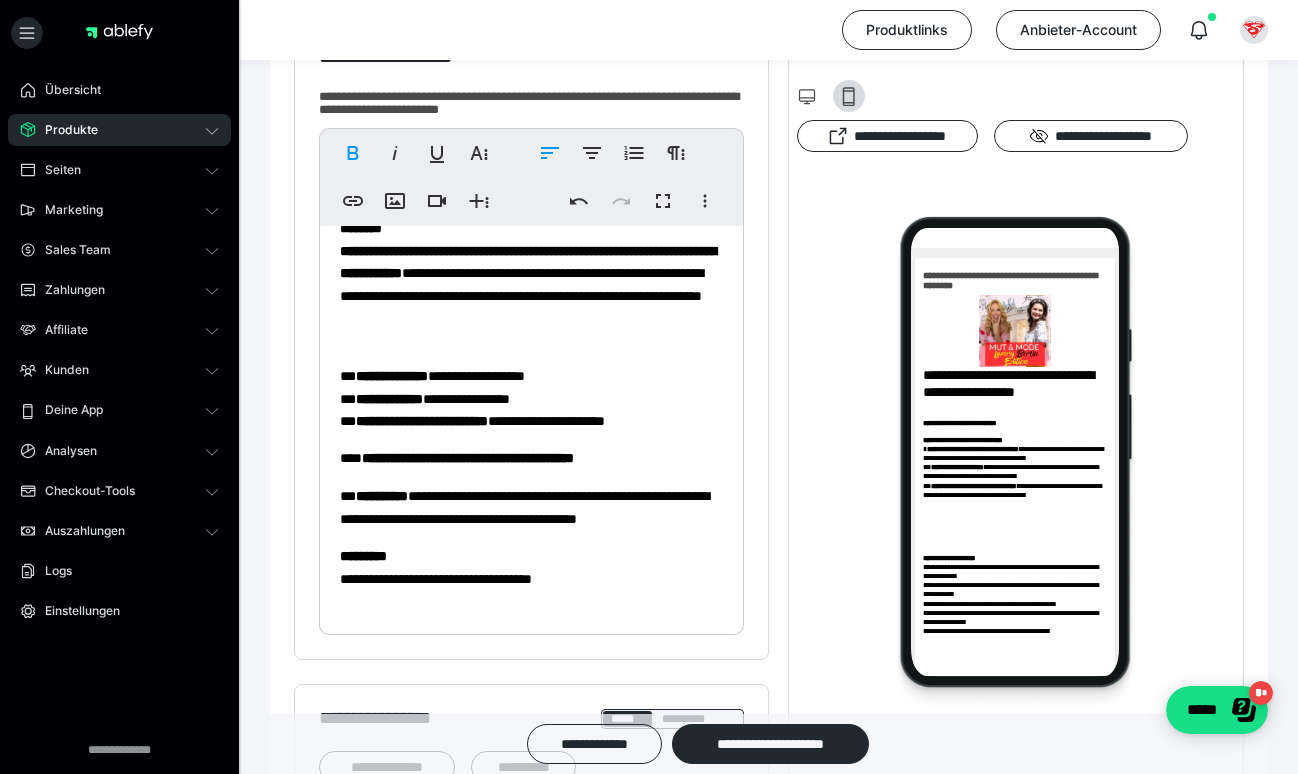 click on "**********" at bounding box center [531, 283] 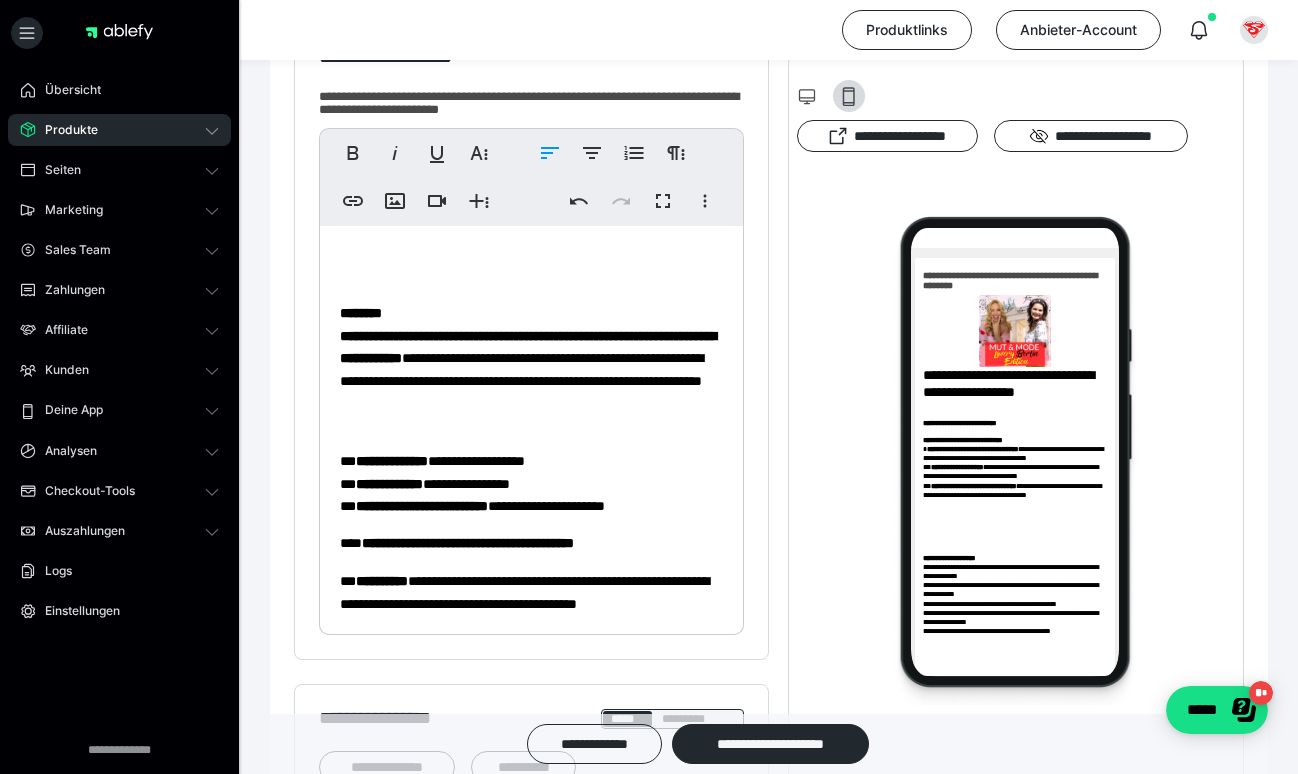 scroll, scrollTop: 471, scrollLeft: 0, axis: vertical 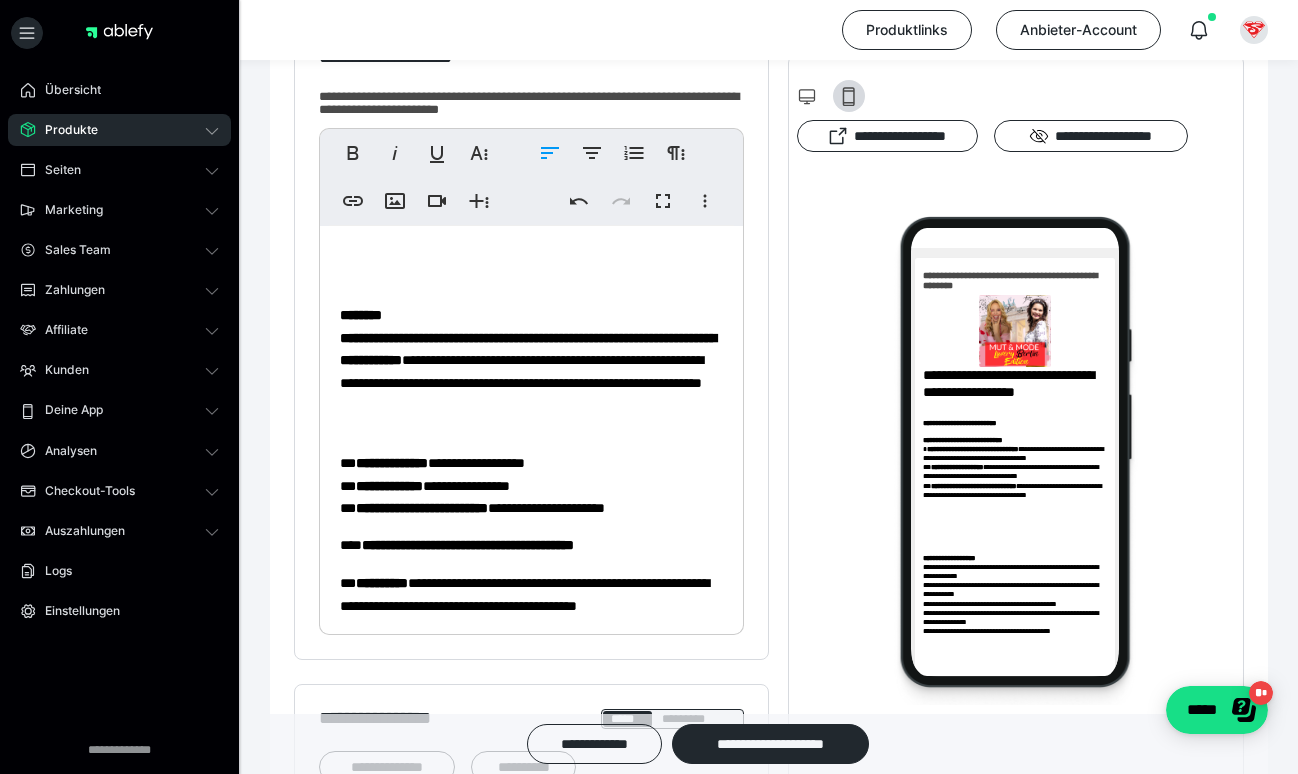 click on "********" at bounding box center [361, 315] 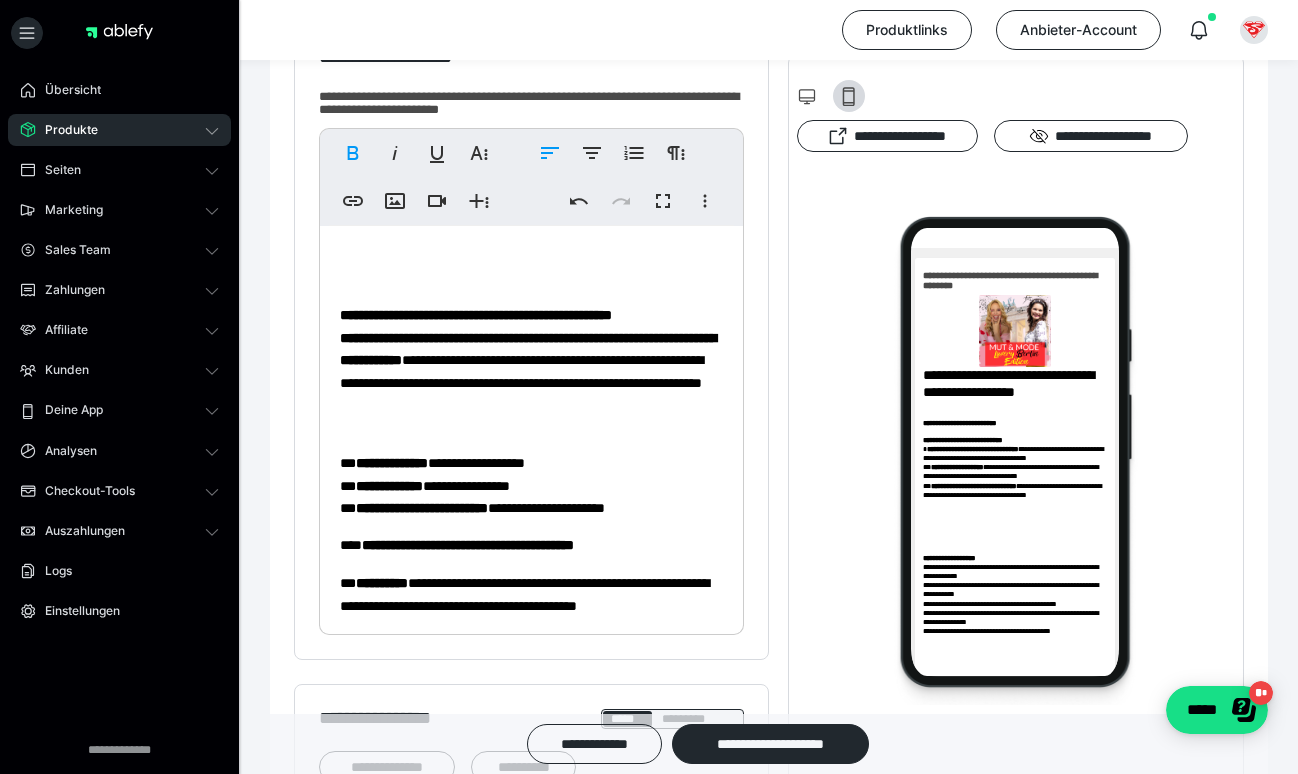 click on "**********" at bounding box center (476, 315) 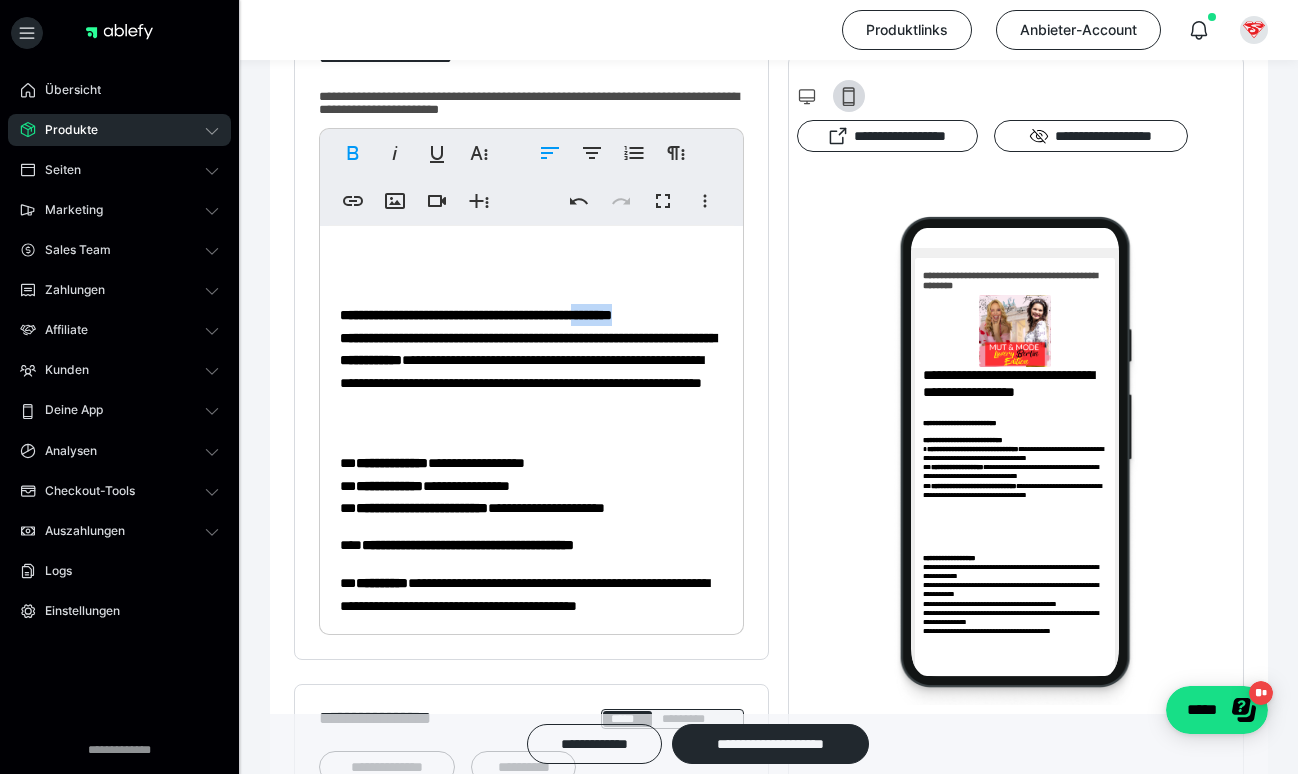 click on "**********" at bounding box center [476, 315] 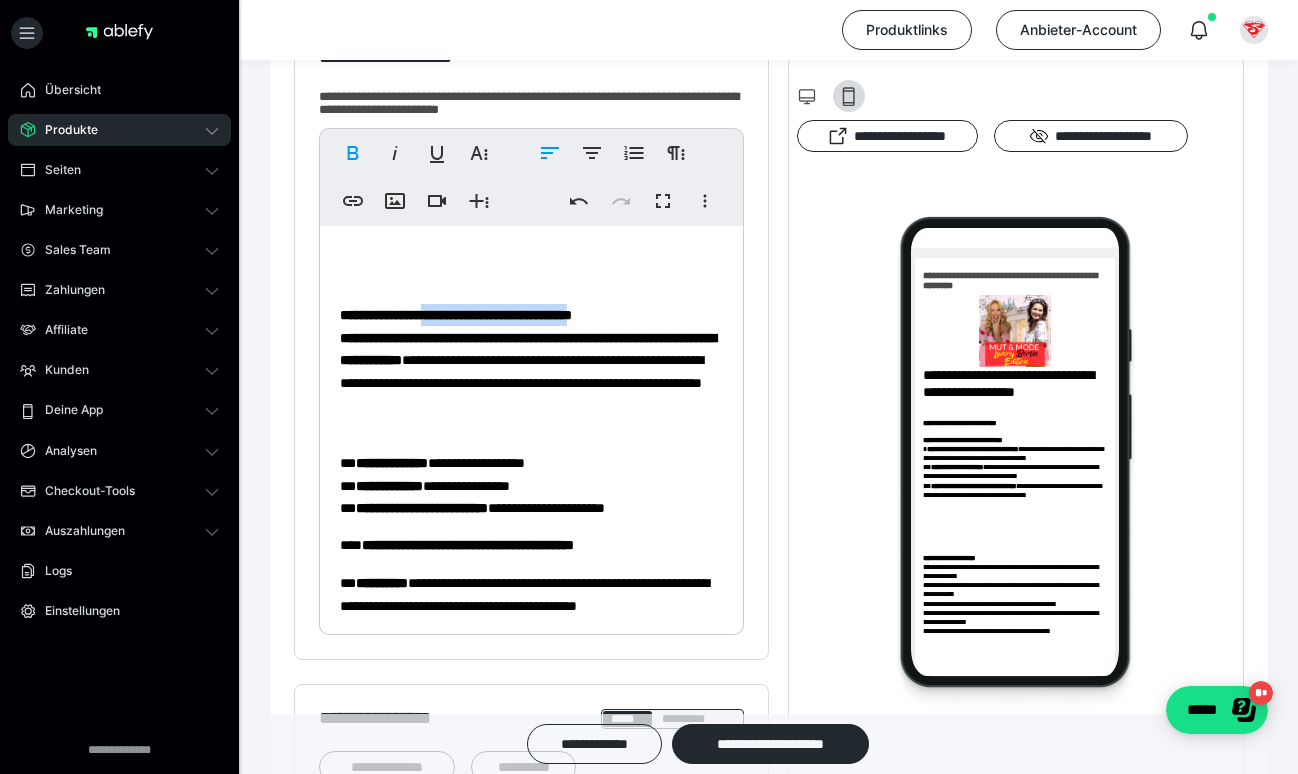 drag, startPoint x: 645, startPoint y: 312, endPoint x: 446, endPoint y: 317, distance: 199.0628 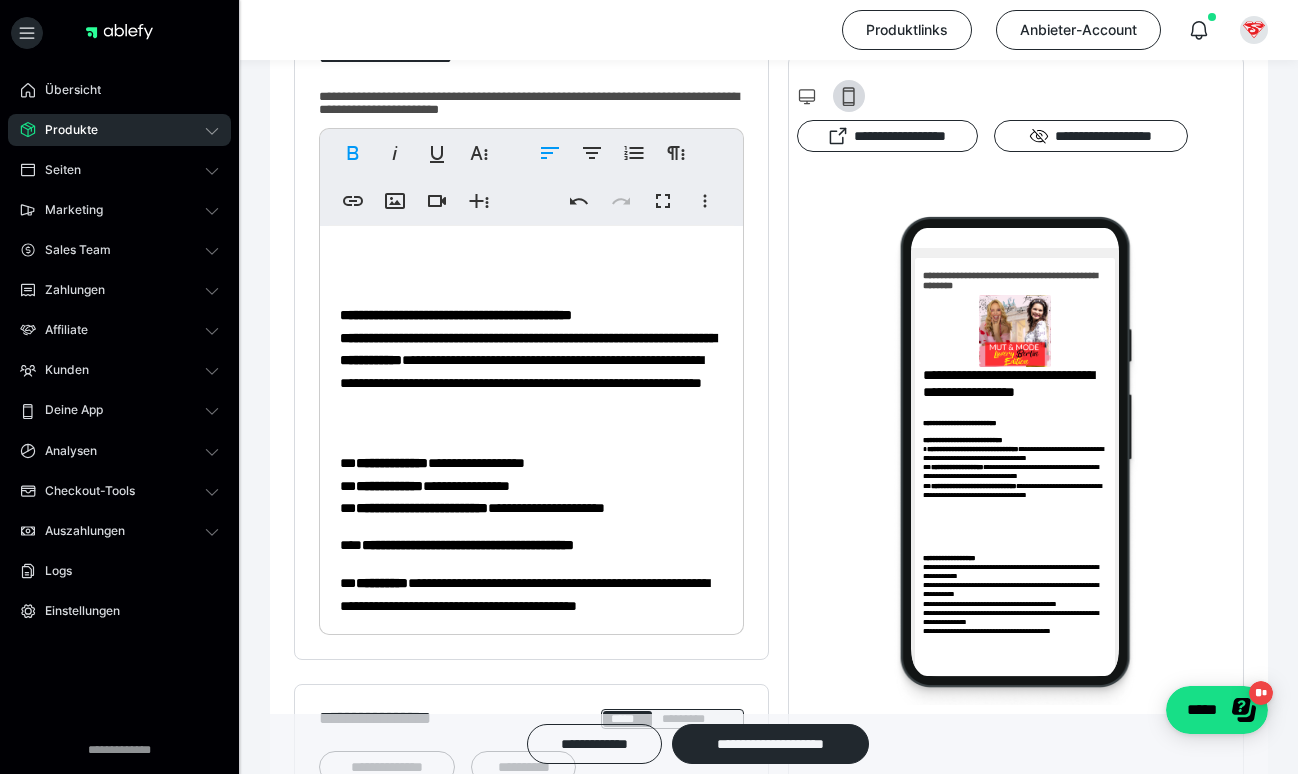 click on "**********" at bounding box center (518, 338) 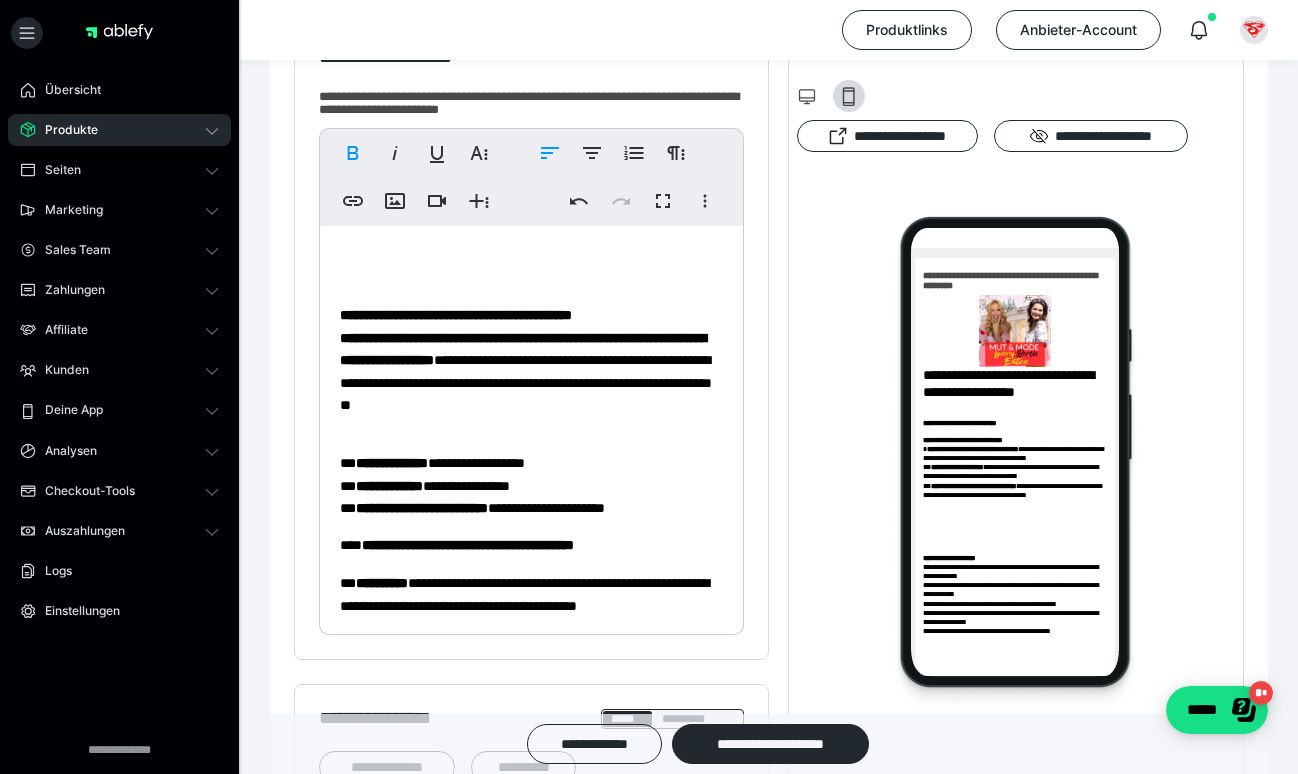 click on "**********" at bounding box center [523, 349] 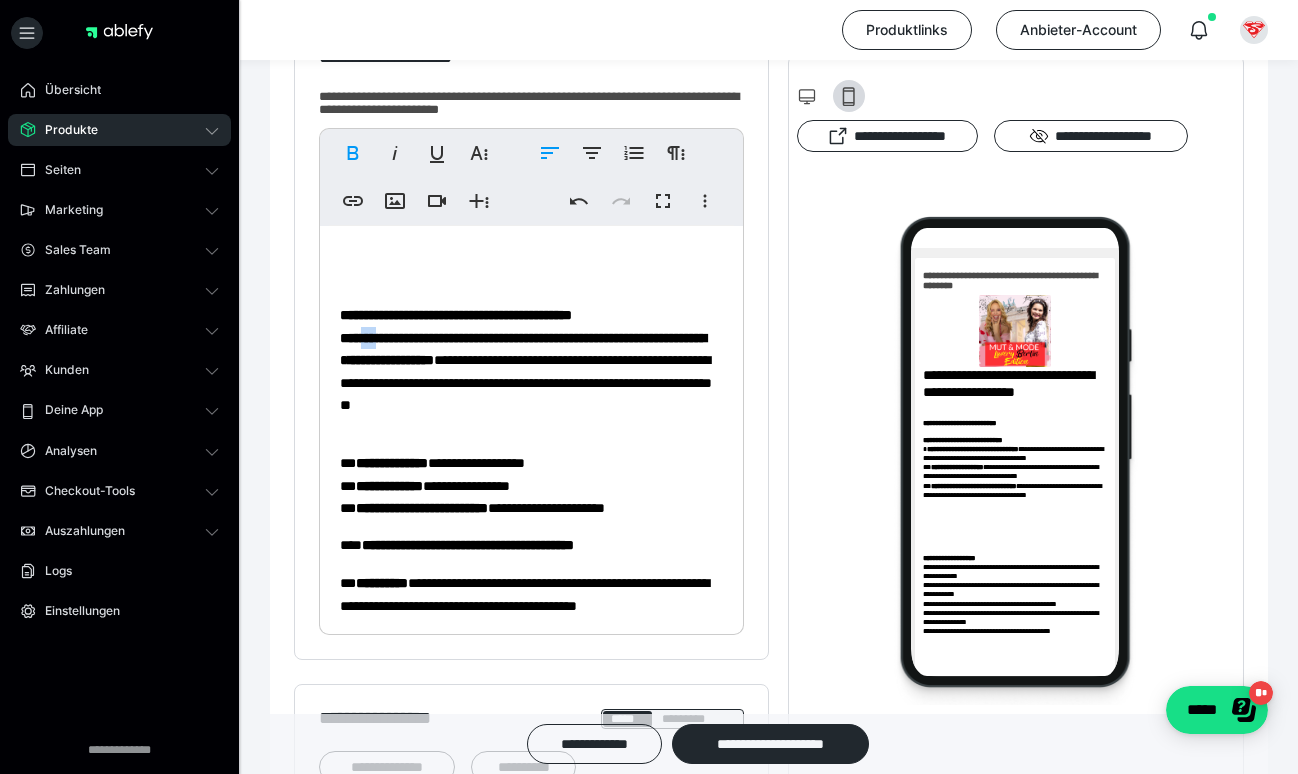 click on "**********" at bounding box center (523, 349) 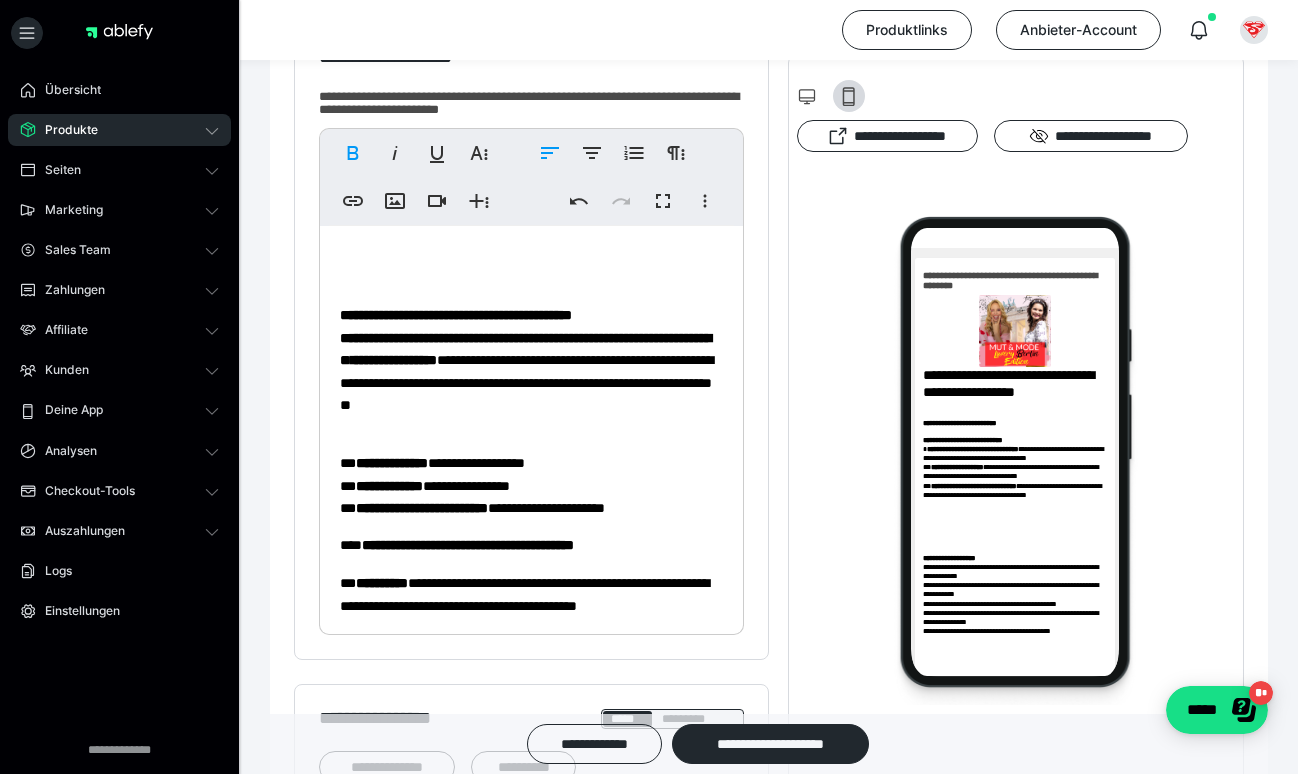 click on "**********" at bounding box center (525, 349) 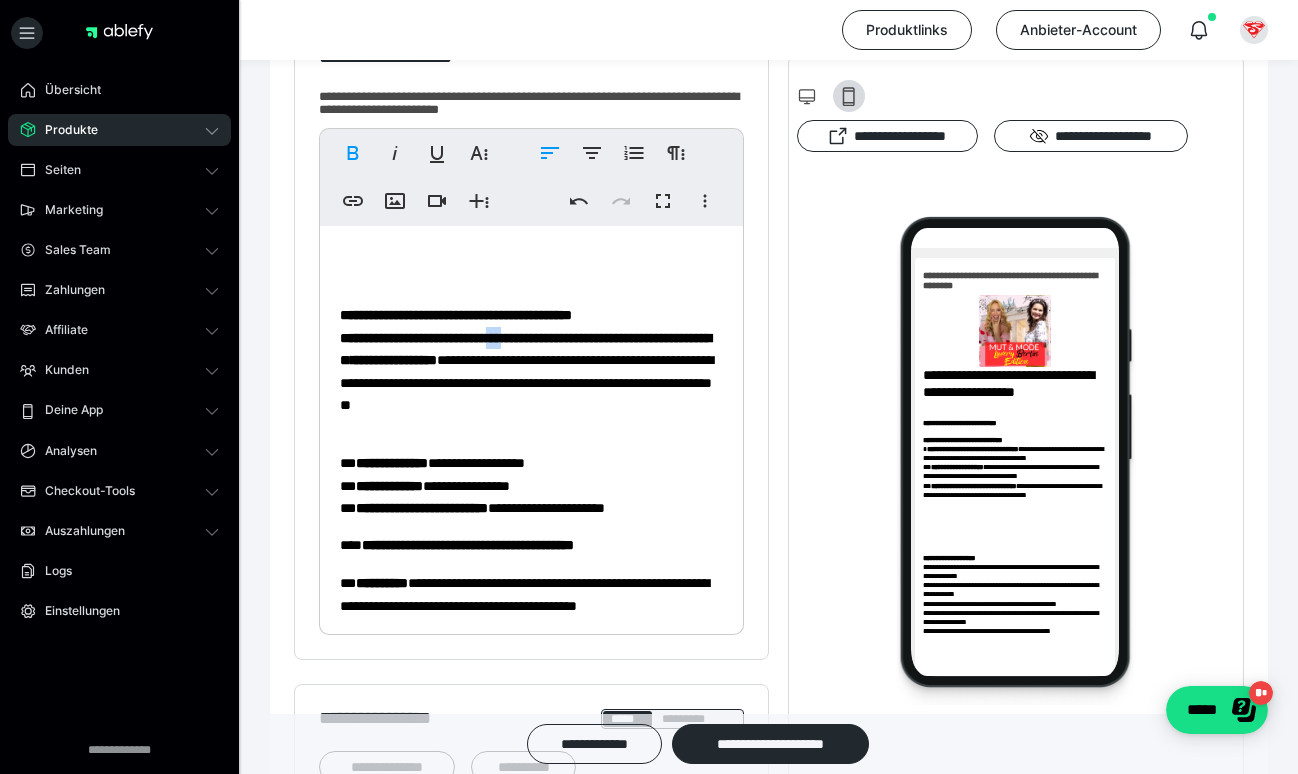 click on "**********" at bounding box center (525, 349) 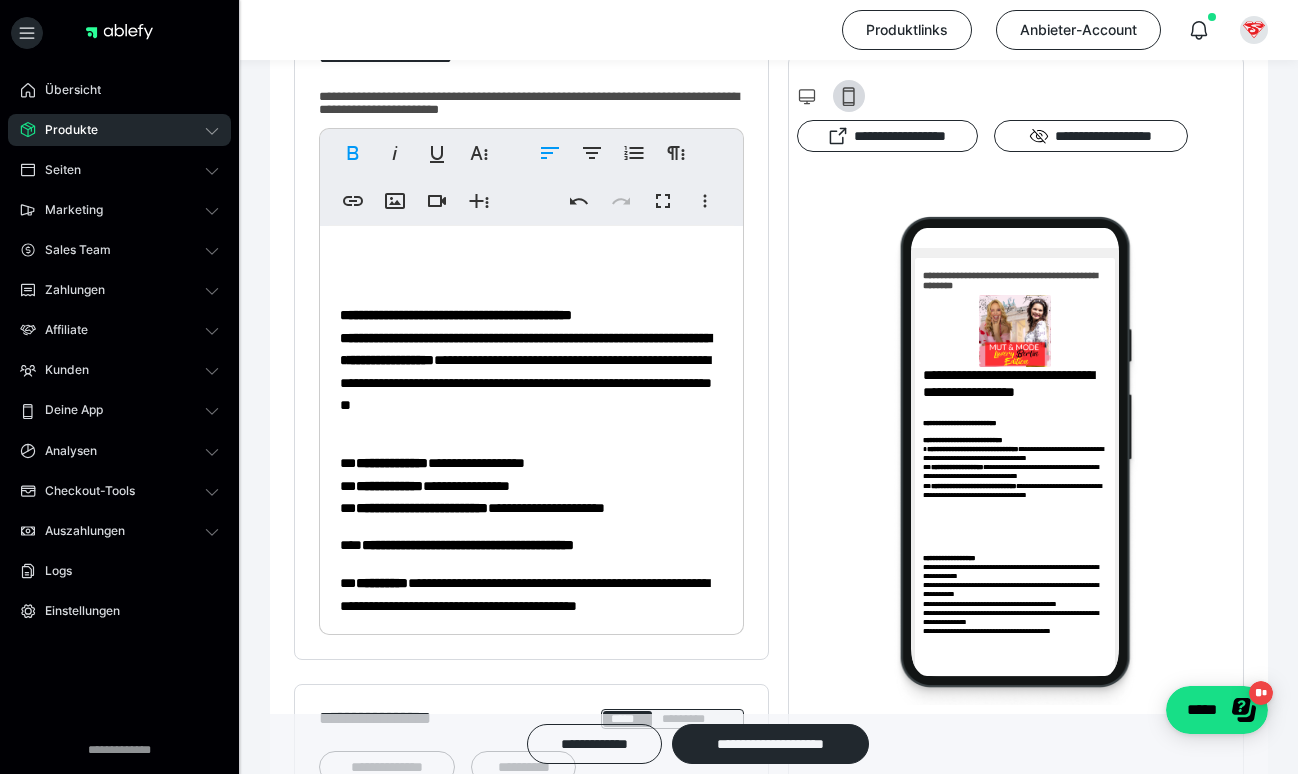 click on "**********" at bounding box center [531, 370] 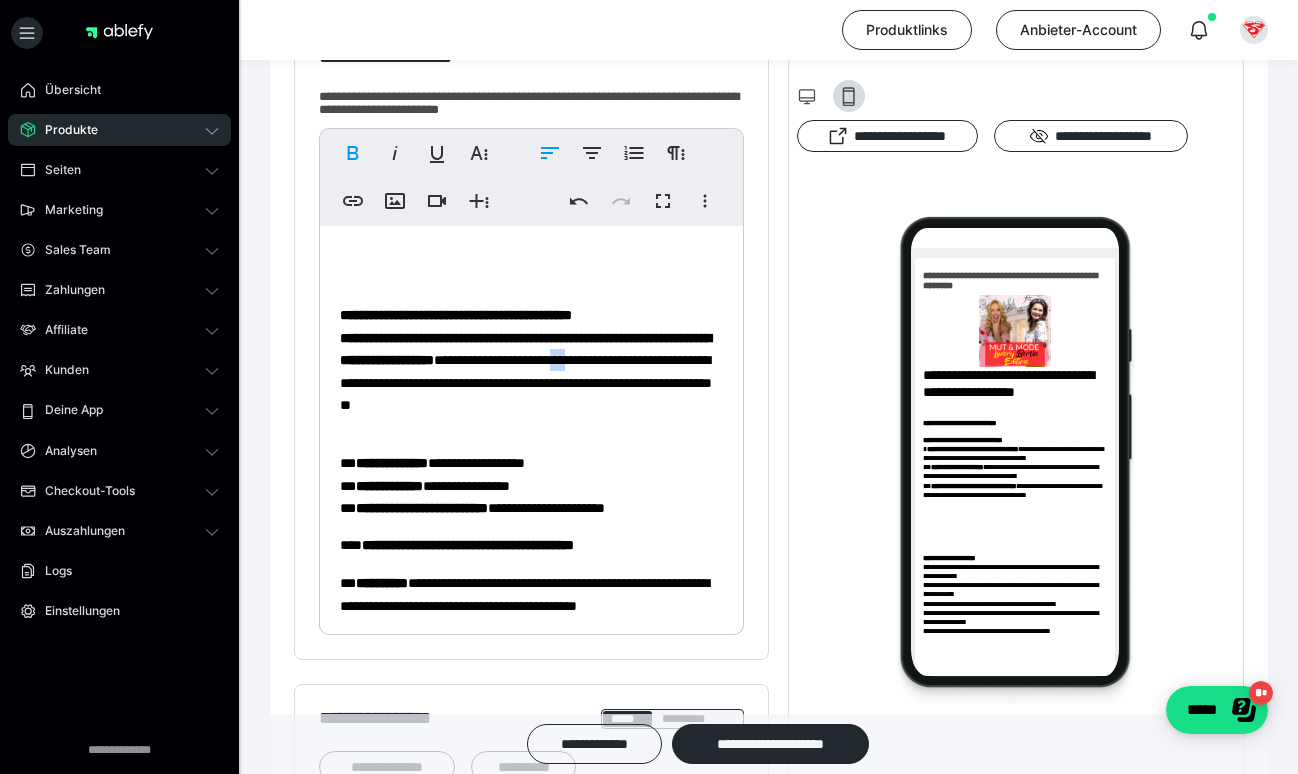 click on "**********" at bounding box center [531, 370] 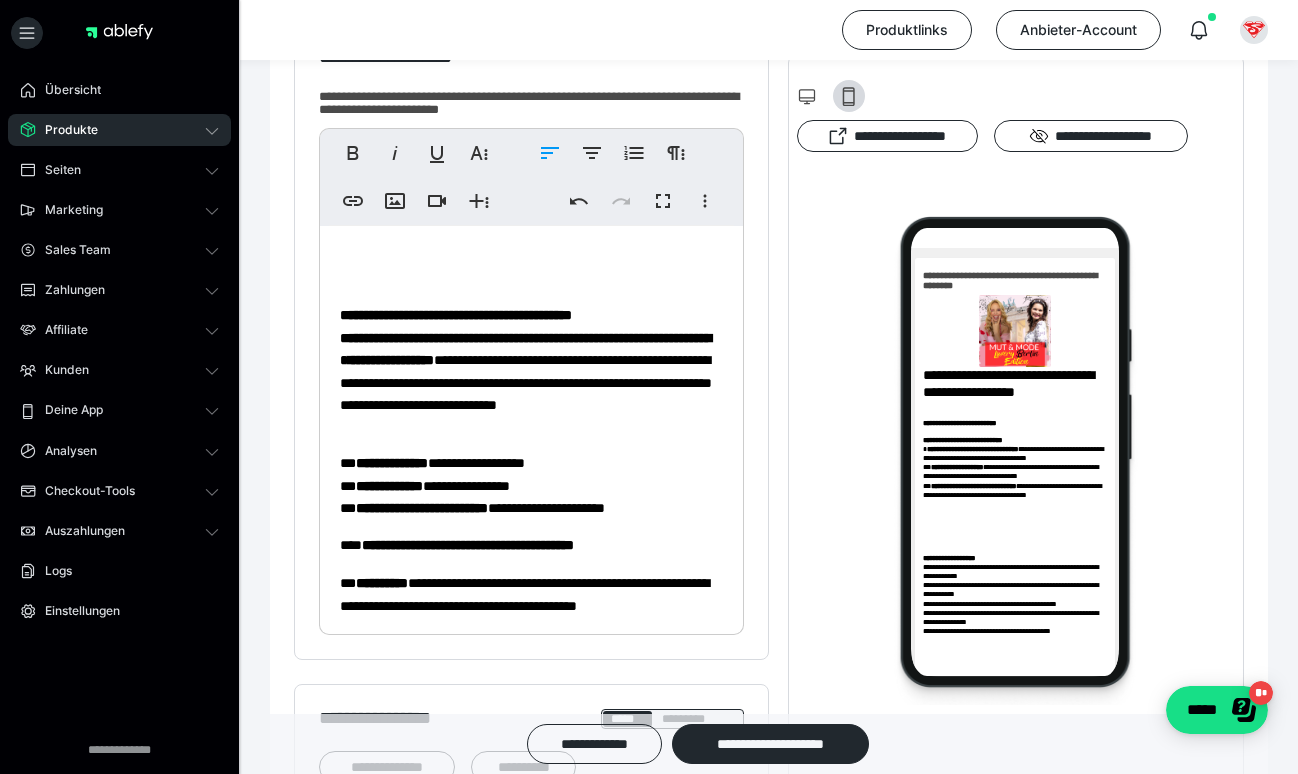 click on "**********" at bounding box center [531, 370] 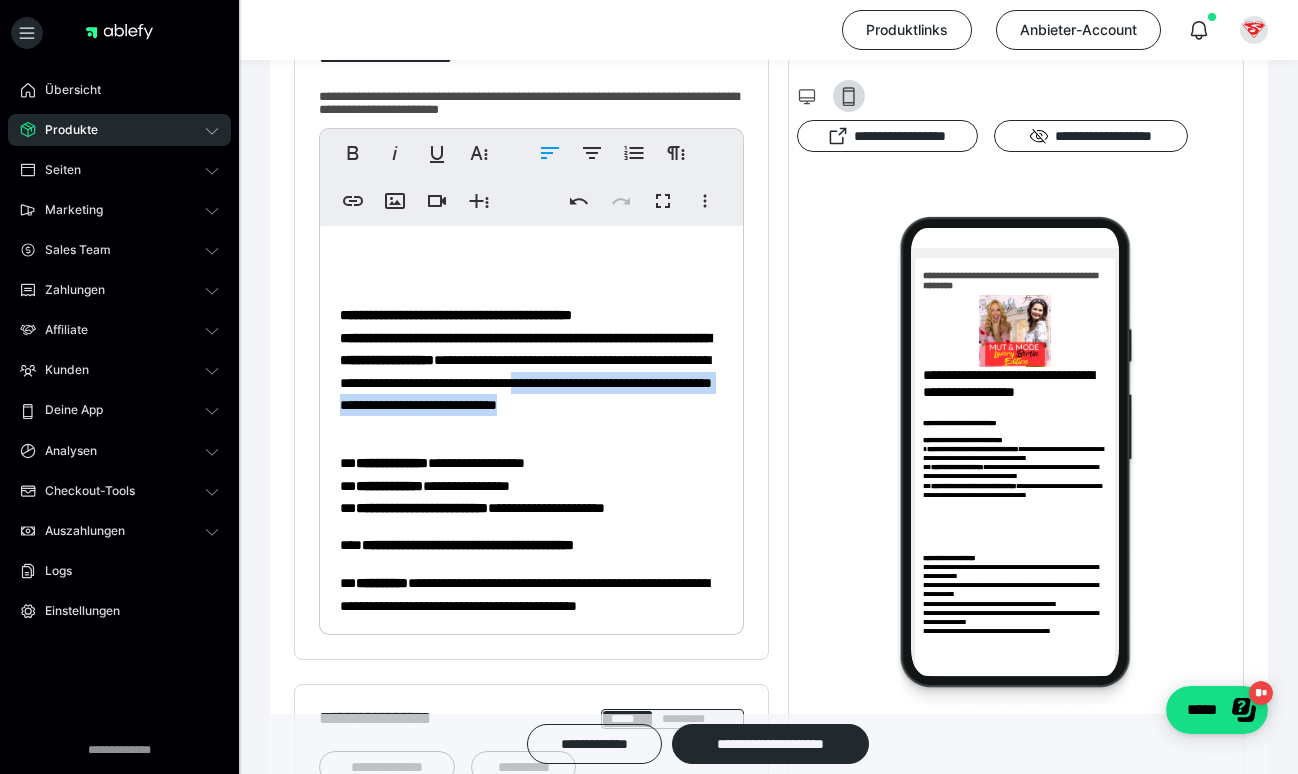 drag, startPoint x: 619, startPoint y: 429, endPoint x: 496, endPoint y: 401, distance: 126.146736 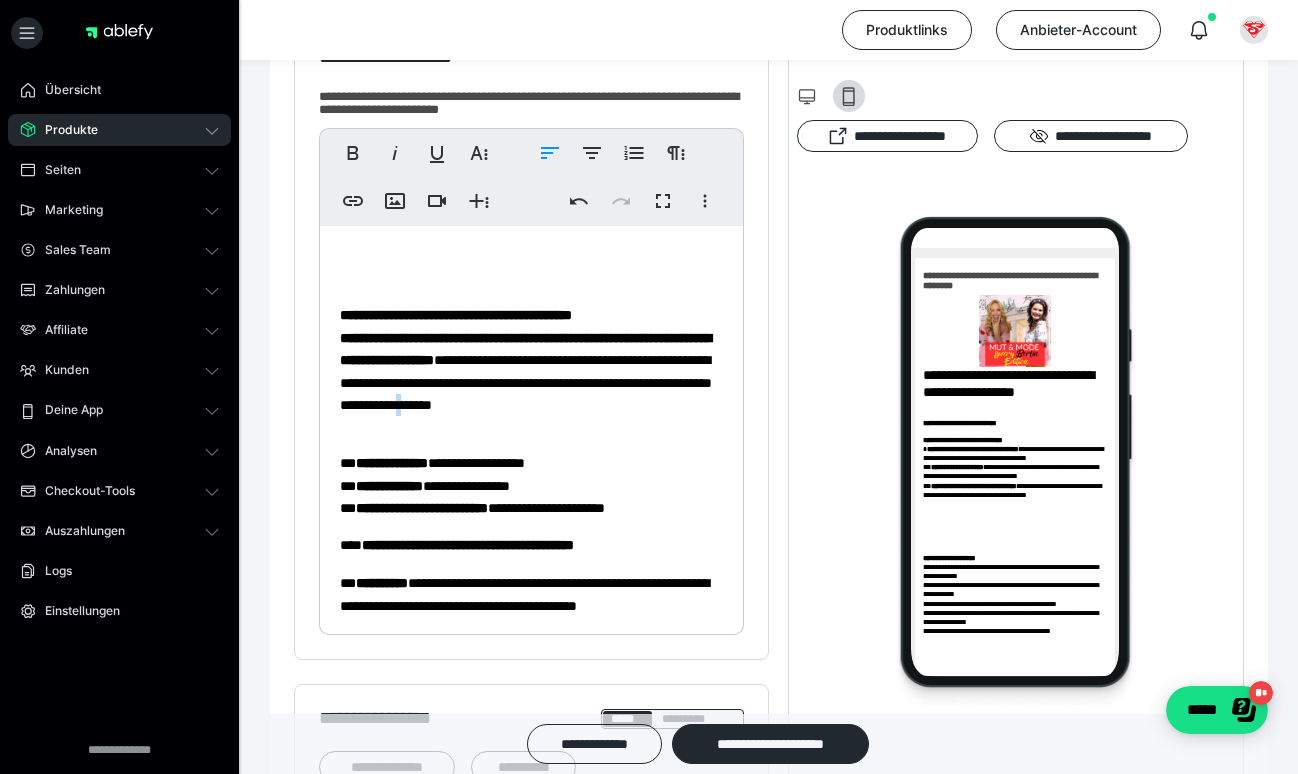 click on "**********" at bounding box center [531, 370] 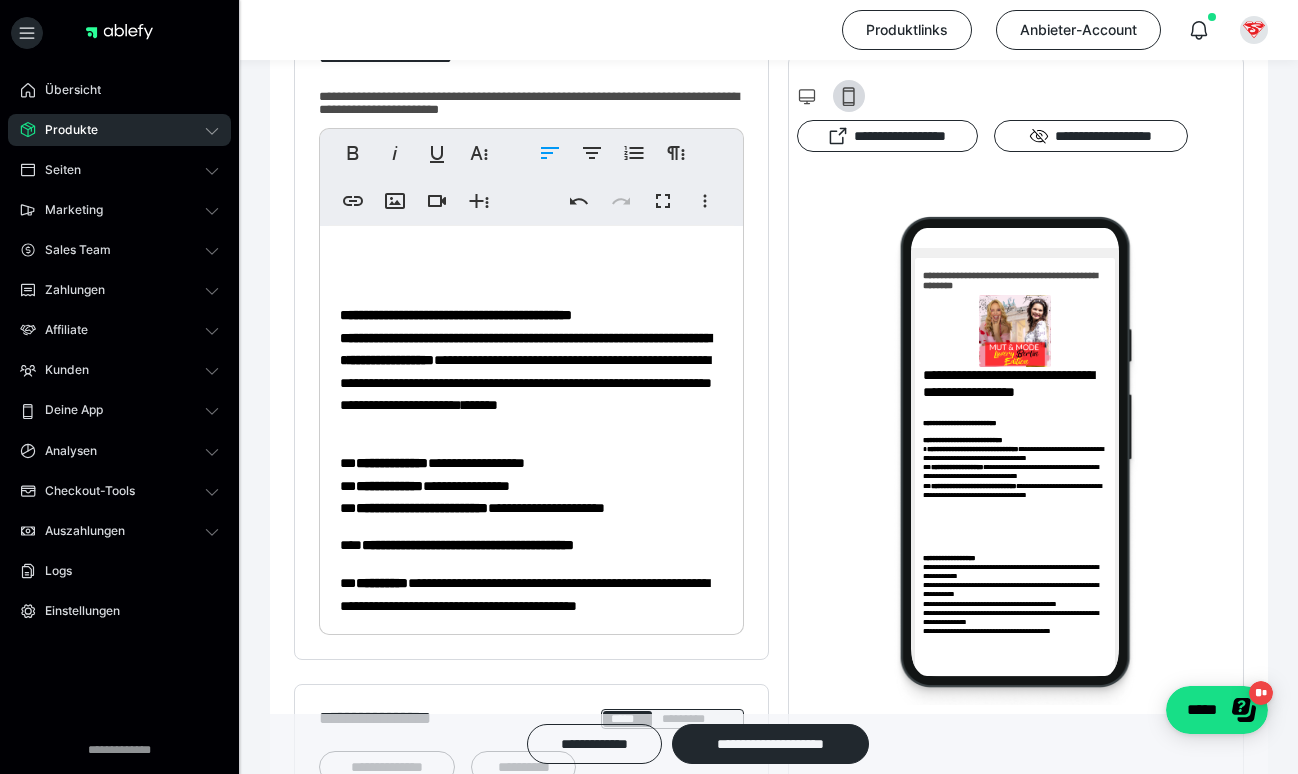 click on "**********" at bounding box center (531, 370) 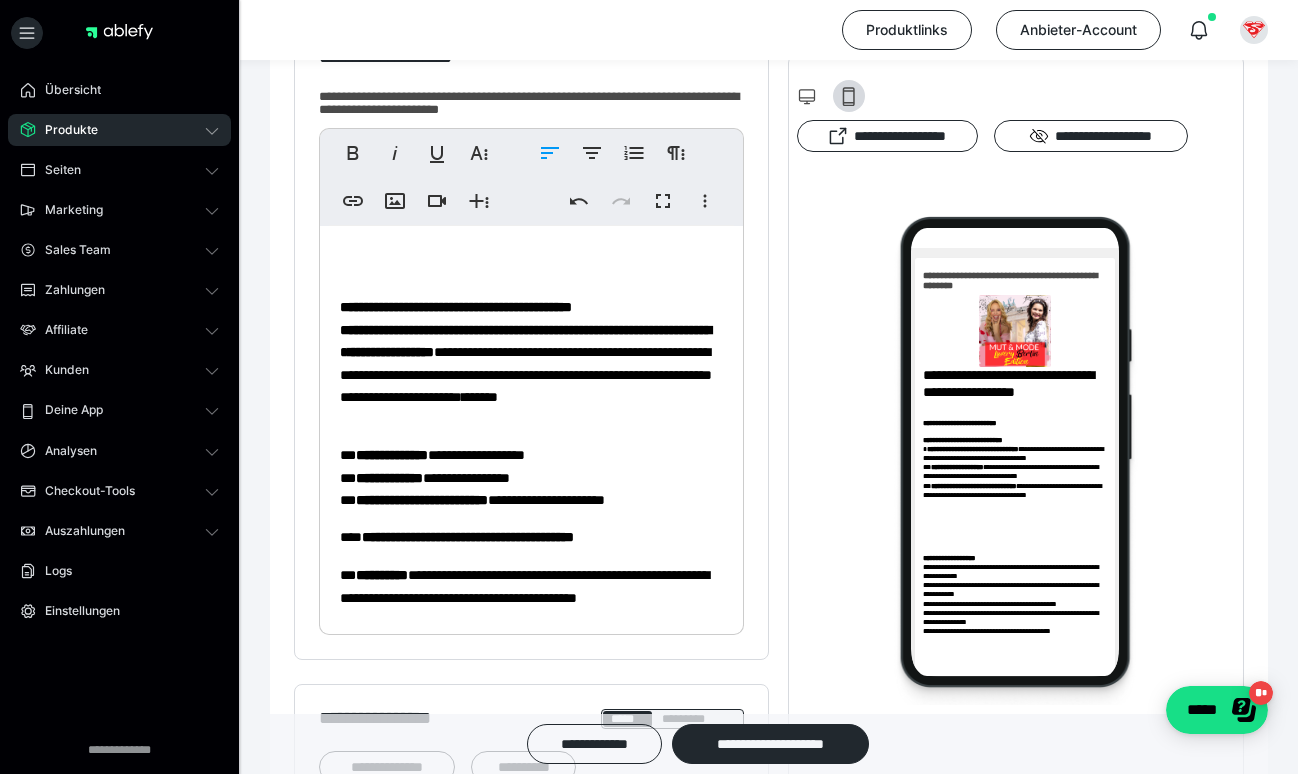 scroll, scrollTop: 482, scrollLeft: 0, axis: vertical 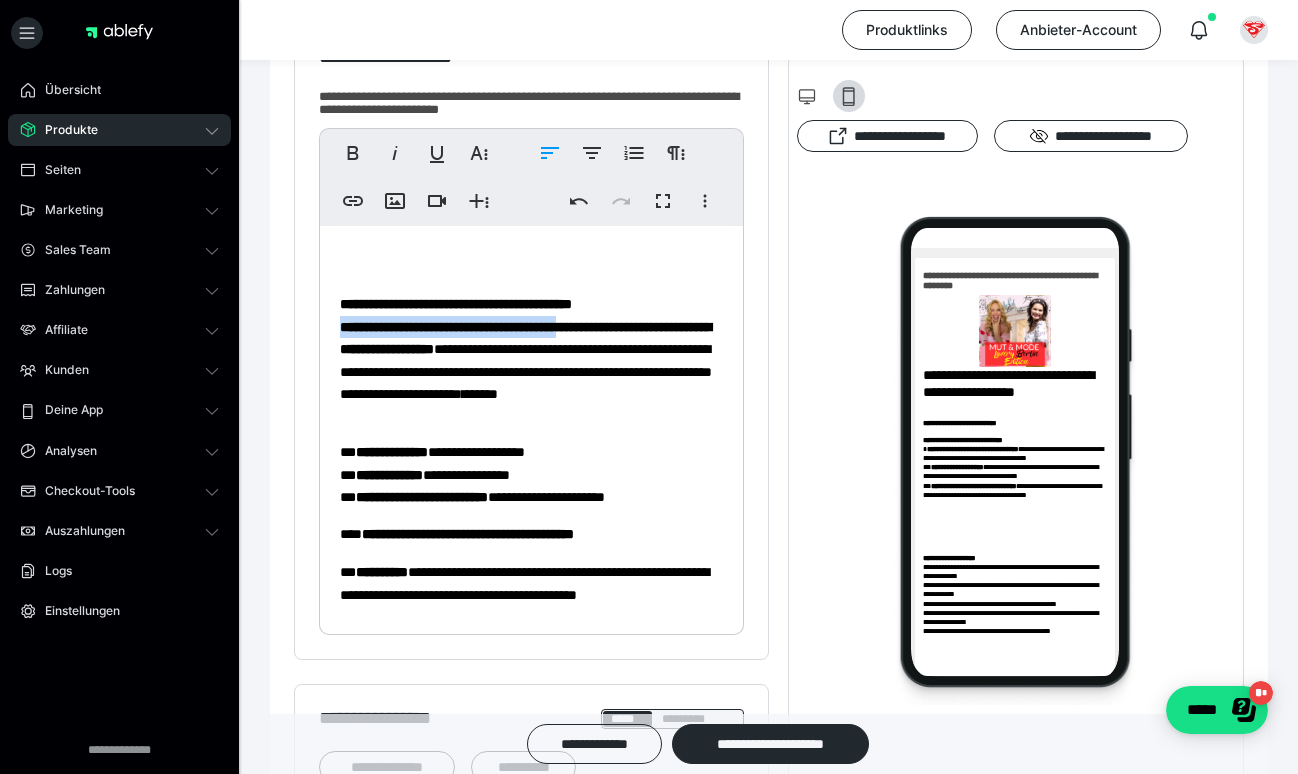 drag, startPoint x: 665, startPoint y: 316, endPoint x: 287, endPoint y: 316, distance: 378 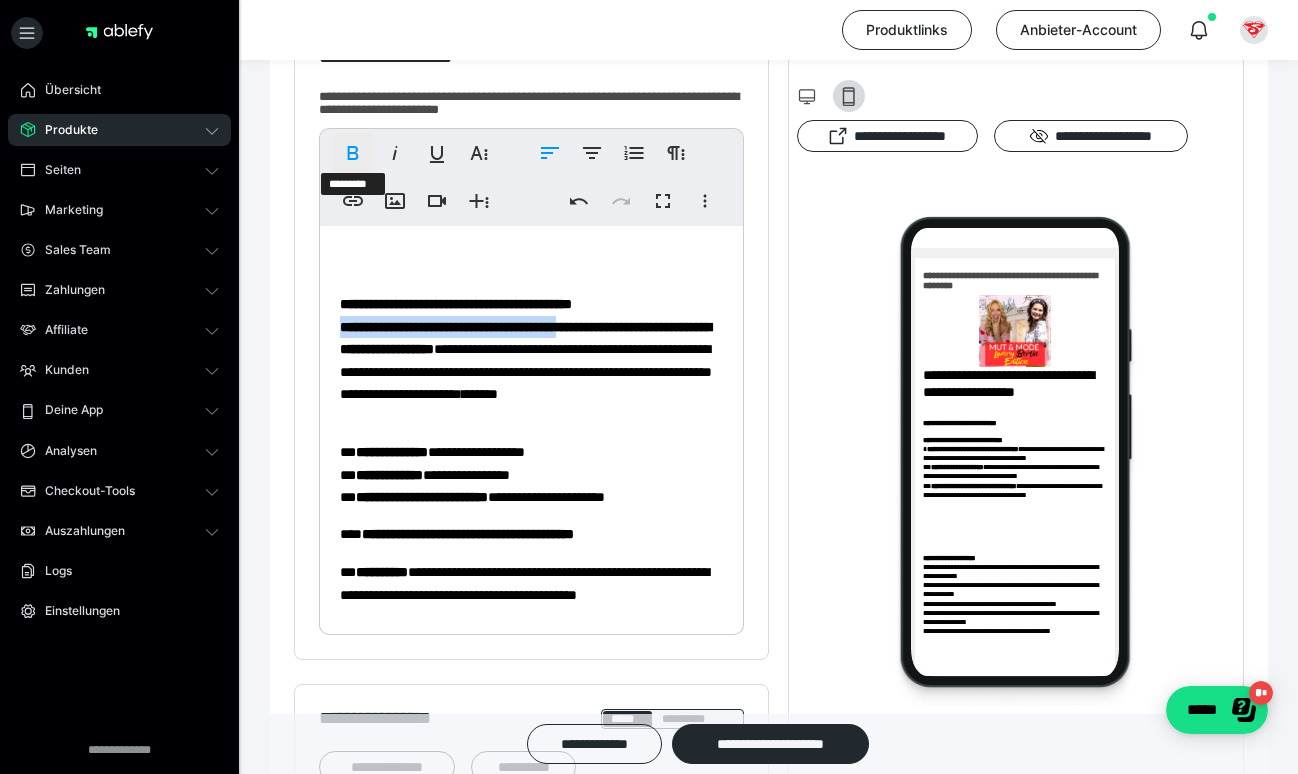 click 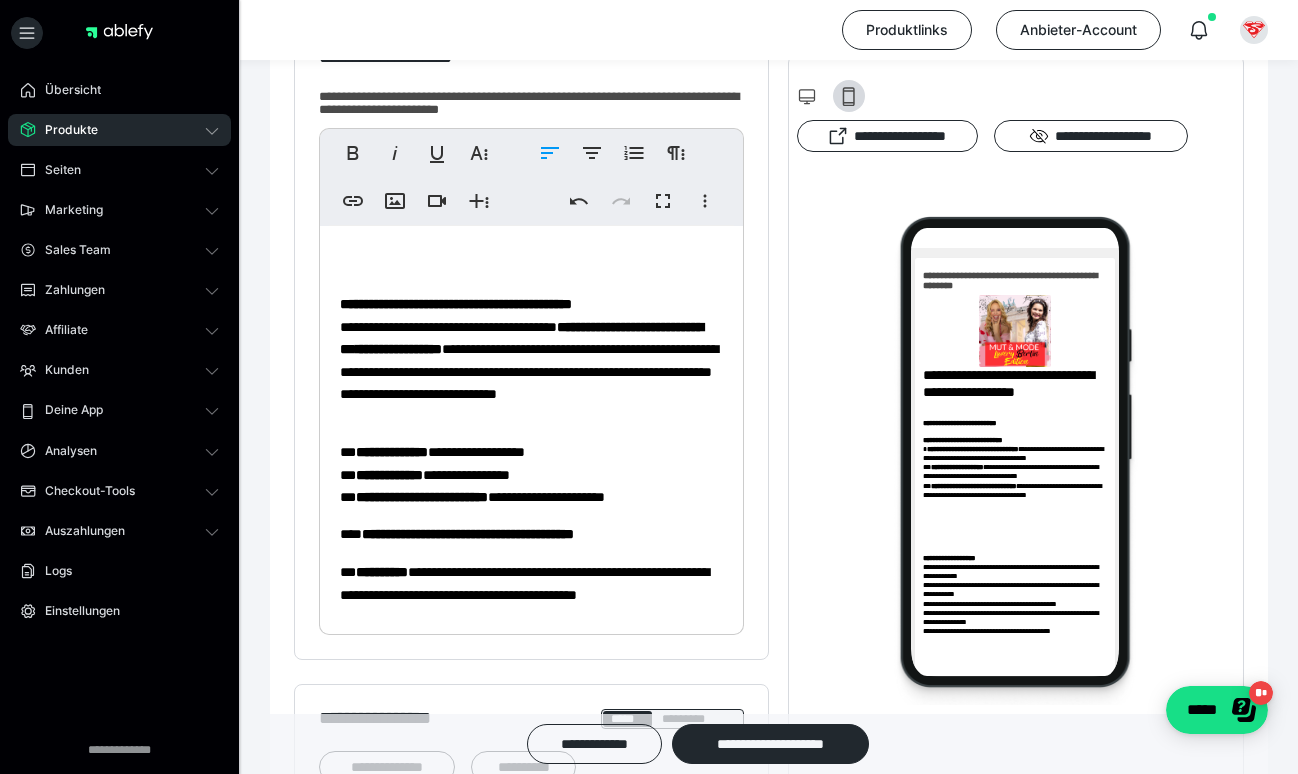 click on "**********" at bounding box center [531, 359] 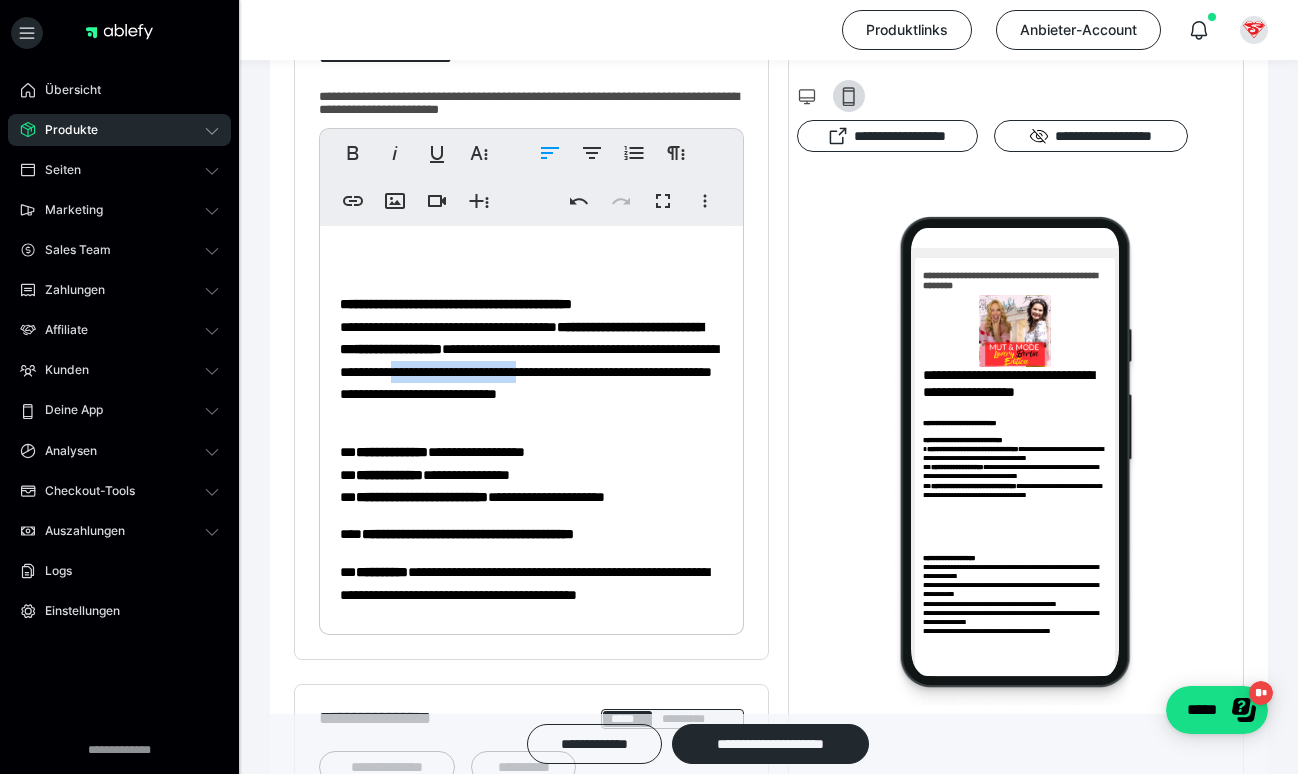 drag, startPoint x: 498, startPoint y: 390, endPoint x: 333, endPoint y: 389, distance: 165.00304 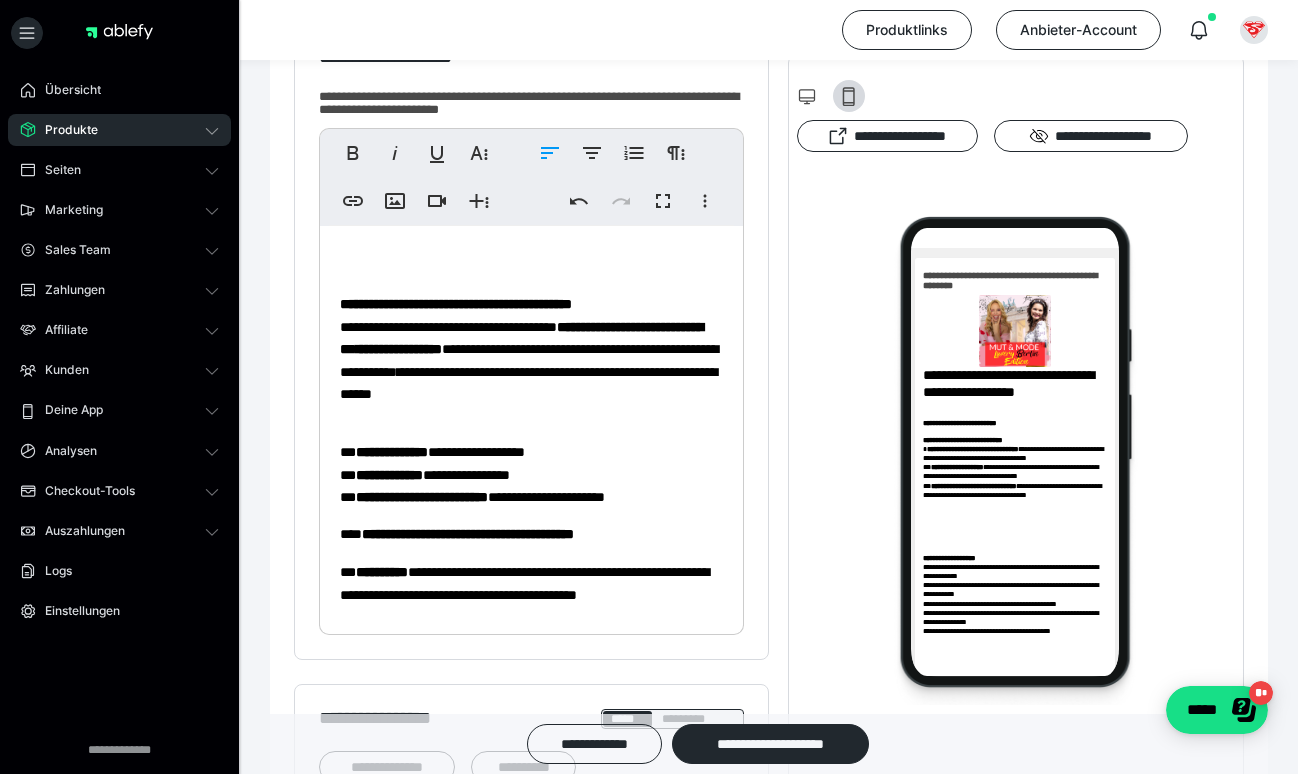 click on "**********" at bounding box center (531, 359) 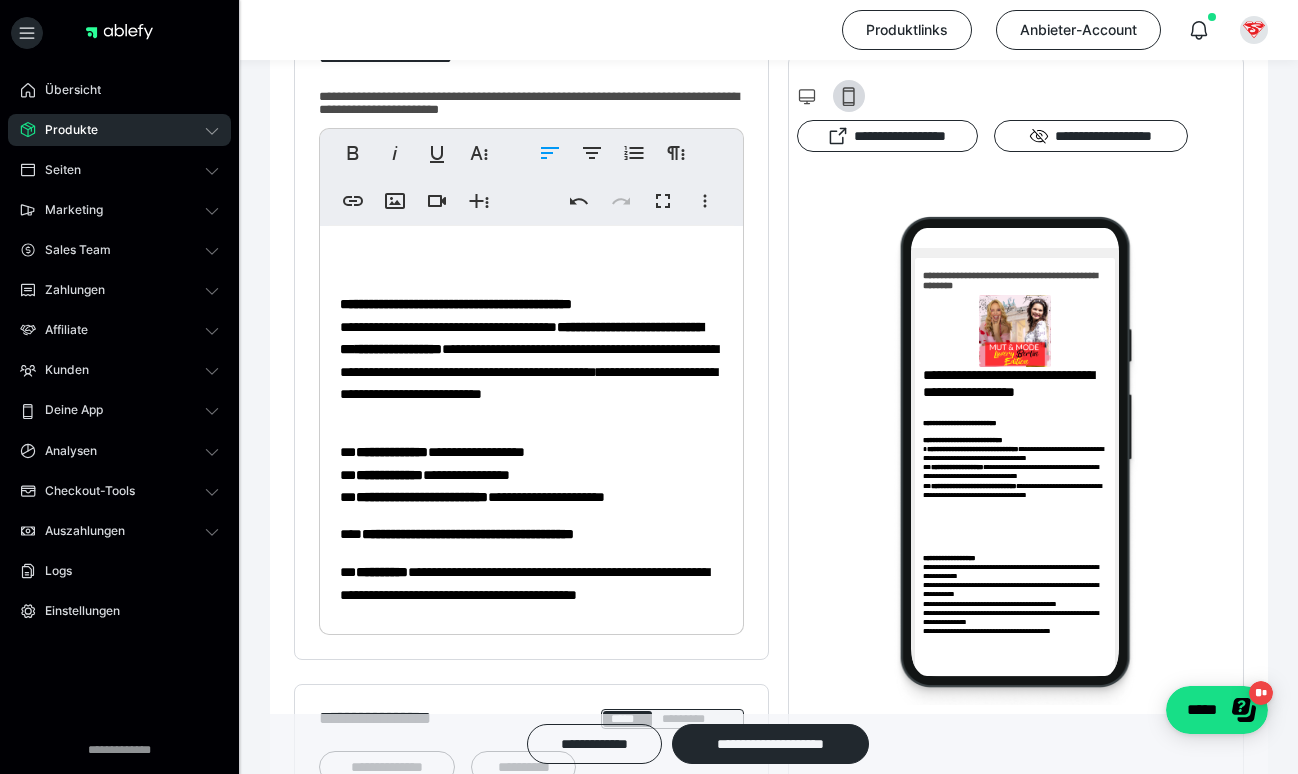 click on "**********" at bounding box center (531, 359) 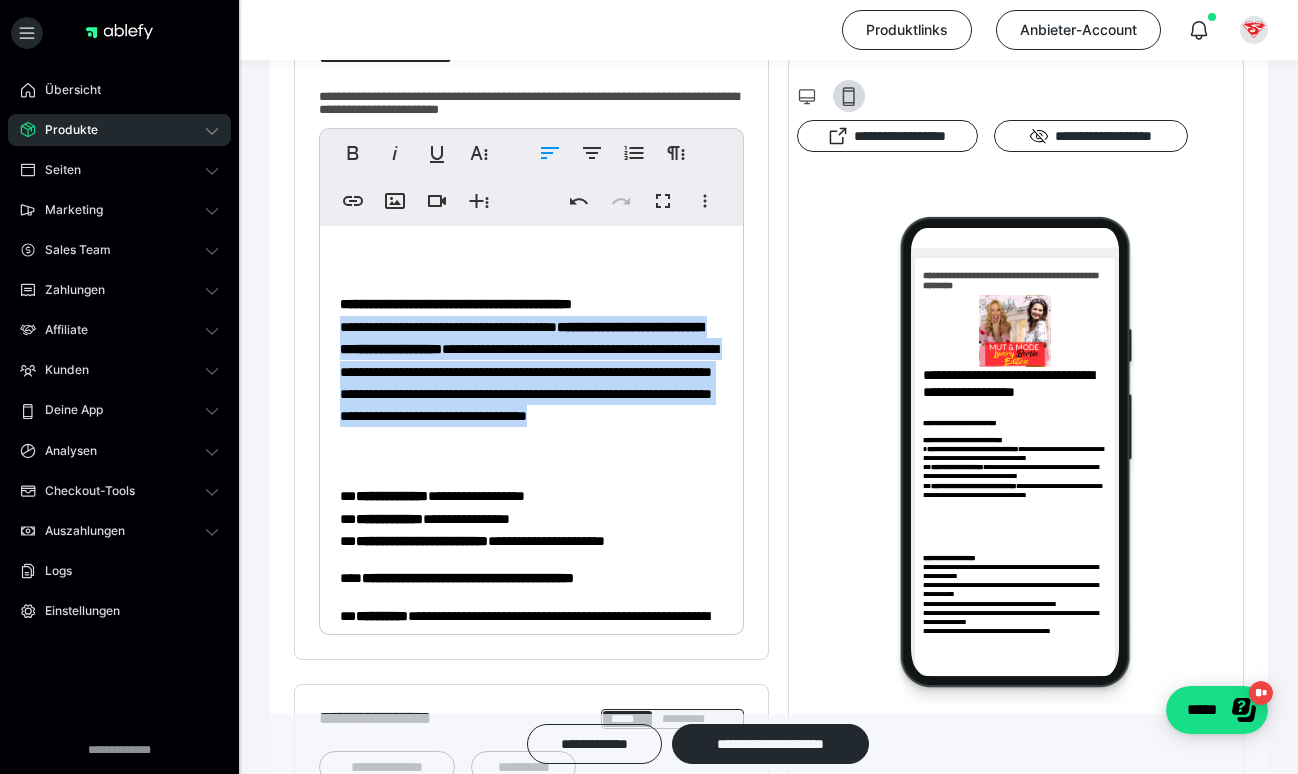 drag, startPoint x: 499, startPoint y: 453, endPoint x: 335, endPoint y: 326, distance: 207.42468 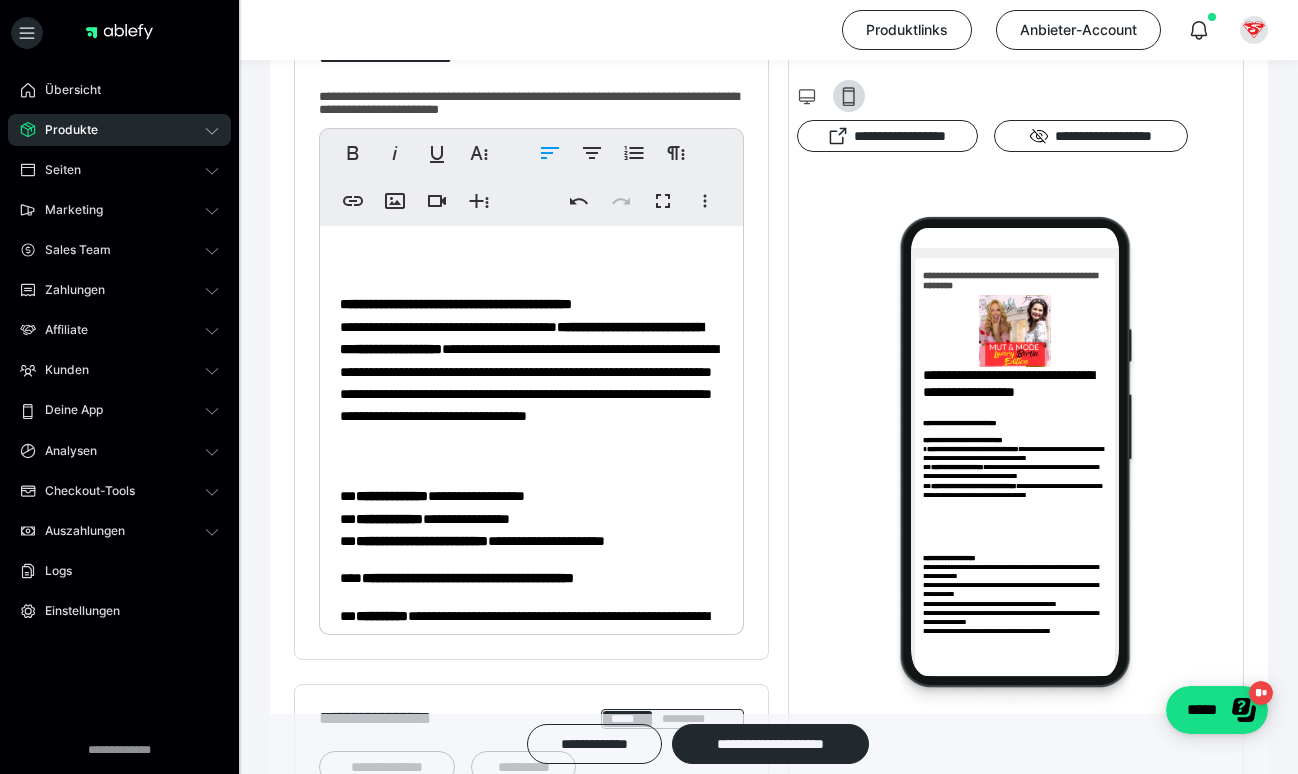 click on "**********" at bounding box center [531, 381] 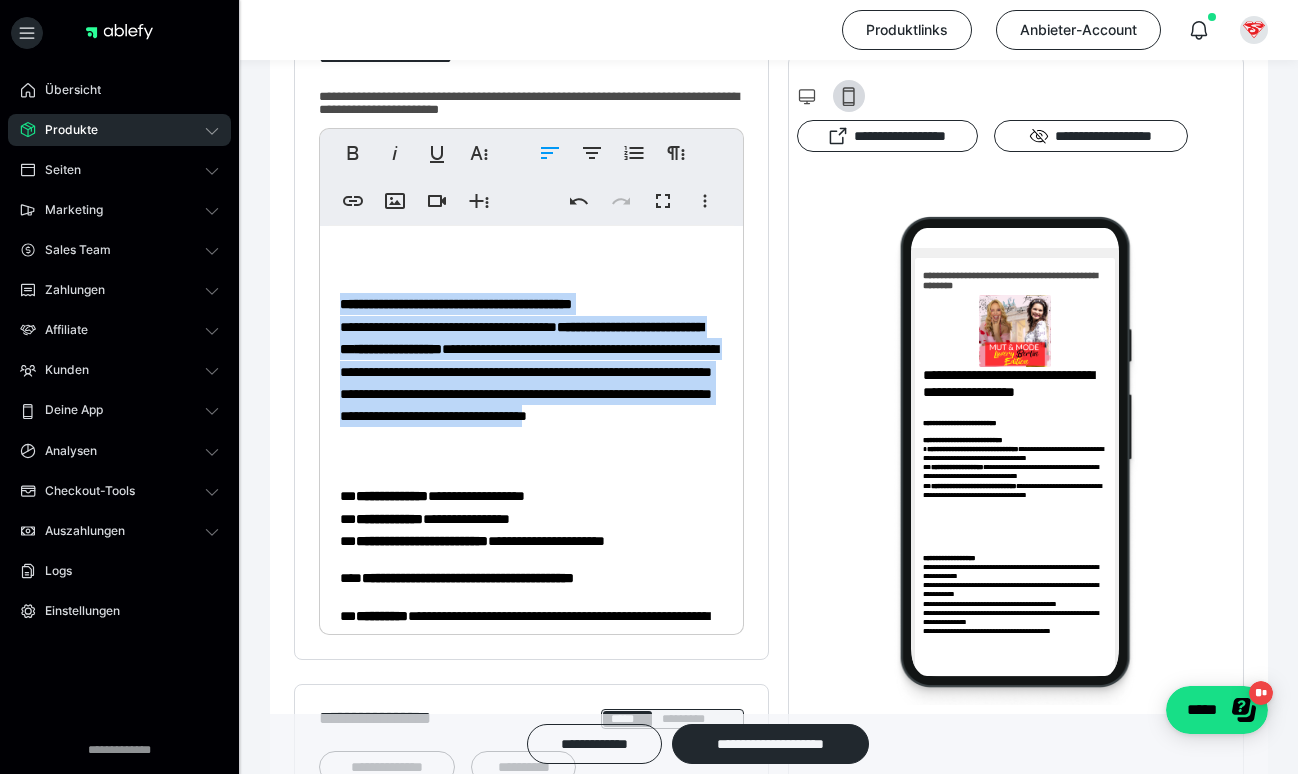 drag, startPoint x: 481, startPoint y: 450, endPoint x: 291, endPoint y: 285, distance: 251.64459 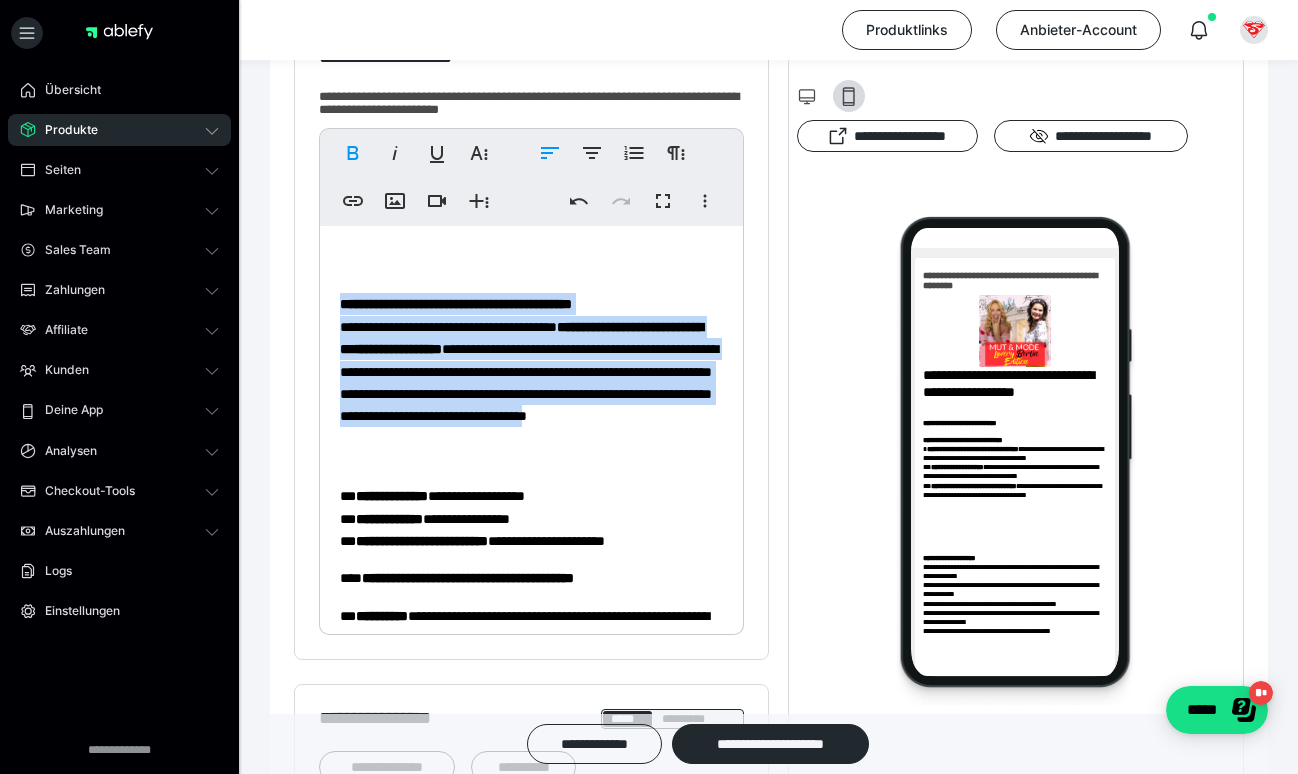 copy on "**********" 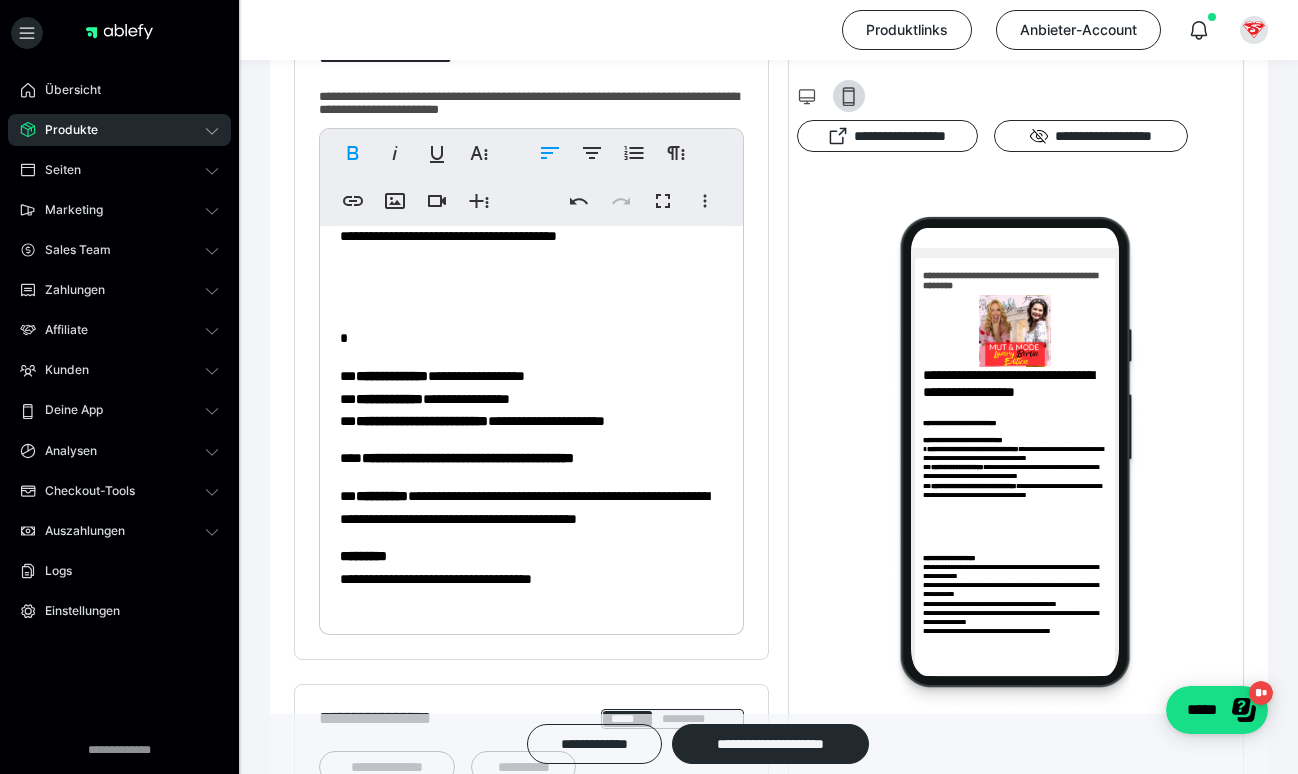 scroll, scrollTop: 448, scrollLeft: 0, axis: vertical 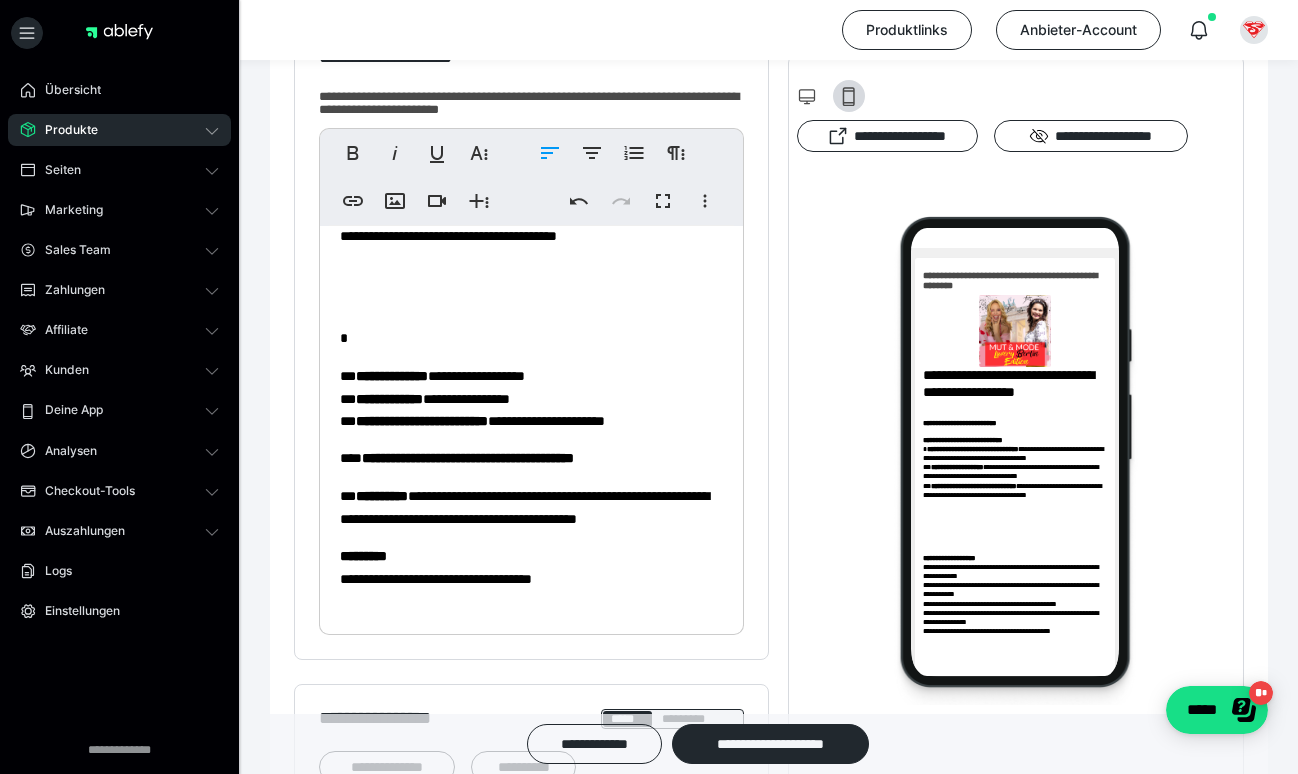 click on "*" at bounding box center (531, 338) 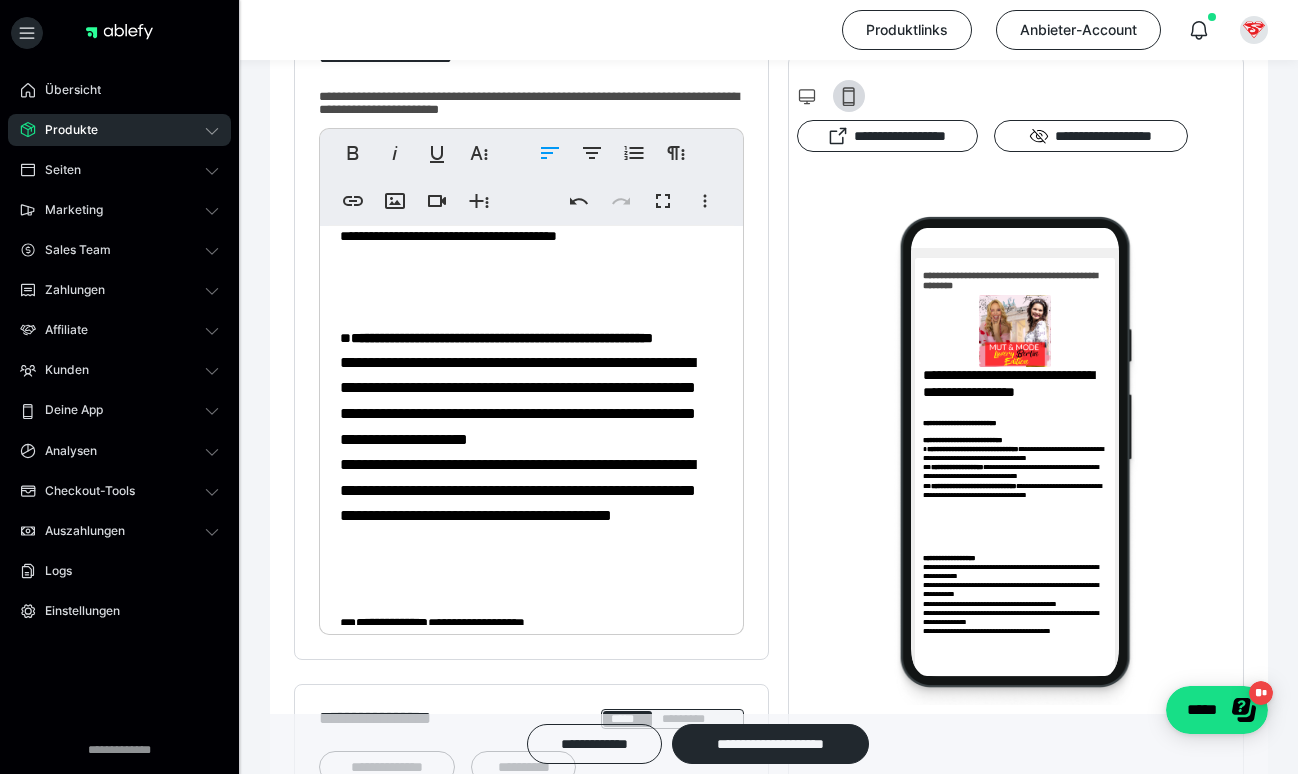 click on "**********" at bounding box center (502, 338) 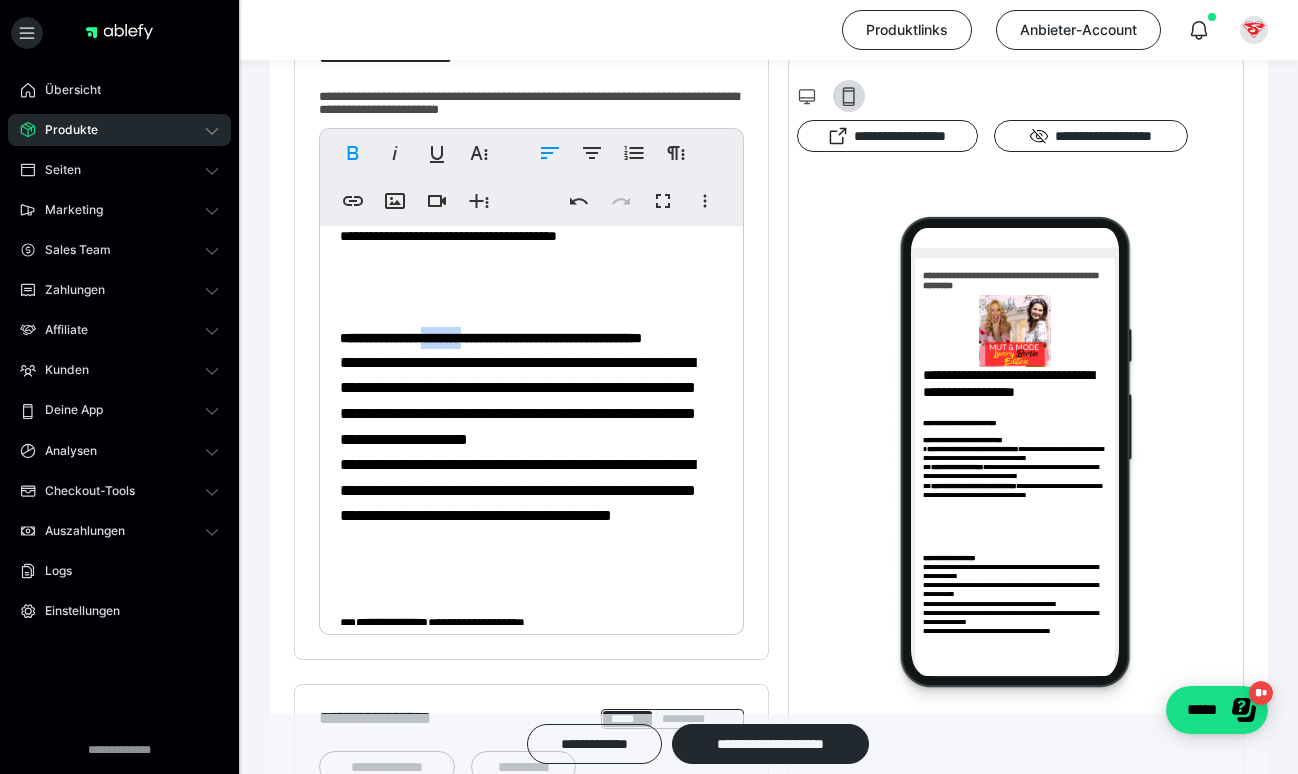 drag, startPoint x: 501, startPoint y: 335, endPoint x: 448, endPoint y: 335, distance: 53 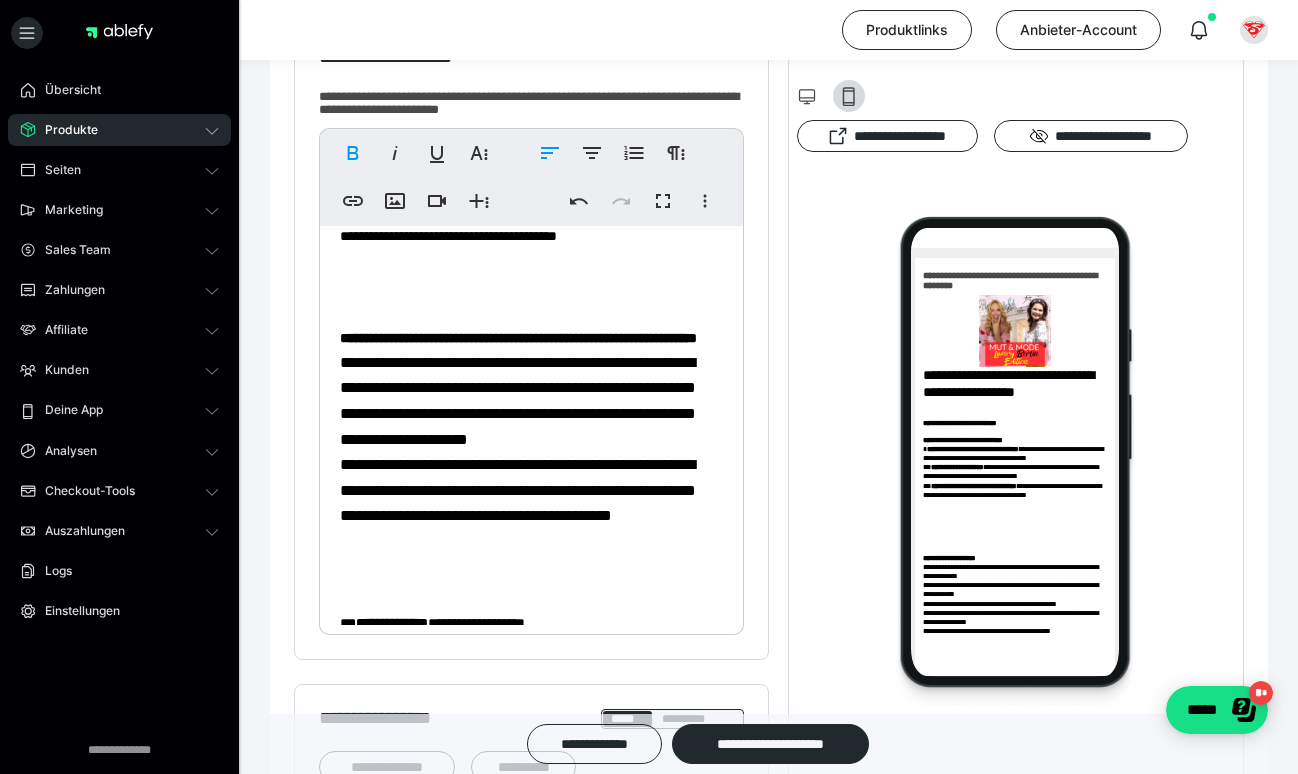 click on "**********" at bounding box center [518, 338] 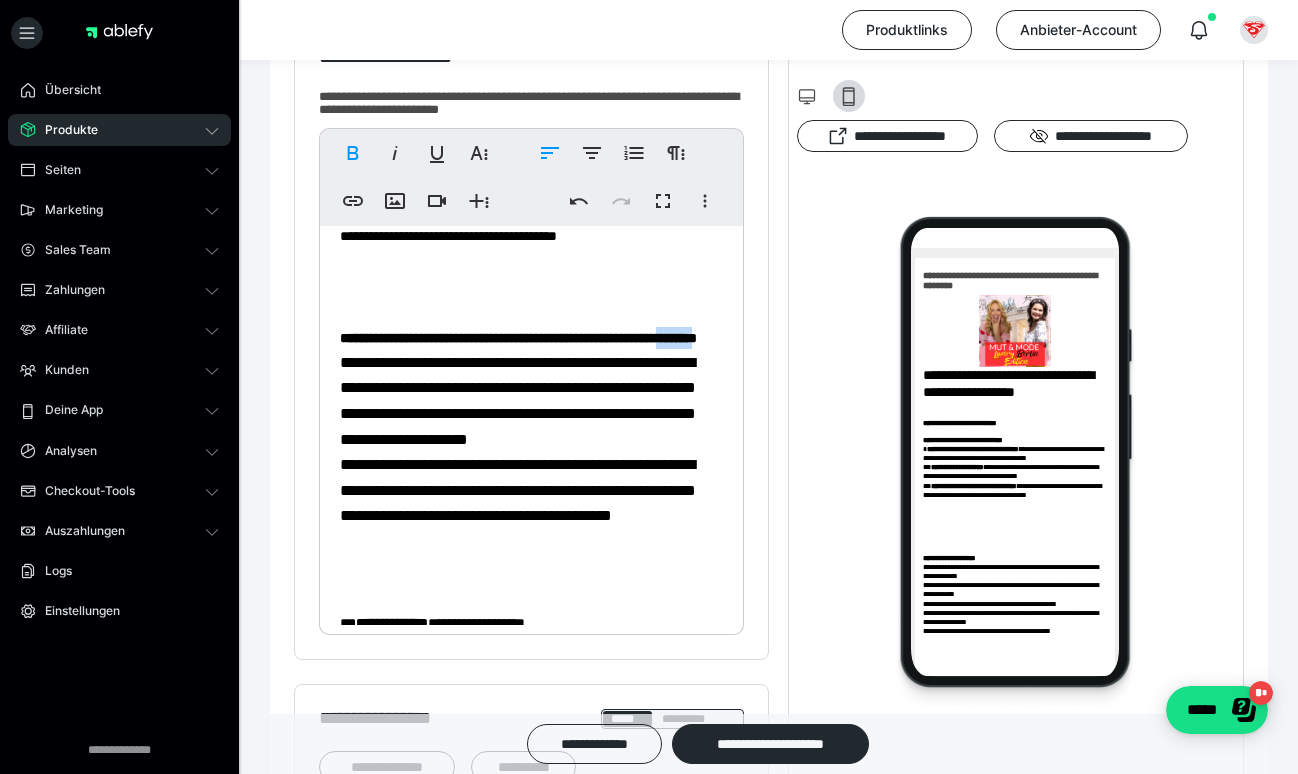 click on "**********" at bounding box center (518, 338) 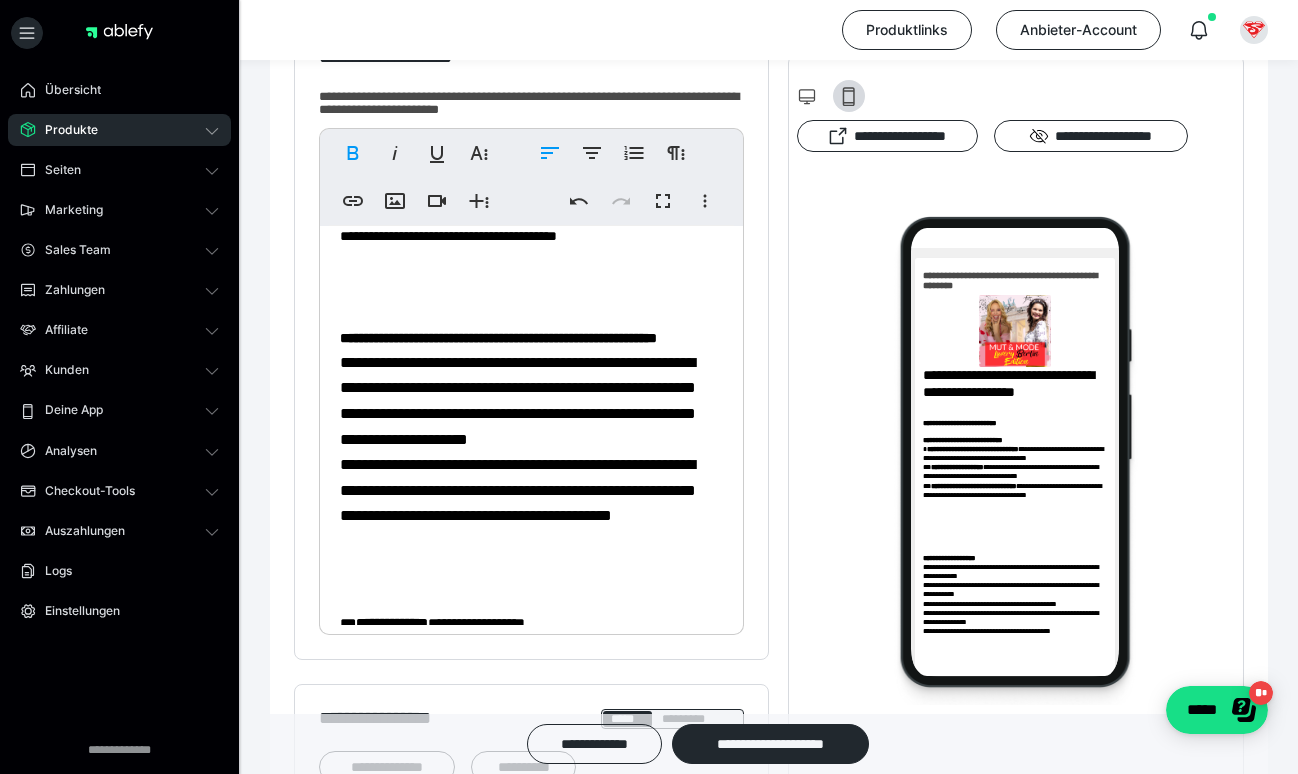 click on "**********" at bounding box center [498, 338] 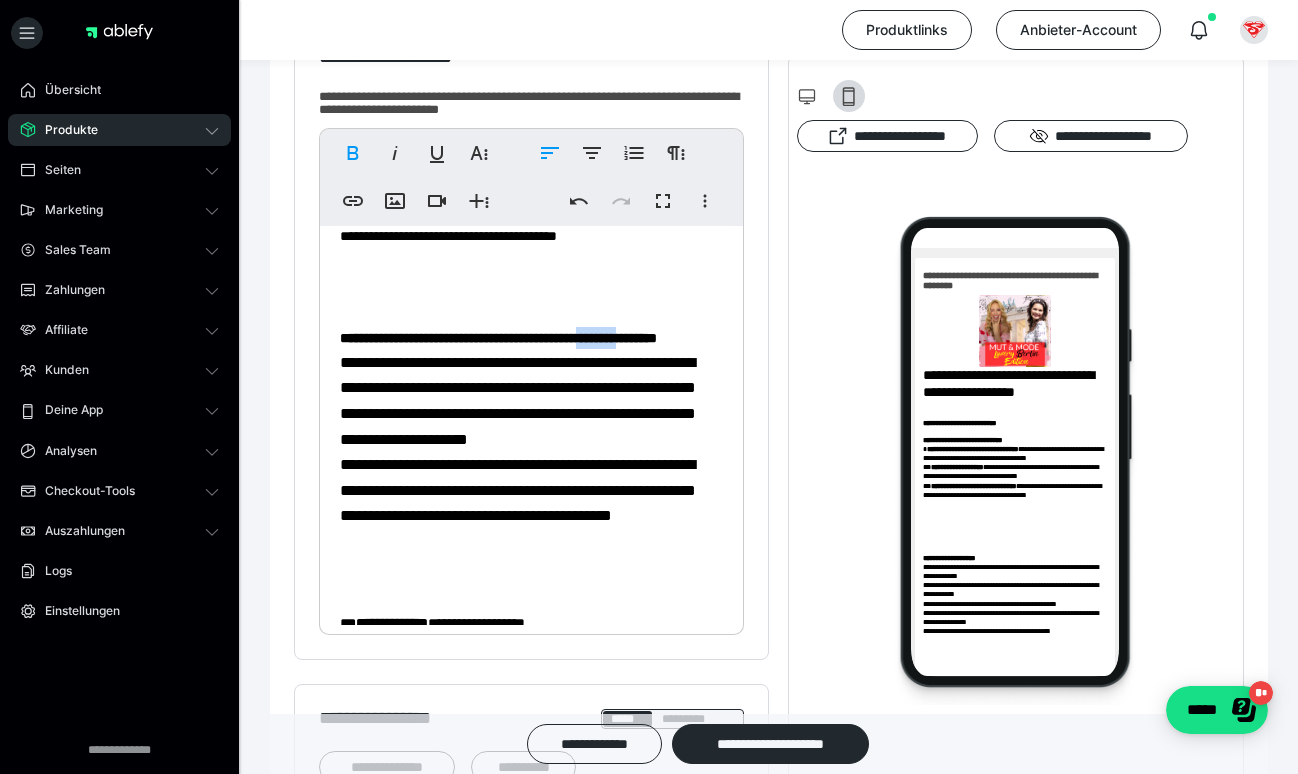 click on "**********" at bounding box center (498, 338) 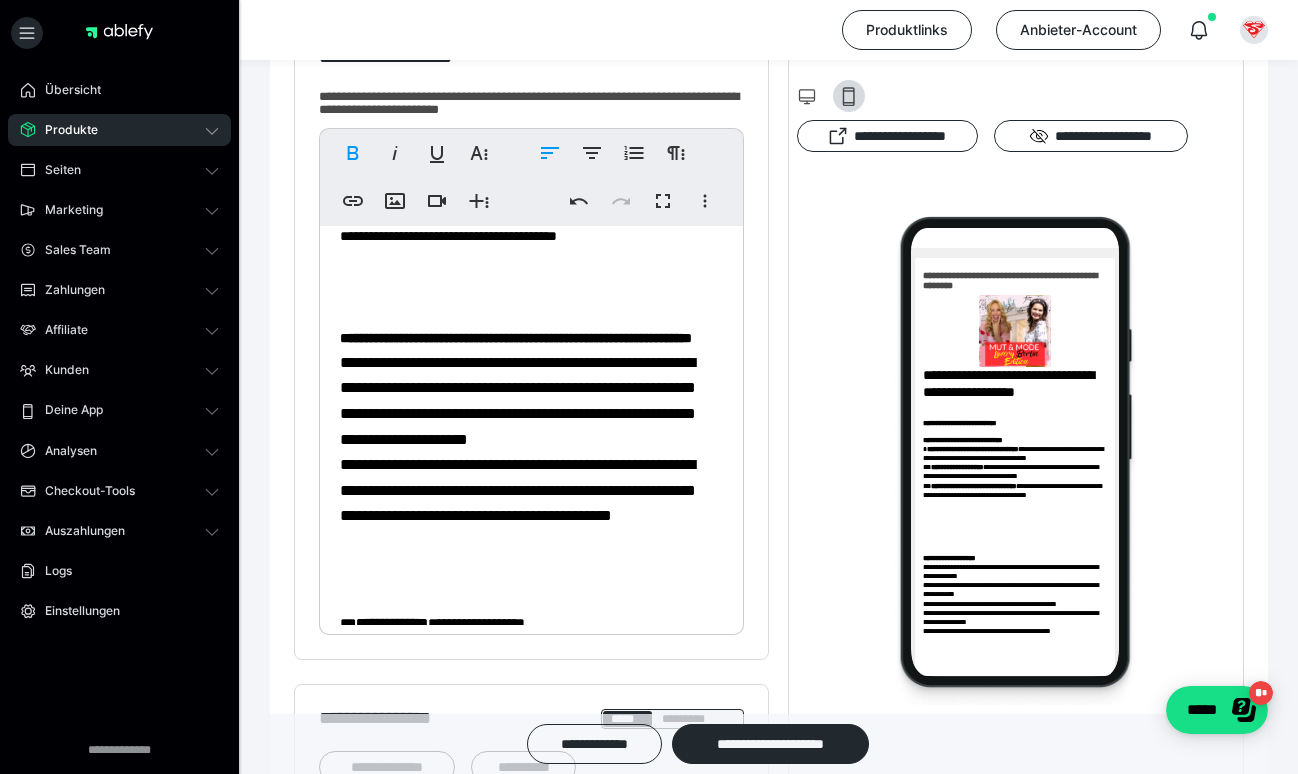 scroll, scrollTop: 457, scrollLeft: 0, axis: vertical 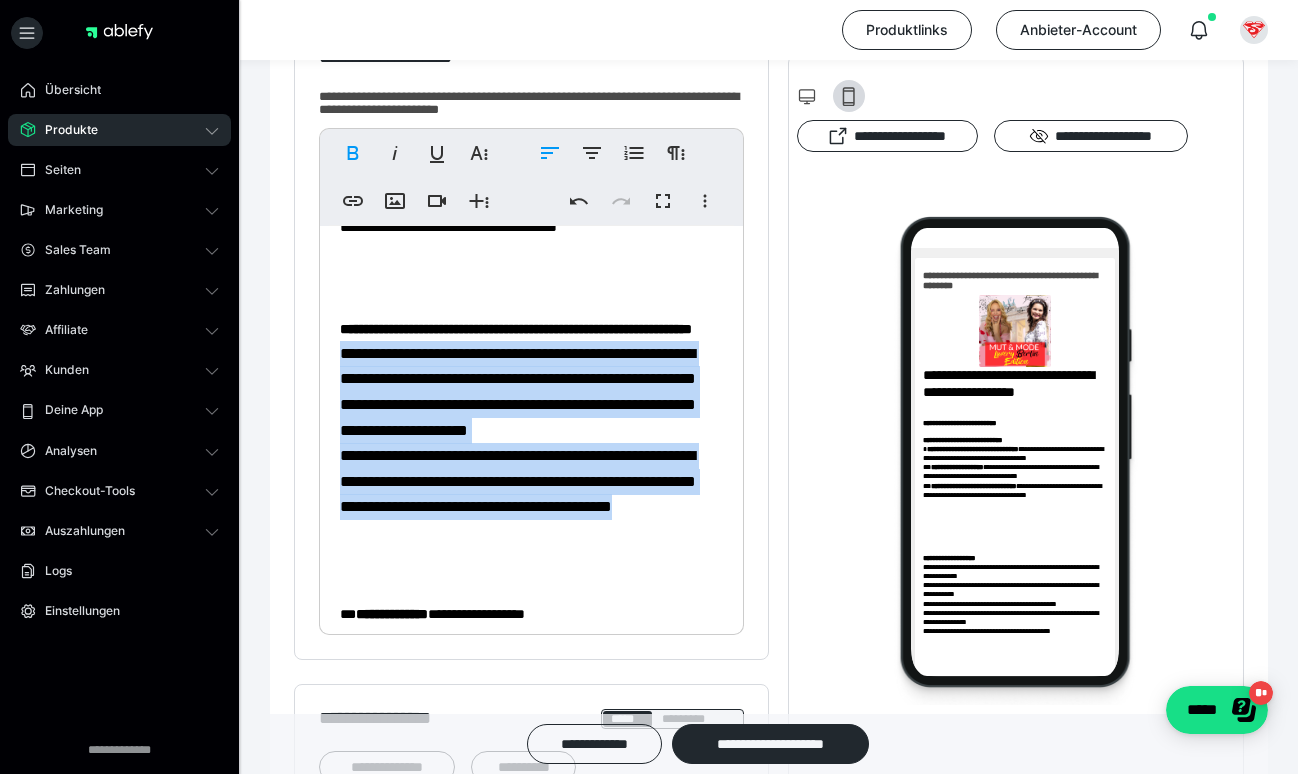 drag, startPoint x: 471, startPoint y: 573, endPoint x: 319, endPoint y: 376, distance: 248.82323 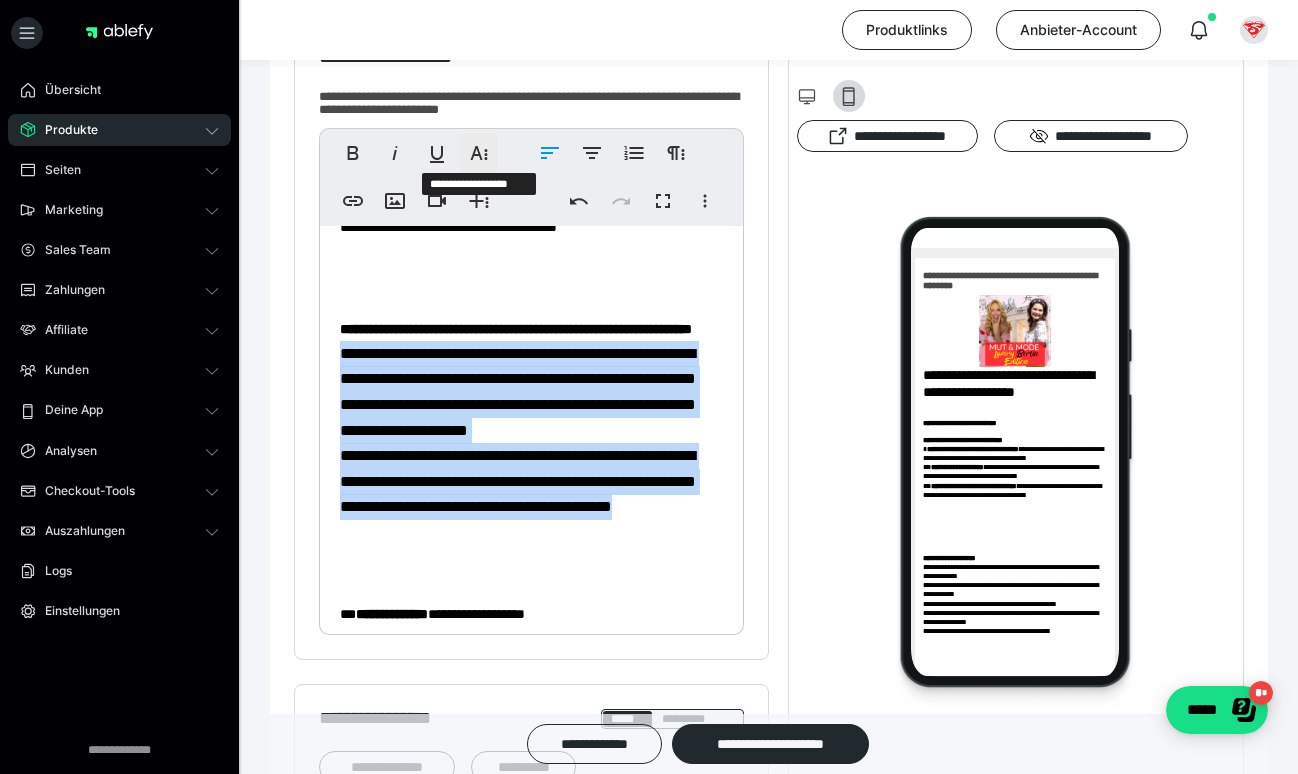 click 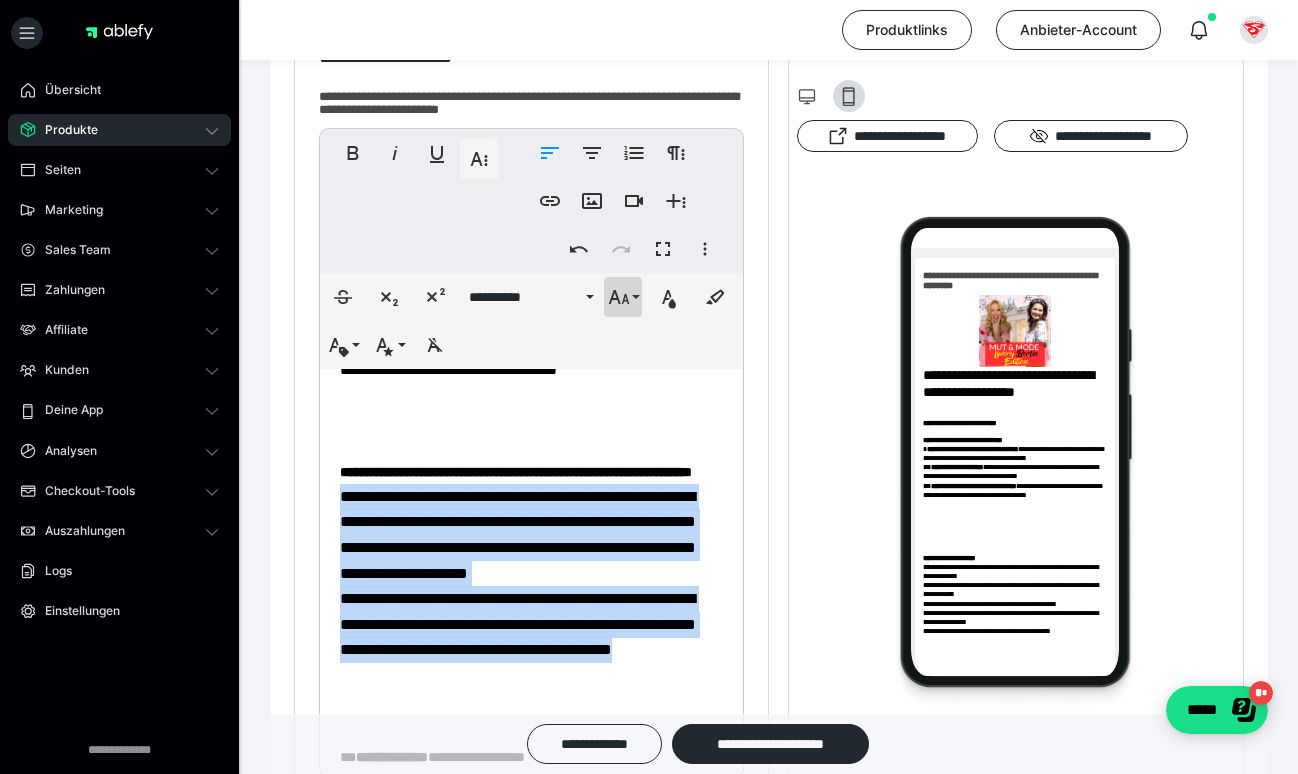 click 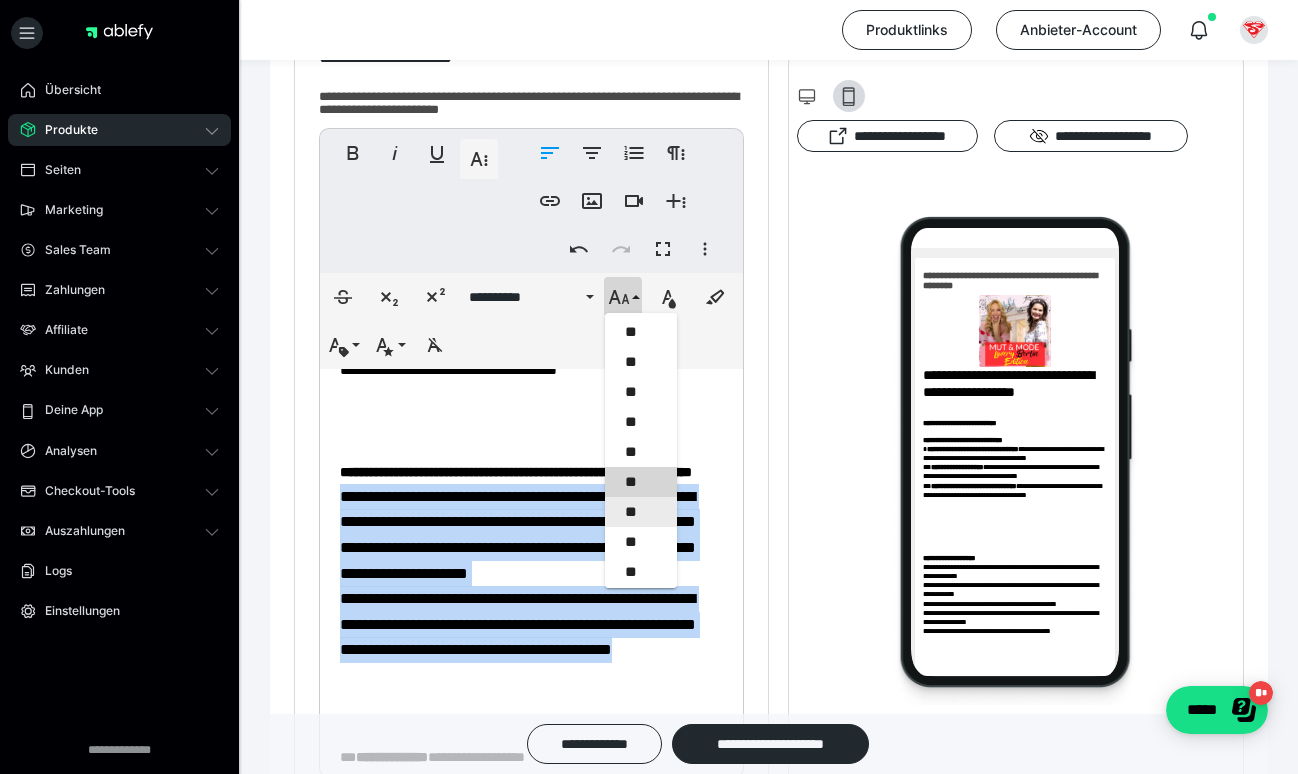 scroll, scrollTop: 289, scrollLeft: 0, axis: vertical 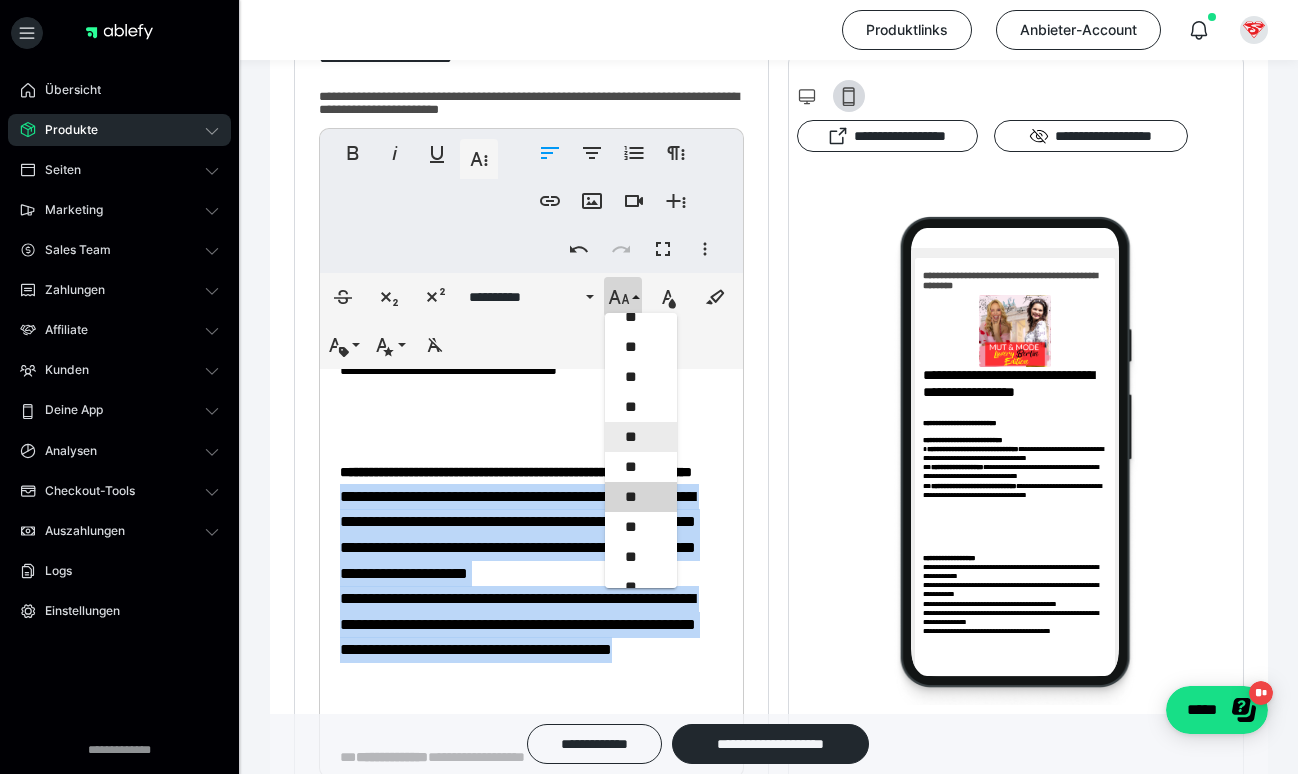 click on "**" at bounding box center [641, 437] 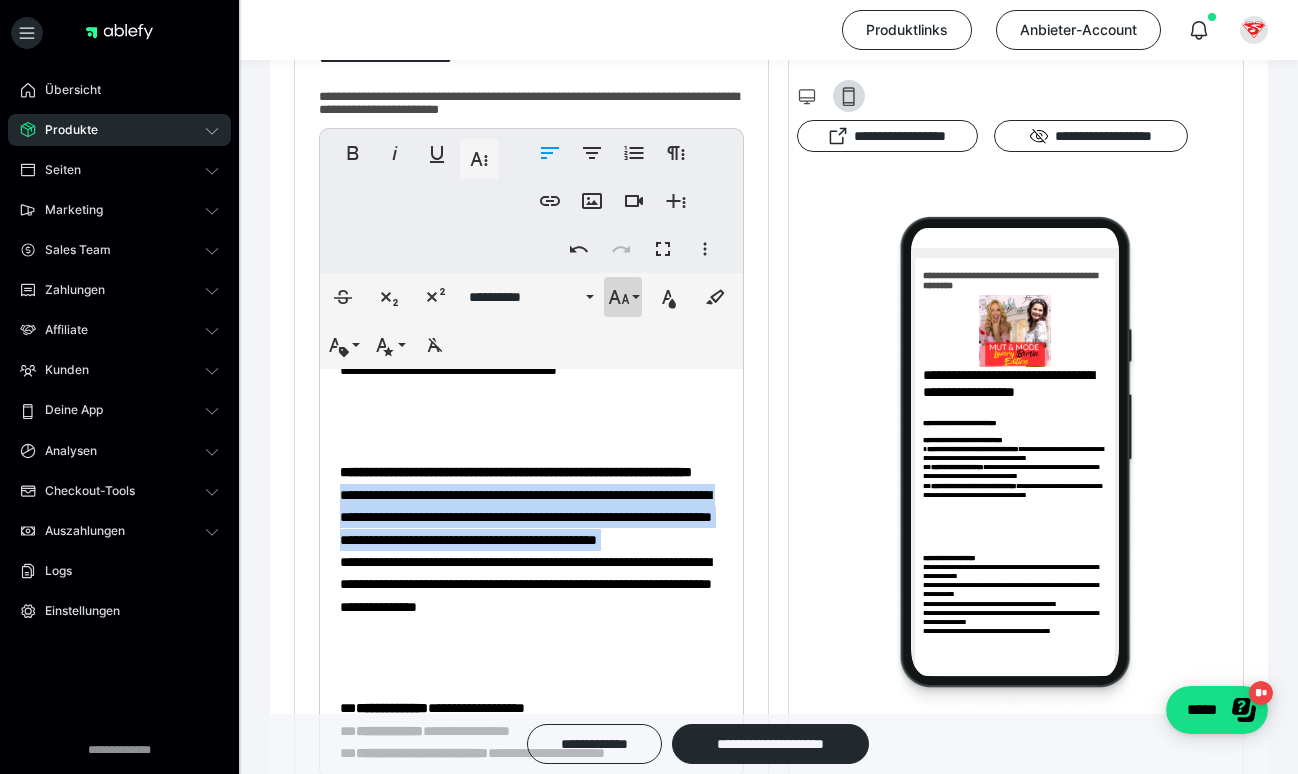 click on "**********" at bounding box center [623, 297] 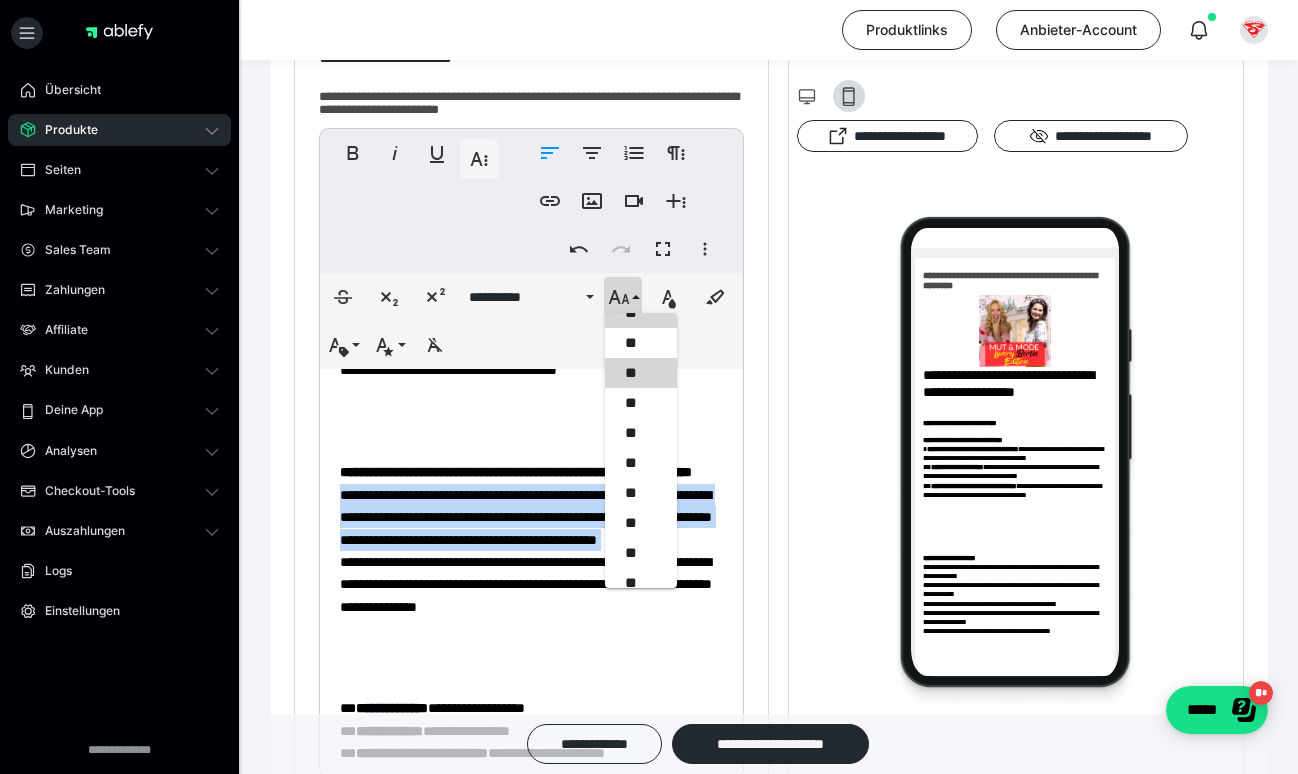 click on "**" at bounding box center [641, 373] 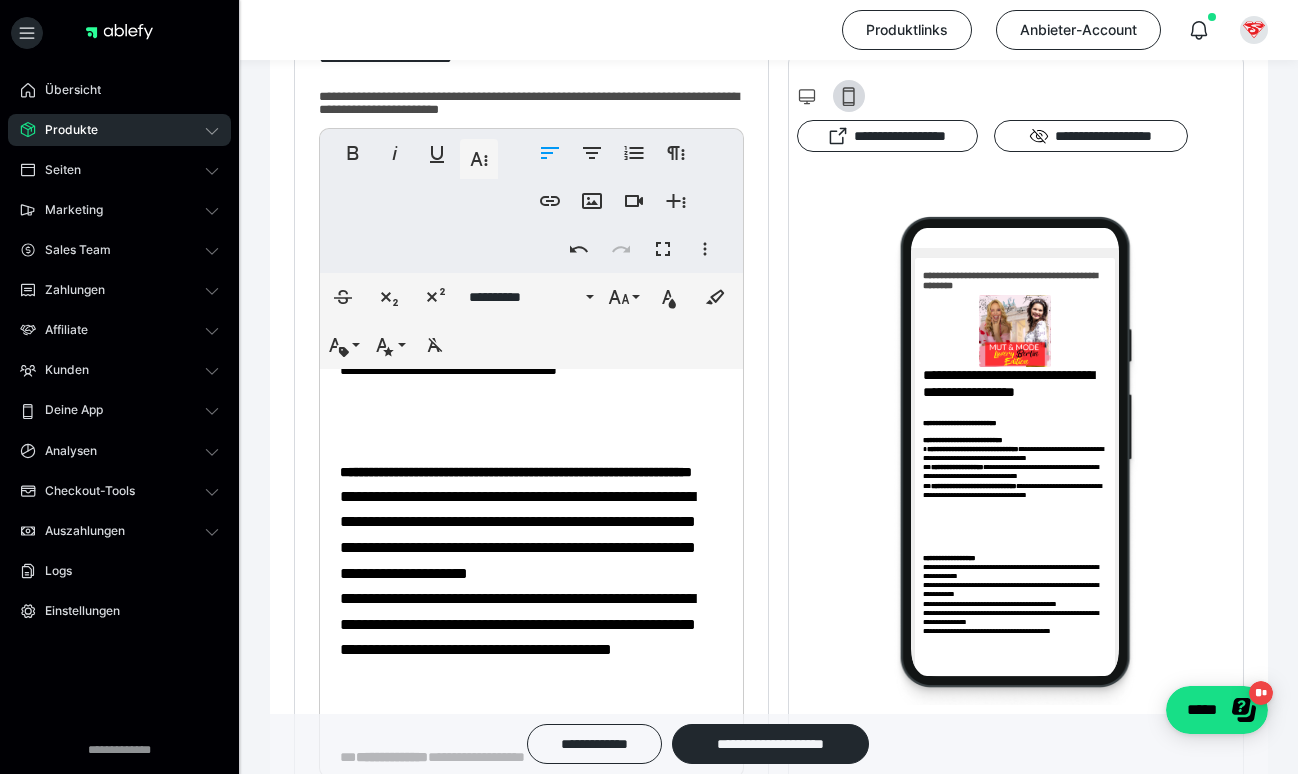 click on "**********" at bounding box center (518, 535) 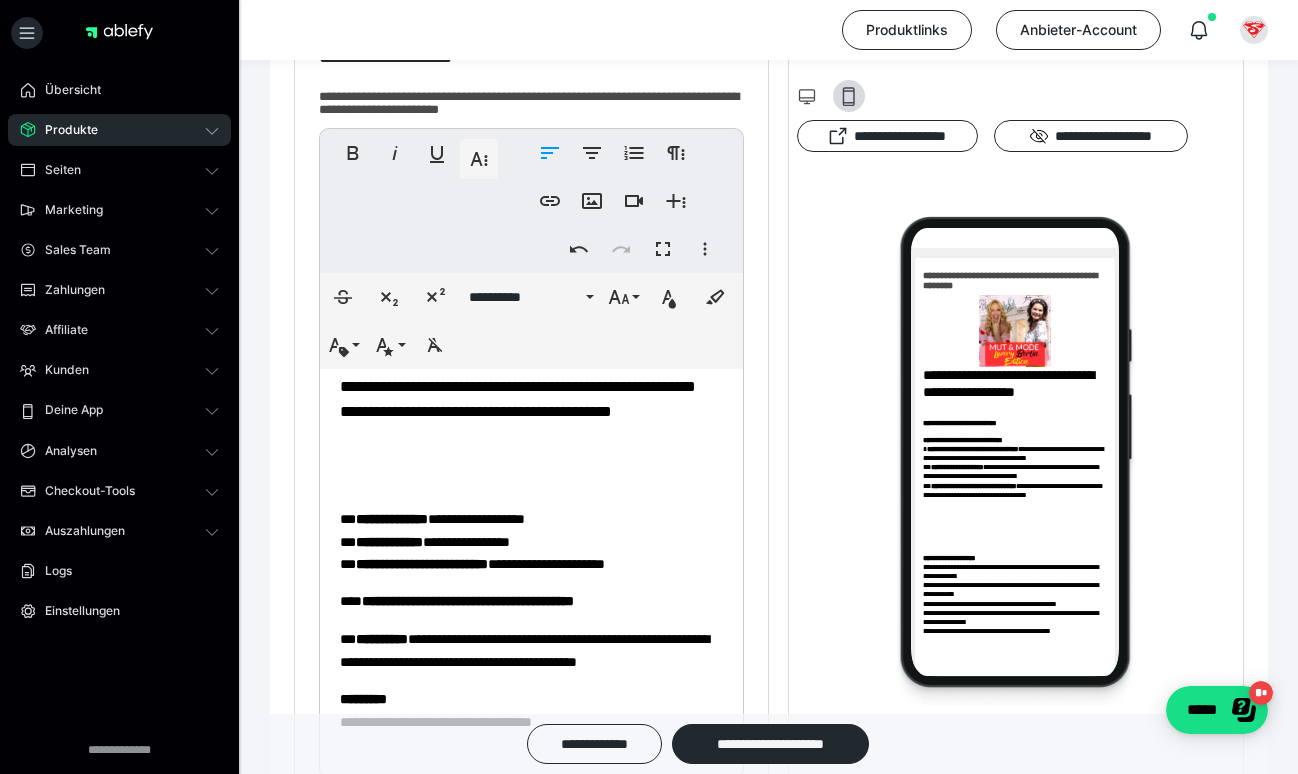 scroll, scrollTop: 695, scrollLeft: 0, axis: vertical 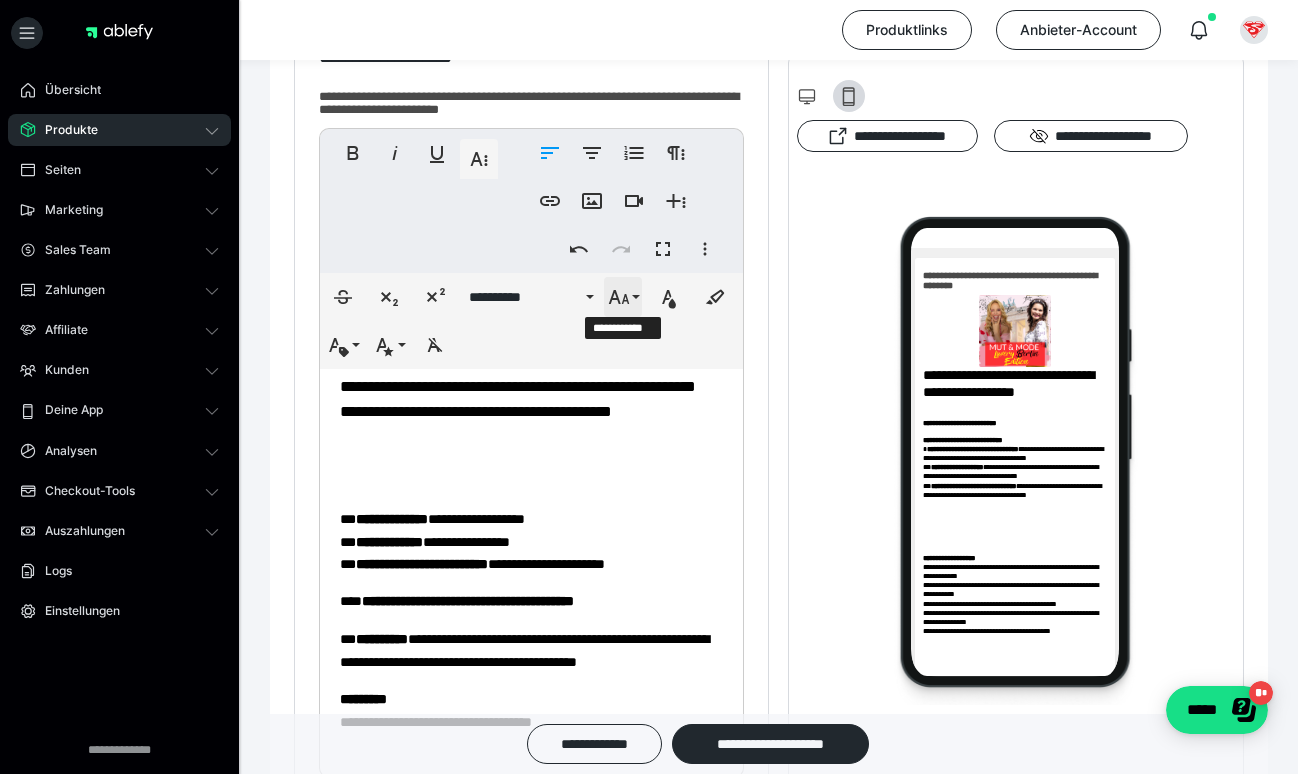 click on "**********" at bounding box center (623, 297) 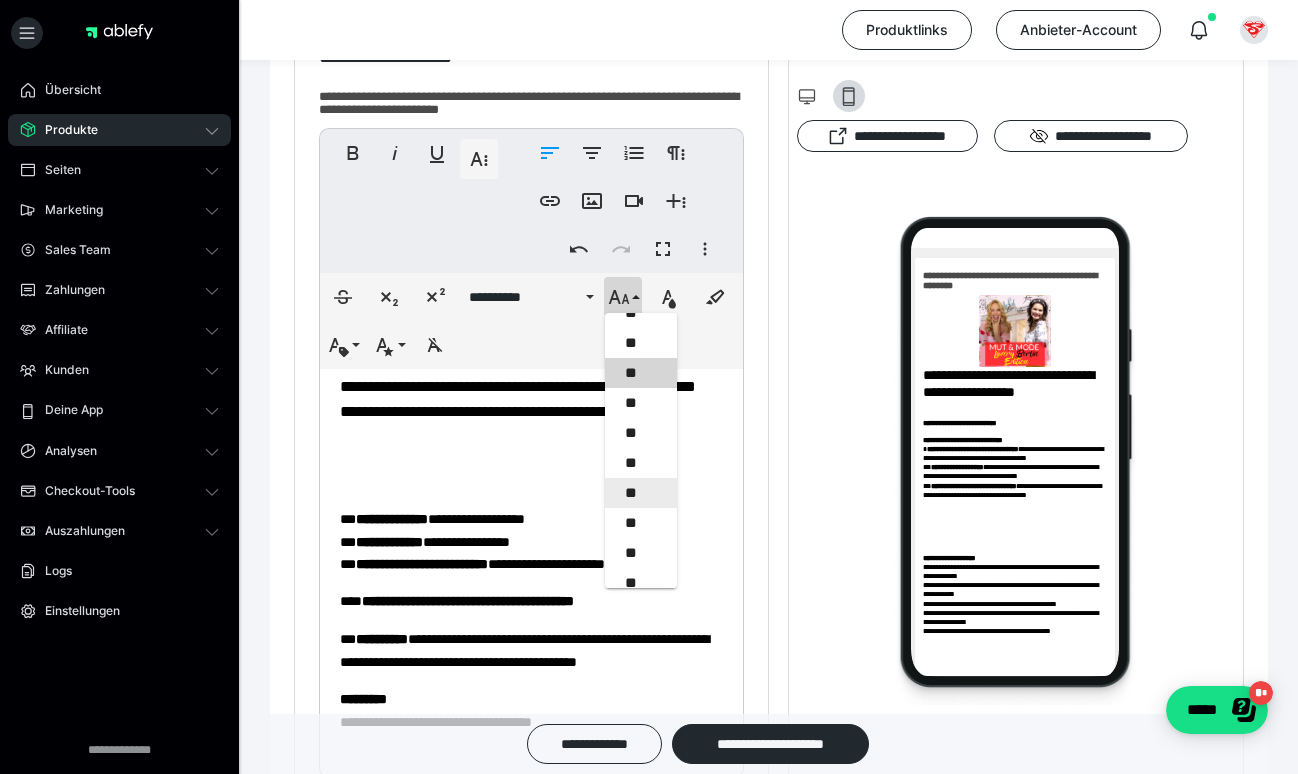 scroll, scrollTop: 329, scrollLeft: 0, axis: vertical 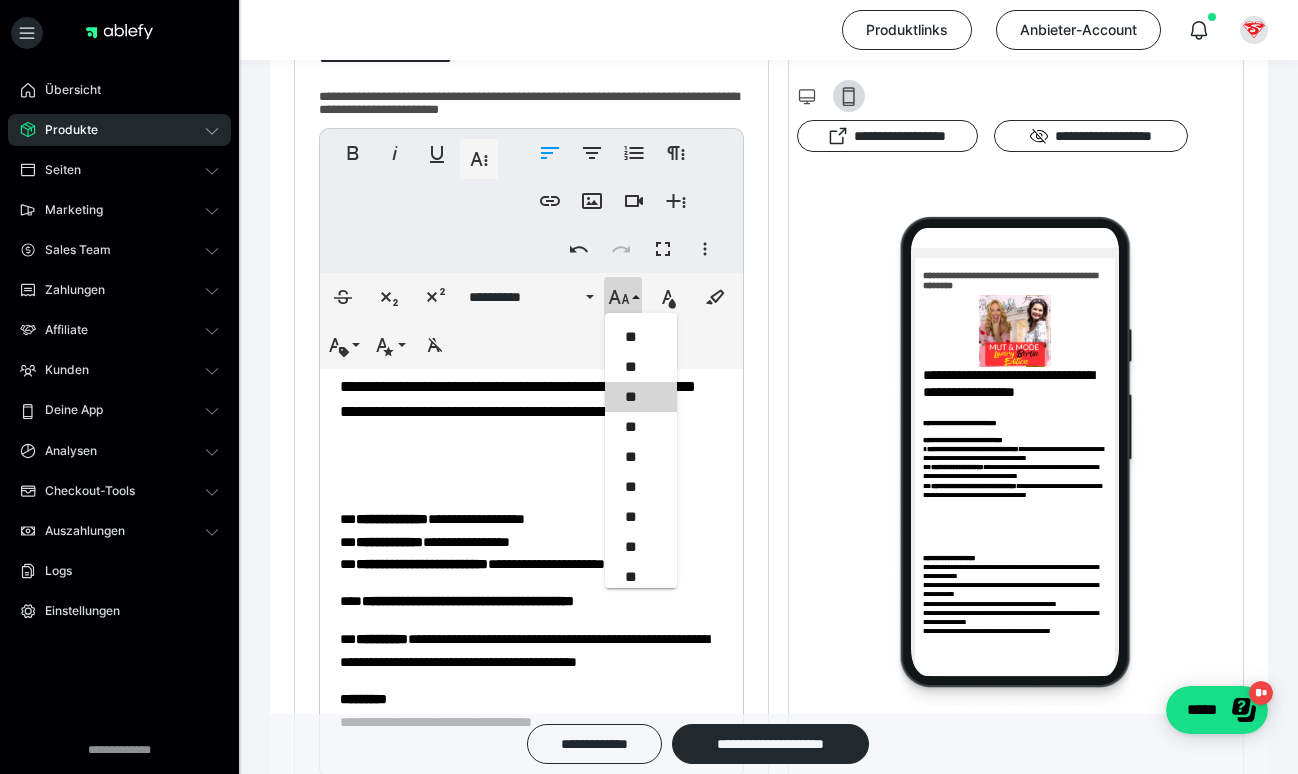 click on "**********" at bounding box center [518, 386] 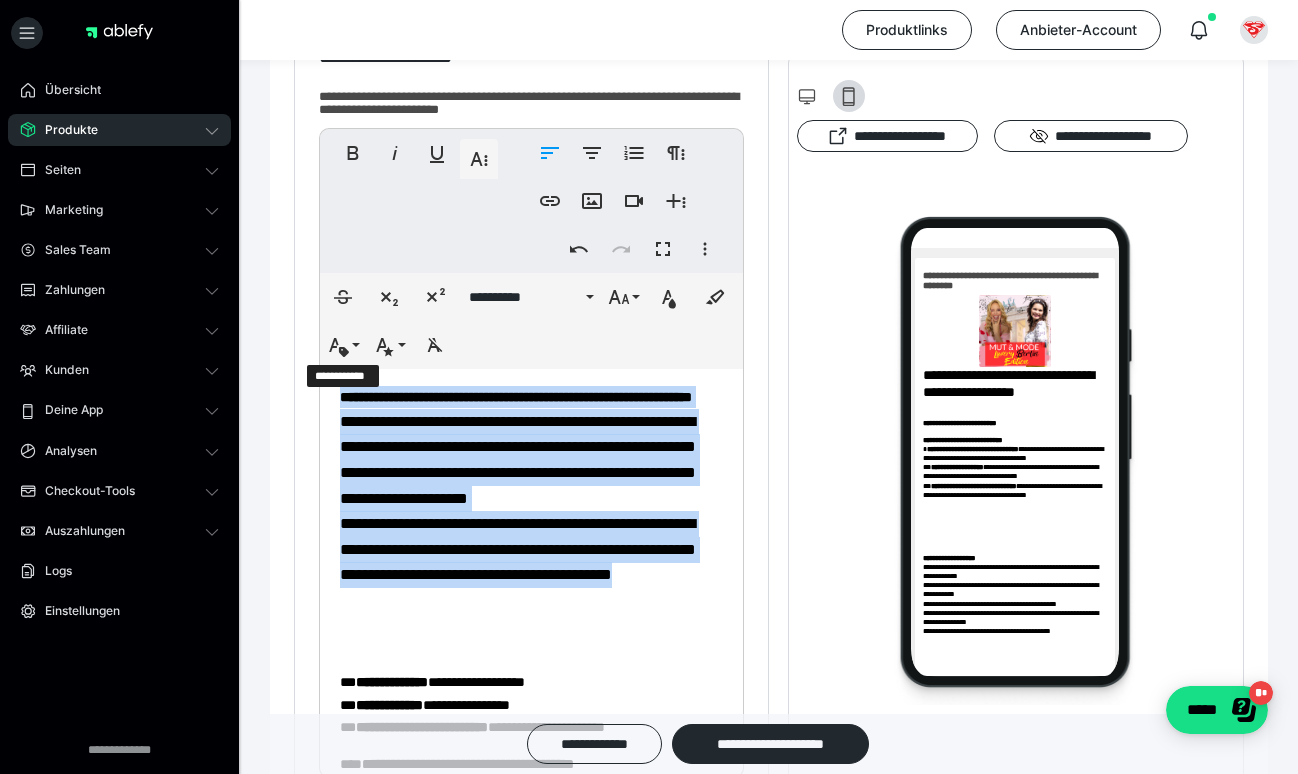 scroll, scrollTop: 524, scrollLeft: 0, axis: vertical 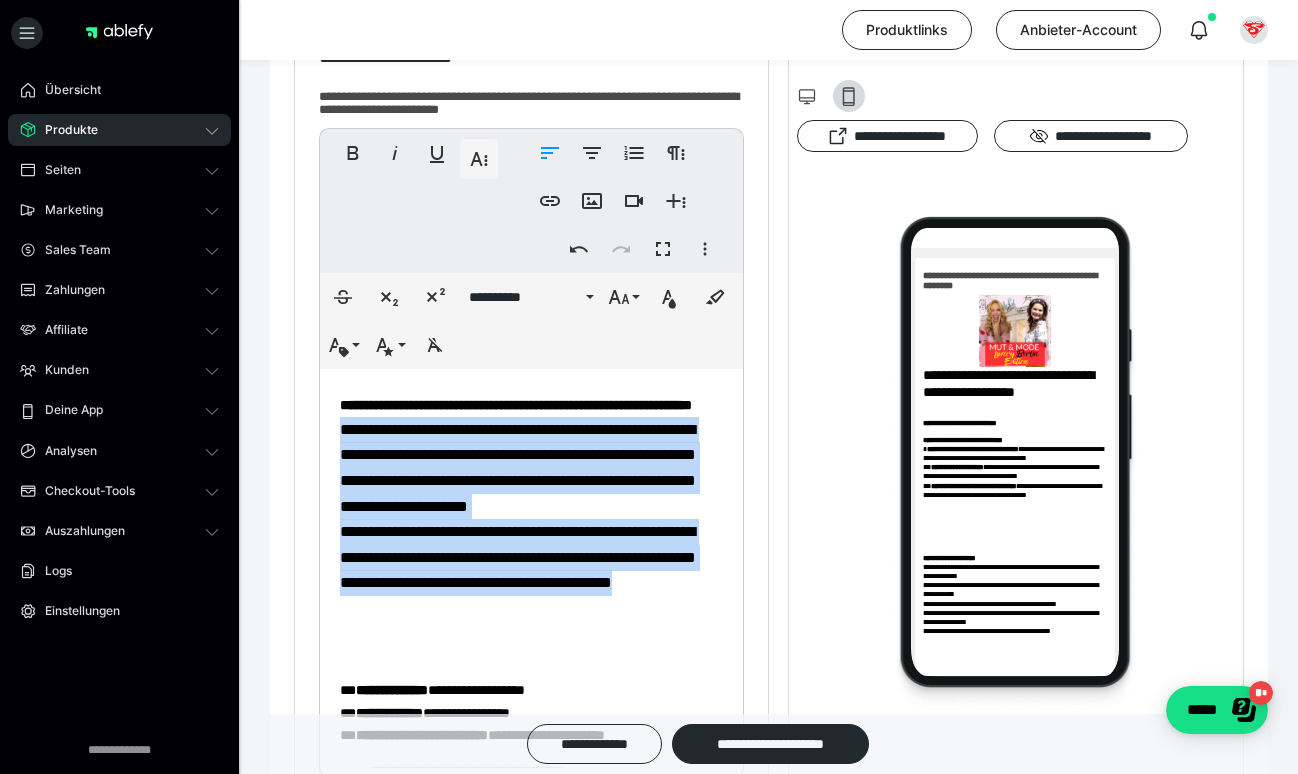 drag, startPoint x: 471, startPoint y: 485, endPoint x: 341, endPoint y: 455, distance: 133.41664 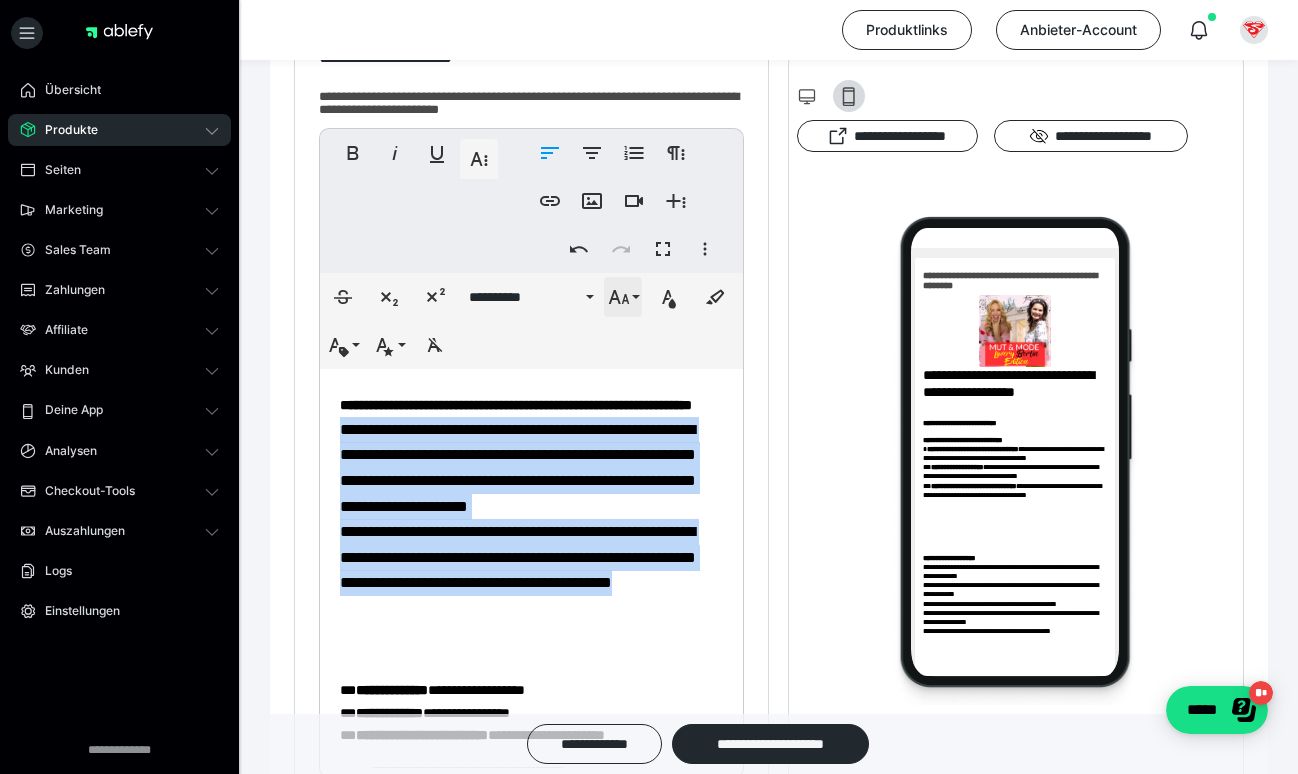 click on "**********" at bounding box center (623, 297) 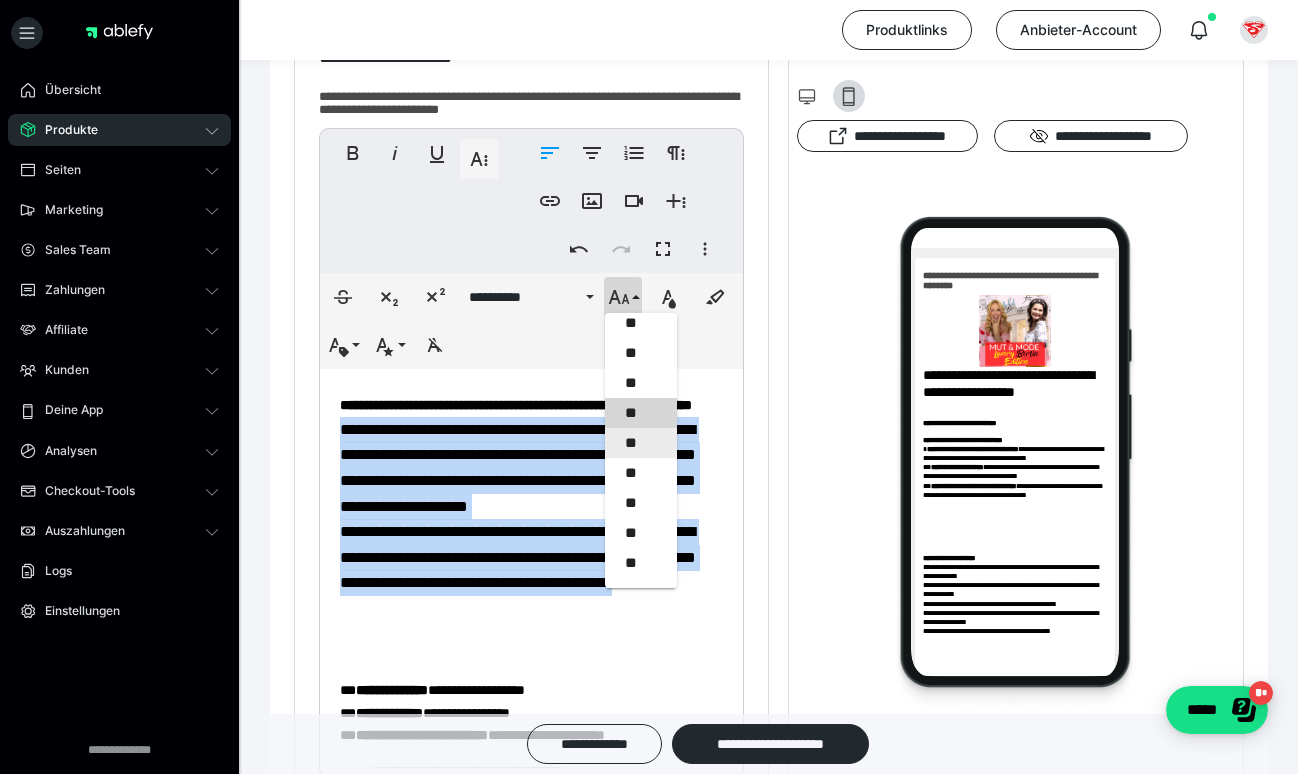 scroll, scrollTop: 370, scrollLeft: 0, axis: vertical 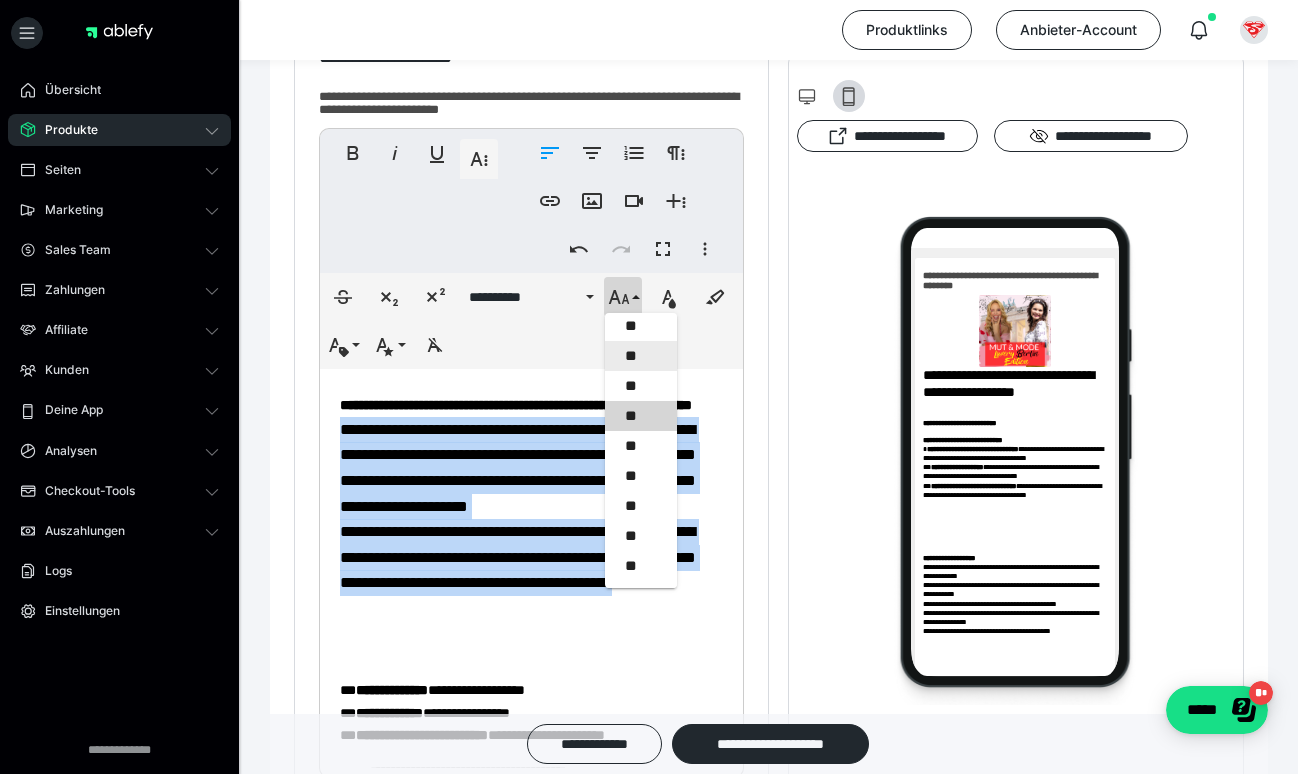 click on "**" at bounding box center (641, 356) 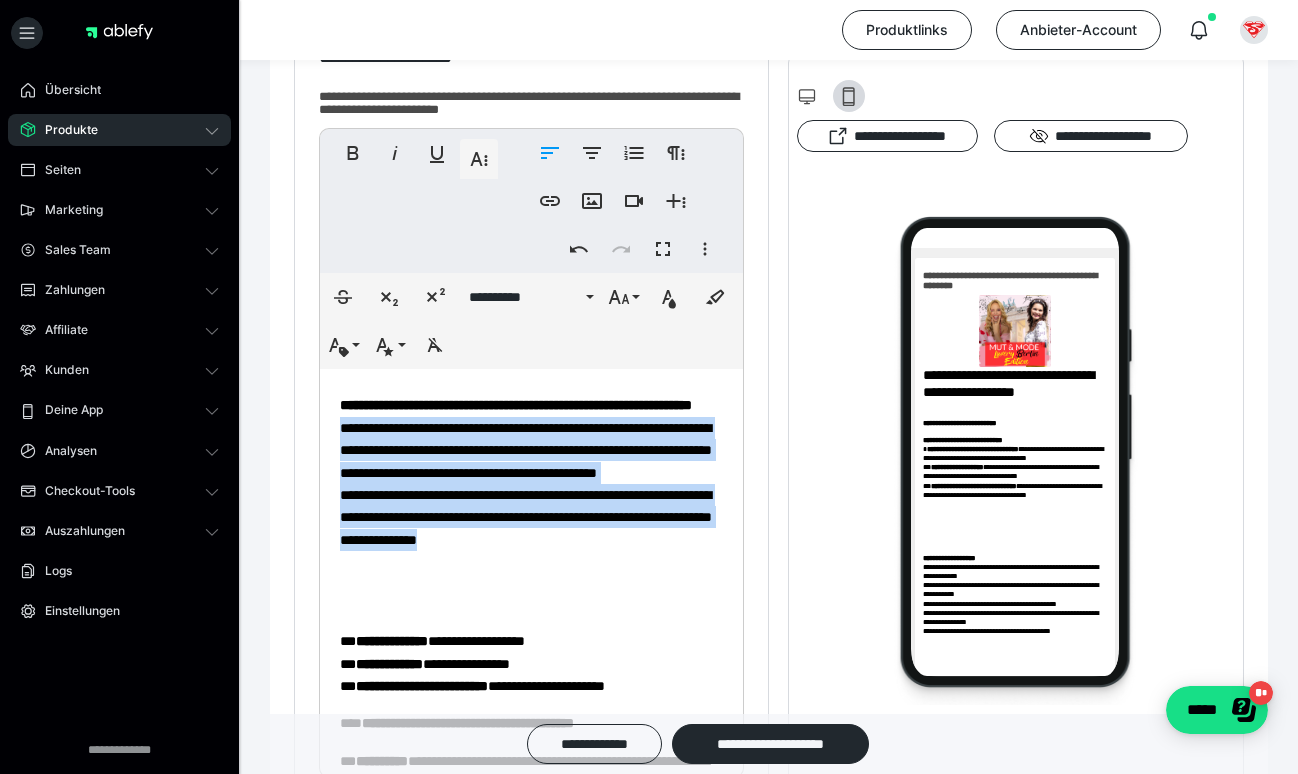 click on "**********" at bounding box center [531, 504] 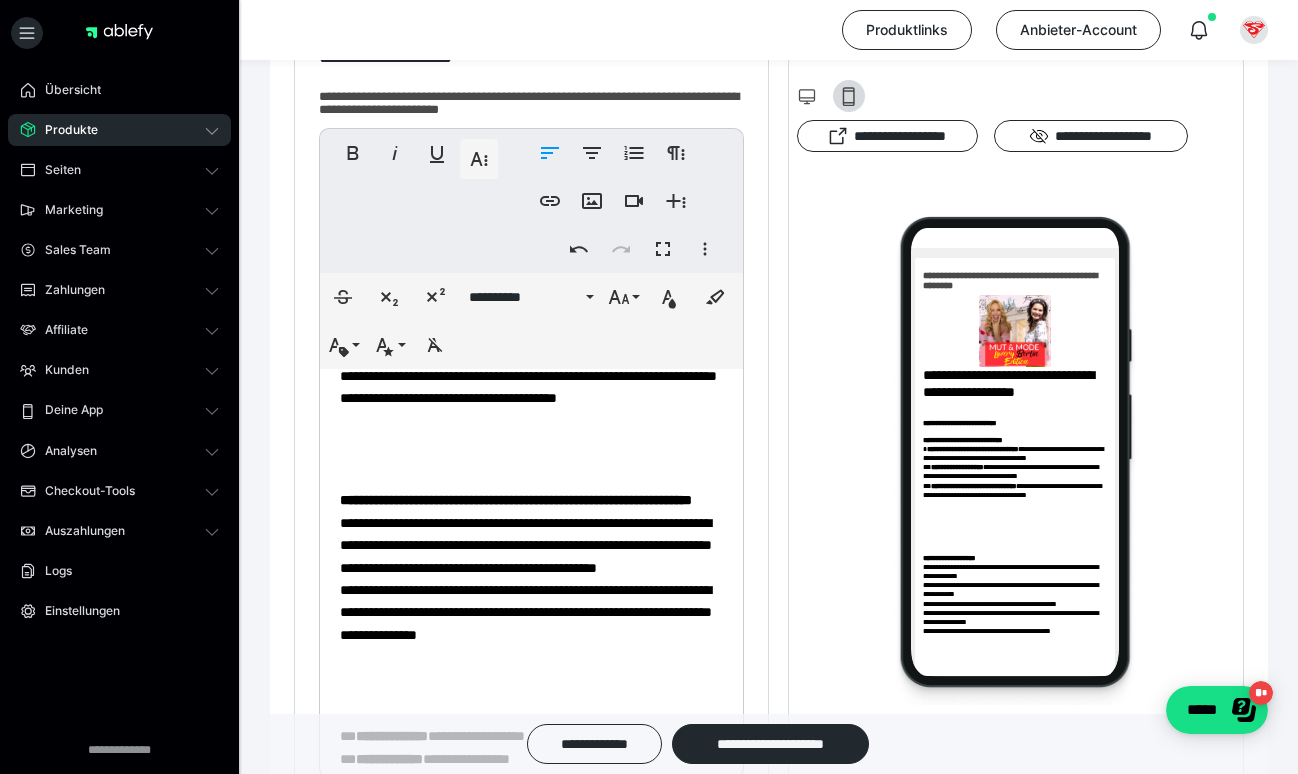 scroll, scrollTop: 423, scrollLeft: 0, axis: vertical 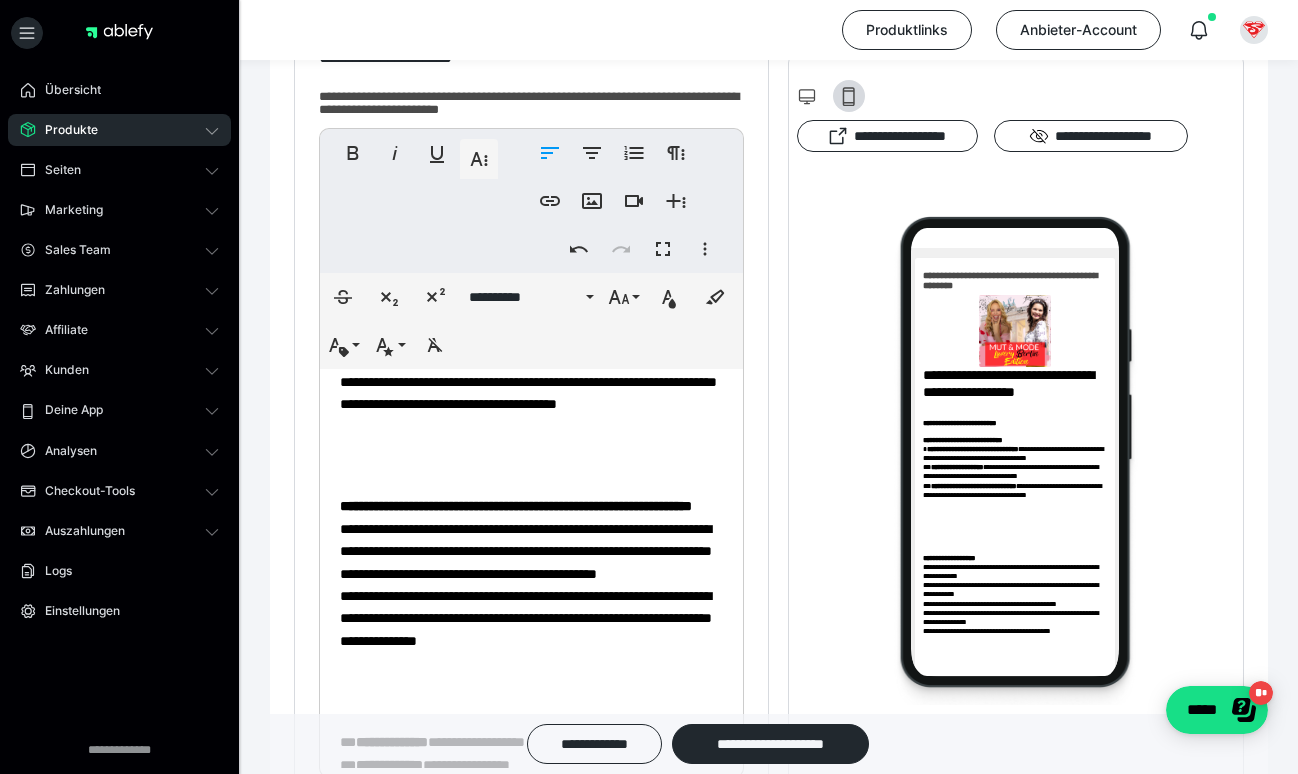 click on "**********" at bounding box center (516, 506) 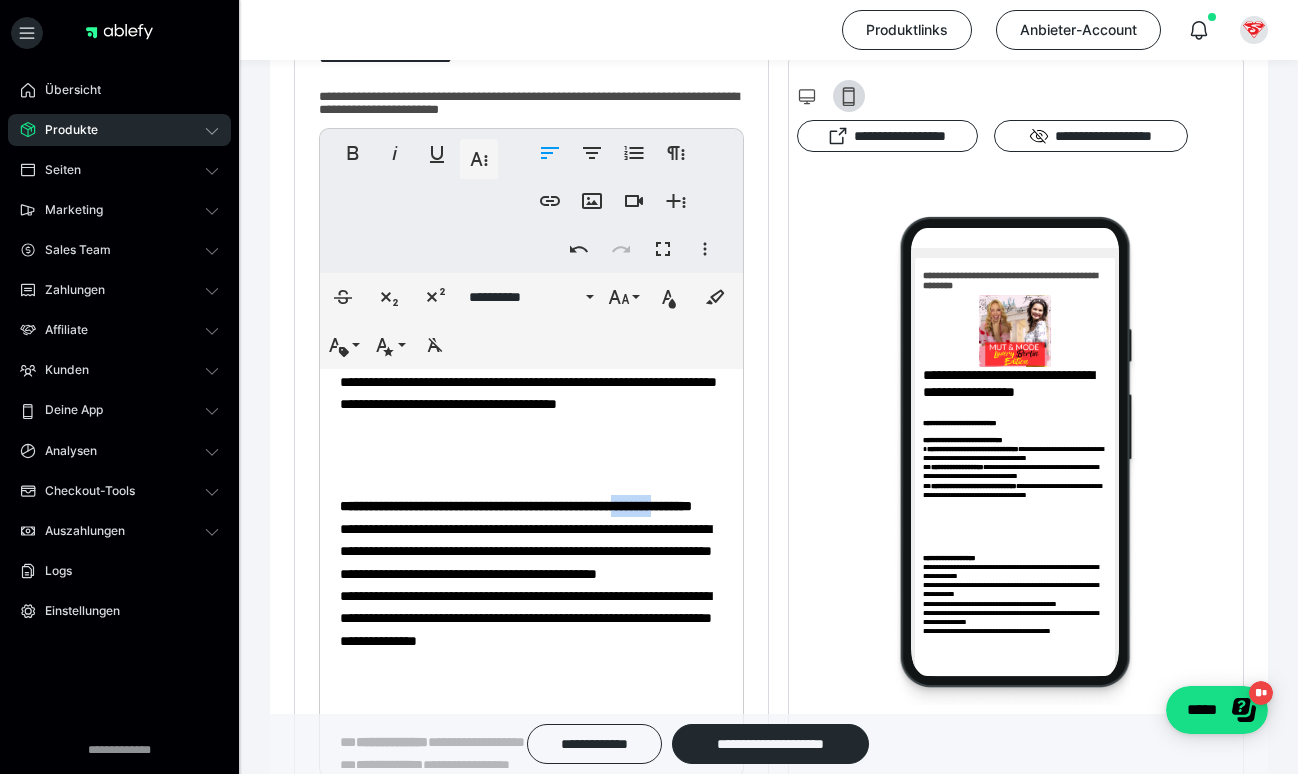 click on "**********" at bounding box center [516, 506] 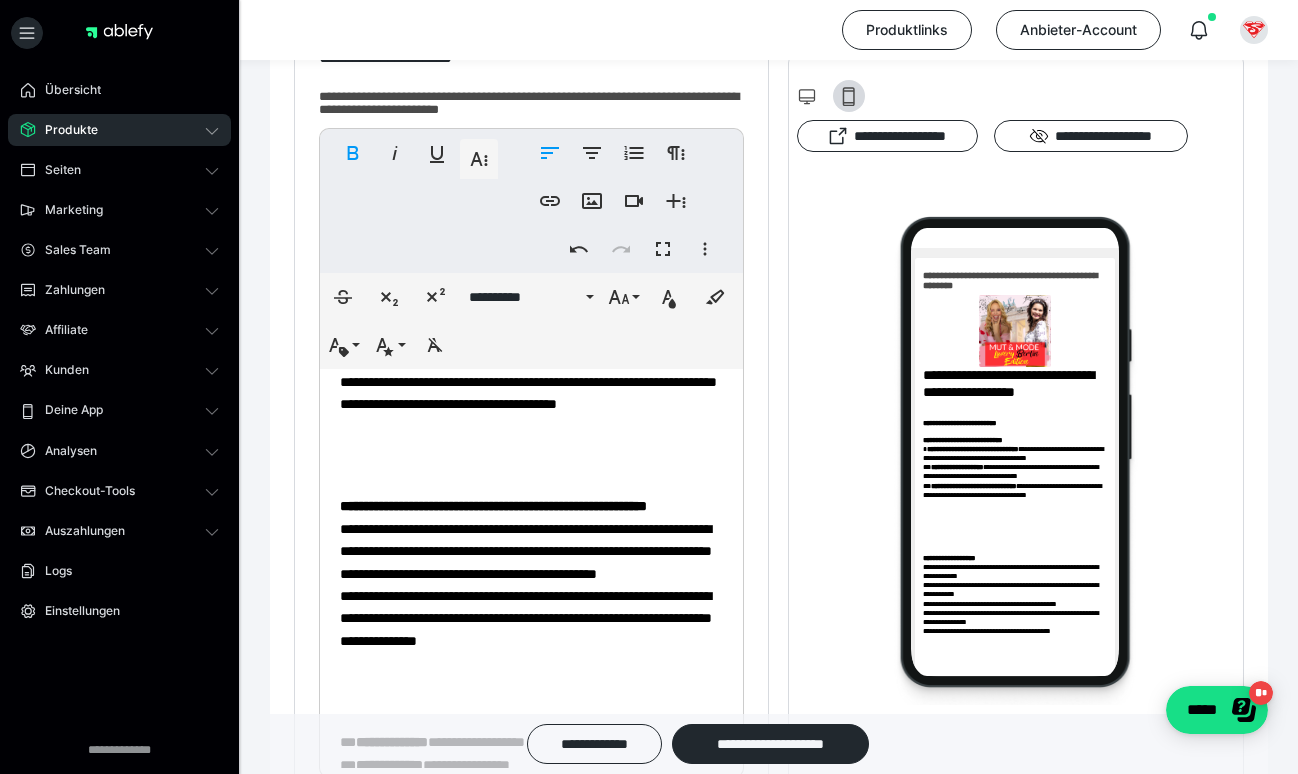 click on "**********" at bounding box center [493, 506] 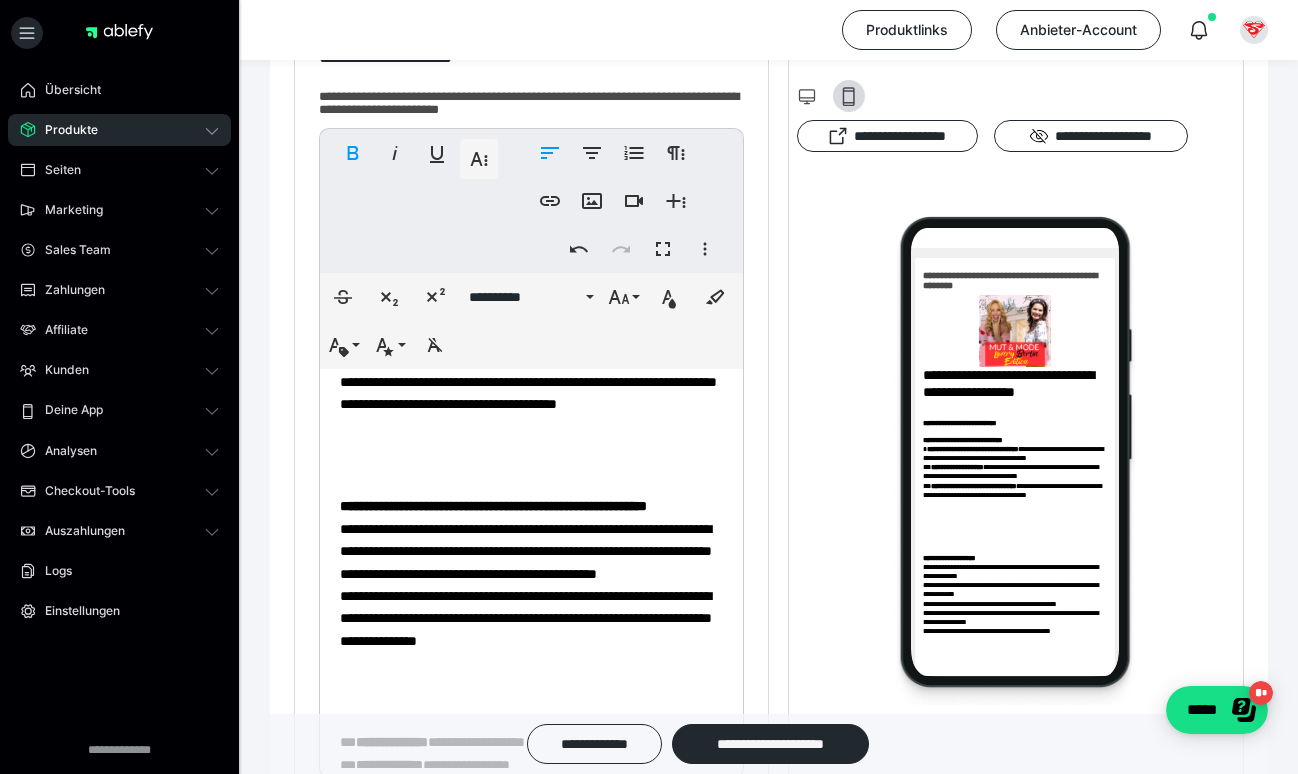 click on "**********" at bounding box center [493, 506] 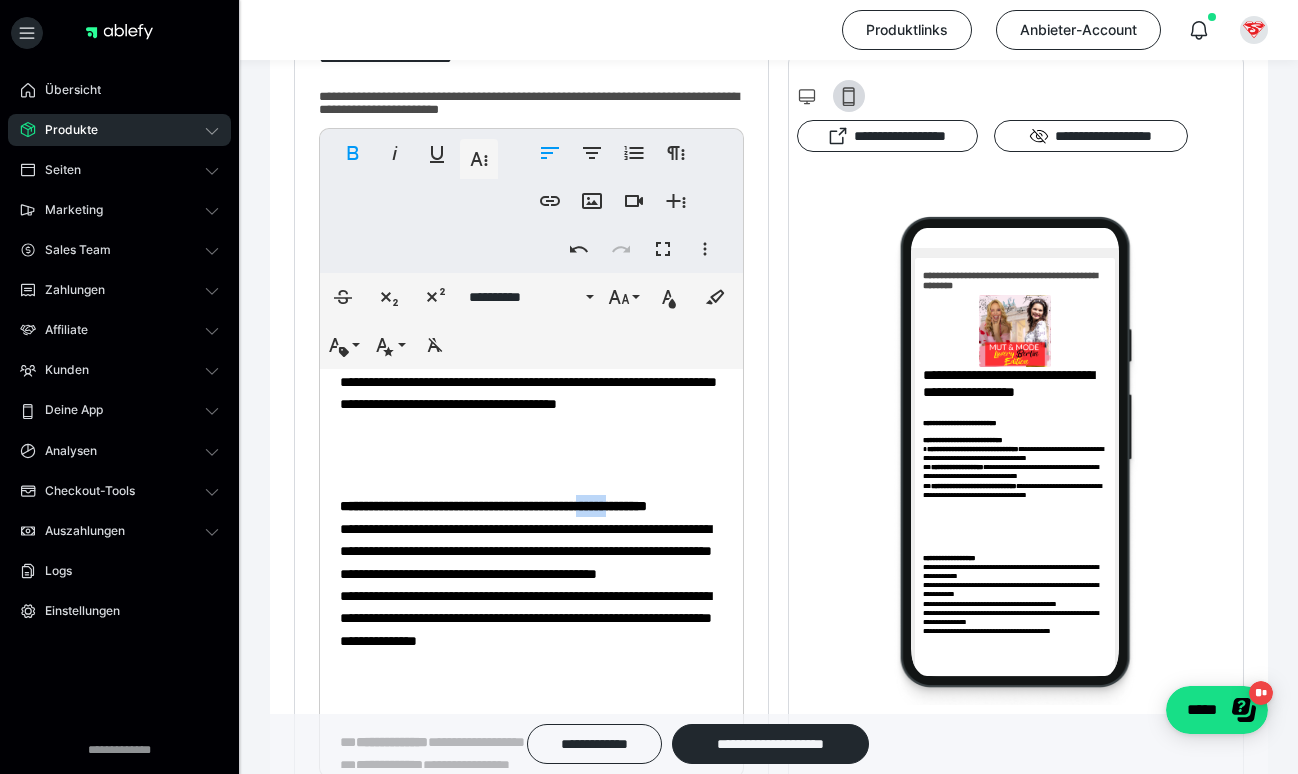 click on "**********" at bounding box center (493, 506) 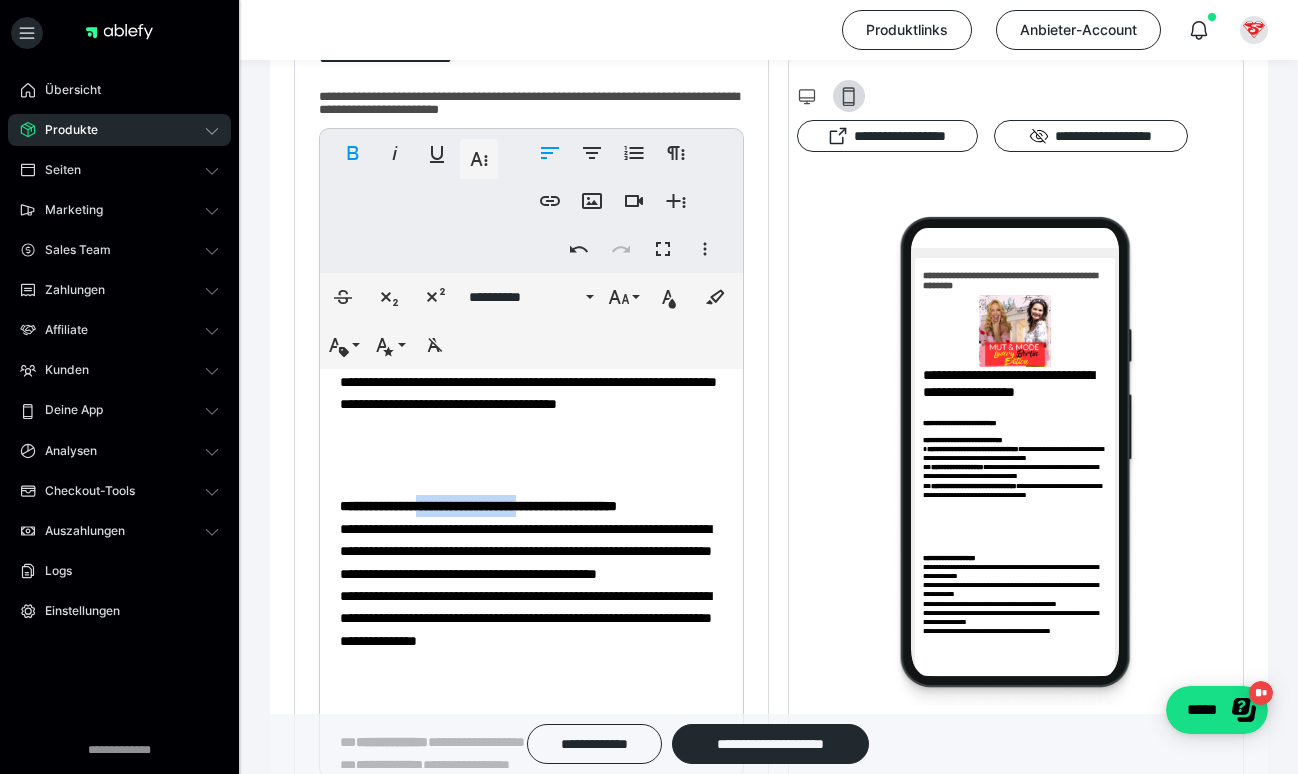 drag, startPoint x: 591, startPoint y: 502, endPoint x: 440, endPoint y: 504, distance: 151.01324 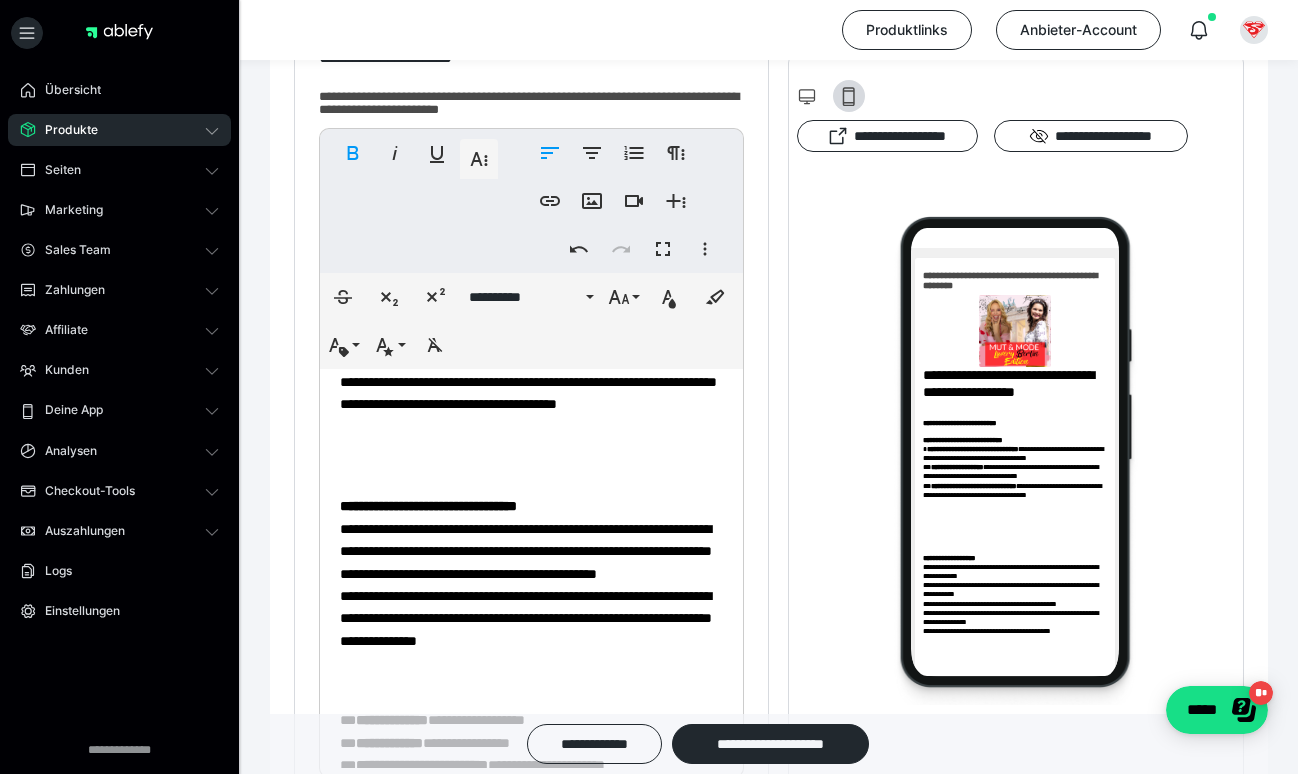 click on "**********" at bounding box center [428, 506] 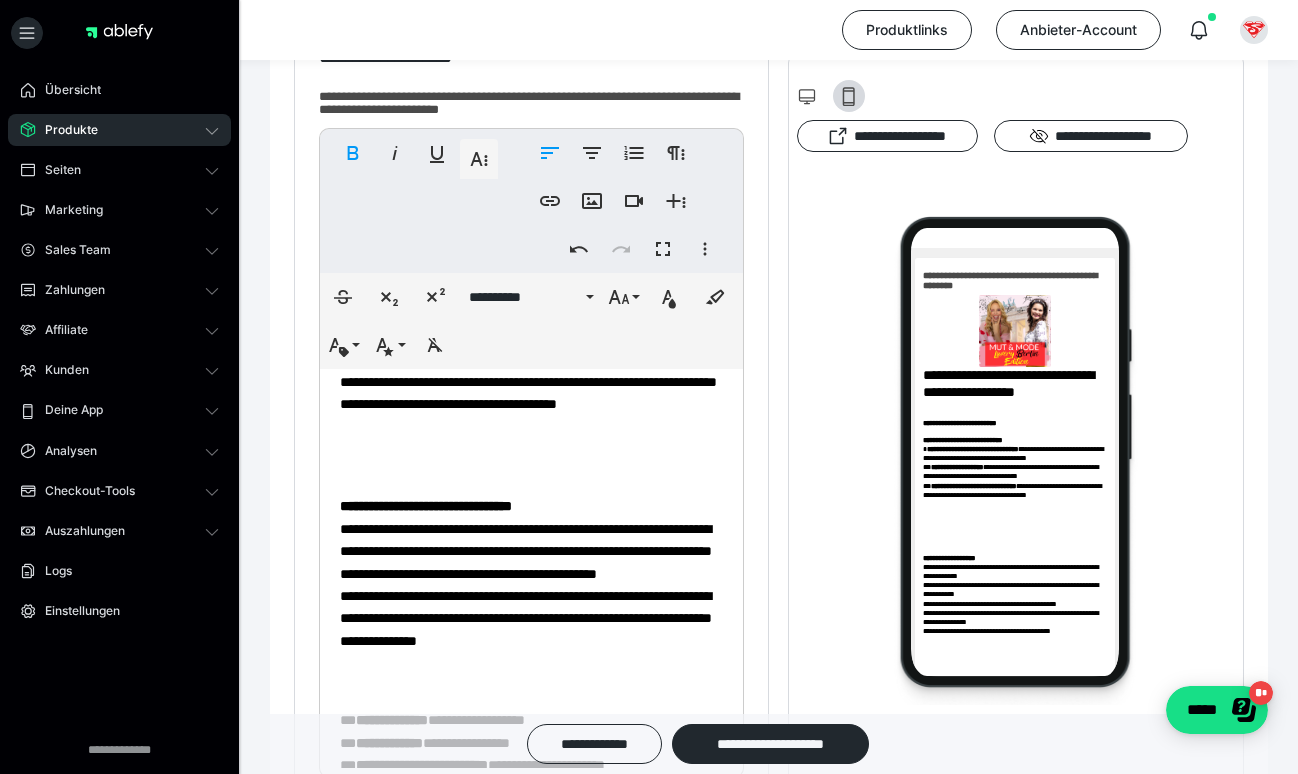 click on "**********" at bounding box center [426, 506] 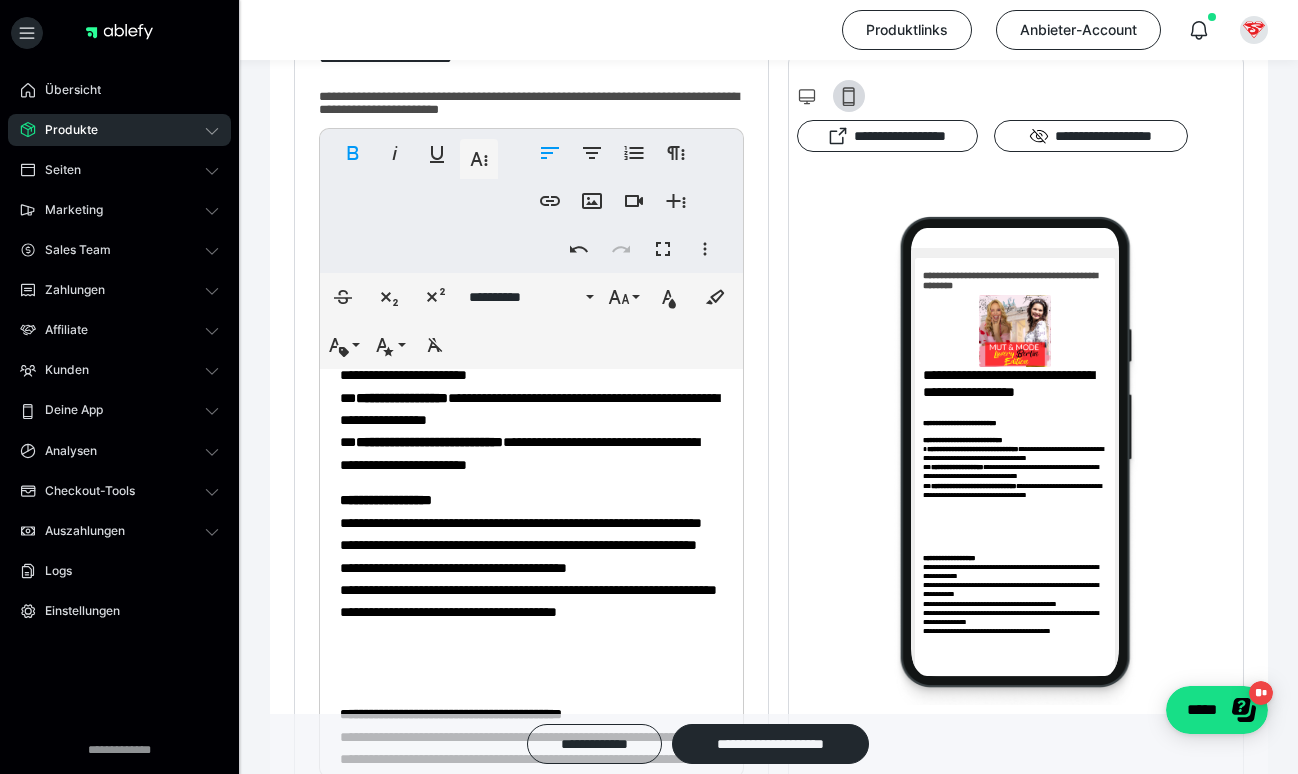 scroll, scrollTop: 202, scrollLeft: 0, axis: vertical 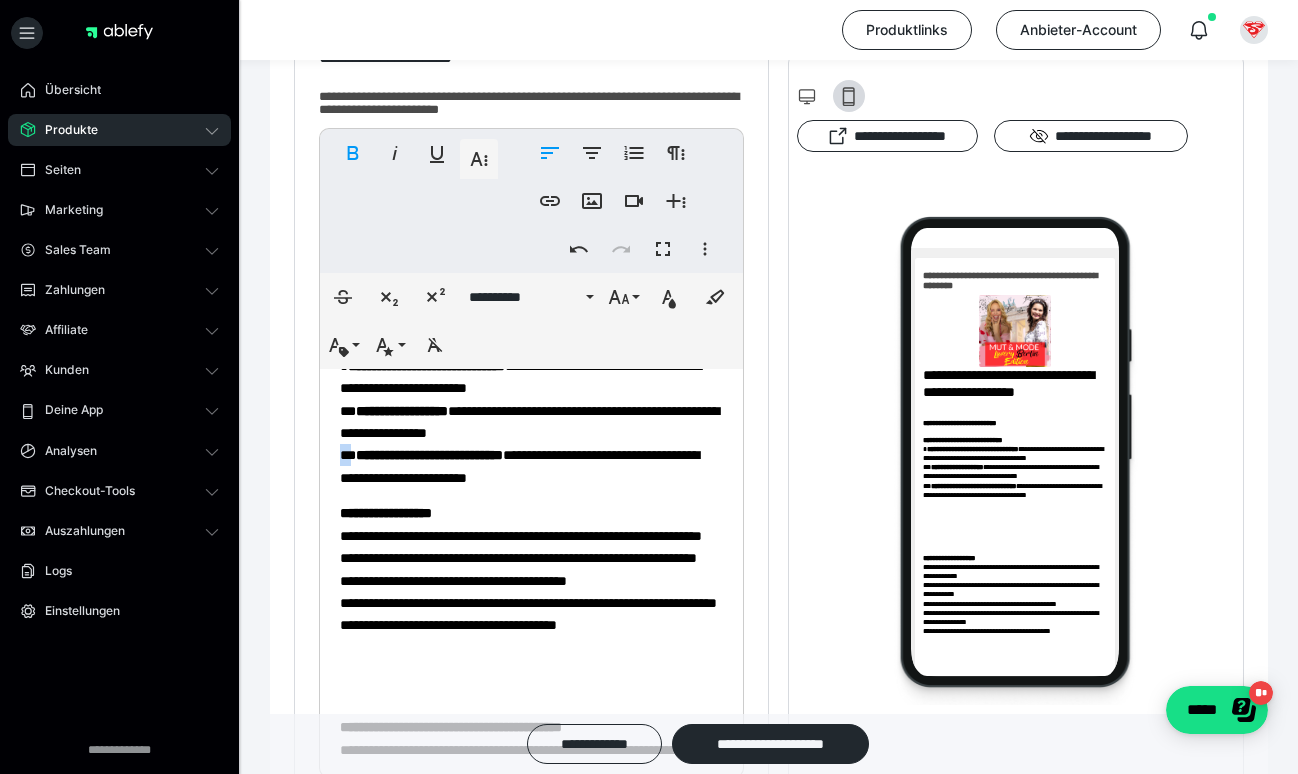 drag, startPoint x: 359, startPoint y: 448, endPoint x: 346, endPoint y: 448, distance: 13 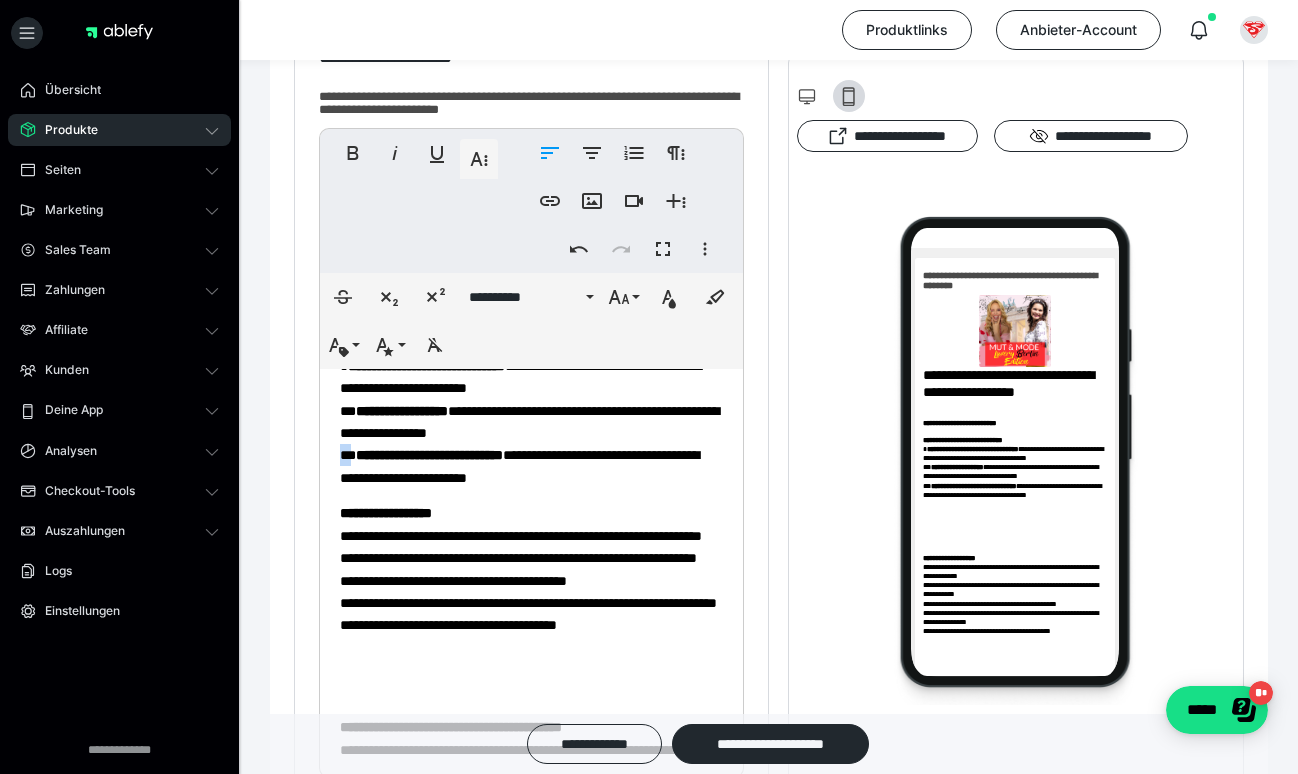 copy on "**" 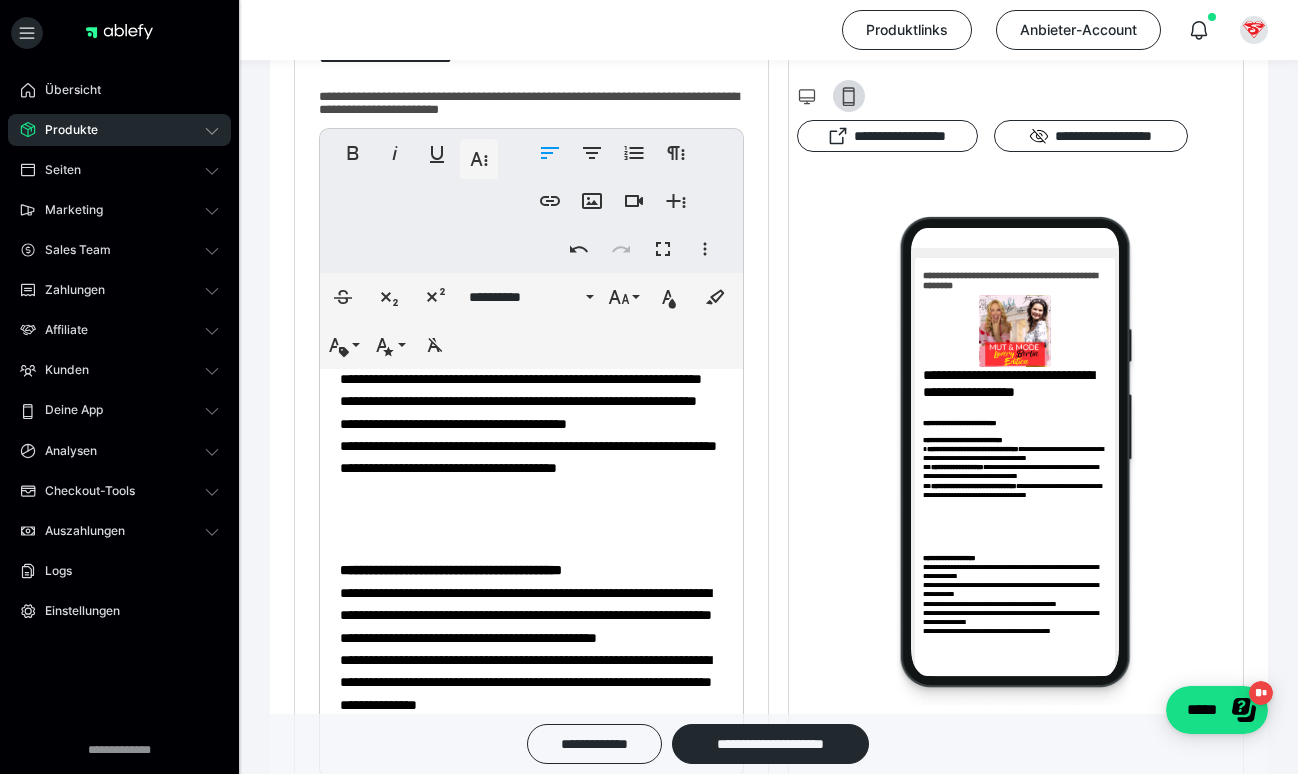scroll, scrollTop: 365, scrollLeft: 0, axis: vertical 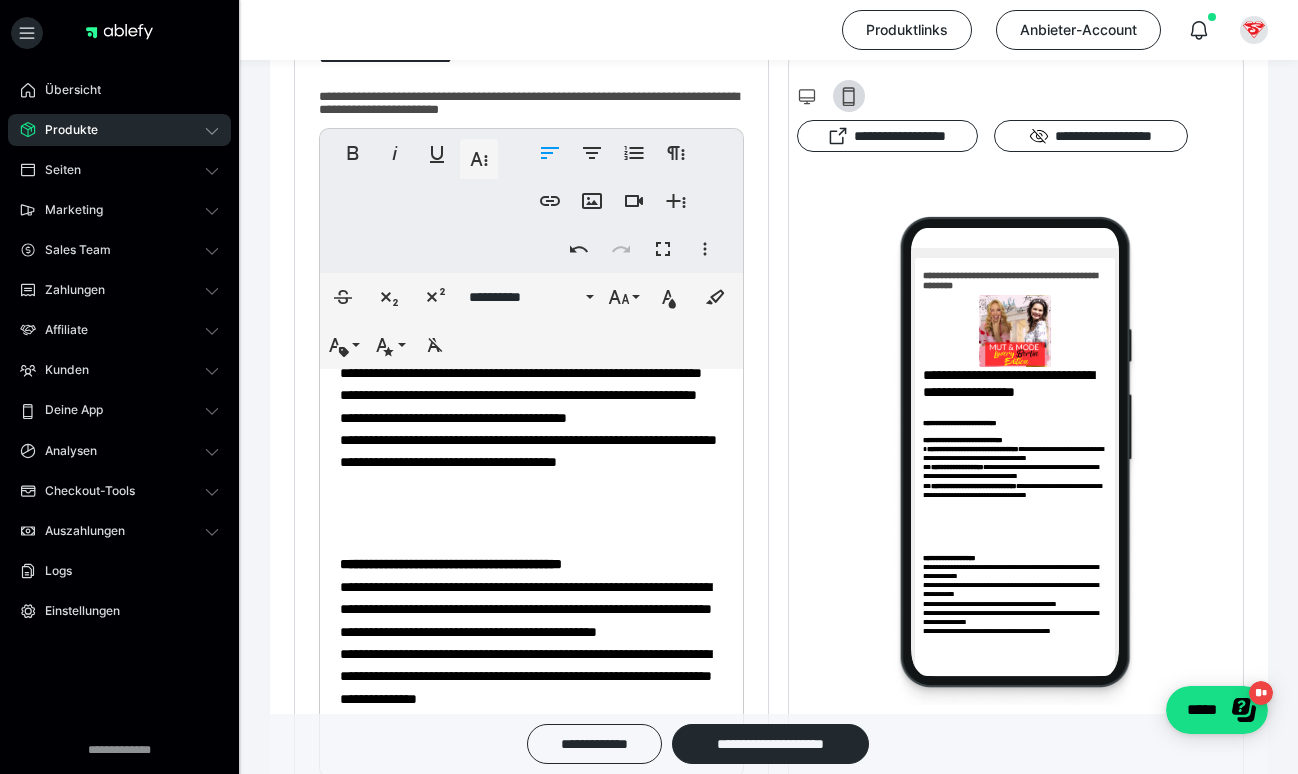 click on "**********" at bounding box center (451, 564) 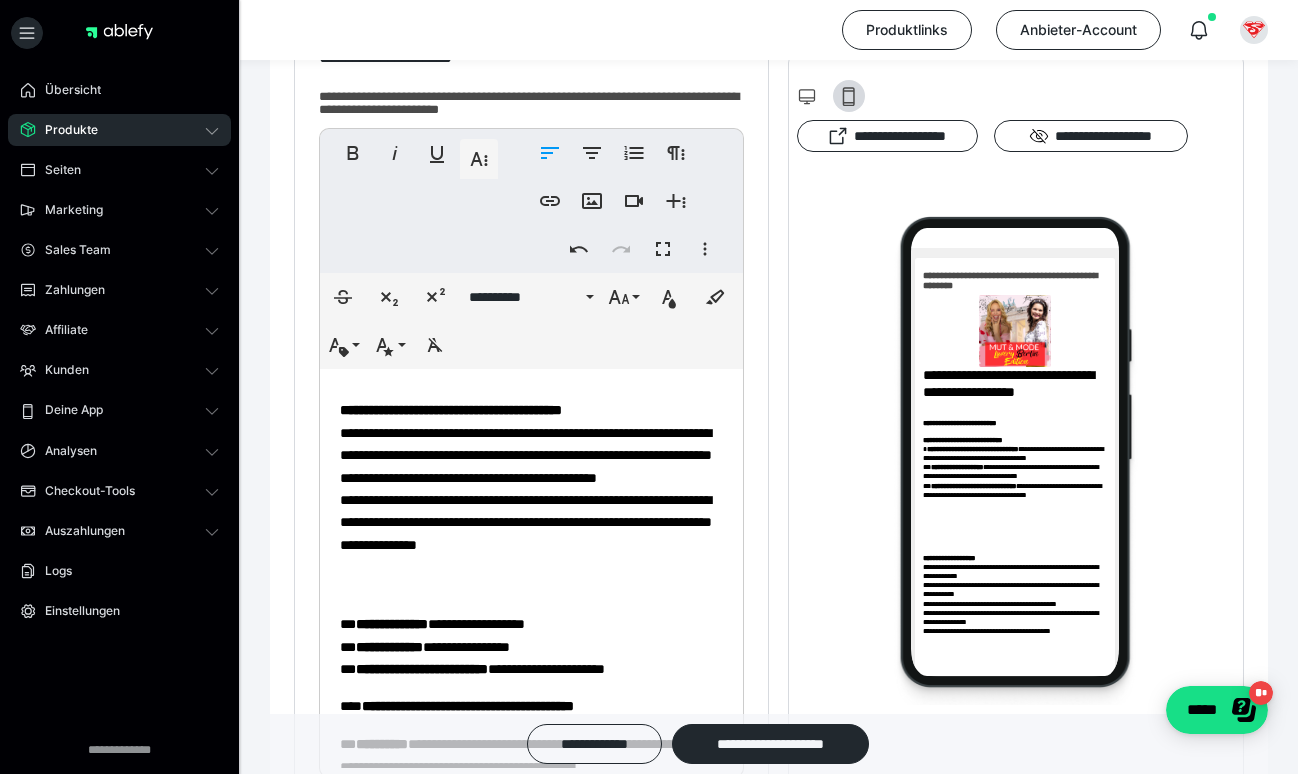 scroll, scrollTop: 522, scrollLeft: 0, axis: vertical 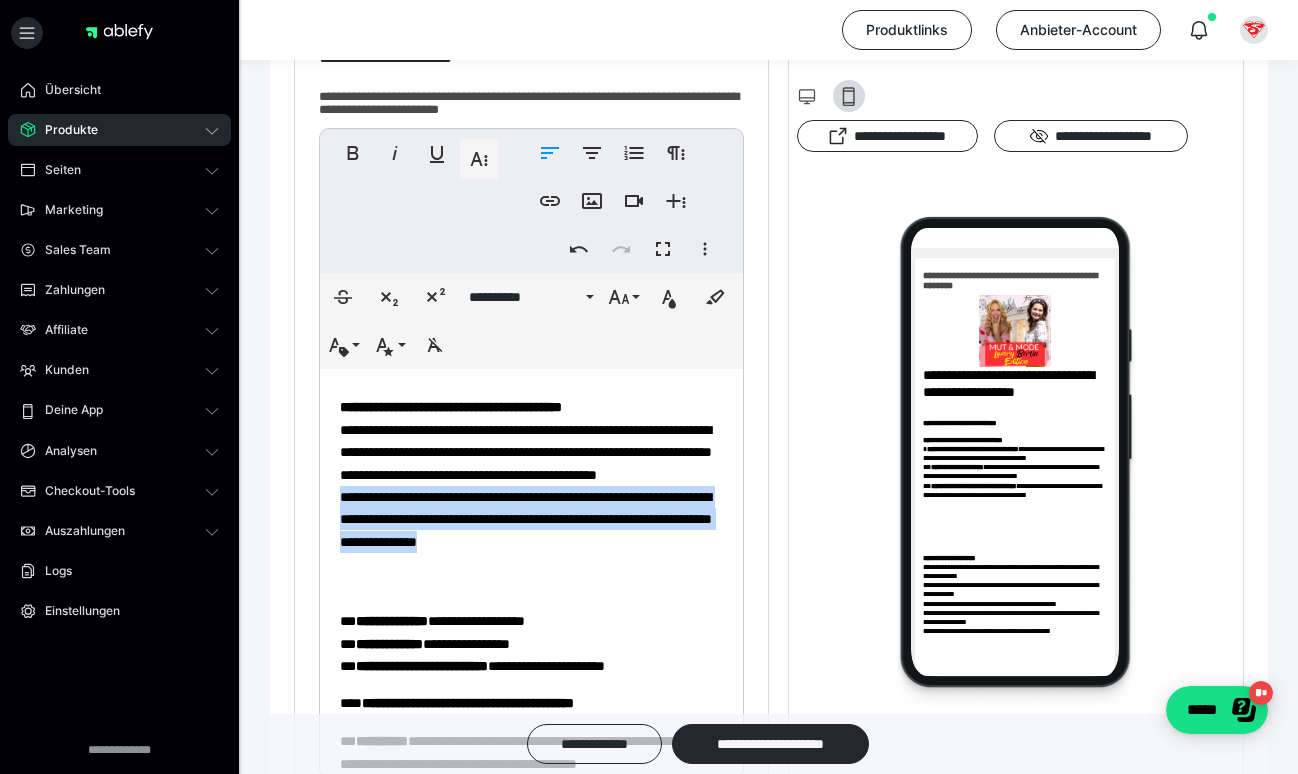 drag, startPoint x: 394, startPoint y: 588, endPoint x: 330, endPoint y: 515, distance: 97.082436 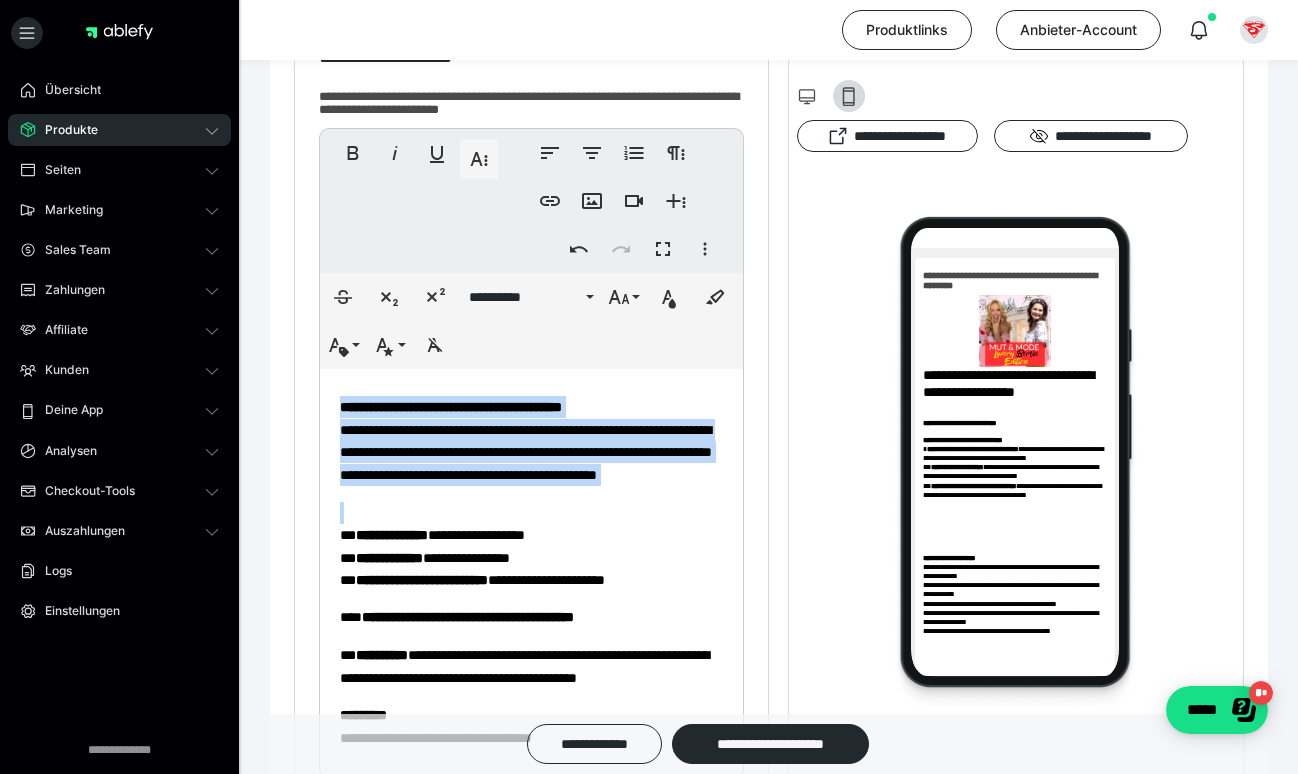 click on "**********" at bounding box center (531, 315) 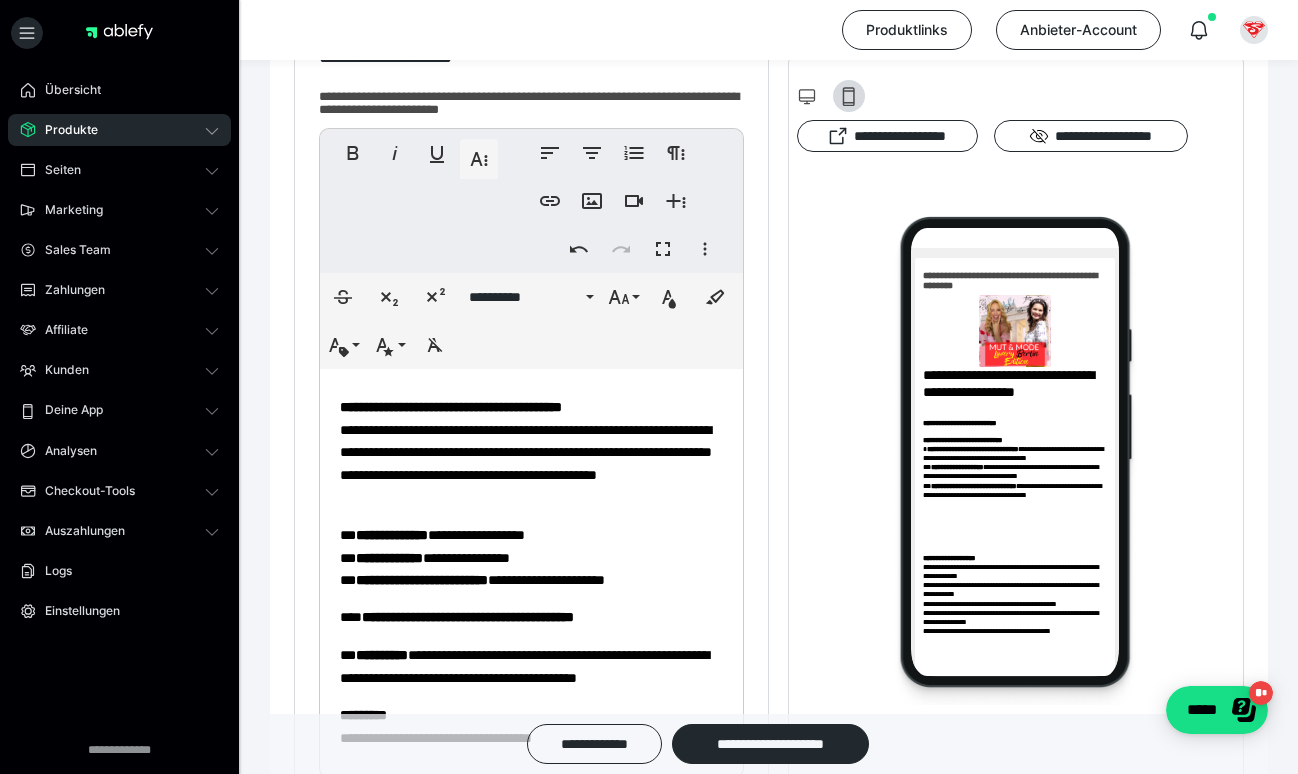 click on "**********" at bounding box center [526, 452] 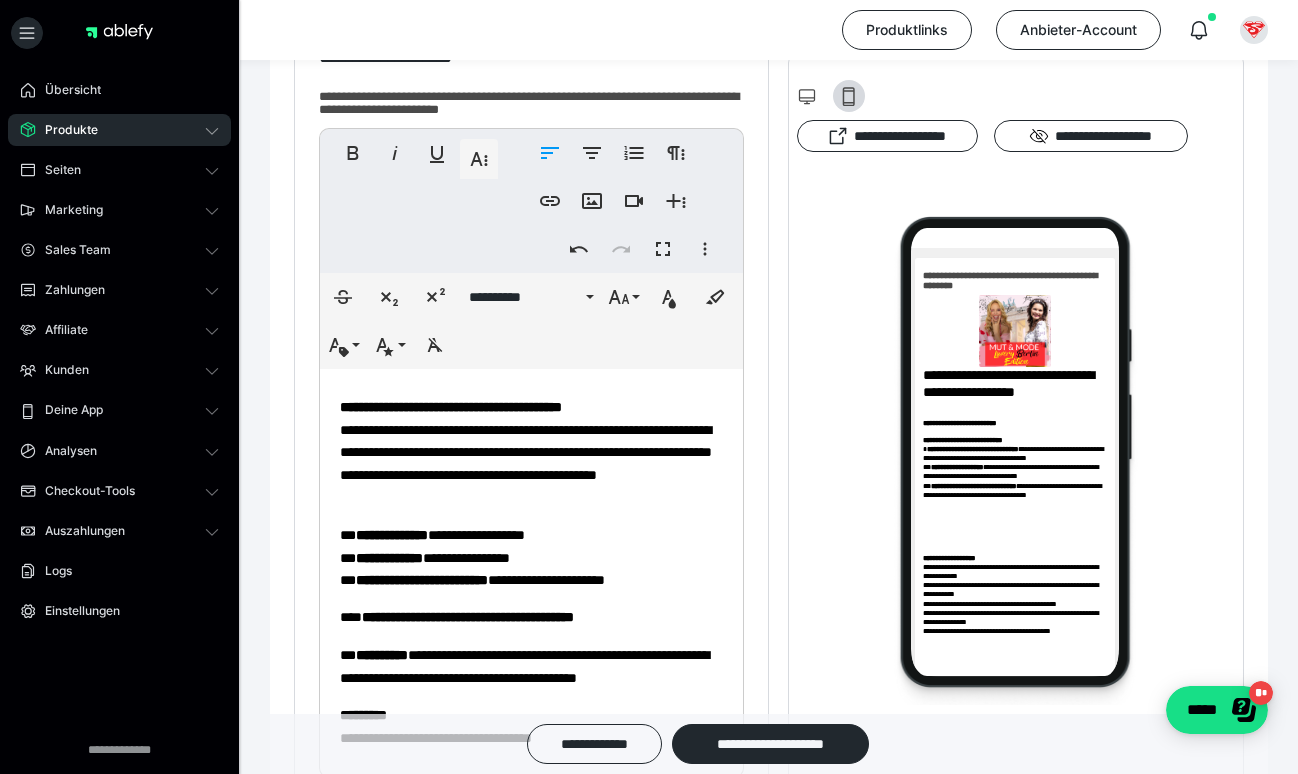 click on "**********" at bounding box center [531, 315] 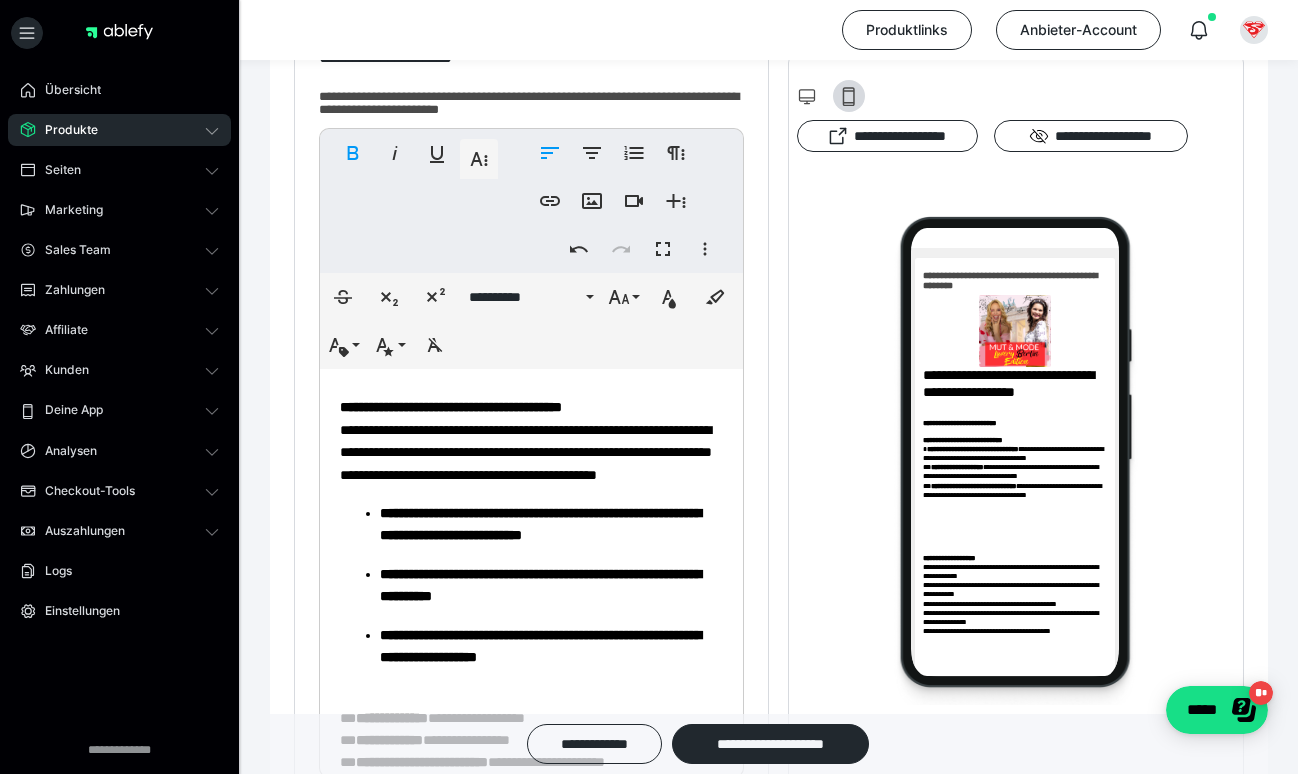 scroll, scrollTop: 562, scrollLeft: 0, axis: vertical 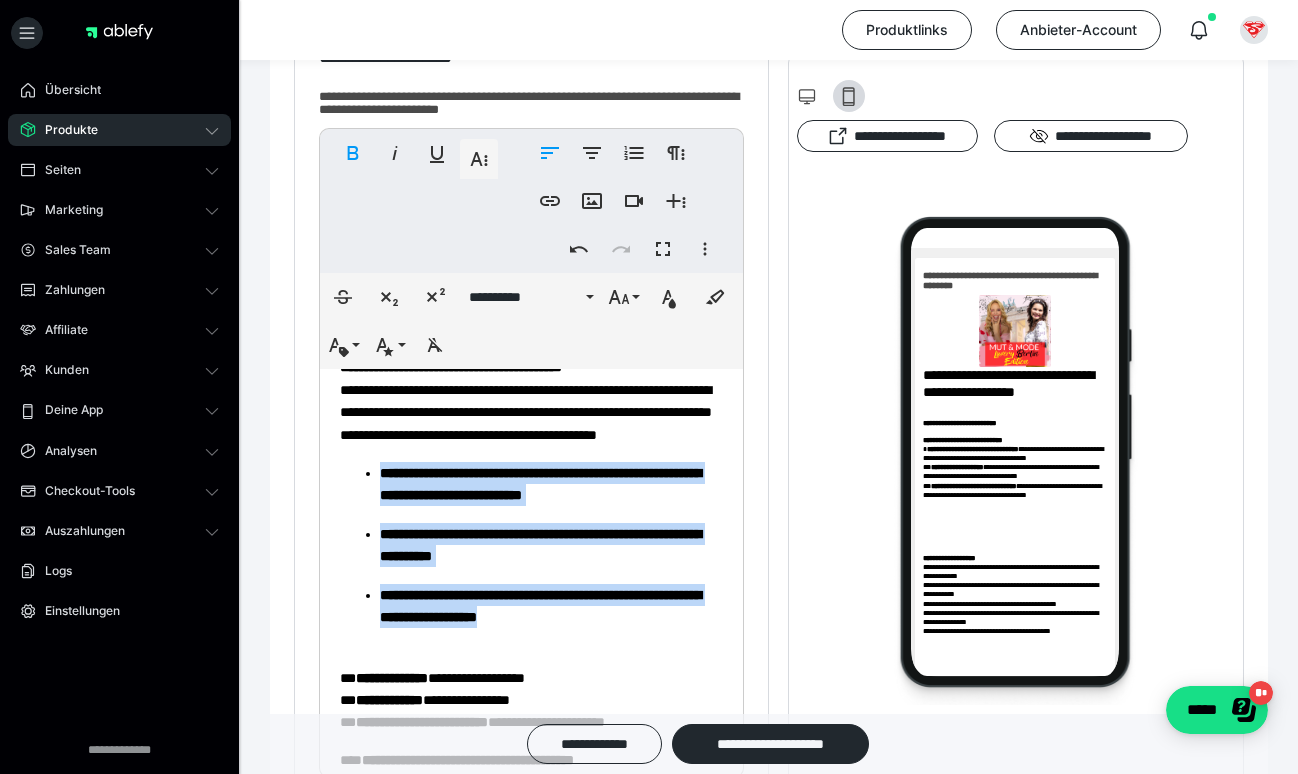 drag, startPoint x: 660, startPoint y: 624, endPoint x: 289, endPoint y: 477, distance: 399.0614 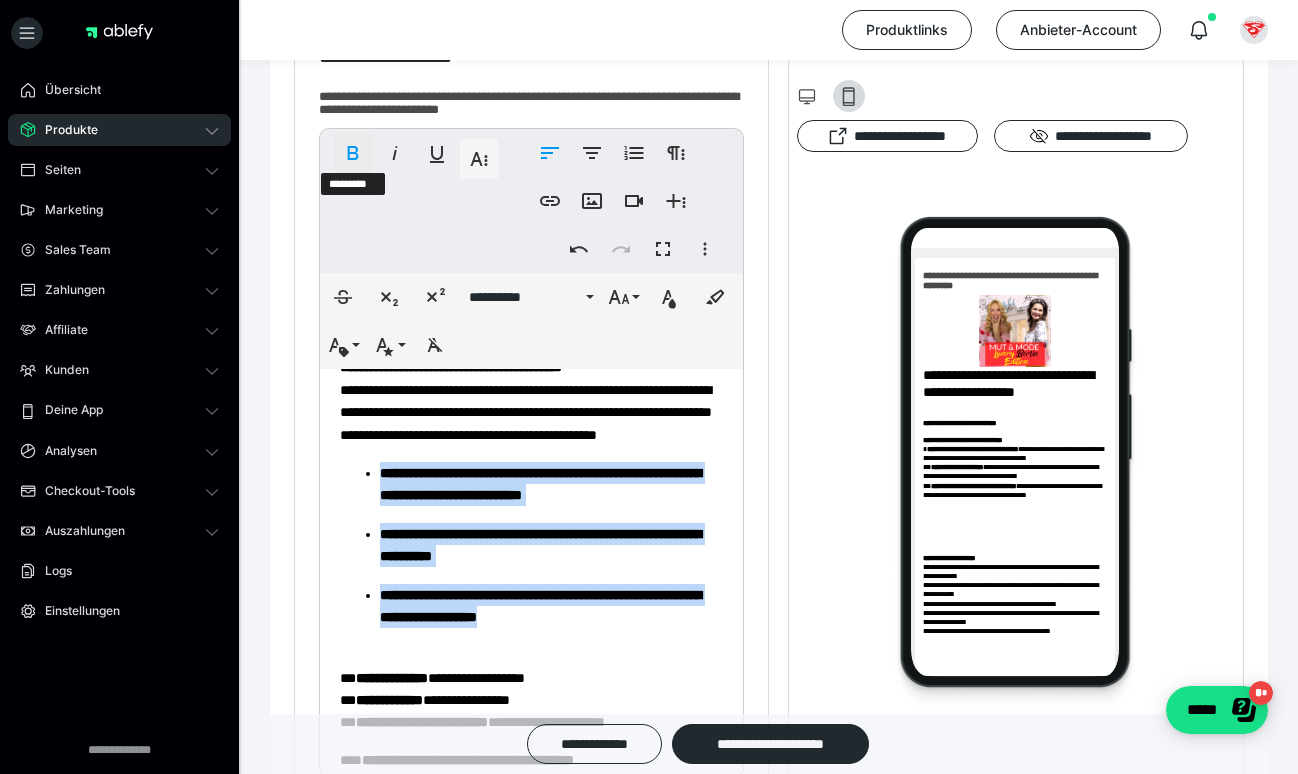 click 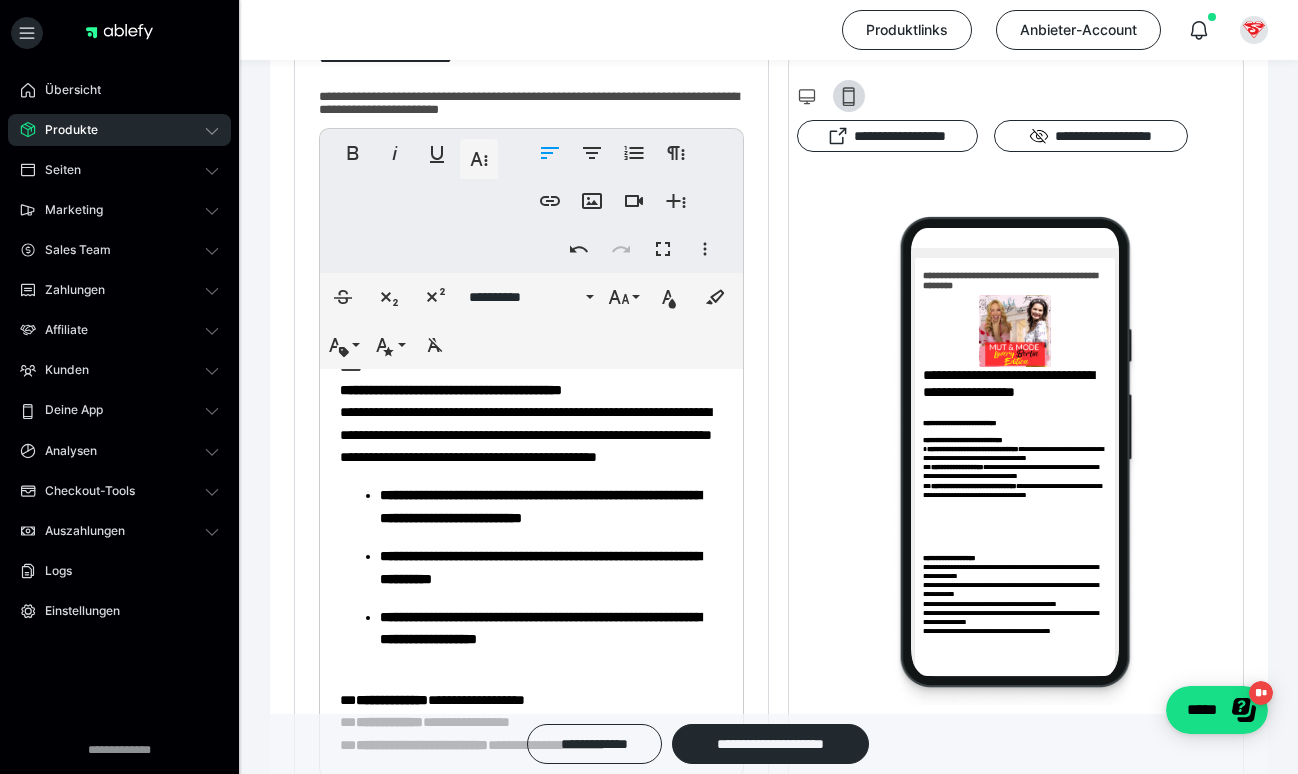 click on "**********" at bounding box center [540, 506] 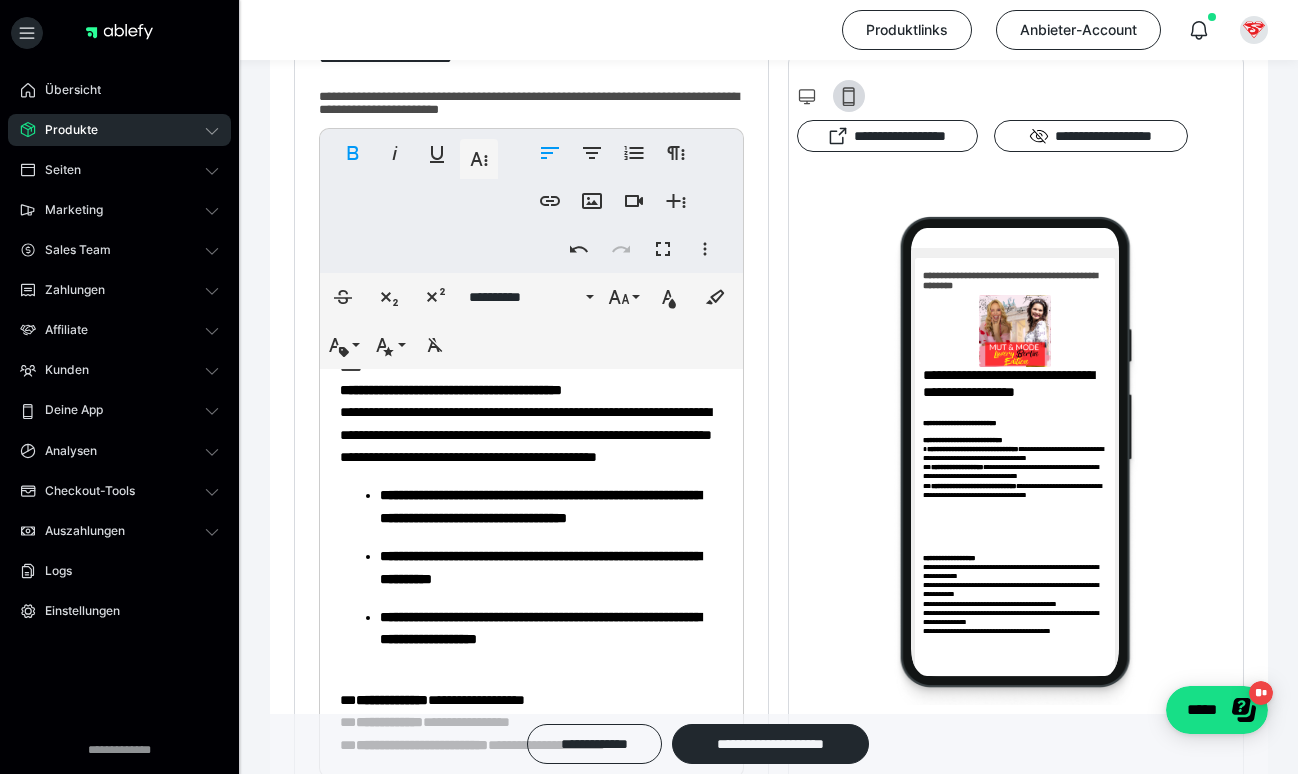 click on "**********" at bounding box center [540, 506] 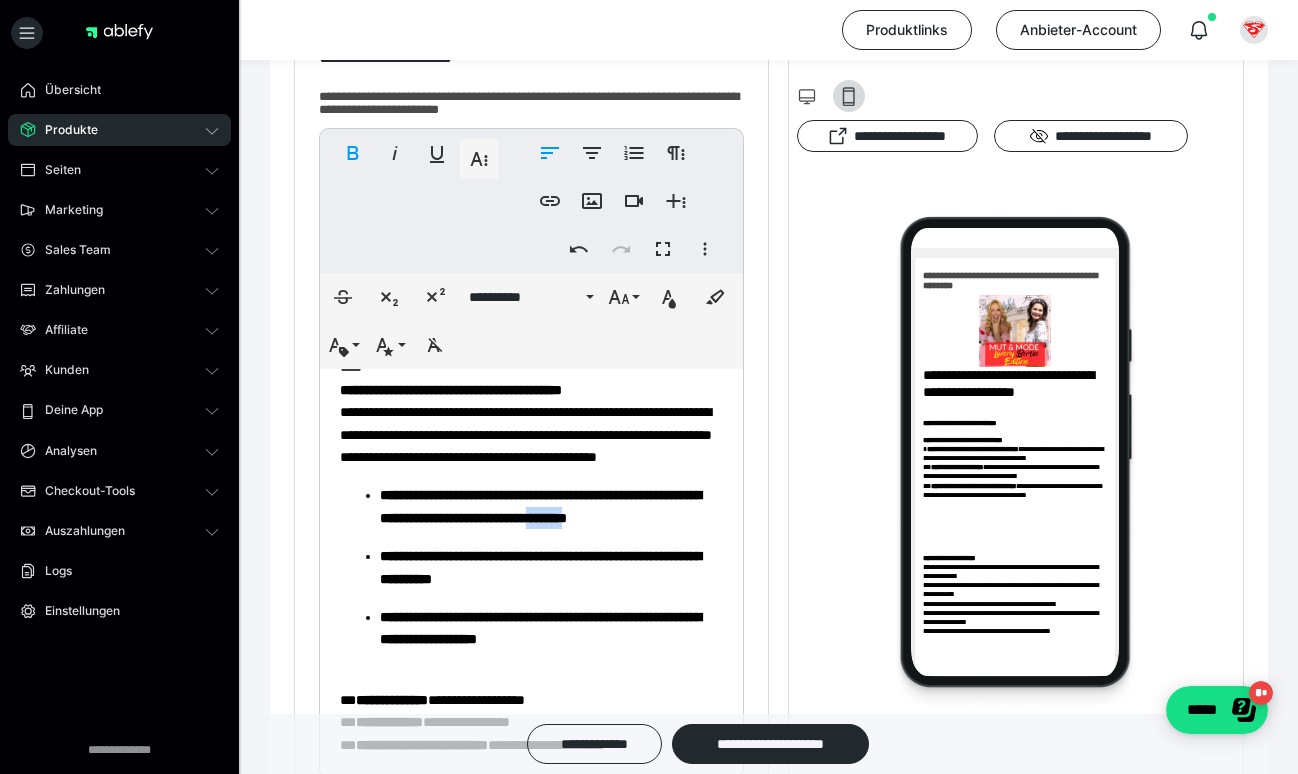click on "**********" at bounding box center (540, 506) 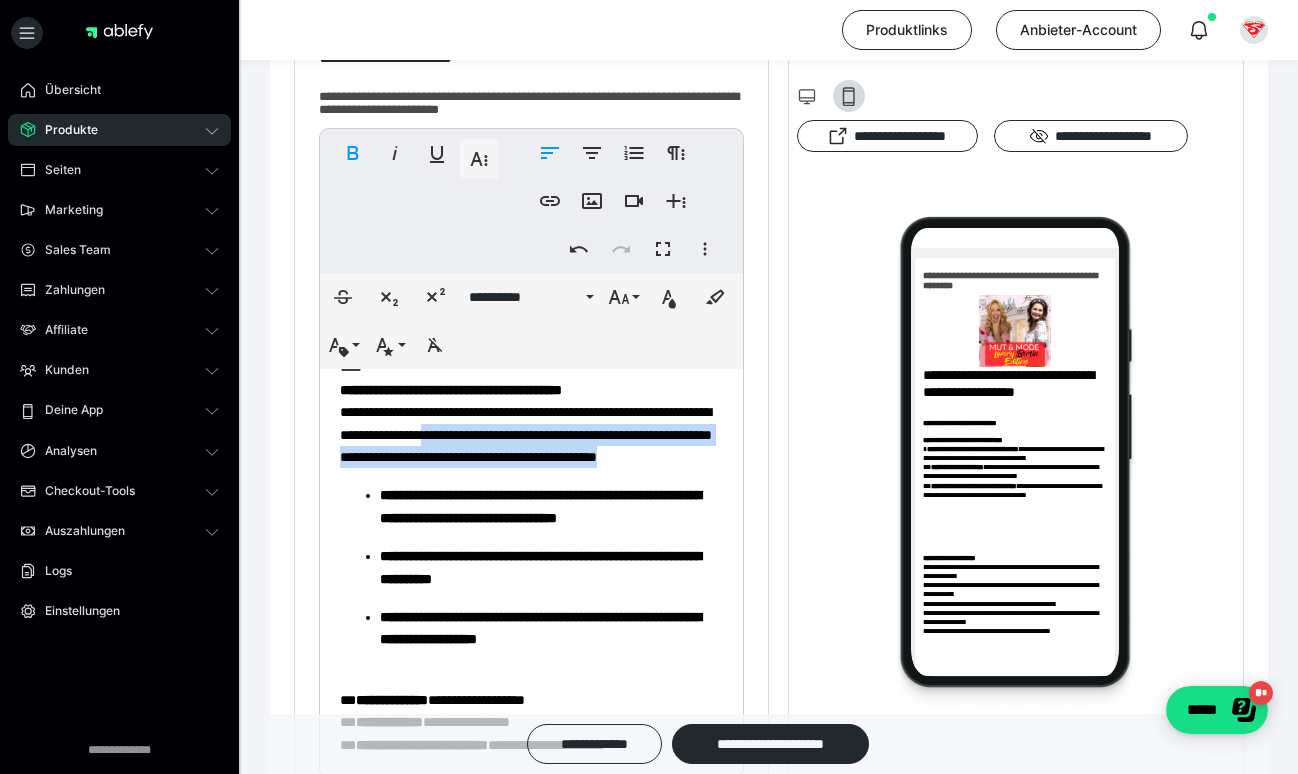 drag, startPoint x: 631, startPoint y: 472, endPoint x: 659, endPoint y: 433, distance: 48.010414 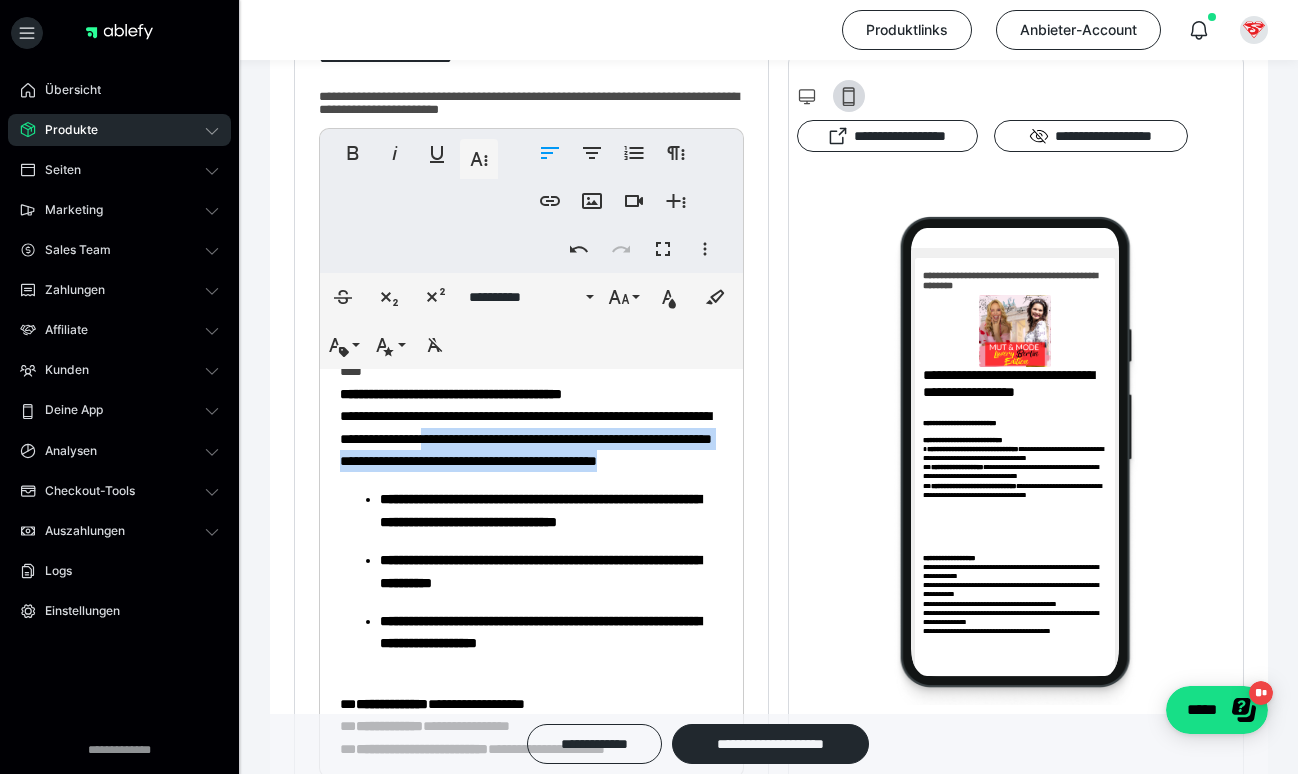 scroll, scrollTop: 538, scrollLeft: 0, axis: vertical 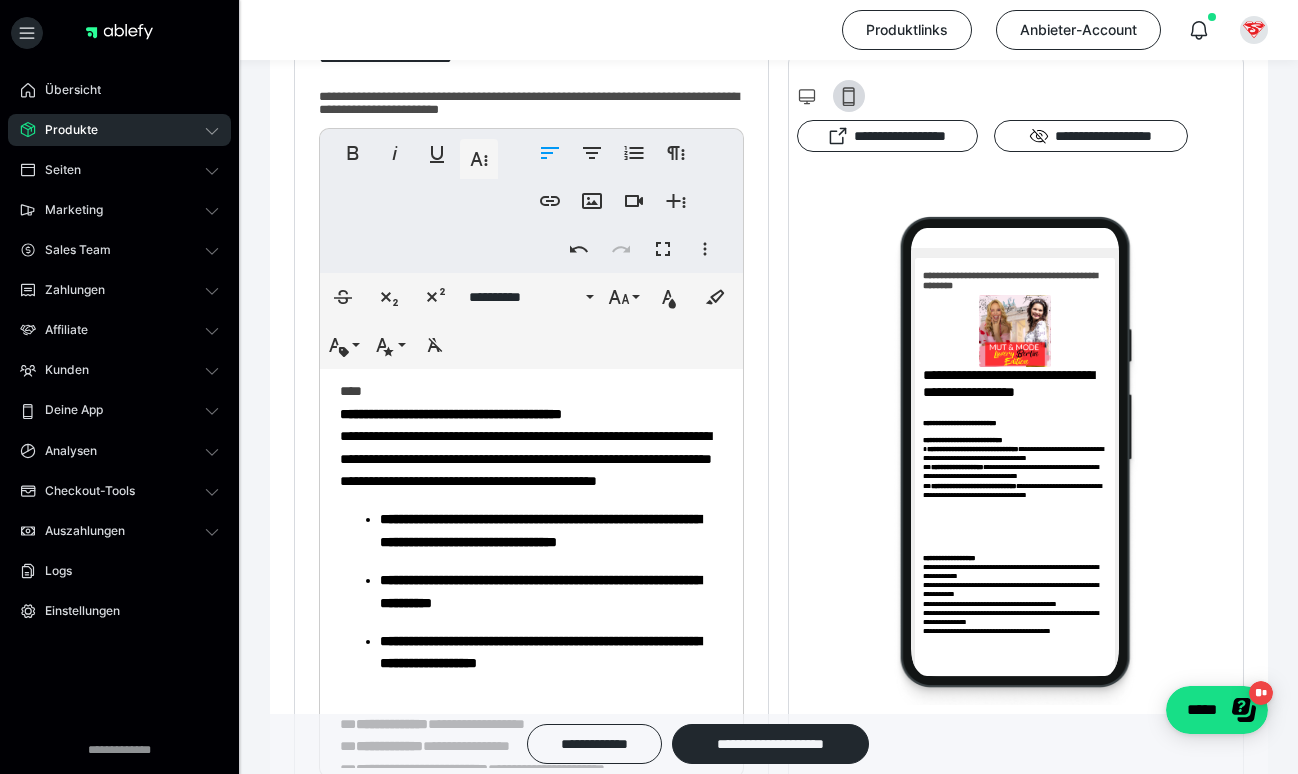 click on "**********" at bounding box center [531, 591] 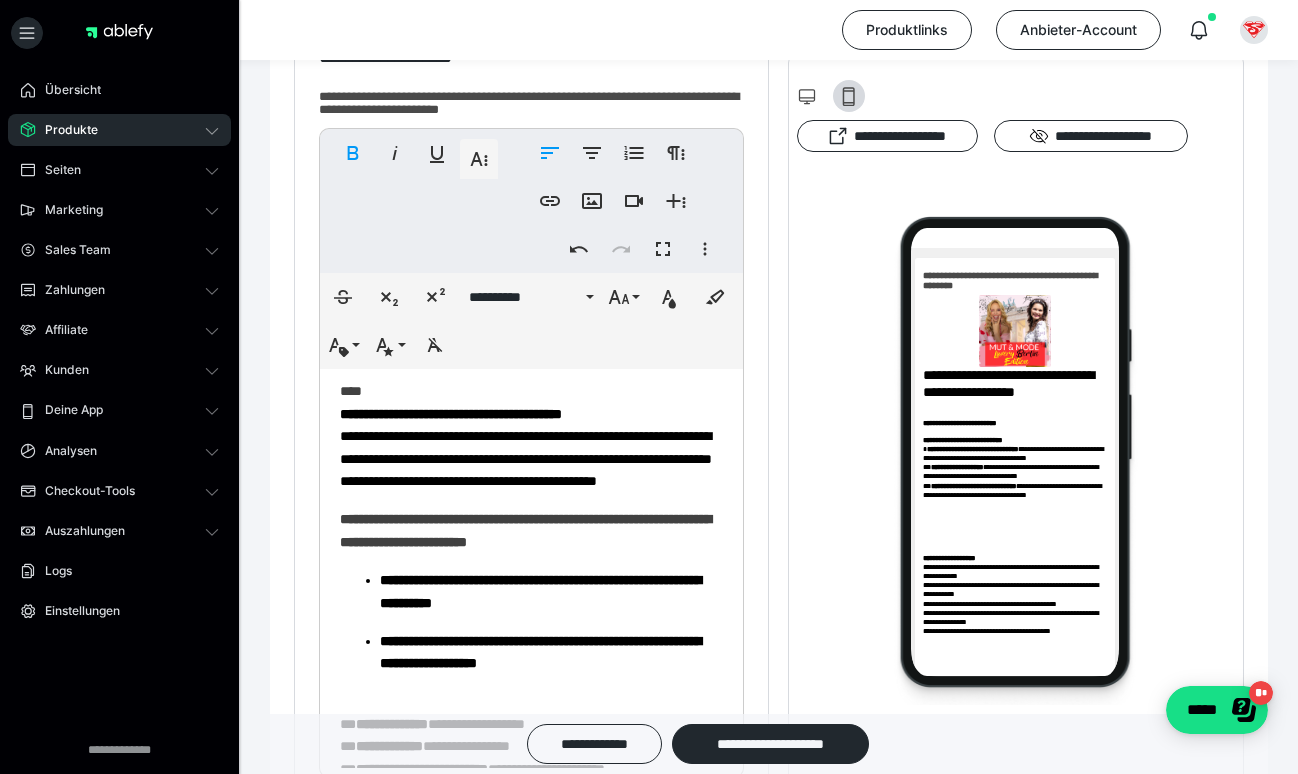 click on "**********" at bounding box center [531, 622] 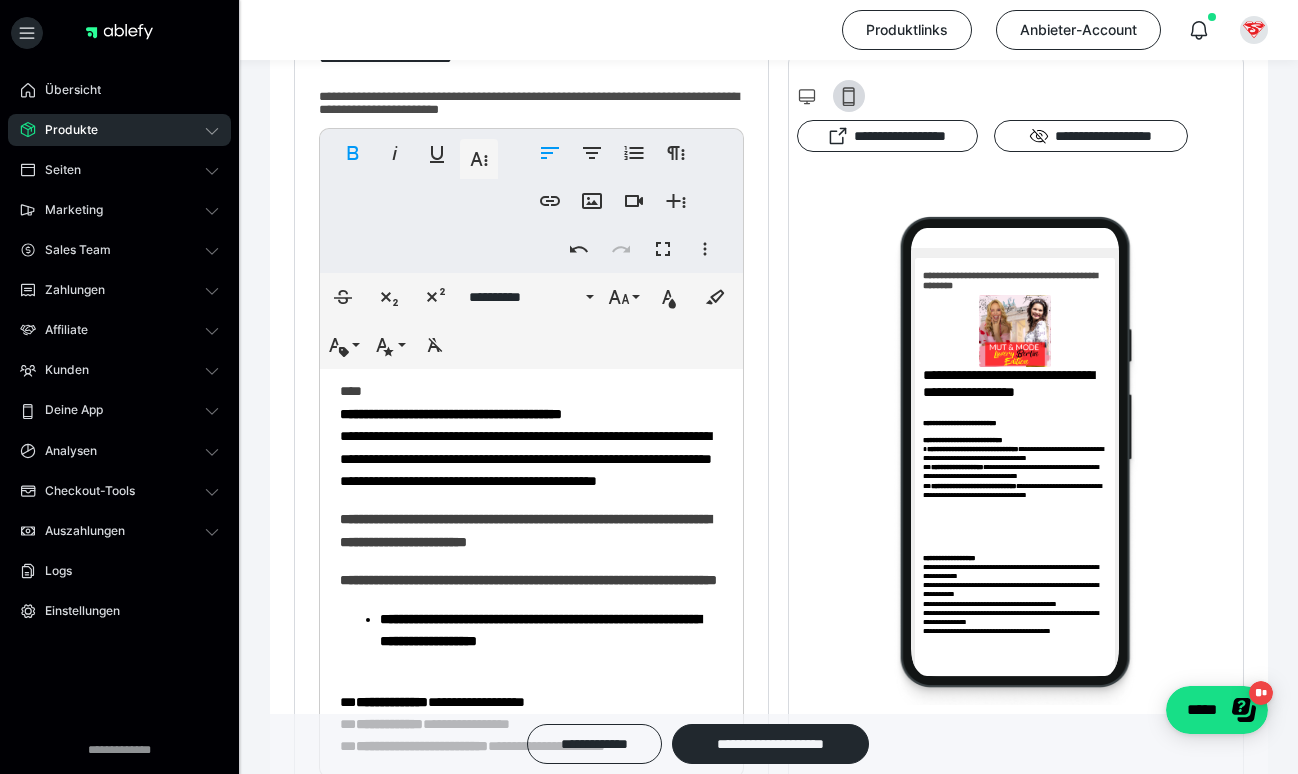 click on "**********" at bounding box center [531, 630] 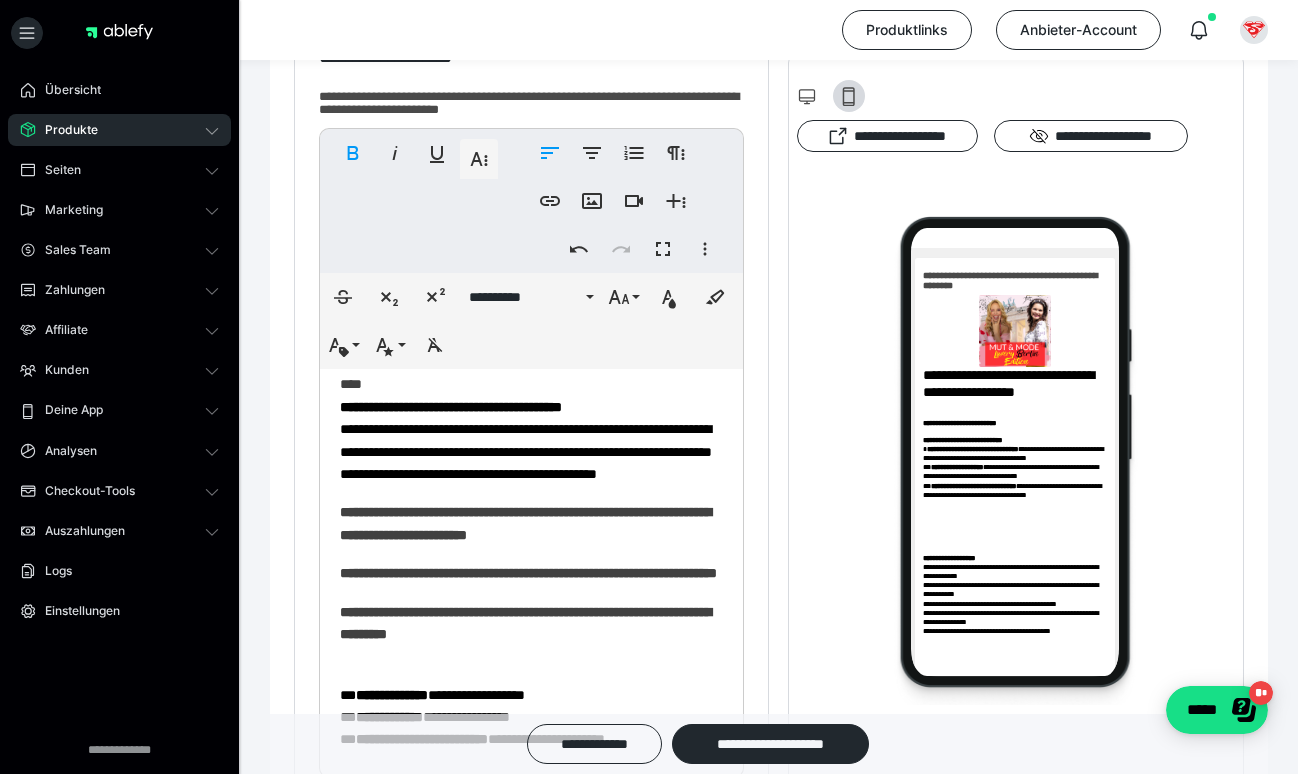 scroll, scrollTop: 541, scrollLeft: 0, axis: vertical 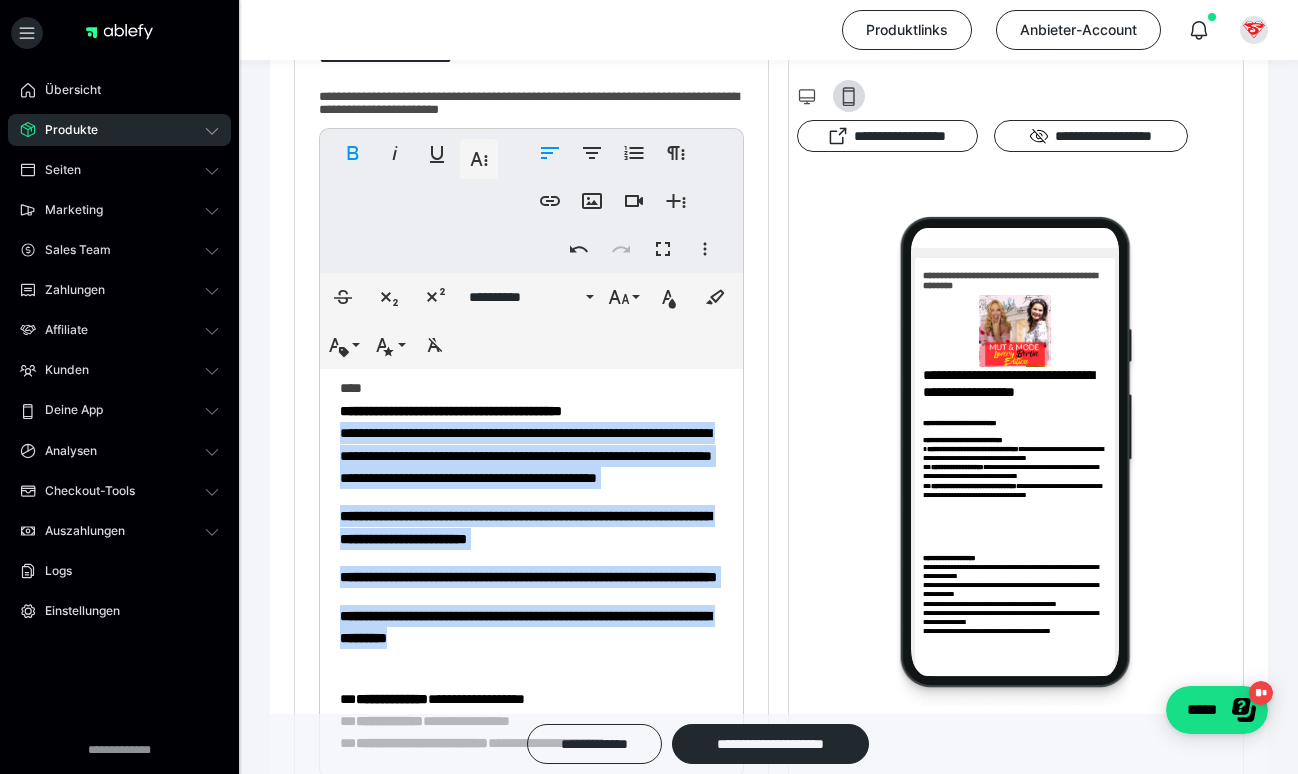 drag, startPoint x: 566, startPoint y: 686, endPoint x: 332, endPoint y: 423, distance: 352.02982 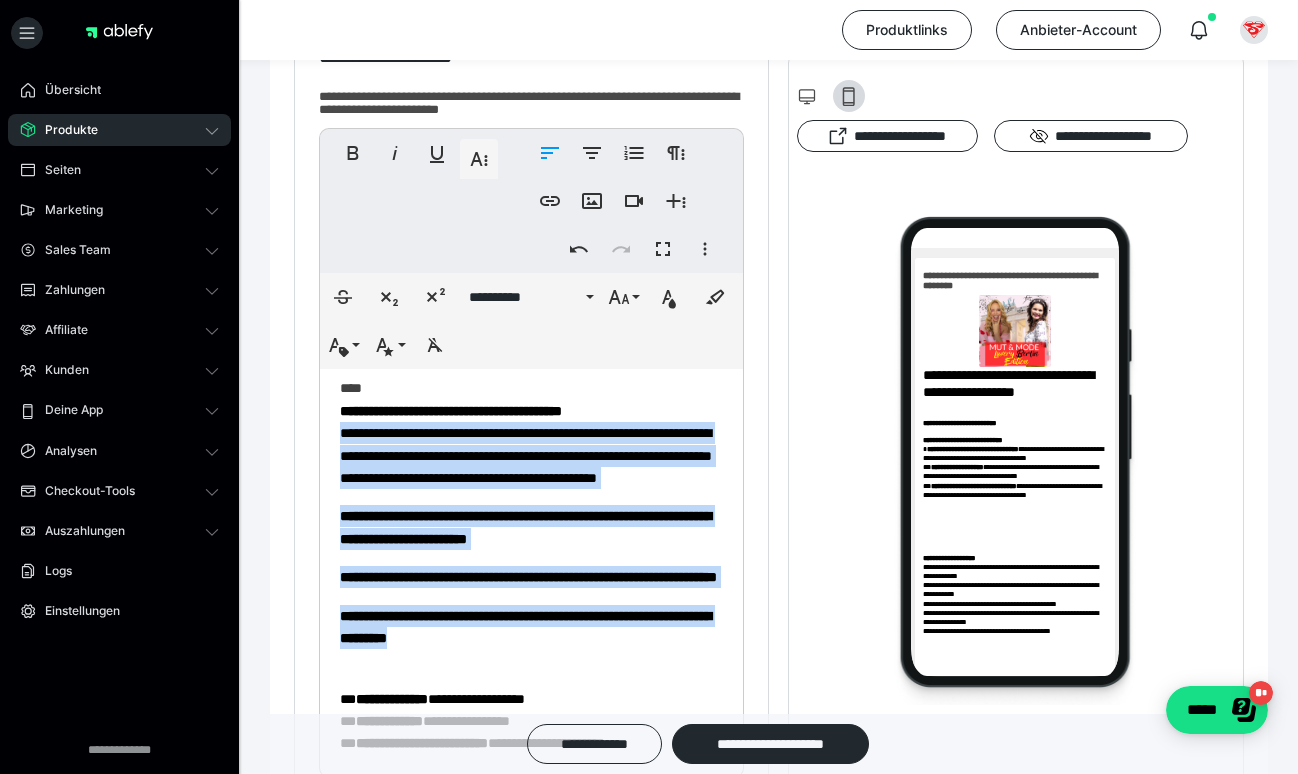 copy on "**********" 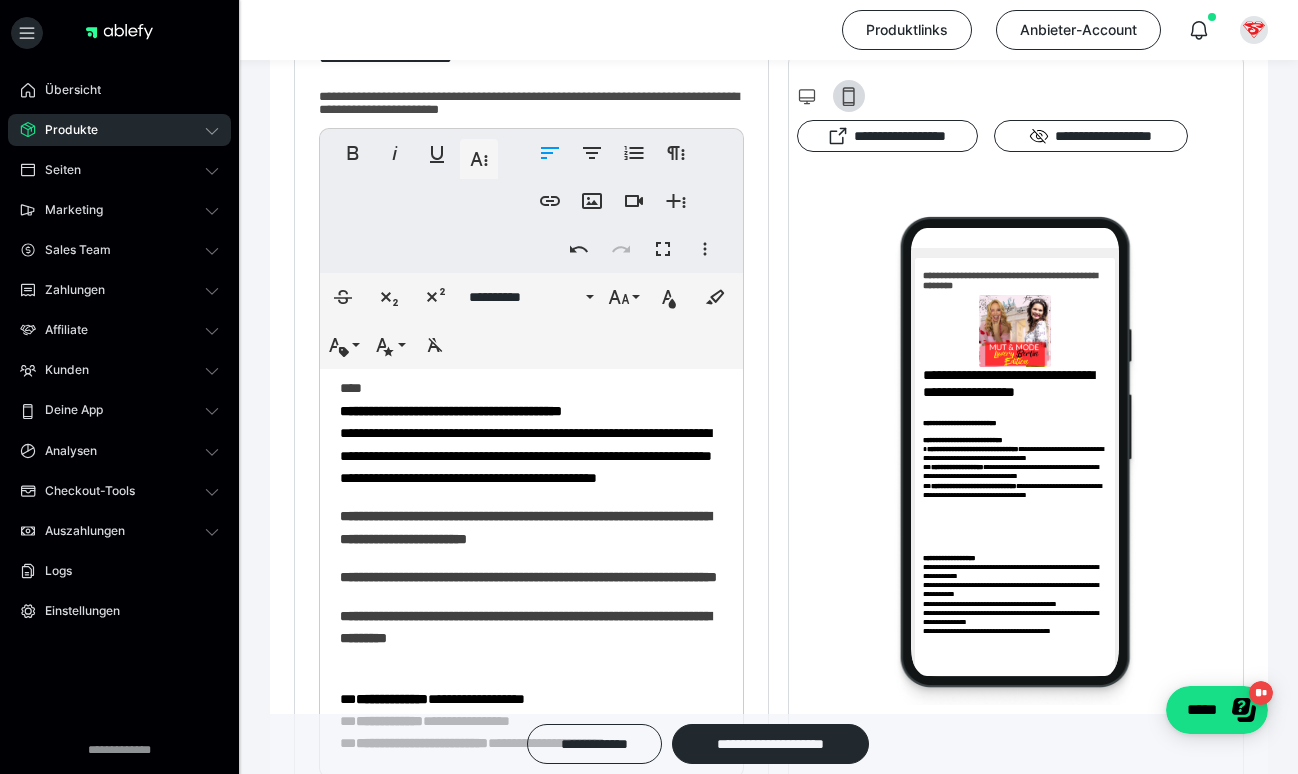 scroll, scrollTop: 492, scrollLeft: 0, axis: vertical 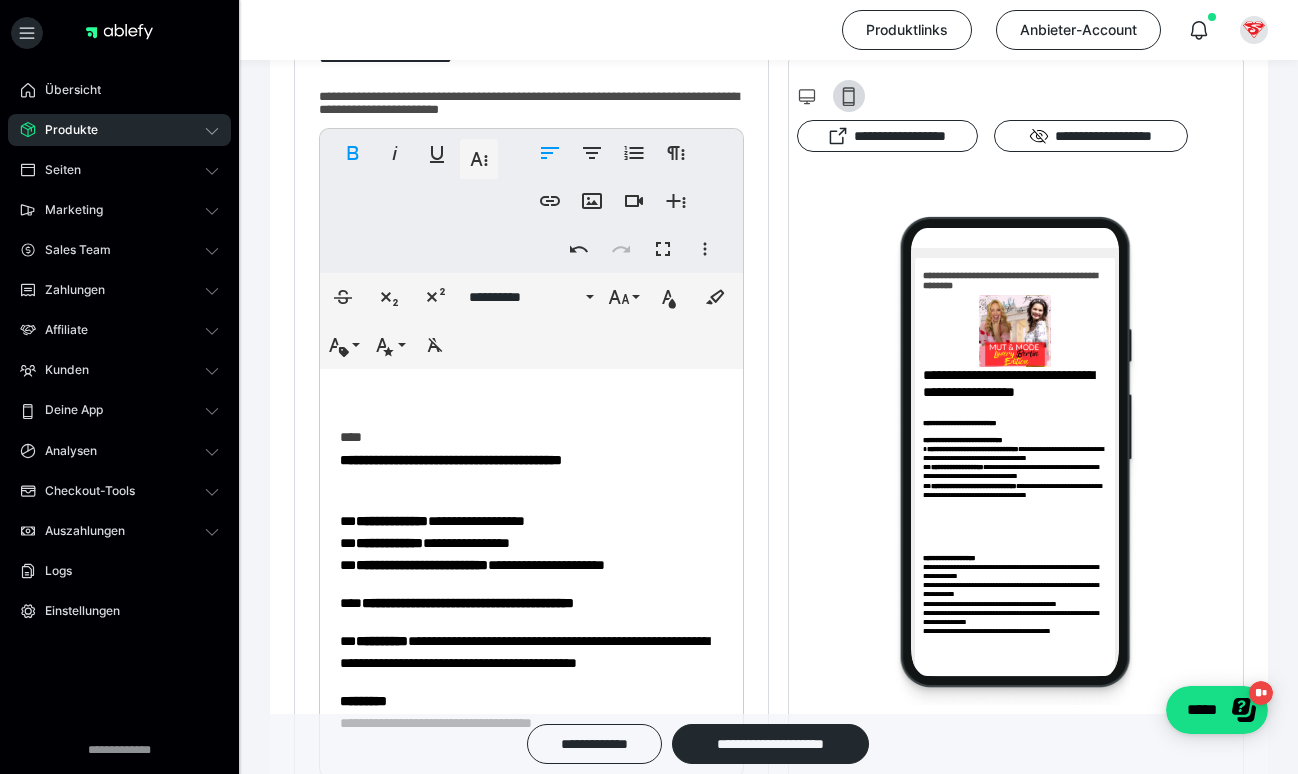 click on "**********" at bounding box center (451, 460) 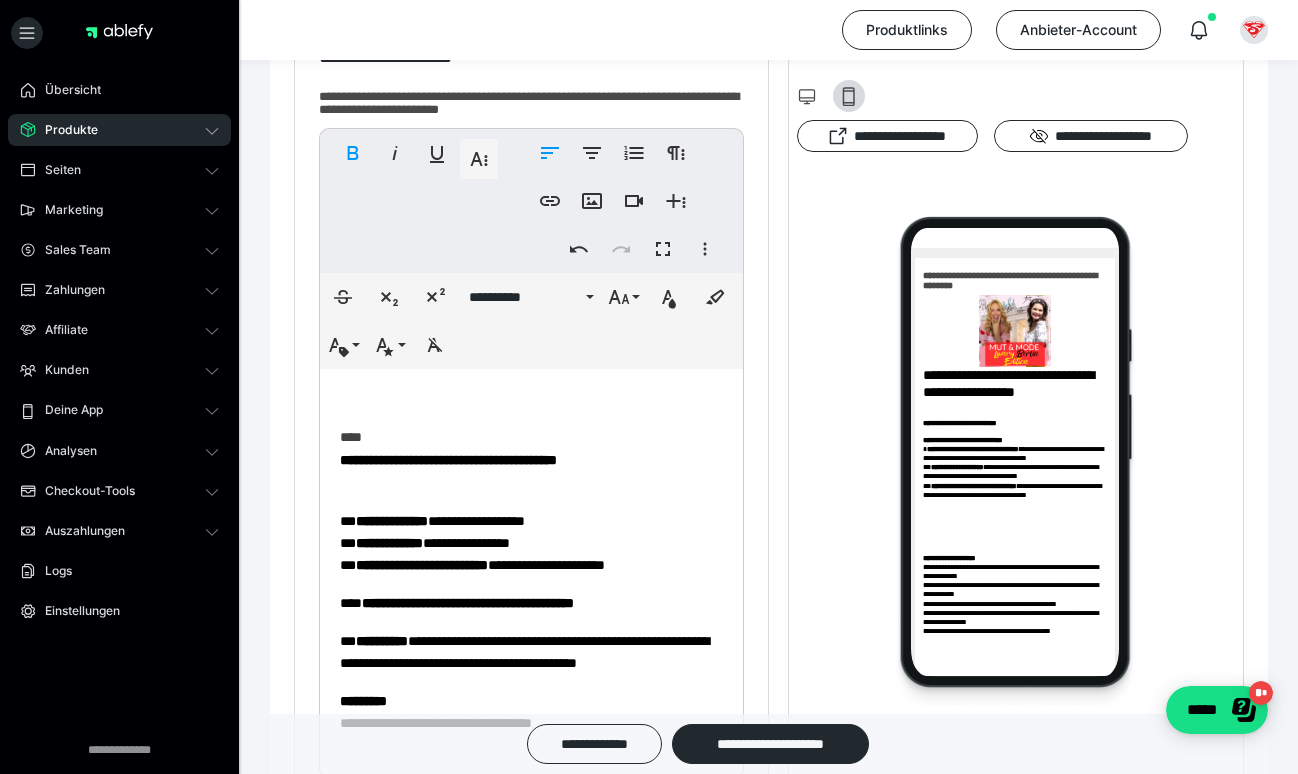click on "**********" at bounding box center (531, 460) 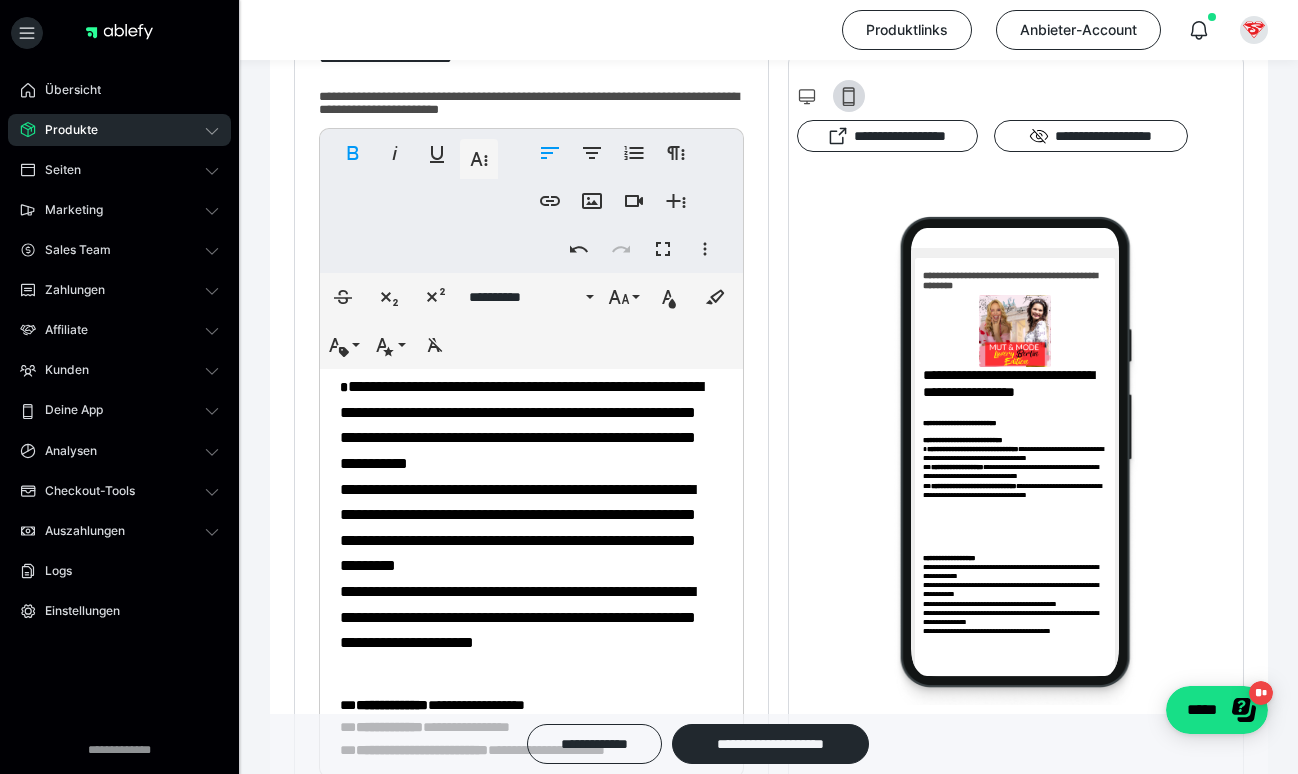 scroll, scrollTop: 606, scrollLeft: 0, axis: vertical 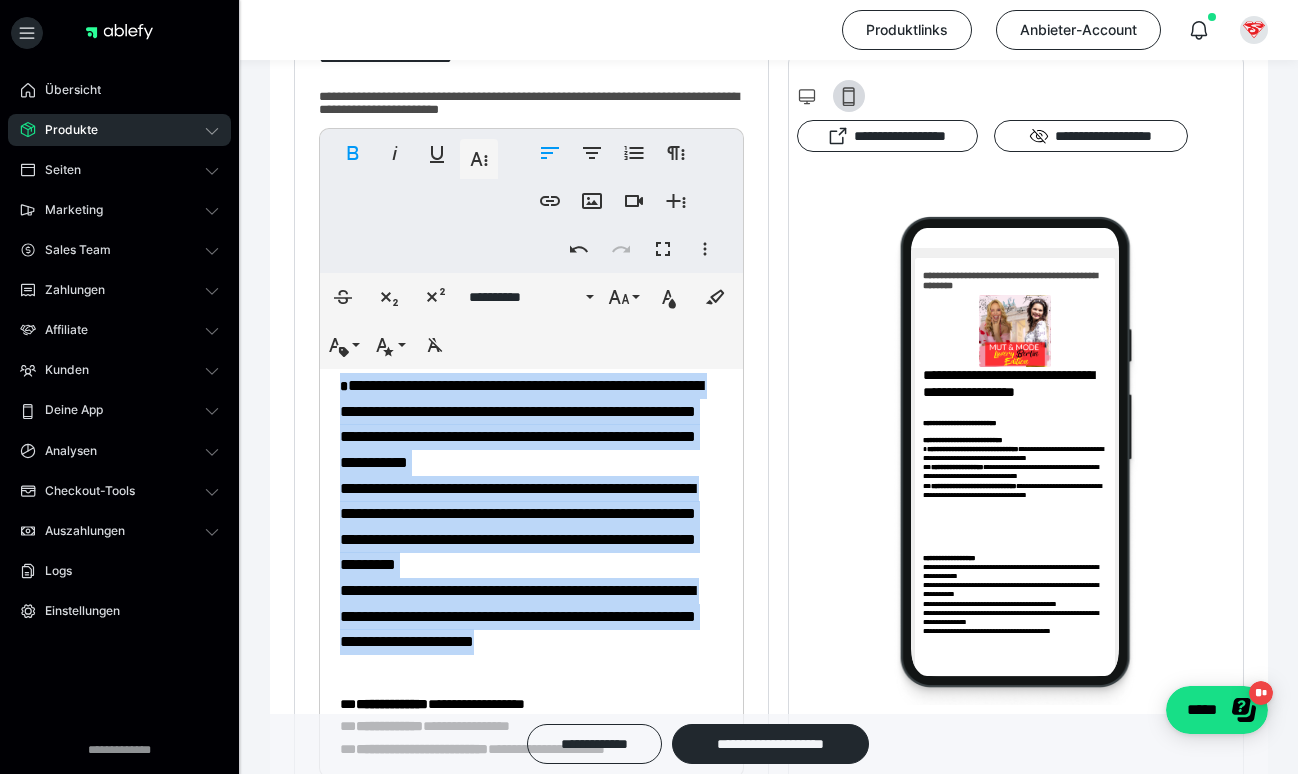 drag, startPoint x: 681, startPoint y: 636, endPoint x: 329, endPoint y: 374, distance: 438.80292 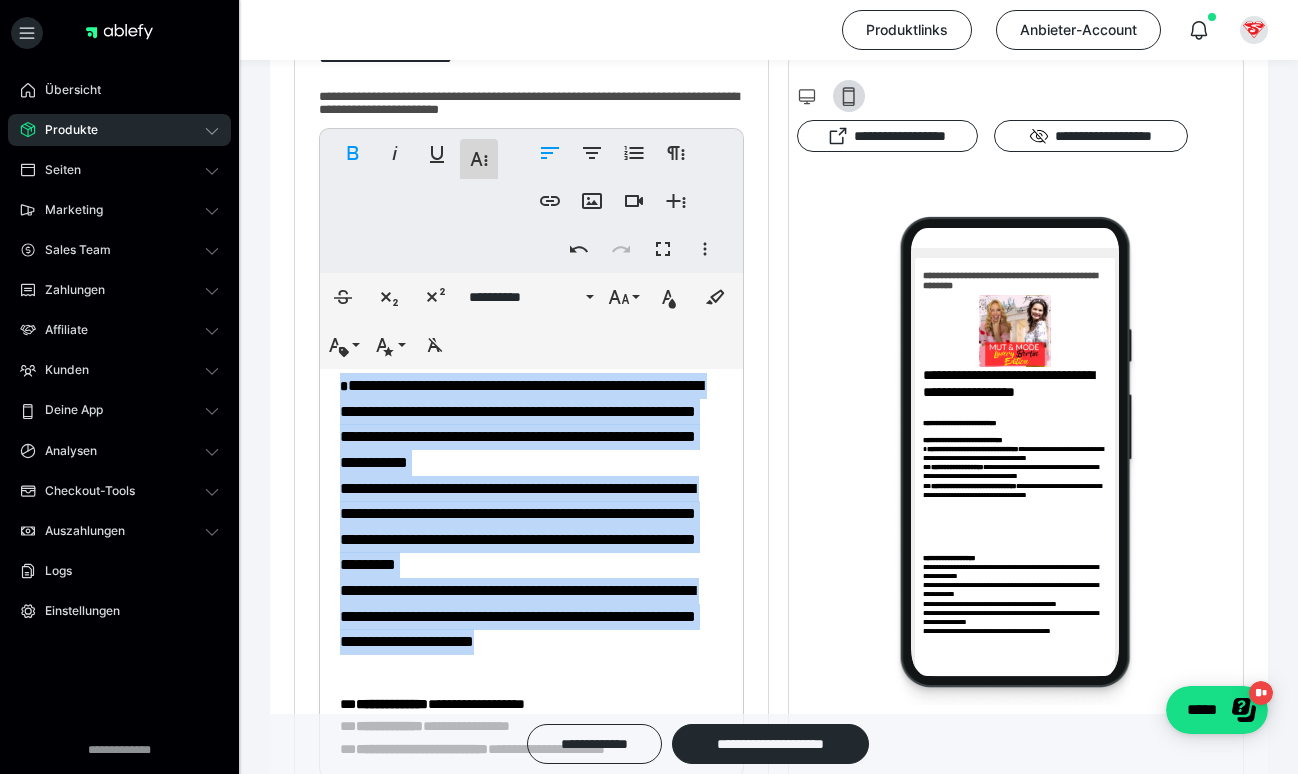 click 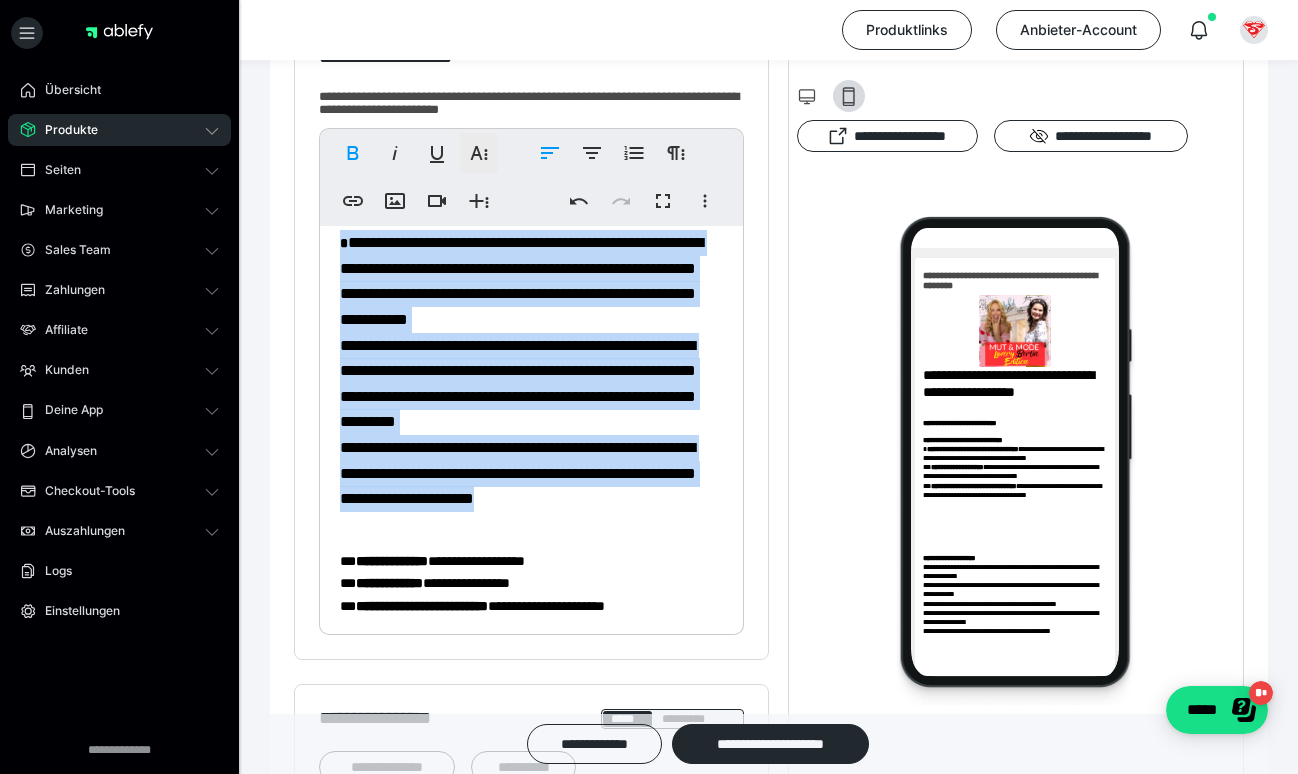 click 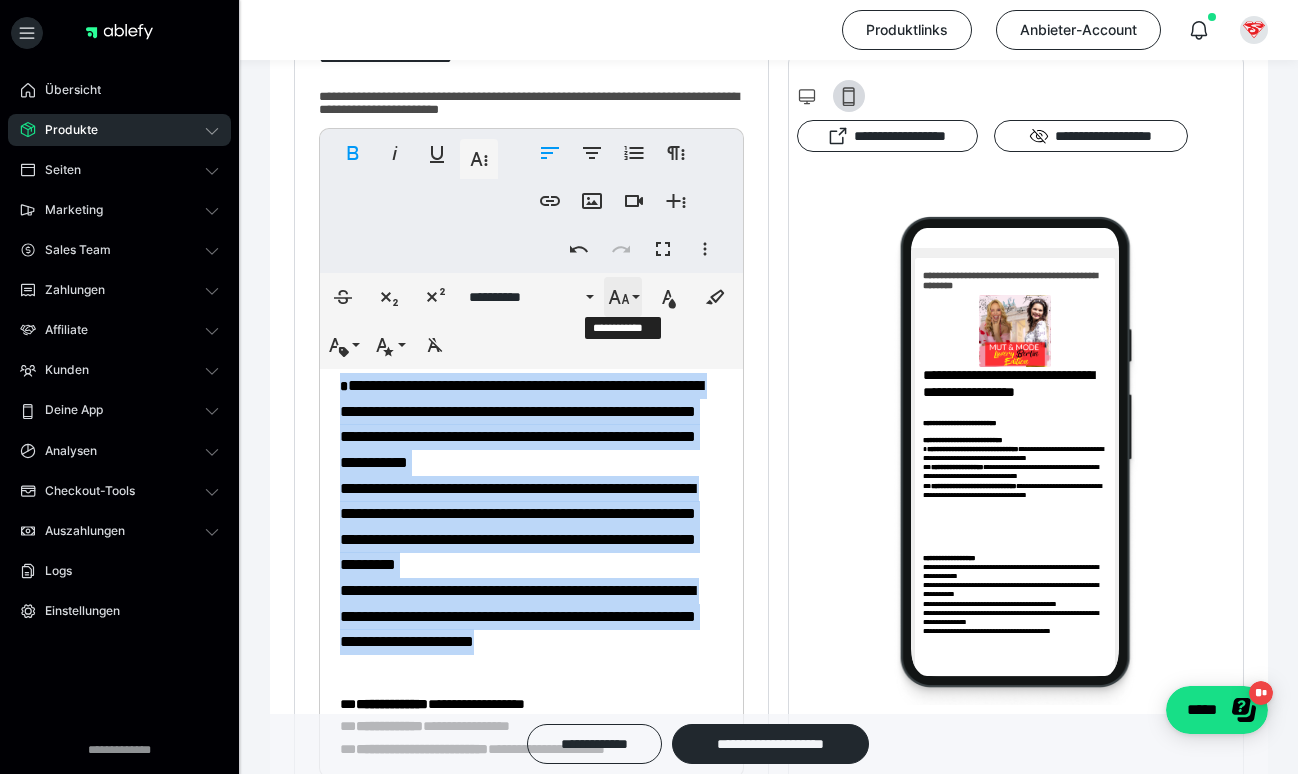 click 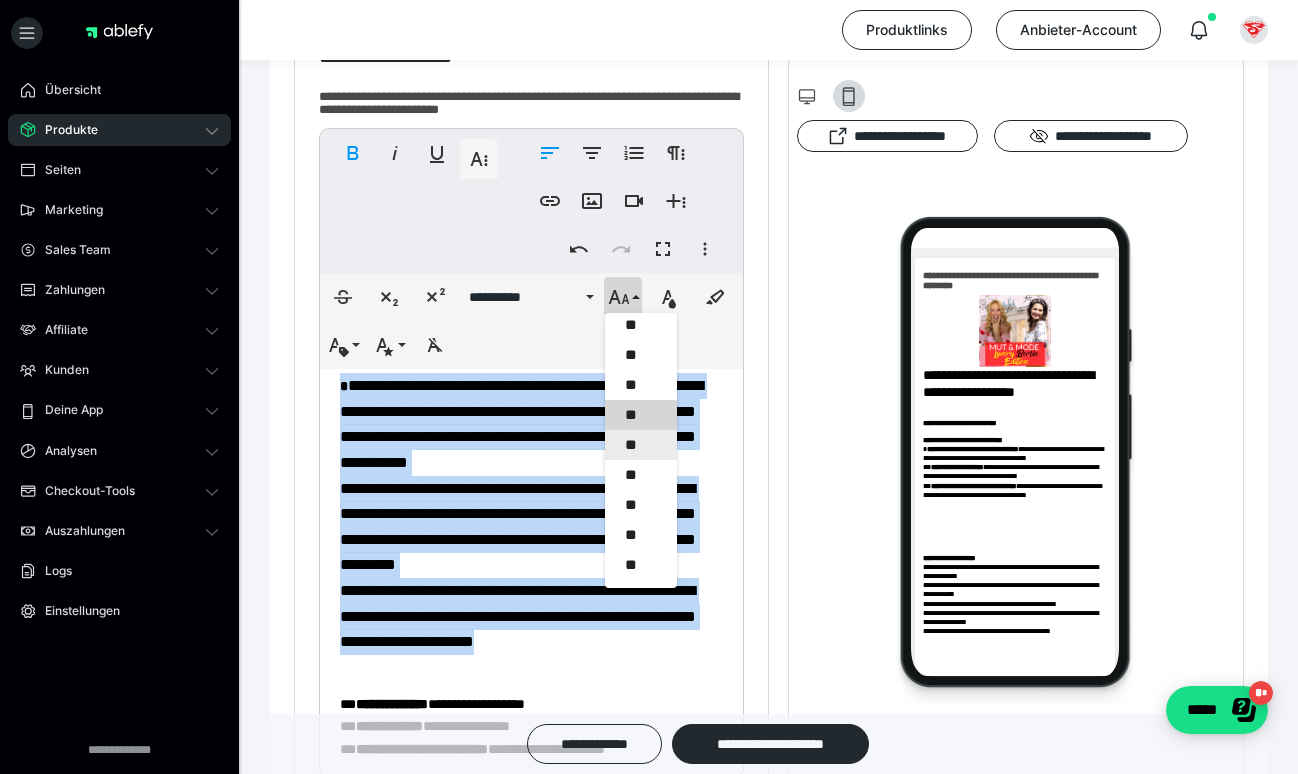 scroll, scrollTop: 279, scrollLeft: 0, axis: vertical 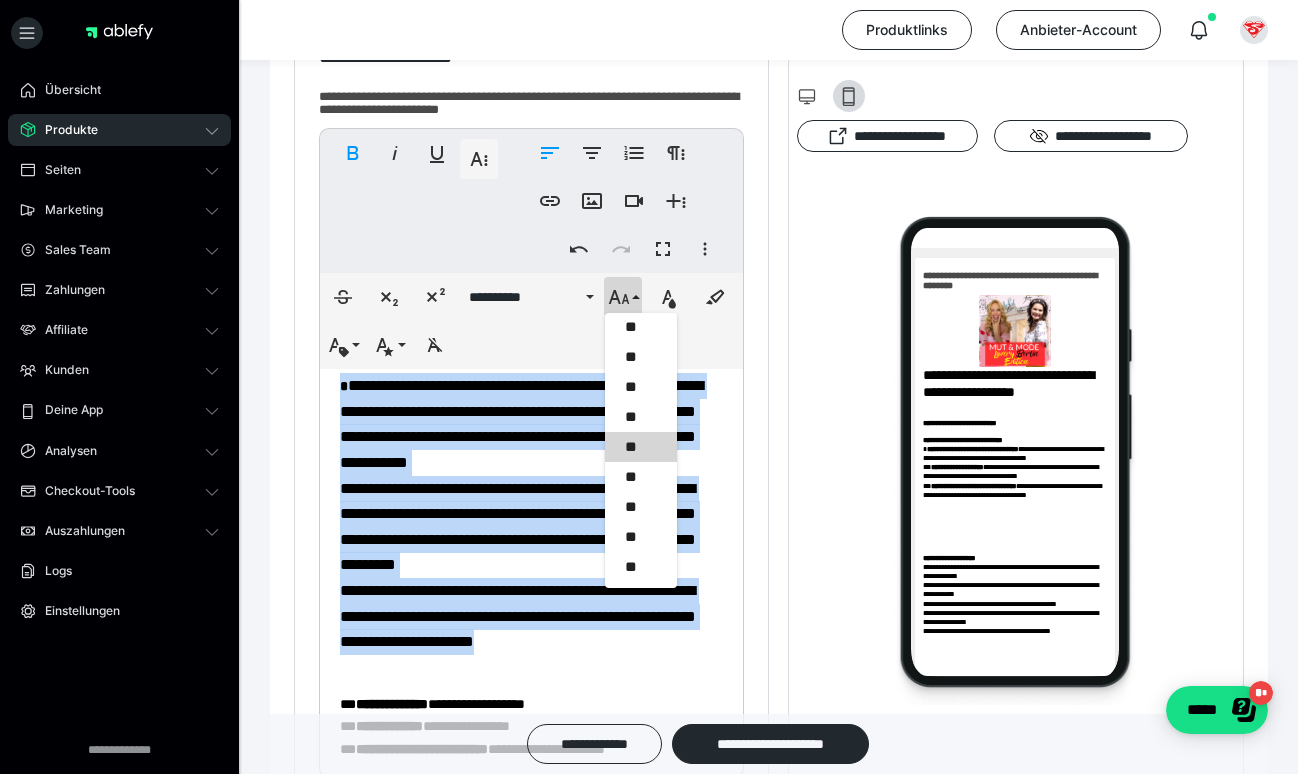 click on "**" at bounding box center [641, 447] 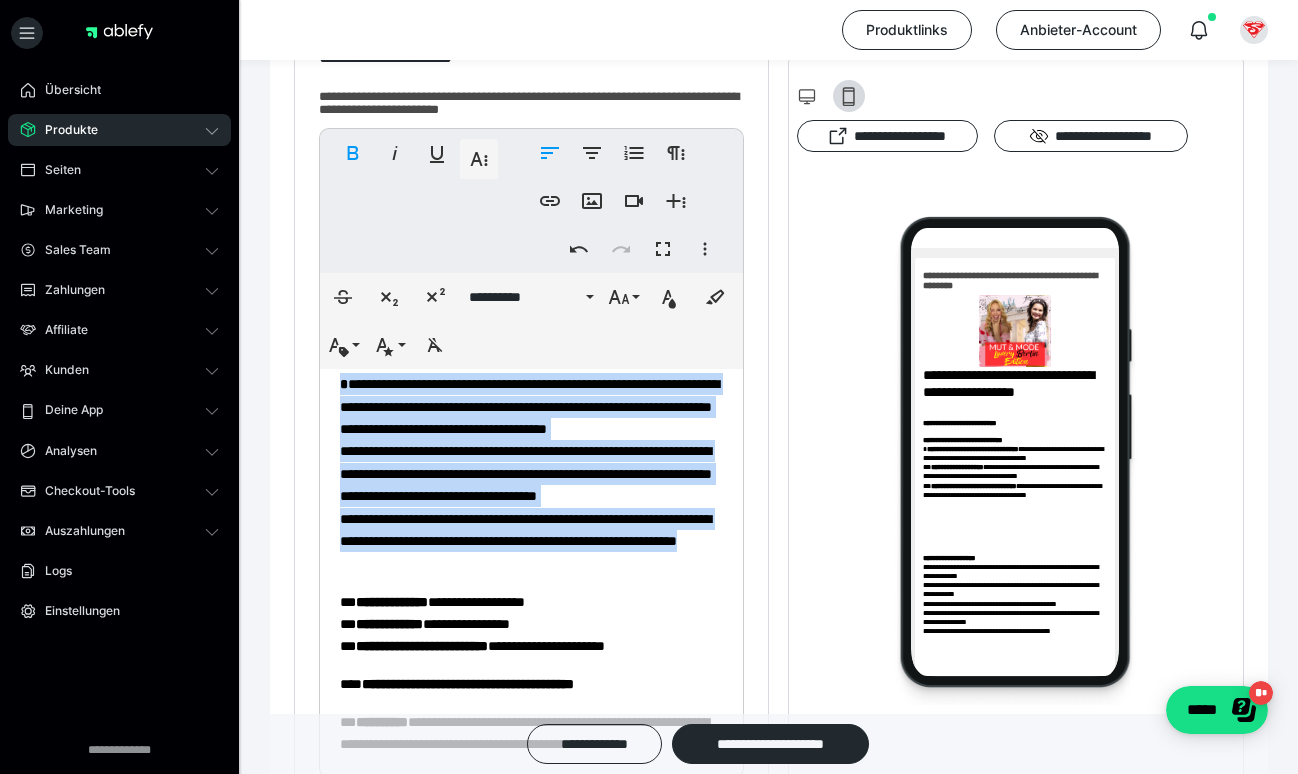 click on "**********" at bounding box center (529, 406) 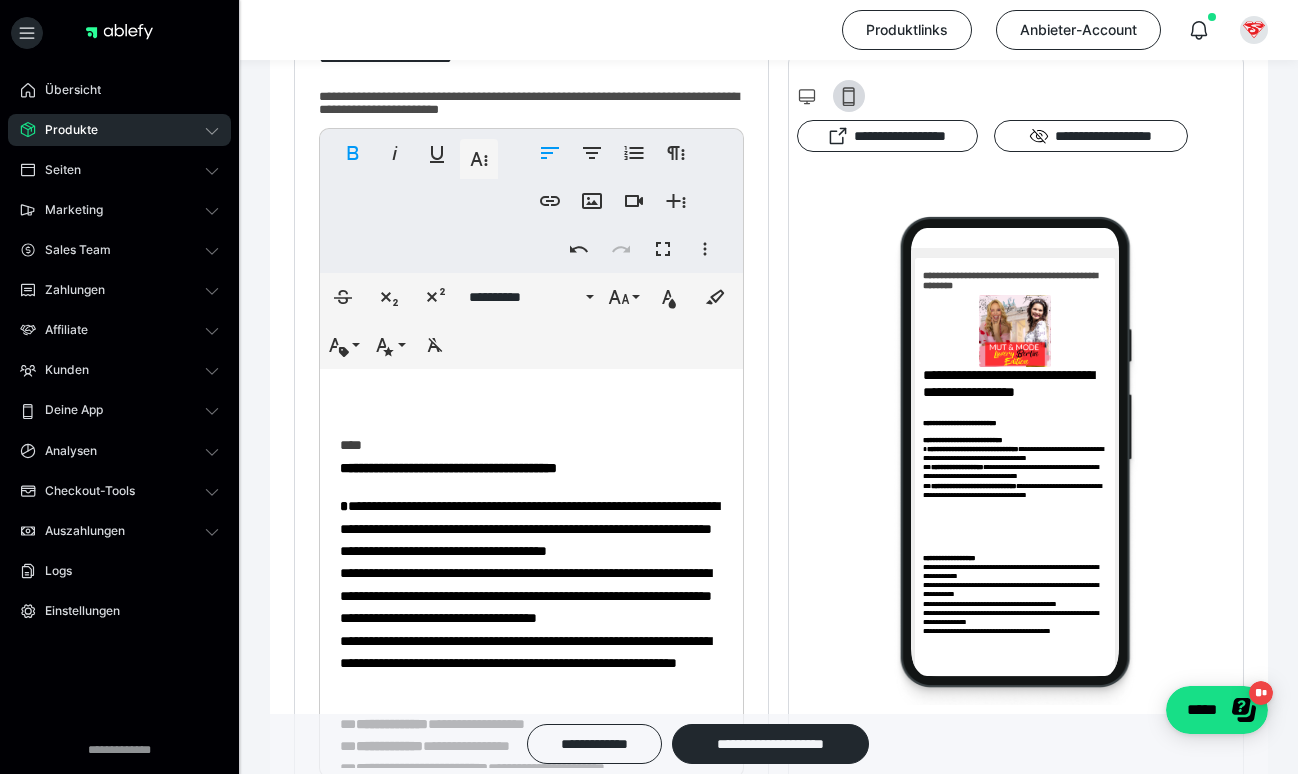 scroll, scrollTop: 483, scrollLeft: 0, axis: vertical 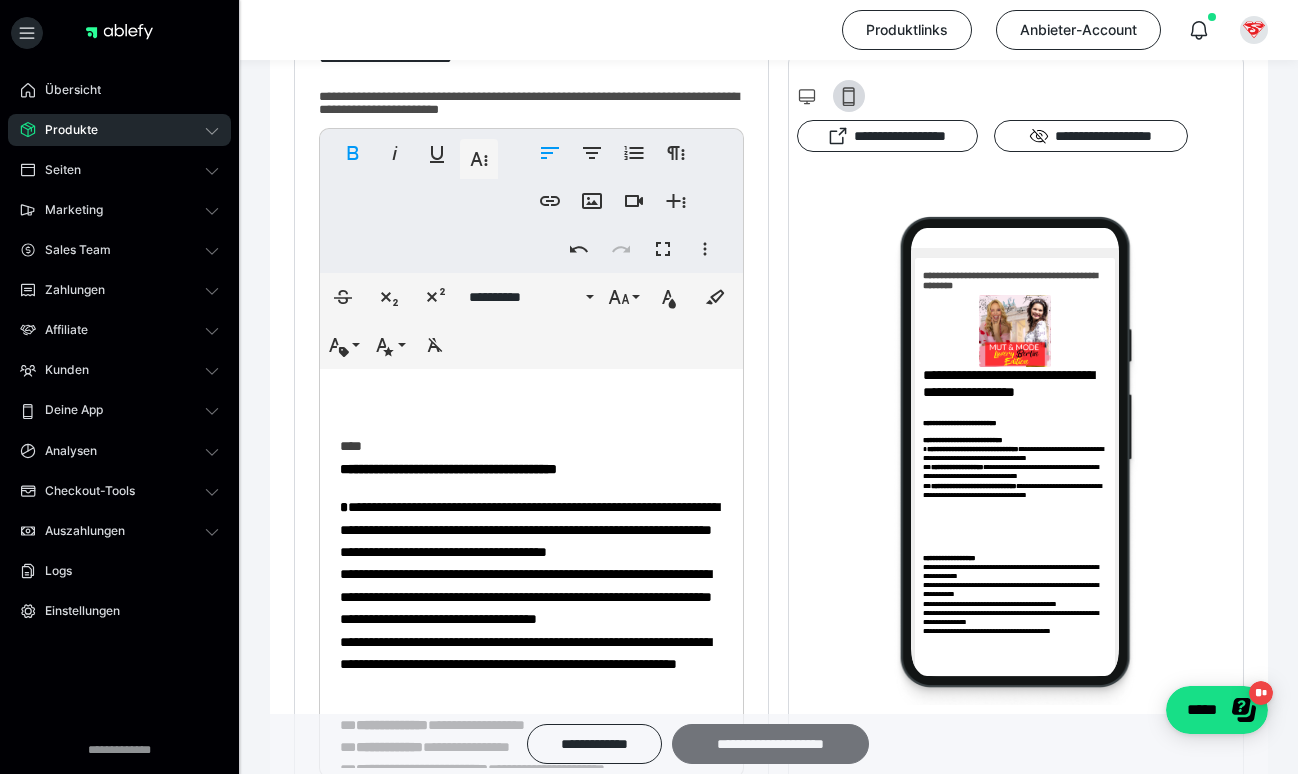 click on "**********" at bounding box center (770, 744) 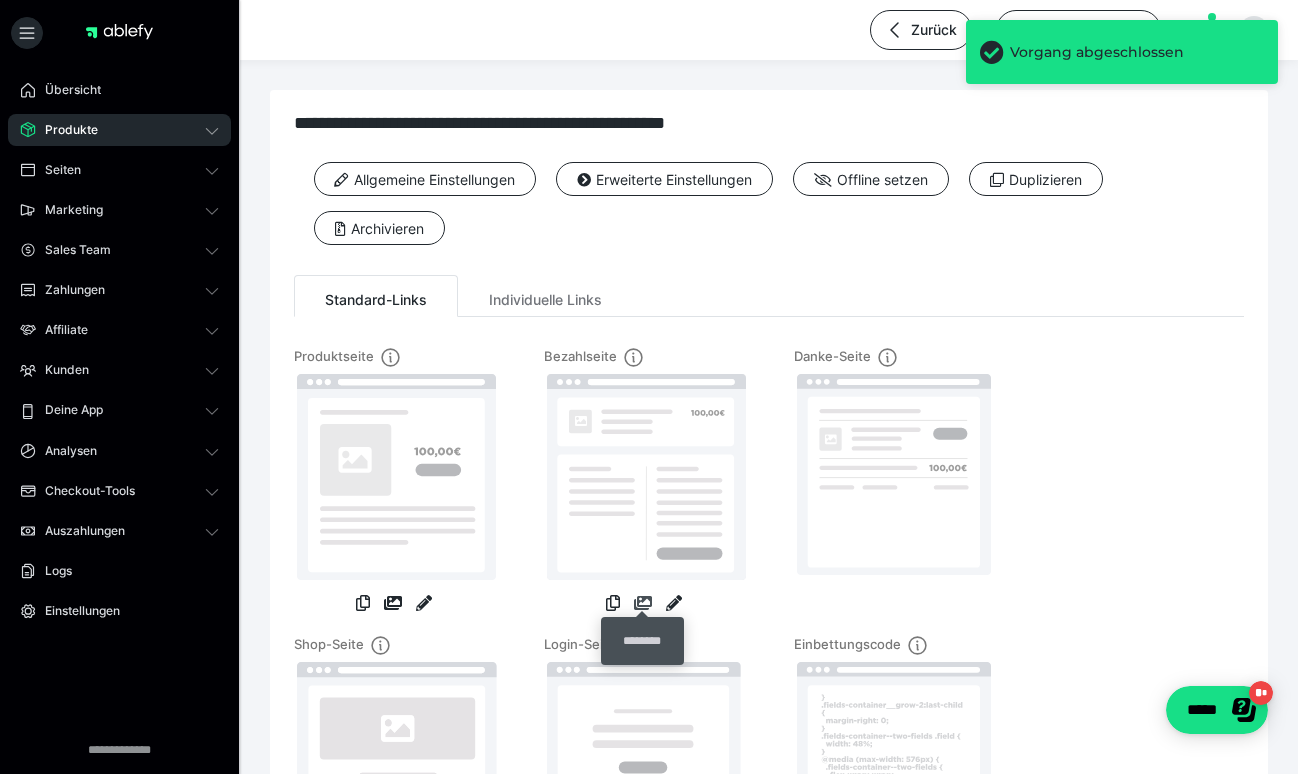 click at bounding box center (643, 603) 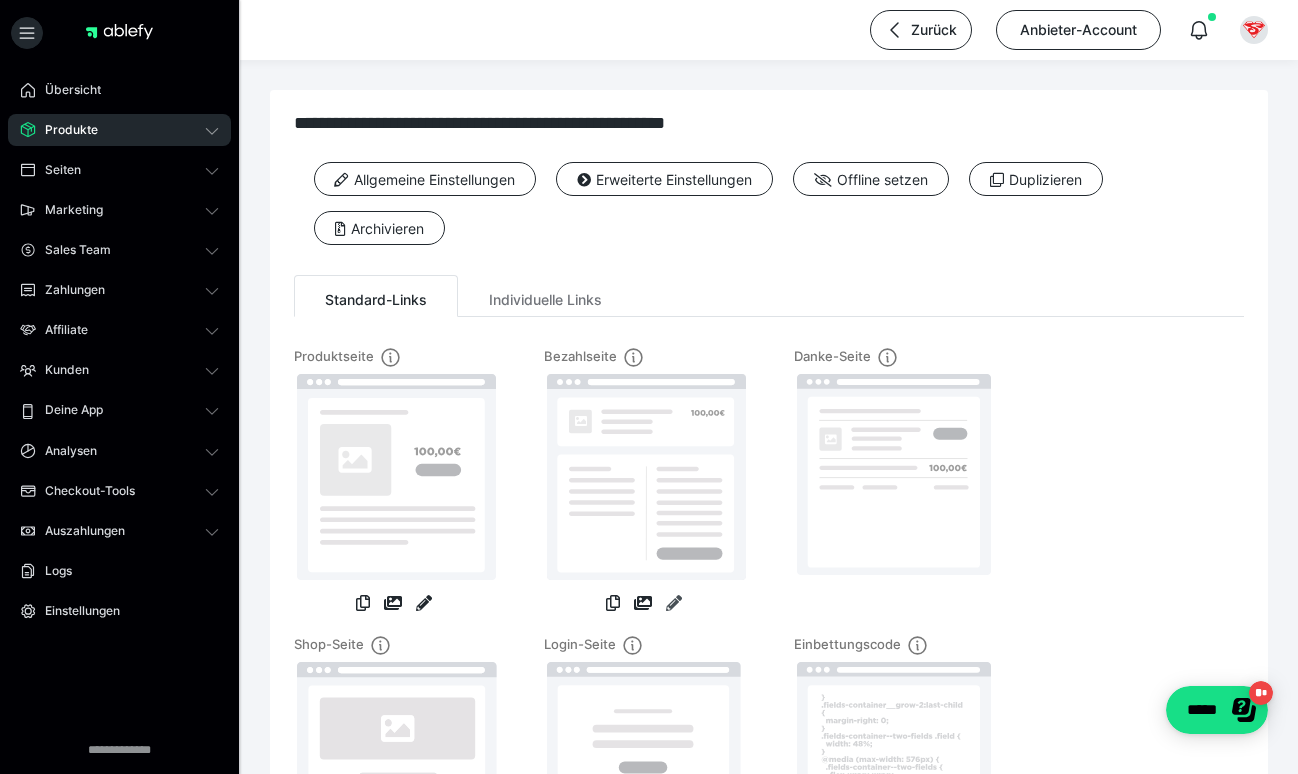 click at bounding box center [674, 603] 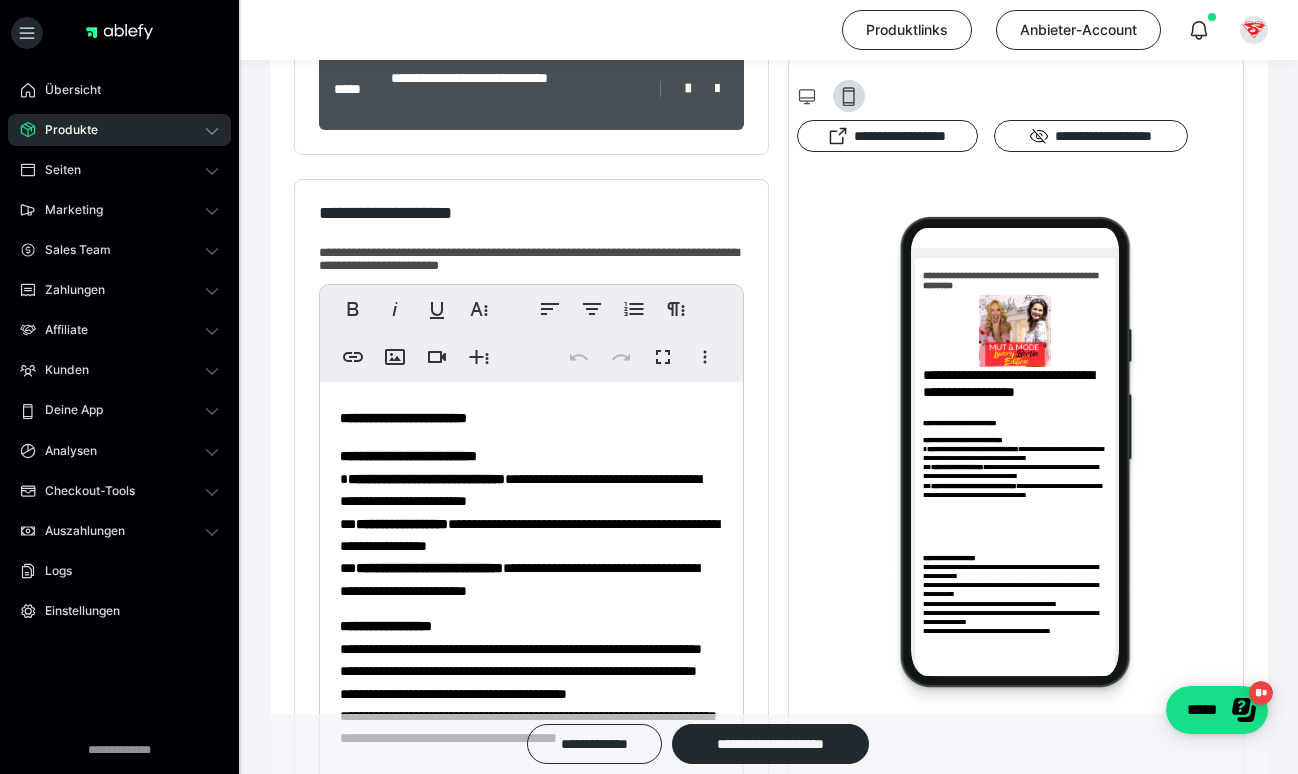 scroll, scrollTop: 0, scrollLeft: 0, axis: both 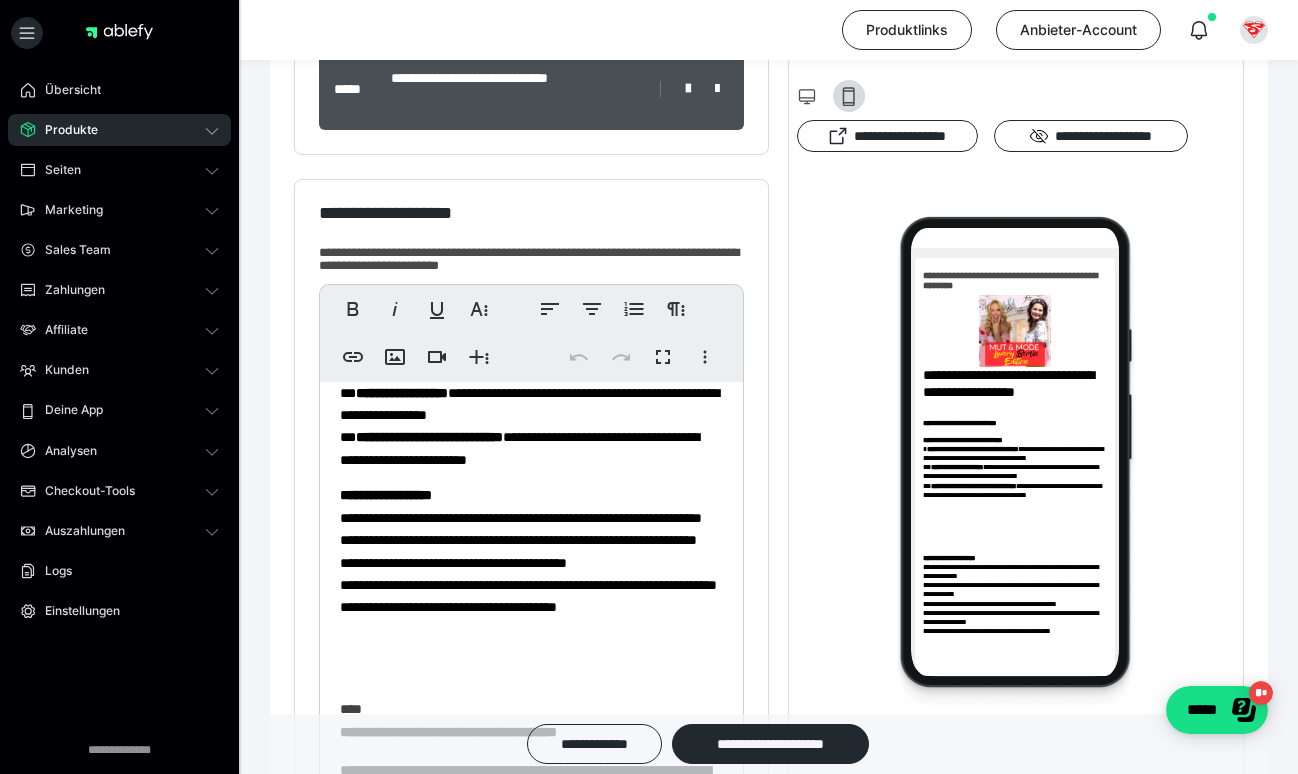 drag, startPoint x: 356, startPoint y: 520, endPoint x: 339, endPoint y: 519, distance: 17.029387 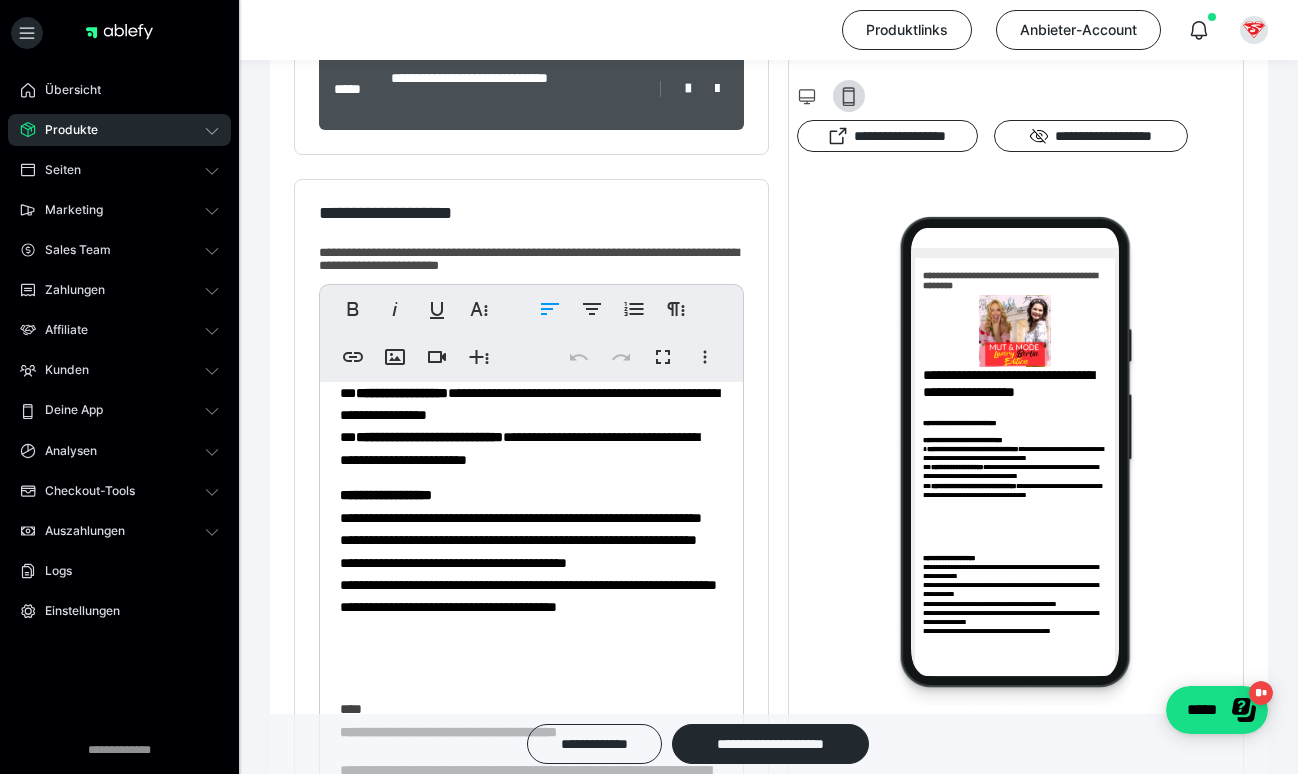 click on "**********" at bounding box center [531, 583] 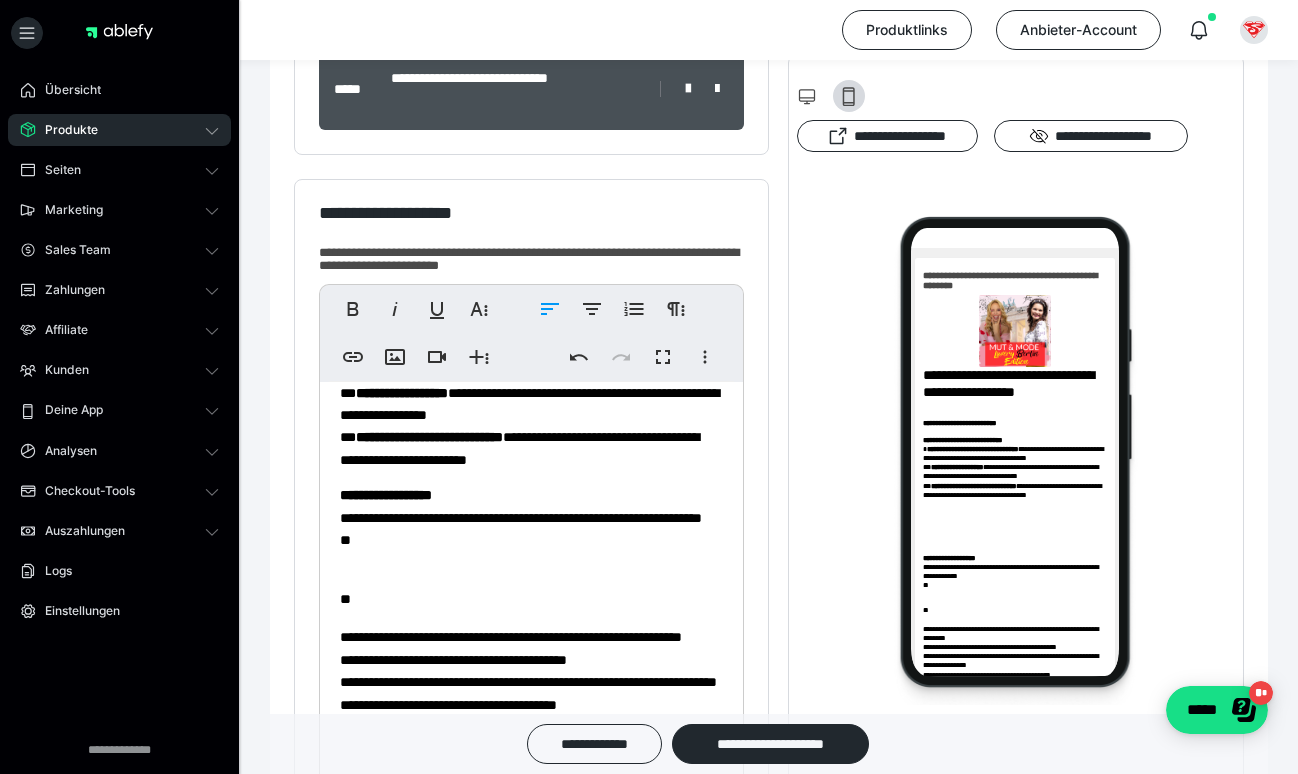 click on "**********" at bounding box center (531, 528) 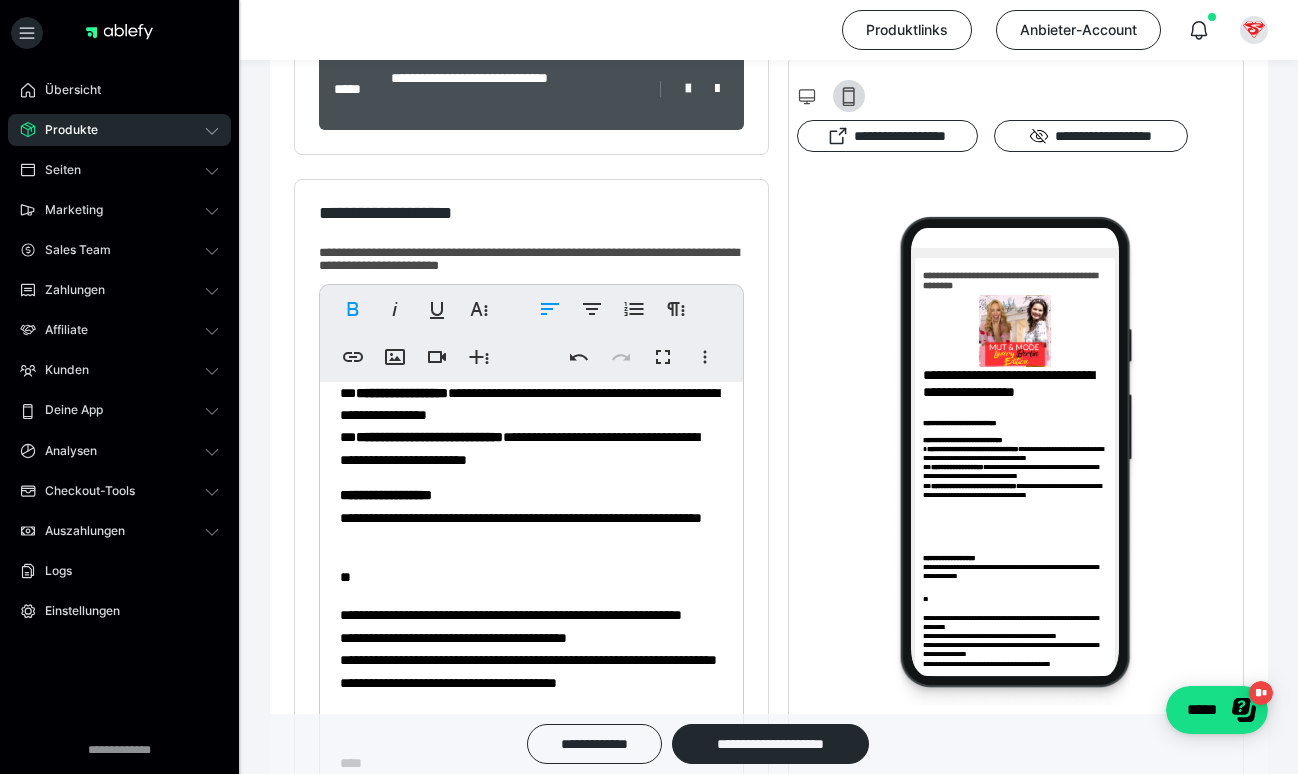 click on "**********" at bounding box center (531, 750) 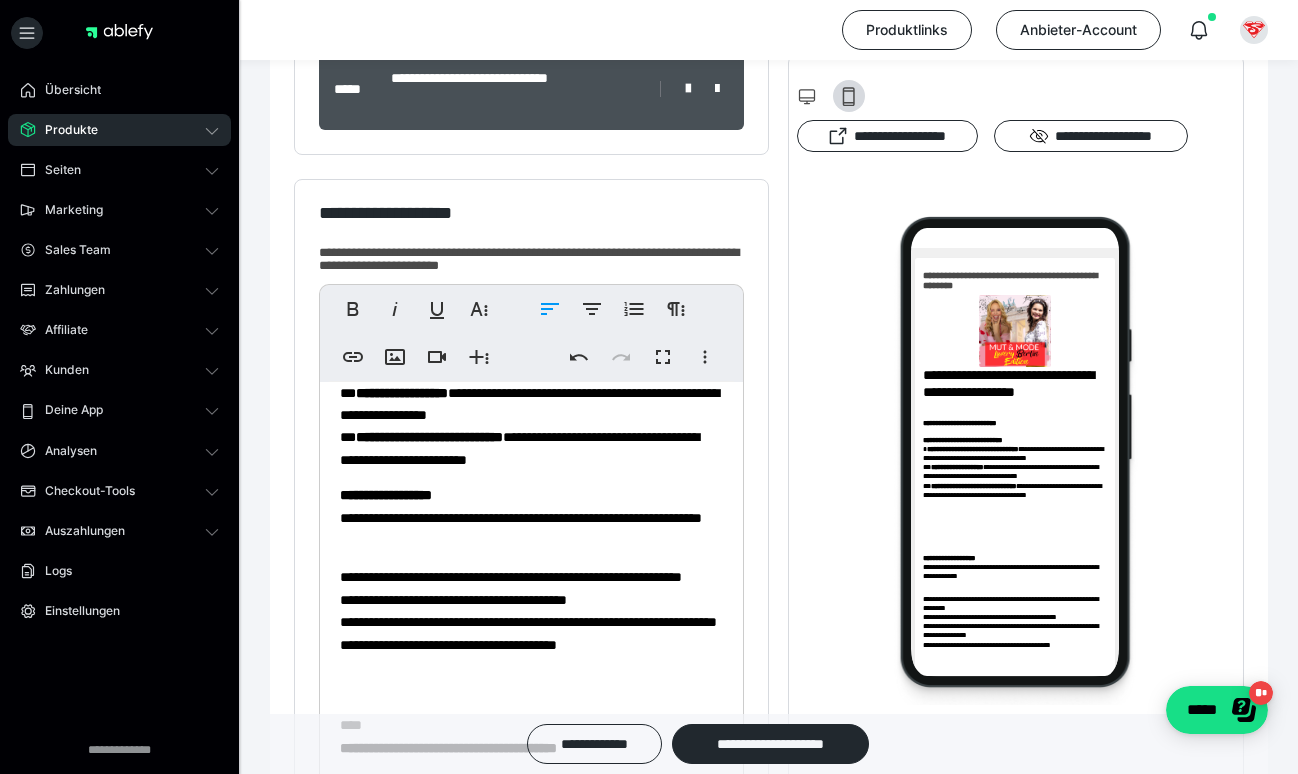 click on "**********" at bounding box center [531, 517] 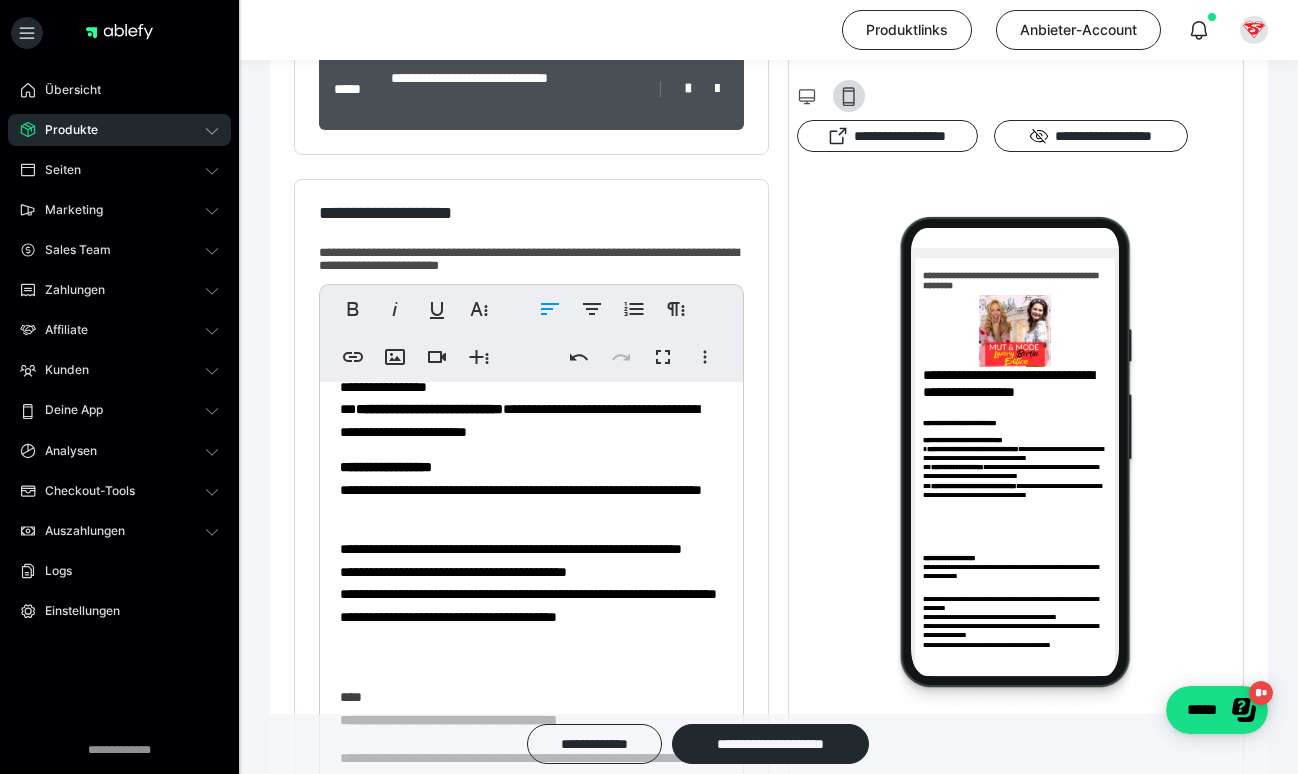scroll, scrollTop: 258, scrollLeft: 0, axis: vertical 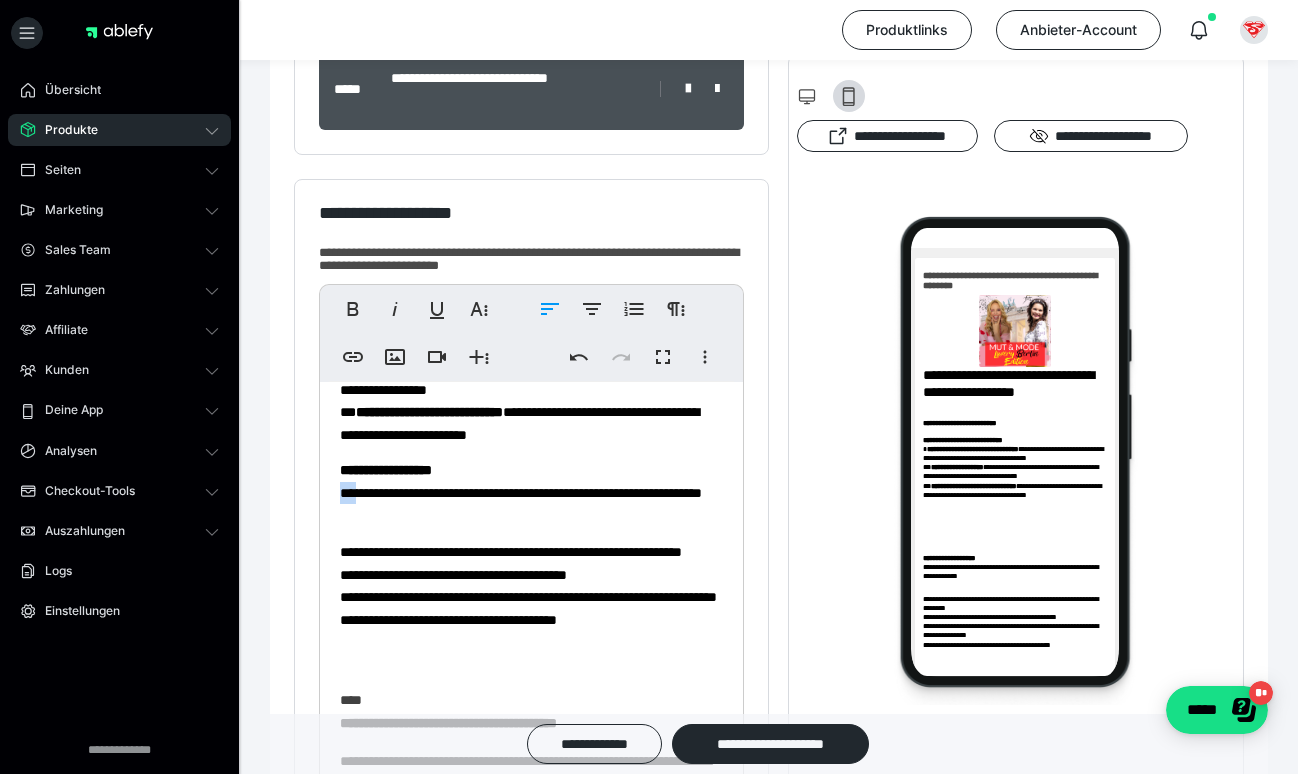 drag, startPoint x: 363, startPoint y: 492, endPoint x: 335, endPoint y: 492, distance: 28 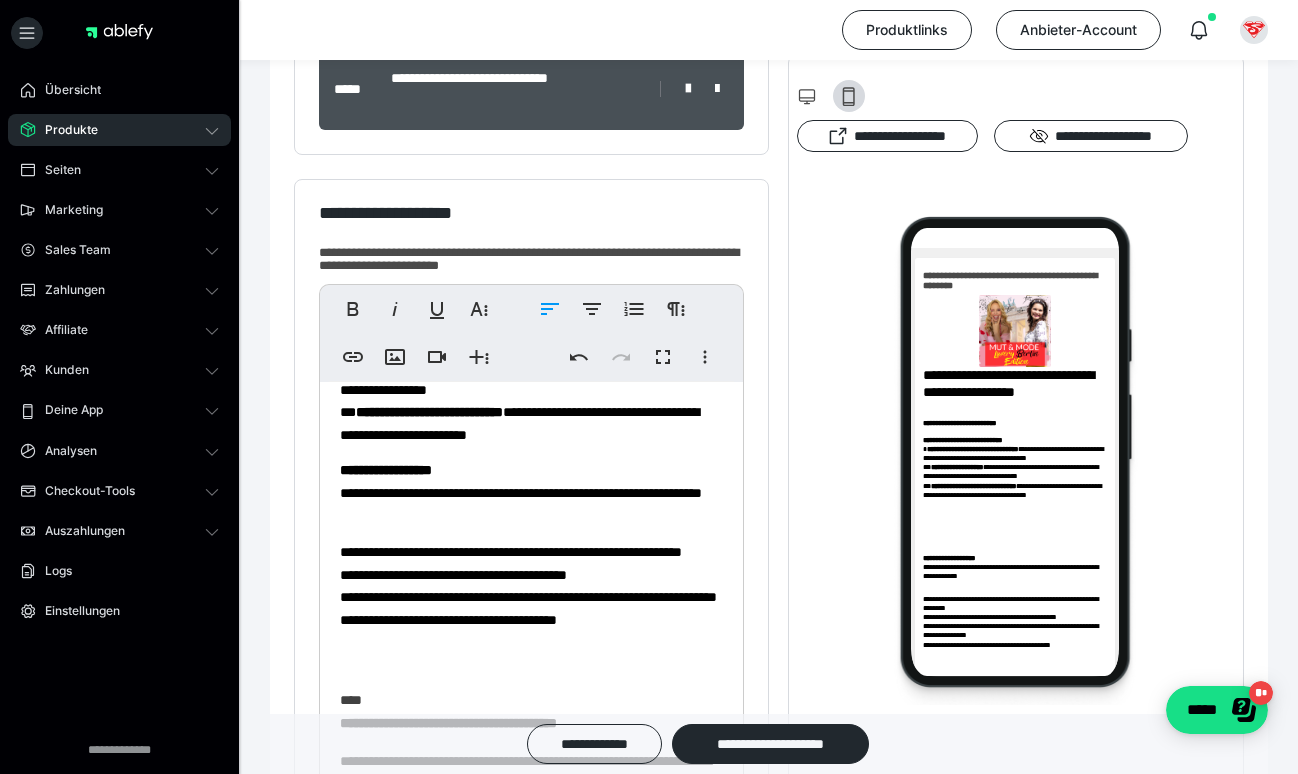 click on "**********" at bounding box center [531, 607] 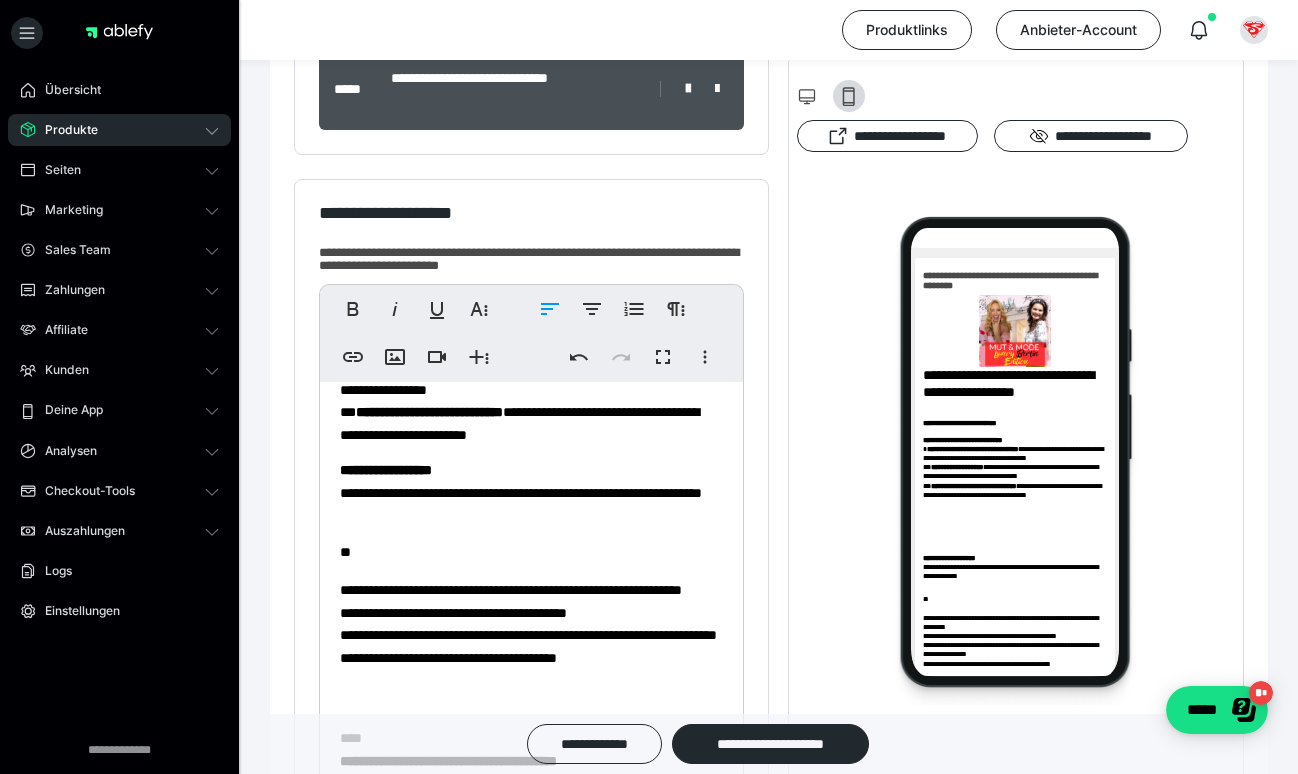 click on "**********" at bounding box center (531, 645) 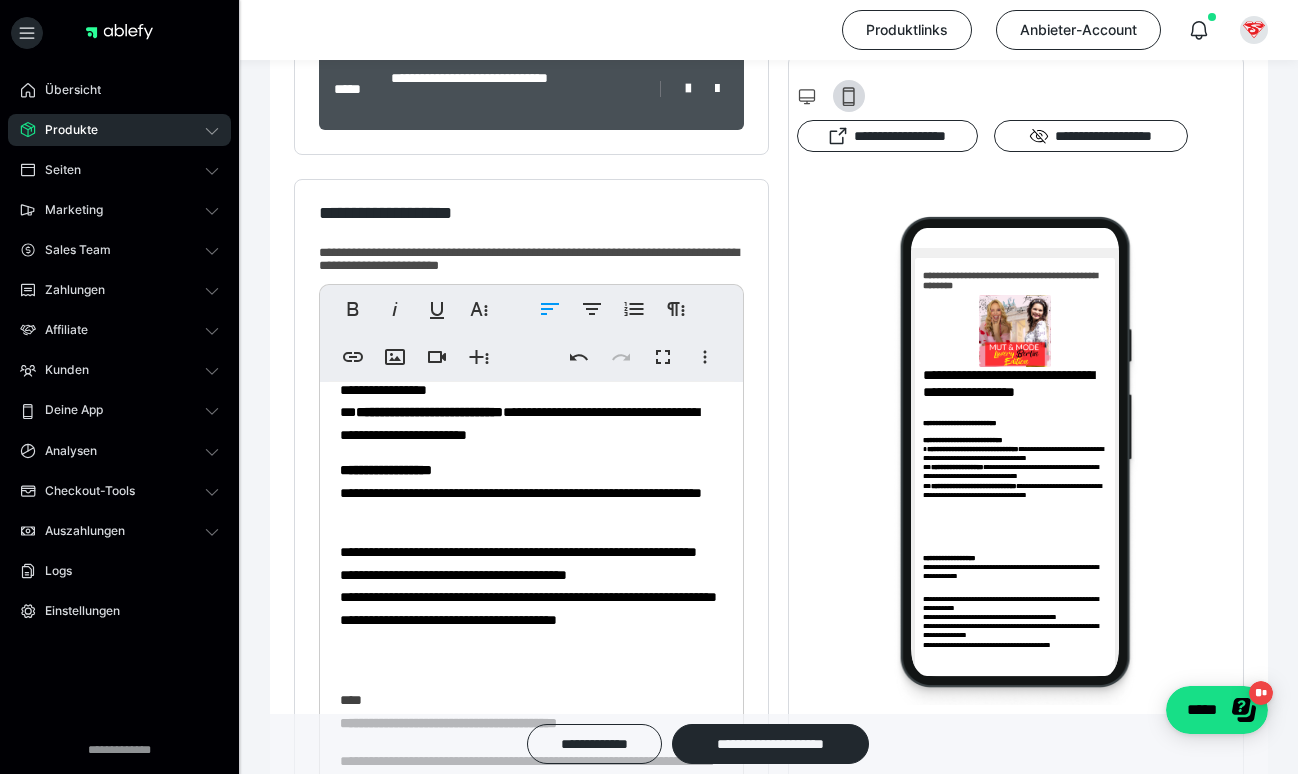 click on "**********" at bounding box center (531, 706) 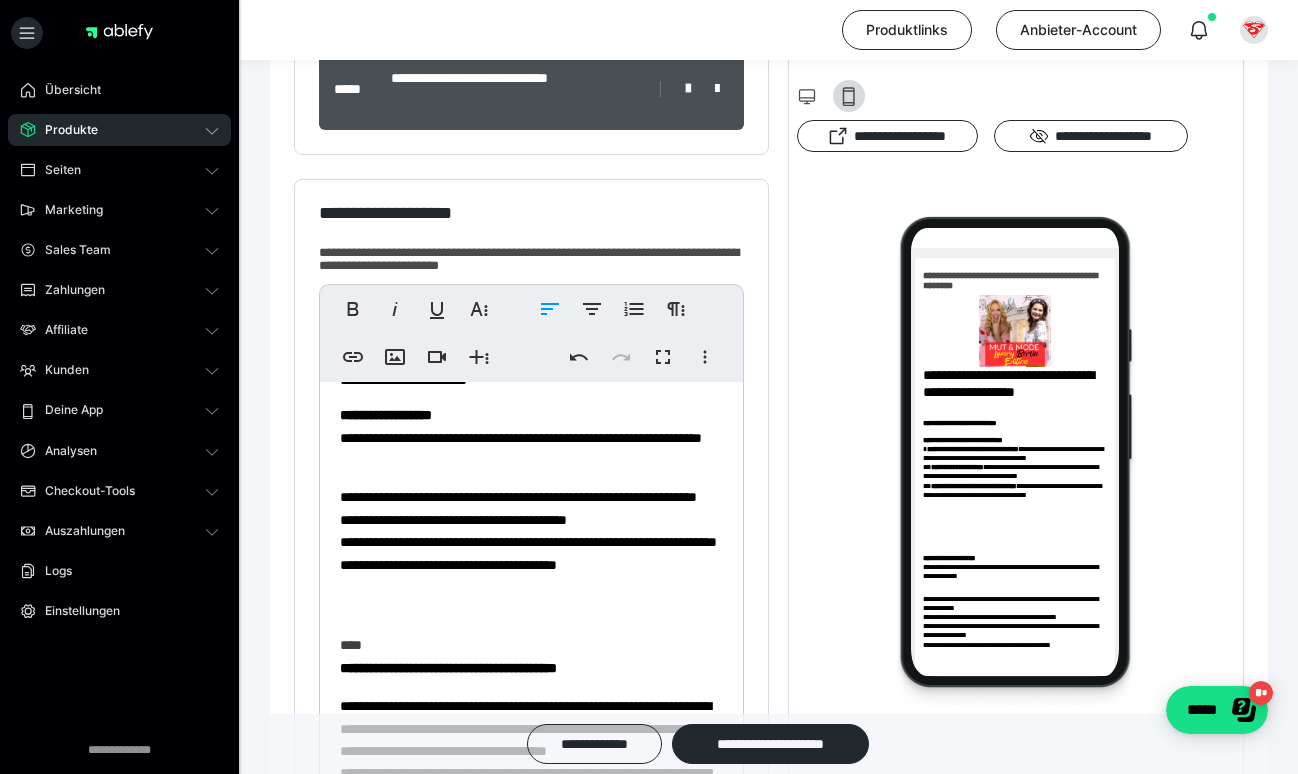 scroll, scrollTop: 337, scrollLeft: 0, axis: vertical 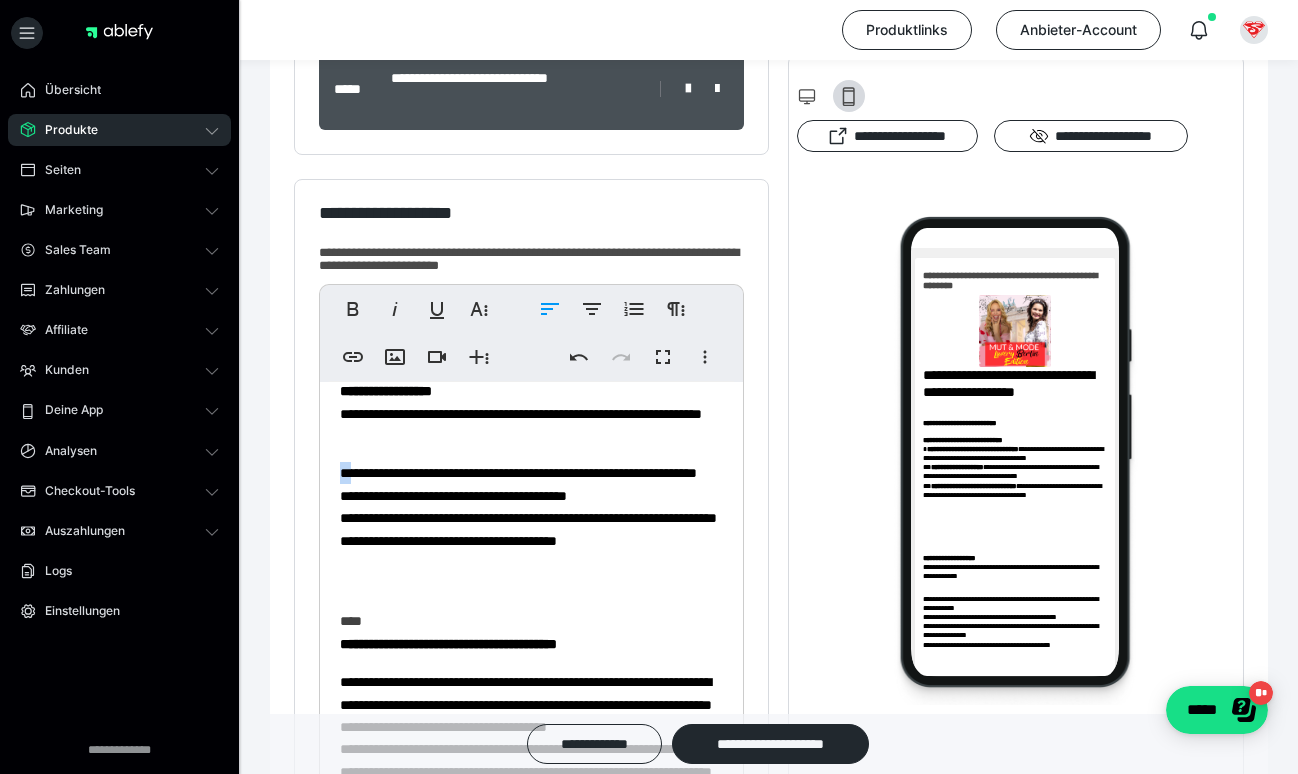 drag, startPoint x: 358, startPoint y: 470, endPoint x: 344, endPoint y: 470, distance: 14 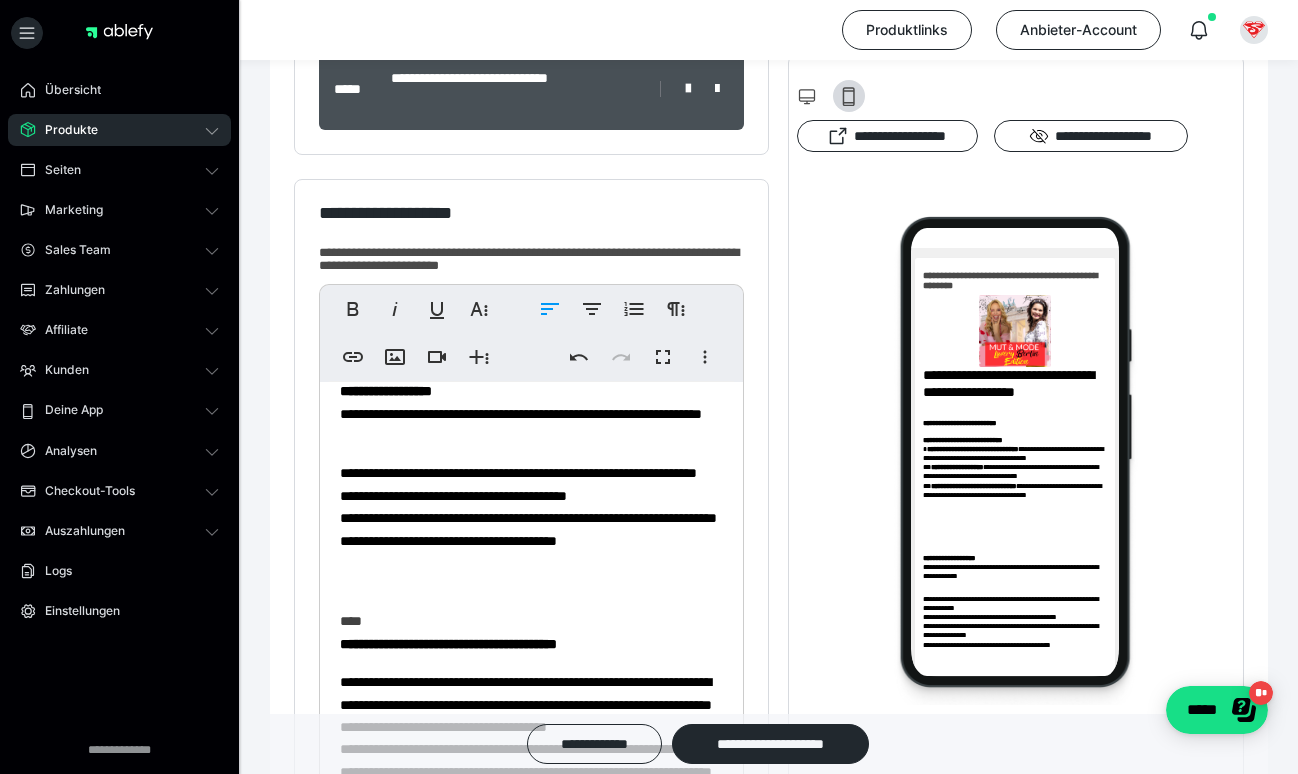 click on "**********" at bounding box center (531, 528) 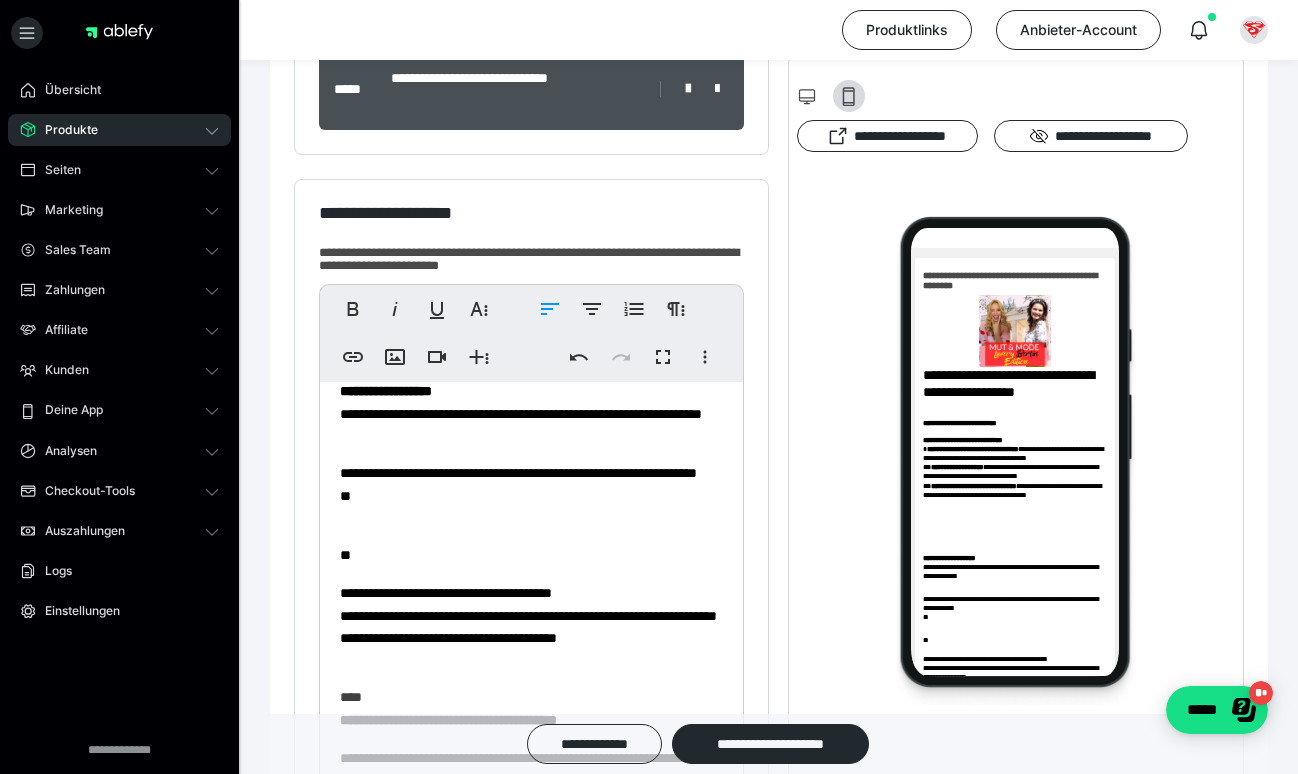 click on "**********" at bounding box center [531, 626] 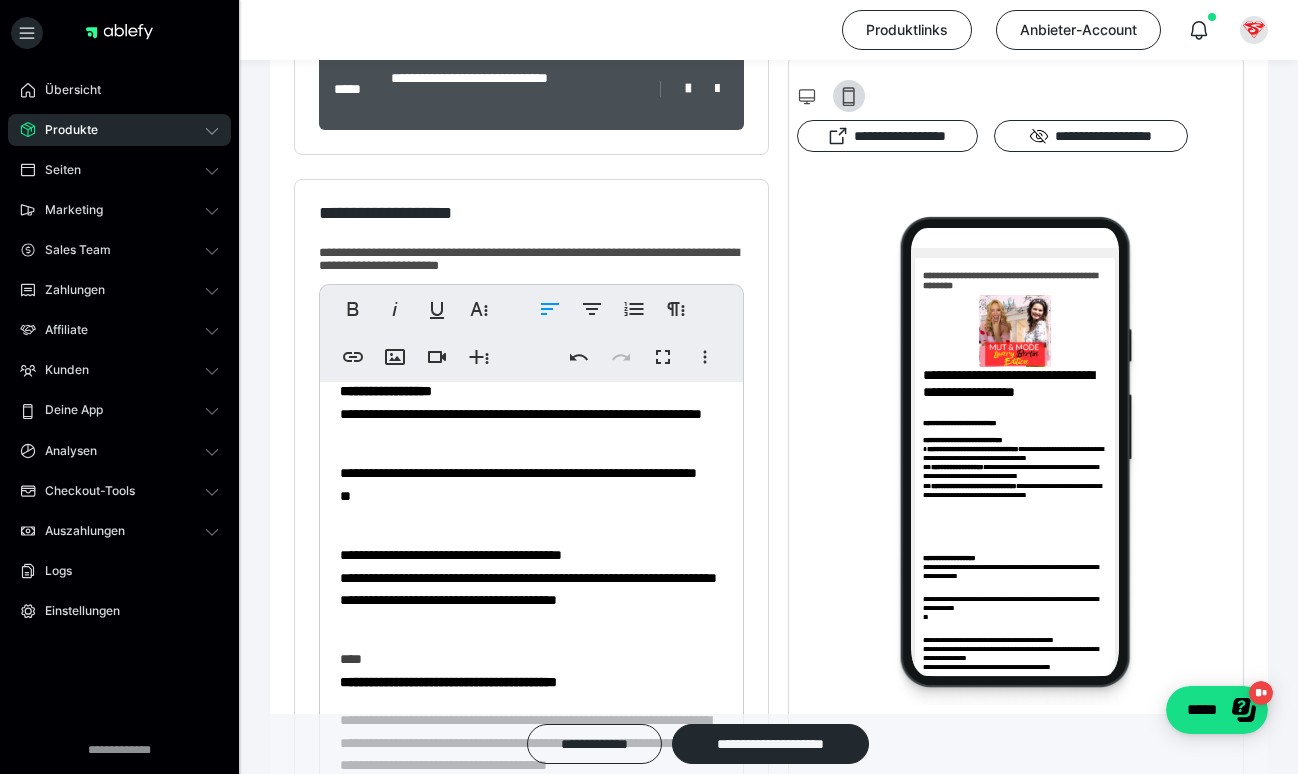 click on "**********" at bounding box center (531, 646) 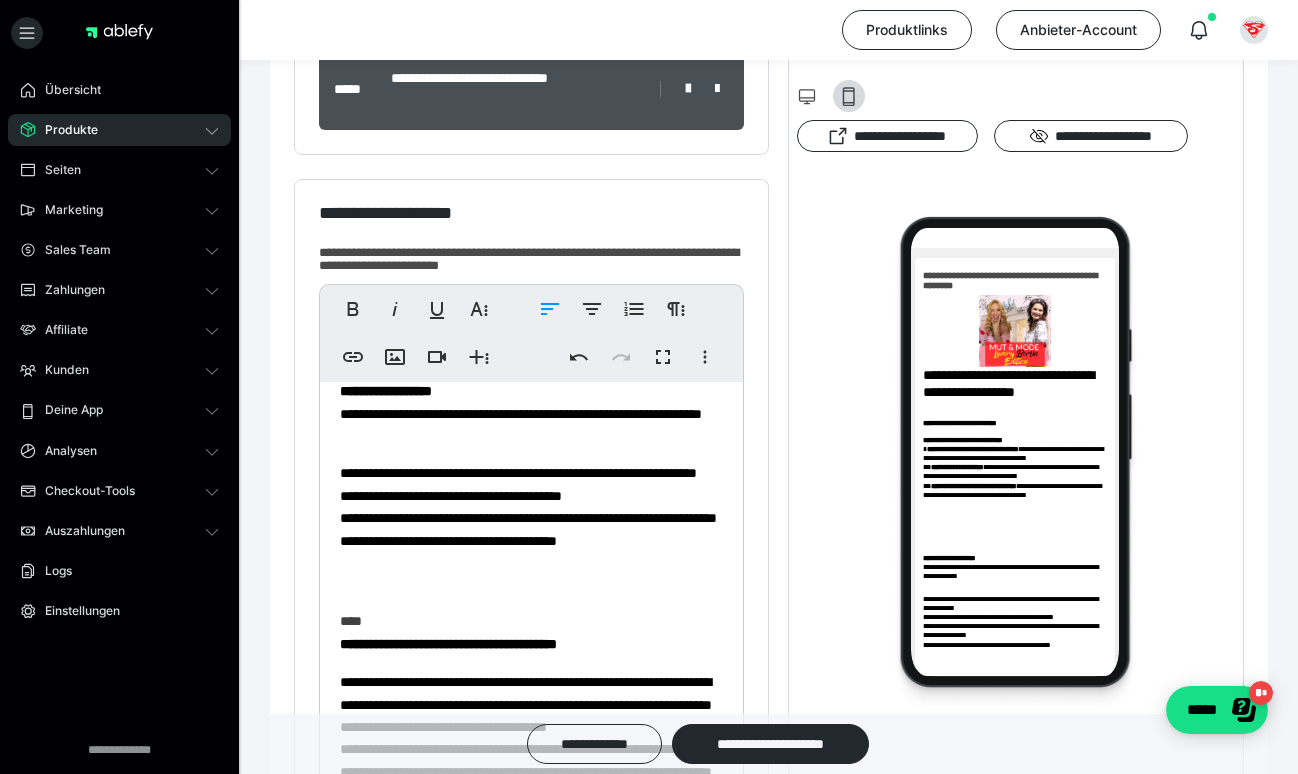click on "**********" at bounding box center (531, 528) 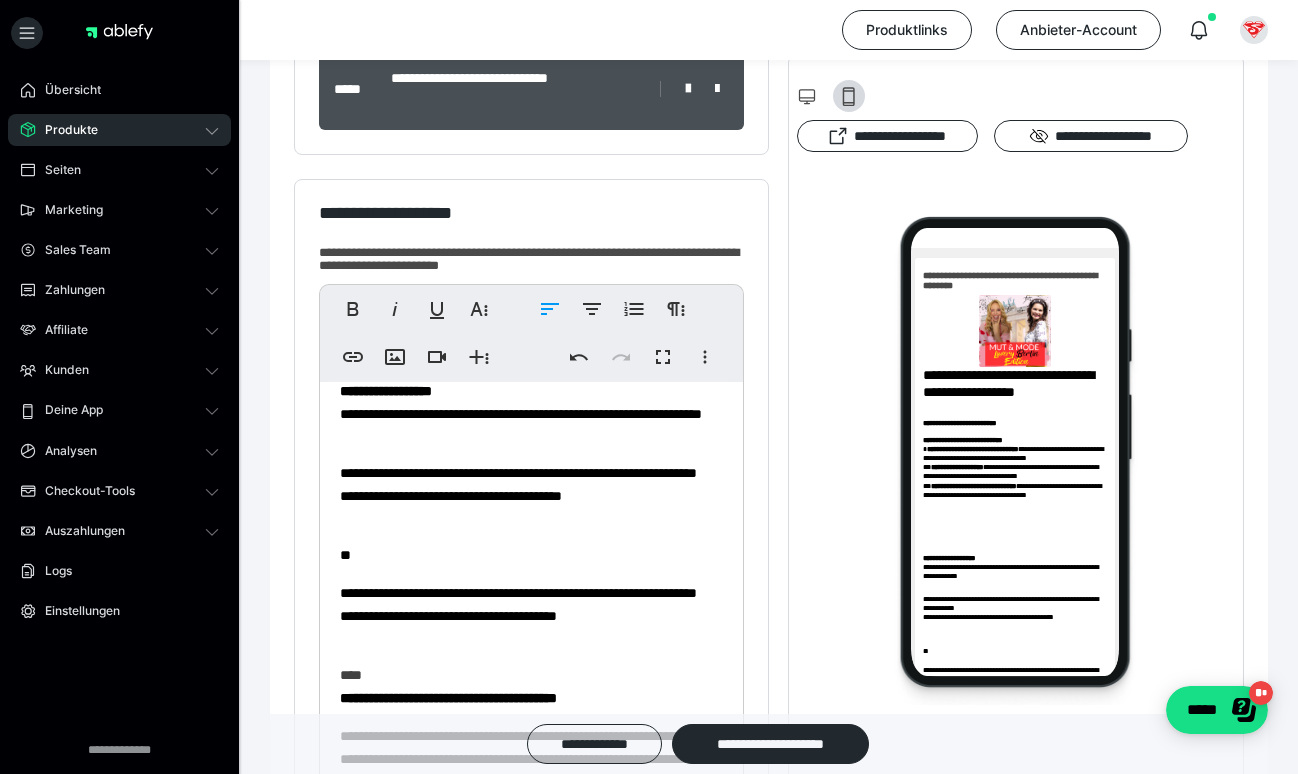 click on "**********" at bounding box center (531, 654) 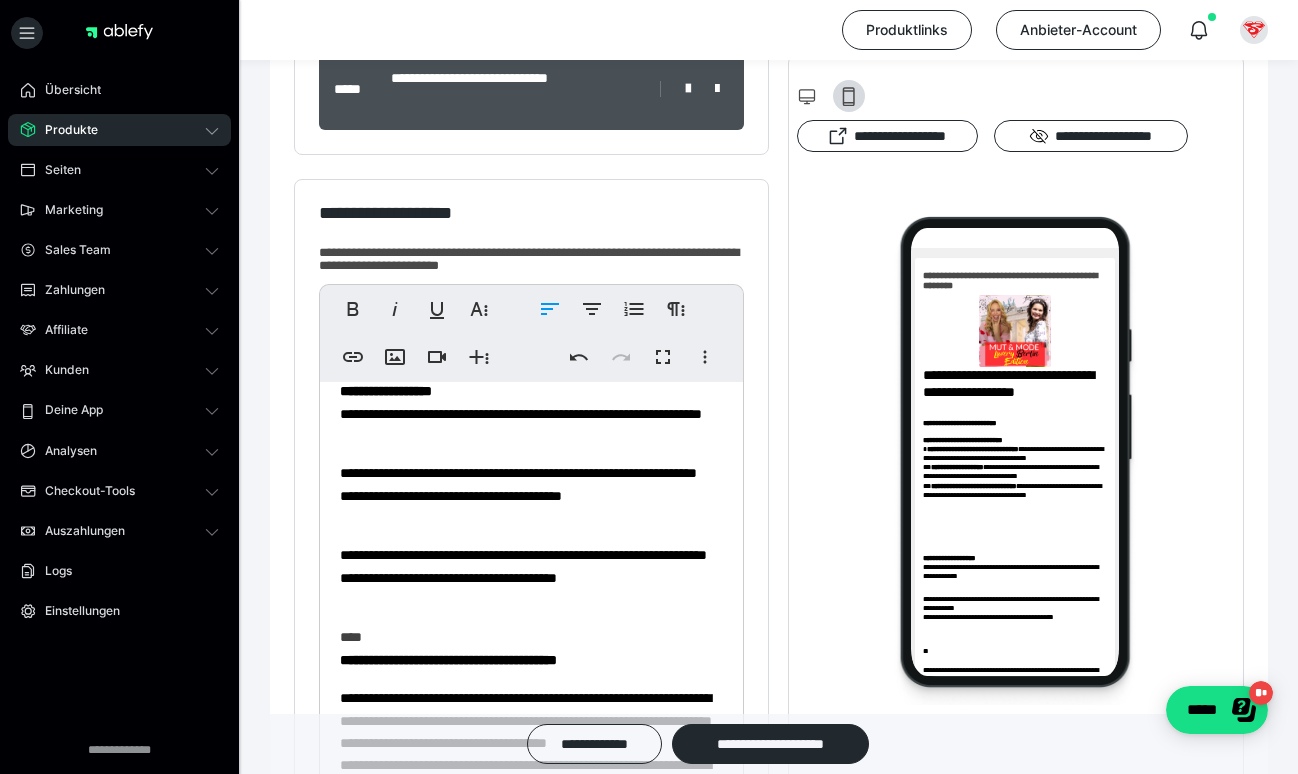 type 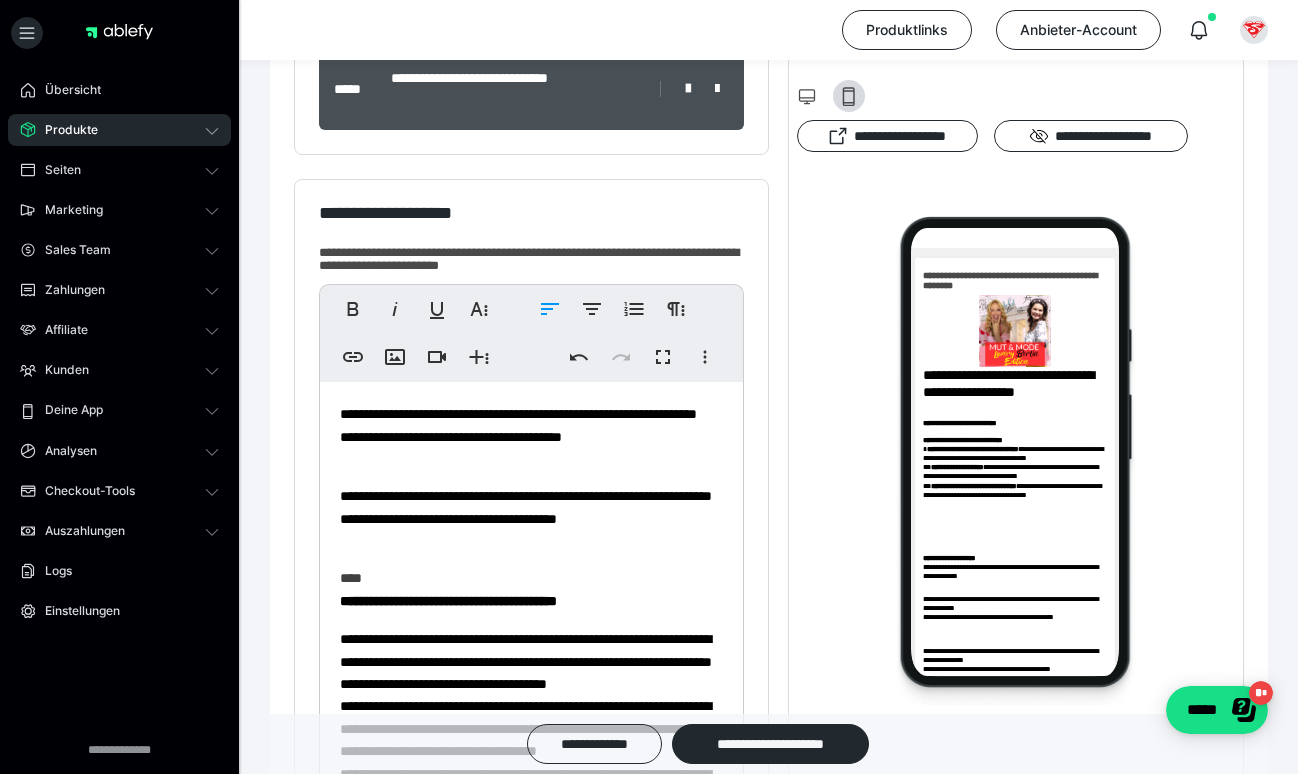 scroll, scrollTop: 397, scrollLeft: 0, axis: vertical 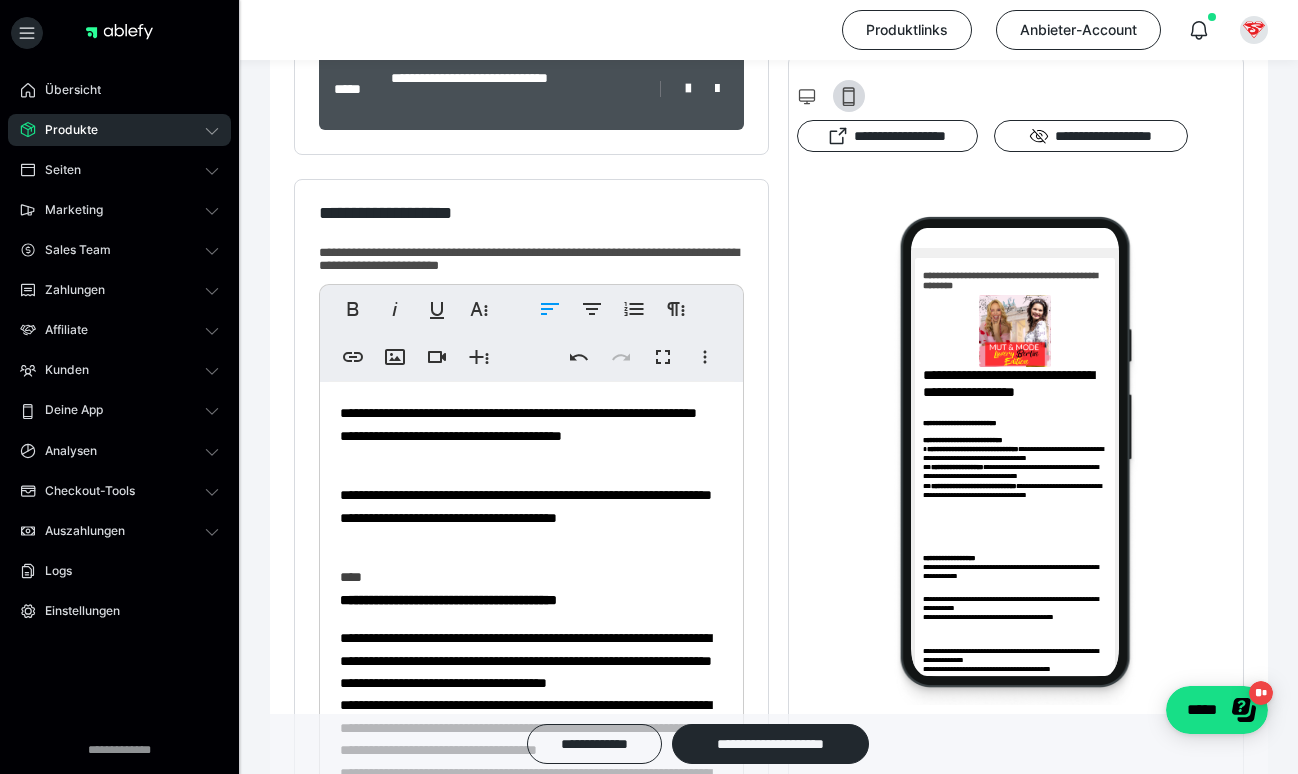 click on "**********" at bounding box center (531, 517) 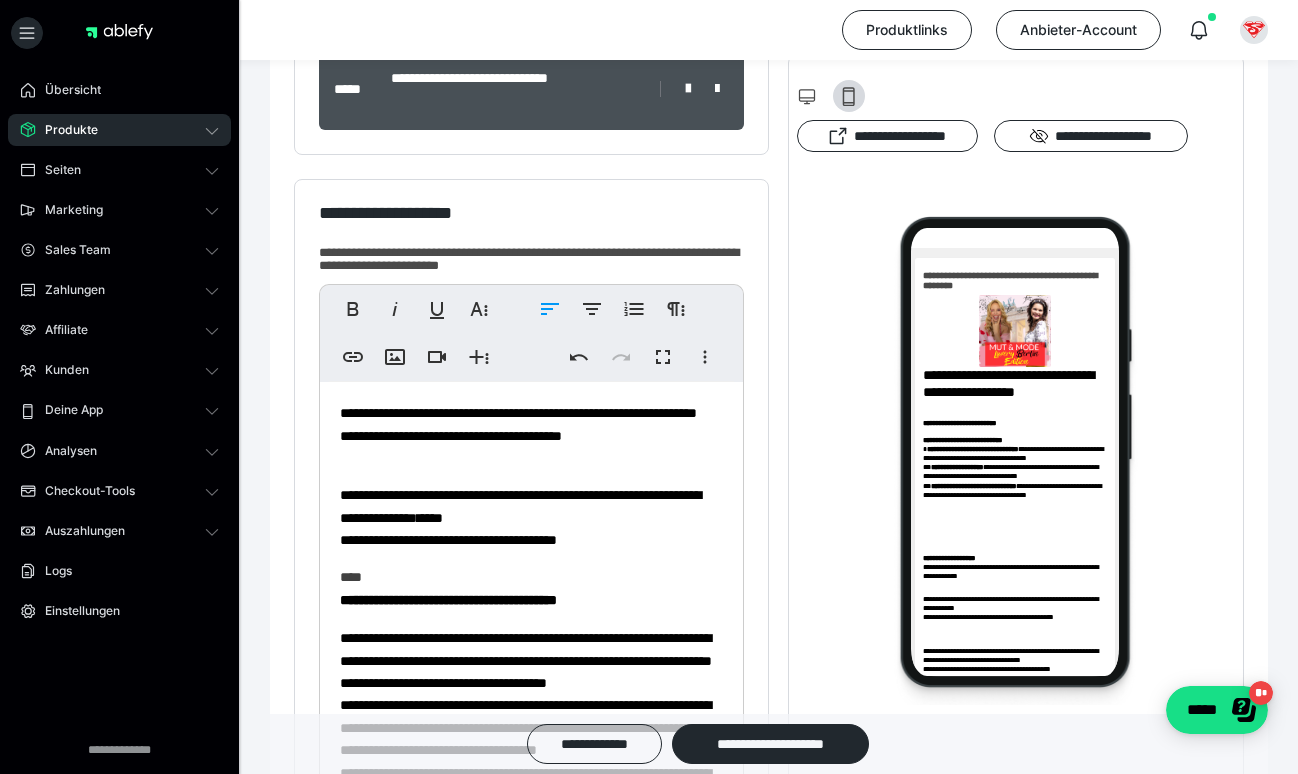 click on "**********" at bounding box center (531, 517) 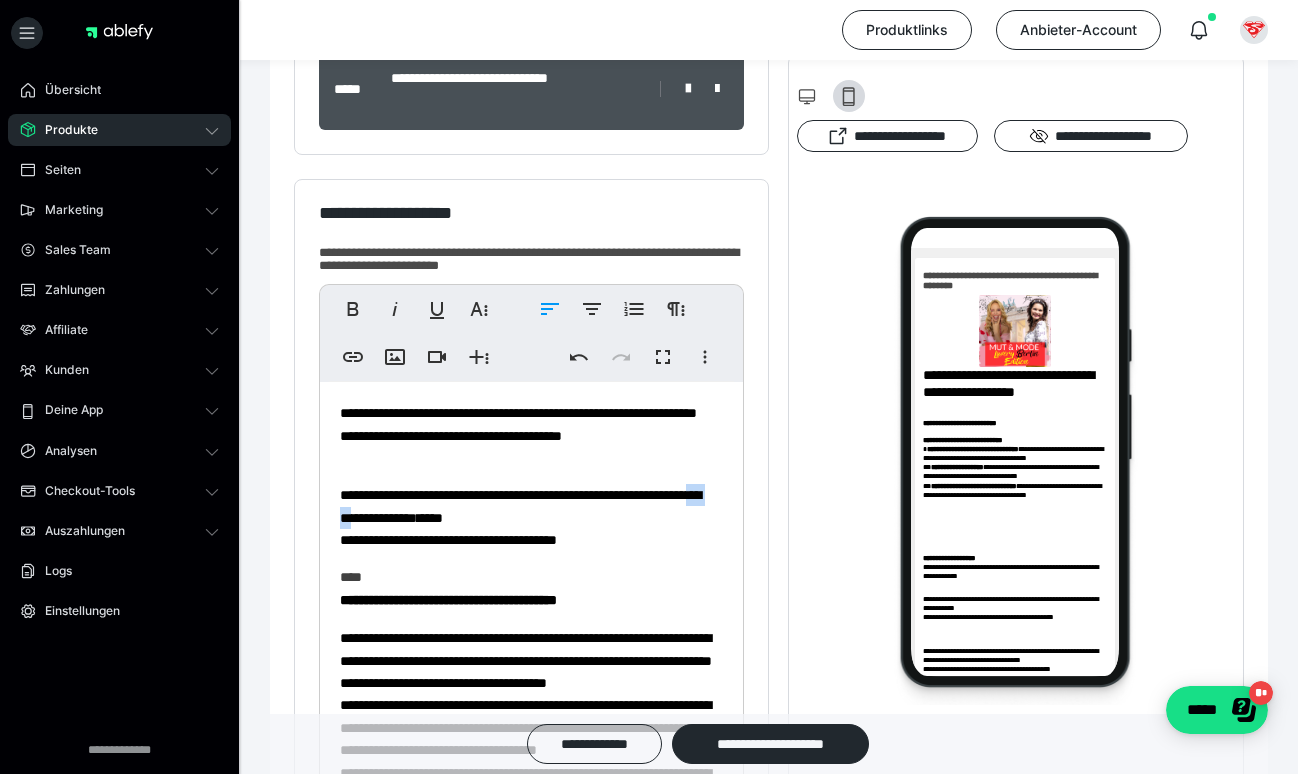 click on "**********" at bounding box center [531, 517] 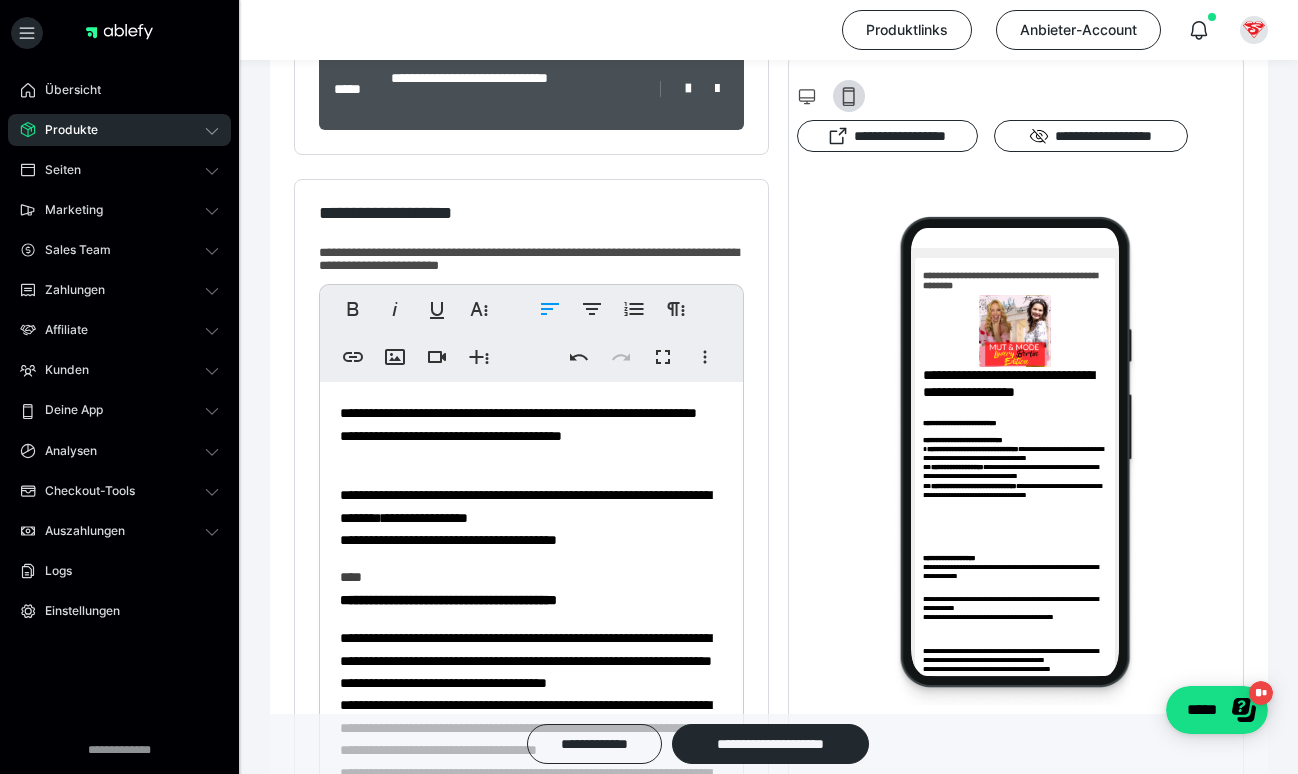 click on "**********" at bounding box center [531, 517] 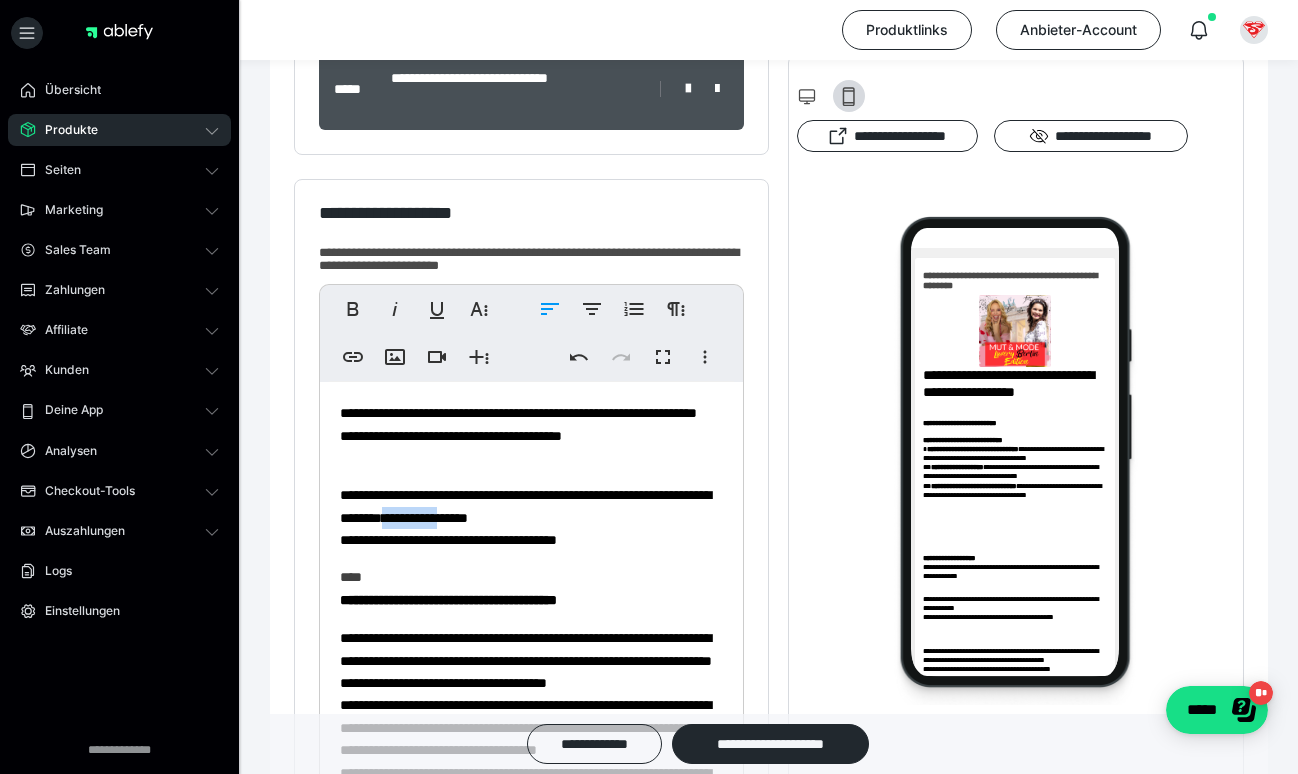 click on "**********" at bounding box center (531, 517) 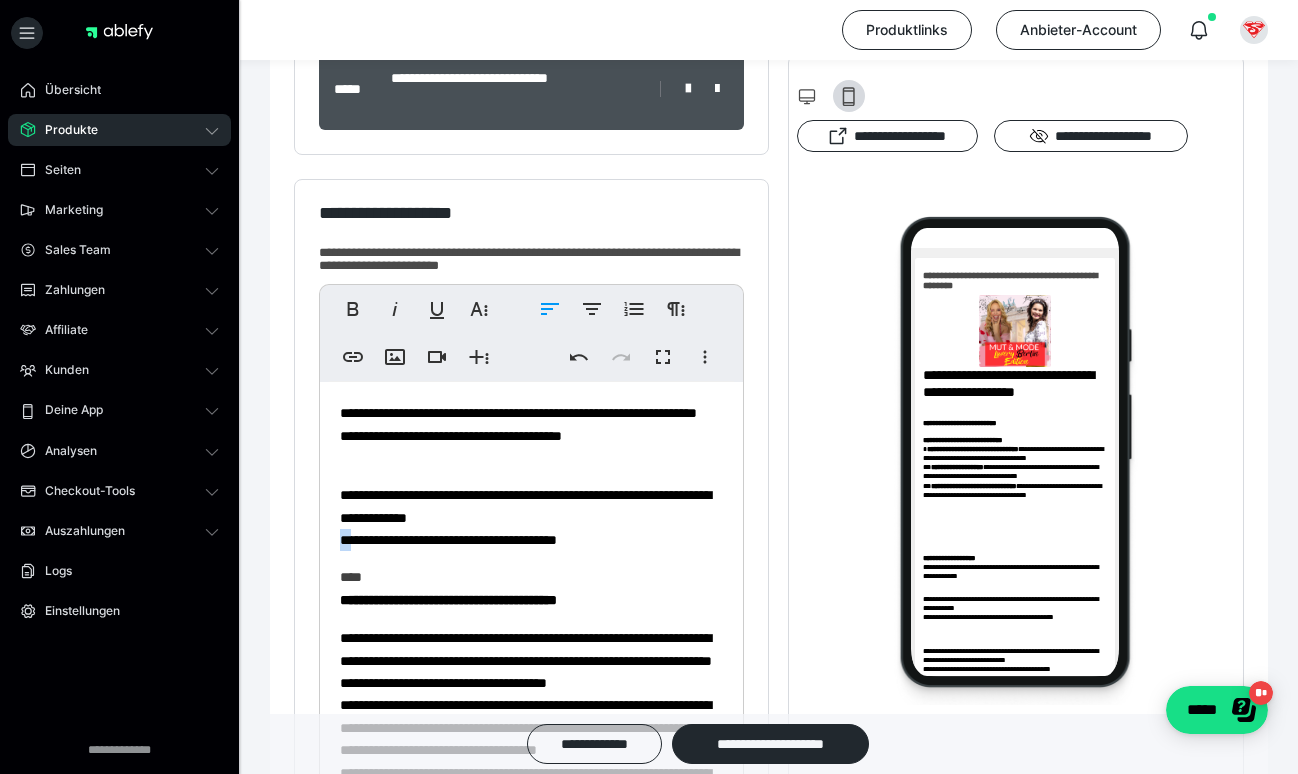 drag, startPoint x: 358, startPoint y: 540, endPoint x: 334, endPoint y: 540, distance: 24 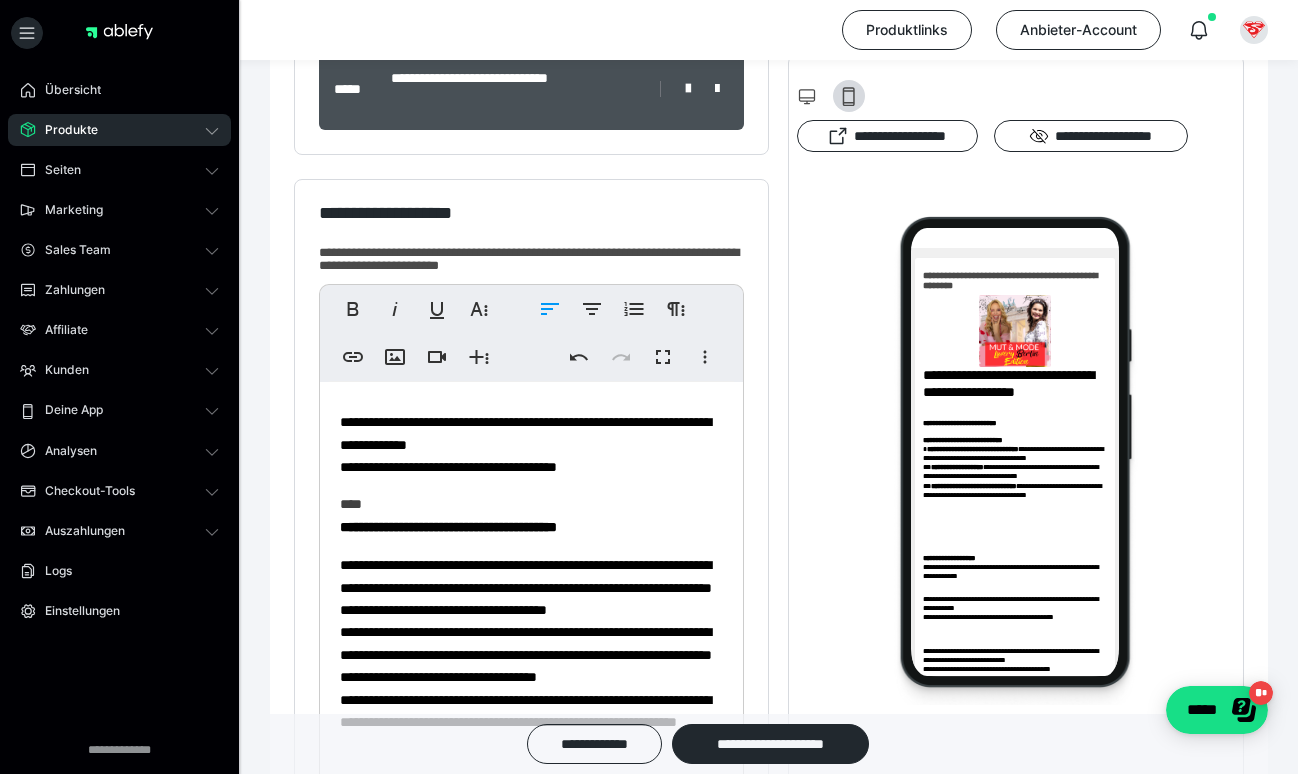 scroll, scrollTop: 488, scrollLeft: 0, axis: vertical 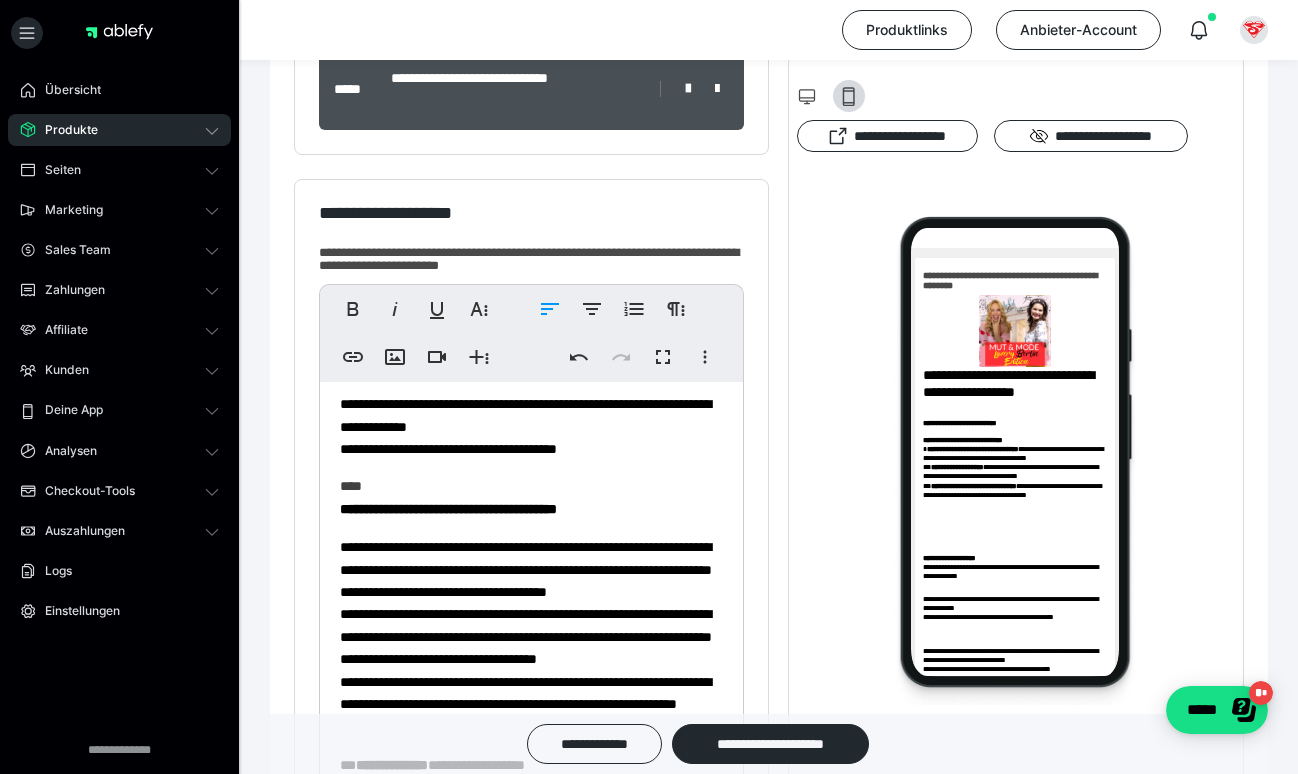 click on "**********" at bounding box center [526, 569] 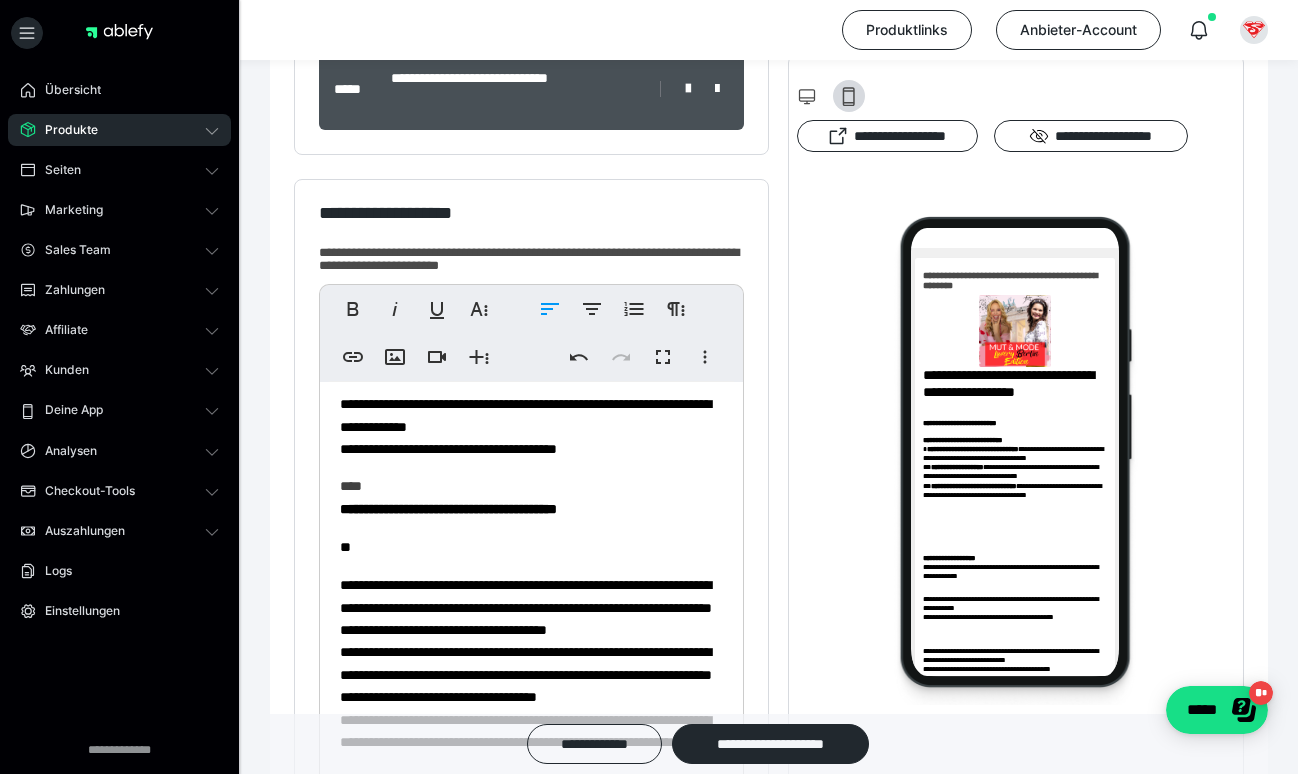click on "**********" at bounding box center (531, 503) 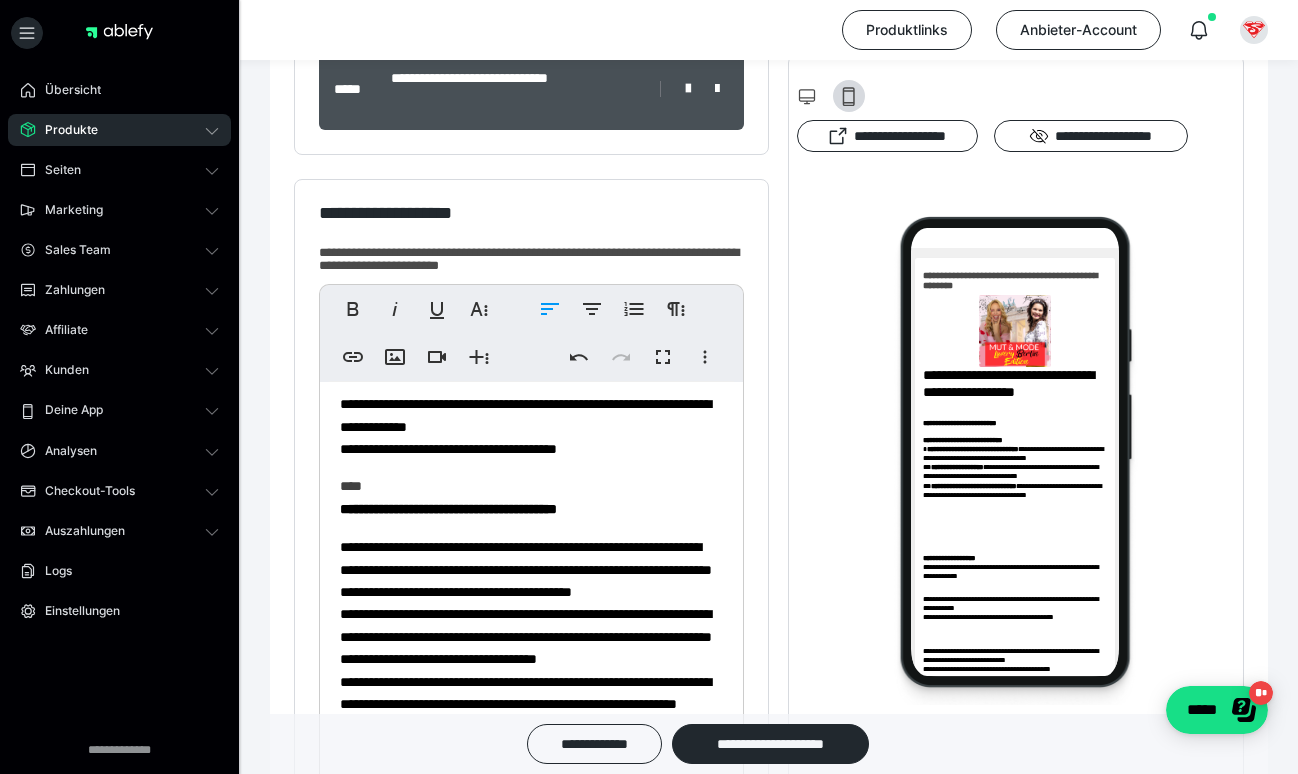 click on "**********" at bounding box center [526, 636] 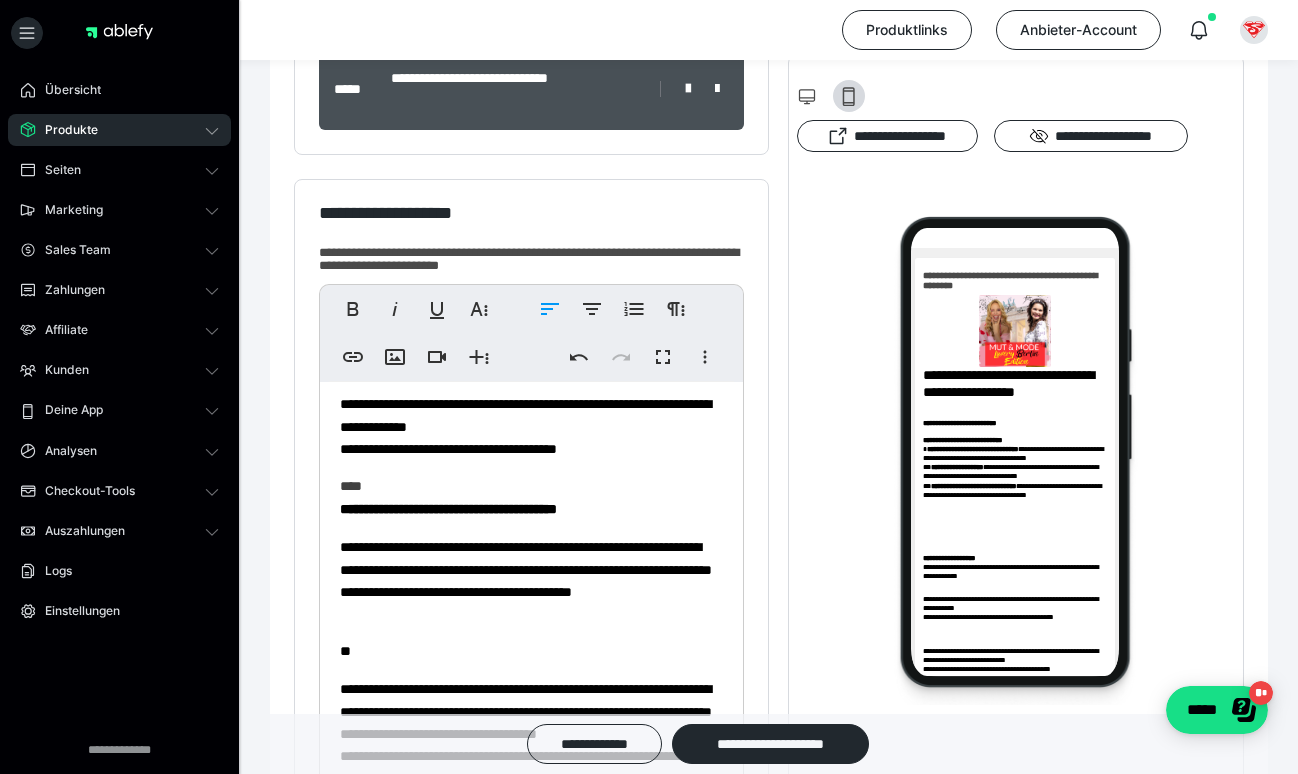 click on "**********" at bounding box center (531, 511) 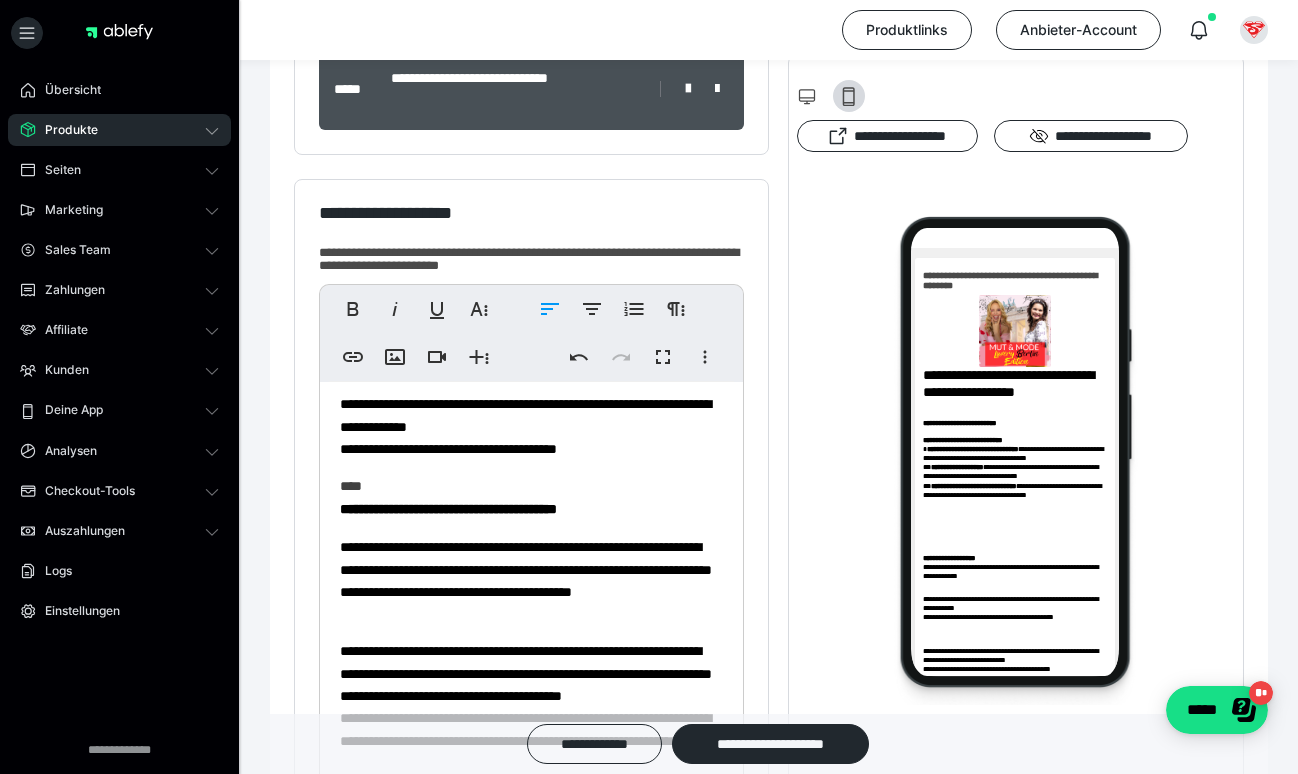 click on "**********" at bounding box center [526, 673] 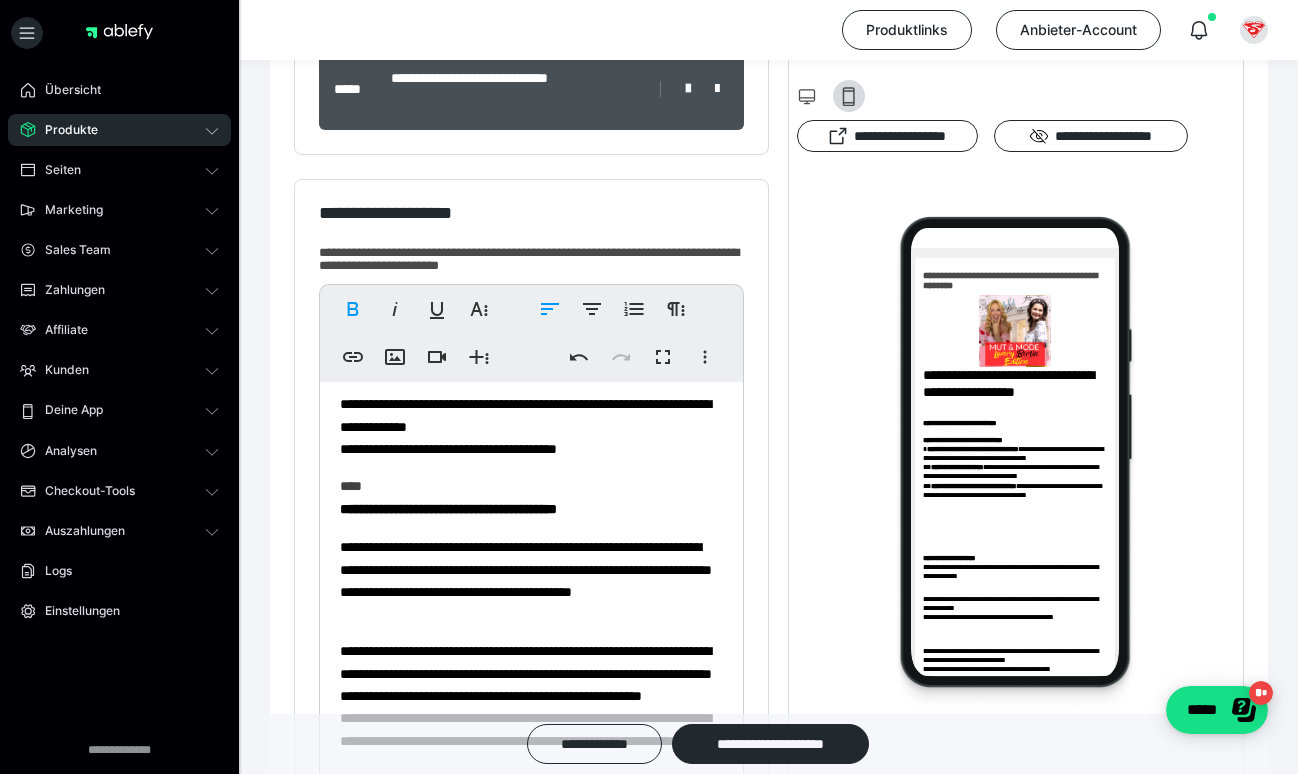 click on "**********" at bounding box center [526, 673] 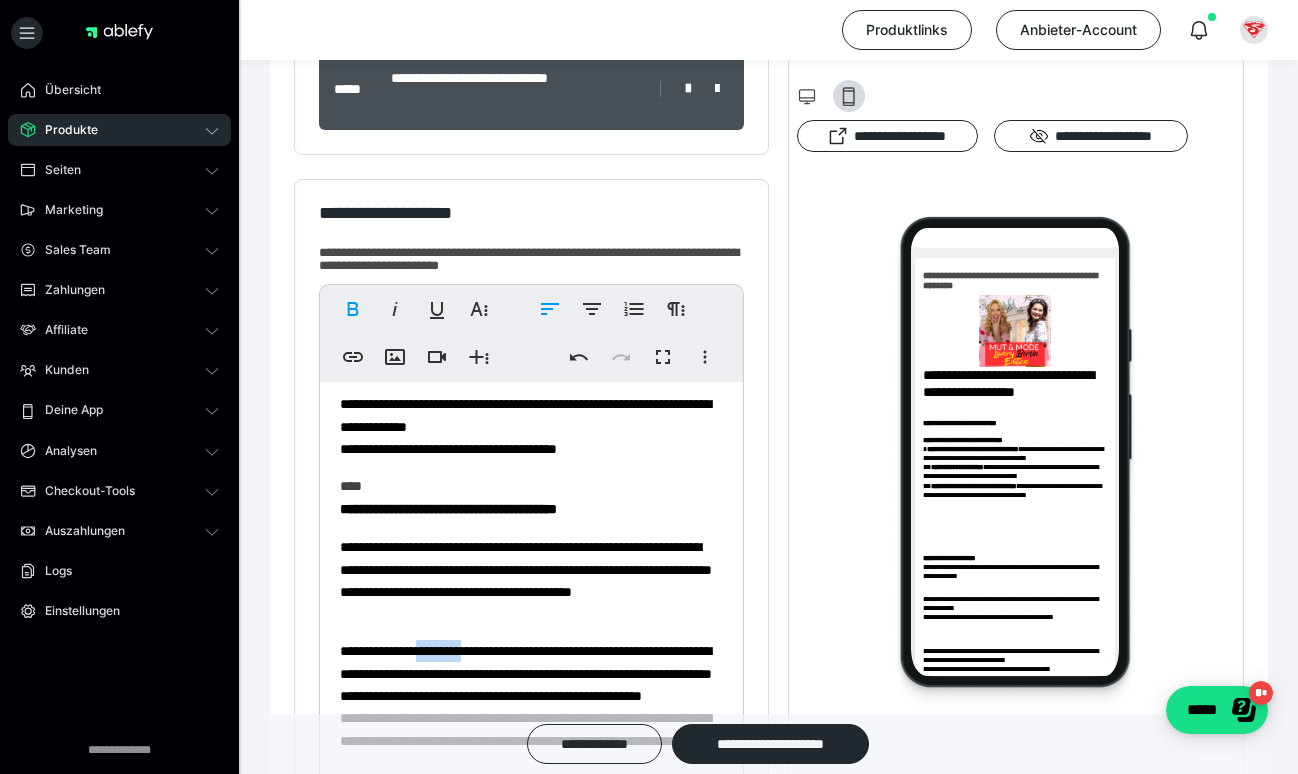 click on "**********" at bounding box center [526, 673] 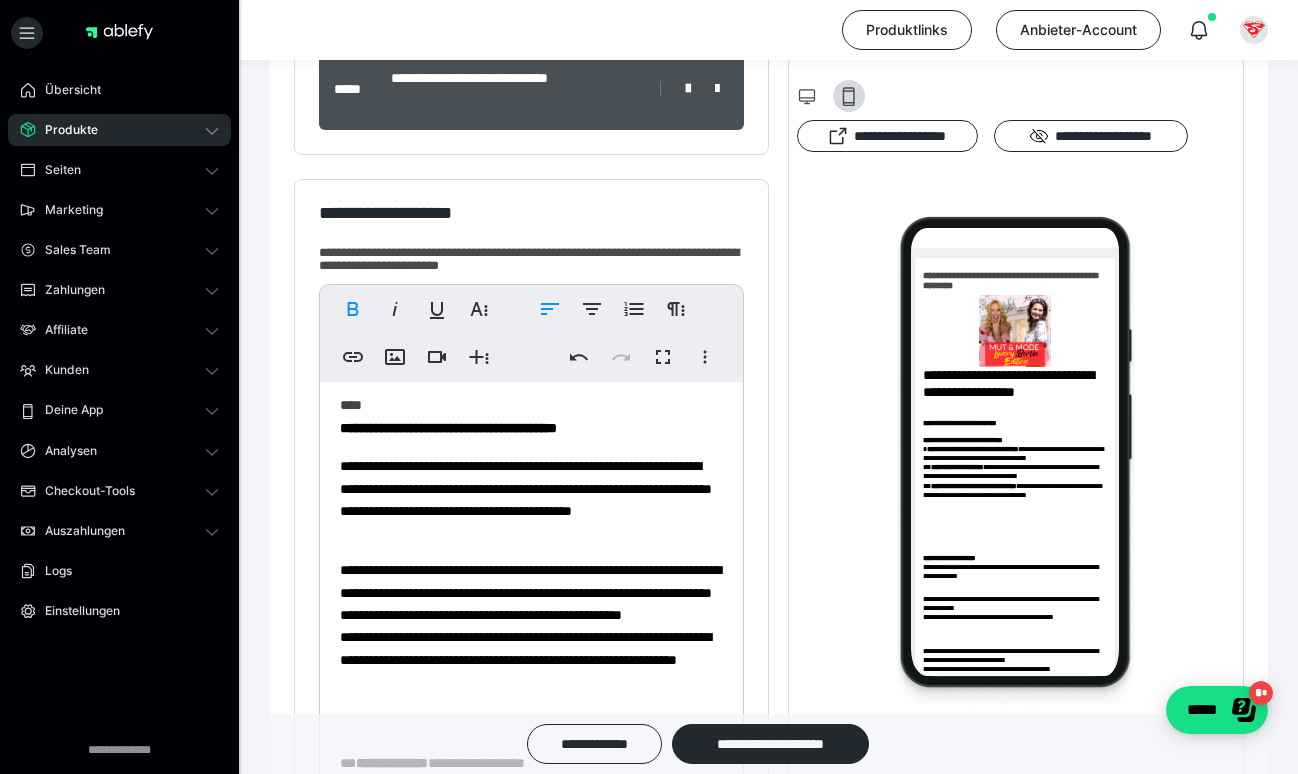 scroll, scrollTop: 579, scrollLeft: 0, axis: vertical 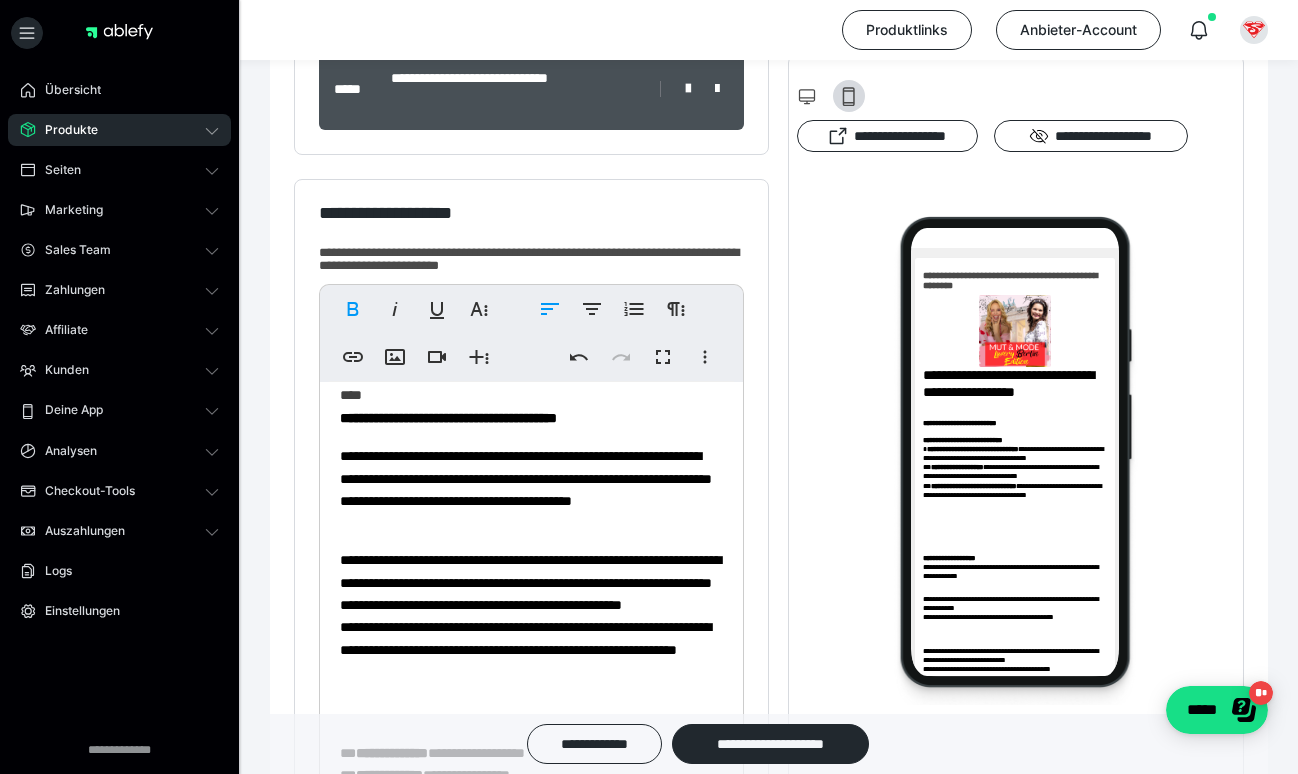 click on "**********" at bounding box center [530, 582] 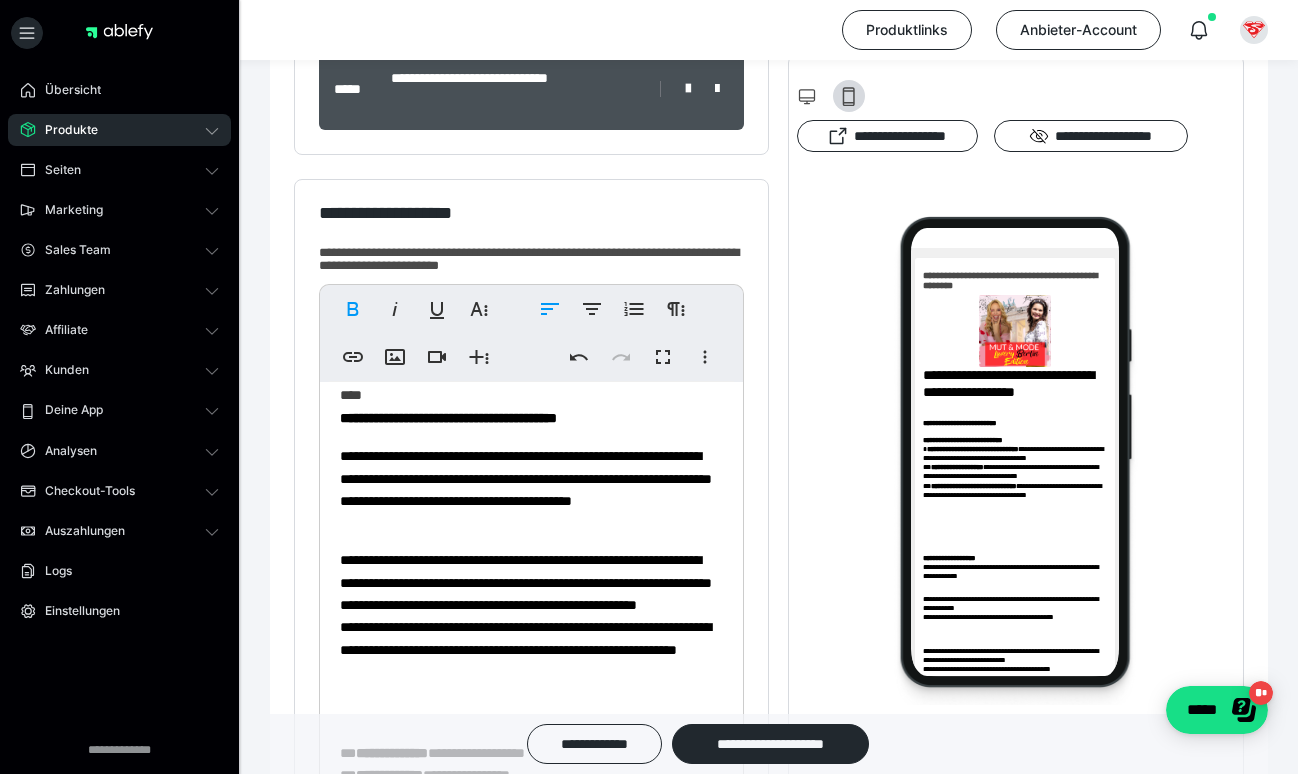 click on "**********" at bounding box center (526, 582) 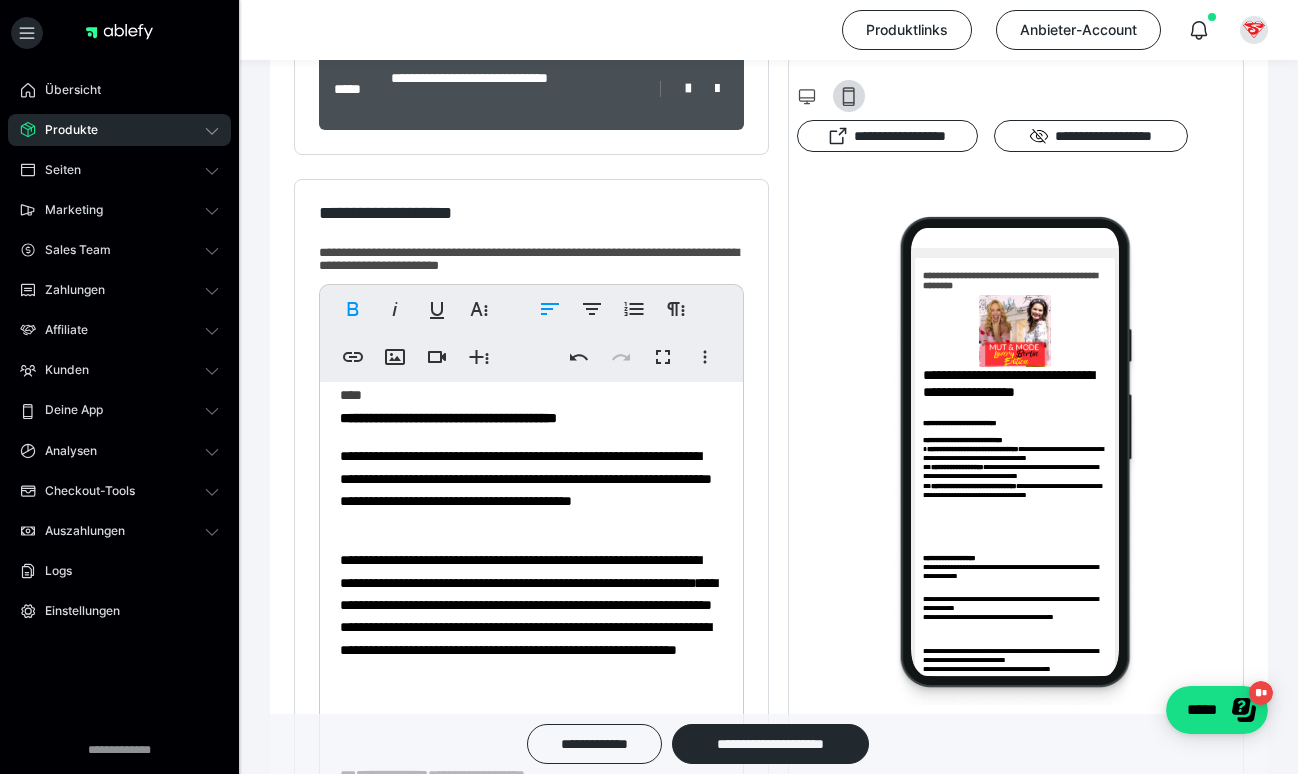 click on "**********" at bounding box center (528, 582) 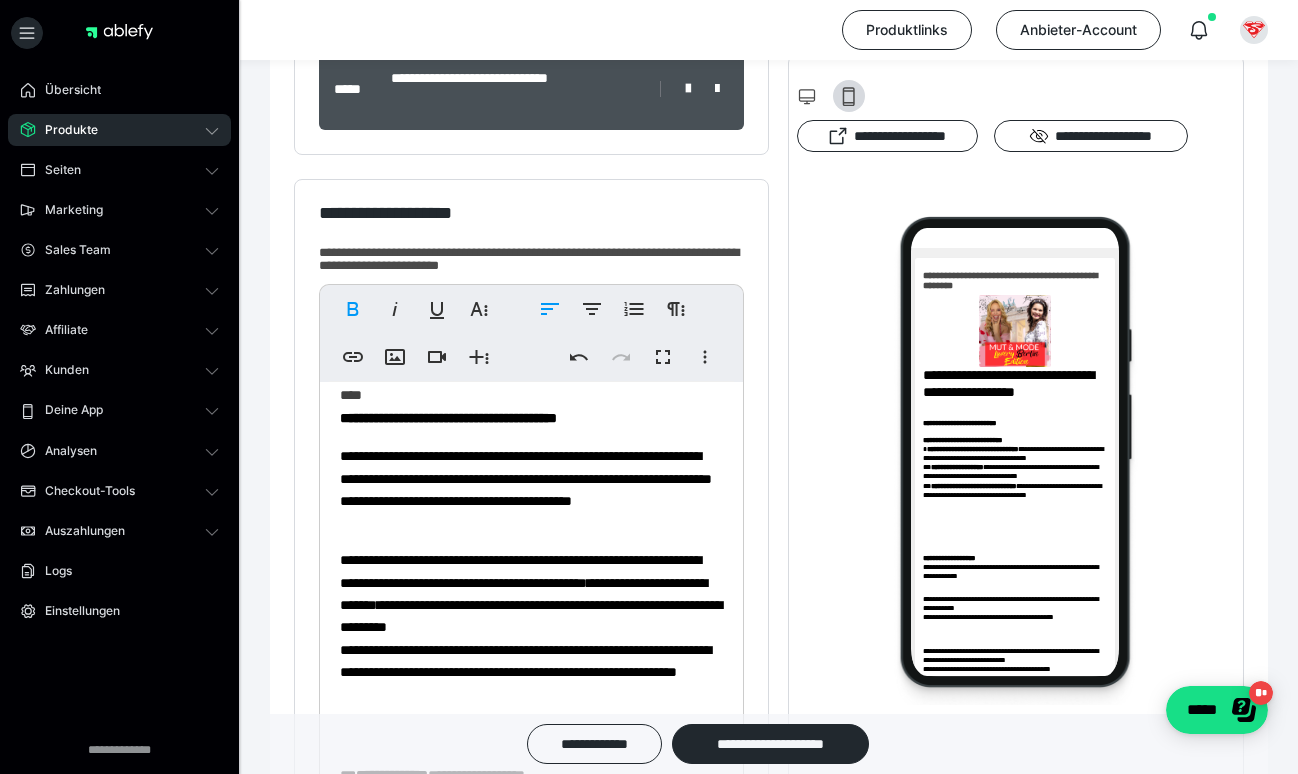 click on "**********" at bounding box center [531, 637] 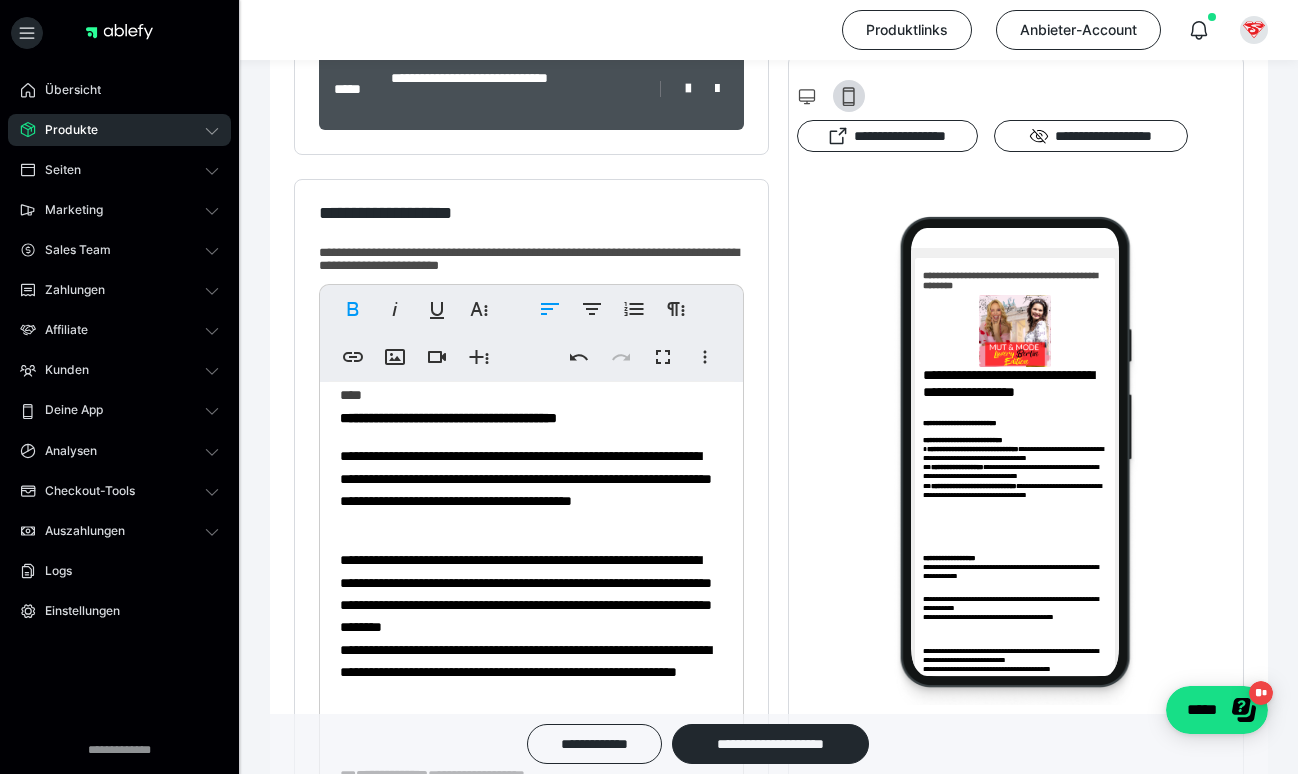 click on "**********" at bounding box center [526, 593] 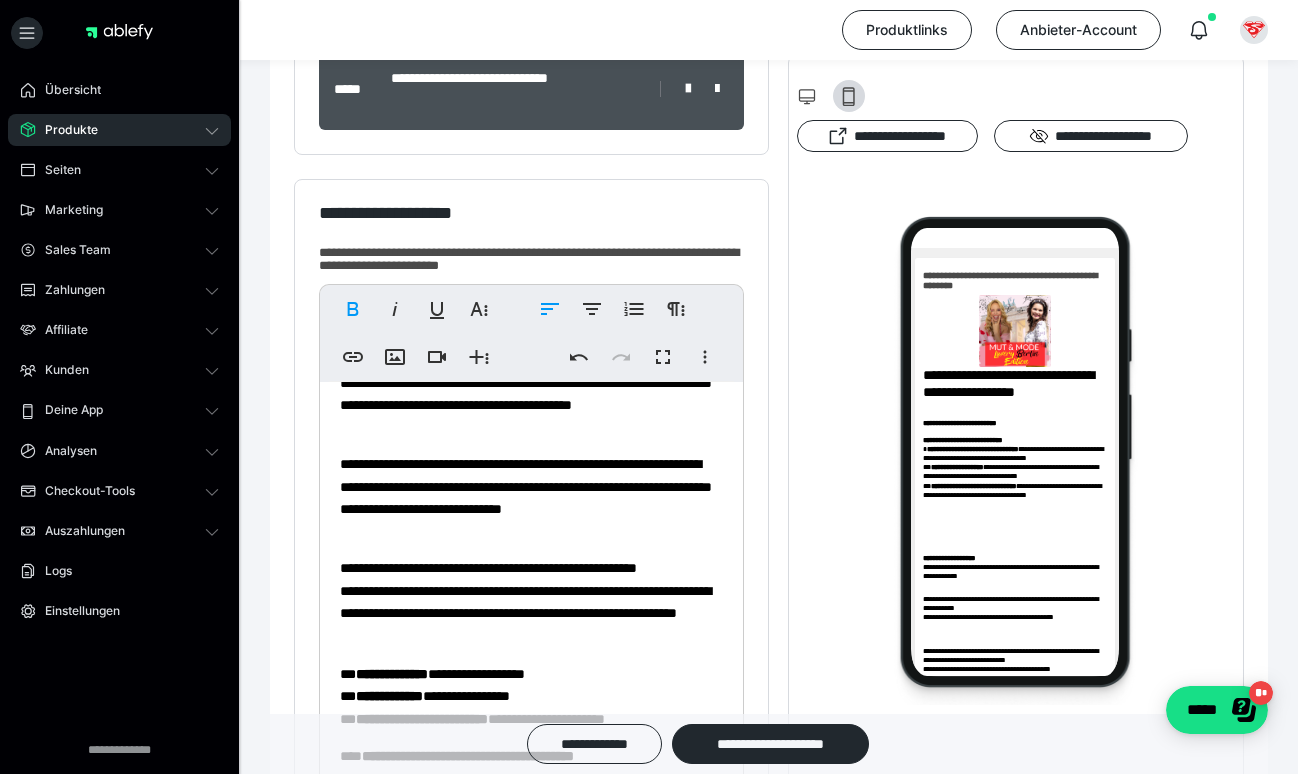 scroll, scrollTop: 676, scrollLeft: 0, axis: vertical 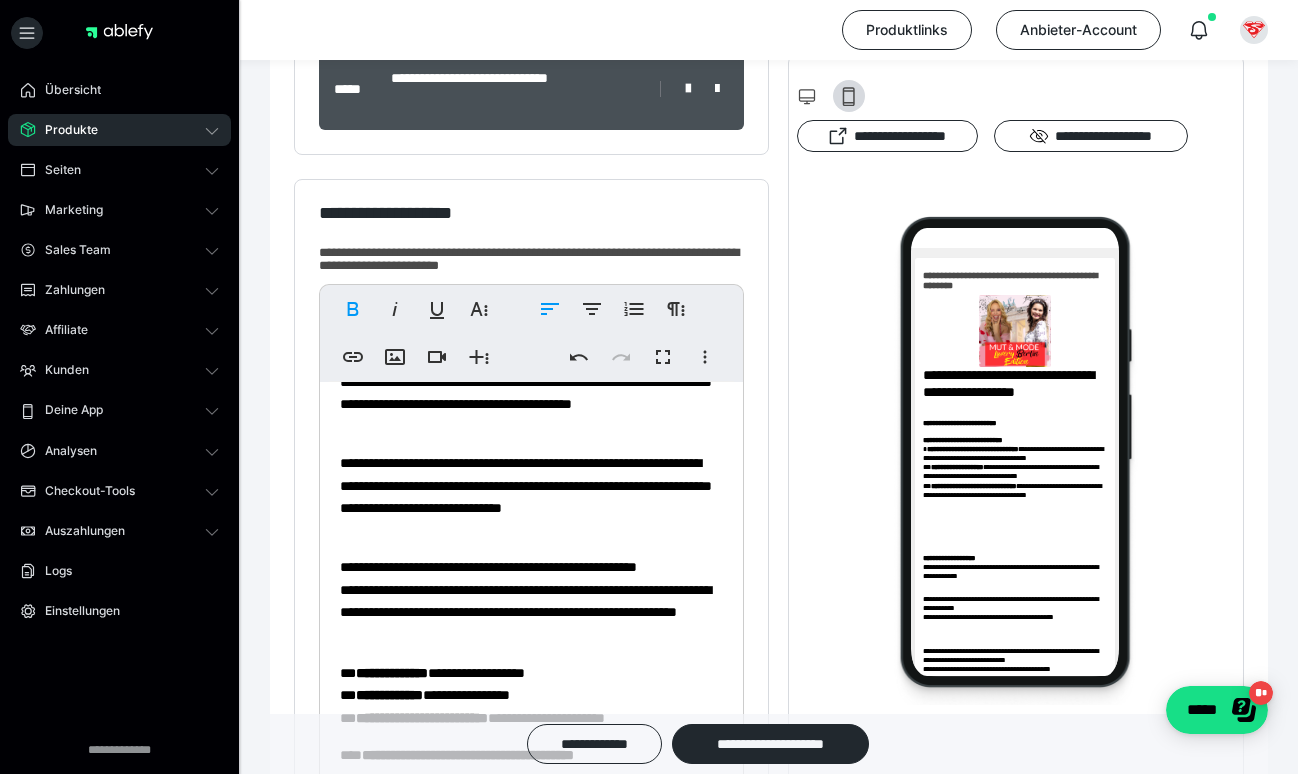 click on "**********" at bounding box center [531, 323] 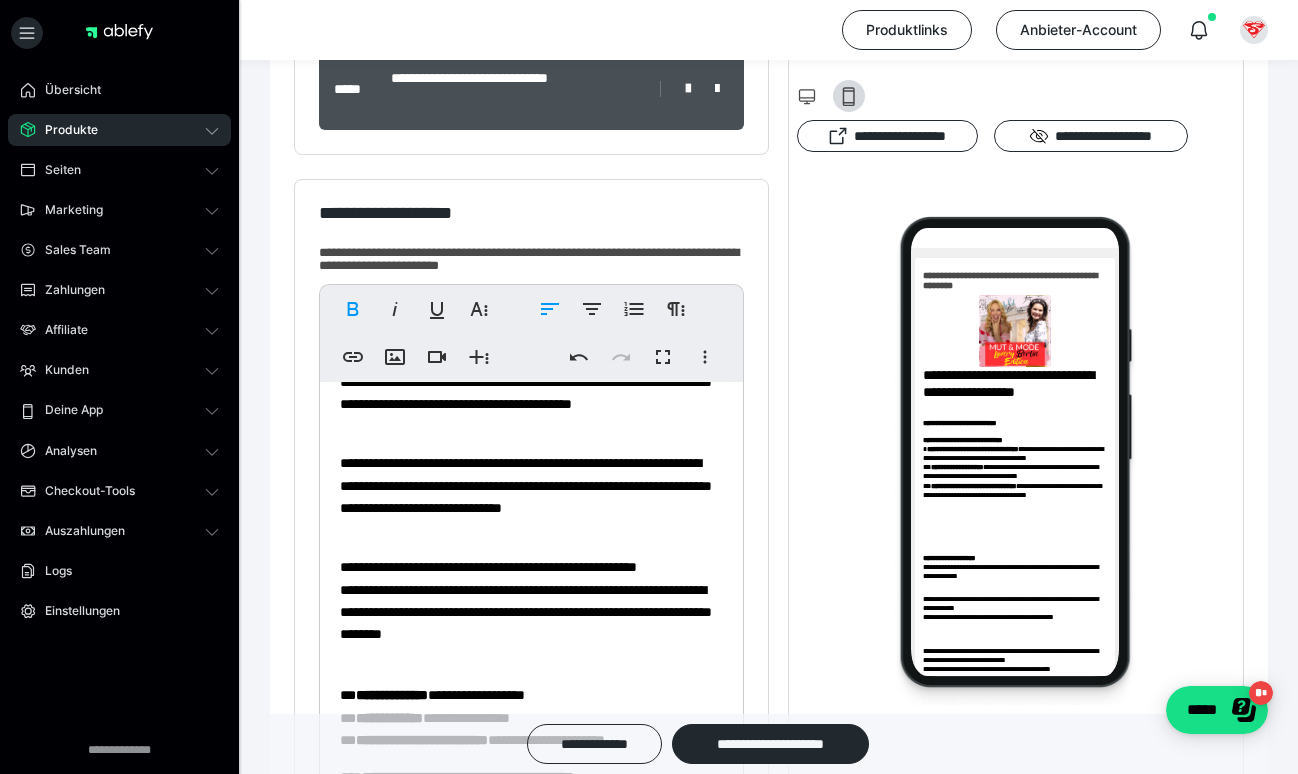 click on "**********" at bounding box center [531, 323] 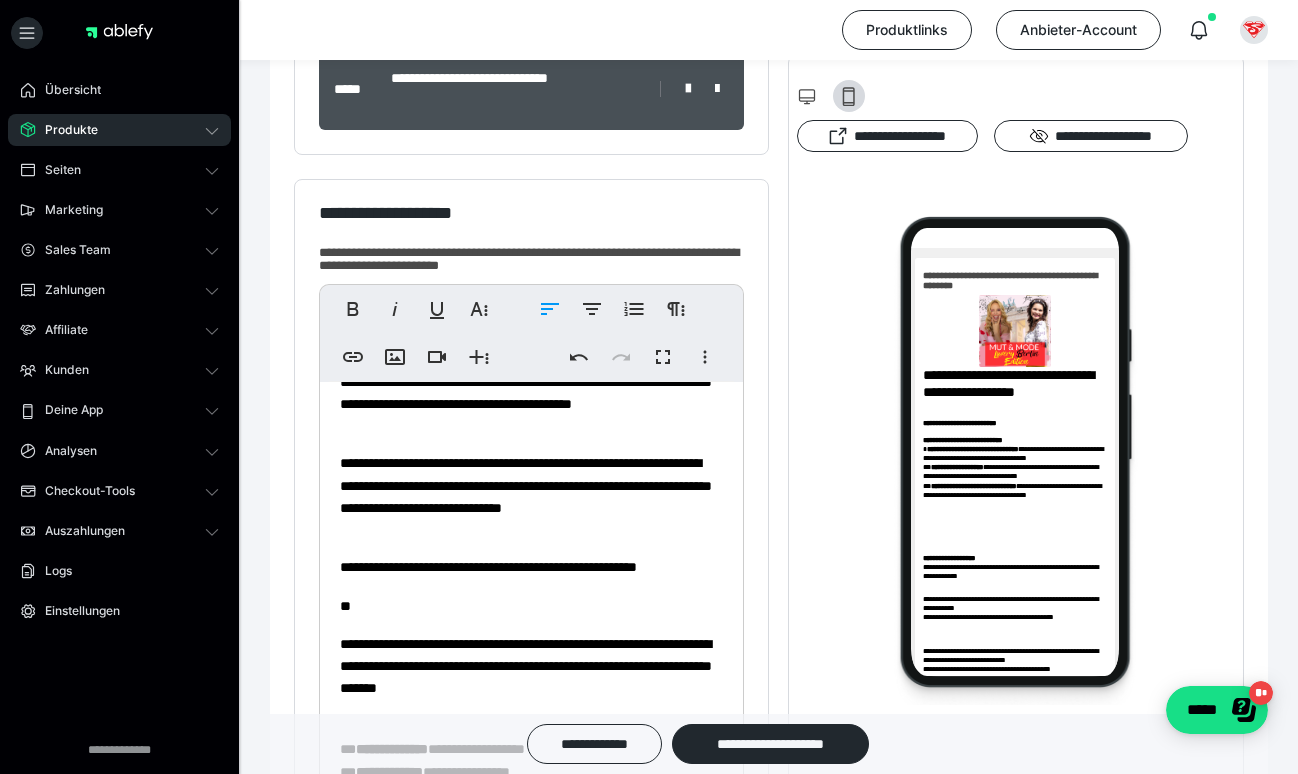 click on "**********" at bounding box center (531, 350) 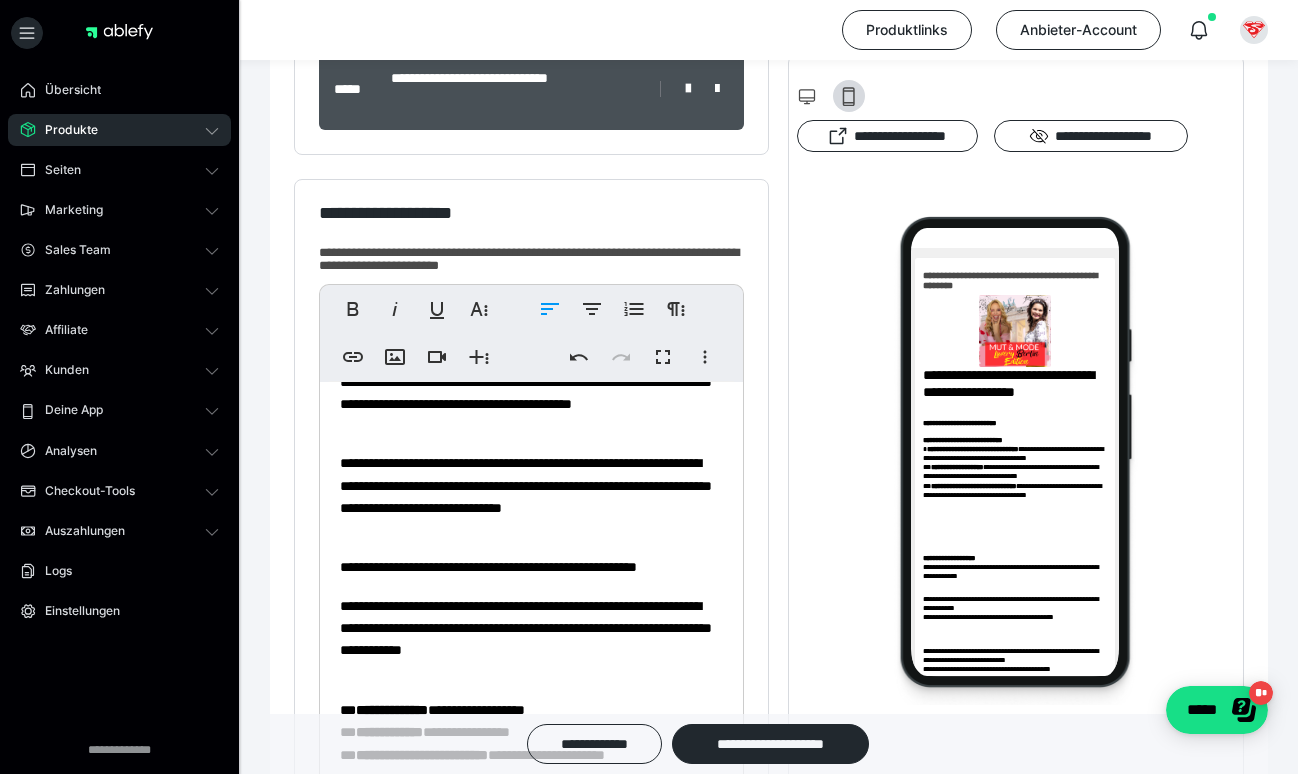 click on "**********" at bounding box center [488, 567] 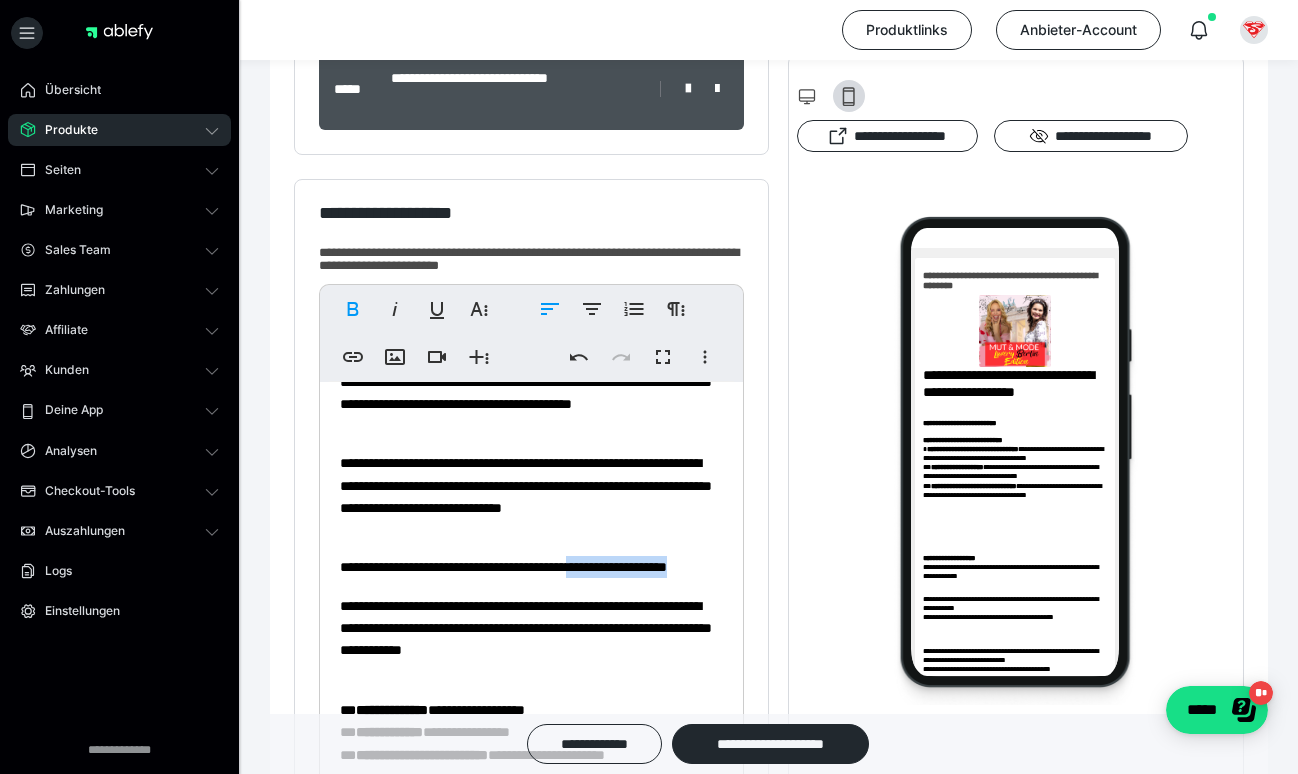 drag, startPoint x: 621, startPoint y: 590, endPoint x: 625, endPoint y: 564, distance: 26.305893 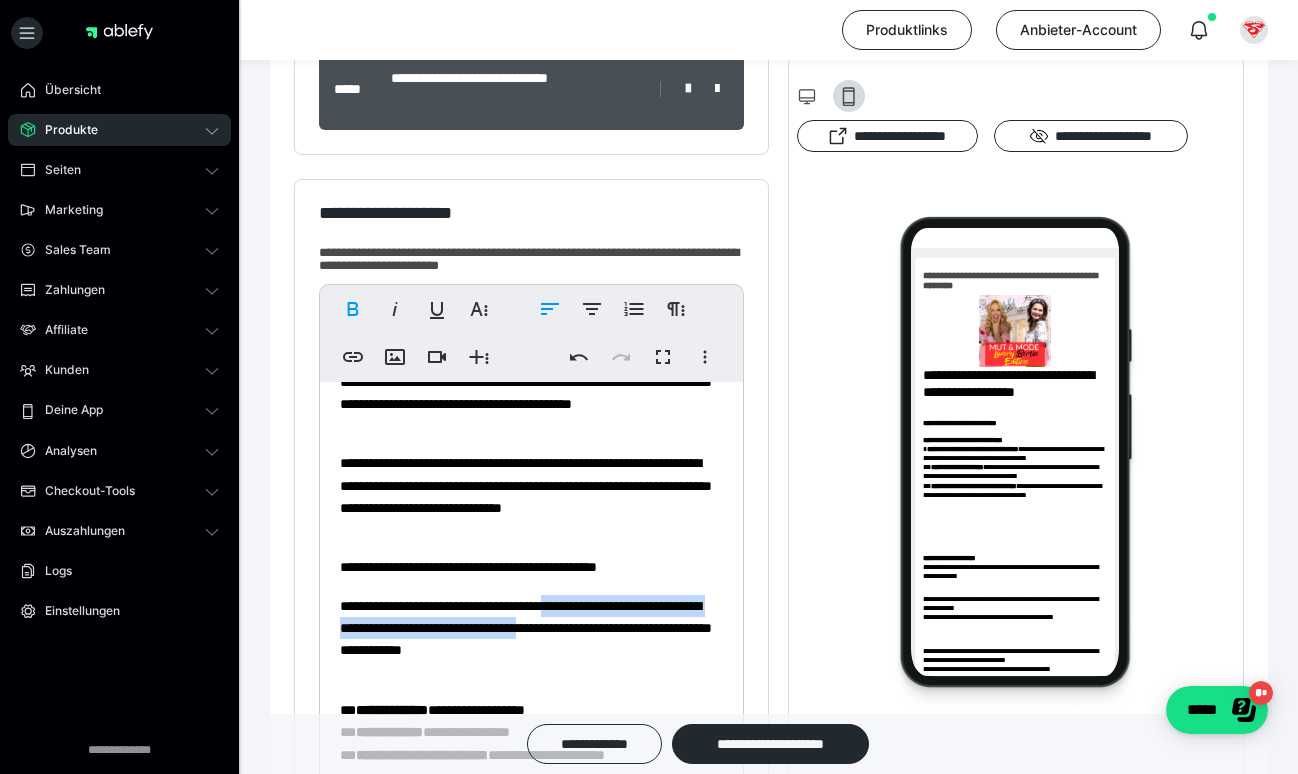 drag, startPoint x: 671, startPoint y: 625, endPoint x: 610, endPoint y: 605, distance: 64.195015 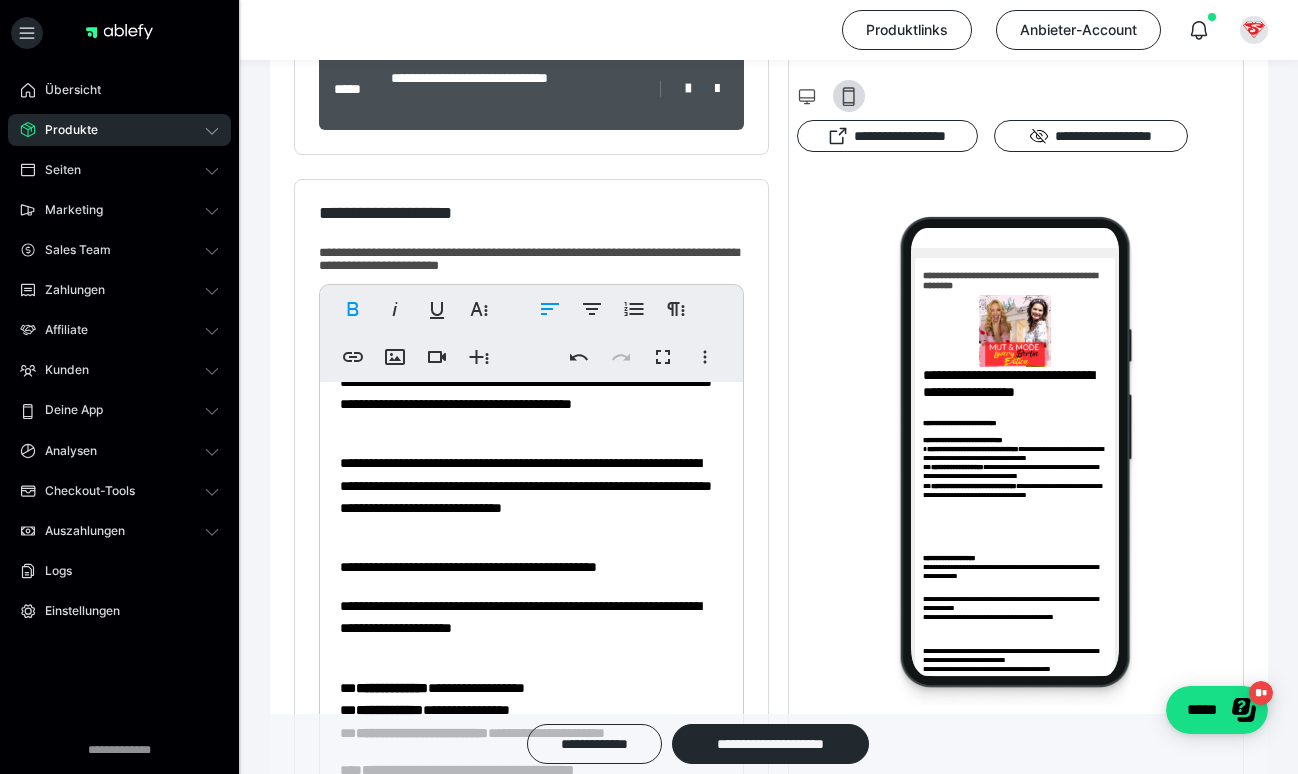 click on "**********" at bounding box center [526, 485] 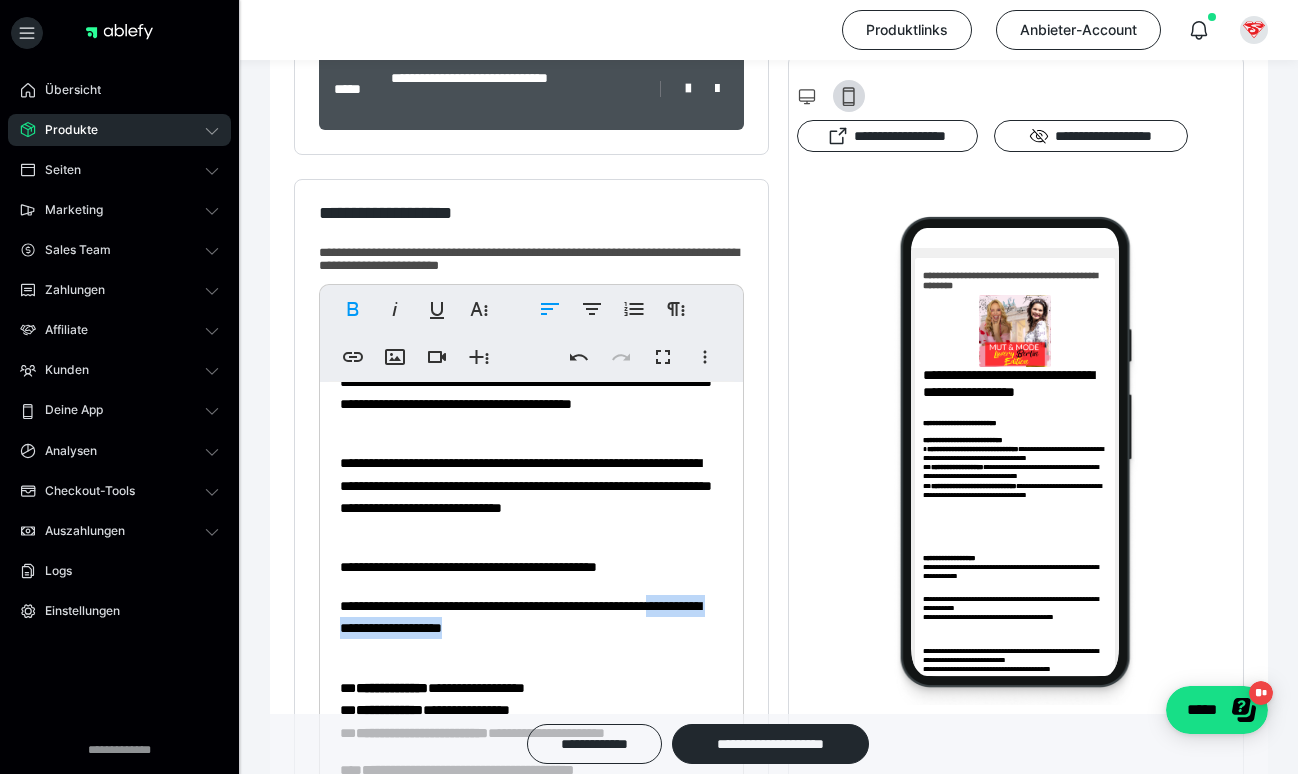drag, startPoint x: 376, startPoint y: 628, endPoint x: 587, endPoint y: 632, distance: 211.03792 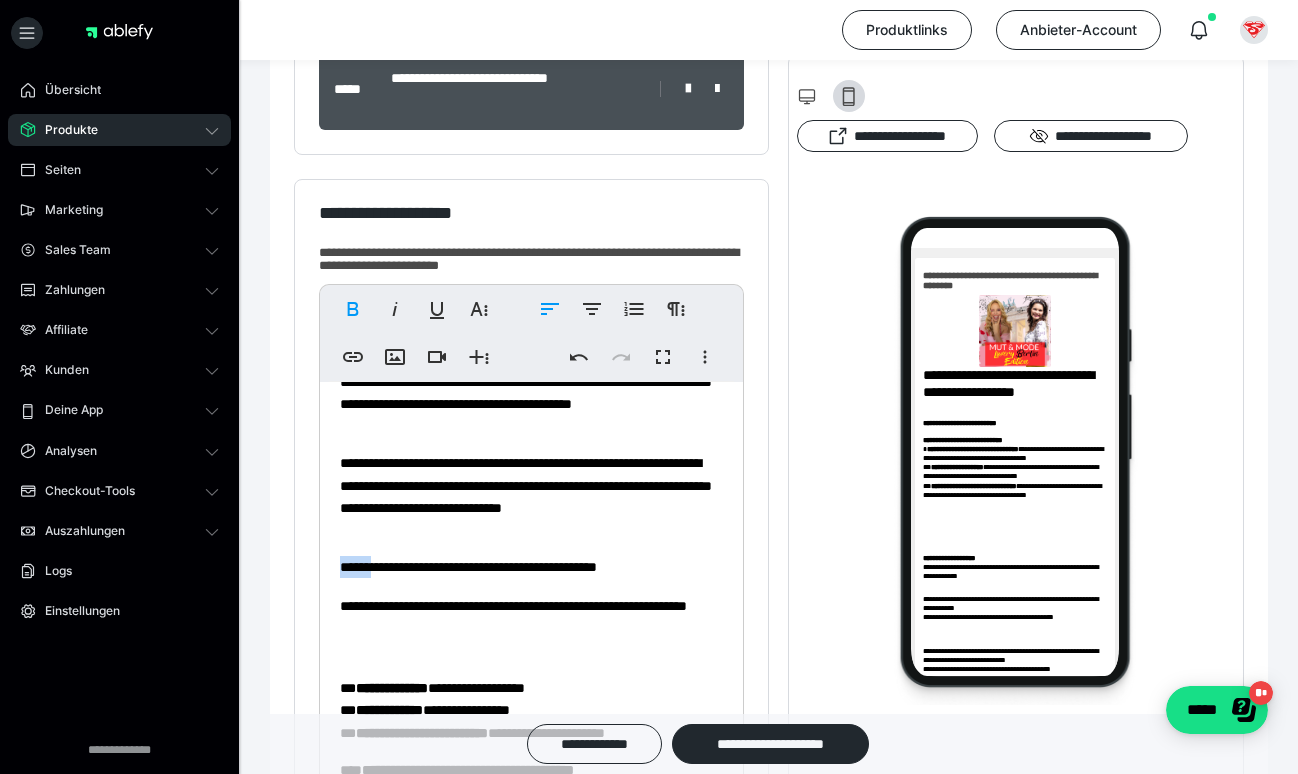 drag, startPoint x: 381, startPoint y: 565, endPoint x: 277, endPoint y: 565, distance: 104 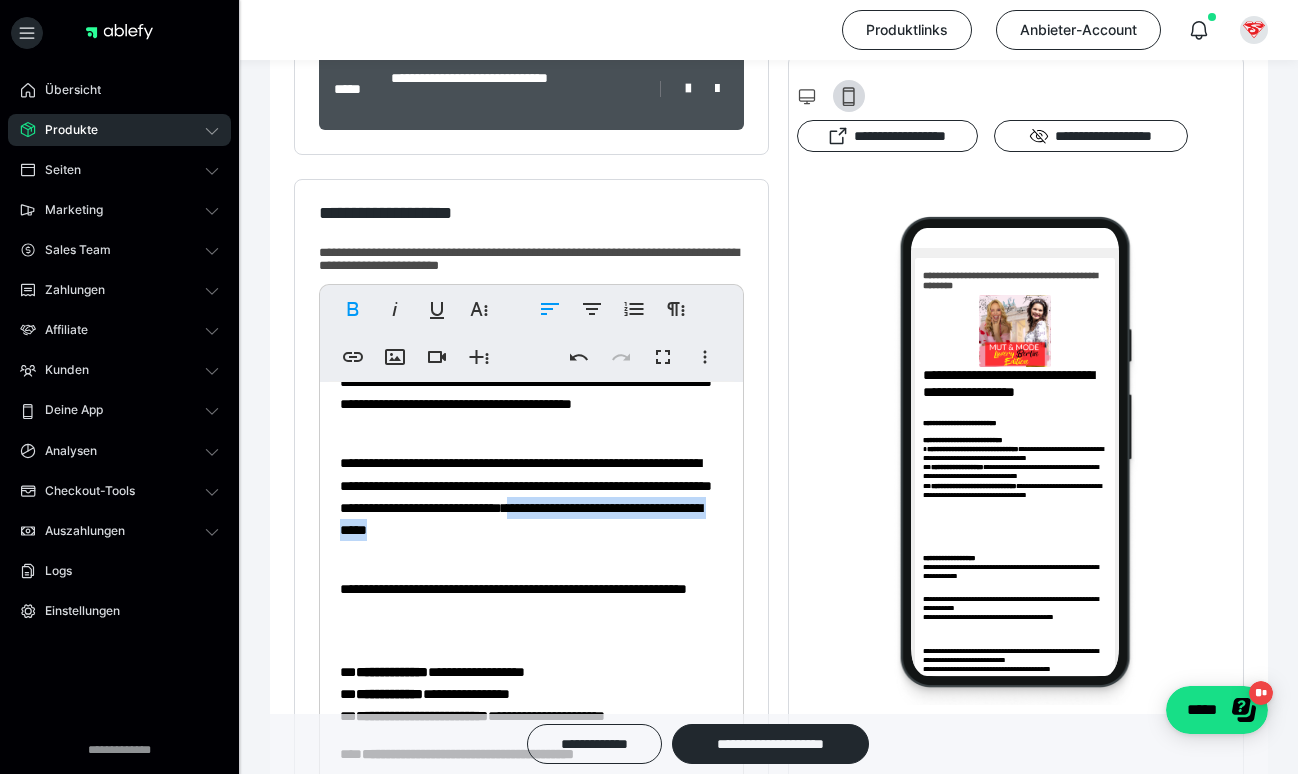 drag, startPoint x: 586, startPoint y: 558, endPoint x: 523, endPoint y: 525, distance: 71.11962 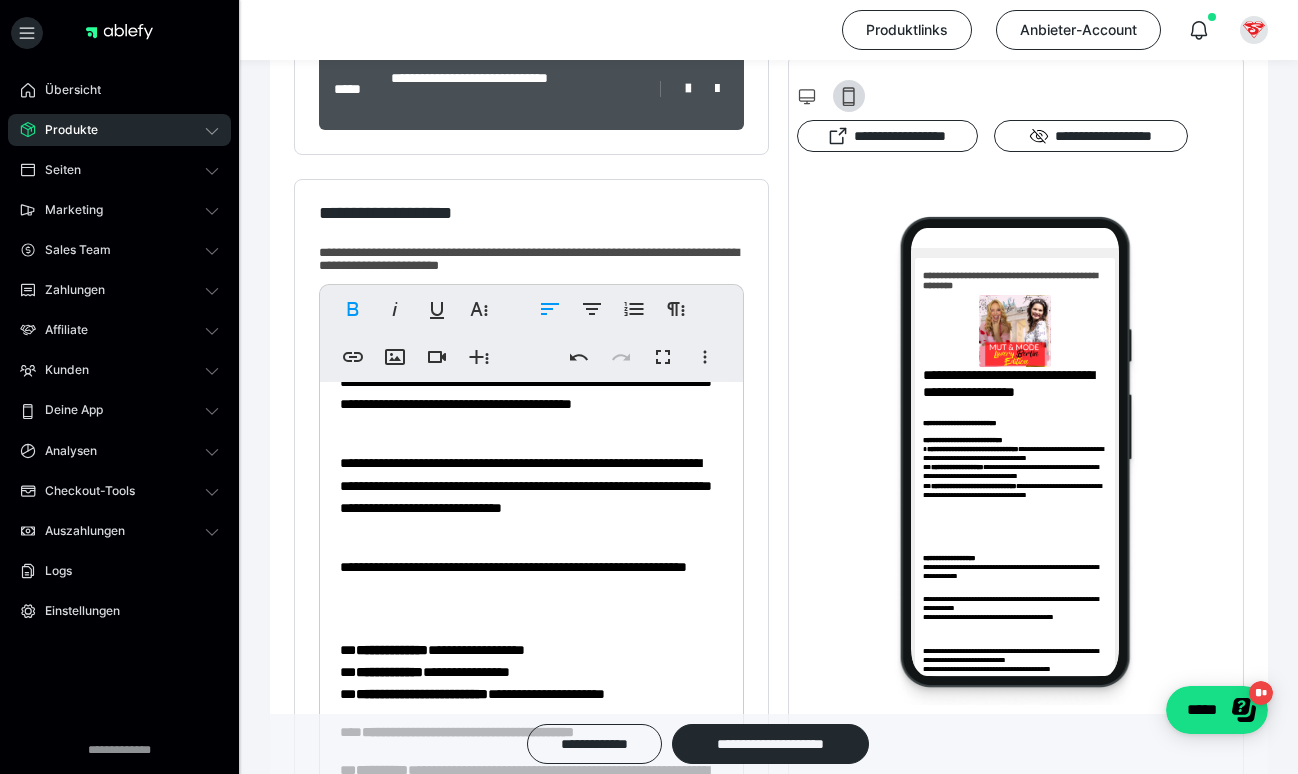 click on "**********" at bounding box center (526, 485) 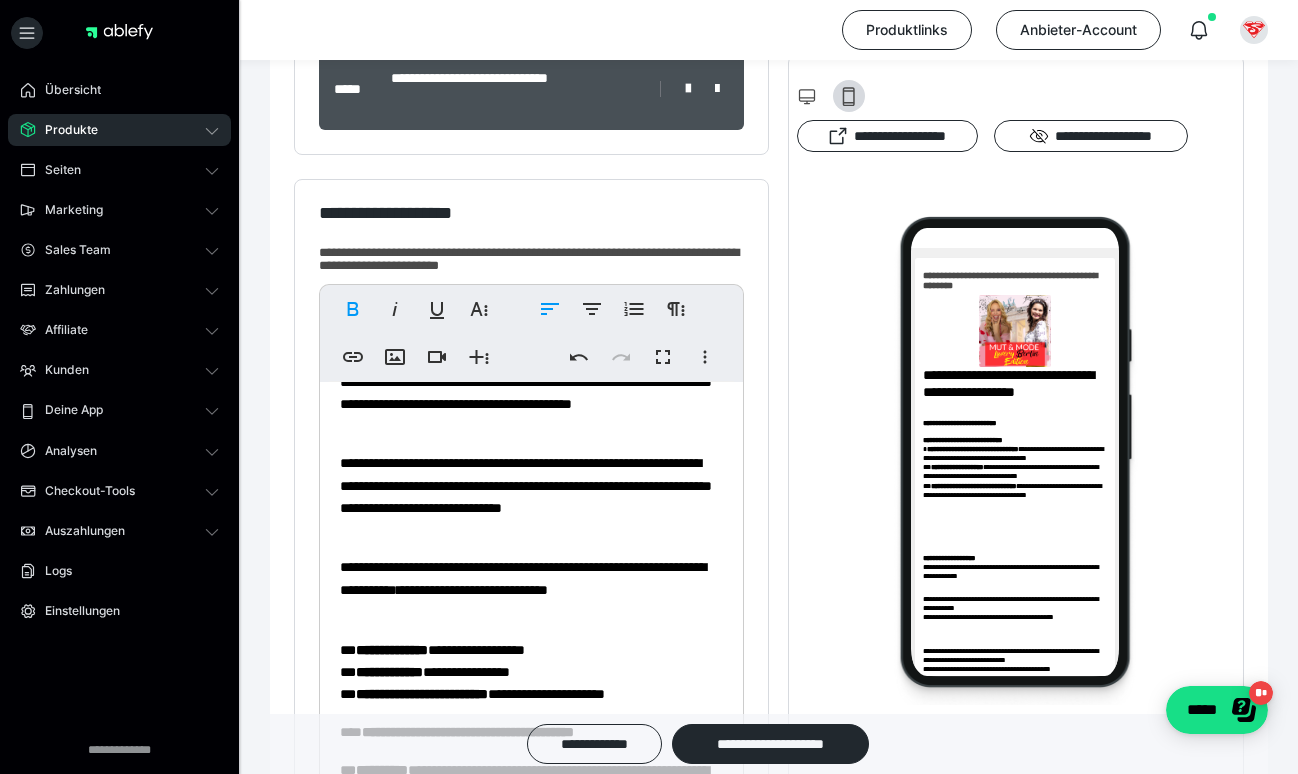 click on "**********" at bounding box center [526, 485] 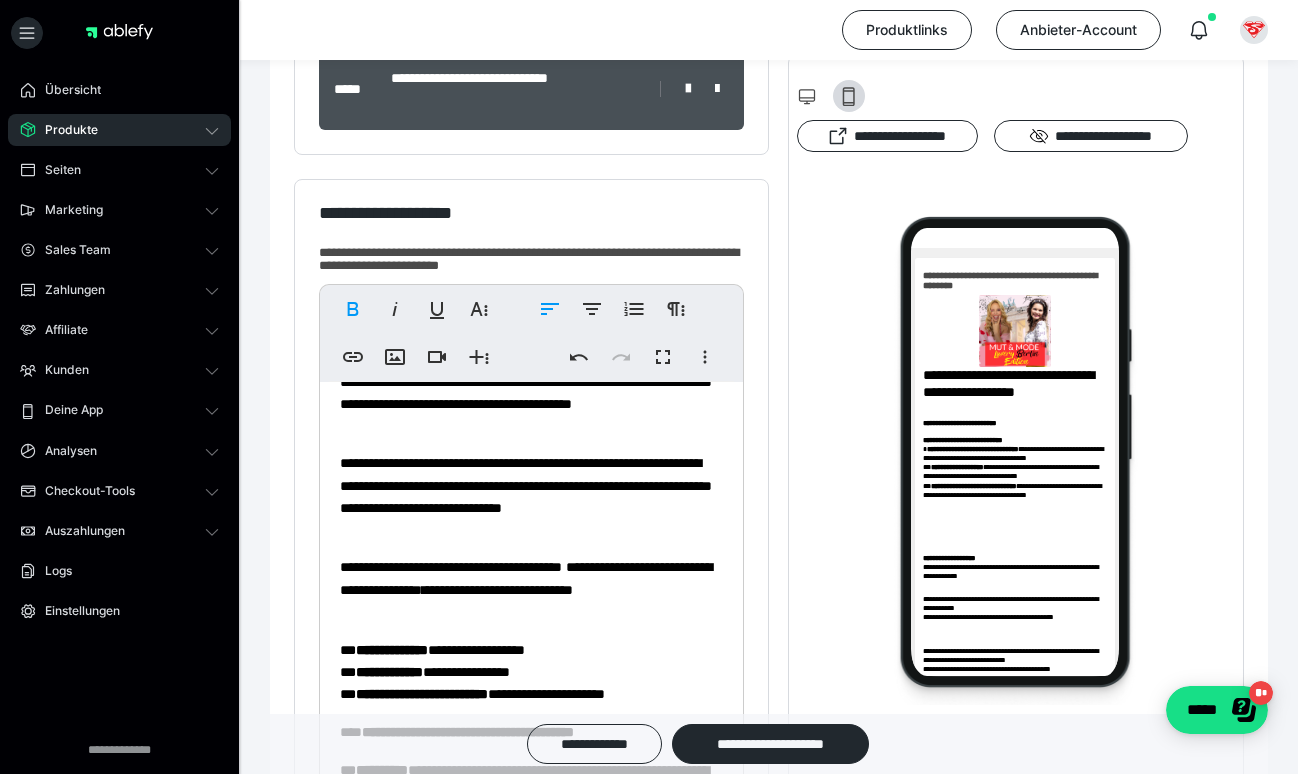 click on "**********" at bounding box center (526, 485) 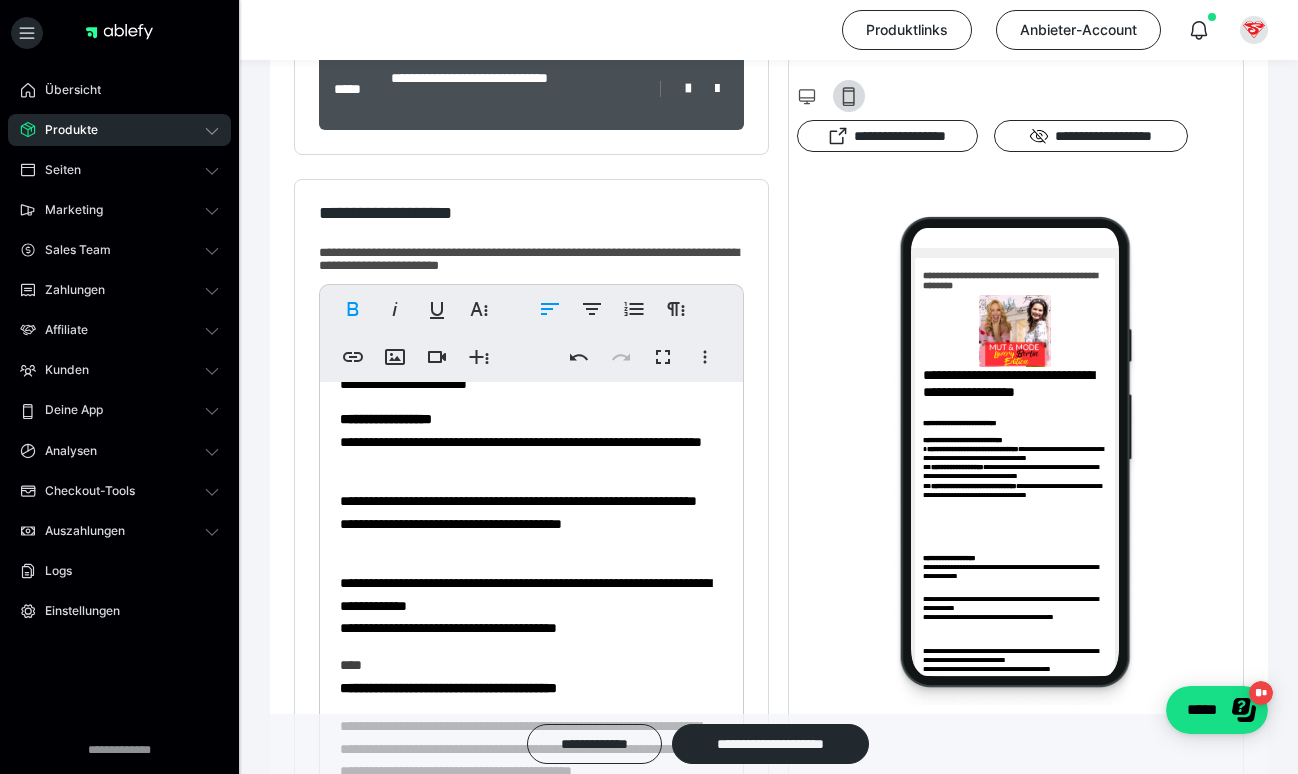 scroll, scrollTop: 280, scrollLeft: 0, axis: vertical 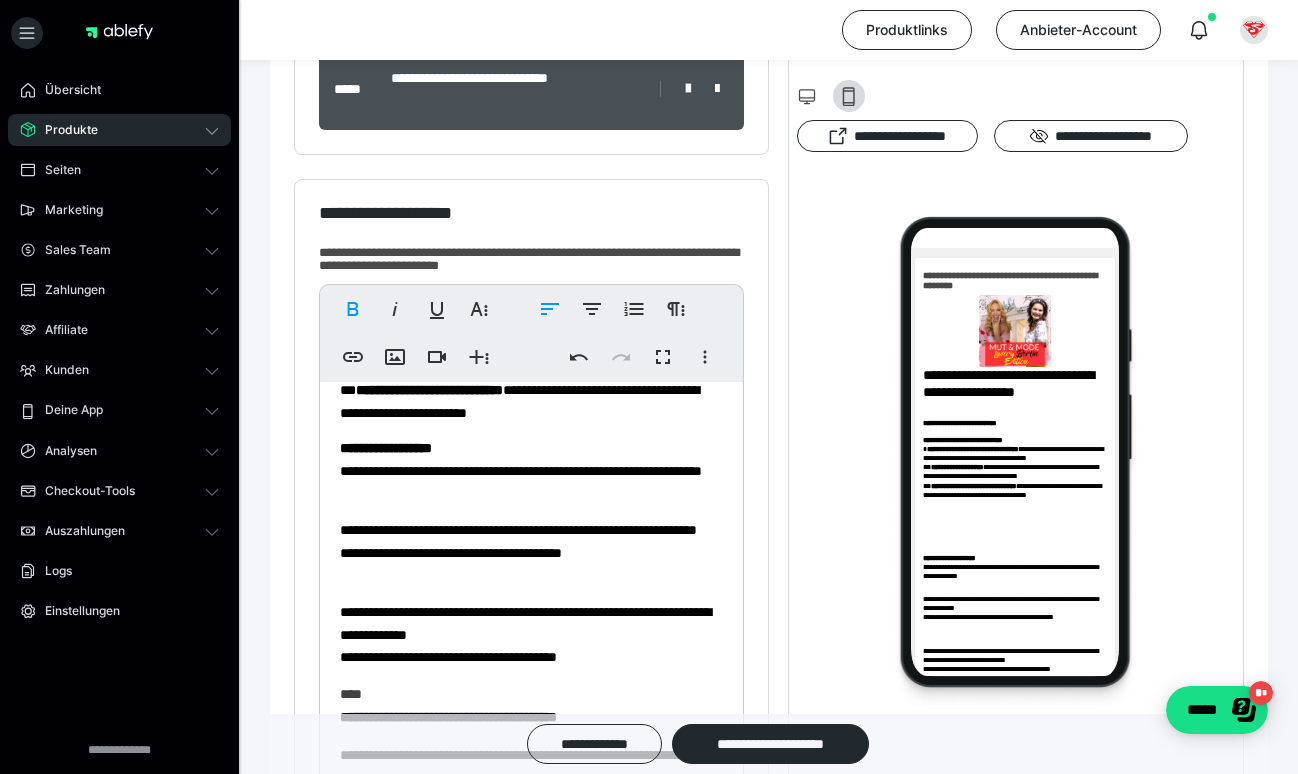 click on "**********" at bounding box center [531, 634] 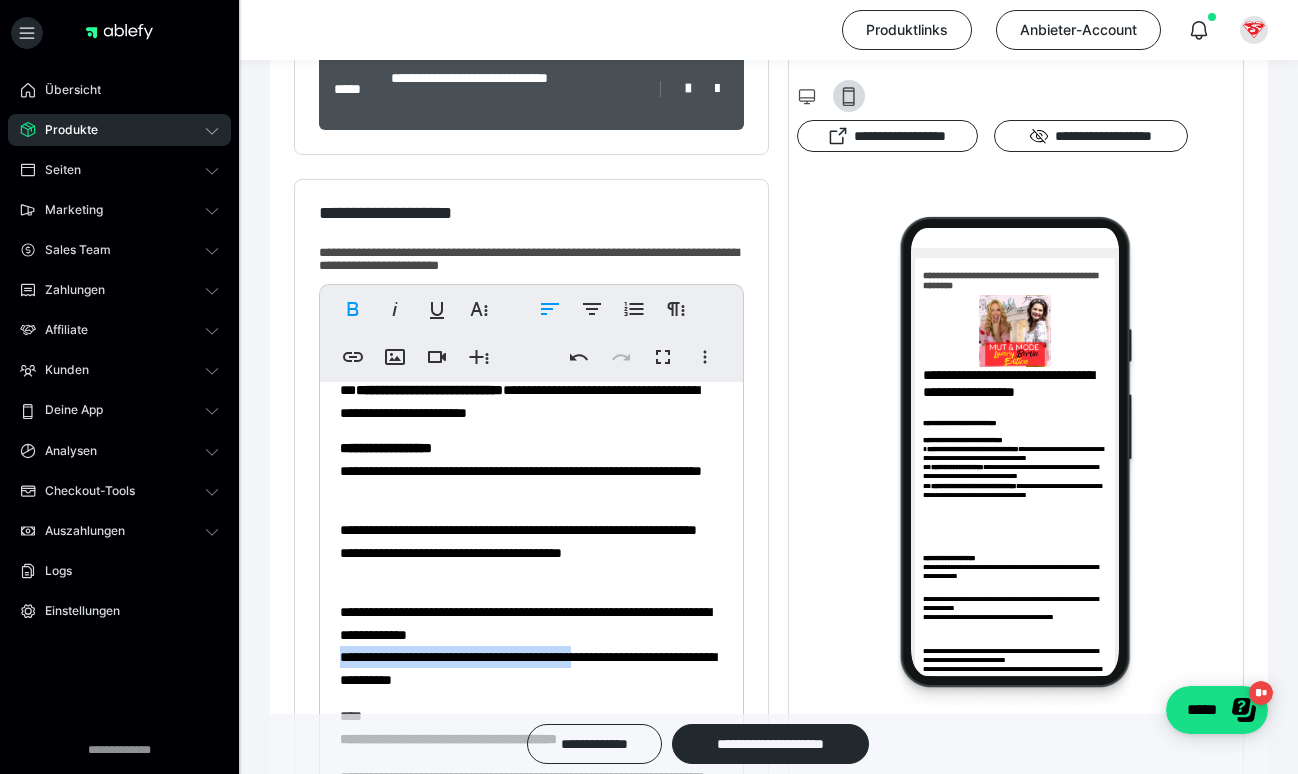drag, startPoint x: 624, startPoint y: 656, endPoint x: 316, endPoint y: 653, distance: 308.01462 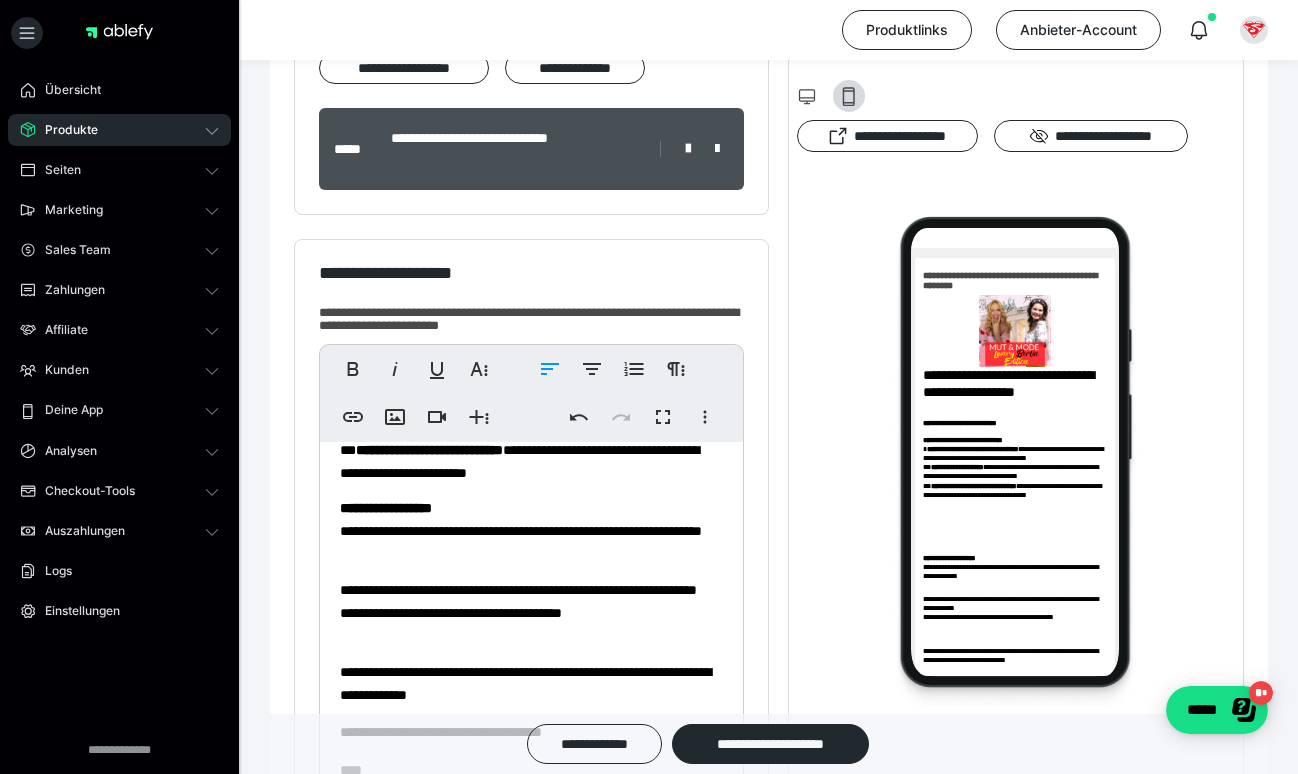 scroll, scrollTop: 443, scrollLeft: 0, axis: vertical 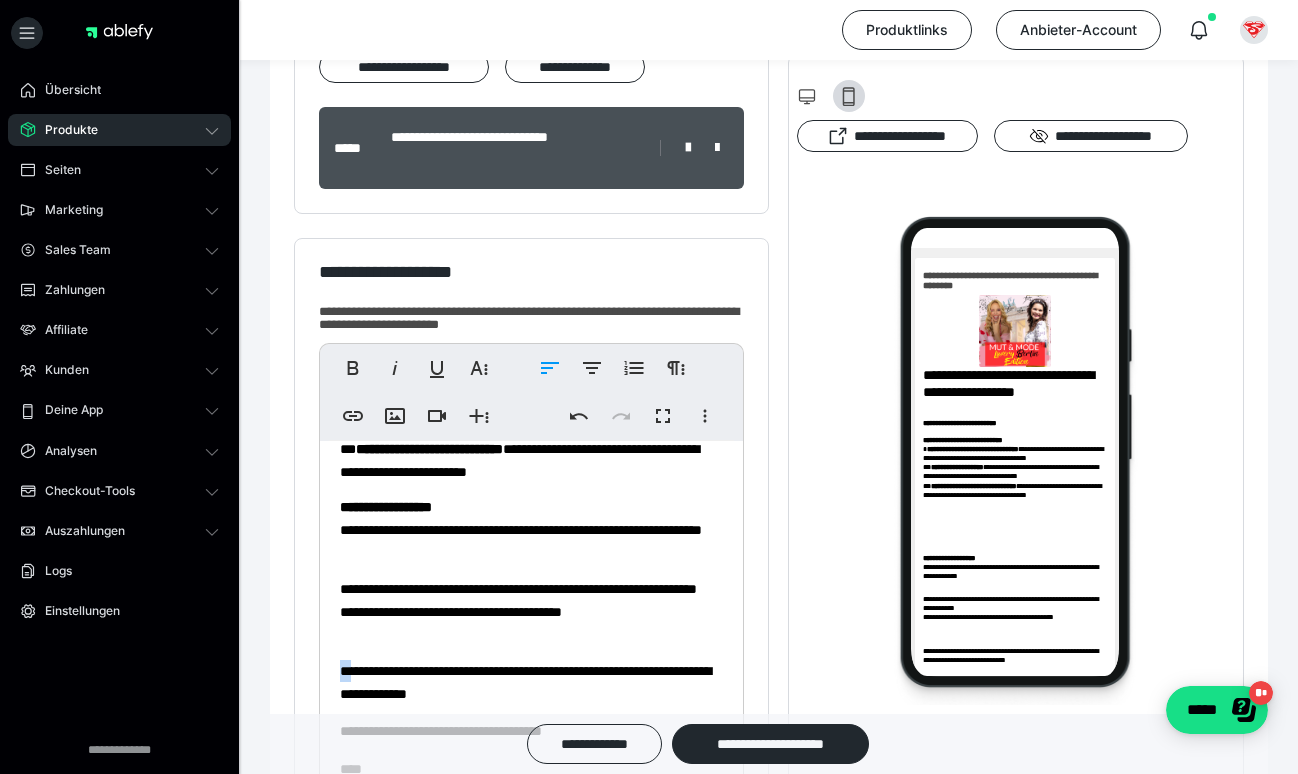 drag, startPoint x: 356, startPoint y: 672, endPoint x: 328, endPoint y: 672, distance: 28 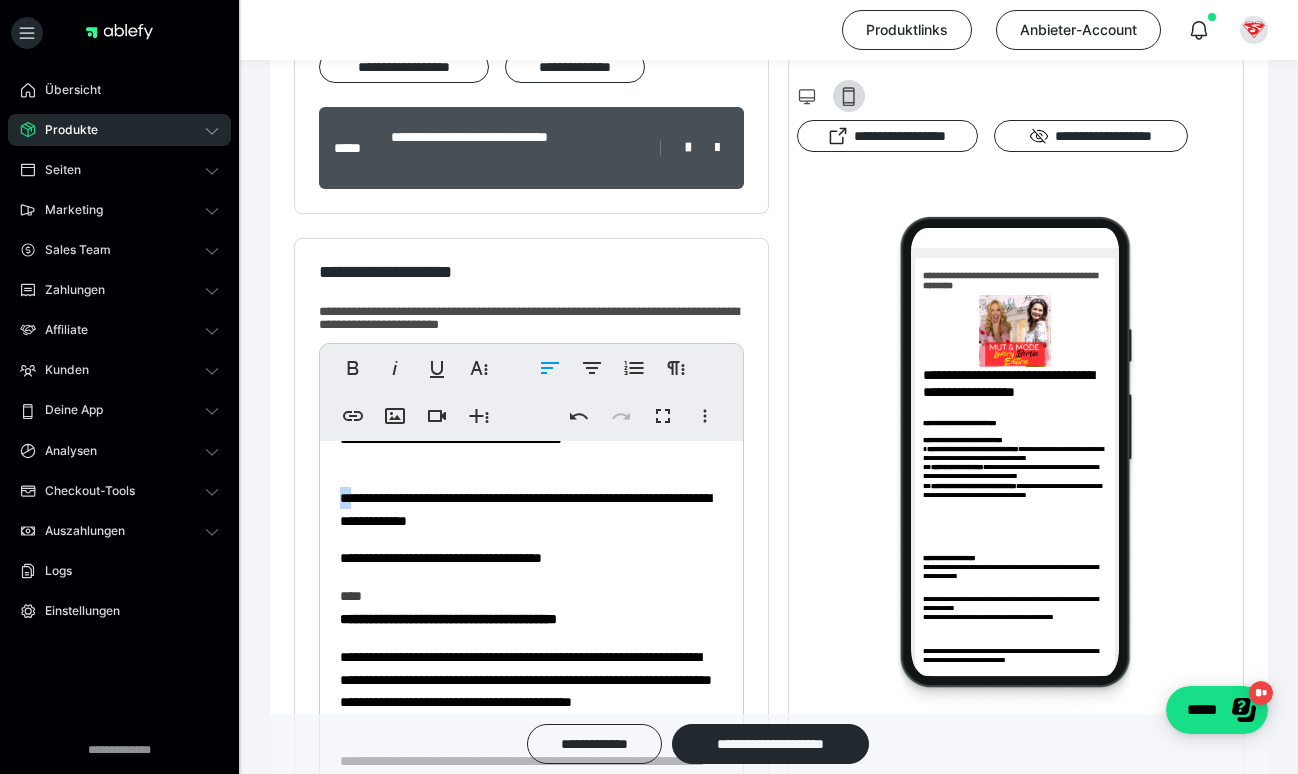 scroll, scrollTop: 461, scrollLeft: 0, axis: vertical 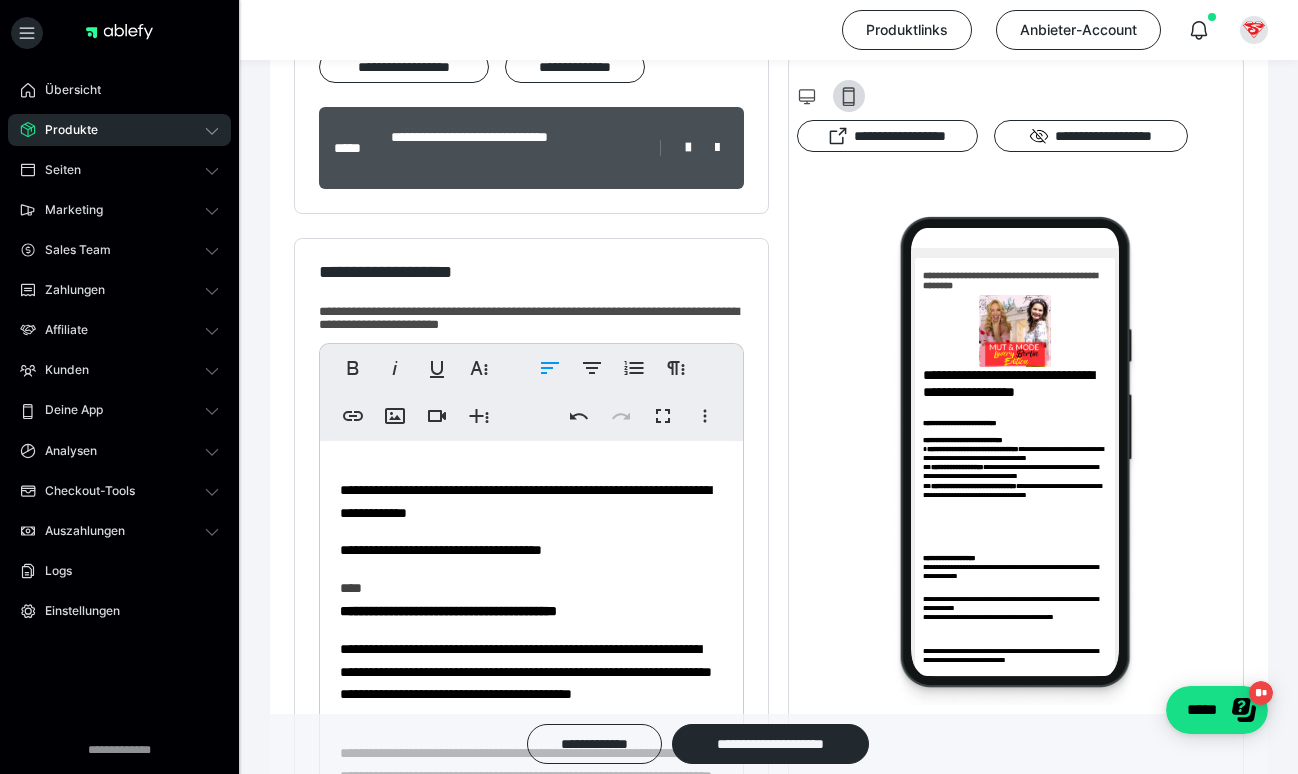 click on "**********" at bounding box center [531, 550] 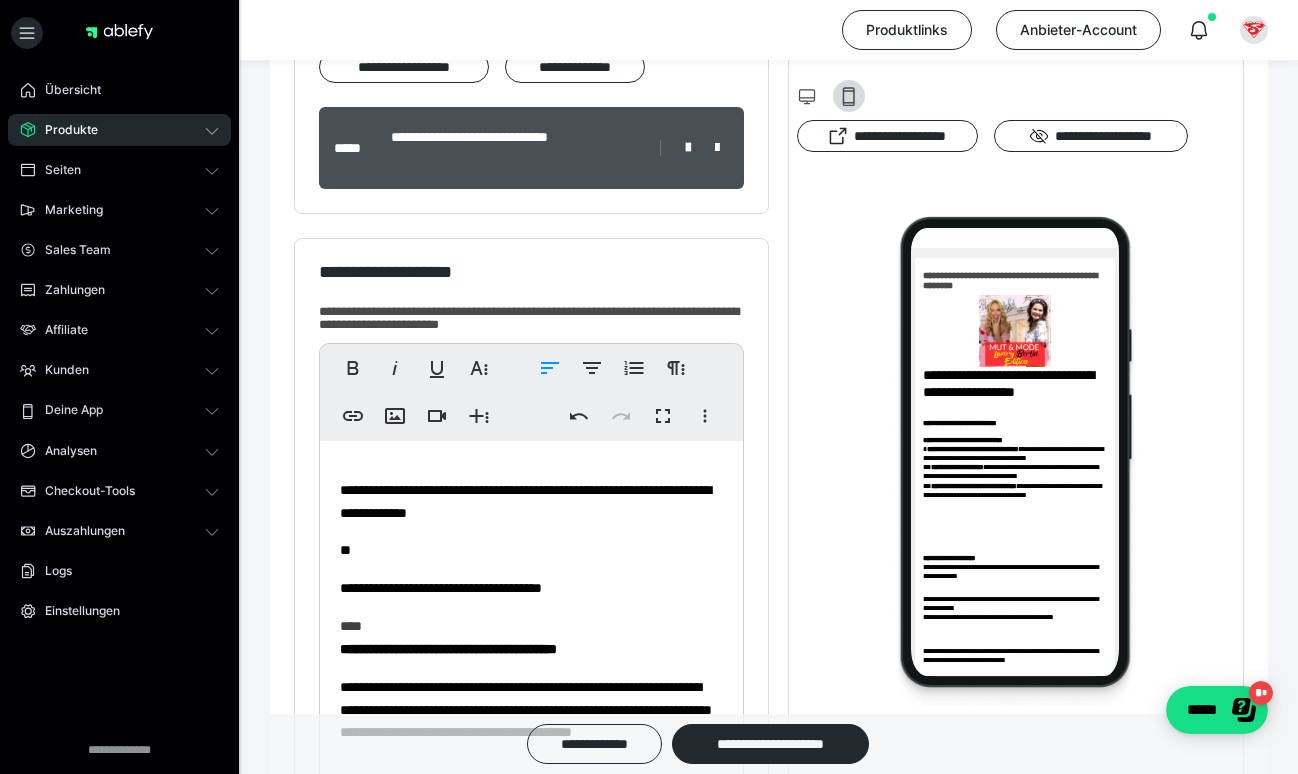 click on "**********" at bounding box center [531, 588] 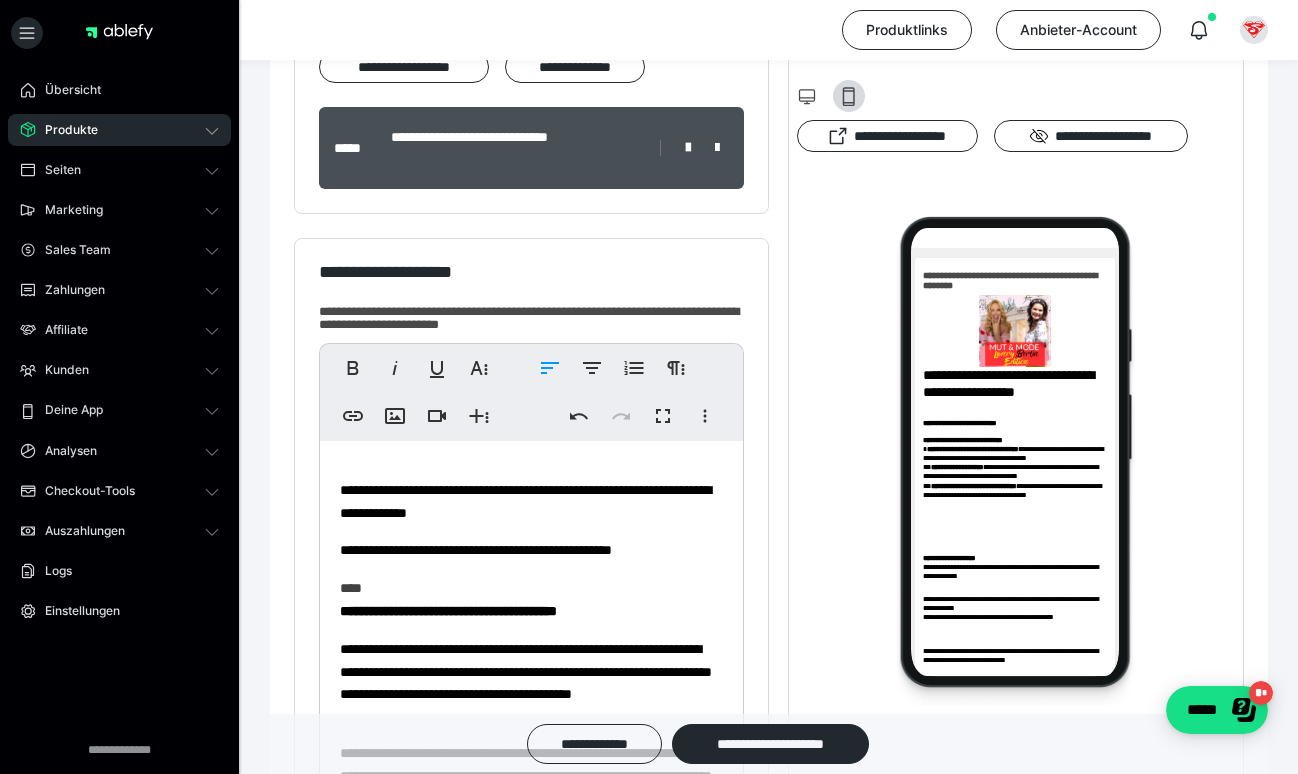 click on "**********" at bounding box center (531, 550) 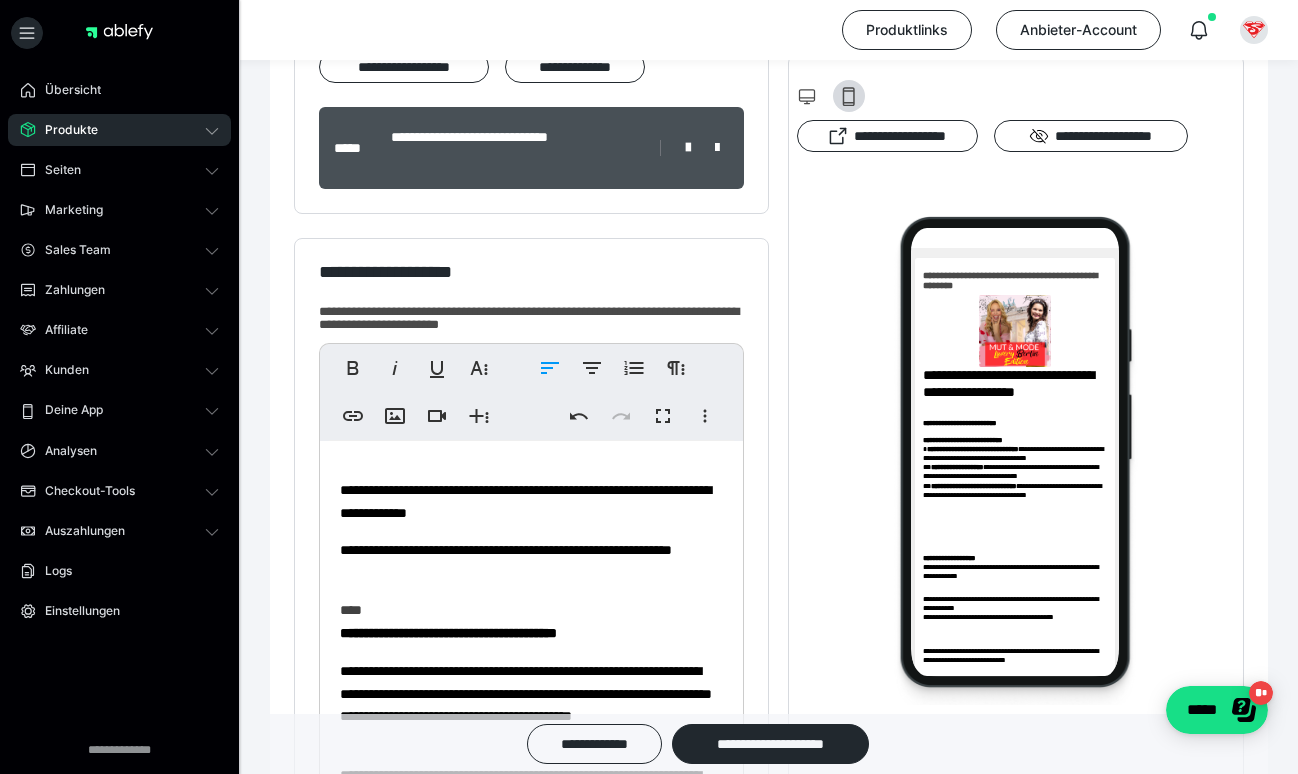 click on "**********" at bounding box center (531, 561) 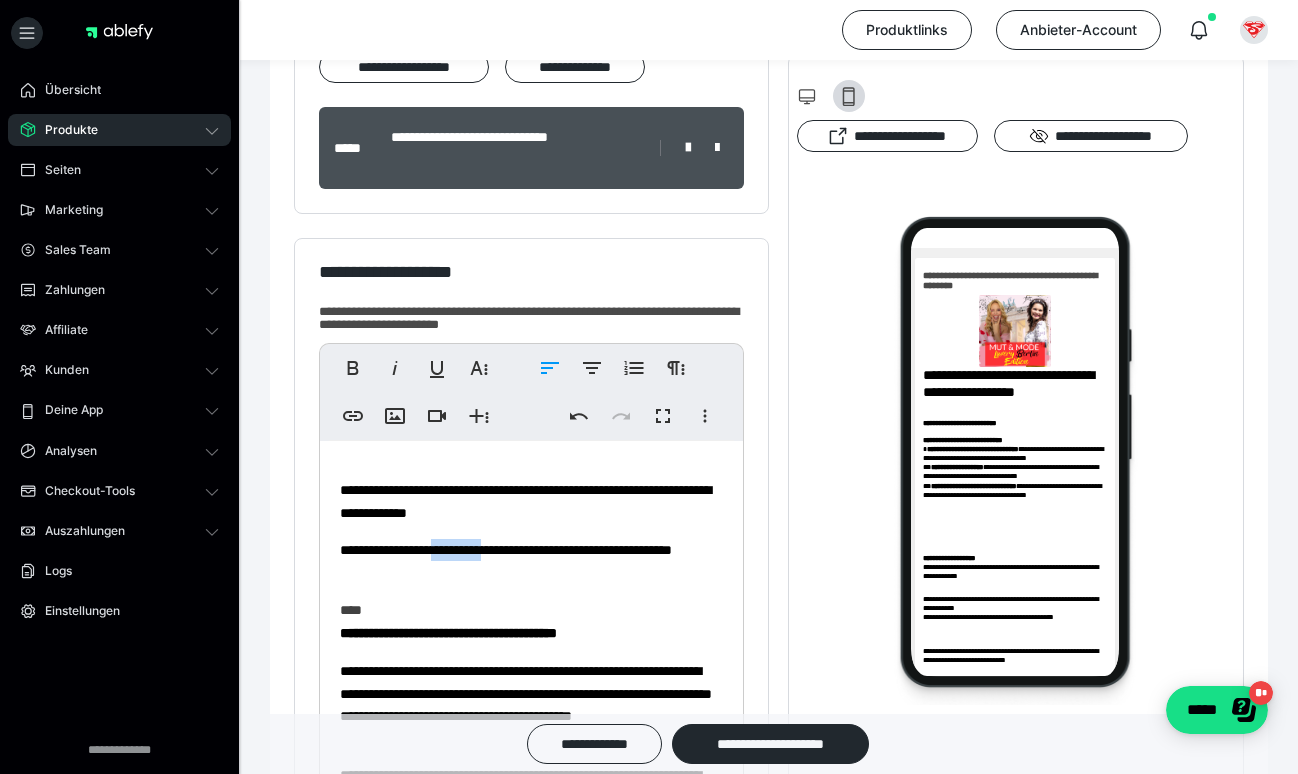 click on "**********" at bounding box center [531, 561] 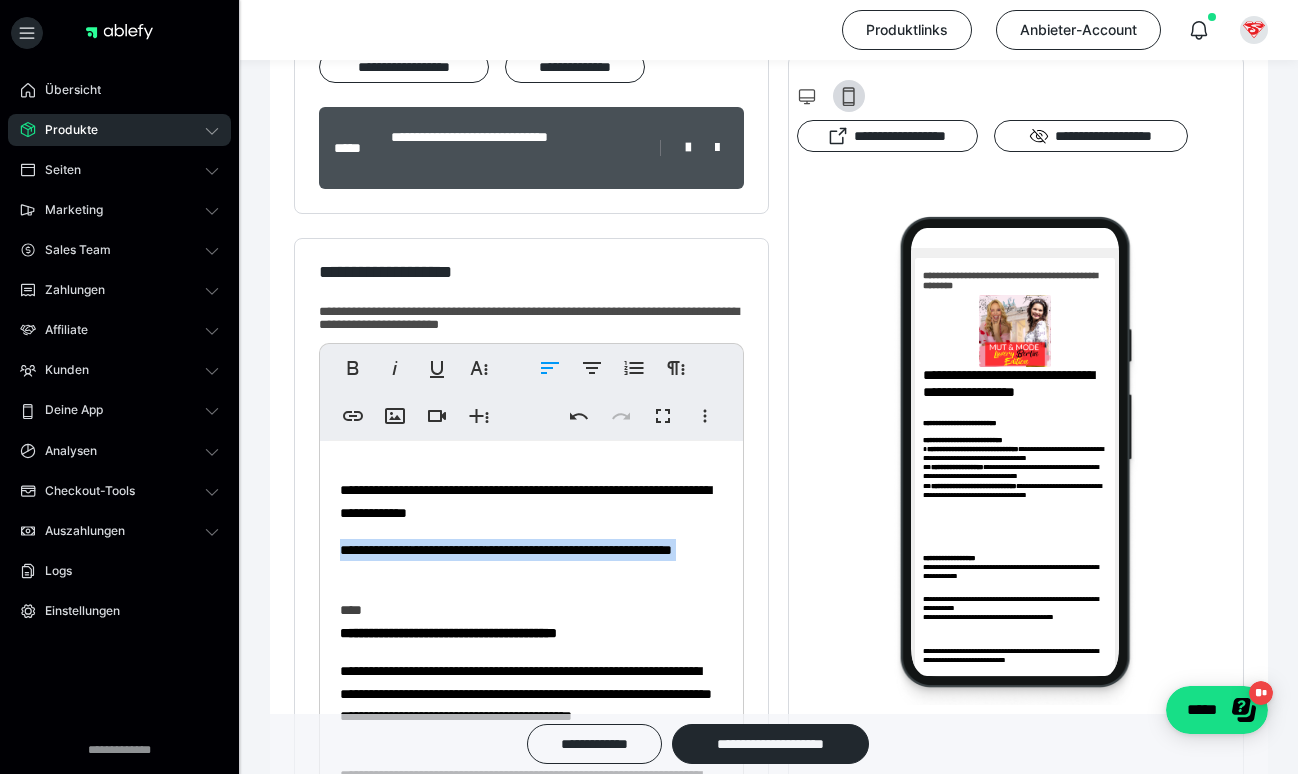 click on "**********" at bounding box center (531, 561) 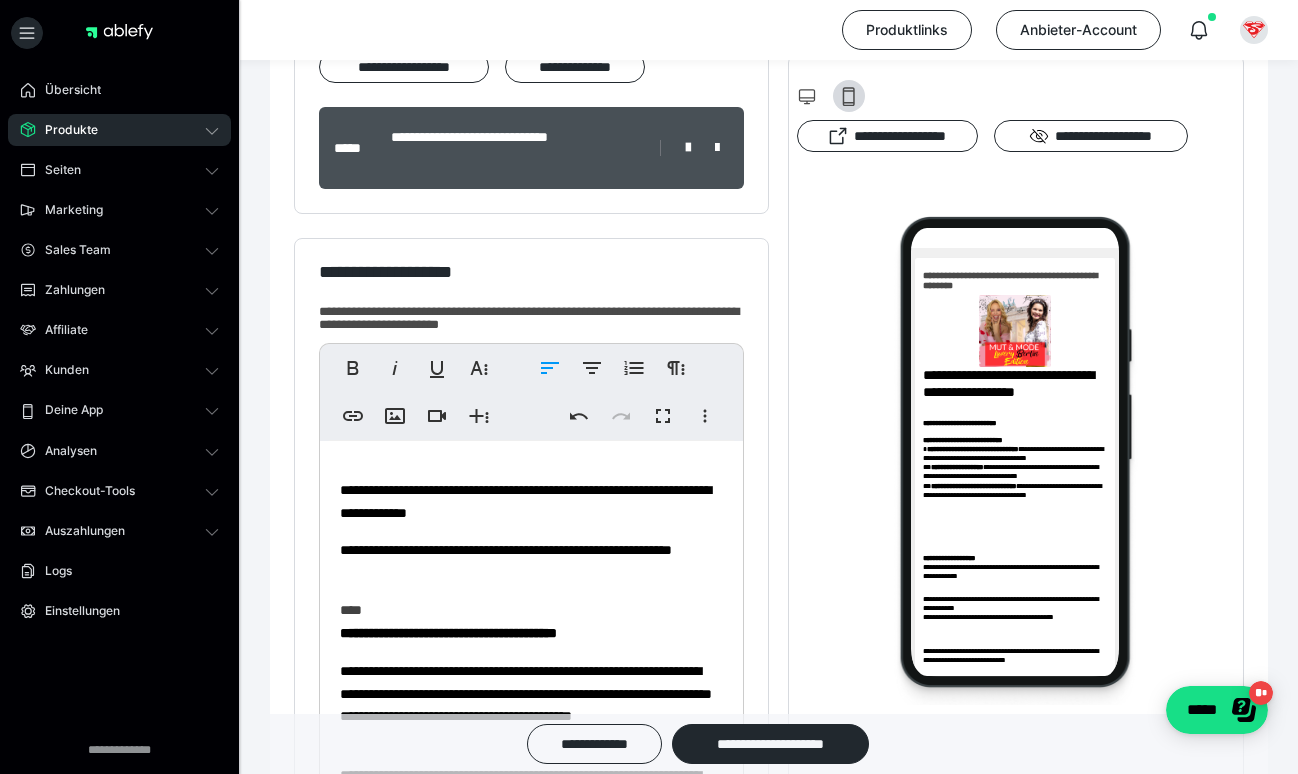 click on "**********" at bounding box center [531, 561] 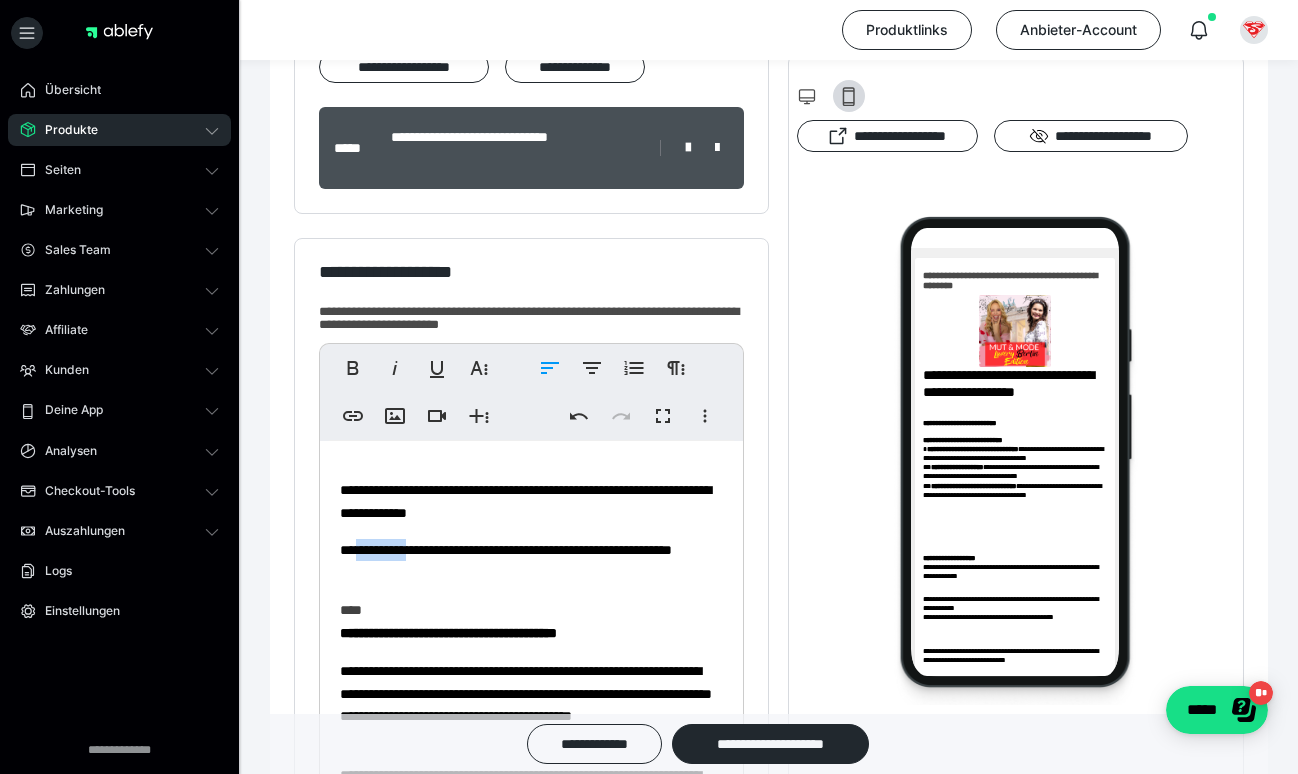click on "**********" at bounding box center (531, 561) 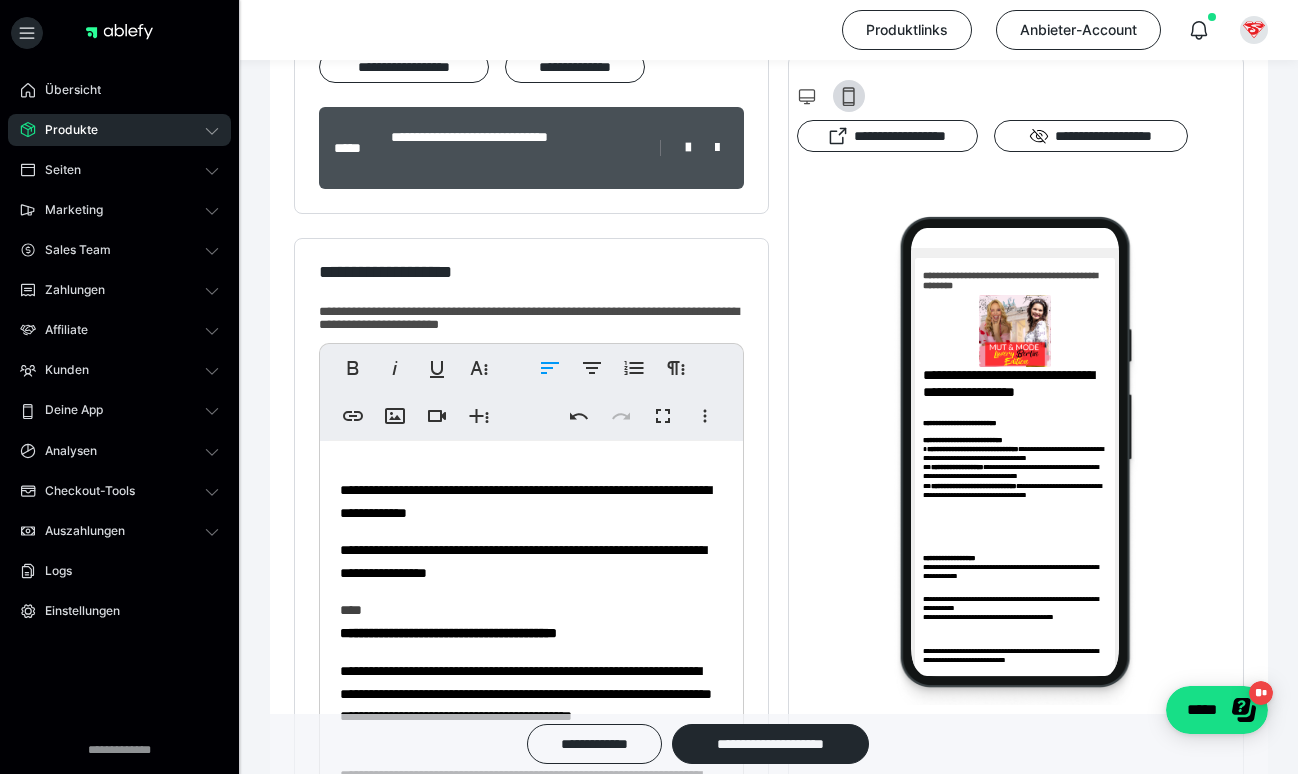 click on "**********" at bounding box center (531, 561) 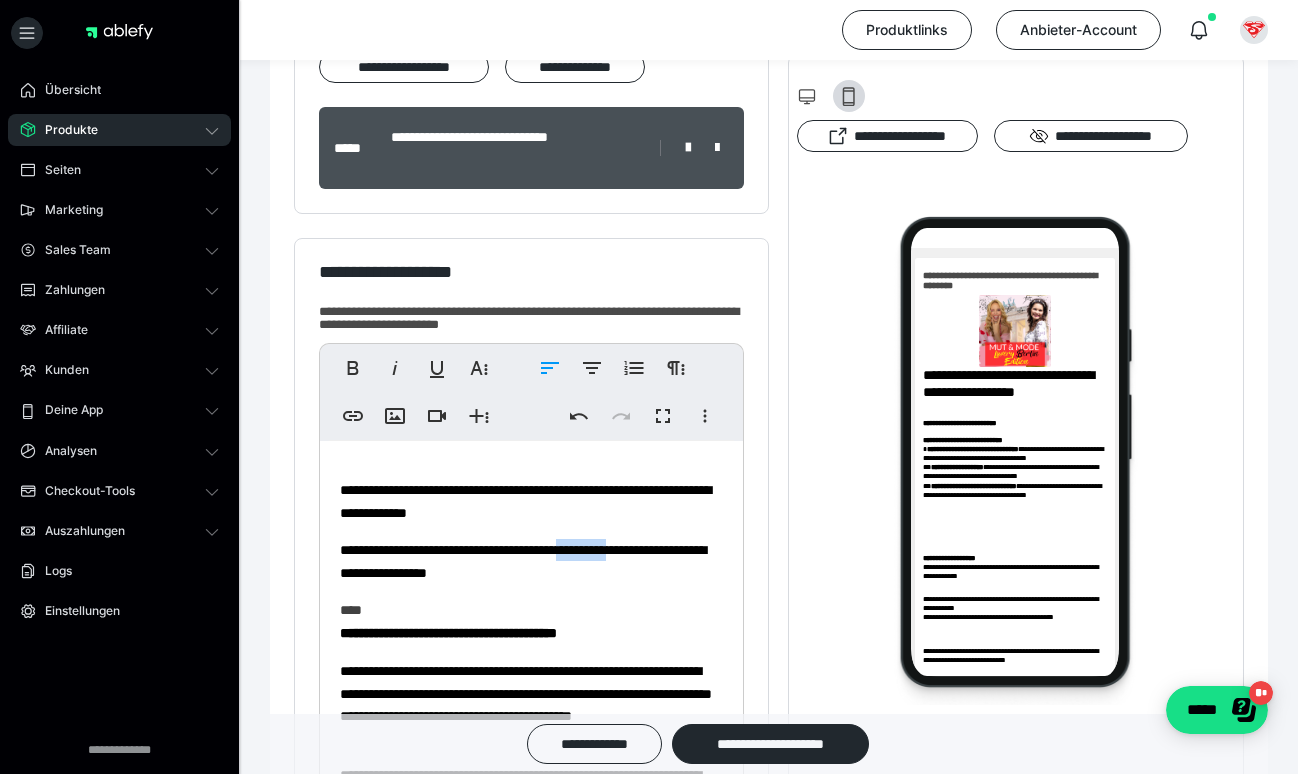 click on "**********" at bounding box center (531, 561) 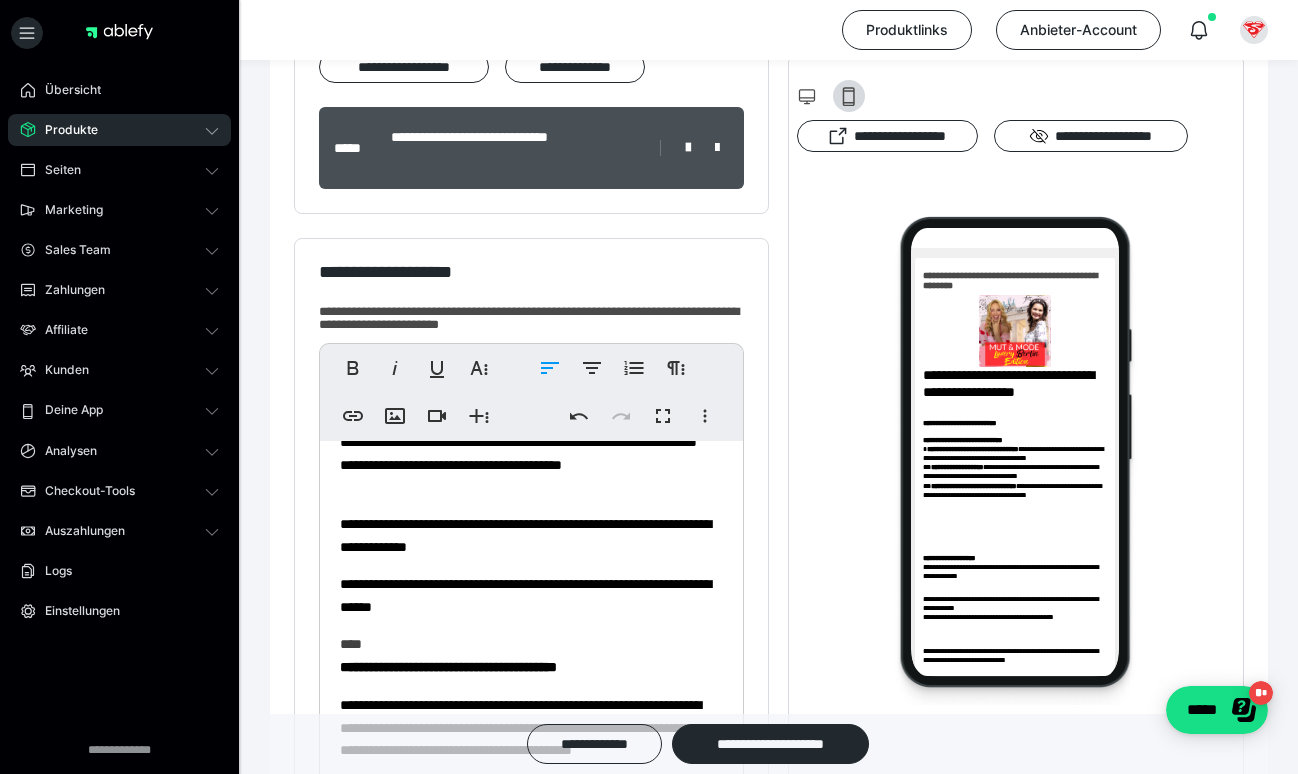 scroll, scrollTop: 418, scrollLeft: 0, axis: vertical 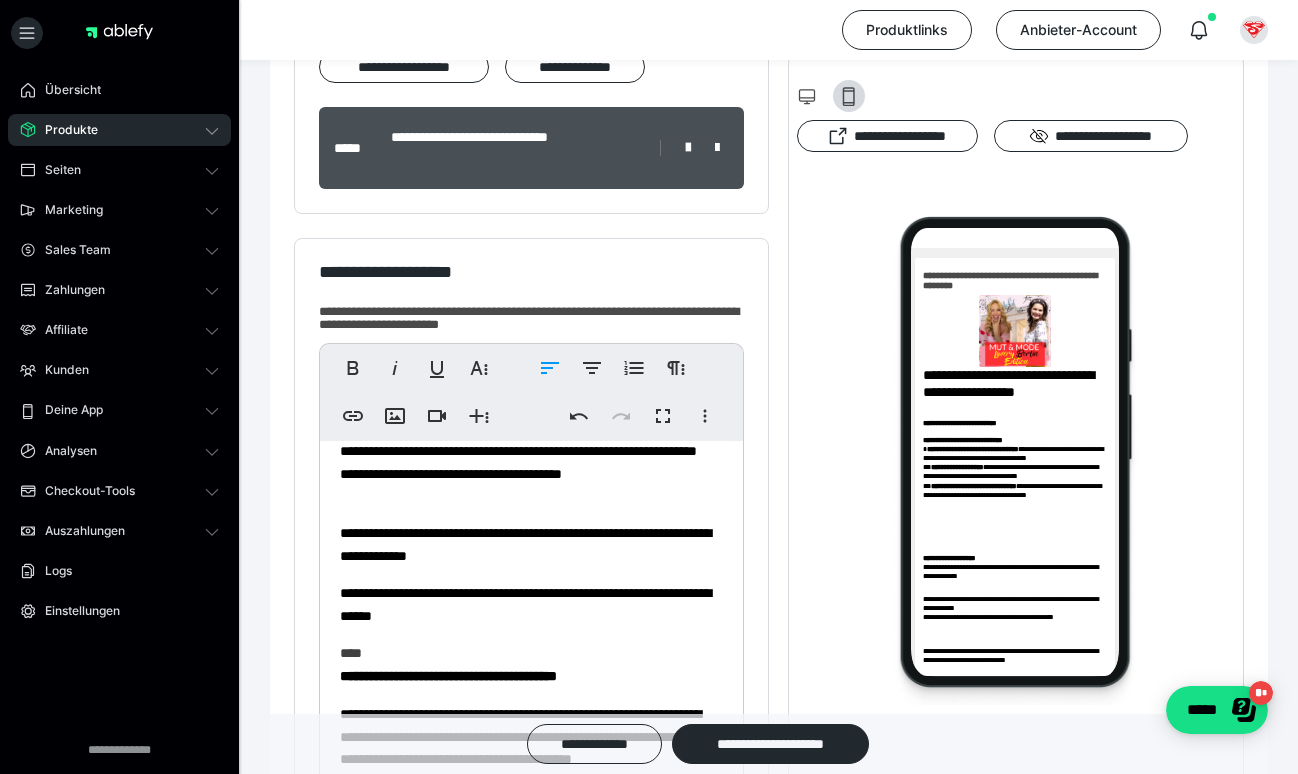 click on "**********" at bounding box center (531, 604) 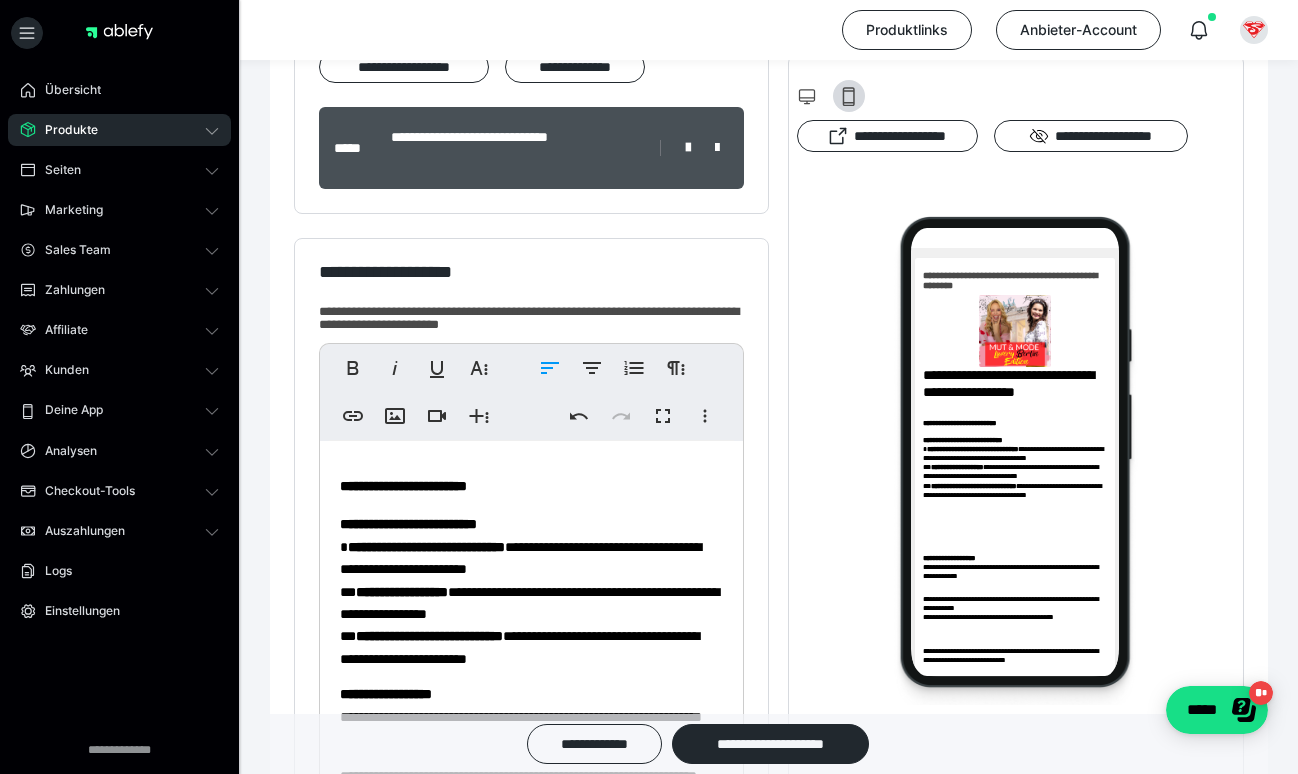 scroll, scrollTop: 117, scrollLeft: 0, axis: vertical 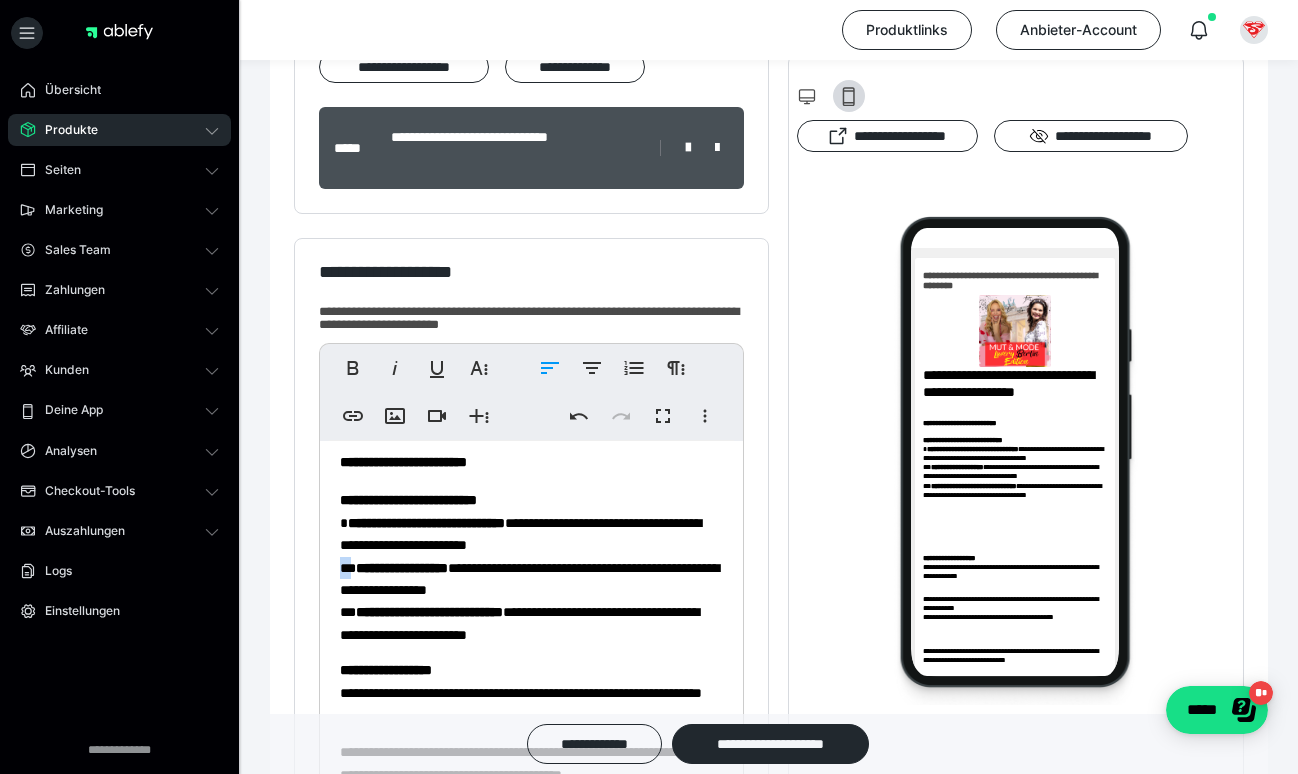 drag, startPoint x: 358, startPoint y: 564, endPoint x: 339, endPoint y: 564, distance: 19 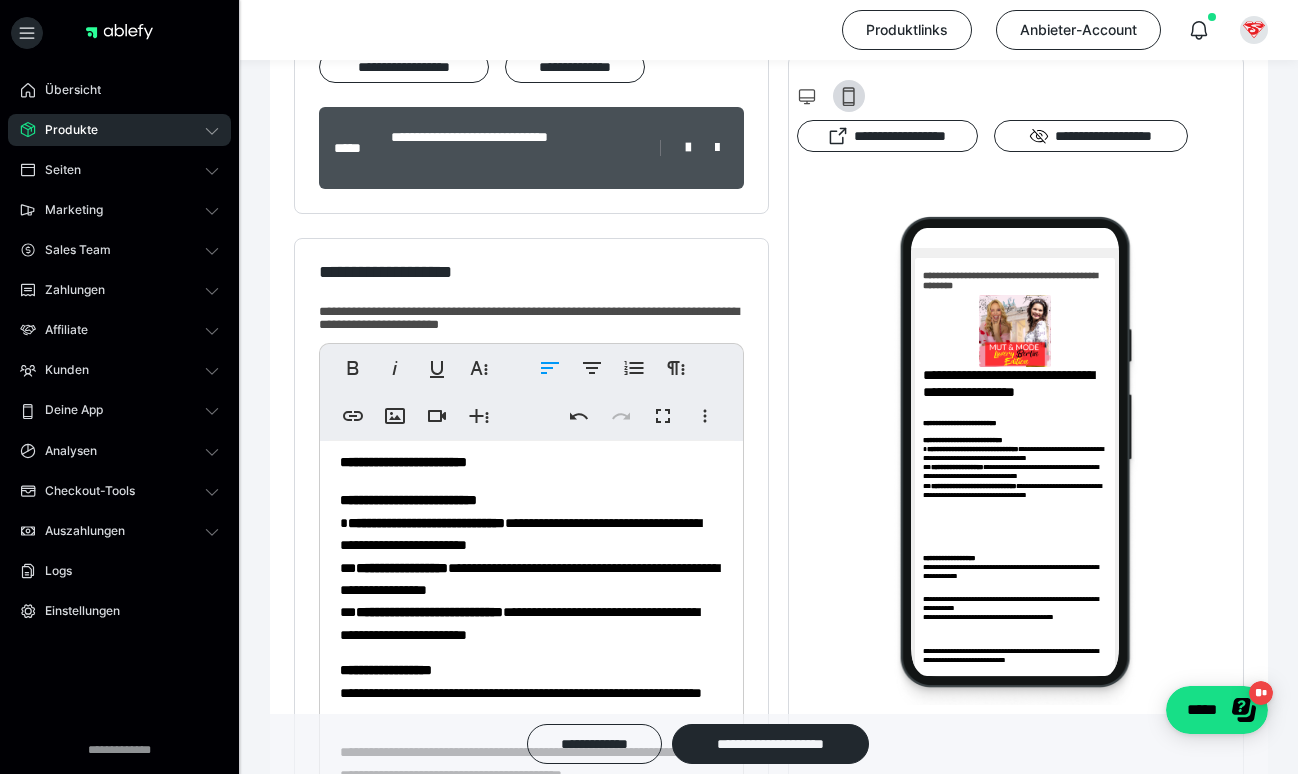 click on "**********" at bounding box center (378, 523) 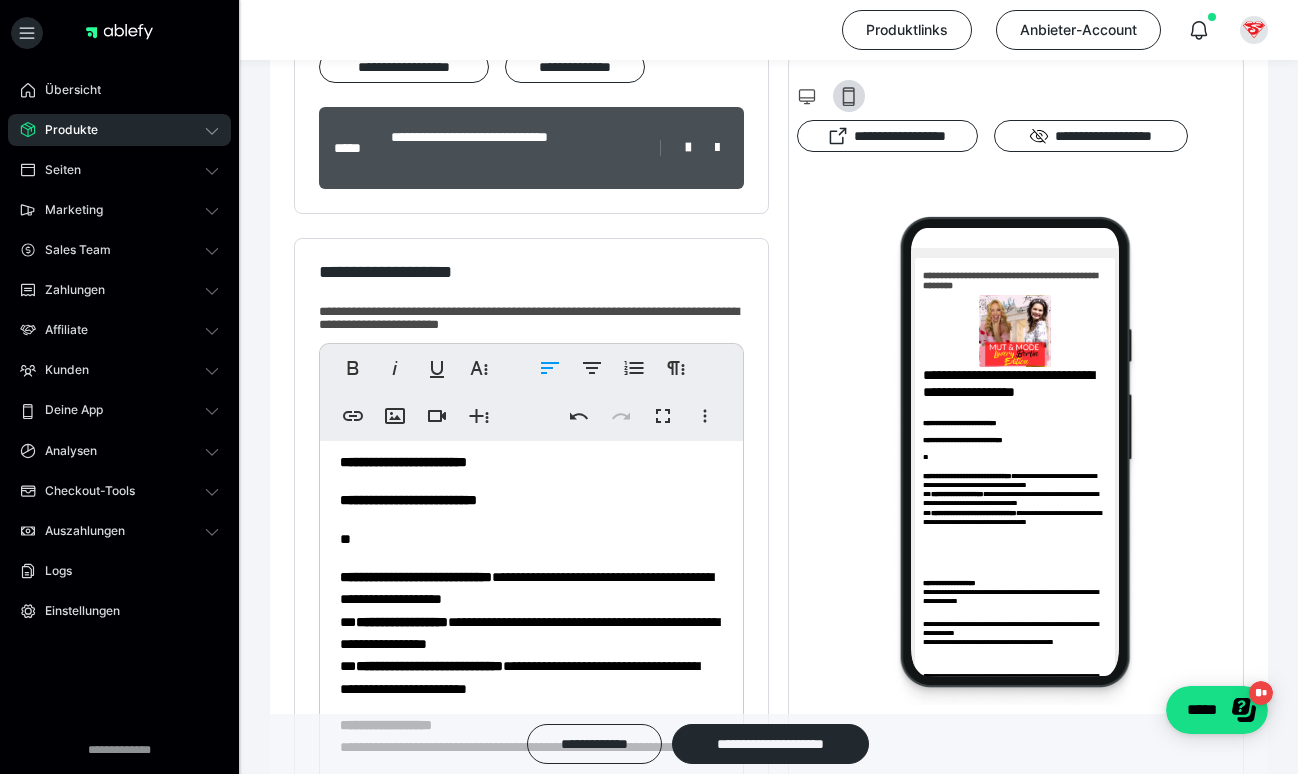 click on "**********" at bounding box center (368, 577) 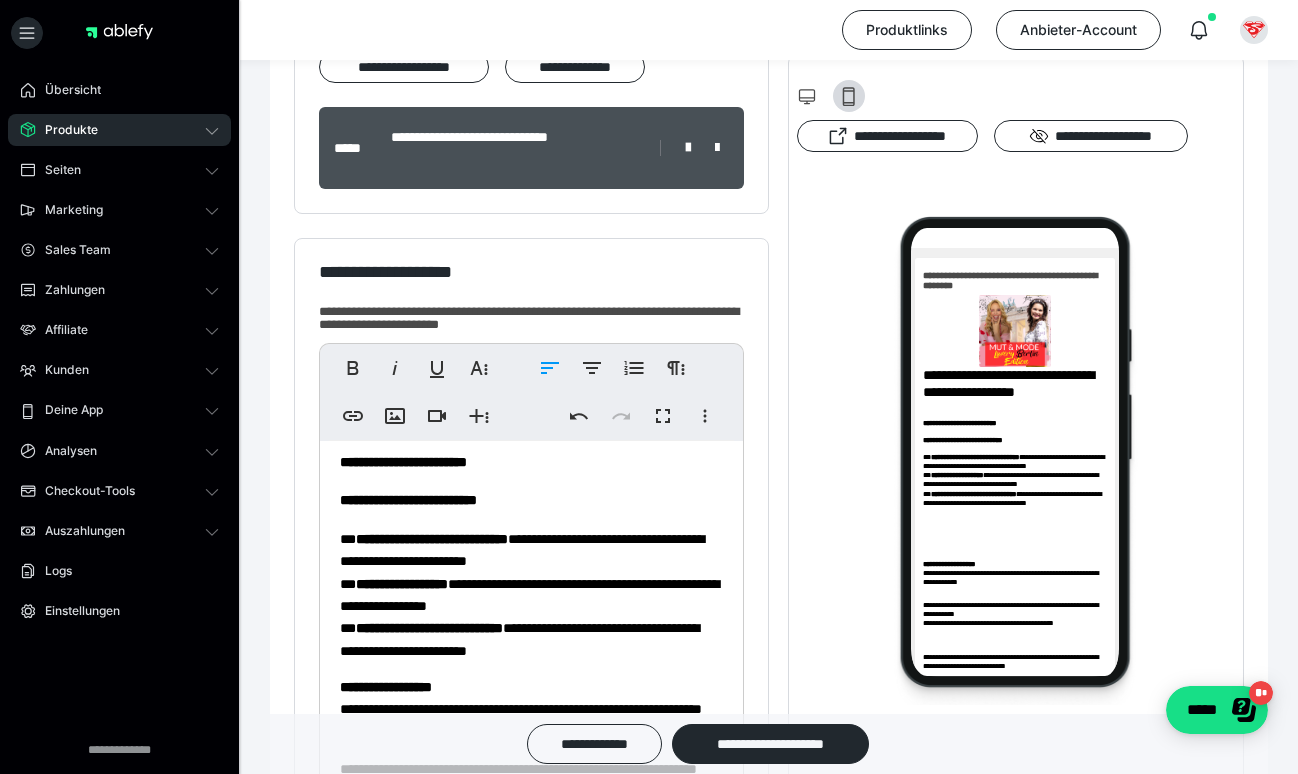 click on "**********" at bounding box center [531, 594] 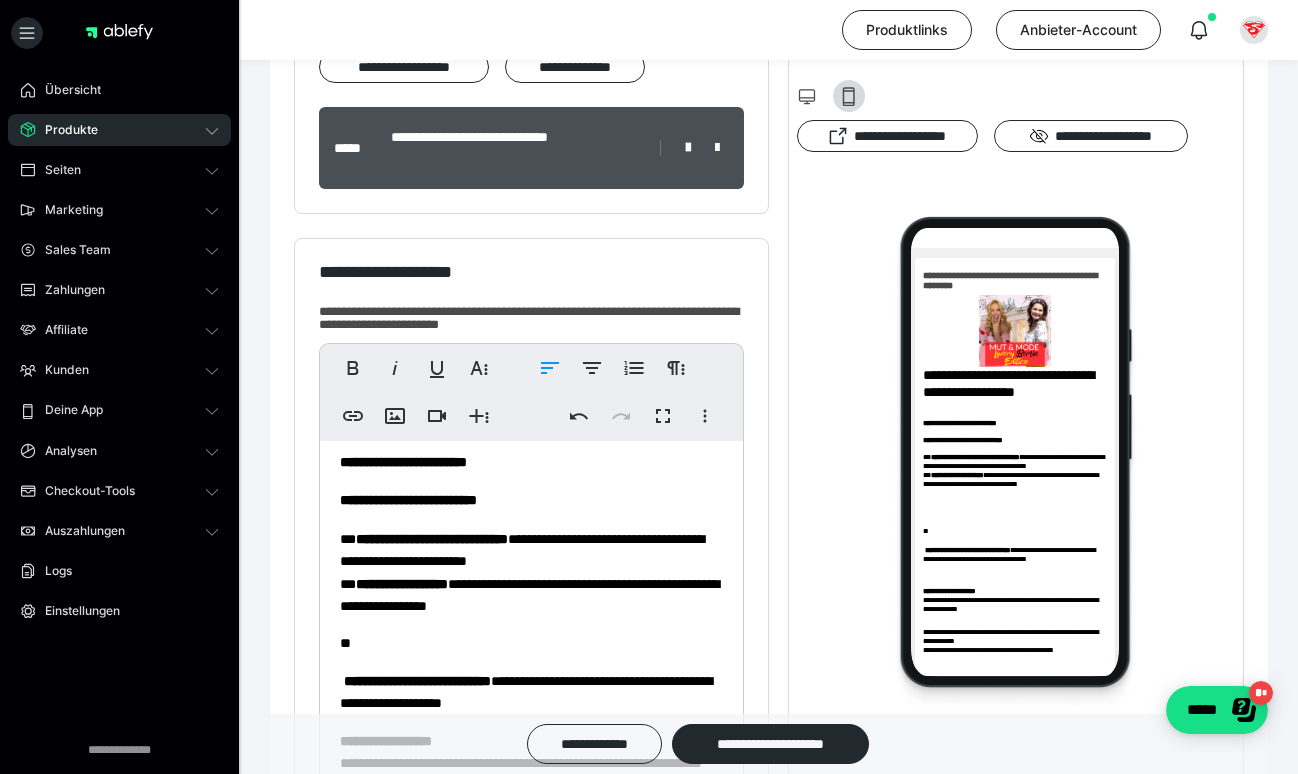 click on "**********" at bounding box center [531, 692] 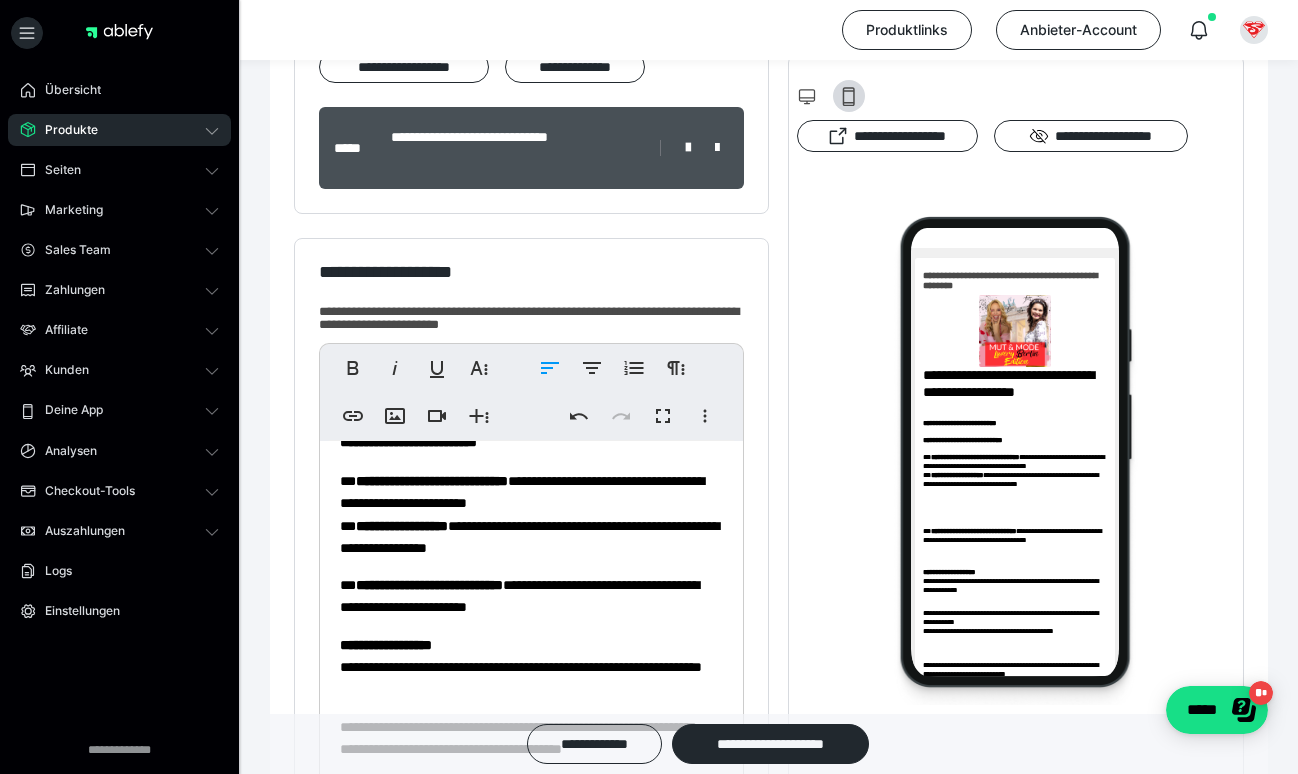 scroll, scrollTop: 177, scrollLeft: 0, axis: vertical 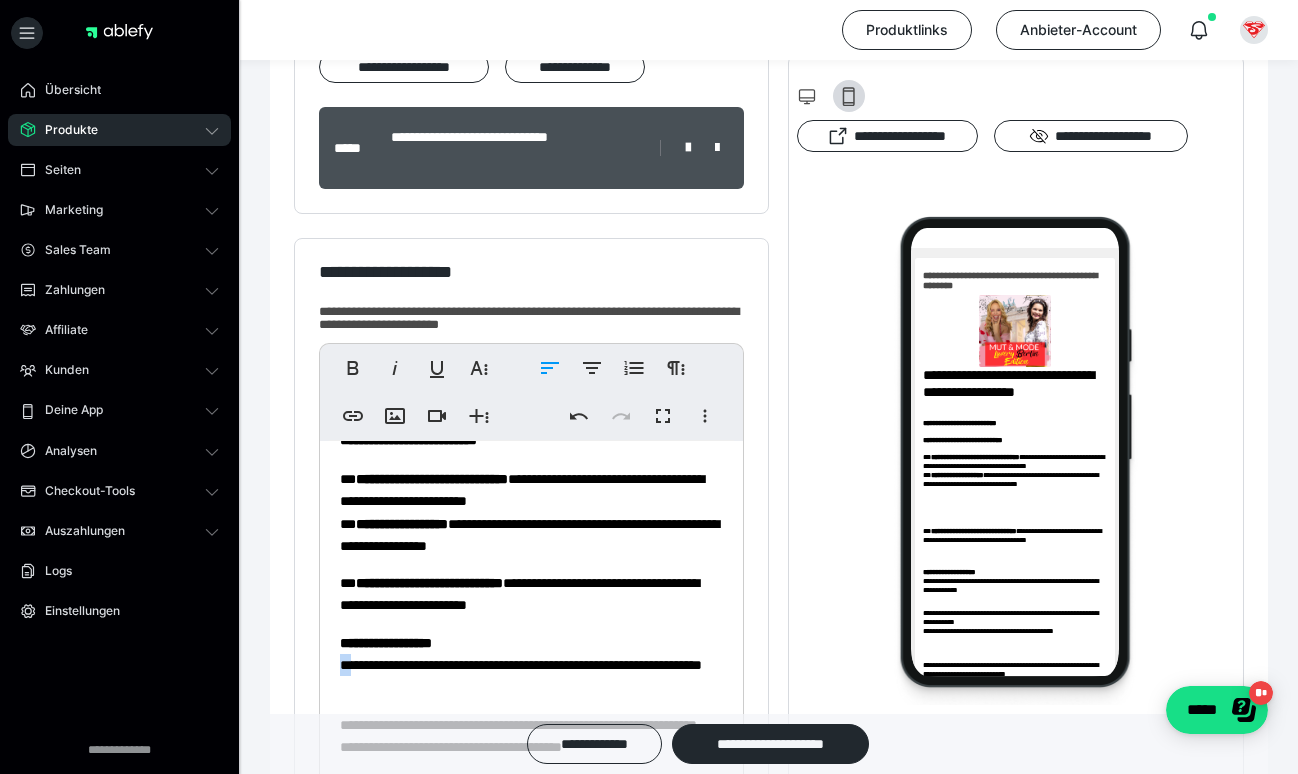 drag, startPoint x: 354, startPoint y: 663, endPoint x: 337, endPoint y: 663, distance: 17 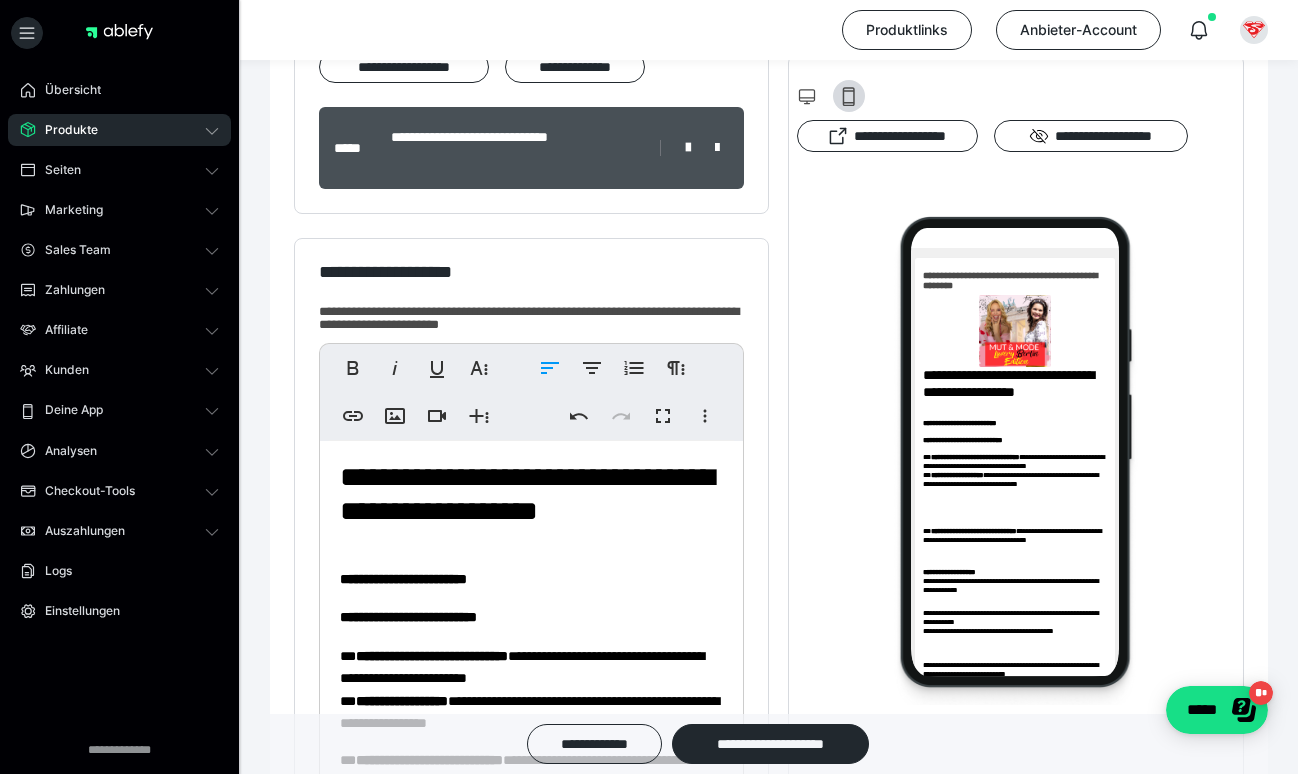 scroll, scrollTop: 0, scrollLeft: 0, axis: both 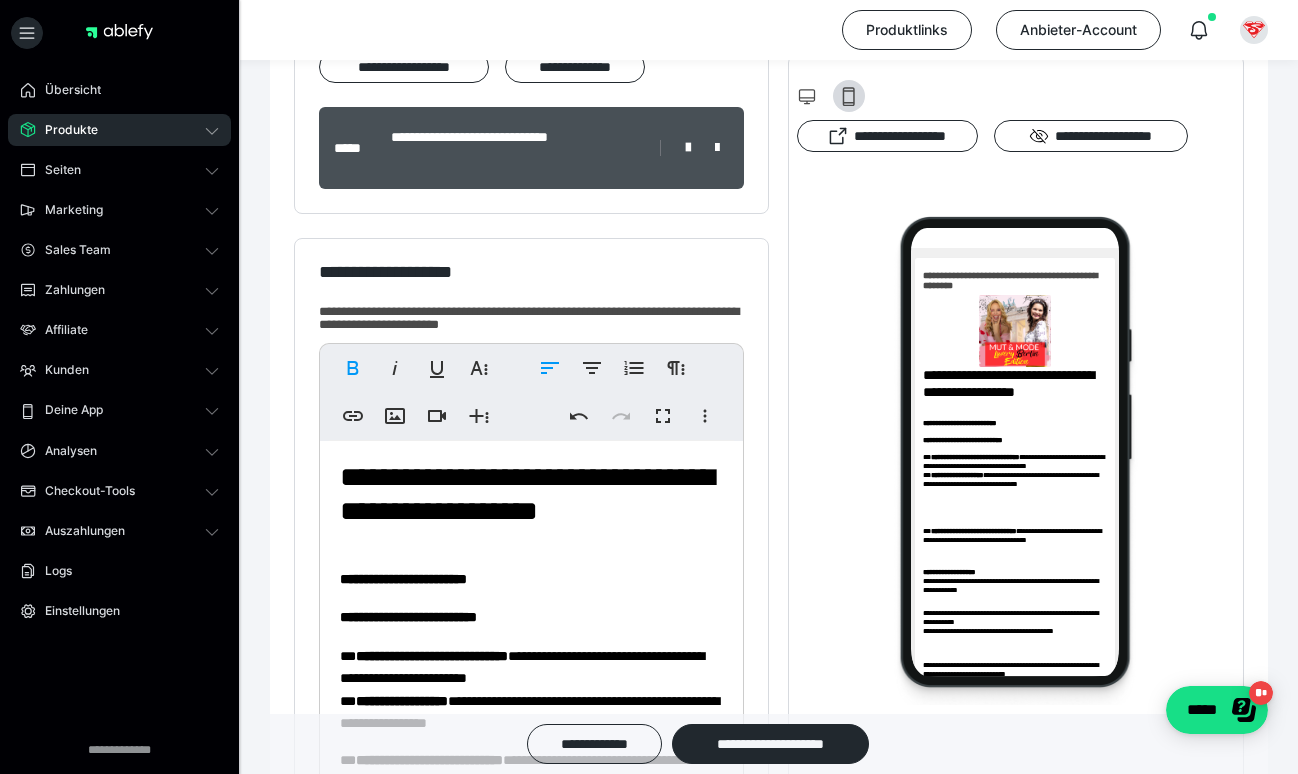 click on "**********" at bounding box center [531, 1071] 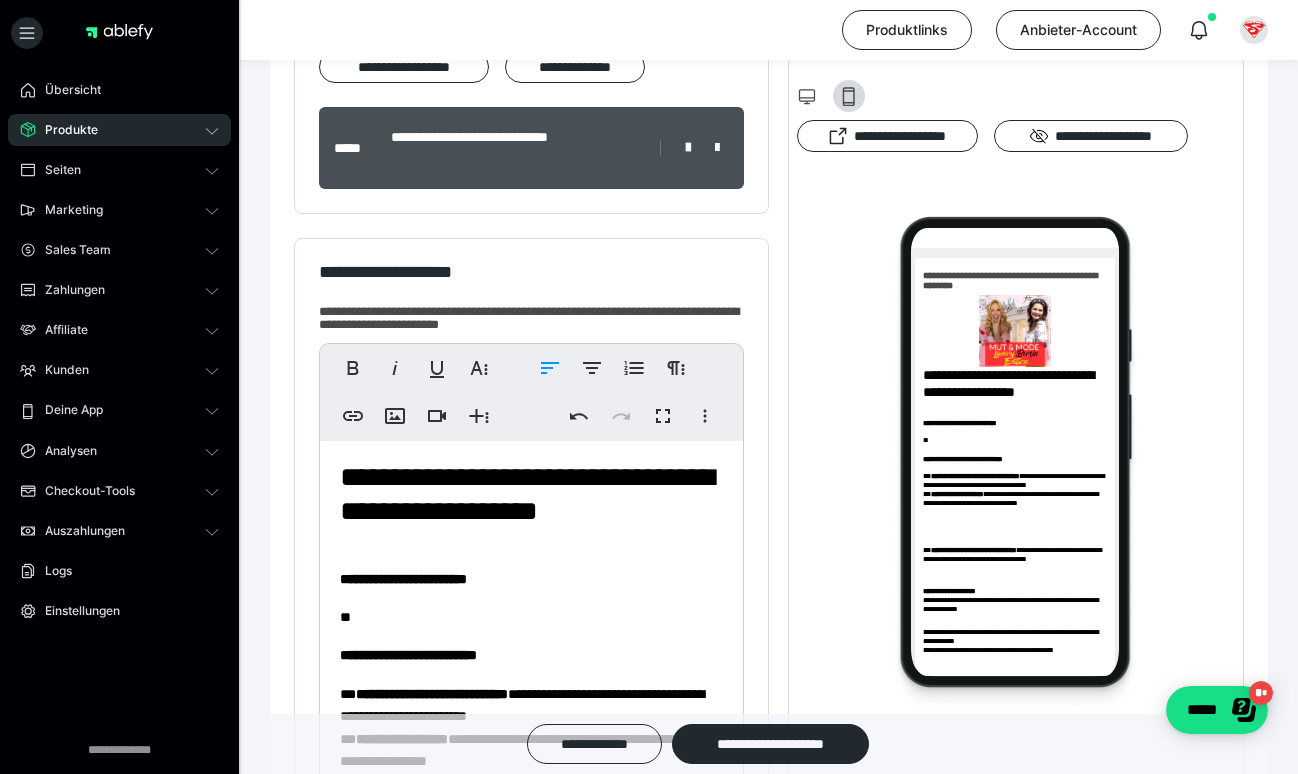 click on "**********" at bounding box center [408, 655] 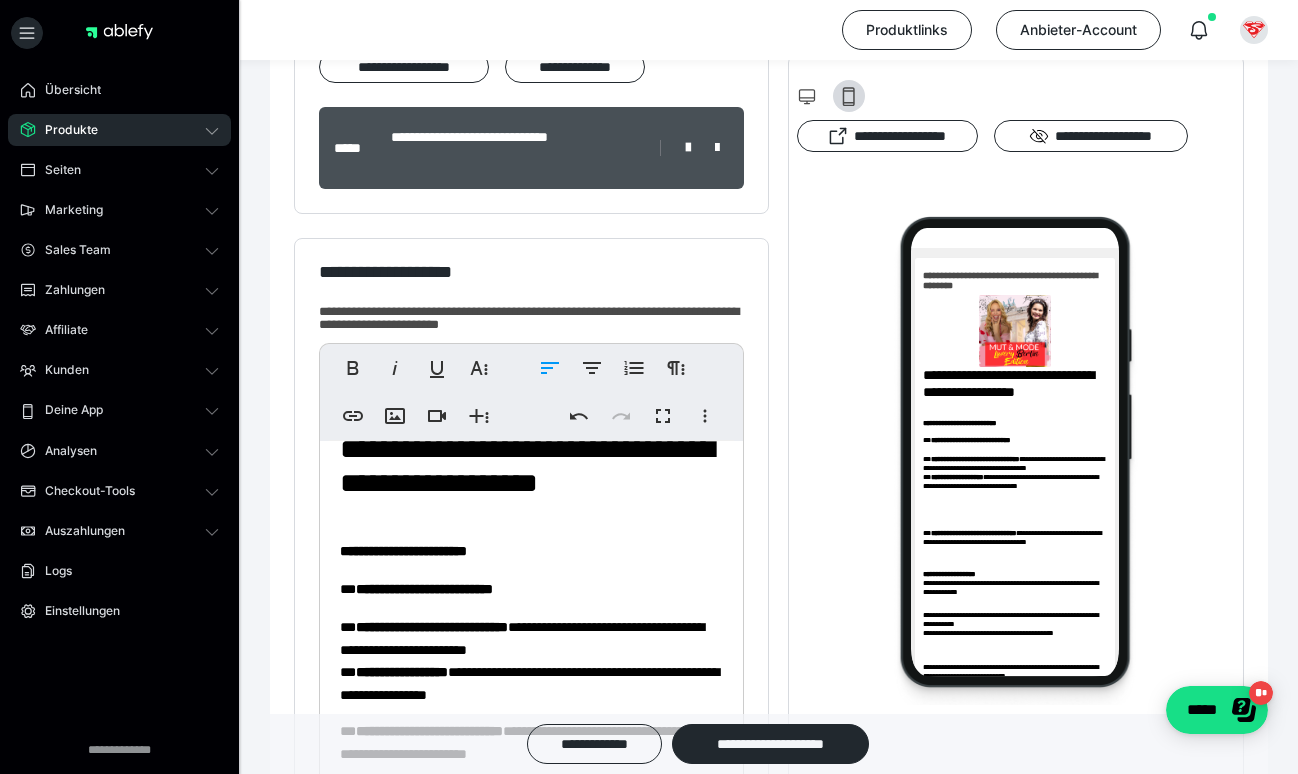 scroll, scrollTop: 27, scrollLeft: 0, axis: vertical 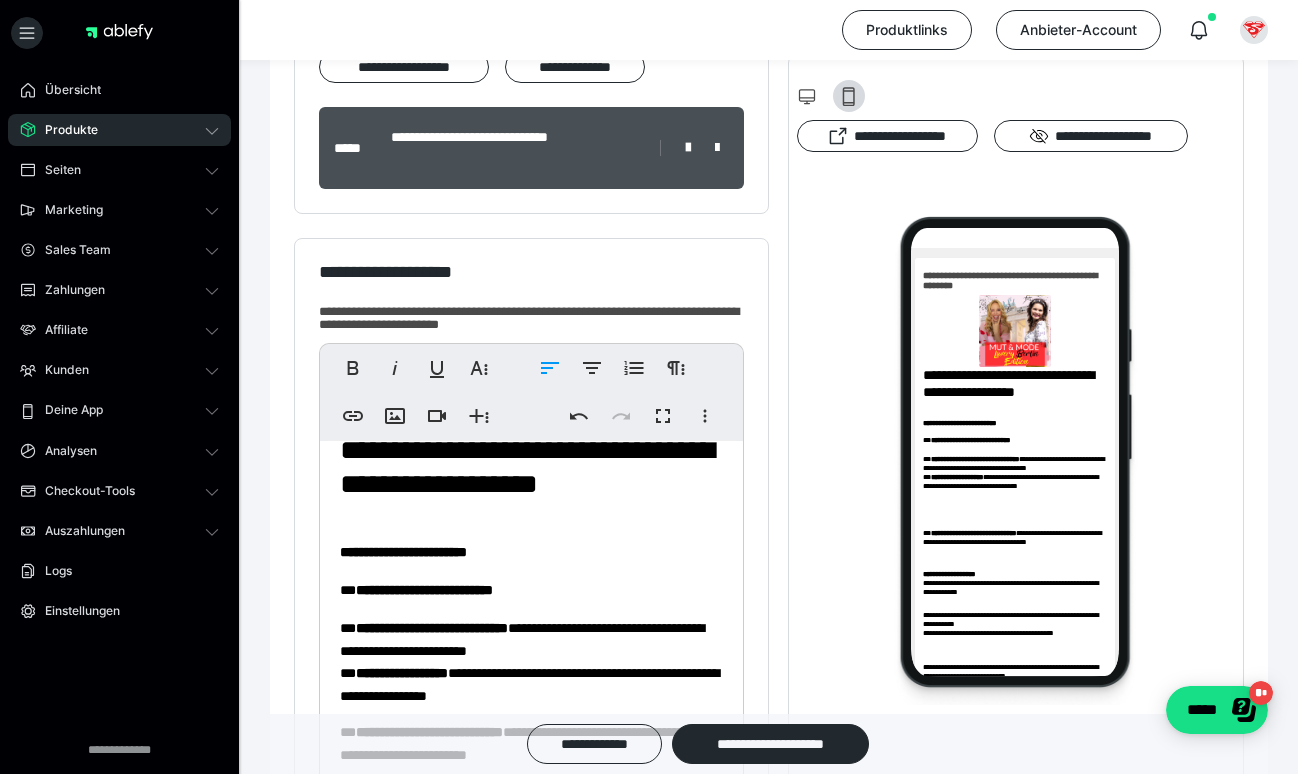 click on "**********" at bounding box center [403, 552] 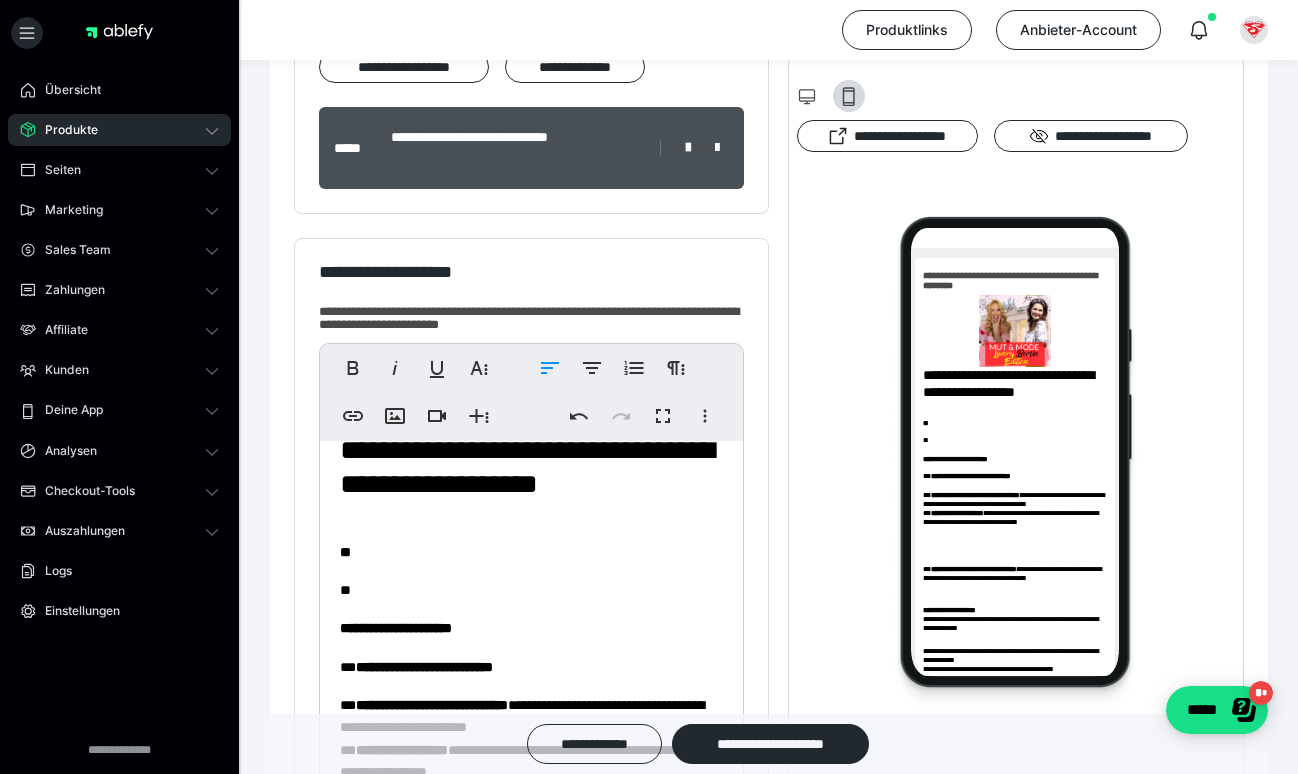 click on "**********" at bounding box center [531, 1082] 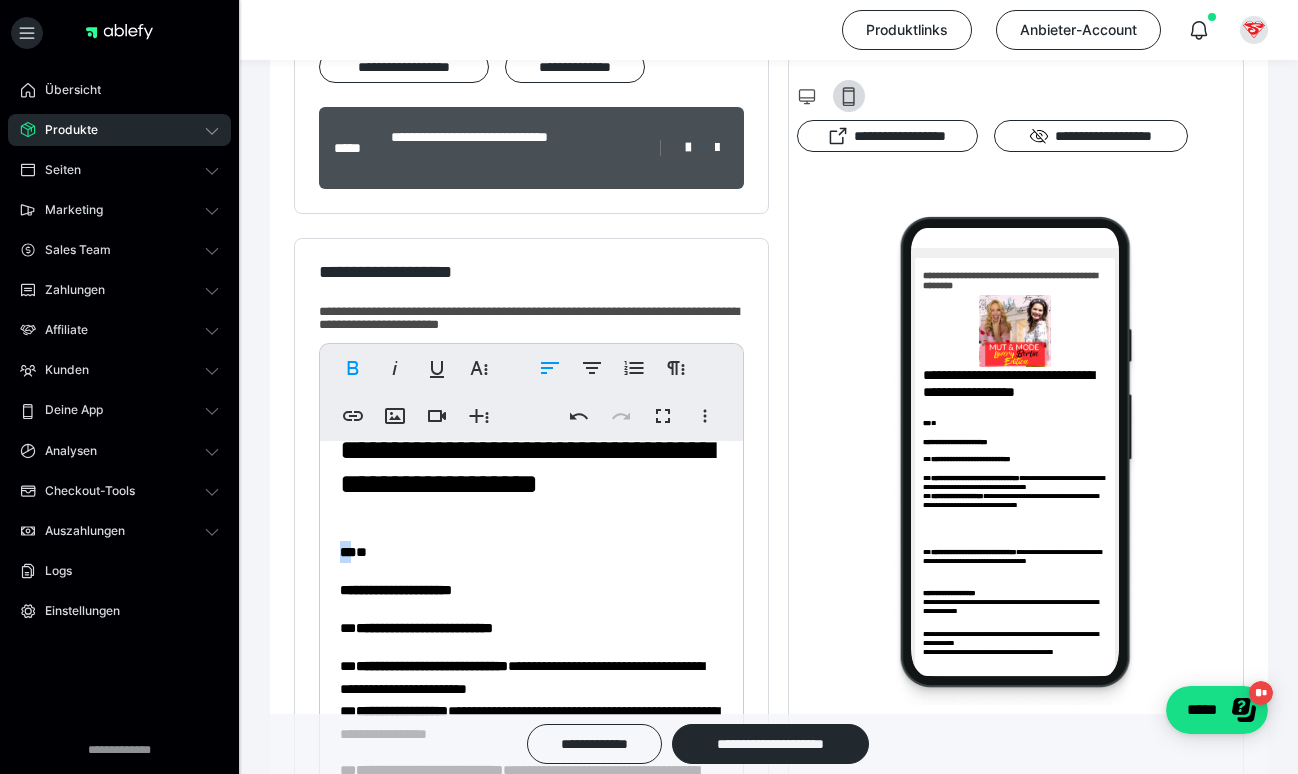 drag, startPoint x: 356, startPoint y: 550, endPoint x: 339, endPoint y: 550, distance: 17 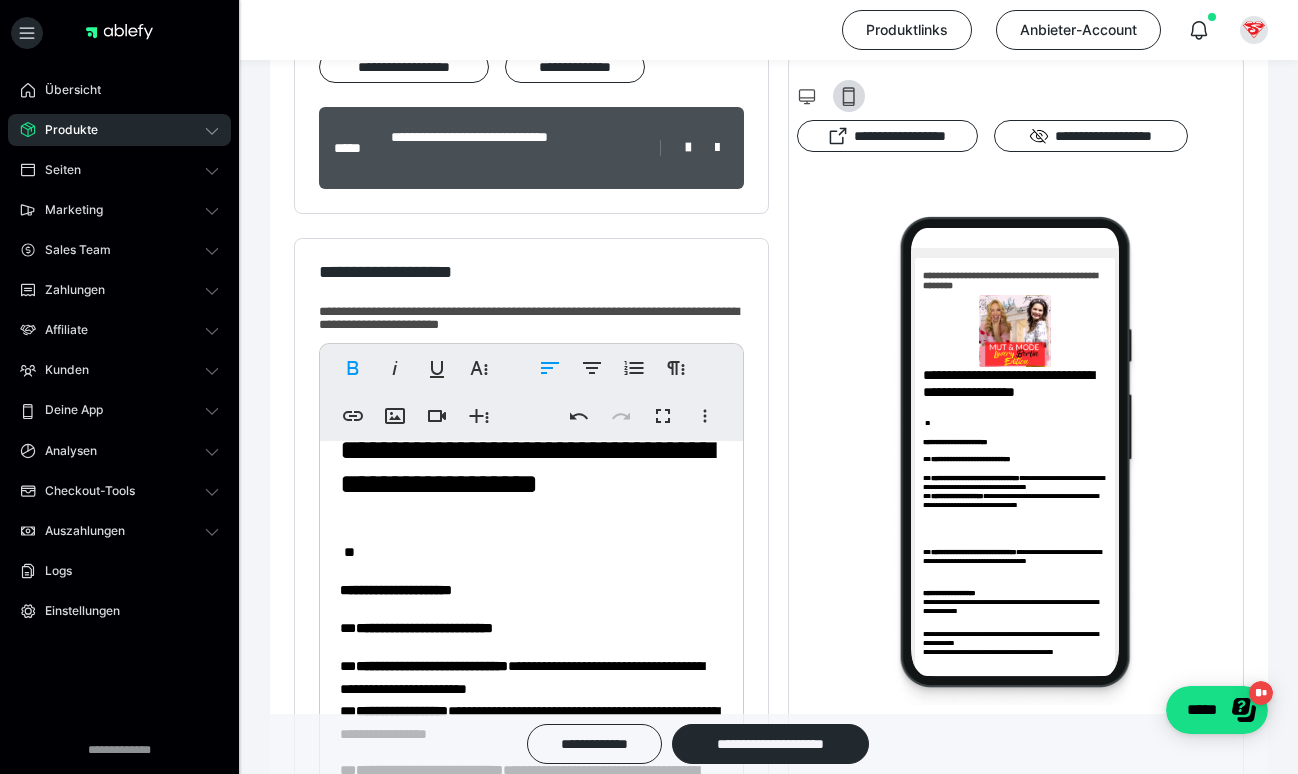 click on "**********" at bounding box center [396, 590] 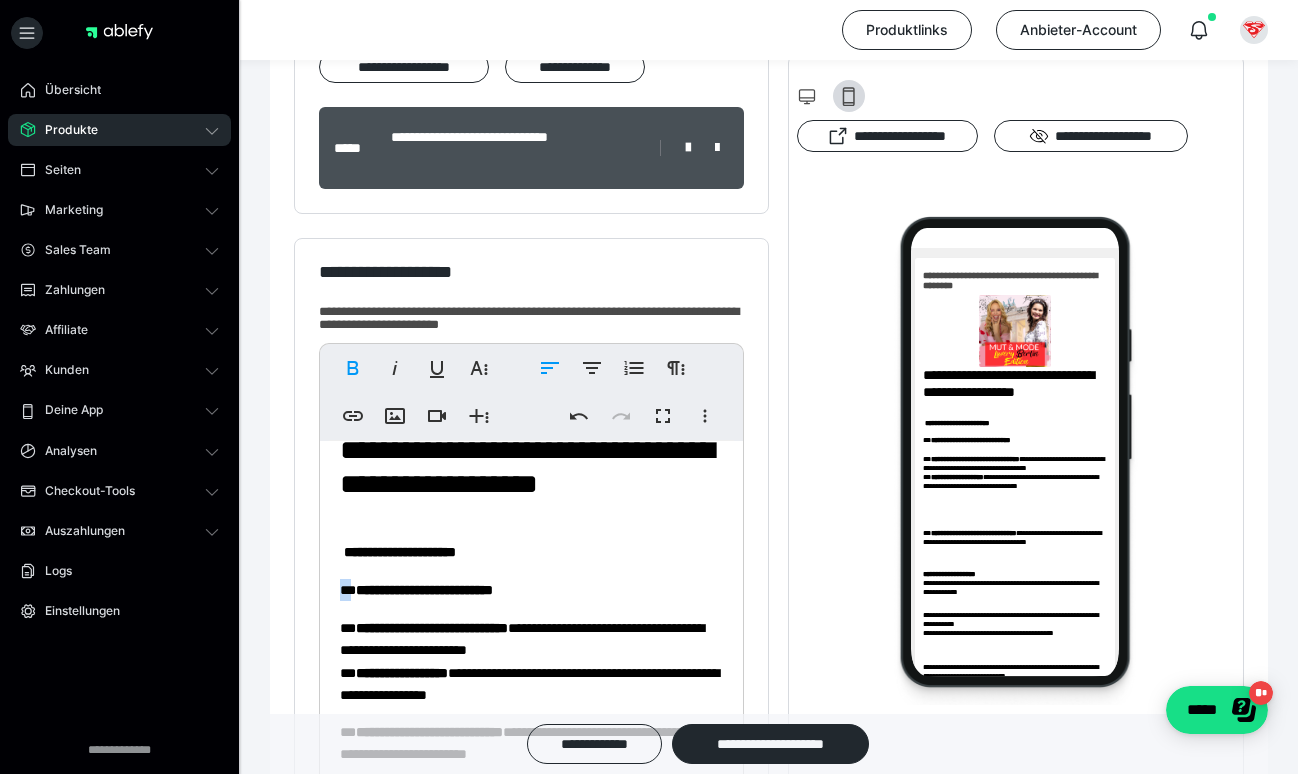 click on "**********" at bounding box center [531, 590] 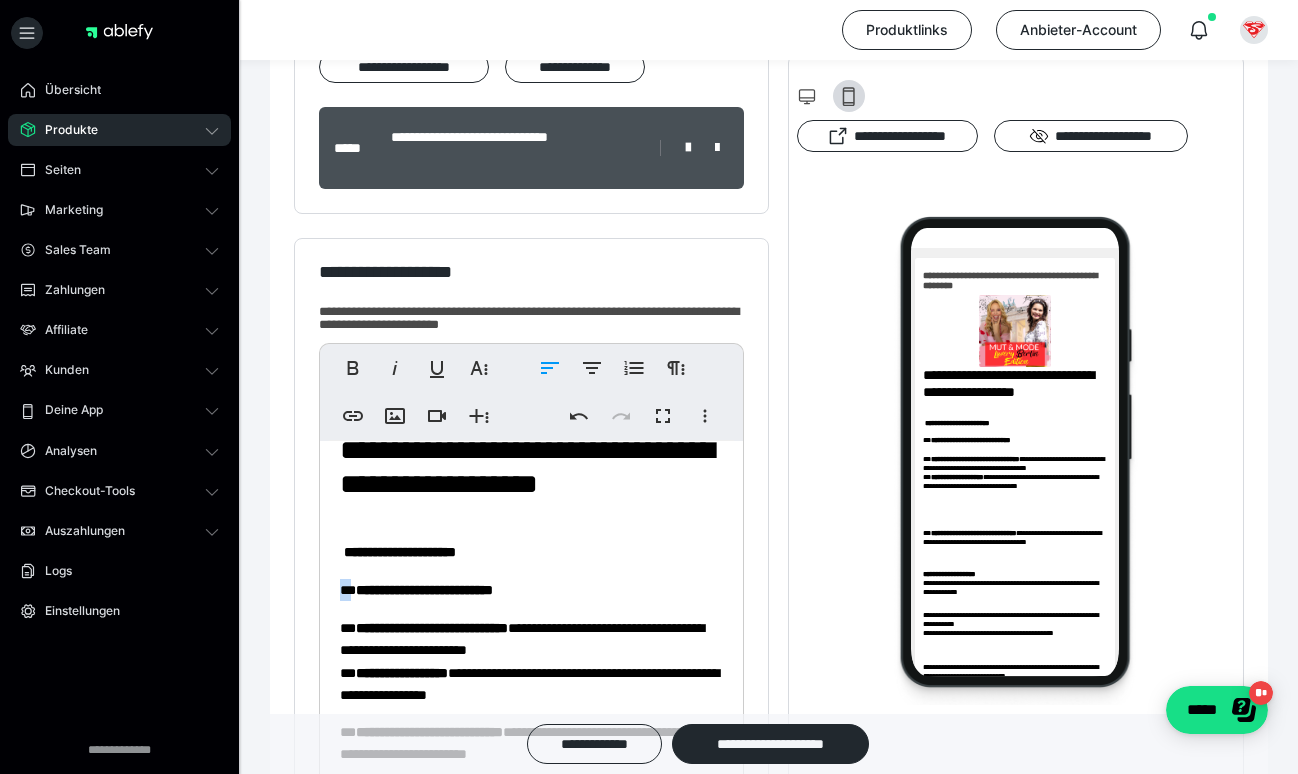 copy on "**" 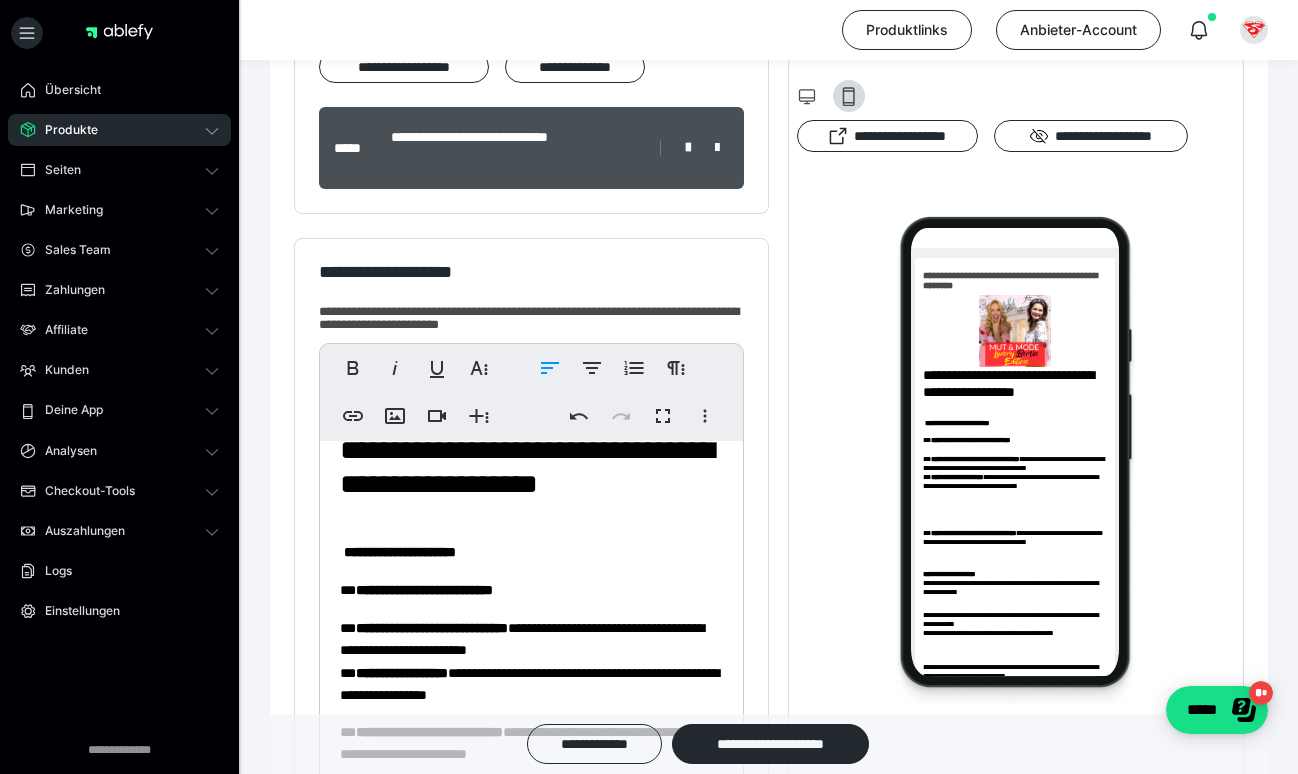 click on "**********" at bounding box center (424, 590) 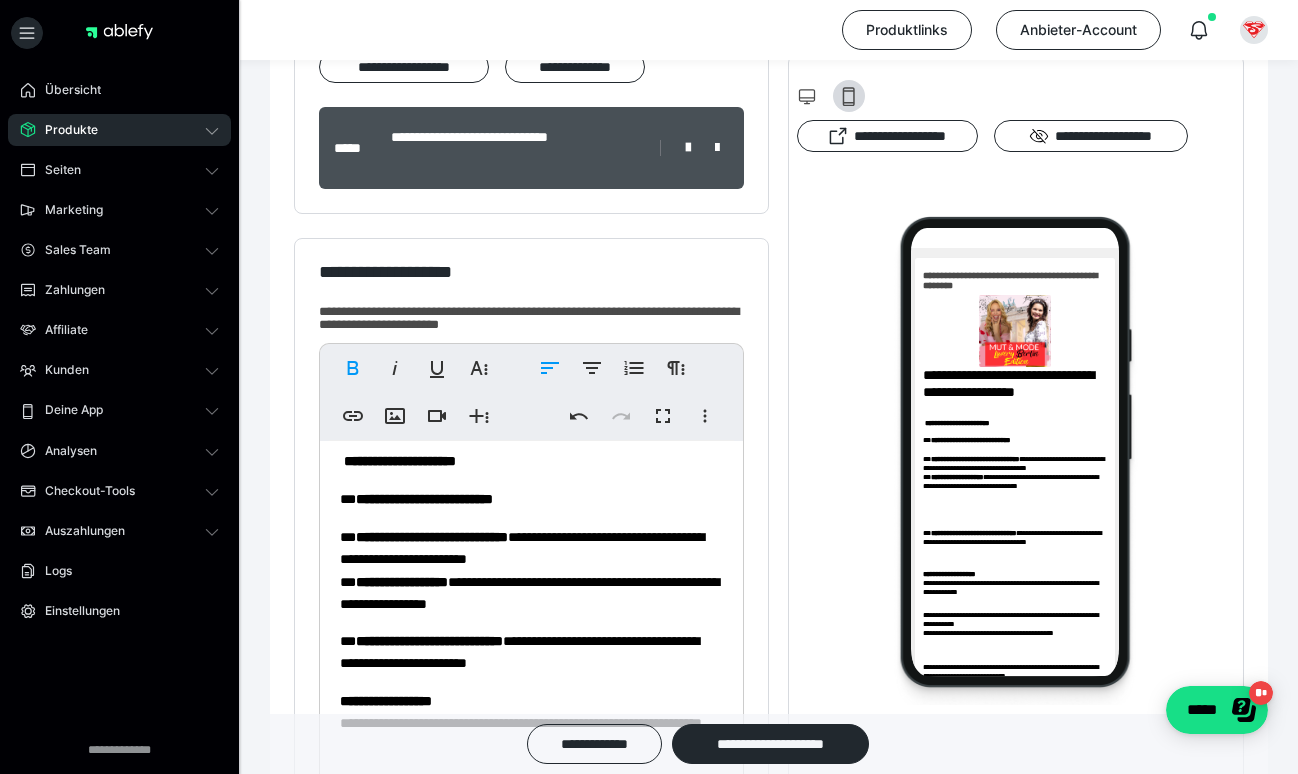 scroll, scrollTop: 129, scrollLeft: 0, axis: vertical 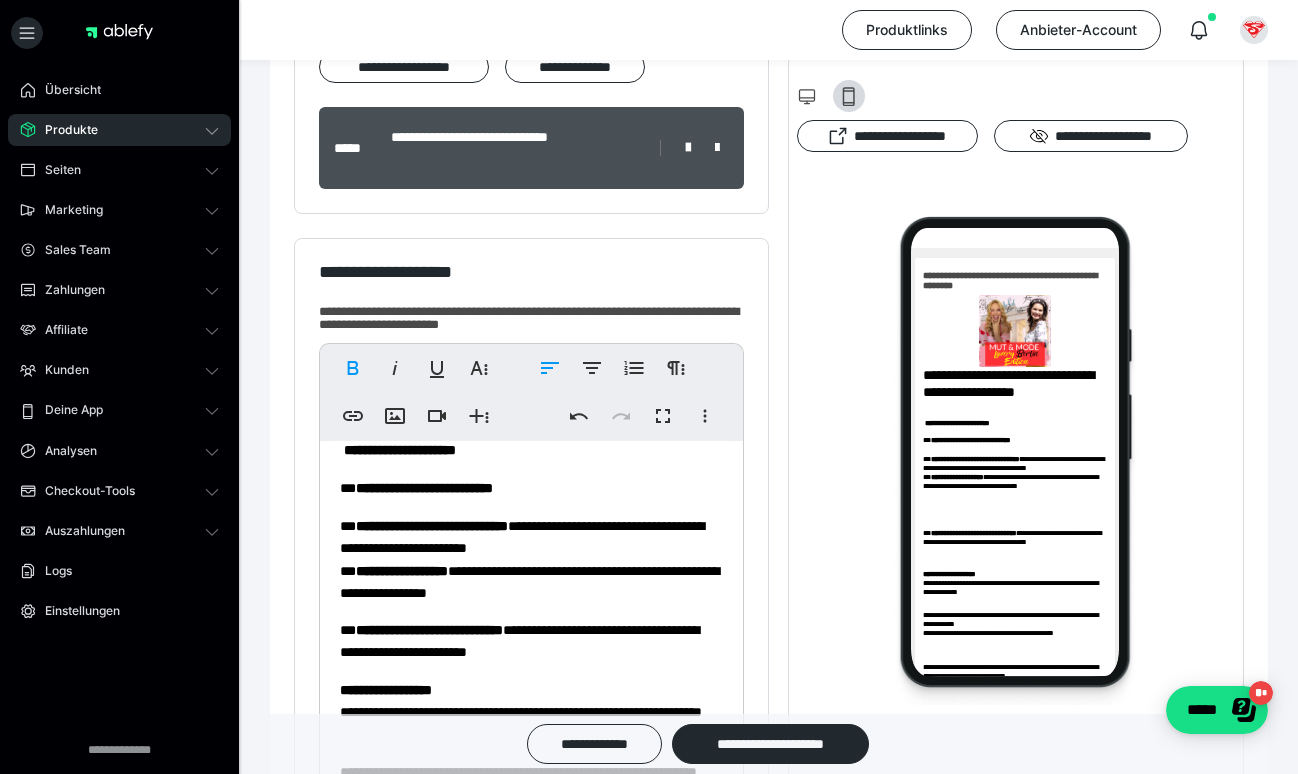 click on "**********" at bounding box center (531, 488) 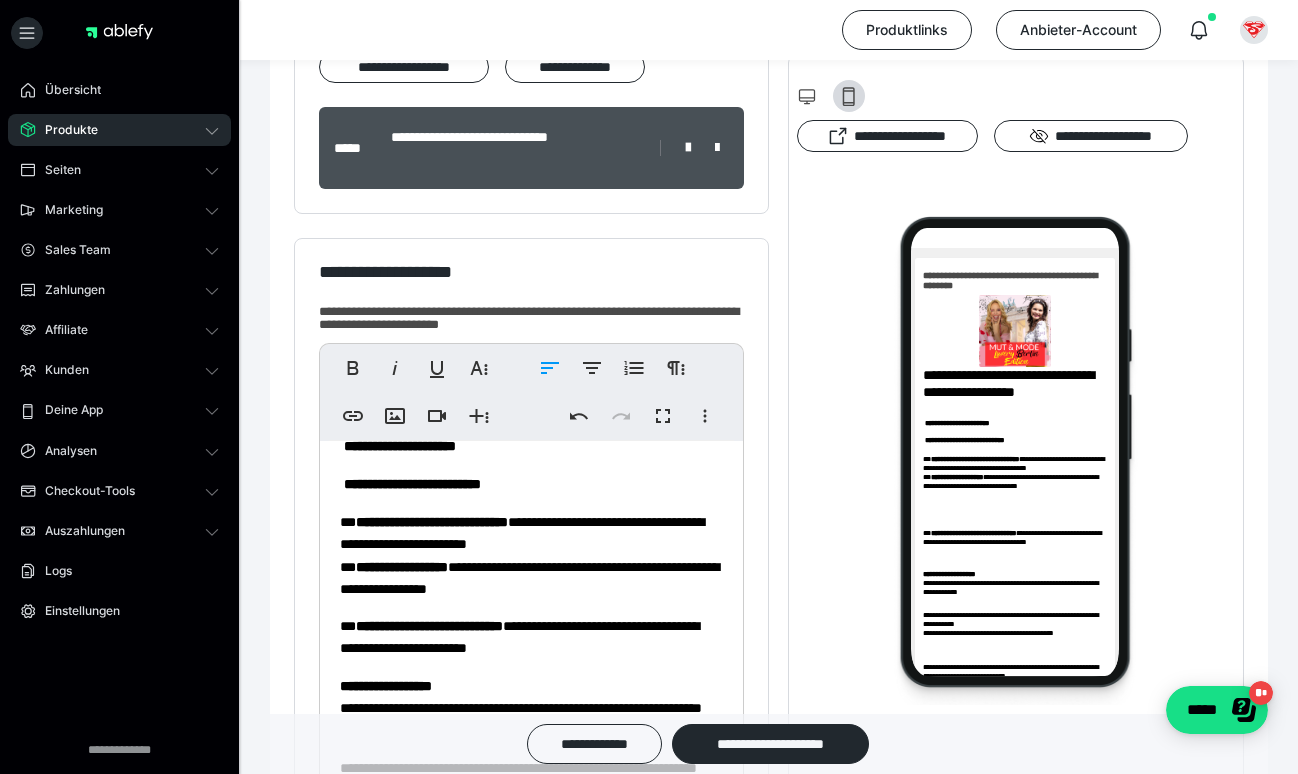 scroll, scrollTop: 131, scrollLeft: 0, axis: vertical 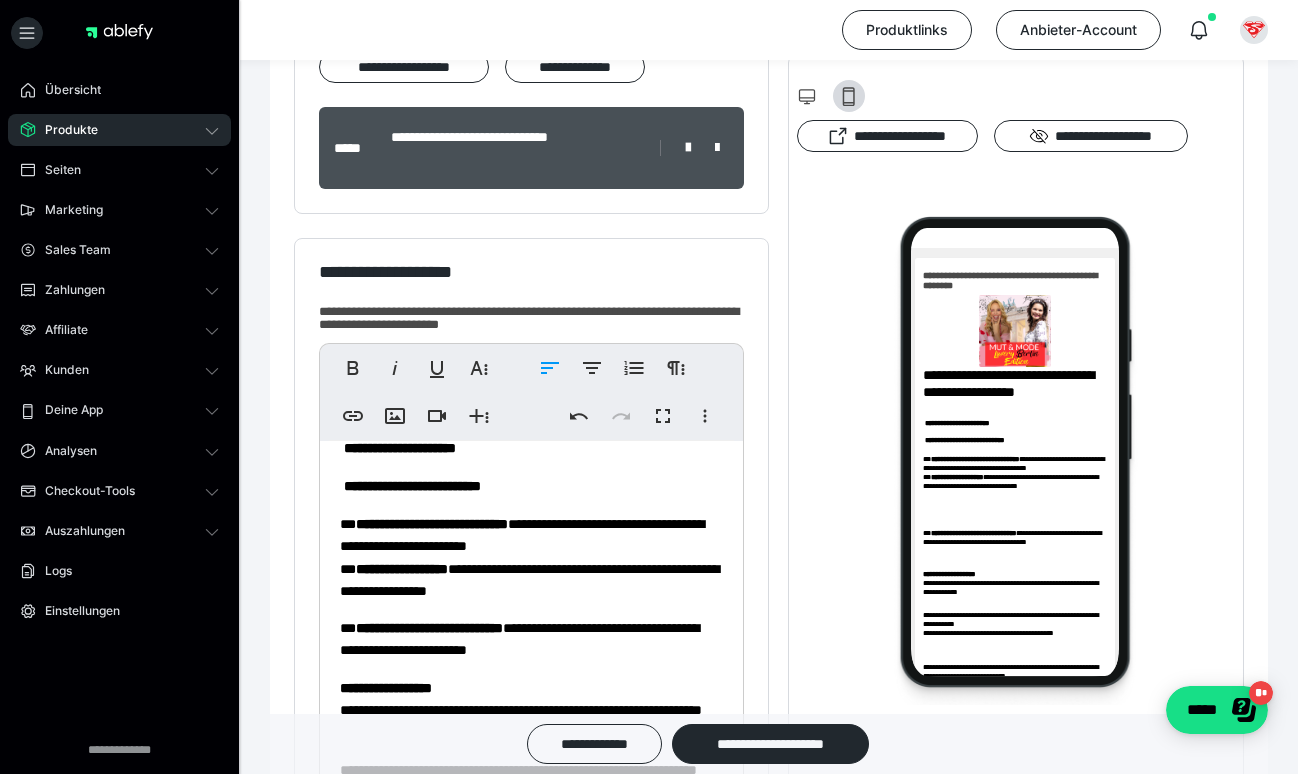 click on "**********" at bounding box center (531, 486) 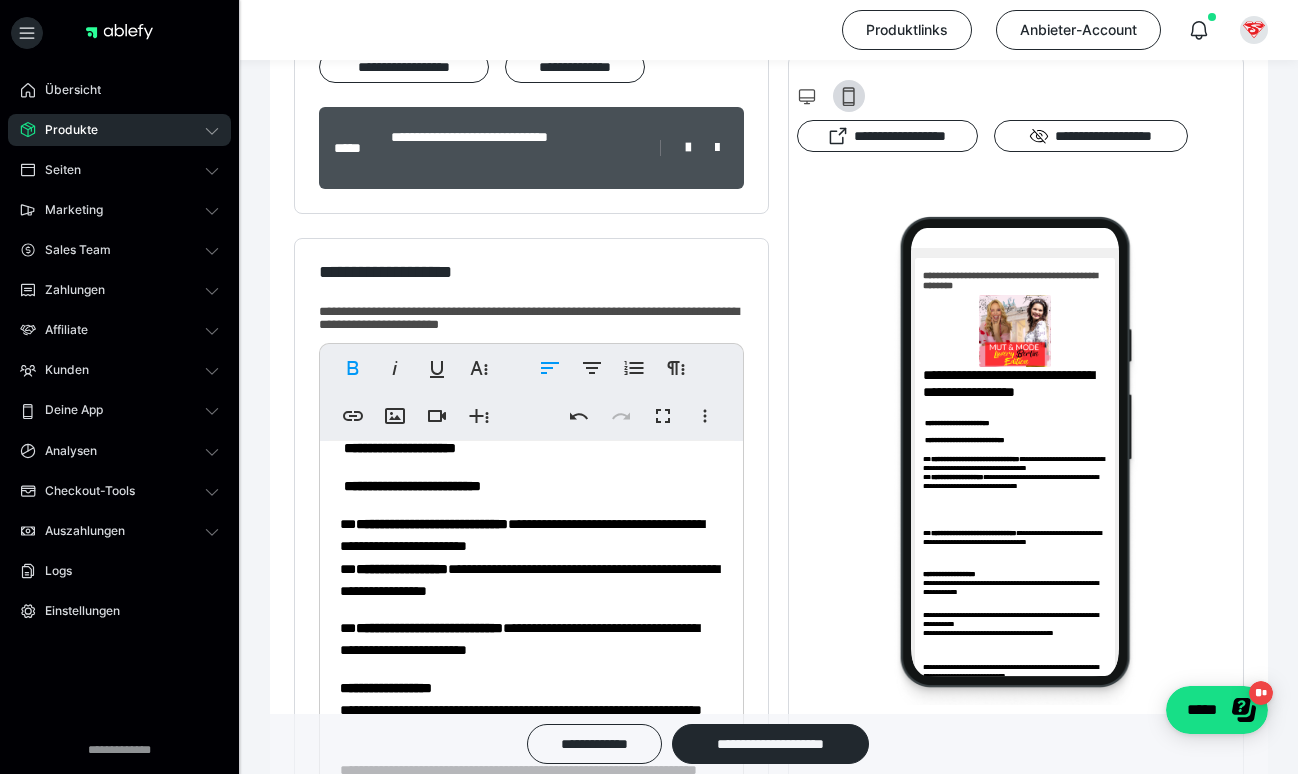 scroll, scrollTop: 148, scrollLeft: 0, axis: vertical 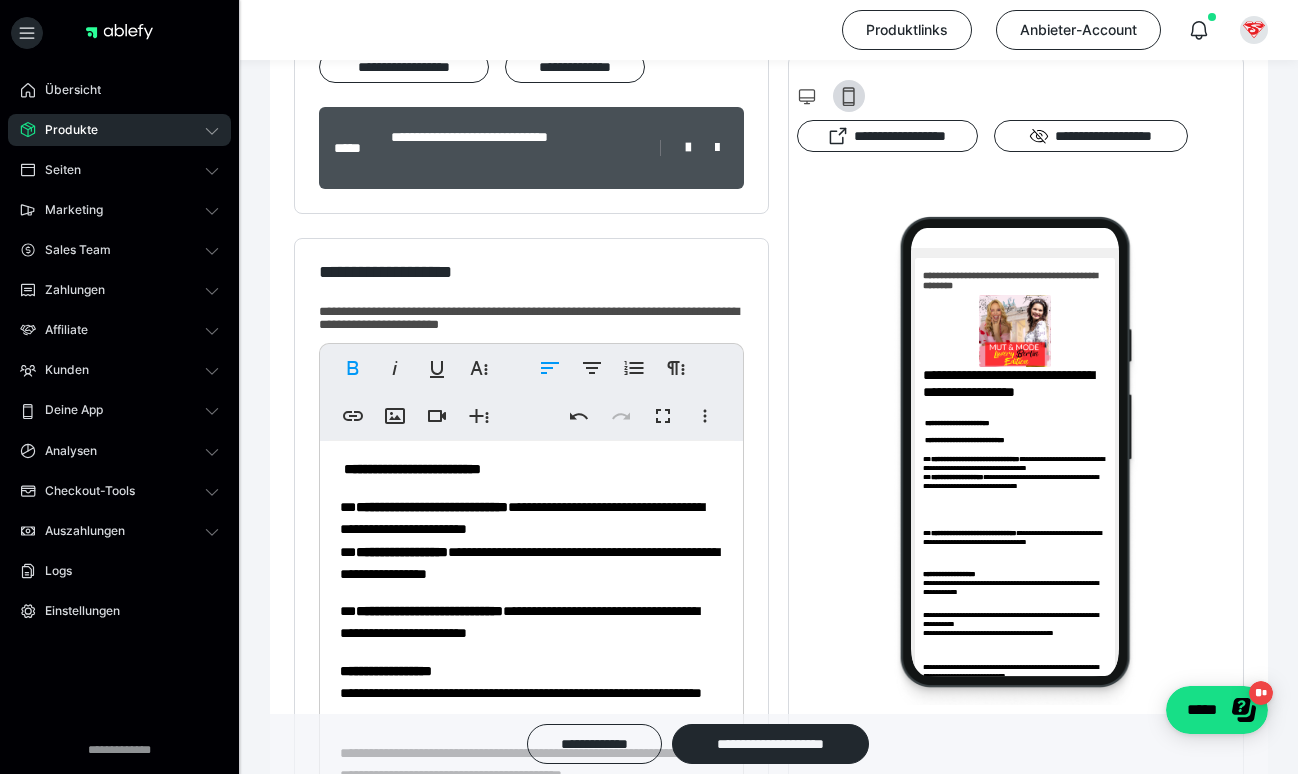 click on "**********" at bounding box center [386, 671] 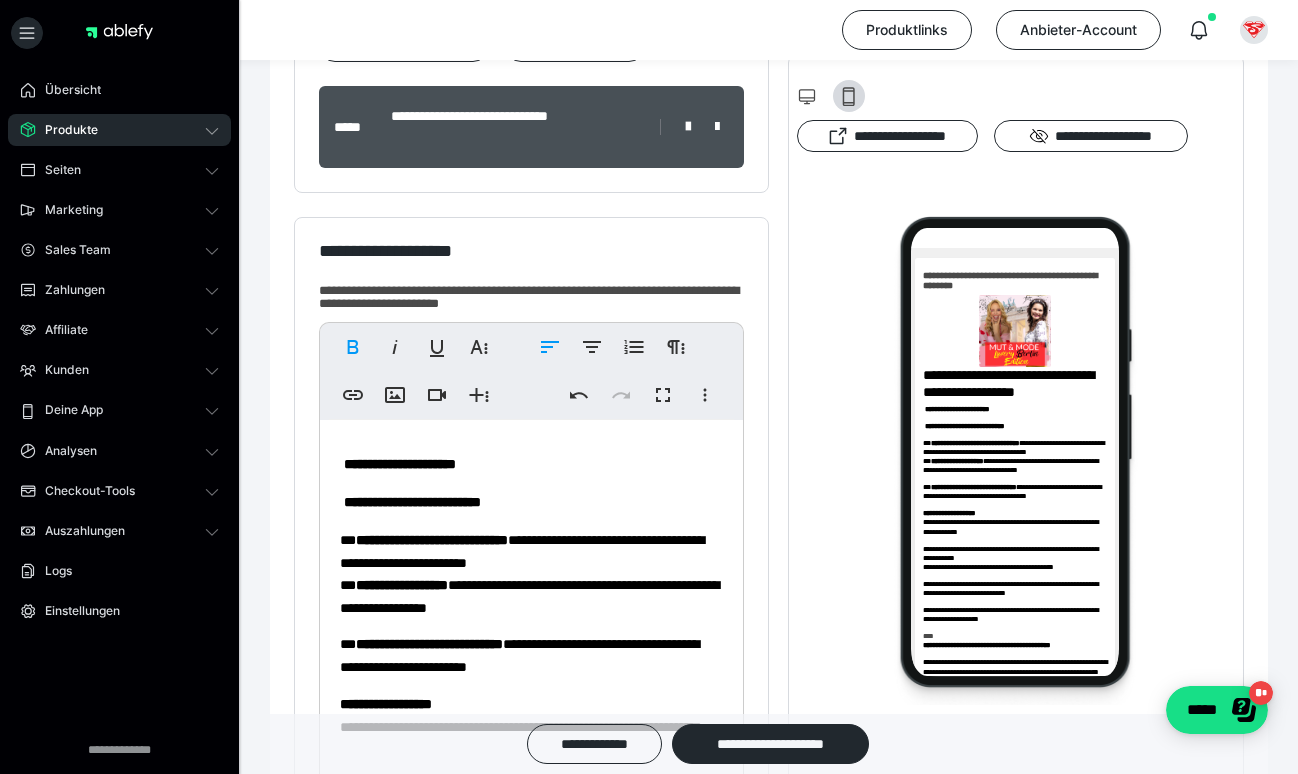 scroll, scrollTop: 65, scrollLeft: 0, axis: vertical 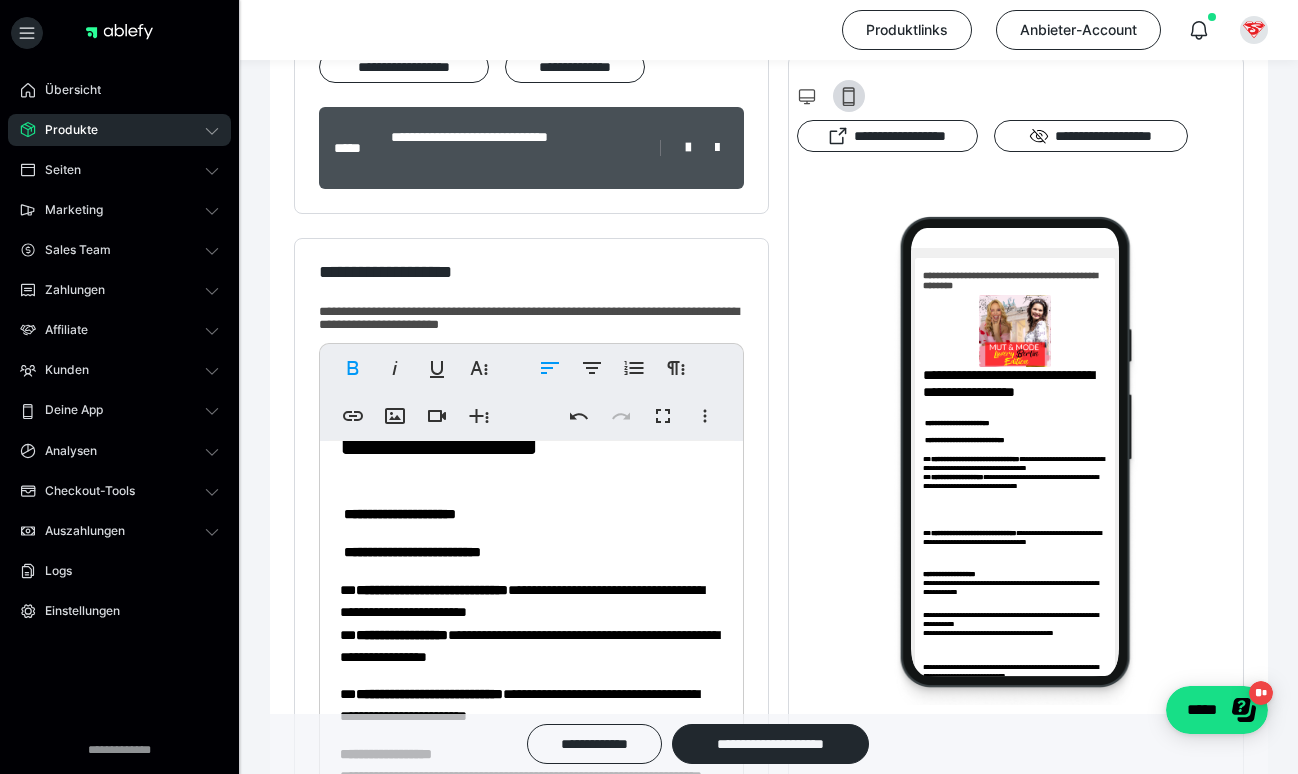 click on "**********" at bounding box center [531, 623] 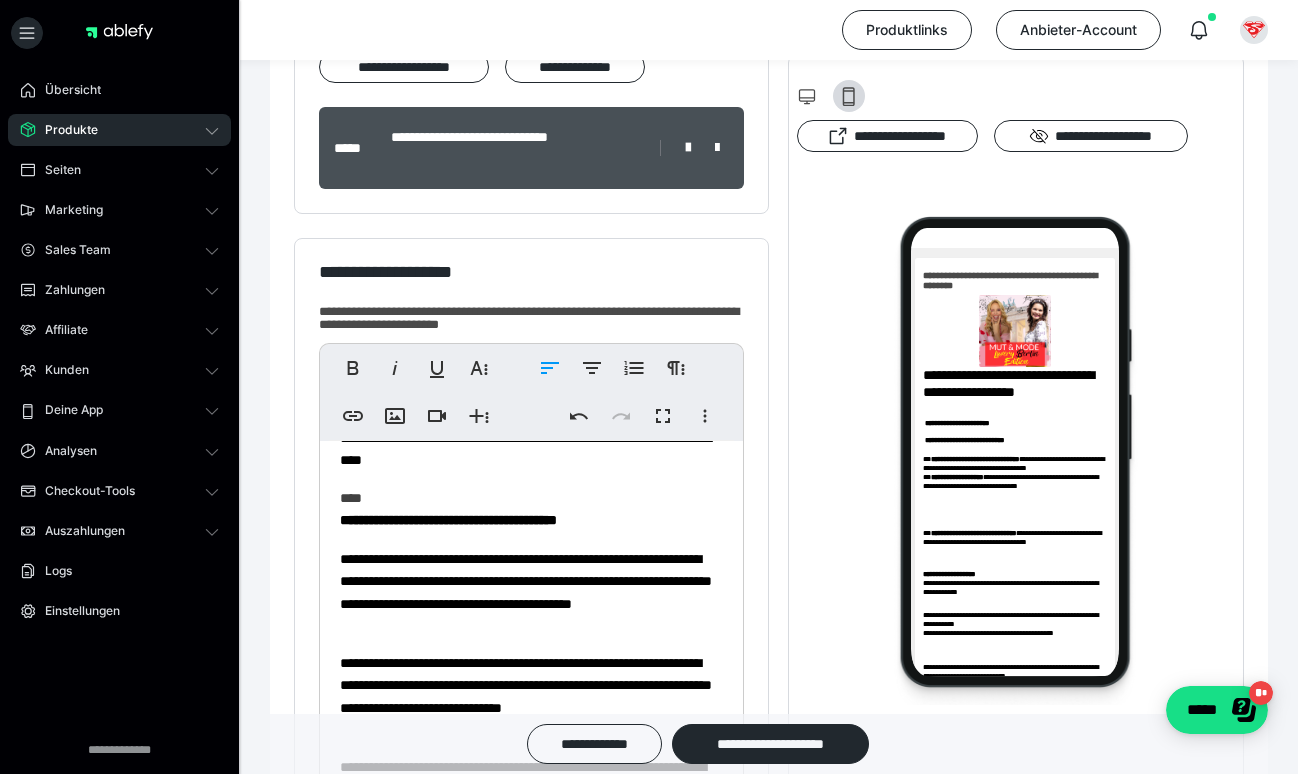 scroll, scrollTop: 615, scrollLeft: 0, axis: vertical 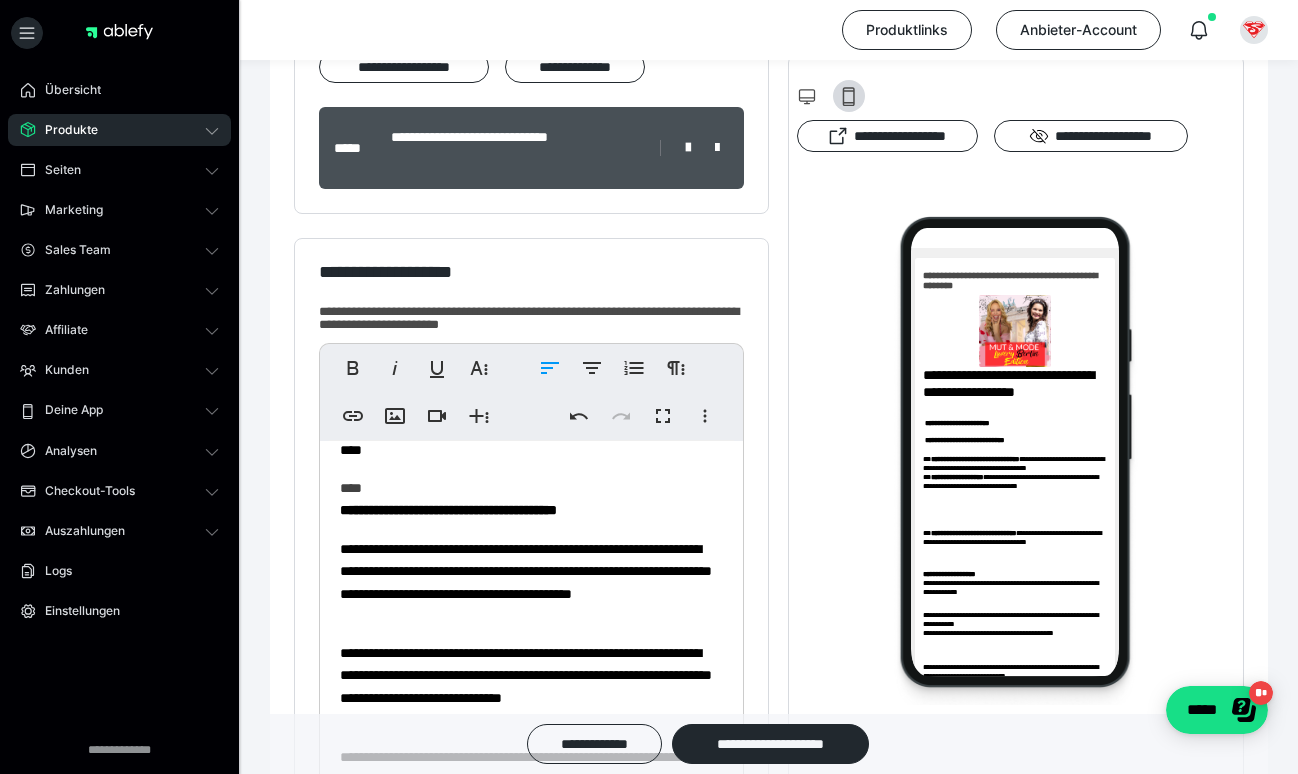 click on "**********" at bounding box center (531, 456) 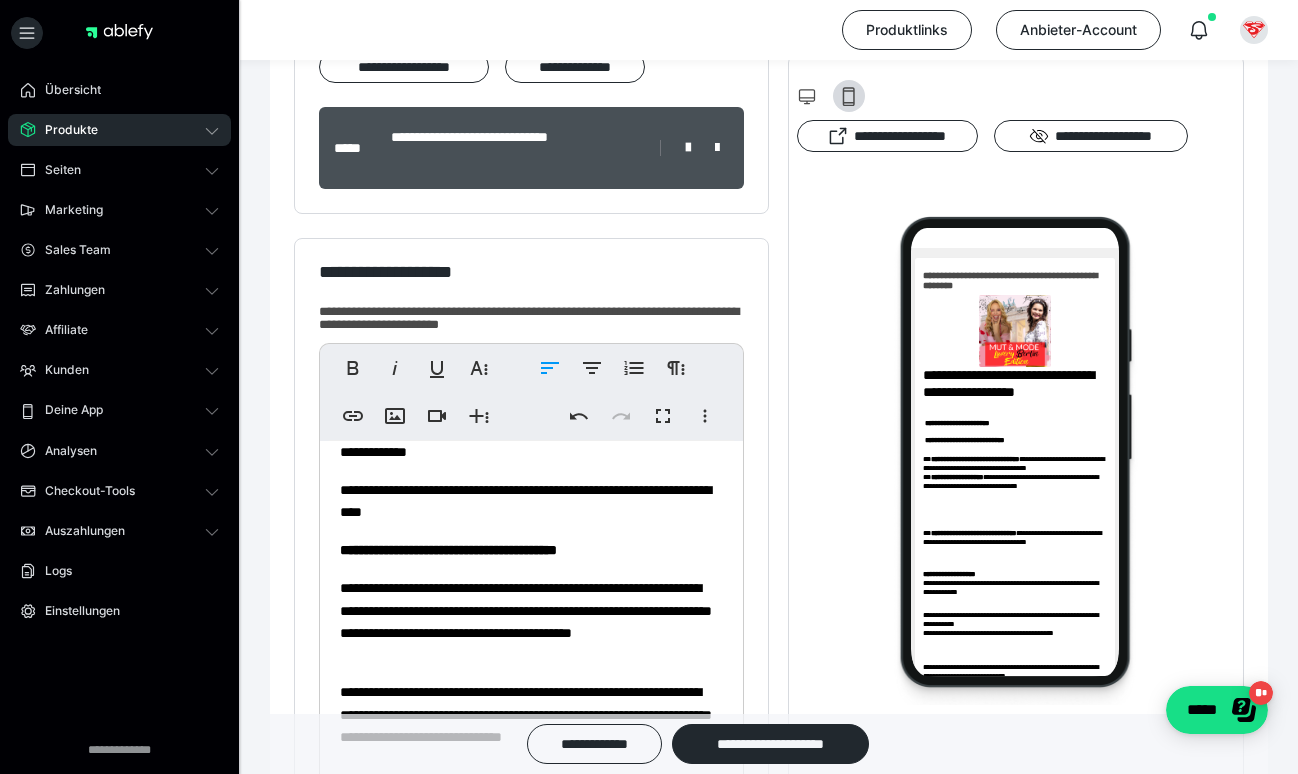 scroll, scrollTop: 550, scrollLeft: 0, axis: vertical 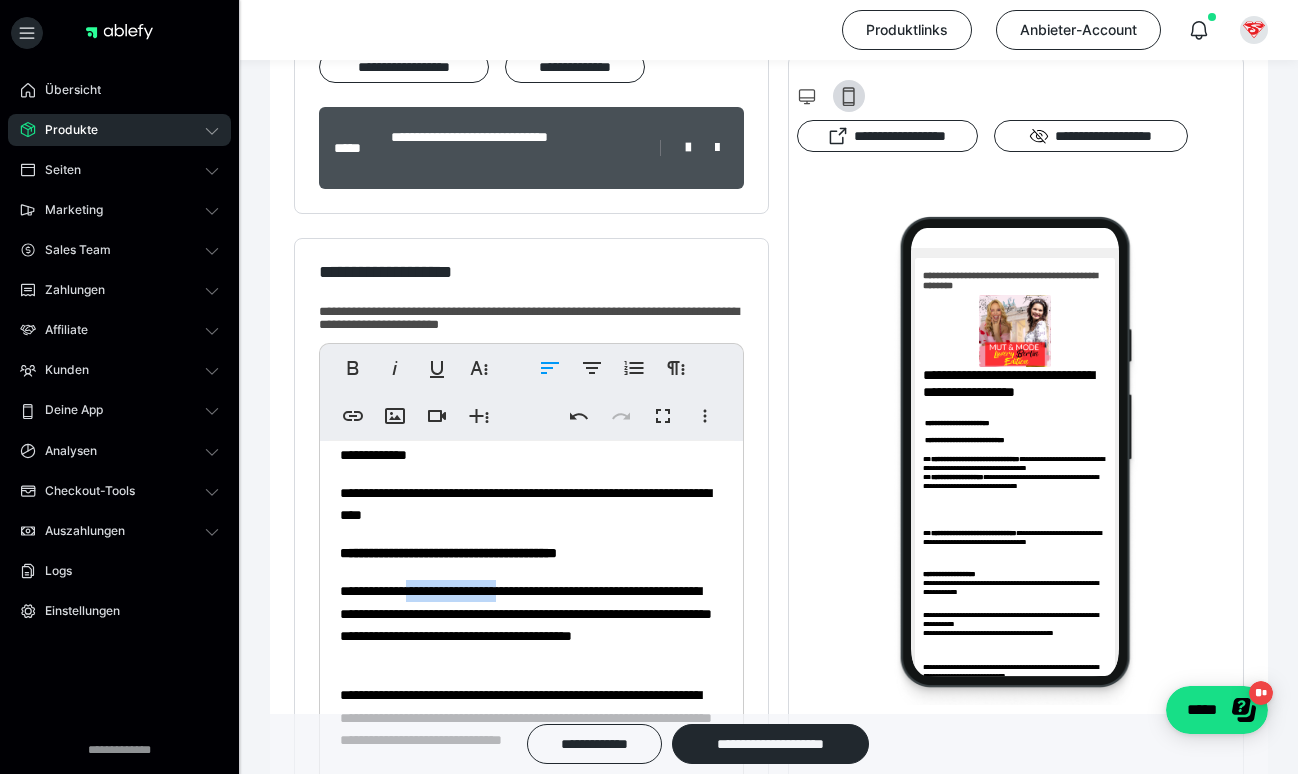 drag, startPoint x: 550, startPoint y: 589, endPoint x: 425, endPoint y: 590, distance: 125.004 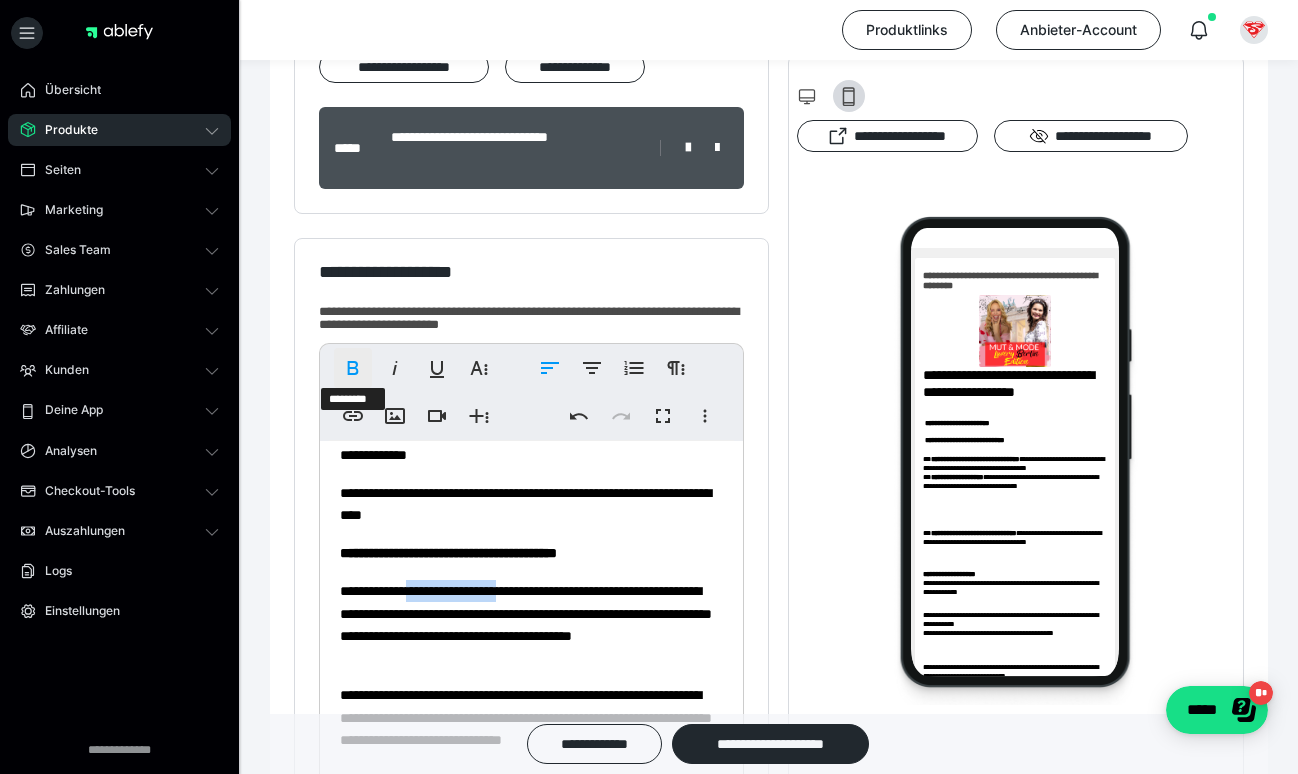 click 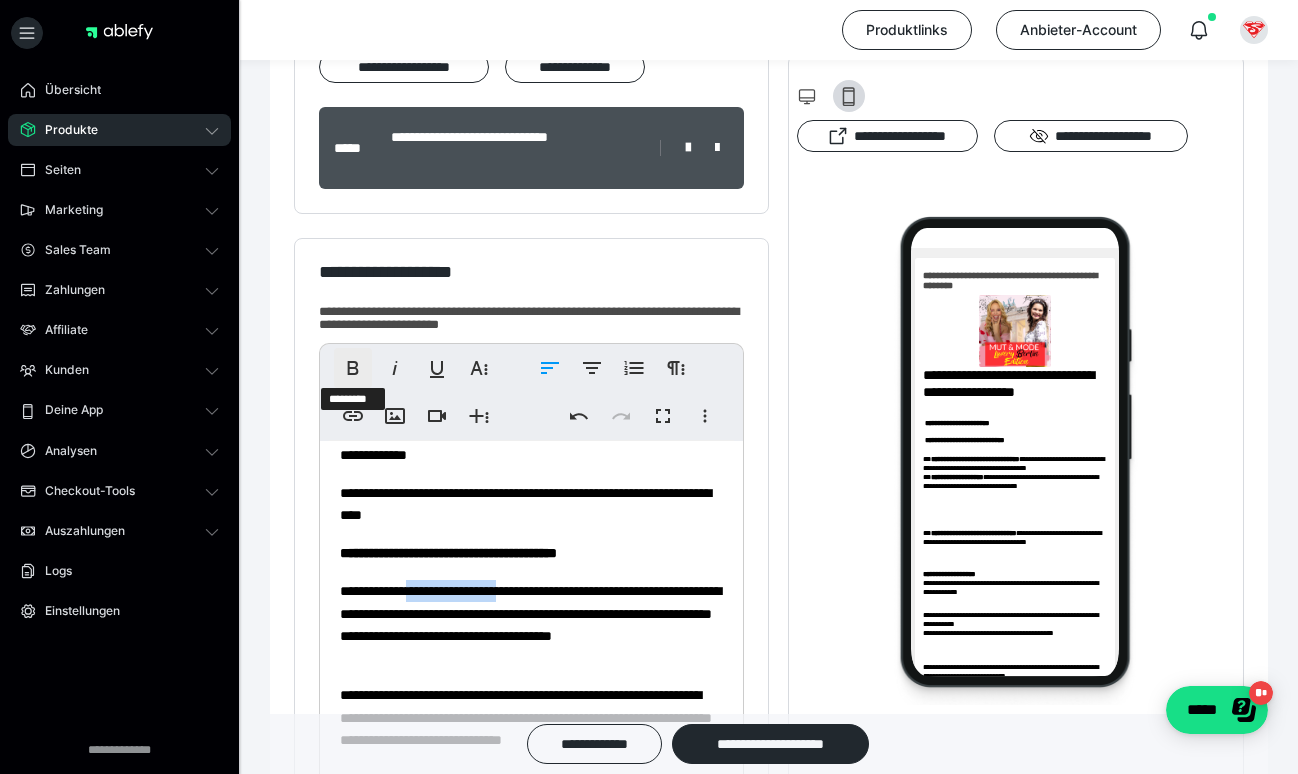 click 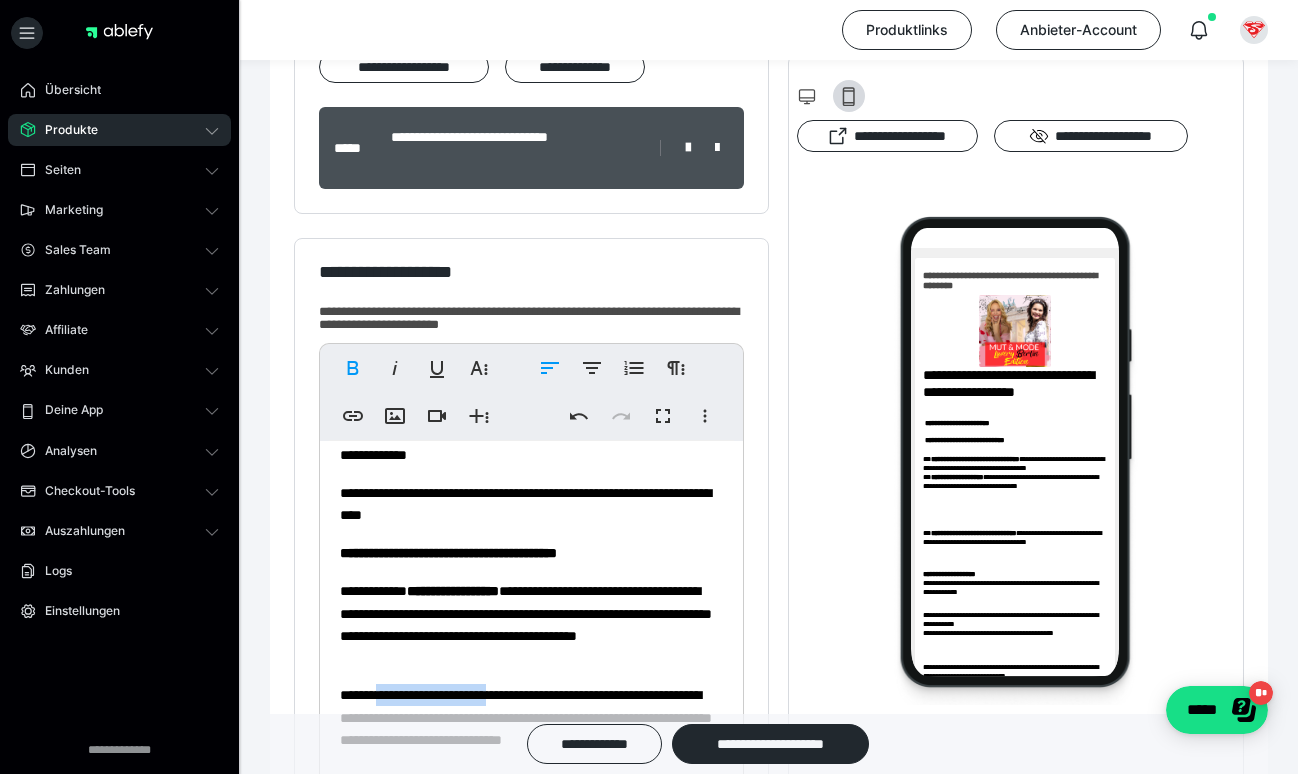 drag, startPoint x: 391, startPoint y: 693, endPoint x: 541, endPoint y: 691, distance: 150.01334 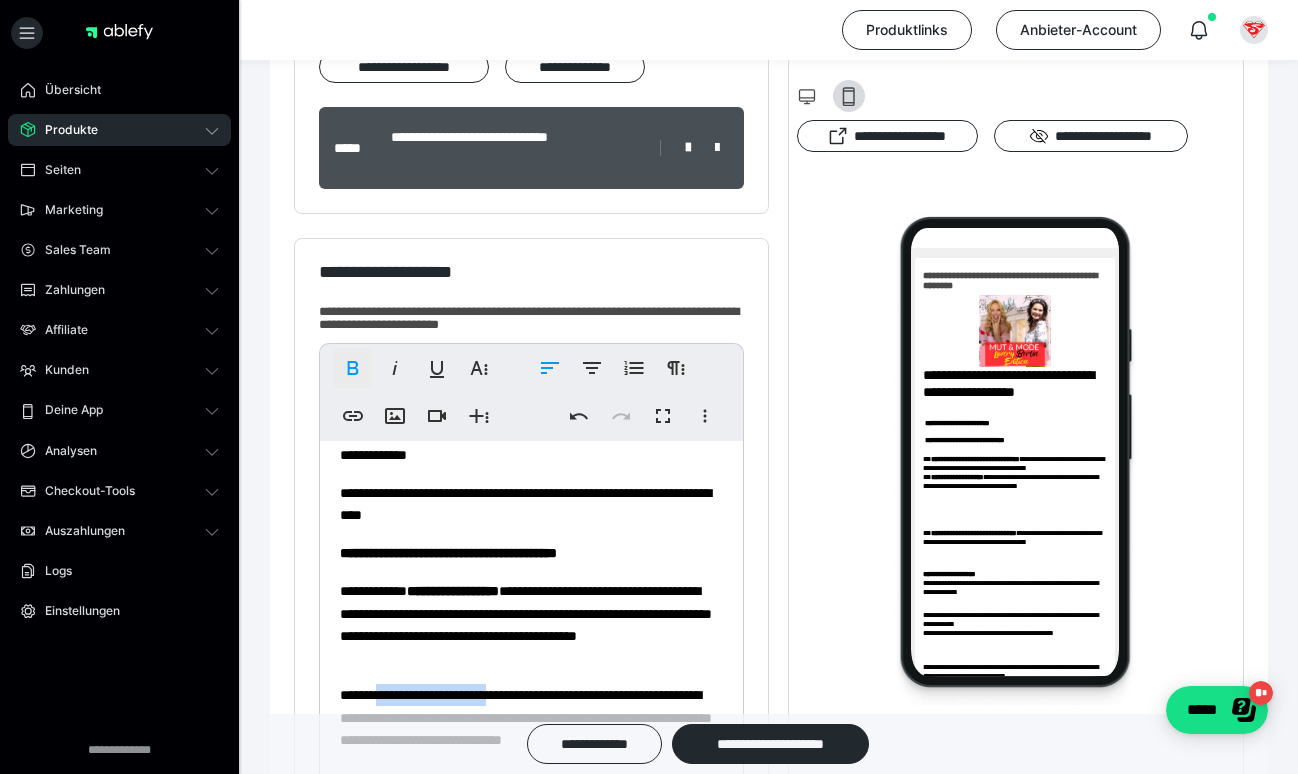 click 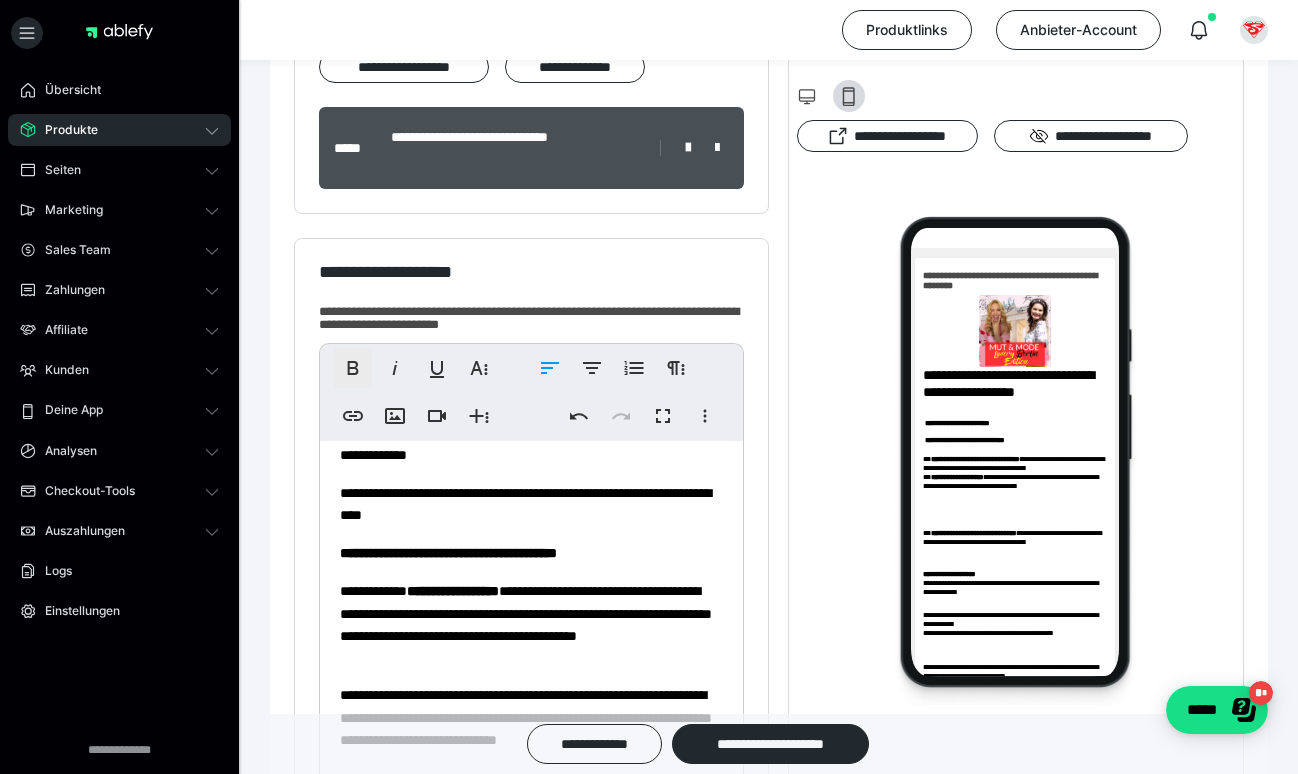 click 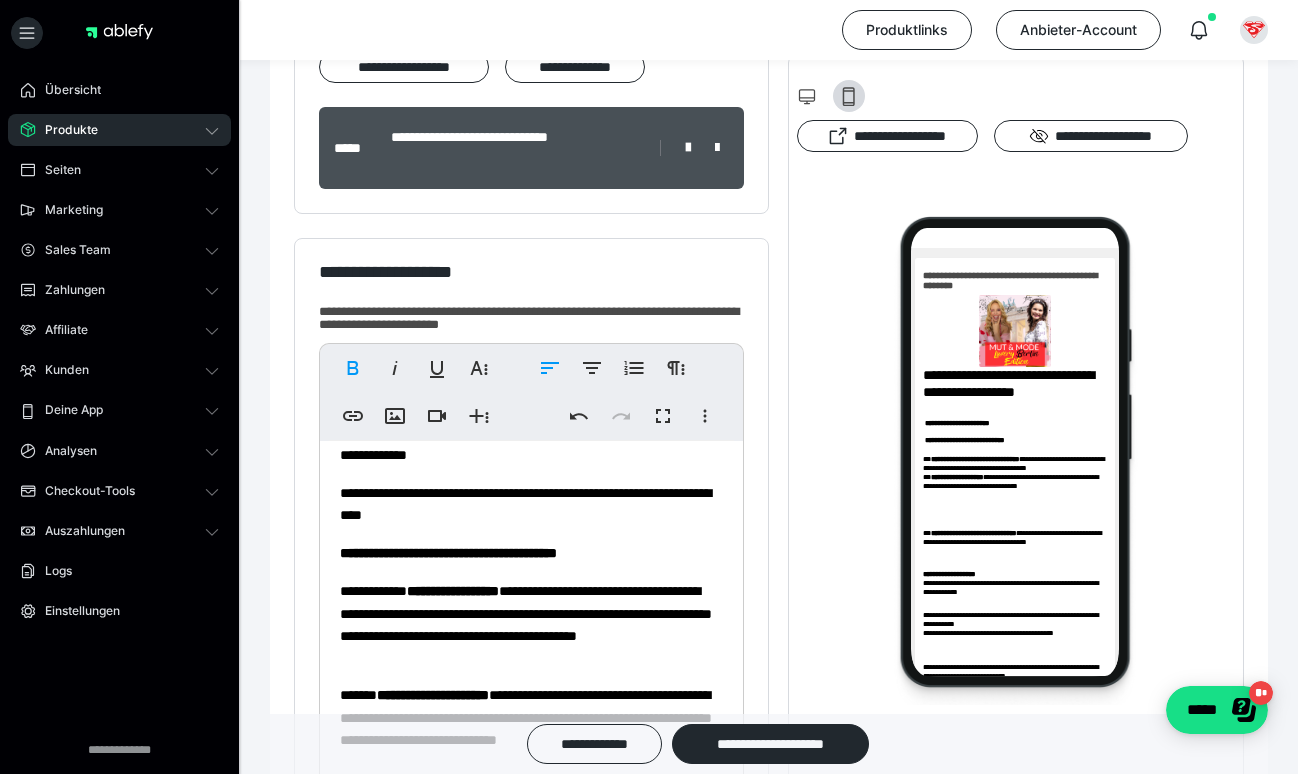 click on "**********" at bounding box center (453, 591) 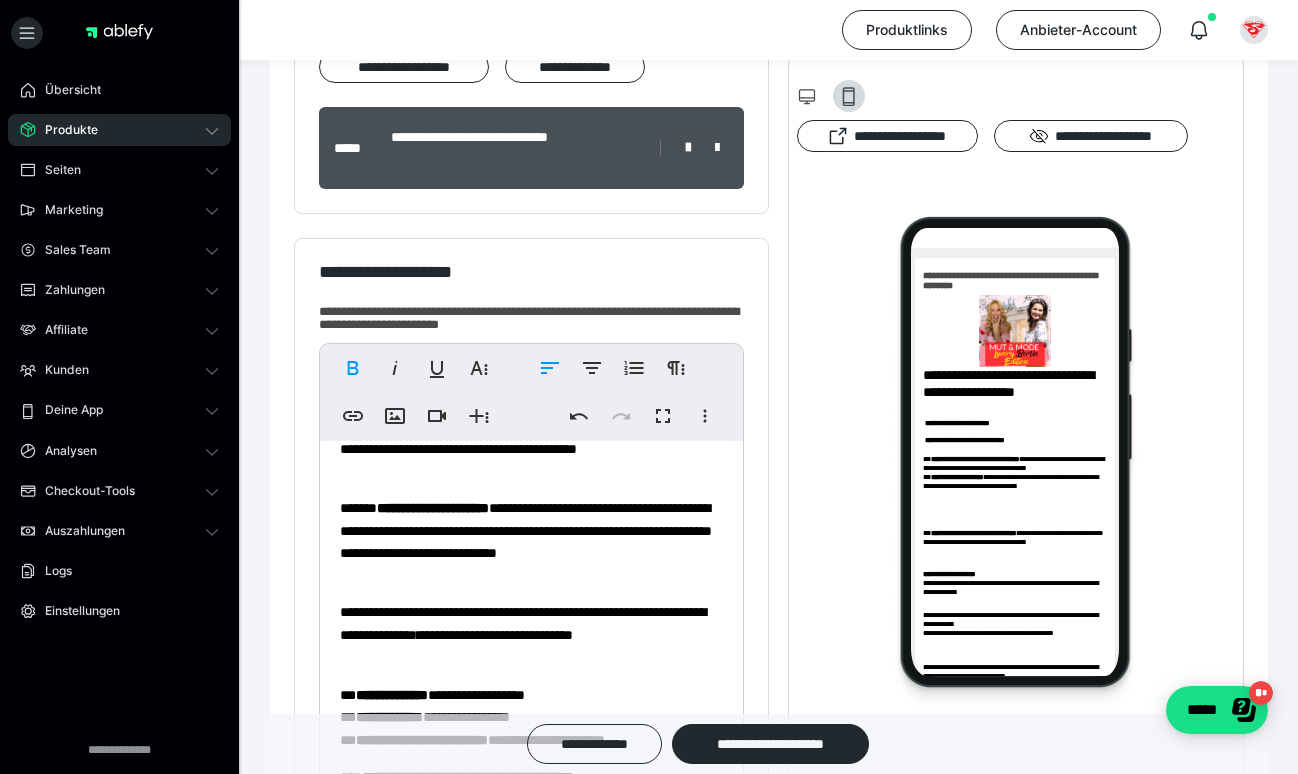 scroll, scrollTop: 741, scrollLeft: 0, axis: vertical 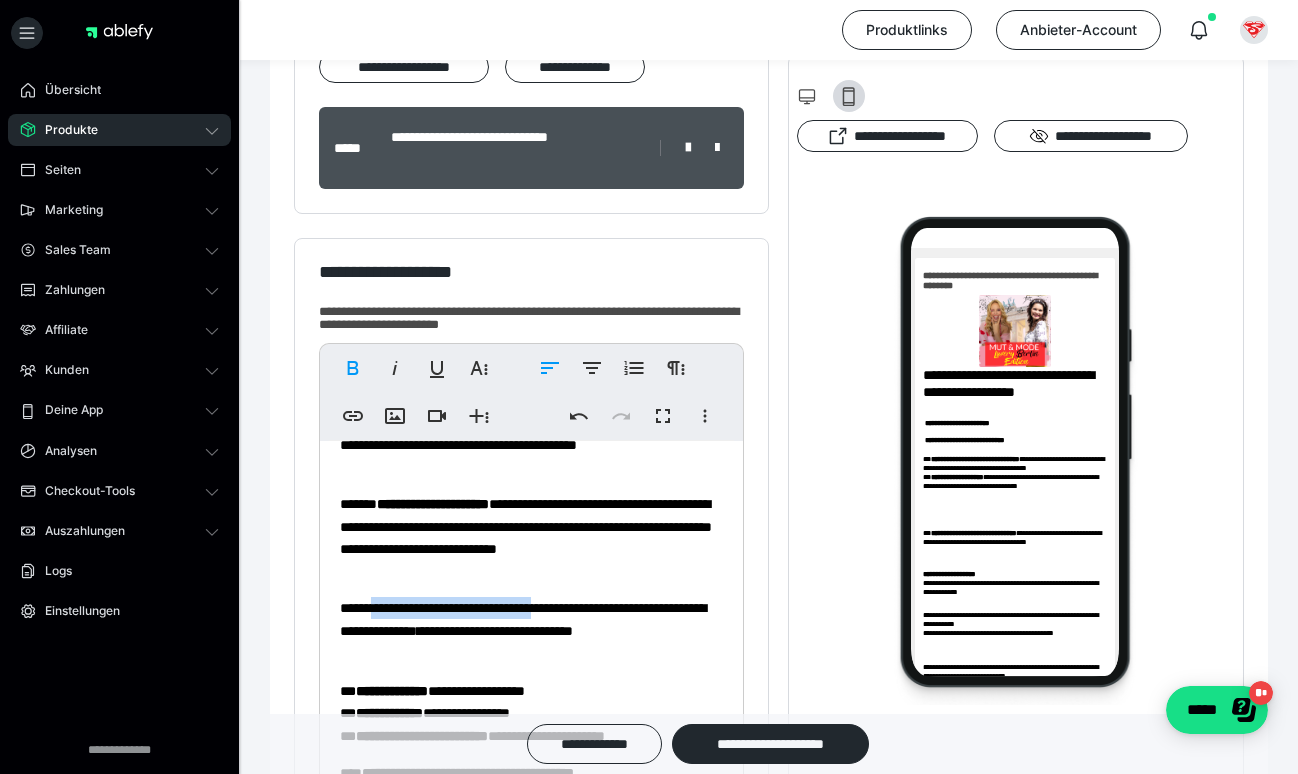 drag, startPoint x: 601, startPoint y: 609, endPoint x: 385, endPoint y: 604, distance: 216.05786 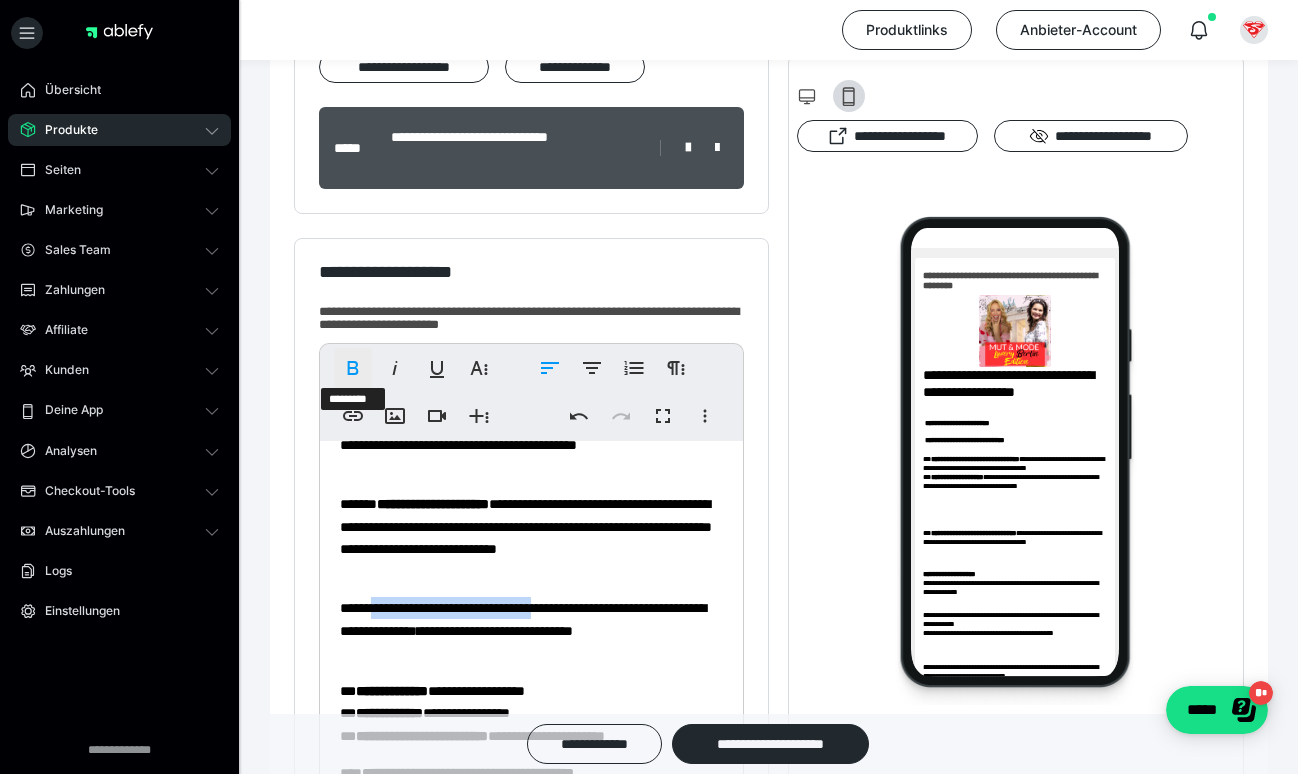 click 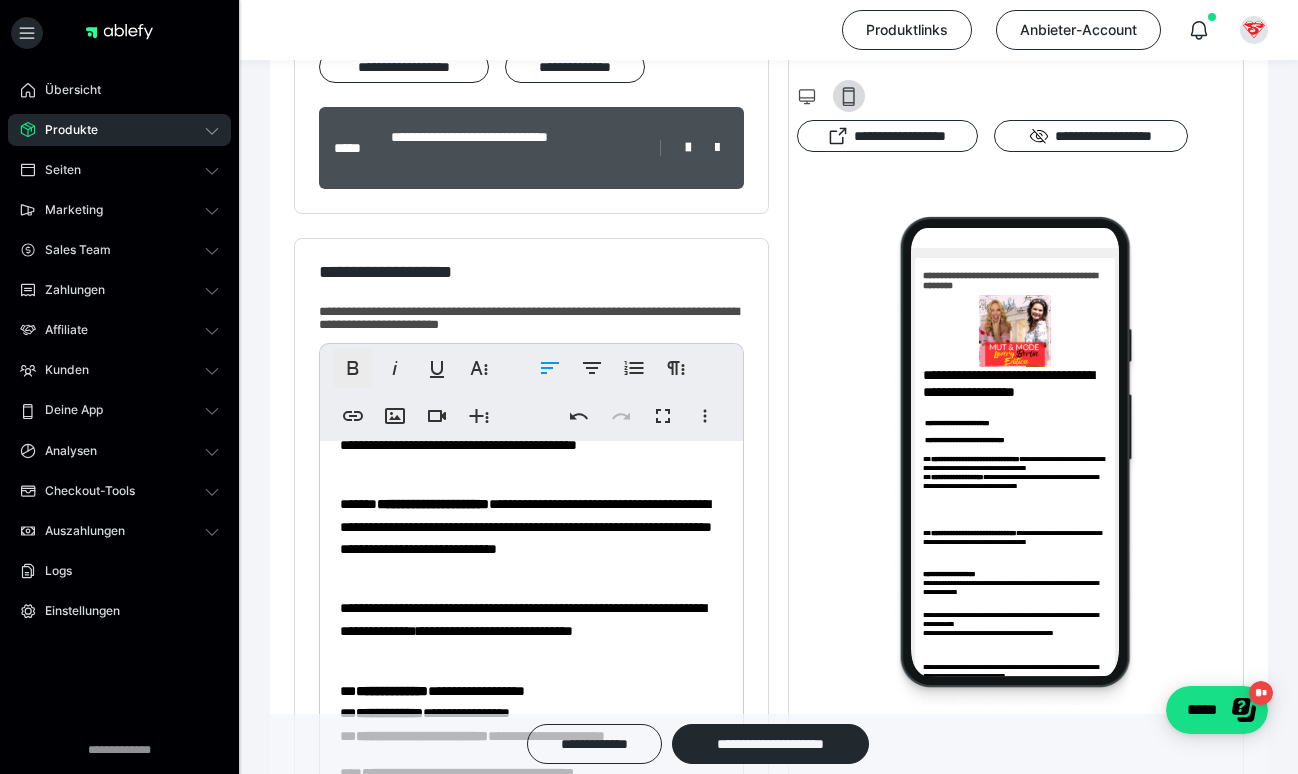 click 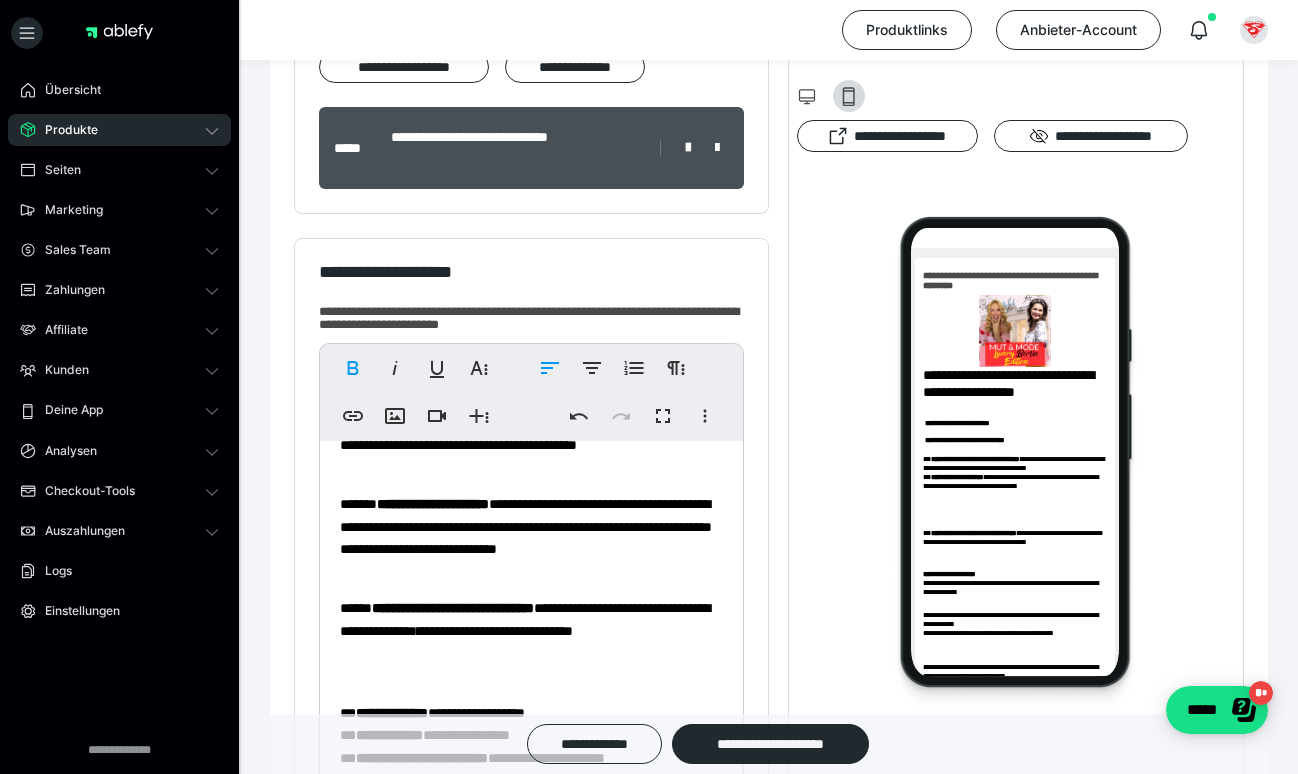 click on "**********" at bounding box center [531, 330] 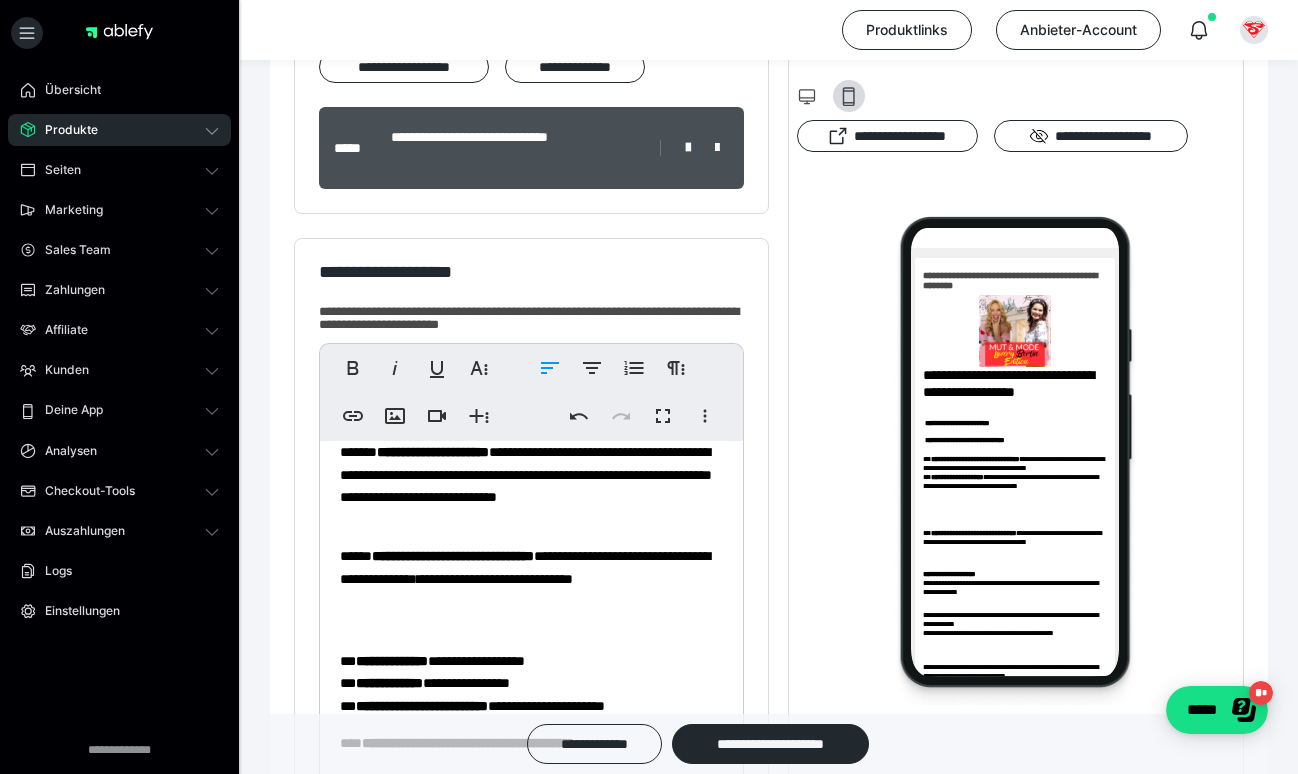 scroll, scrollTop: 797, scrollLeft: 0, axis: vertical 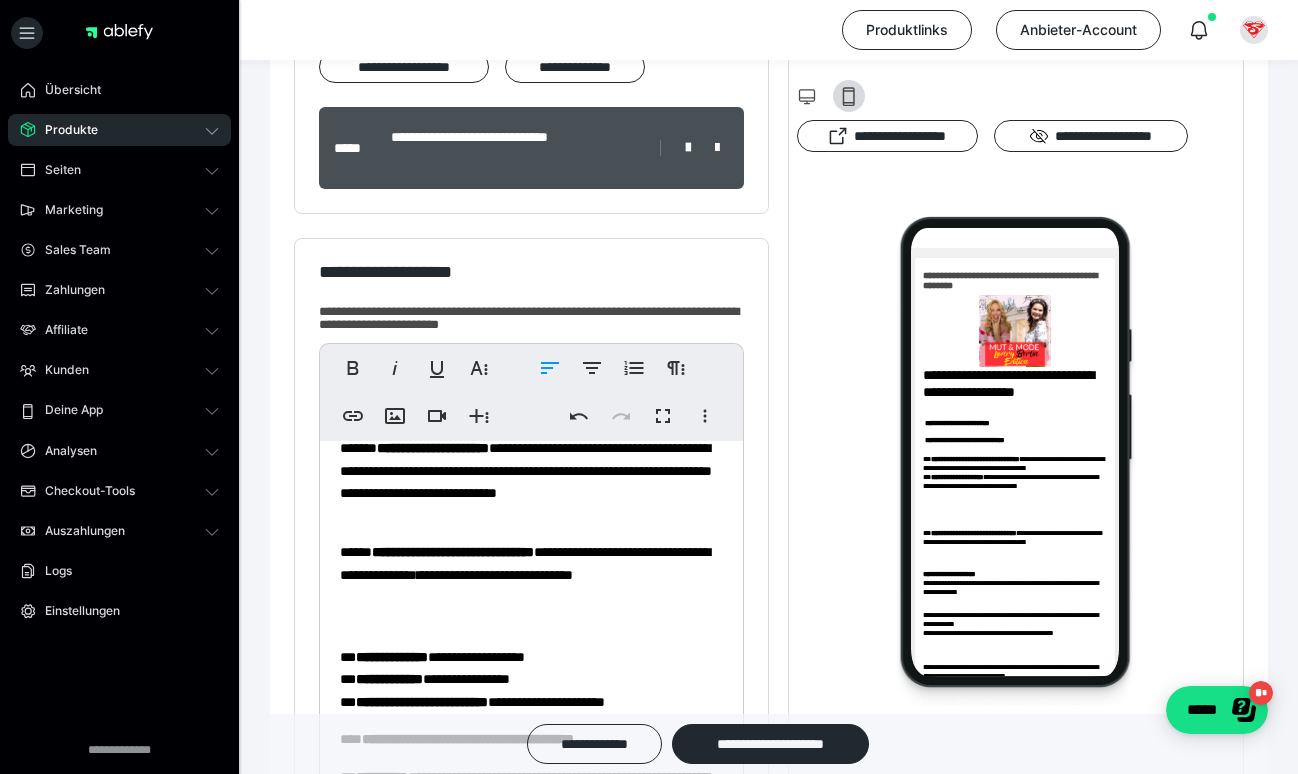 click on "**********" at bounding box center (526, 470) 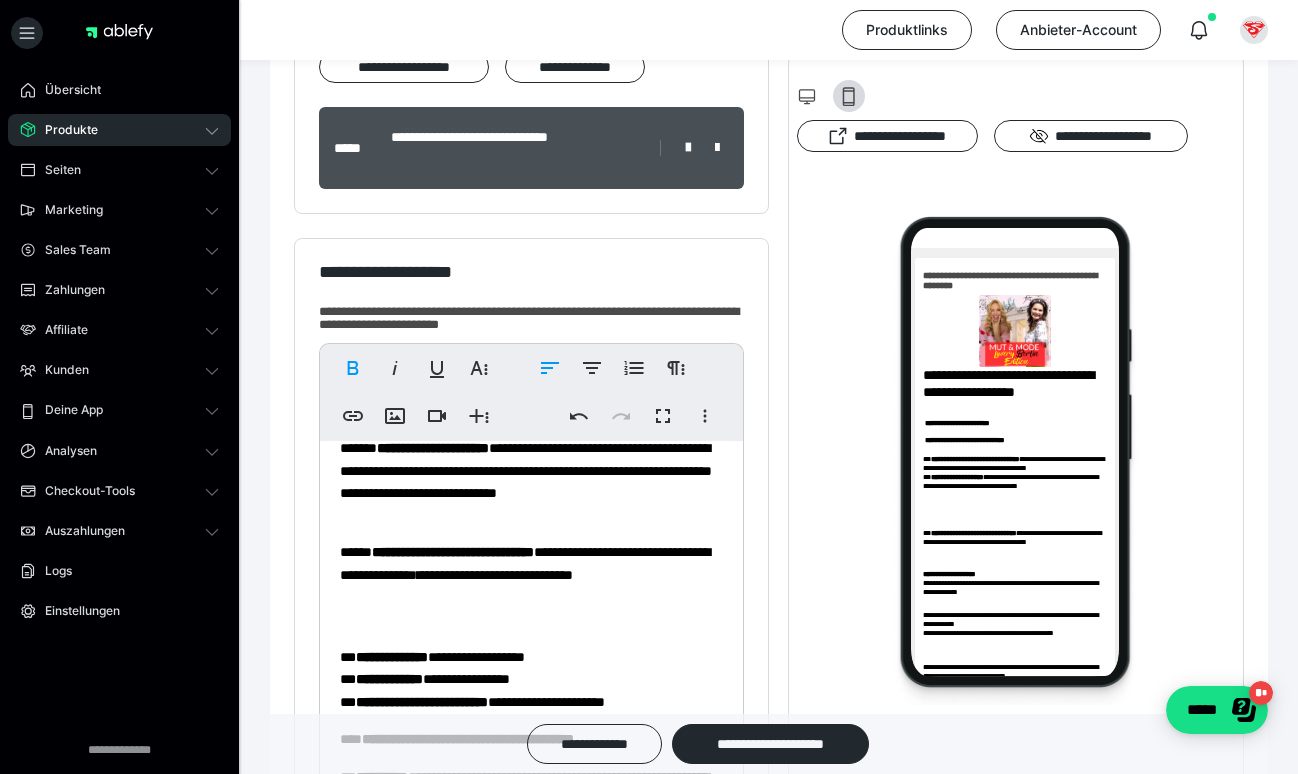 click on "**********" at bounding box center (525, 563) 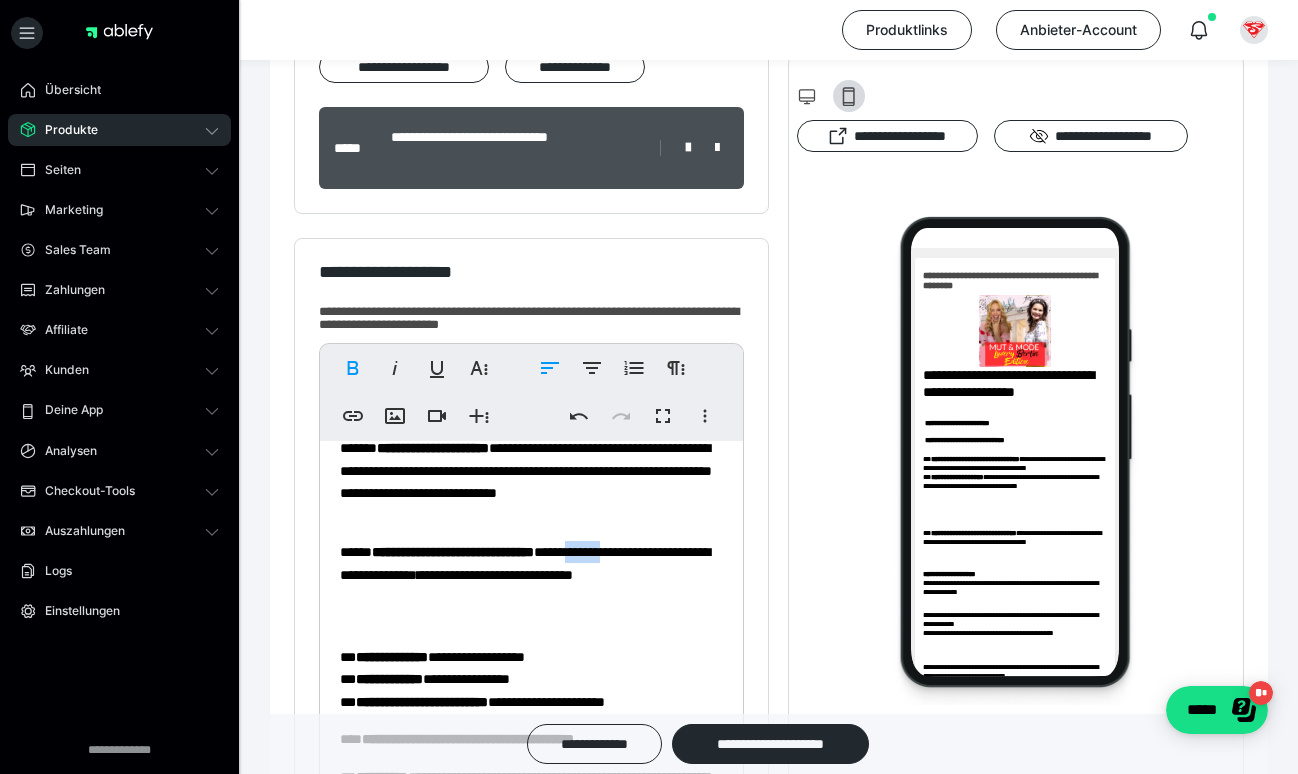 click on "**********" at bounding box center [525, 563] 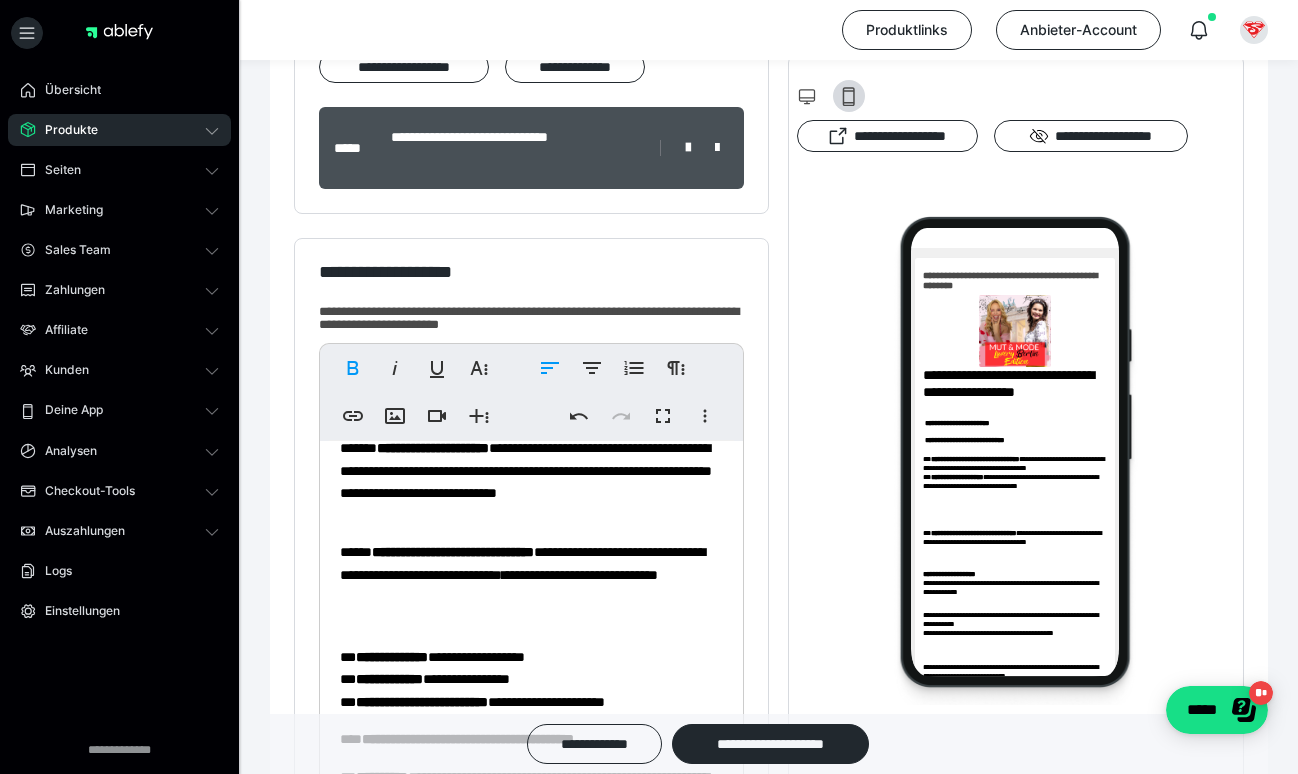 click on "**********" at bounding box center (522, 563) 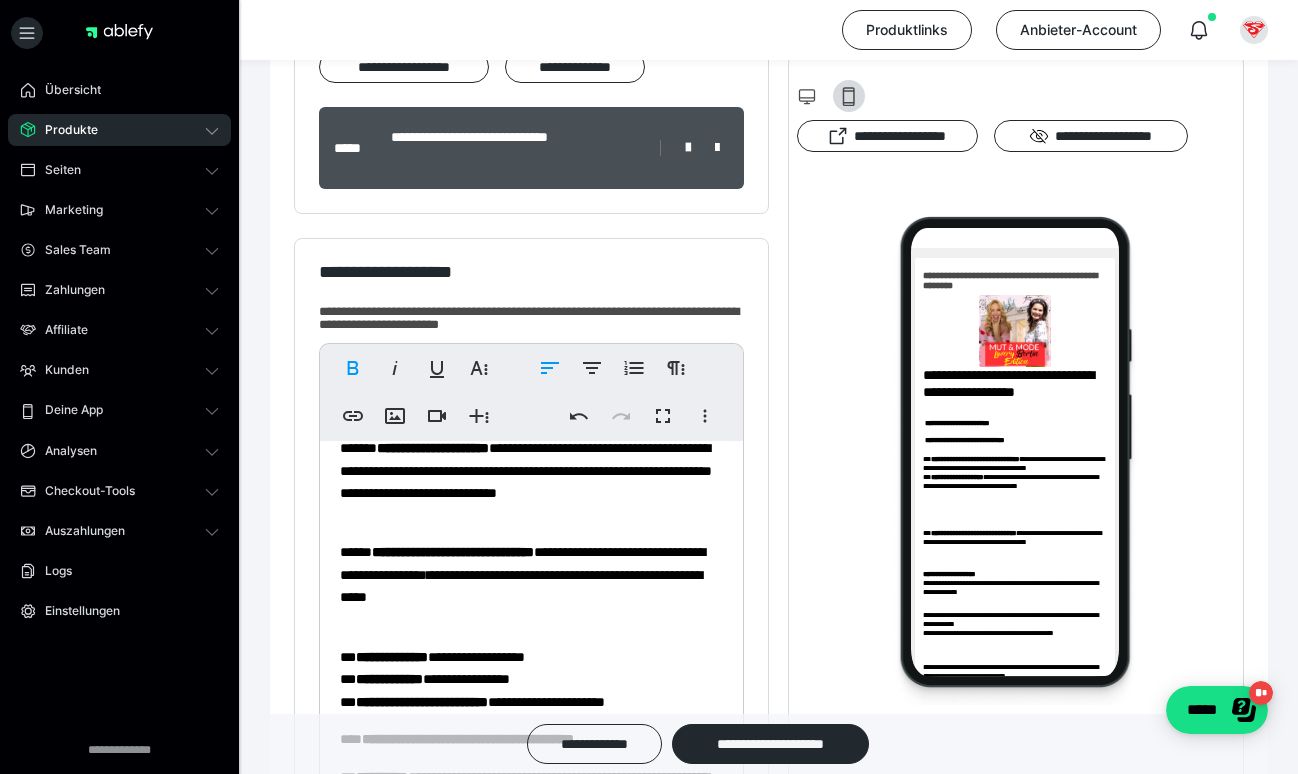 click on "**********" at bounding box center [522, 563] 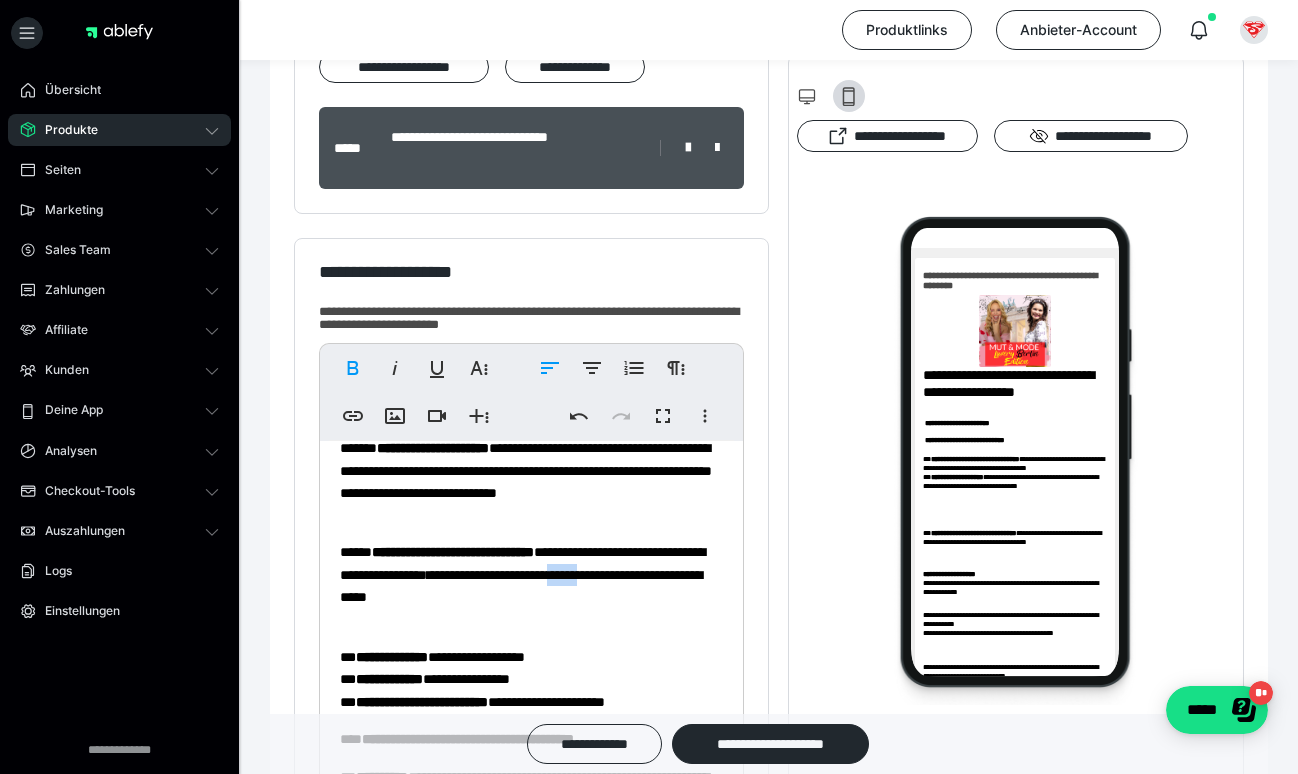 click on "**********" at bounding box center (522, 563) 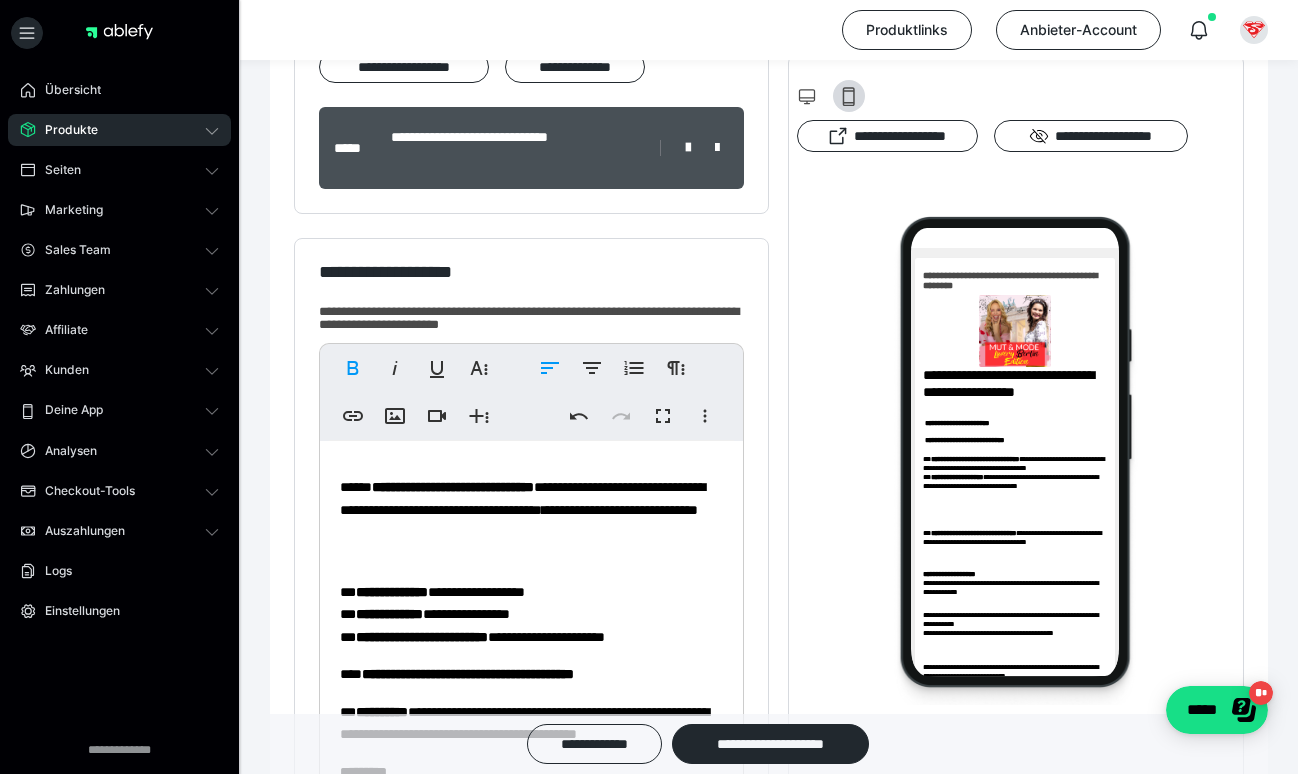 scroll, scrollTop: 862, scrollLeft: 0, axis: vertical 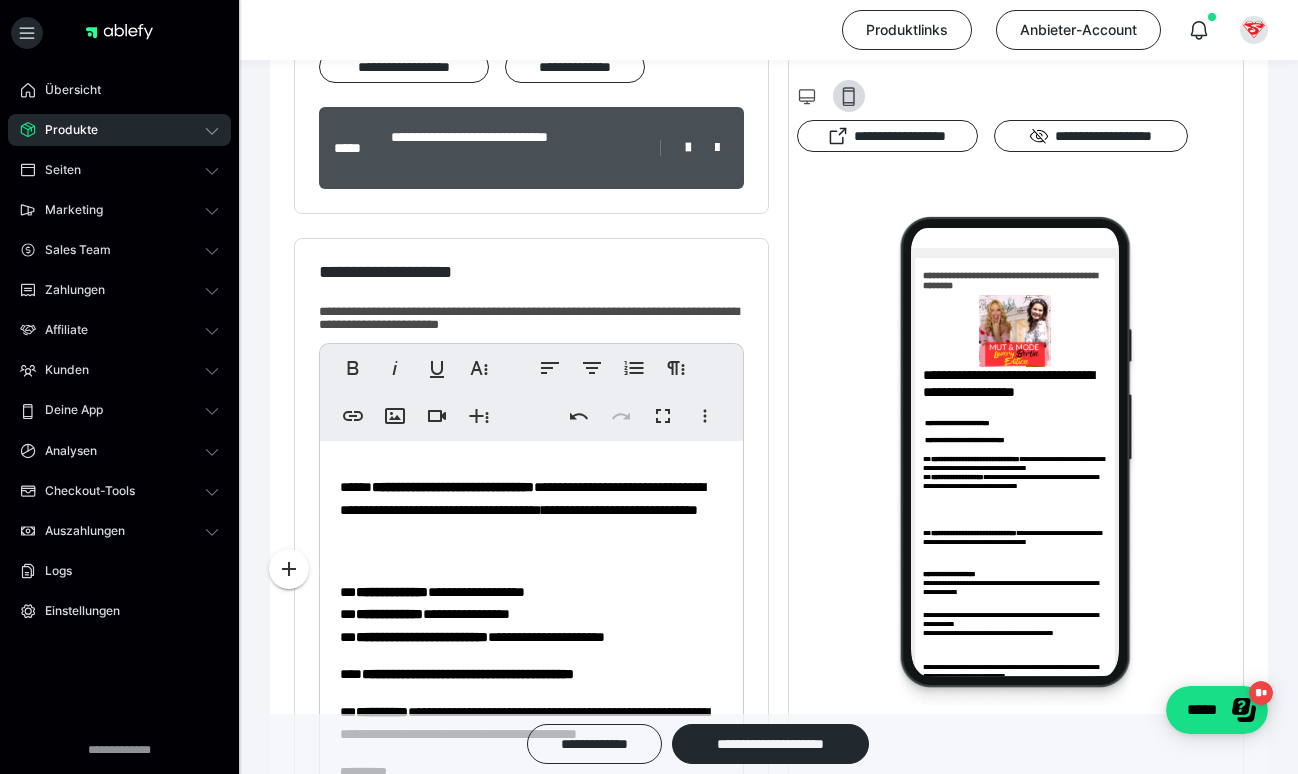 click on "**********" at bounding box center (526, 405) 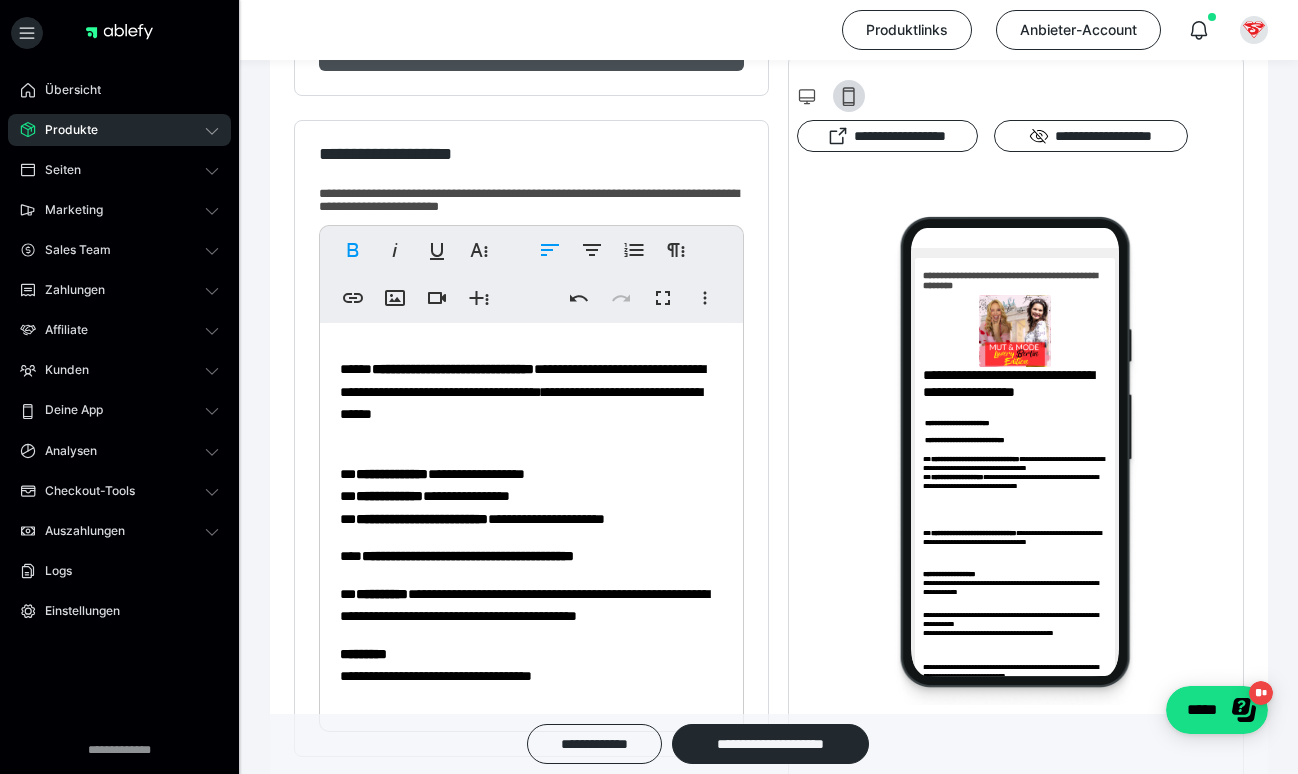 scroll, scrollTop: 570, scrollLeft: 0, axis: vertical 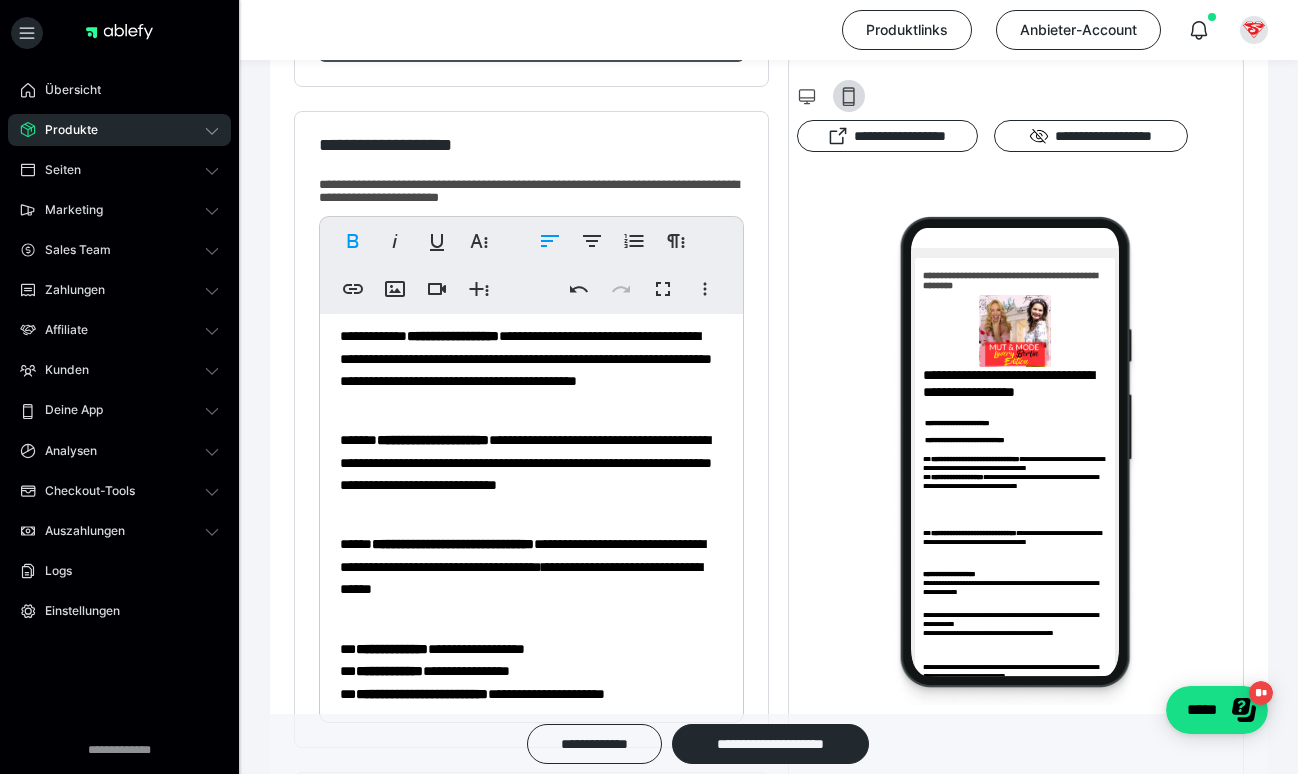 click on "**********" at bounding box center [526, 462] 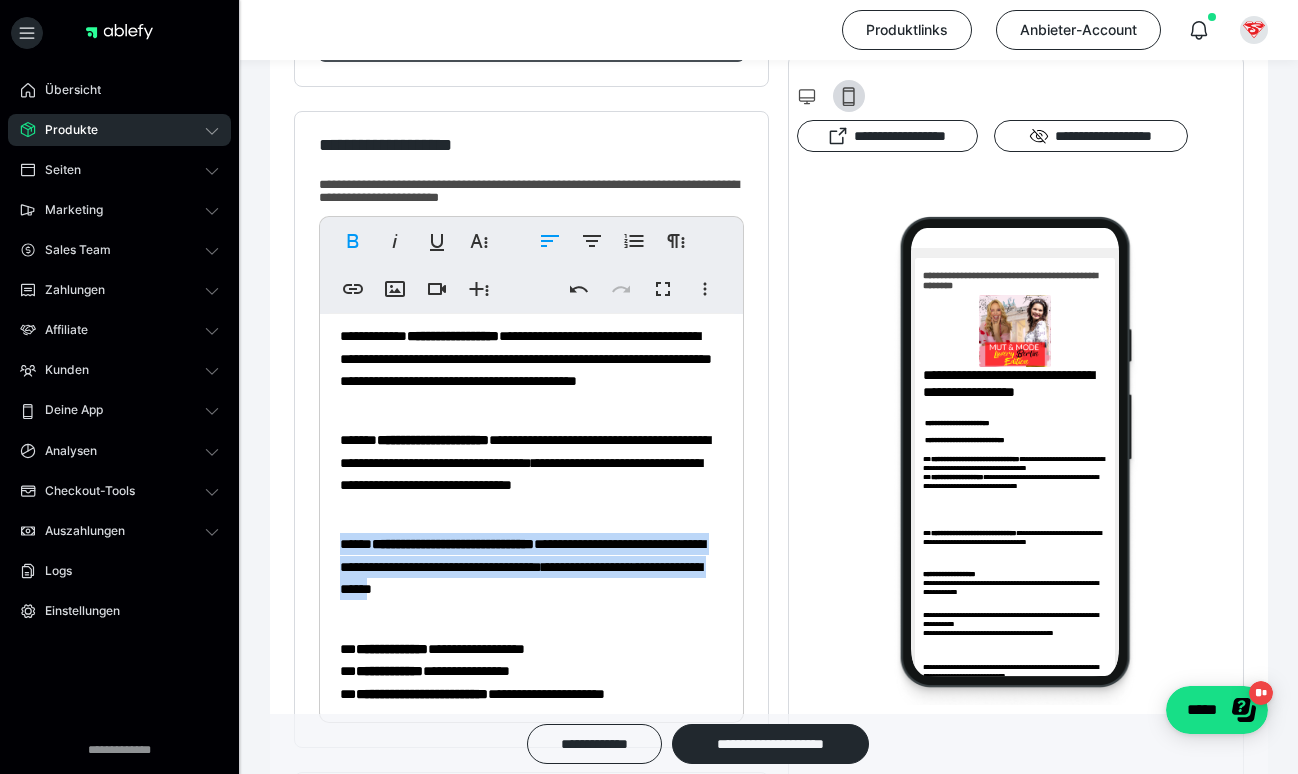 drag, startPoint x: 631, startPoint y: 585, endPoint x: 321, endPoint y: 548, distance: 312.20026 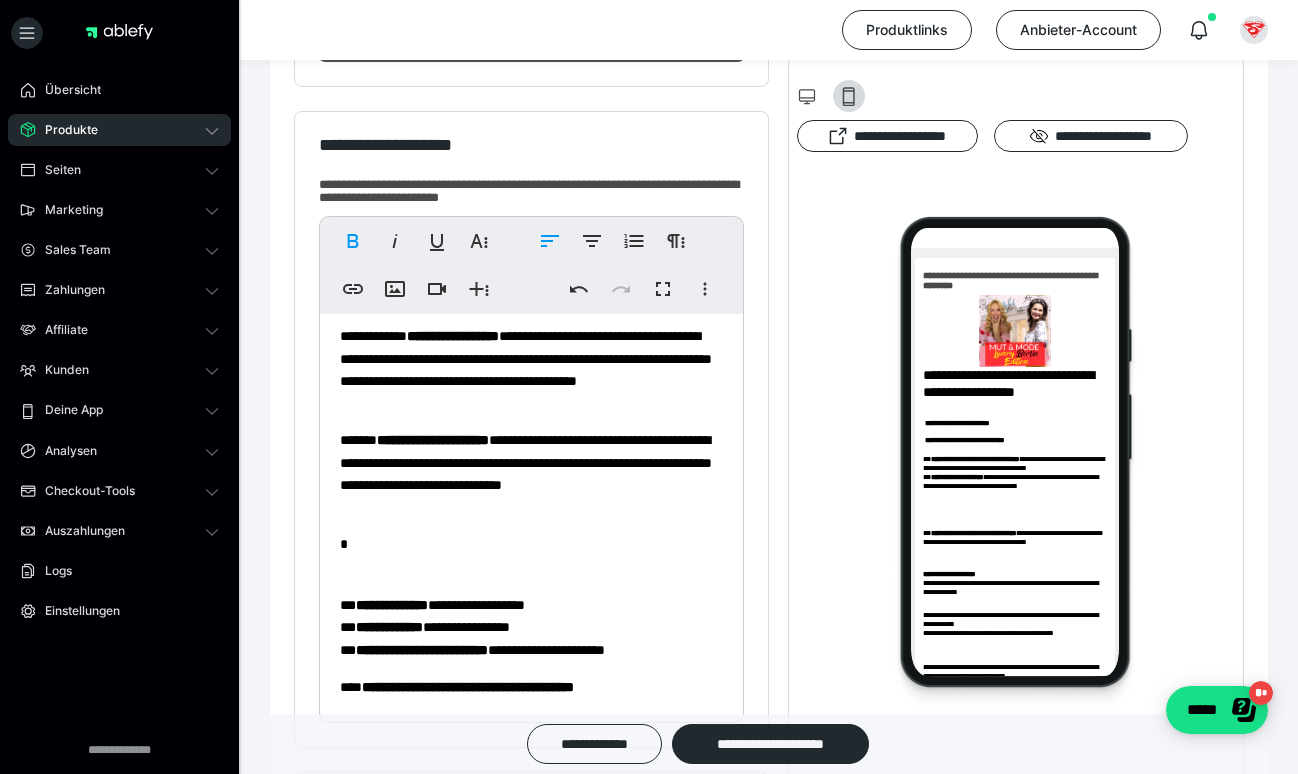 click on "**********" at bounding box center (531, 369) 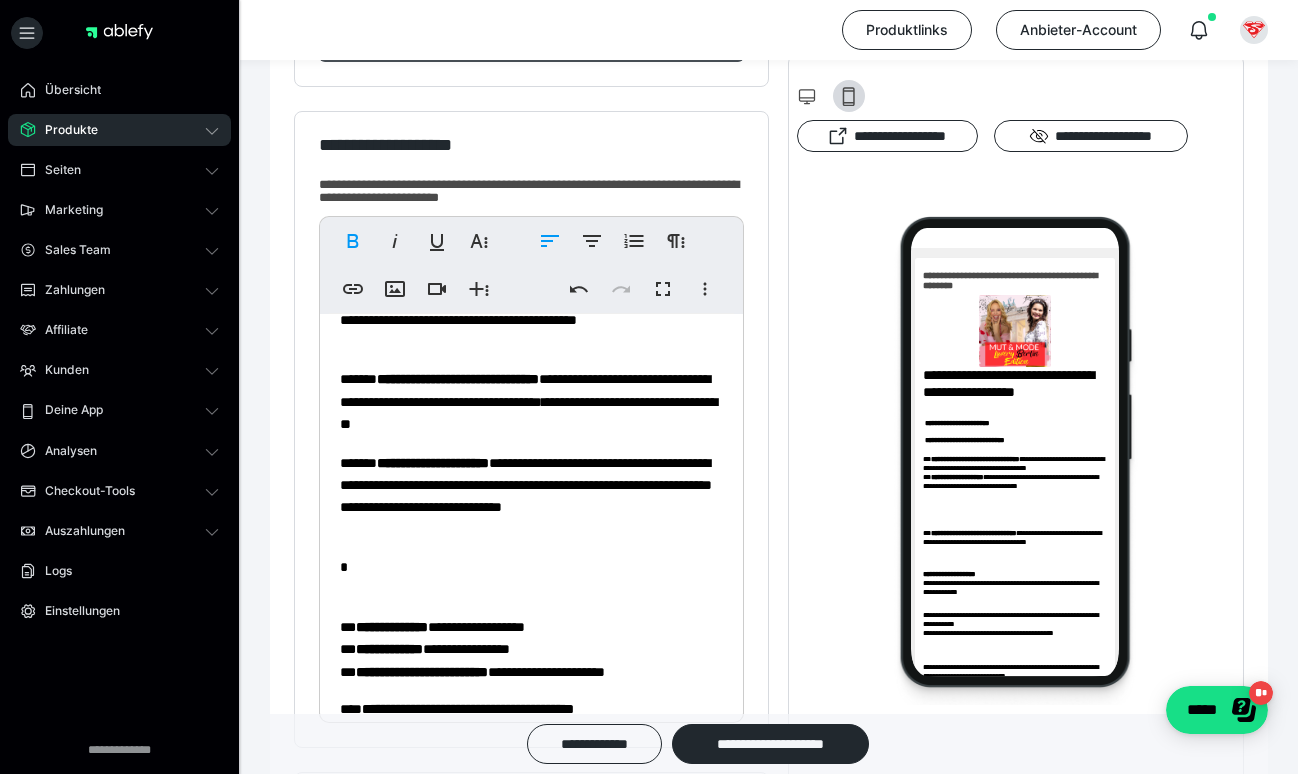 scroll, scrollTop: 742, scrollLeft: 0, axis: vertical 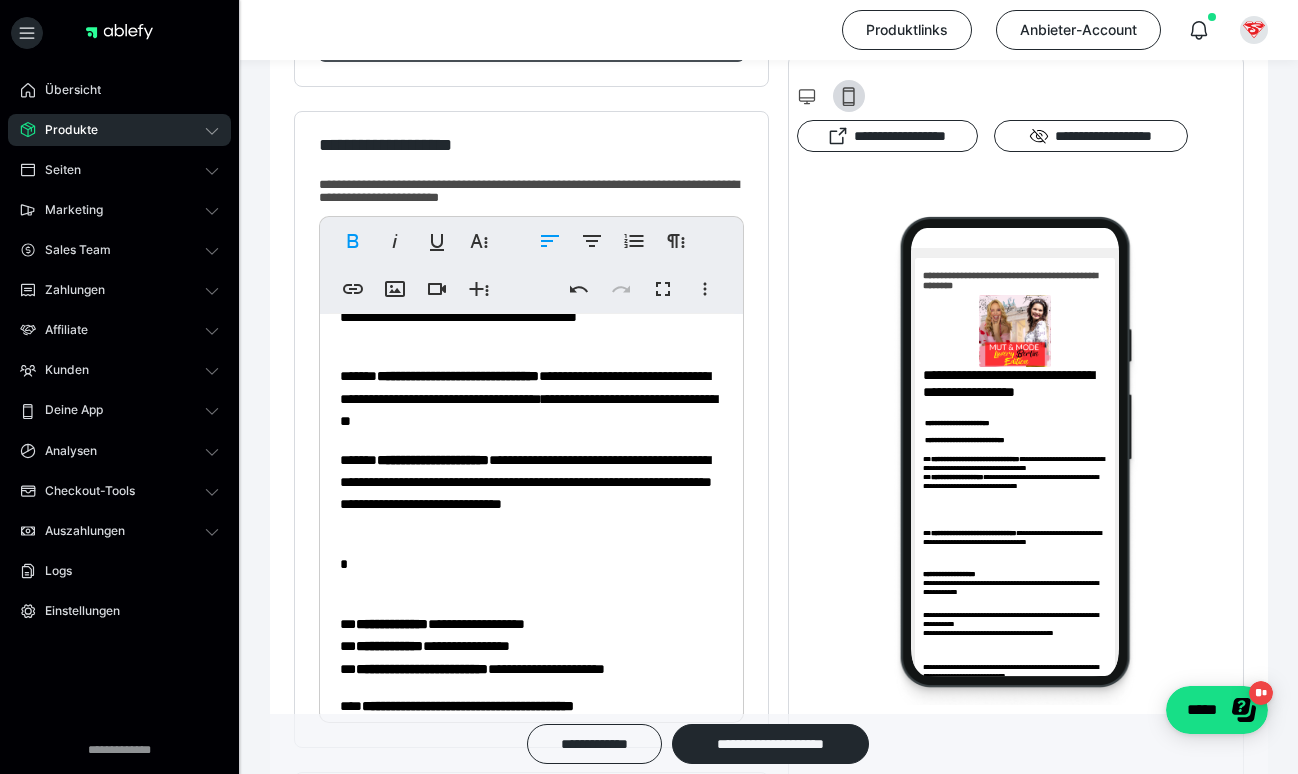 click on "**********" at bounding box center (531, 221) 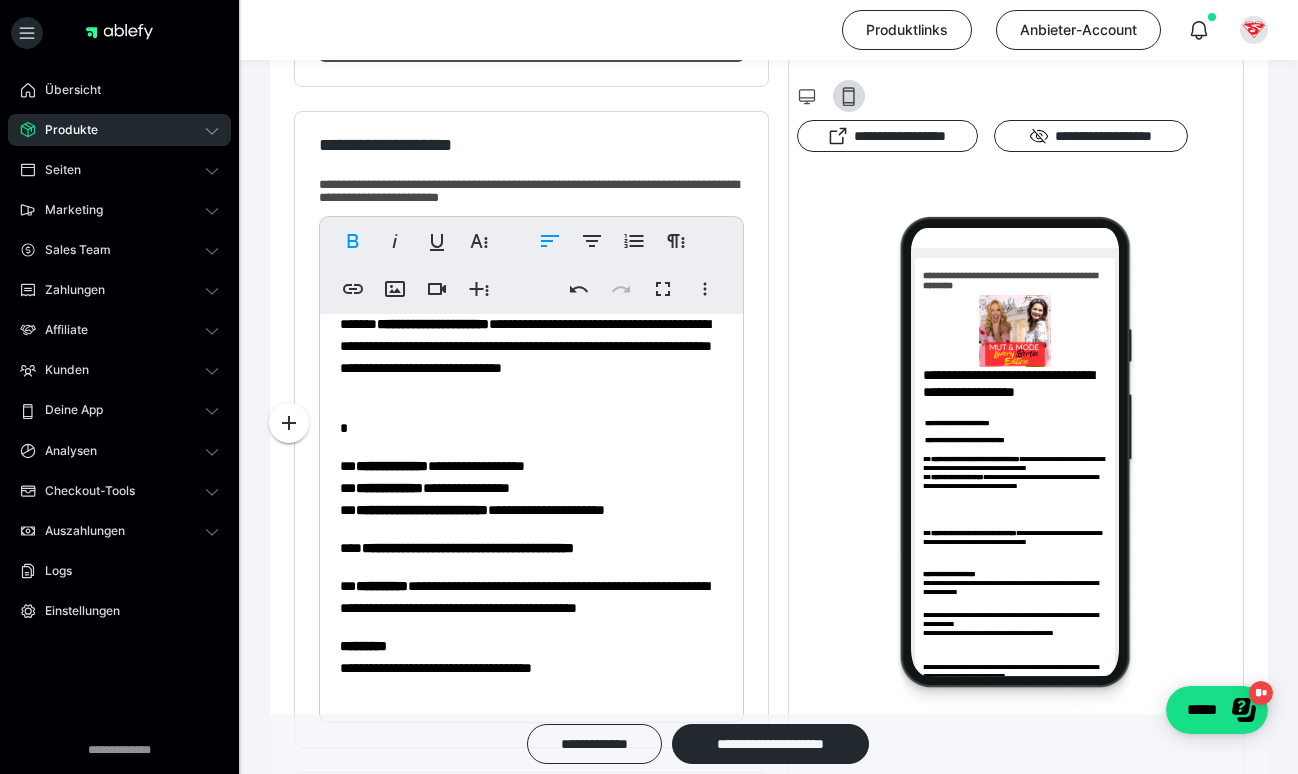 scroll, scrollTop: 878, scrollLeft: 0, axis: vertical 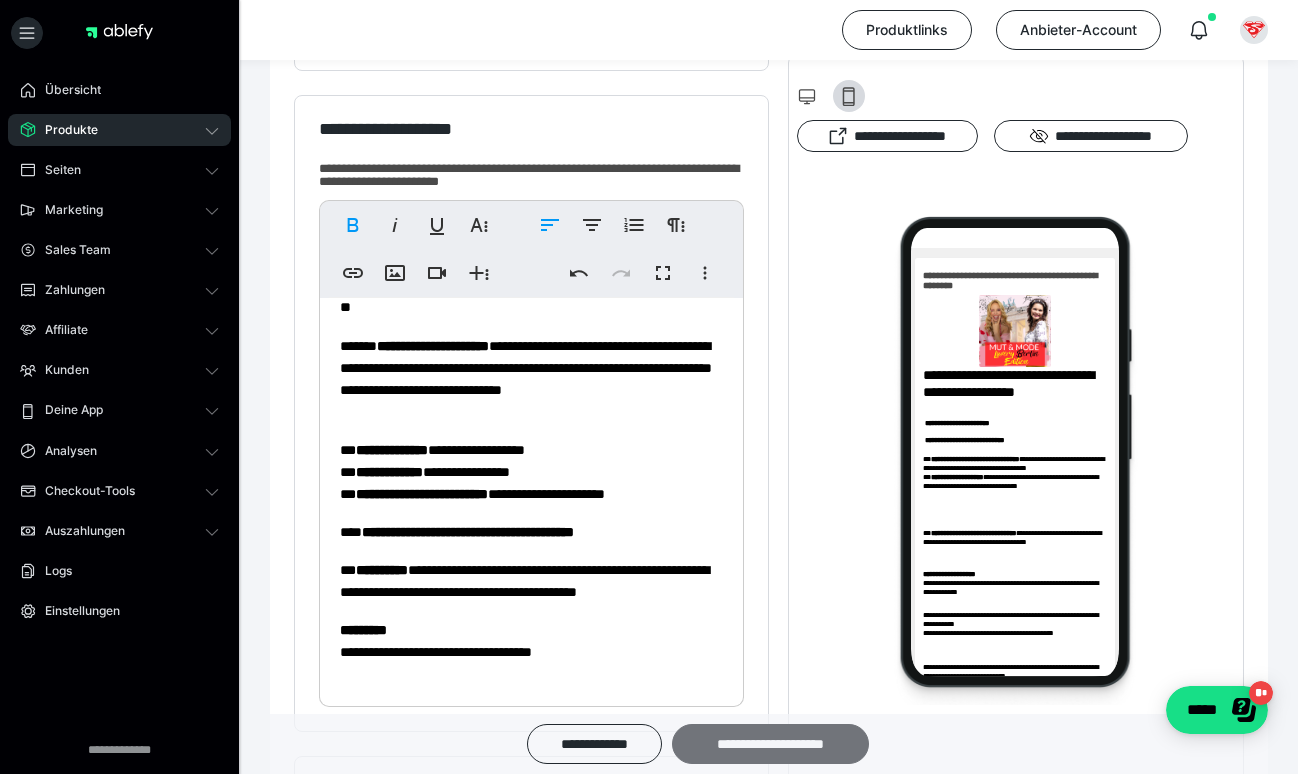 click on "**********" at bounding box center [770, 744] 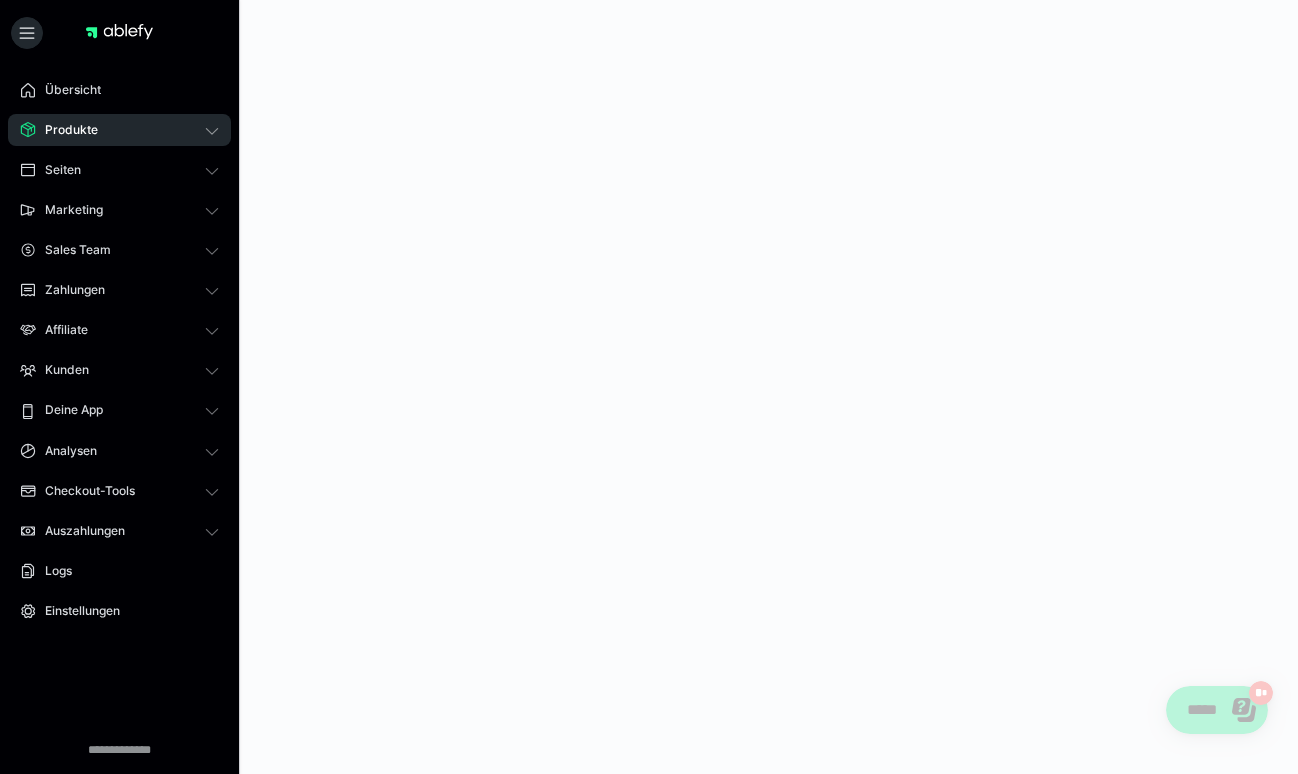 scroll, scrollTop: 0, scrollLeft: 0, axis: both 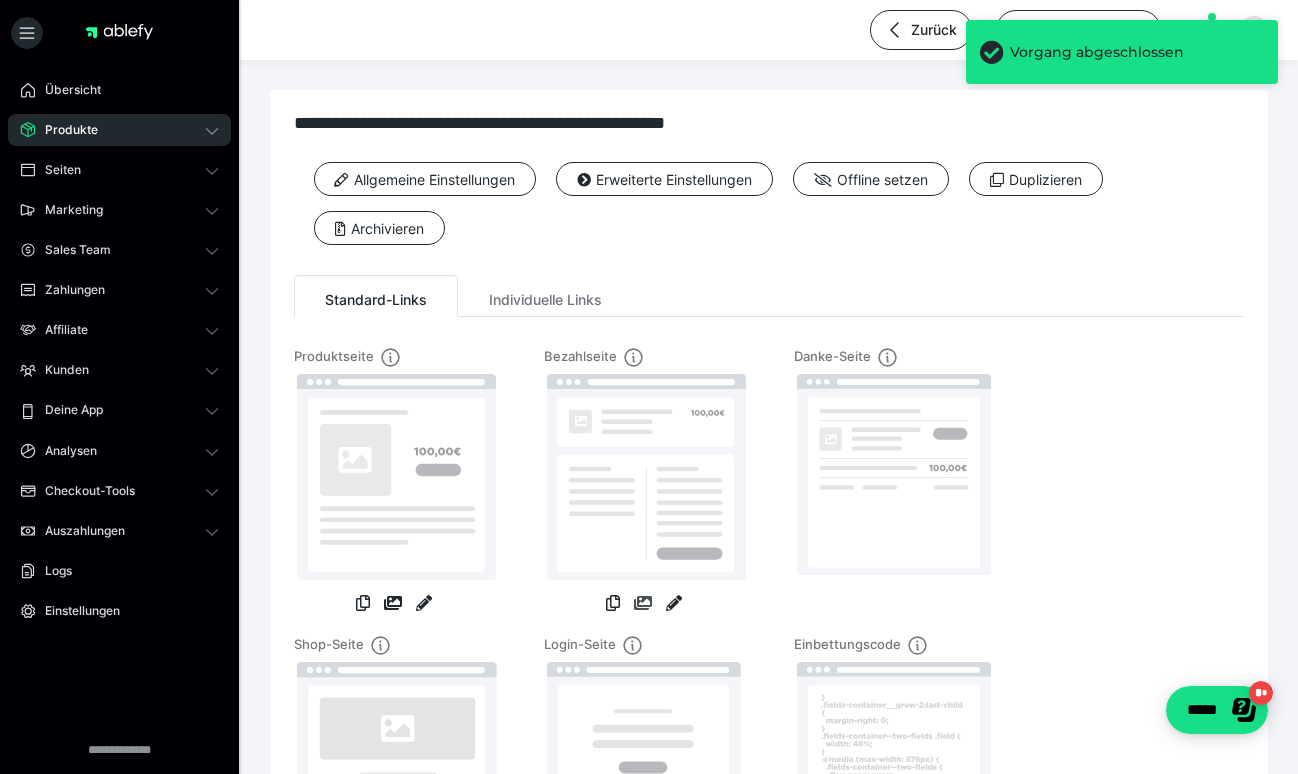 click at bounding box center [643, 603] 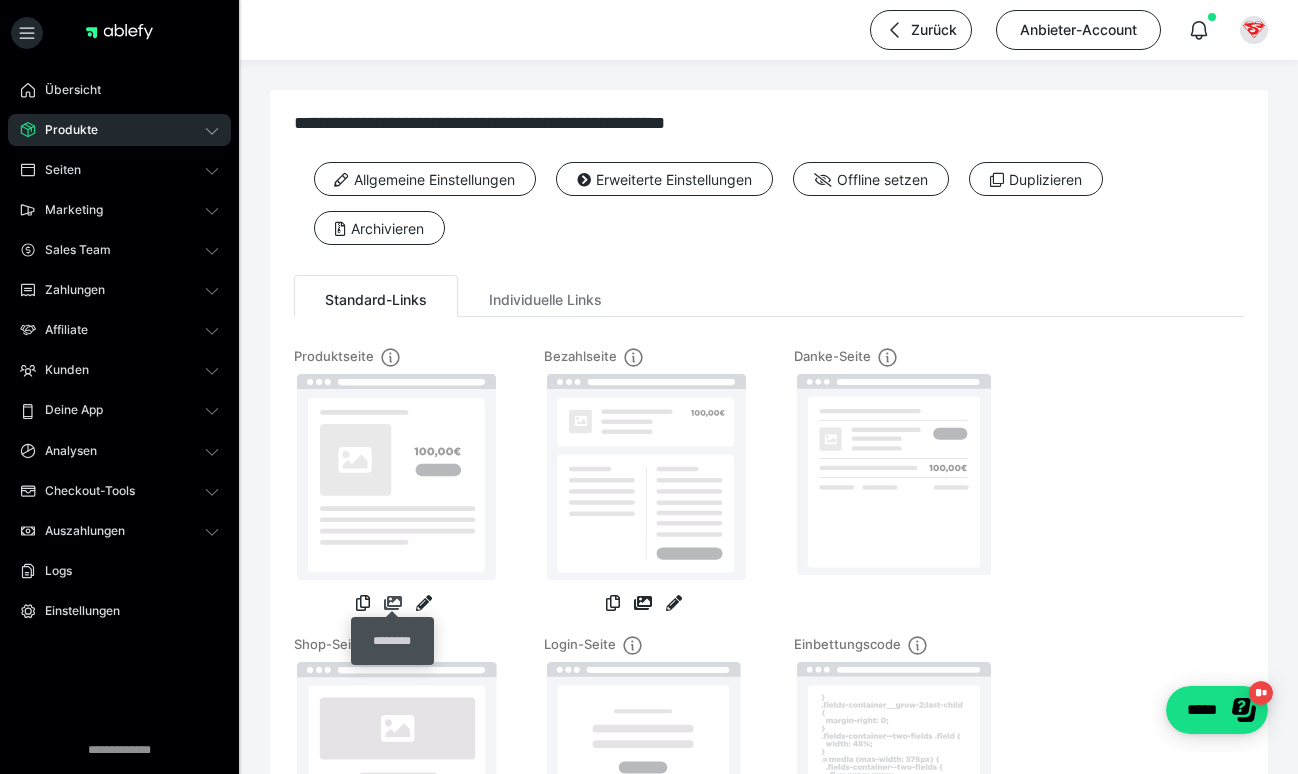 click at bounding box center [393, 603] 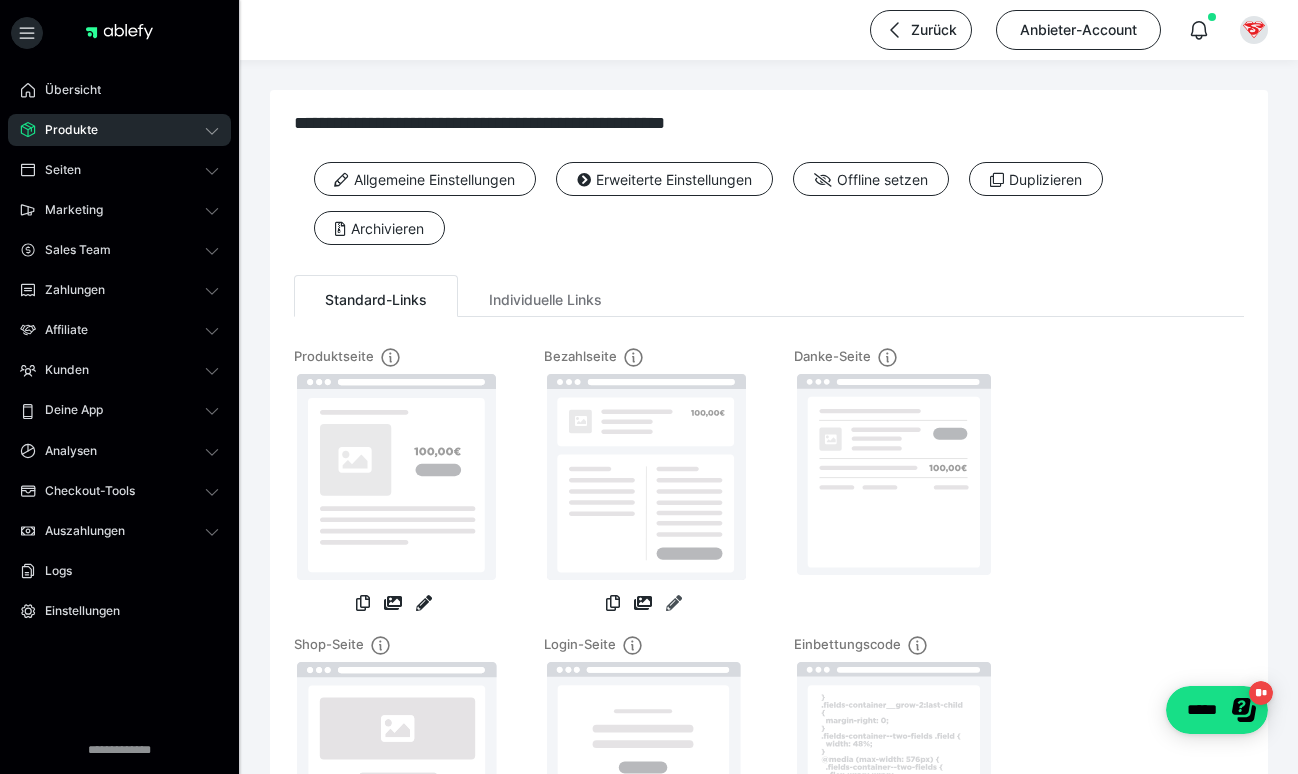 click at bounding box center (674, 603) 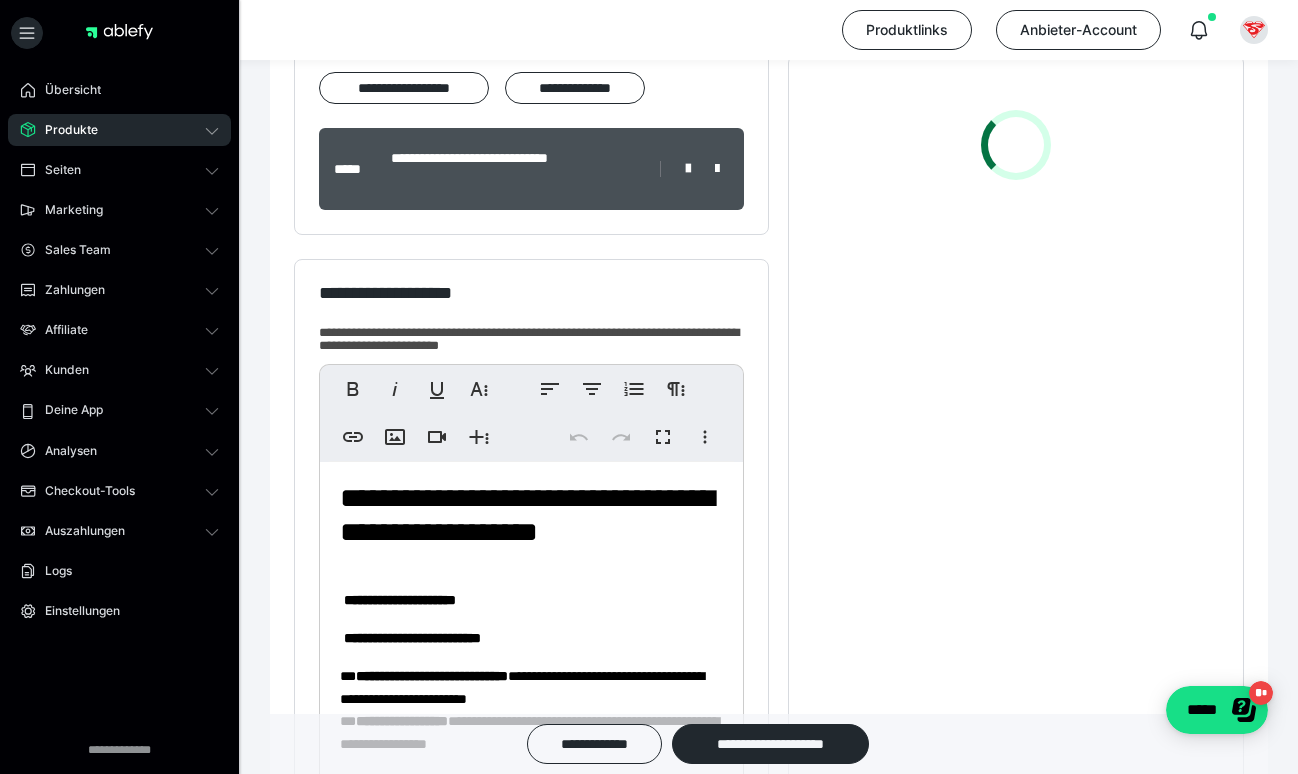 scroll, scrollTop: 536, scrollLeft: 0, axis: vertical 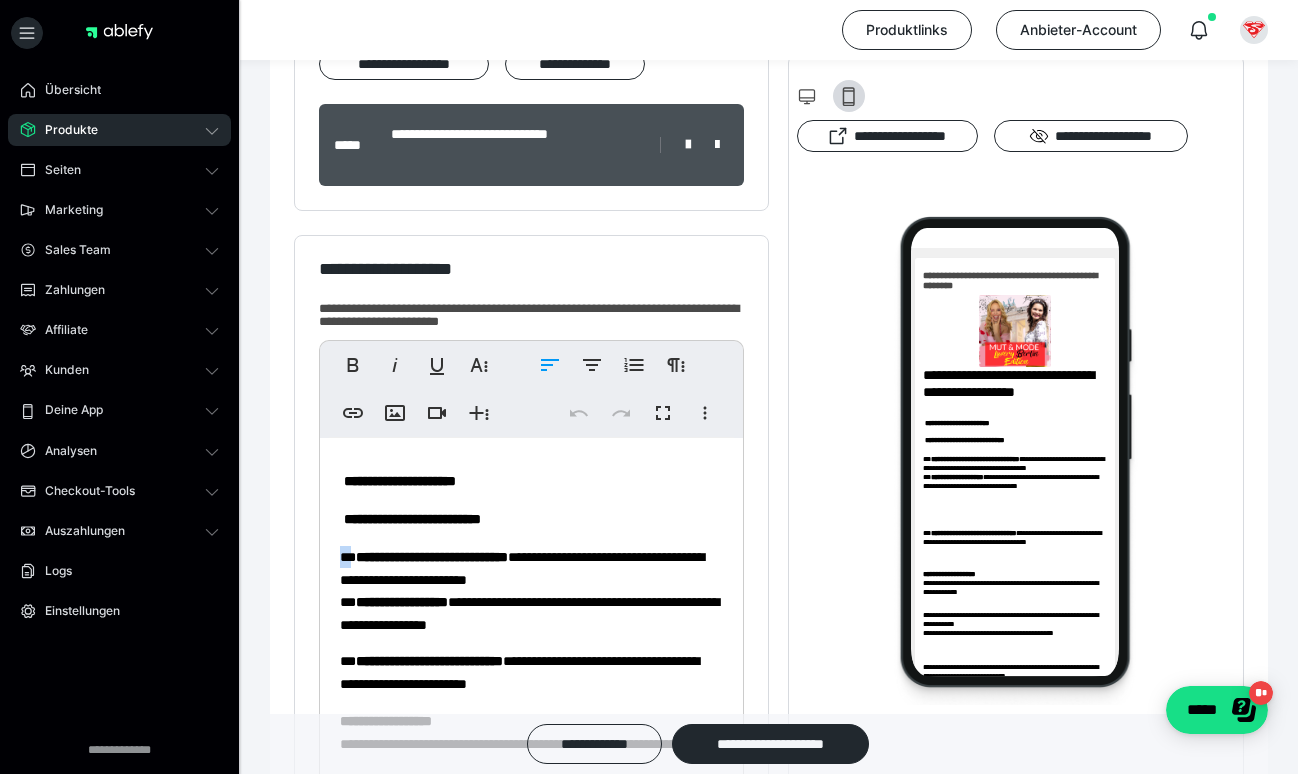 drag, startPoint x: 359, startPoint y: 554, endPoint x: 342, endPoint y: 554, distance: 17 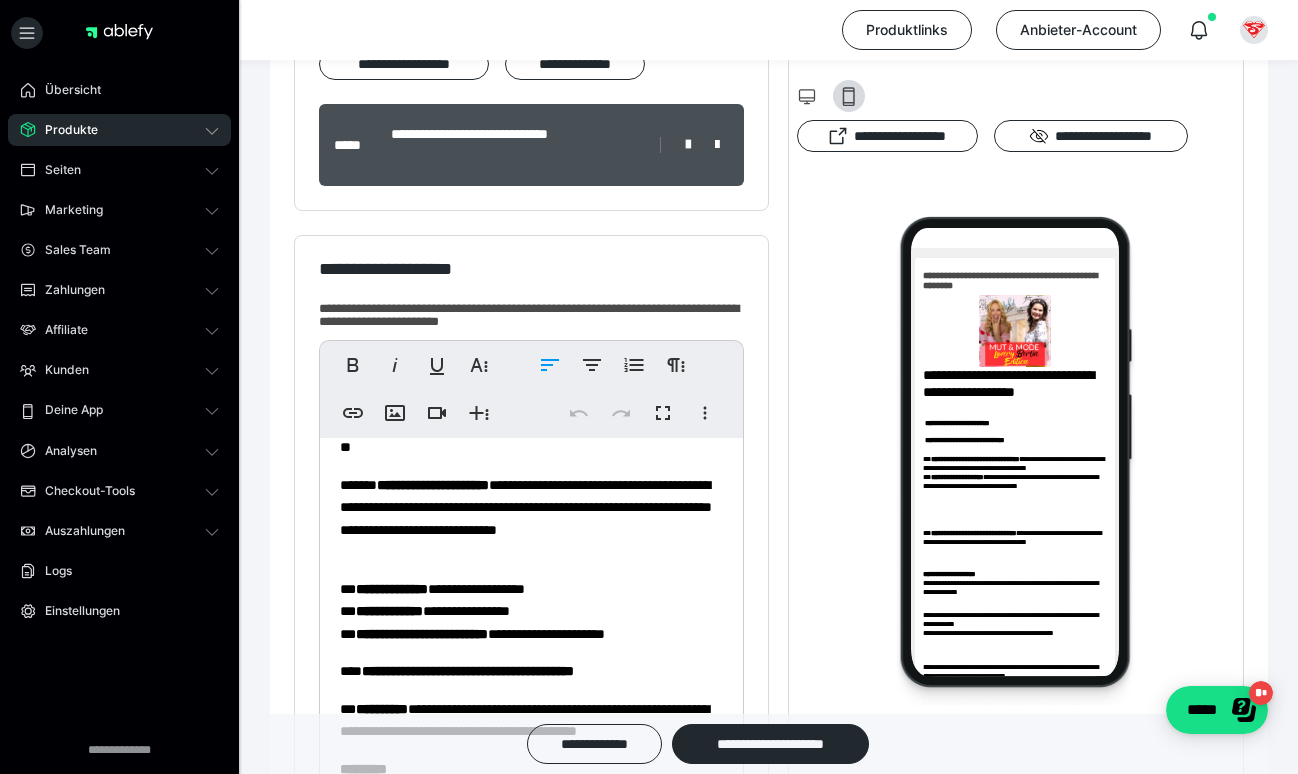 scroll, scrollTop: 840, scrollLeft: 0, axis: vertical 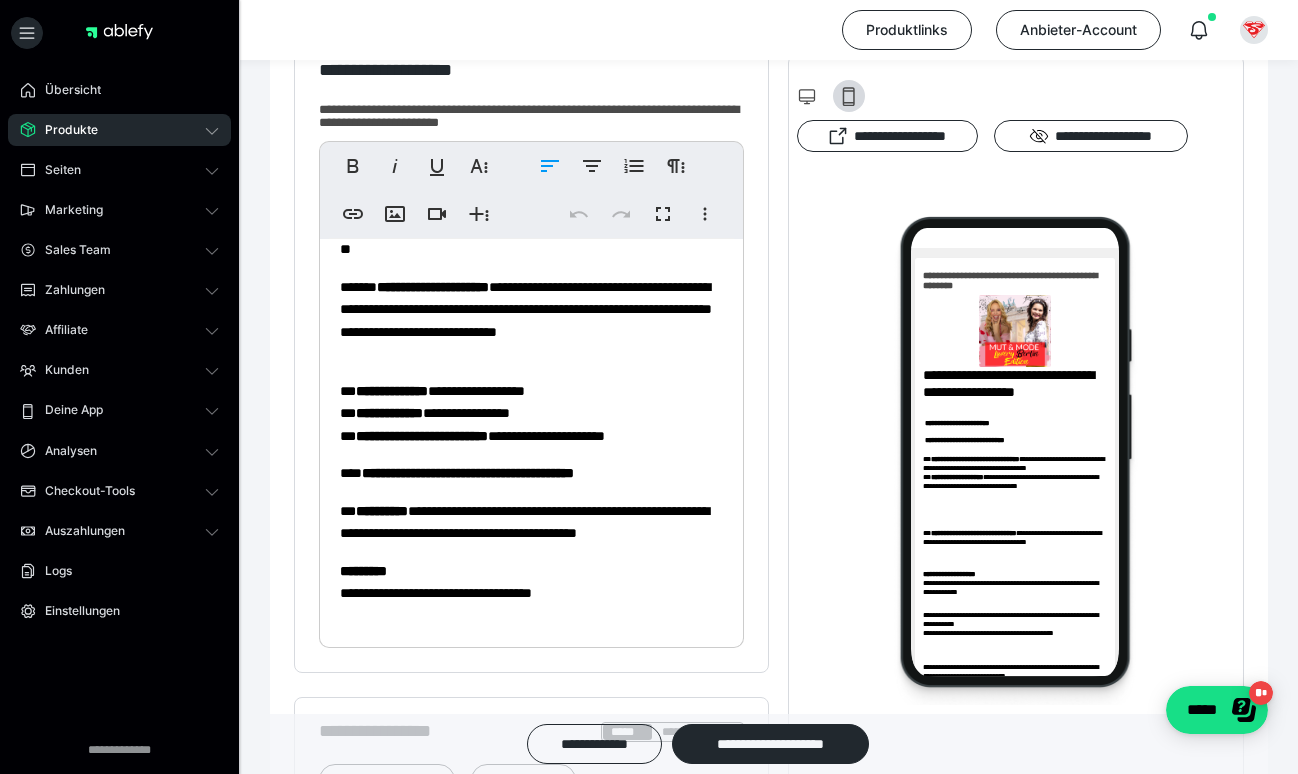 click on "**********" at bounding box center (531, 19) 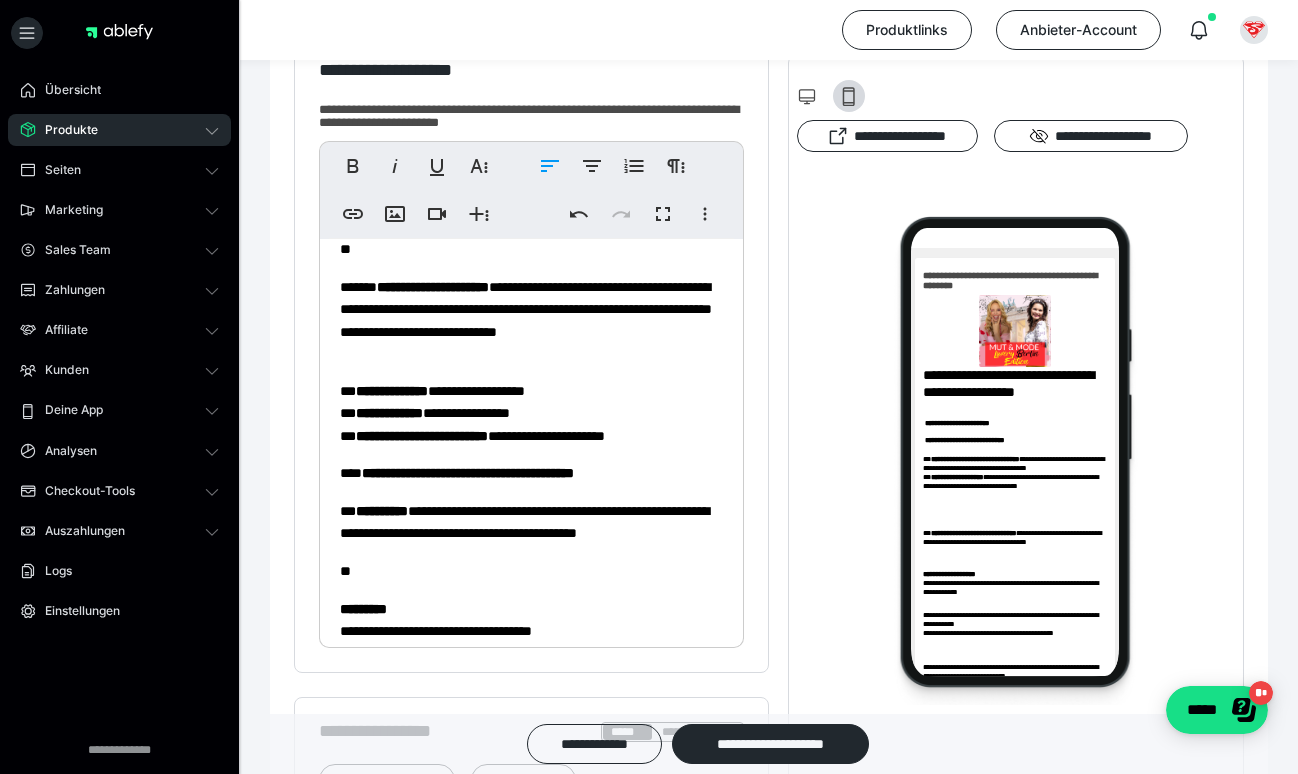 click on "*********" at bounding box center (363, 609) 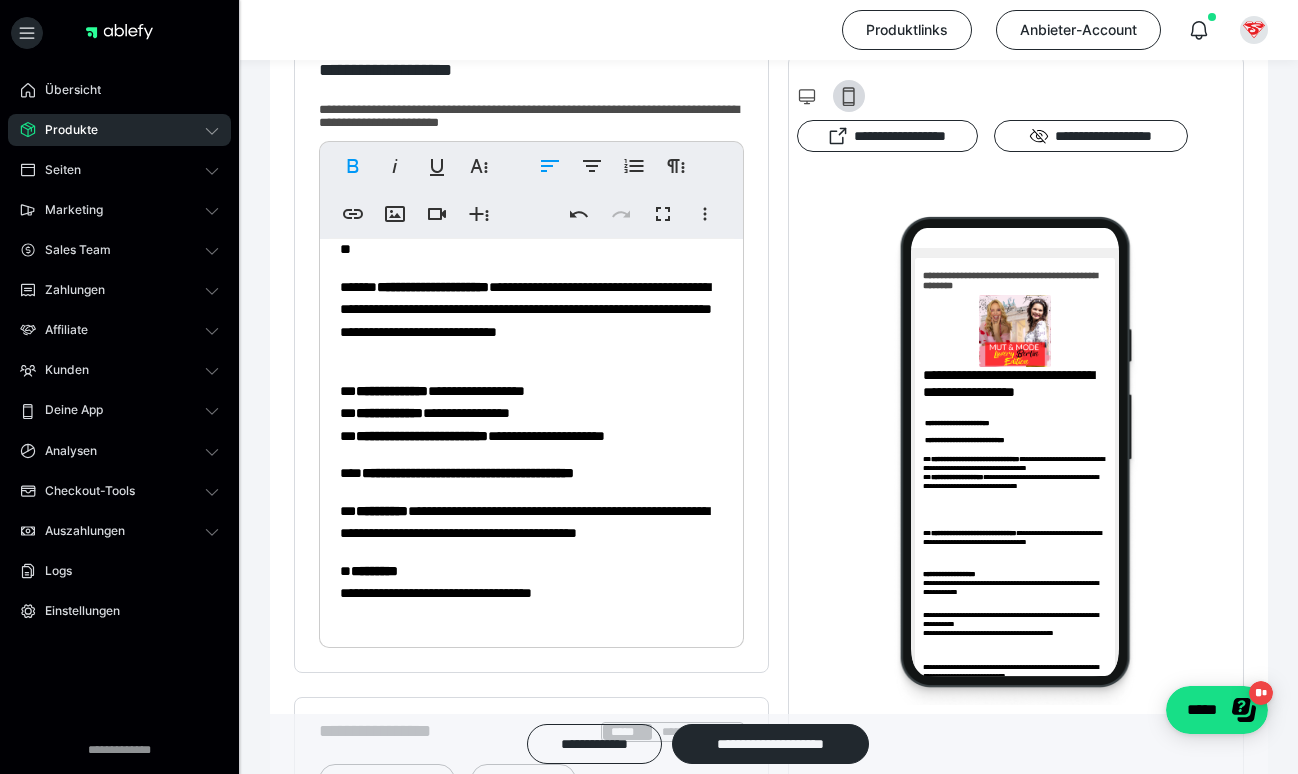 click on "**********" at bounding box center [531, 582] 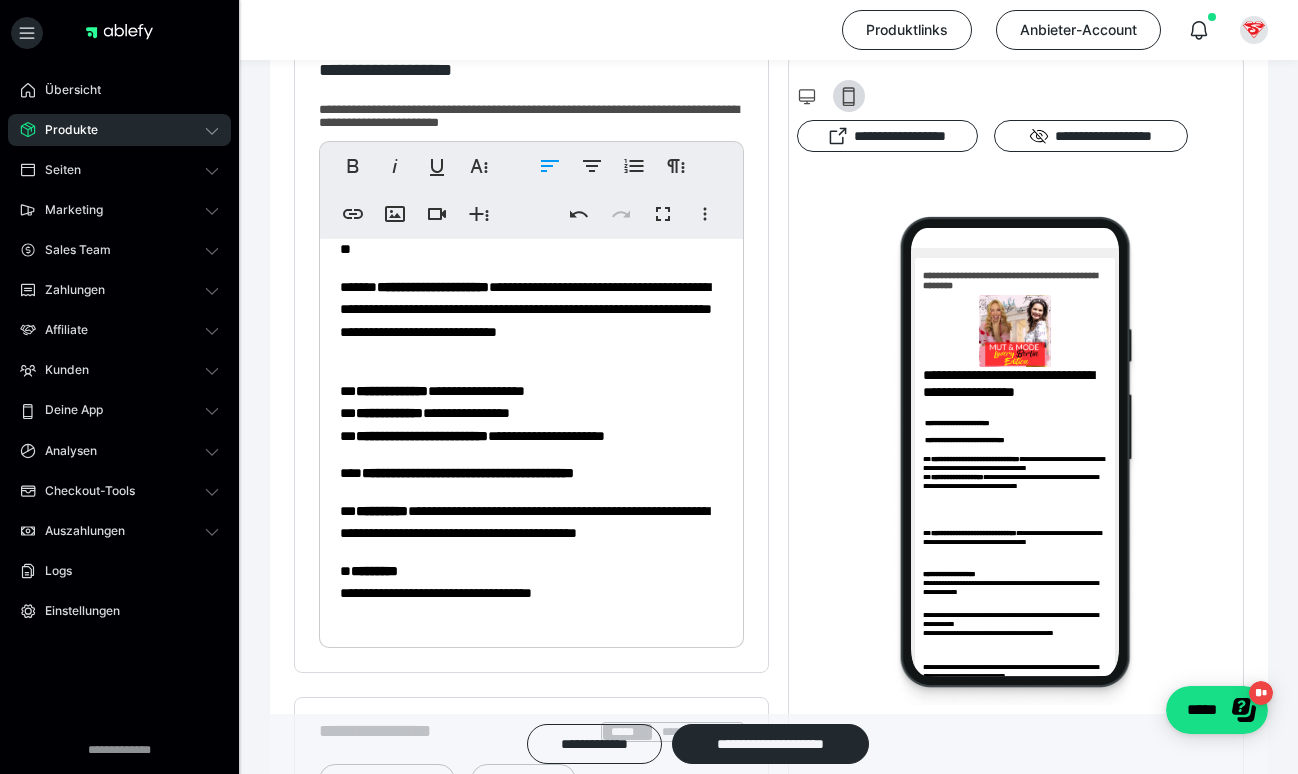 type 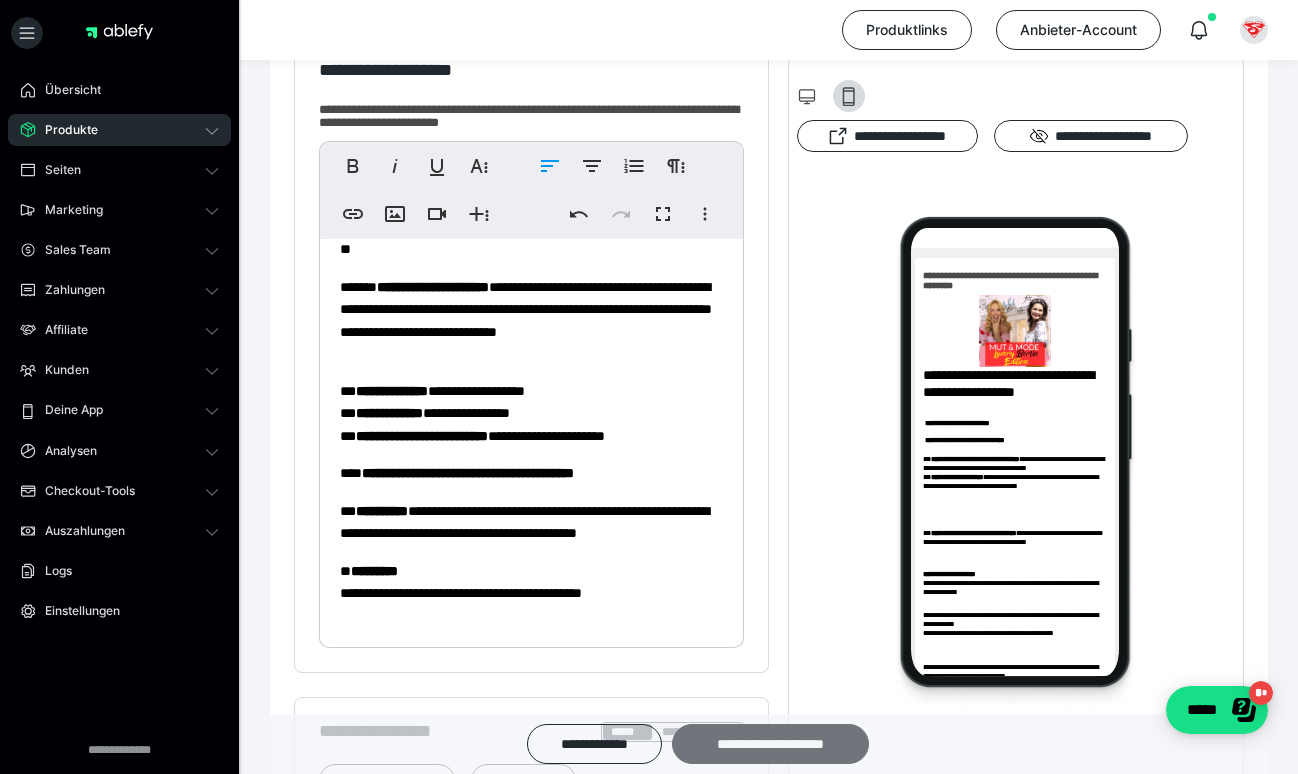click on "**********" at bounding box center [770, 744] 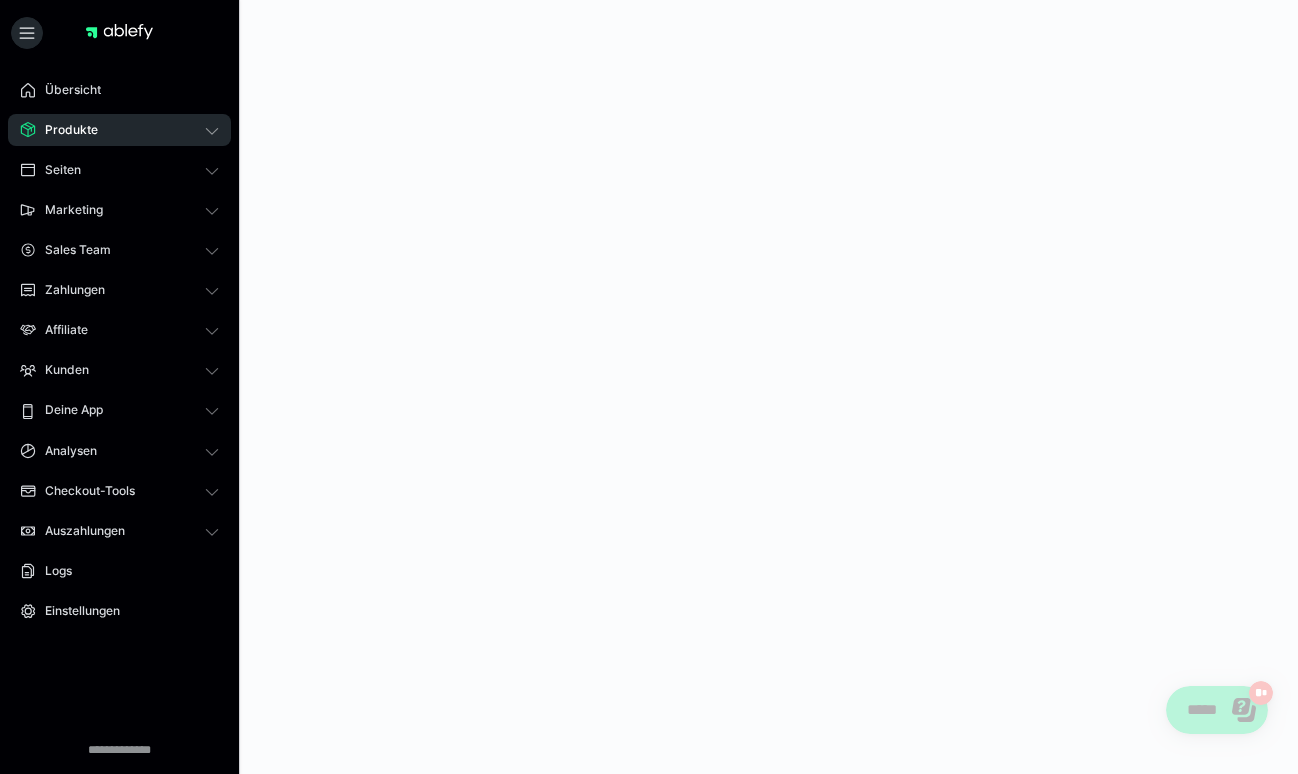 scroll, scrollTop: 0, scrollLeft: 0, axis: both 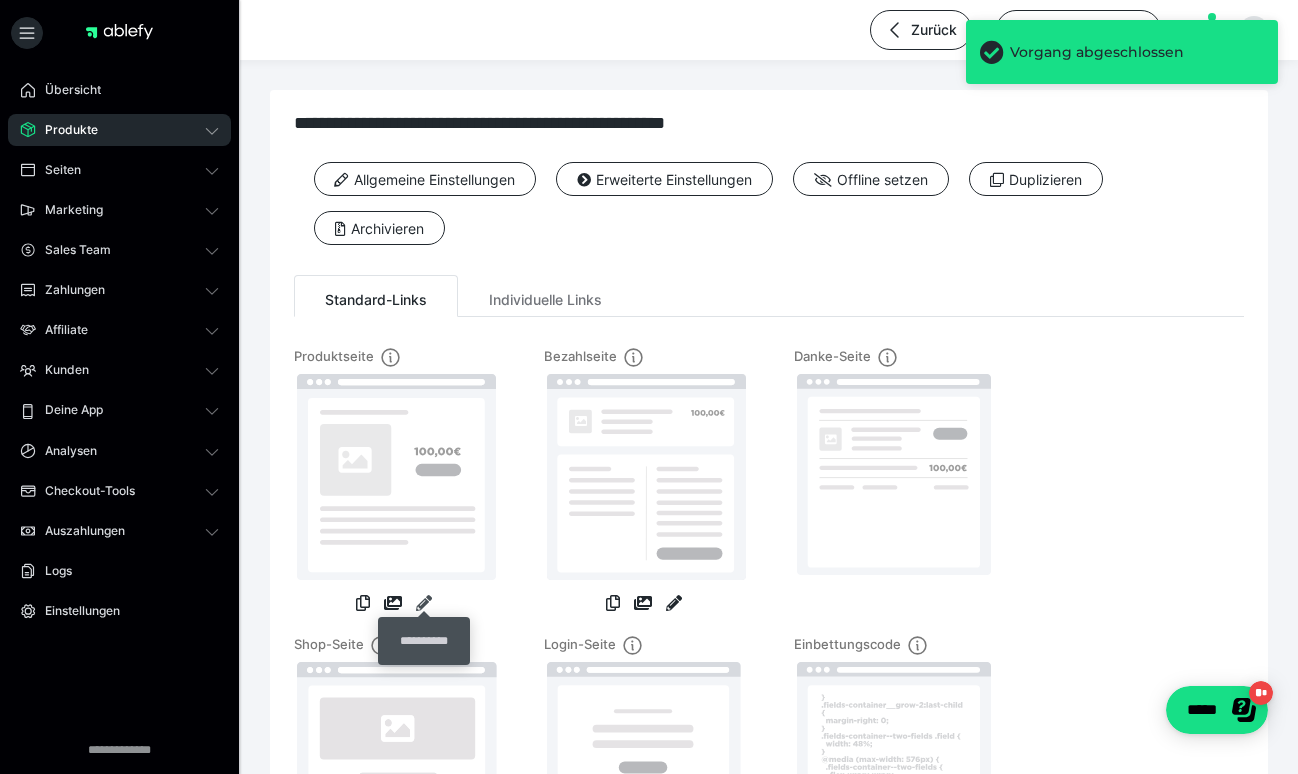 click at bounding box center [424, 603] 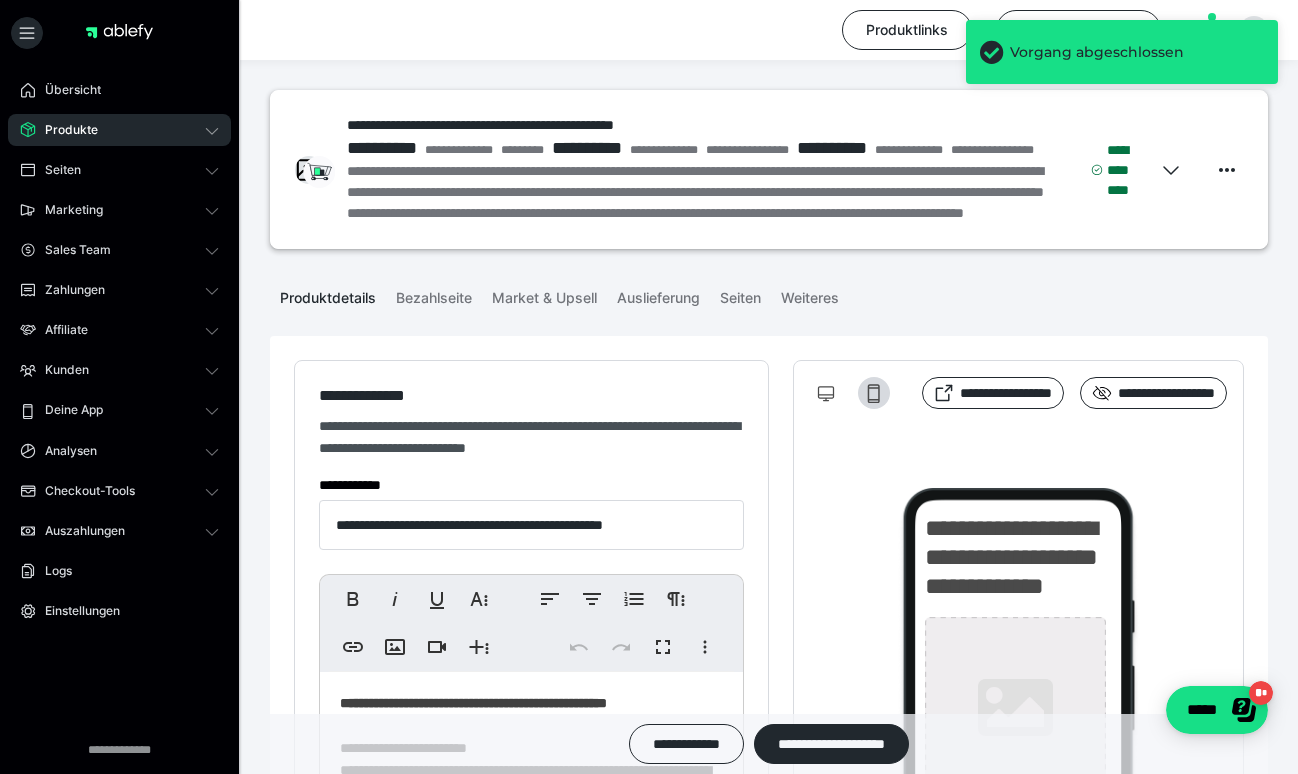 type on "**********" 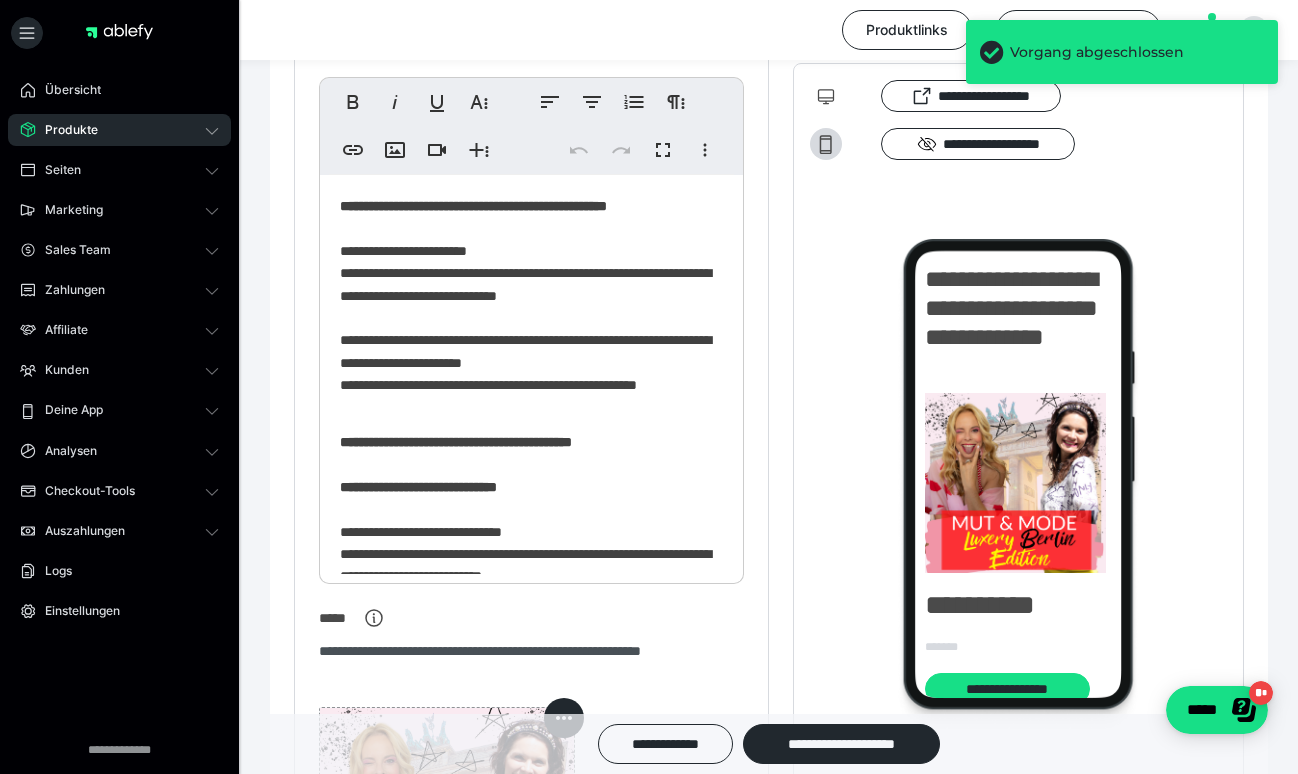 scroll, scrollTop: 565, scrollLeft: 0, axis: vertical 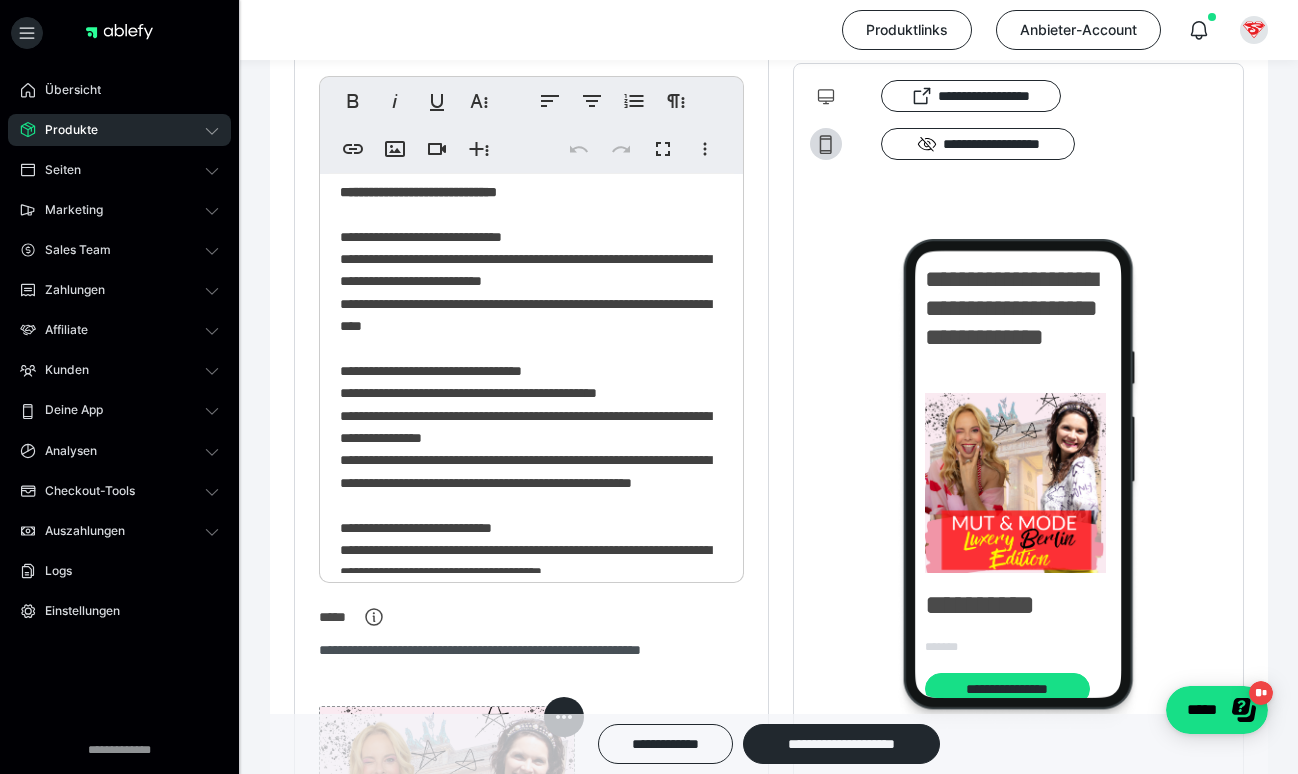 click on "**********" 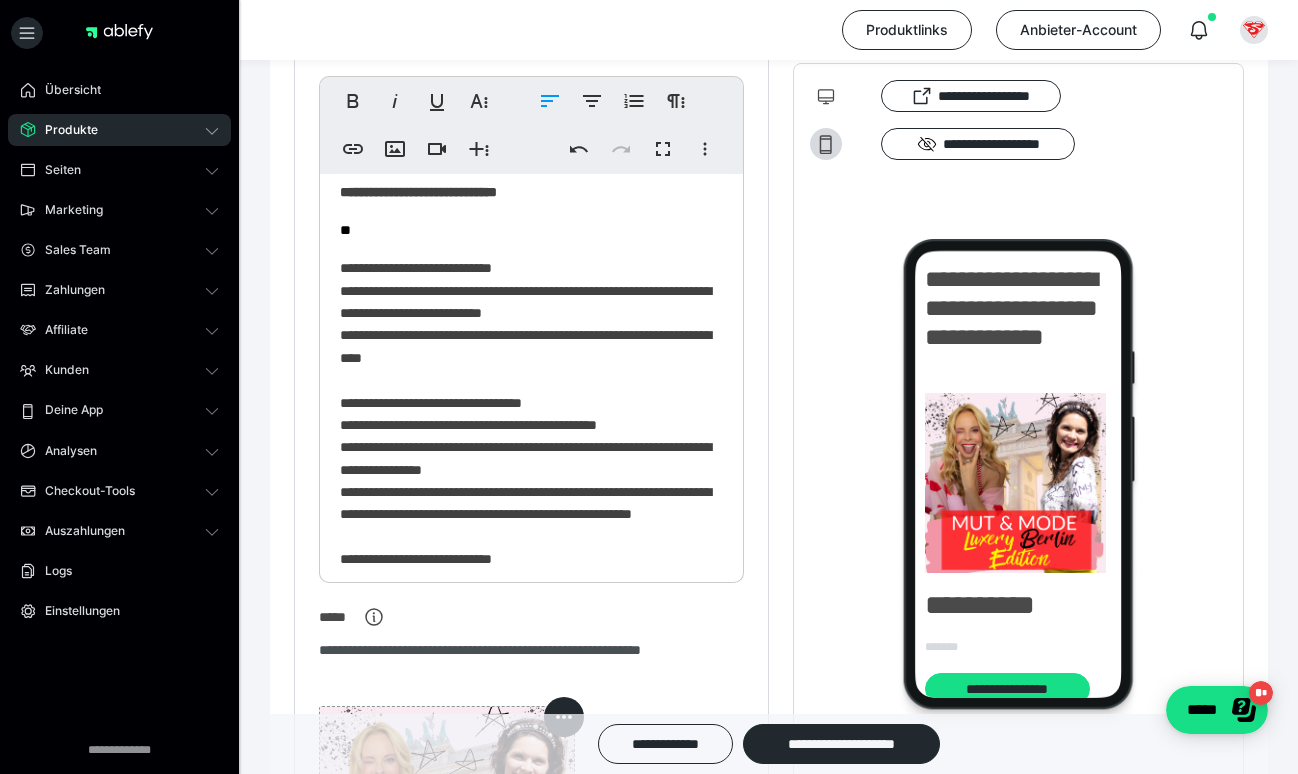 click on "**********" at bounding box center [531, 587] 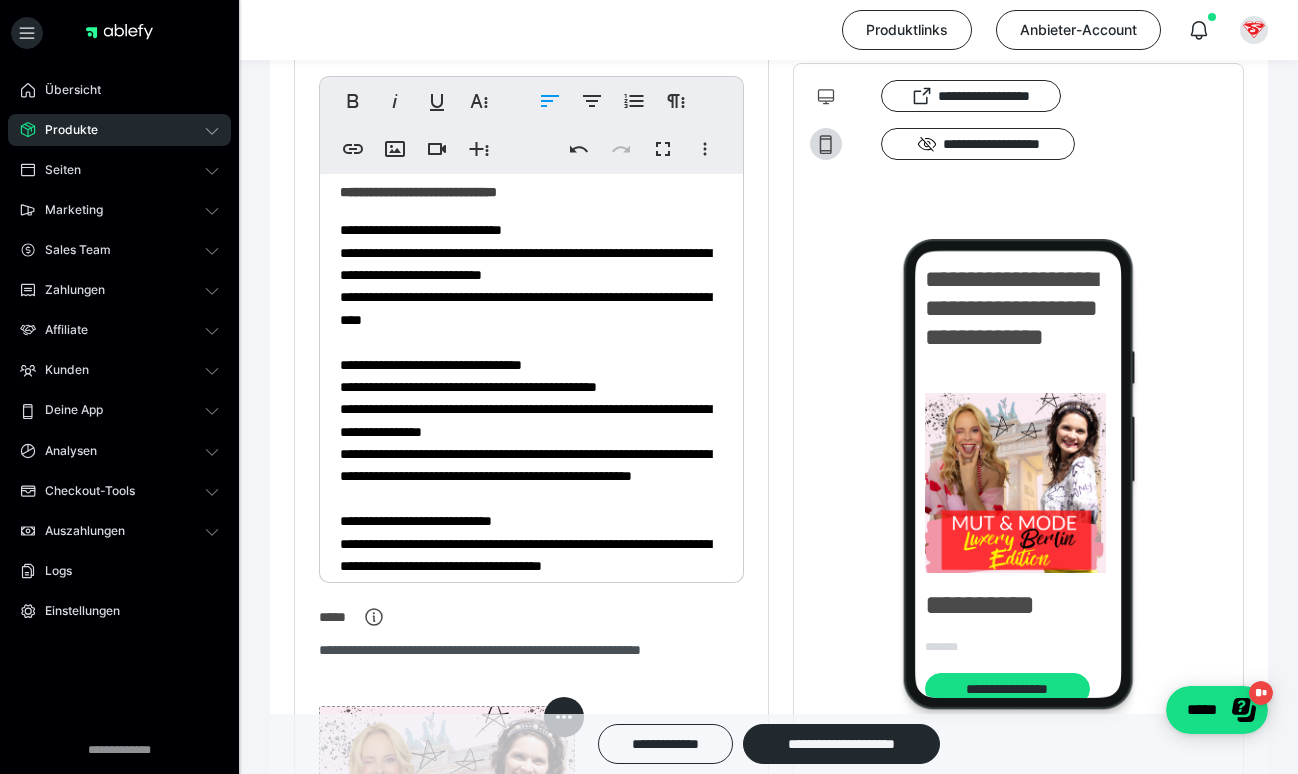 type 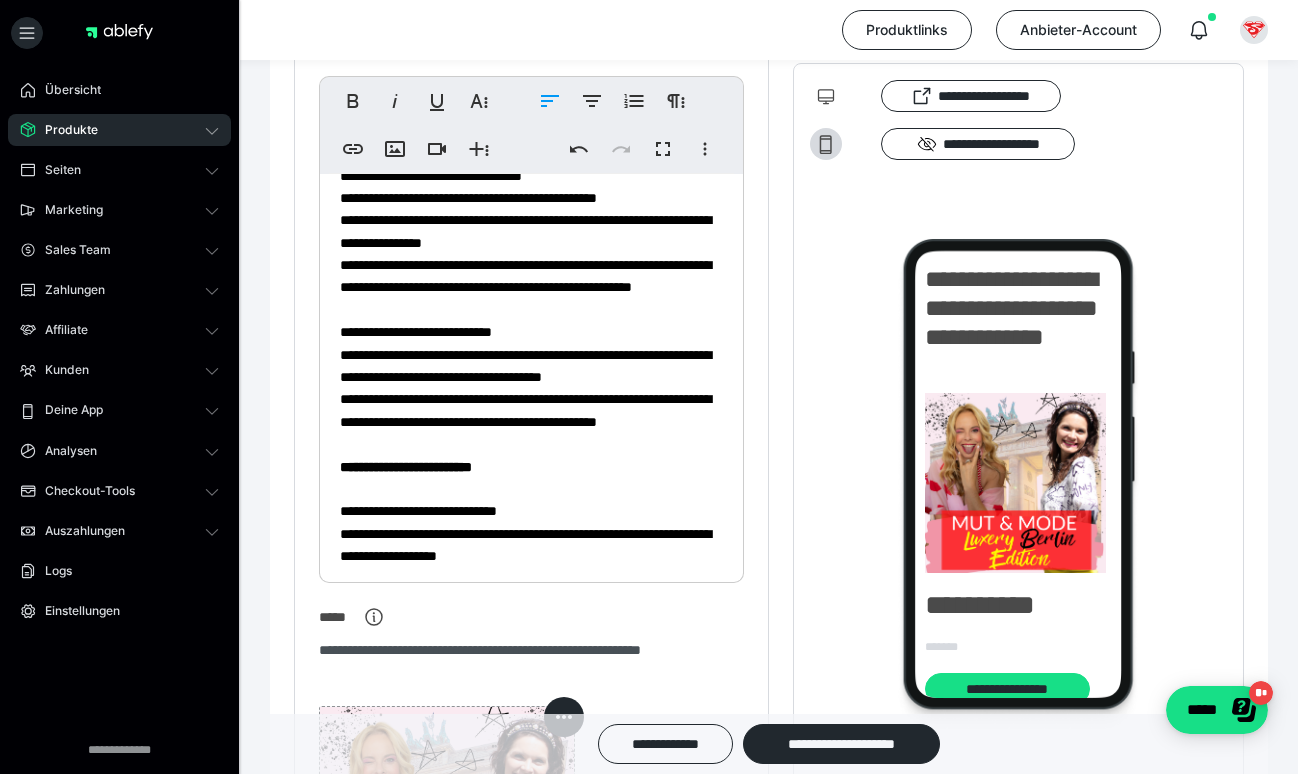 scroll, scrollTop: 495, scrollLeft: 0, axis: vertical 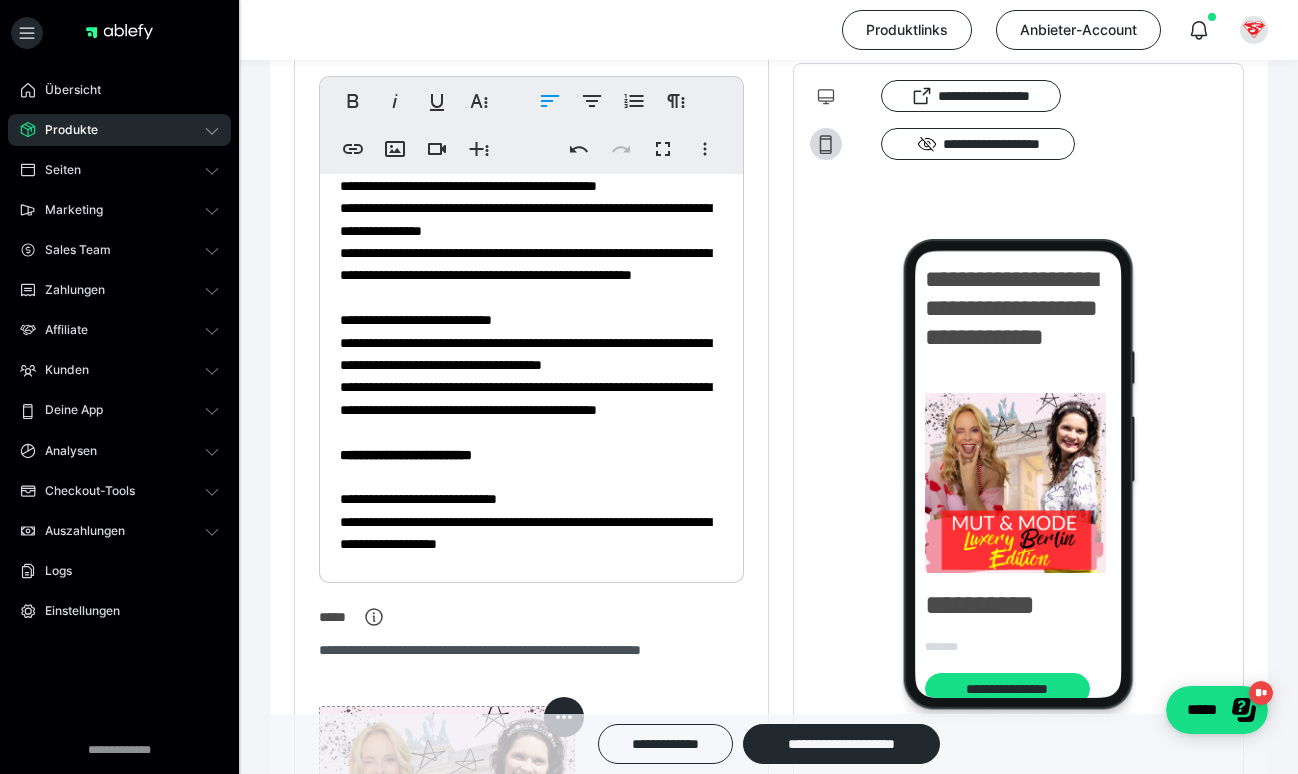 click on "**********" at bounding box center (531, 348) 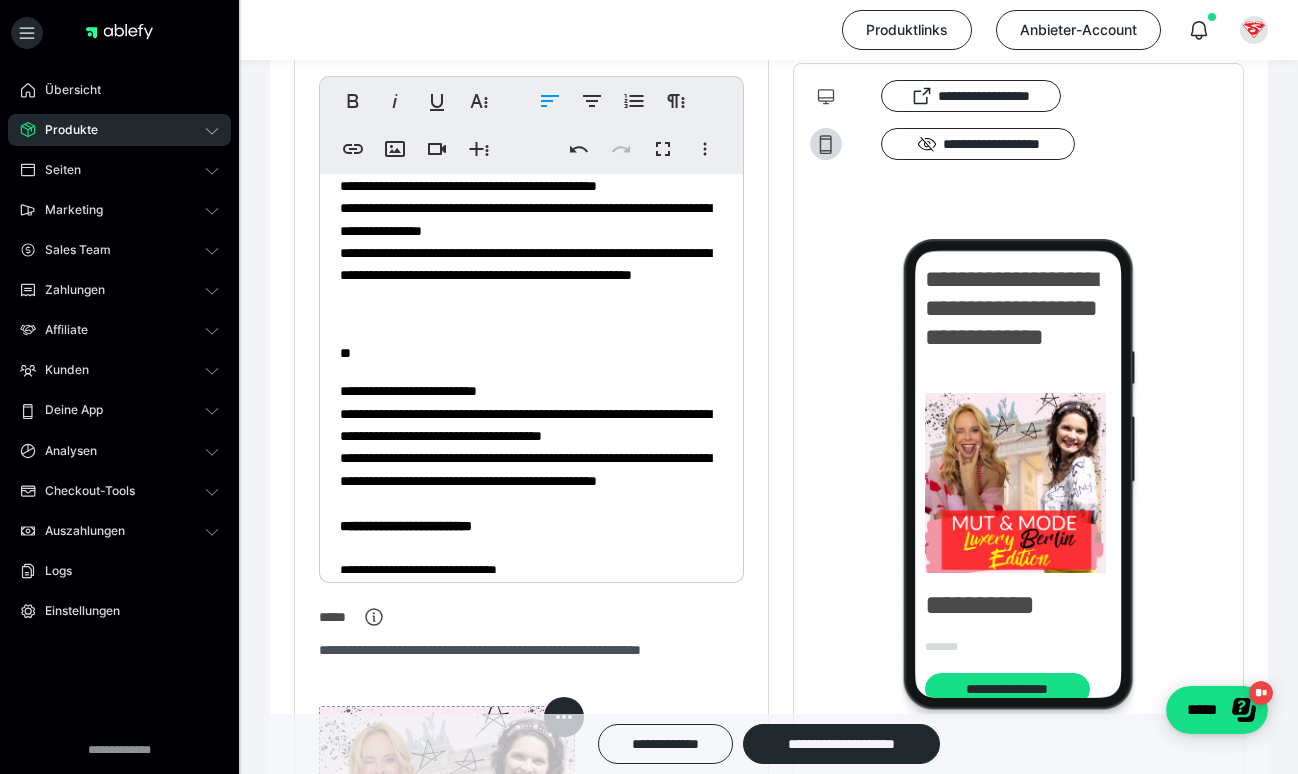 click on "**********" at bounding box center (531, 556) 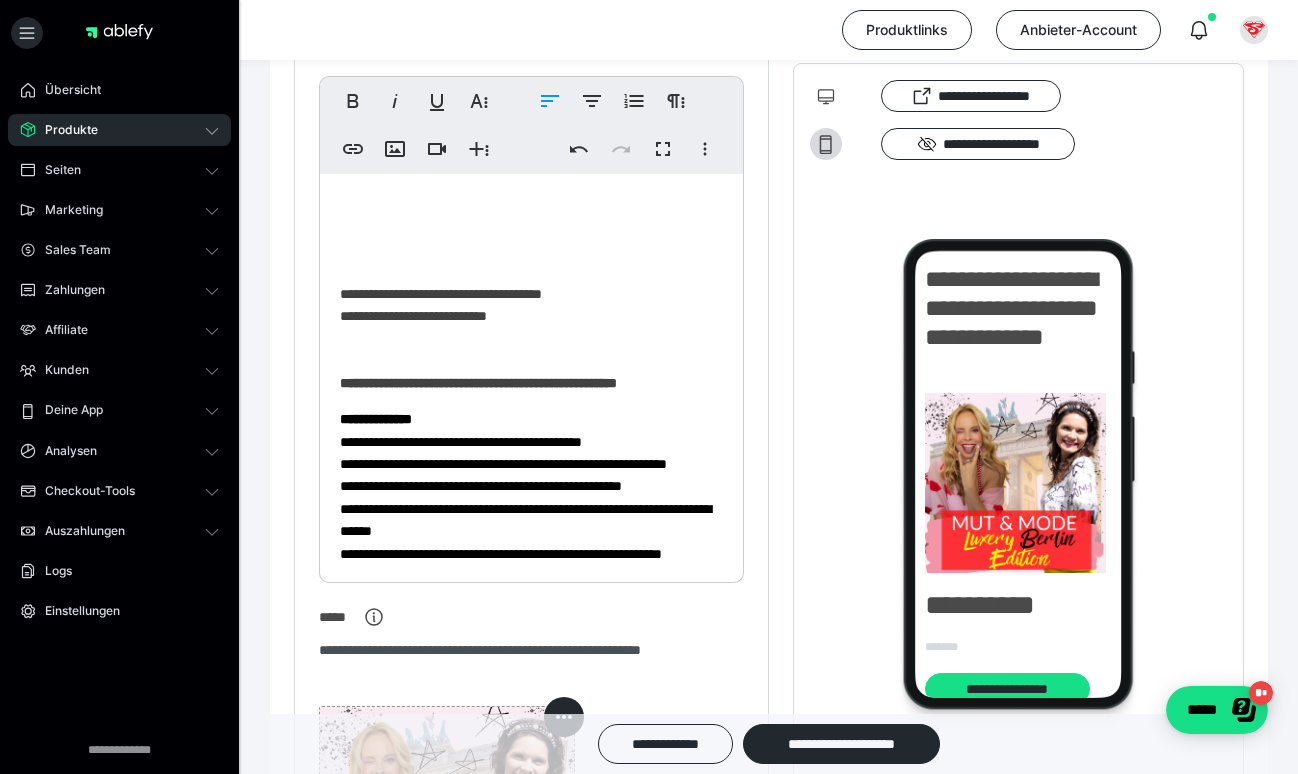 scroll, scrollTop: 1519, scrollLeft: 0, axis: vertical 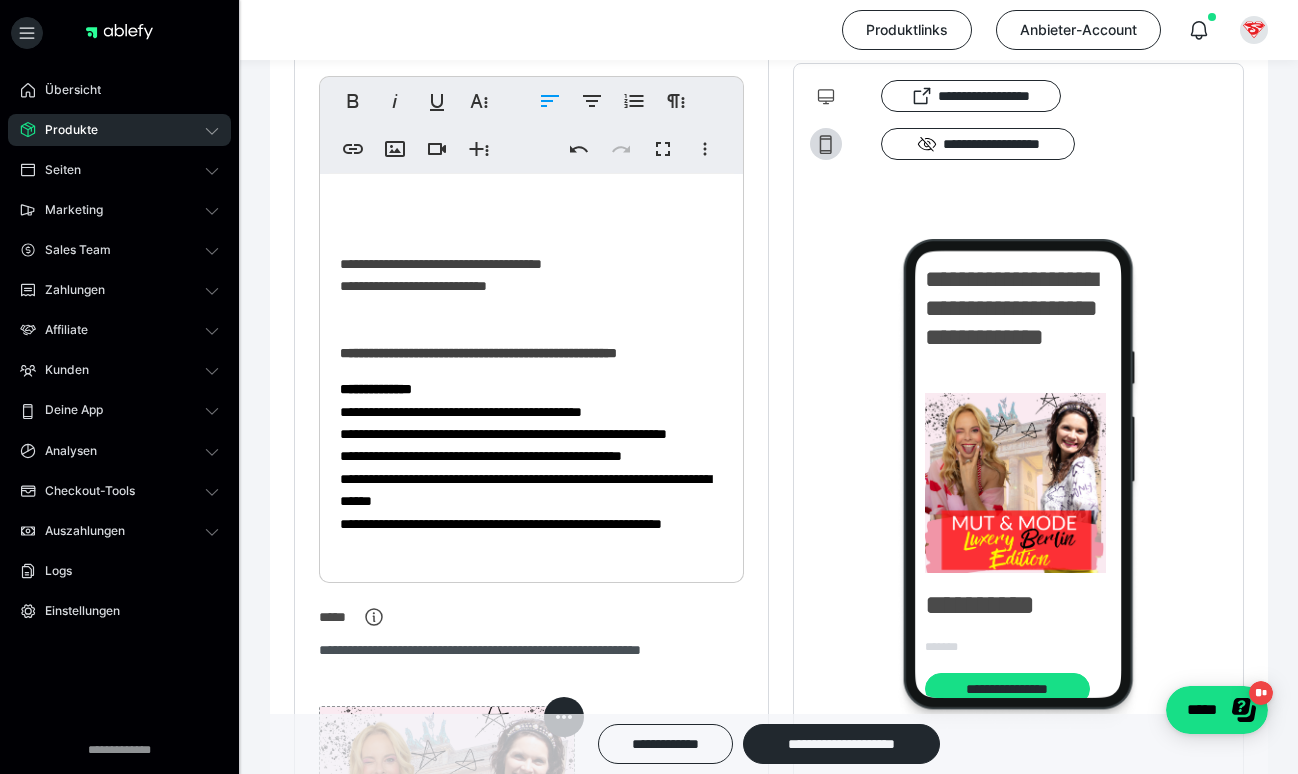 click on "**********" at bounding box center [531, 296] 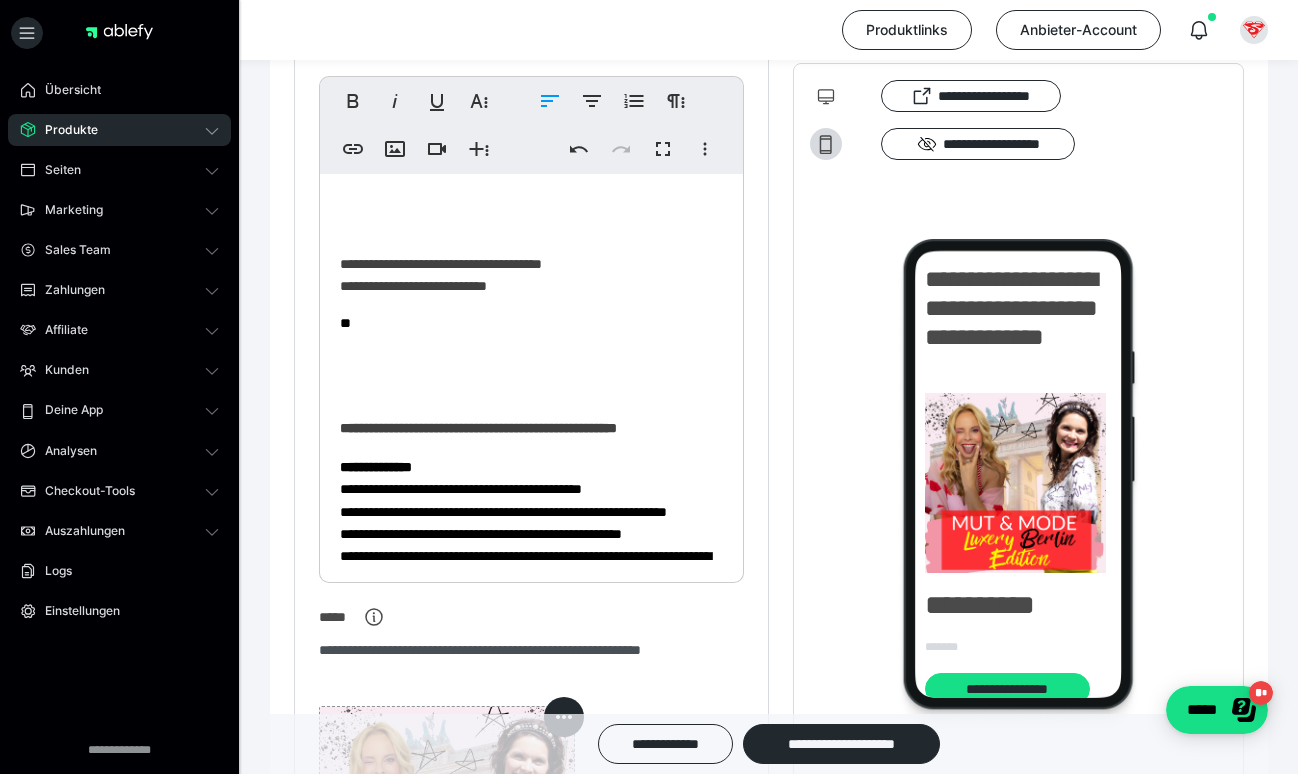 click on "**********" at bounding box center (531, 257) 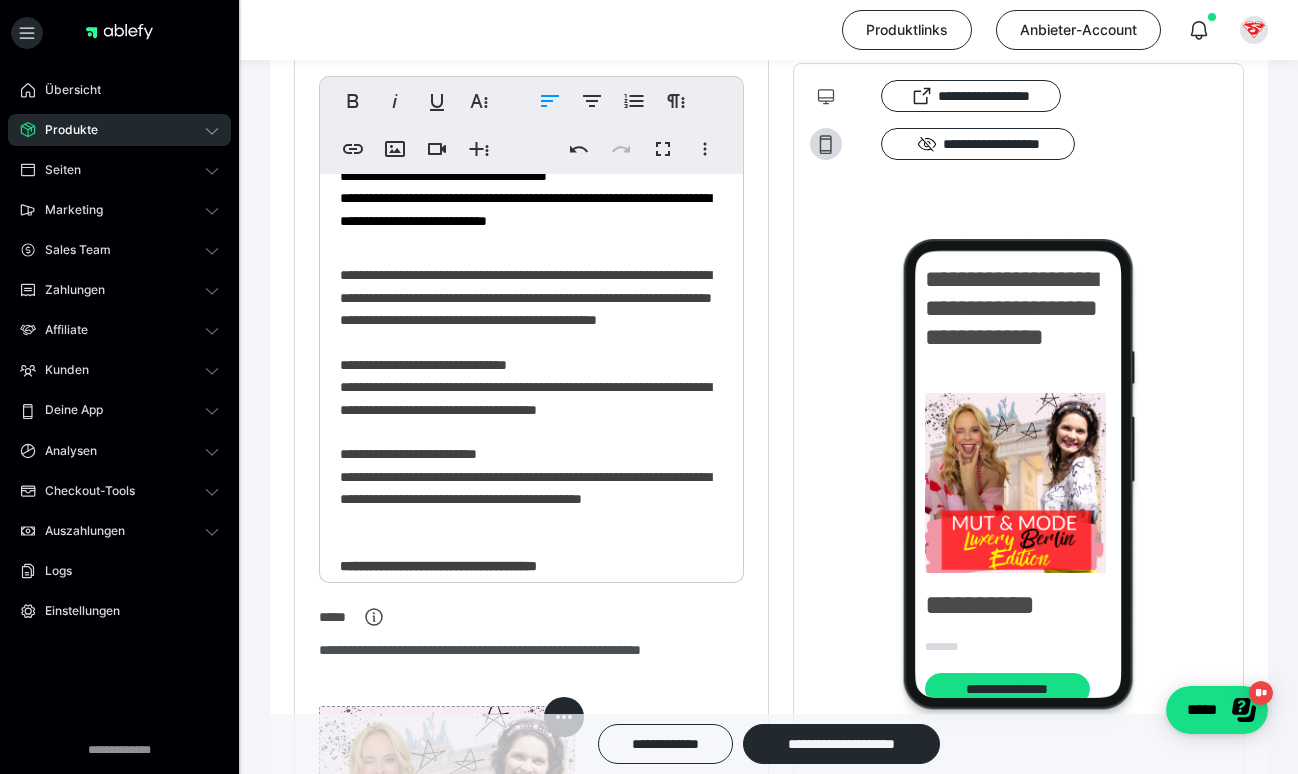 scroll, scrollTop: 867, scrollLeft: 0, axis: vertical 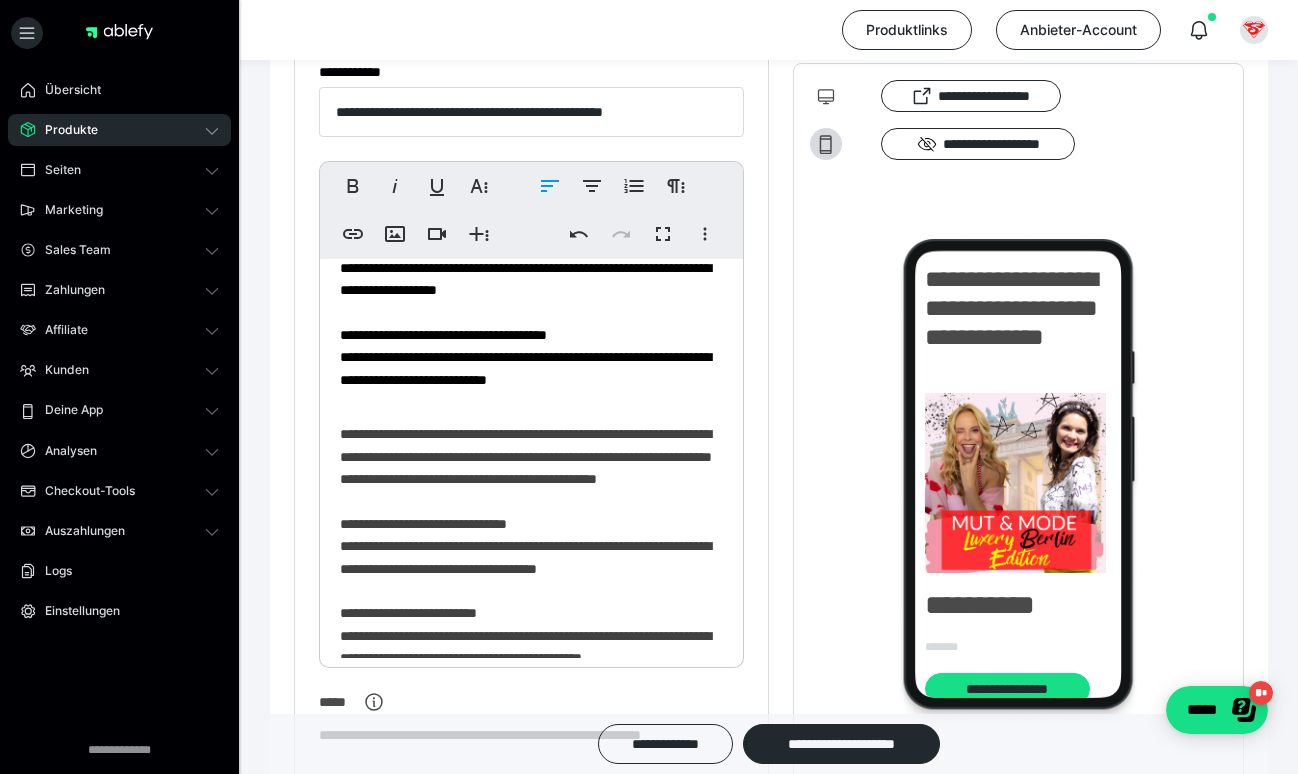 drag, startPoint x: 356, startPoint y: 259, endPoint x: 339, endPoint y: 259, distance: 17 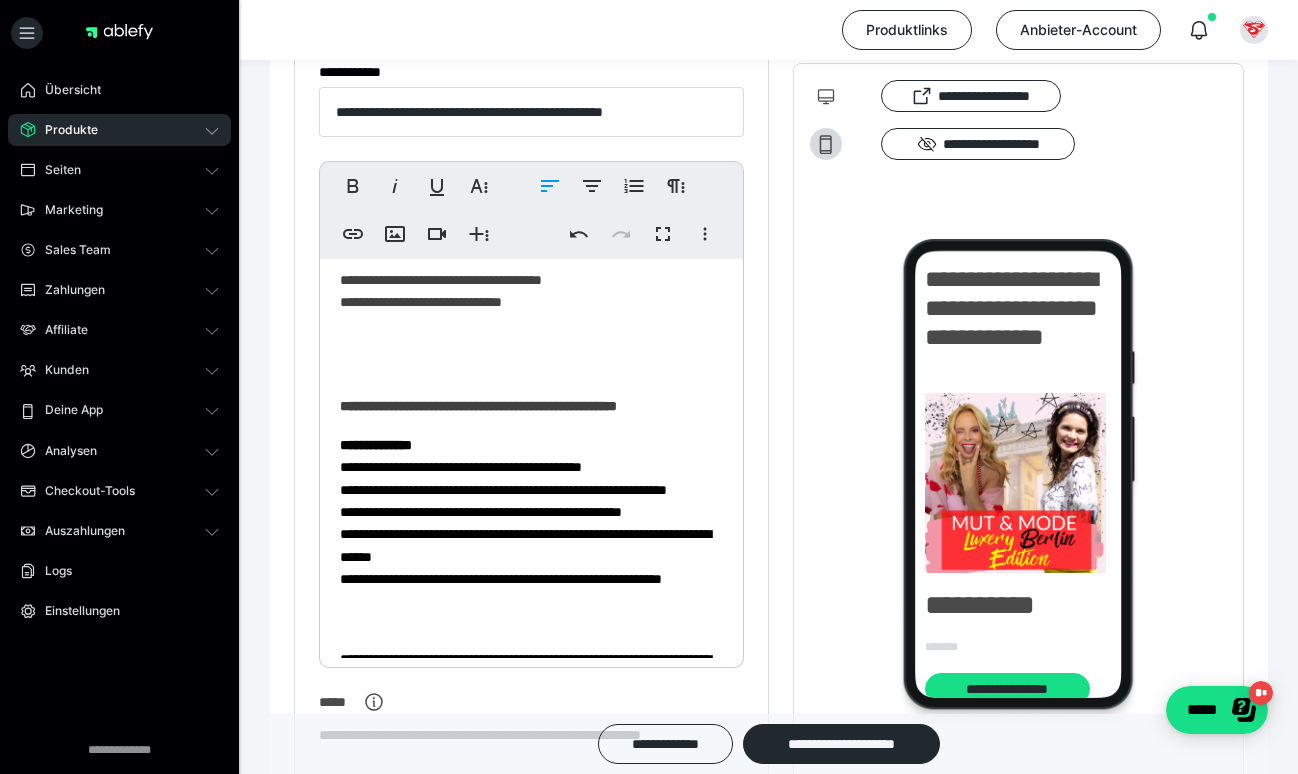 scroll, scrollTop: 1607, scrollLeft: 0, axis: vertical 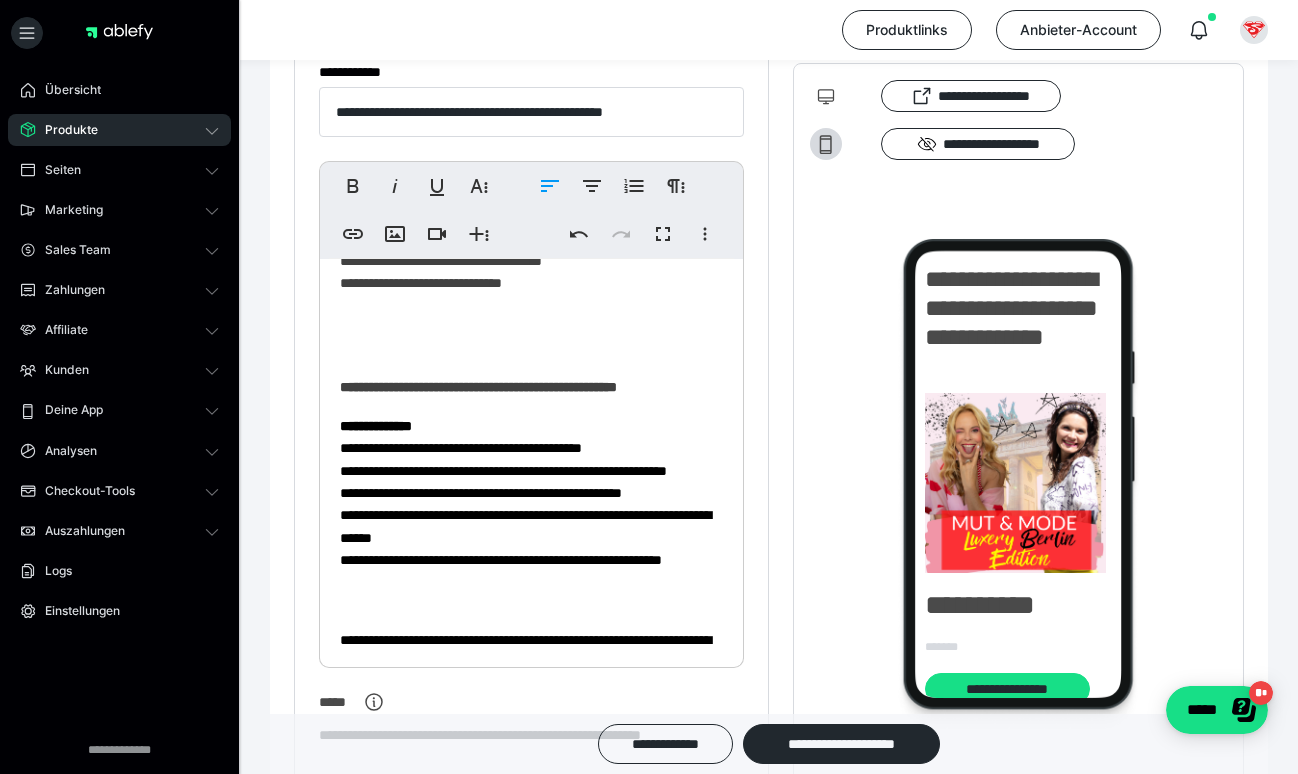 click on "**********" at bounding box center [531, 235] 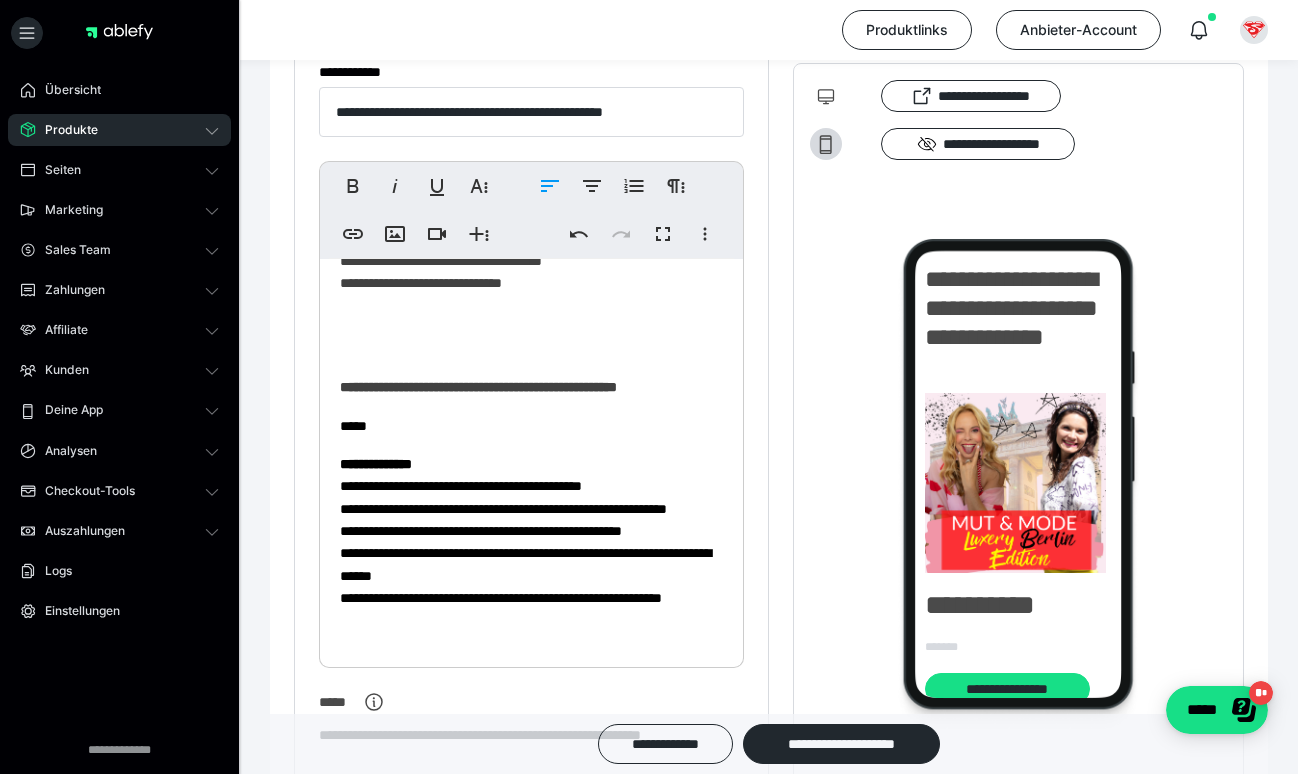 click on "**********" at bounding box center (376, 464) 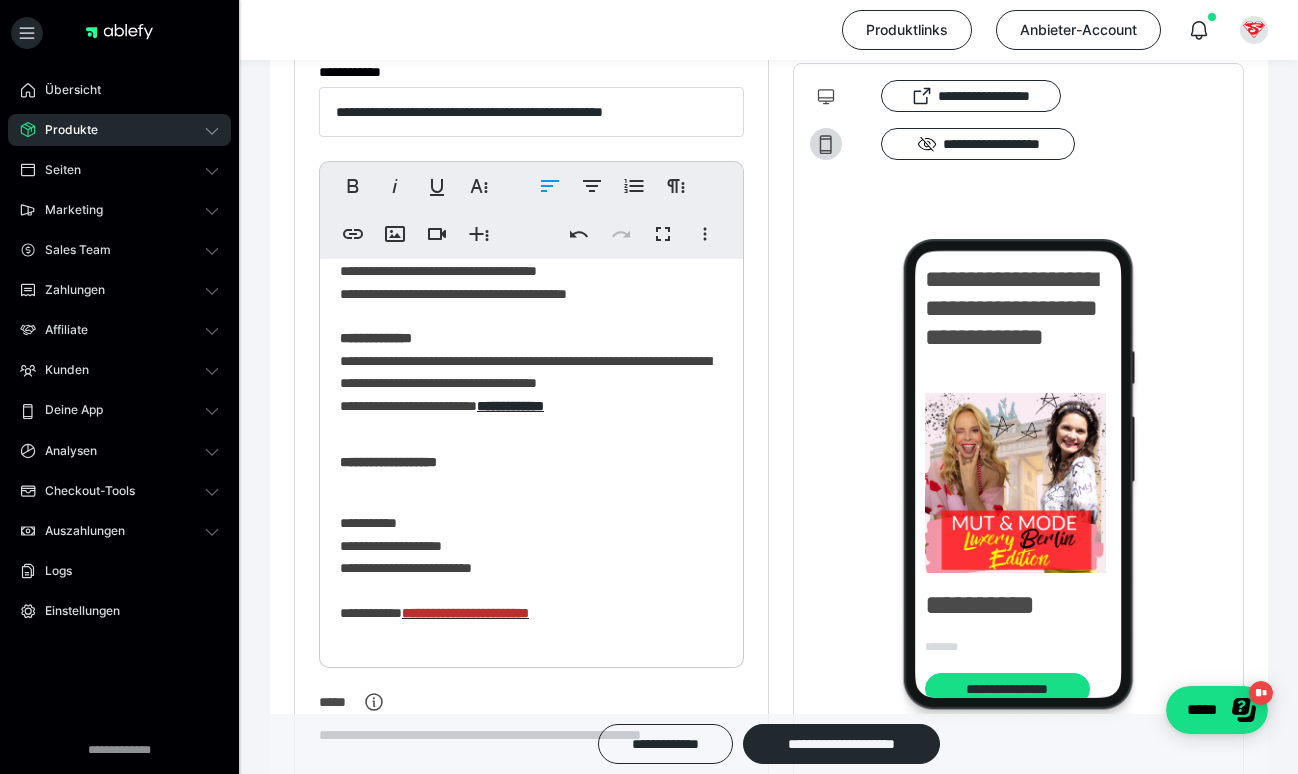 scroll, scrollTop: 2733, scrollLeft: 0, axis: vertical 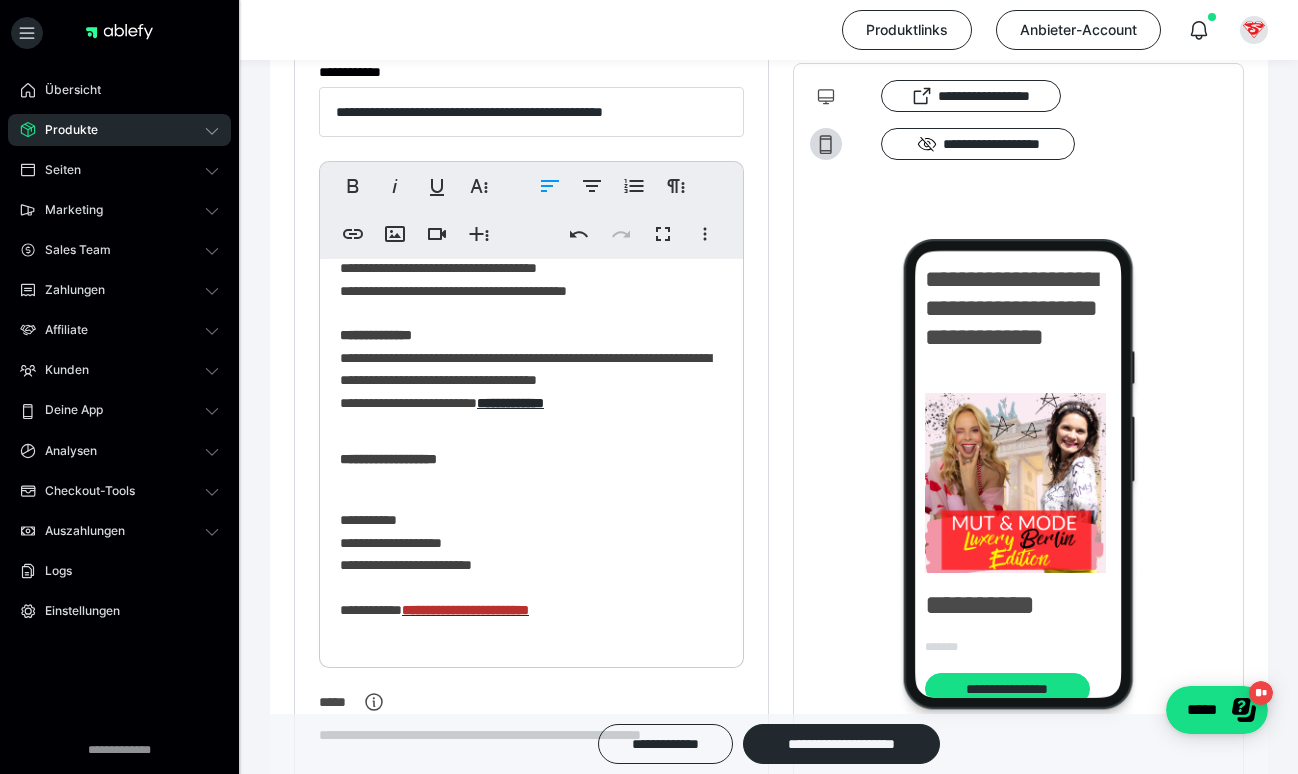 click on "**********" at bounding box center [531, 564] 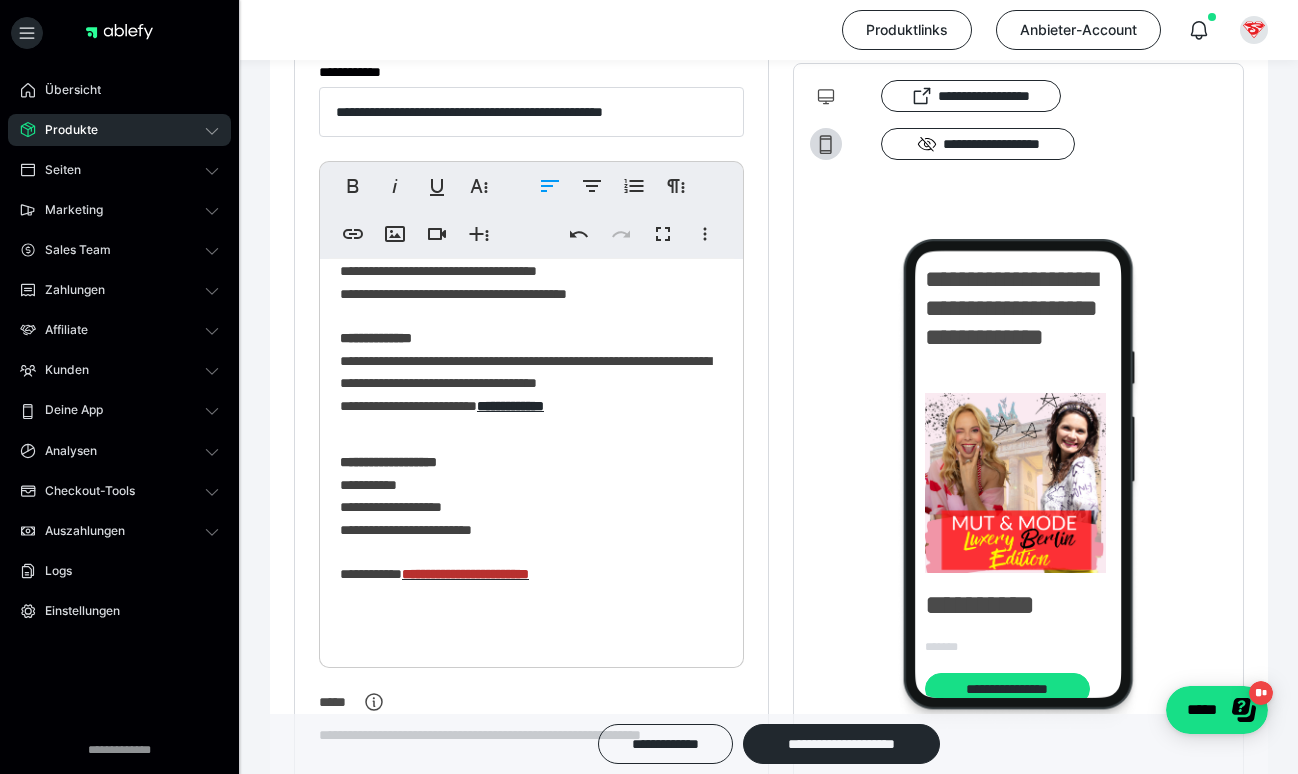 click on "**********" at bounding box center (388, 462) 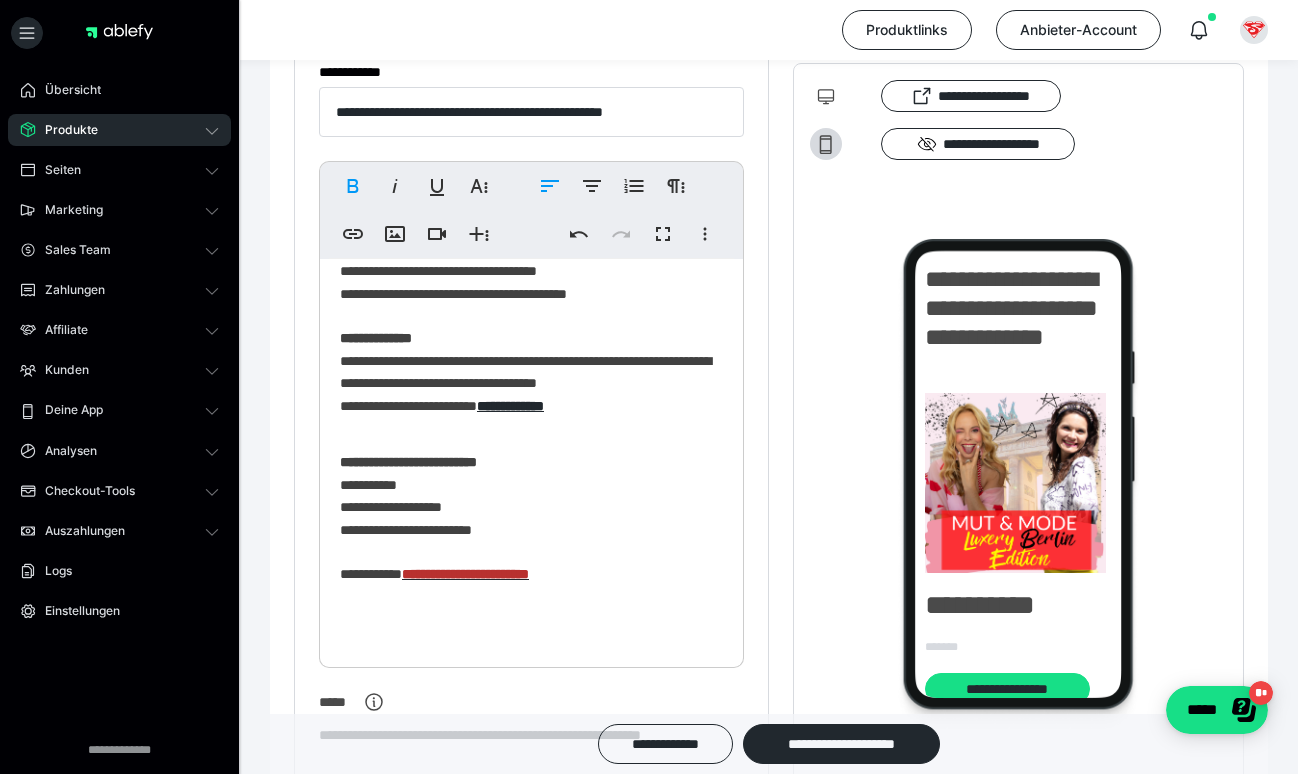 click on "**********" at bounding box center [531, 528] 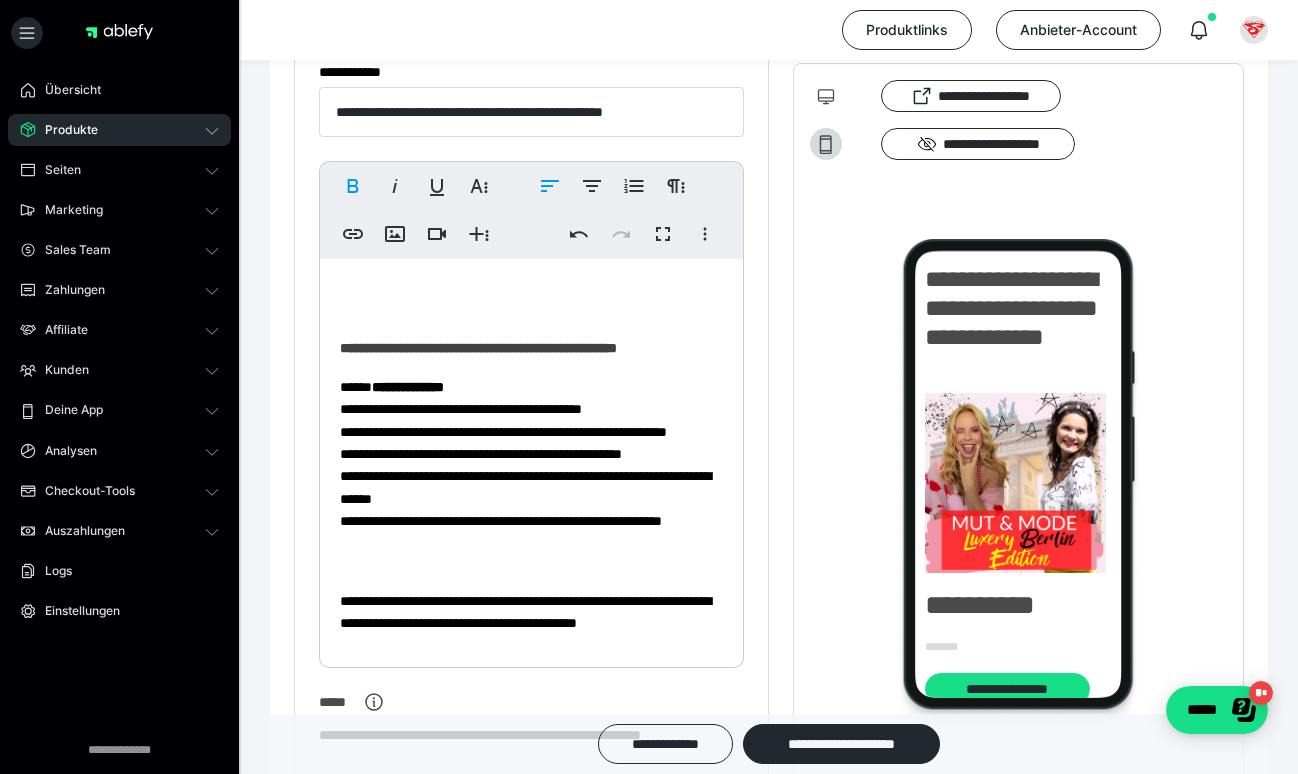 scroll, scrollTop: 1499, scrollLeft: 0, axis: vertical 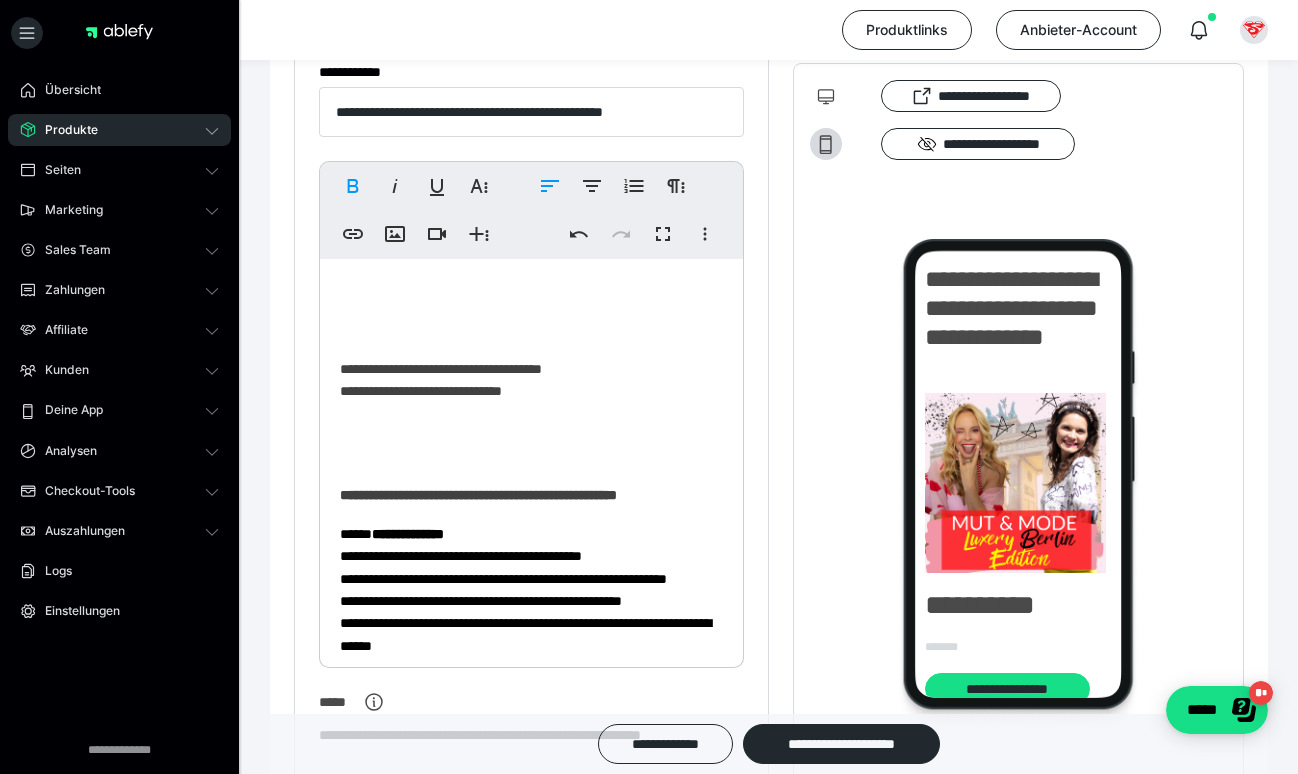 click on "**********" at bounding box center (531, 462) 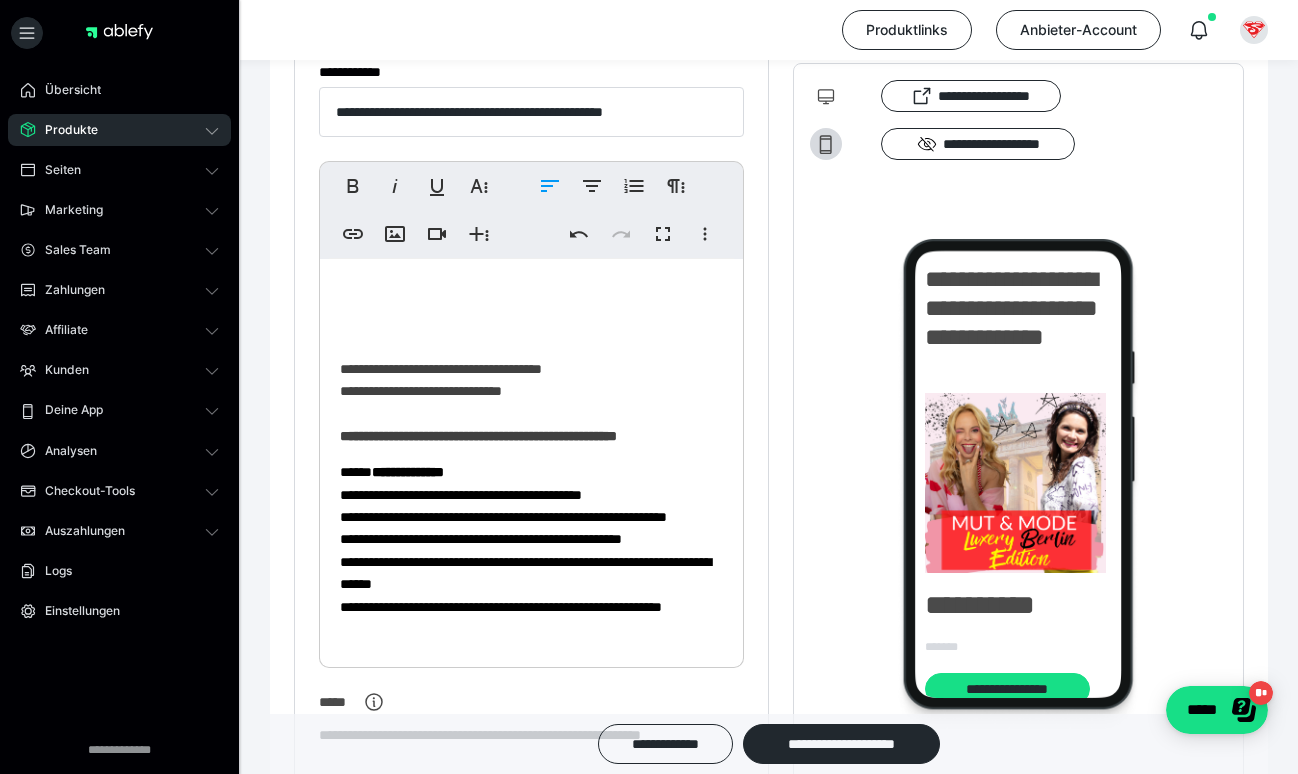click on "**********" at bounding box center (531, 390) 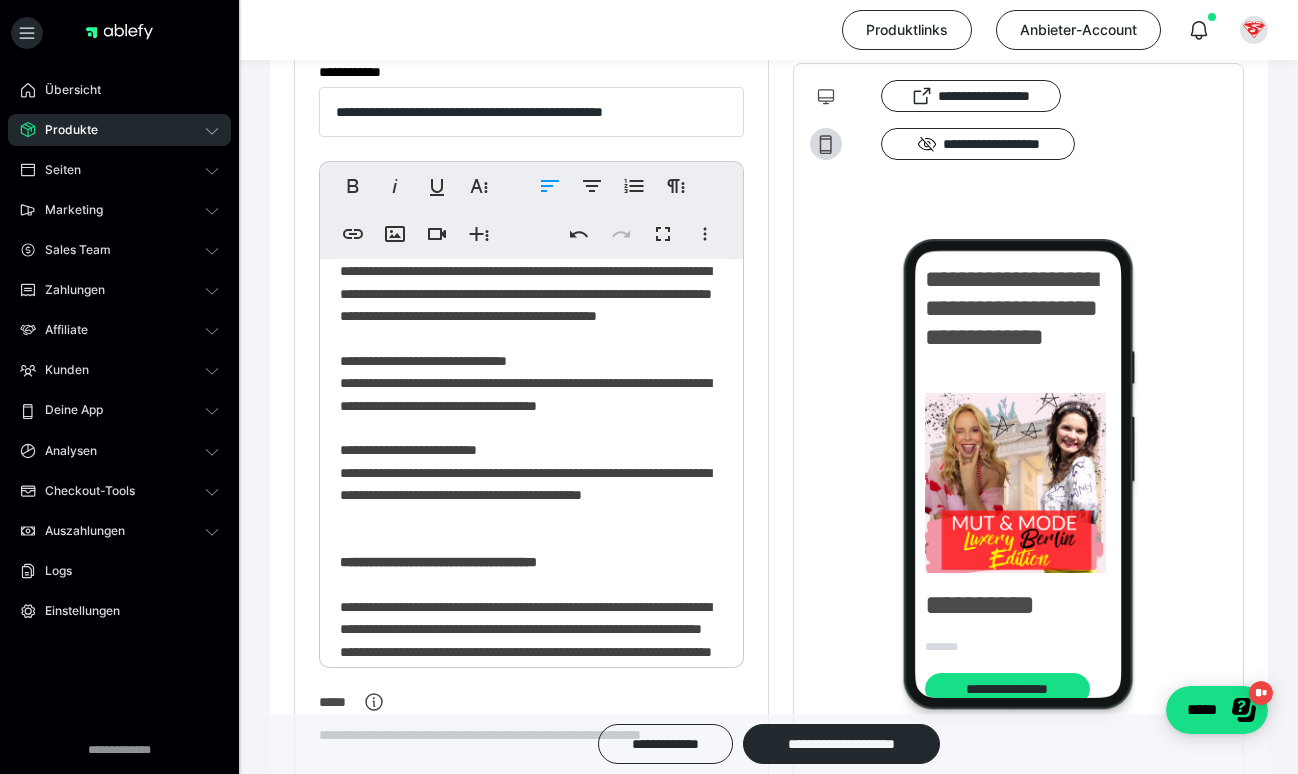 scroll, scrollTop: 1252, scrollLeft: 0, axis: vertical 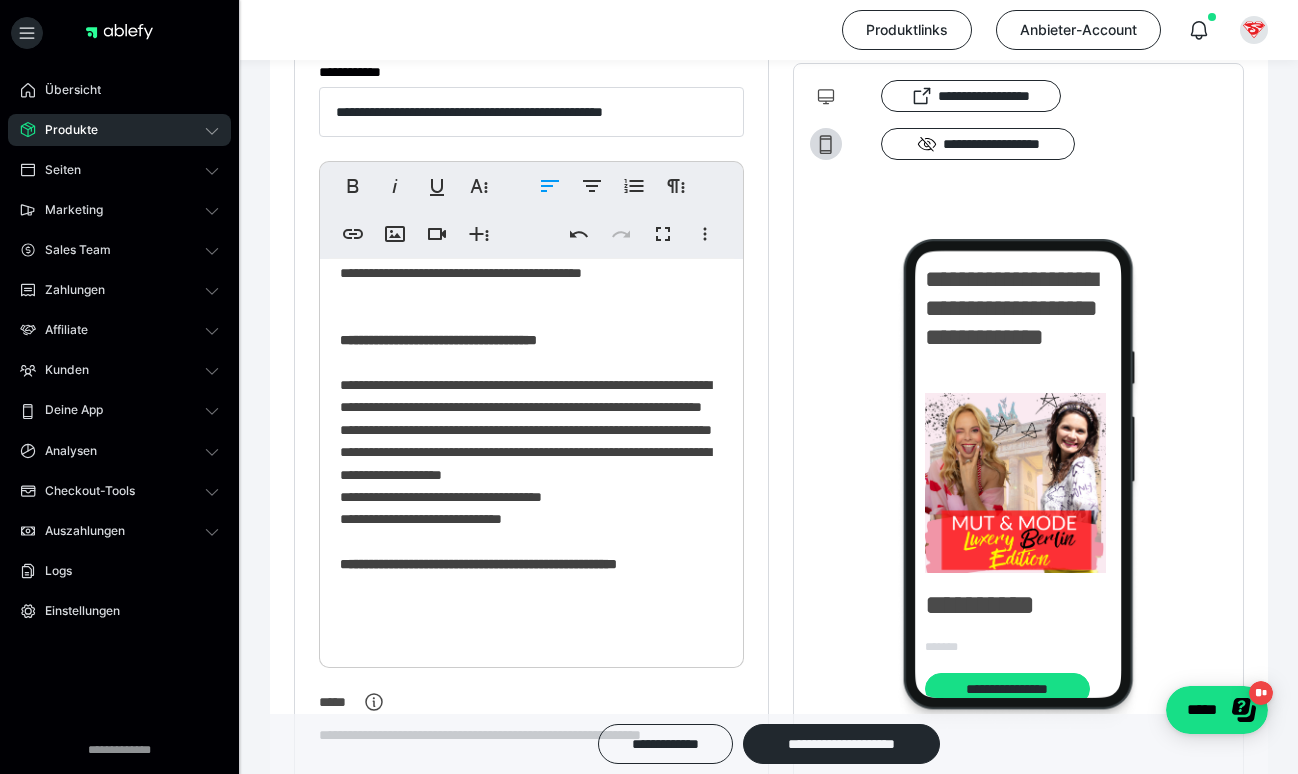 click on "**********" at bounding box center (531, 346) 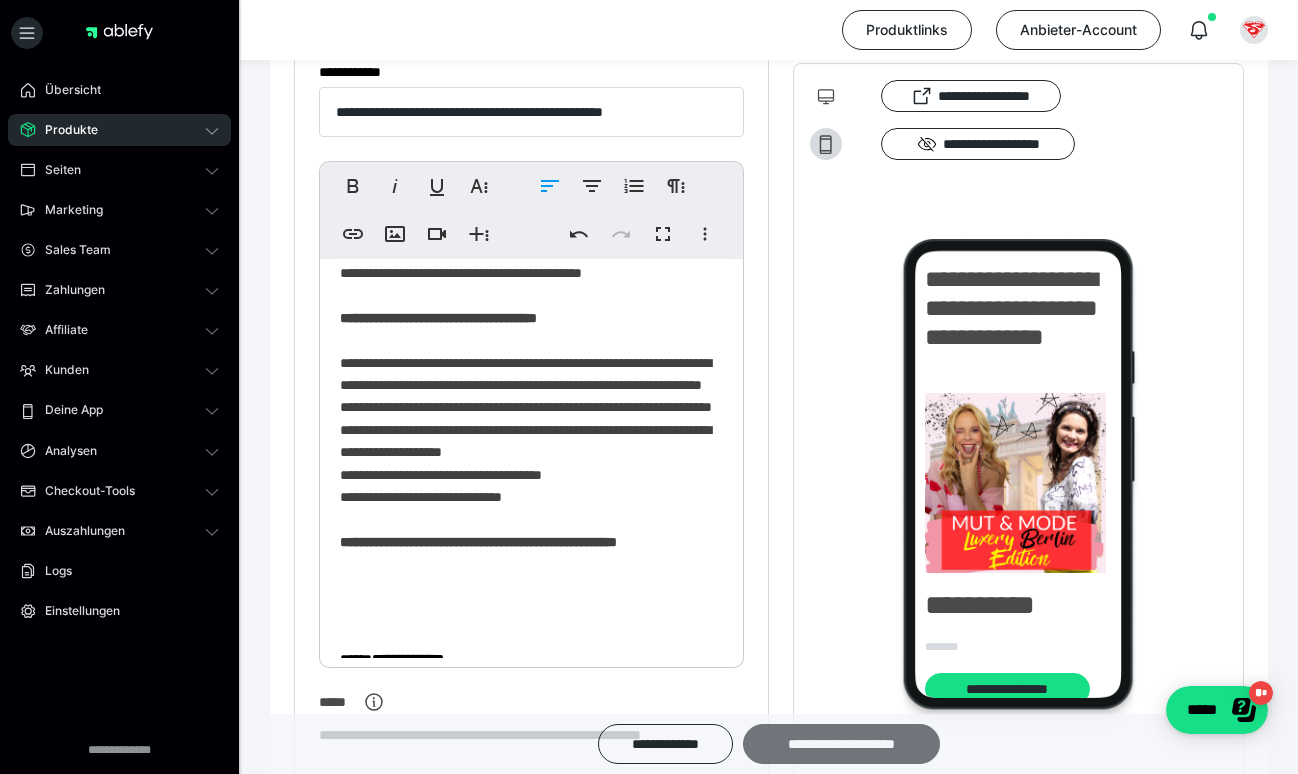 click on "**********" at bounding box center (841, 744) 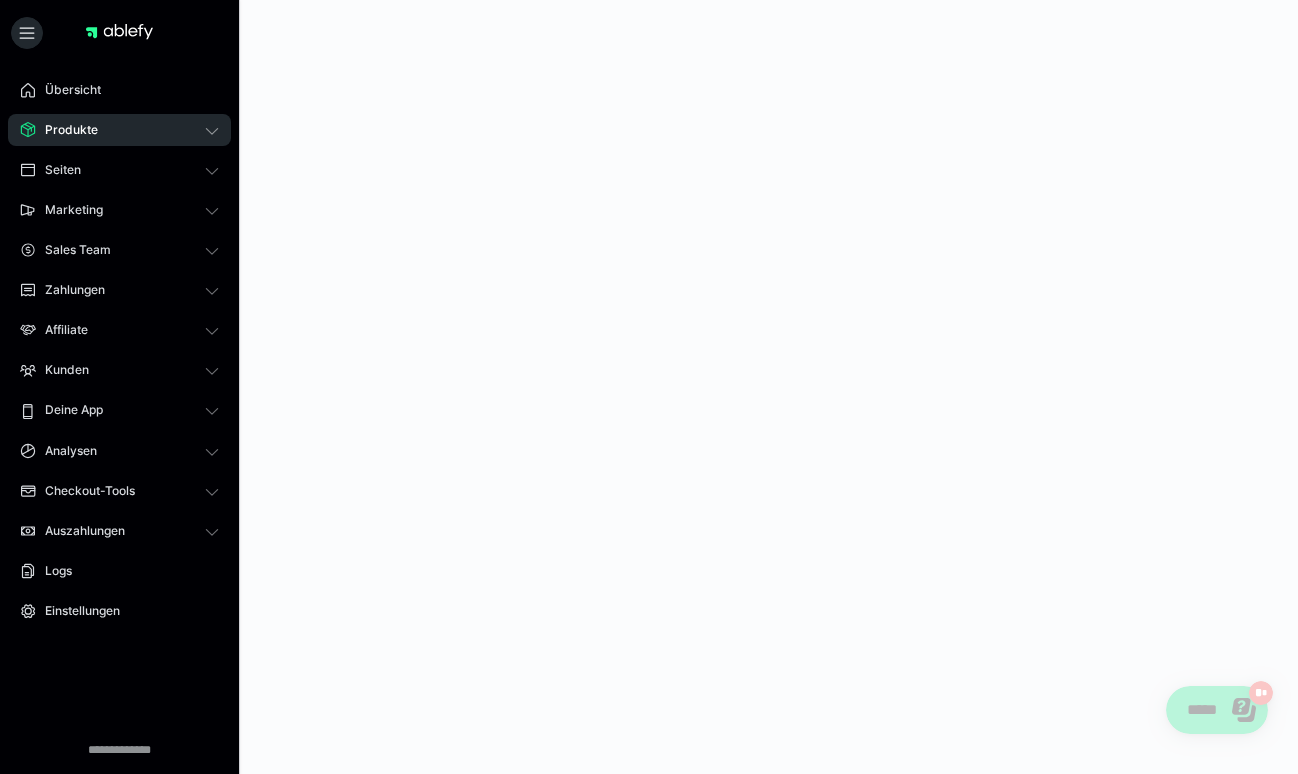 scroll, scrollTop: 0, scrollLeft: 0, axis: both 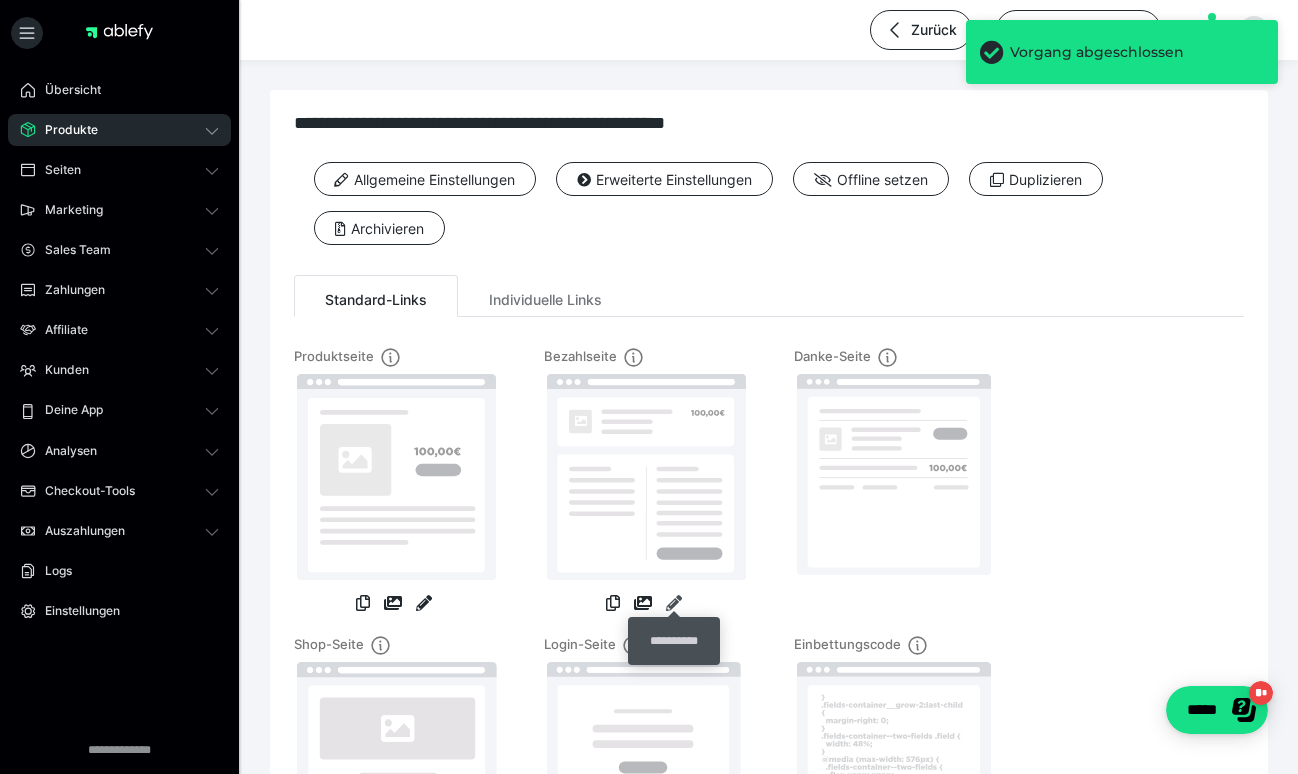 click at bounding box center [674, 603] 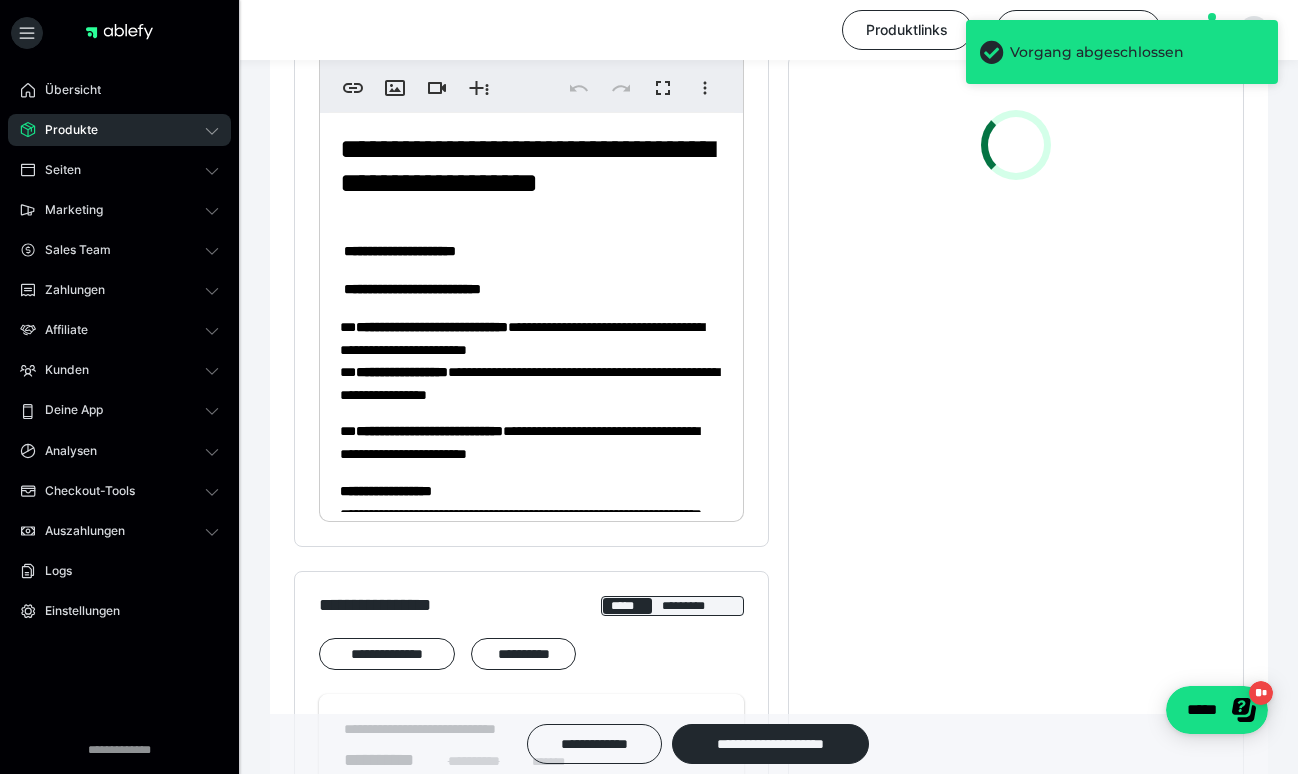 scroll, scrollTop: 787, scrollLeft: 0, axis: vertical 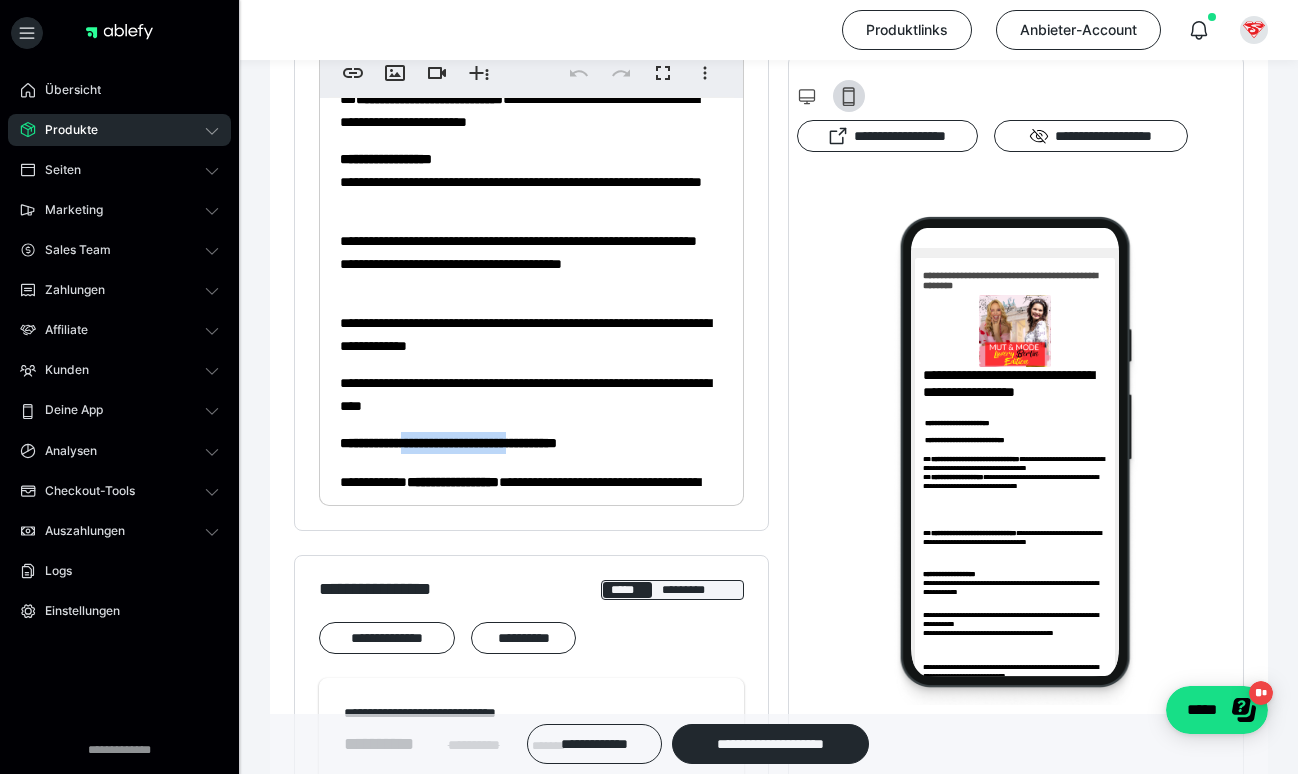 drag, startPoint x: 421, startPoint y: 439, endPoint x: 569, endPoint y: 441, distance: 148.01352 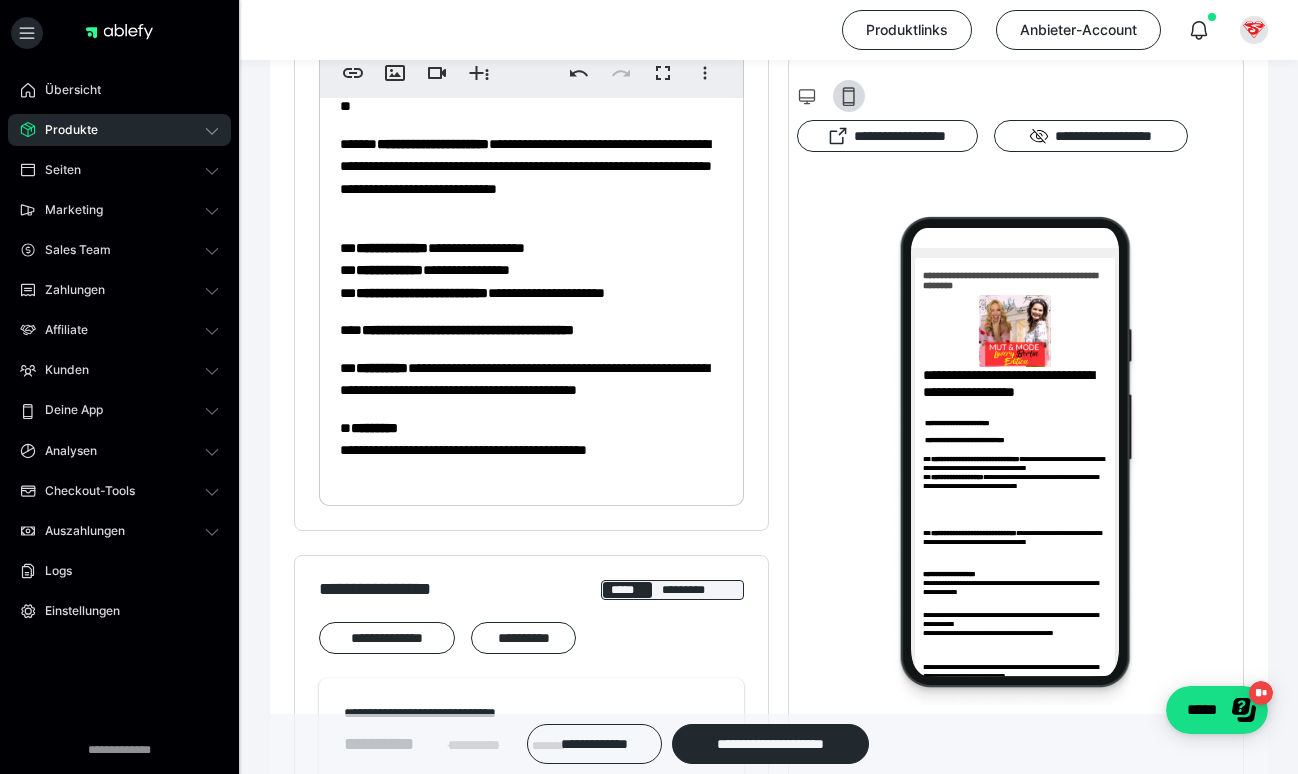 scroll, scrollTop: 840, scrollLeft: 0, axis: vertical 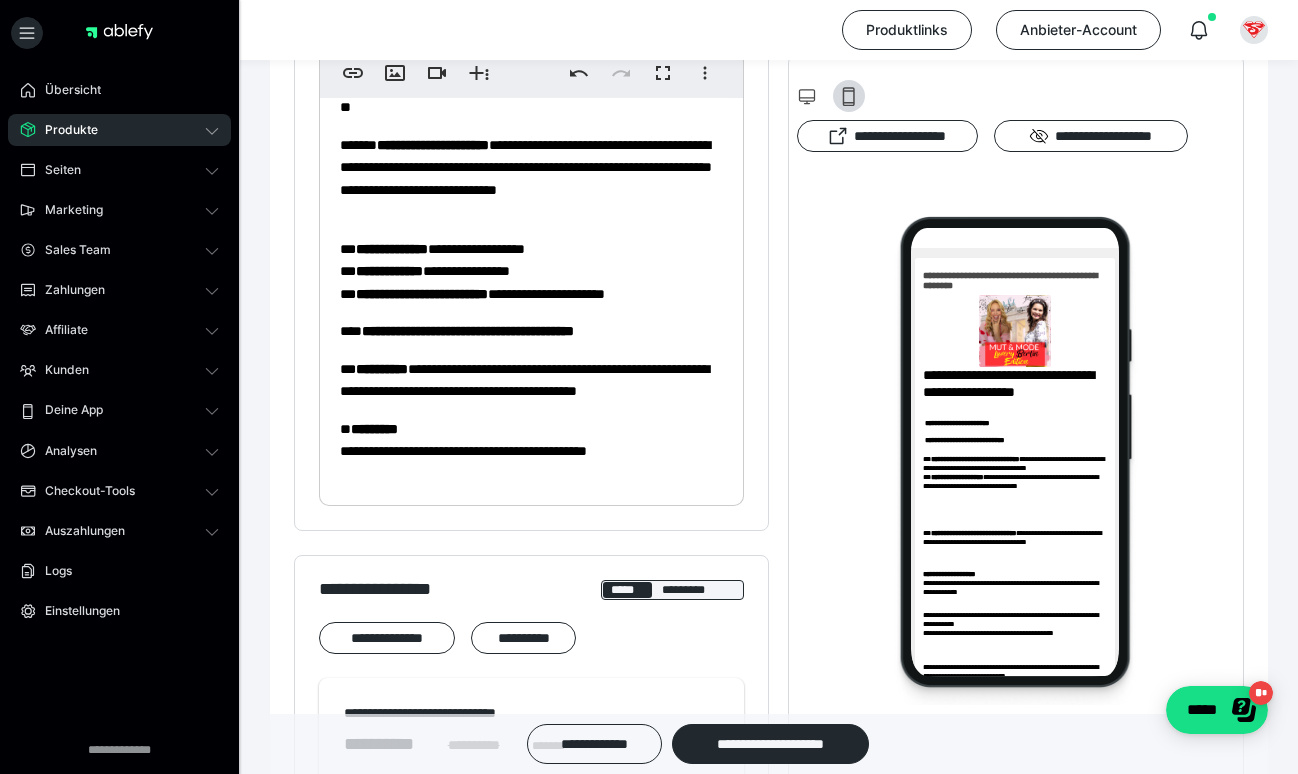 click on "**********" at bounding box center [531, 271] 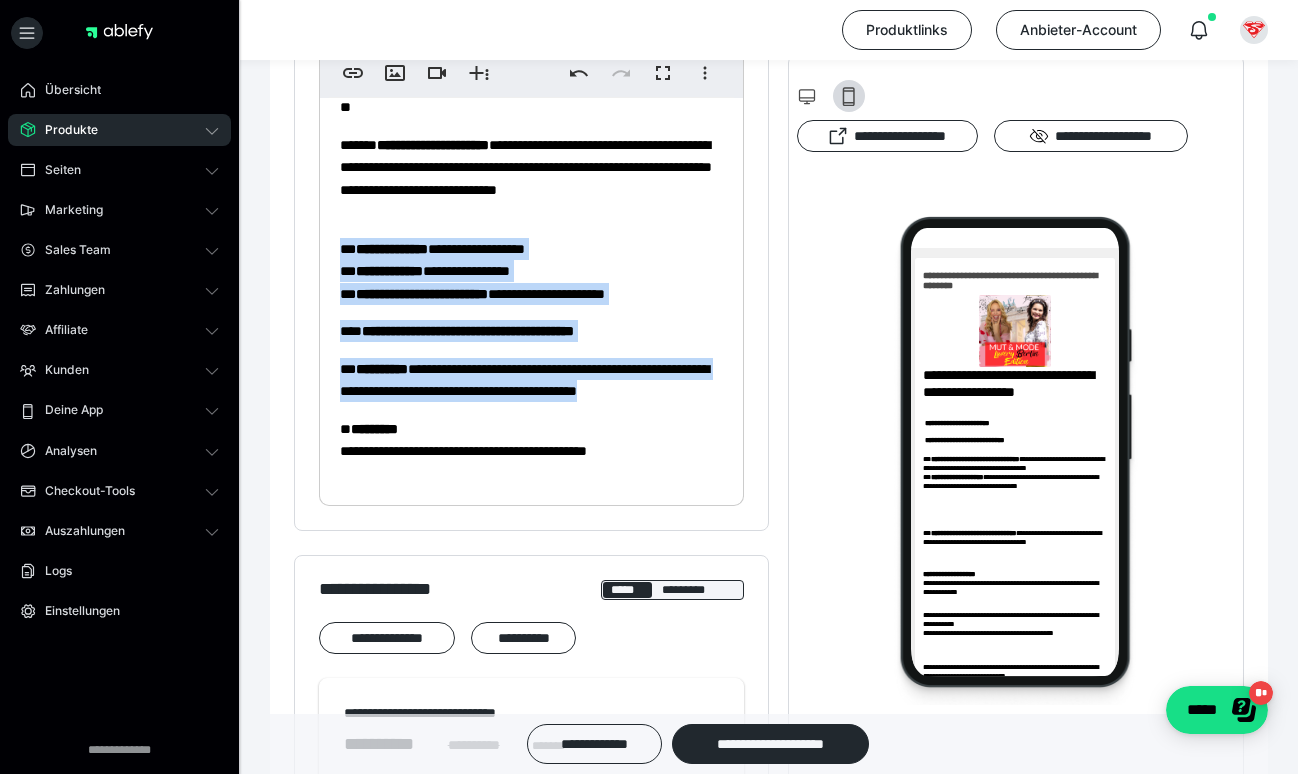 drag, startPoint x: 724, startPoint y: 385, endPoint x: 322, endPoint y: 244, distance: 426.01056 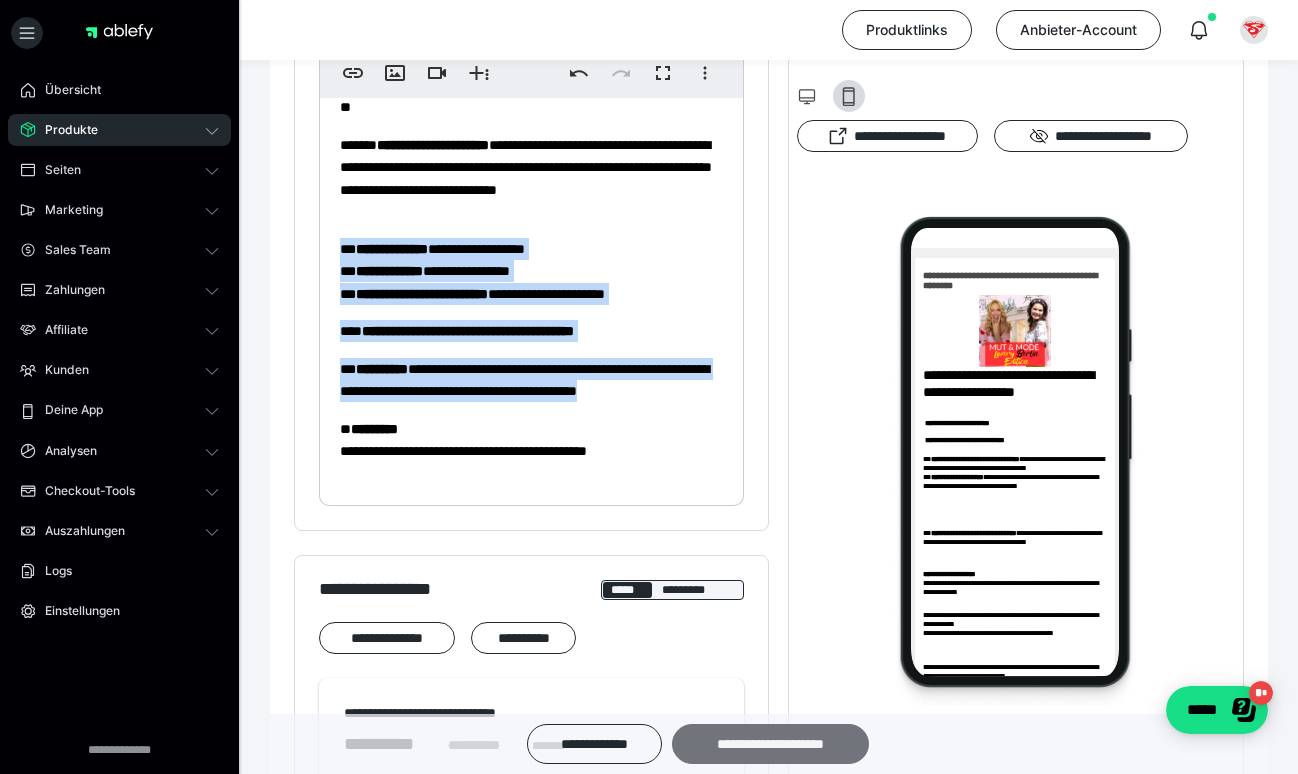 click on "**********" at bounding box center [770, 744] 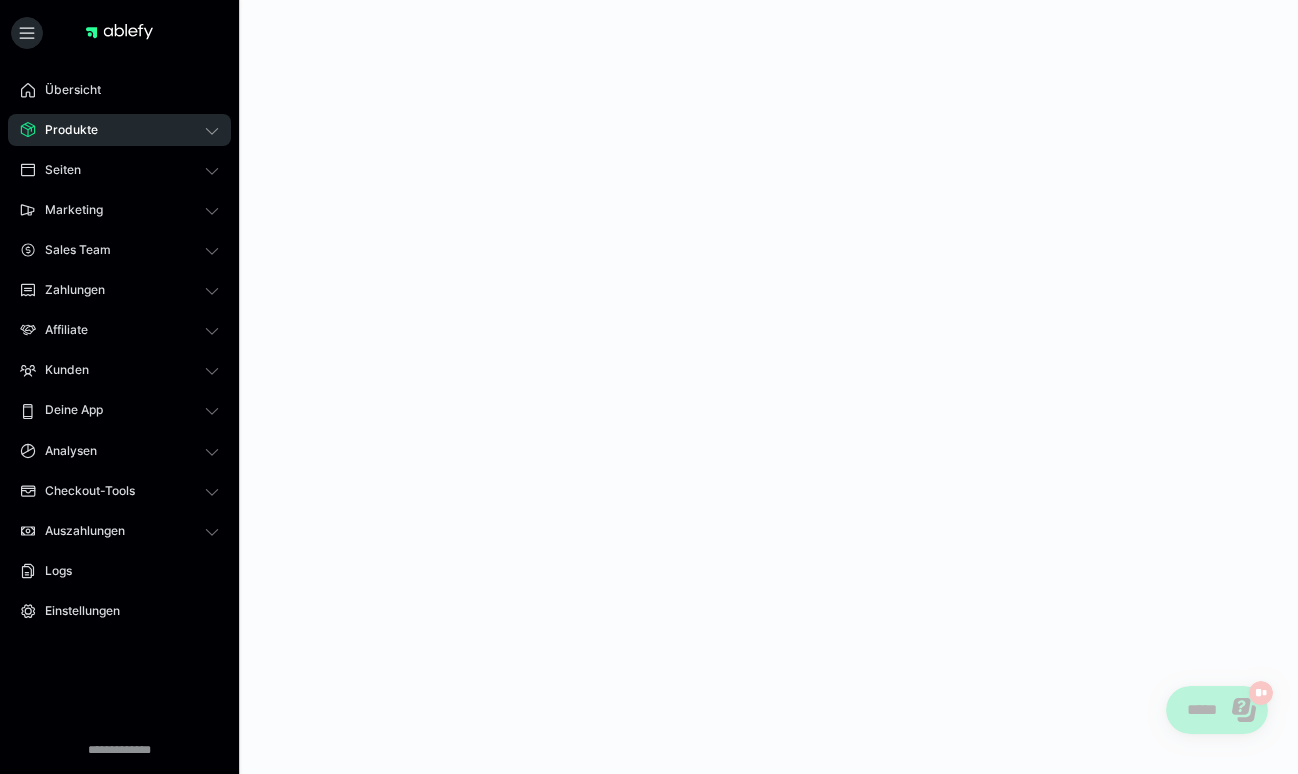 scroll, scrollTop: 0, scrollLeft: 0, axis: both 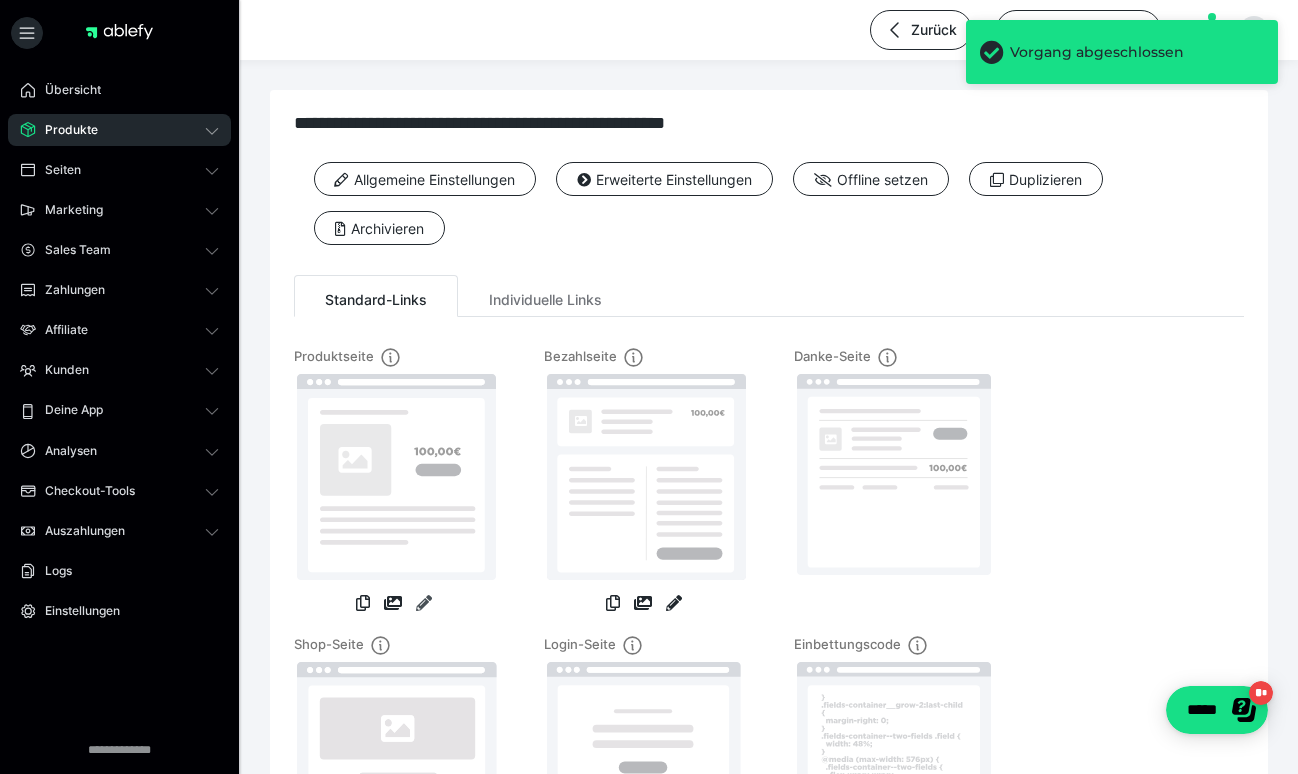 click at bounding box center (424, 603) 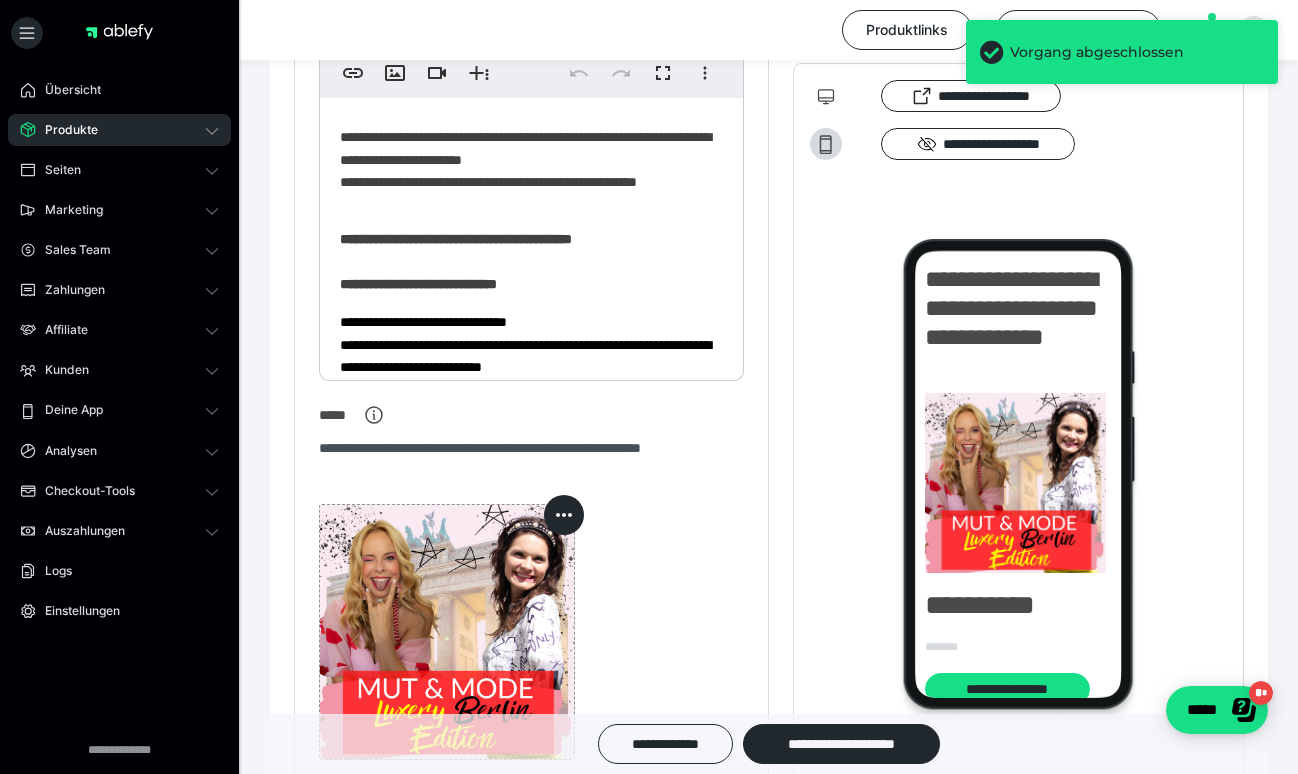 scroll, scrollTop: 766, scrollLeft: 0, axis: vertical 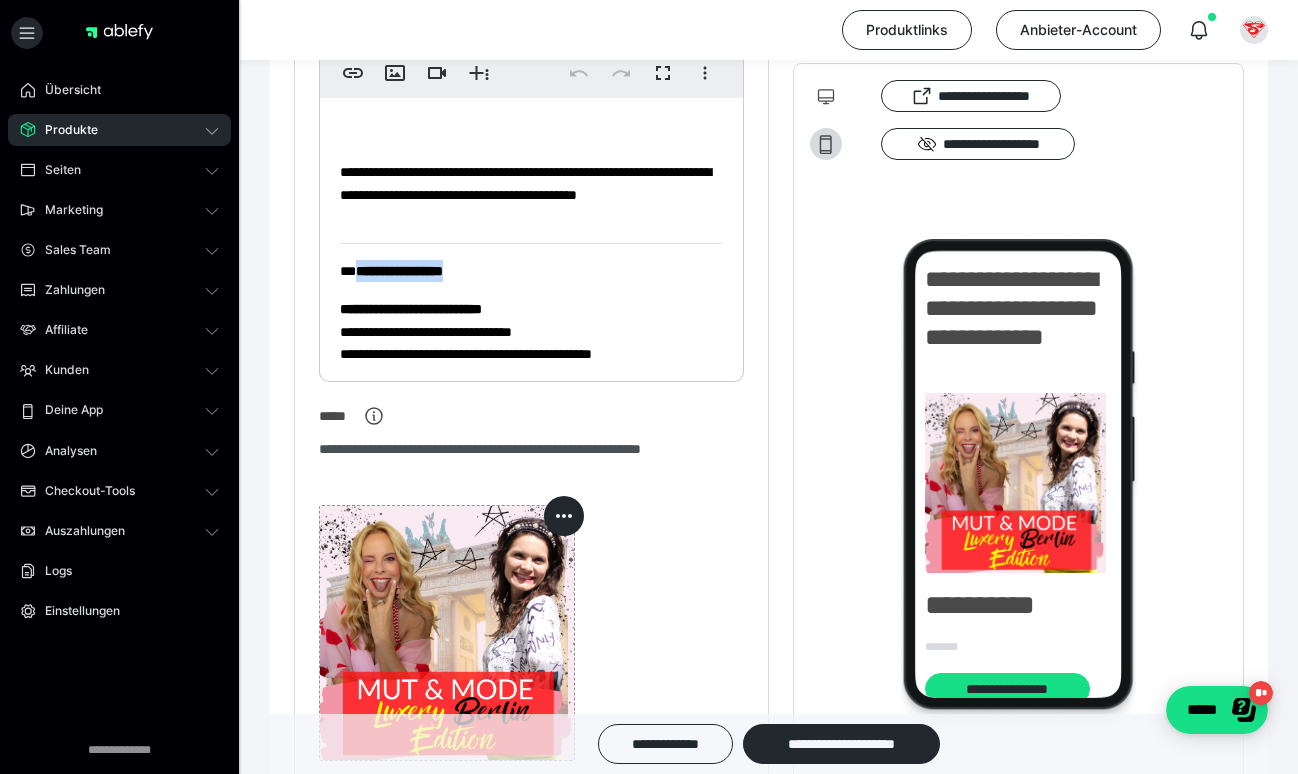 drag, startPoint x: 479, startPoint y: 269, endPoint x: 362, endPoint y: 266, distance: 117.03845 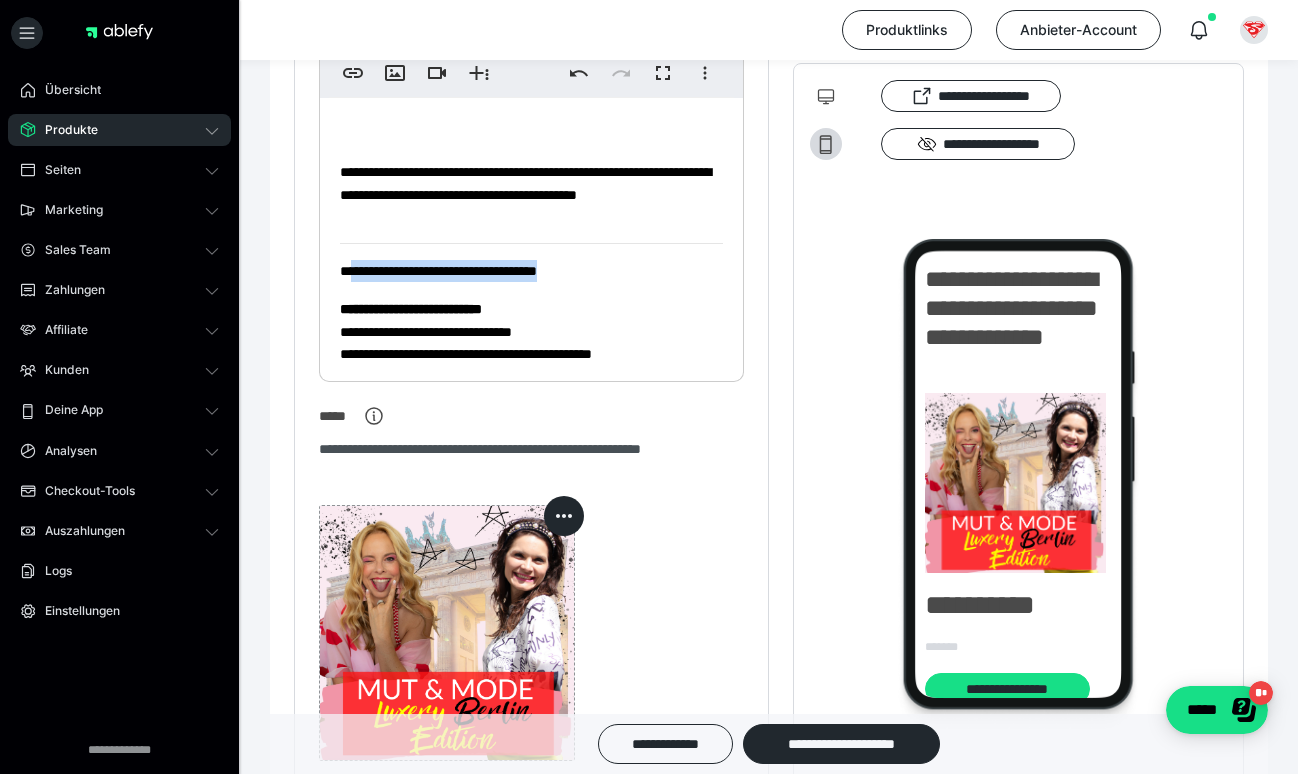 drag, startPoint x: 613, startPoint y: 267, endPoint x: 356, endPoint y: 266, distance: 257.00195 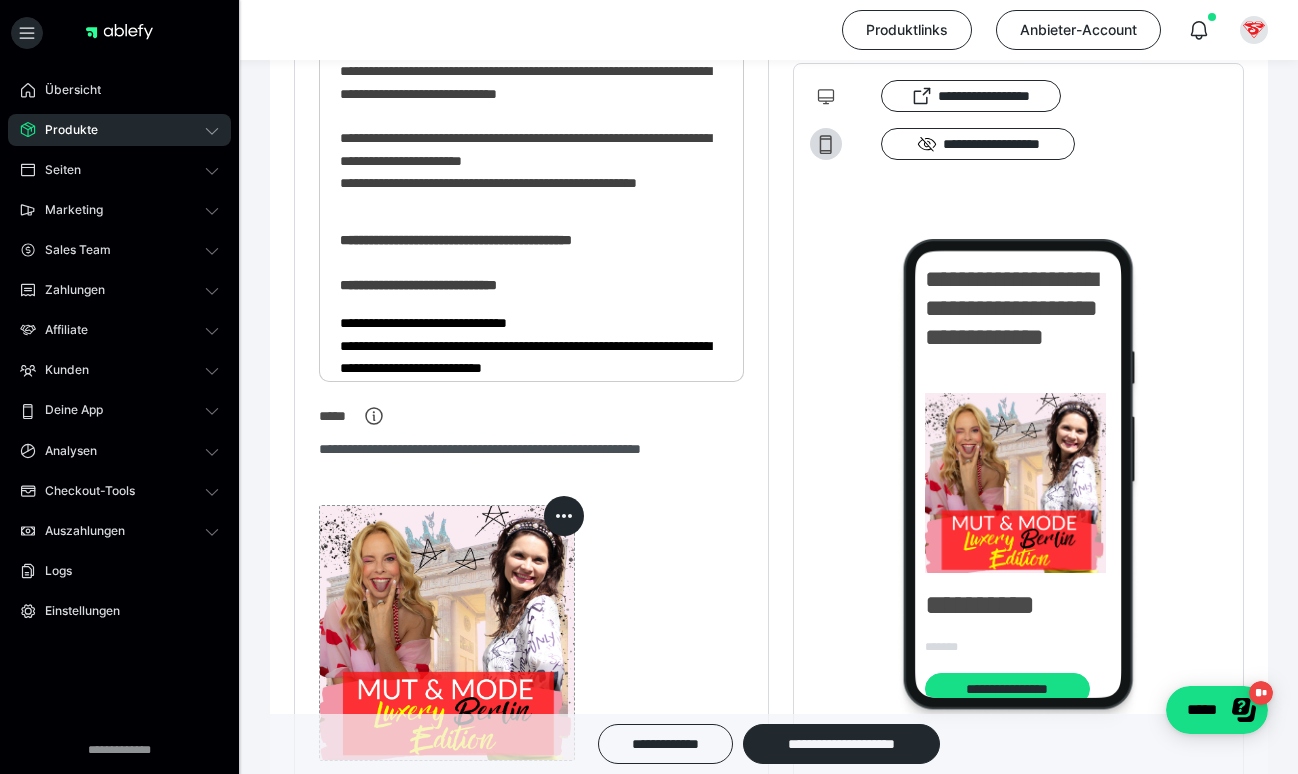 scroll, scrollTop: 0, scrollLeft: 0, axis: both 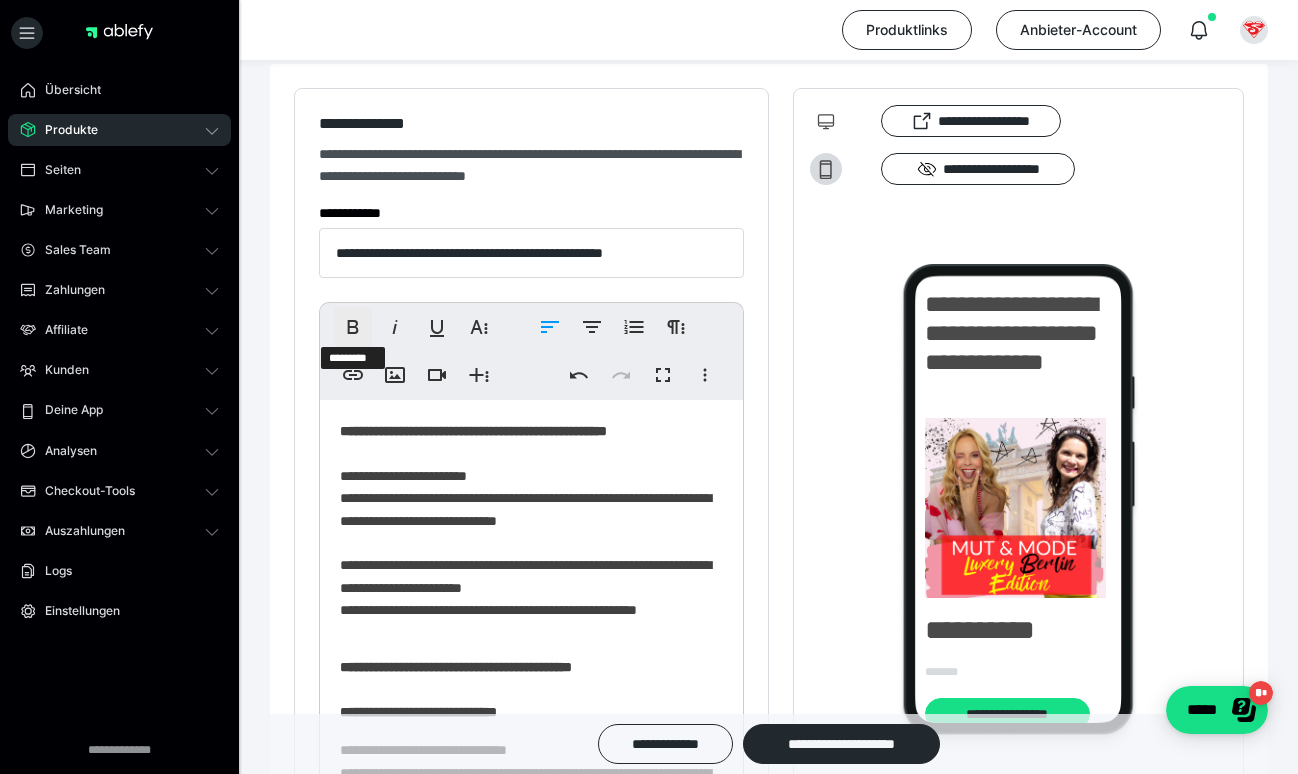 click 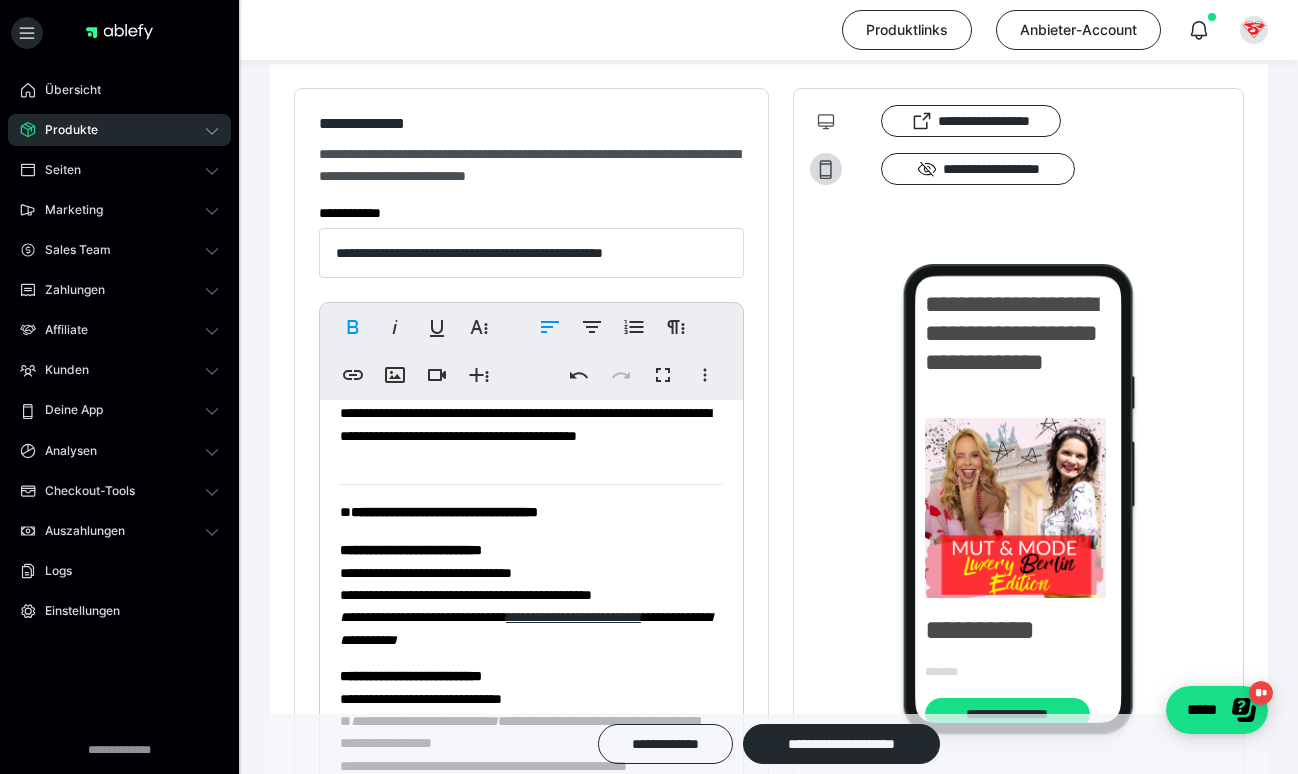 scroll, scrollTop: 1851, scrollLeft: 0, axis: vertical 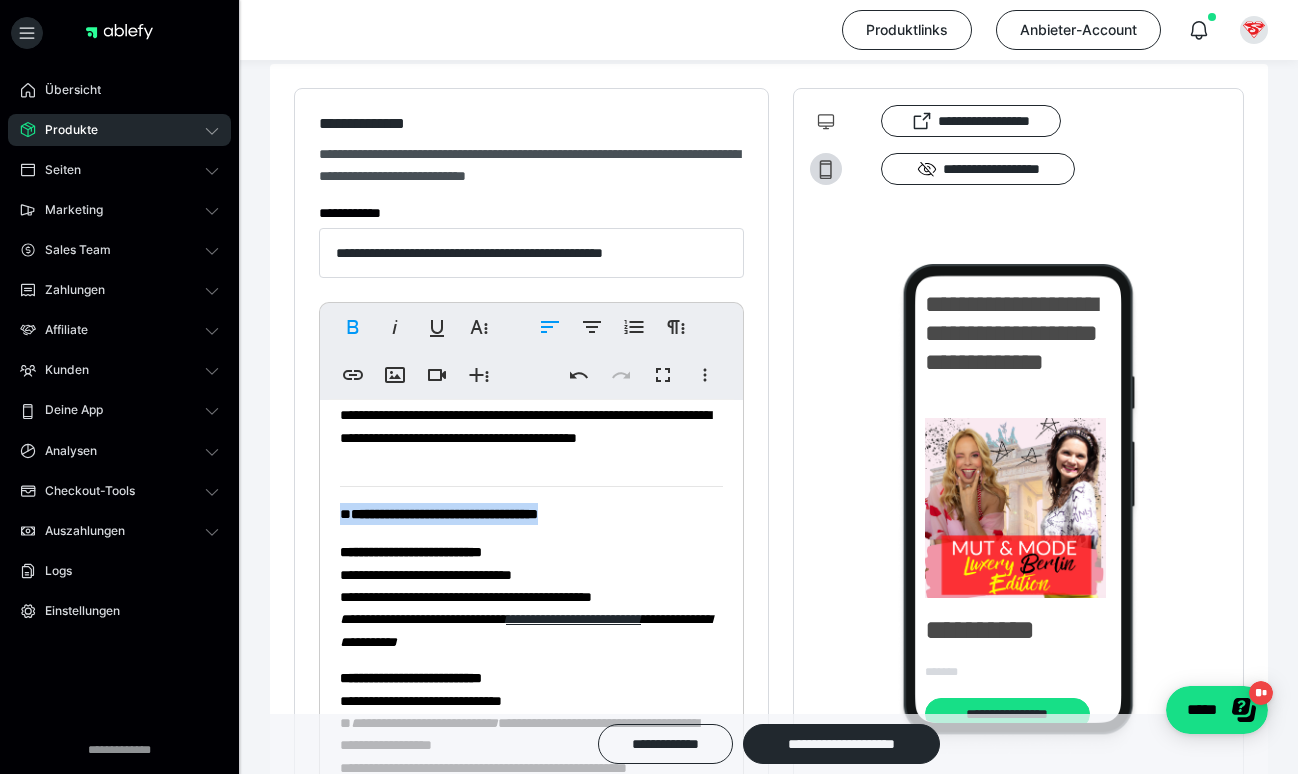 click on "**********" at bounding box center [444, 514] 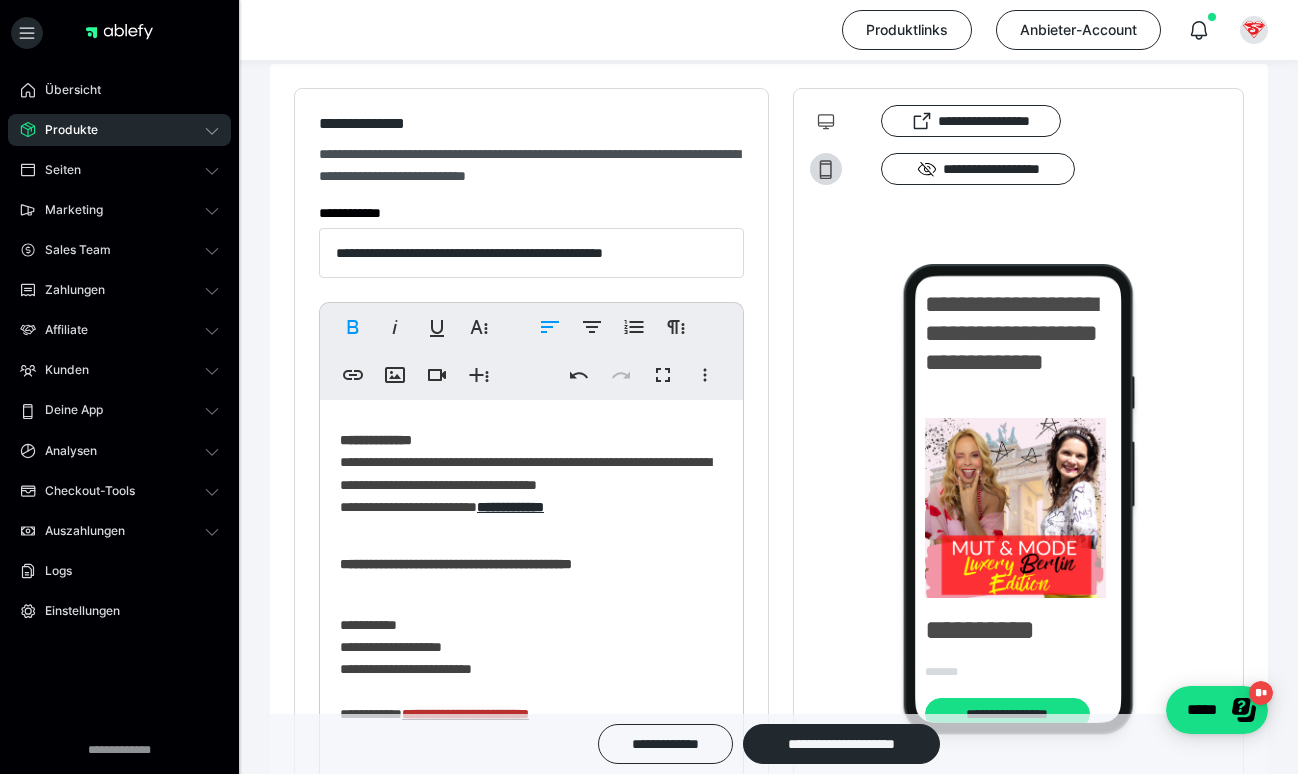 scroll, scrollTop: 2648, scrollLeft: 0, axis: vertical 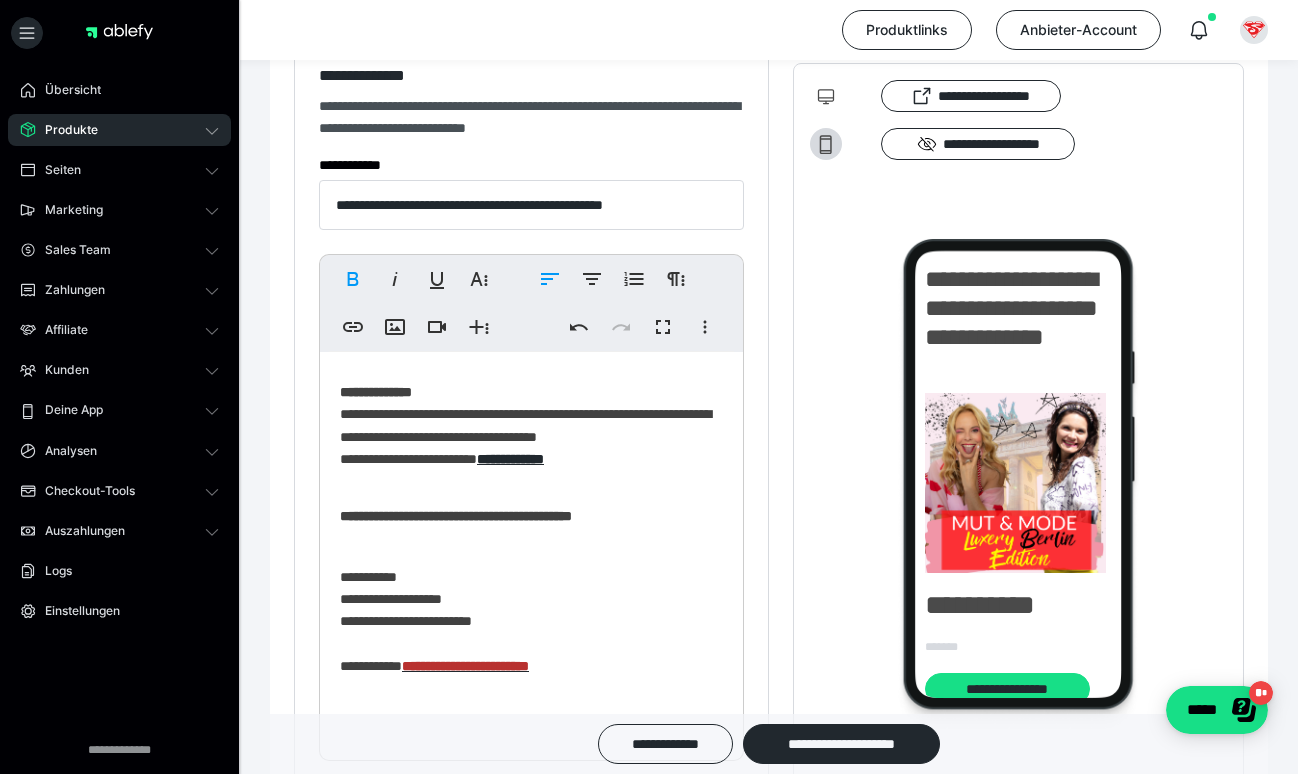 click on "**********" at bounding box center [531, -773] 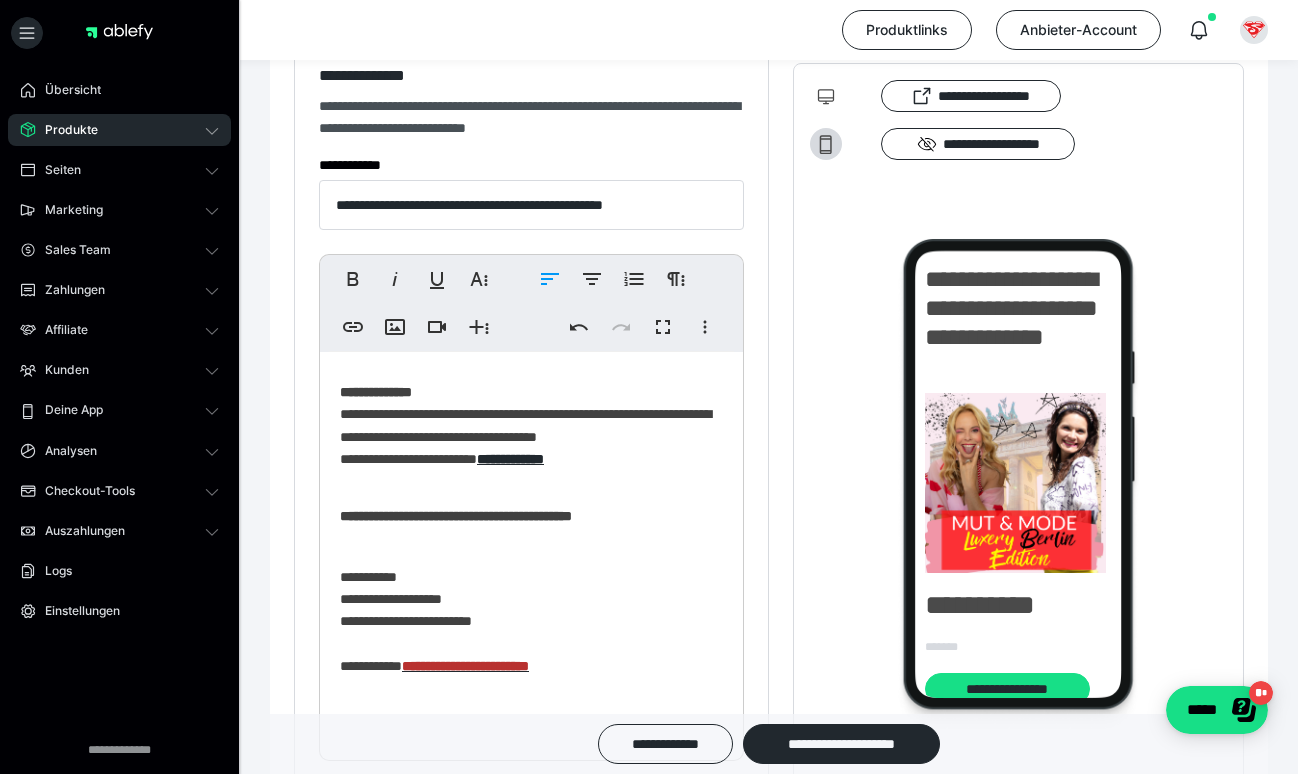 click on "**********" at bounding box center [531, -773] 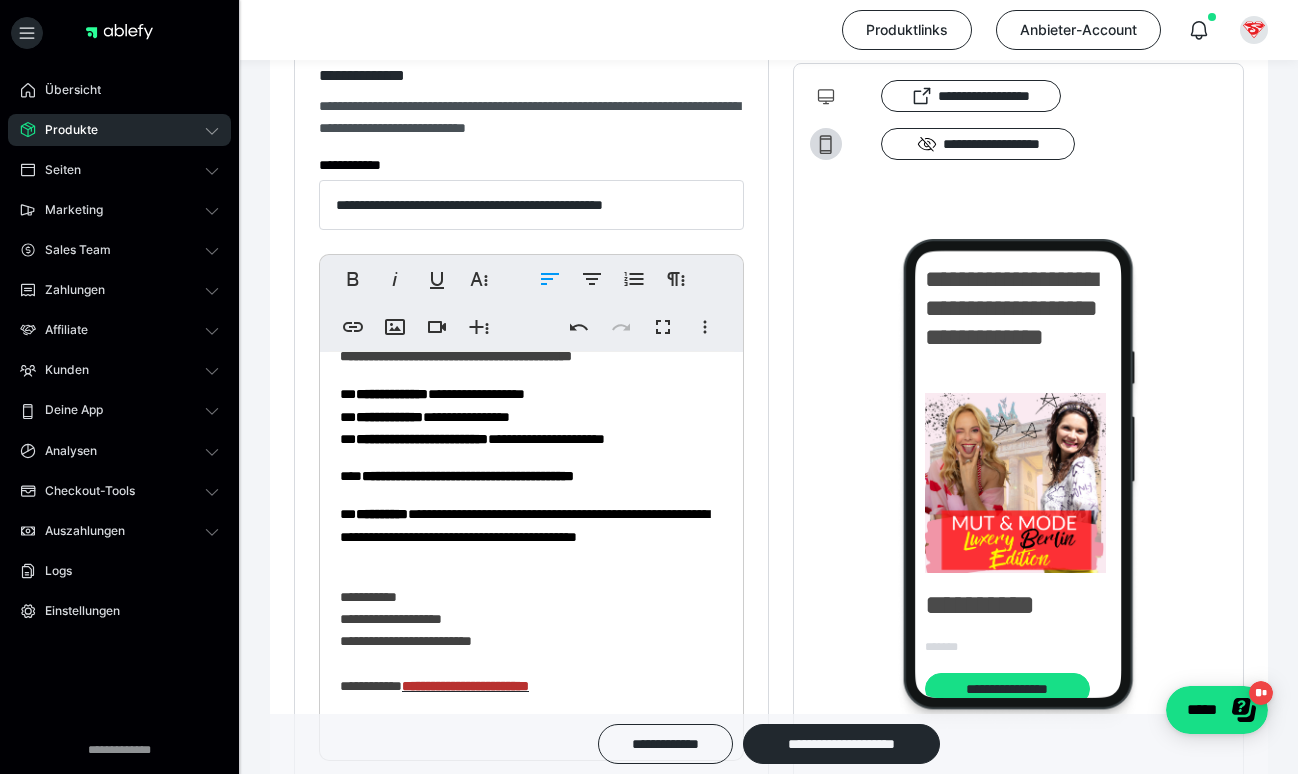 scroll, scrollTop: 2819, scrollLeft: 0, axis: vertical 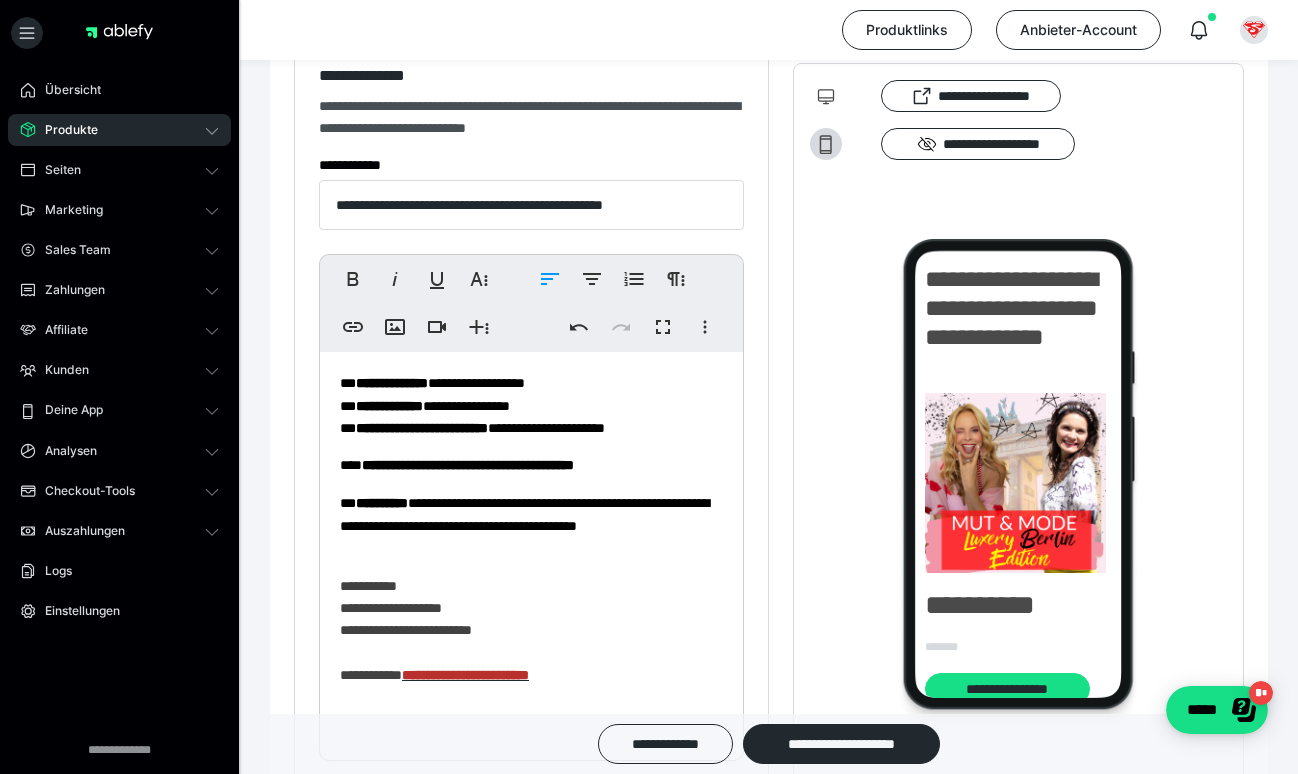 click on "**********" at bounding box center (531, 629) 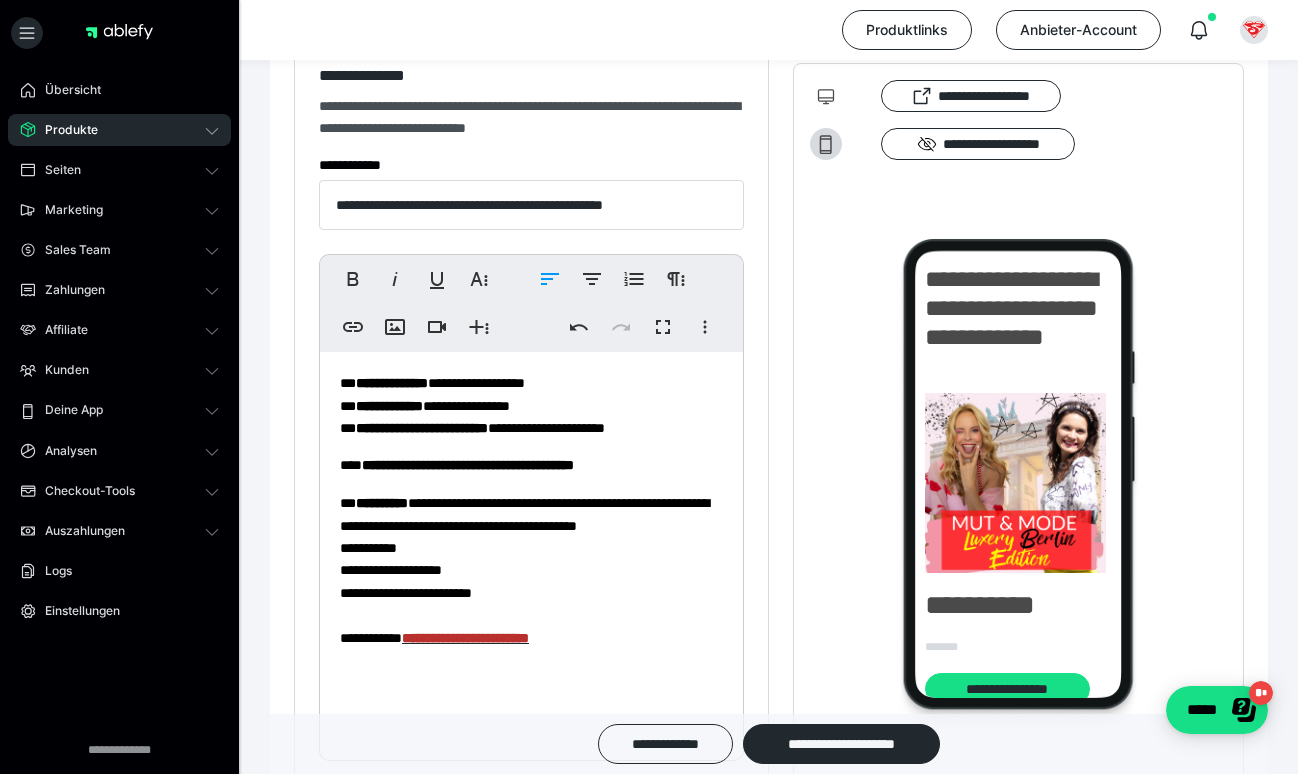 scroll, scrollTop: 2790, scrollLeft: 0, axis: vertical 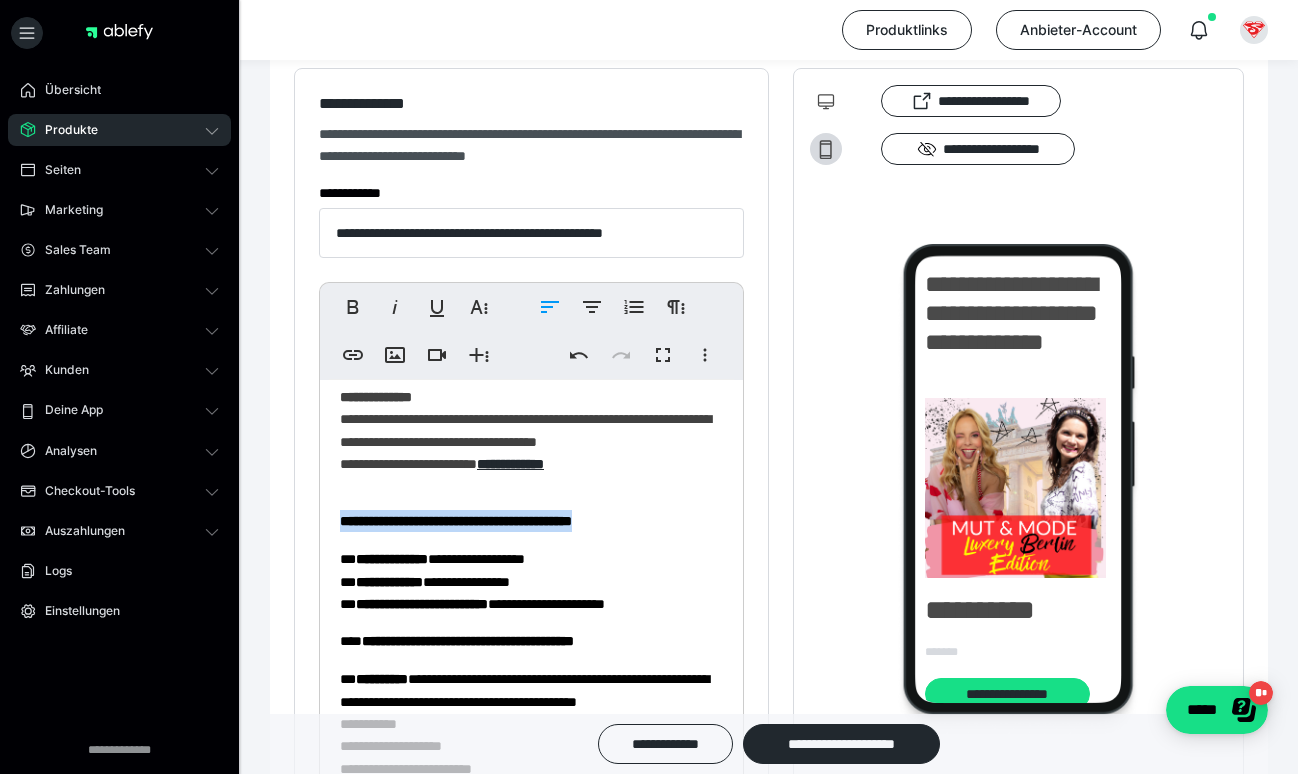 click on "**********" at bounding box center (769, 1399) 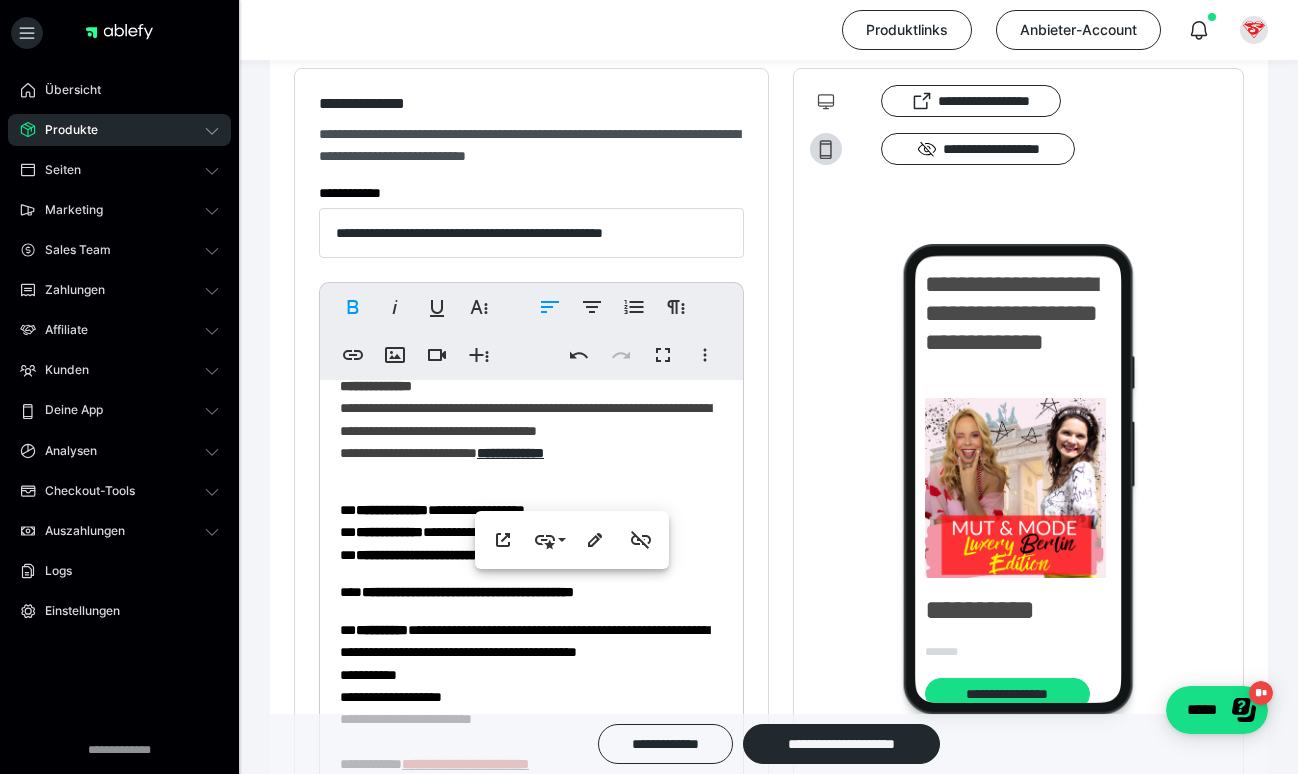 scroll, scrollTop: 2683, scrollLeft: 0, axis: vertical 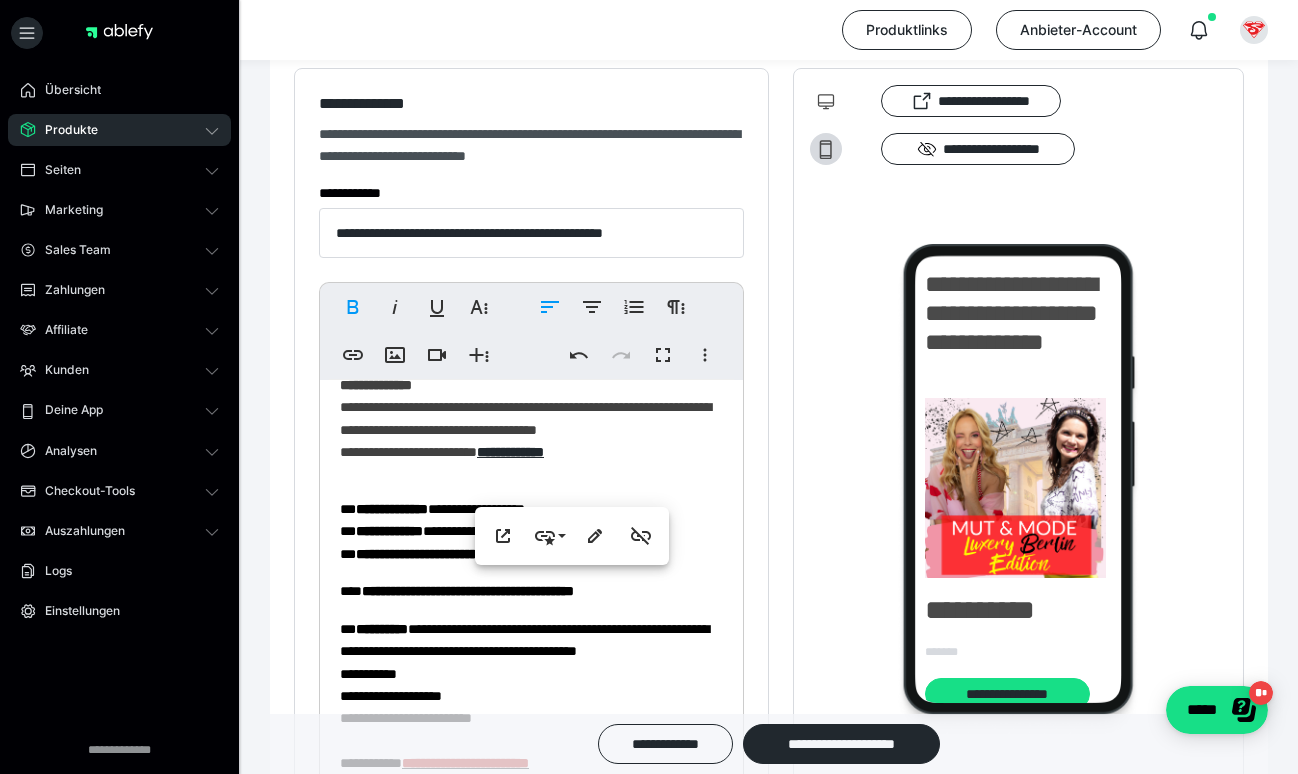 click on "**********" at bounding box center [531, 591] 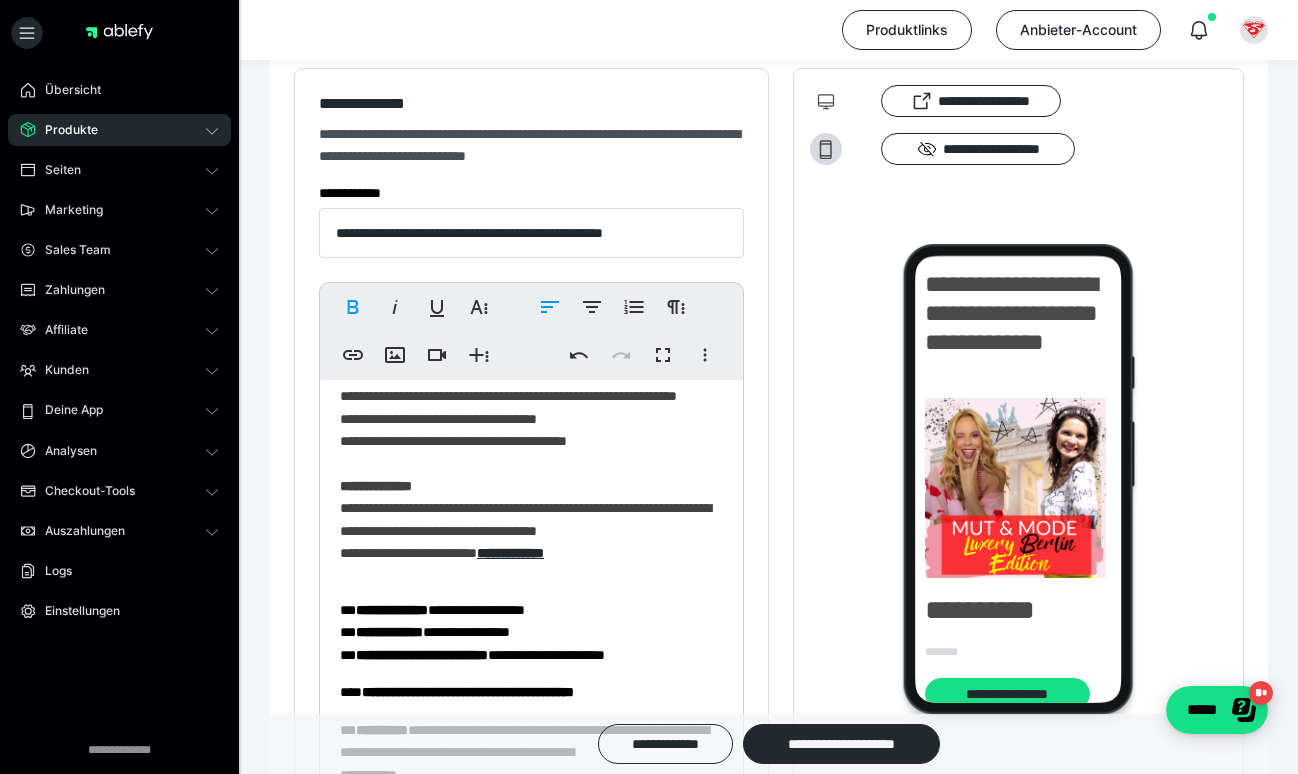 scroll, scrollTop: 2559, scrollLeft: 0, axis: vertical 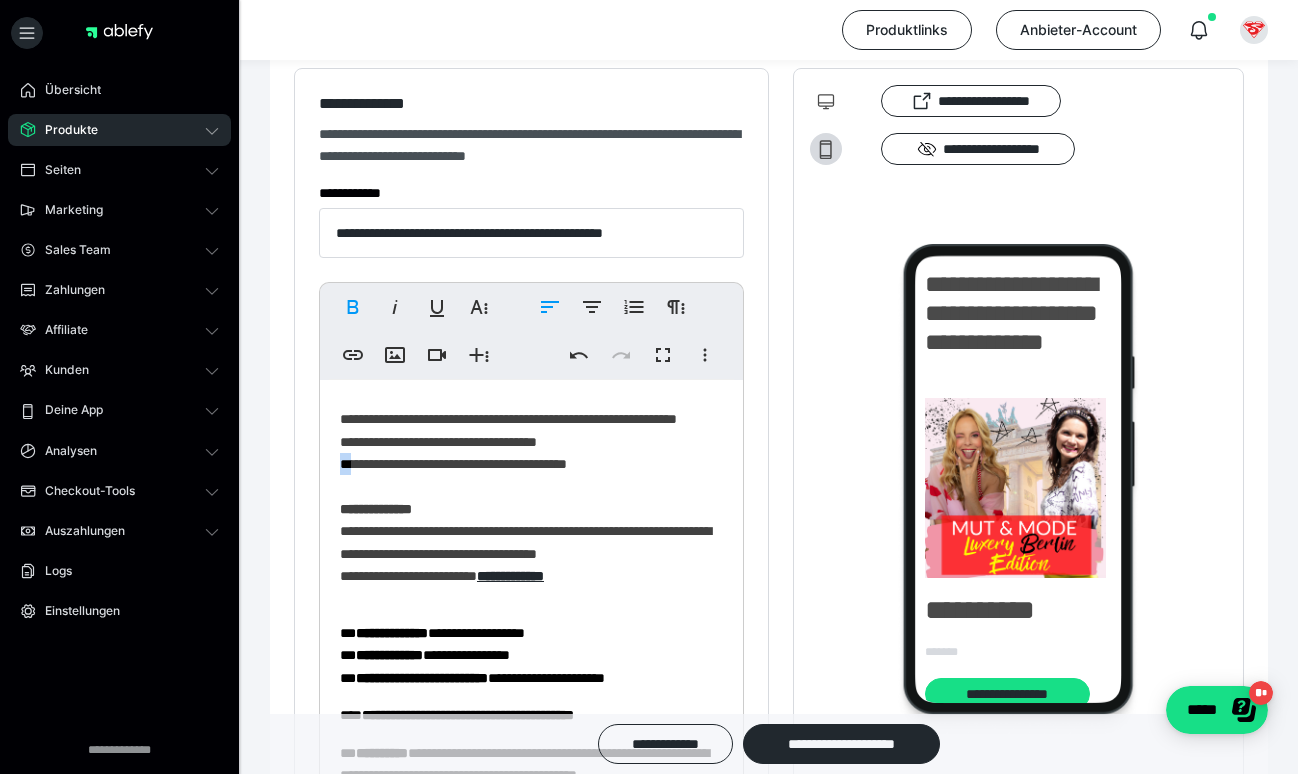 drag, startPoint x: 359, startPoint y: 499, endPoint x: 345, endPoint y: 499, distance: 14 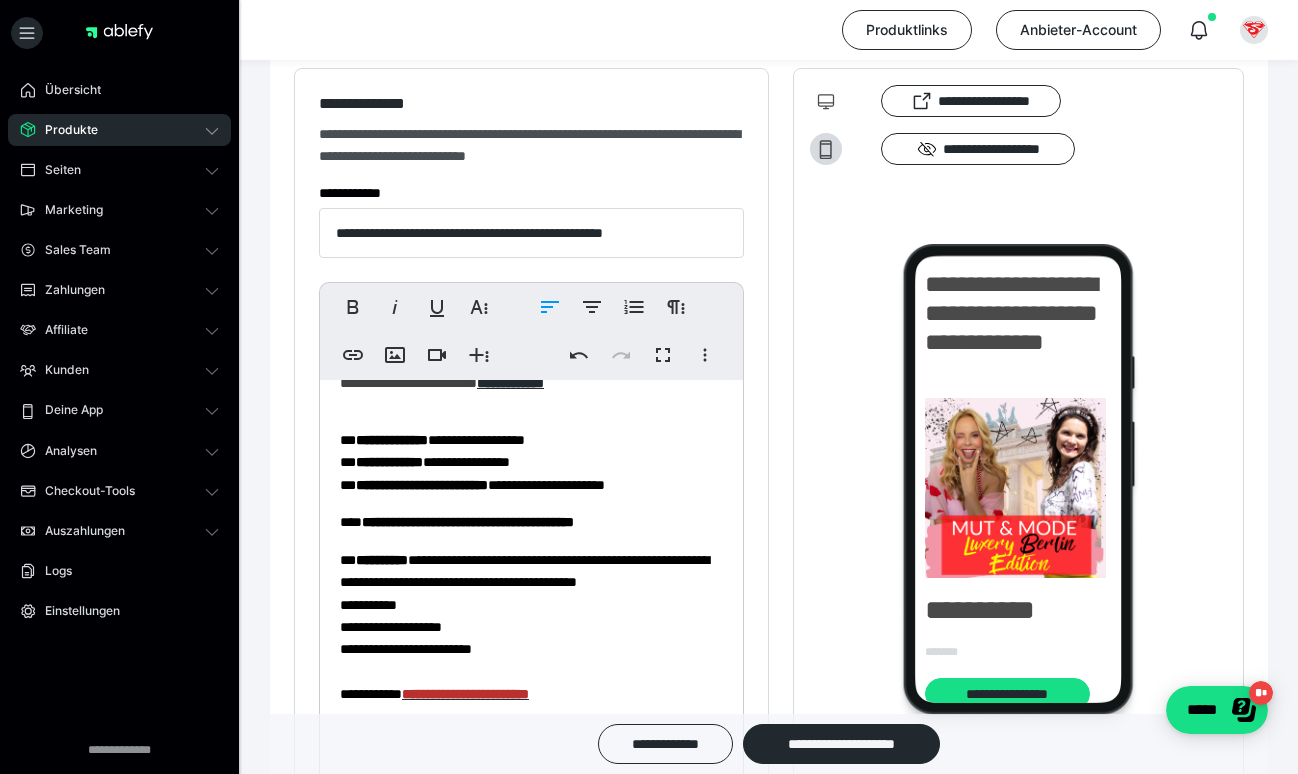 scroll, scrollTop: 2752, scrollLeft: 0, axis: vertical 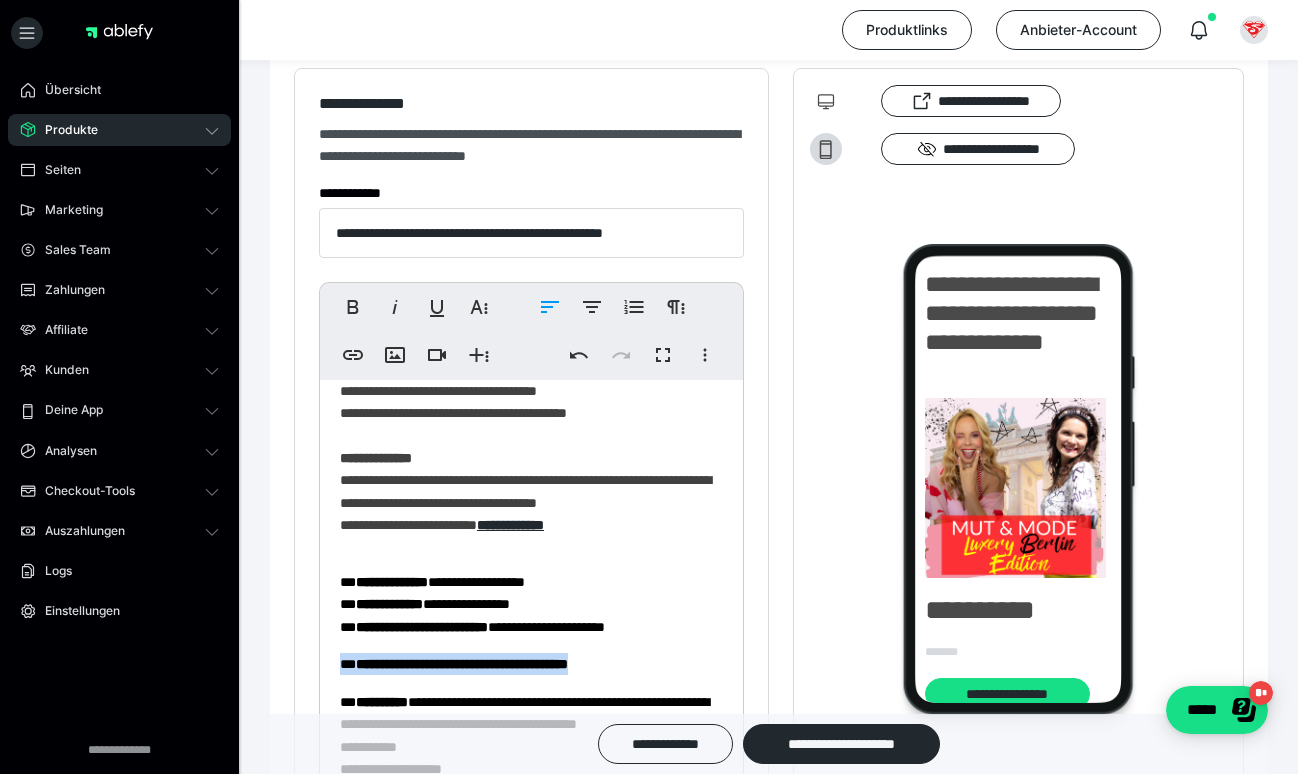 drag, startPoint x: 666, startPoint y: 680, endPoint x: 264, endPoint y: 680, distance: 402 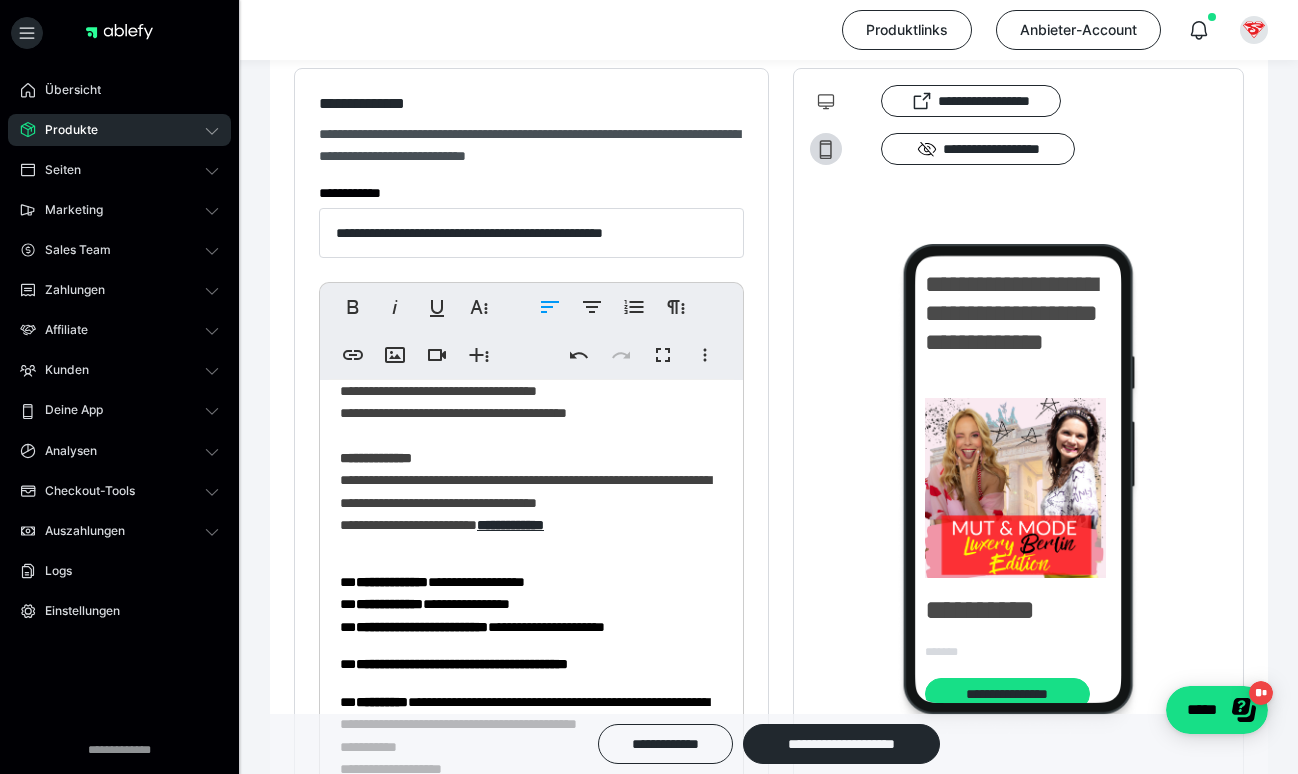 click on "**********" at bounding box center (462, 664) 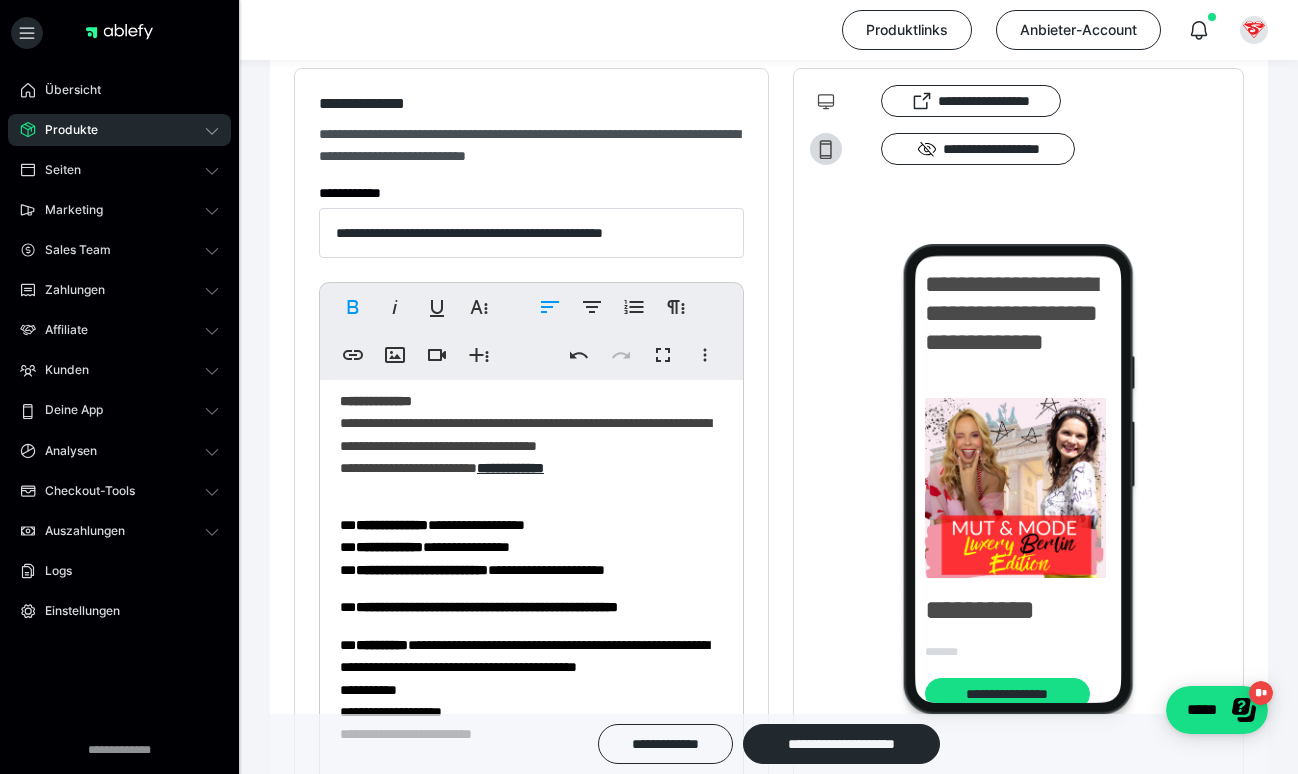 scroll, scrollTop: 2668, scrollLeft: 0, axis: vertical 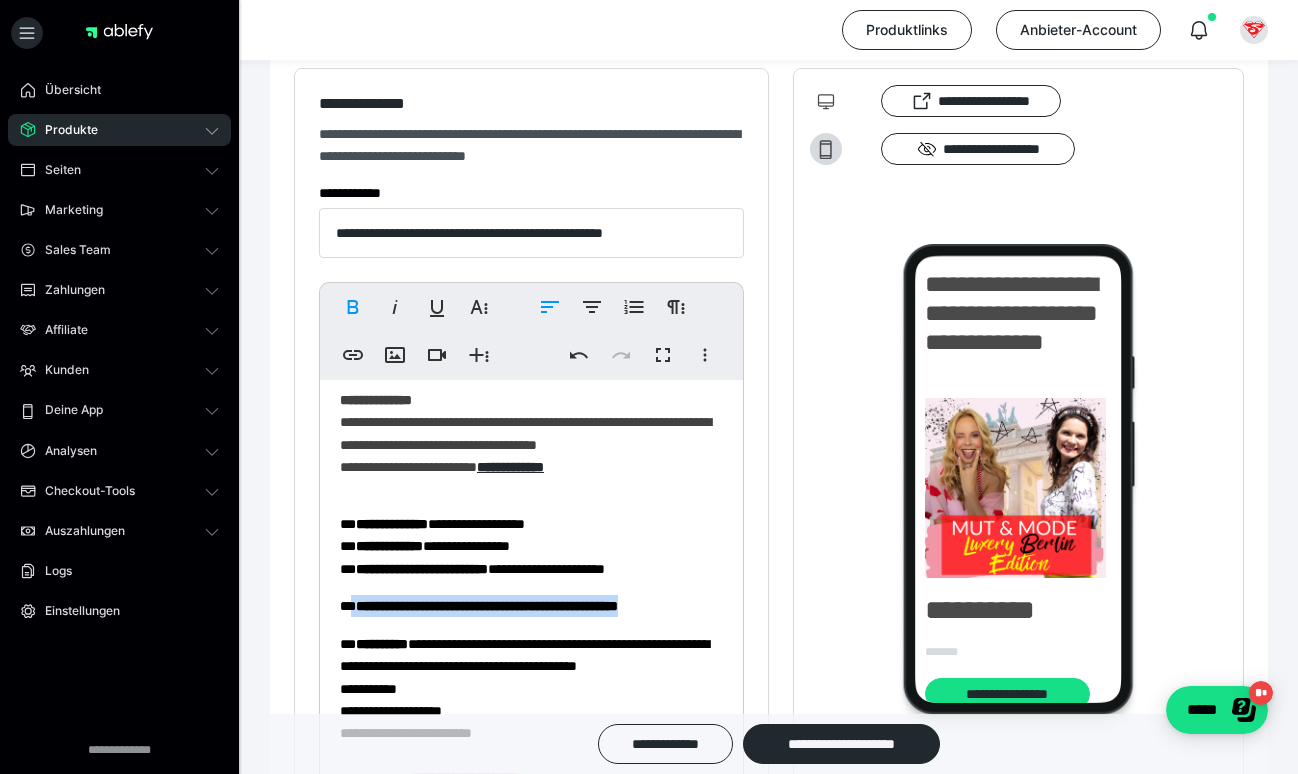 drag, startPoint x: 724, startPoint y: 619, endPoint x: 358, endPoint y: 623, distance: 366.02185 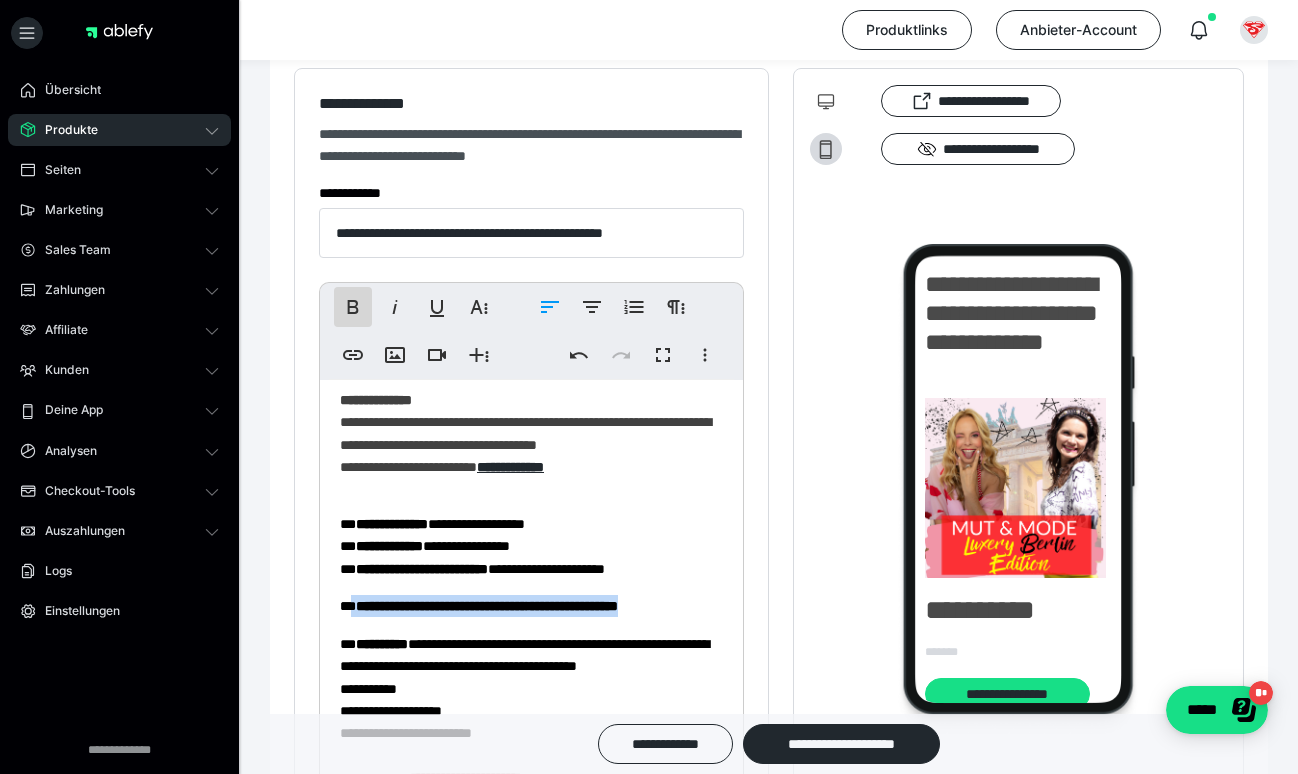 click 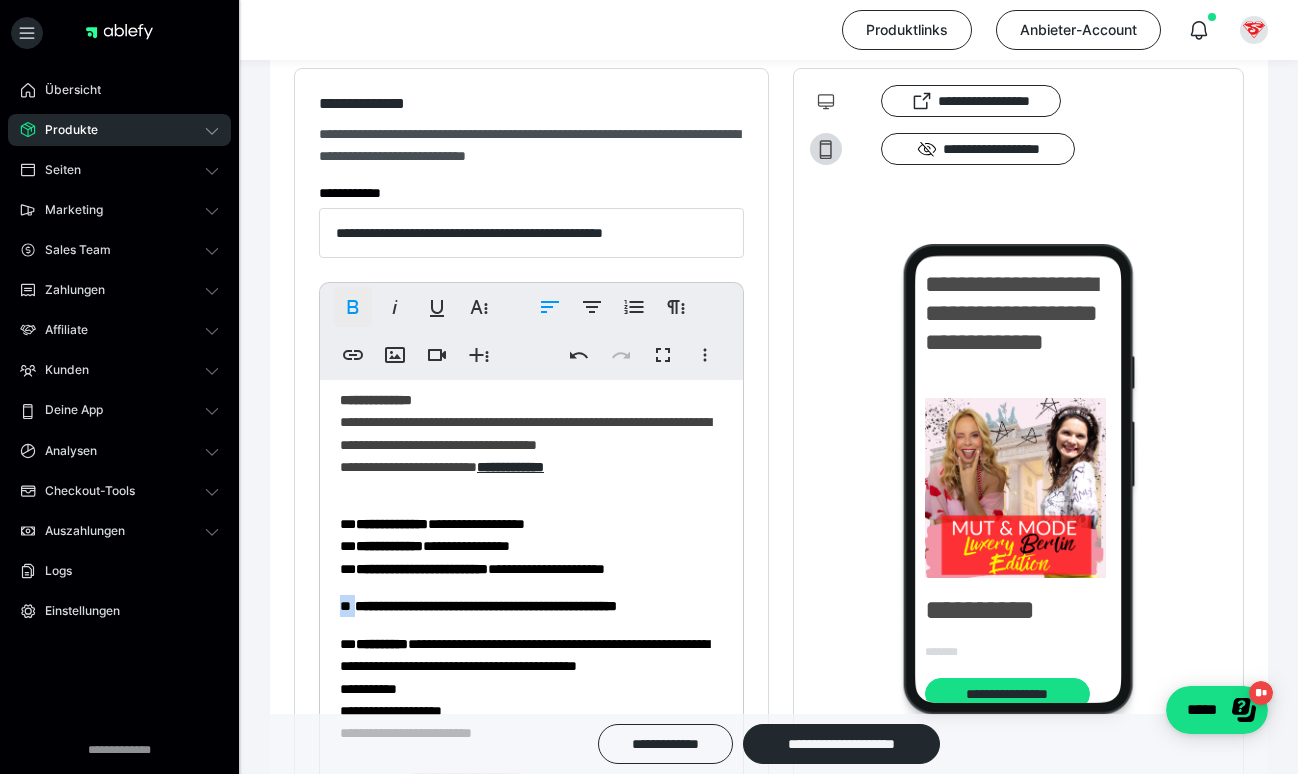 click 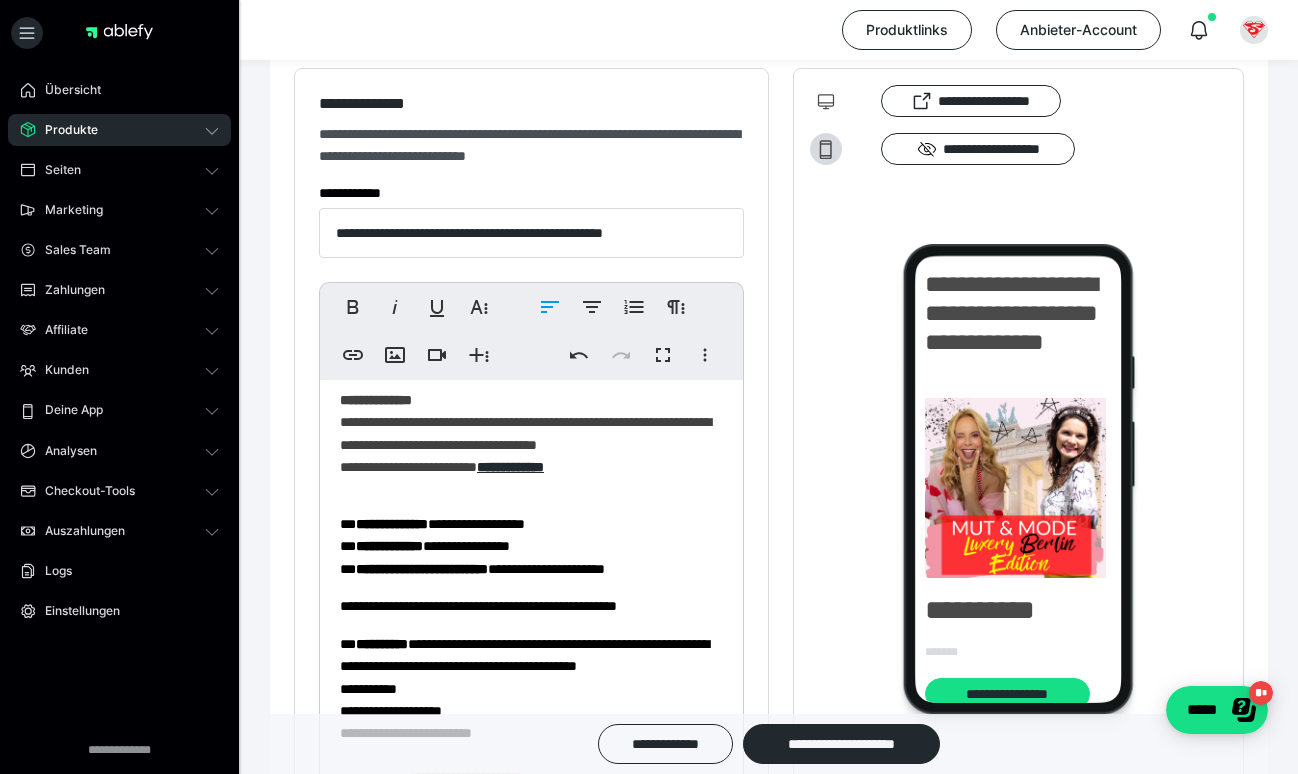 click on "**********" at bounding box center (531, 606) 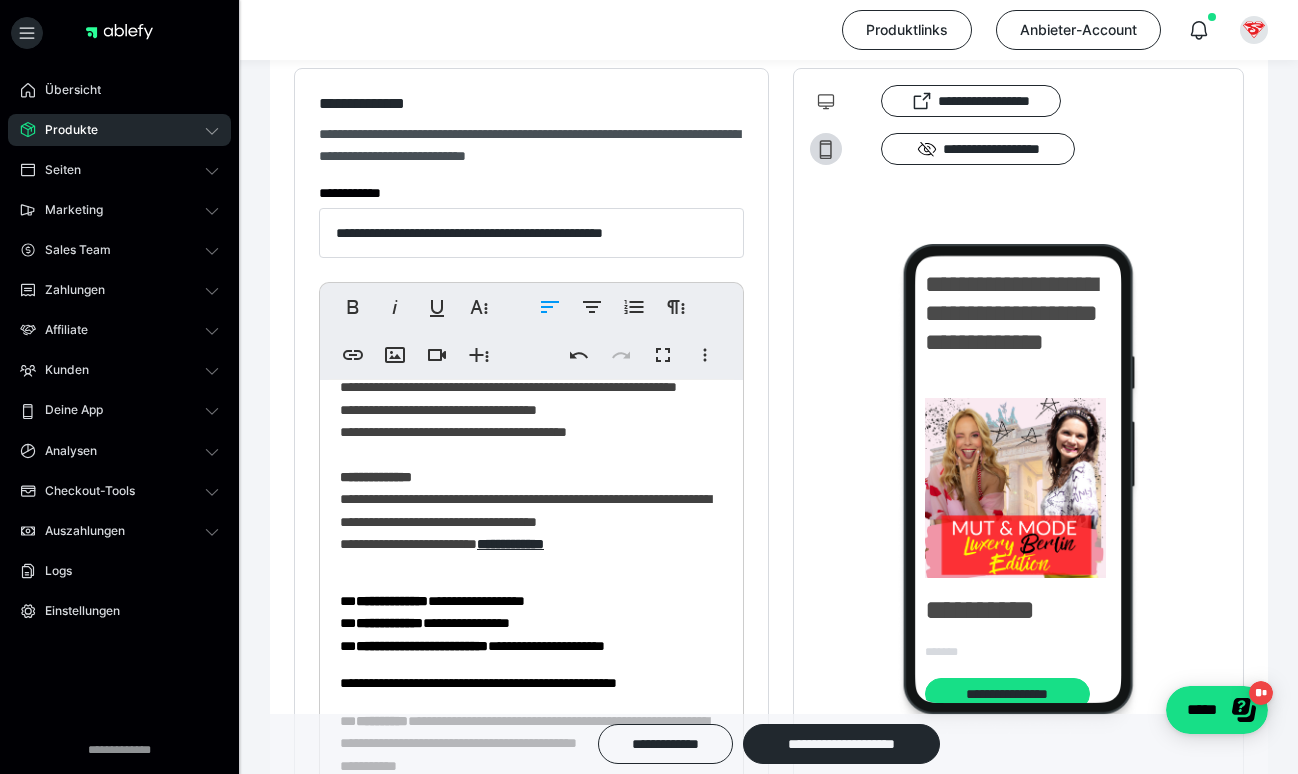 scroll, scrollTop: 2583, scrollLeft: 0, axis: vertical 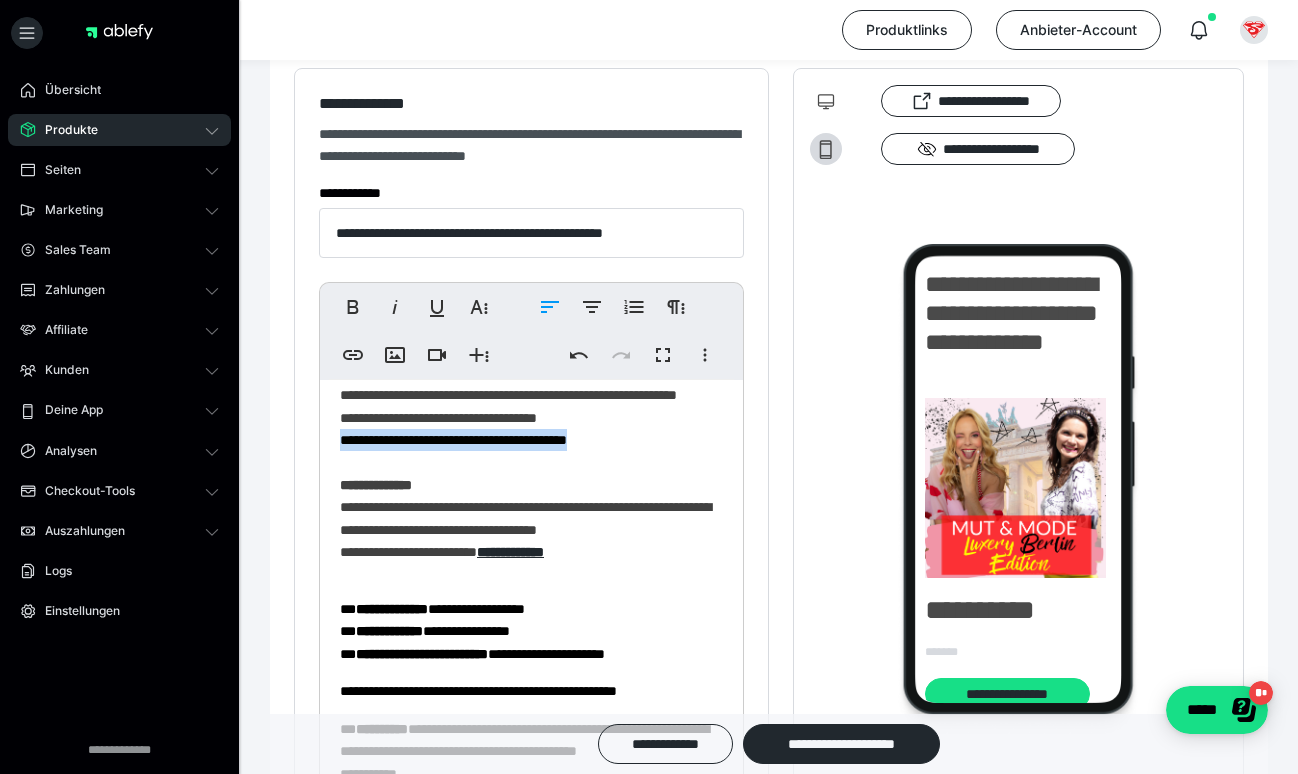 drag, startPoint x: 662, startPoint y: 477, endPoint x: 315, endPoint y: 474, distance: 347.01297 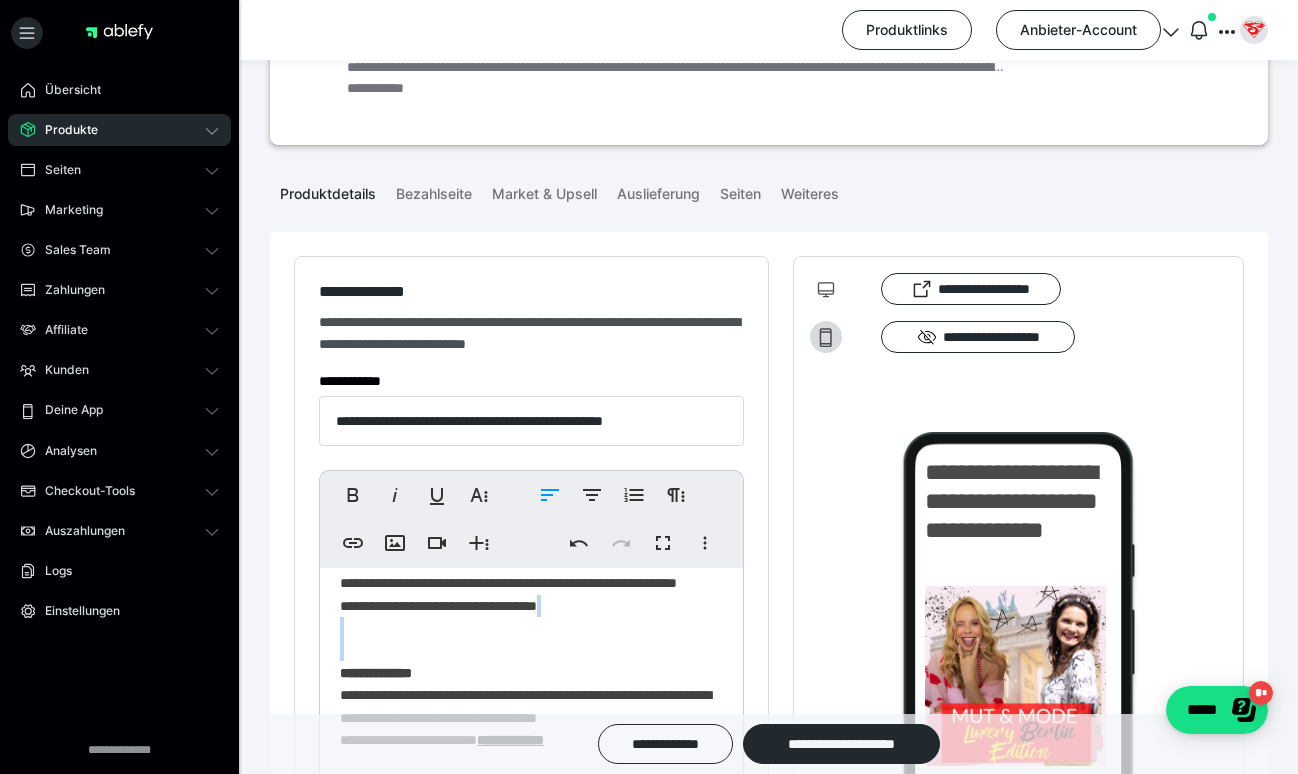 scroll, scrollTop: 150, scrollLeft: 0, axis: vertical 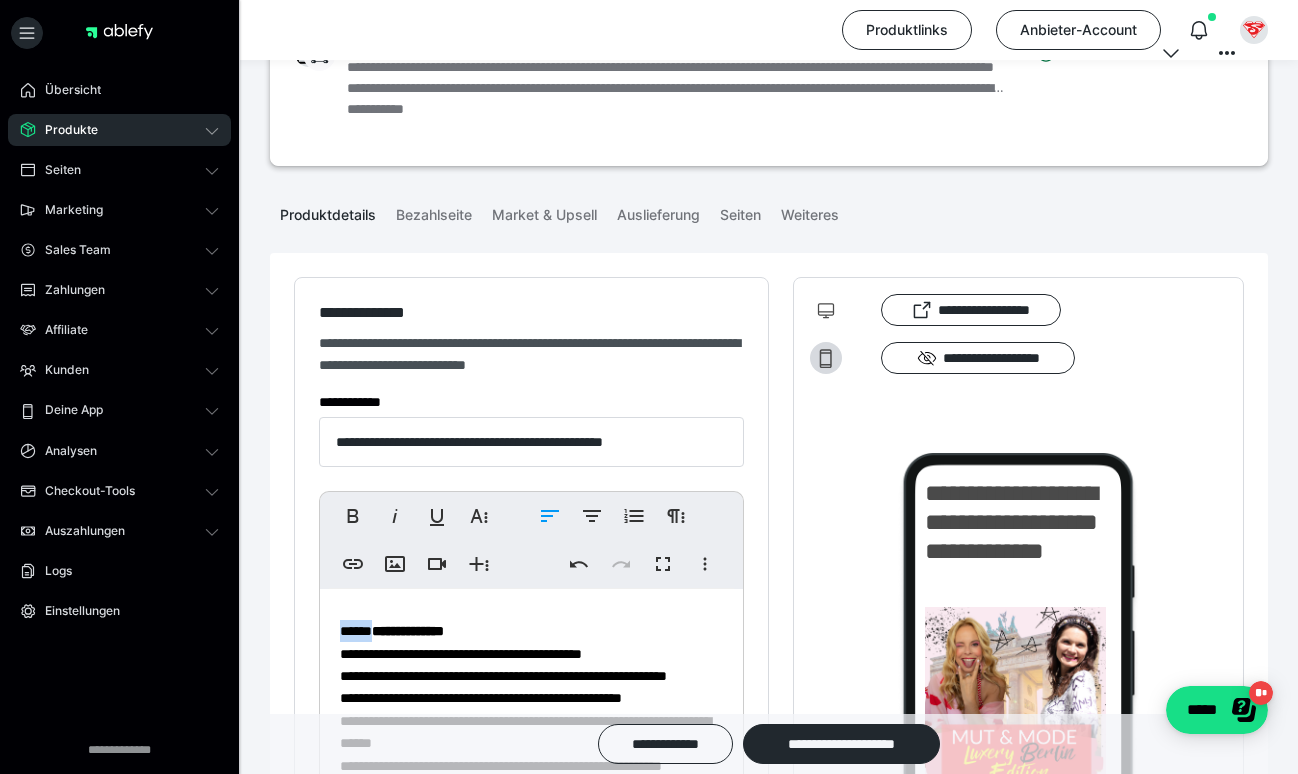drag, startPoint x: 361, startPoint y: 627, endPoint x: 336, endPoint y: 627, distance: 25 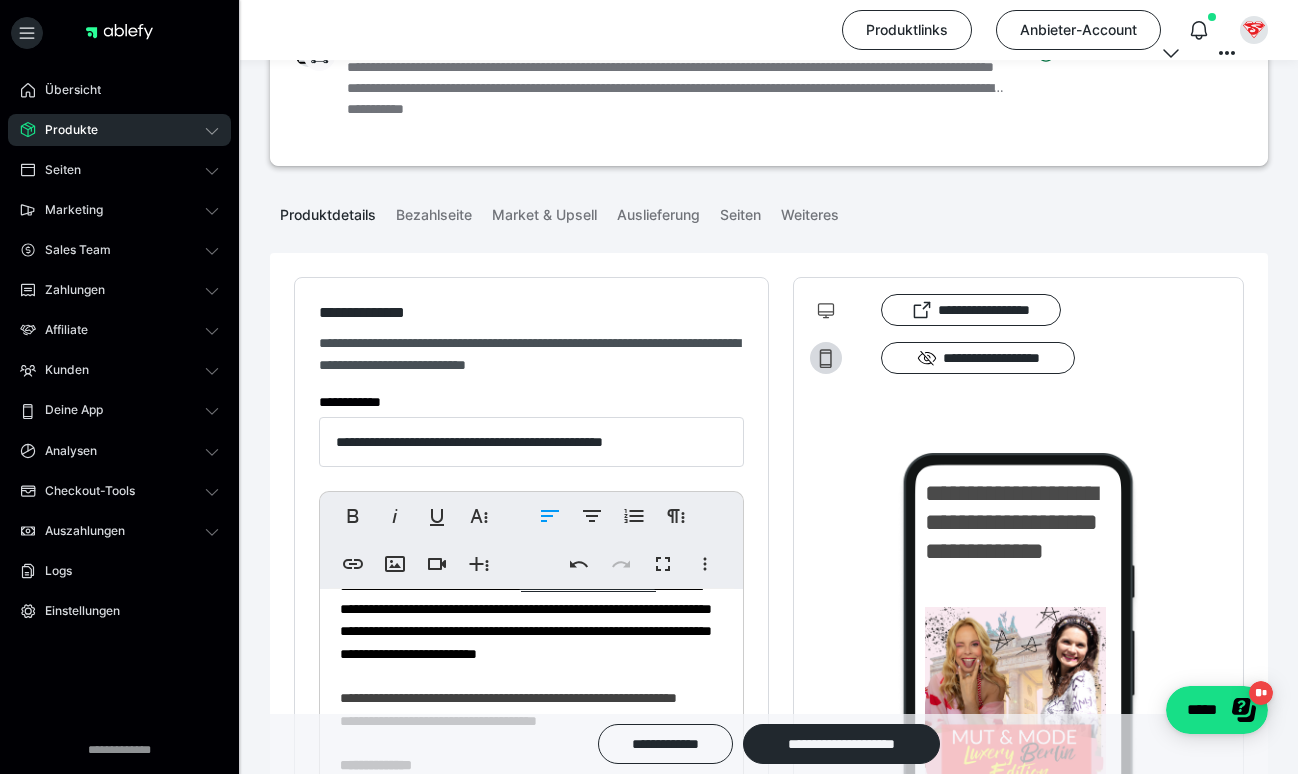 scroll, scrollTop: 2467, scrollLeft: 0, axis: vertical 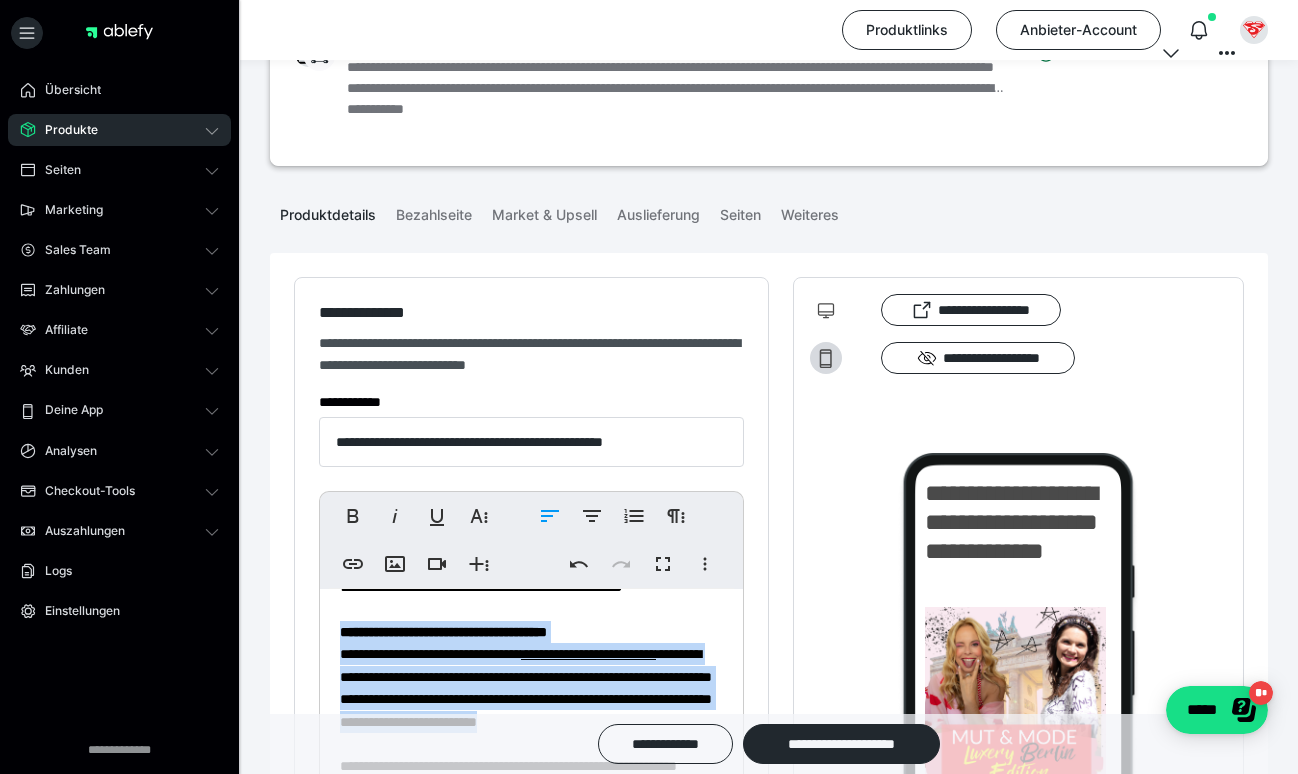 drag, startPoint x: 539, startPoint y: 689, endPoint x: 334, endPoint y: 623, distance: 215.36249 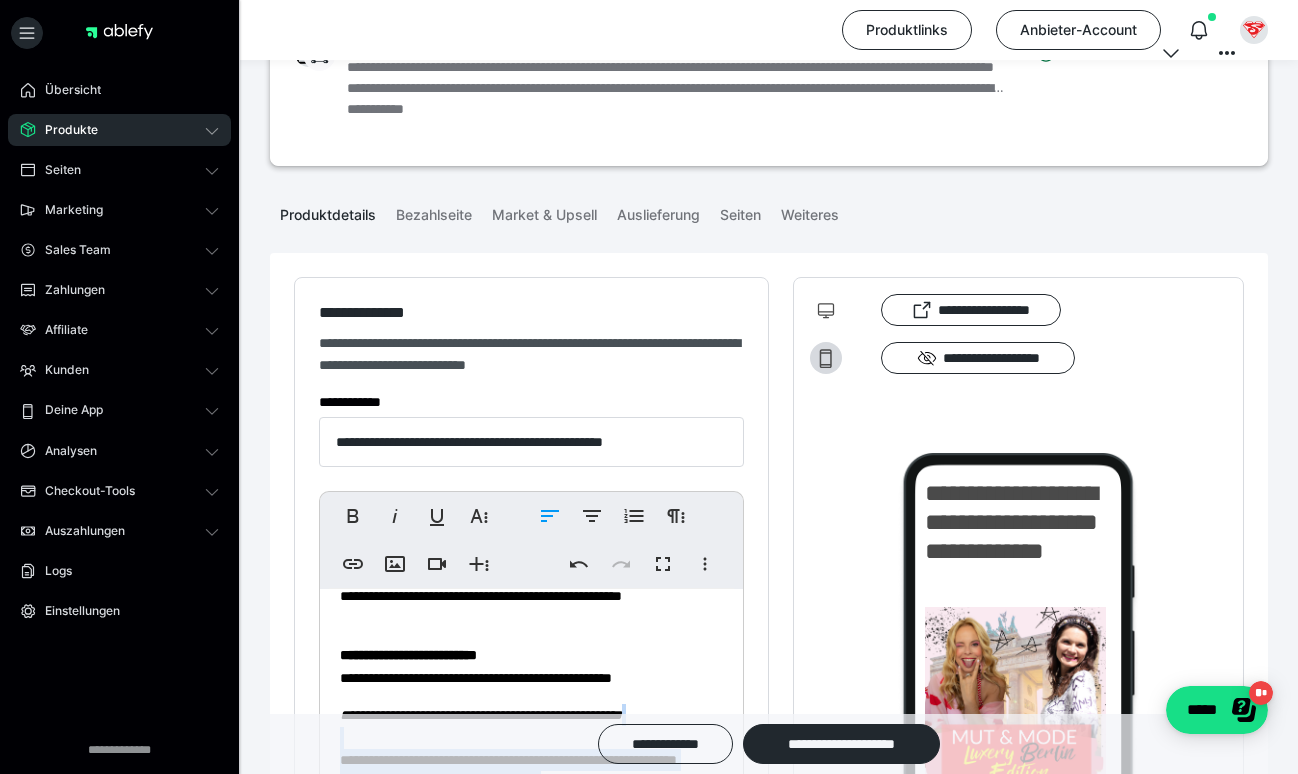 scroll, scrollTop: 2322, scrollLeft: 0, axis: vertical 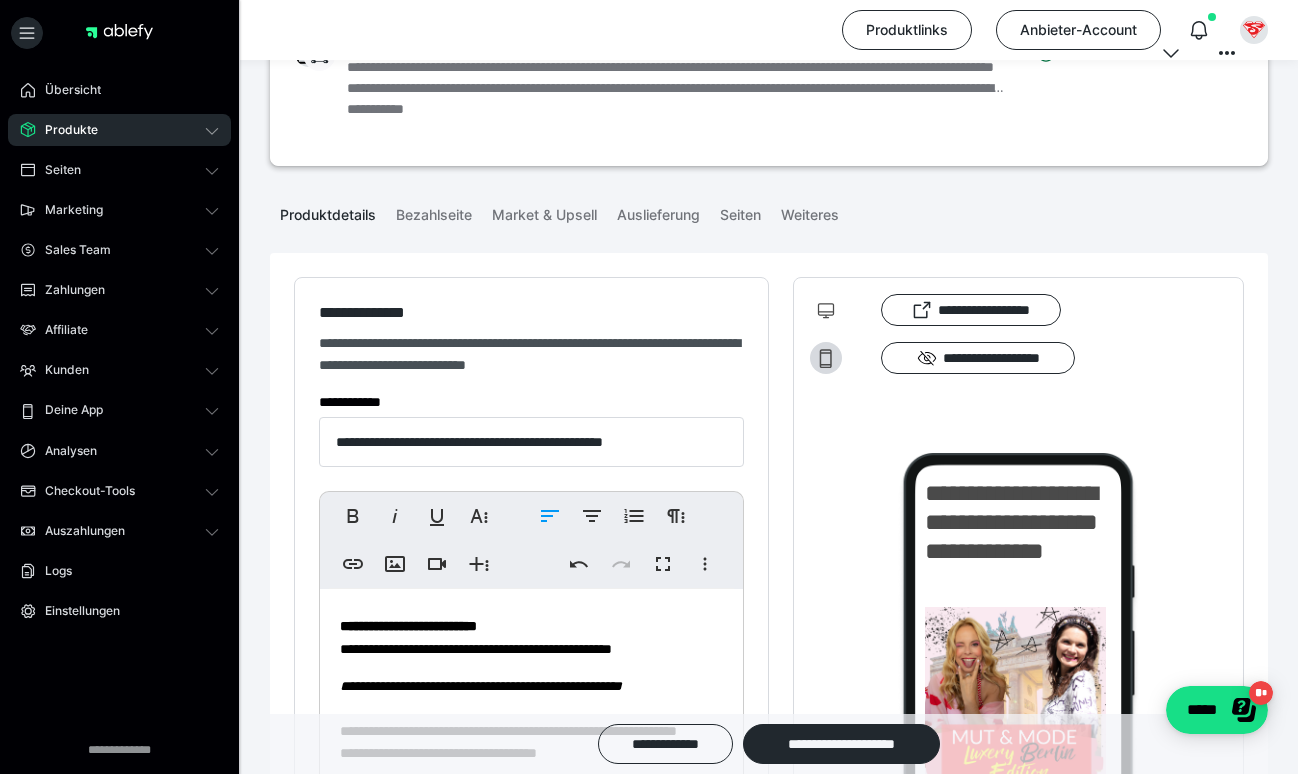 click on "**********" at bounding box center (481, 686) 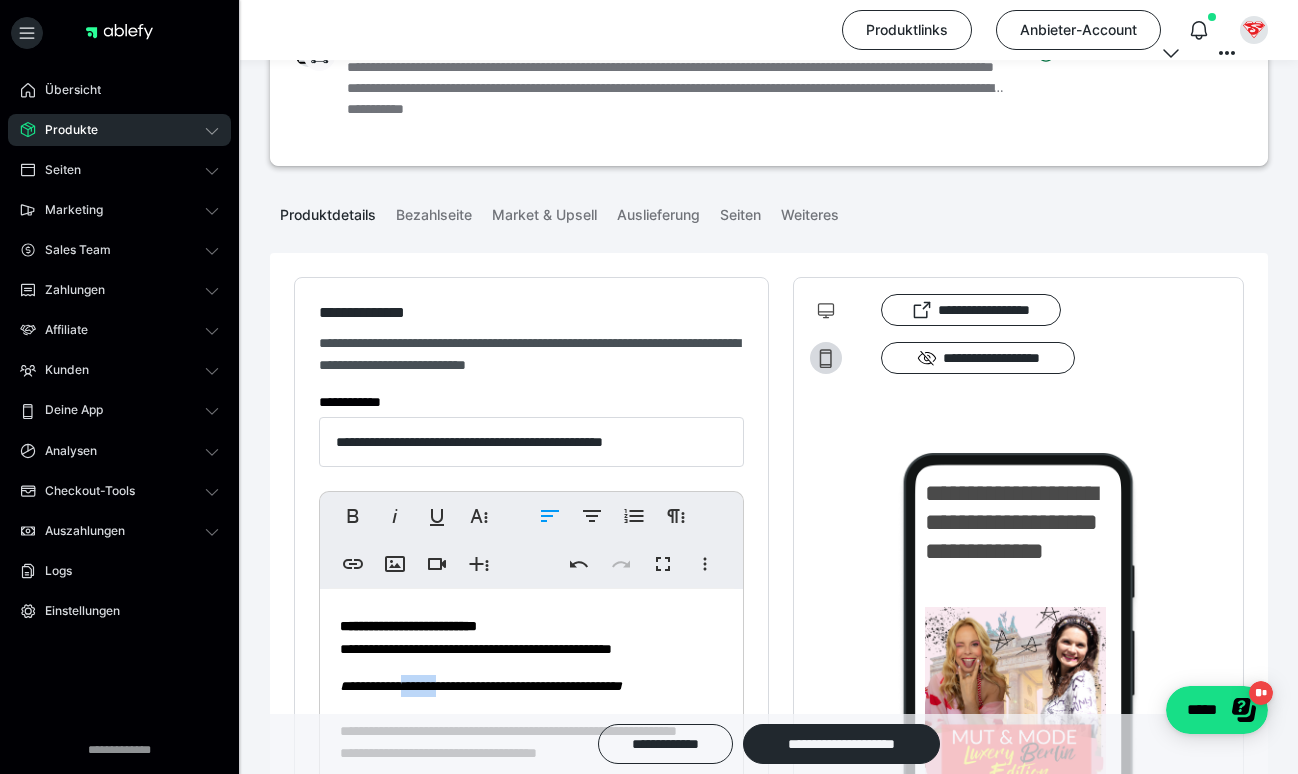 click on "**********" at bounding box center (481, 686) 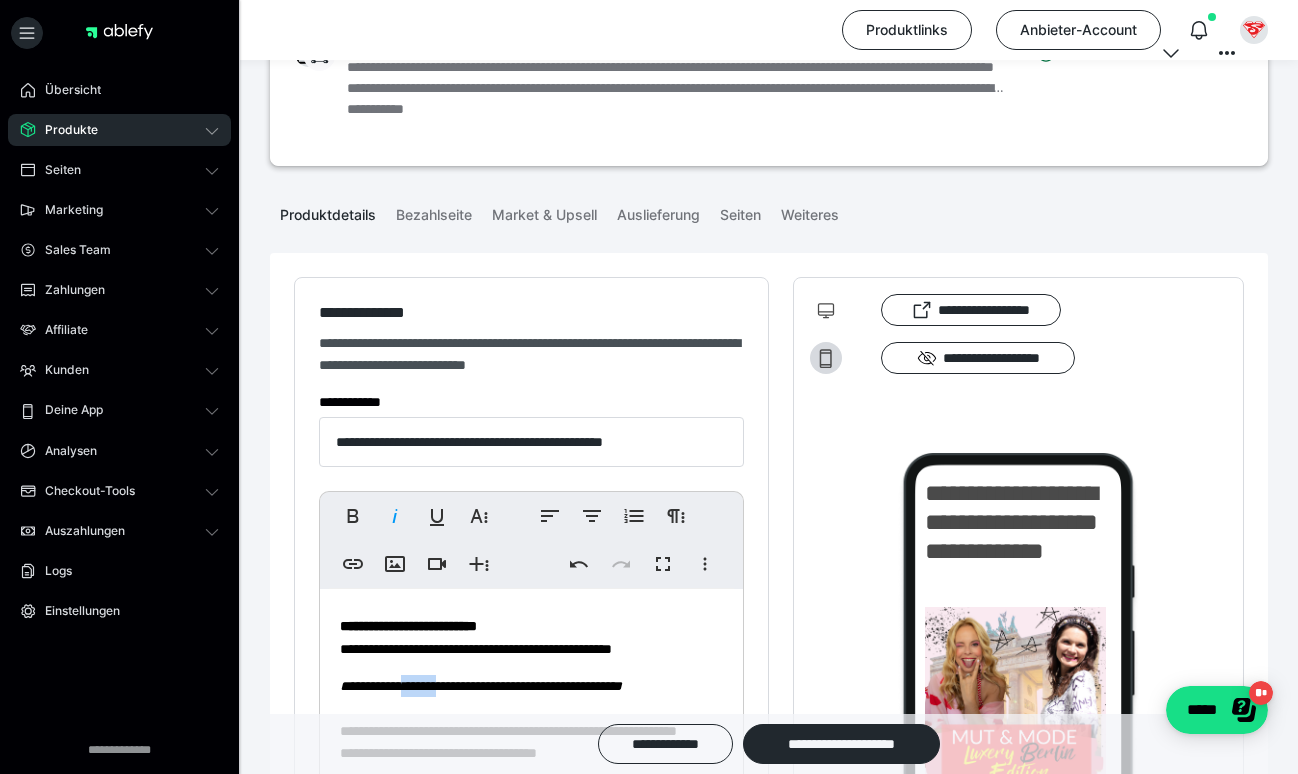 click on "**********" at bounding box center [481, 686] 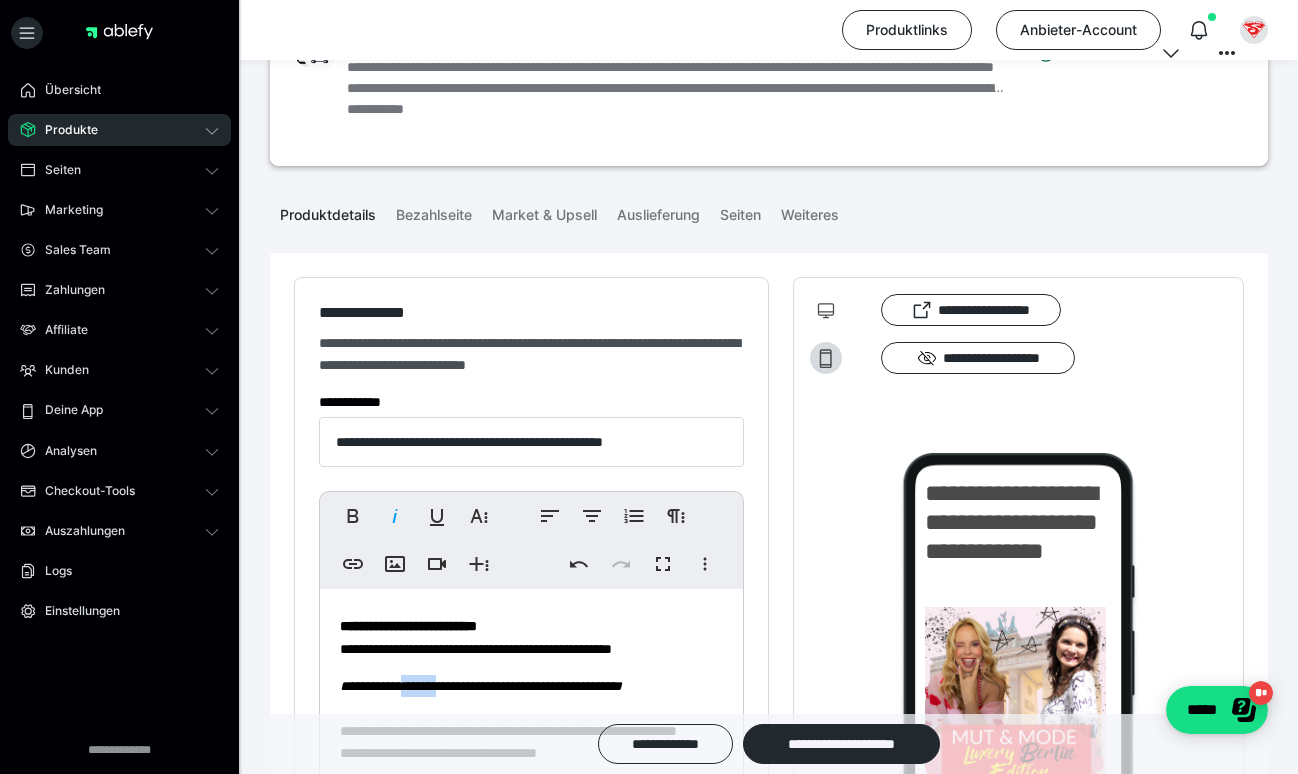 click on "**********" at bounding box center [481, 686] 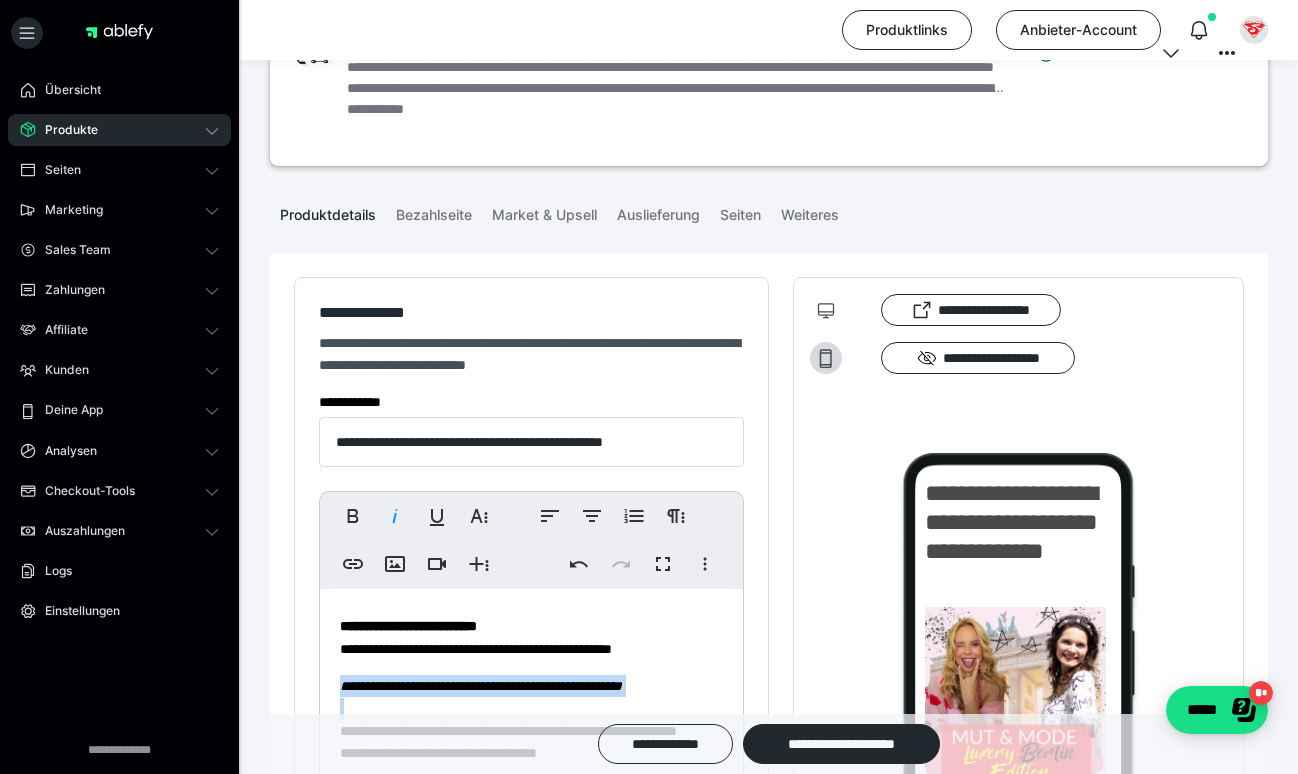 click on "**********" at bounding box center (481, 686) 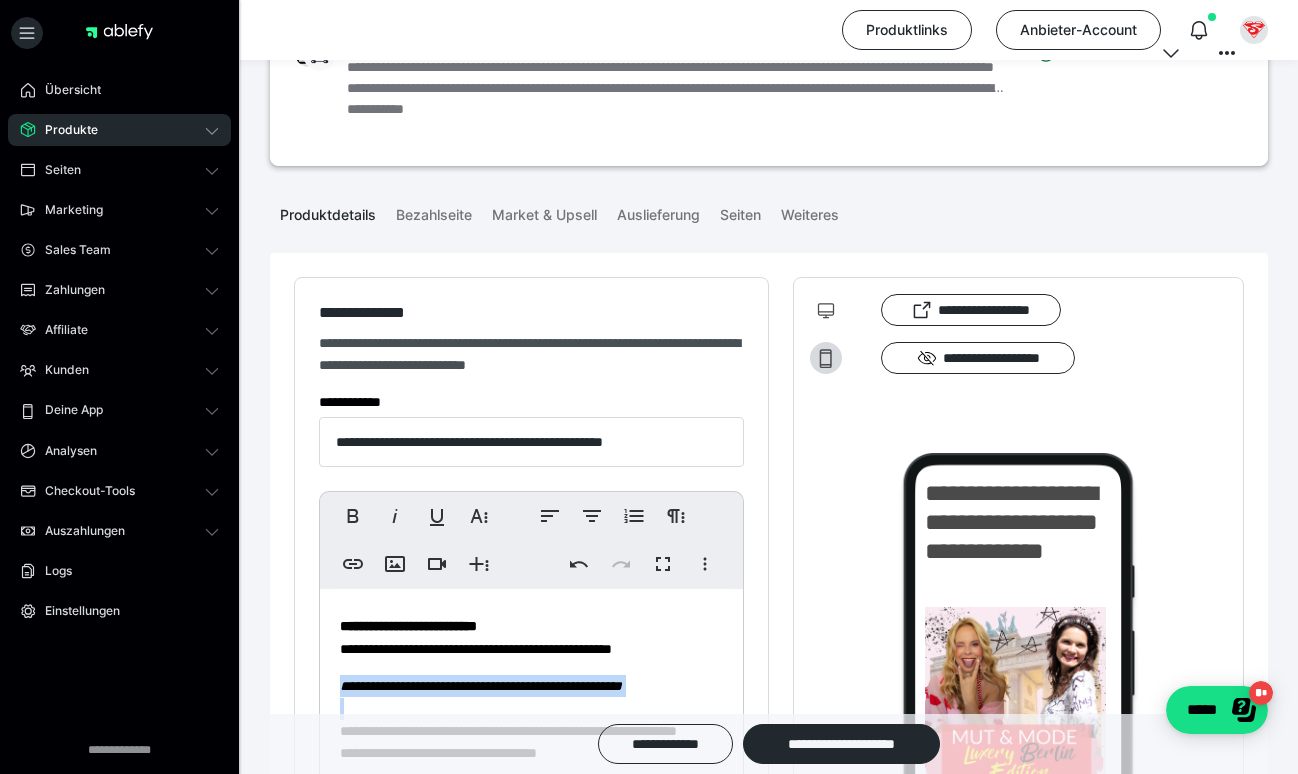 drag, startPoint x: 554, startPoint y: 694, endPoint x: 340, endPoint y: 689, distance: 214.05841 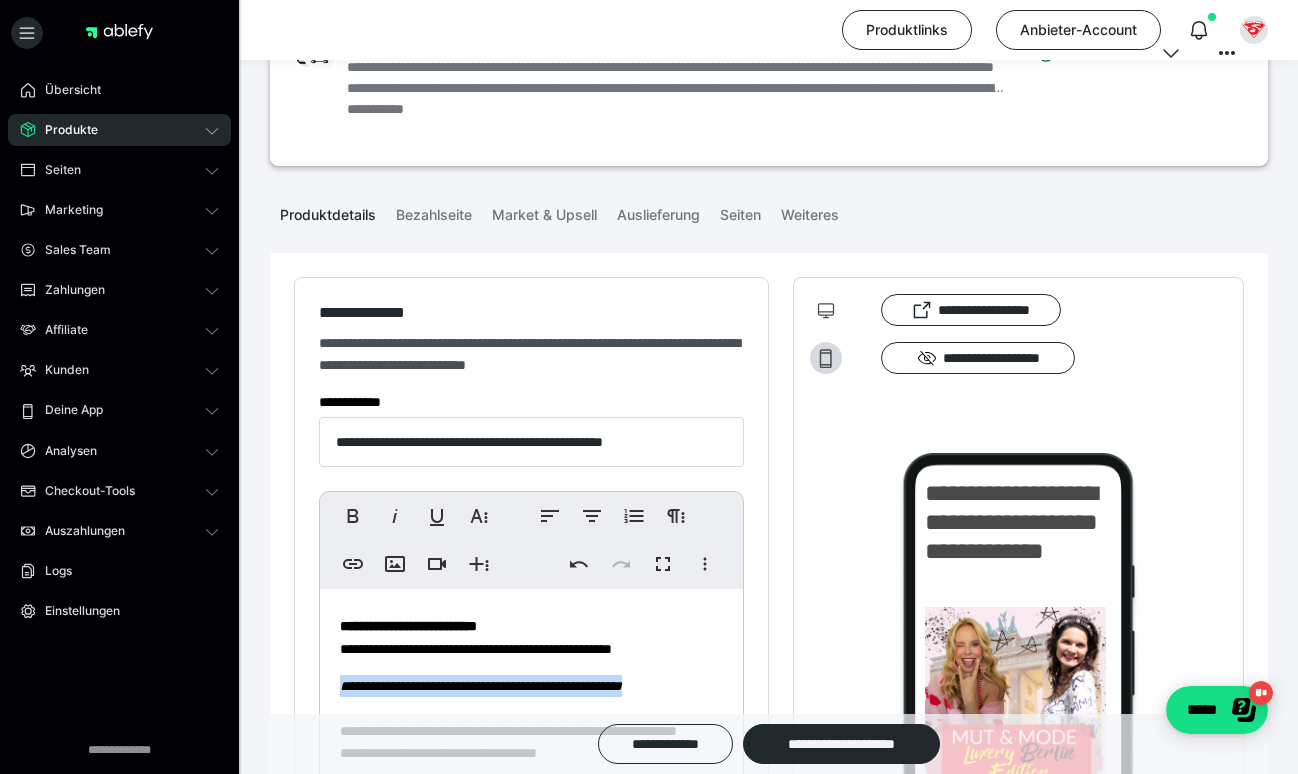 drag, startPoint x: 696, startPoint y: 685, endPoint x: 303, endPoint y: 684, distance: 393.00128 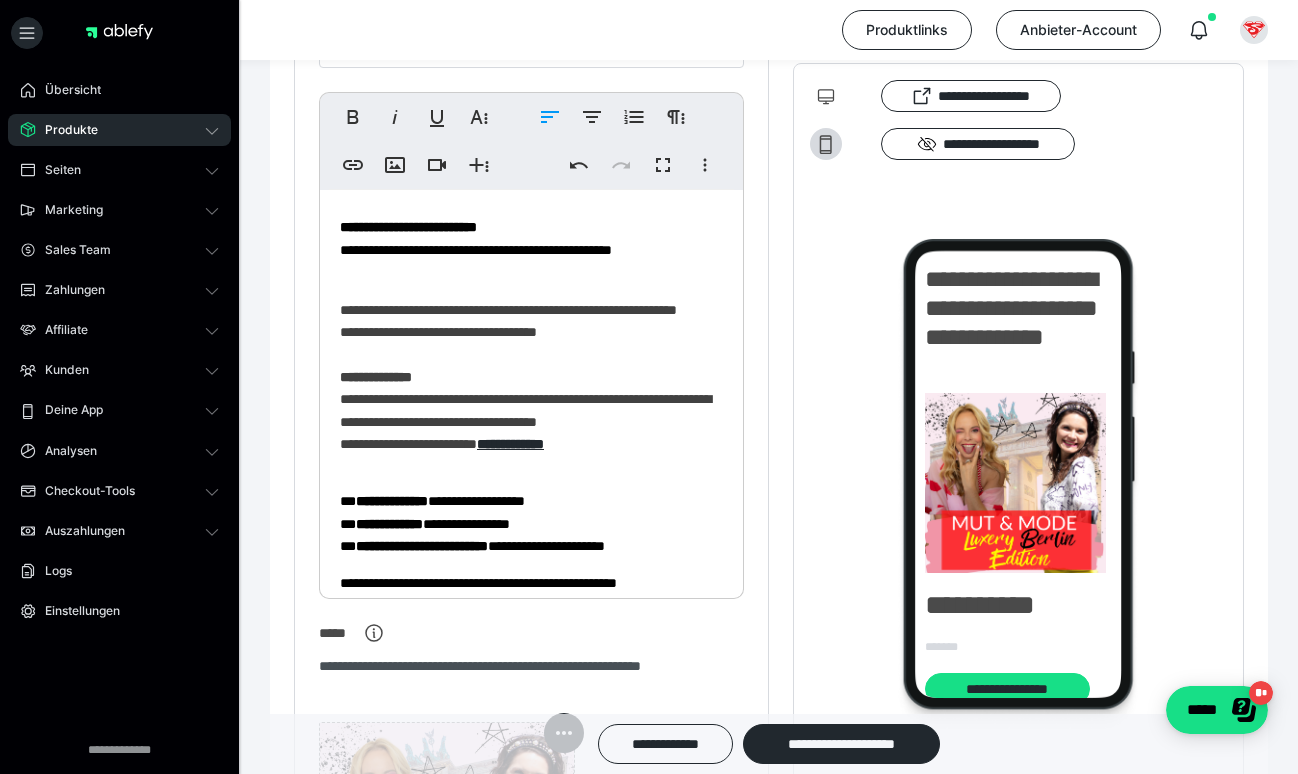 scroll, scrollTop: 554, scrollLeft: 0, axis: vertical 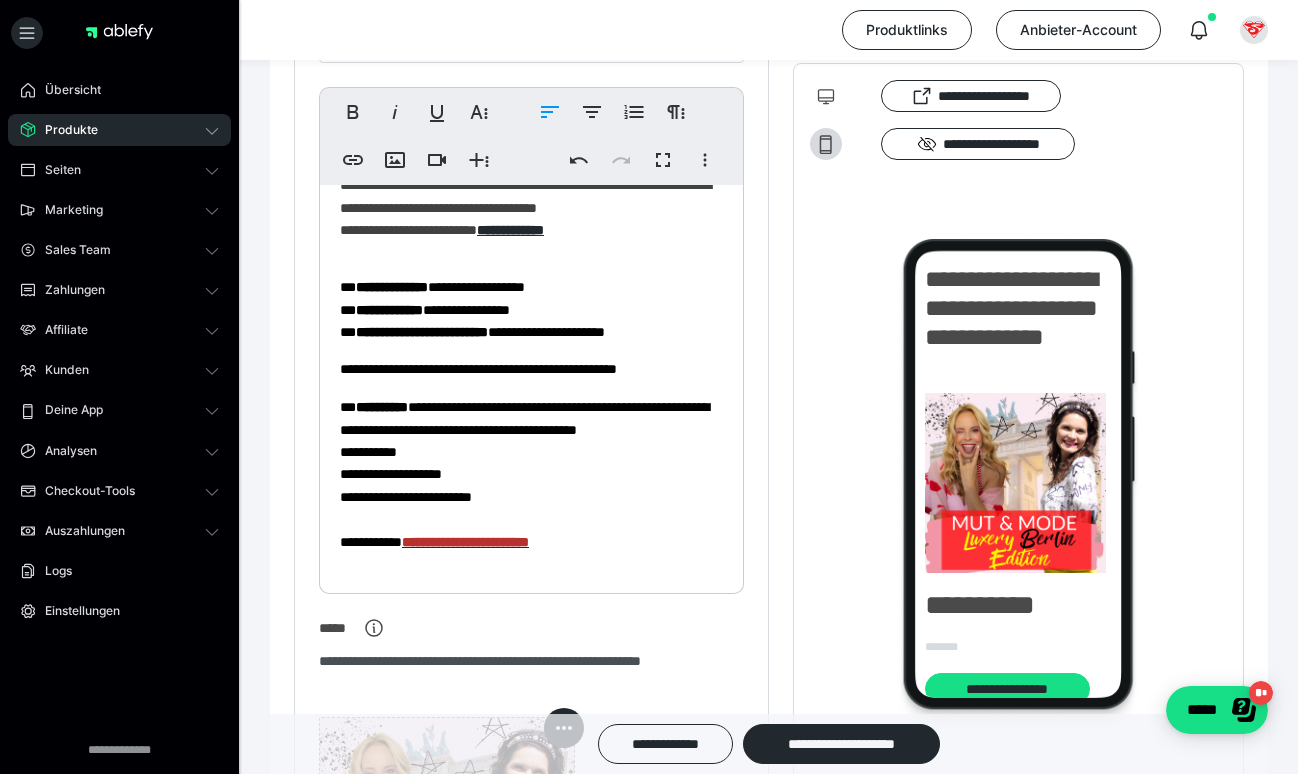 click on "**********" at bounding box center (531, 484) 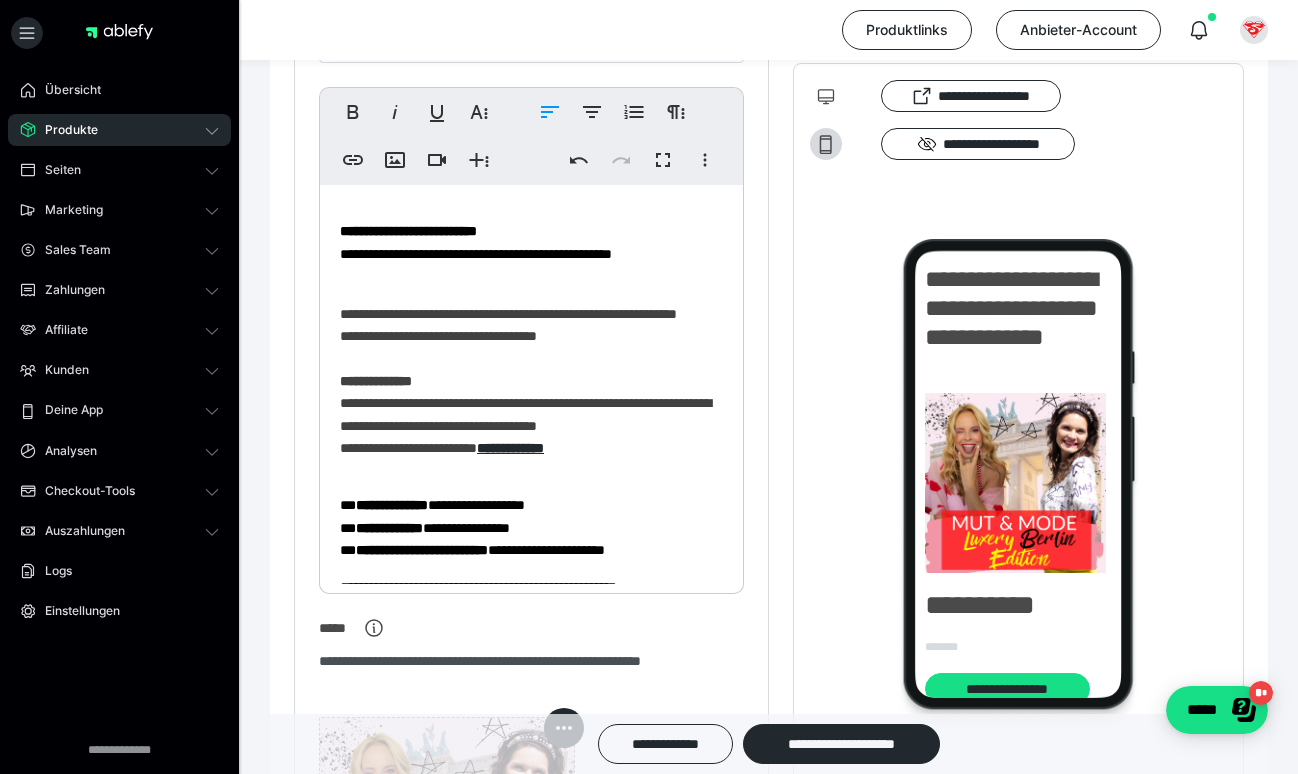 scroll, scrollTop: 2270, scrollLeft: 0, axis: vertical 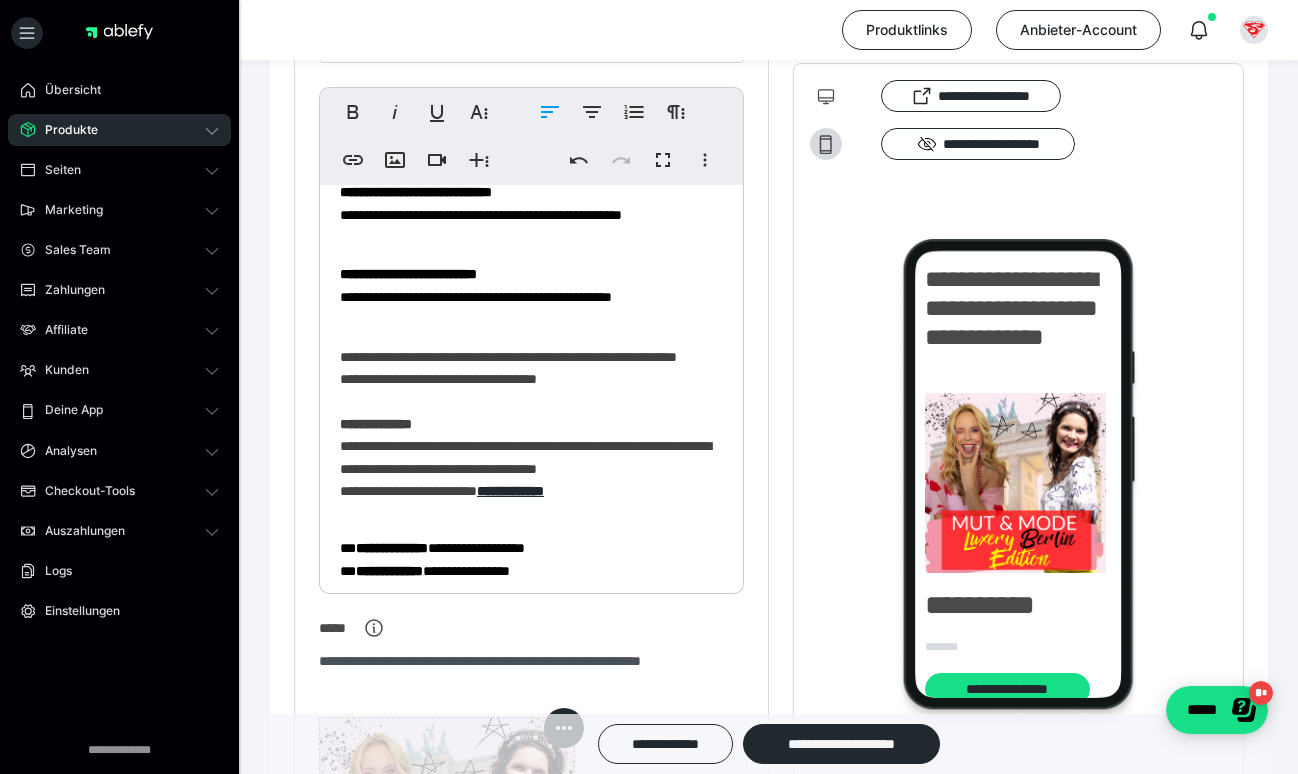 click on "**********" at bounding box center (531, 422) 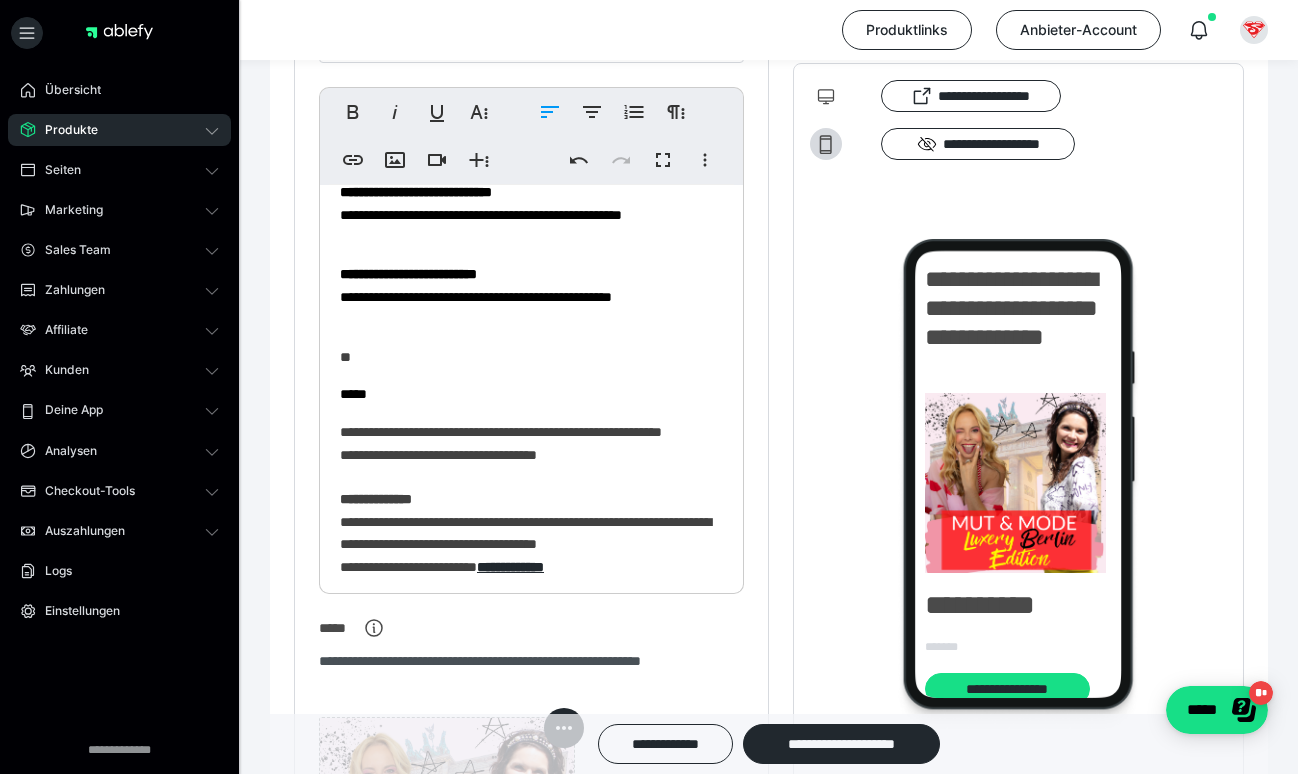 click on "**********" at bounding box center (531, 509) 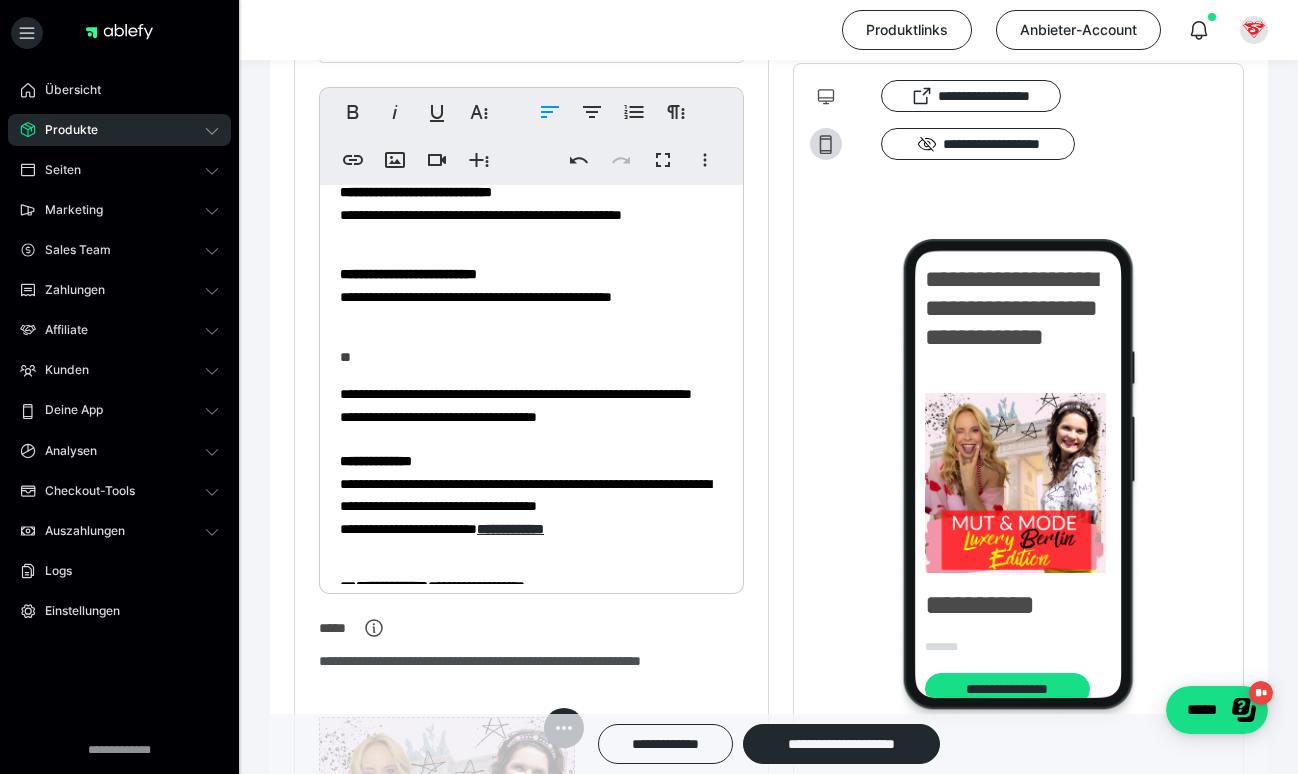 click on "**********" at bounding box center [531, -582] 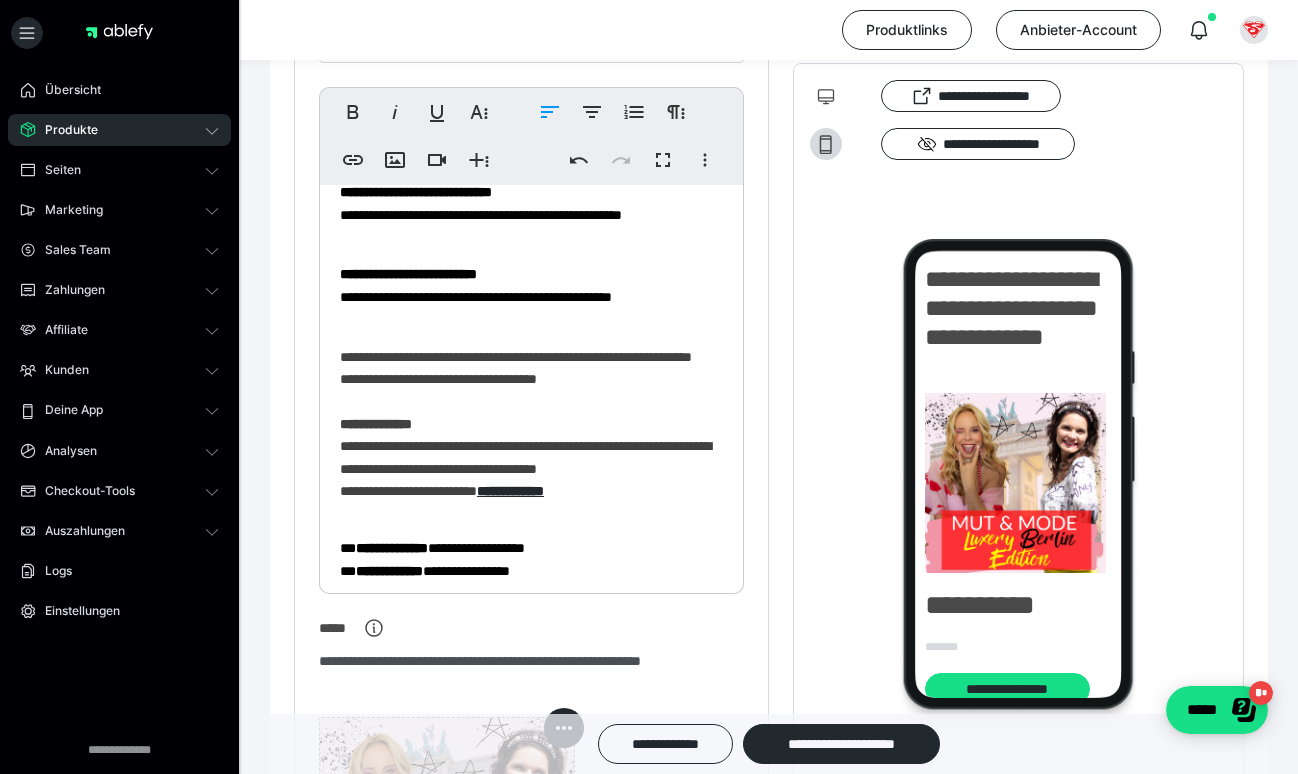 click on "**********" at bounding box center [531, 422] 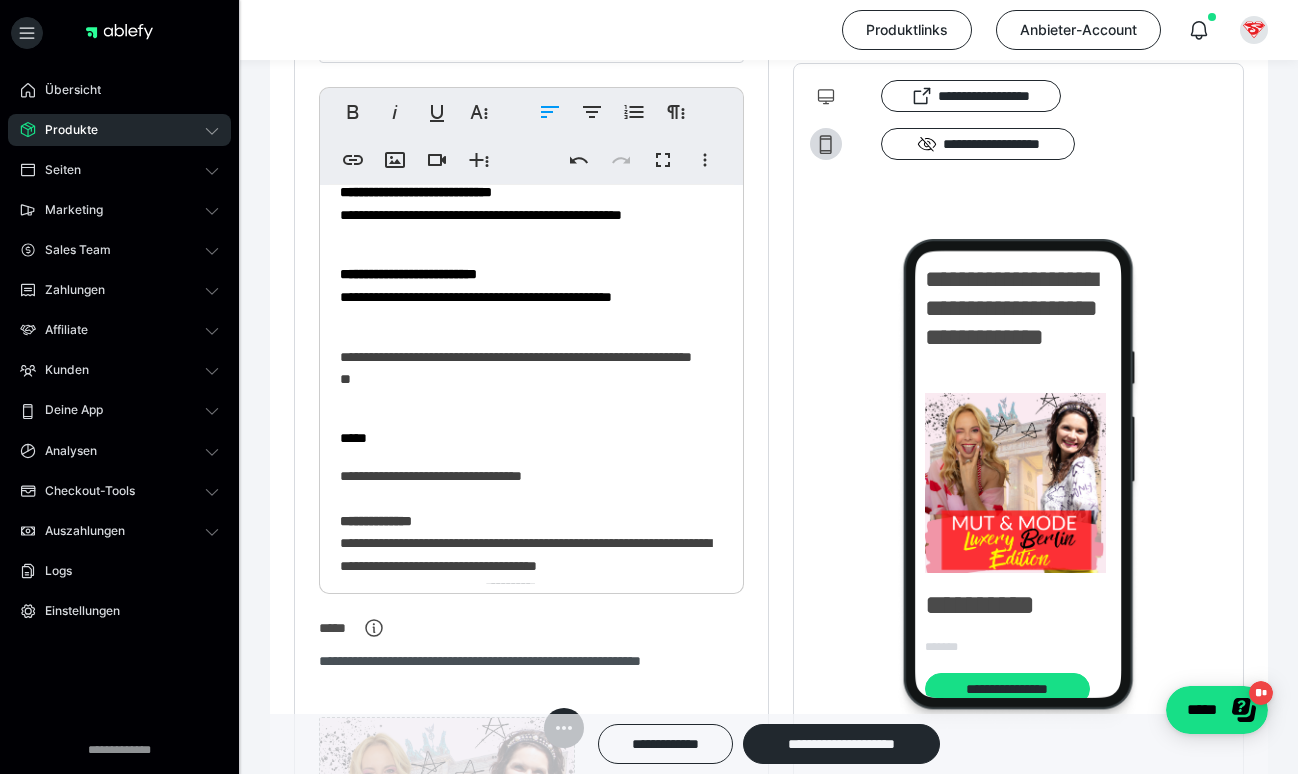 click on "*****" at bounding box center [531, 438] 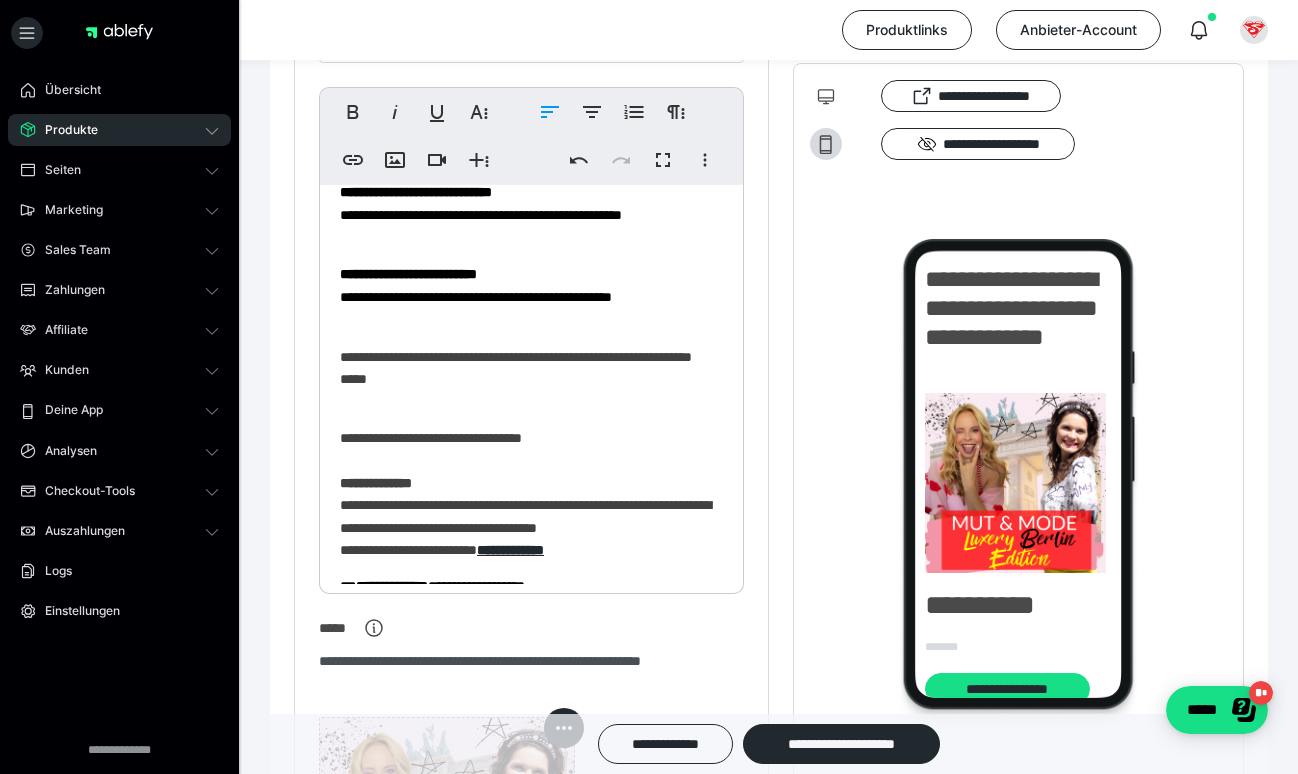 click on "**********" at bounding box center [531, -582] 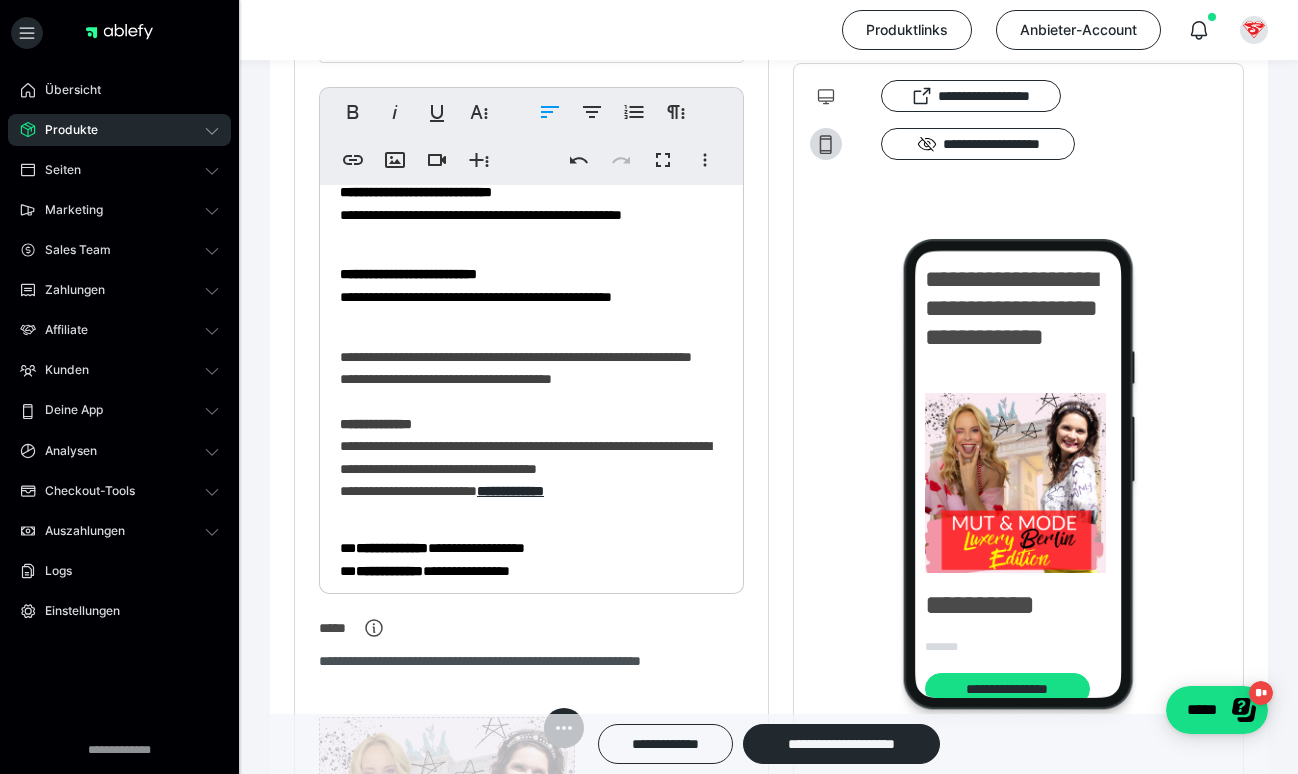 click on "**********" at bounding box center [531, -601] 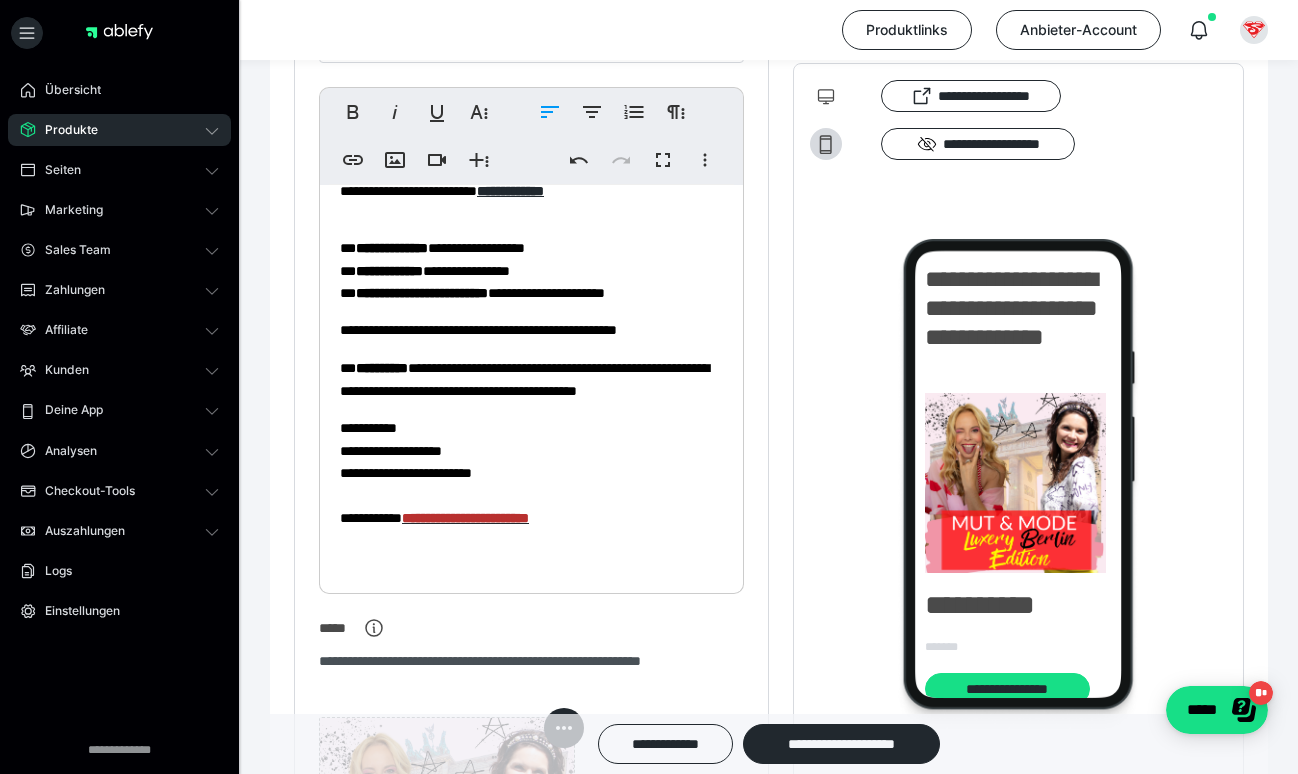 scroll, scrollTop: 2570, scrollLeft: 0, axis: vertical 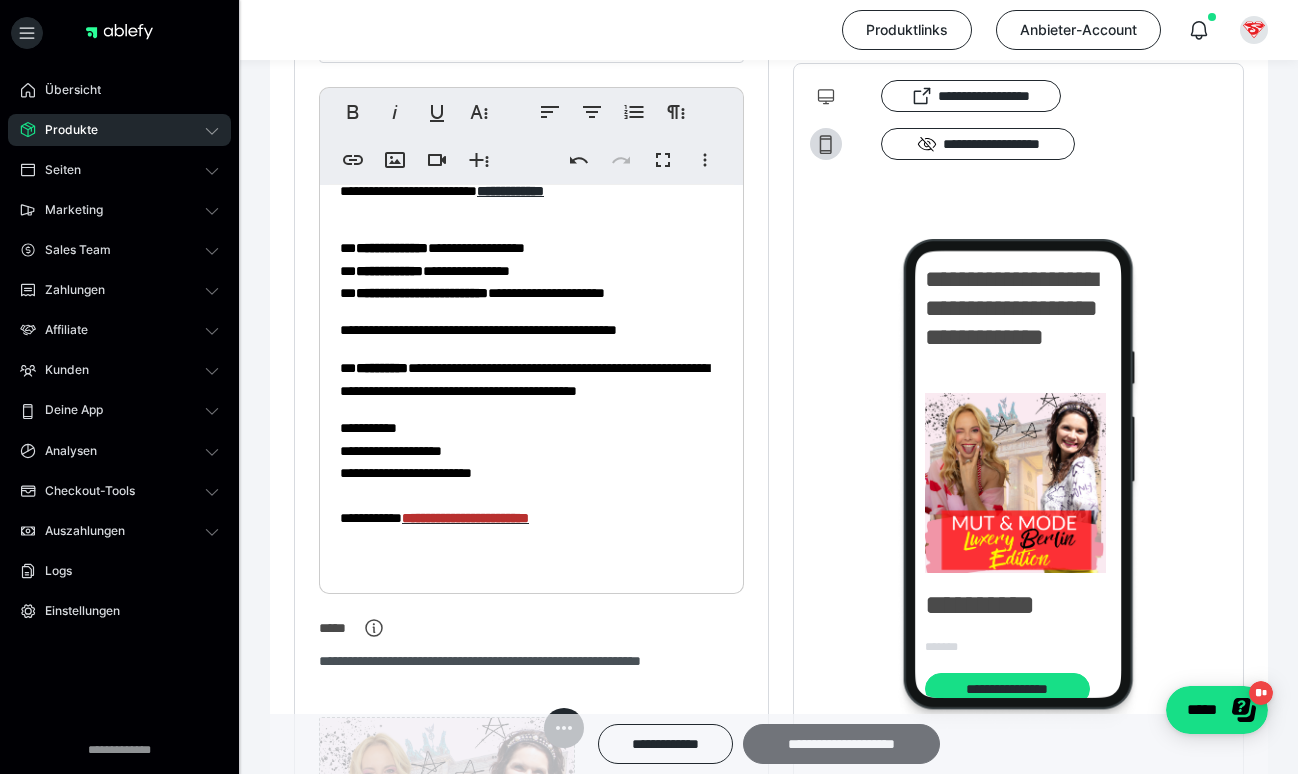 click on "**********" at bounding box center (841, 744) 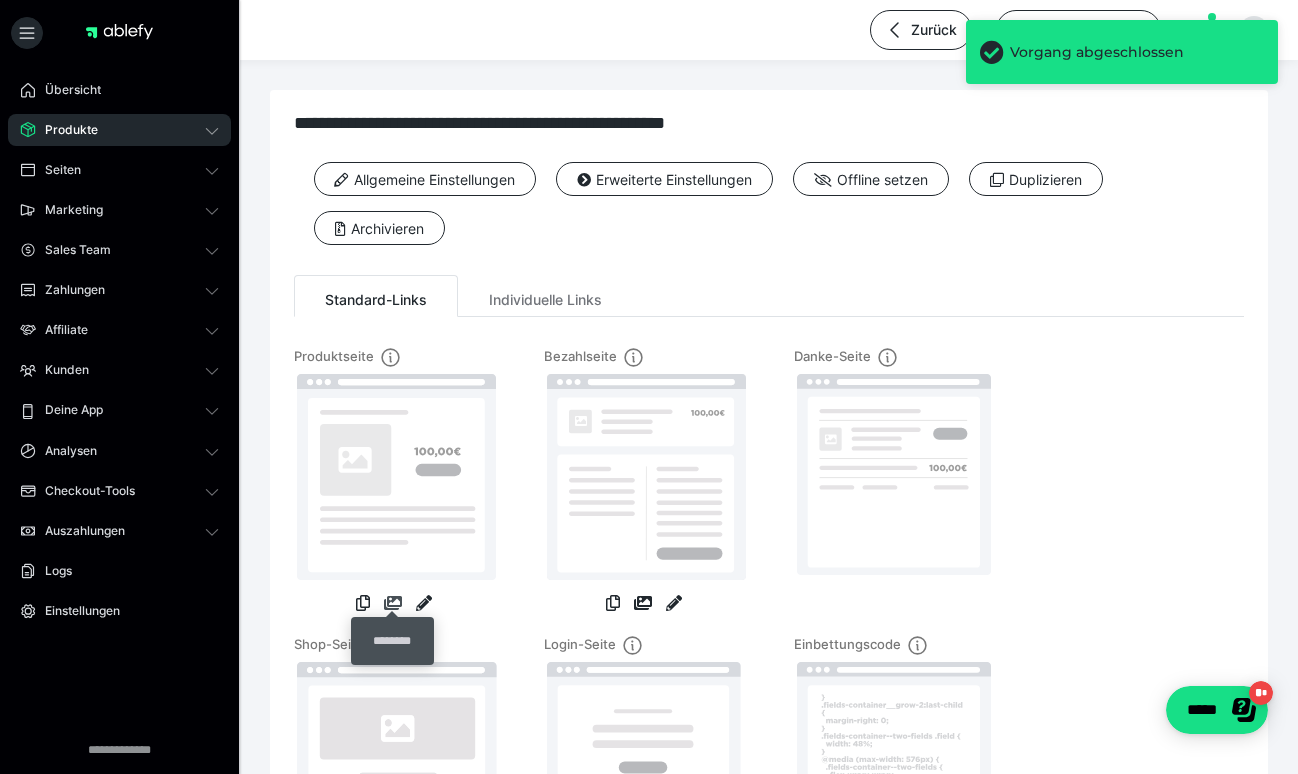 click at bounding box center (393, 603) 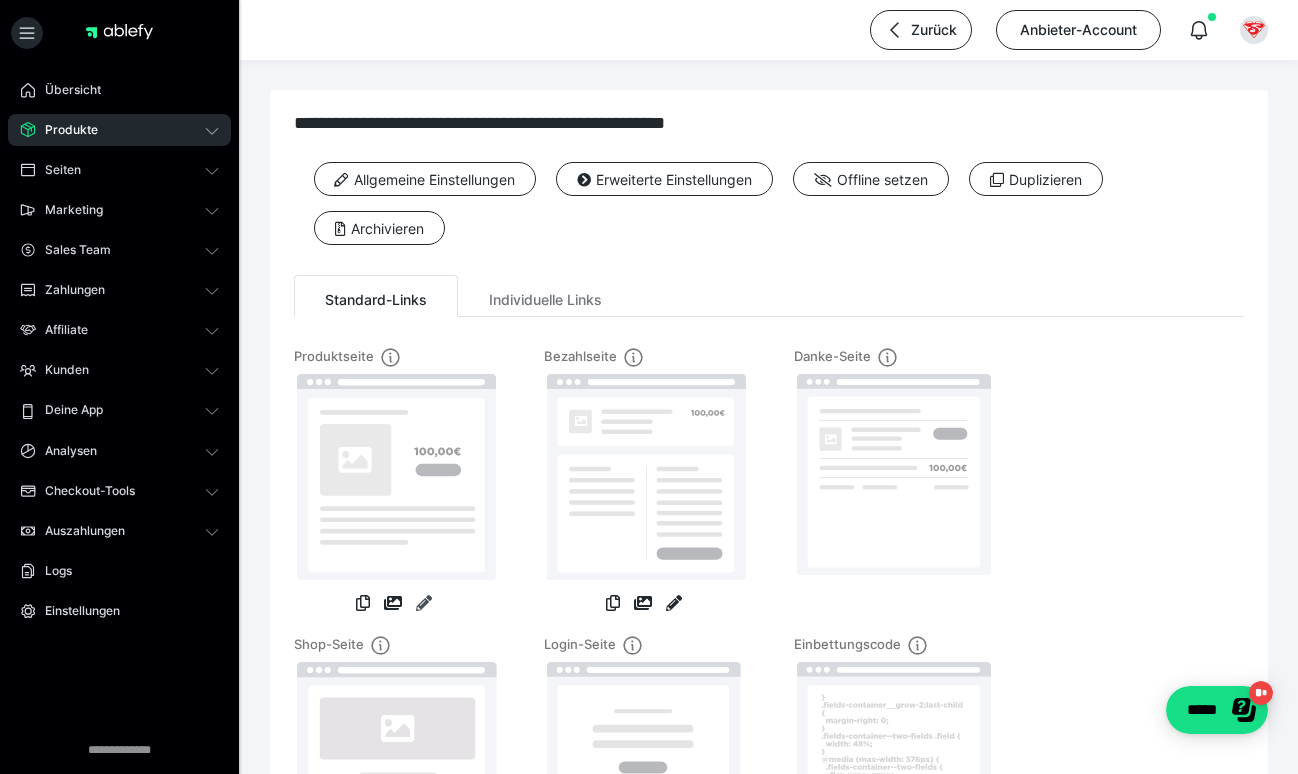 click at bounding box center [424, 603] 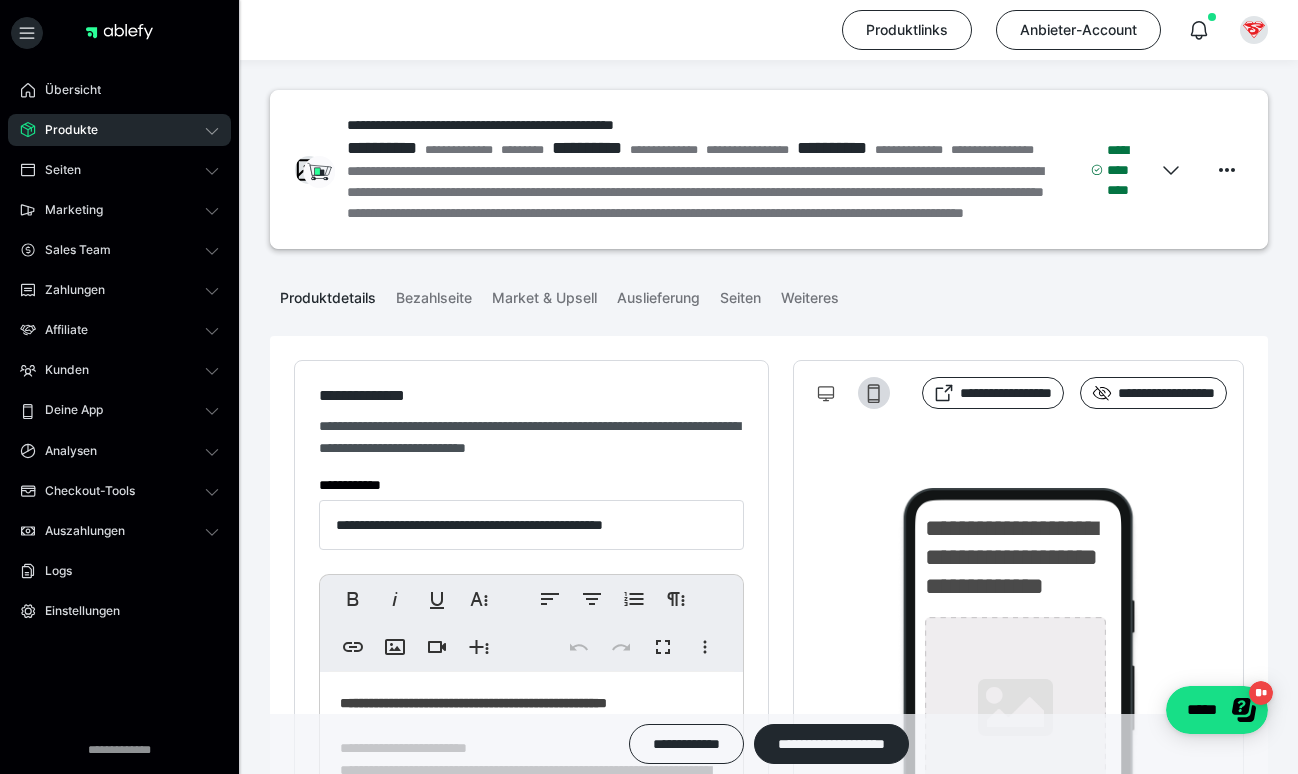 type on "**********" 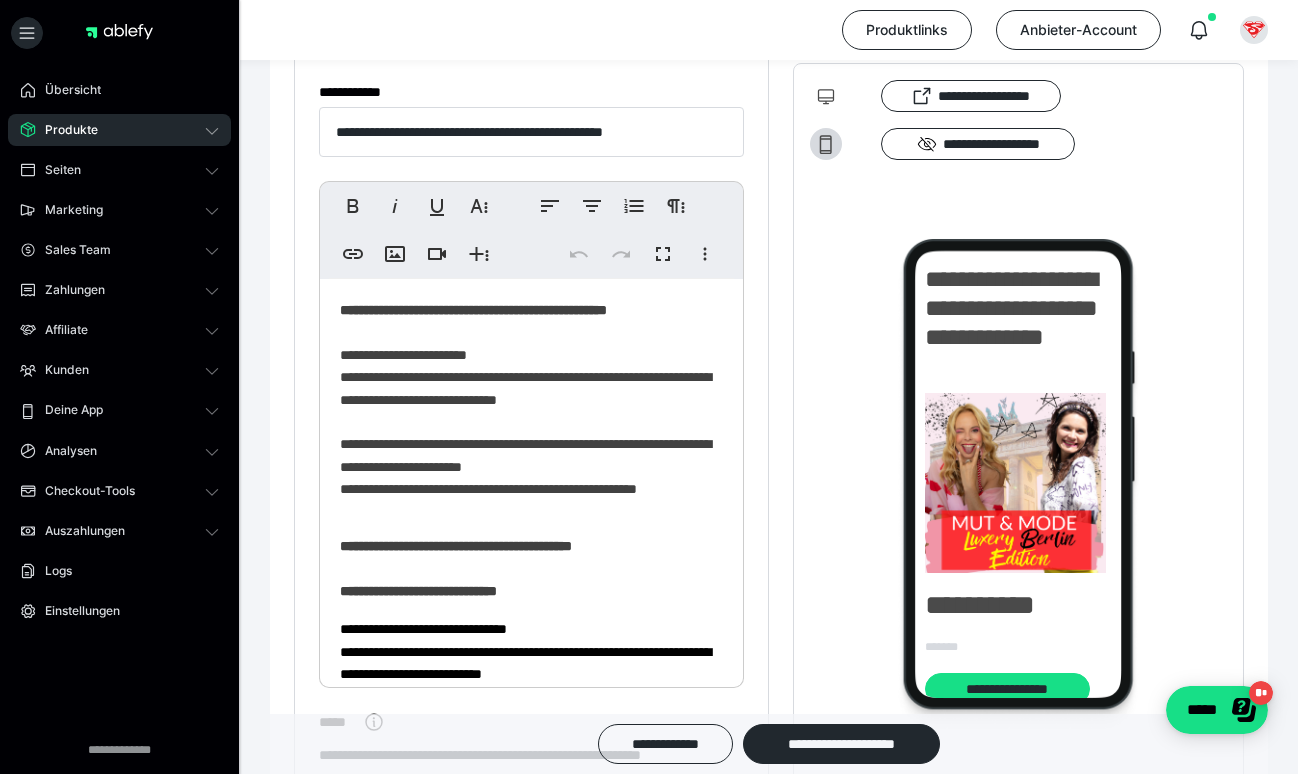 scroll, scrollTop: 504, scrollLeft: 0, axis: vertical 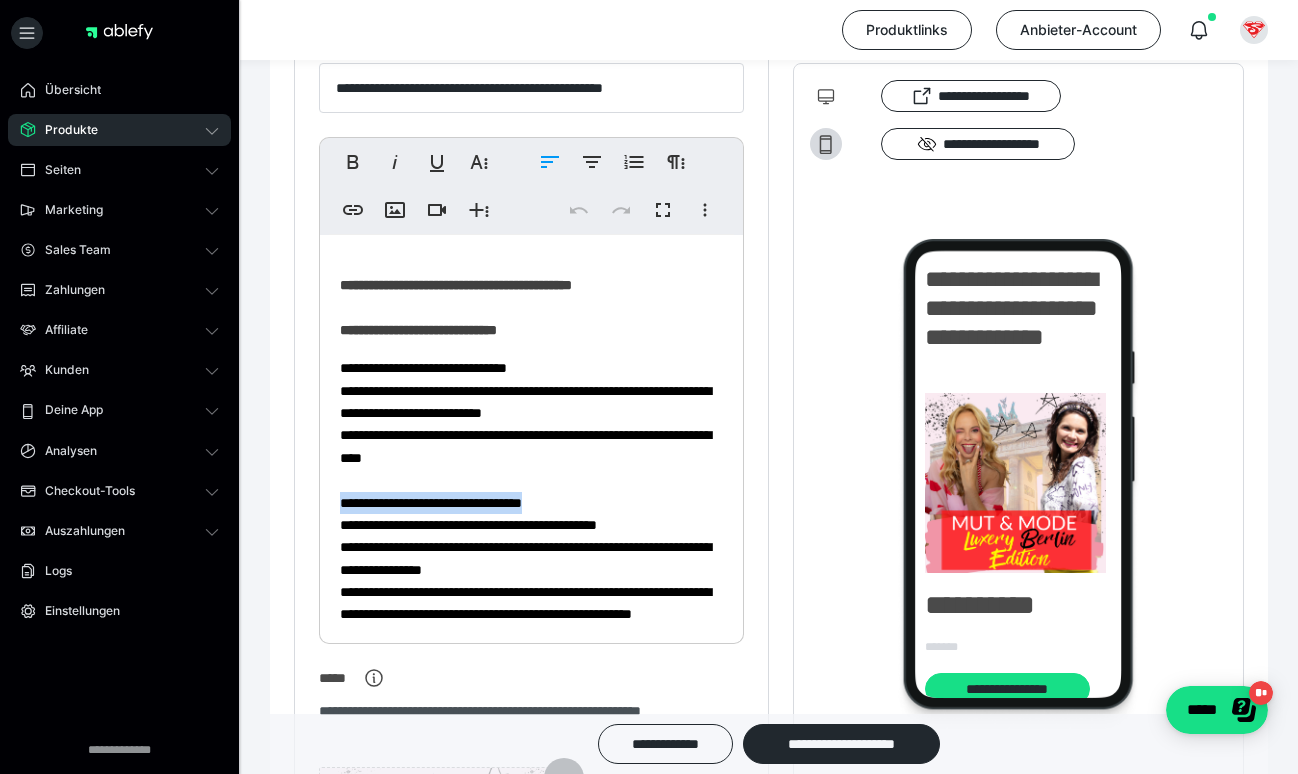 drag, startPoint x: 584, startPoint y: 489, endPoint x: 338, endPoint y: 488, distance: 246.00203 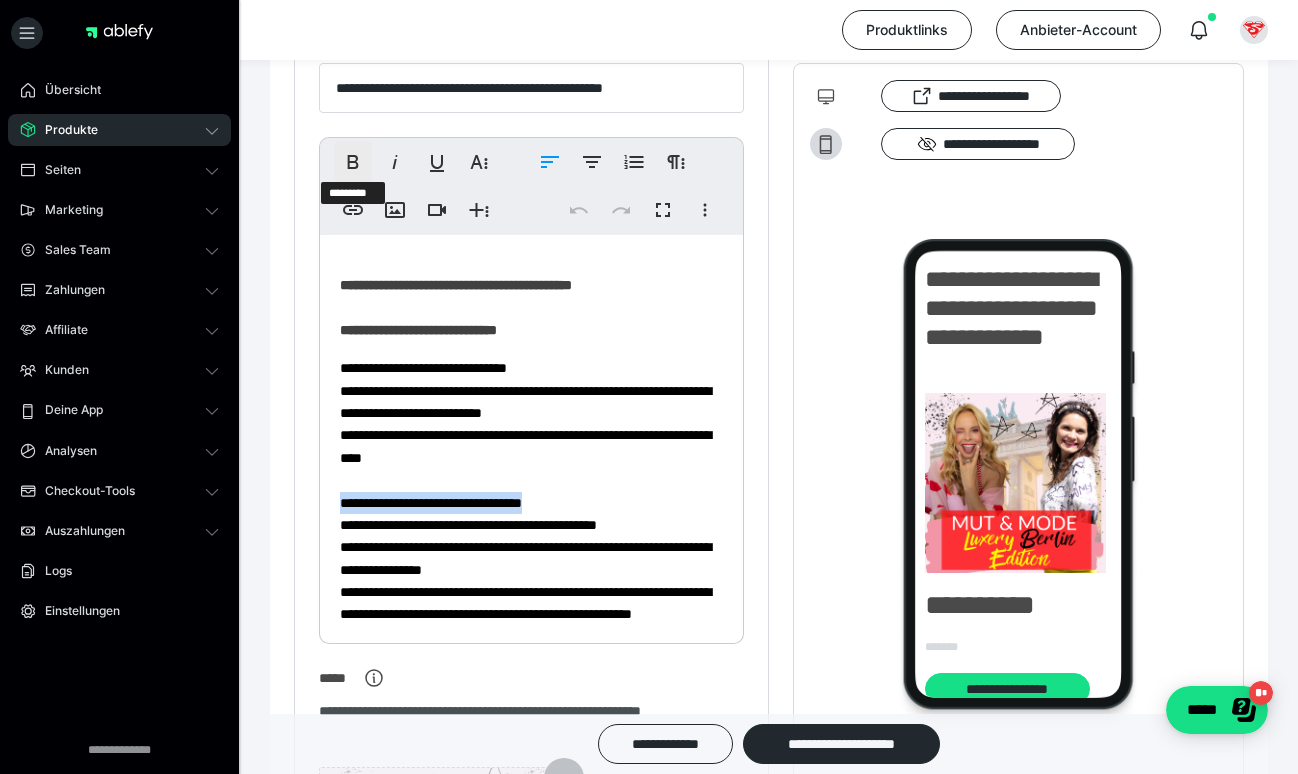click 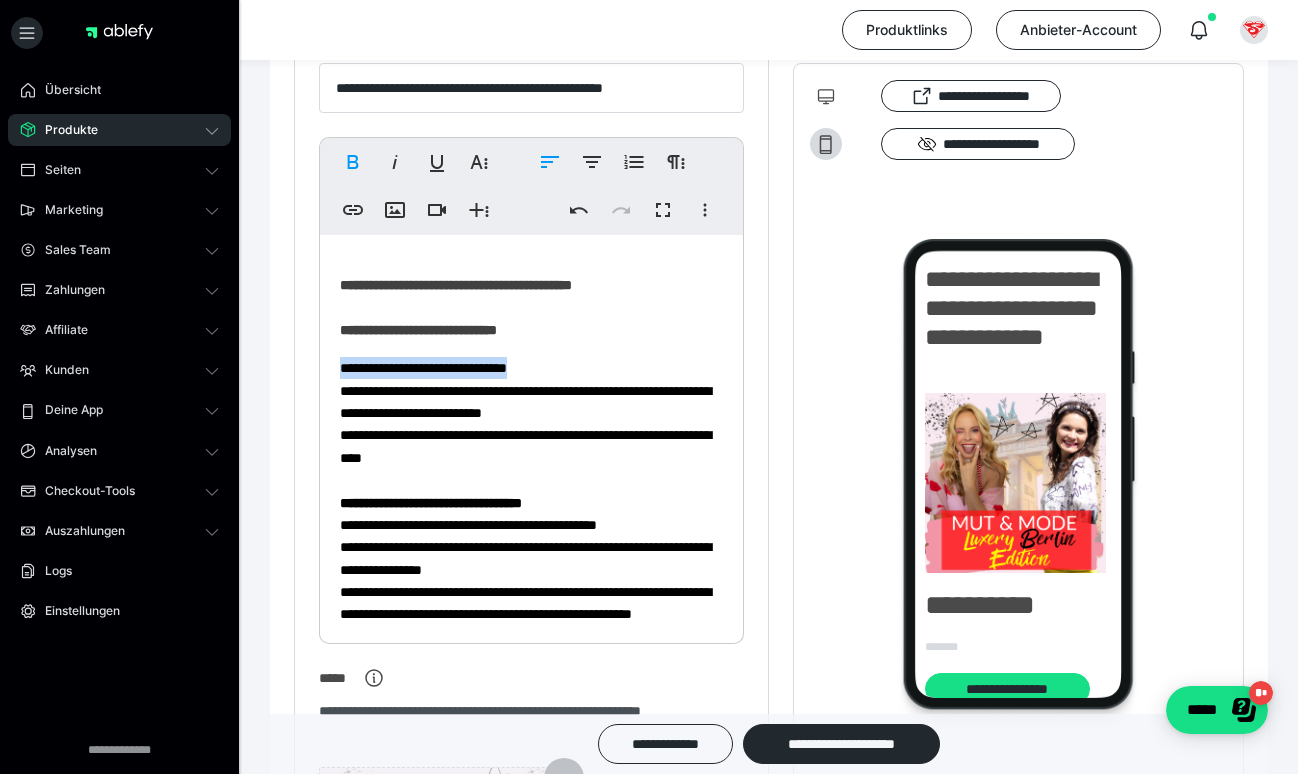 drag, startPoint x: 585, startPoint y: 363, endPoint x: 302, endPoint y: 367, distance: 283.02826 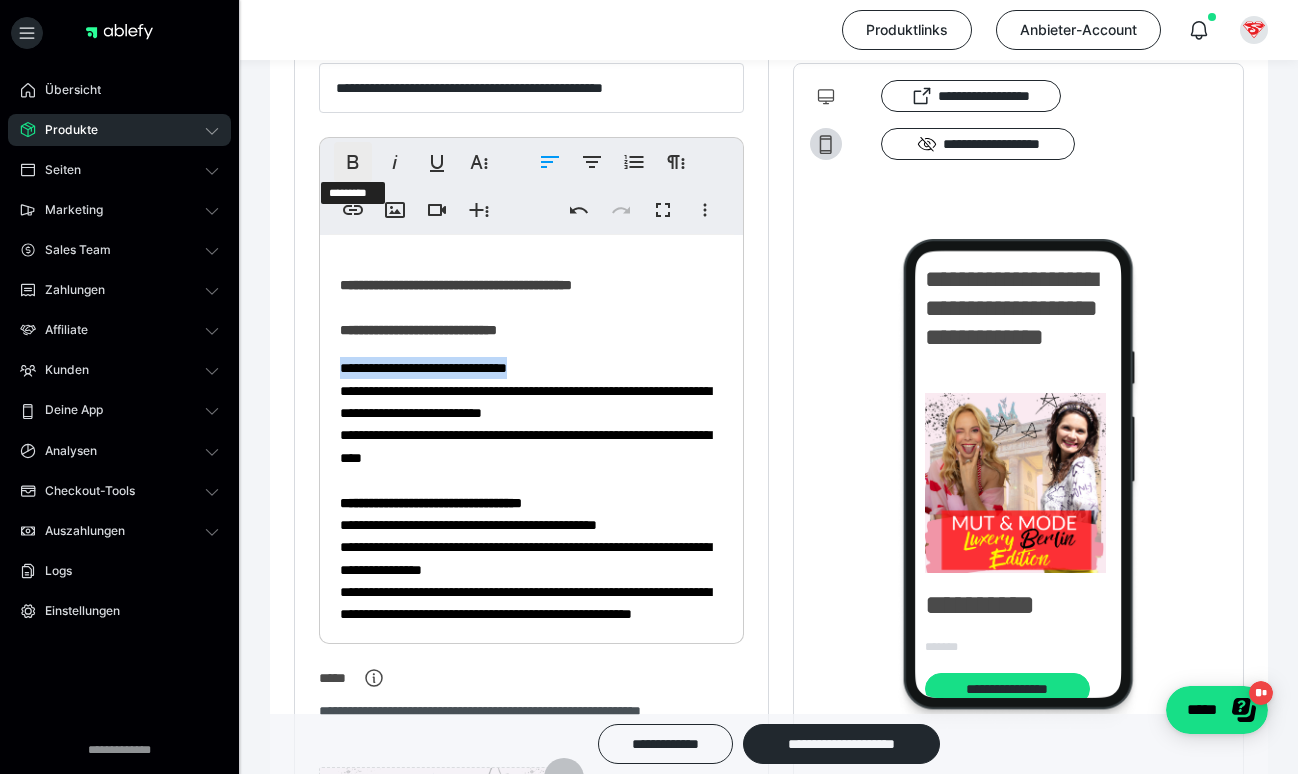 click 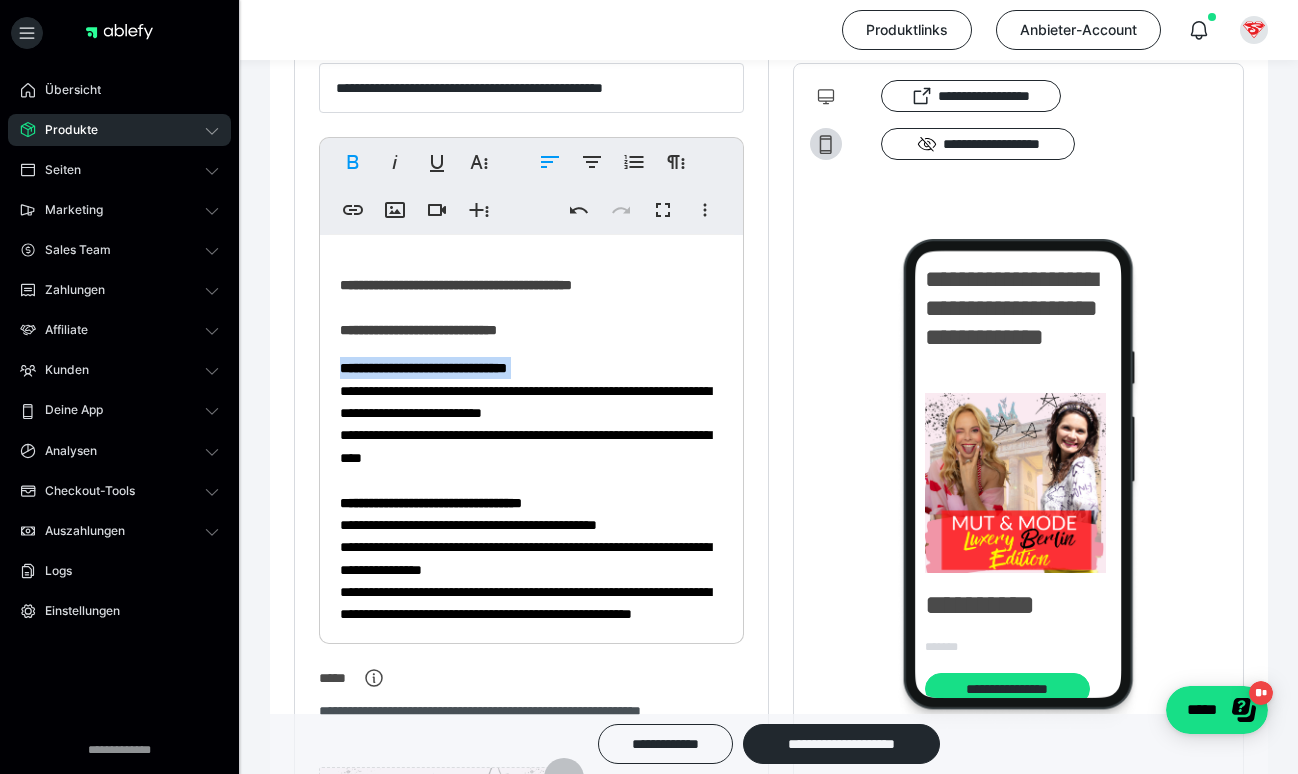 click on "**********" at bounding box center [531, 511] 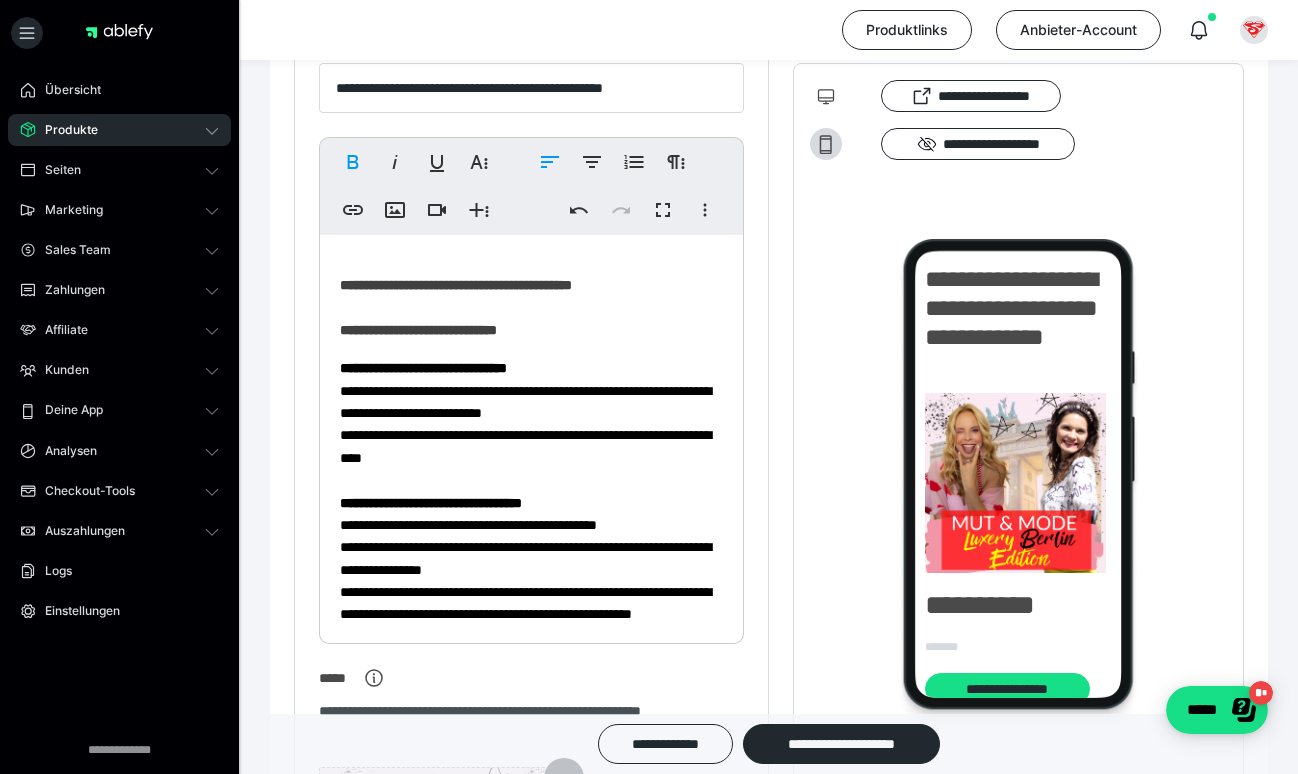 type 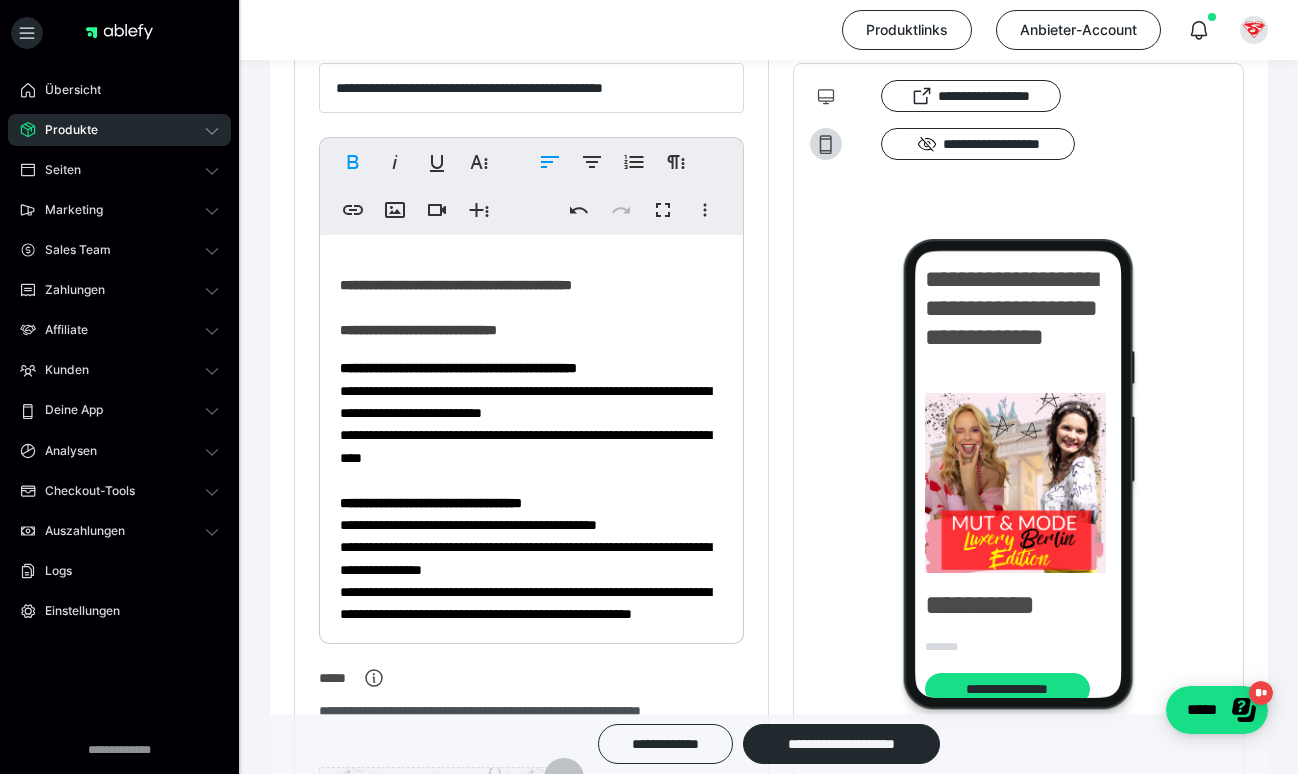 click on "**********" at bounding box center [531, 511] 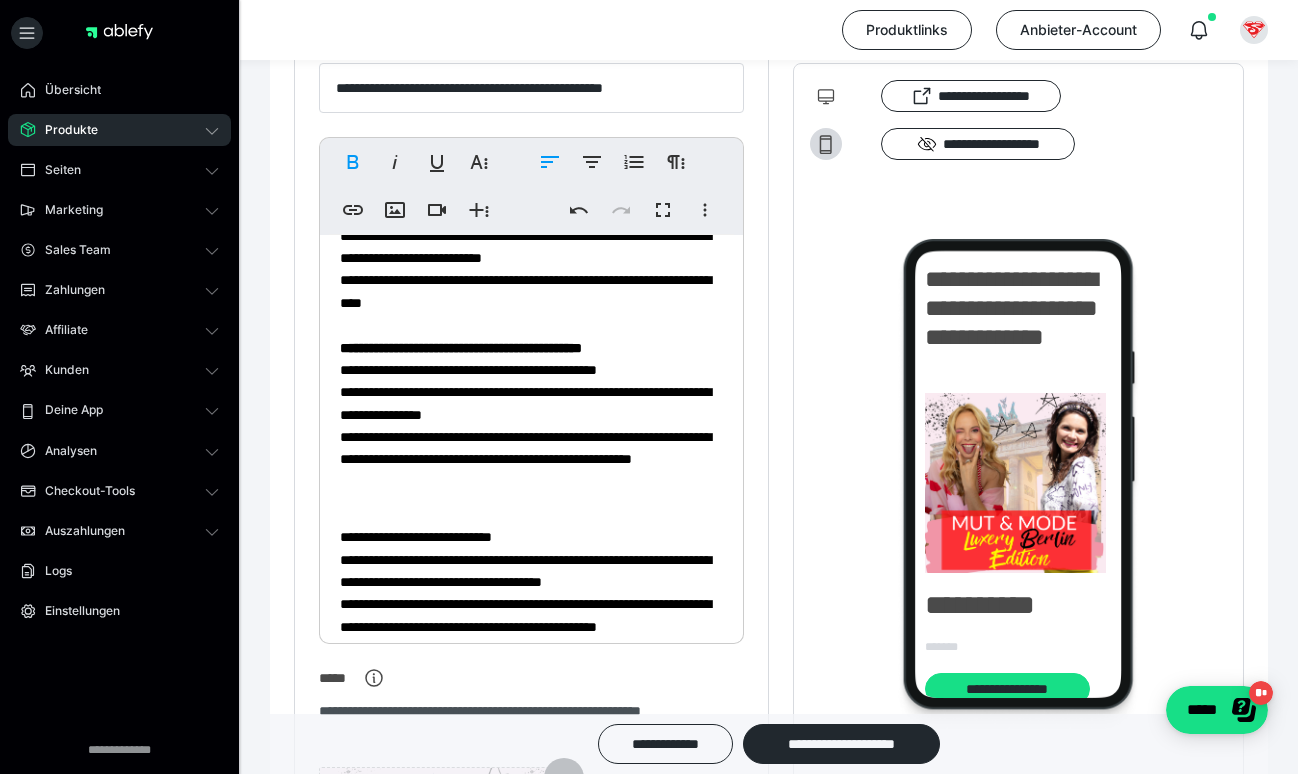 scroll, scrollTop: 373, scrollLeft: 0, axis: vertical 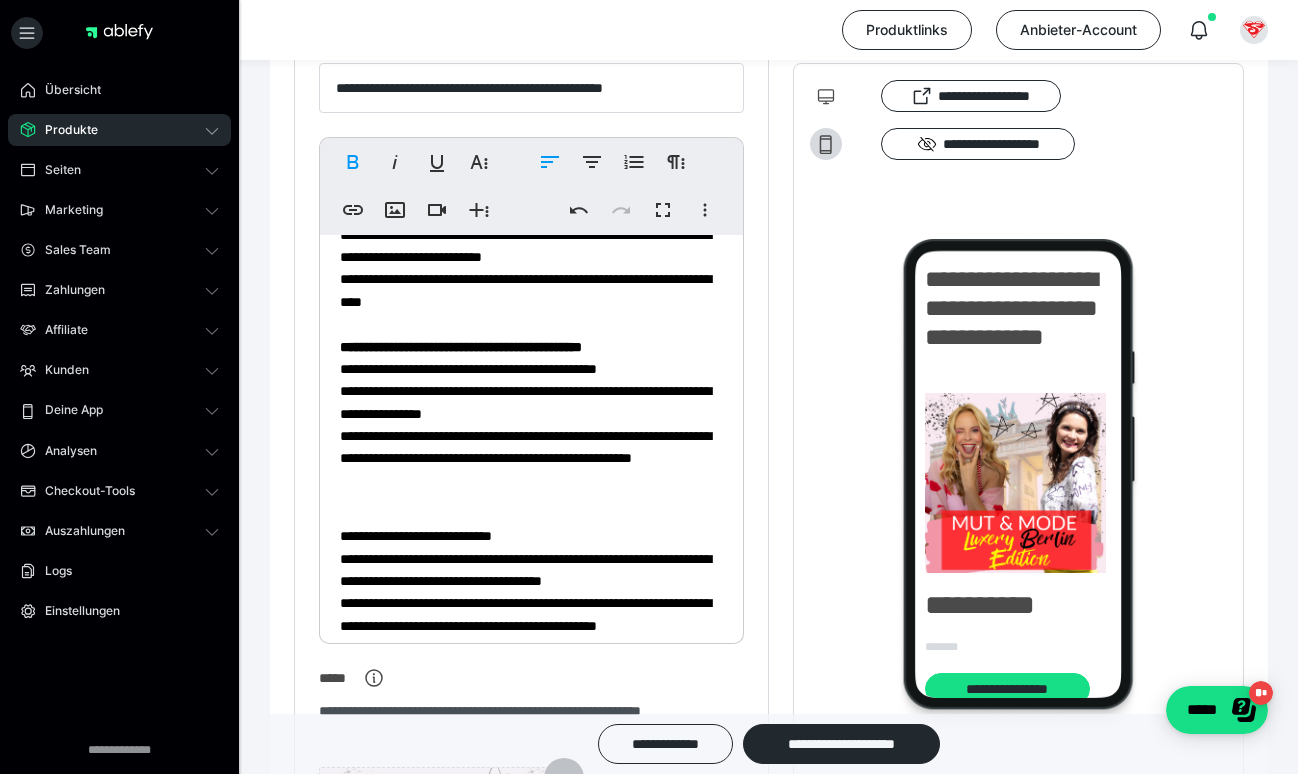 click on "**********" at bounding box center (531, 701) 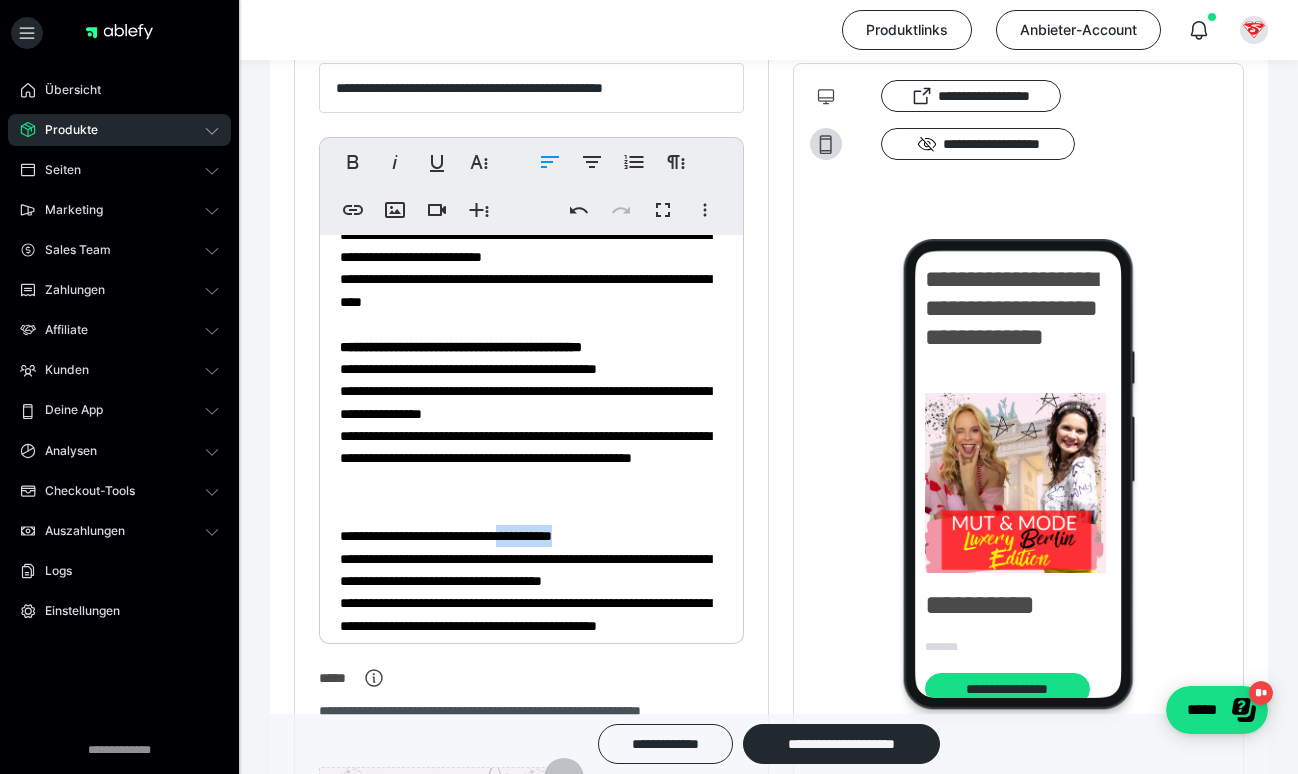 drag, startPoint x: 612, startPoint y: 531, endPoint x: 545, endPoint y: 536, distance: 67.18631 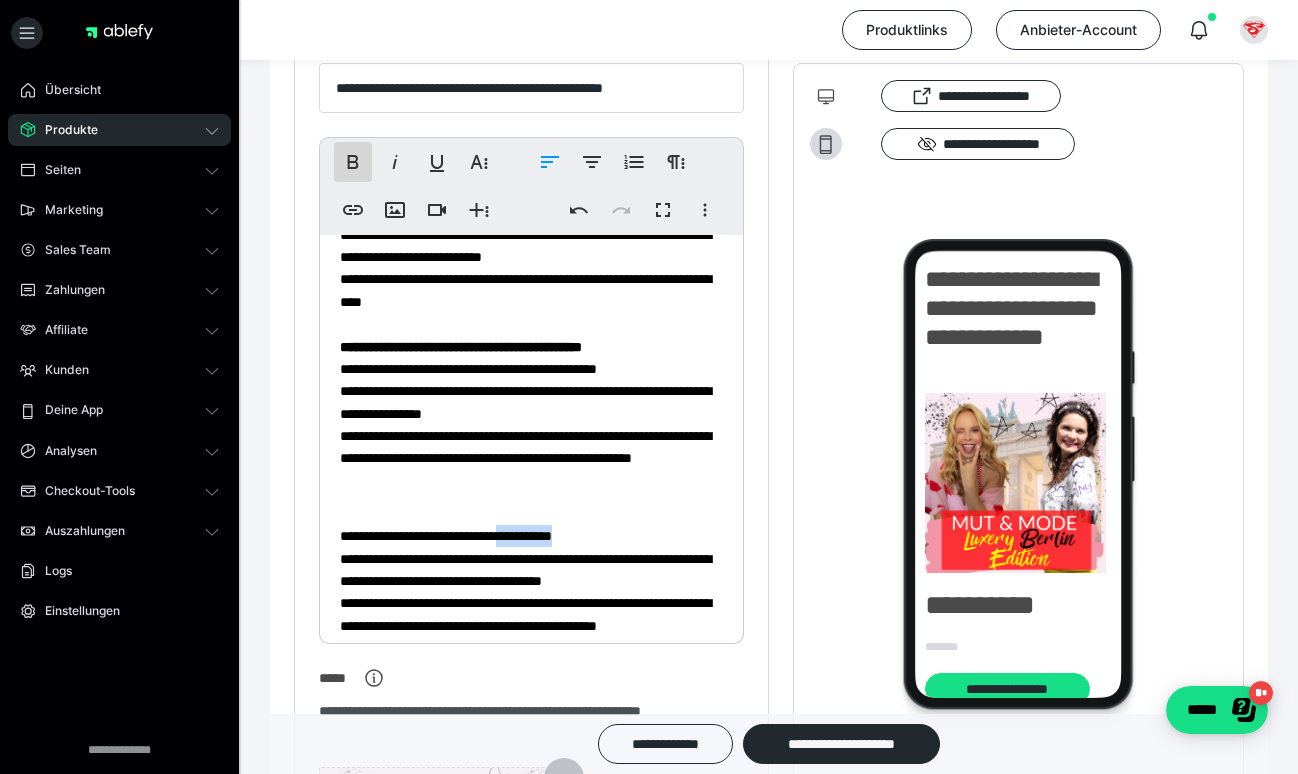 click 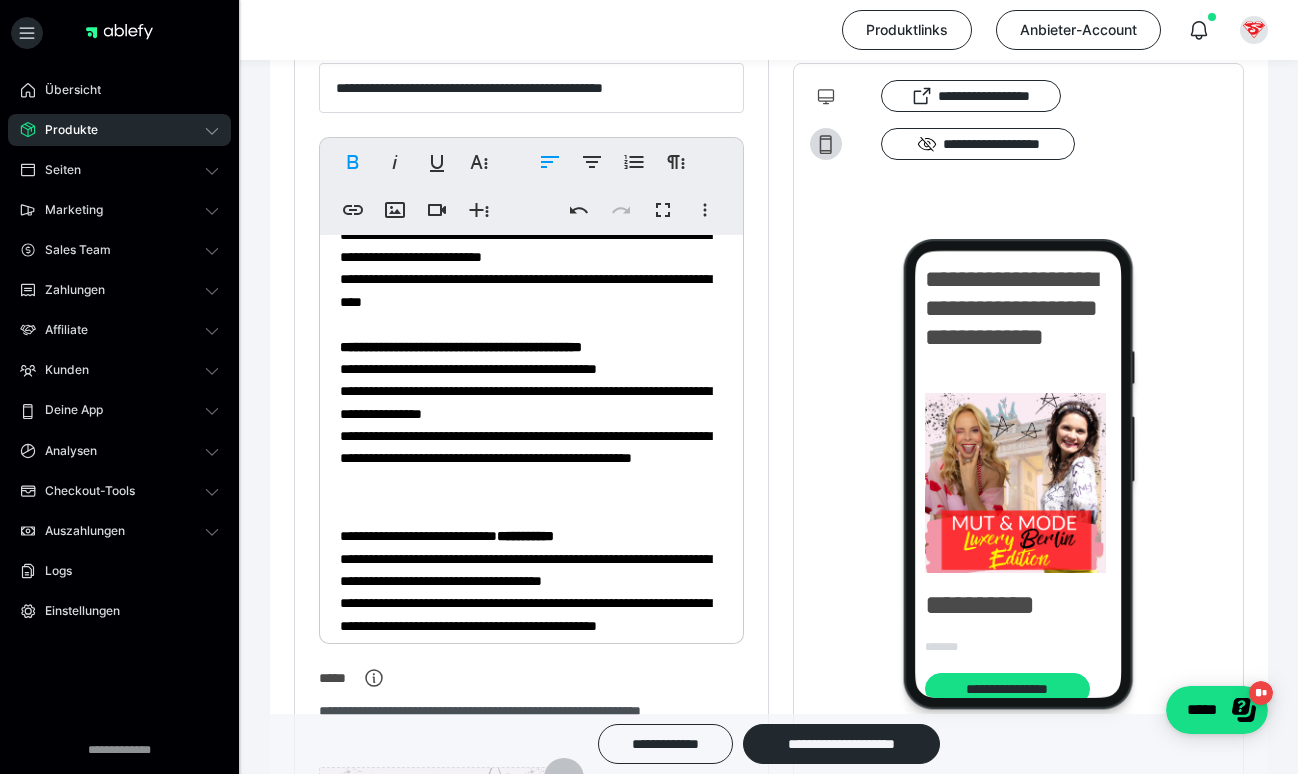 click on "**********" at bounding box center [531, 355] 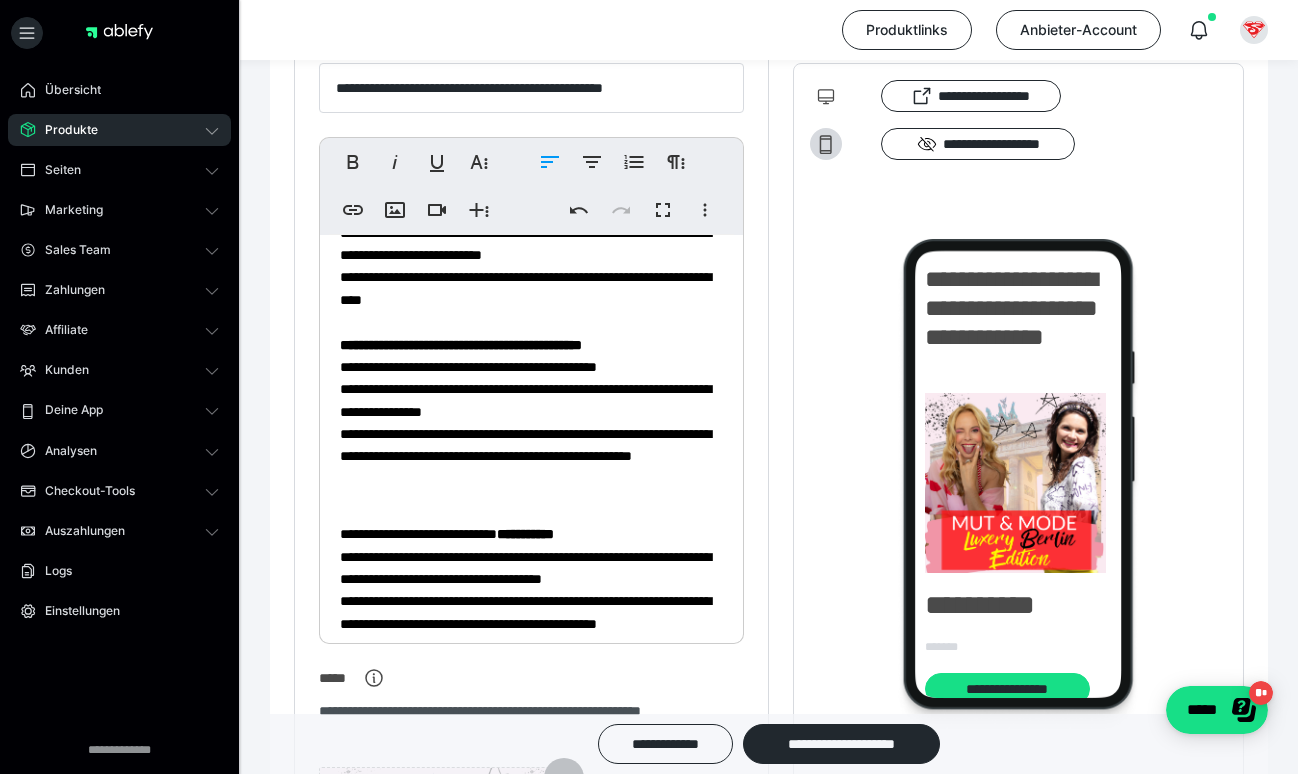 scroll, scrollTop: 378, scrollLeft: 0, axis: vertical 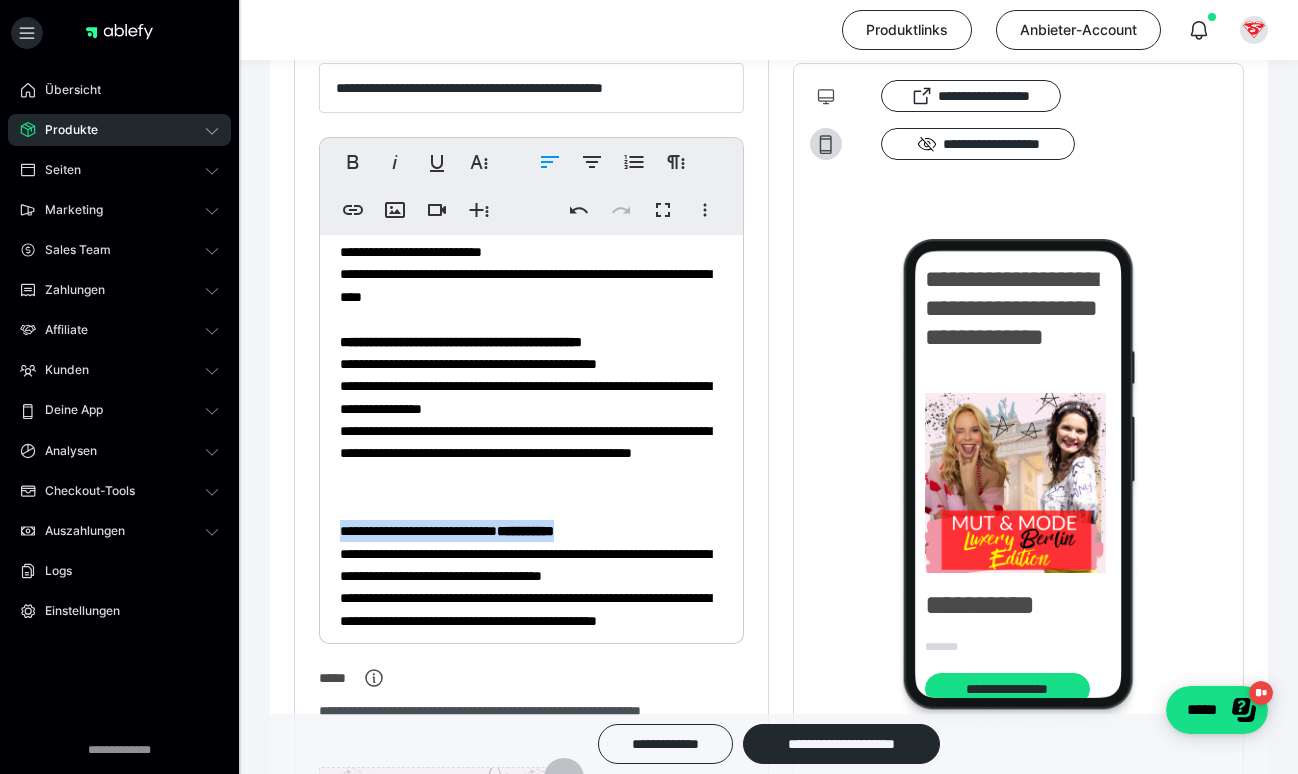 drag, startPoint x: 652, startPoint y: 525, endPoint x: 294, endPoint y: 525, distance: 358 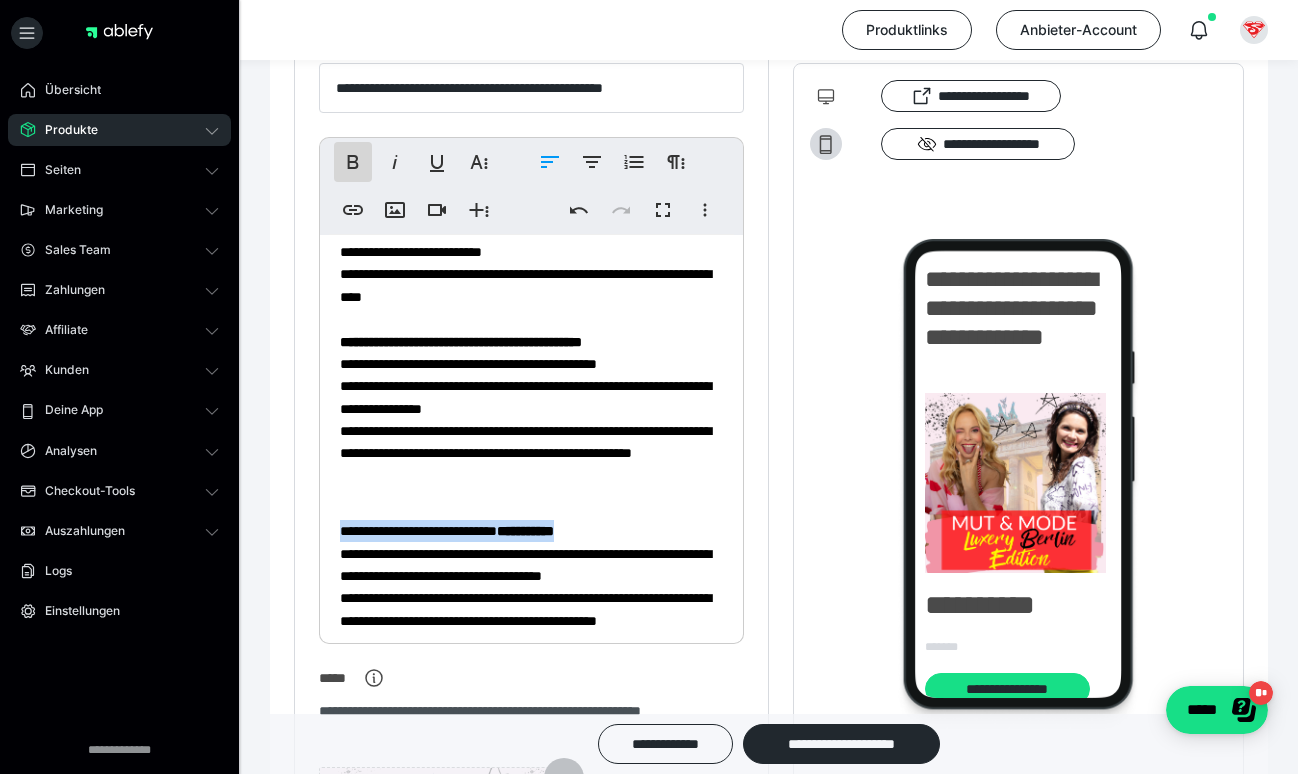 click 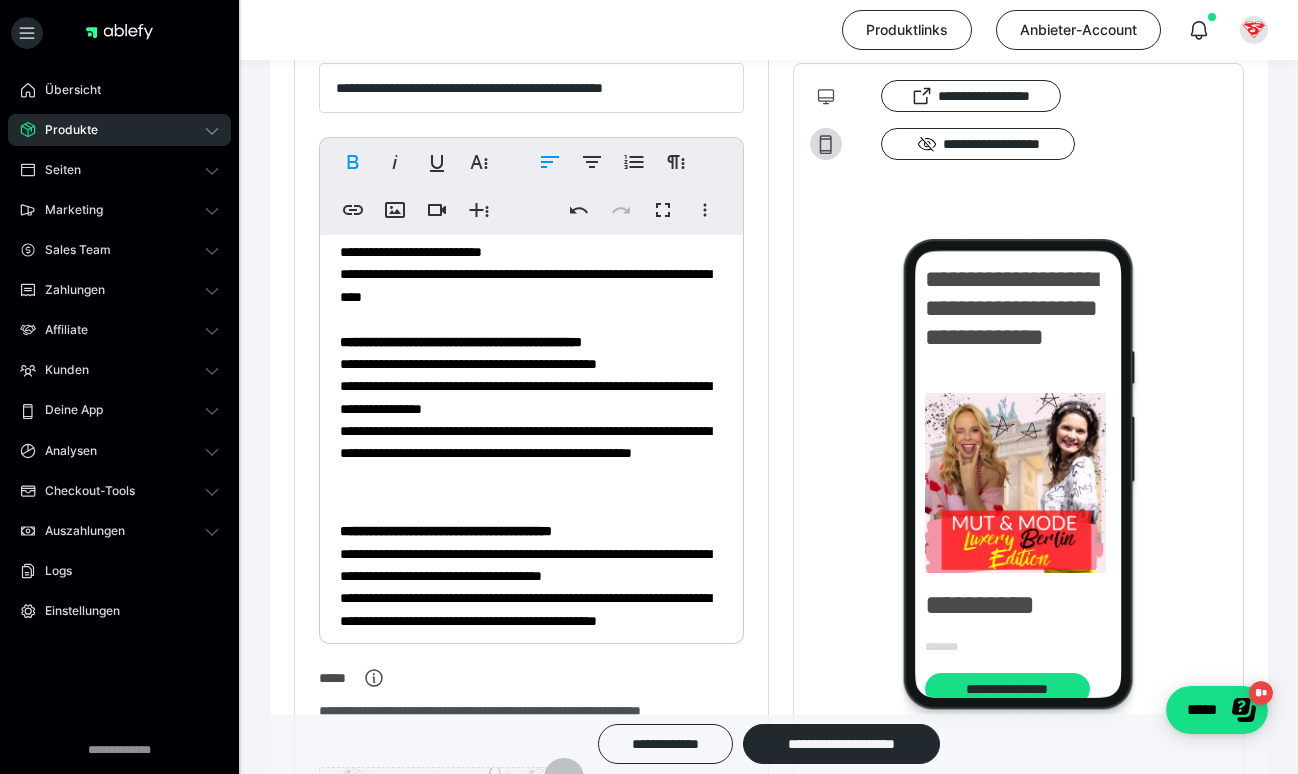 click on "**********" at bounding box center (531, 350) 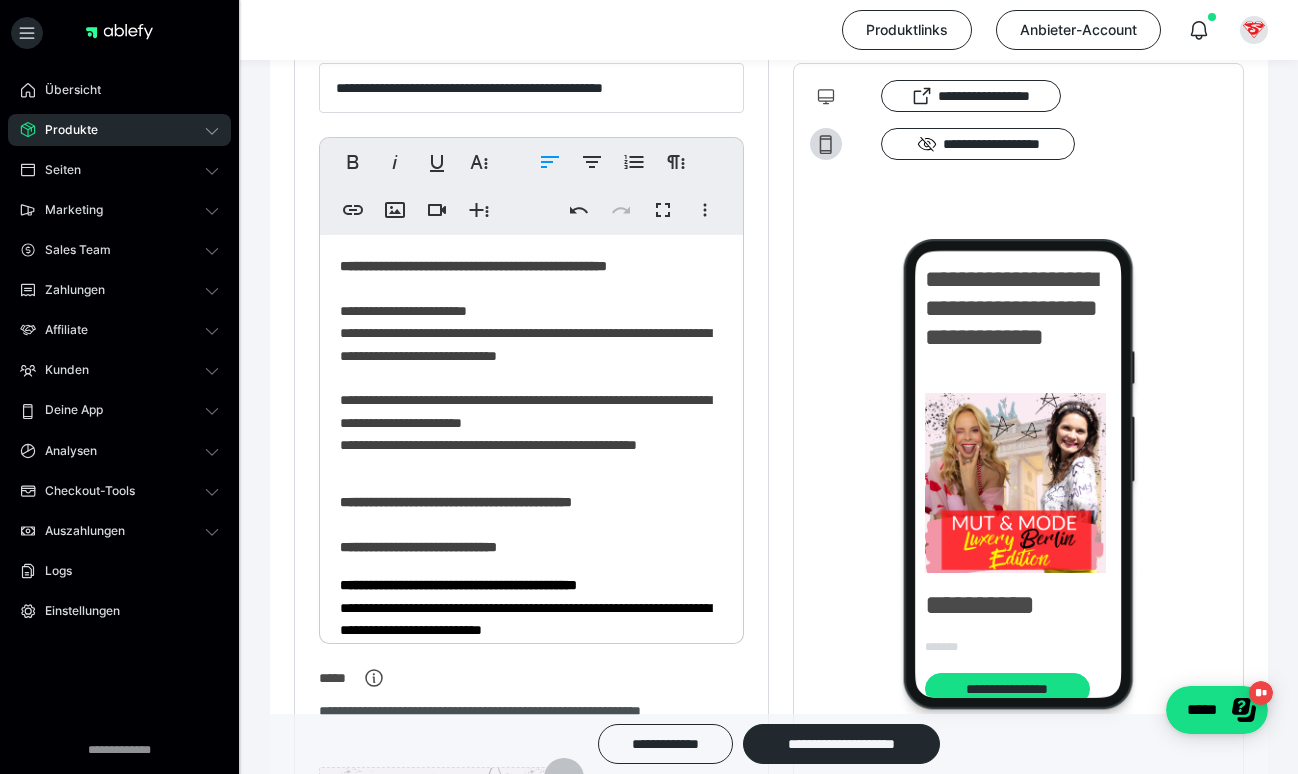 scroll, scrollTop: 0, scrollLeft: 0, axis: both 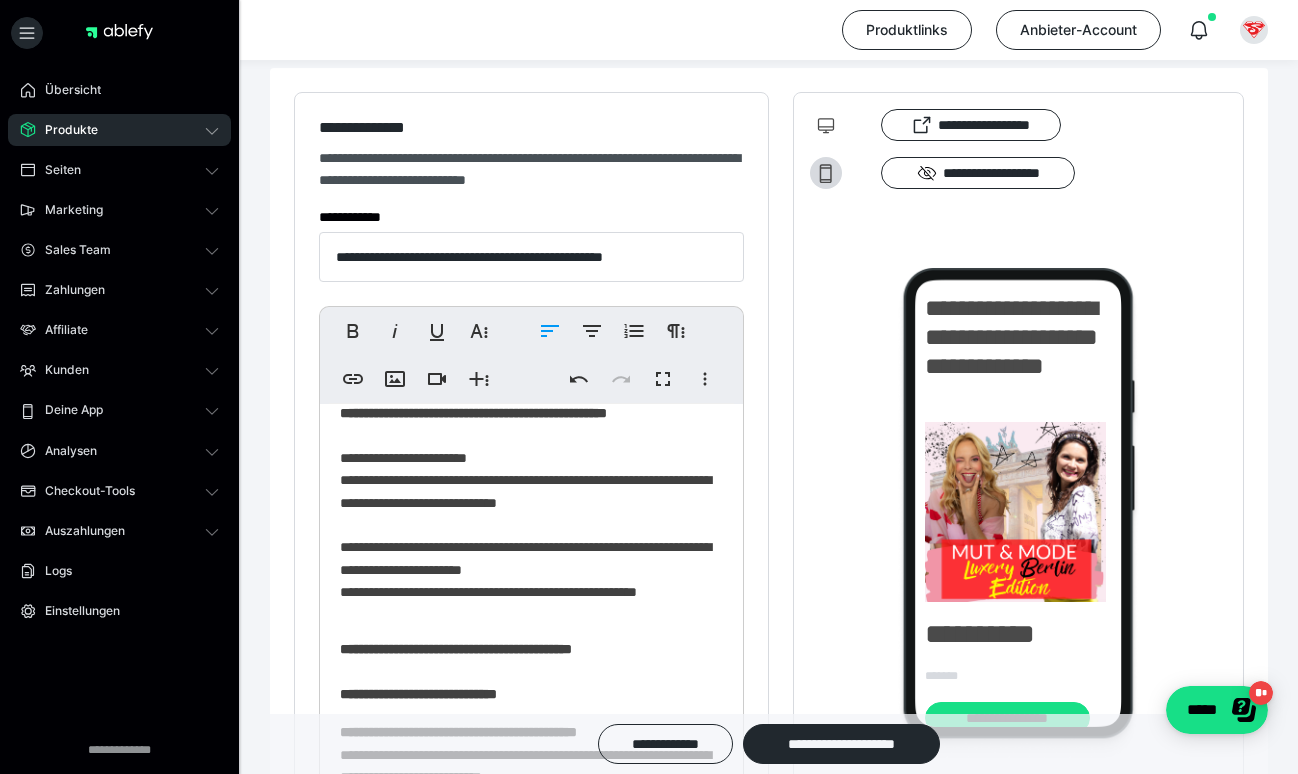 click on "**********" at bounding box center (531, 512) 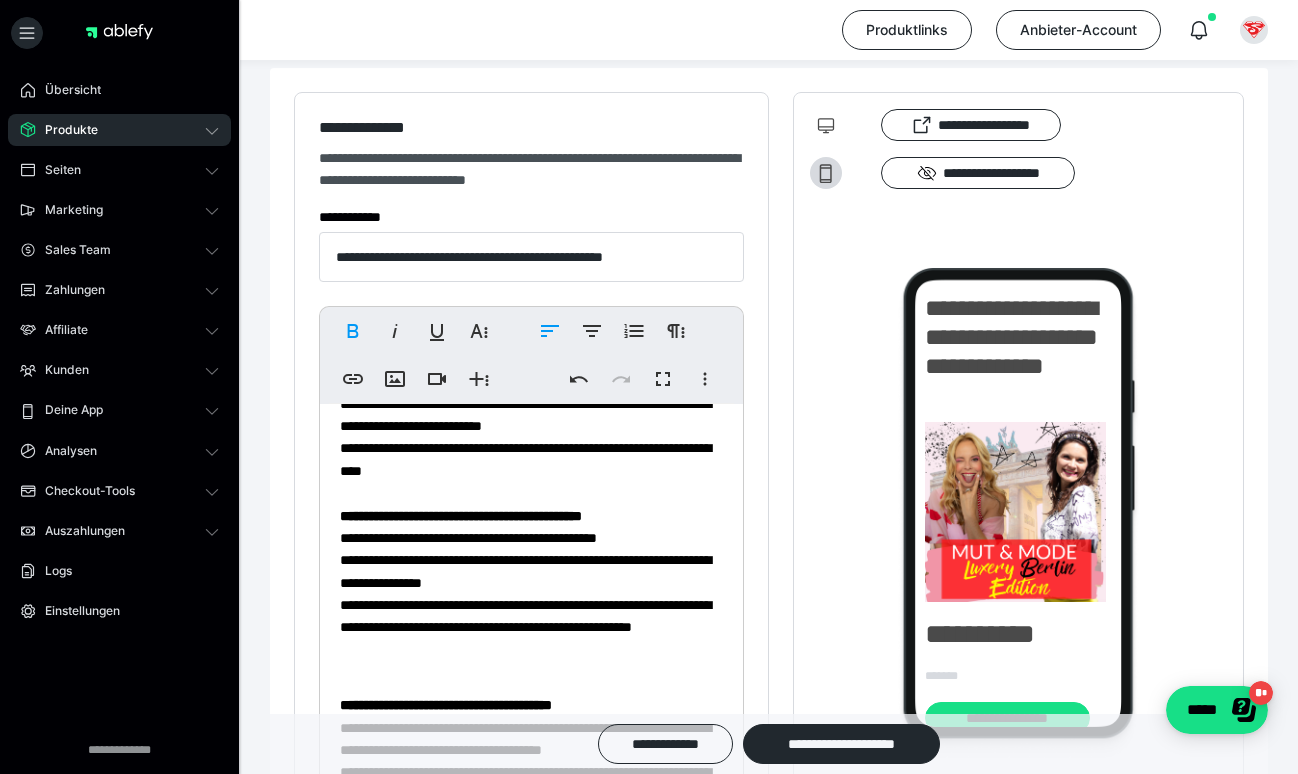 scroll, scrollTop: 375, scrollLeft: 0, axis: vertical 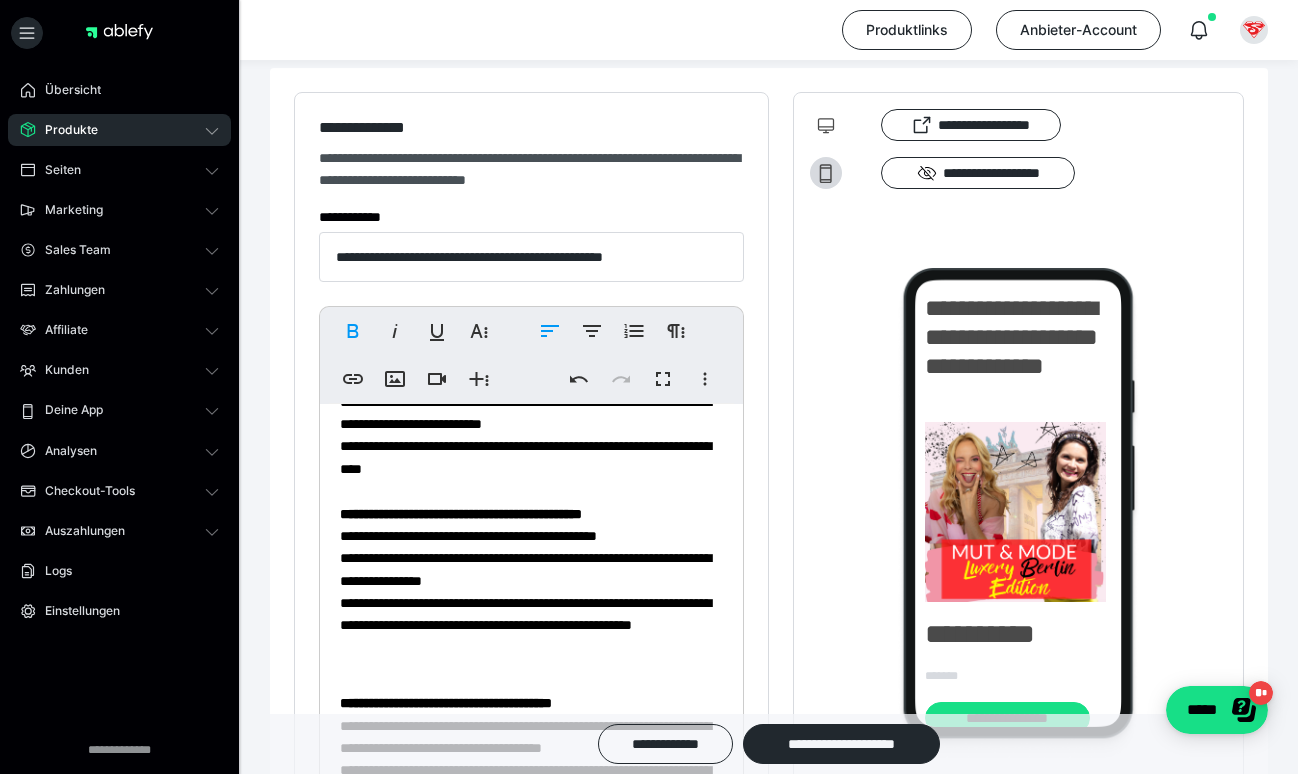 click on "**********" at bounding box center [461, 514] 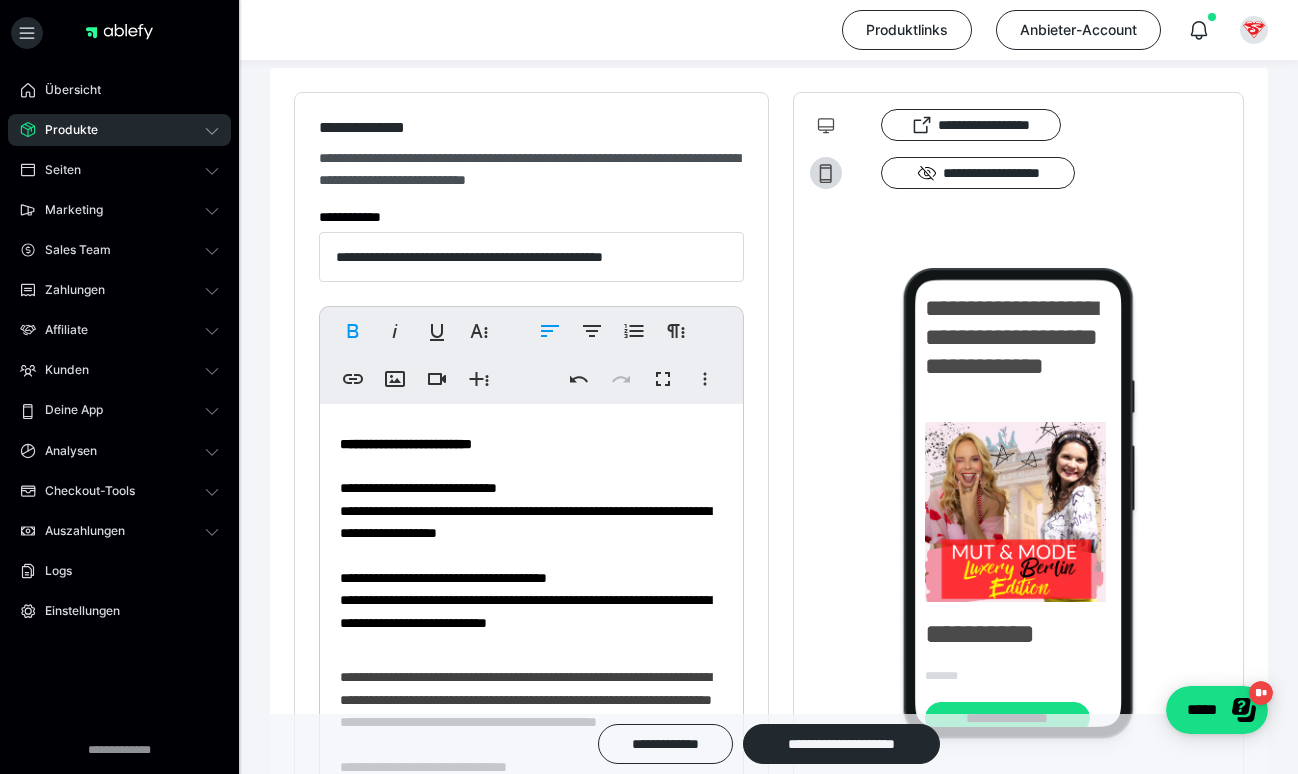 scroll, scrollTop: 805, scrollLeft: 0, axis: vertical 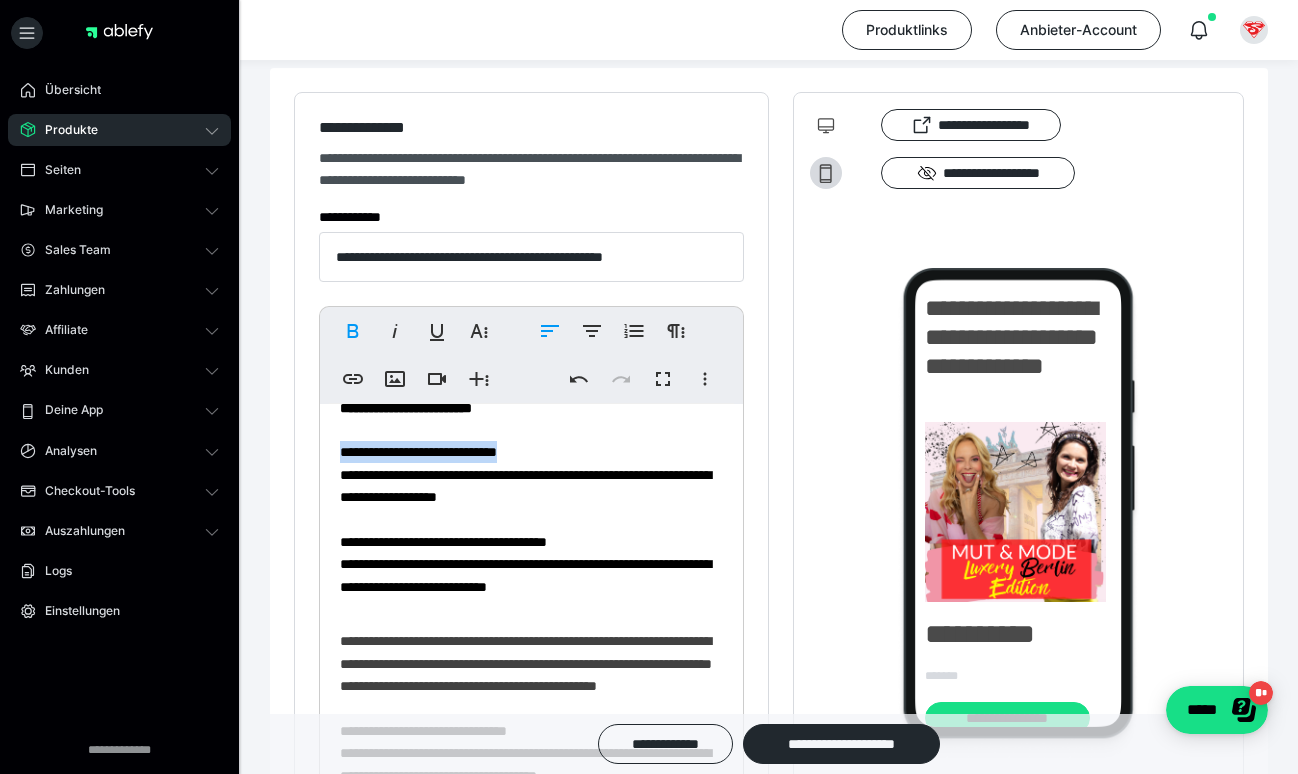 drag, startPoint x: 554, startPoint y: 465, endPoint x: 272, endPoint y: 465, distance: 282 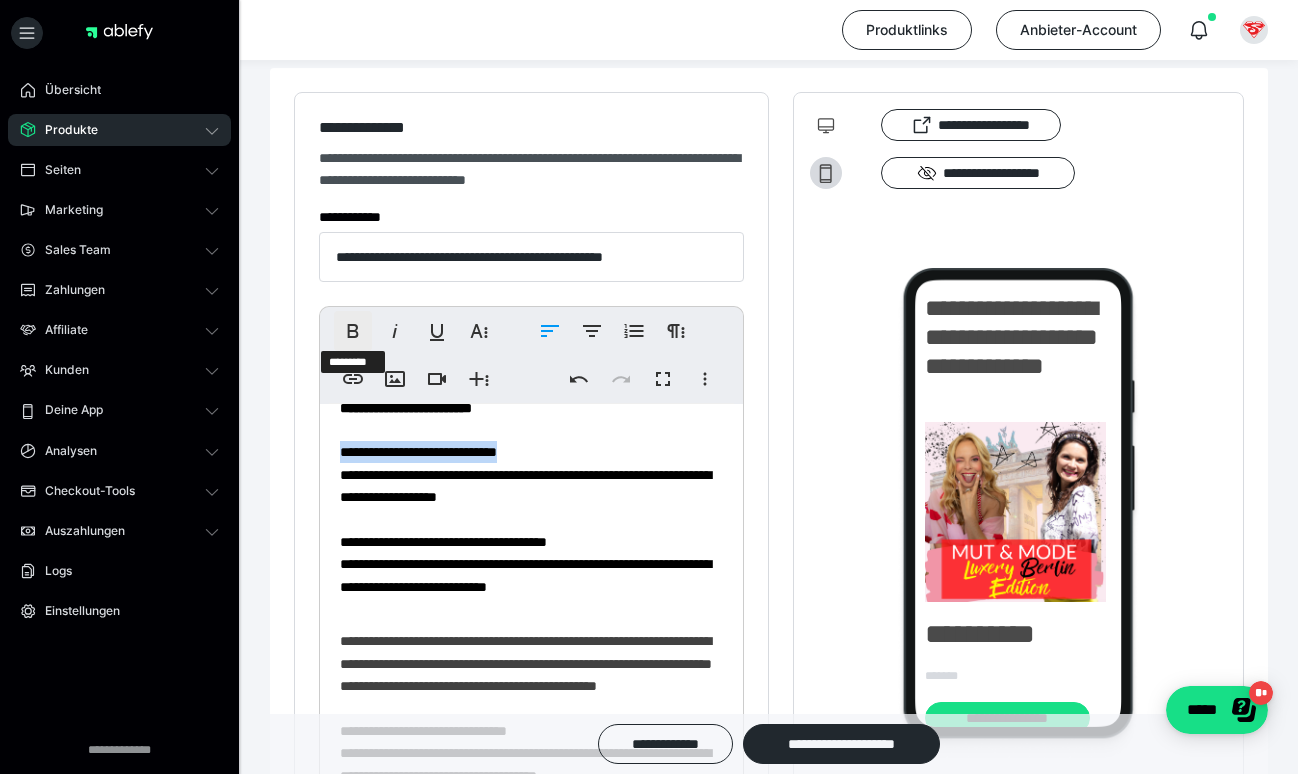 click 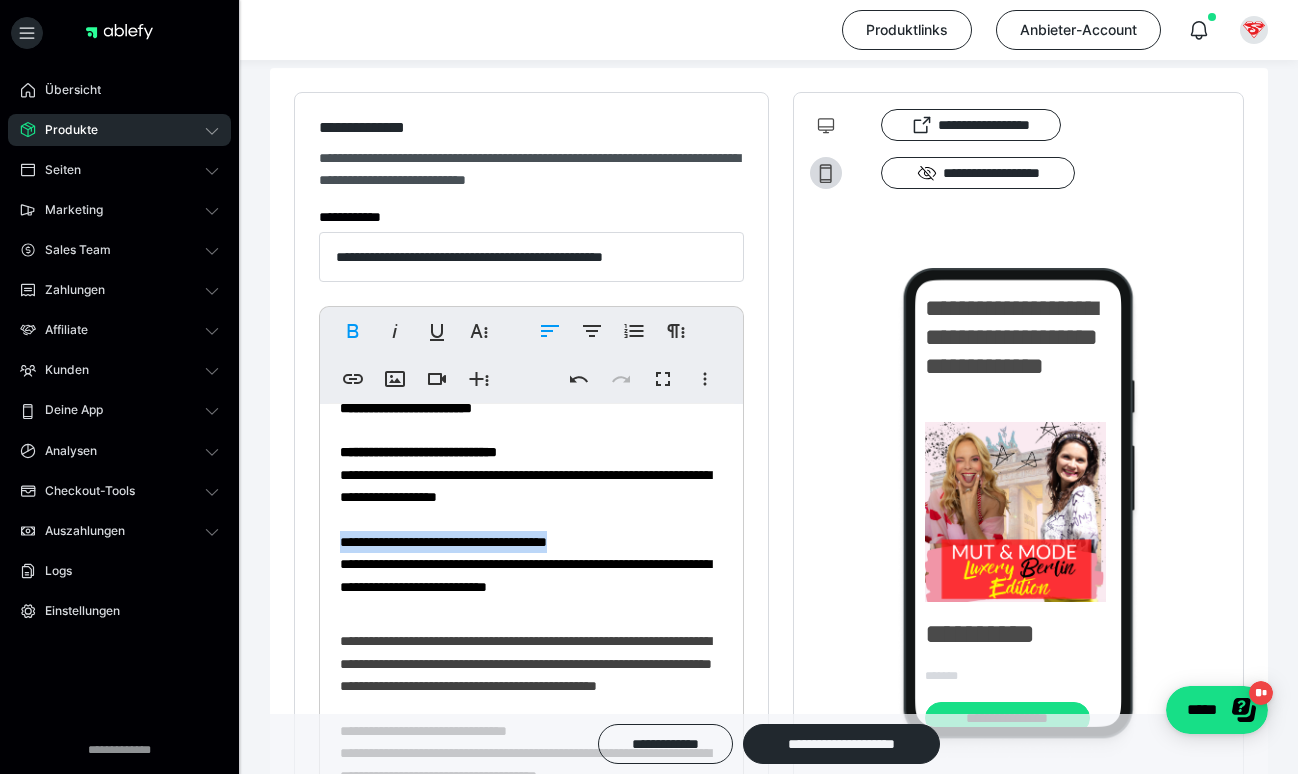 drag, startPoint x: 636, startPoint y: 554, endPoint x: 249, endPoint y: 554, distance: 387 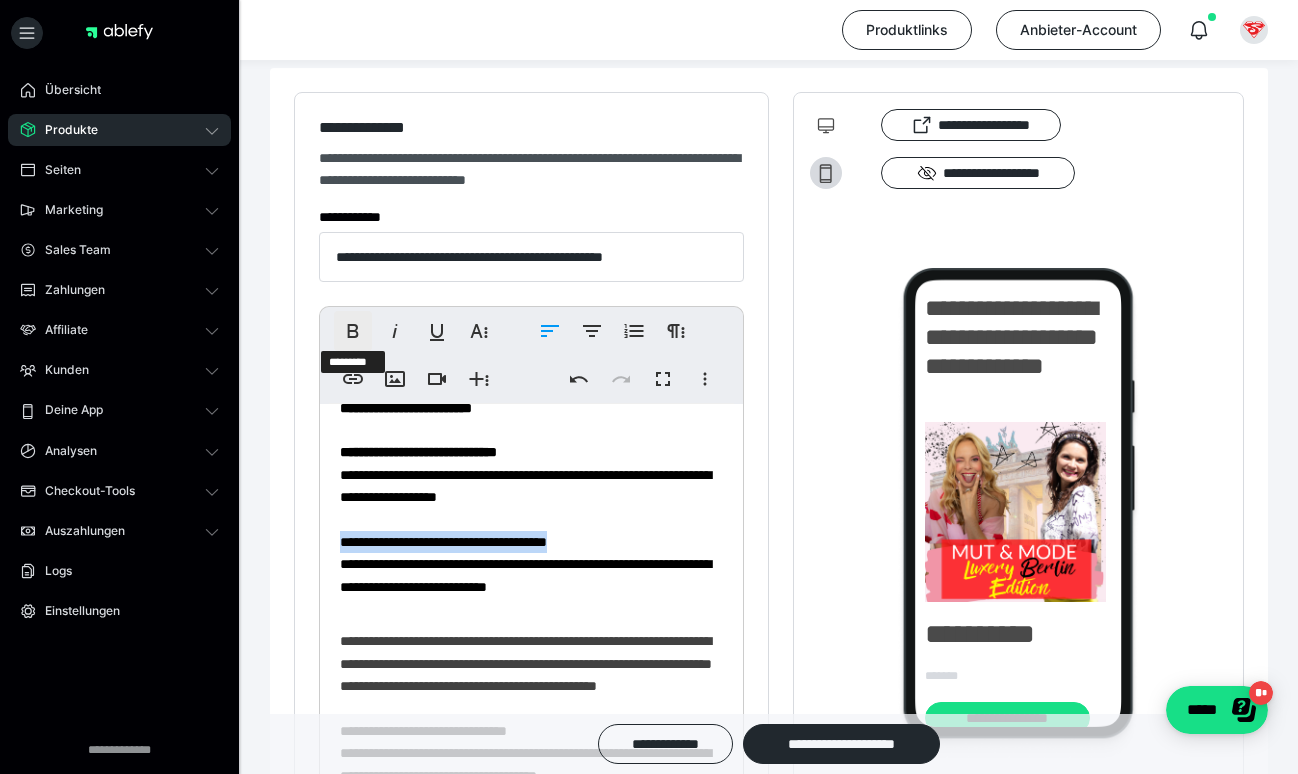 click 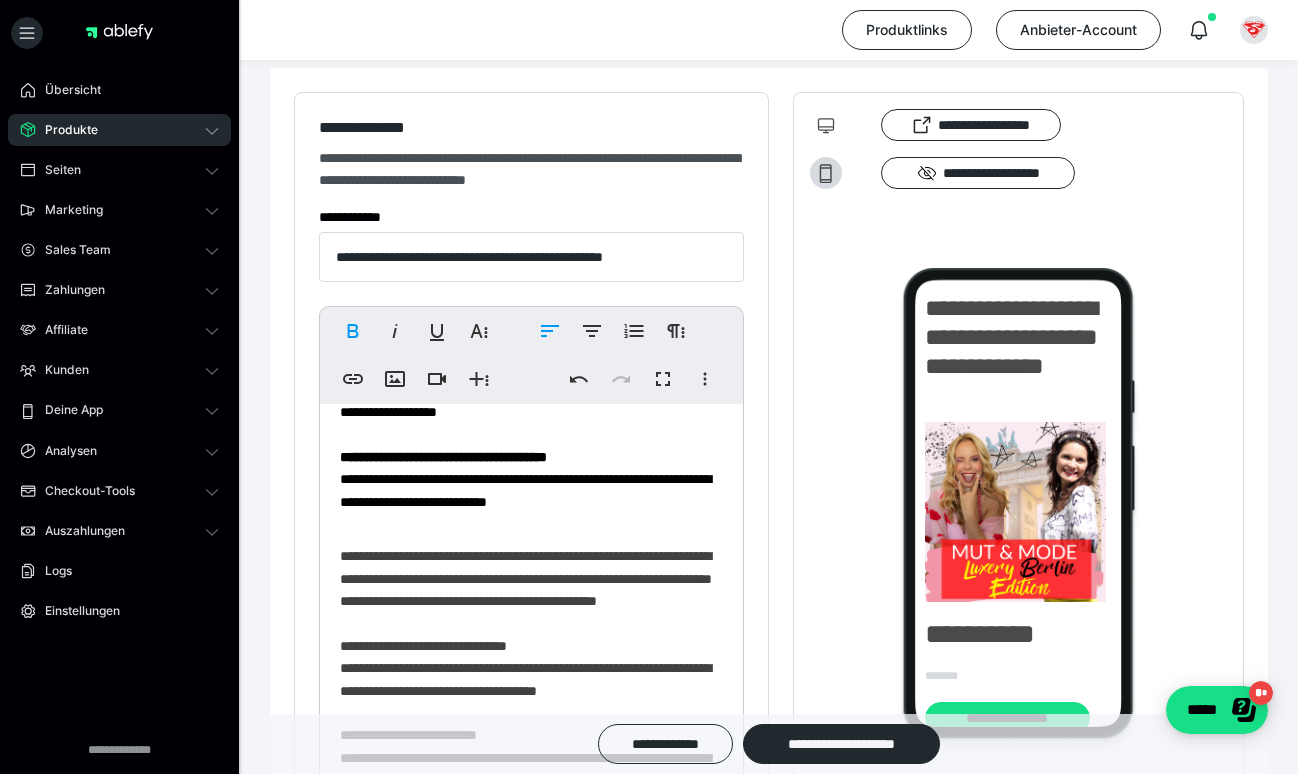 scroll, scrollTop: 874, scrollLeft: 0, axis: vertical 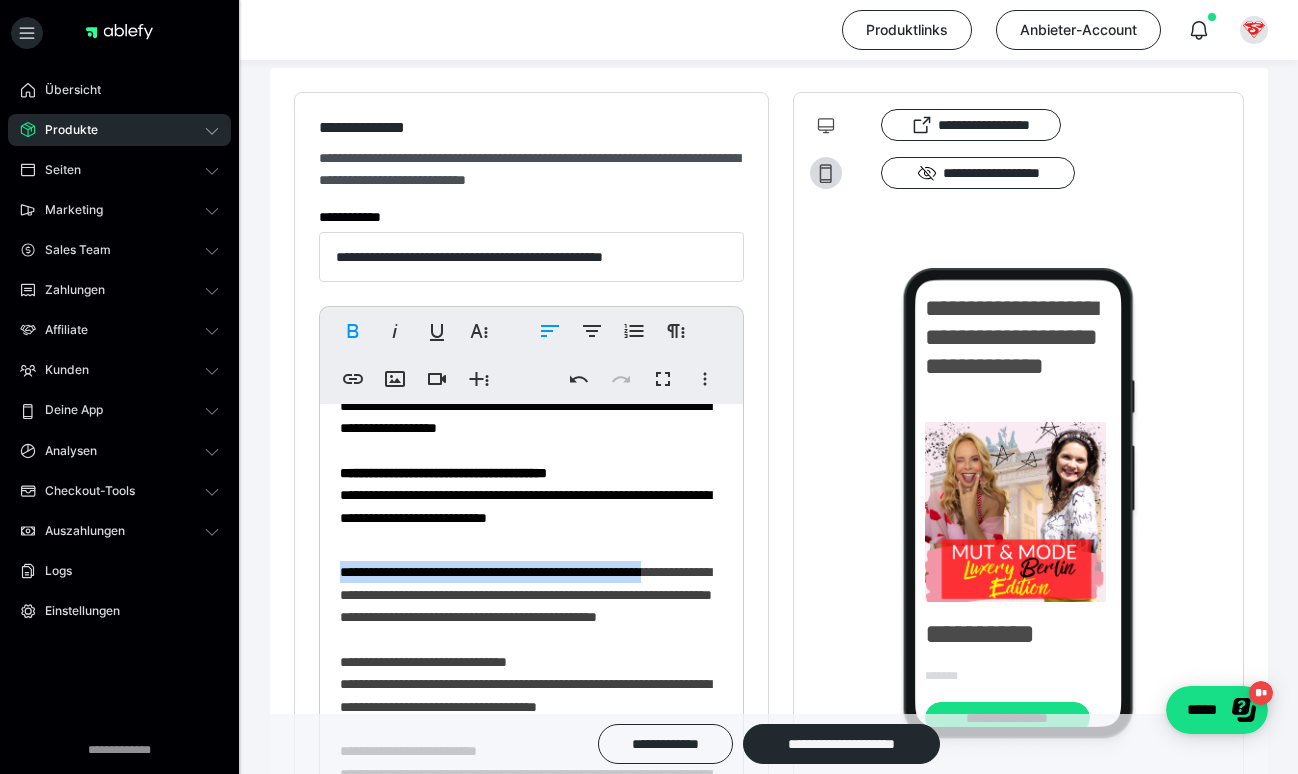 drag, startPoint x: 711, startPoint y: 568, endPoint x: 265, endPoint y: 569, distance: 446.00113 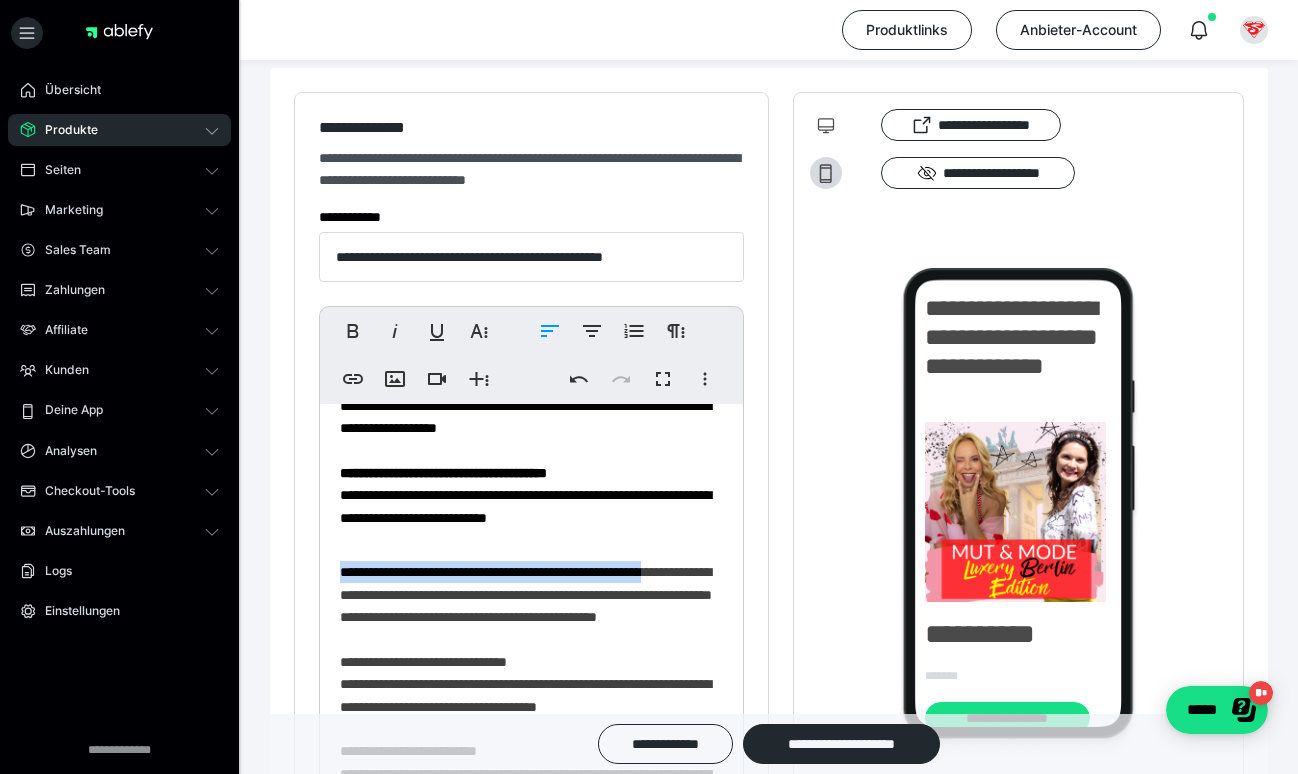 click on "**********" at bounding box center [531, 858] 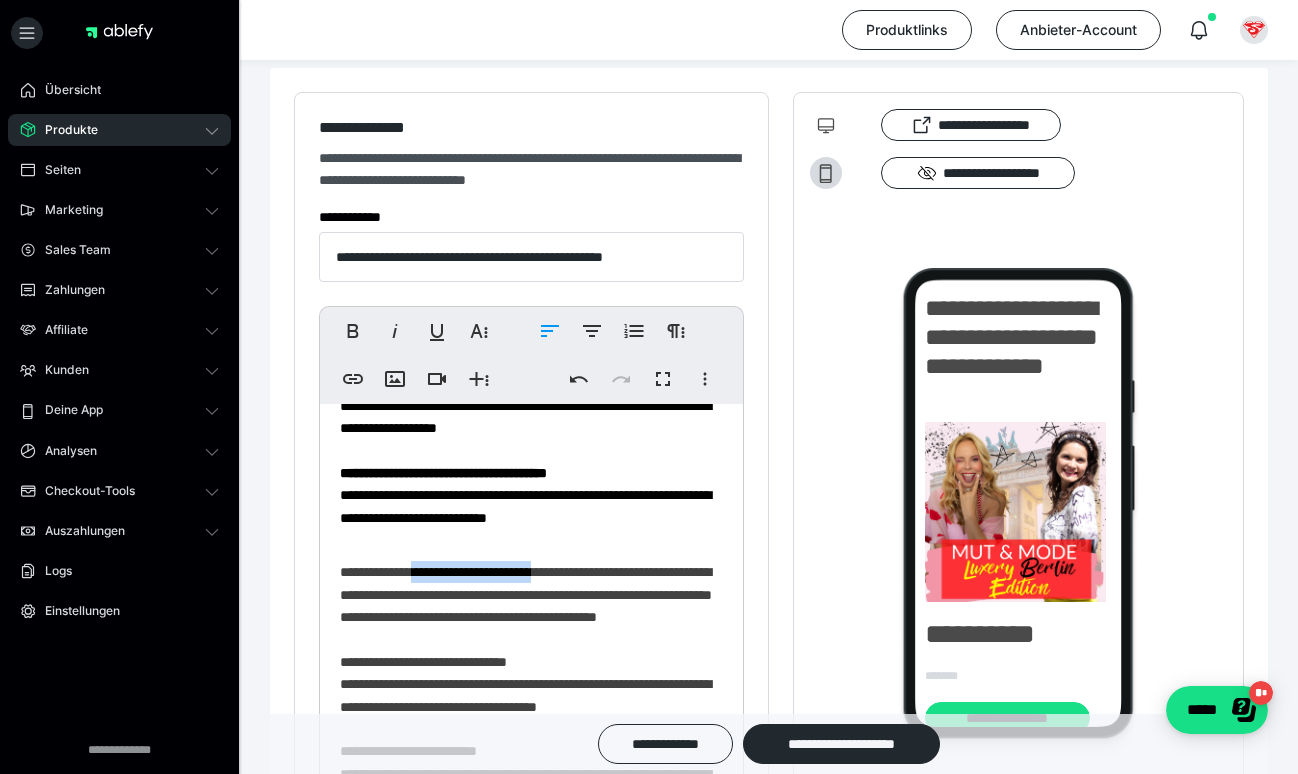 drag, startPoint x: 577, startPoint y: 568, endPoint x: 425, endPoint y: 570, distance: 152.01315 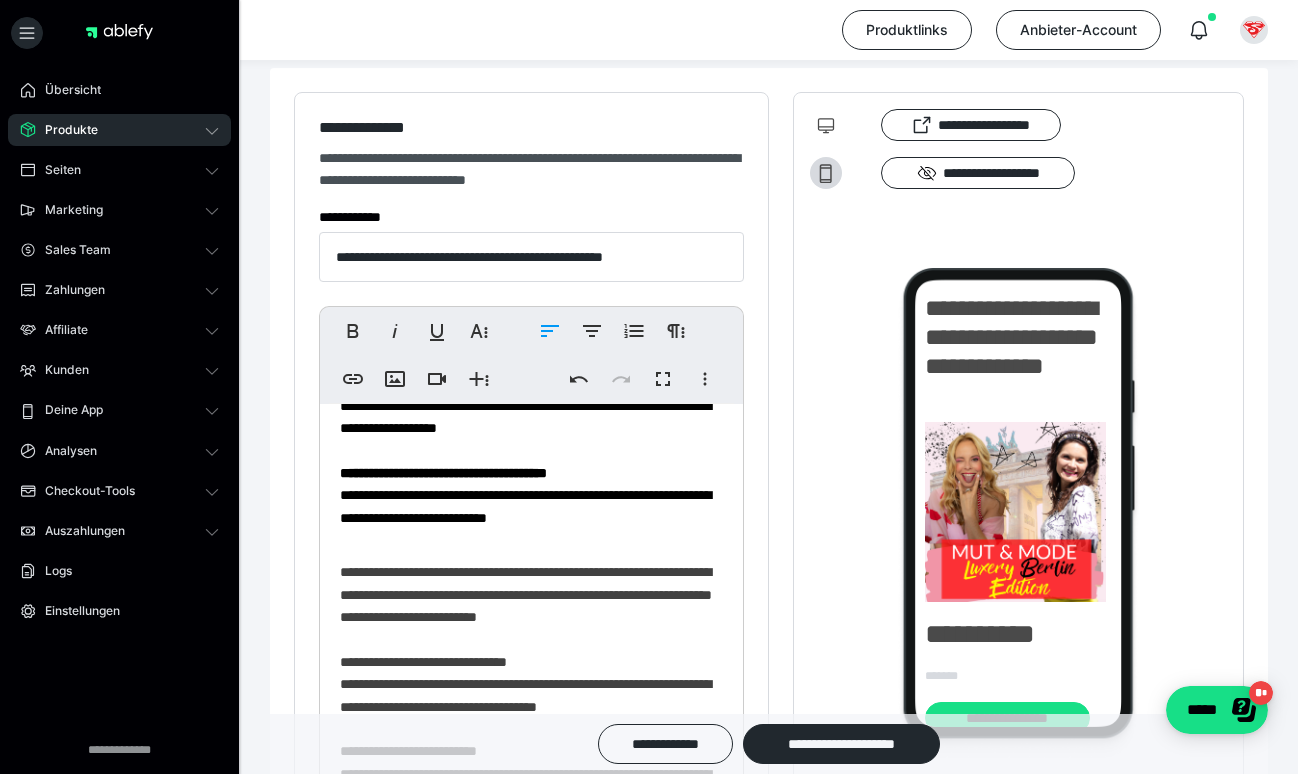 click on "**********" at bounding box center (531, 858) 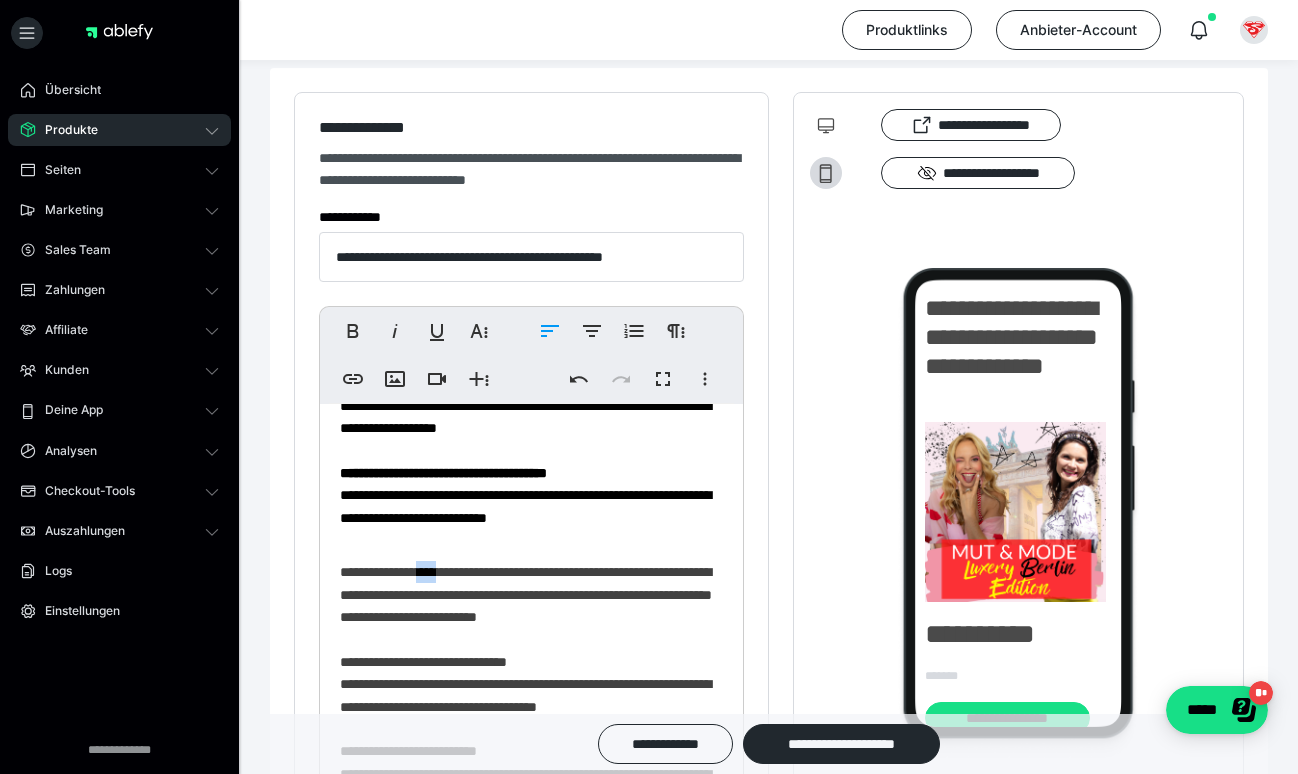 click on "**********" at bounding box center [531, 858] 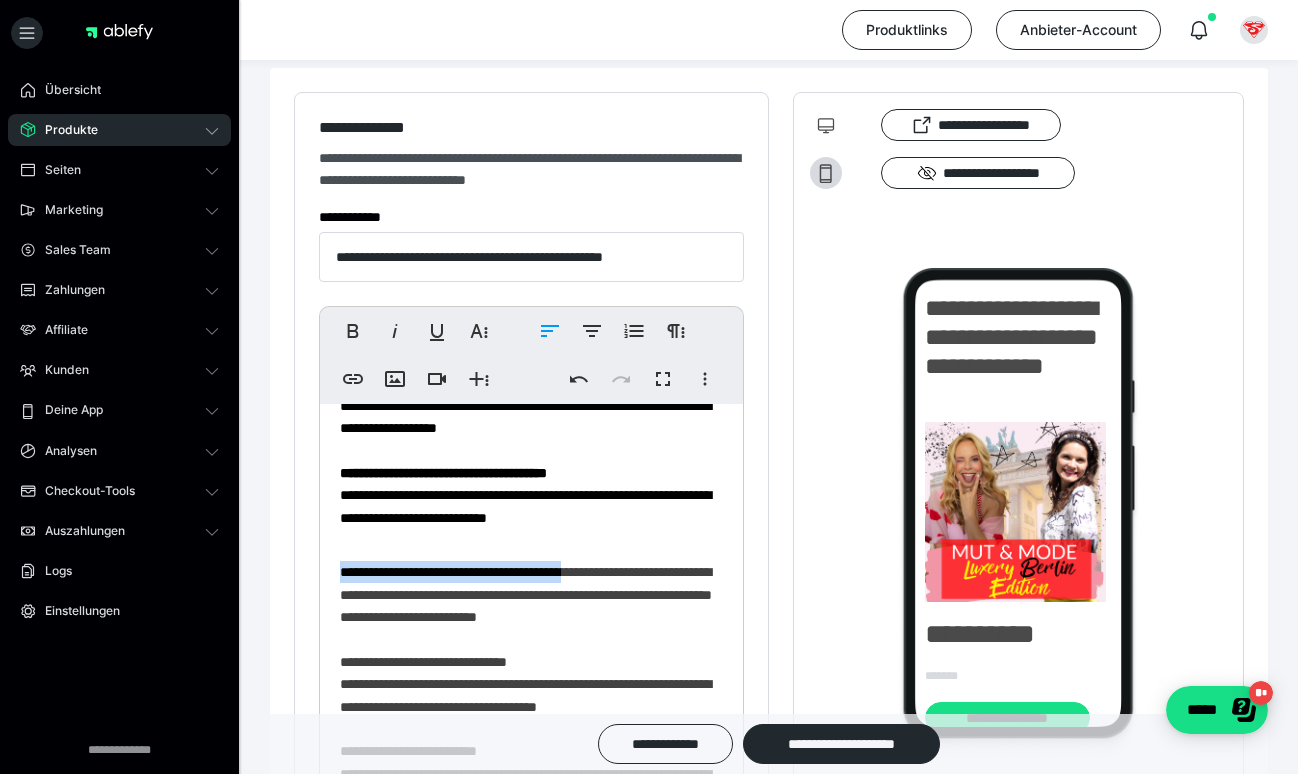 drag, startPoint x: 612, startPoint y: 569, endPoint x: 373, endPoint y: 555, distance: 239.40968 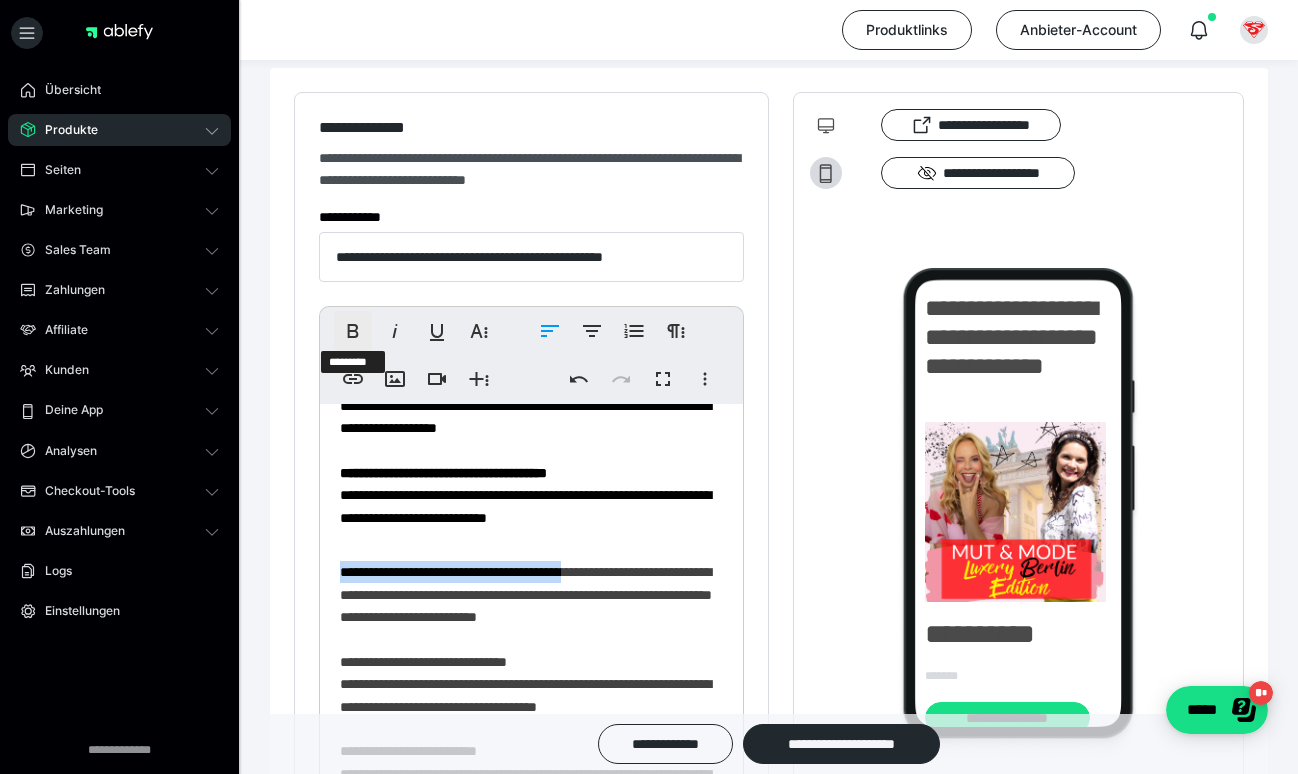 click 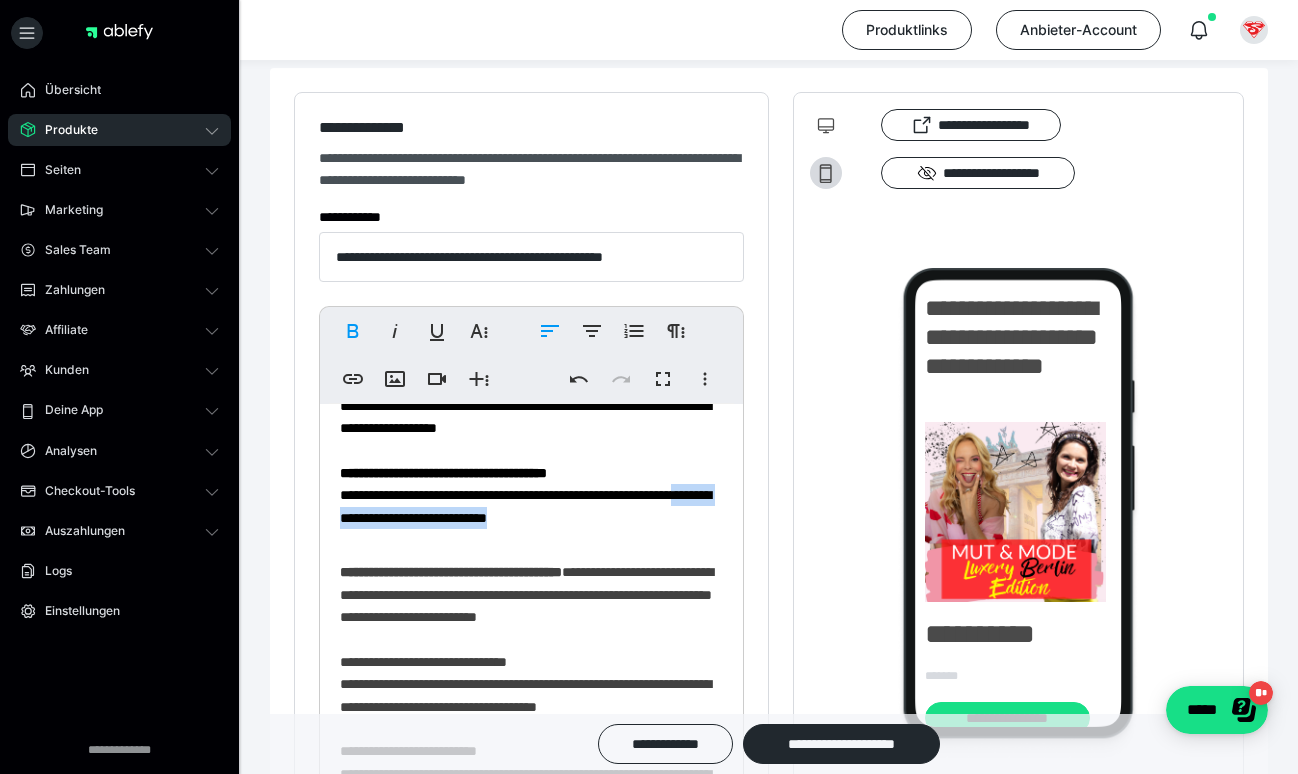 click on "**********" at bounding box center [531, 369] 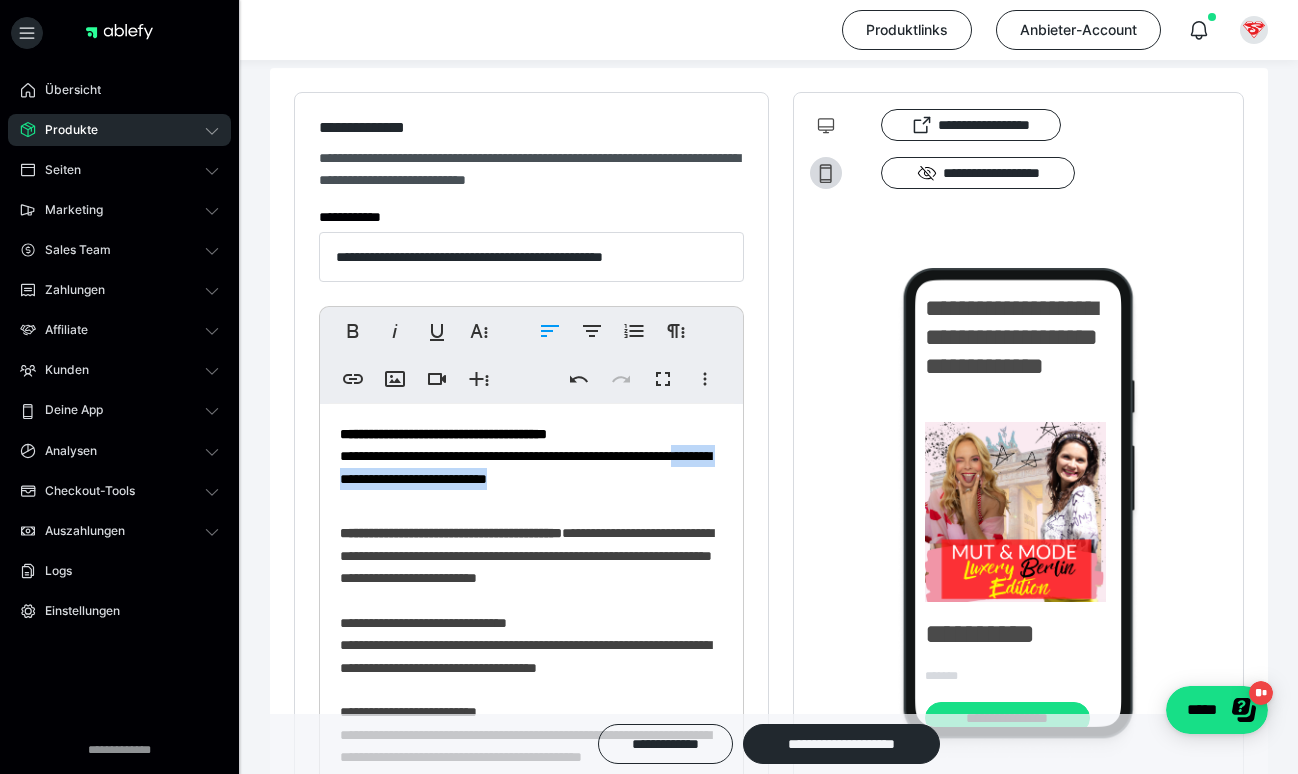 scroll, scrollTop: 918, scrollLeft: 0, axis: vertical 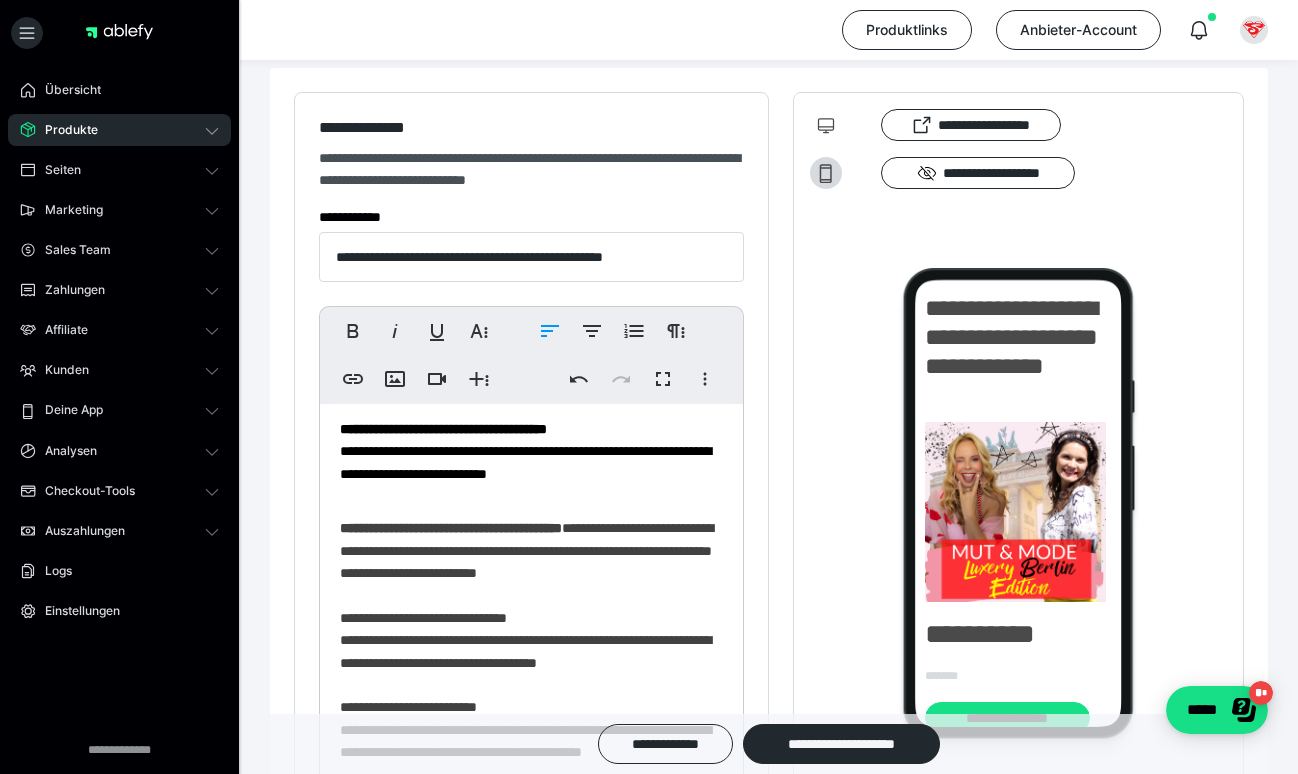 click on "**********" at bounding box center (531, 814) 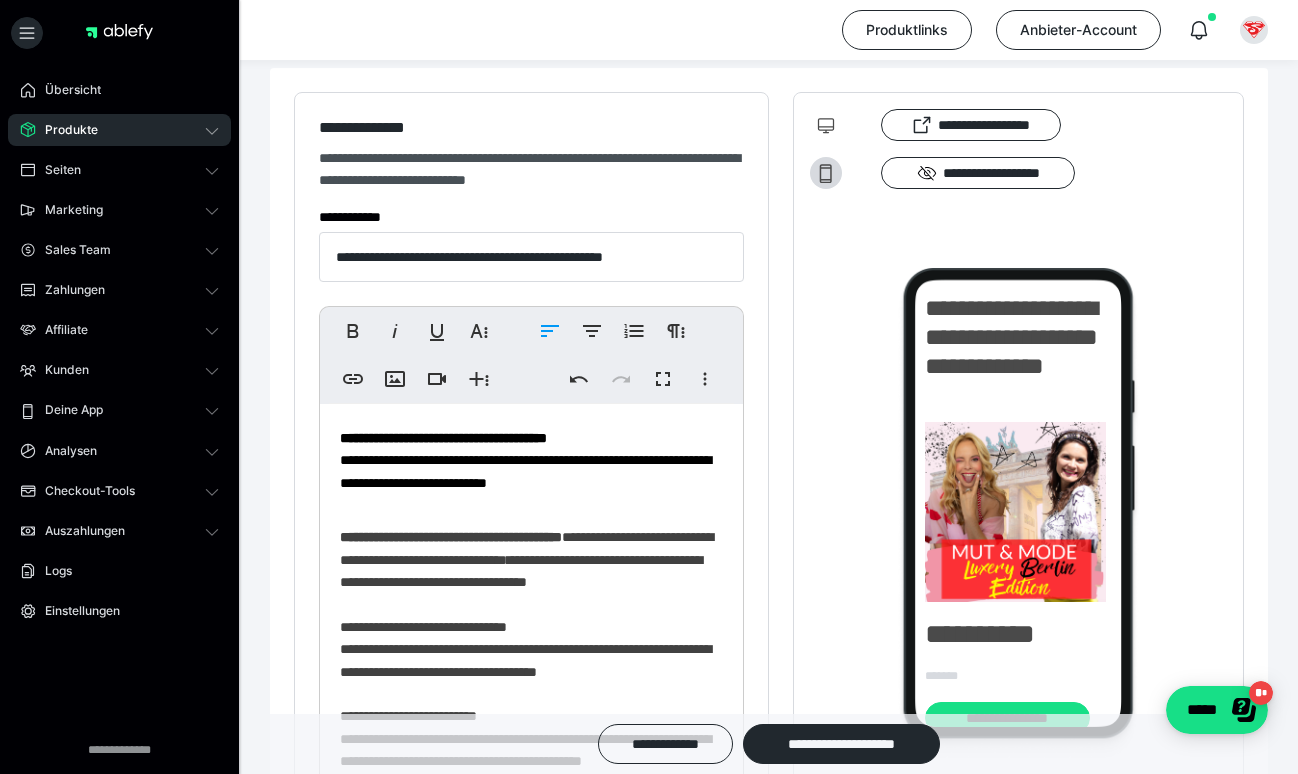 scroll, scrollTop: 907, scrollLeft: 0, axis: vertical 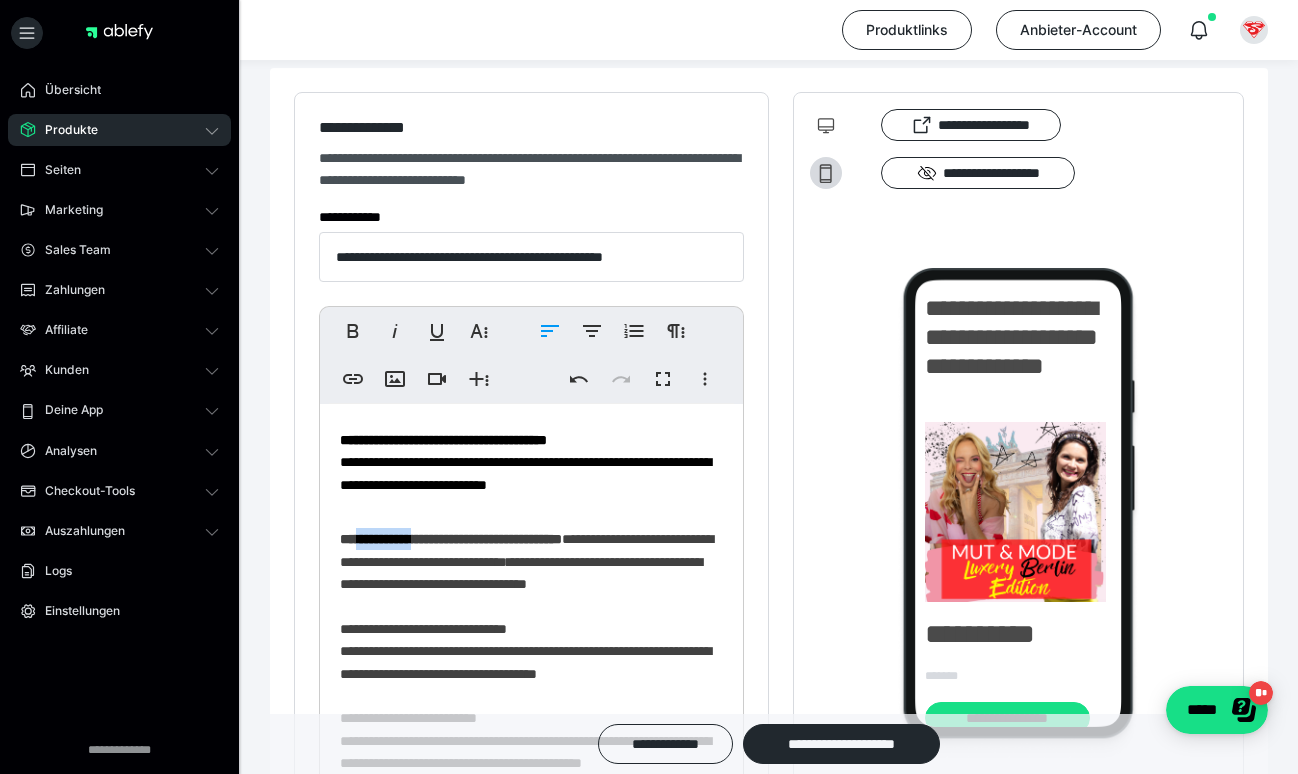 drag, startPoint x: 429, startPoint y: 535, endPoint x: 363, endPoint y: 535, distance: 66 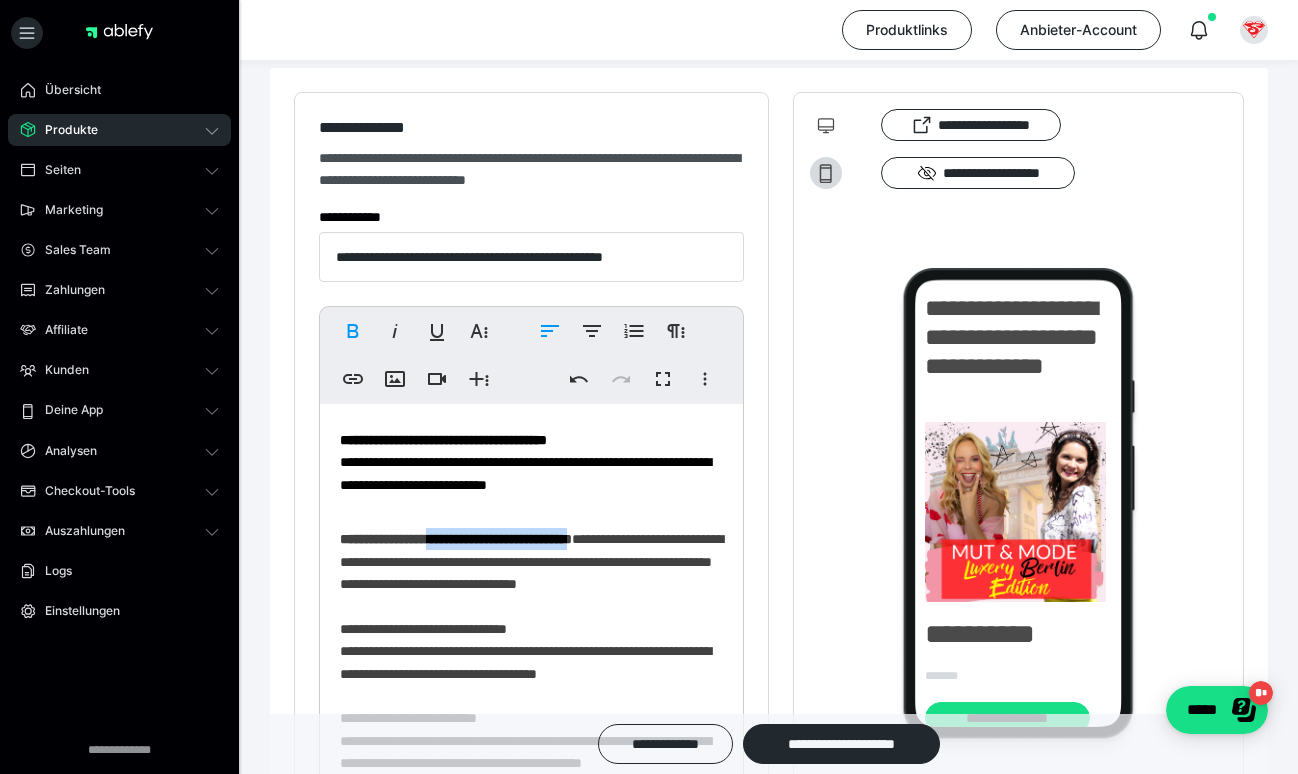 drag, startPoint x: 675, startPoint y: 536, endPoint x: 481, endPoint y: 535, distance: 194.00258 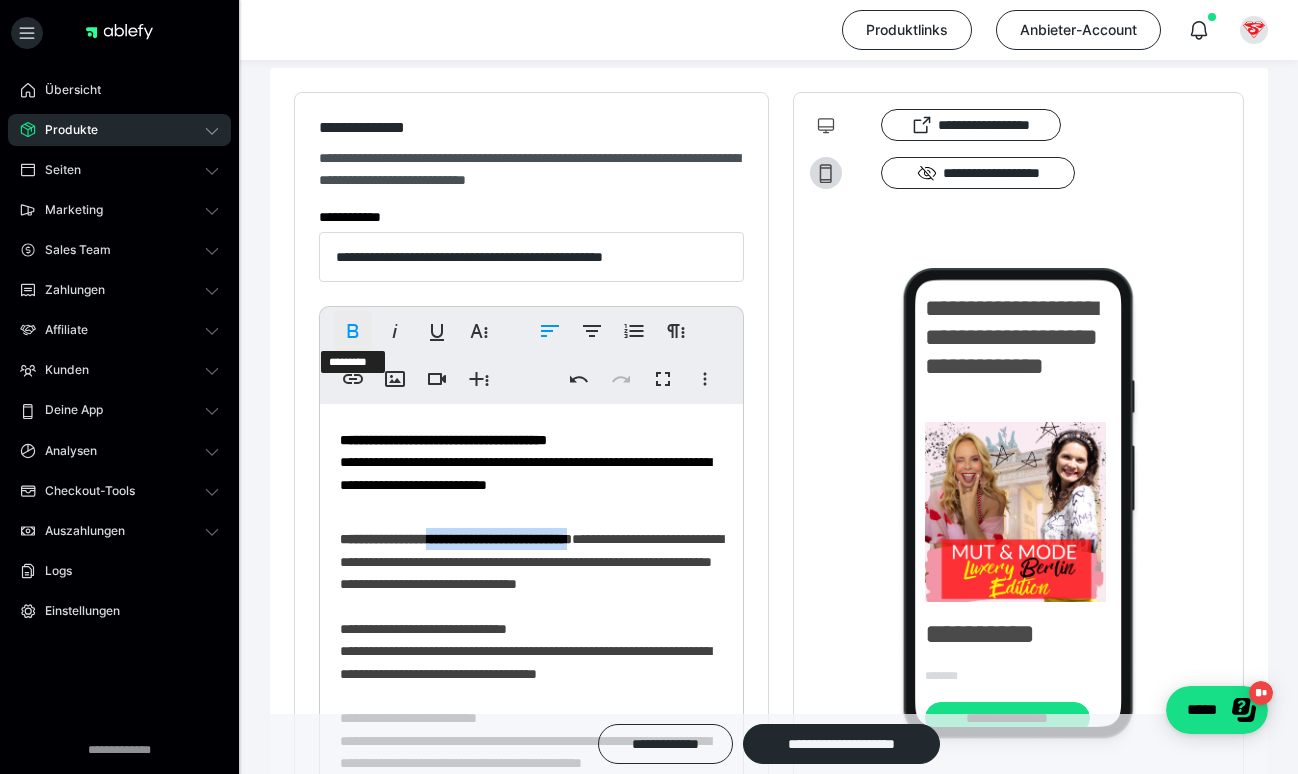 click 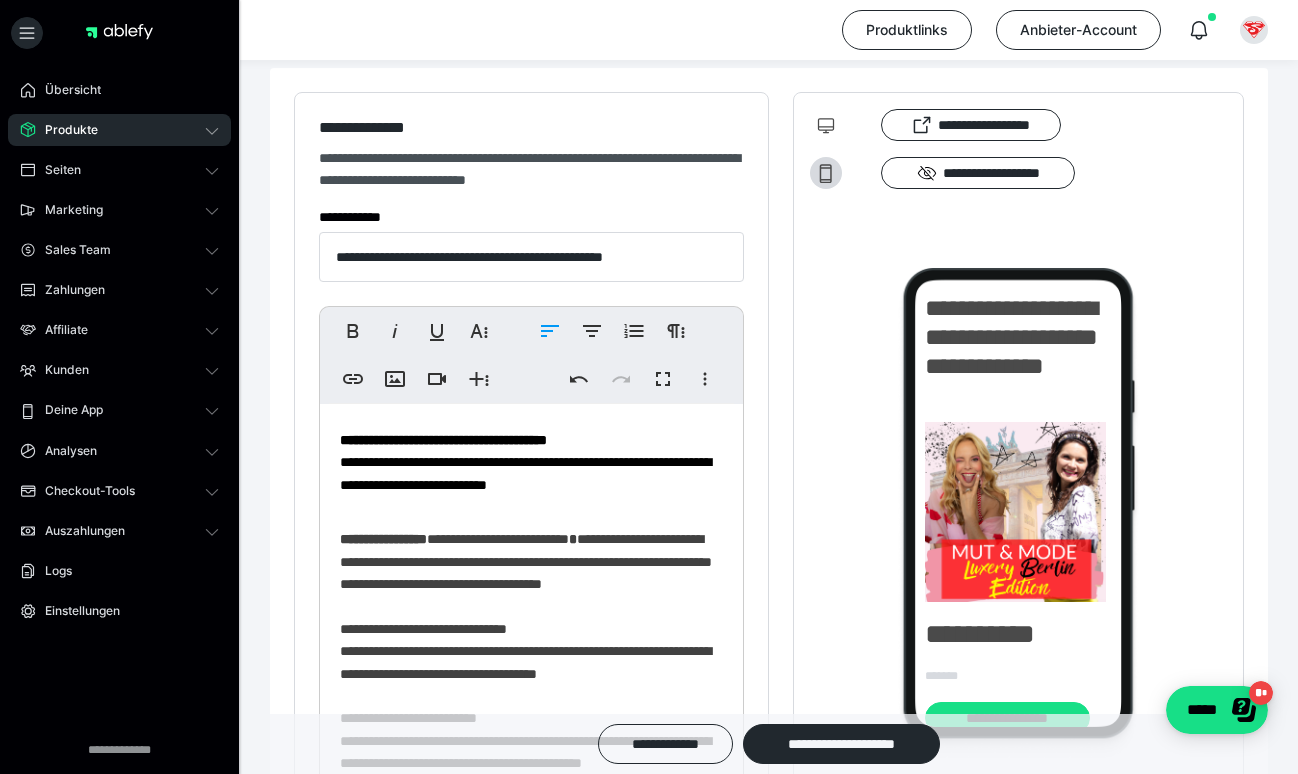 click on "**********" at bounding box center (531, 336) 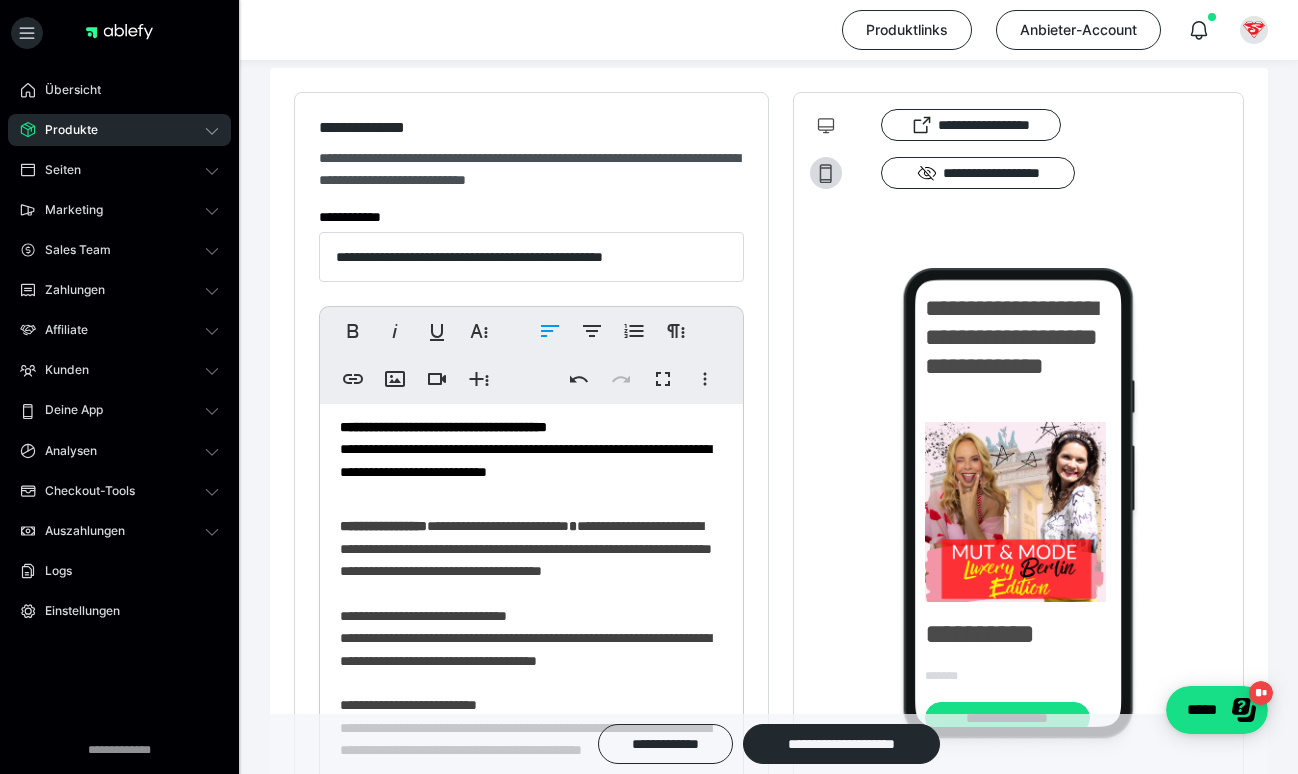 scroll, scrollTop: 917, scrollLeft: 0, axis: vertical 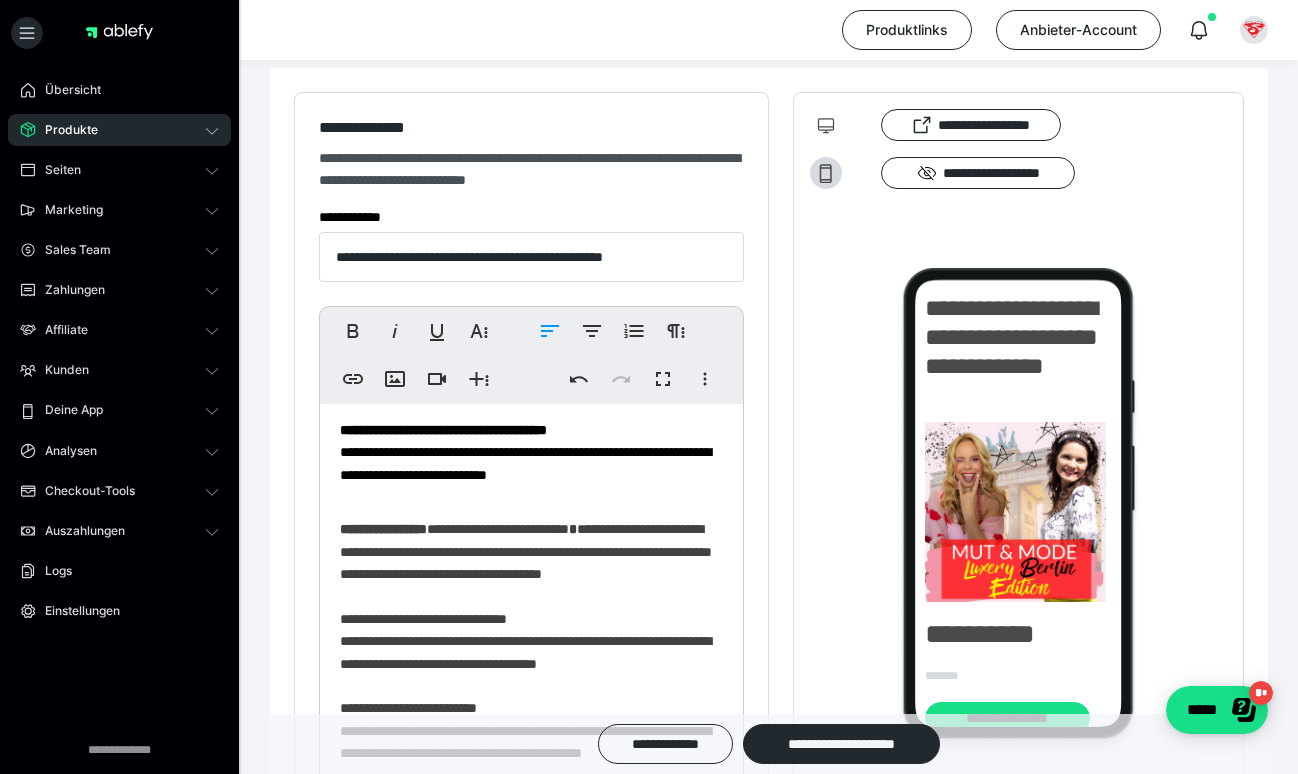click on "**********" at bounding box center [383, 529] 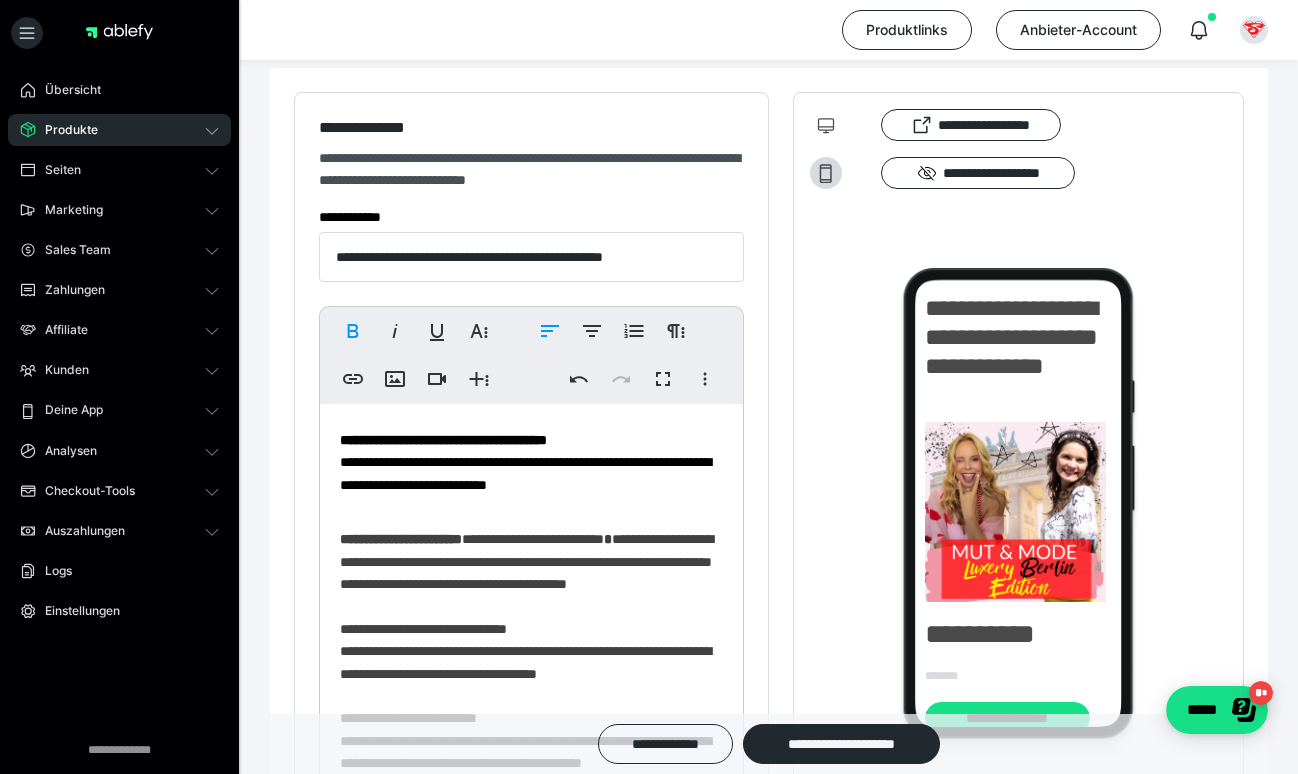 scroll, scrollTop: 917, scrollLeft: 0, axis: vertical 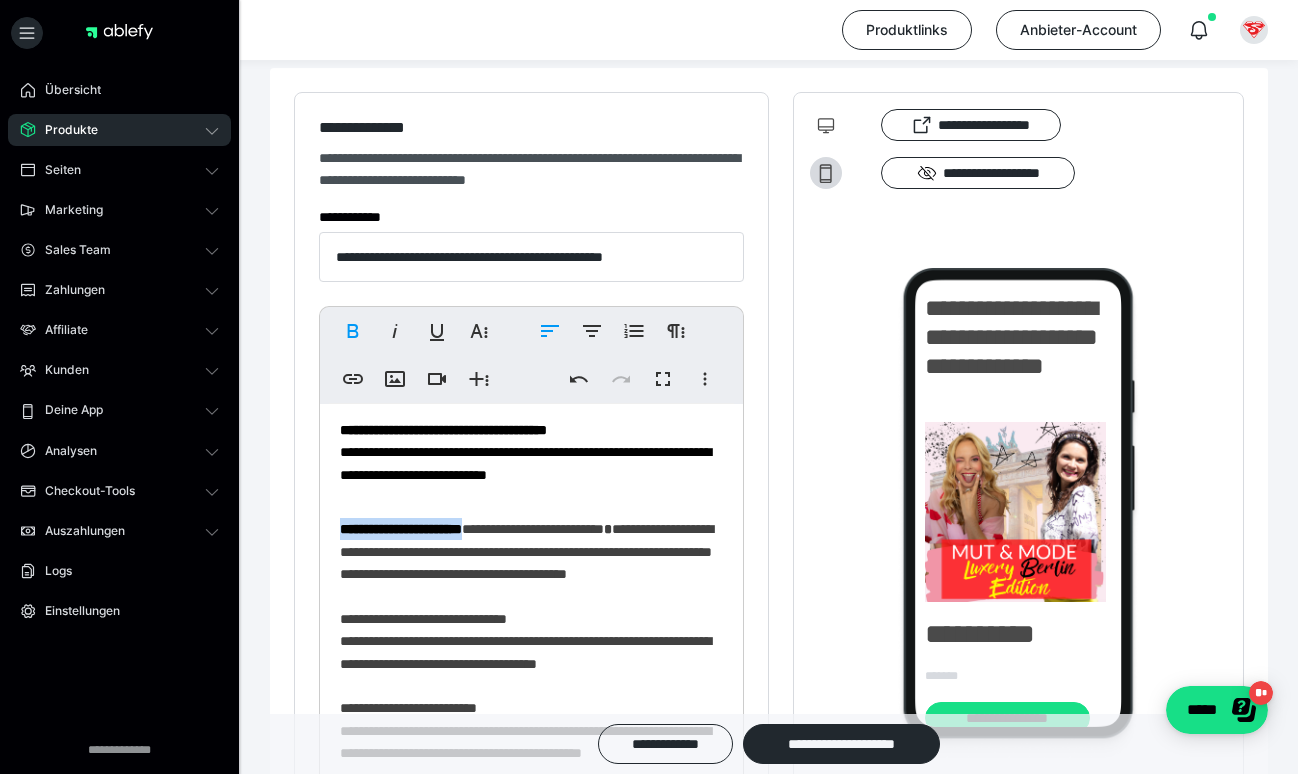 drag, startPoint x: 532, startPoint y: 527, endPoint x: 319, endPoint y: 527, distance: 213 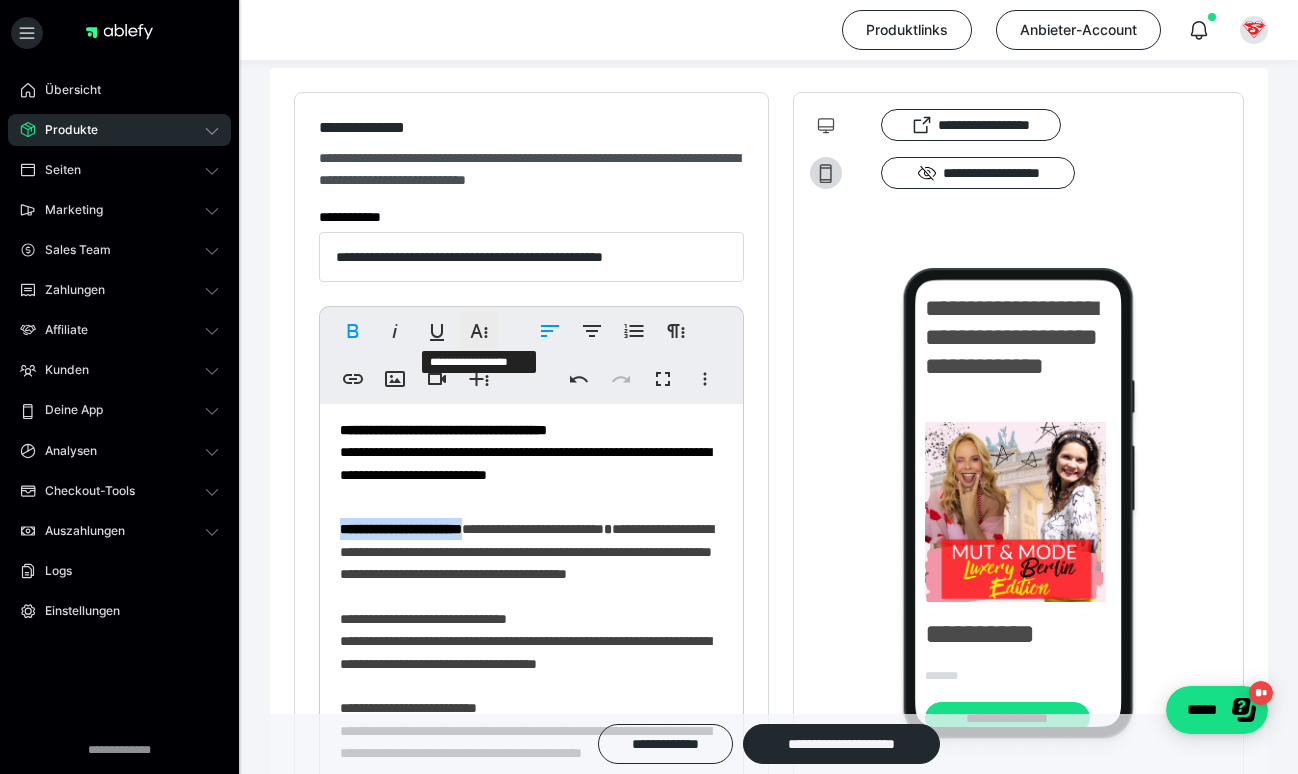 click 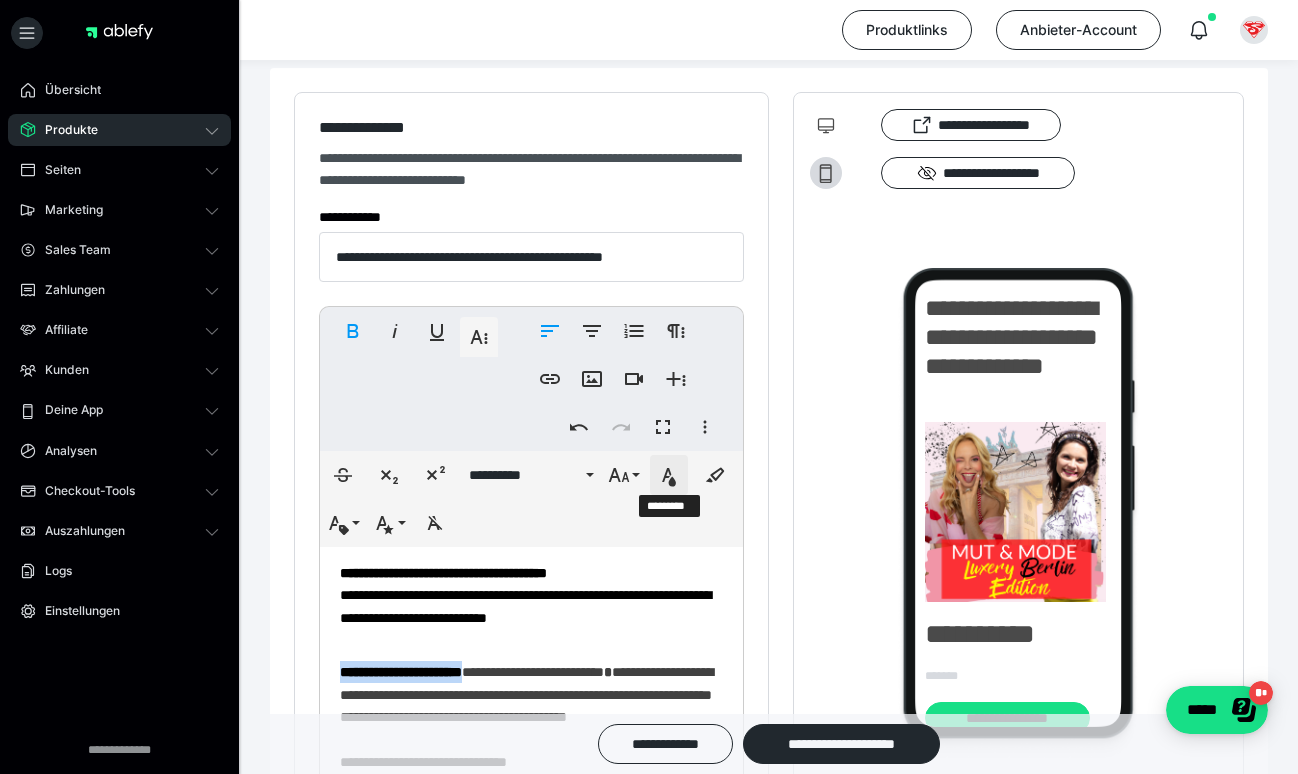 click 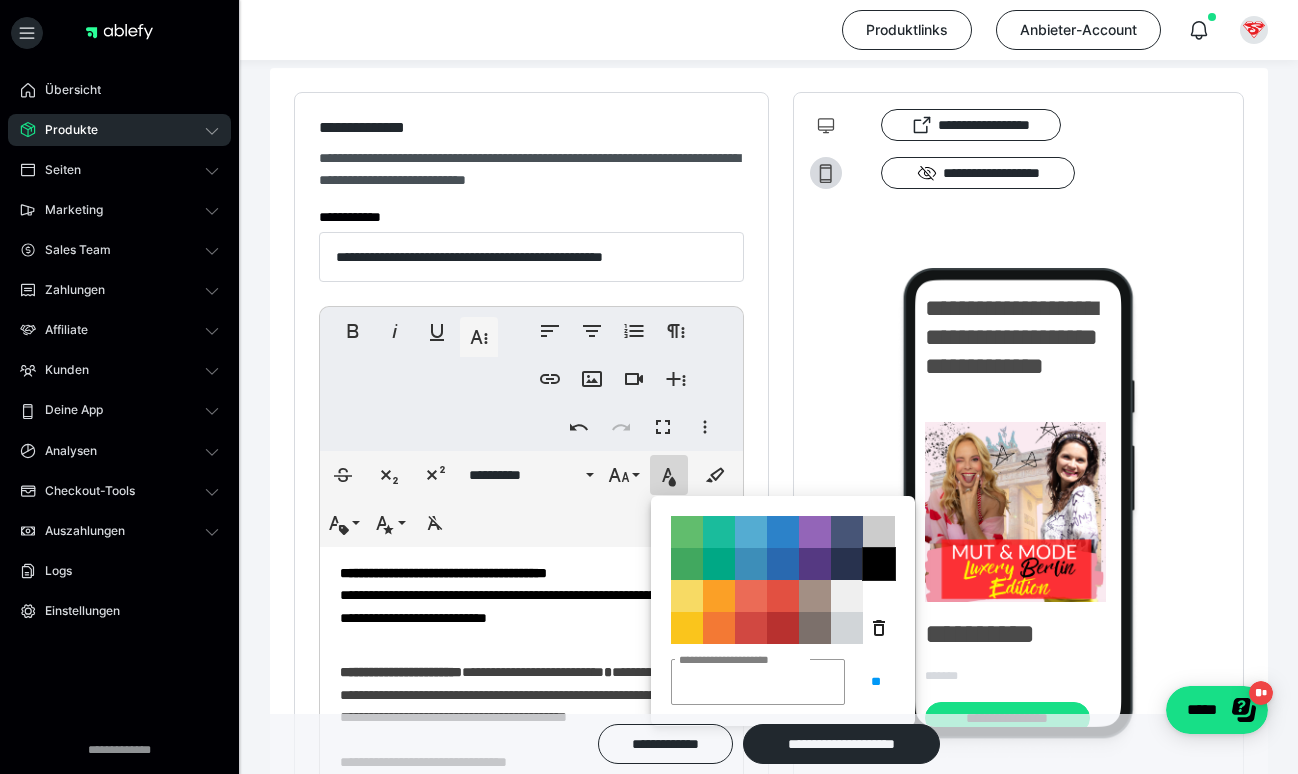 click on "**********" at bounding box center (879, 564) 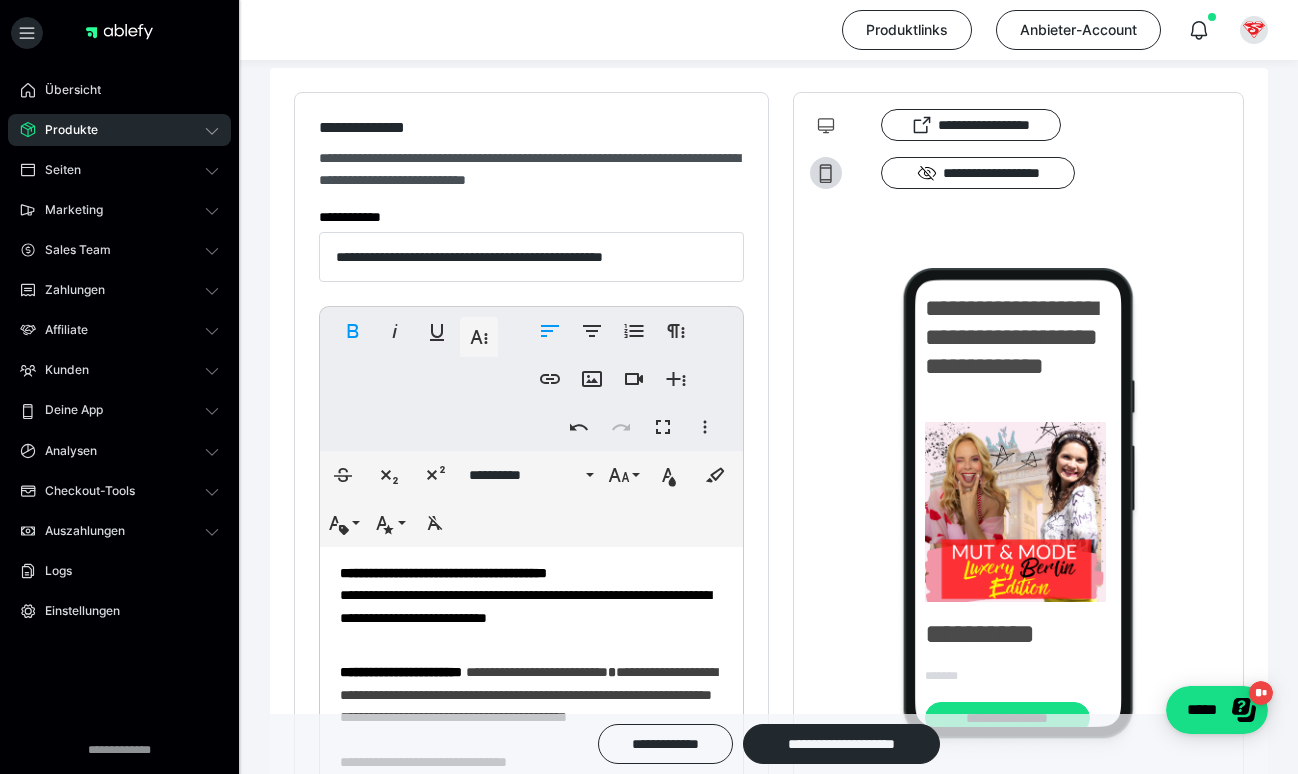 click on "**********" at bounding box center [531, 469] 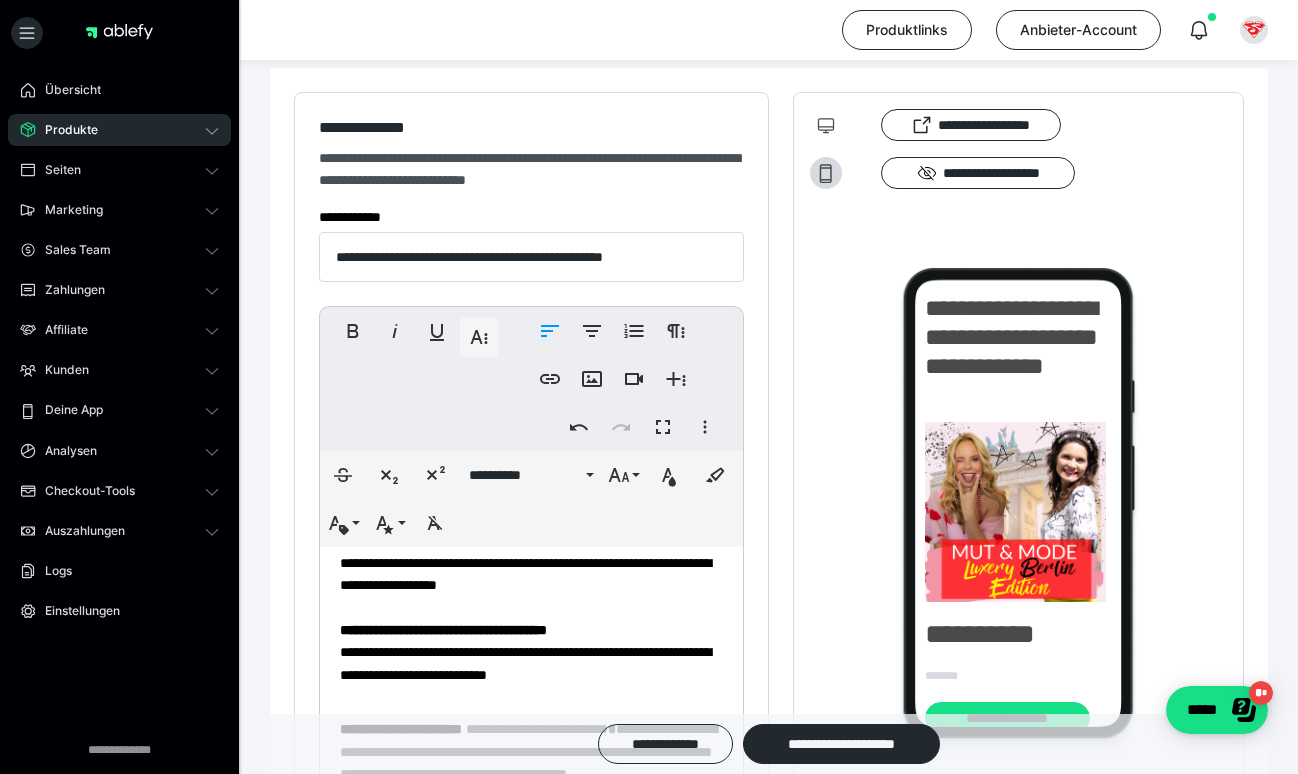 scroll, scrollTop: 862, scrollLeft: 0, axis: vertical 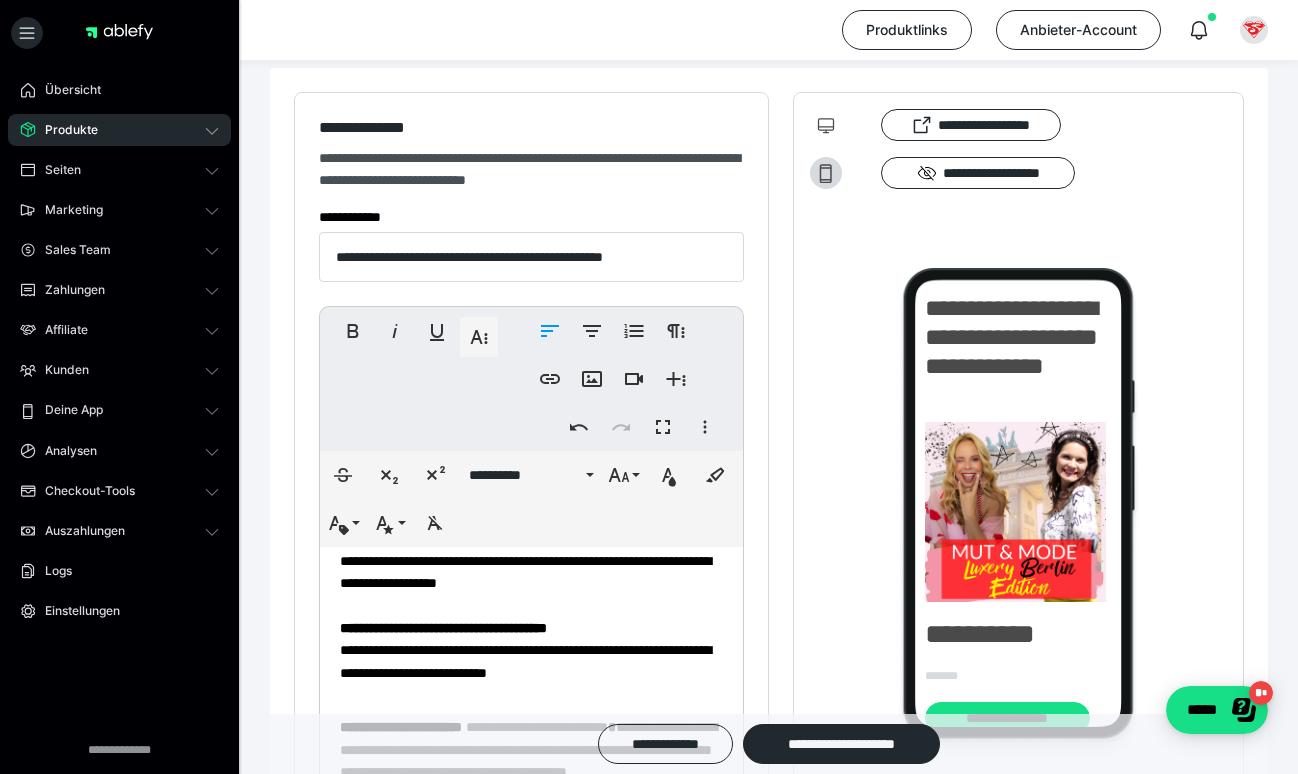 click on "**********" at bounding box center (443, 628) 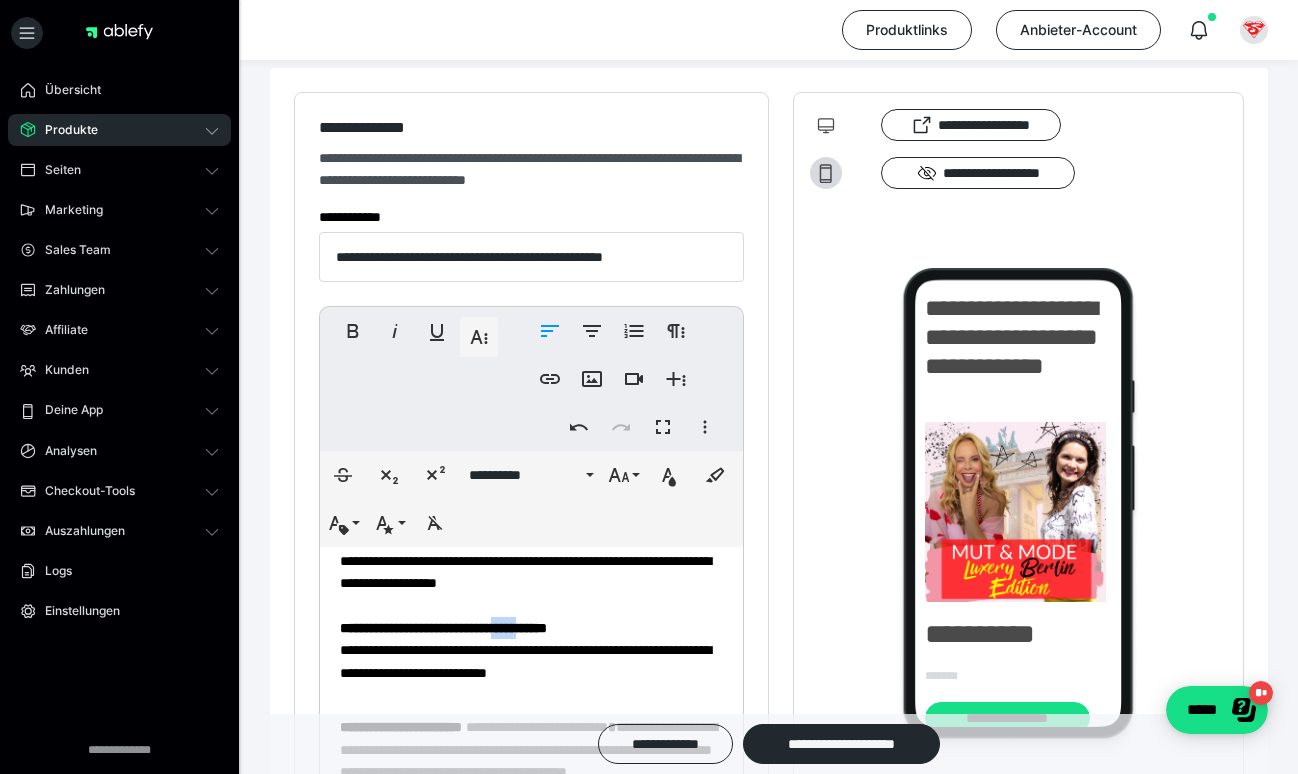 click on "**********" at bounding box center (443, 628) 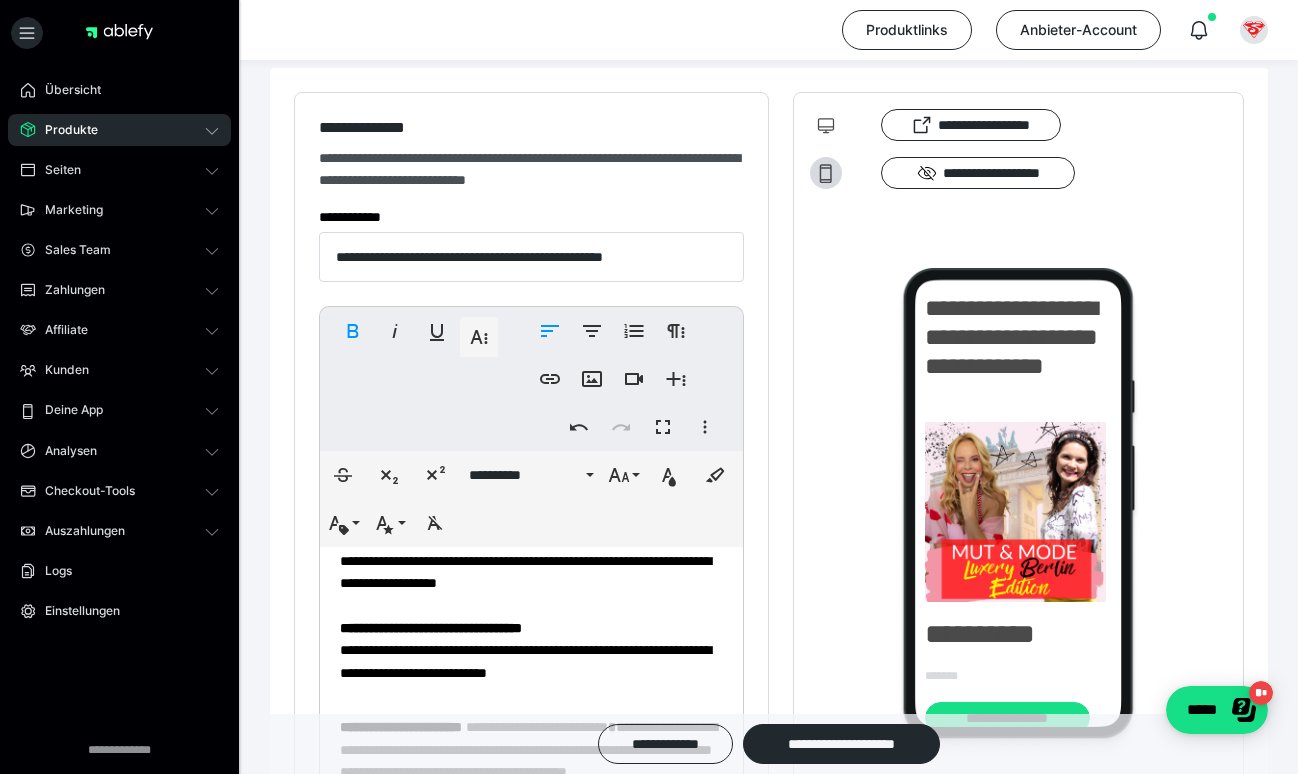 click on "**********" at bounding box center [431, 628] 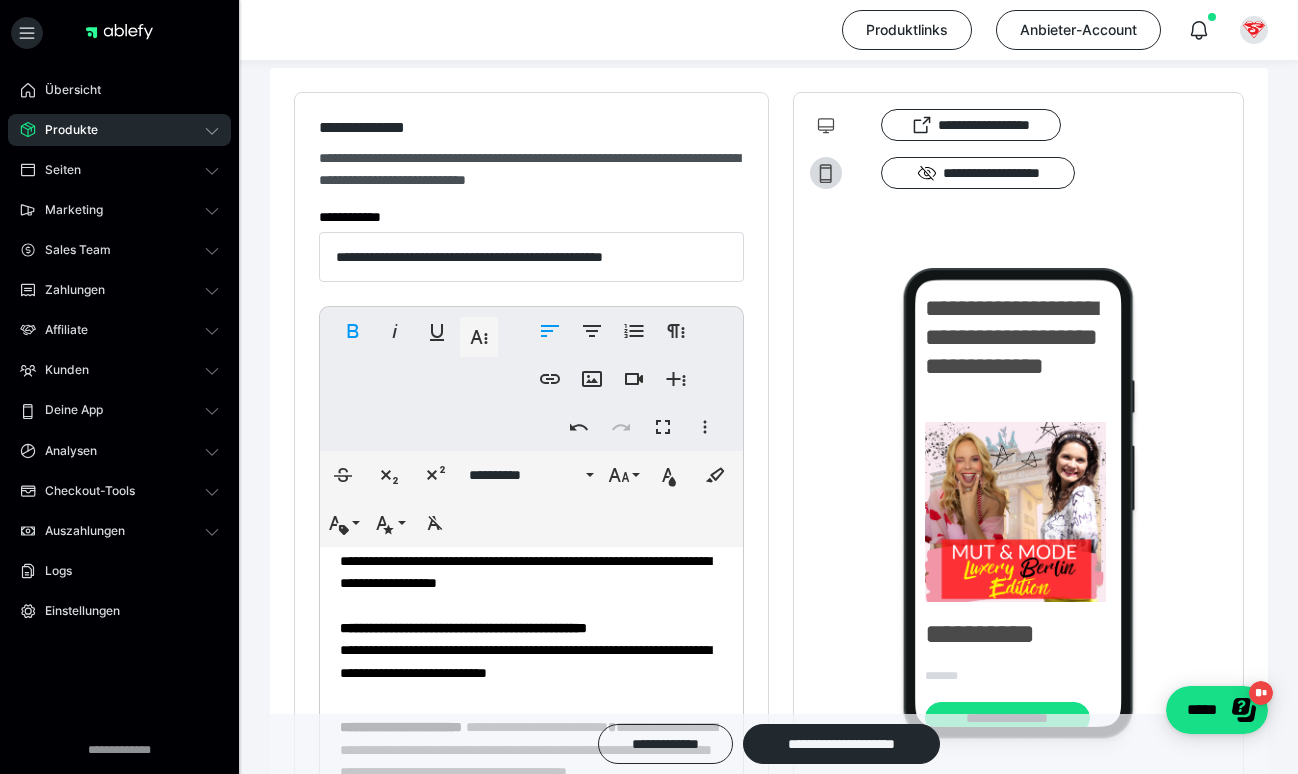 click on "**********" at bounding box center [463, 628] 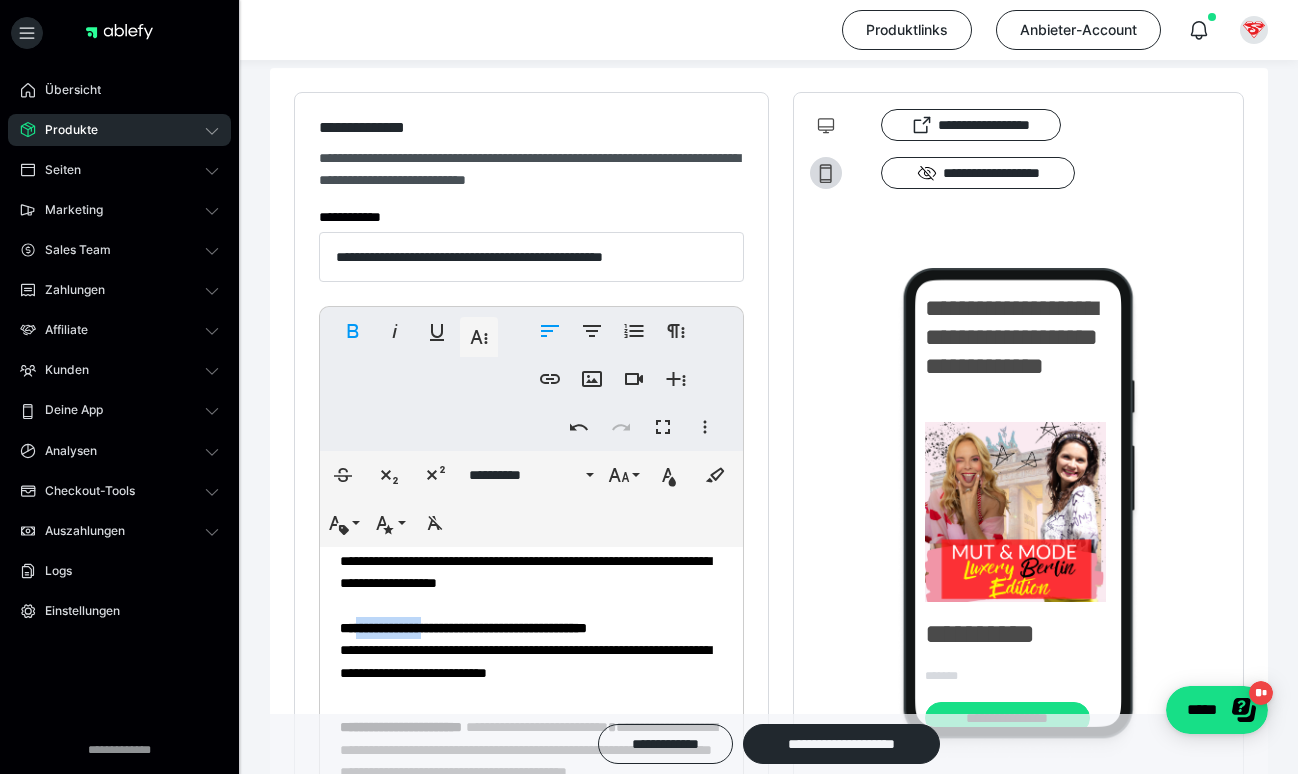 click on "**********" at bounding box center (463, 628) 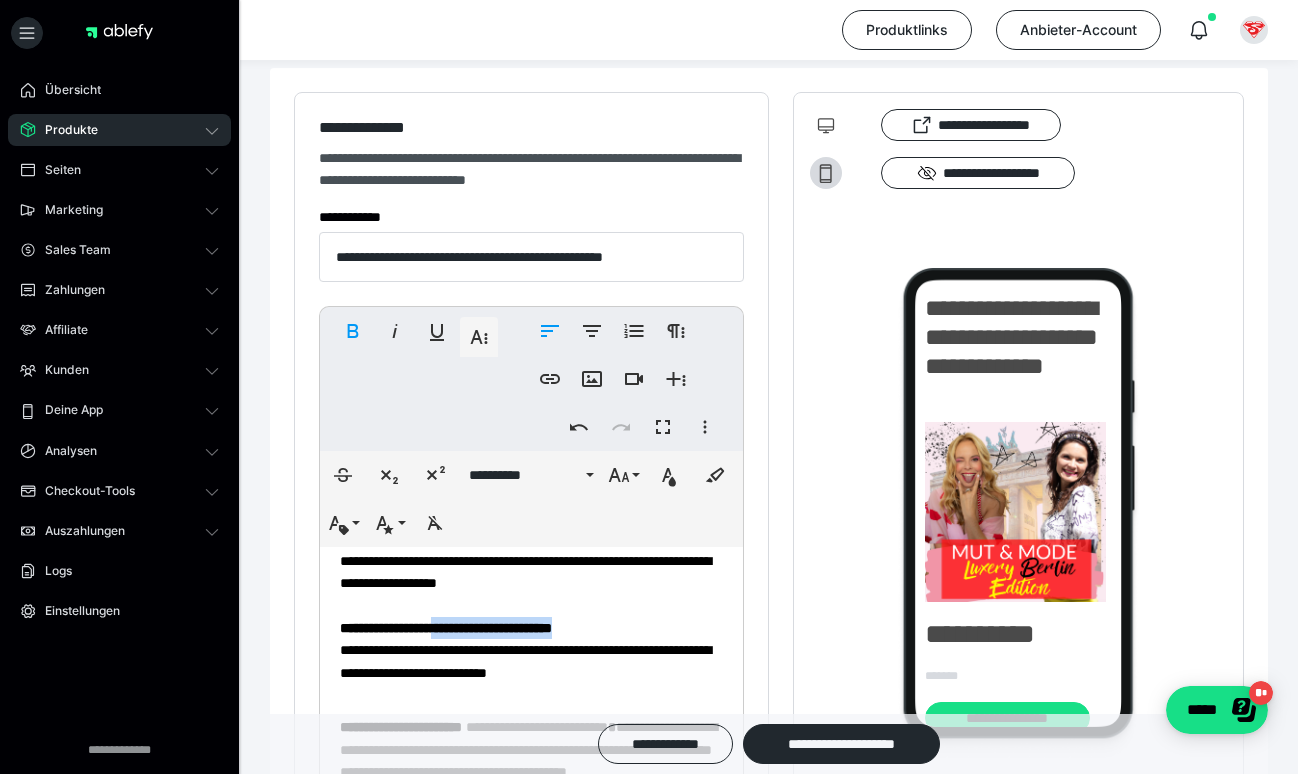 drag, startPoint x: 492, startPoint y: 637, endPoint x: 683, endPoint y: 637, distance: 191 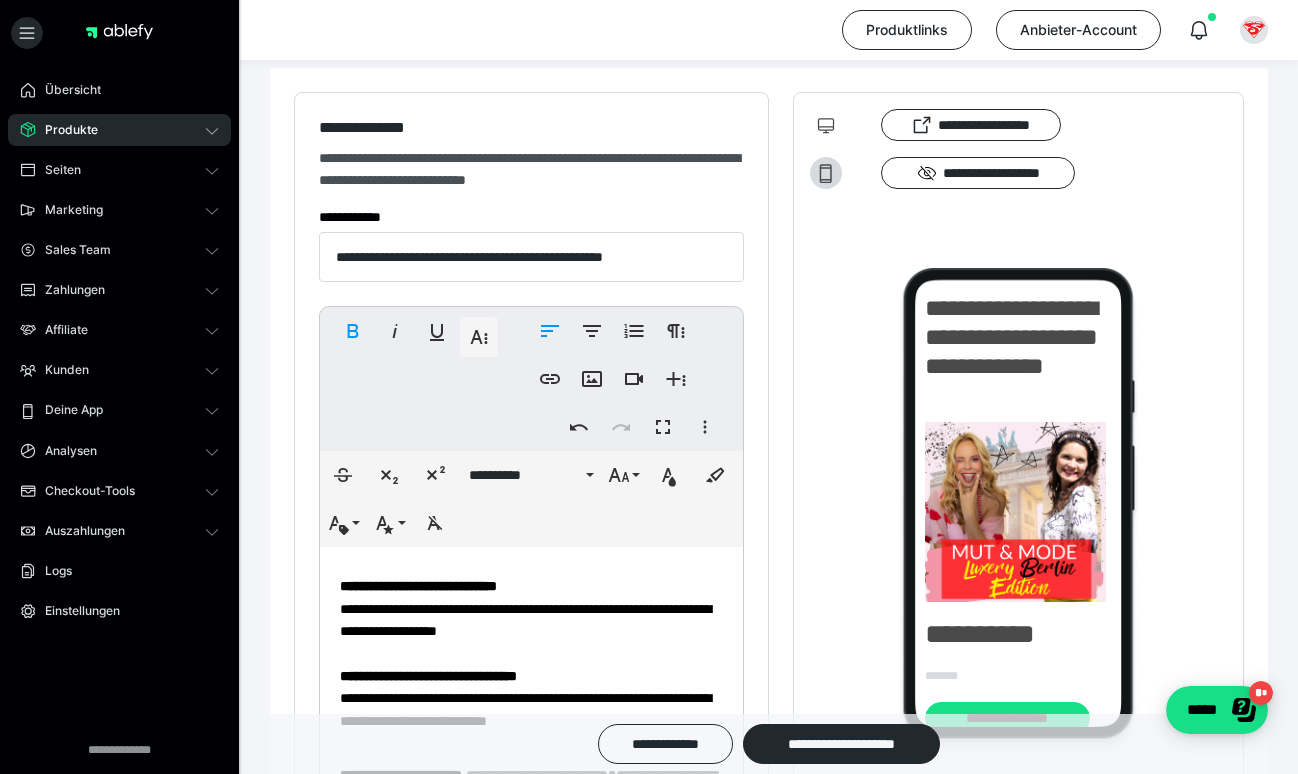 scroll, scrollTop: 809, scrollLeft: 0, axis: vertical 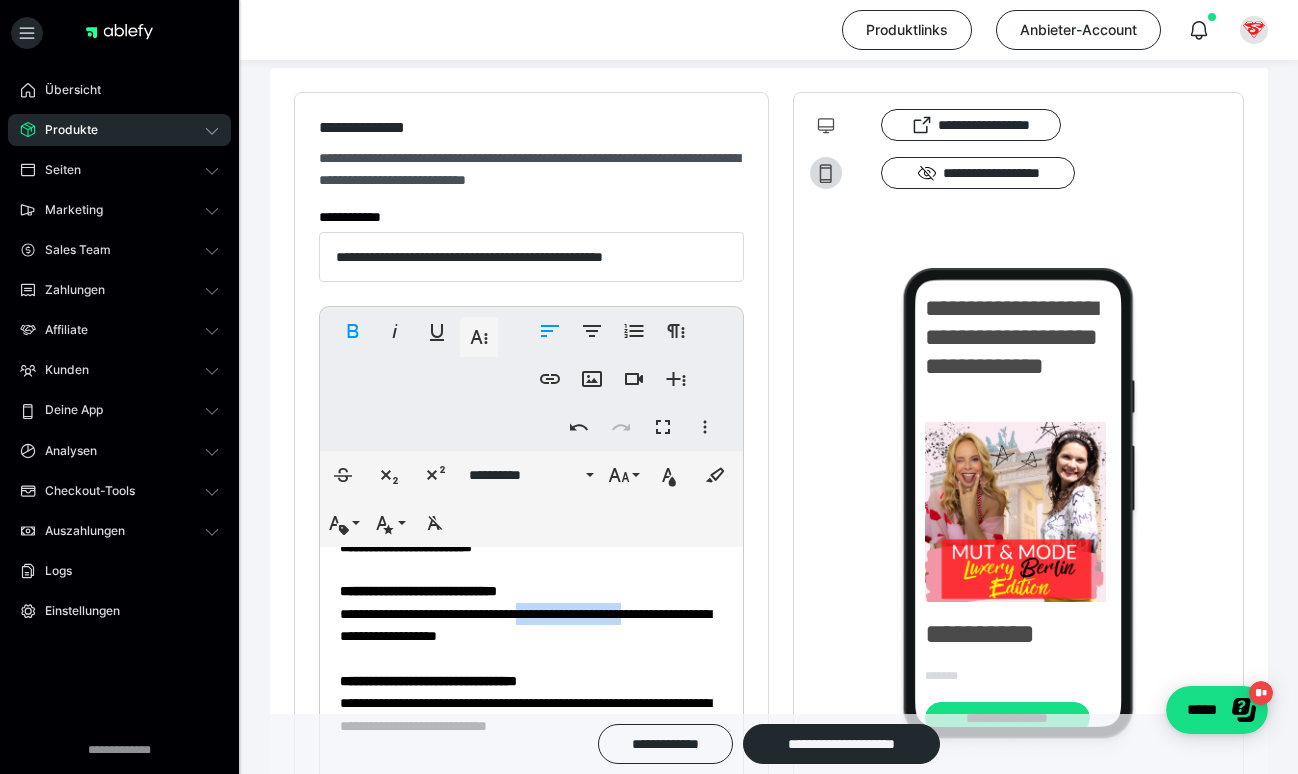 drag, startPoint x: 699, startPoint y: 631, endPoint x: 564, endPoint y: 631, distance: 135 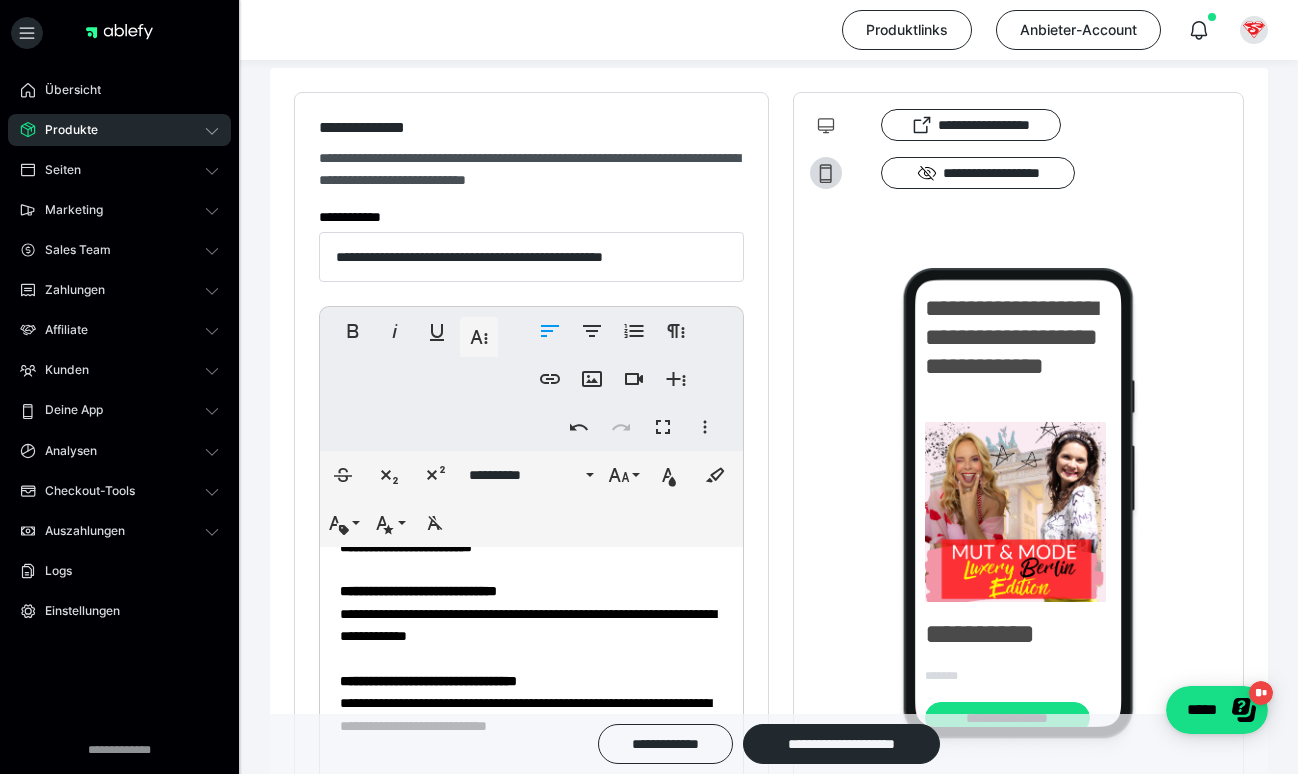 click on "**********" at bounding box center [531, 577] 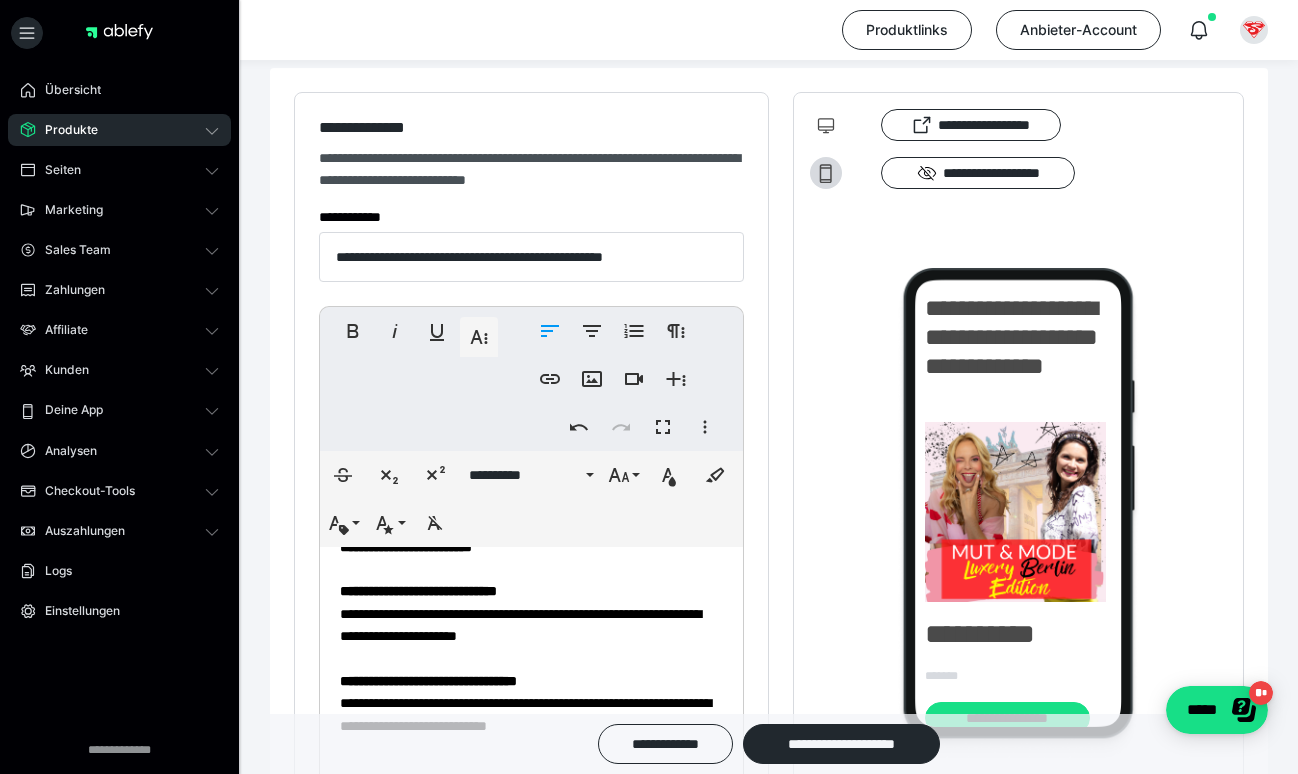click on "**********" at bounding box center [531, 577] 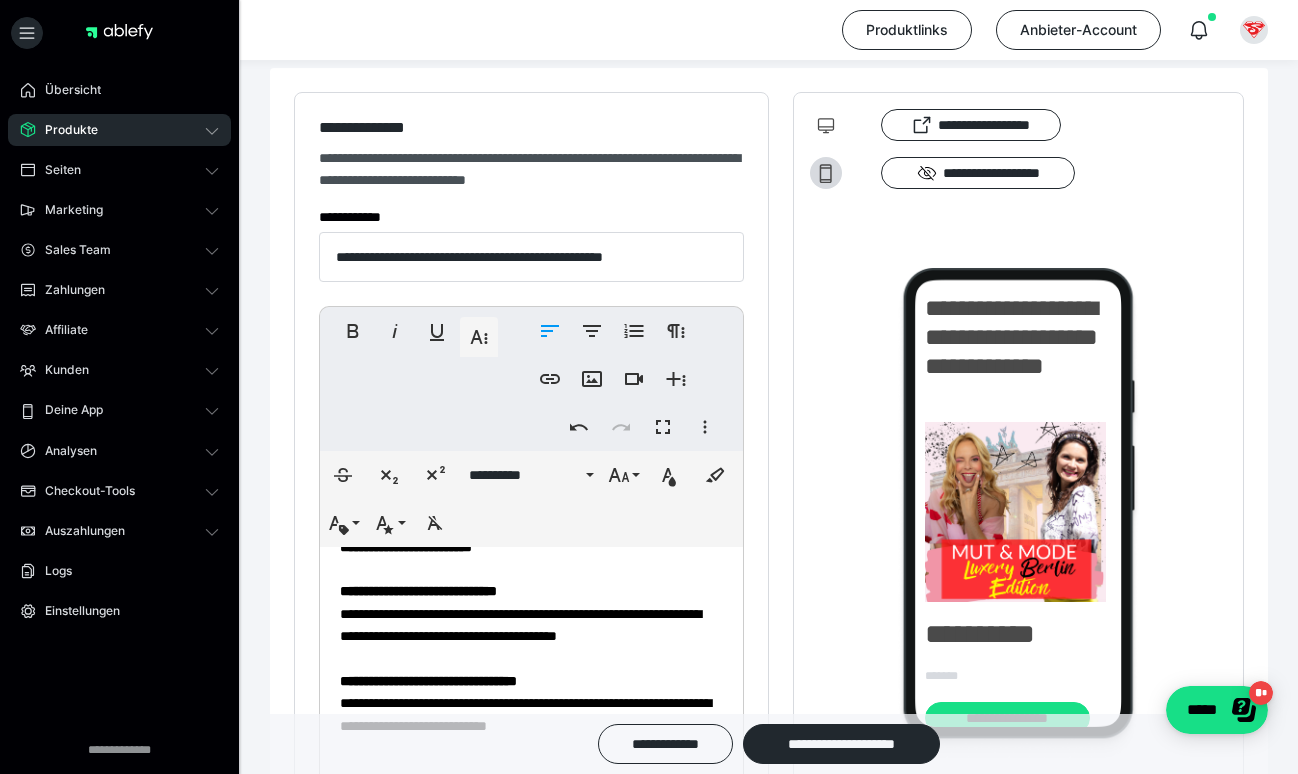 click on "**********" at bounding box center (531, 577) 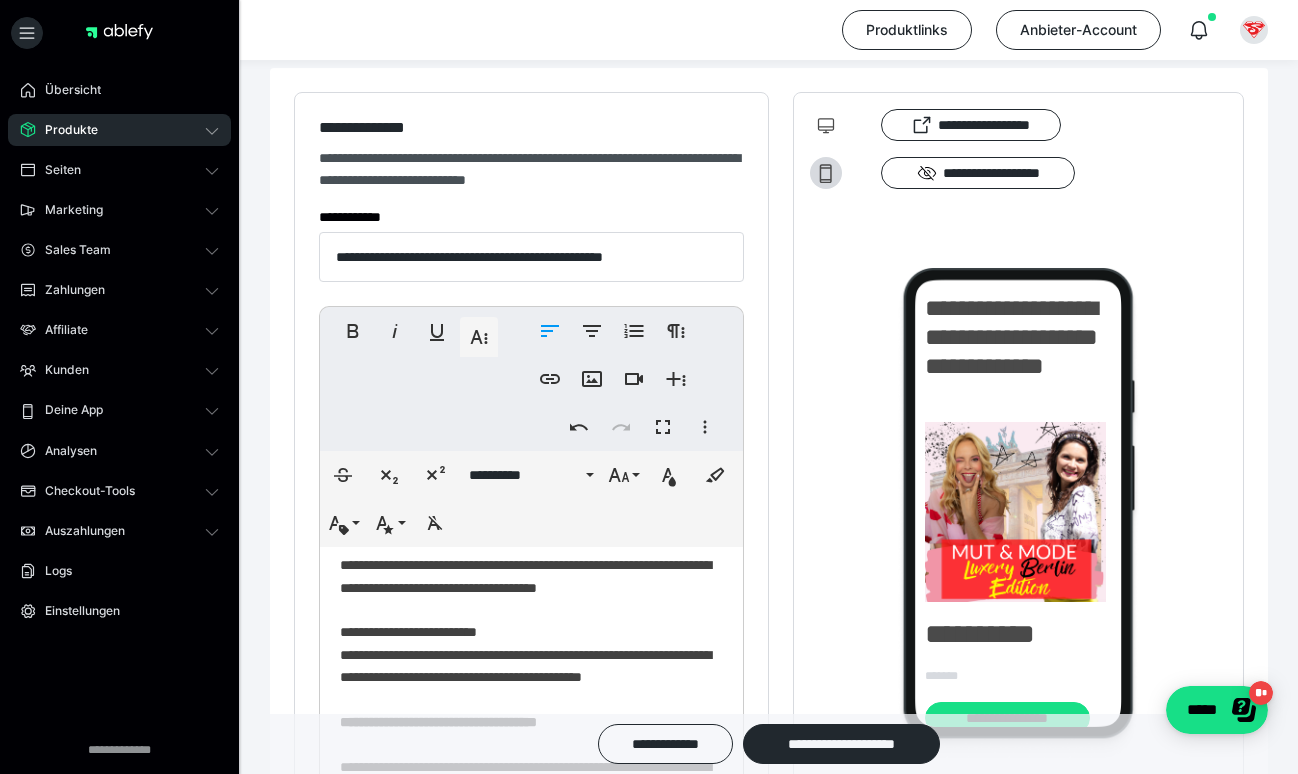 scroll, scrollTop: 1159, scrollLeft: 0, axis: vertical 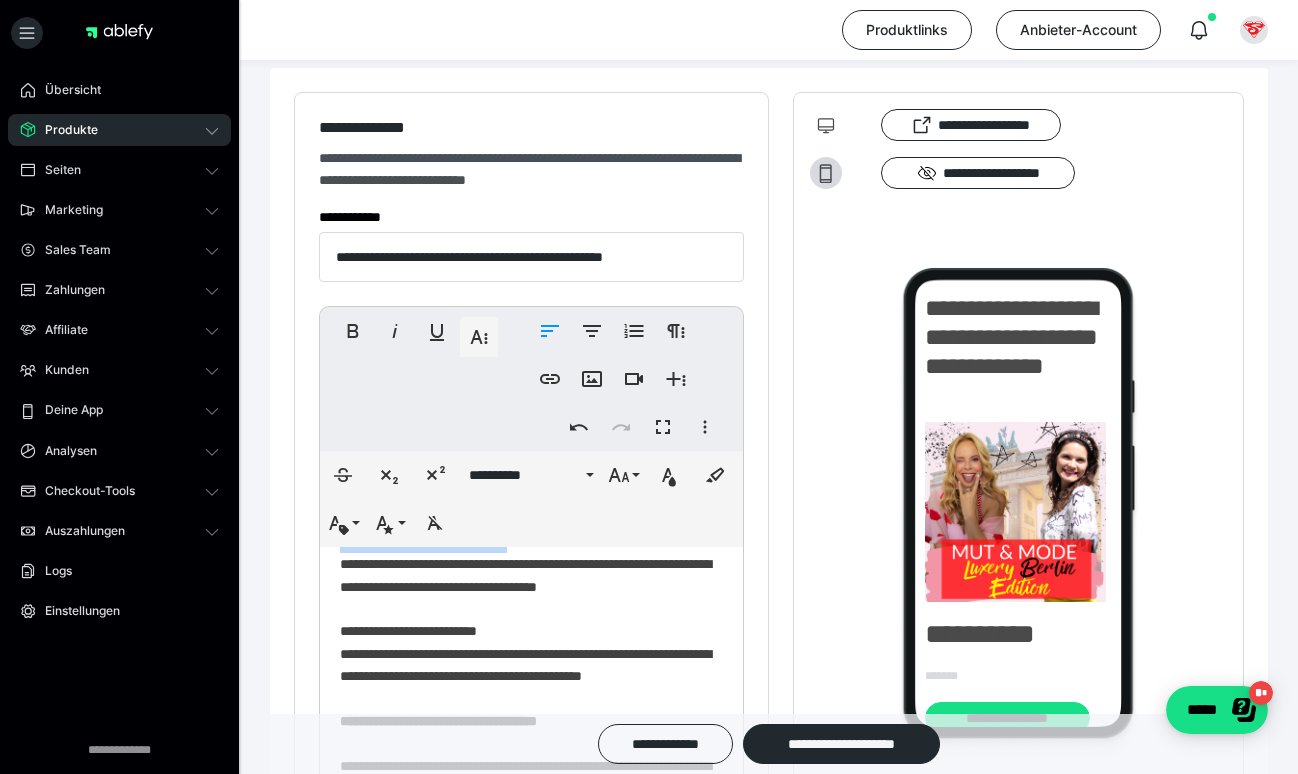 drag, startPoint x: 554, startPoint y: 558, endPoint x: 277, endPoint y: 558, distance: 277 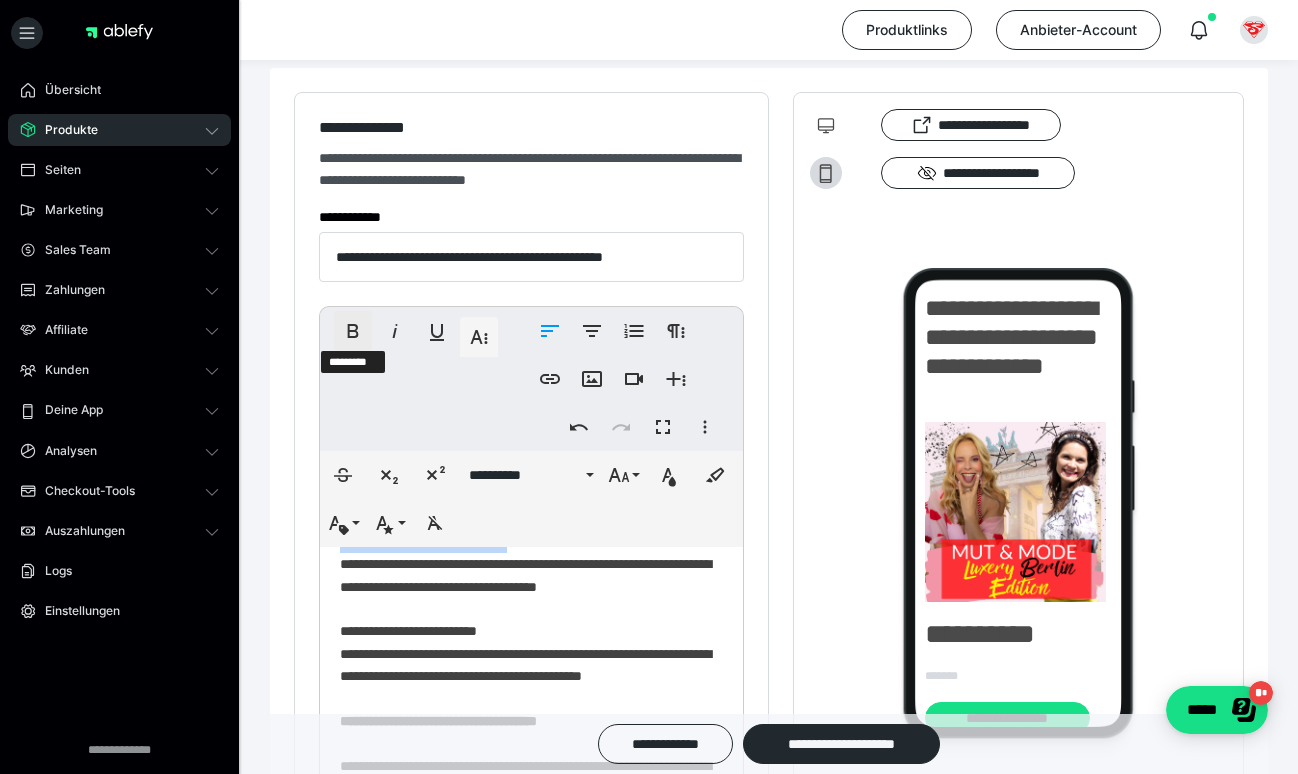 click 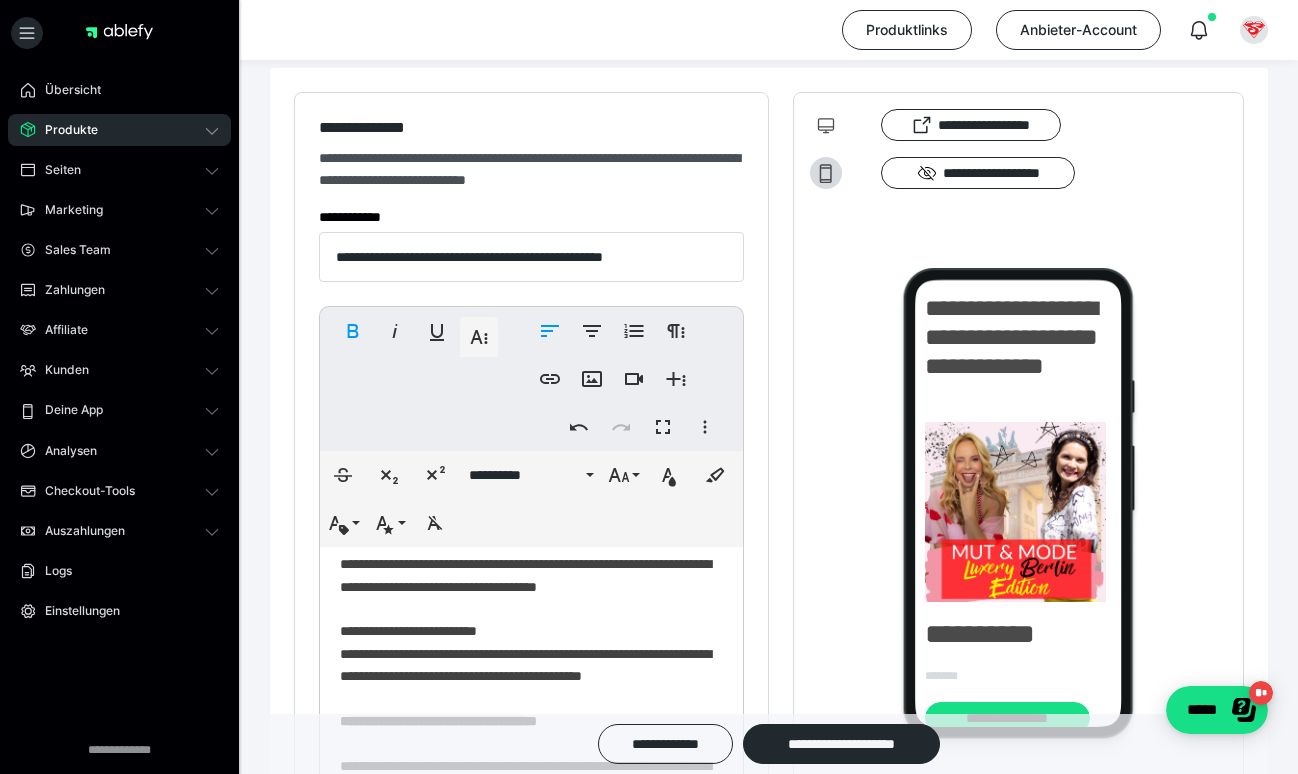 click on "**********" at bounding box center (531, 738) 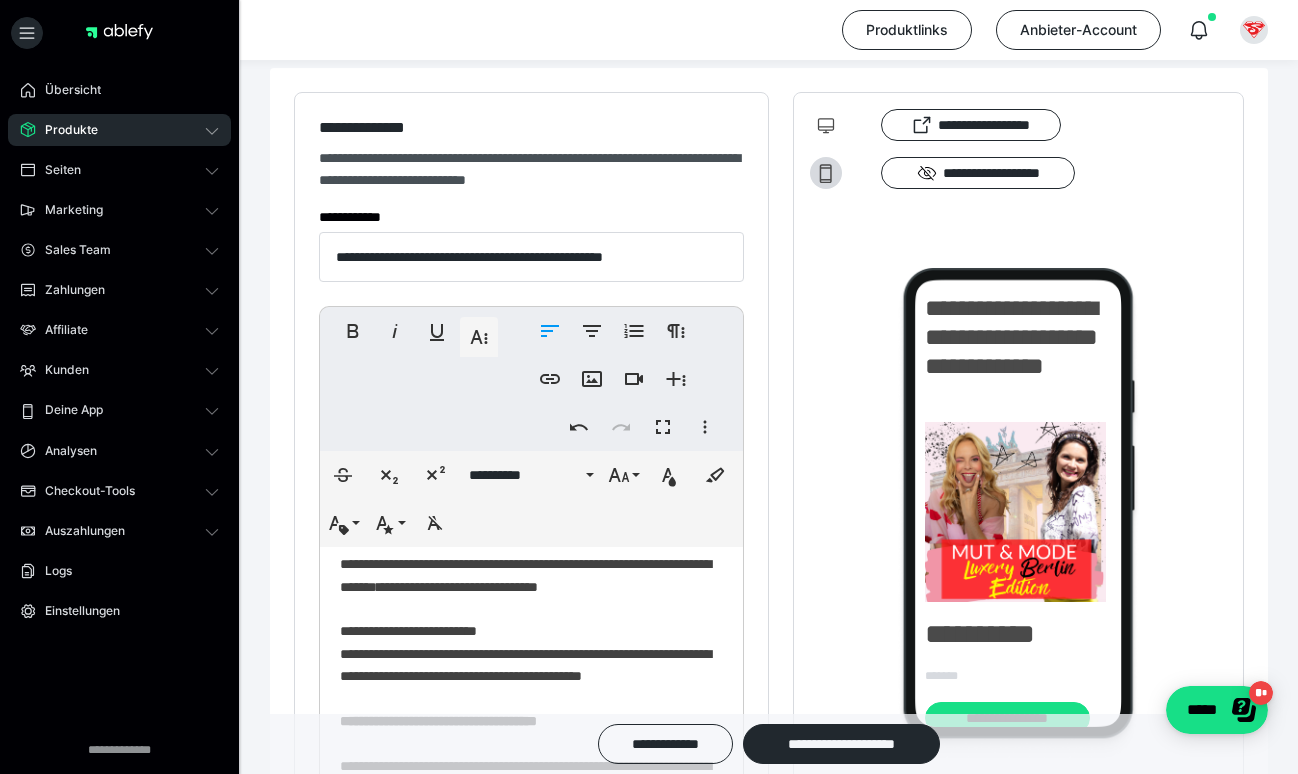 click on "**********" at bounding box center (531, 738) 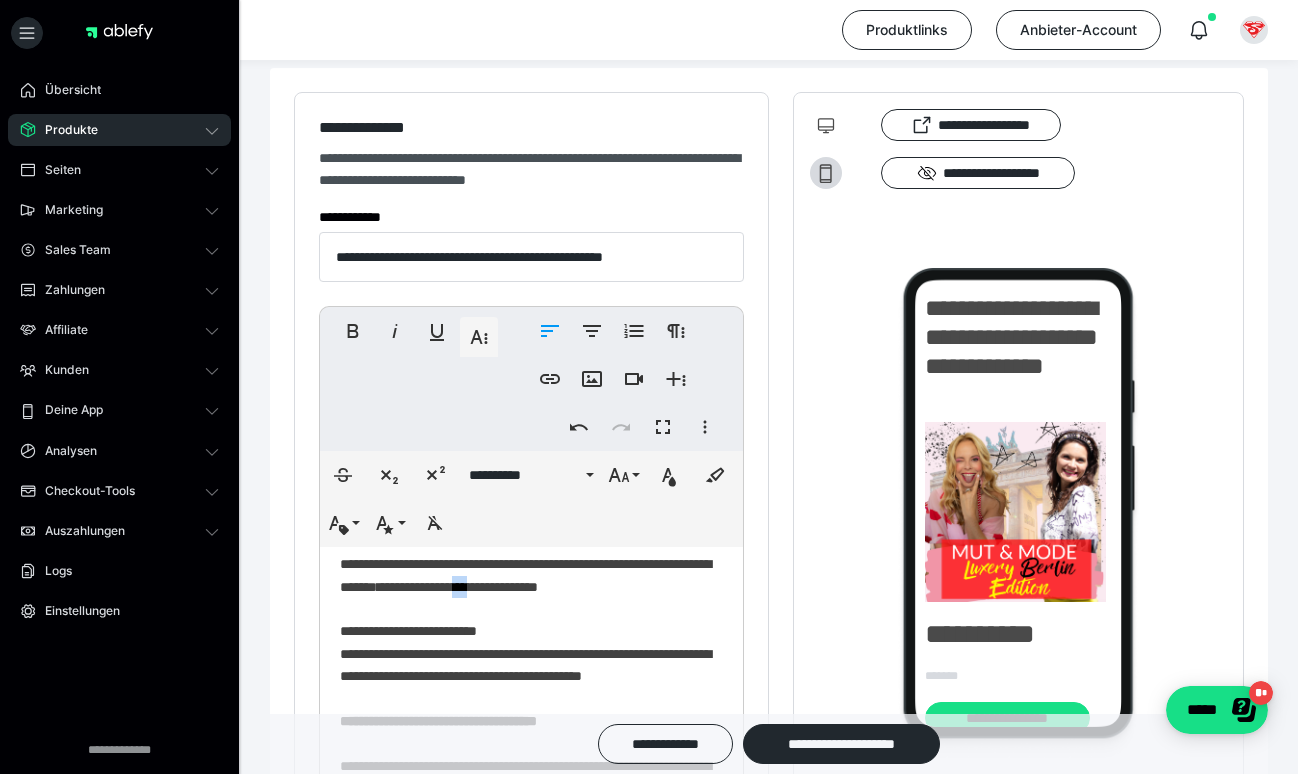 click on "**********" at bounding box center (531, 738) 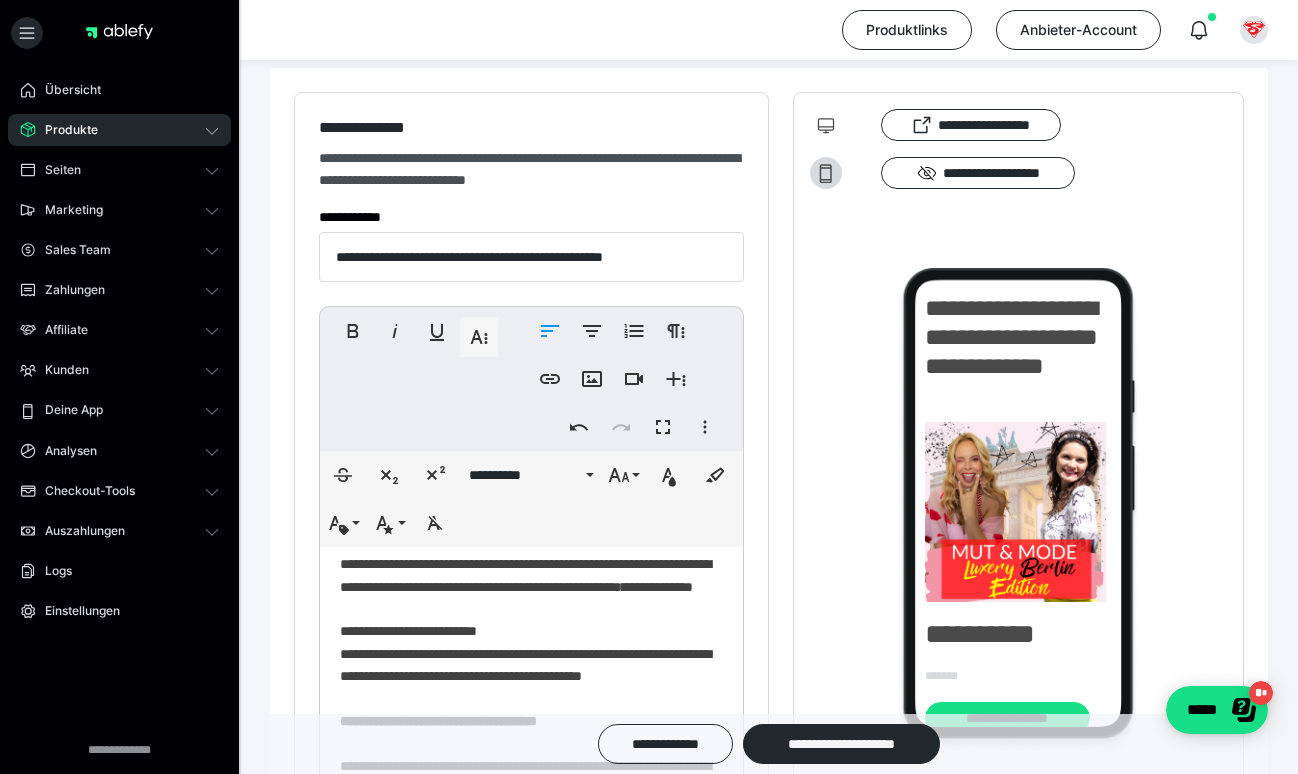 click on "**********" at bounding box center [531, 749] 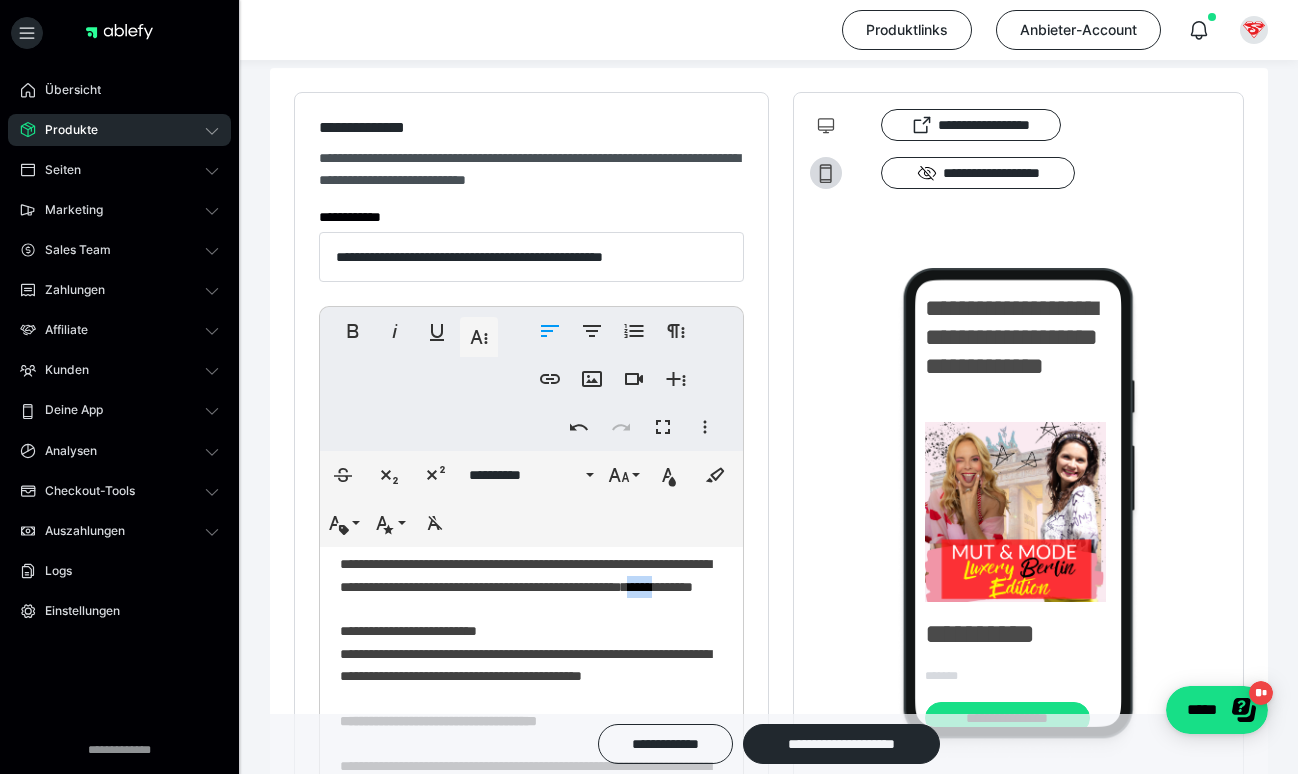 click on "**********" at bounding box center (531, 749) 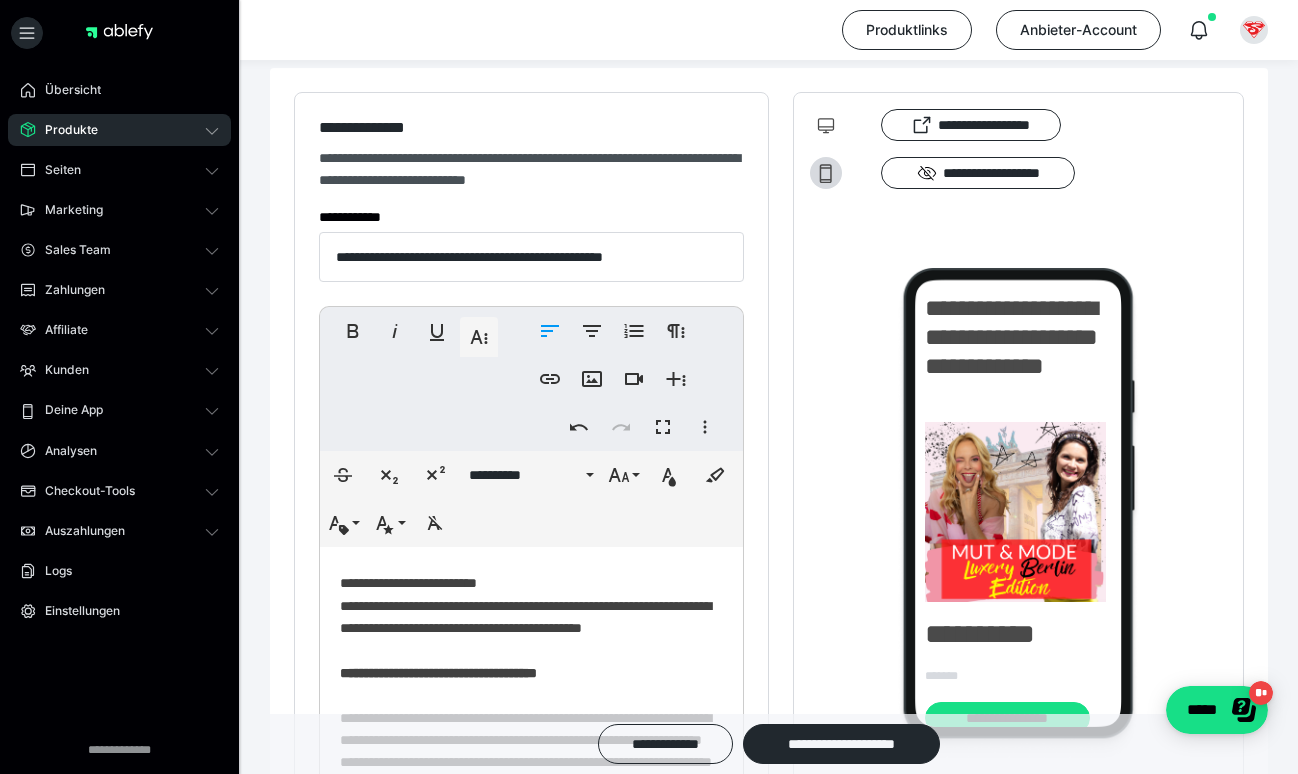 scroll, scrollTop: 1214, scrollLeft: 0, axis: vertical 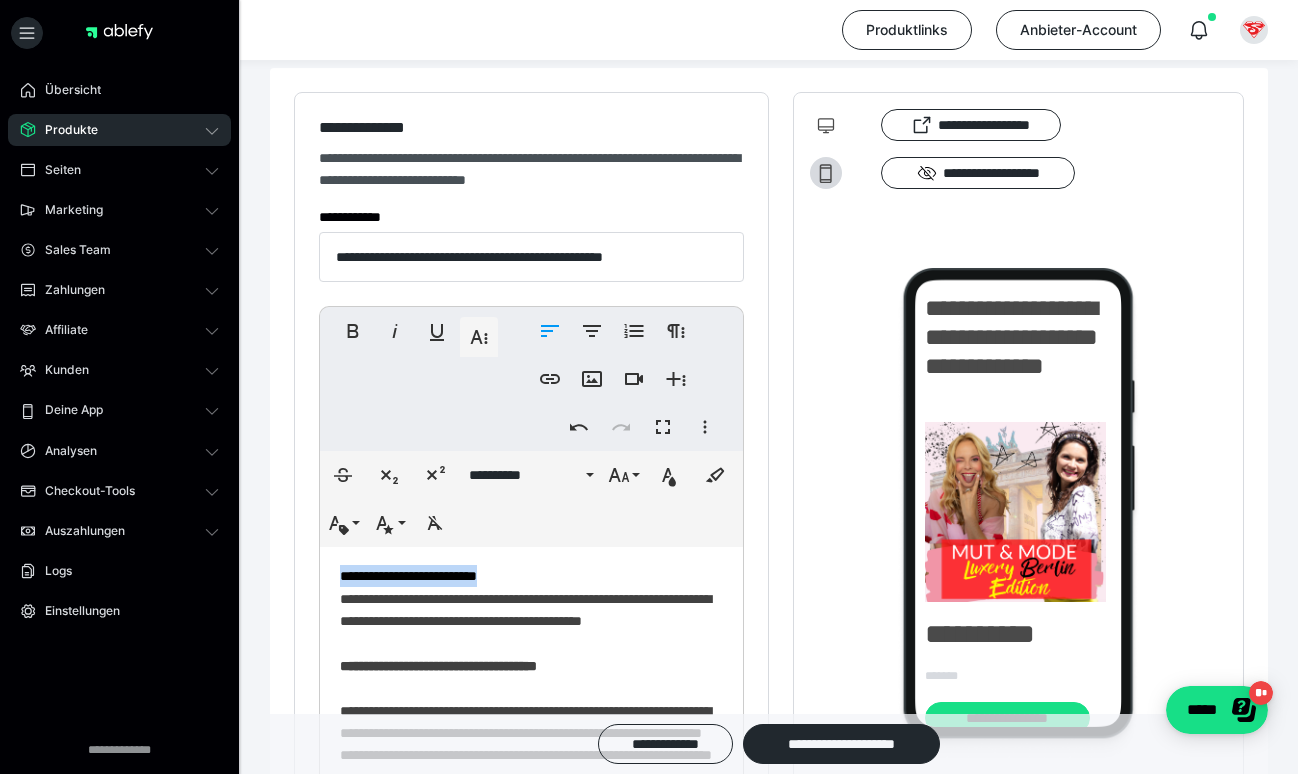 drag, startPoint x: 534, startPoint y: 616, endPoint x: 283, endPoint y: 611, distance: 251.04979 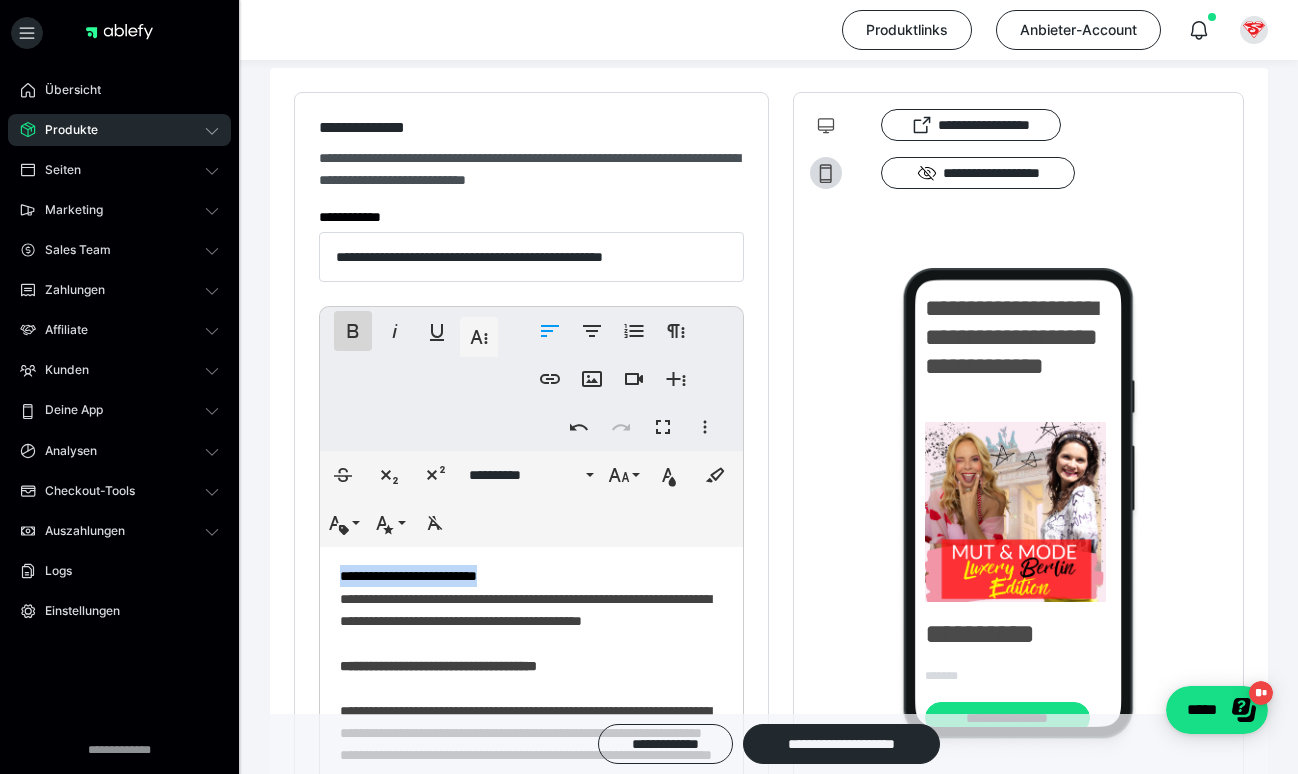 click 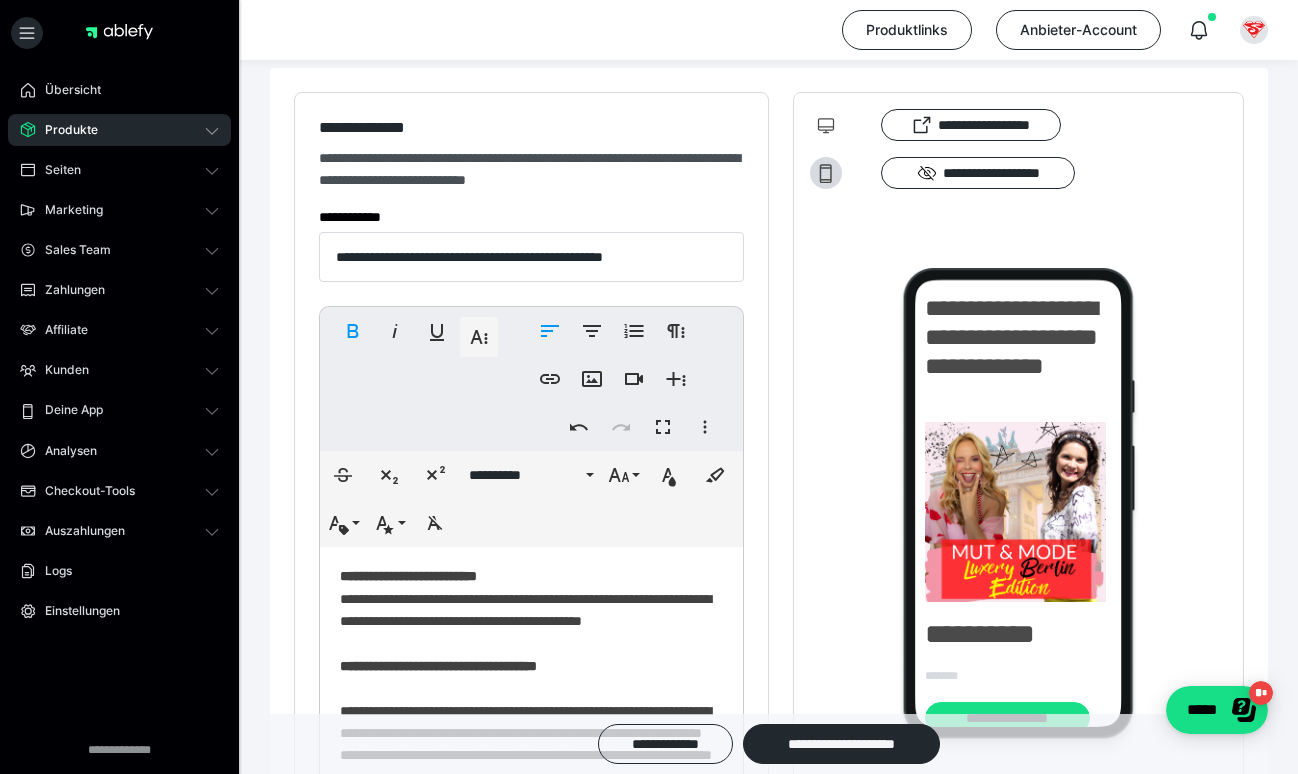 click on "**********" at bounding box center (531, 694) 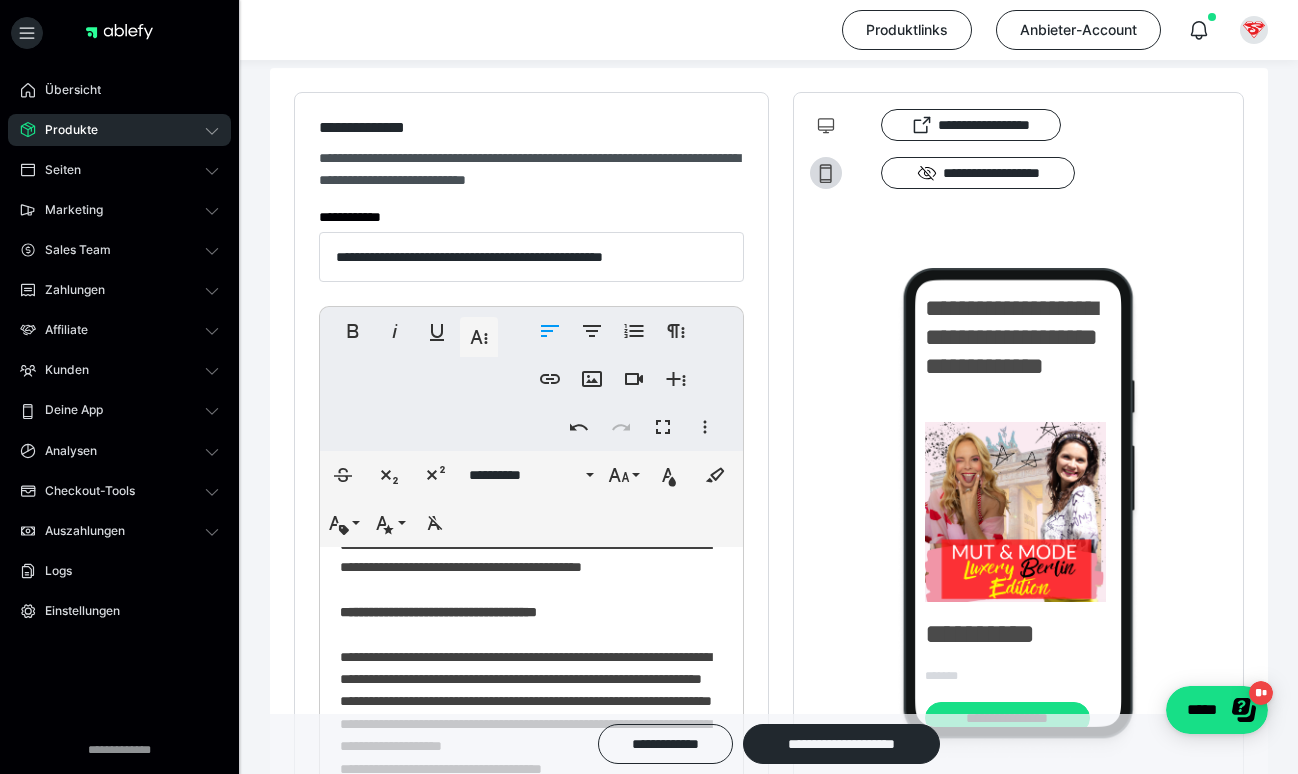 scroll, scrollTop: 1271, scrollLeft: 0, axis: vertical 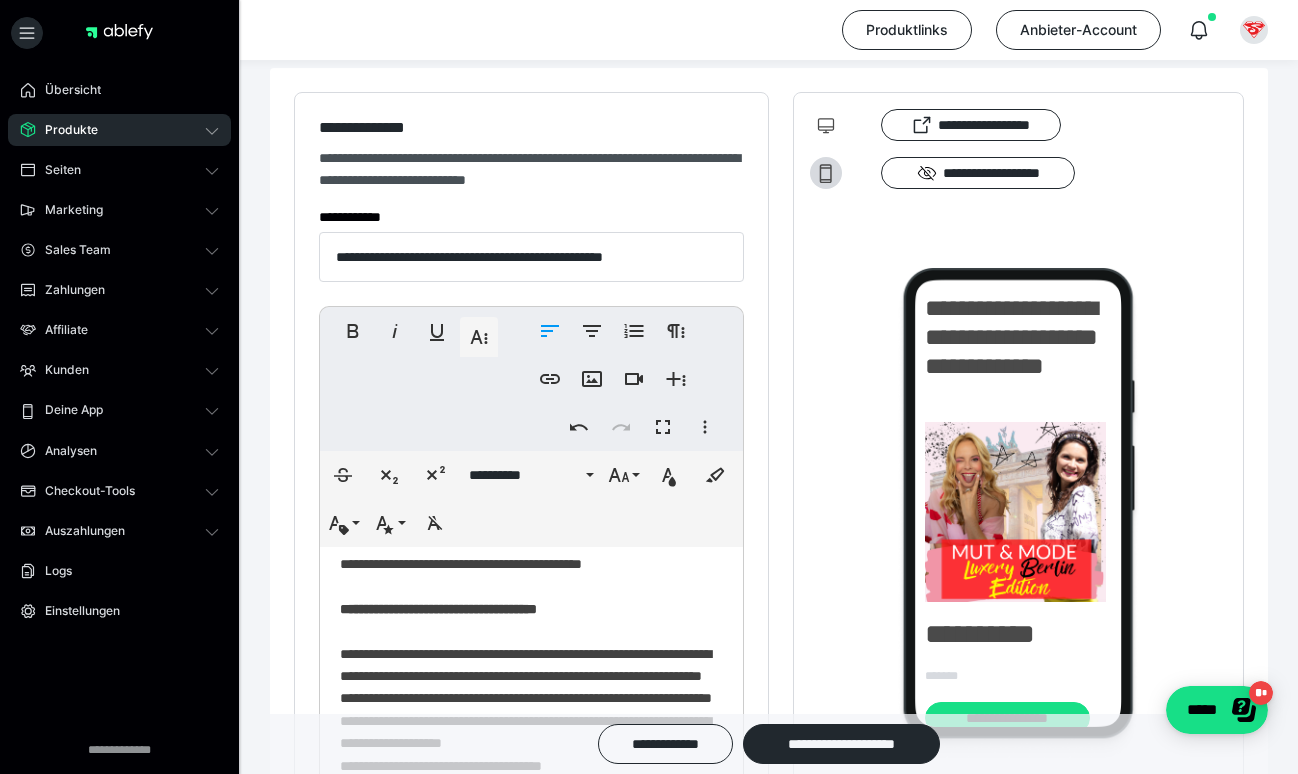 click on "**********" at bounding box center (531, 637) 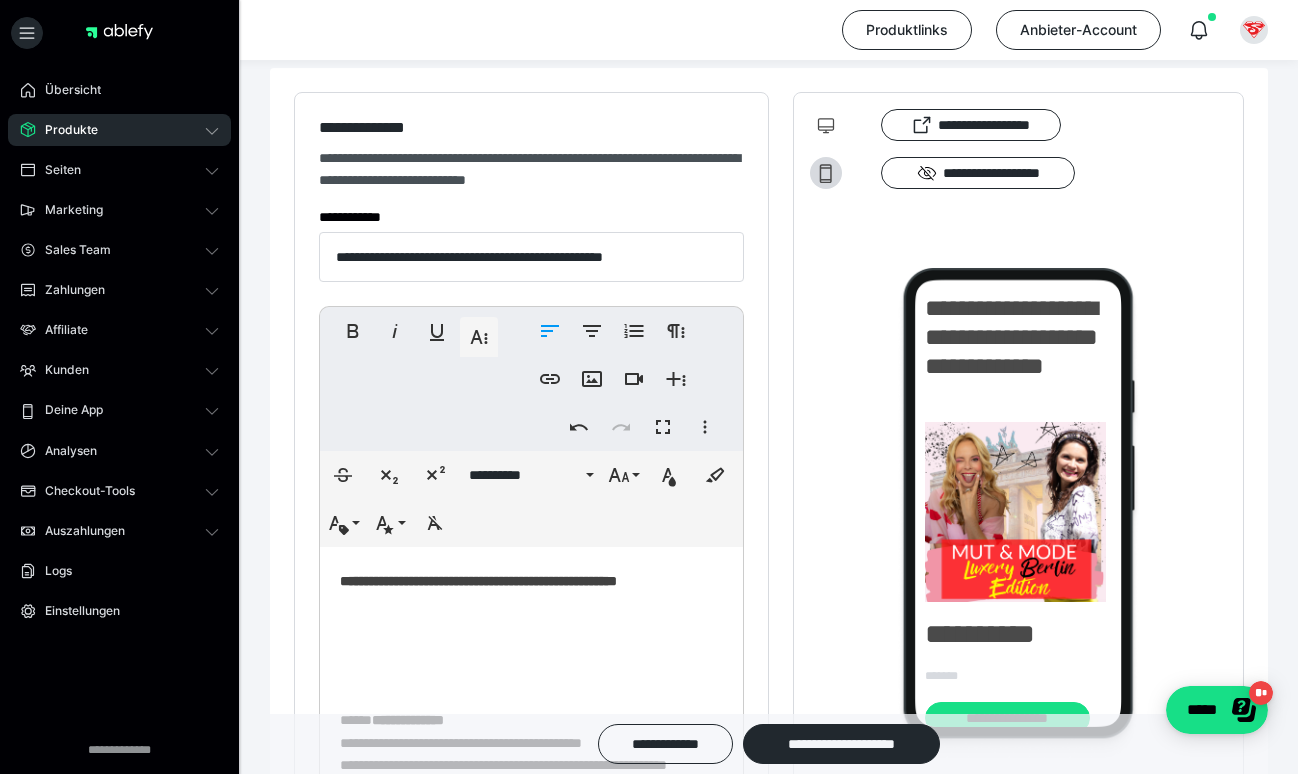 scroll, scrollTop: 1527, scrollLeft: 0, axis: vertical 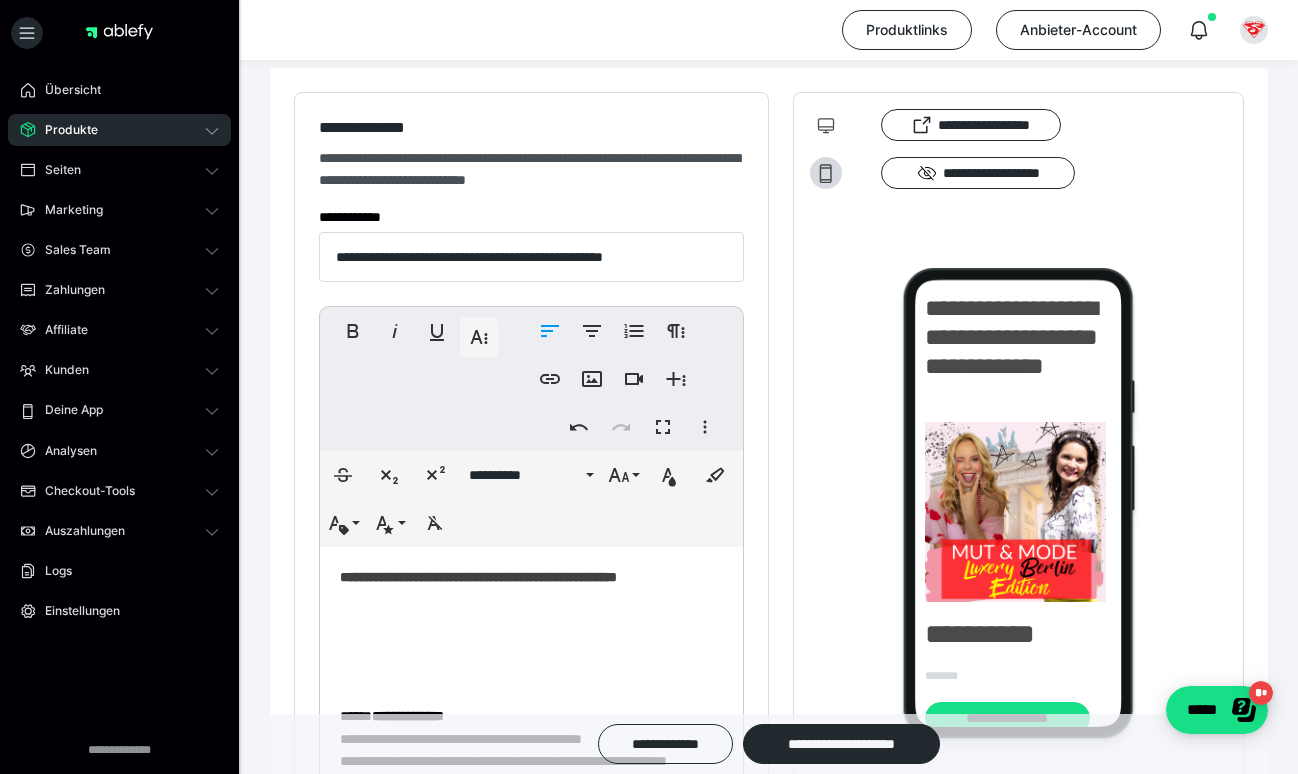 click on "**********" at bounding box center (531, 526) 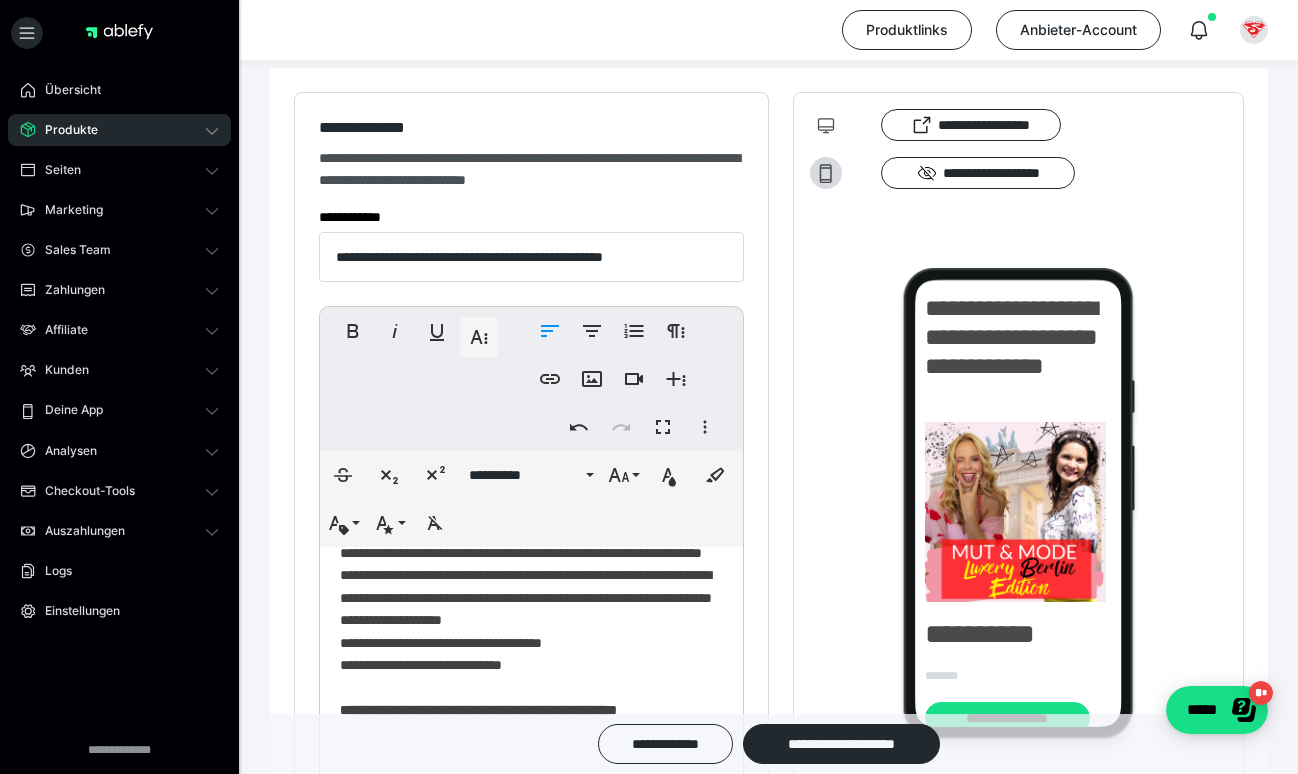 scroll, scrollTop: 1406, scrollLeft: 0, axis: vertical 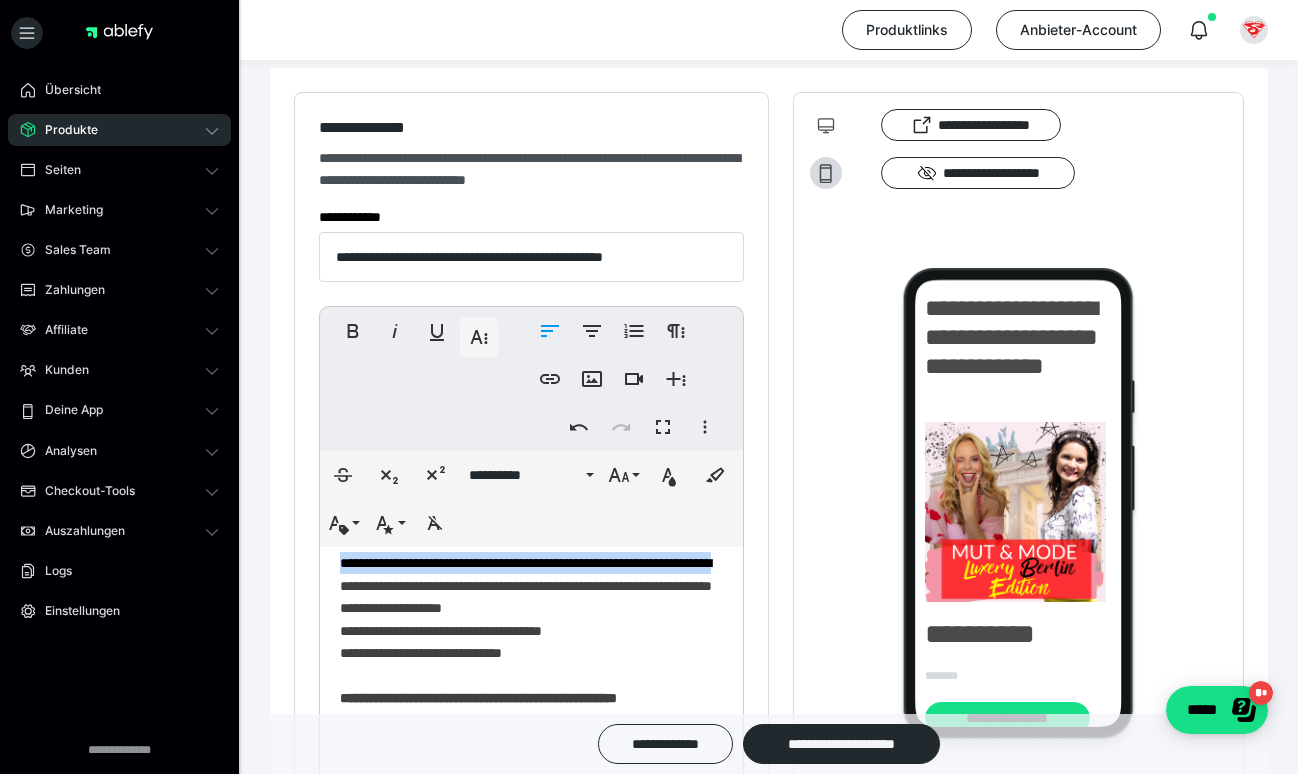 drag, startPoint x: 449, startPoint y: 665, endPoint x: 328, endPoint y: 647, distance: 122.33152 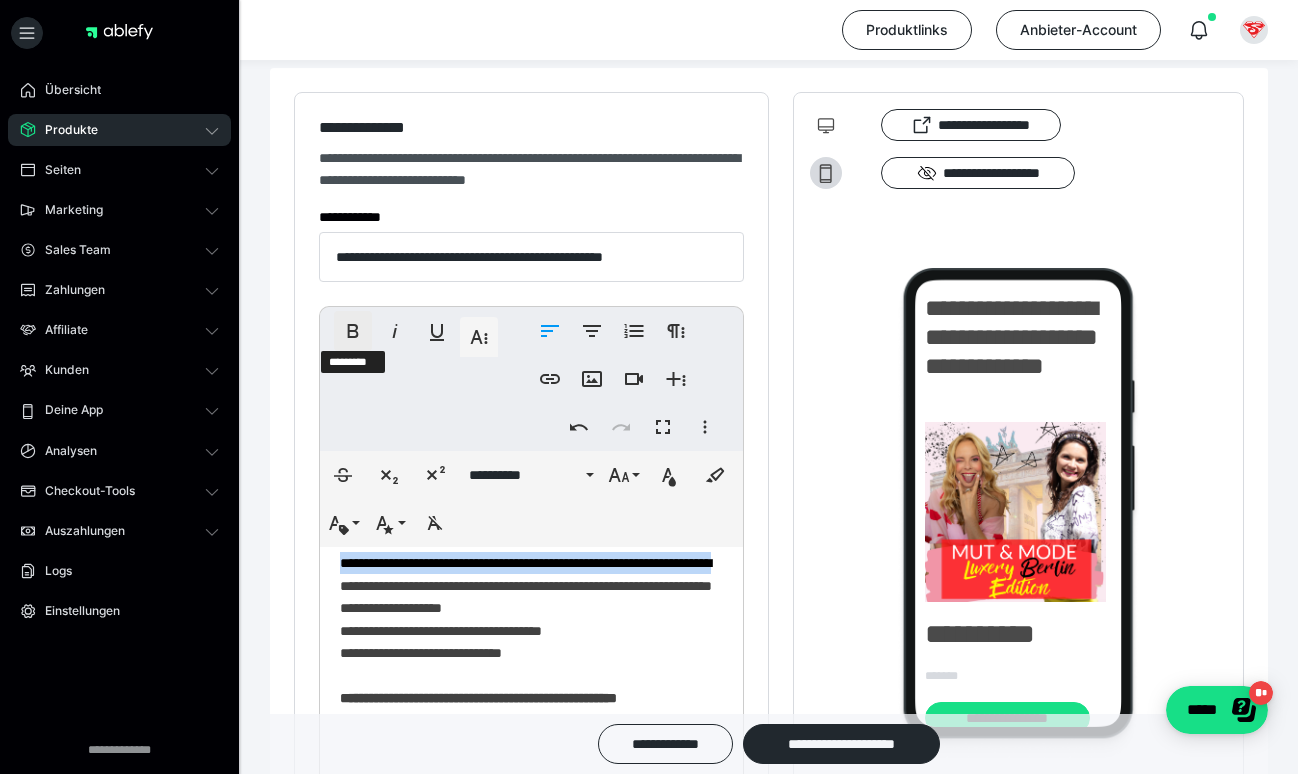 click 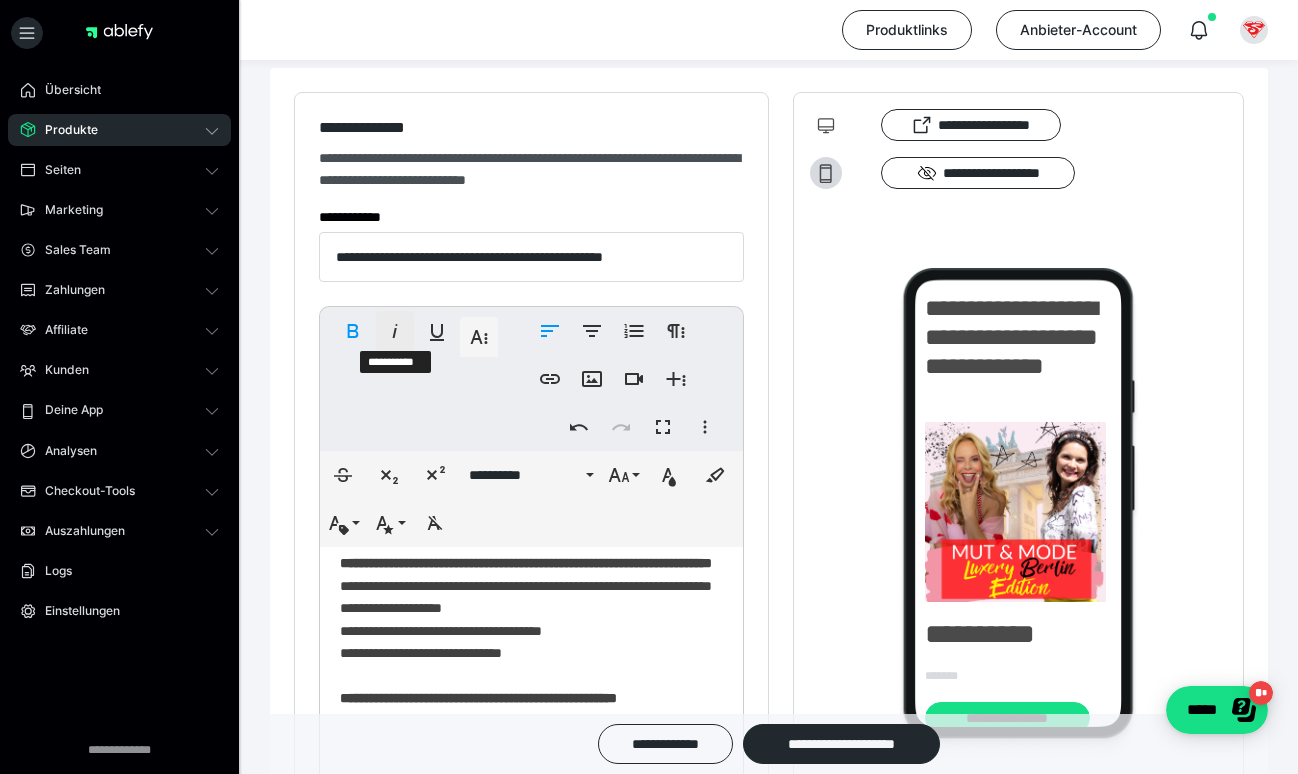 click 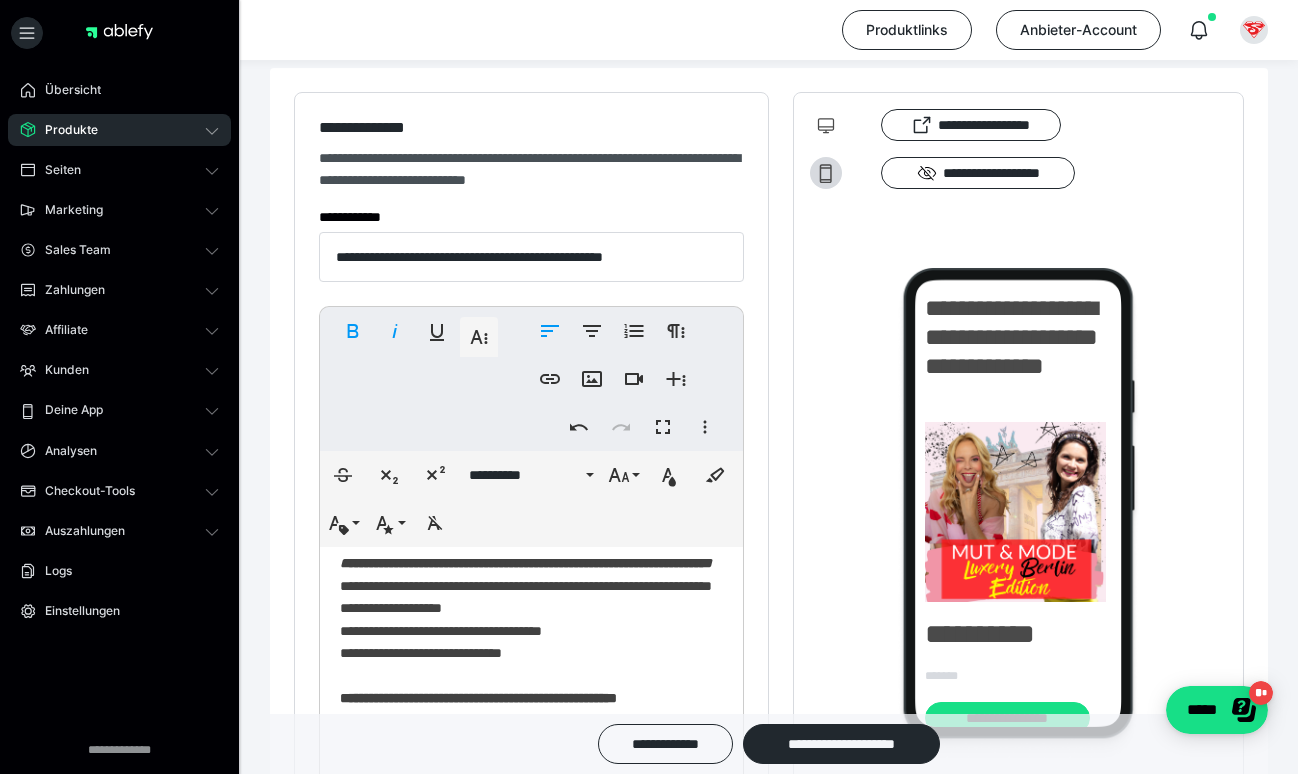 click on "**********" at bounding box center (526, 563) 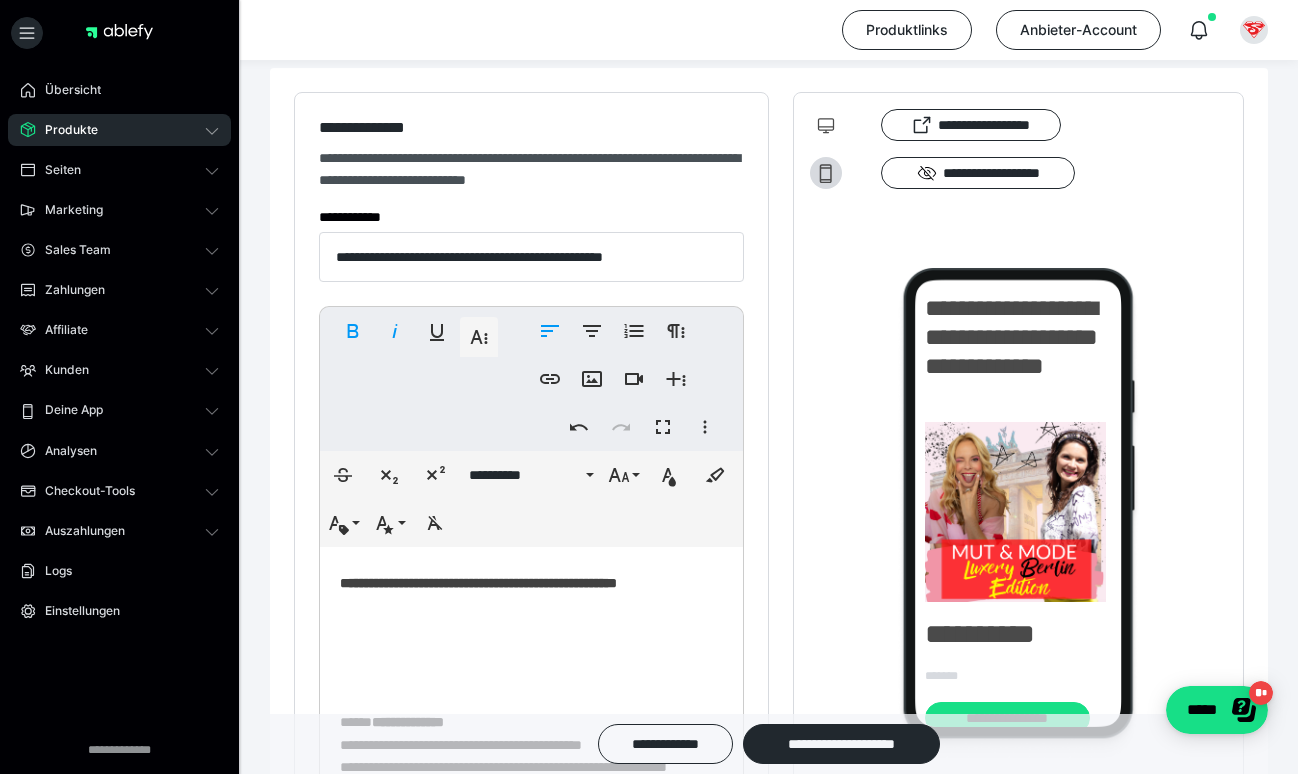 scroll, scrollTop: 1532, scrollLeft: 0, axis: vertical 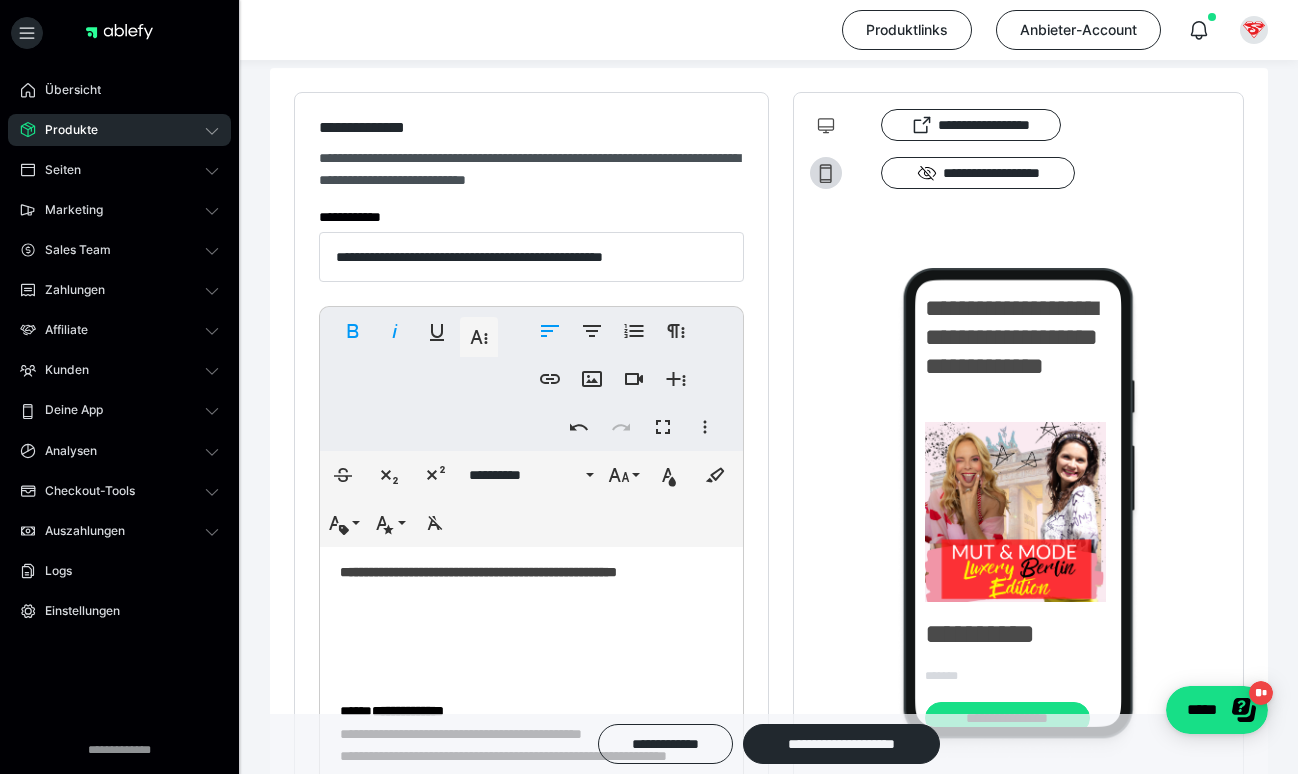 drag, startPoint x: 398, startPoint y: 625, endPoint x: 337, endPoint y: 625, distance: 61 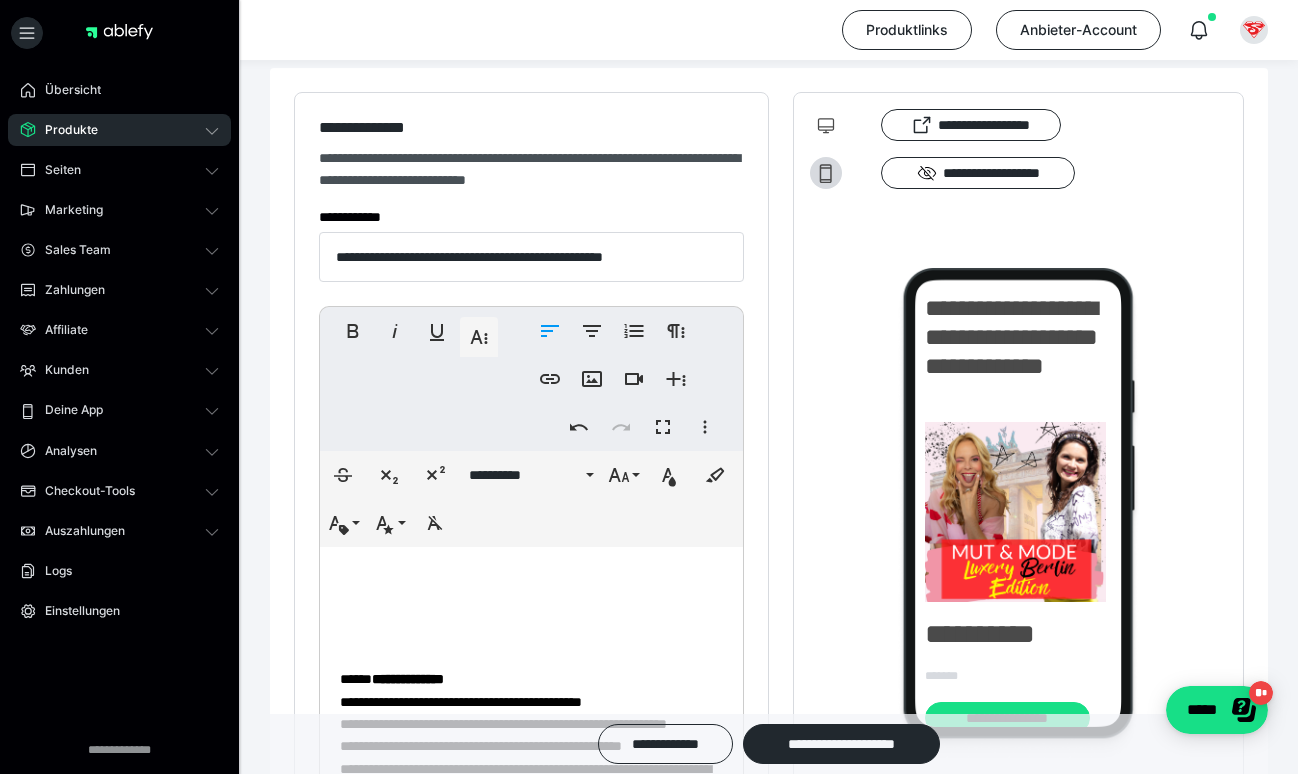 scroll, scrollTop: 1570, scrollLeft: 0, axis: vertical 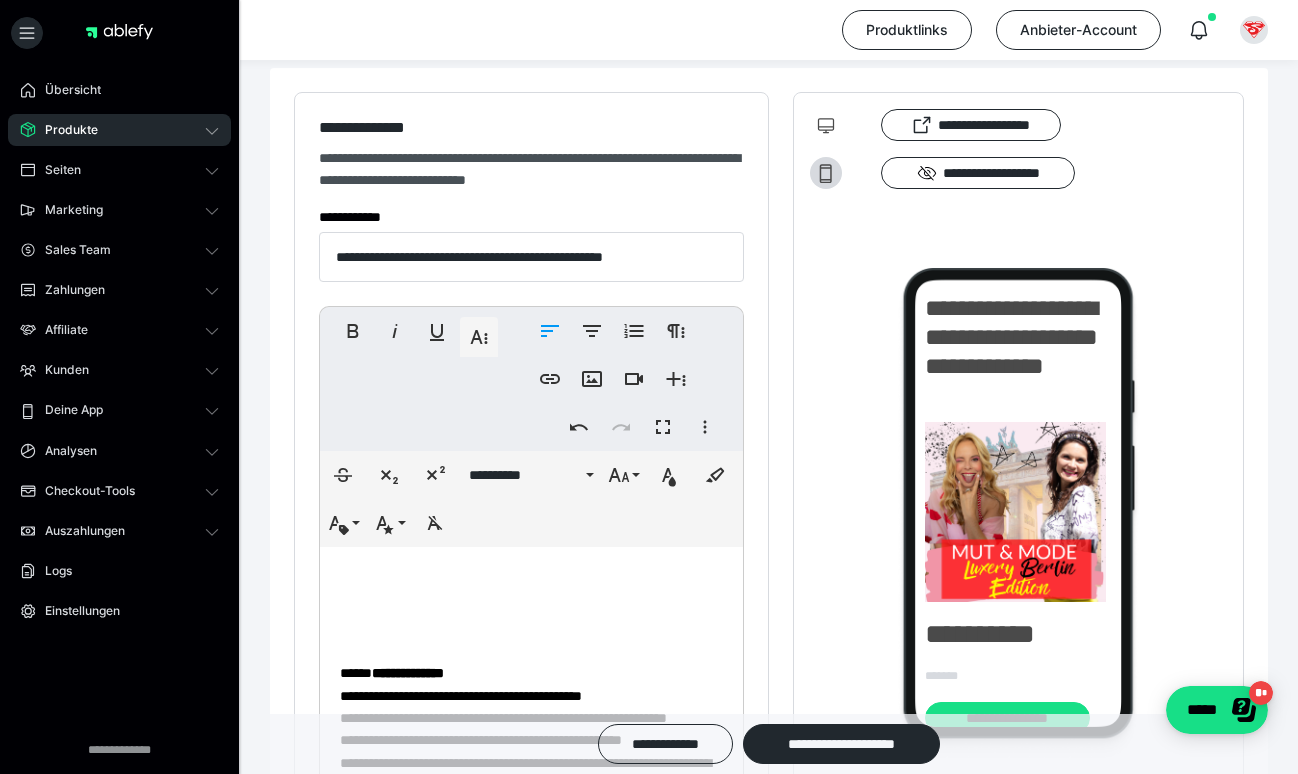 click on "**********" at bounding box center (531, 338) 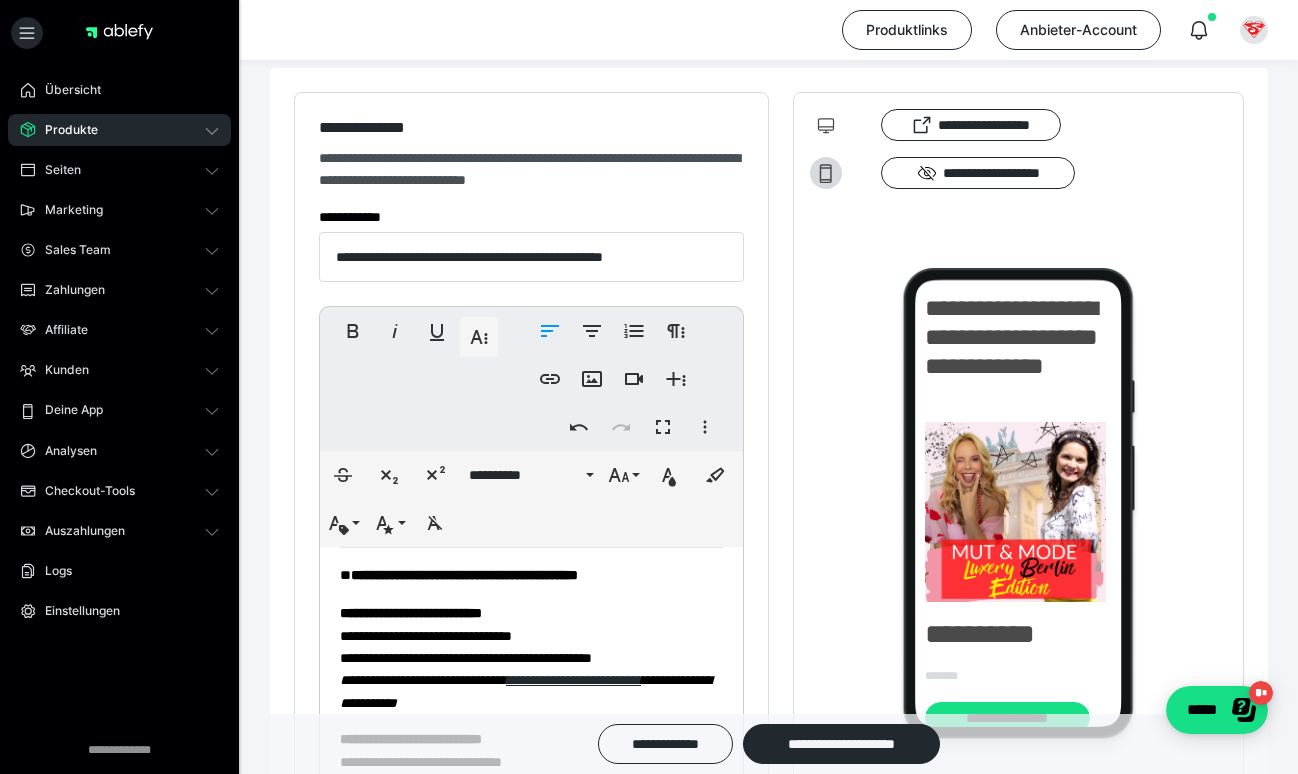 scroll, scrollTop: 1992, scrollLeft: 0, axis: vertical 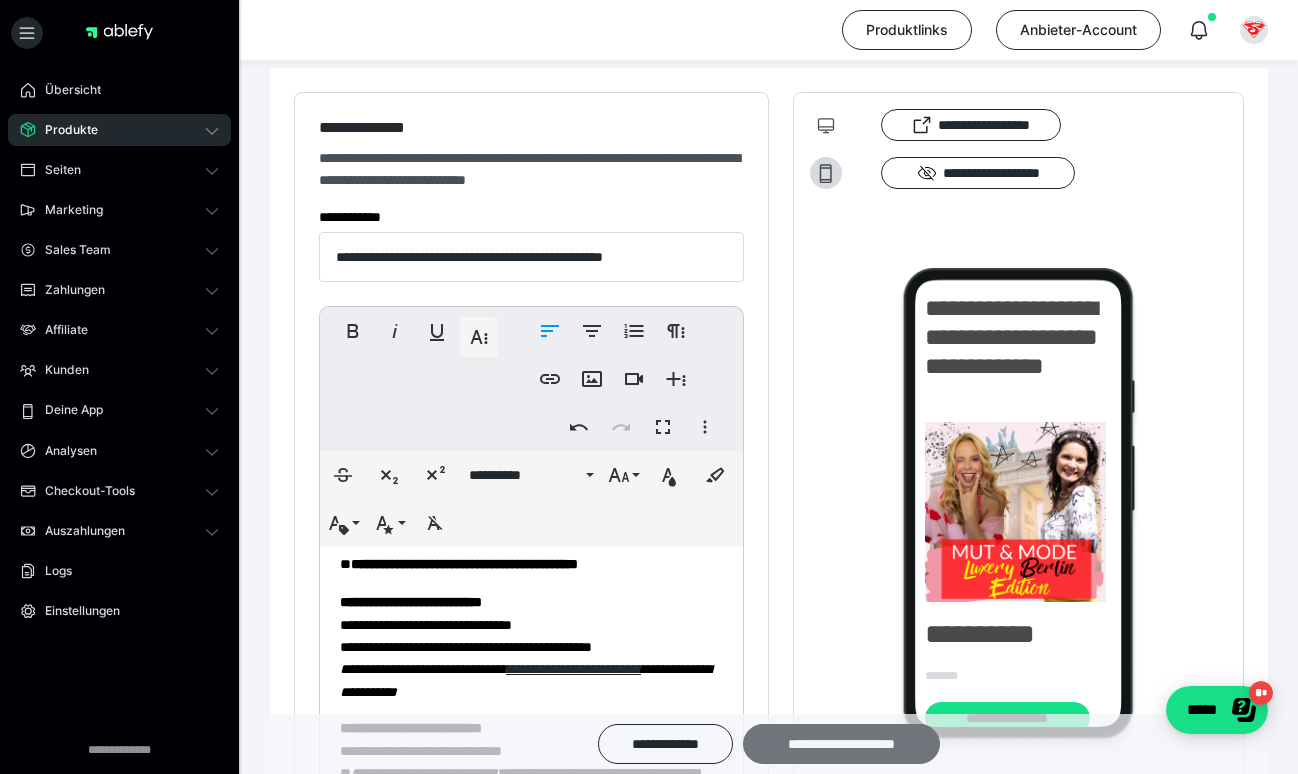 click on "**********" at bounding box center [841, 744] 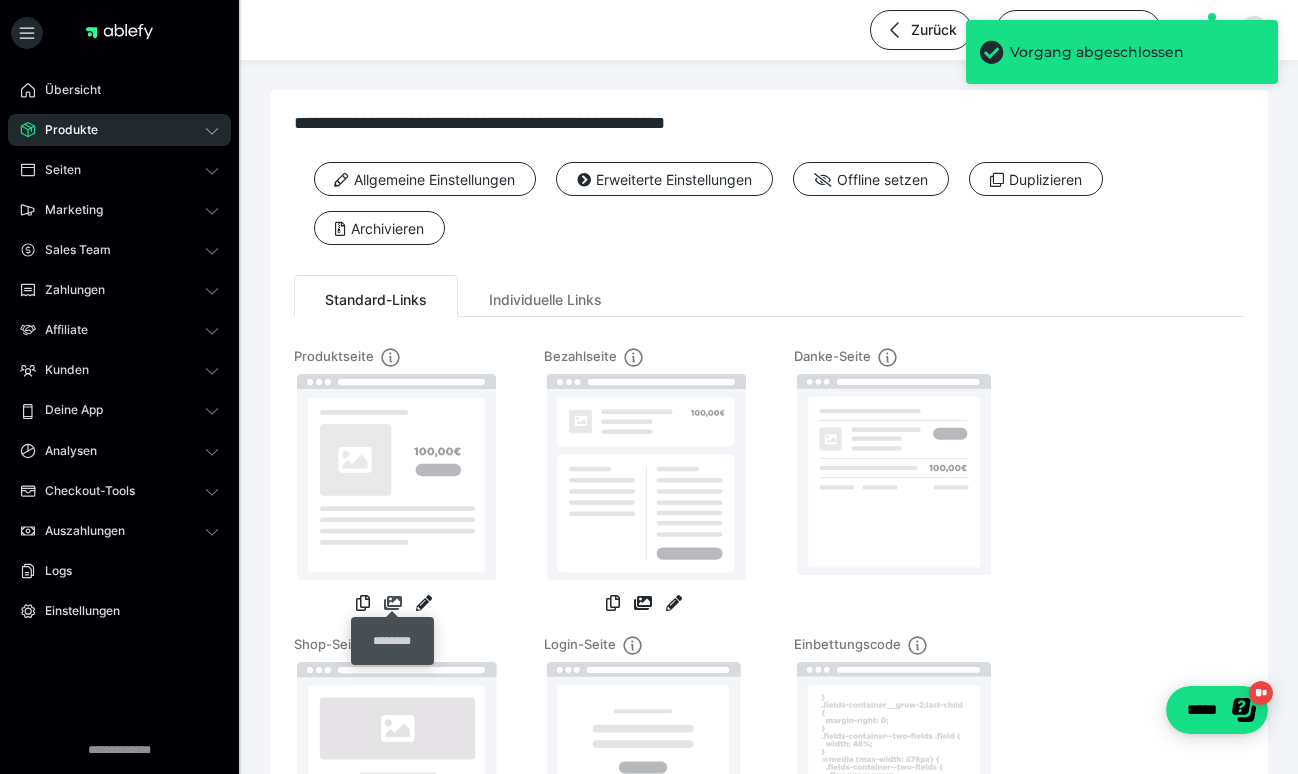 click at bounding box center (393, 603) 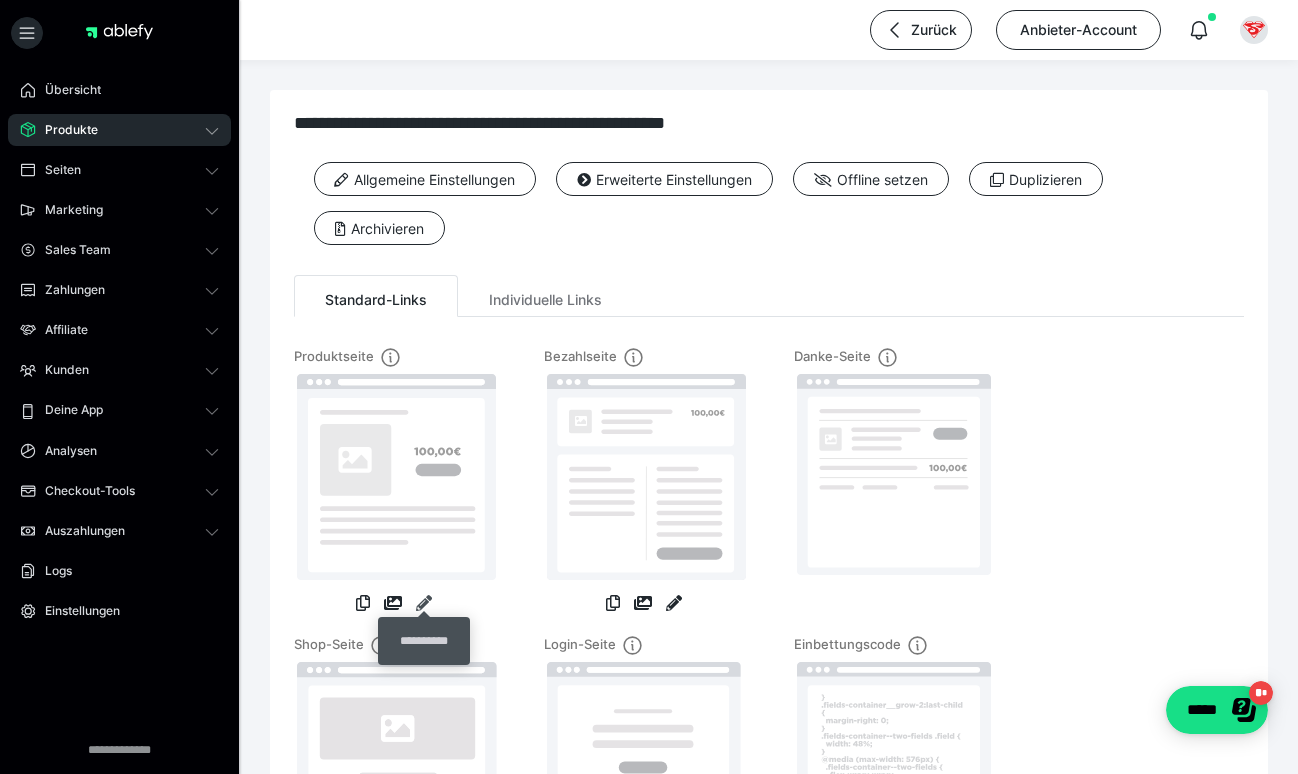 click at bounding box center (424, 603) 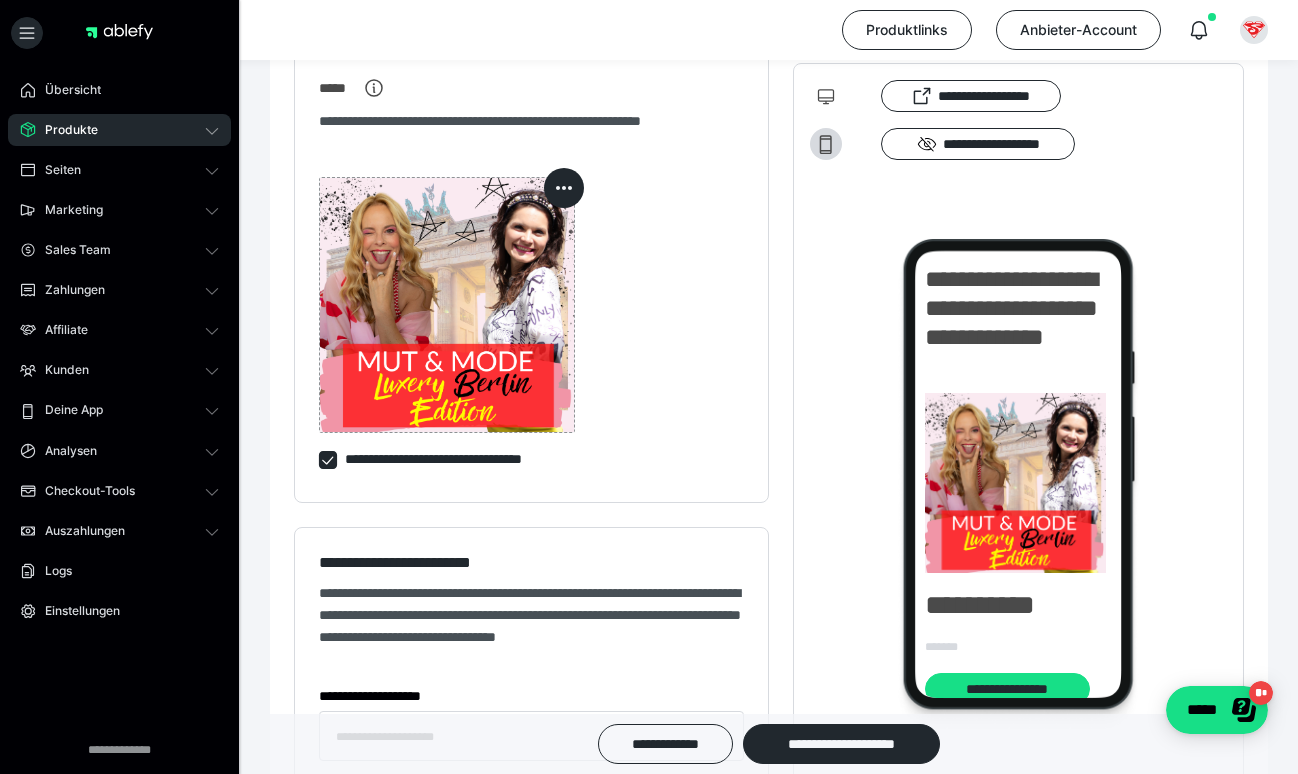 scroll, scrollTop: 1198, scrollLeft: 0, axis: vertical 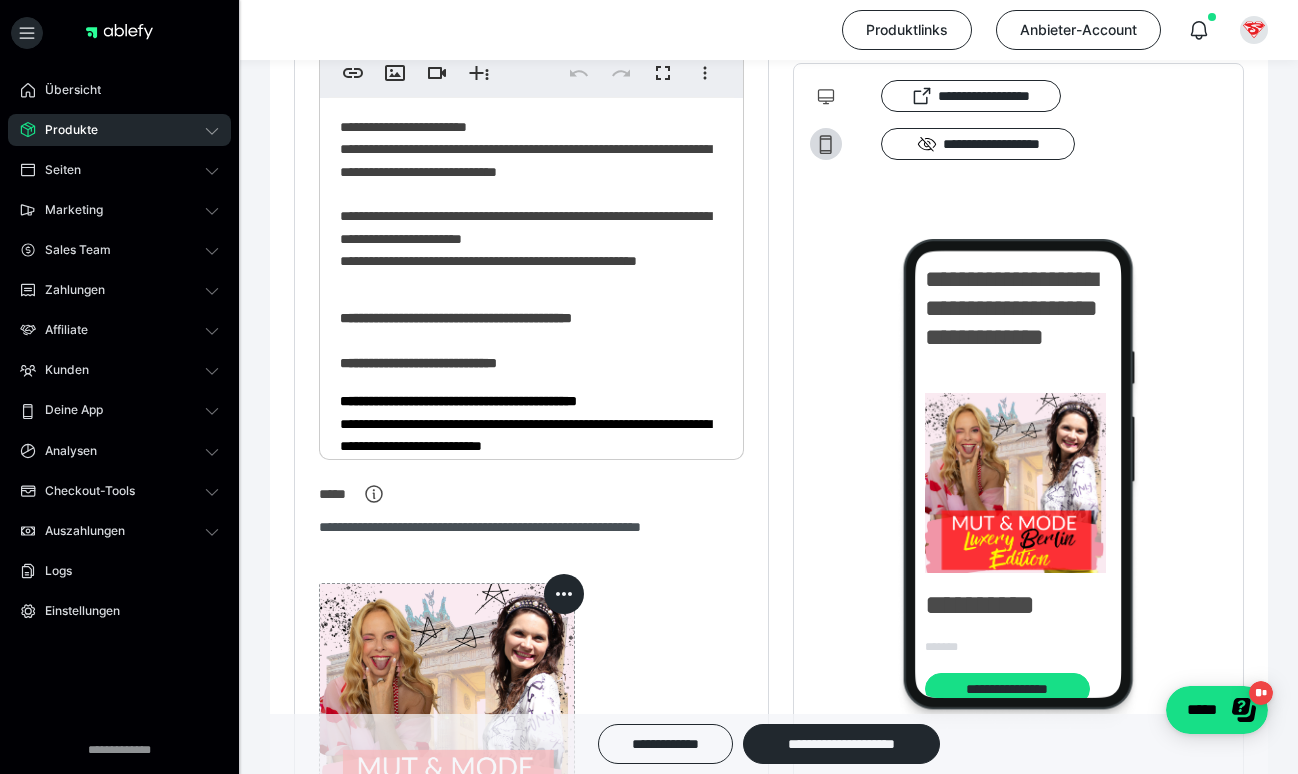 click on "**********" 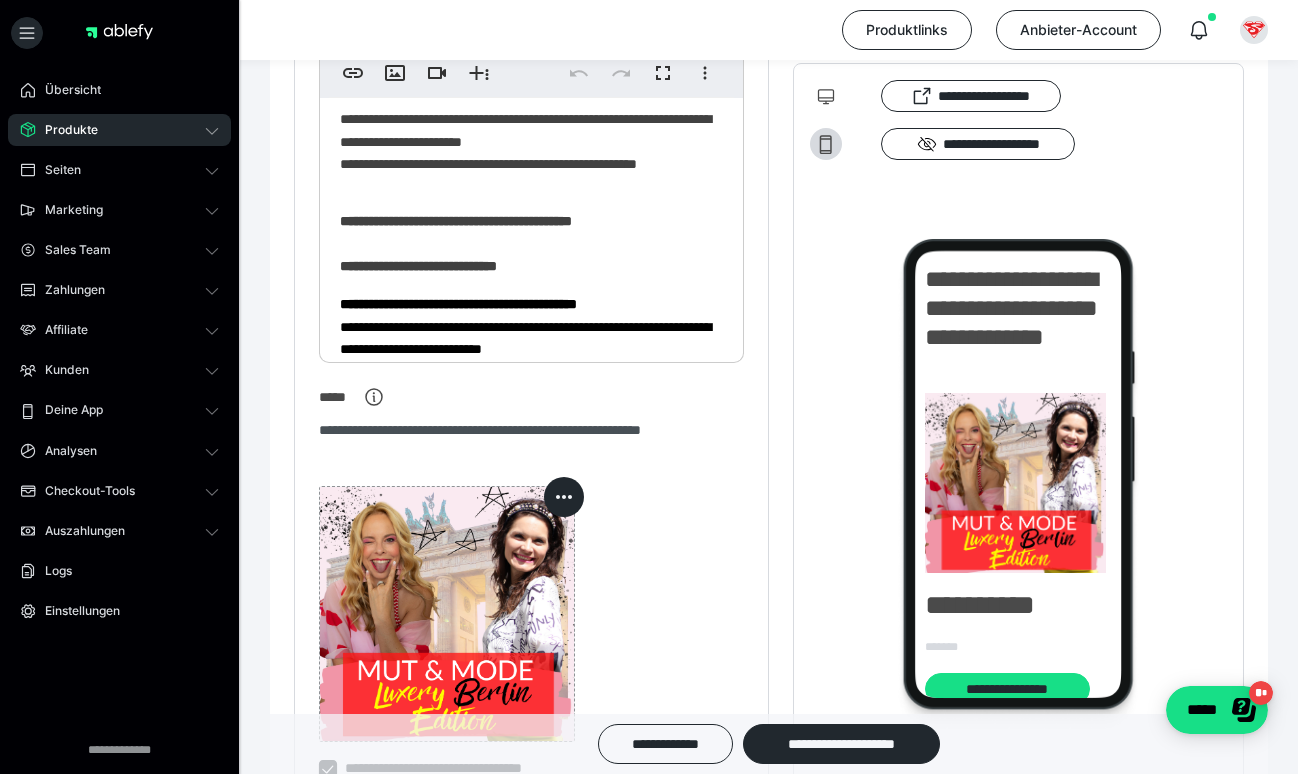 scroll, scrollTop: 785, scrollLeft: 0, axis: vertical 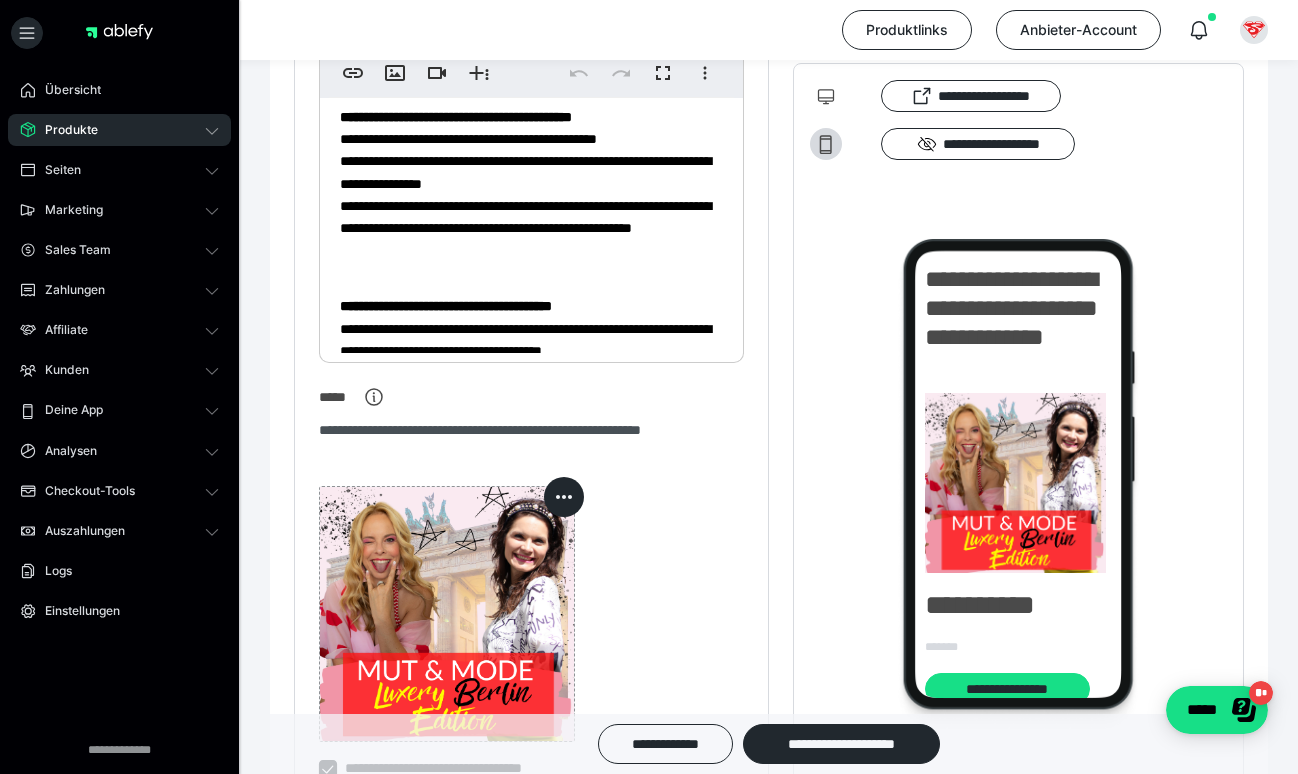 click on "**********" 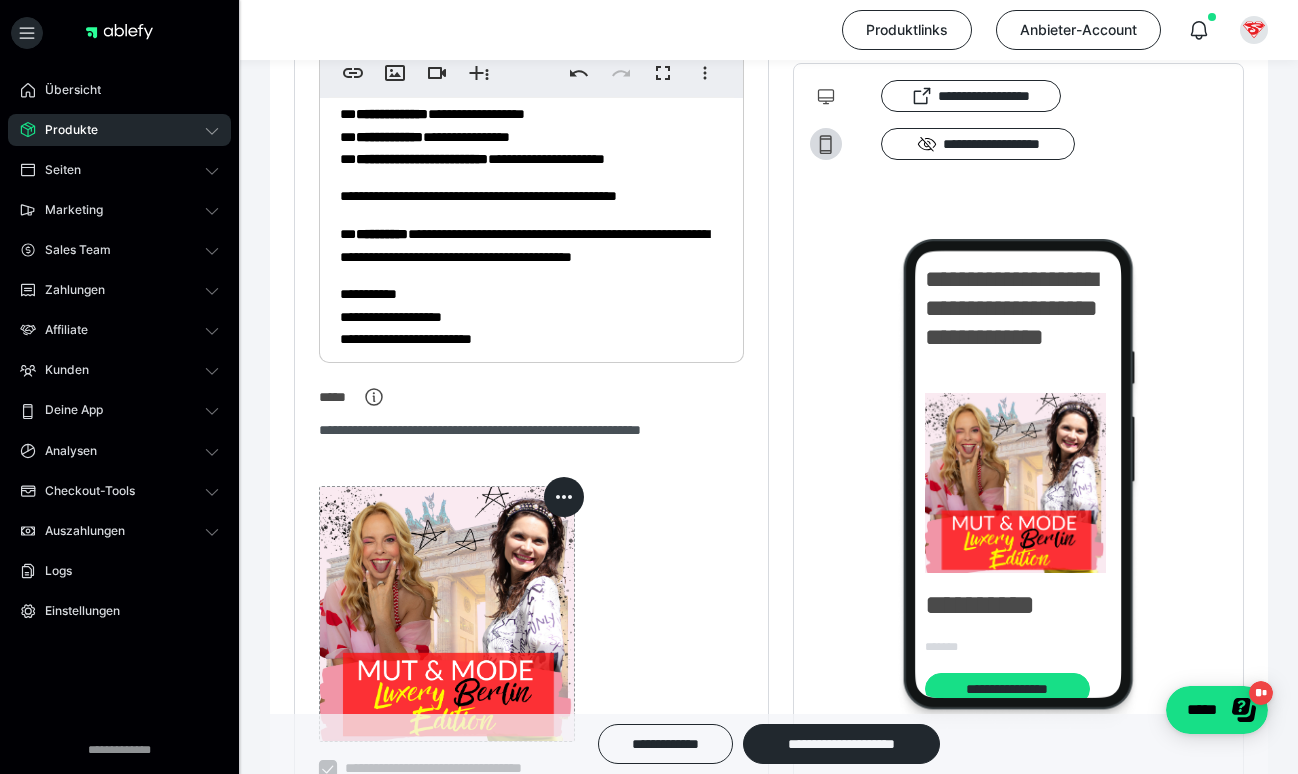 scroll, scrollTop: 2498, scrollLeft: 0, axis: vertical 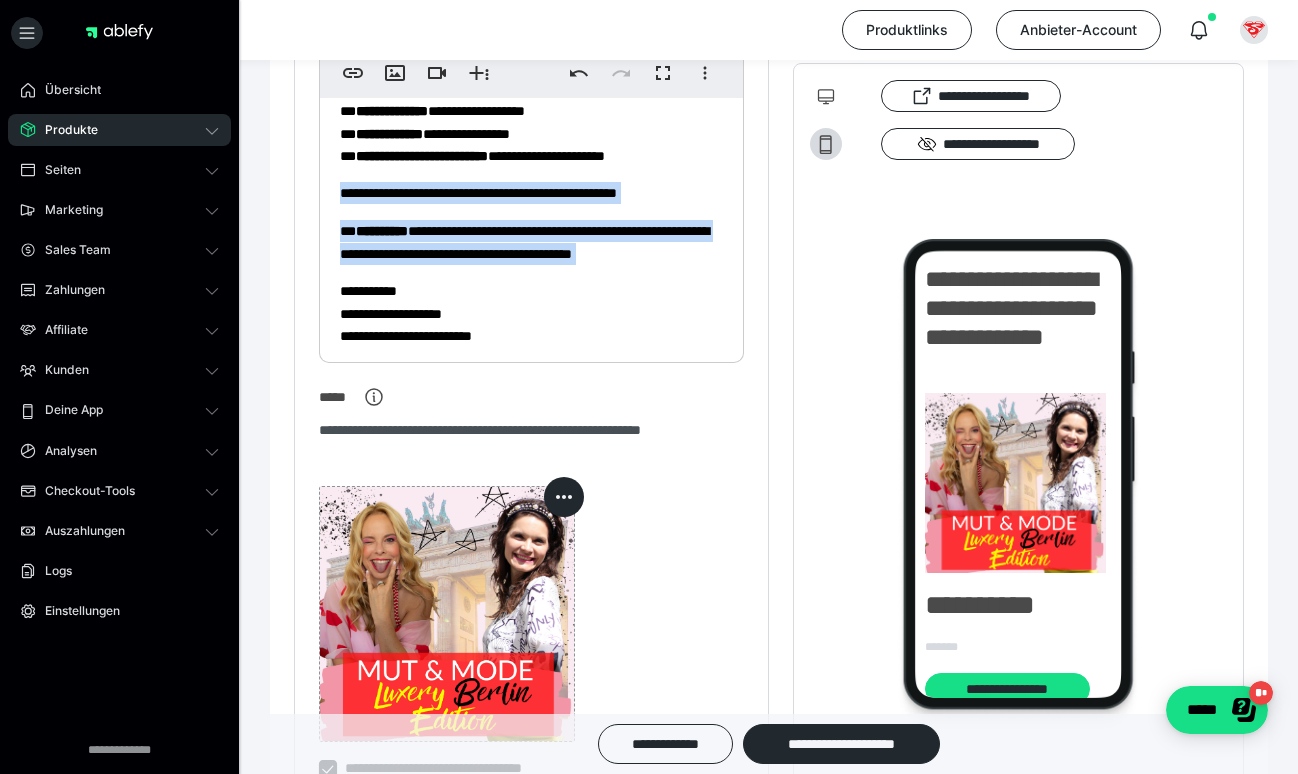 drag, startPoint x: 465, startPoint y: 268, endPoint x: 324, endPoint y: 181, distance: 165.68042 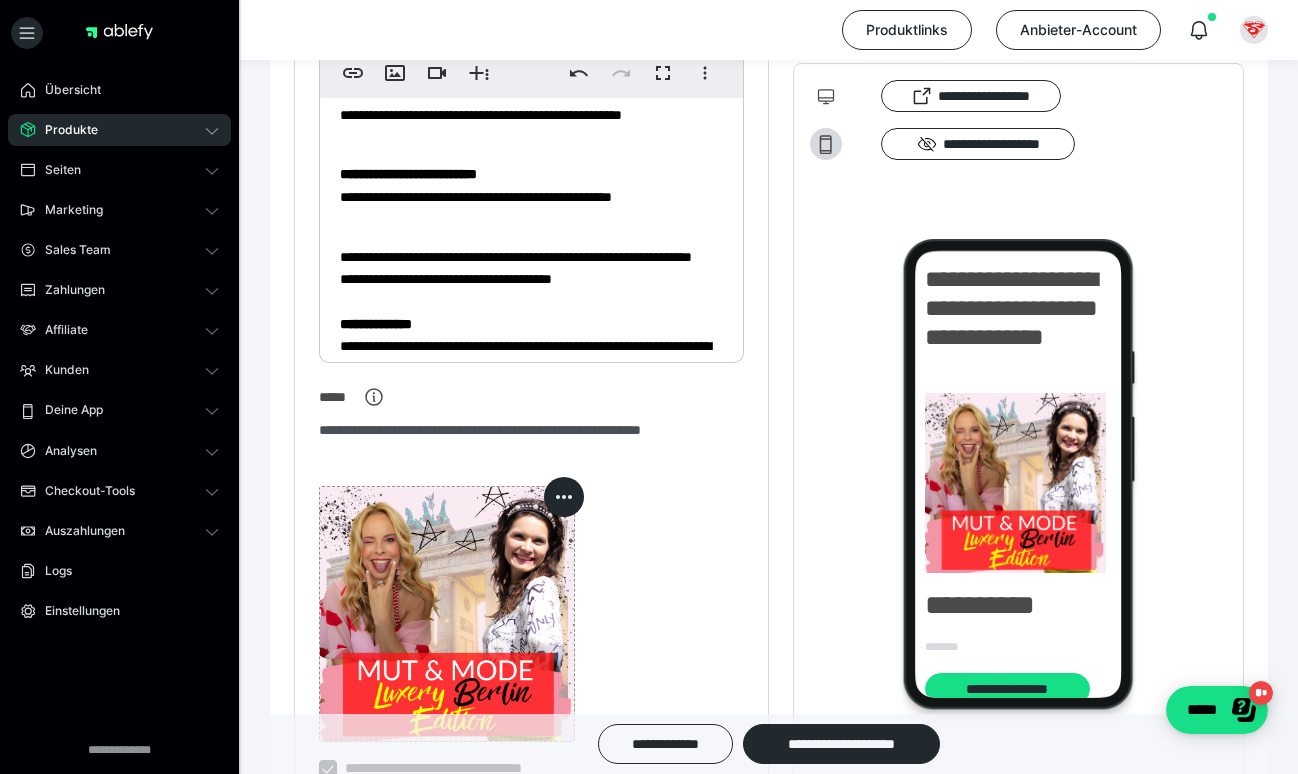 scroll, scrollTop: 2158, scrollLeft: 0, axis: vertical 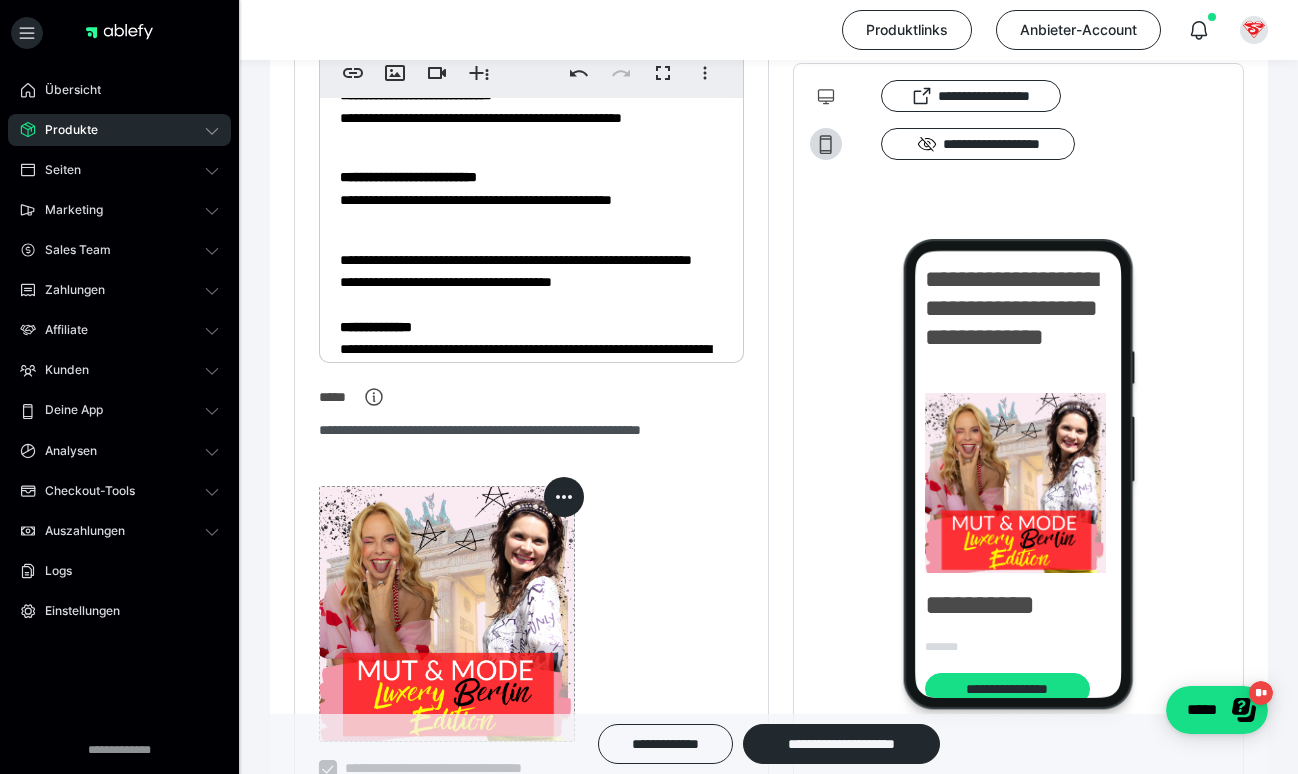 click on "**********" at bounding box center [531, -709] 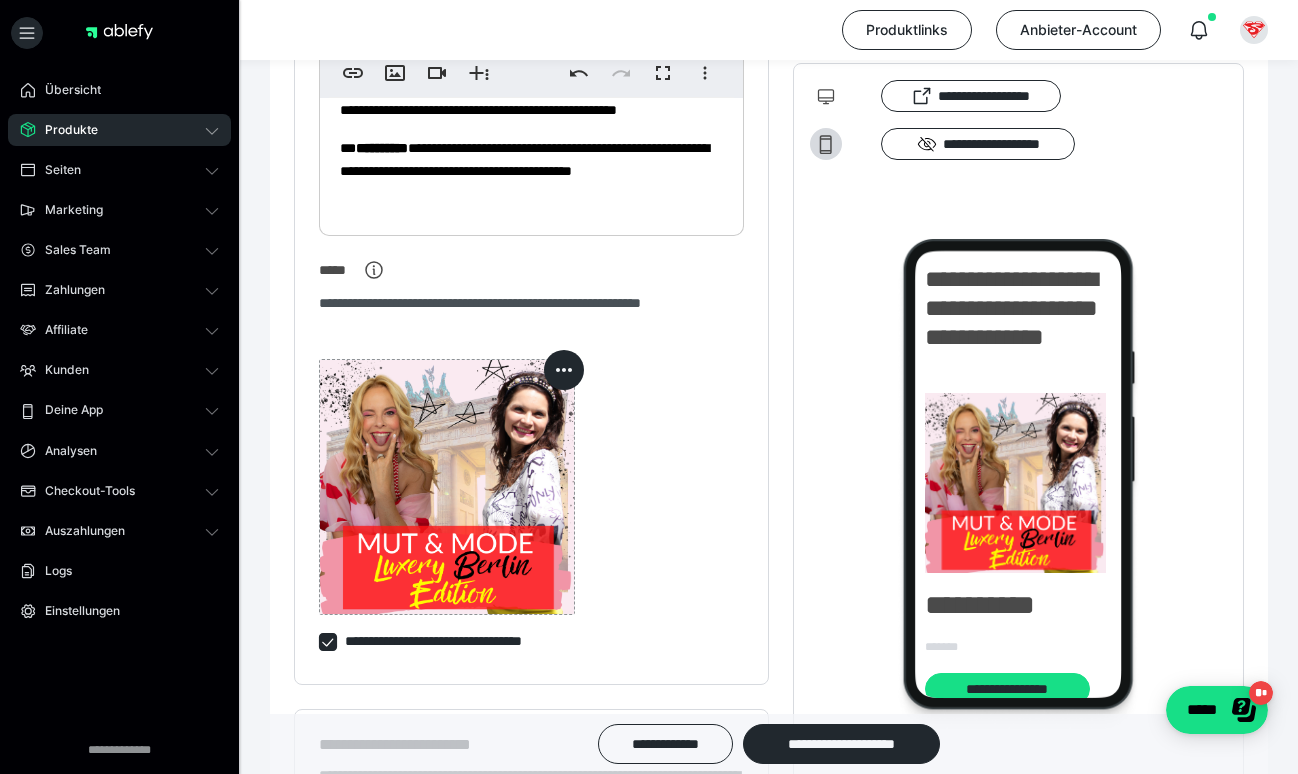 scroll, scrollTop: 934, scrollLeft: 0, axis: vertical 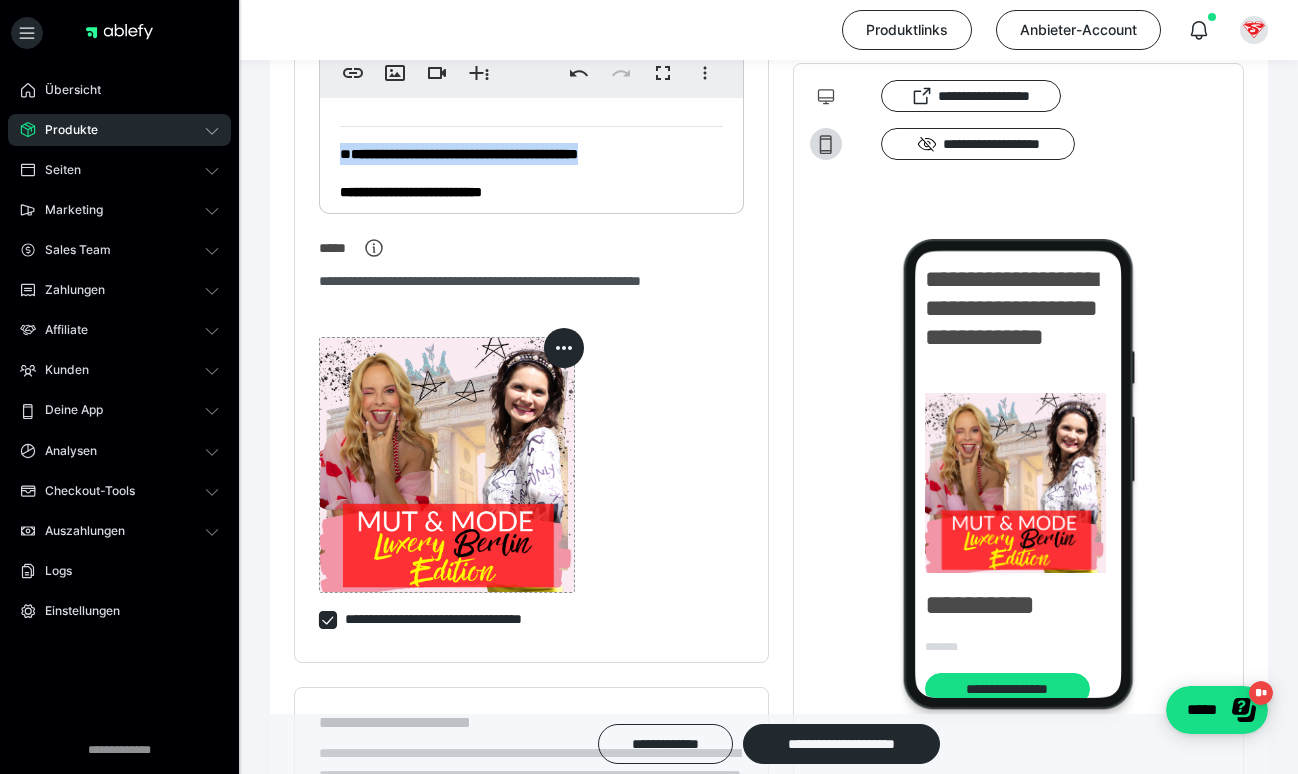 drag, startPoint x: 676, startPoint y: 147, endPoint x: 315, endPoint y: 147, distance: 361 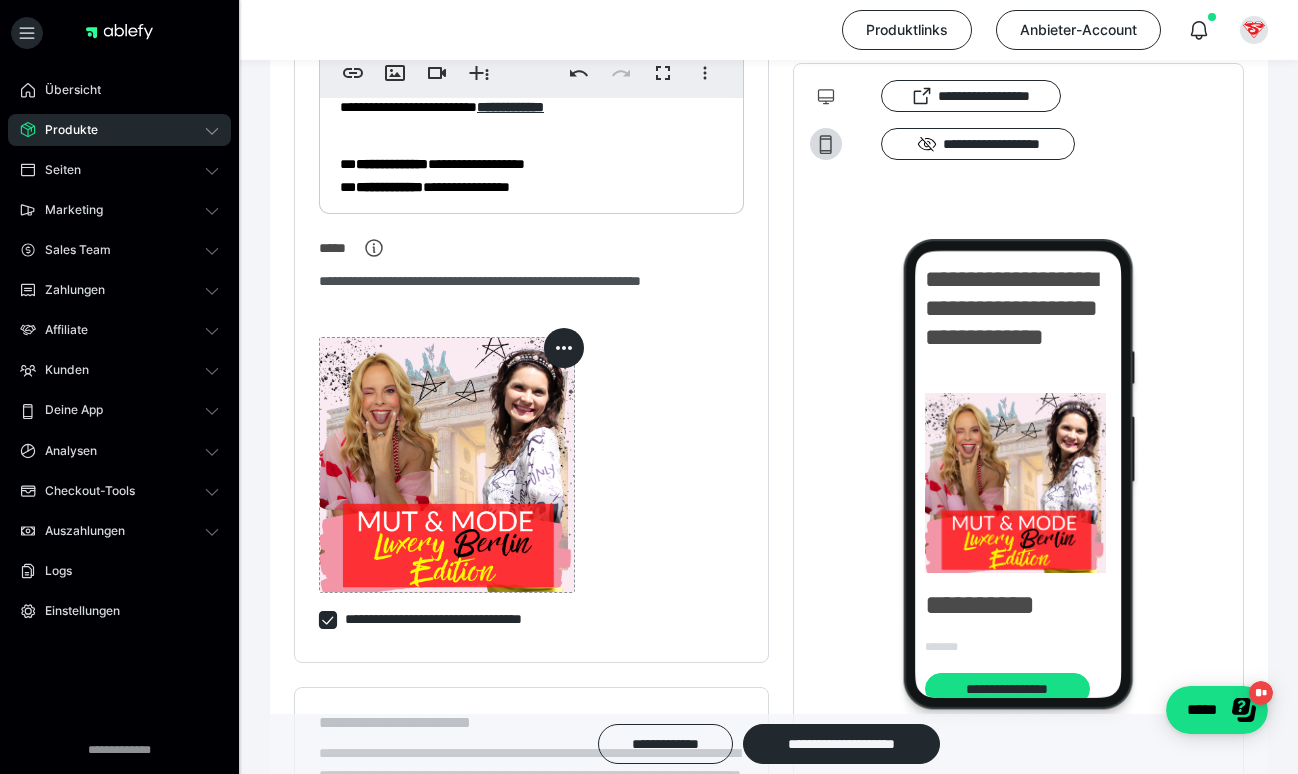 scroll, scrollTop: 2393, scrollLeft: 0, axis: vertical 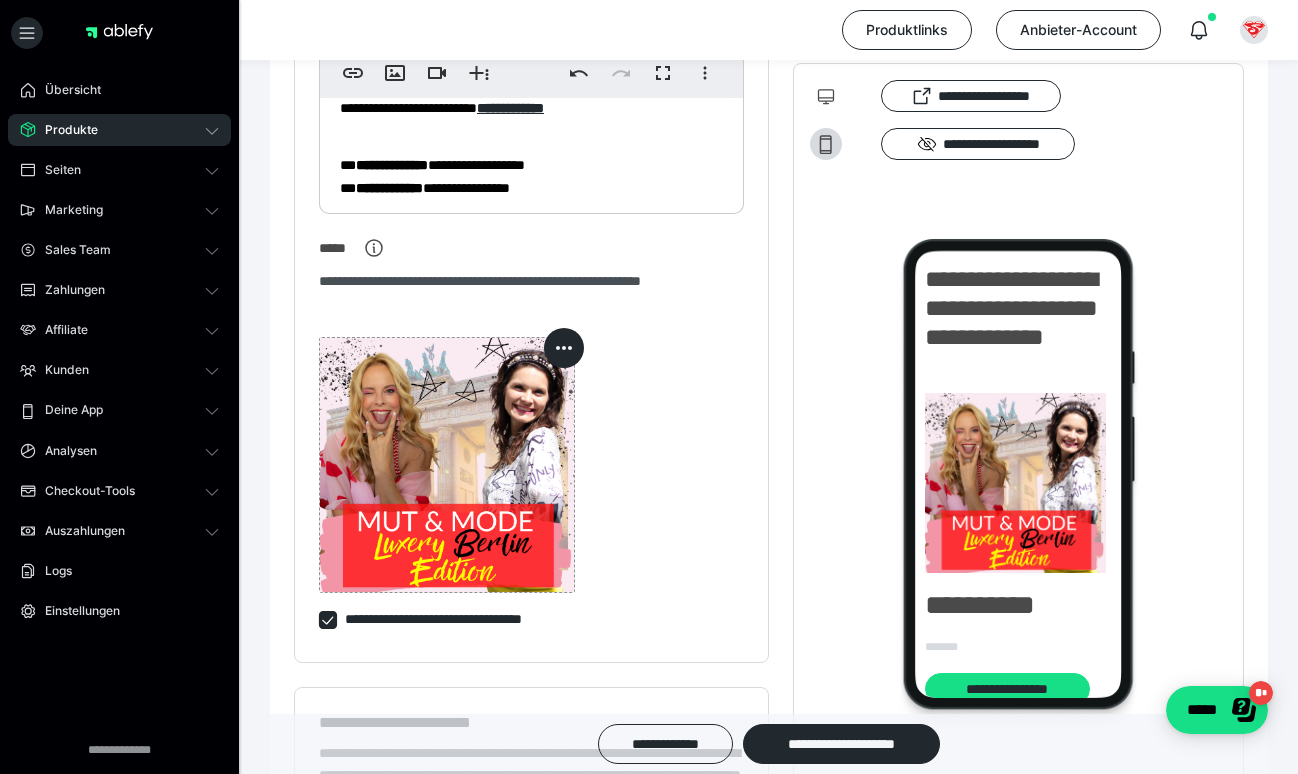click on "**********" at bounding box center [531, -1044] 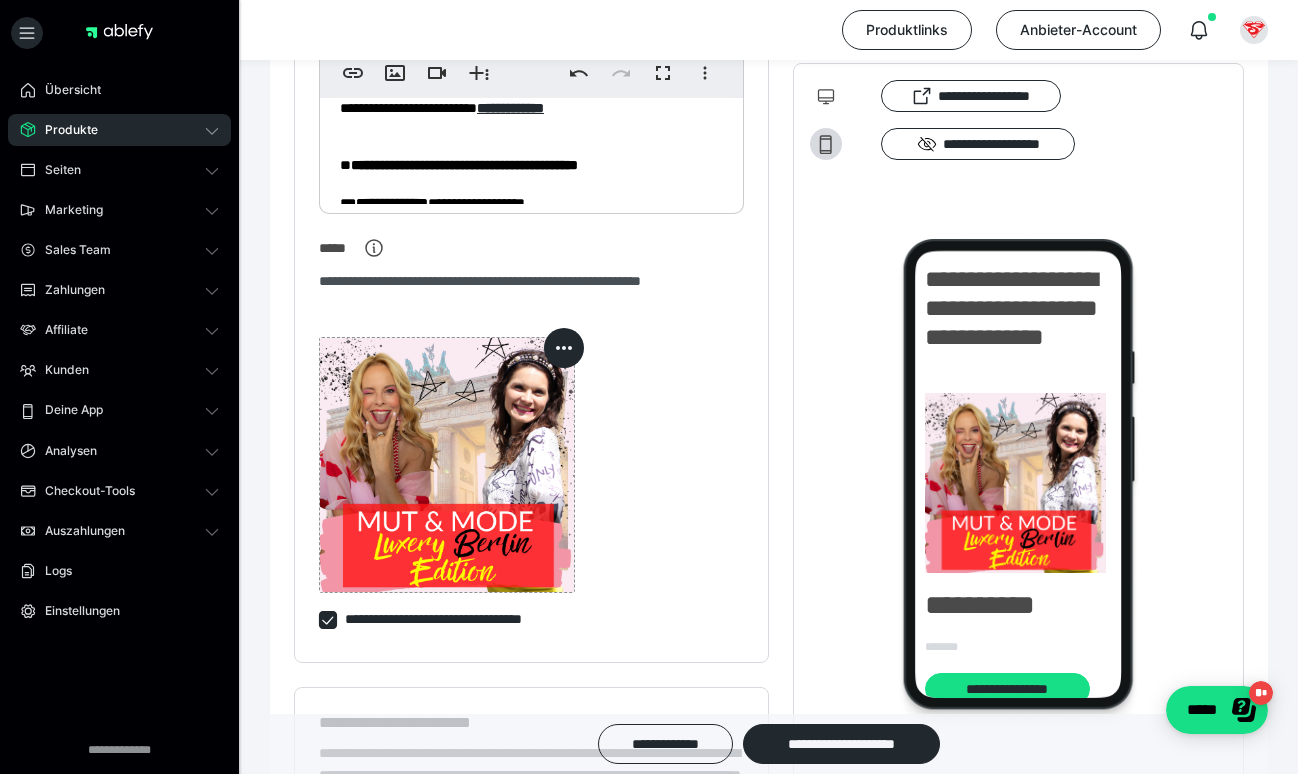 click on "**********" at bounding box center (458, -2238) 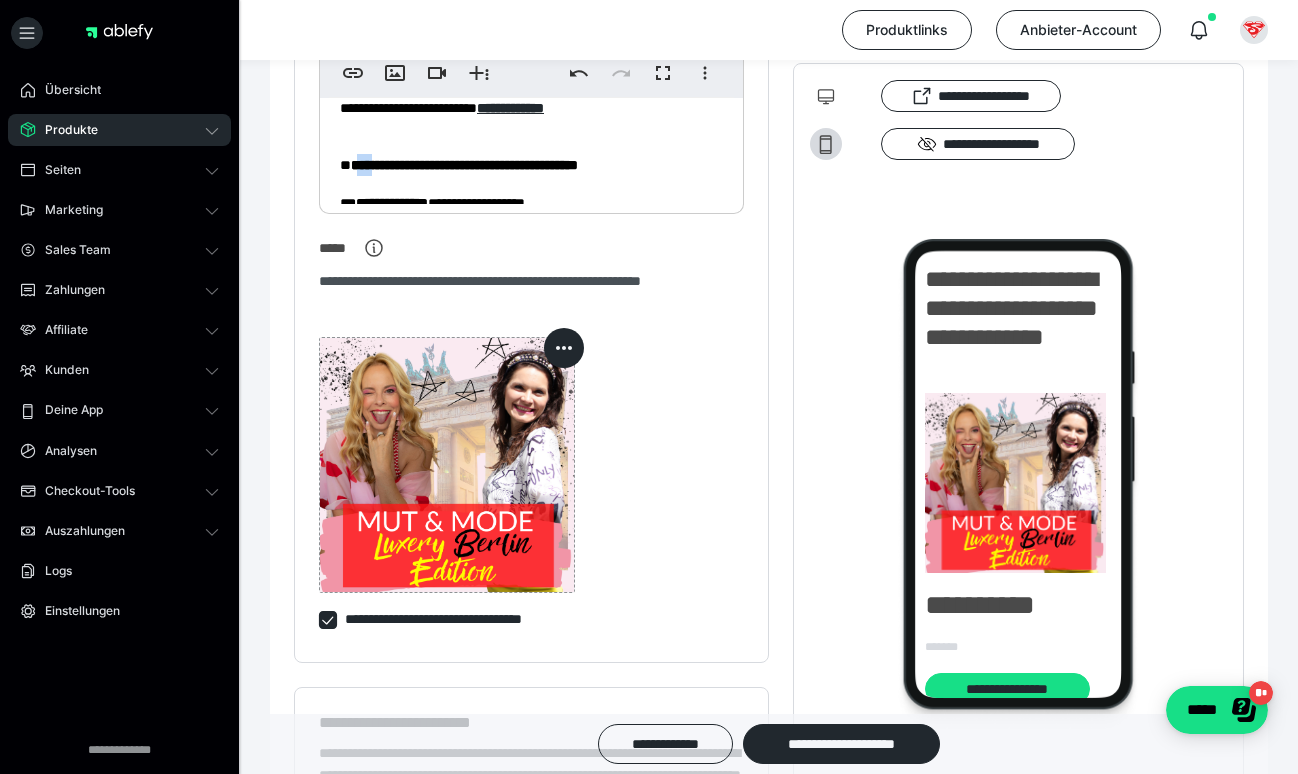 click on "**********" at bounding box center (458, -2238) 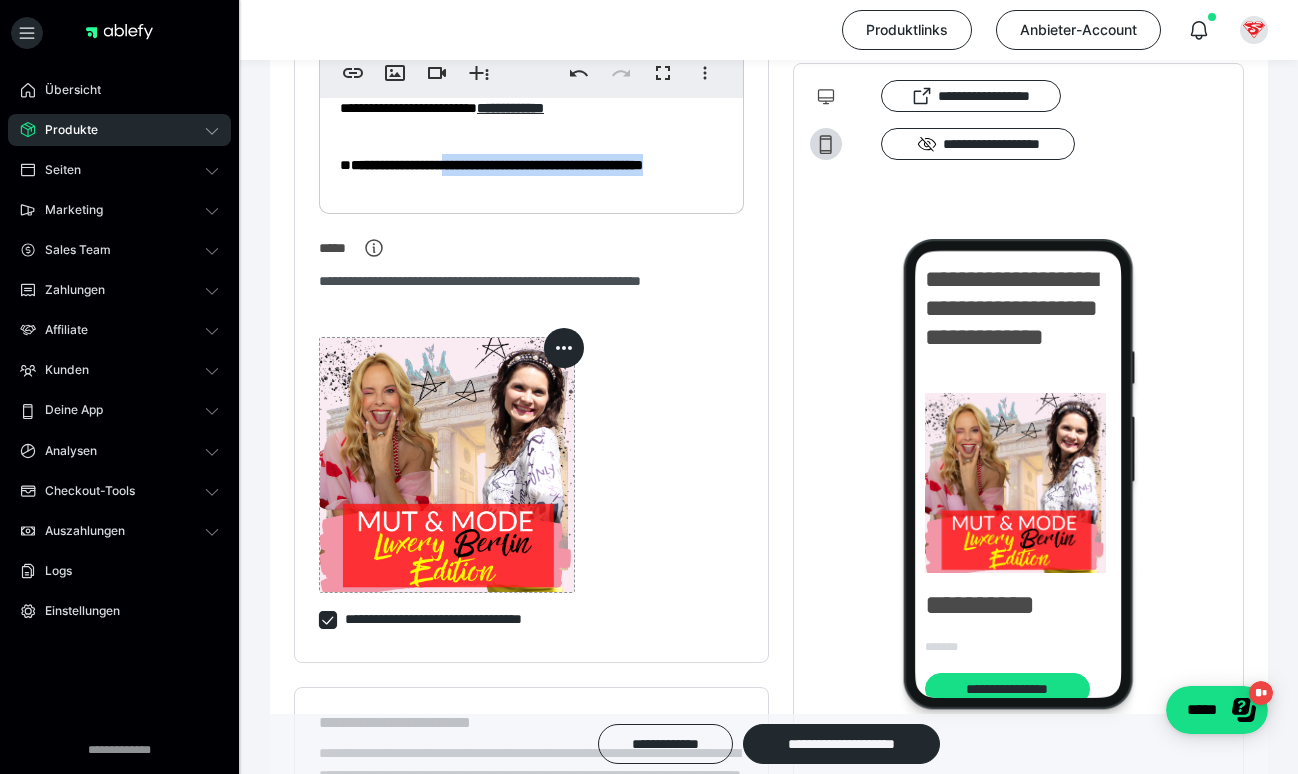 drag, startPoint x: 387, startPoint y: 189, endPoint x: 488, endPoint y: 163, distance: 104.292854 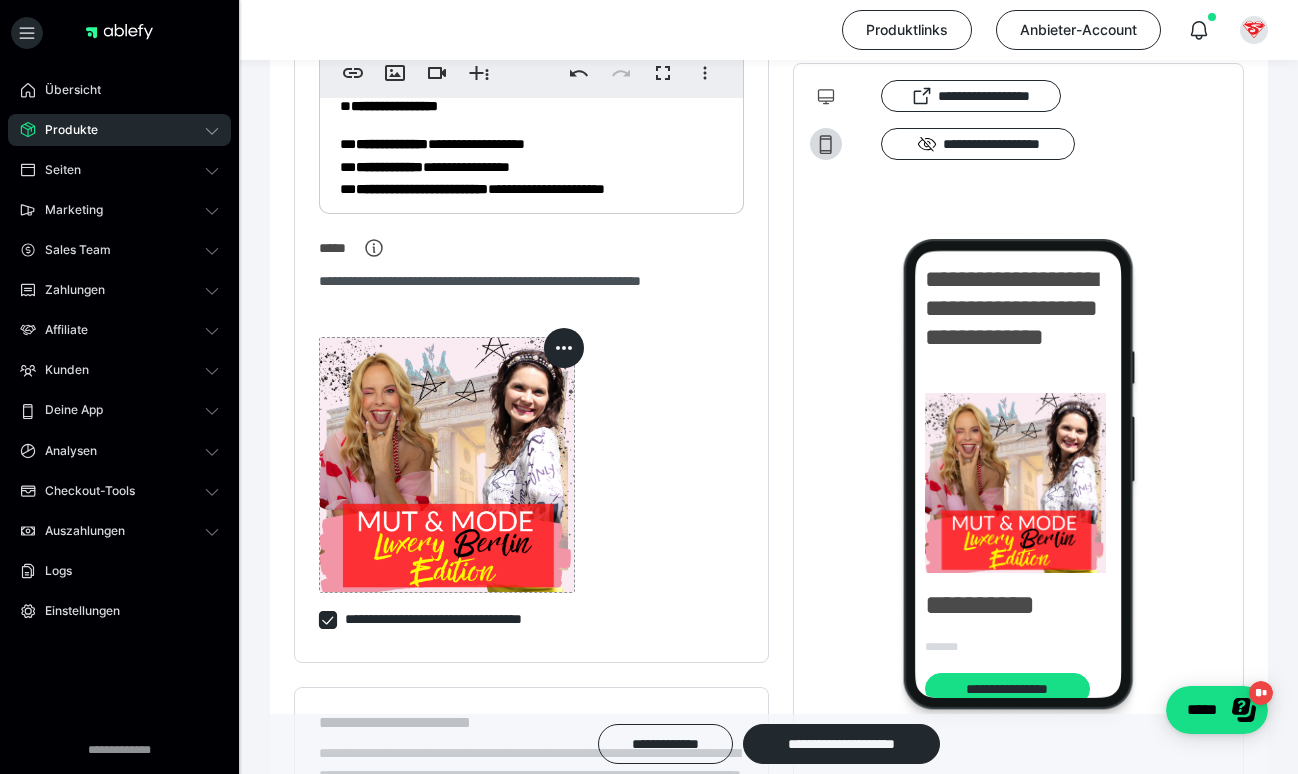 scroll, scrollTop: 2460, scrollLeft: 0, axis: vertical 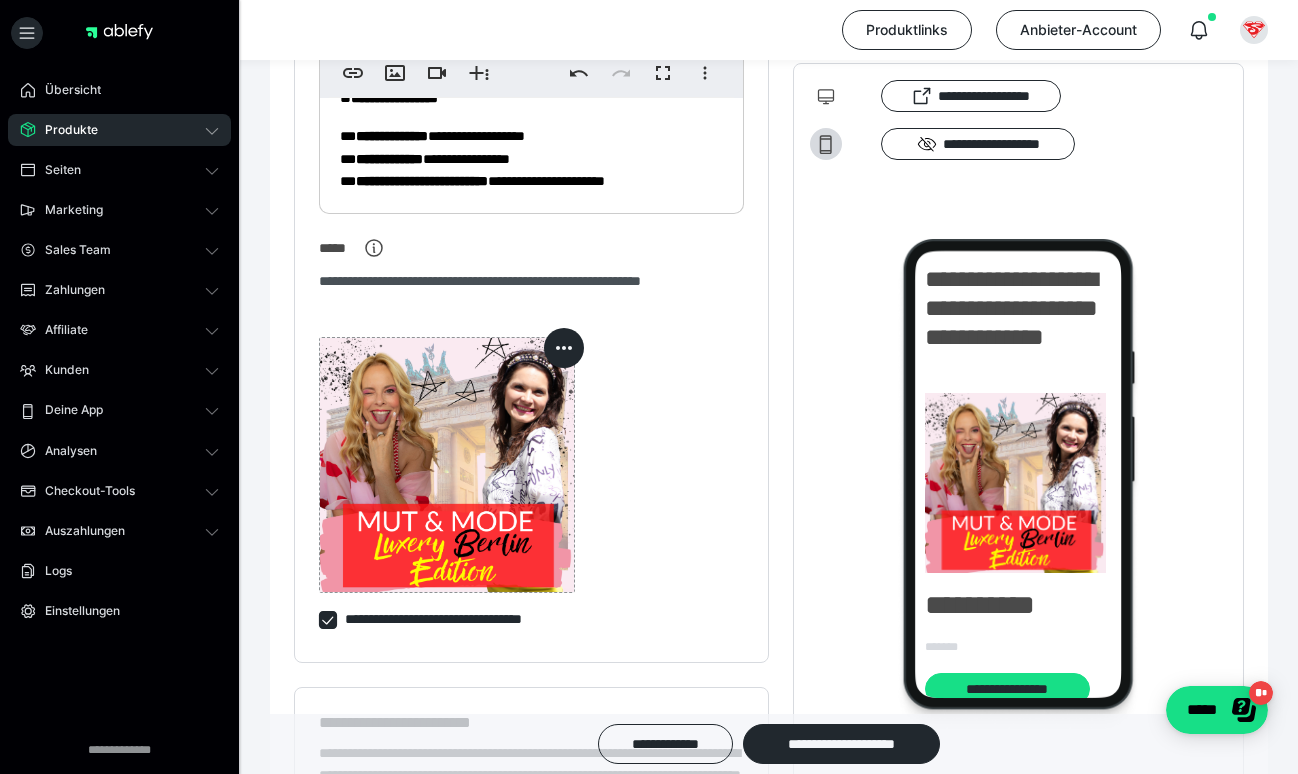 click on "**********" at bounding box center [458, -2305] 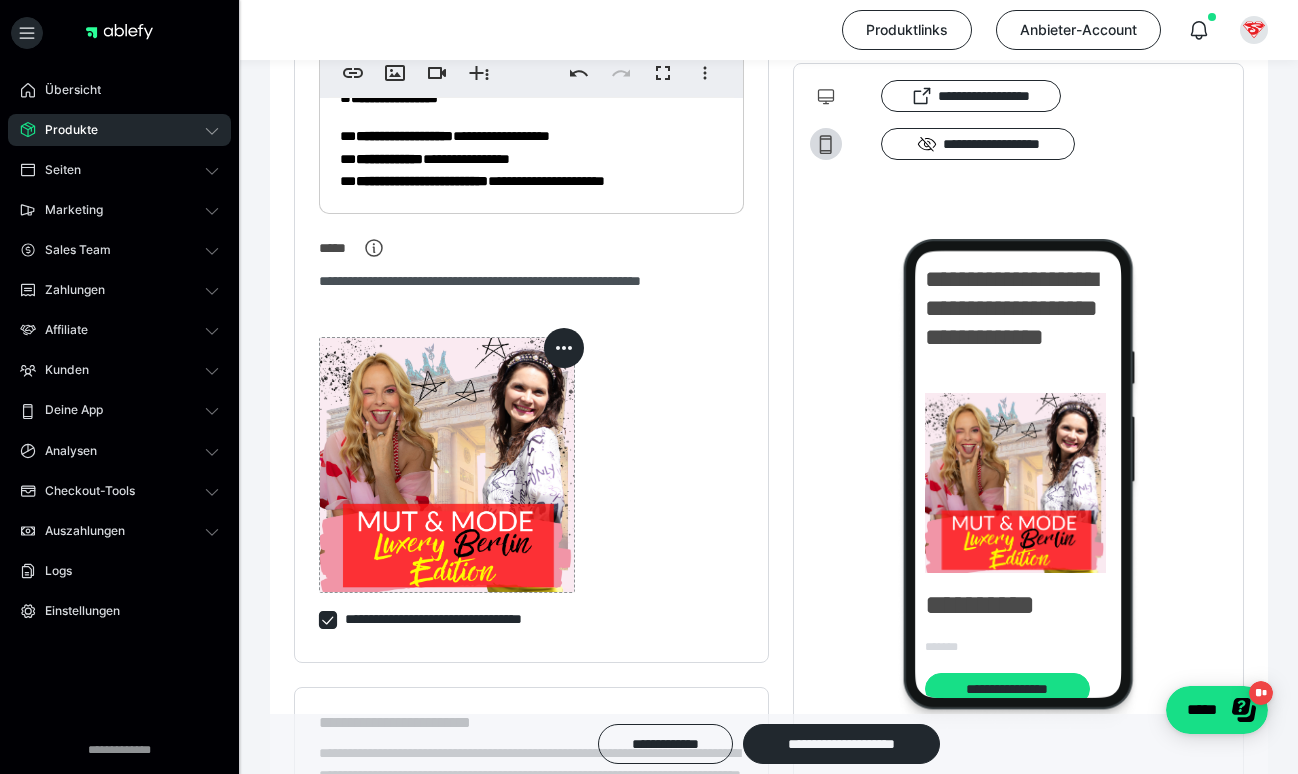 click on "**********" at bounding box center [389, 159] 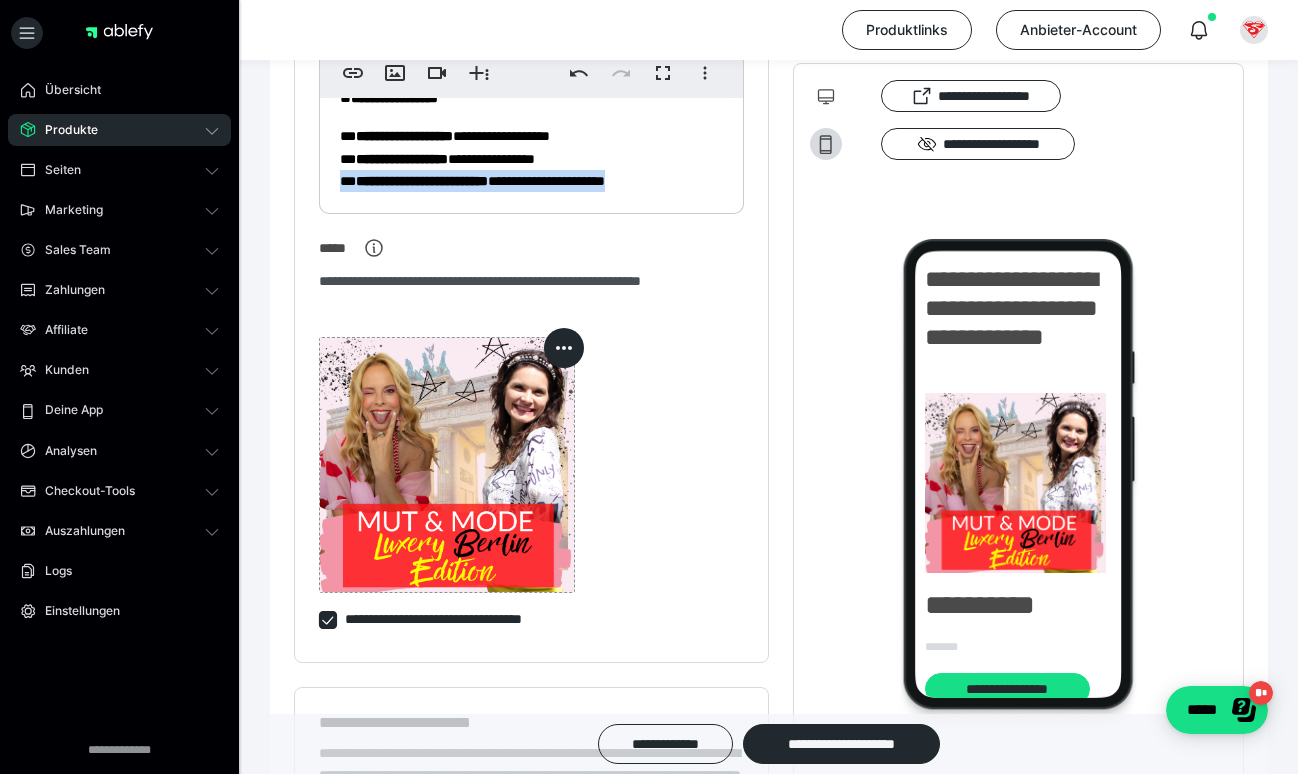 drag, startPoint x: 715, startPoint y: 180, endPoint x: 333, endPoint y: 177, distance: 382.01178 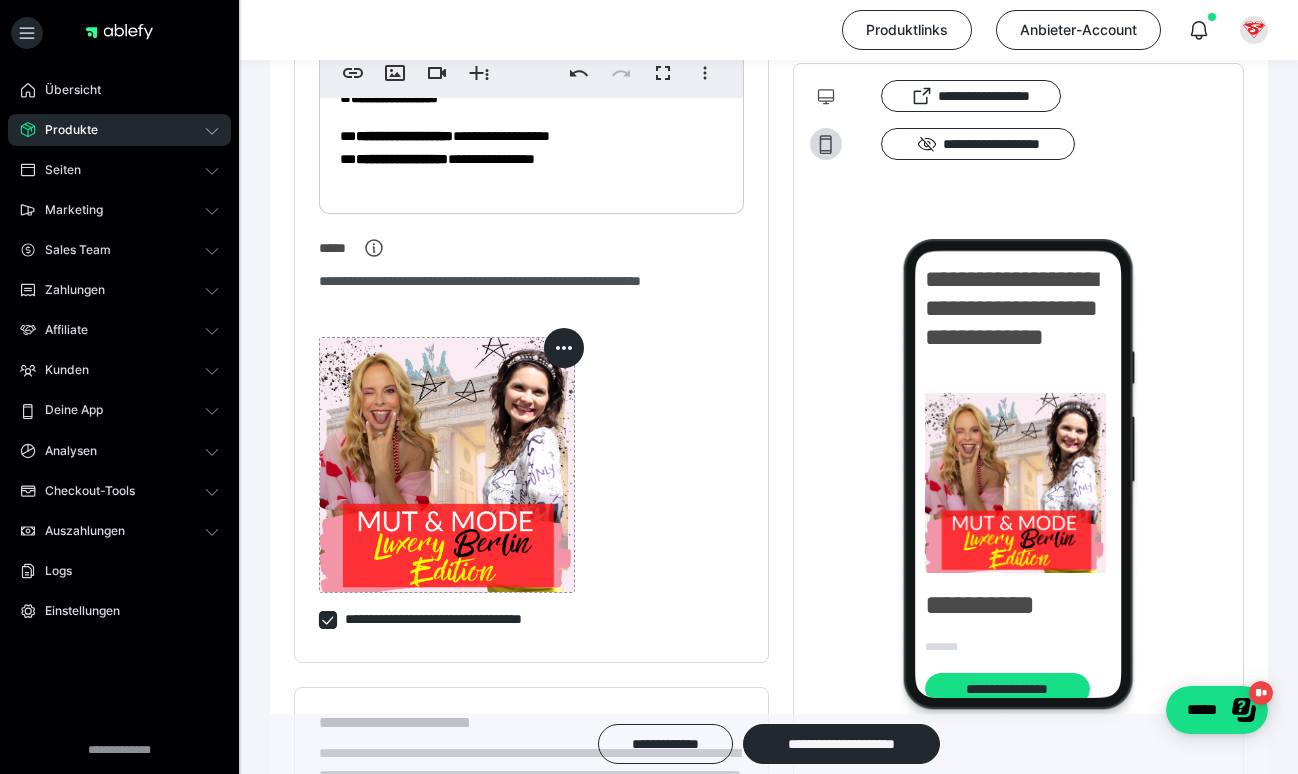 click on "**********" at bounding box center [531, 158] 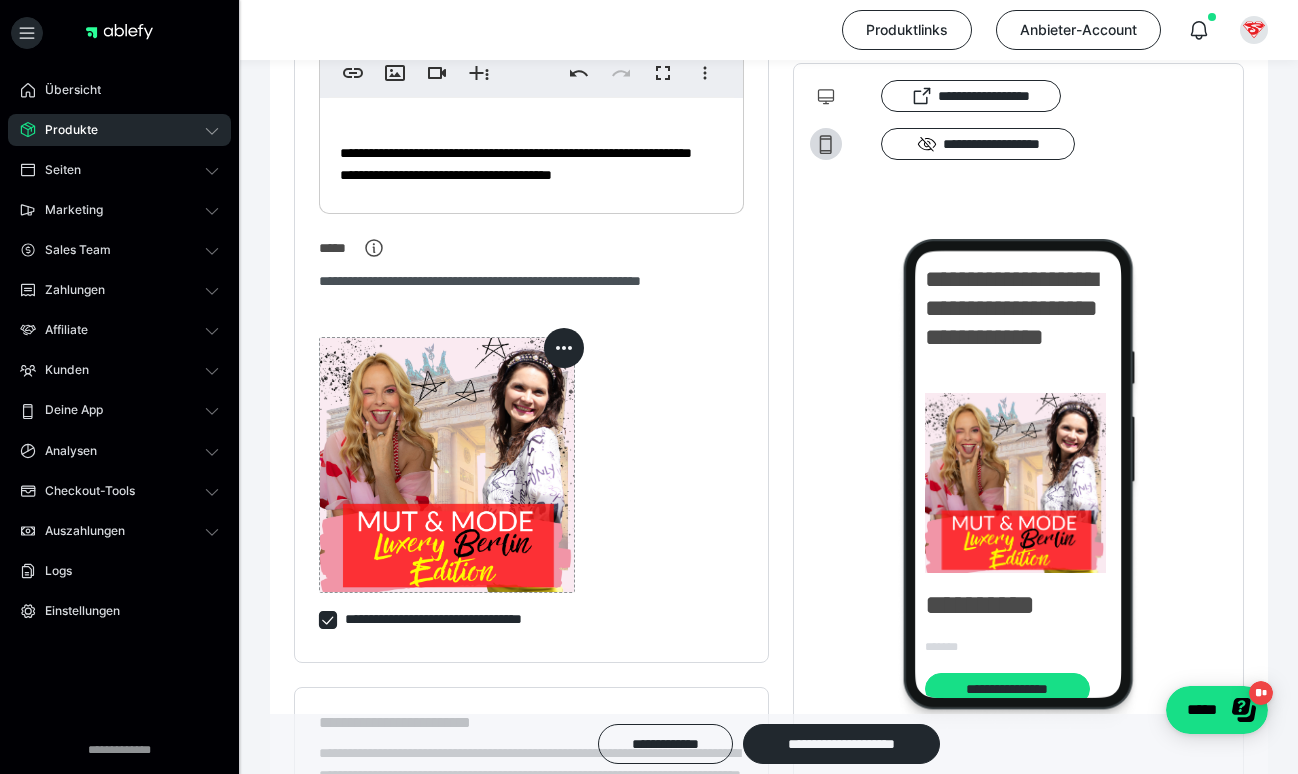 scroll, scrollTop: 2215, scrollLeft: 0, axis: vertical 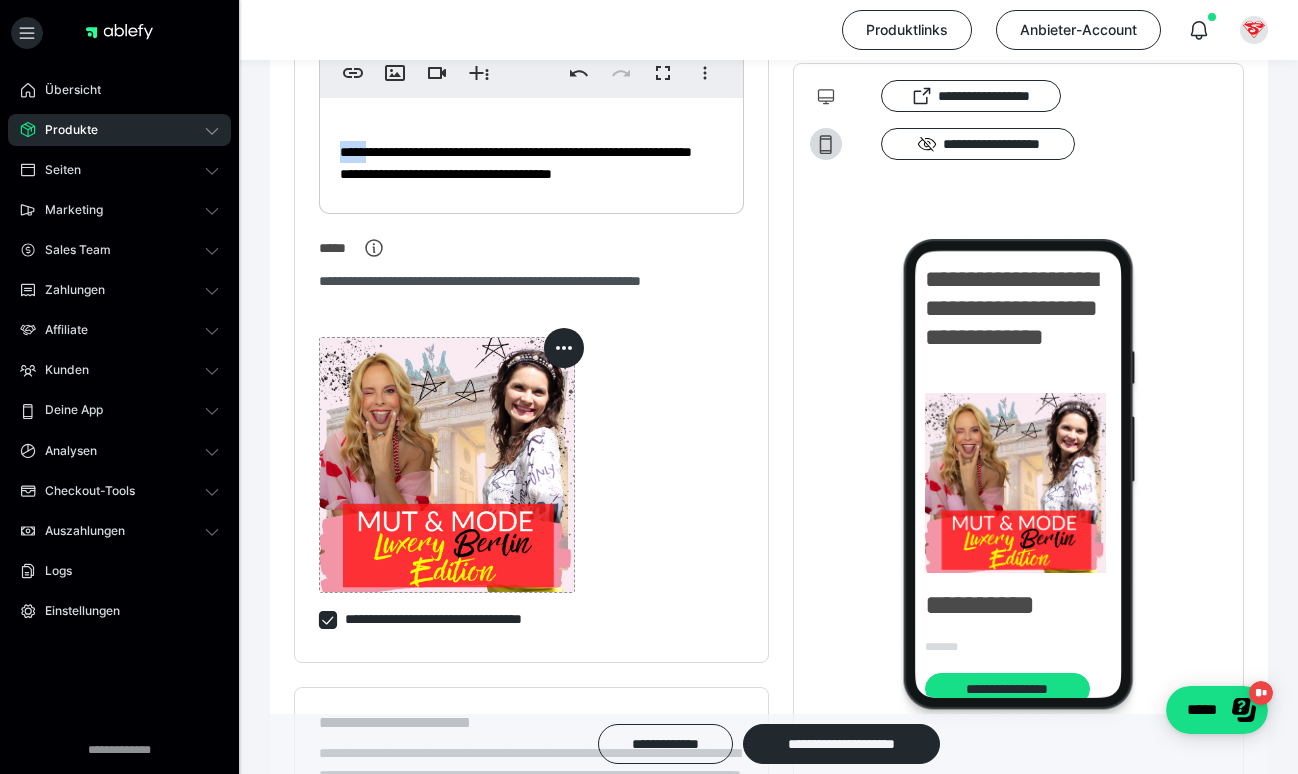 drag, startPoint x: 358, startPoint y: 144, endPoint x: 327, endPoint y: 144, distance: 31 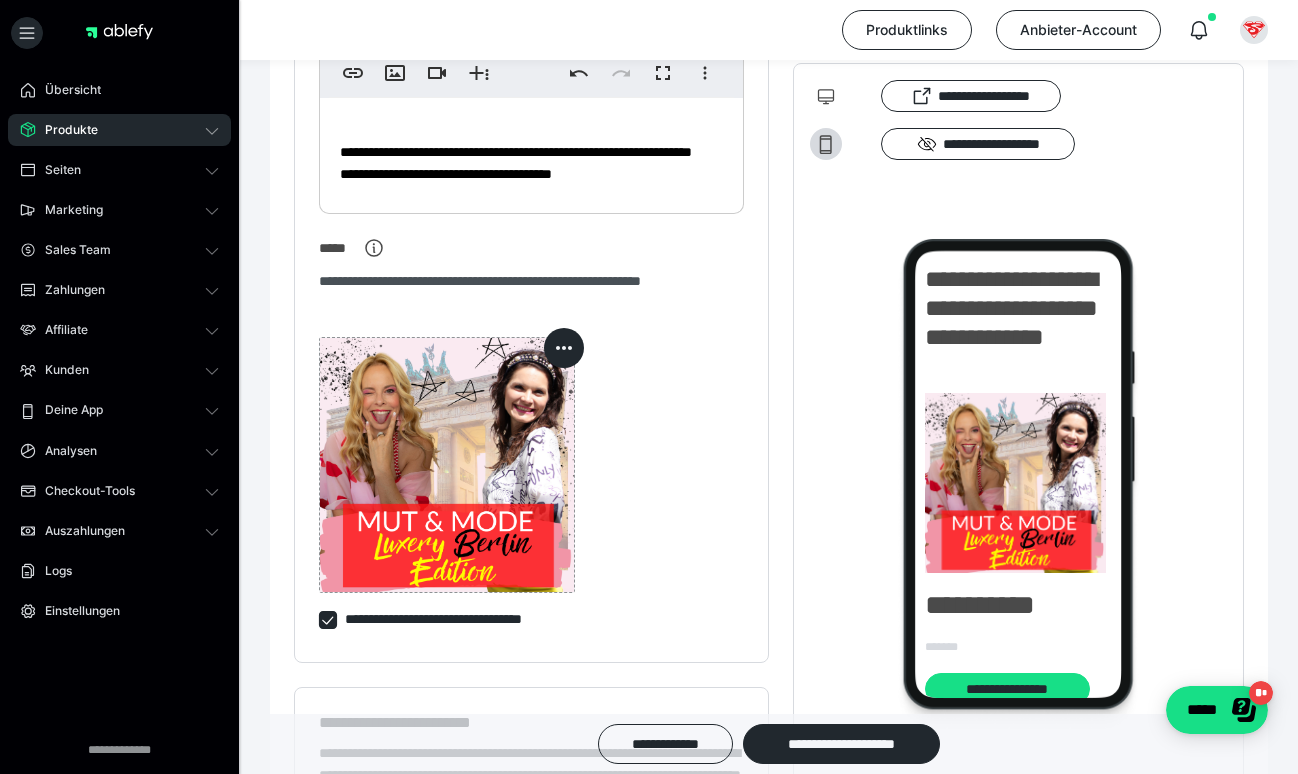 click on "**********" at bounding box center [531, 217] 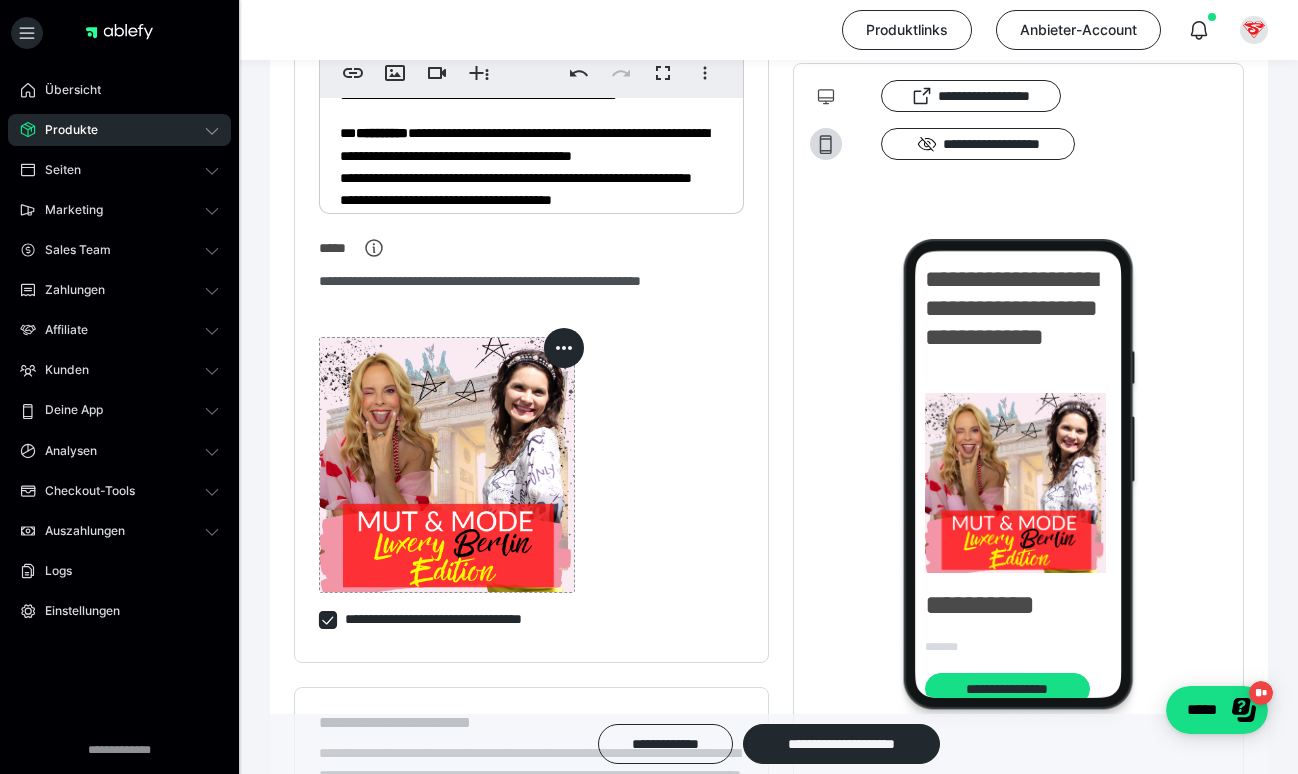 scroll, scrollTop: 2171, scrollLeft: 0, axis: vertical 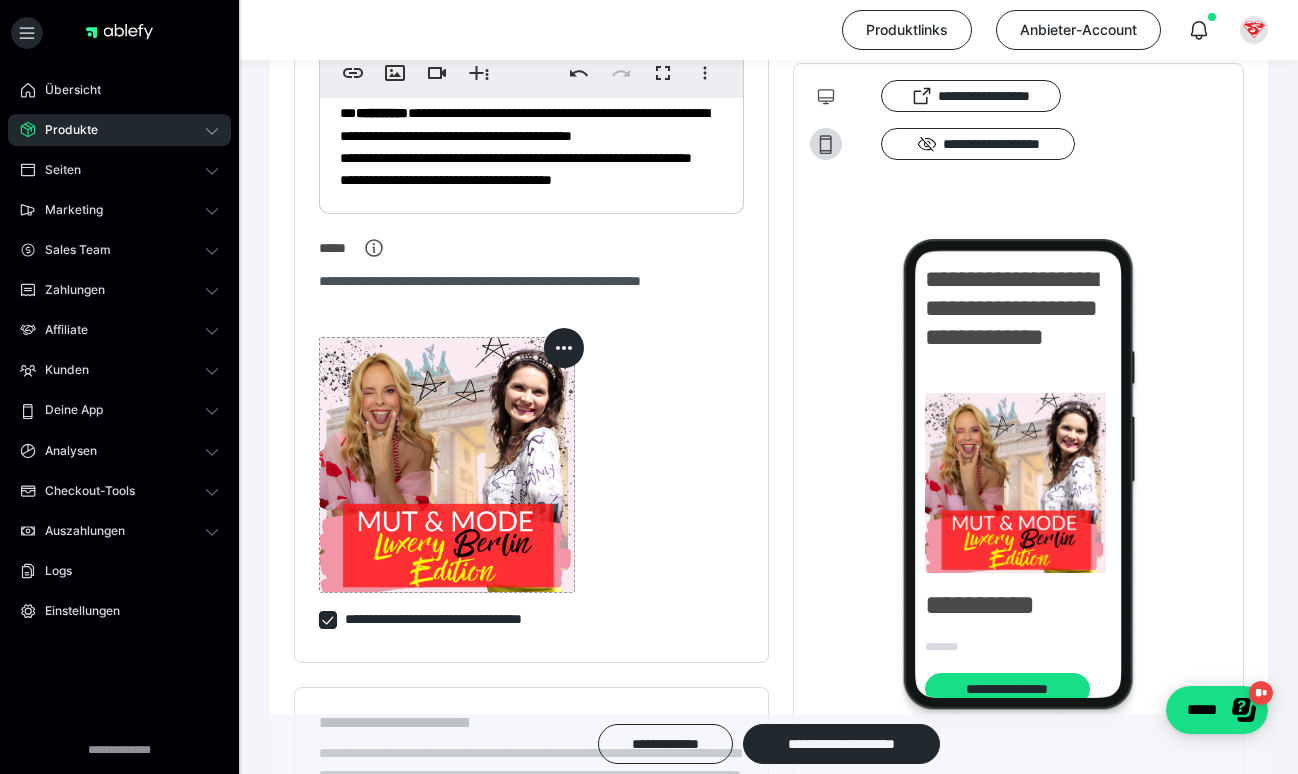 click on "**********" at bounding box center [531, 212] 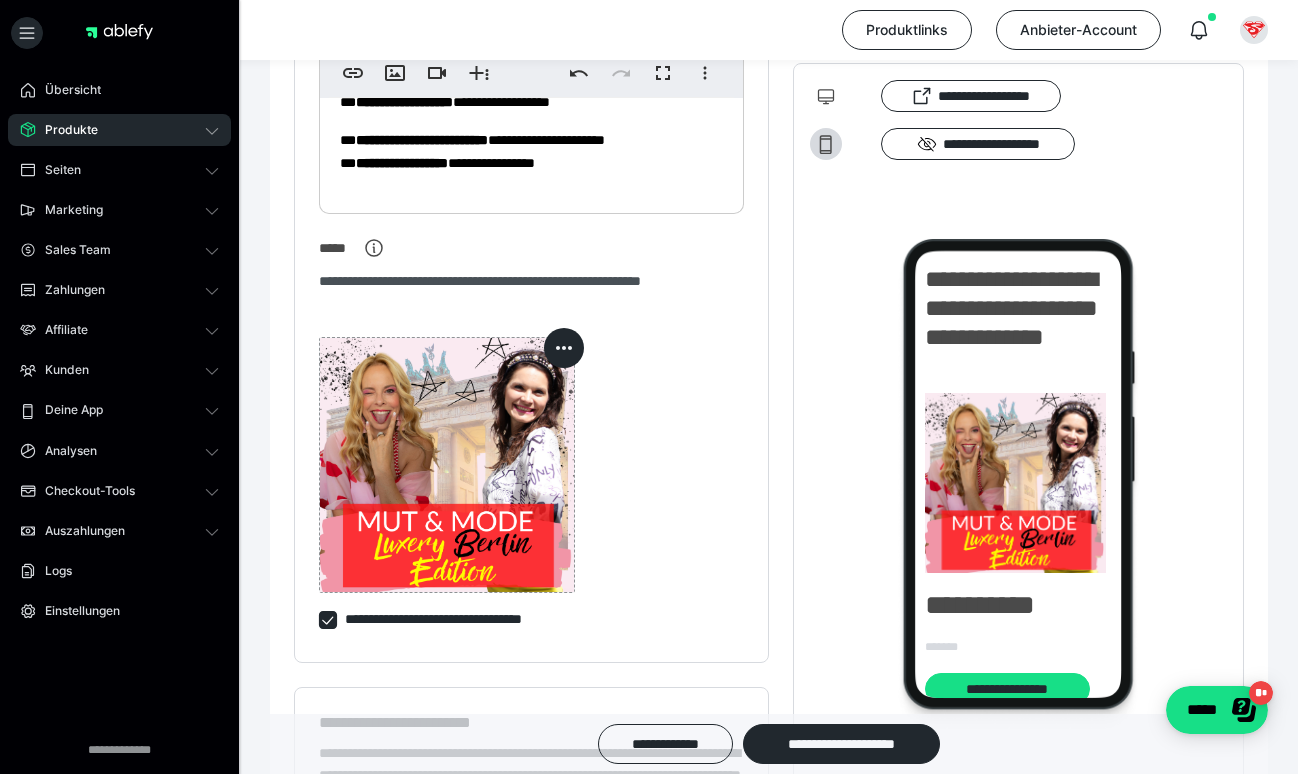 scroll, scrollTop: 2488, scrollLeft: 0, axis: vertical 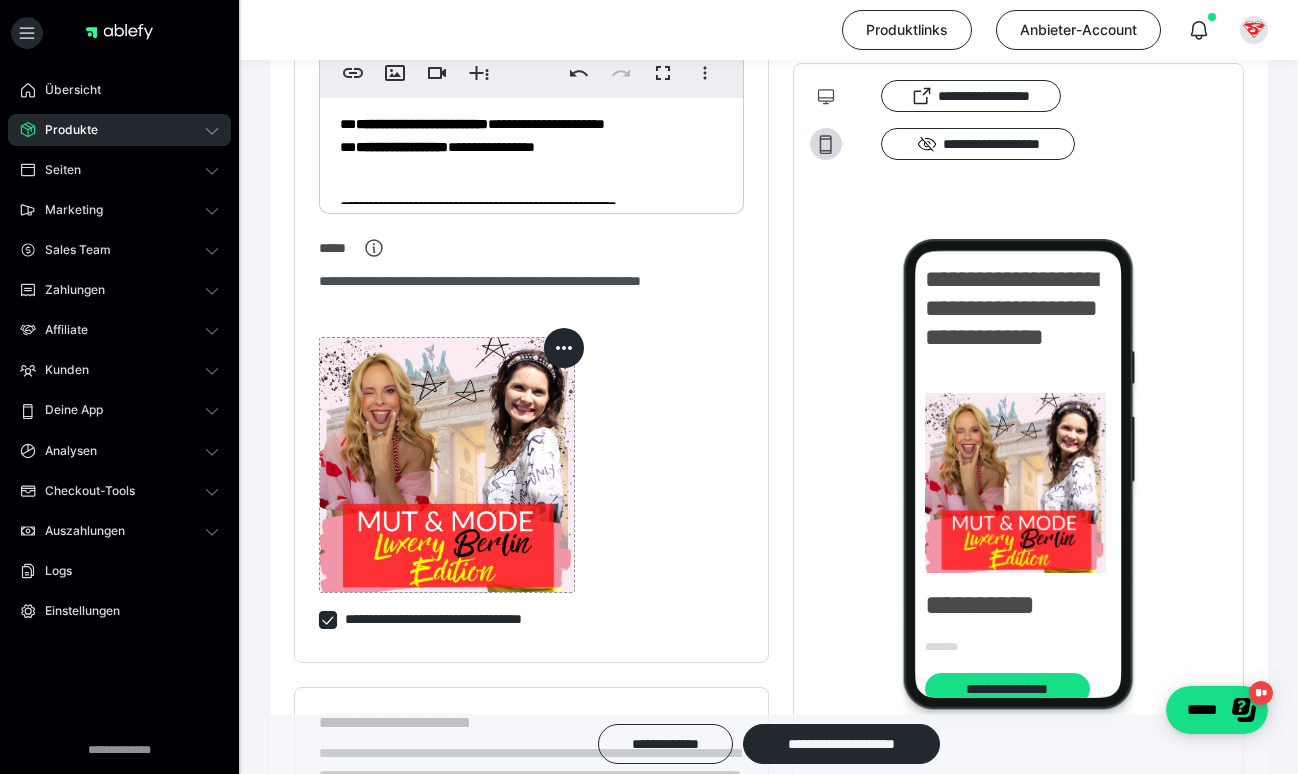 click on "**********" at bounding box center (531, 146) 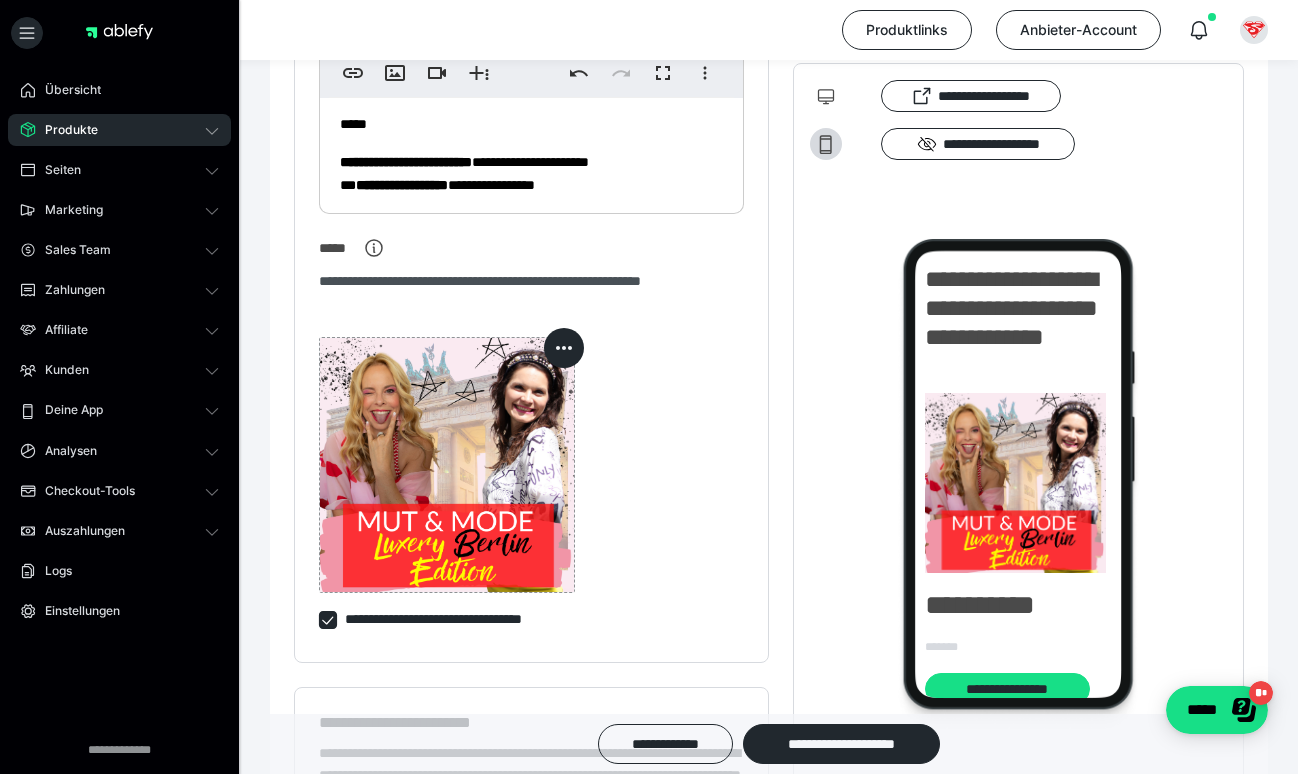 click on "**********" 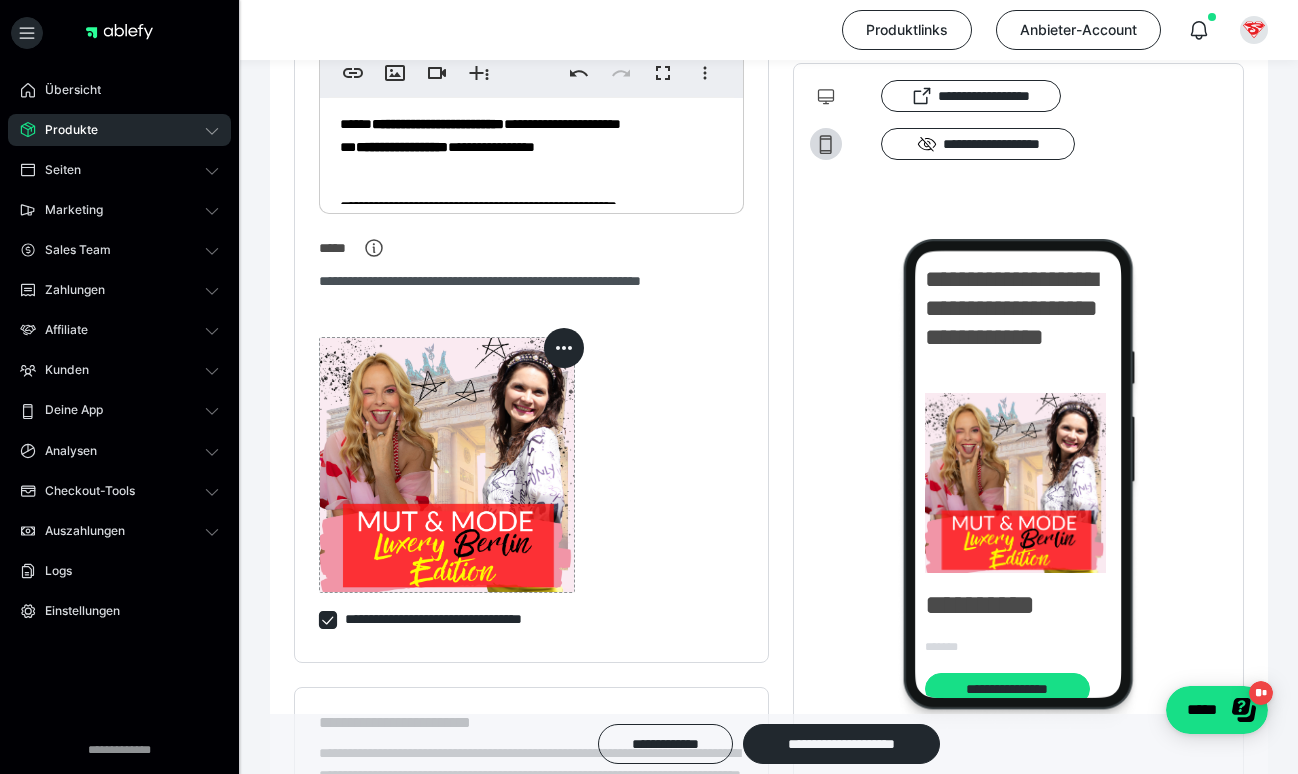 click on "**********" at bounding box center (531, 146) 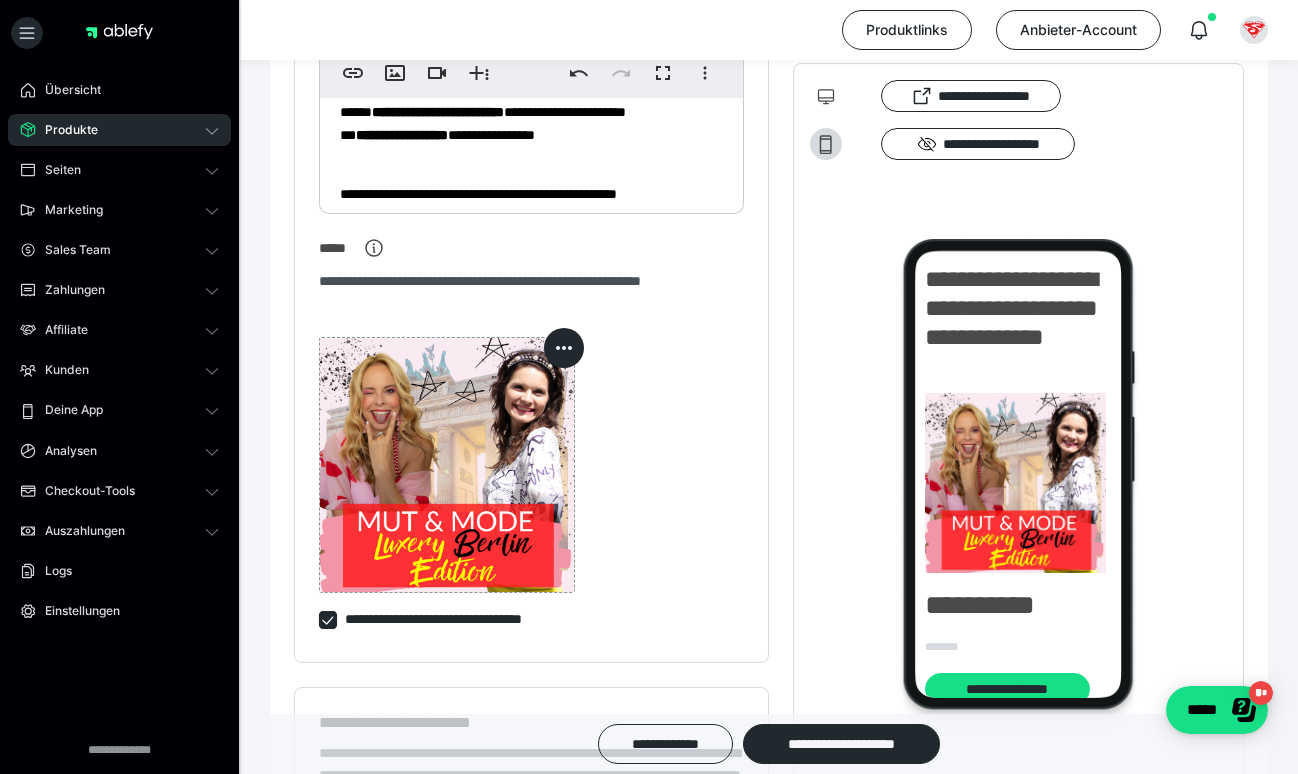 scroll, scrollTop: 2510, scrollLeft: 0, axis: vertical 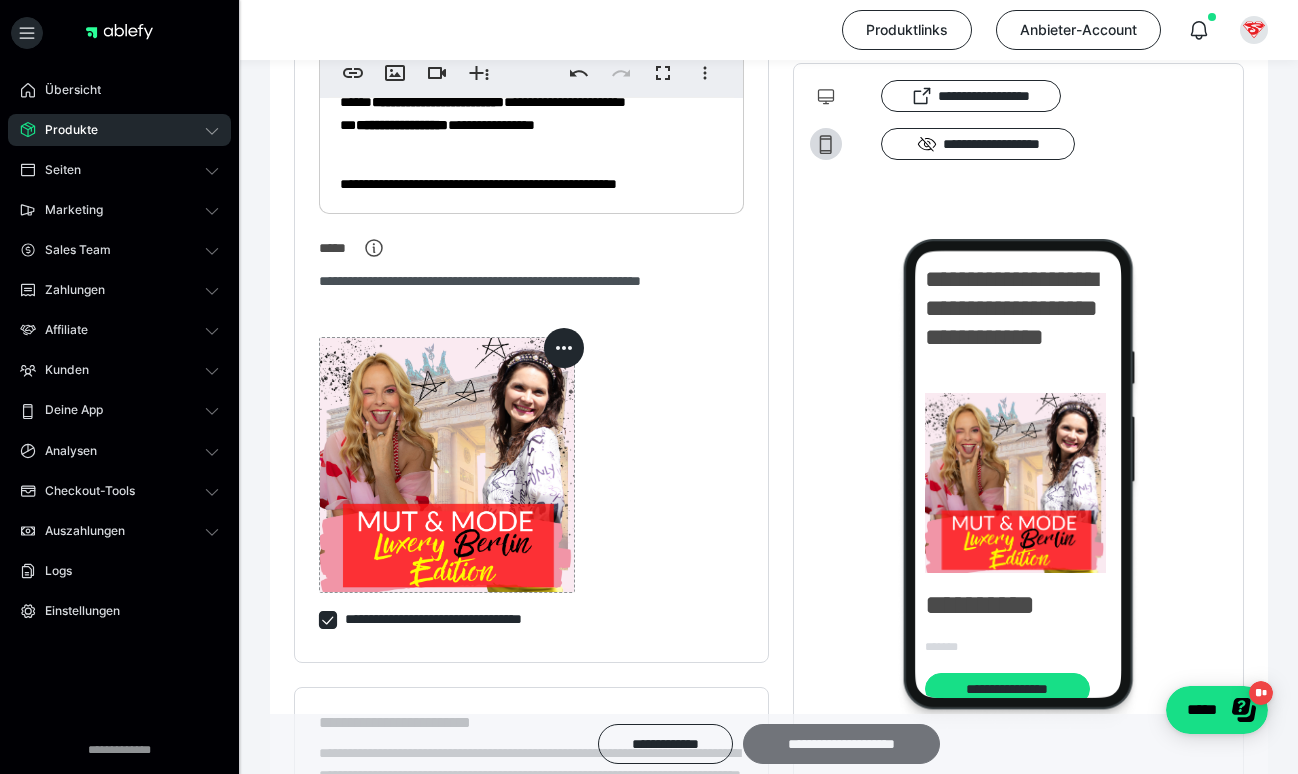 click on "**********" at bounding box center (841, 744) 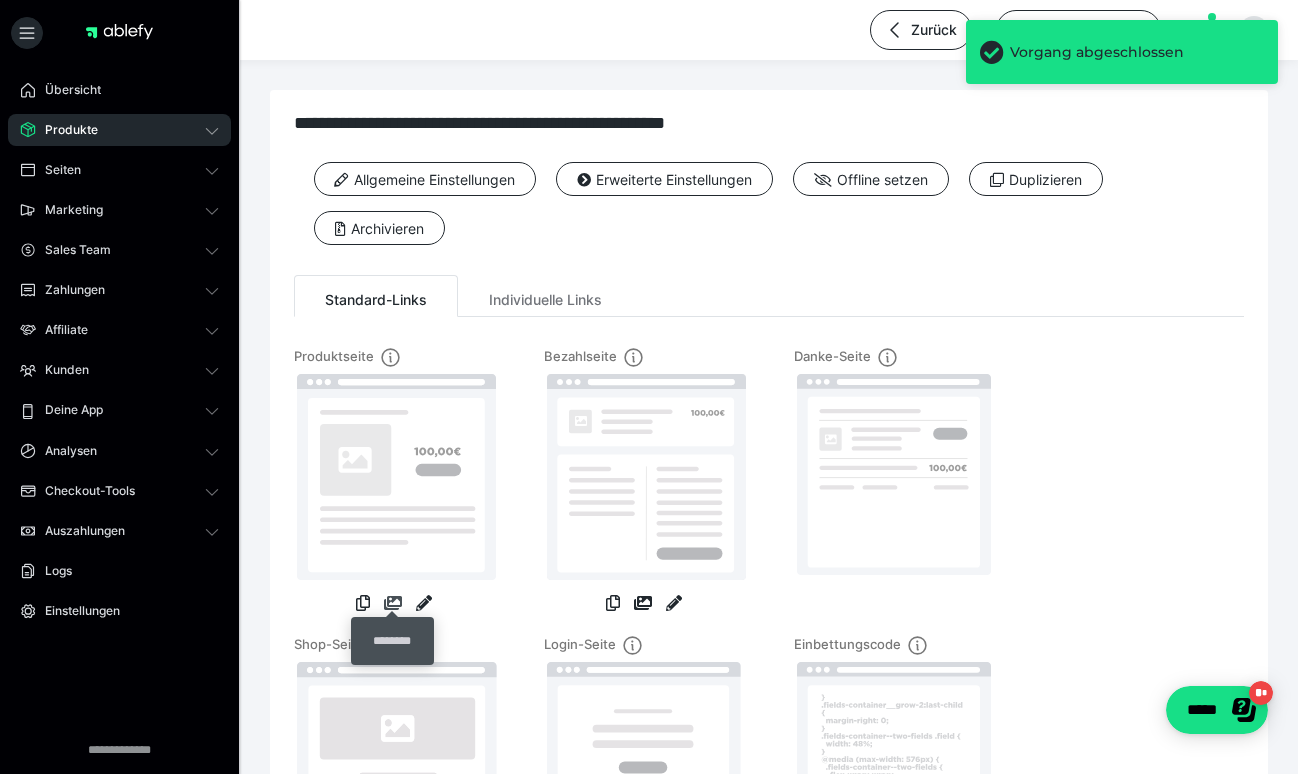 click at bounding box center [393, 603] 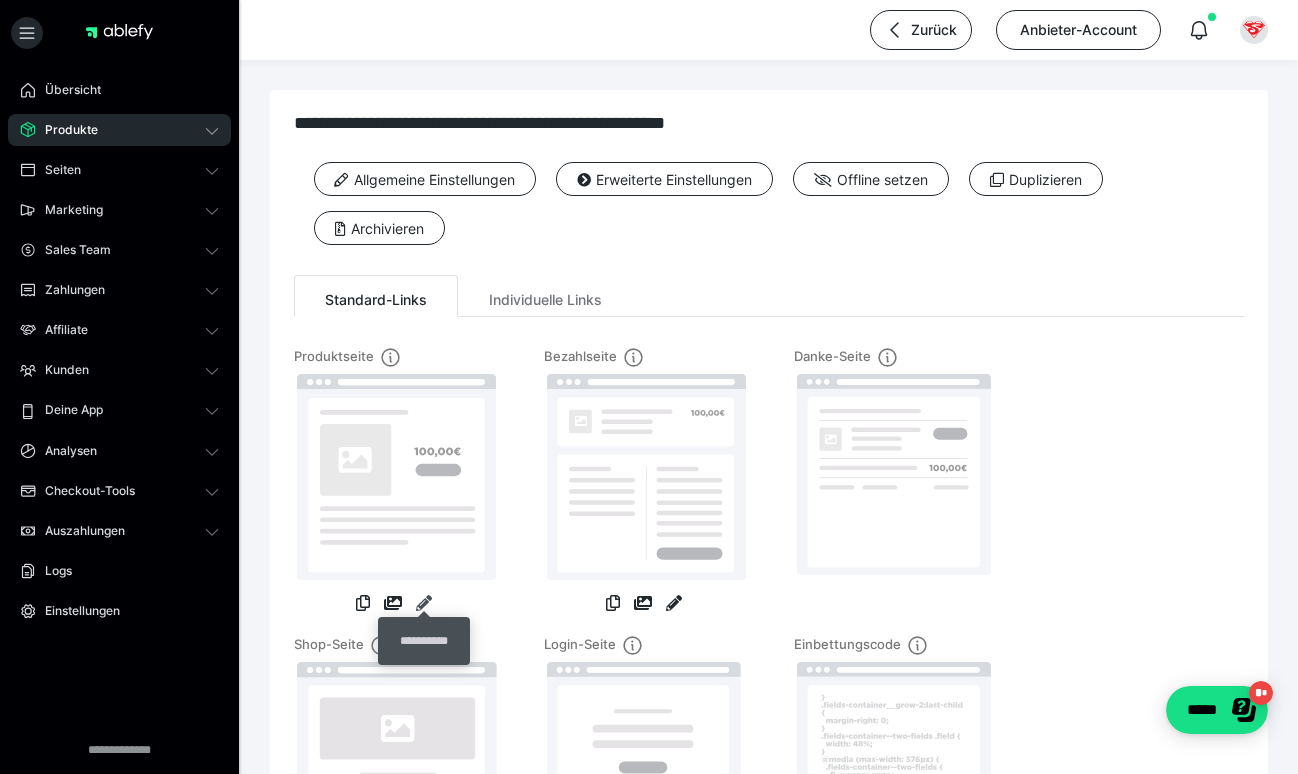 click at bounding box center (424, 603) 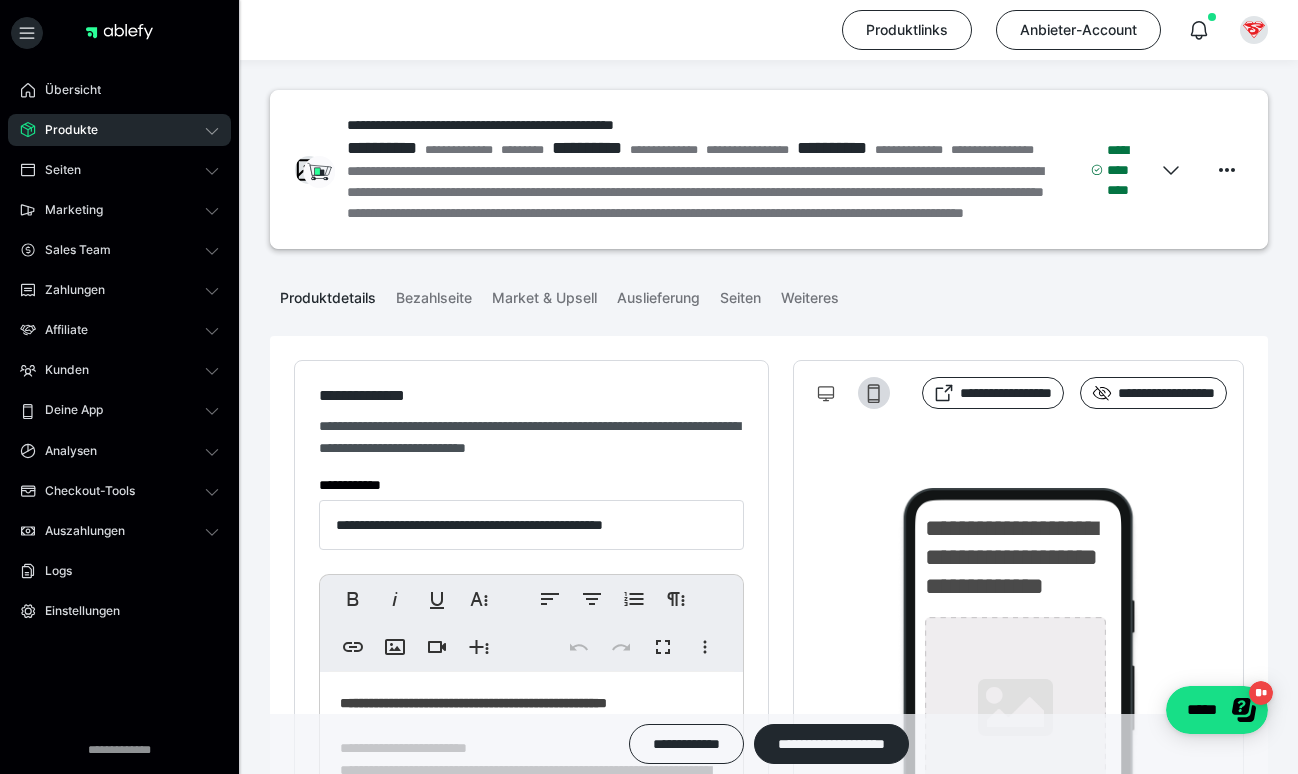 type on "**********" 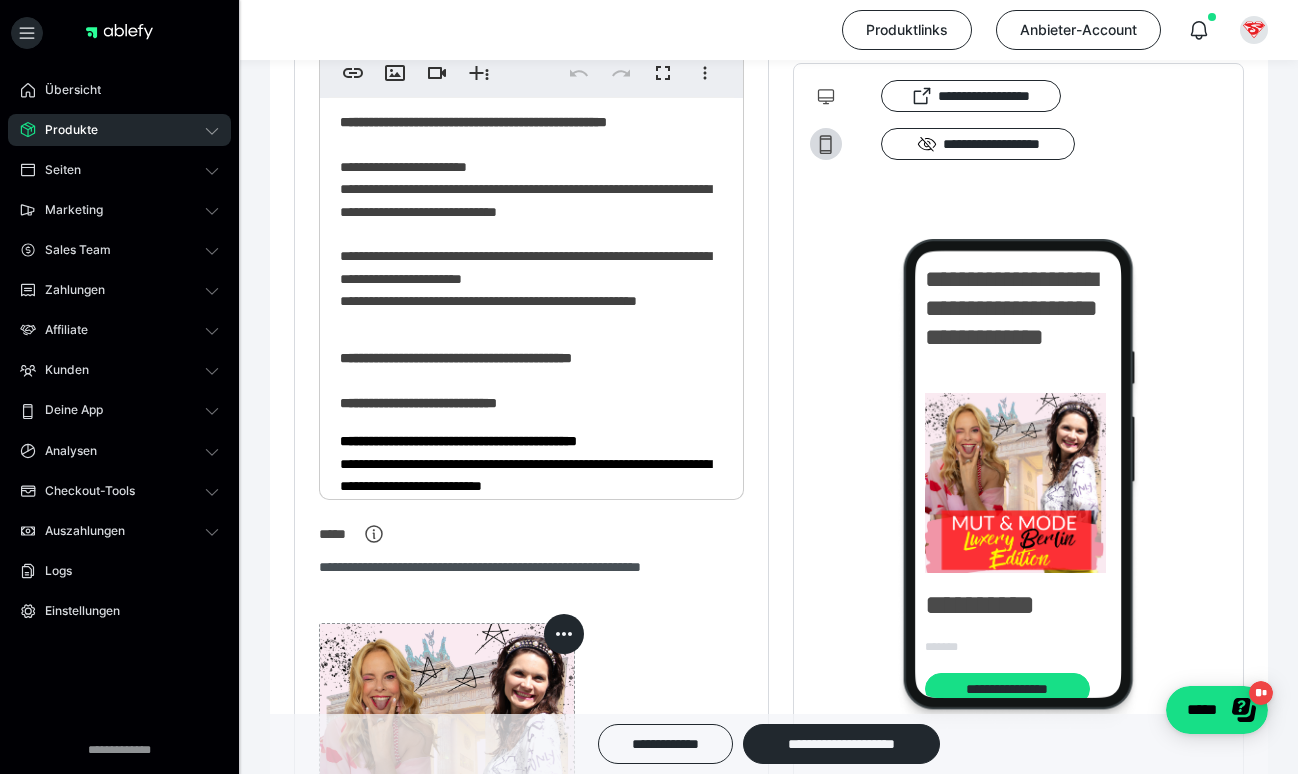 scroll, scrollTop: 642, scrollLeft: 0, axis: vertical 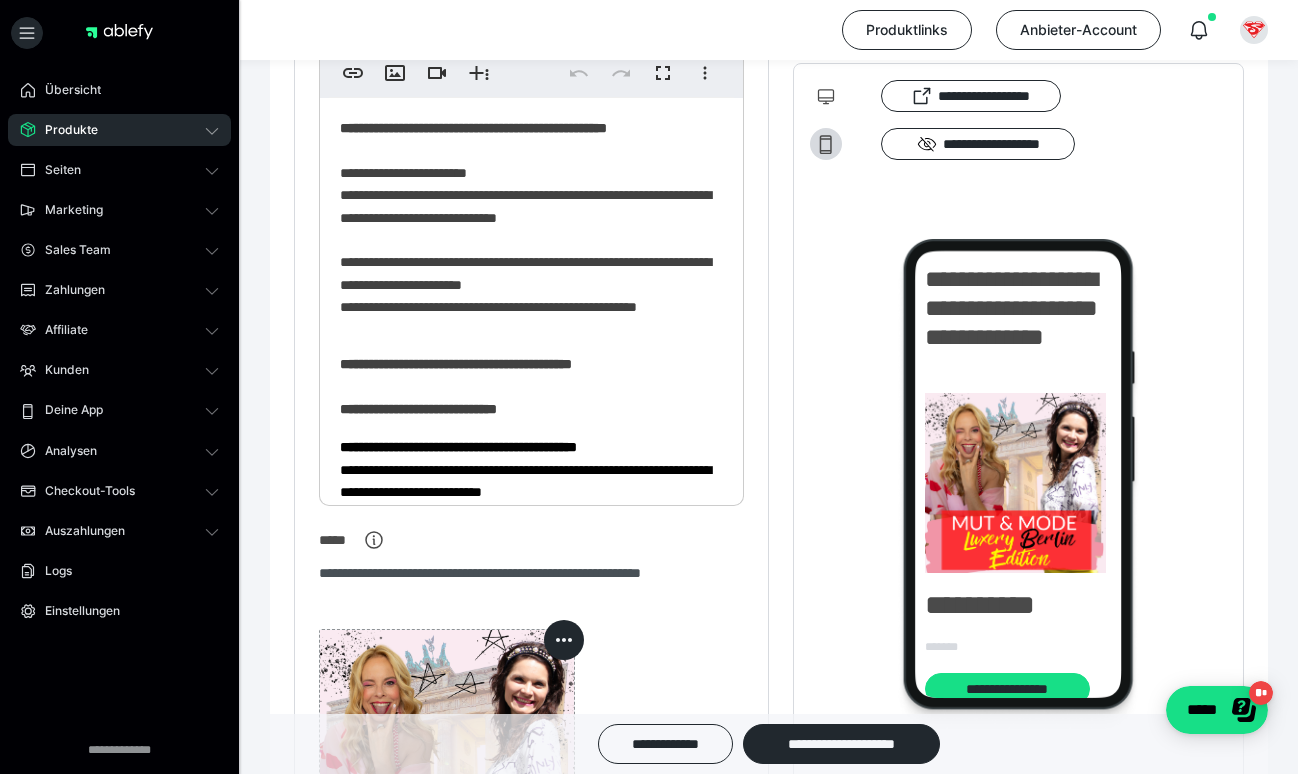 click on "**********" at bounding box center (531, 1668) 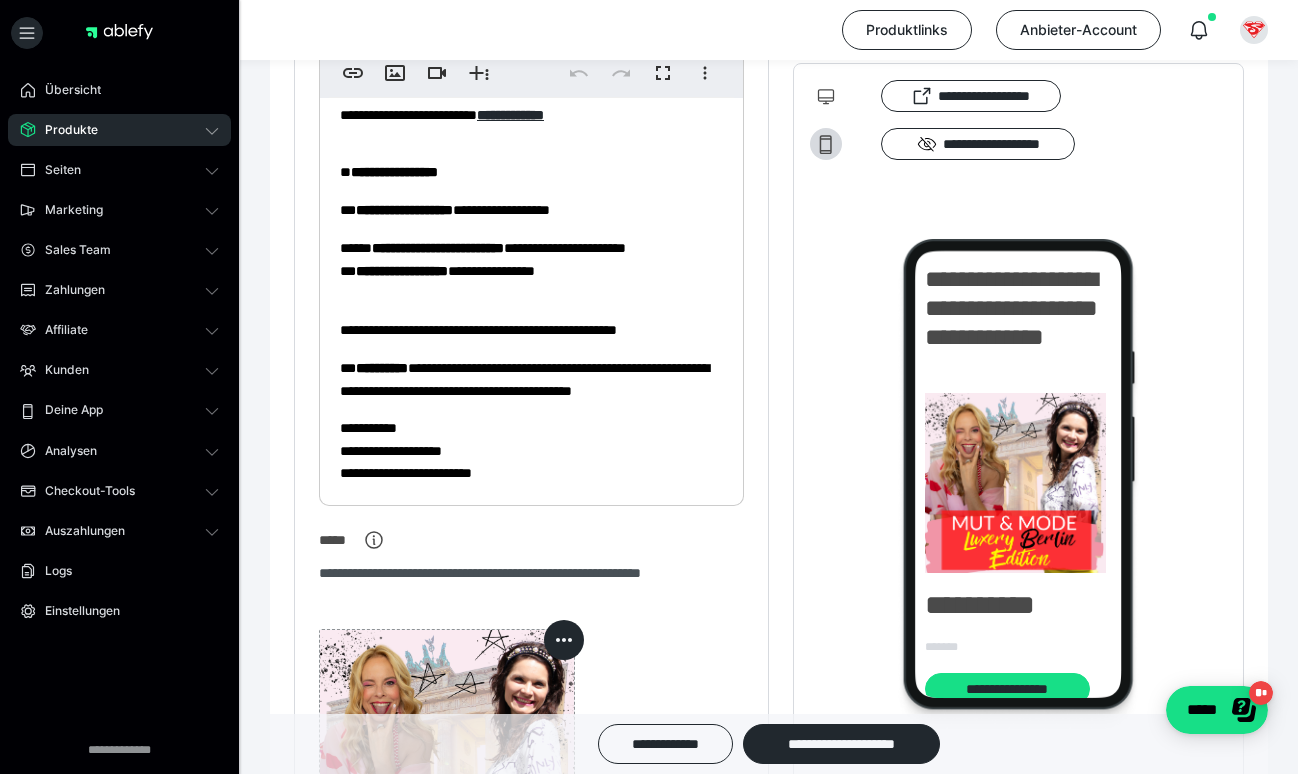 scroll, scrollTop: 2650, scrollLeft: 0, axis: vertical 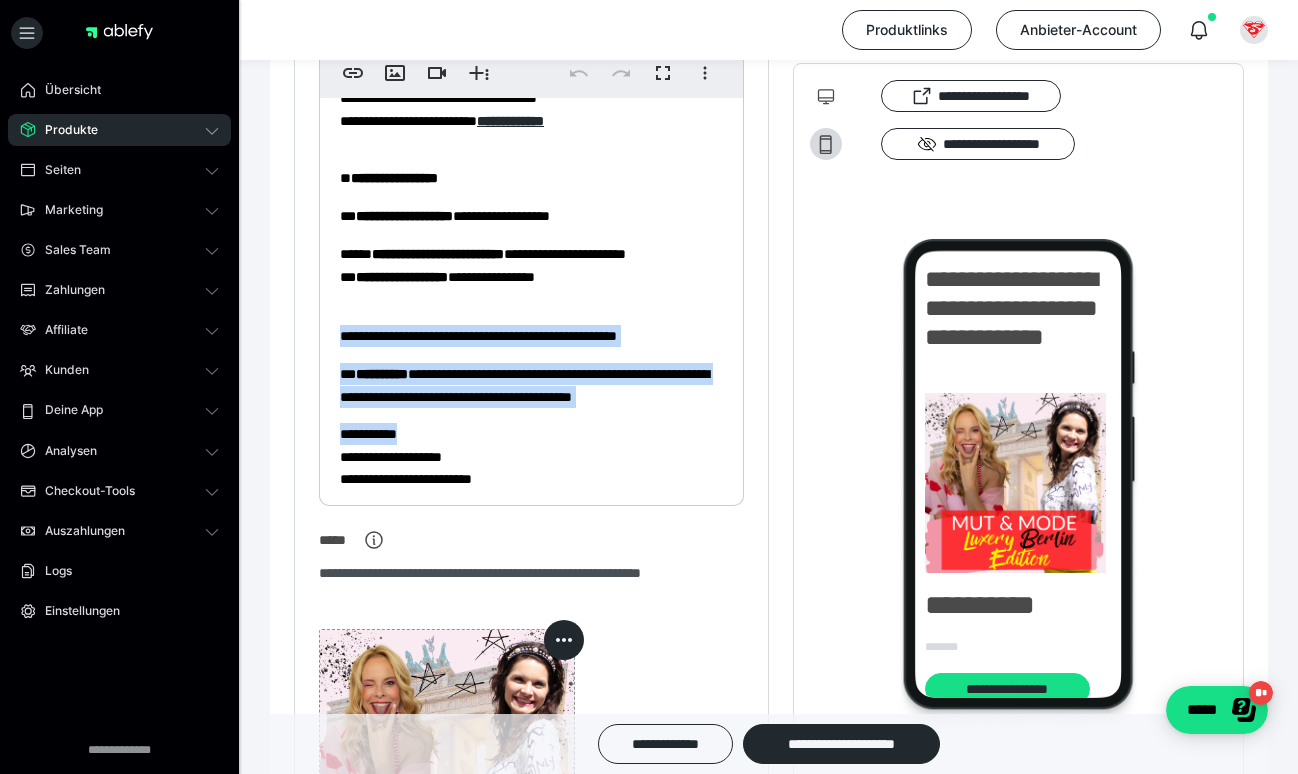drag, startPoint x: 495, startPoint y: 429, endPoint x: 344, endPoint y: 327, distance: 182.2224 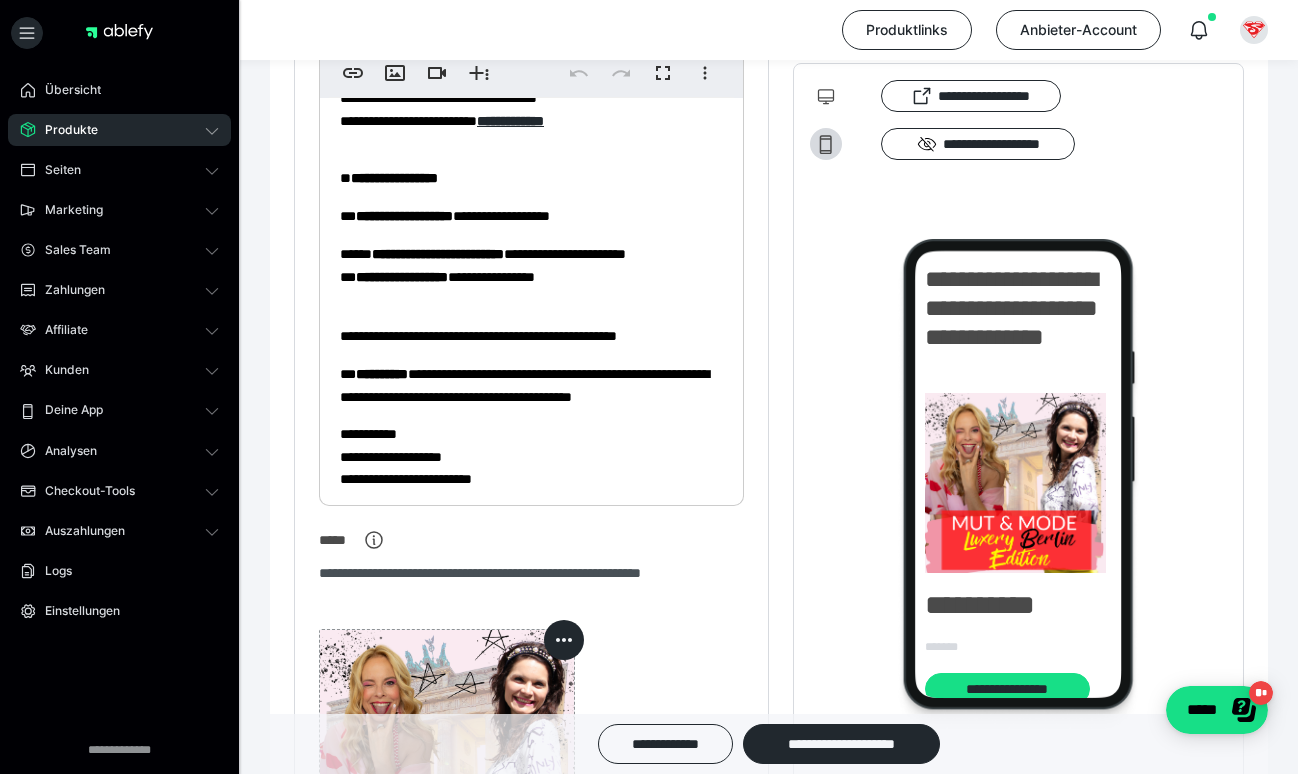 click on "**********" at bounding box center (531, -982) 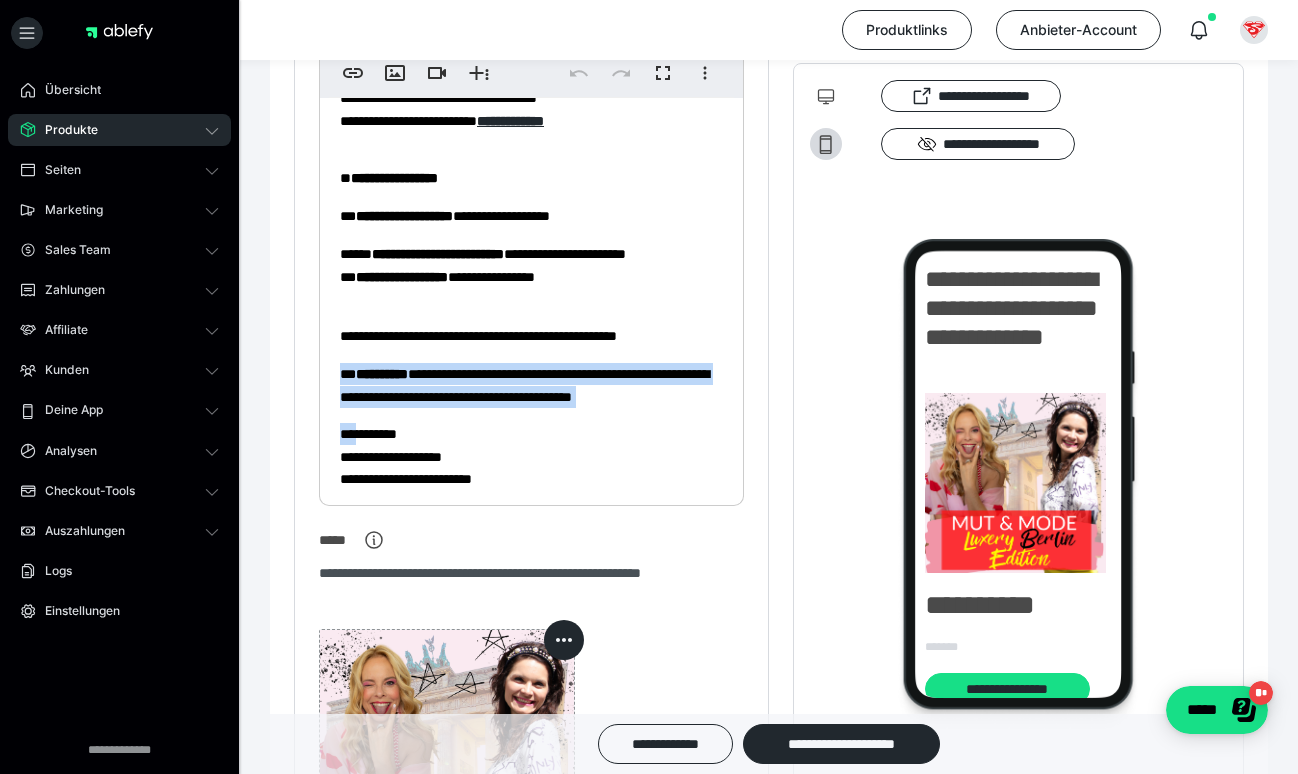 drag, startPoint x: 425, startPoint y: 416, endPoint x: 333, endPoint y: 348, distance: 114.402794 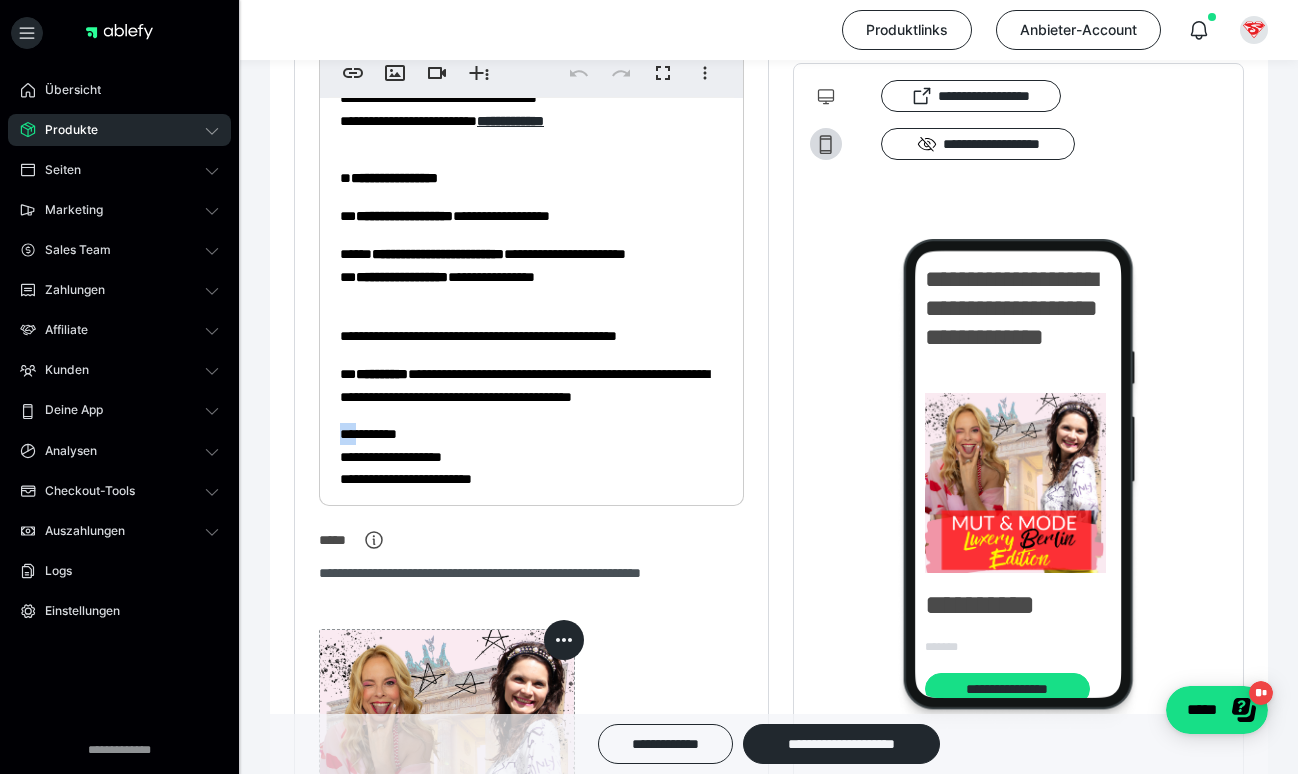 click on "**********" at bounding box center [531, -982] 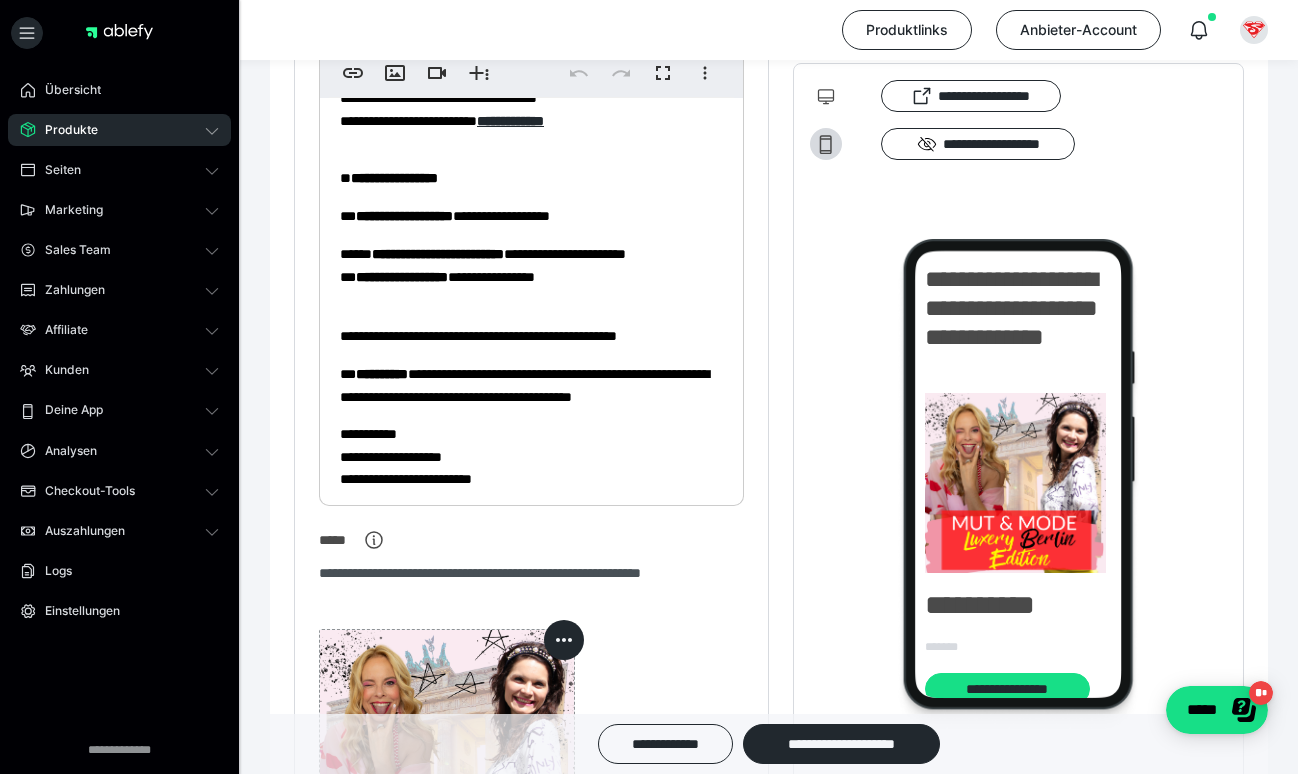 click on "**********" 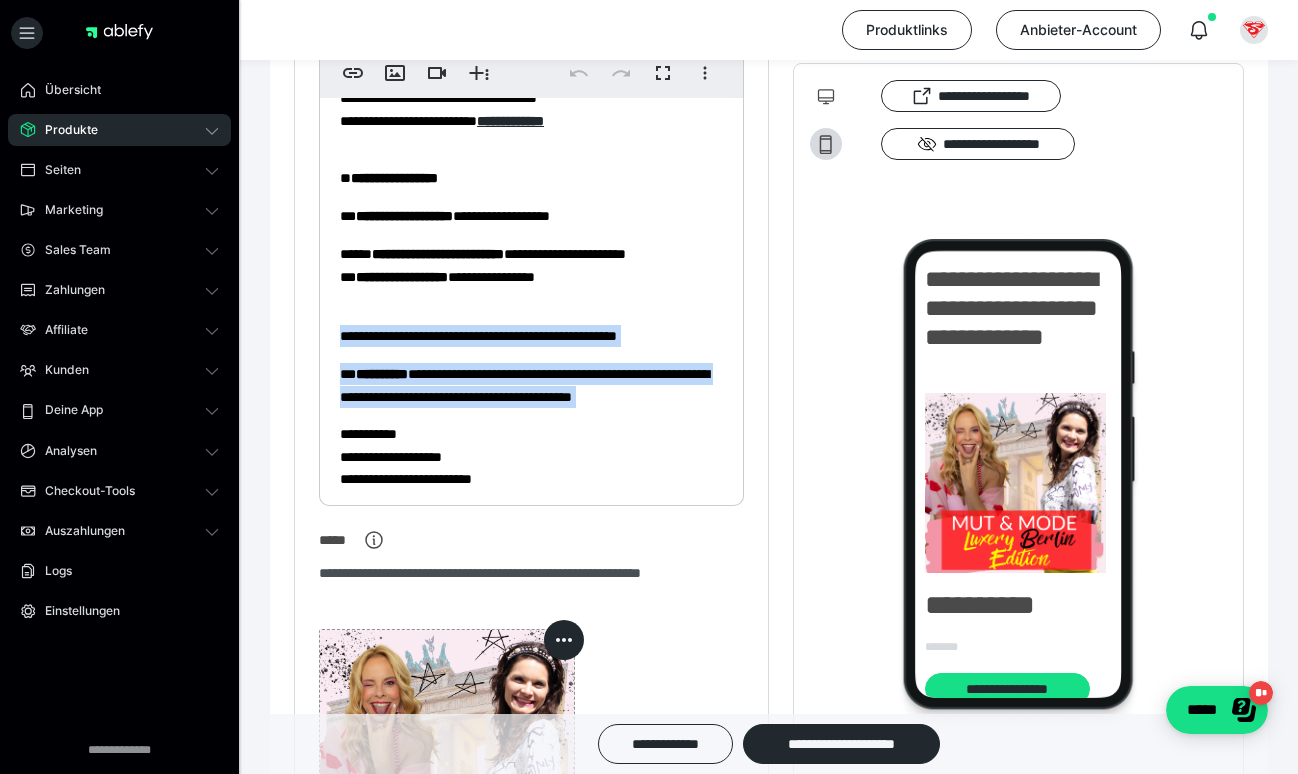 drag, startPoint x: 357, startPoint y: 408, endPoint x: 334, endPoint y: 314, distance: 96.77293 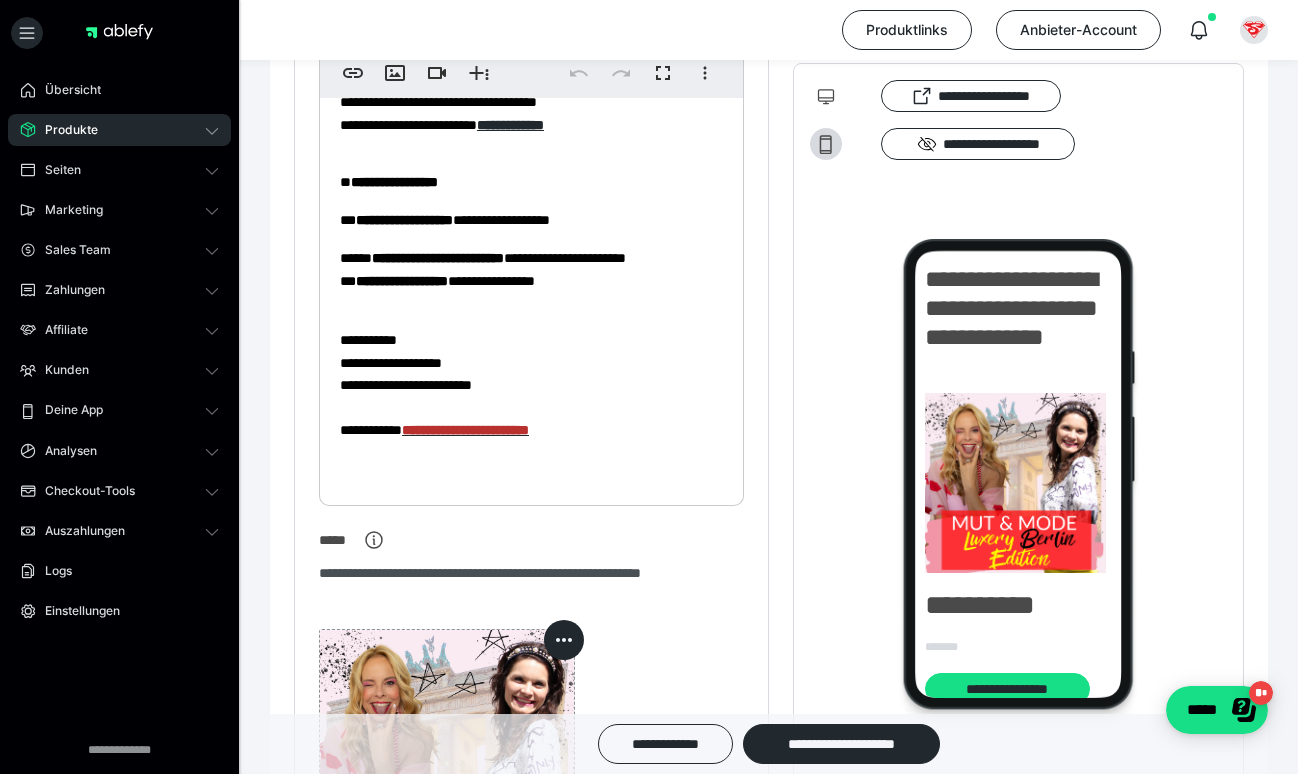 scroll, scrollTop: 2646, scrollLeft: 0, axis: vertical 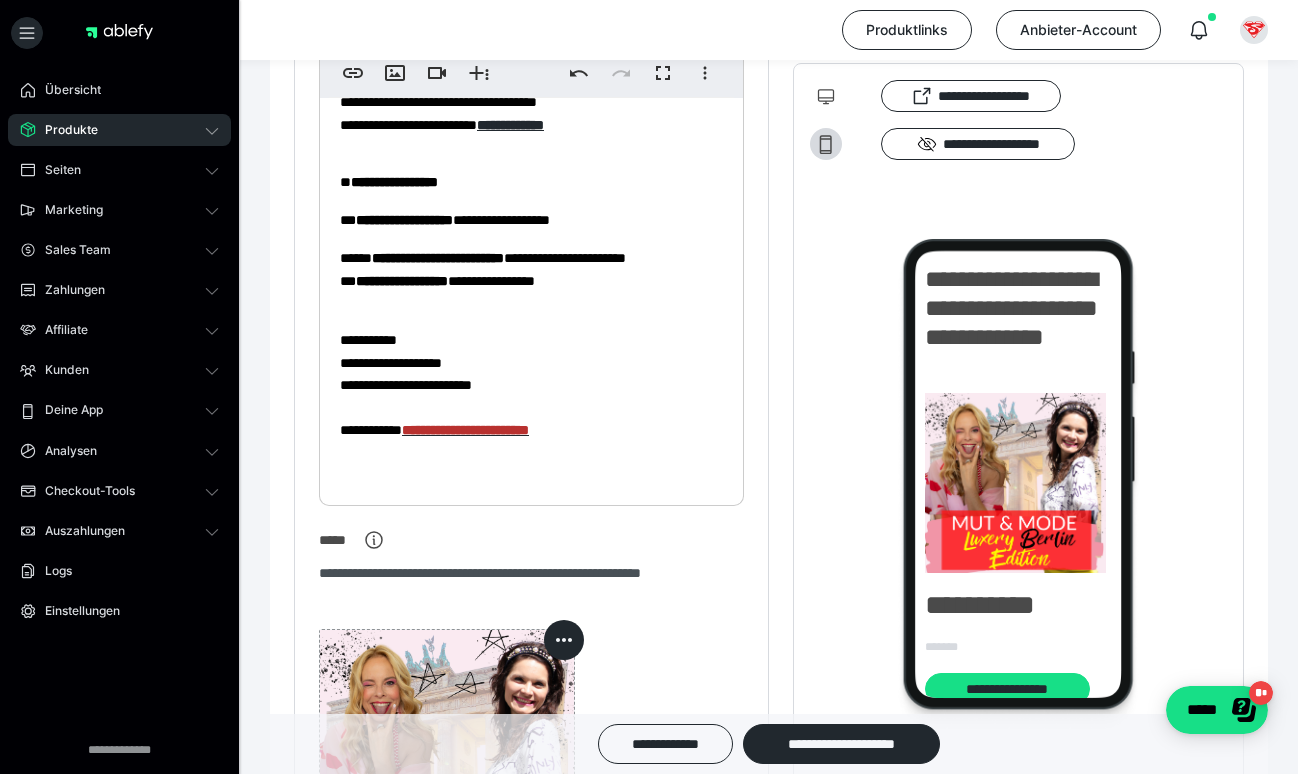 click on "**********" at bounding box center [531, 395] 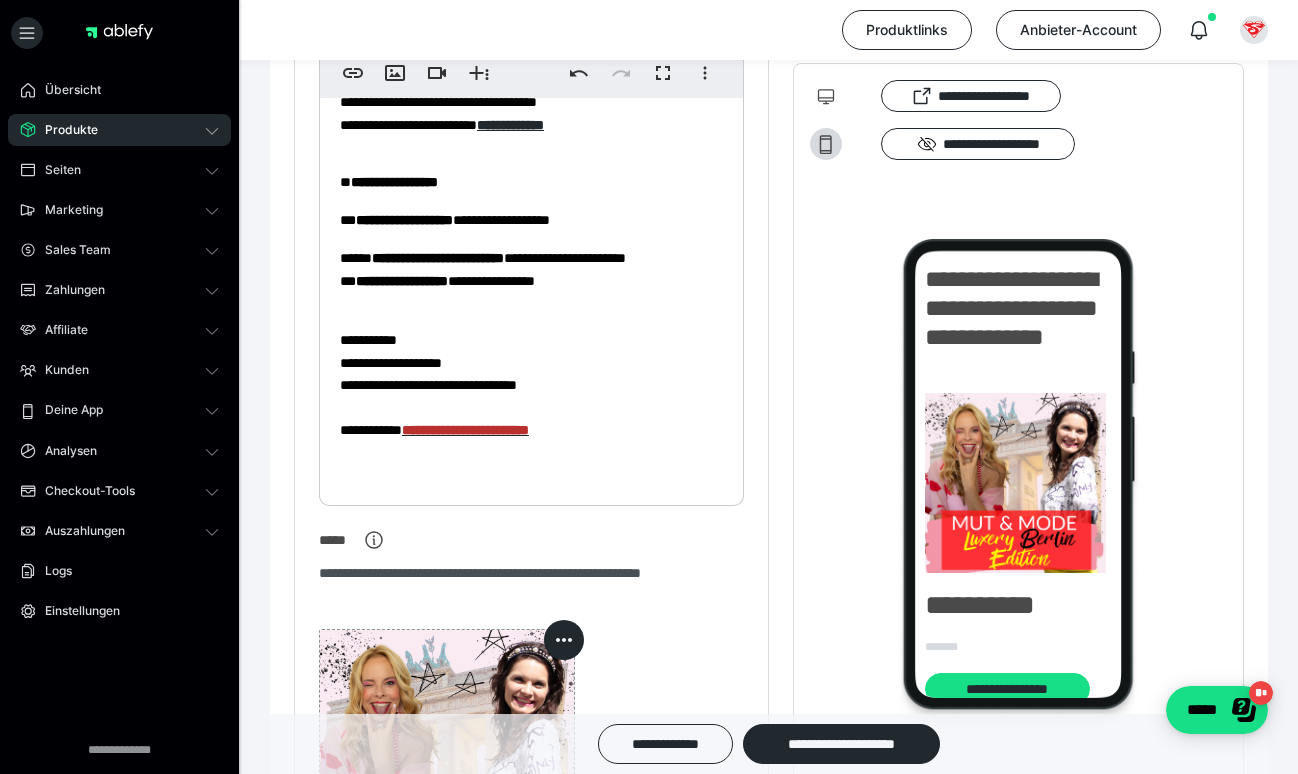 click on "**********" at bounding box center (531, 395) 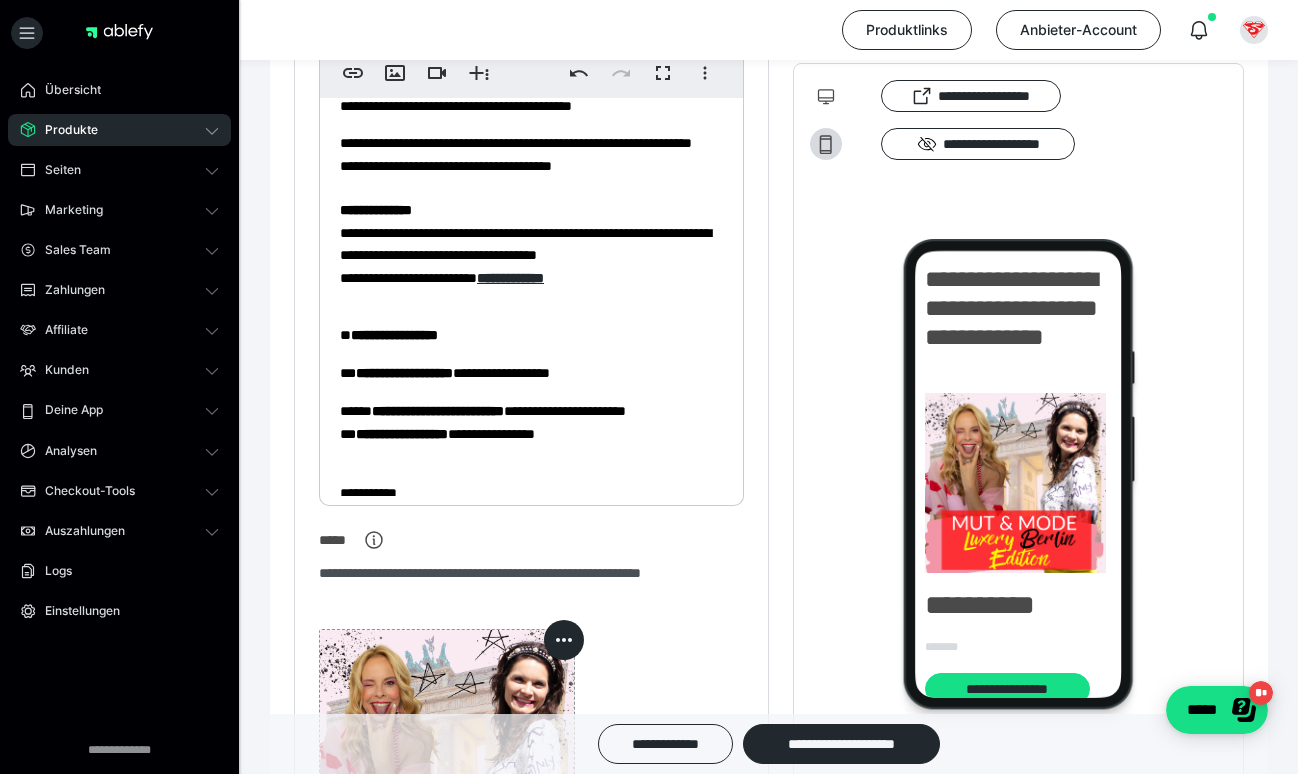 scroll, scrollTop: 2488, scrollLeft: 0, axis: vertical 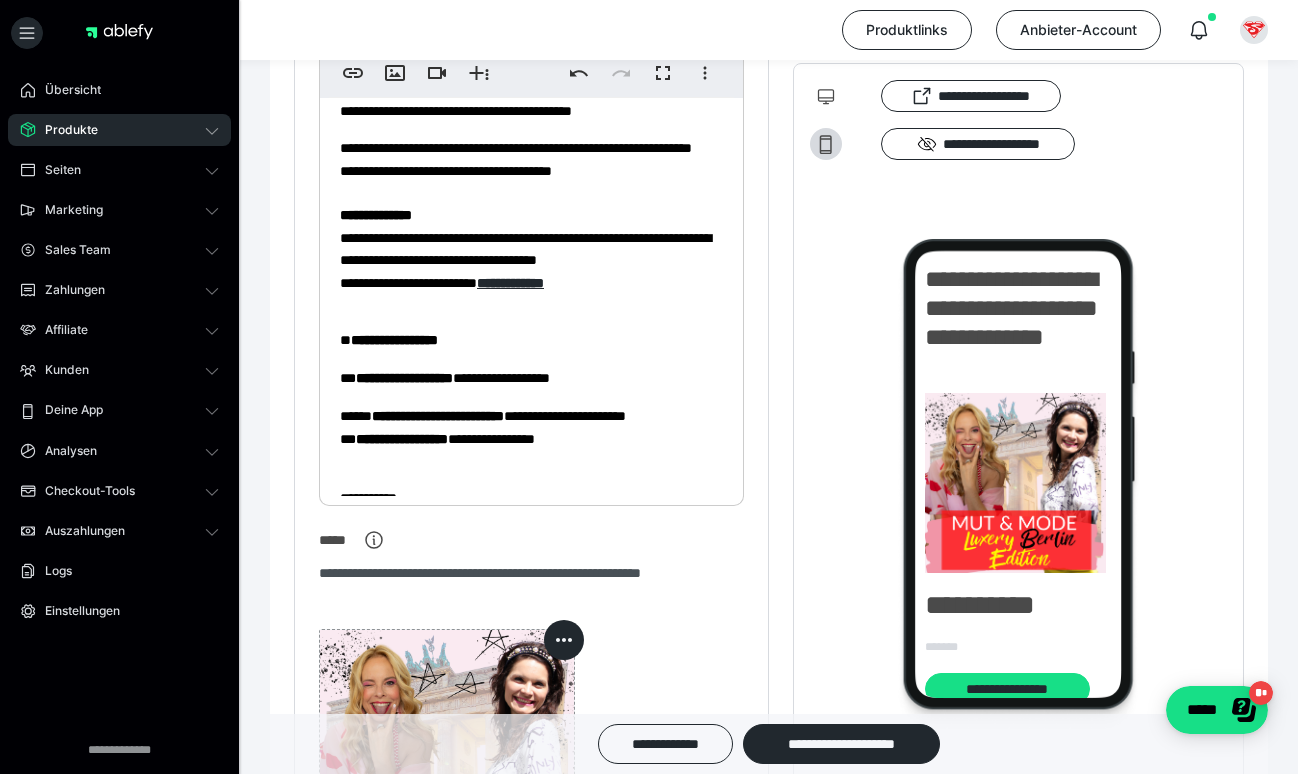 click on "**********" at bounding box center [531, 438] 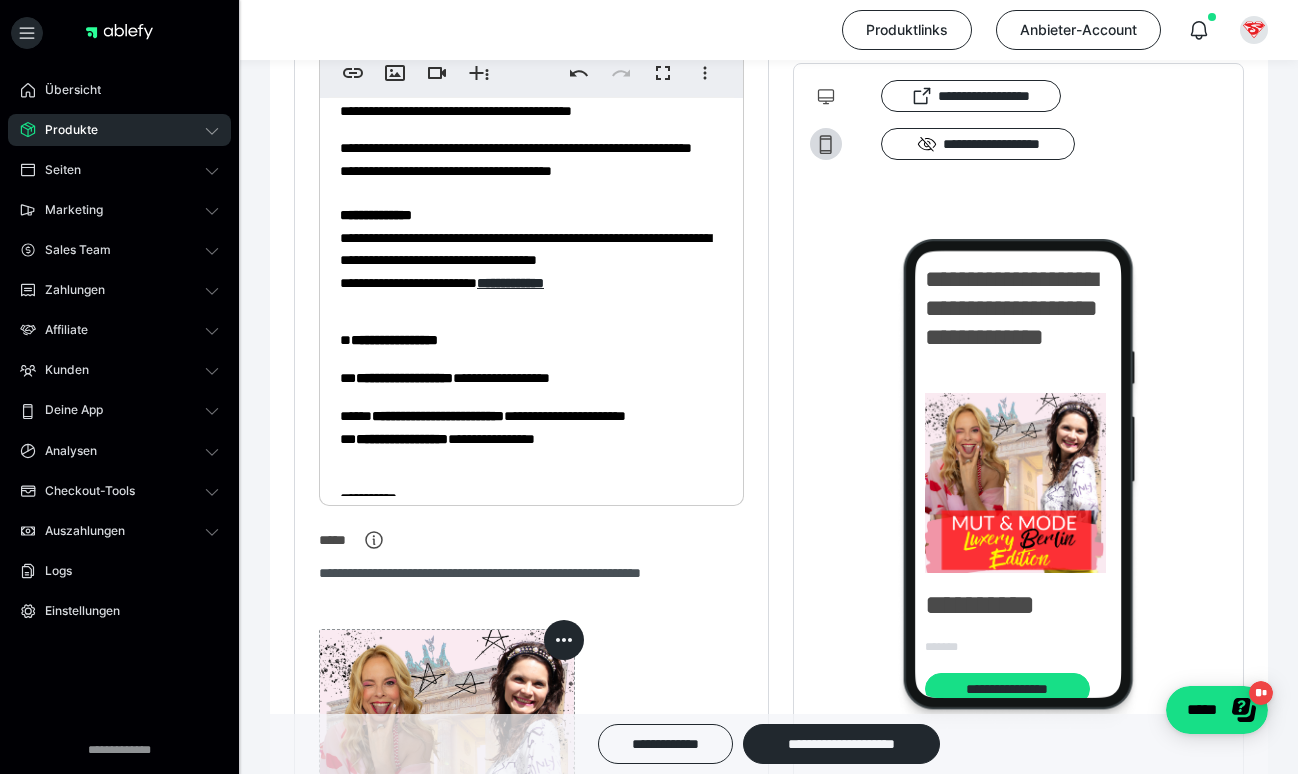 click on "**********" at bounding box center [531, -869] 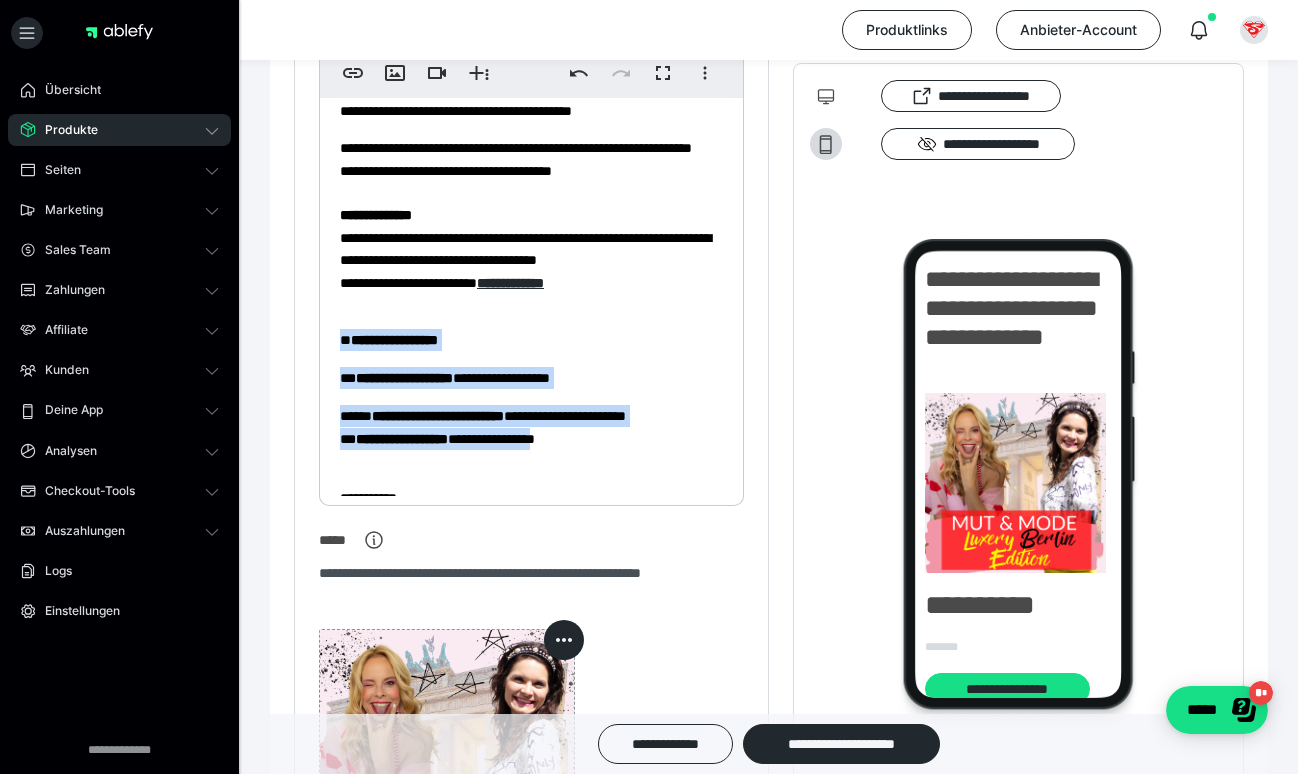 drag, startPoint x: 605, startPoint y: 437, endPoint x: 335, endPoint y: 330, distance: 290.429 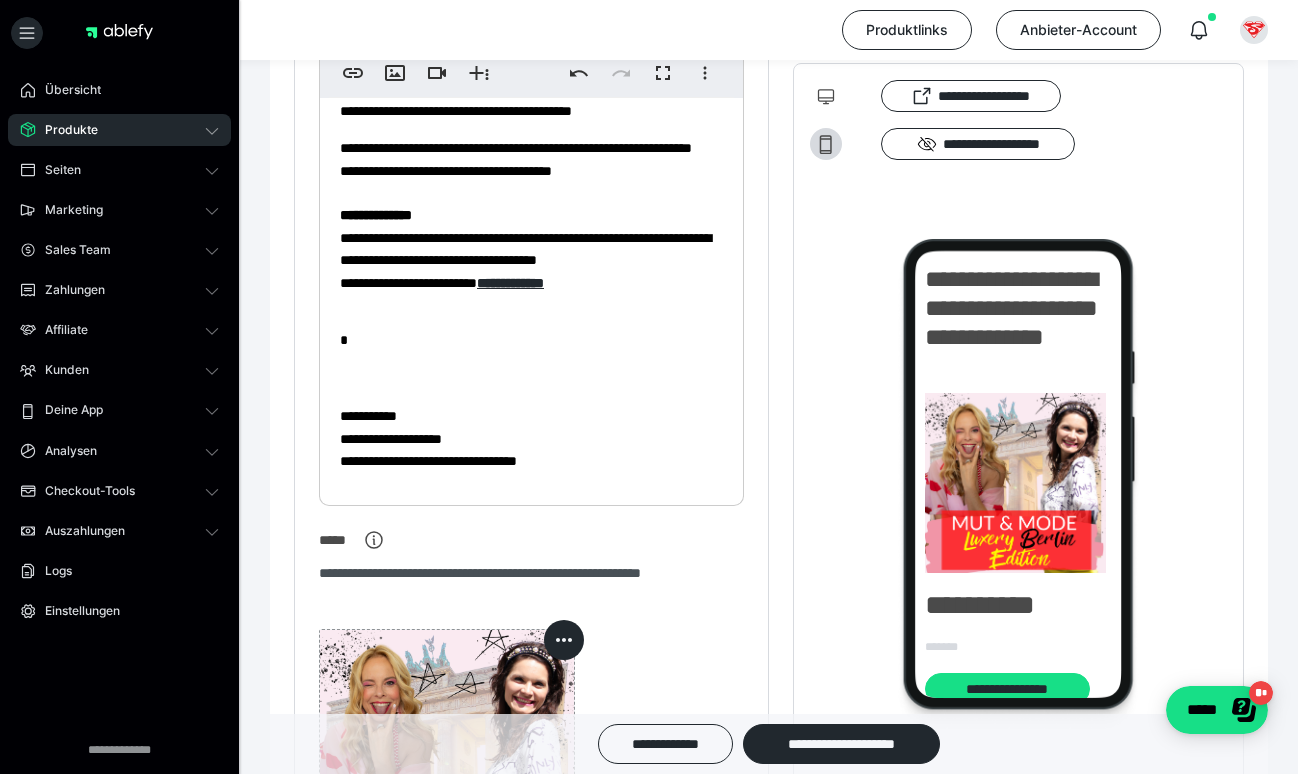 click on "**********" at bounding box center [531, 225] 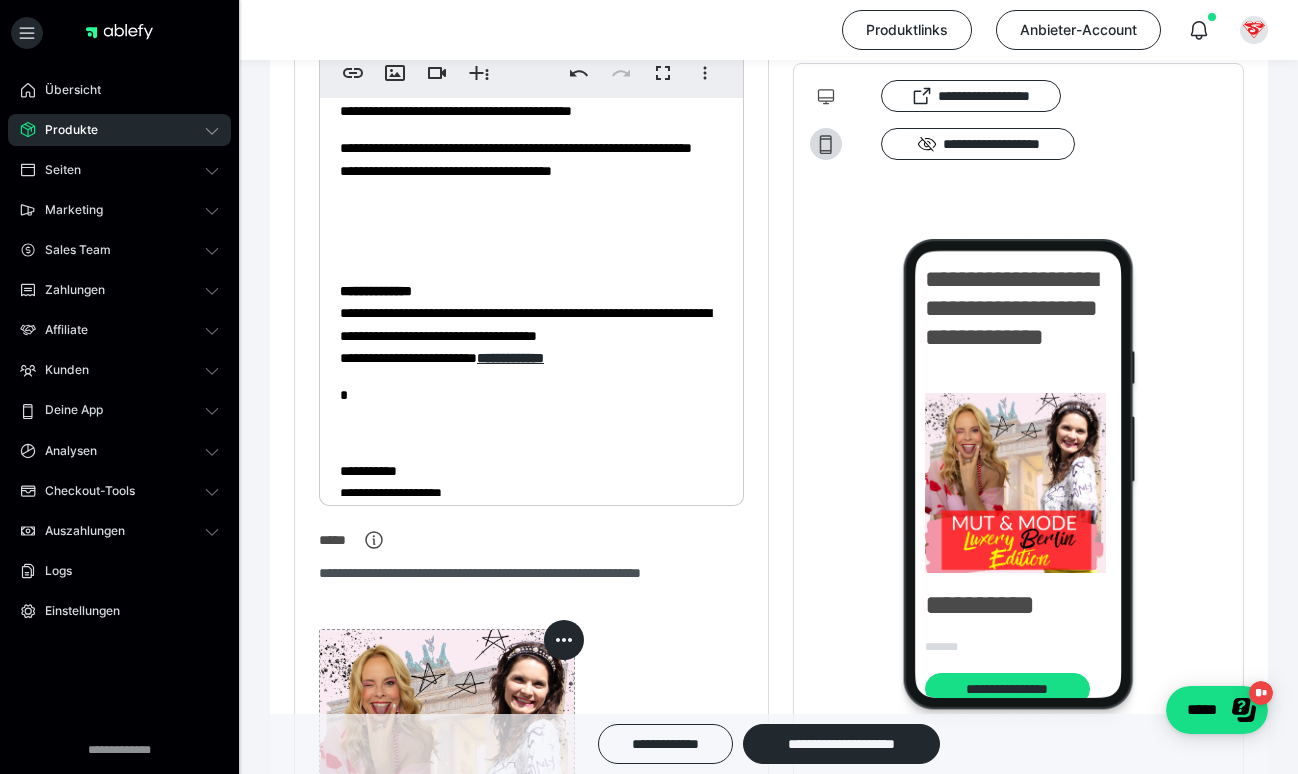 click on "**********" at bounding box center (531, -883) 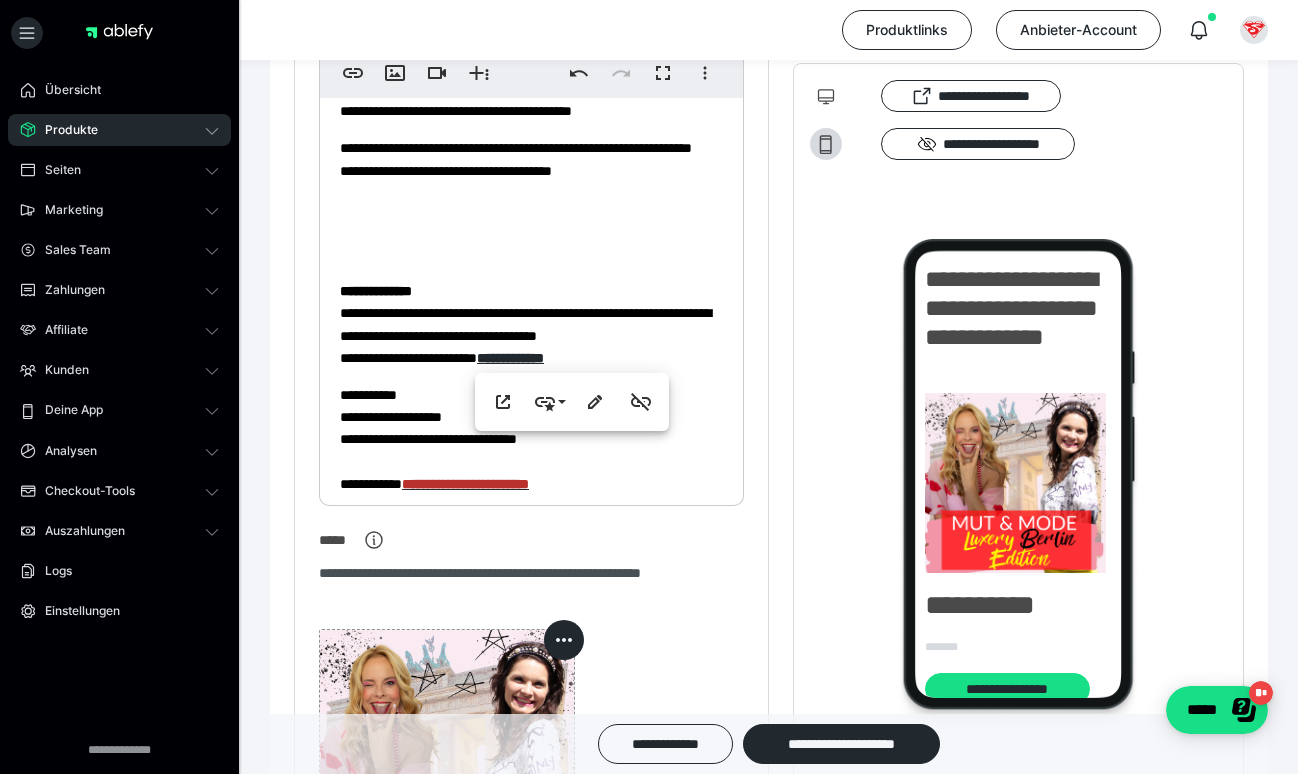 click at bounding box center (531, 230) 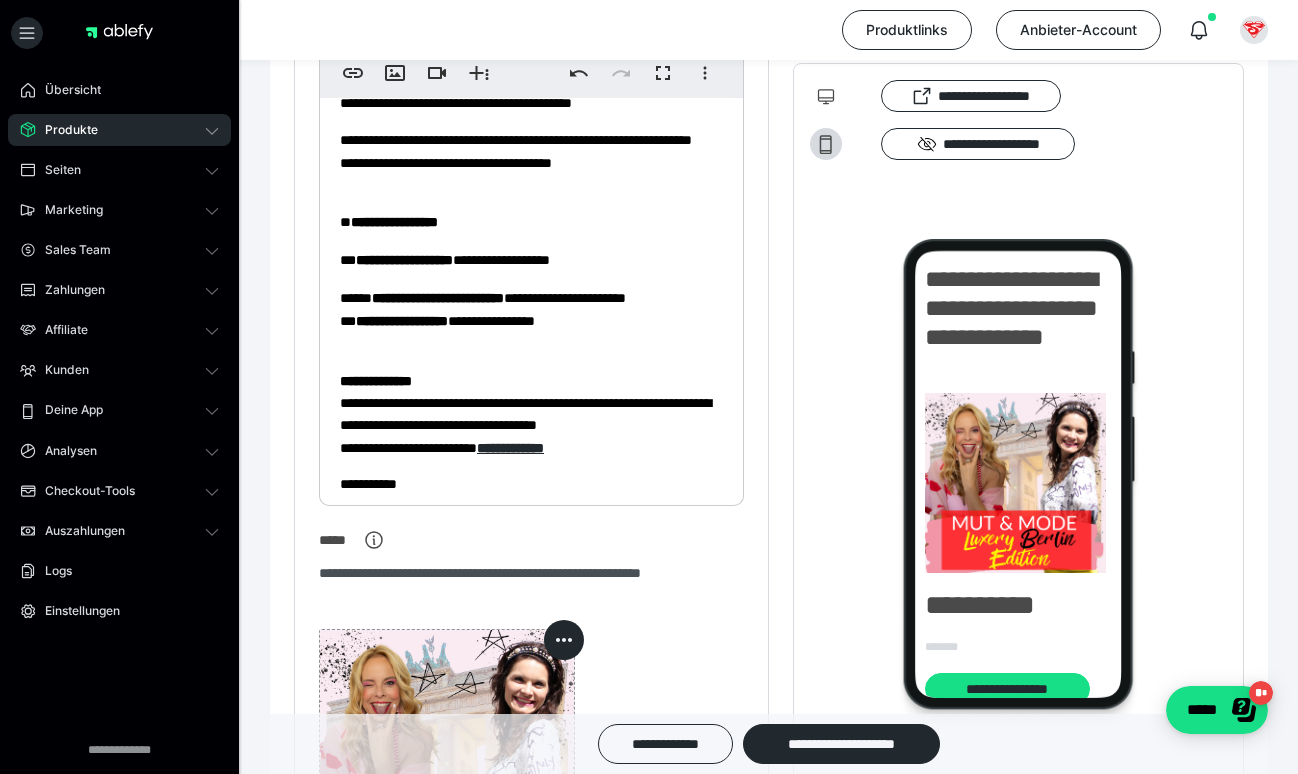 scroll, scrollTop: 2485, scrollLeft: 0, axis: vertical 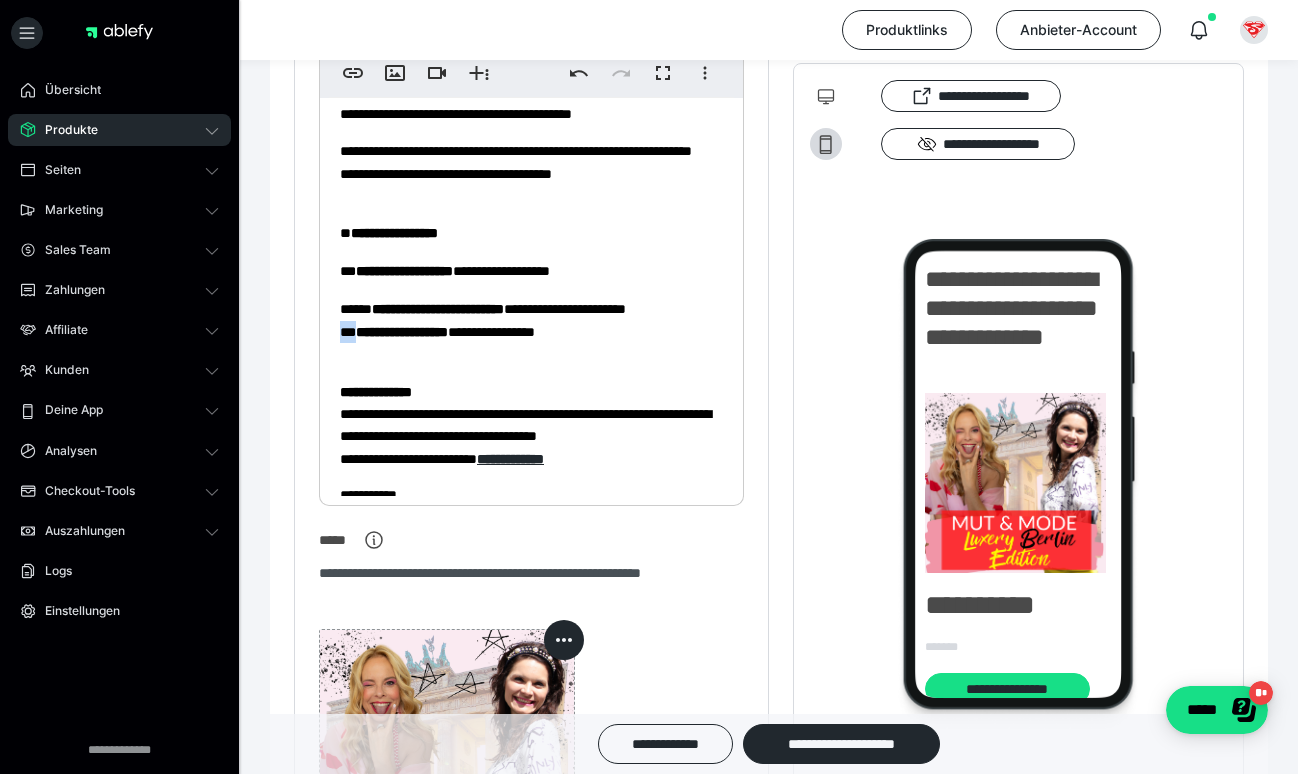 drag, startPoint x: 363, startPoint y: 325, endPoint x: 339, endPoint y: 325, distance: 24 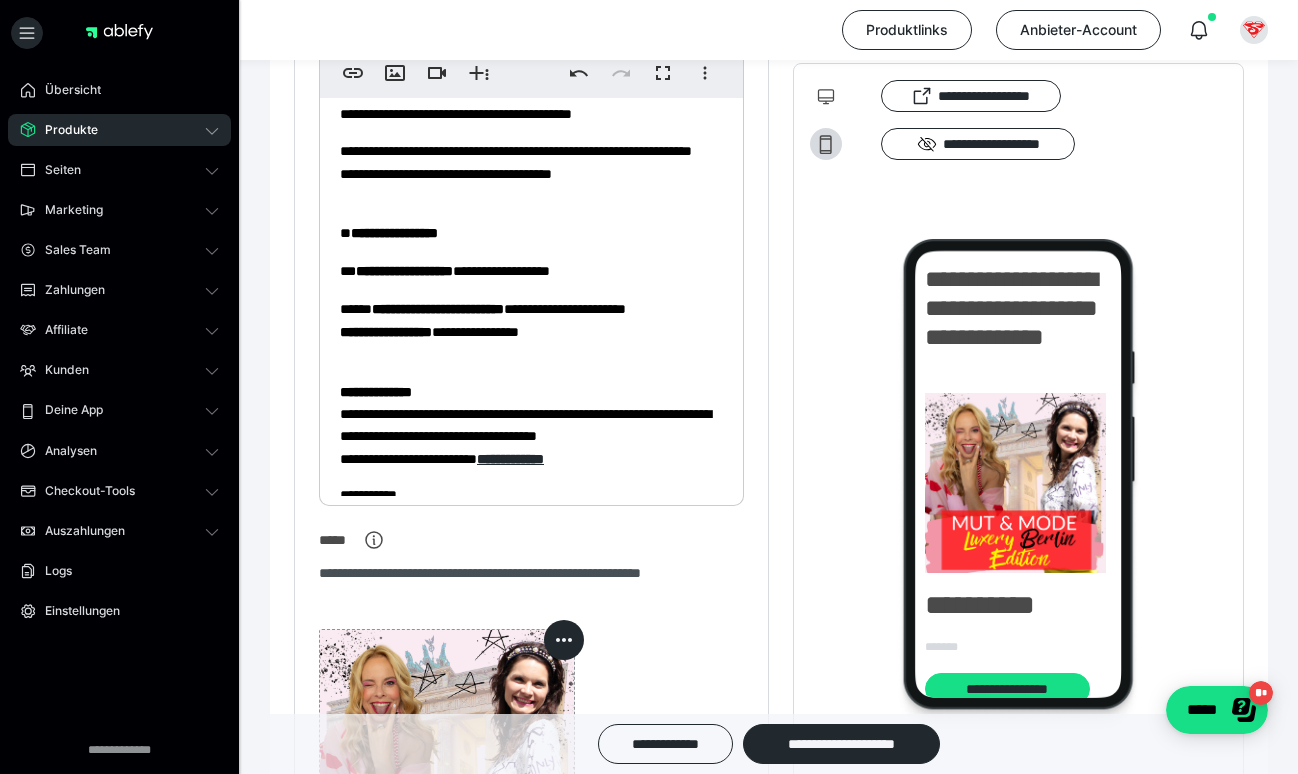 drag, startPoint x: 360, startPoint y: 272, endPoint x: 345, endPoint y: 256, distance: 21.931713 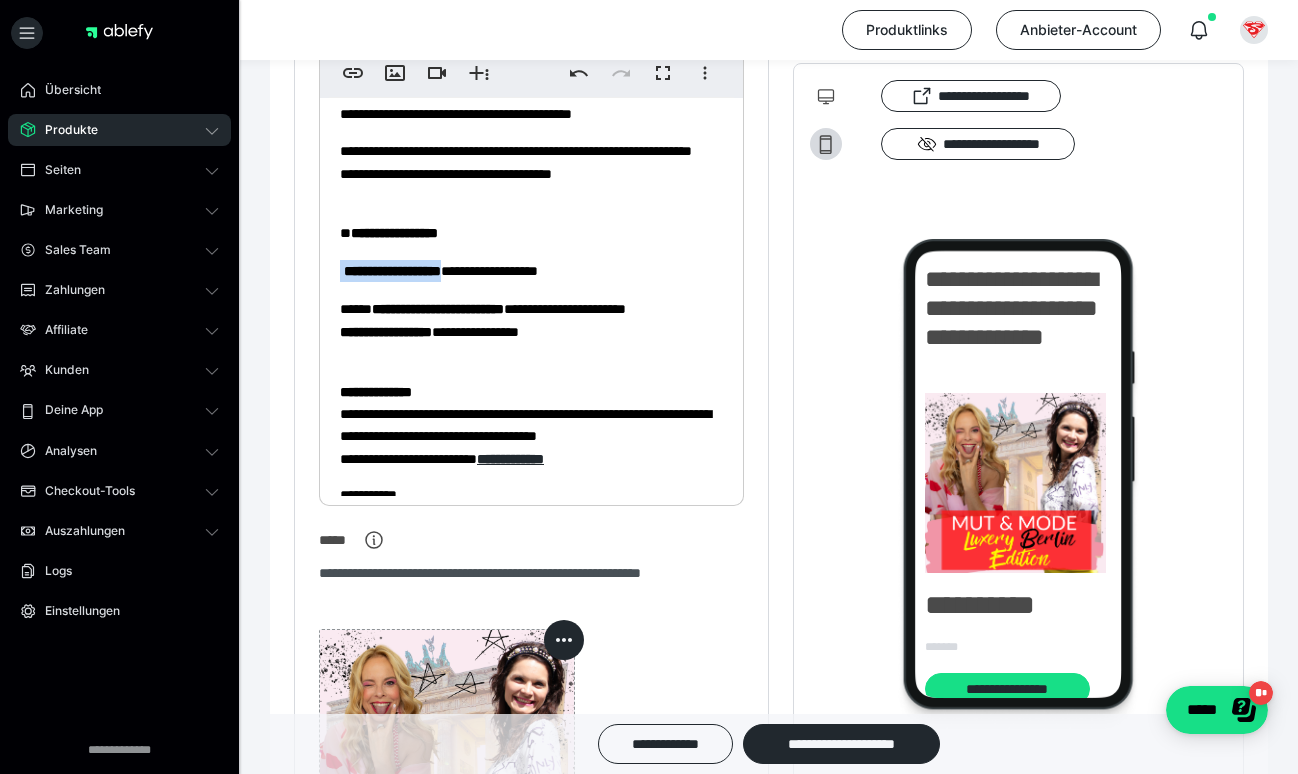 drag, startPoint x: 479, startPoint y: 270, endPoint x: 319, endPoint y: 270, distance: 160 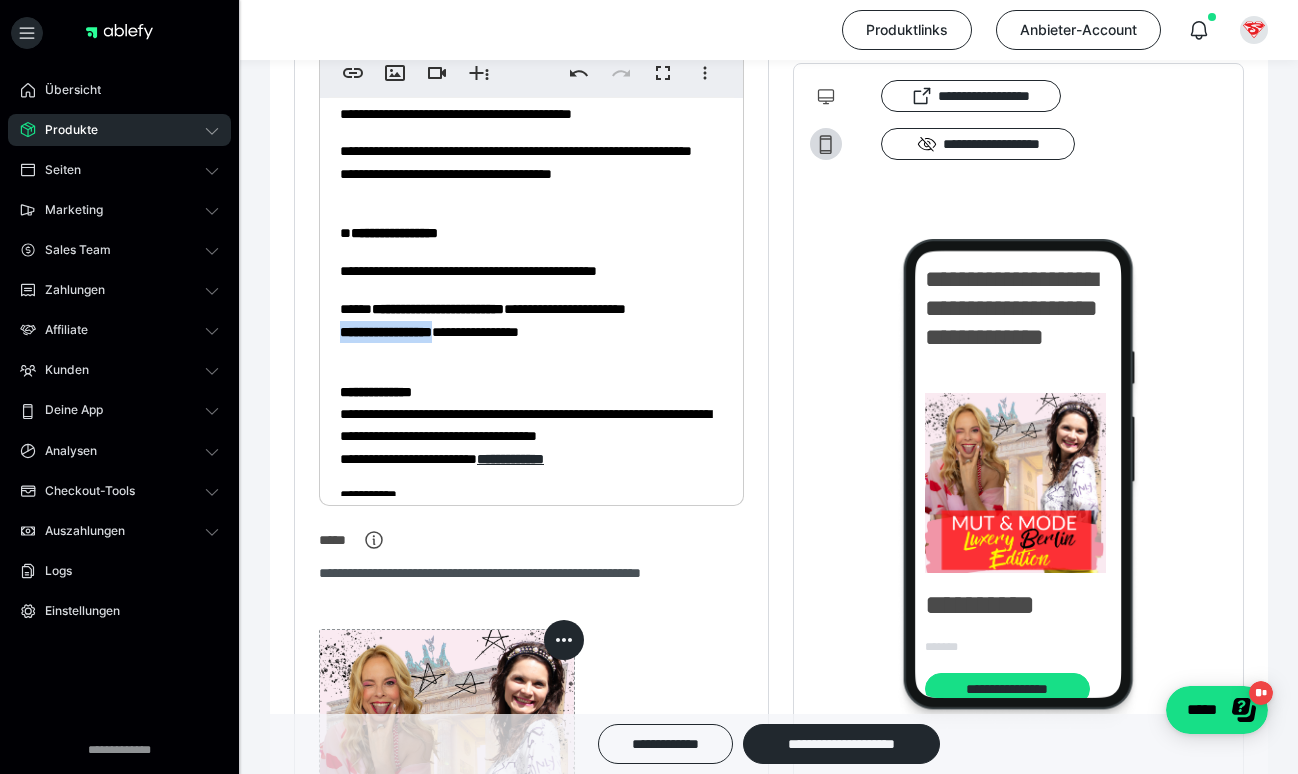 drag, startPoint x: 478, startPoint y: 327, endPoint x: 326, endPoint y: 326, distance: 152.0033 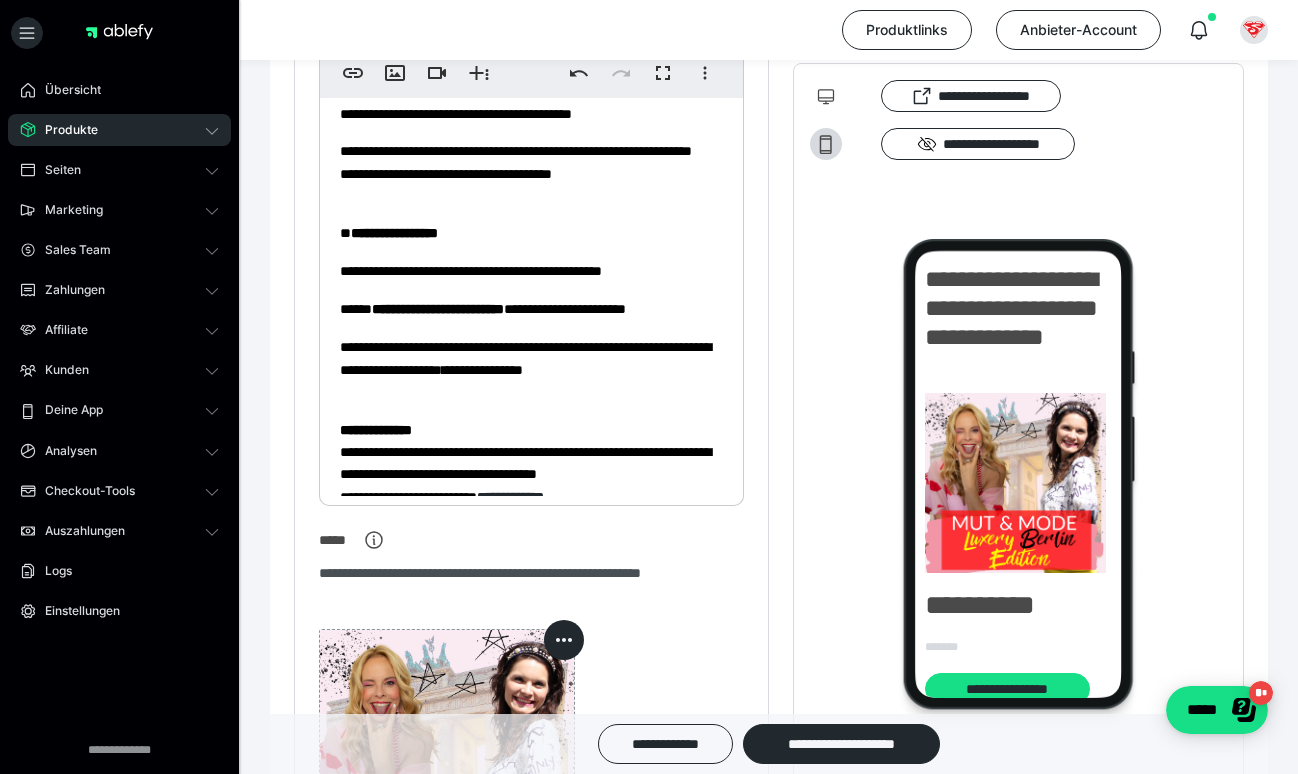 click on "**********" at bounding box center [531, 451] 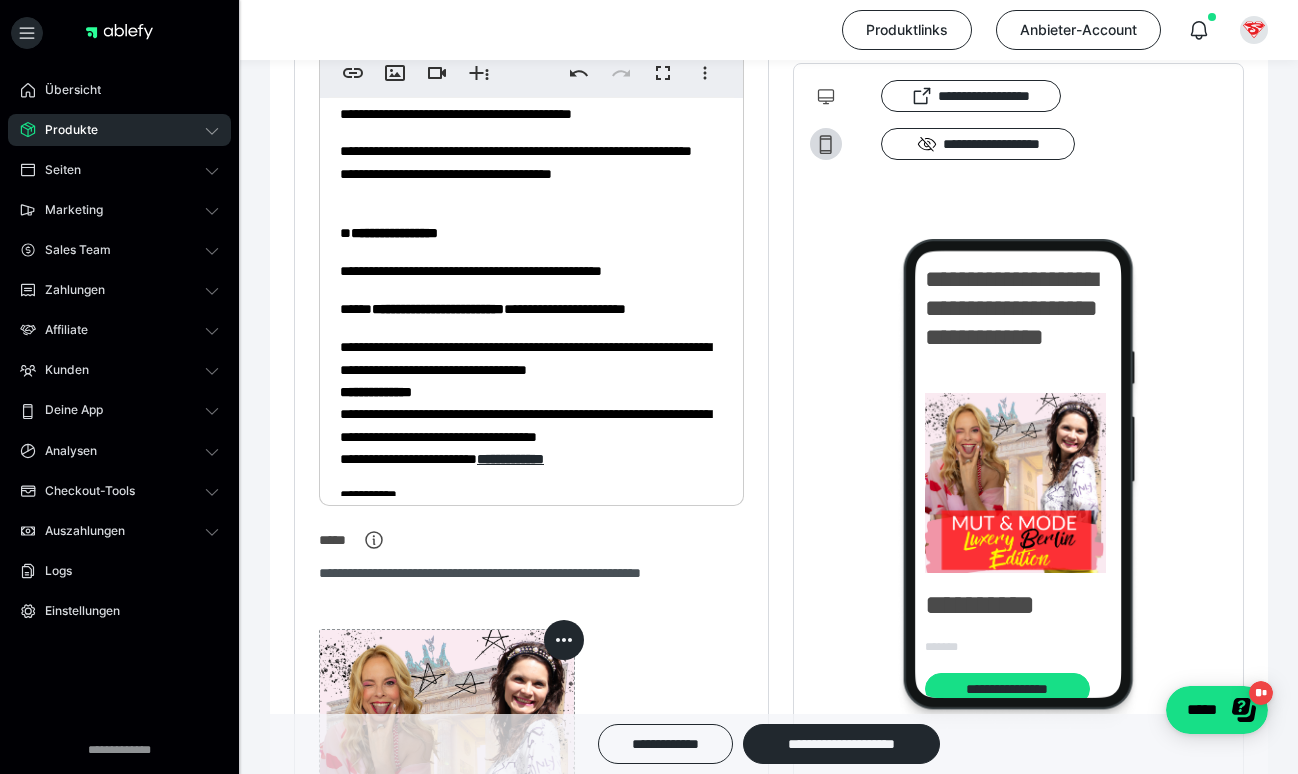 click on "**********" at bounding box center (376, 392) 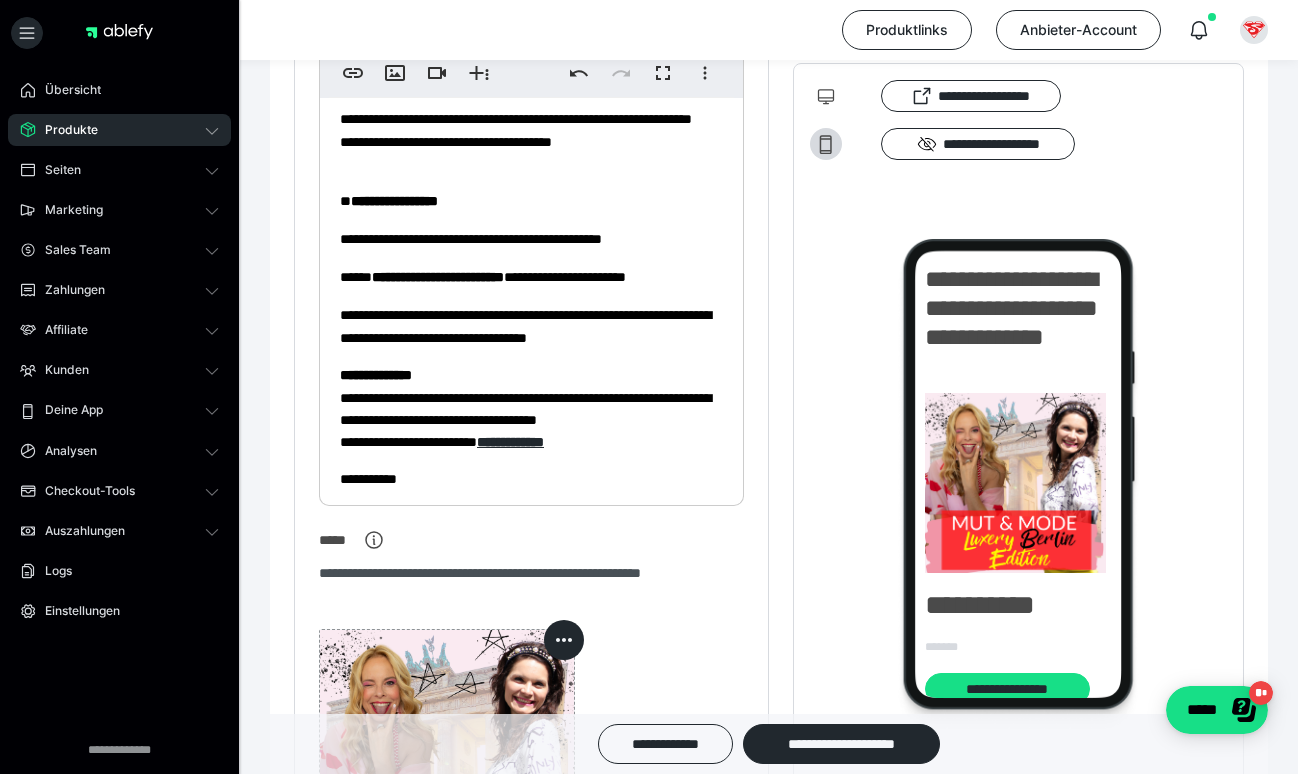 scroll, scrollTop: 2523, scrollLeft: 0, axis: vertical 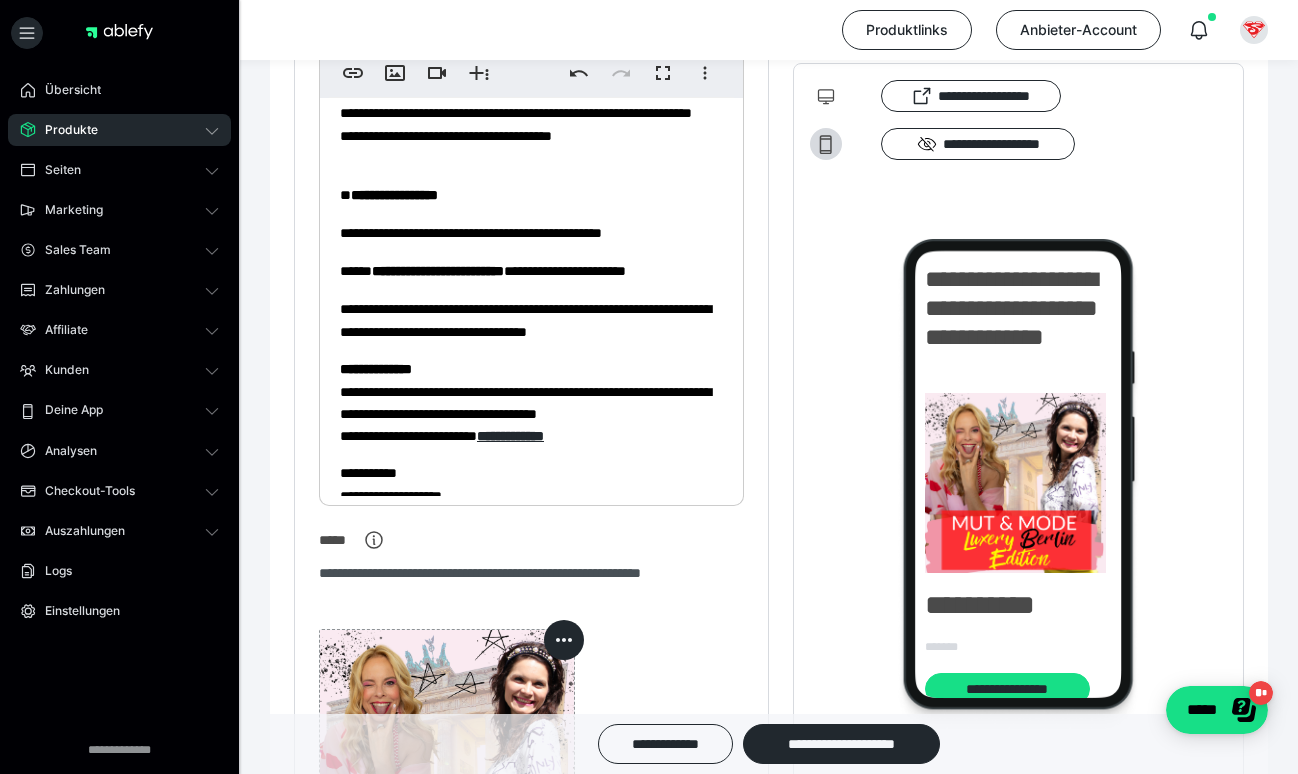click on "**********" at bounding box center [531, 402] 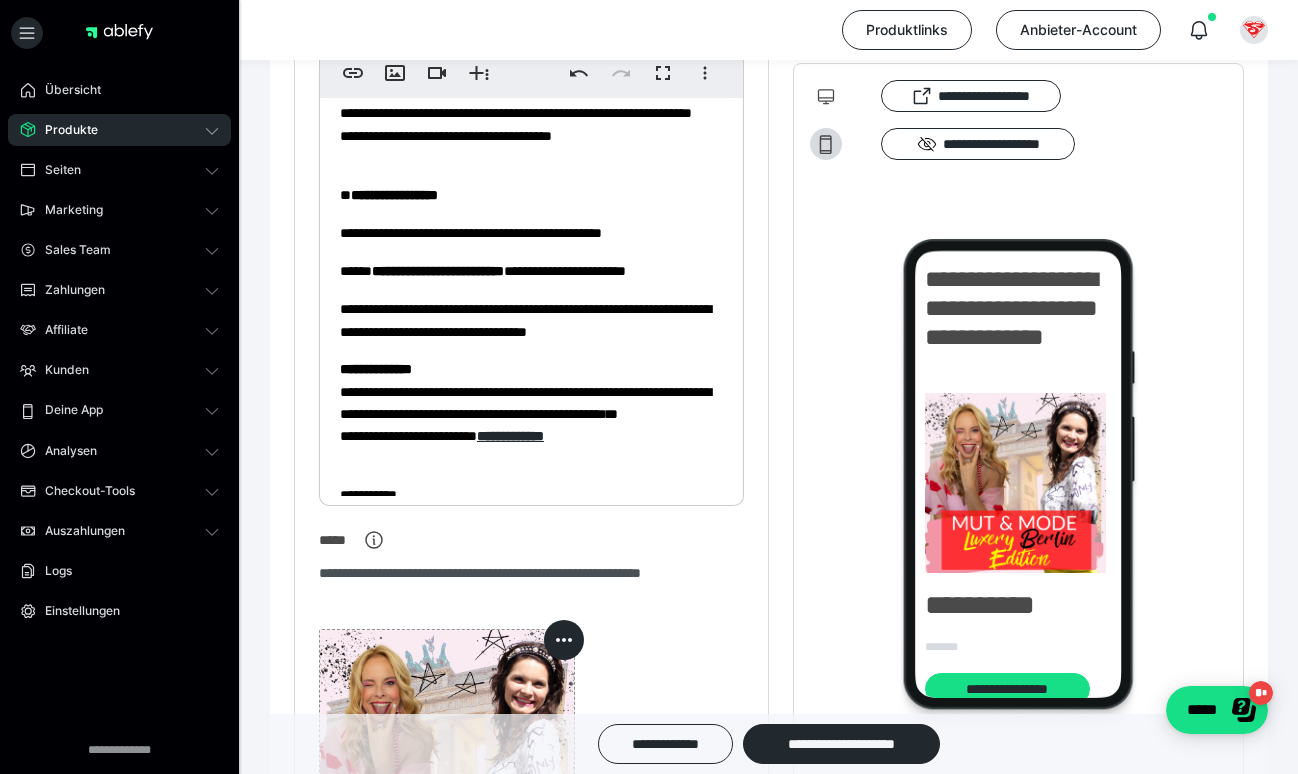 click on "**********" at bounding box center [531, 413] 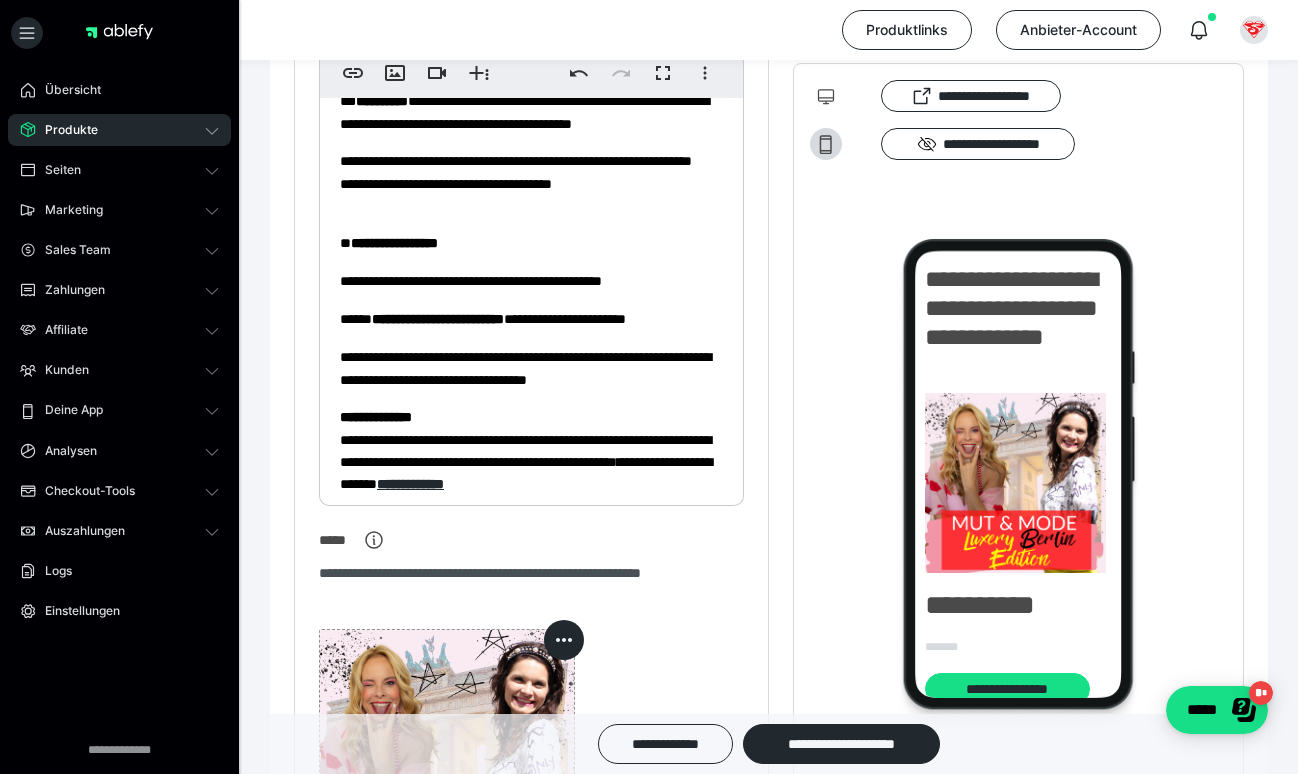 scroll, scrollTop: 2470, scrollLeft: 0, axis: vertical 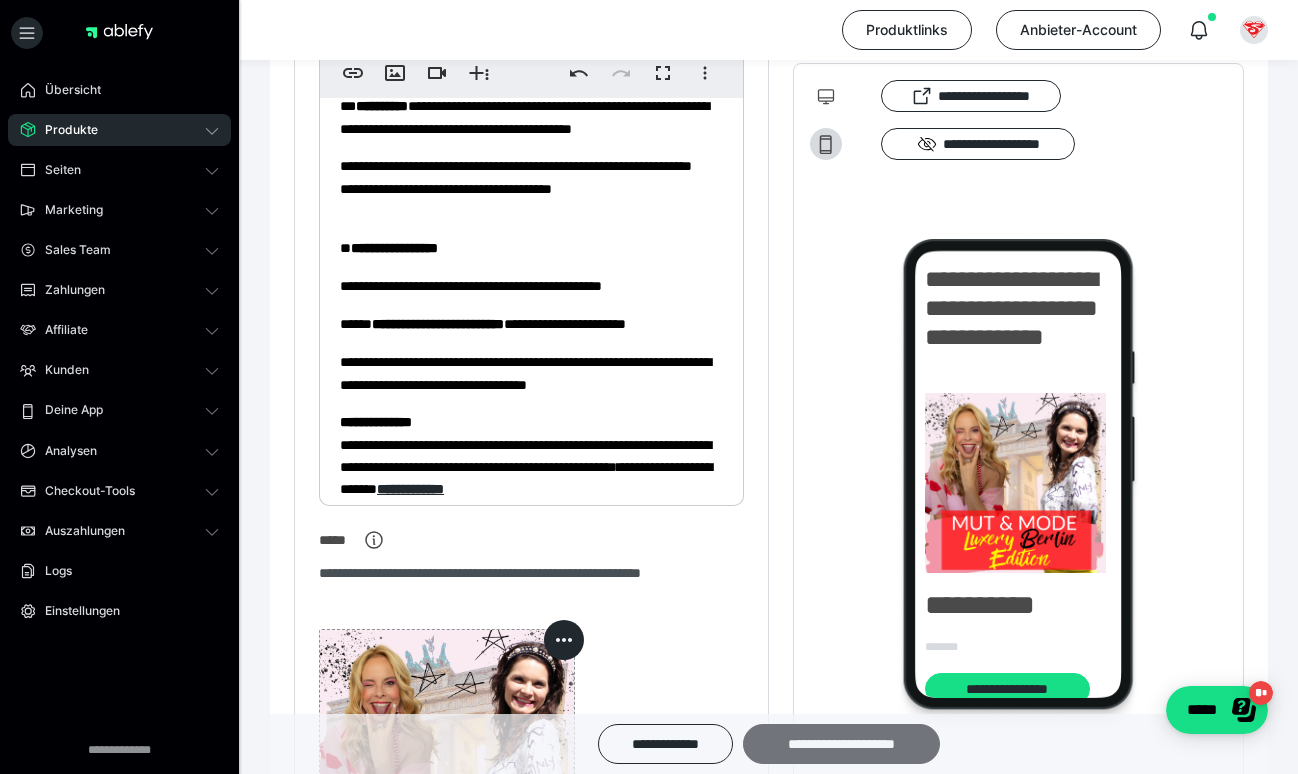 click on "**********" at bounding box center [841, 744] 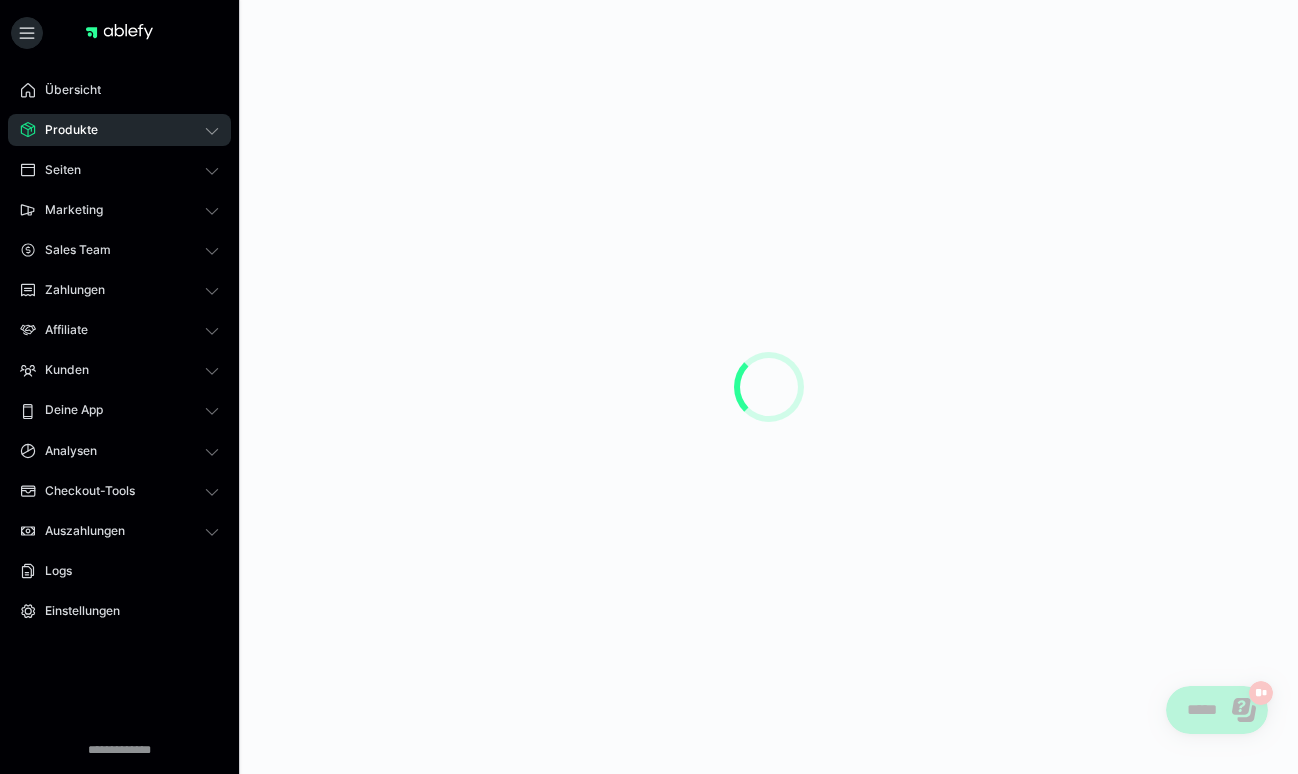 scroll, scrollTop: 0, scrollLeft: 0, axis: both 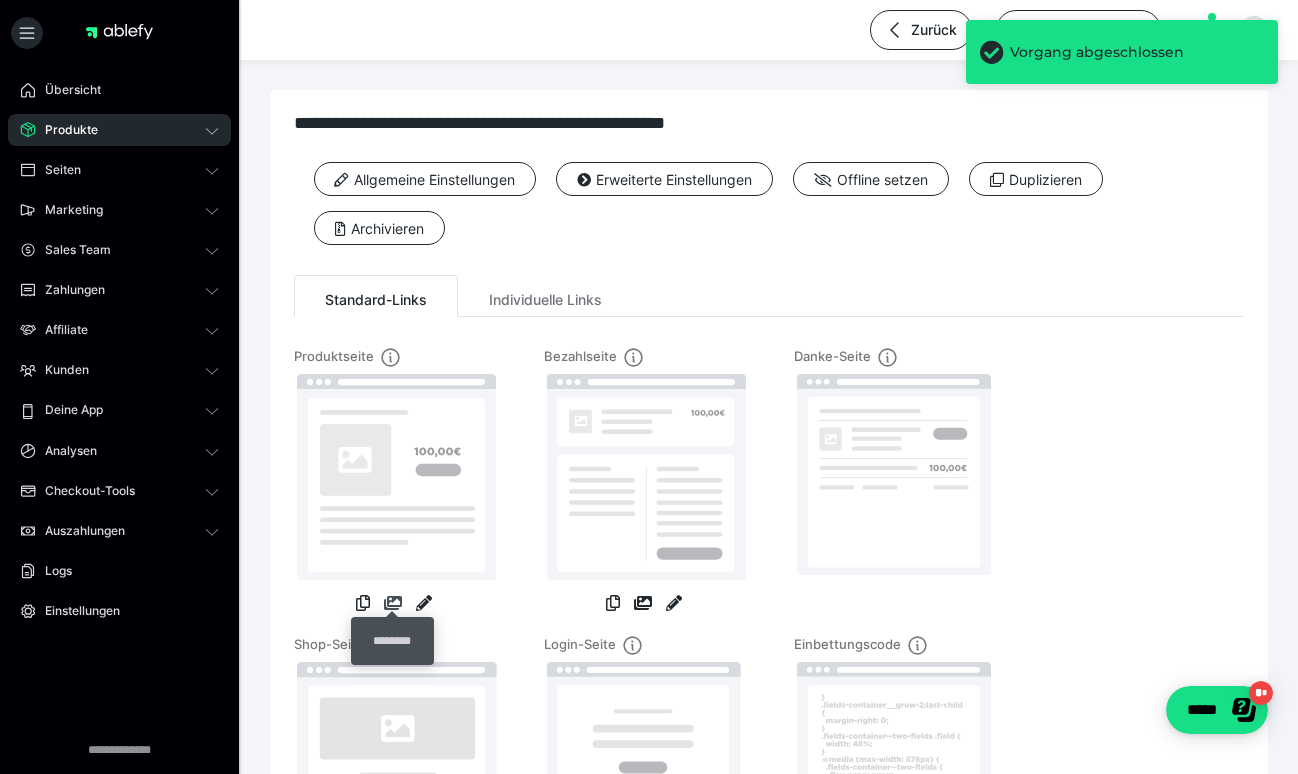 click at bounding box center (393, 603) 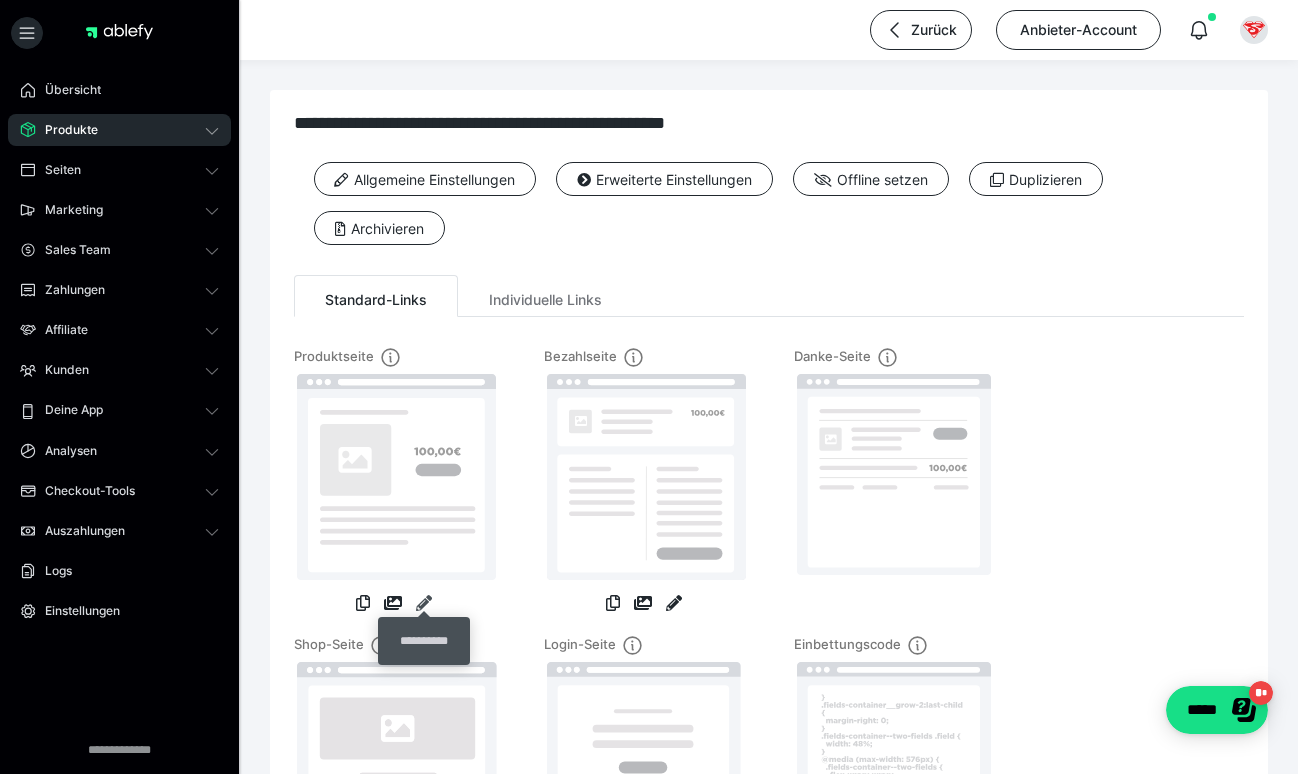 click at bounding box center (424, 603) 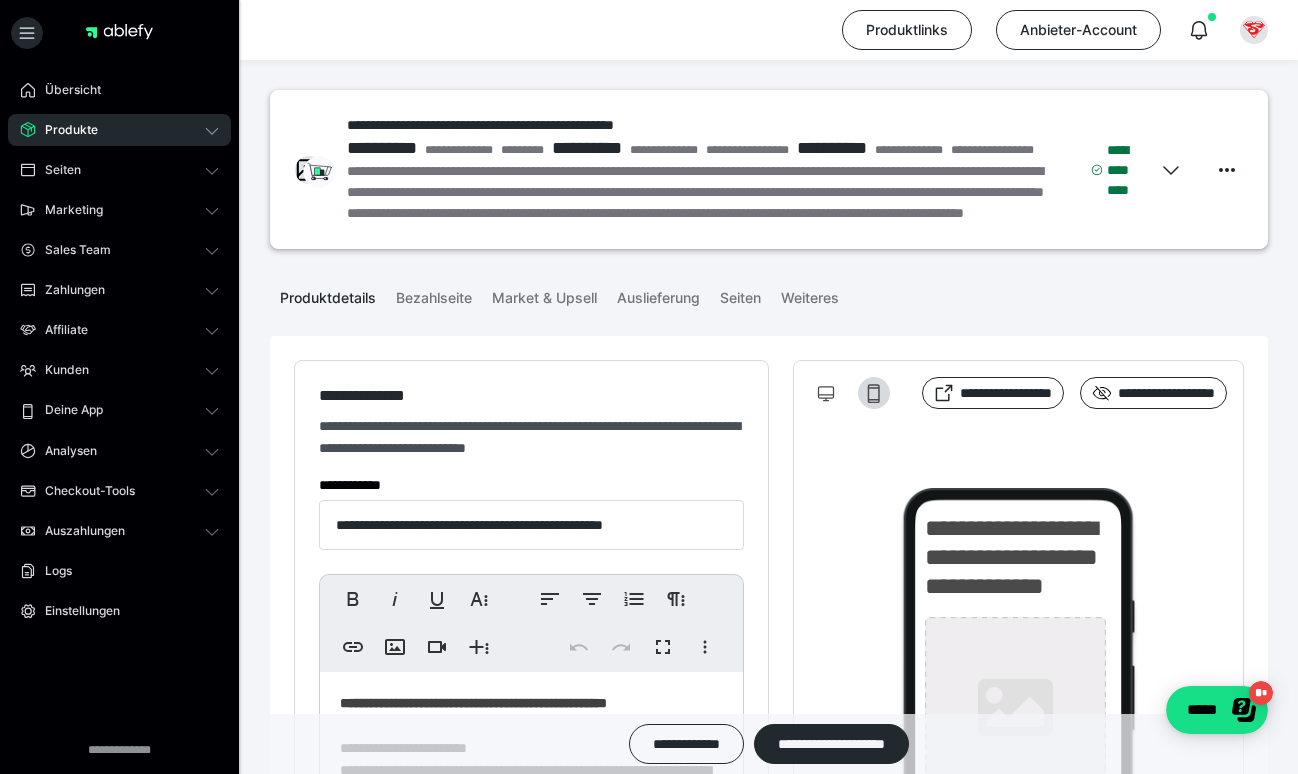 type on "**********" 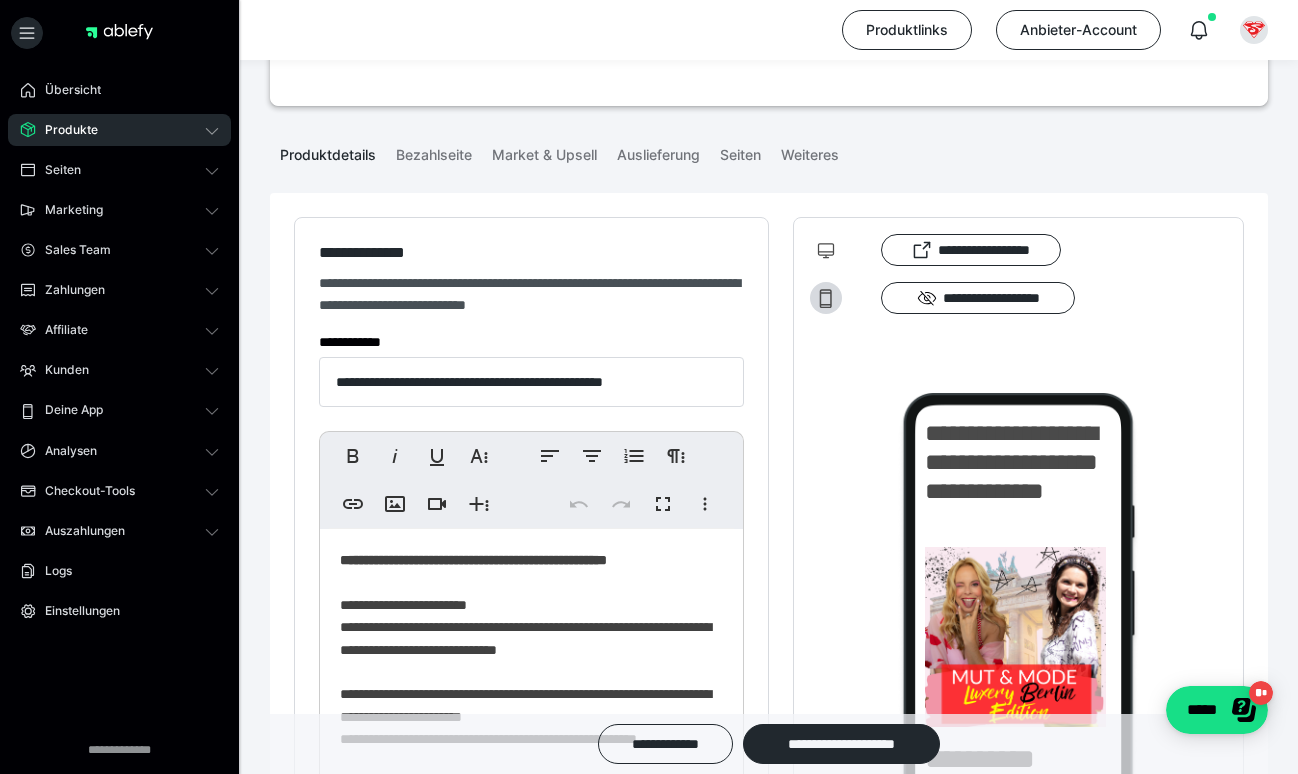 scroll, scrollTop: 396, scrollLeft: 0, axis: vertical 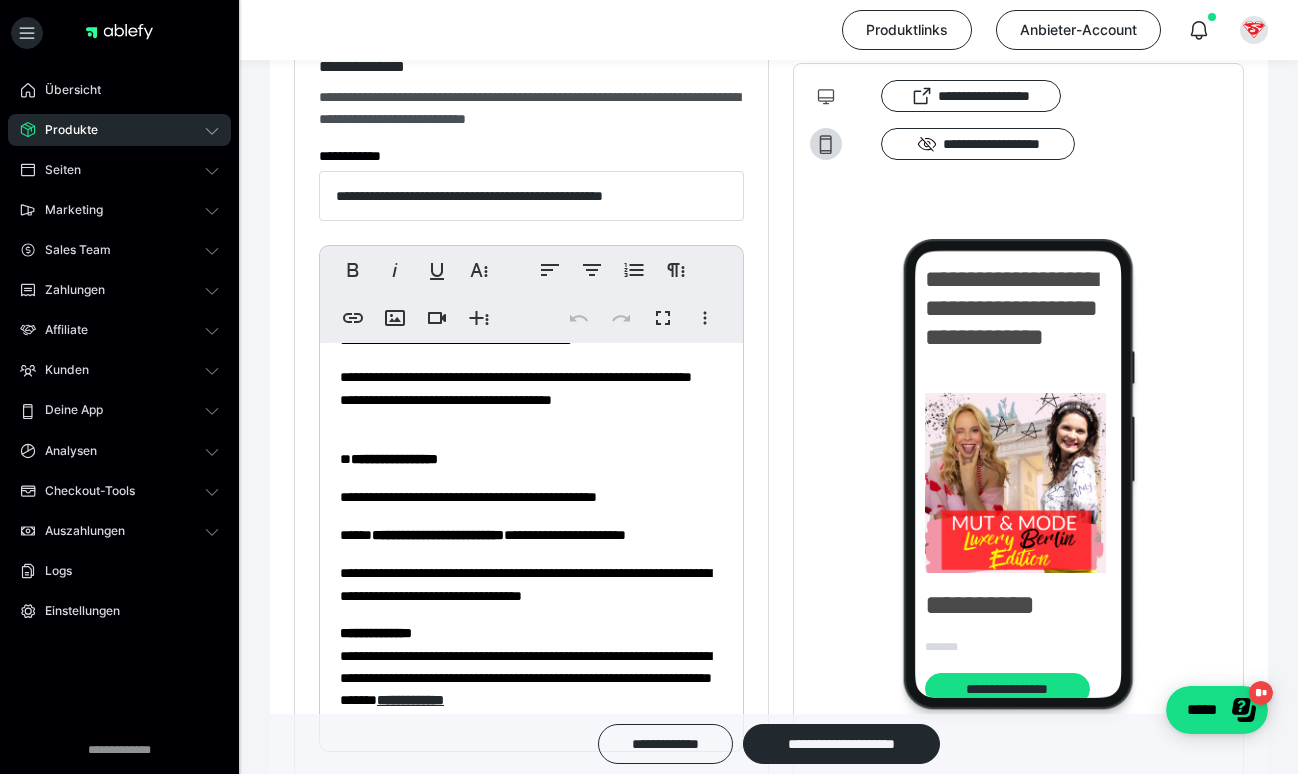 click on "**********" at bounding box center (438, 535) 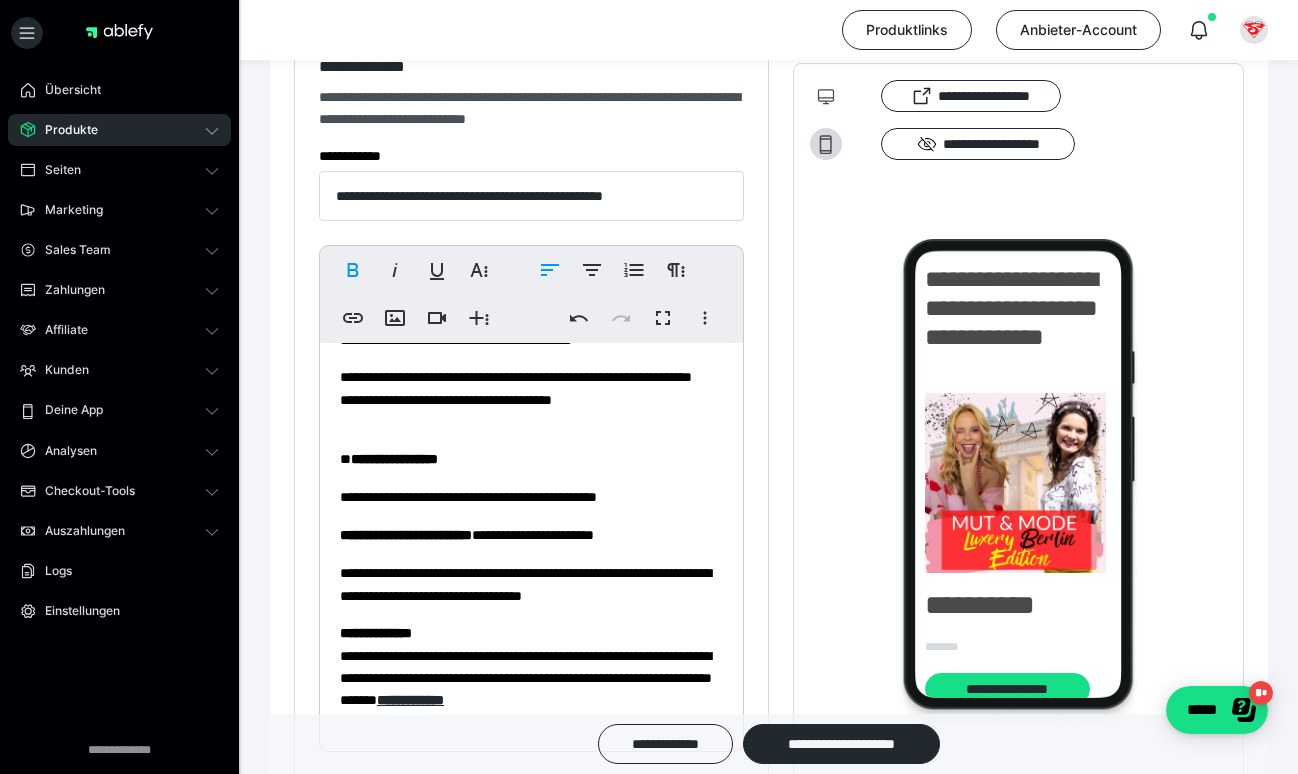 click on "**********" at bounding box center [531, 584] 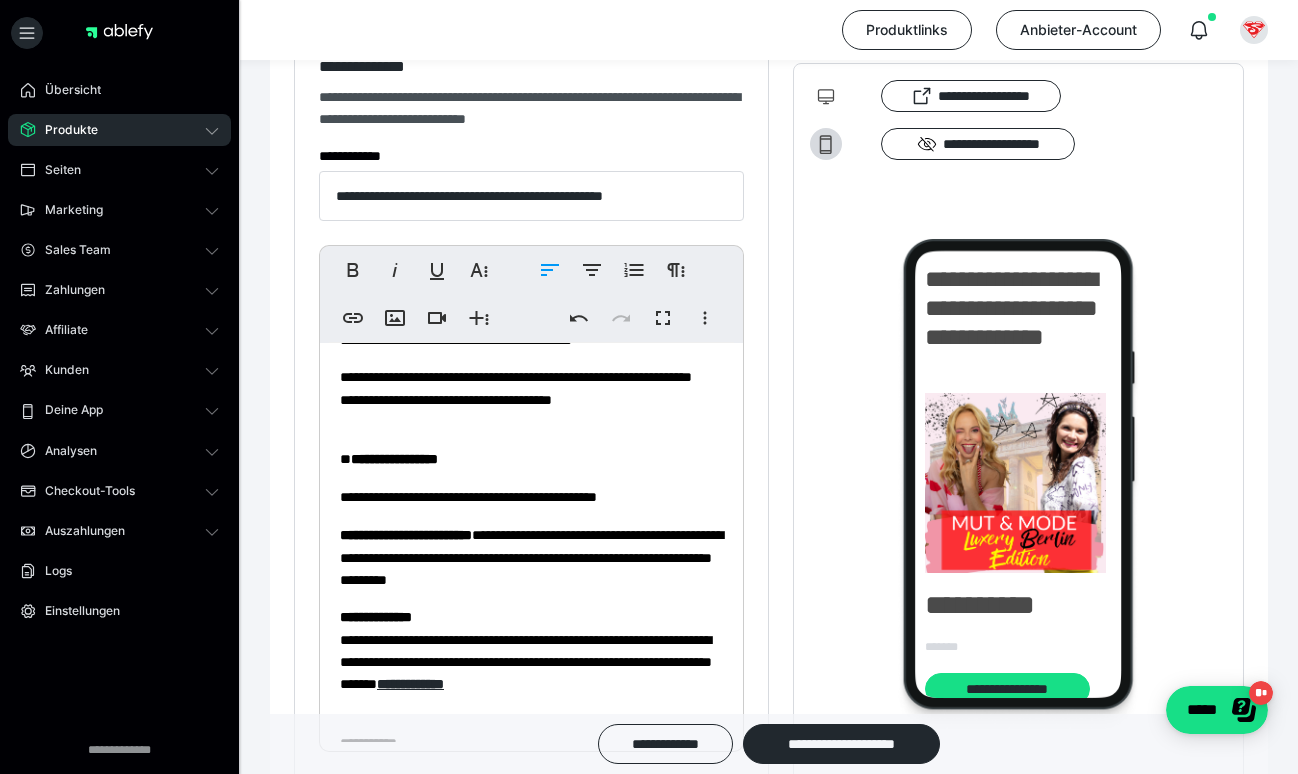 type 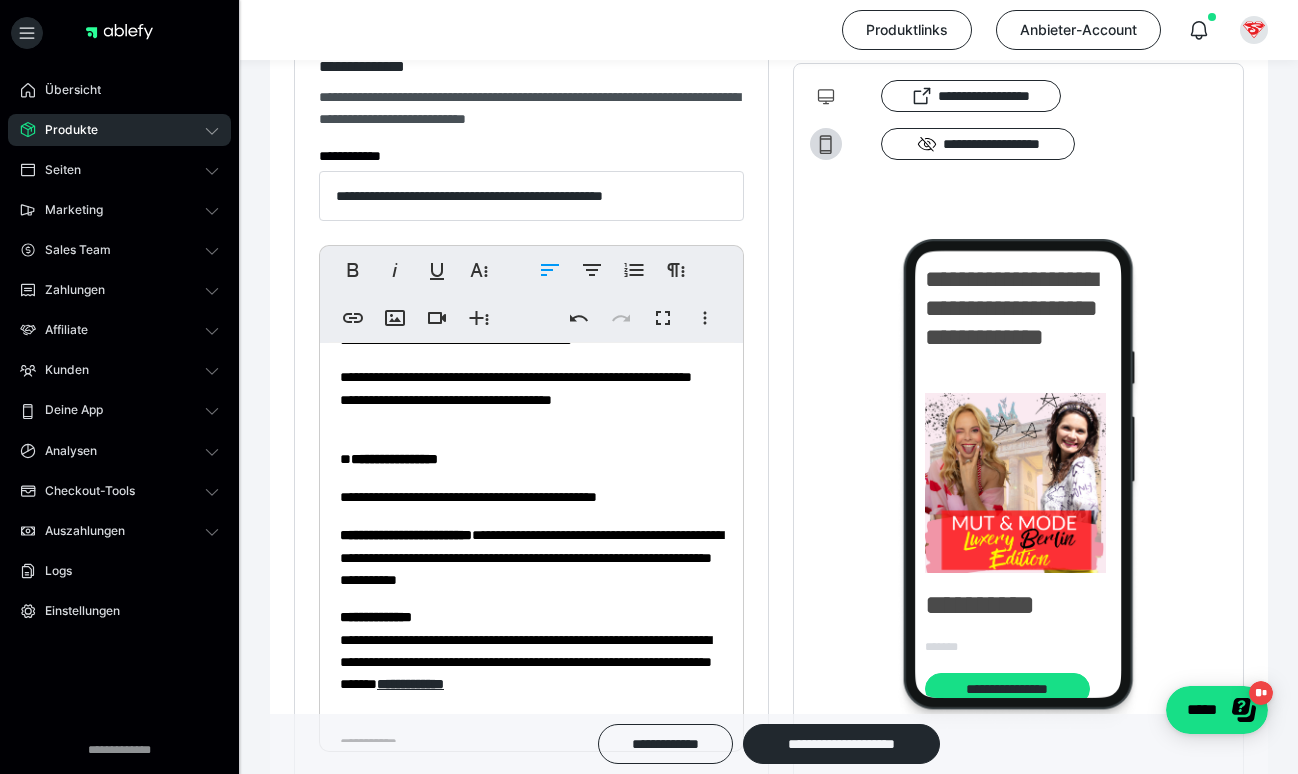 click on "**********" at bounding box center [406, 535] 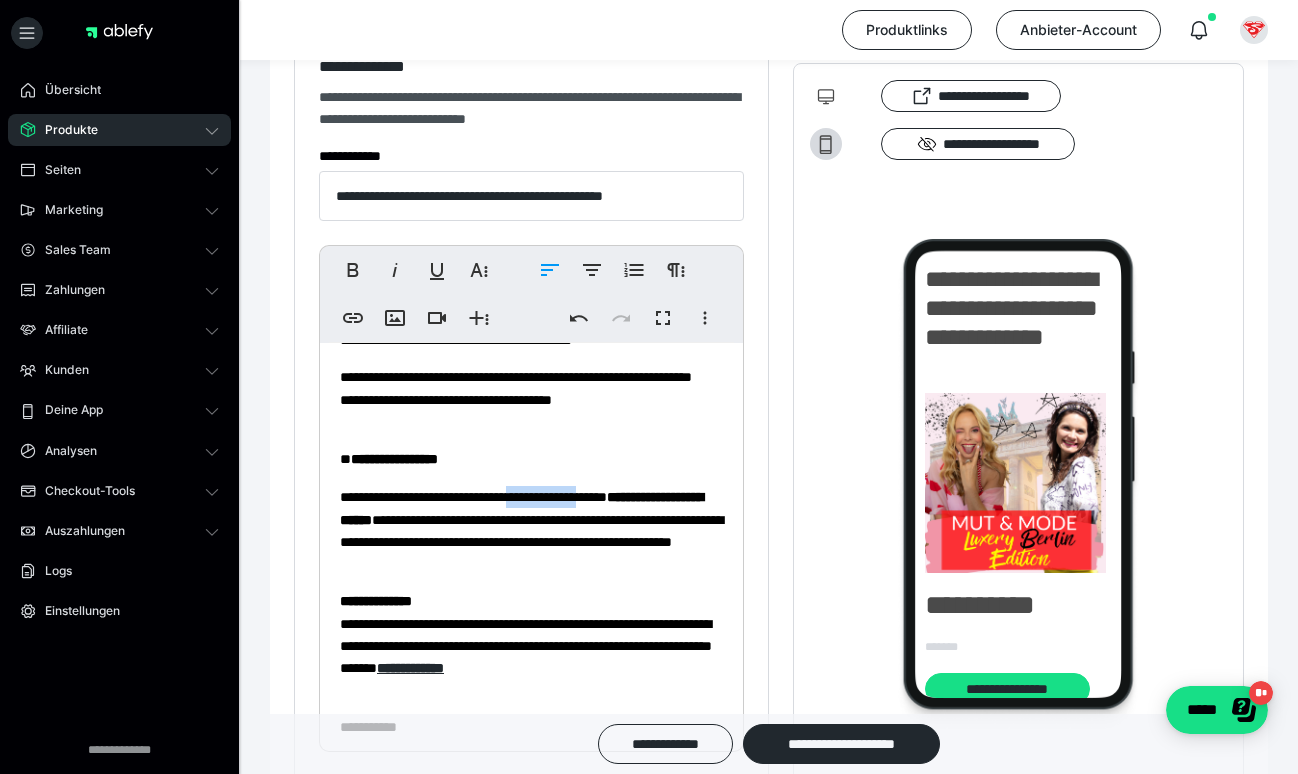 drag, startPoint x: 664, startPoint y: 498, endPoint x: 572, endPoint y: 498, distance: 92 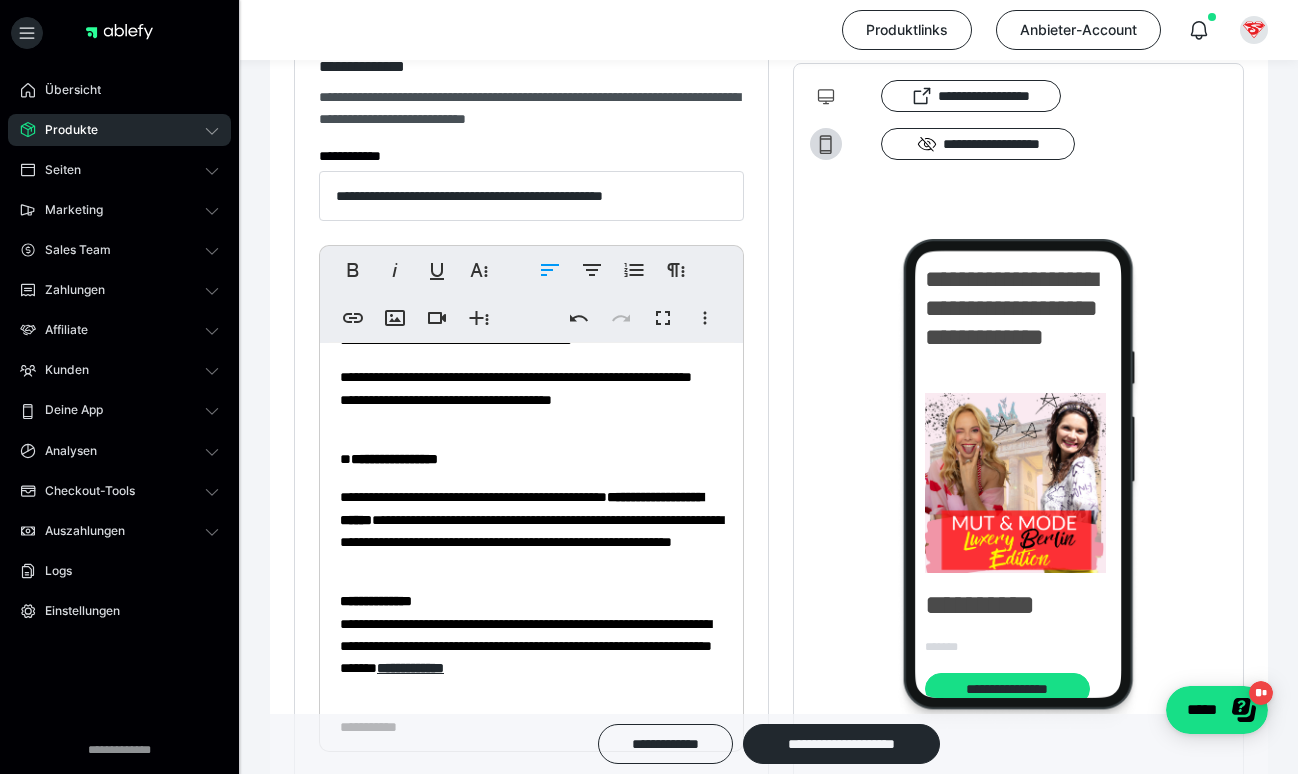 click on "**********" at bounding box center (531, 530) 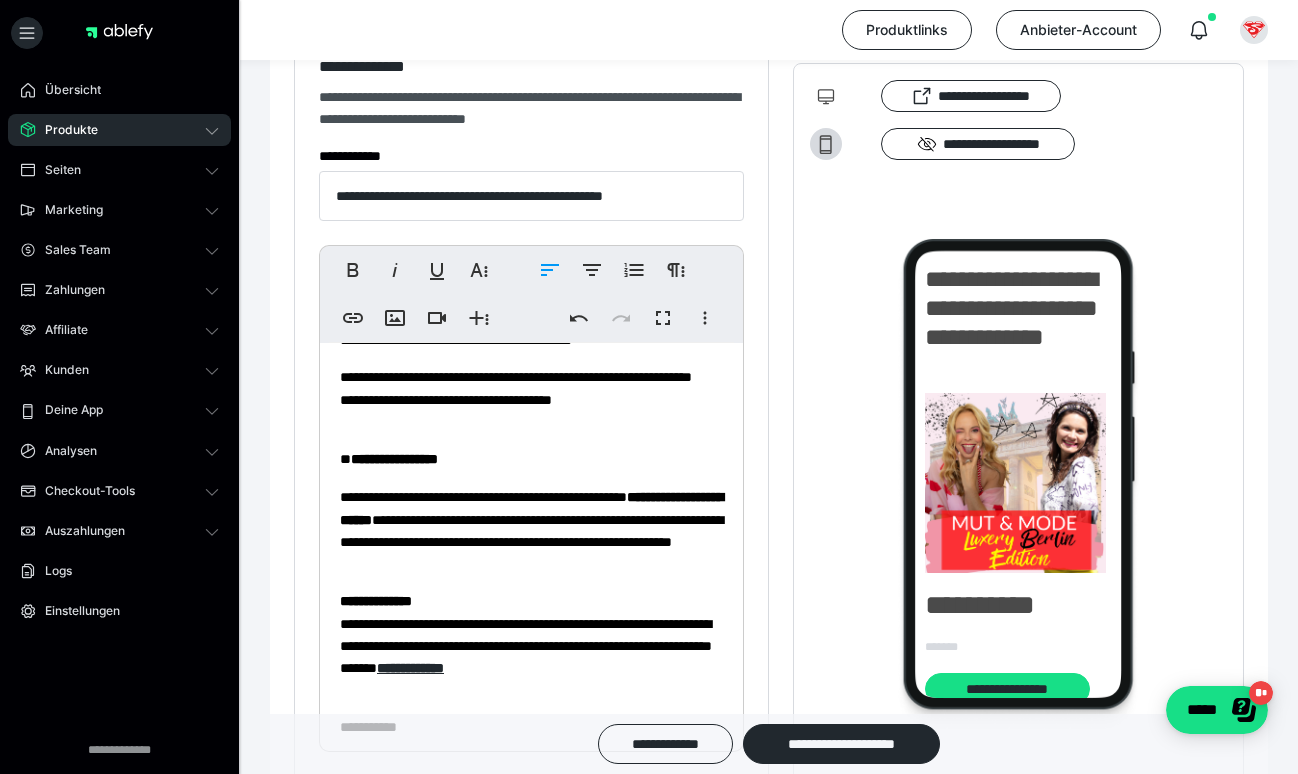 click on "**********" at bounding box center [531, 530] 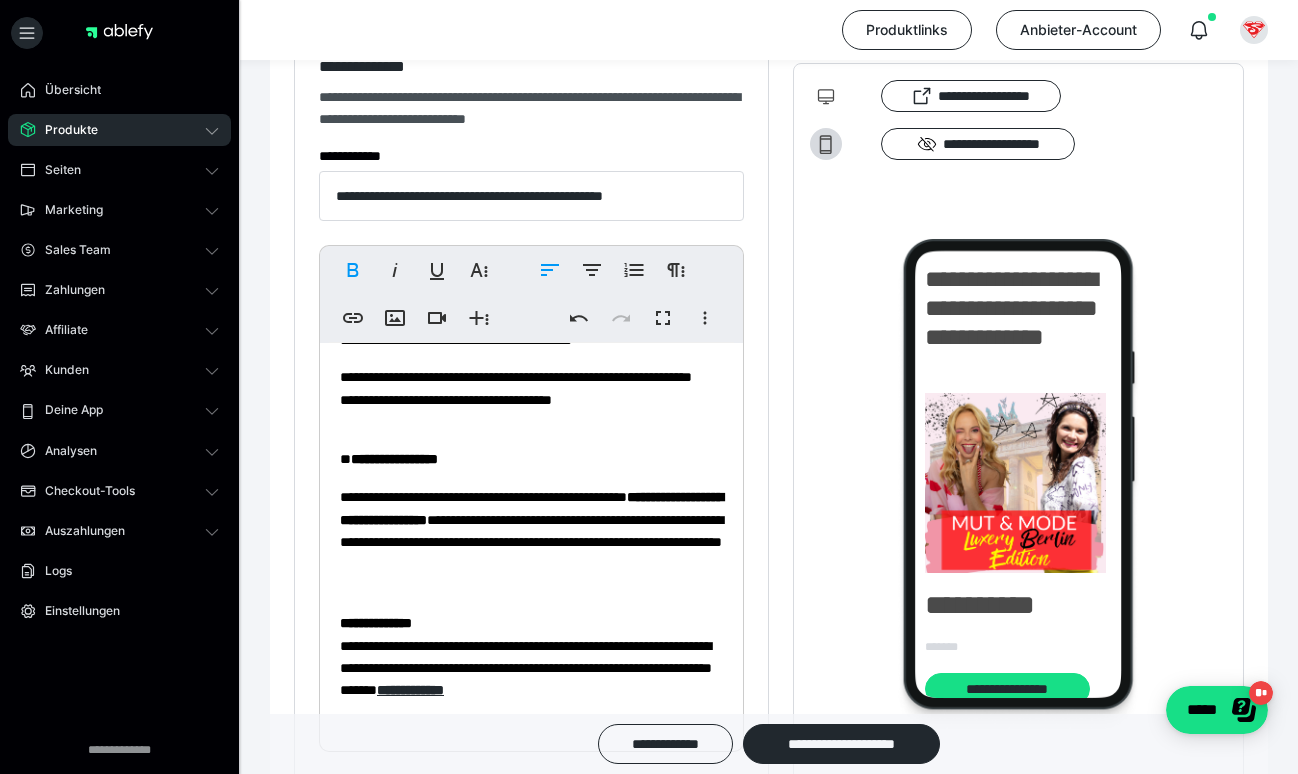 click on "**********" at bounding box center (531, 541) 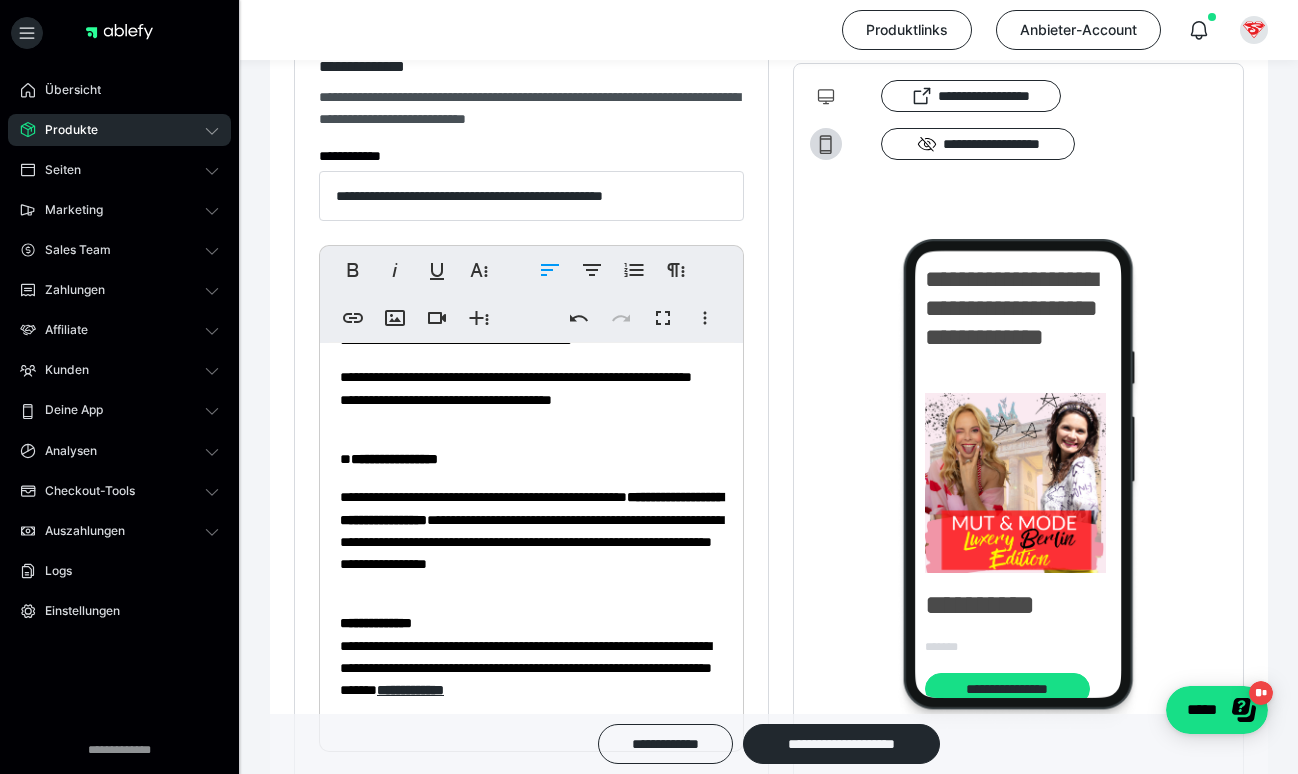 click on "**********" at bounding box center [531, 541] 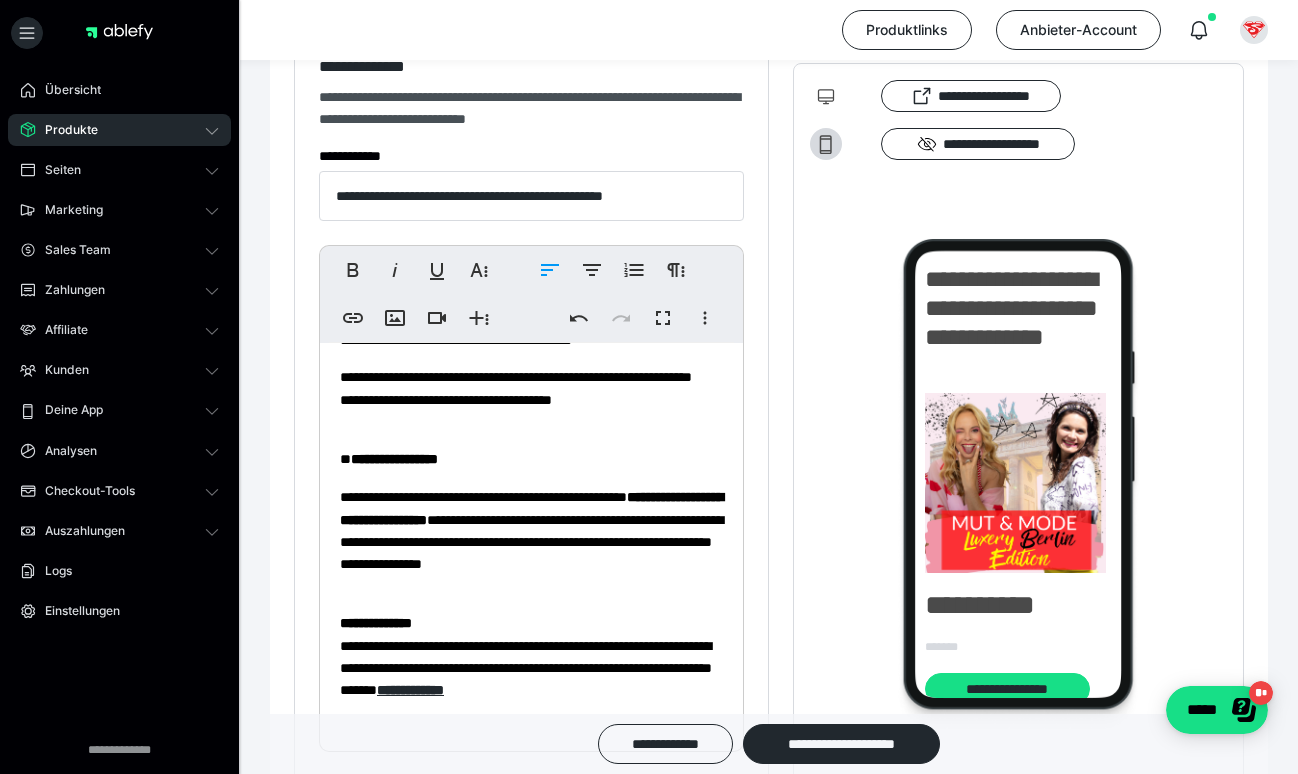 click on "**********" at bounding box center (531, 541) 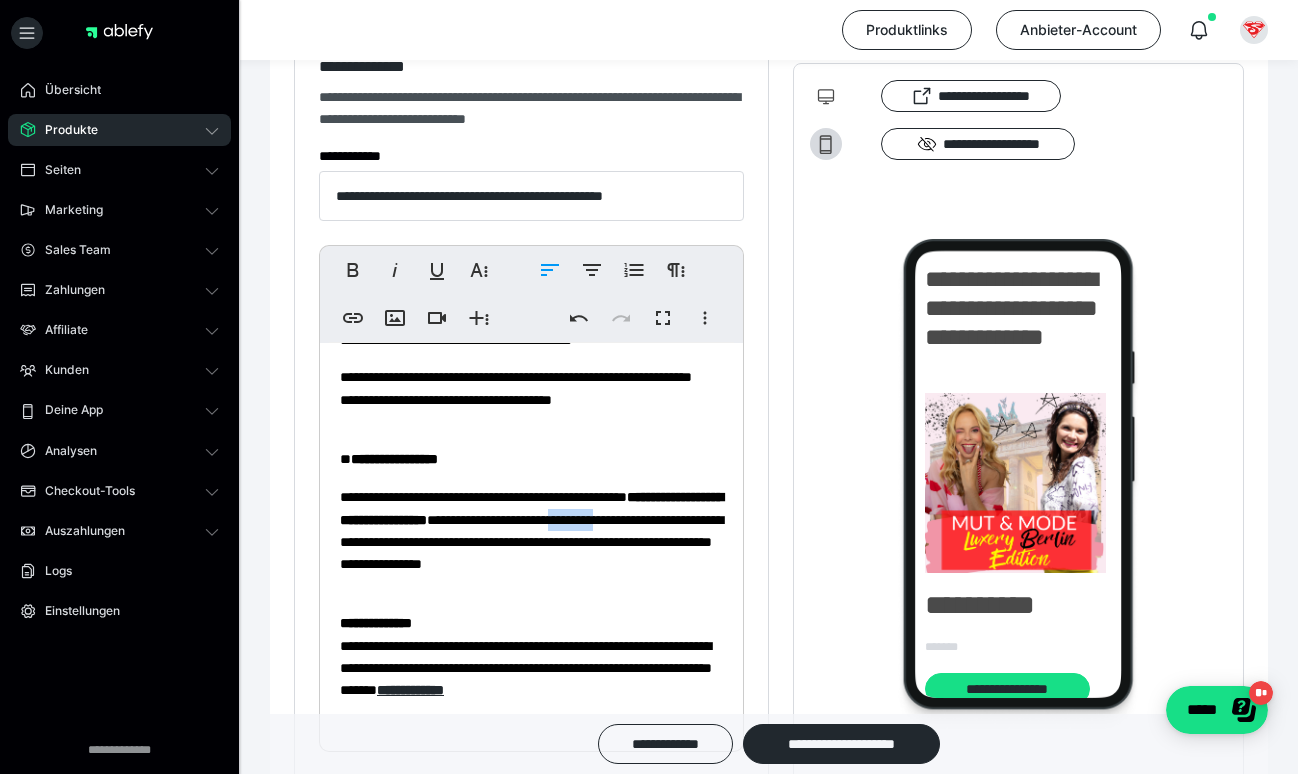 click on "**********" at bounding box center (531, 541) 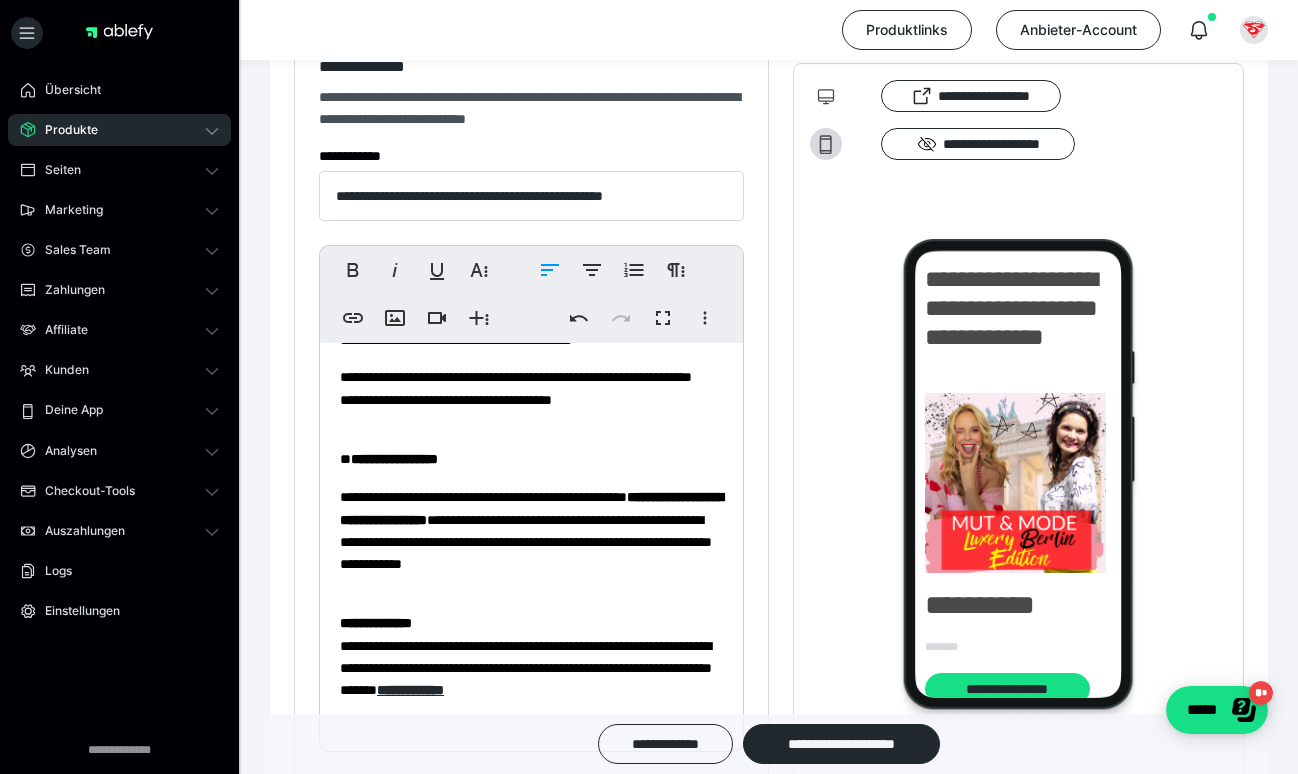 click on "**********" at bounding box center (531, 541) 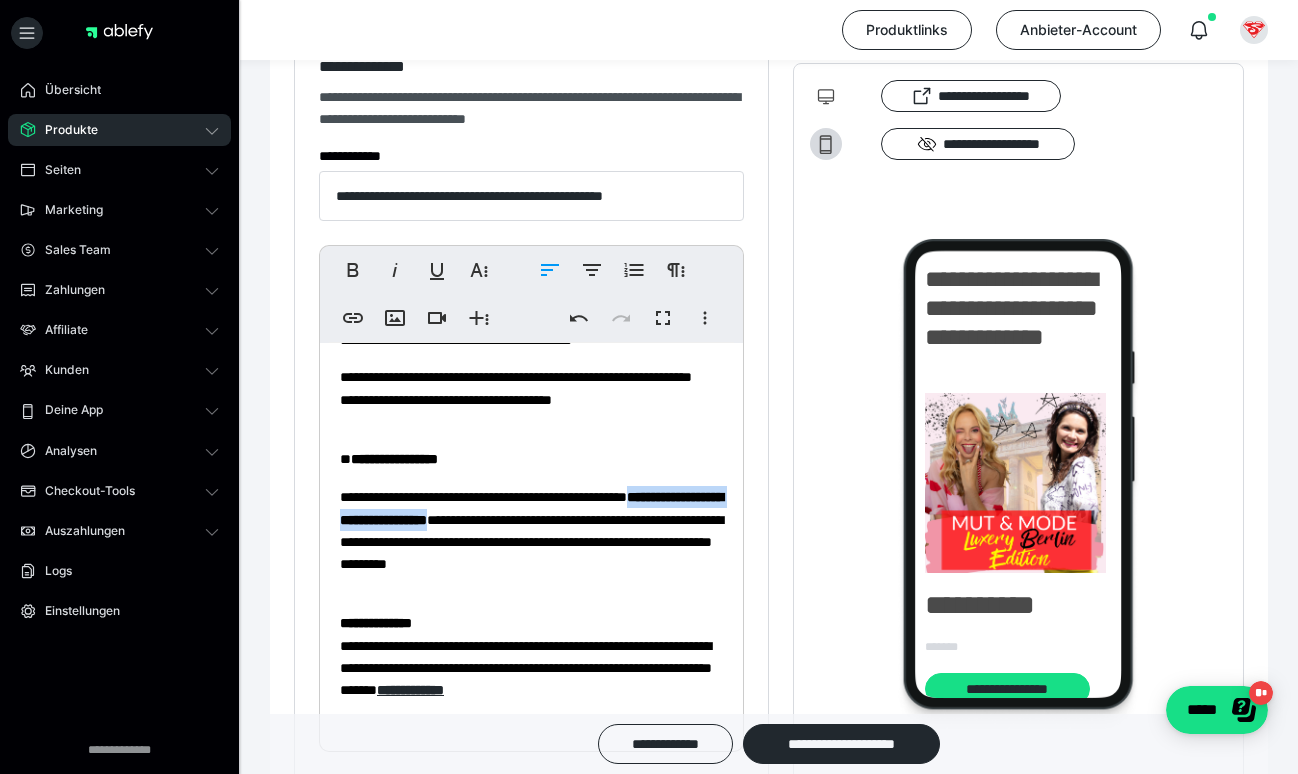 click on "**********" at bounding box center (531, 541) 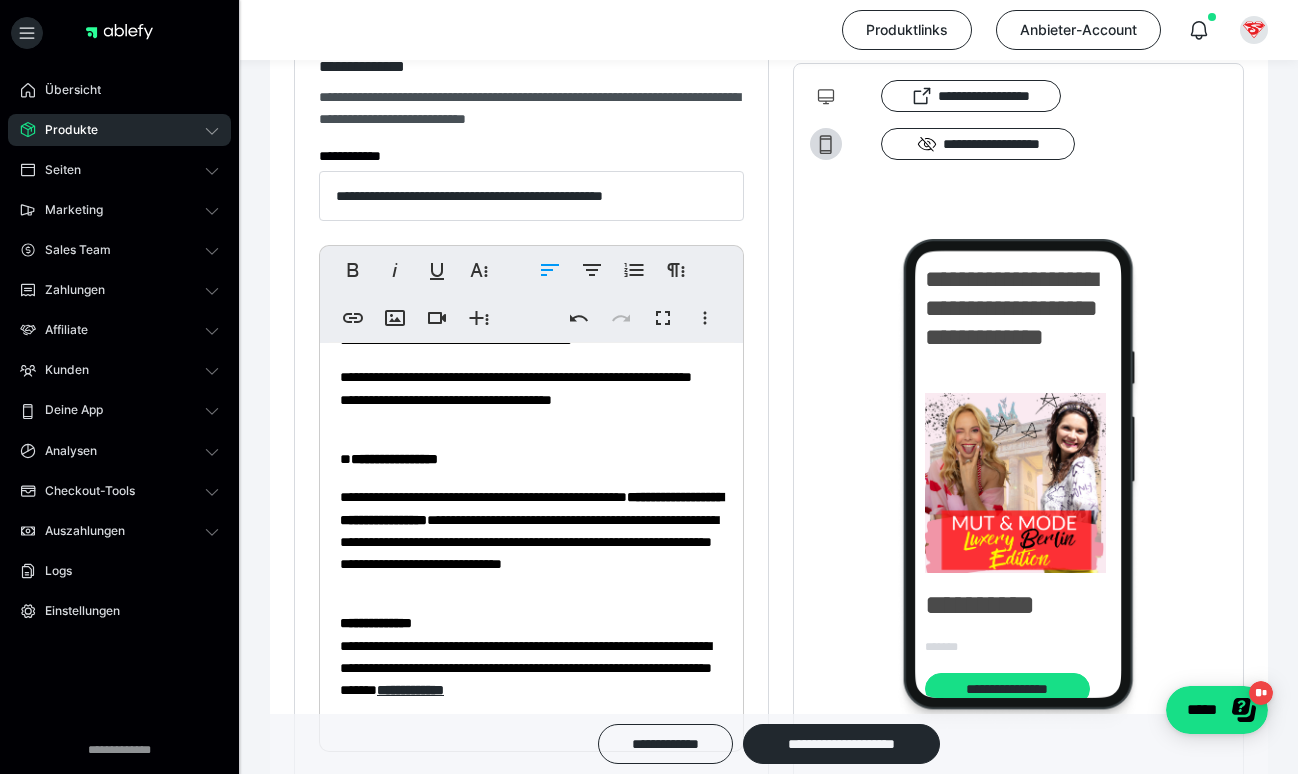 click on "**********" at bounding box center (531, 541) 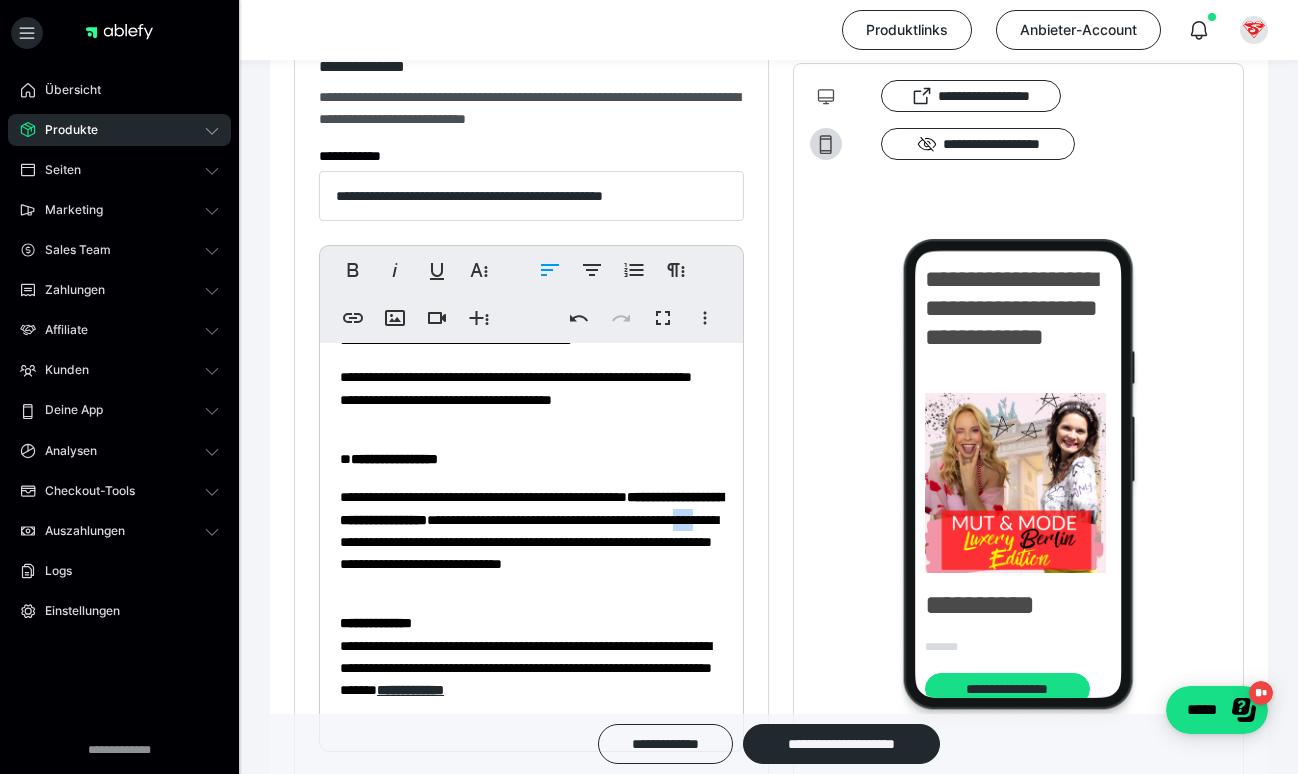 click on "**********" at bounding box center (531, 541) 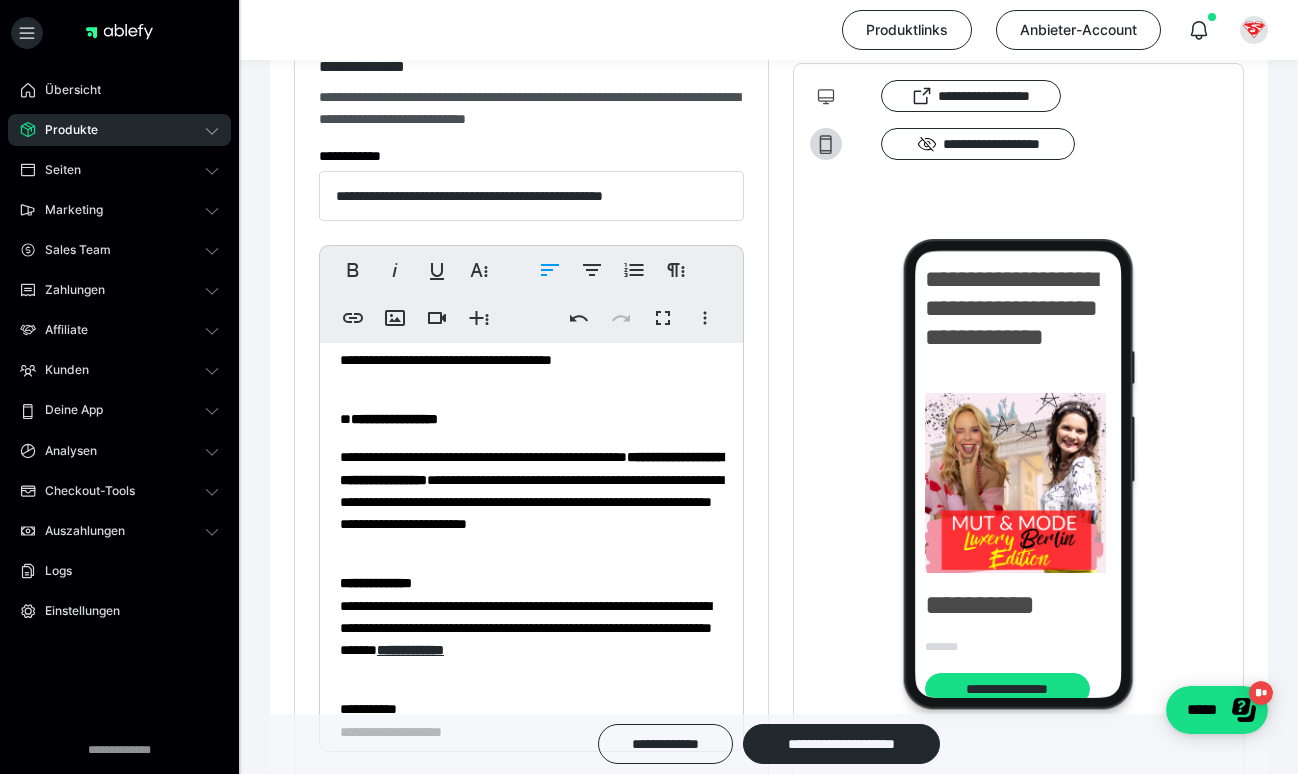 scroll, scrollTop: 2552, scrollLeft: 0, axis: vertical 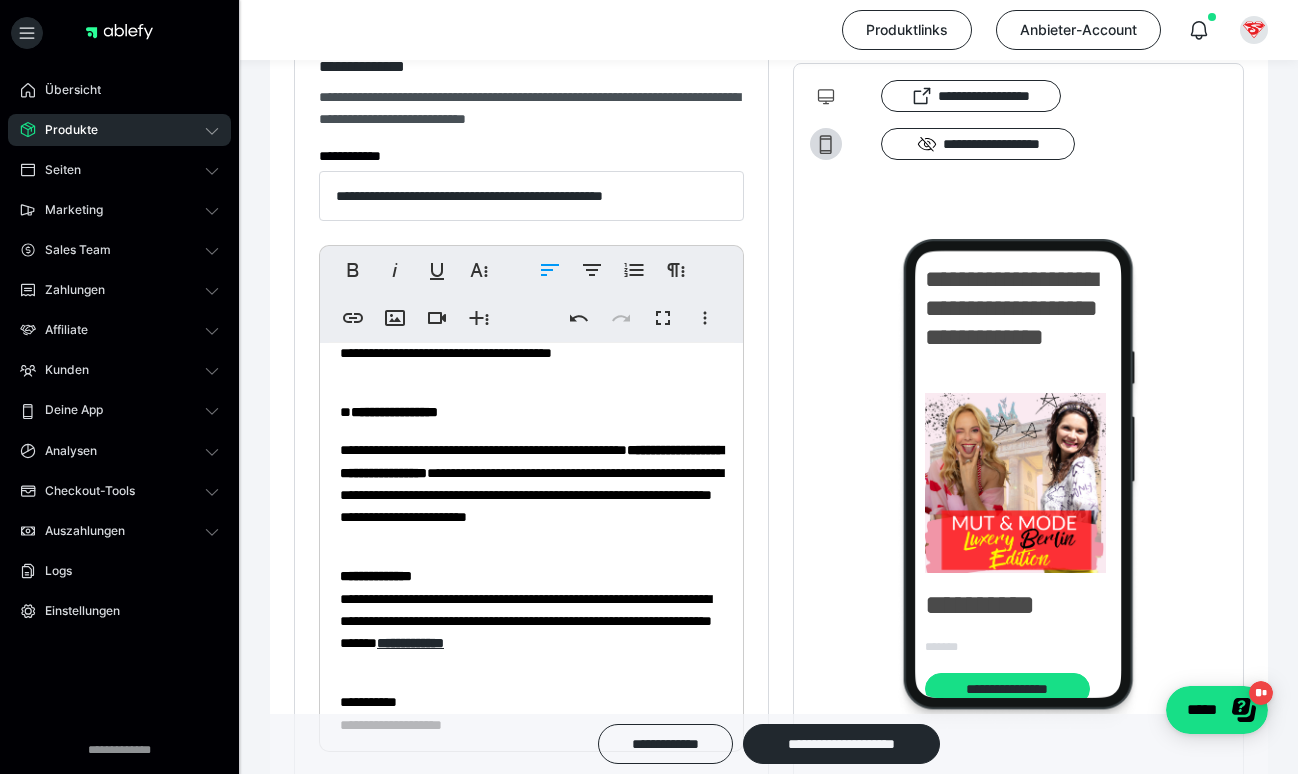 click on "**********" at bounding box center [531, 494] 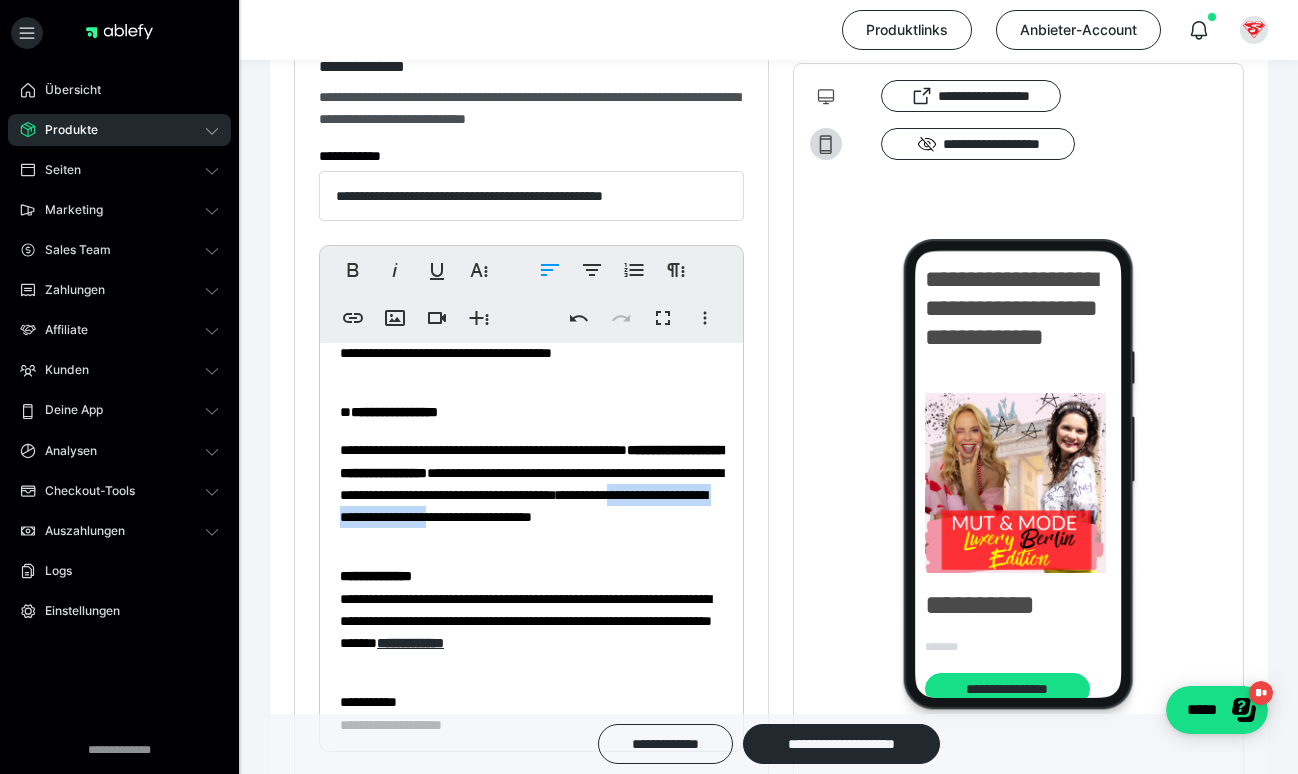 drag, startPoint x: 536, startPoint y: 531, endPoint x: 623, endPoint y: 517, distance: 88.11924 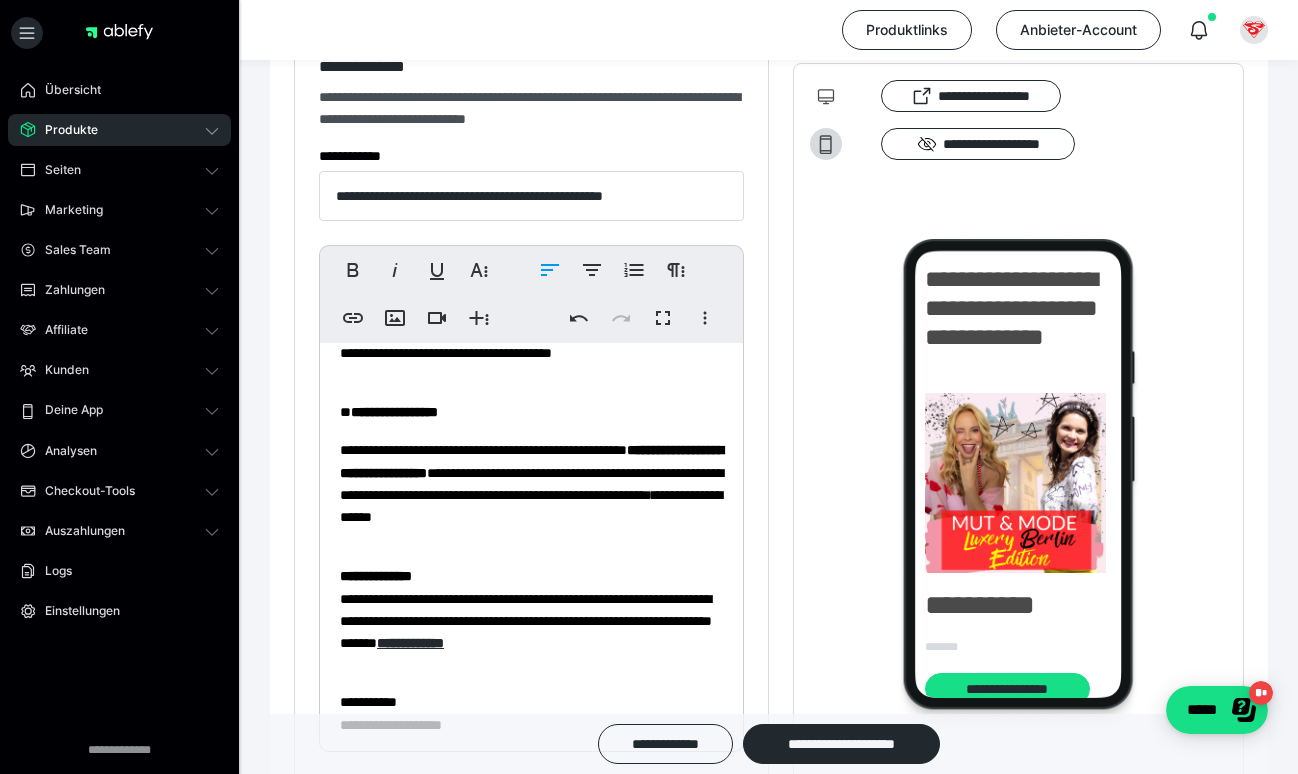 click on "**********" at bounding box center (531, 494) 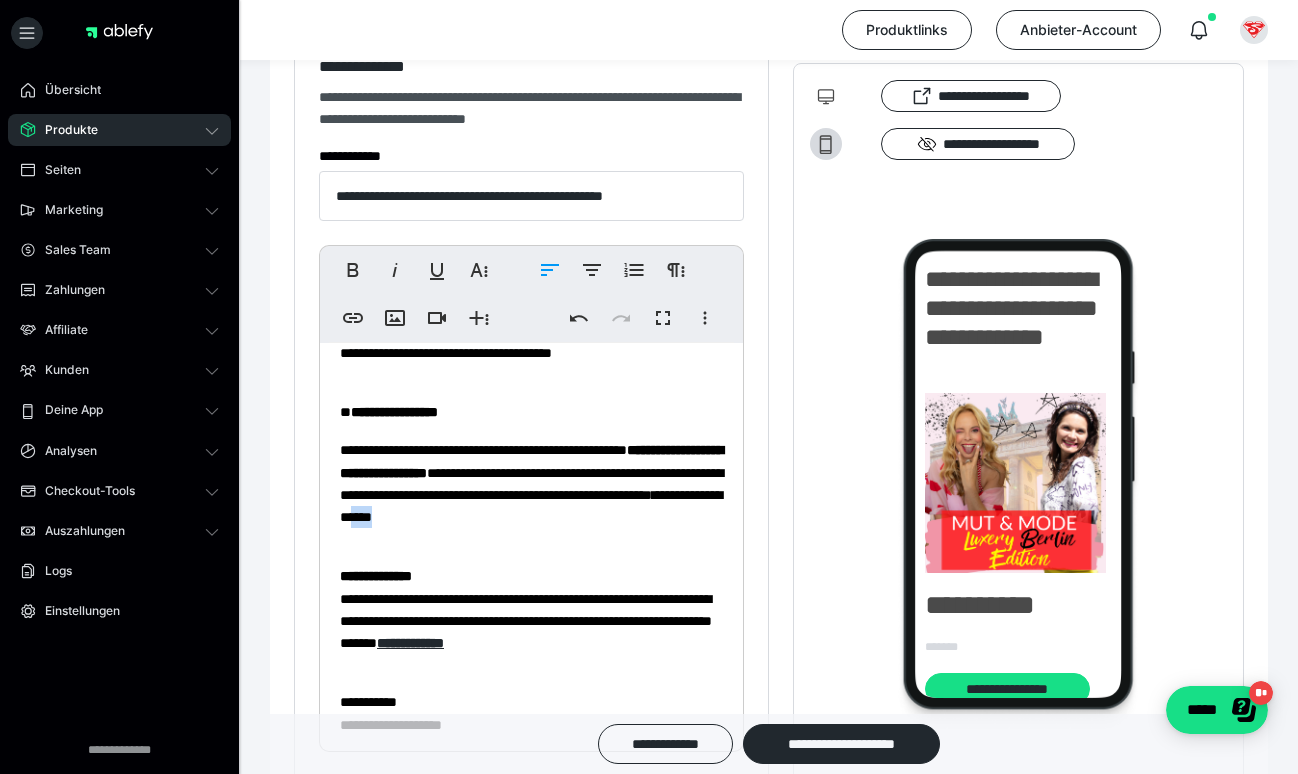 click on "**********" at bounding box center (531, 494) 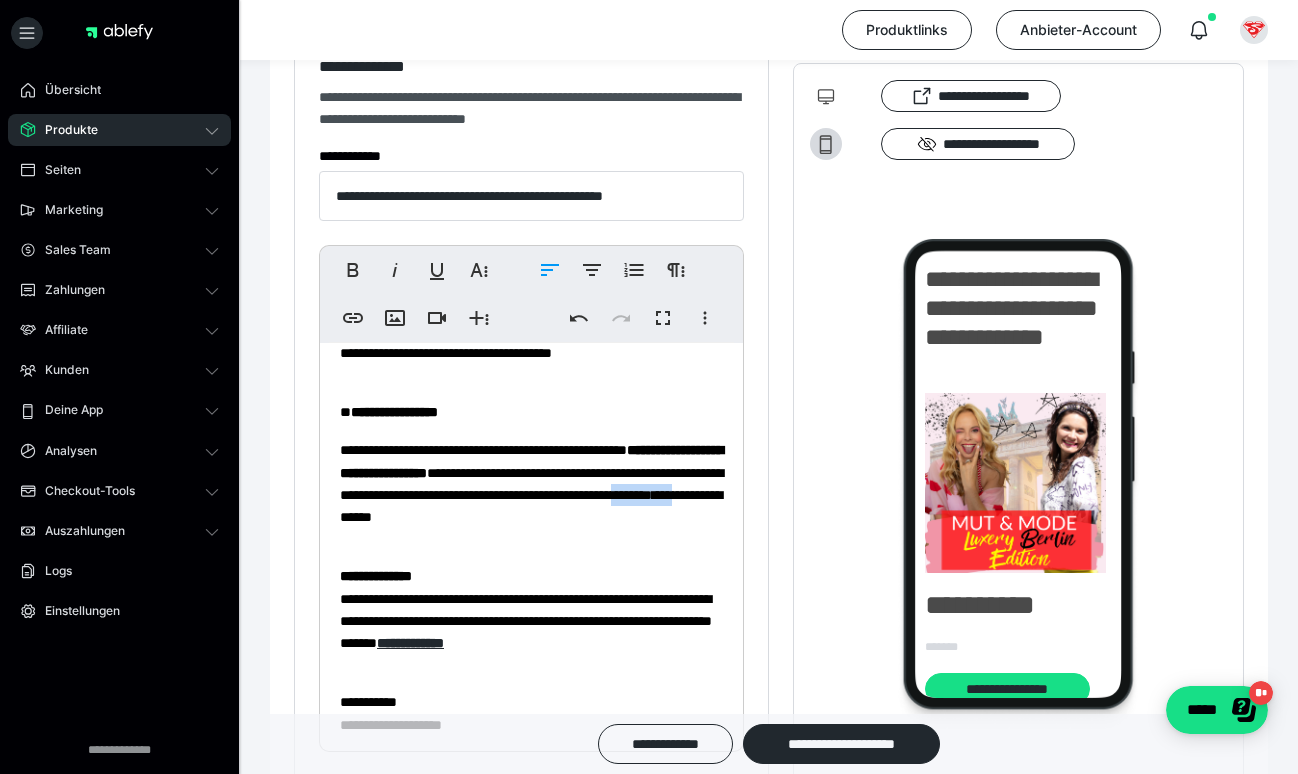 drag, startPoint x: 713, startPoint y: 512, endPoint x: 630, endPoint y: 511, distance: 83.00603 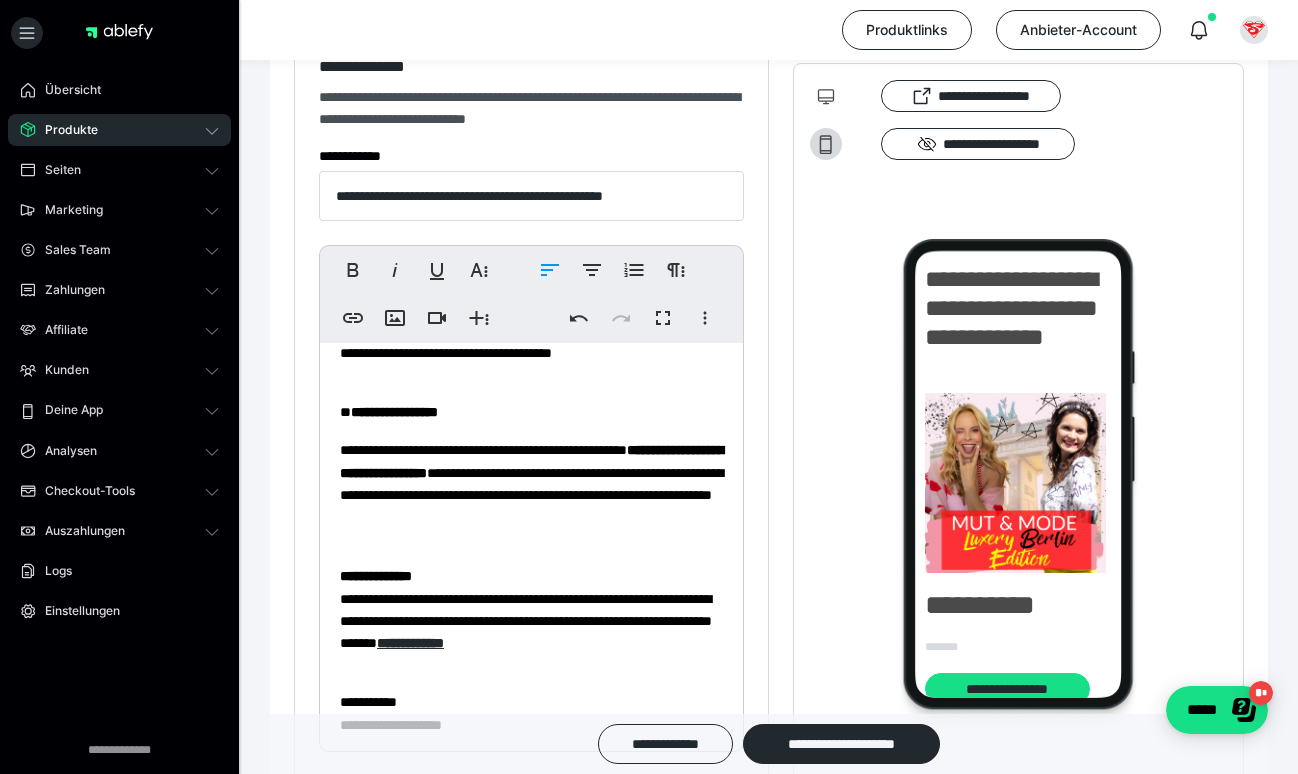 click on "**********" at bounding box center [531, 494] 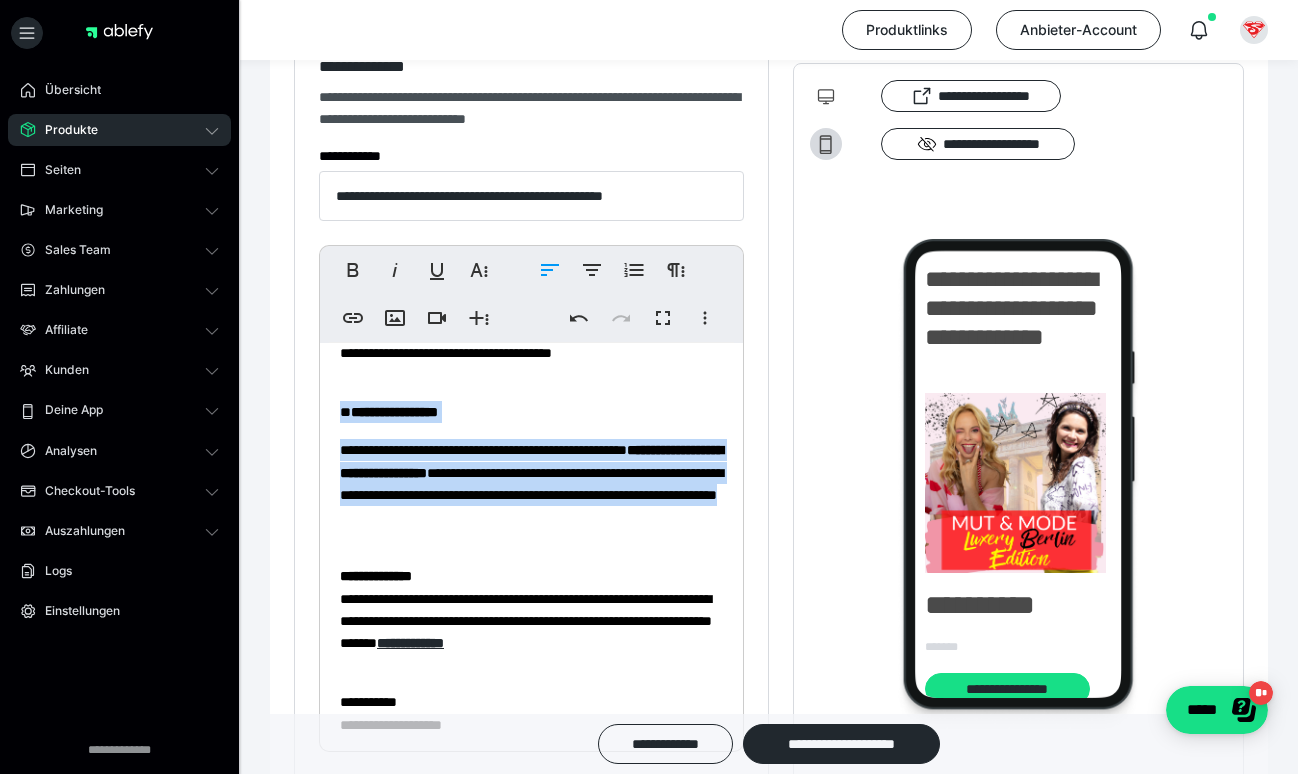 drag, startPoint x: 451, startPoint y: 526, endPoint x: 332, endPoint y: 404, distance: 170.42593 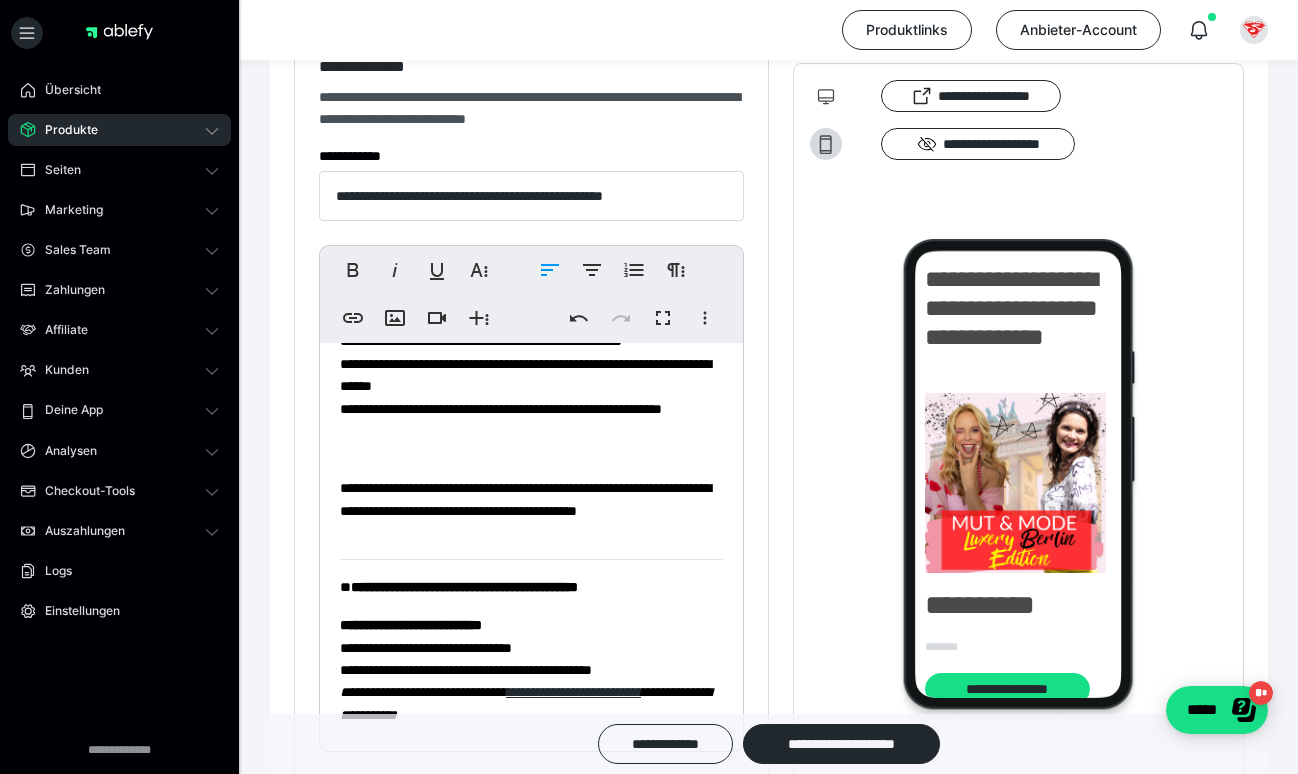 scroll, scrollTop: 1734, scrollLeft: 0, axis: vertical 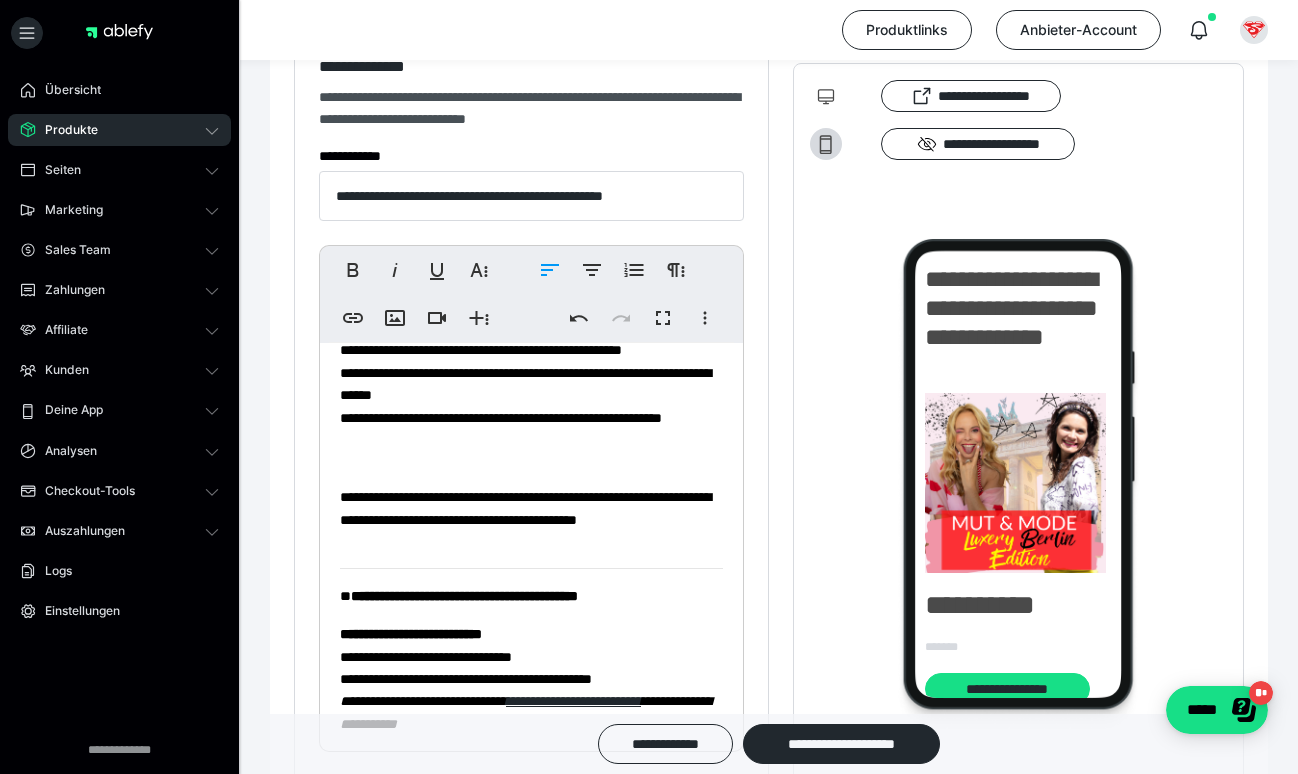 click on "**********" at bounding box center [531, 60] 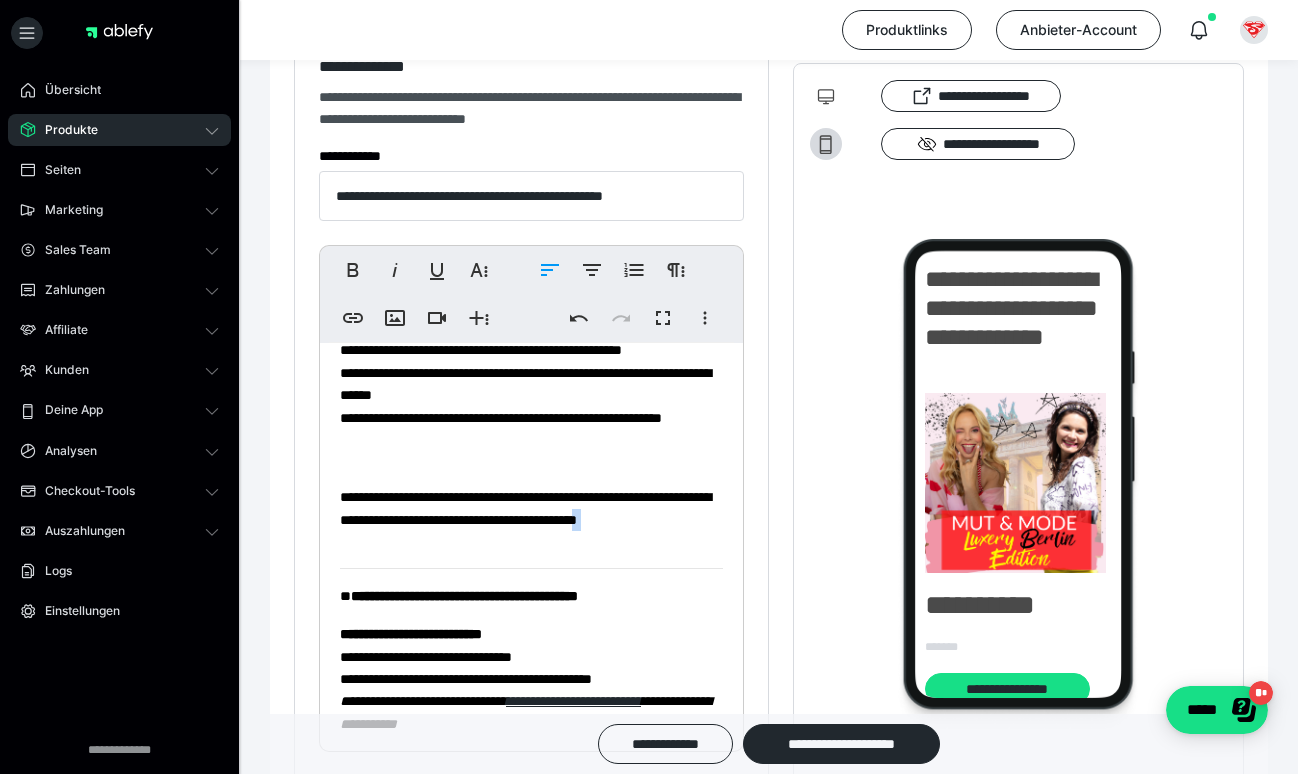 click on "**********" at bounding box center (531, 60) 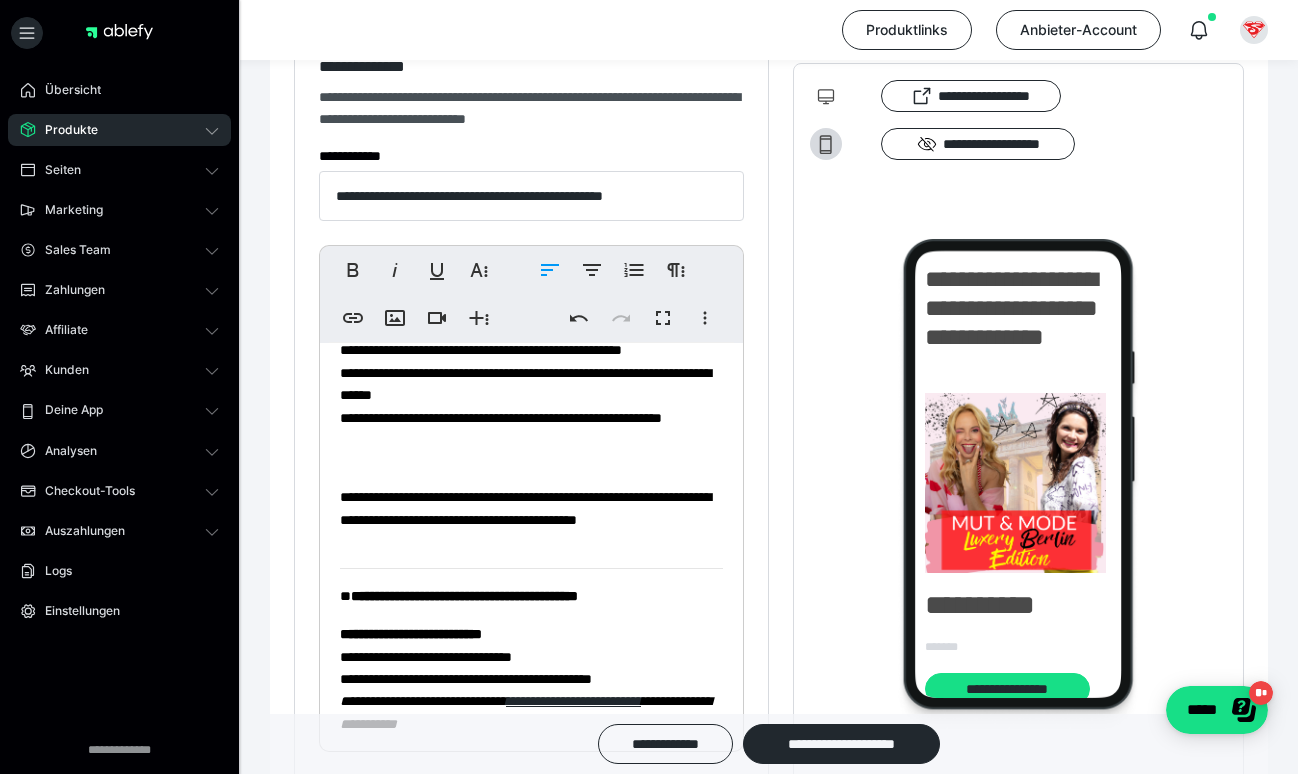 click on "**********" at bounding box center (531, 519) 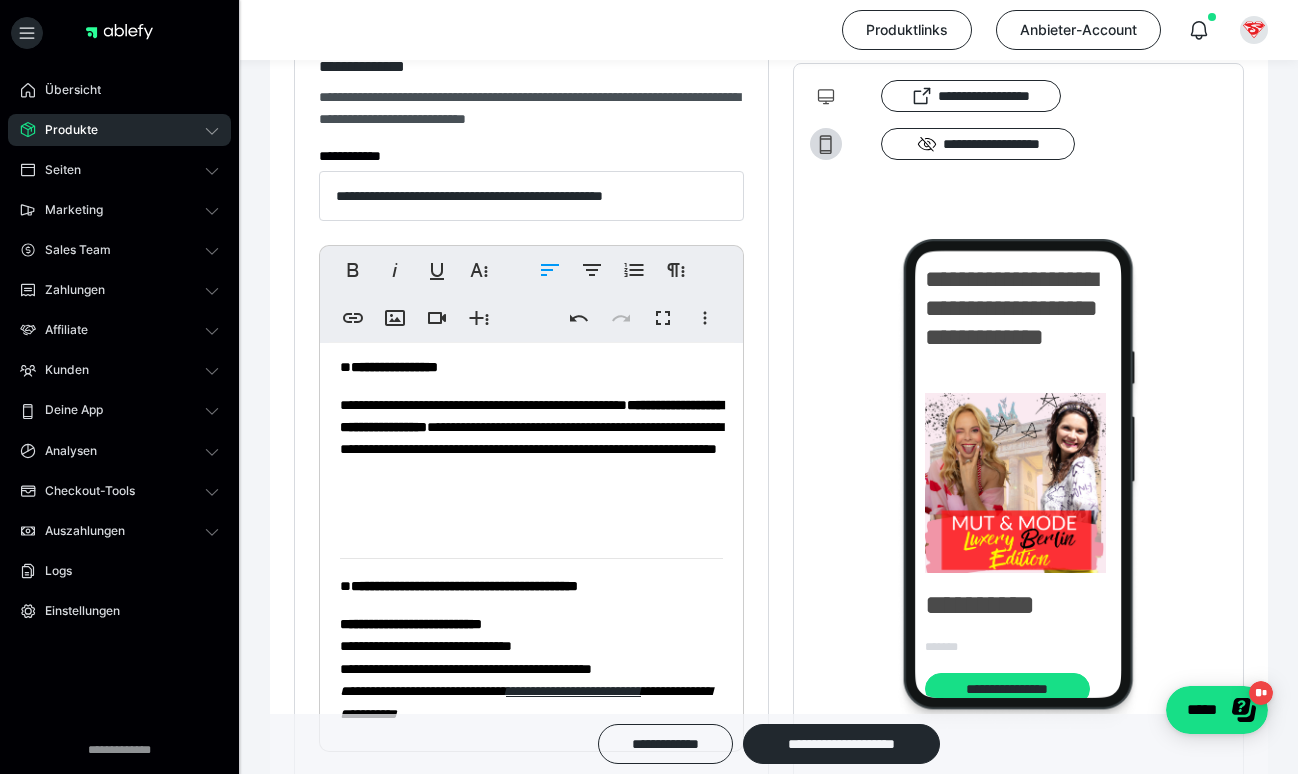 scroll, scrollTop: 1986, scrollLeft: 0, axis: vertical 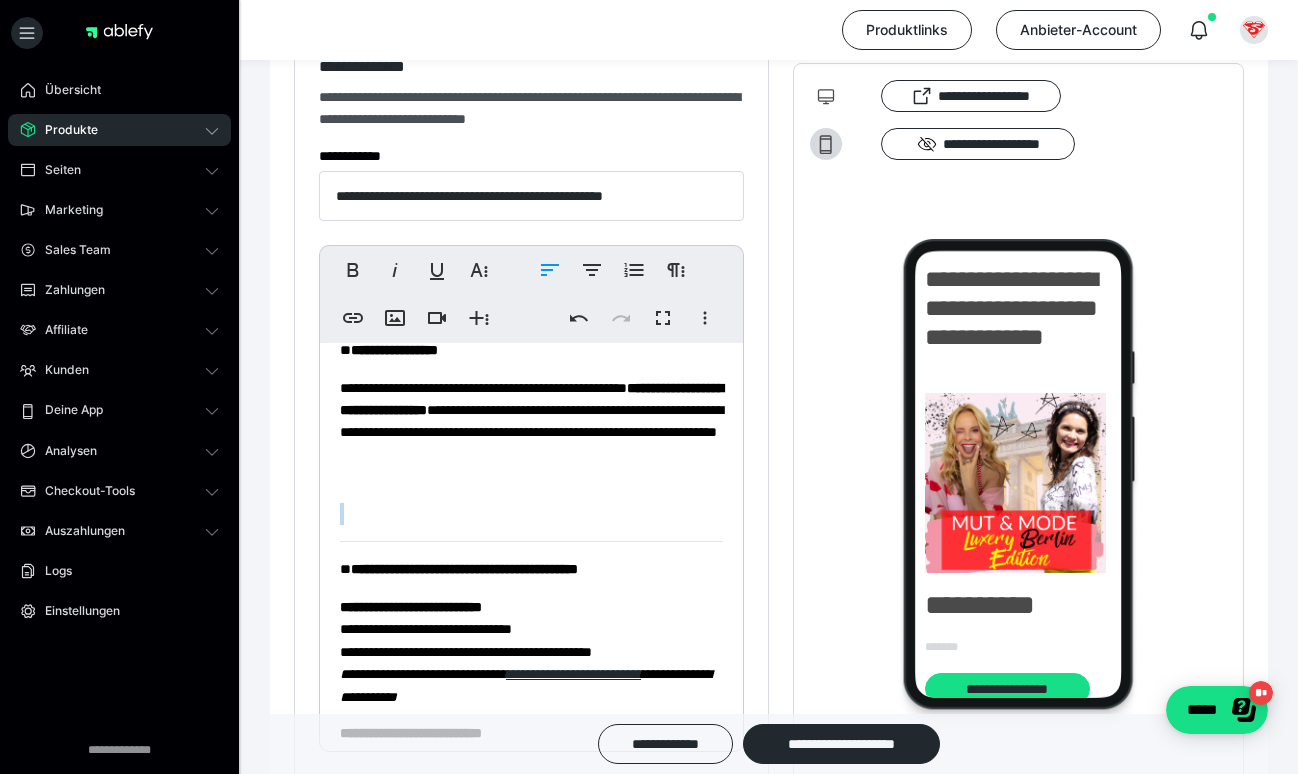 drag, startPoint x: 464, startPoint y: 548, endPoint x: 340, endPoint y: 535, distance: 124.67959 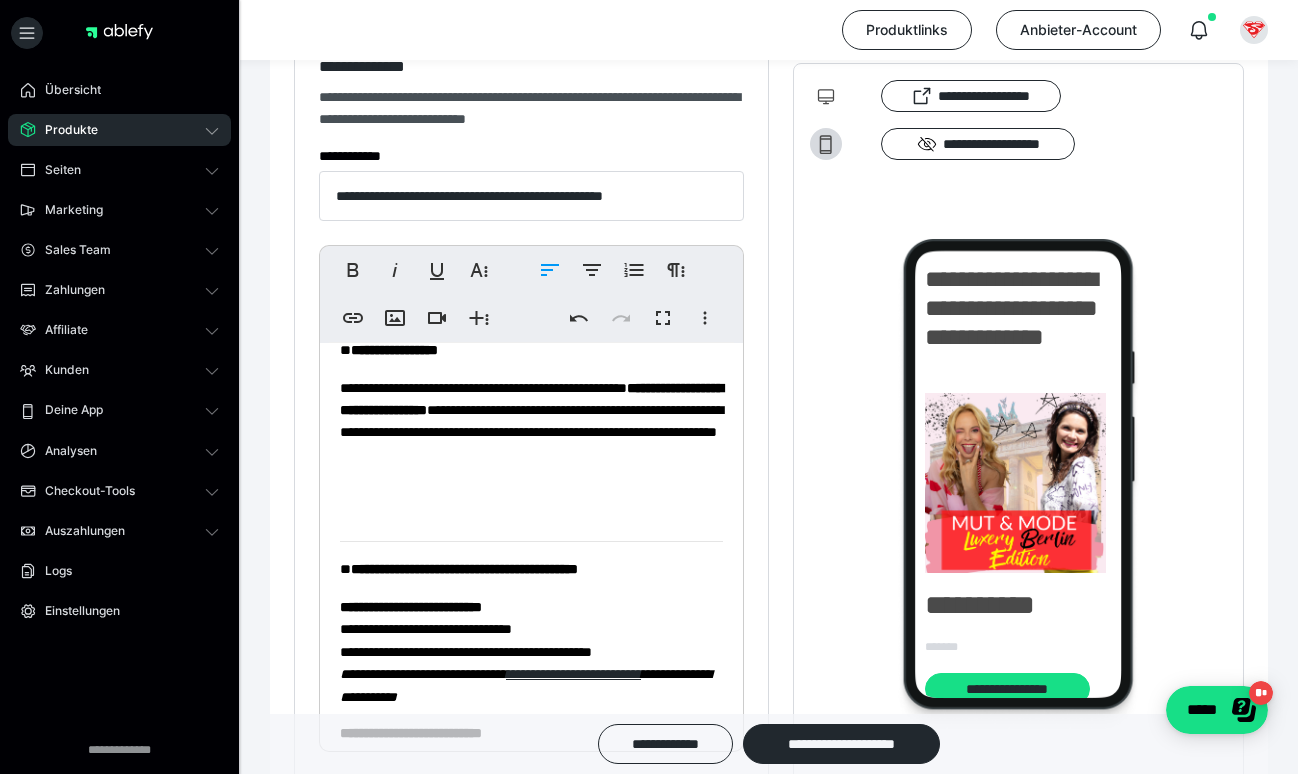 click on "**********" at bounding box center [531, 569] 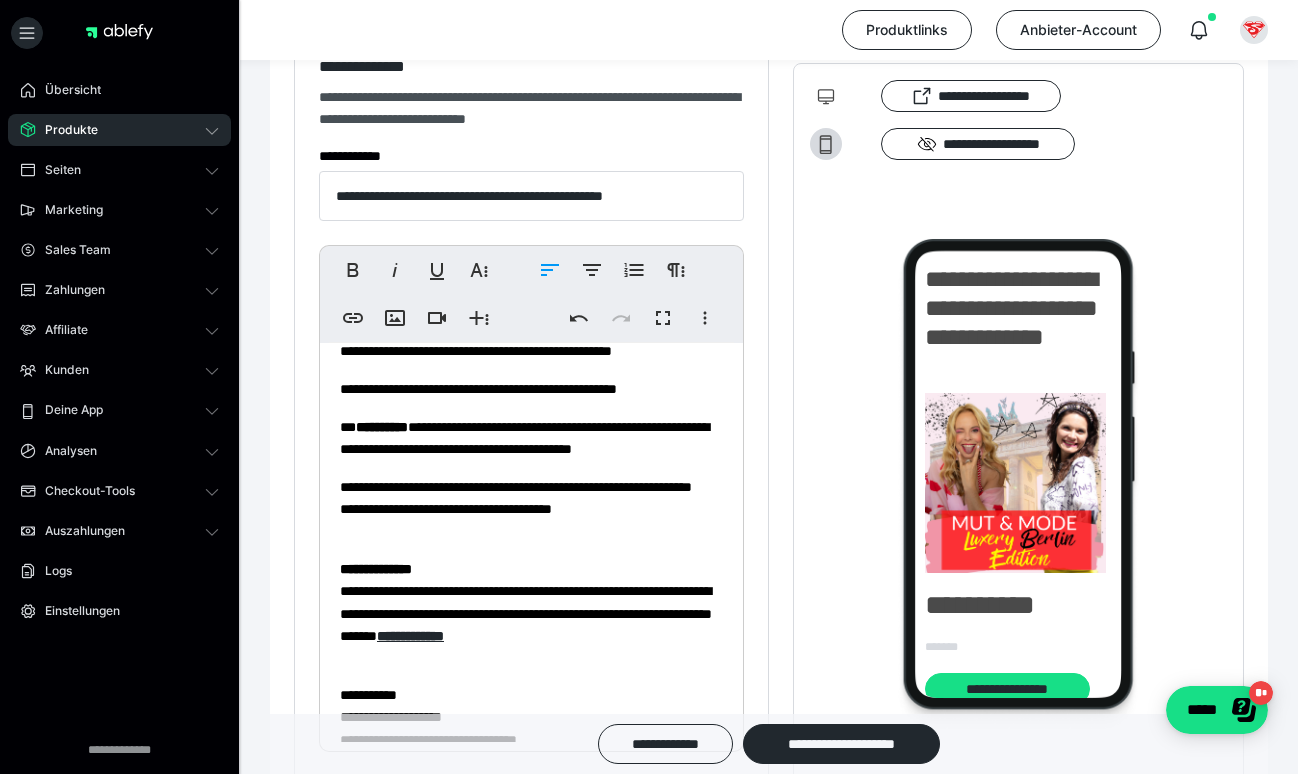 scroll, scrollTop: 2616, scrollLeft: 0, axis: vertical 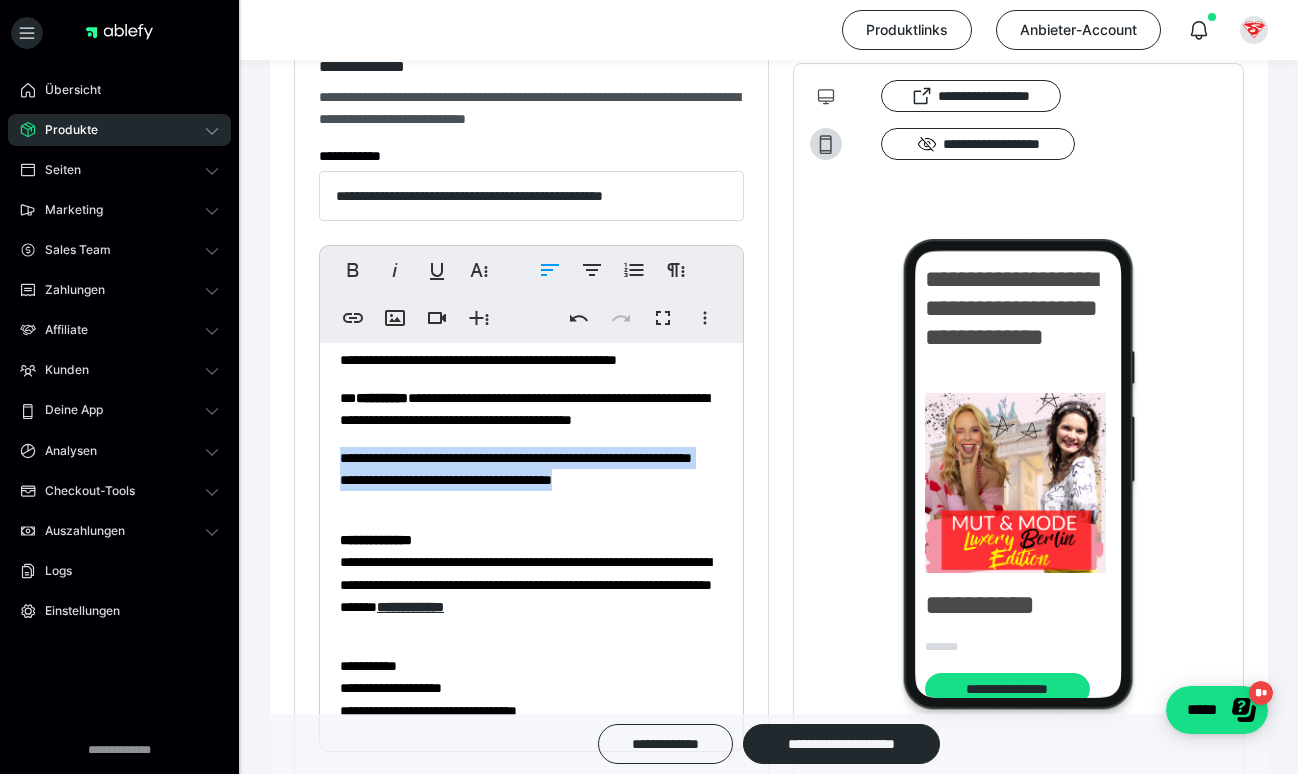 drag, startPoint x: 615, startPoint y: 504, endPoint x: 342, endPoint y: 435, distance: 281.5848 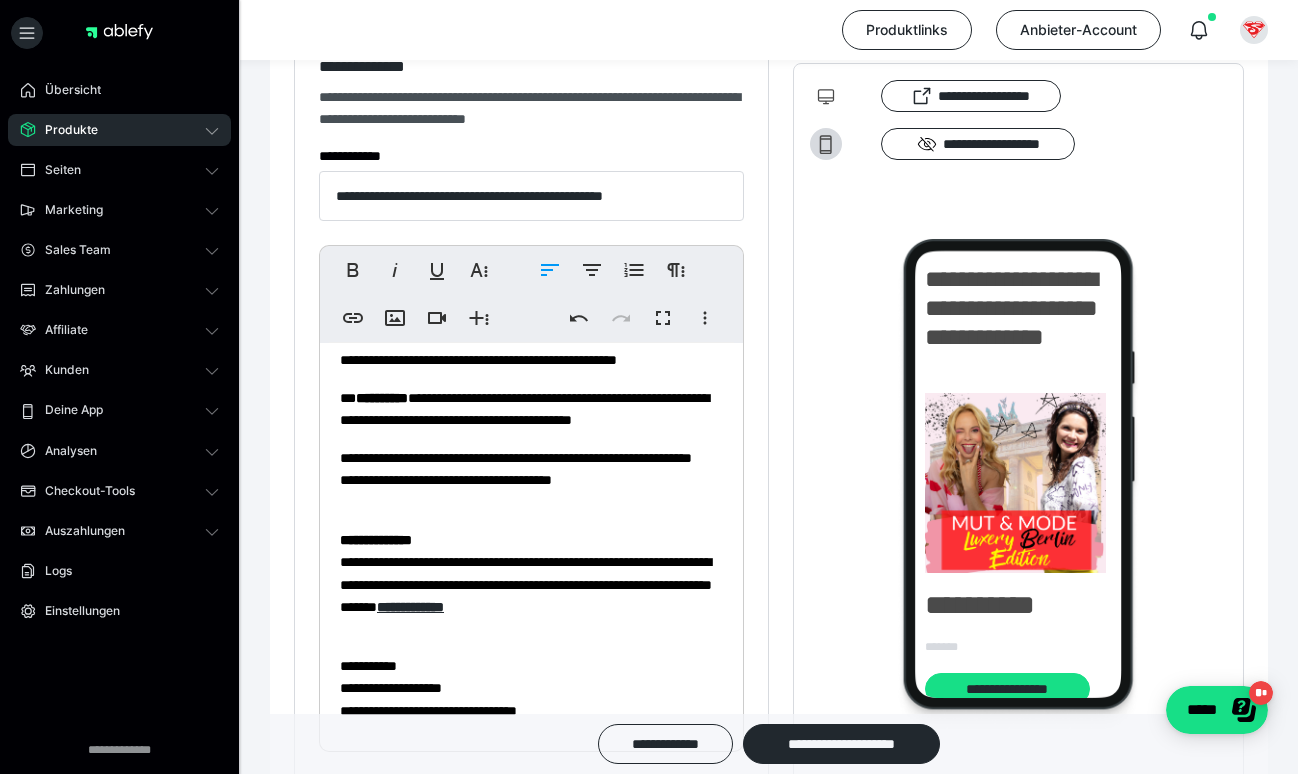 click on "**********" at bounding box center (531, 480) 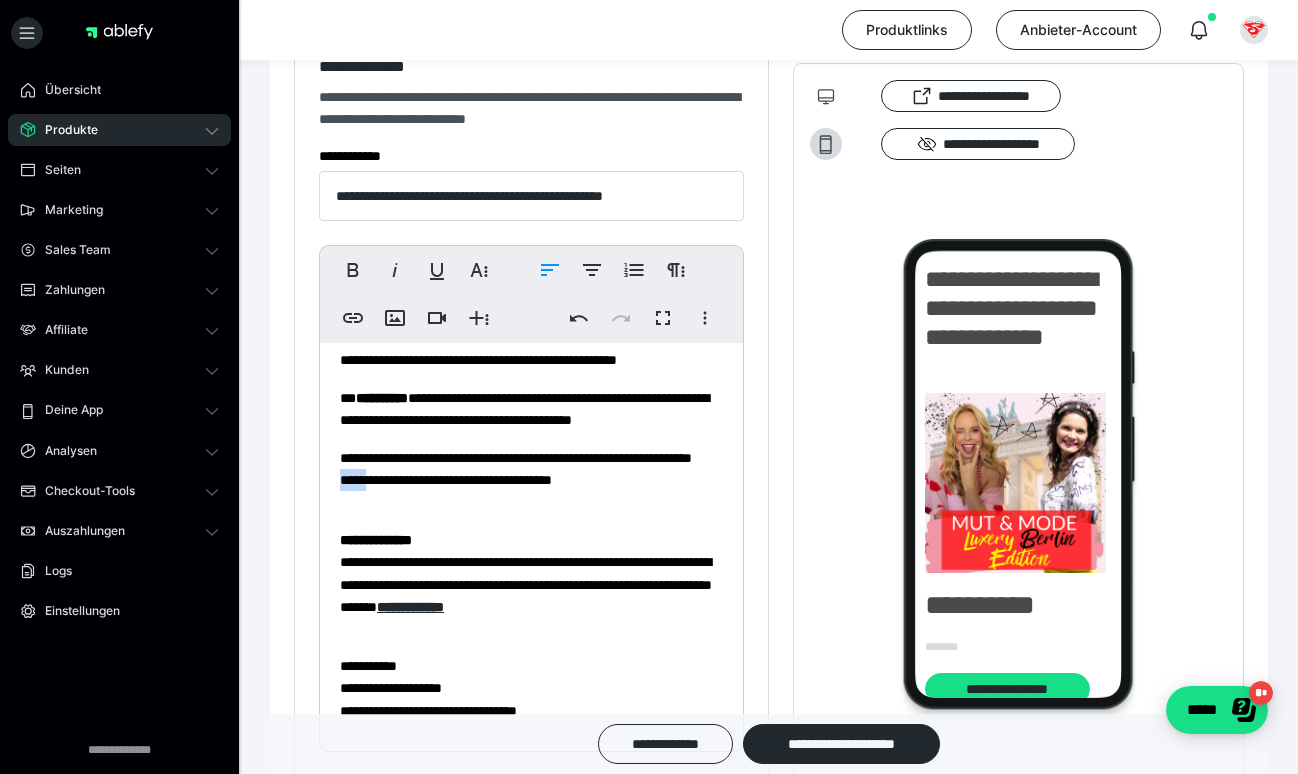 click on "**********" at bounding box center [531, 480] 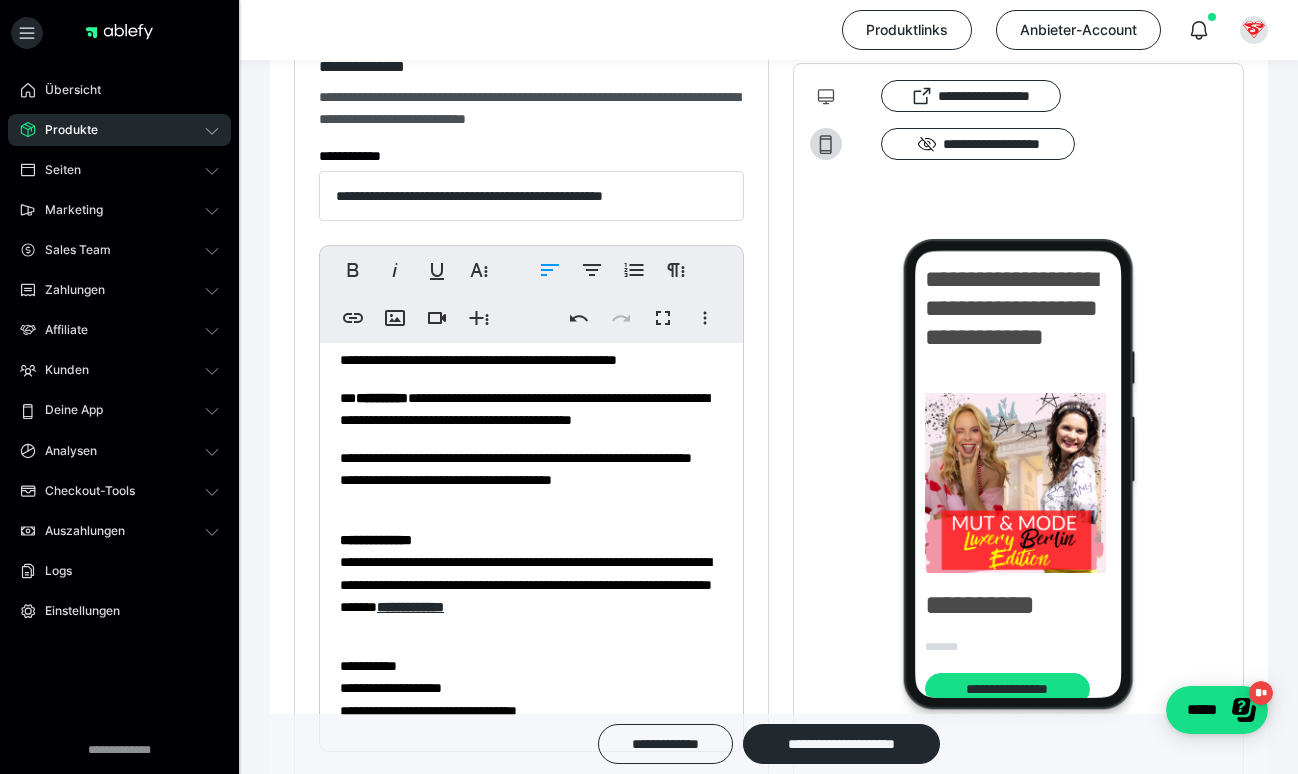 click on "**********" at bounding box center (376, 540) 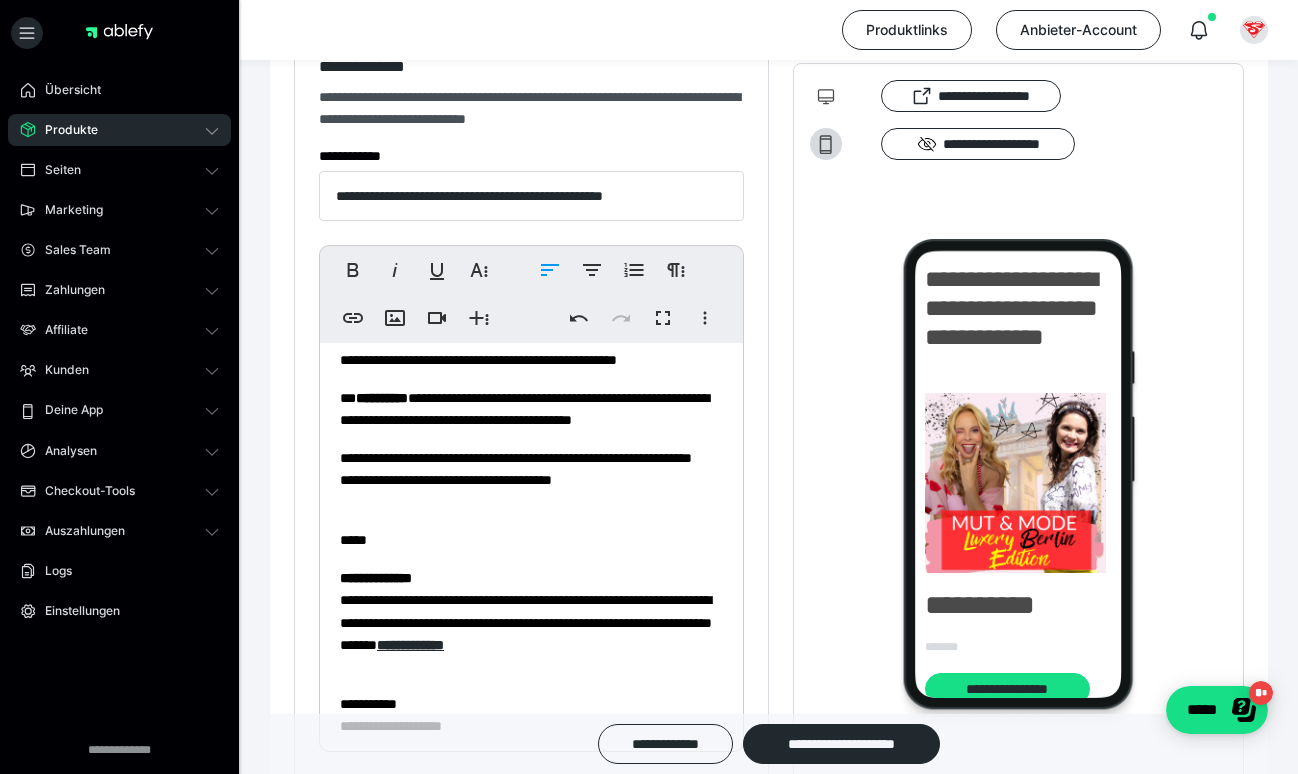 click on "**********" at bounding box center (376, 578) 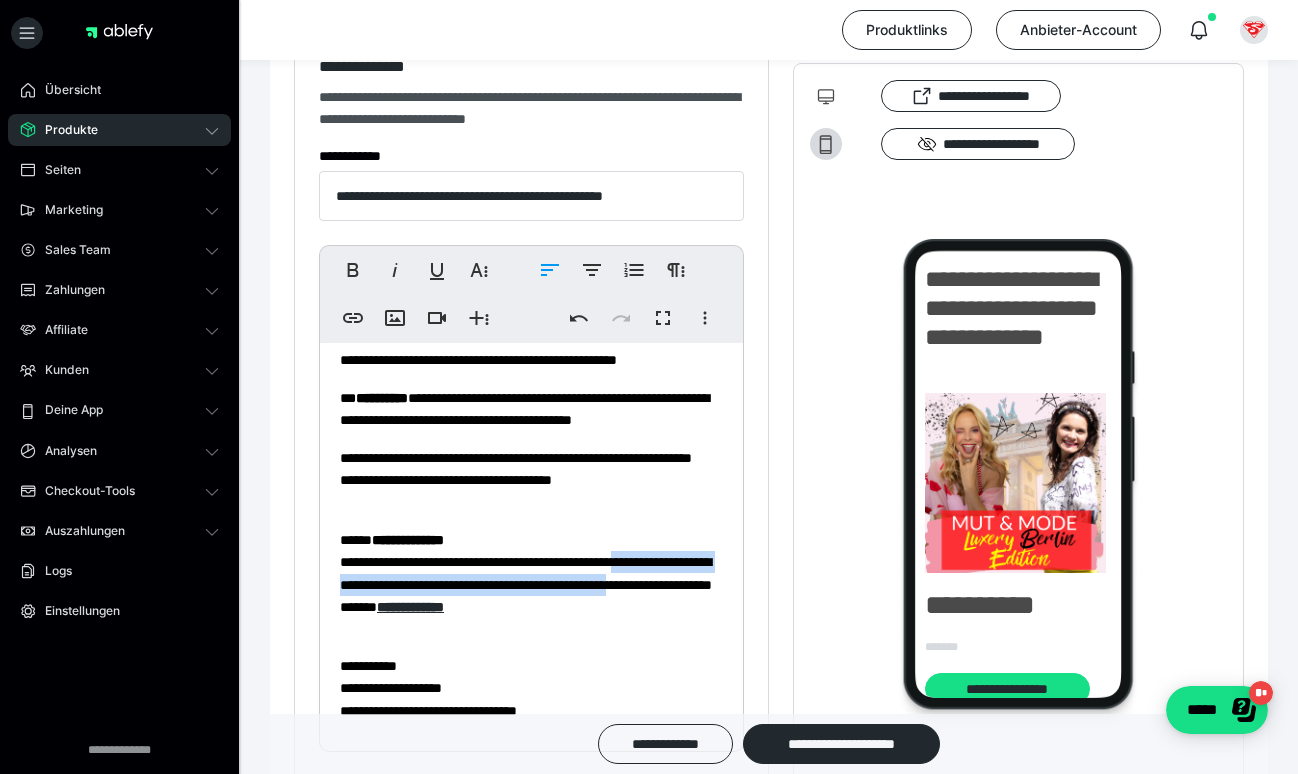 drag, startPoint x: 439, startPoint y: 605, endPoint x: 334, endPoint y: 577, distance: 108.66922 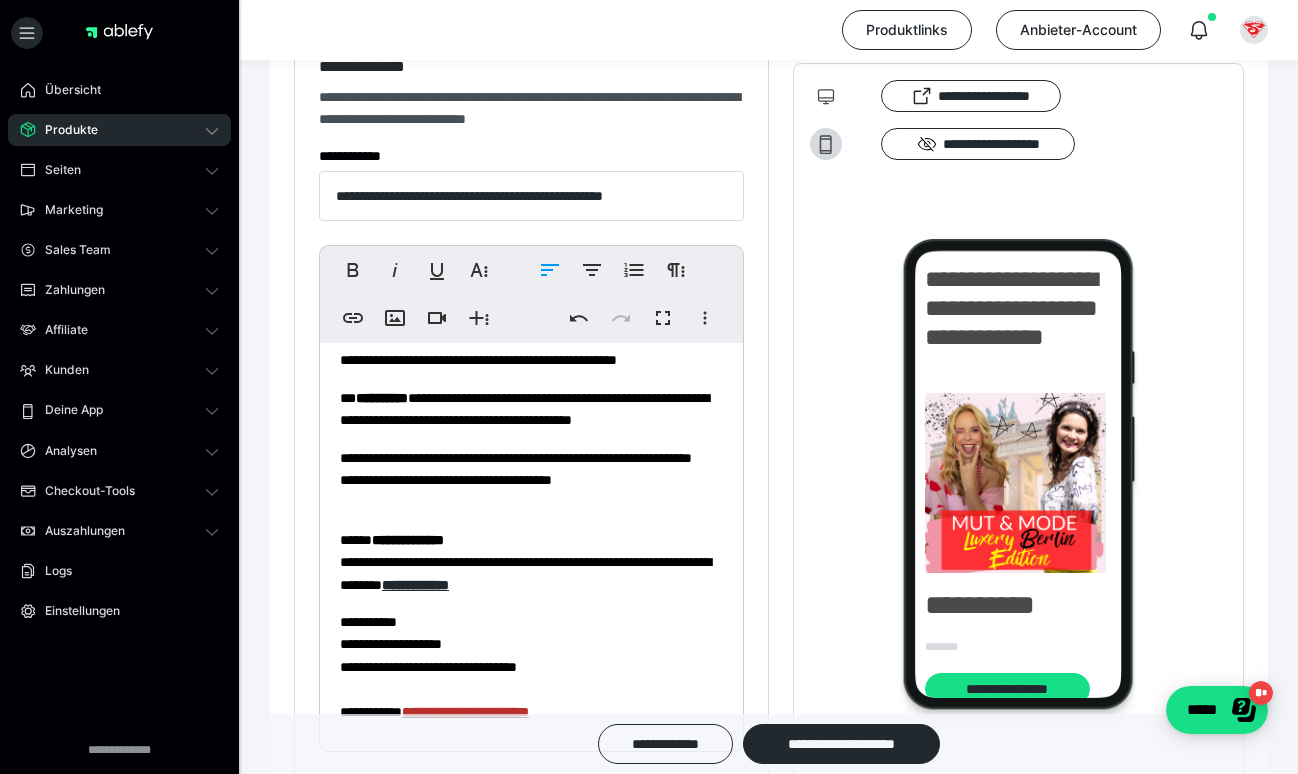 click on "**********" at bounding box center (531, 562) 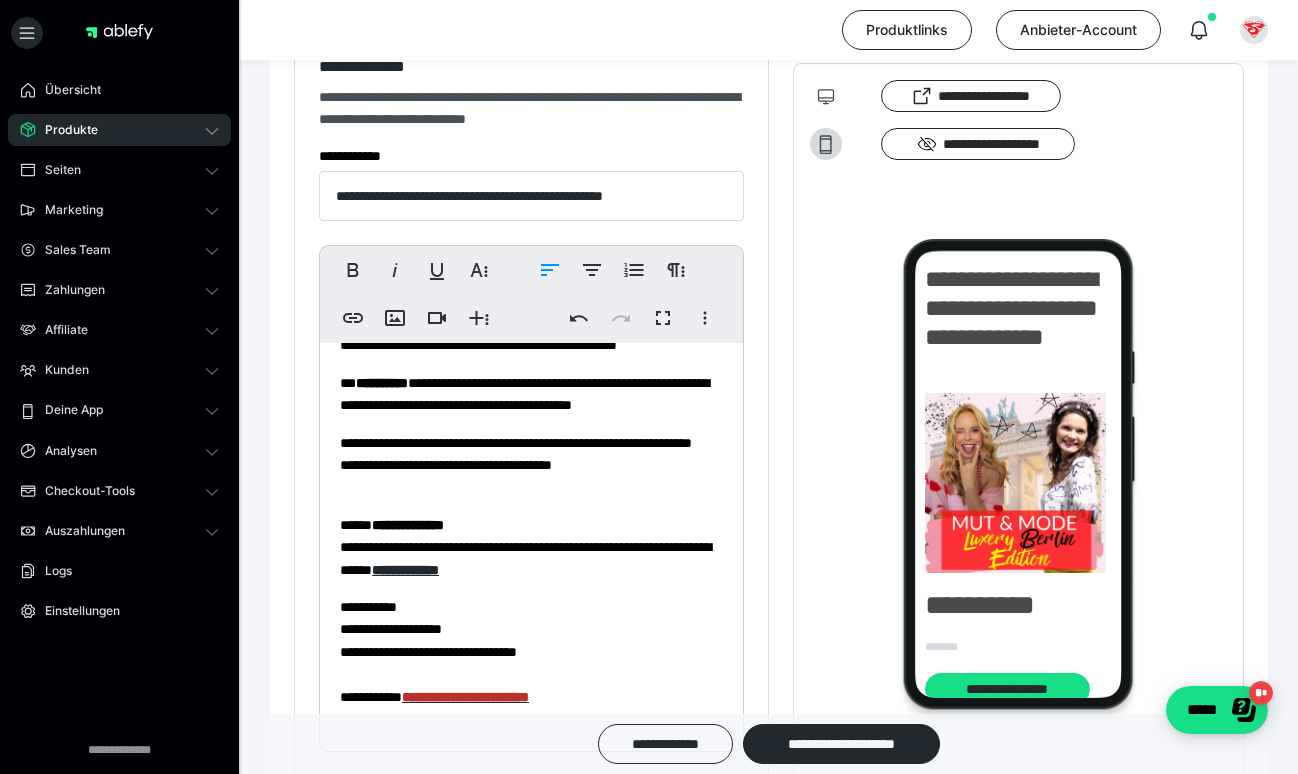 scroll, scrollTop: 2637, scrollLeft: 0, axis: vertical 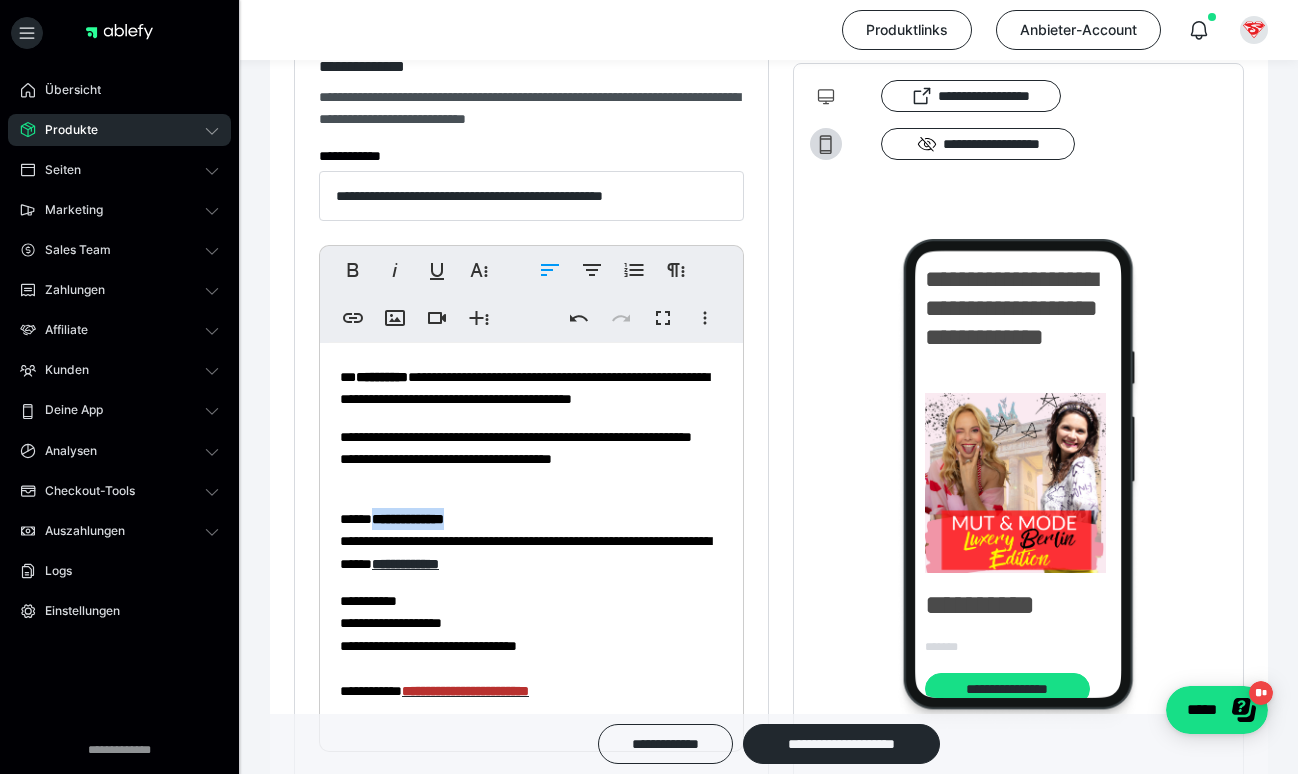 drag, startPoint x: 465, startPoint y: 517, endPoint x: 361, endPoint y: 517, distance: 104 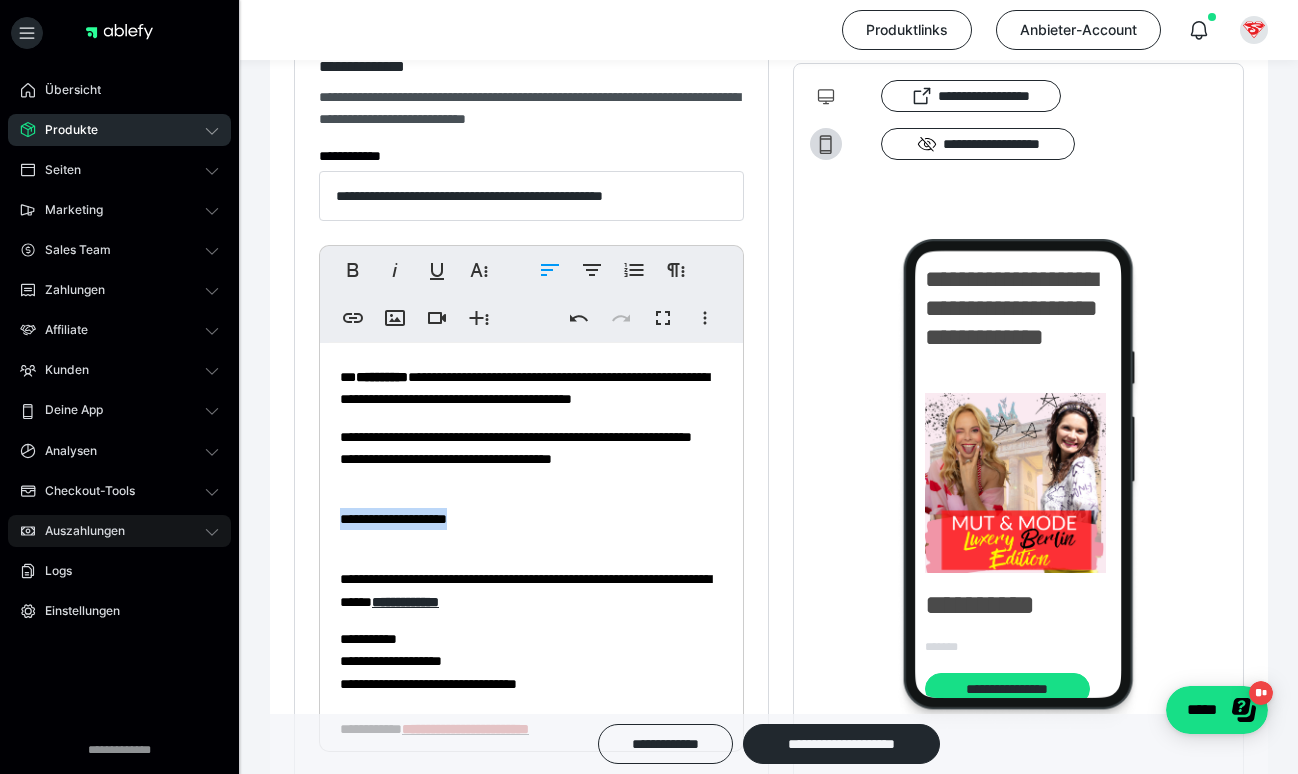 drag, startPoint x: 482, startPoint y: 516, endPoint x: 218, endPoint y: 516, distance: 264 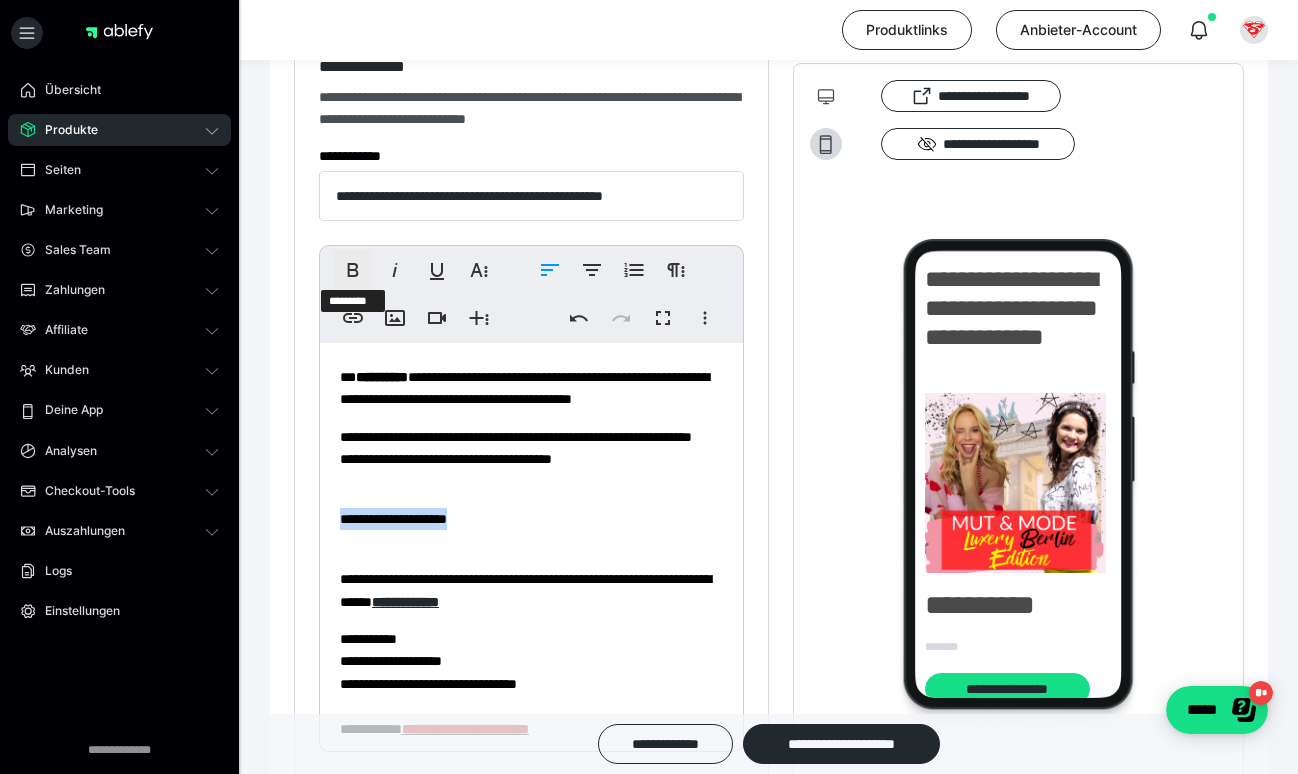 click 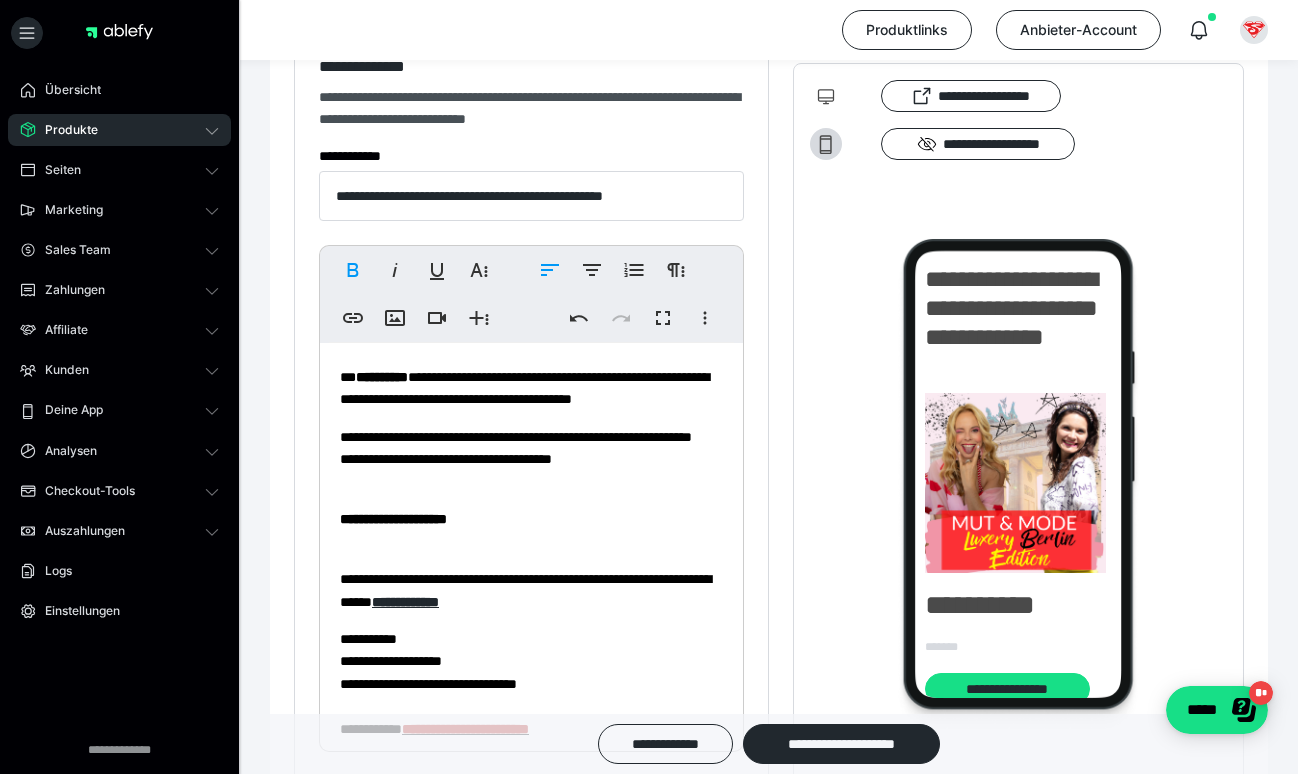 click on "**********" at bounding box center (458, -1944) 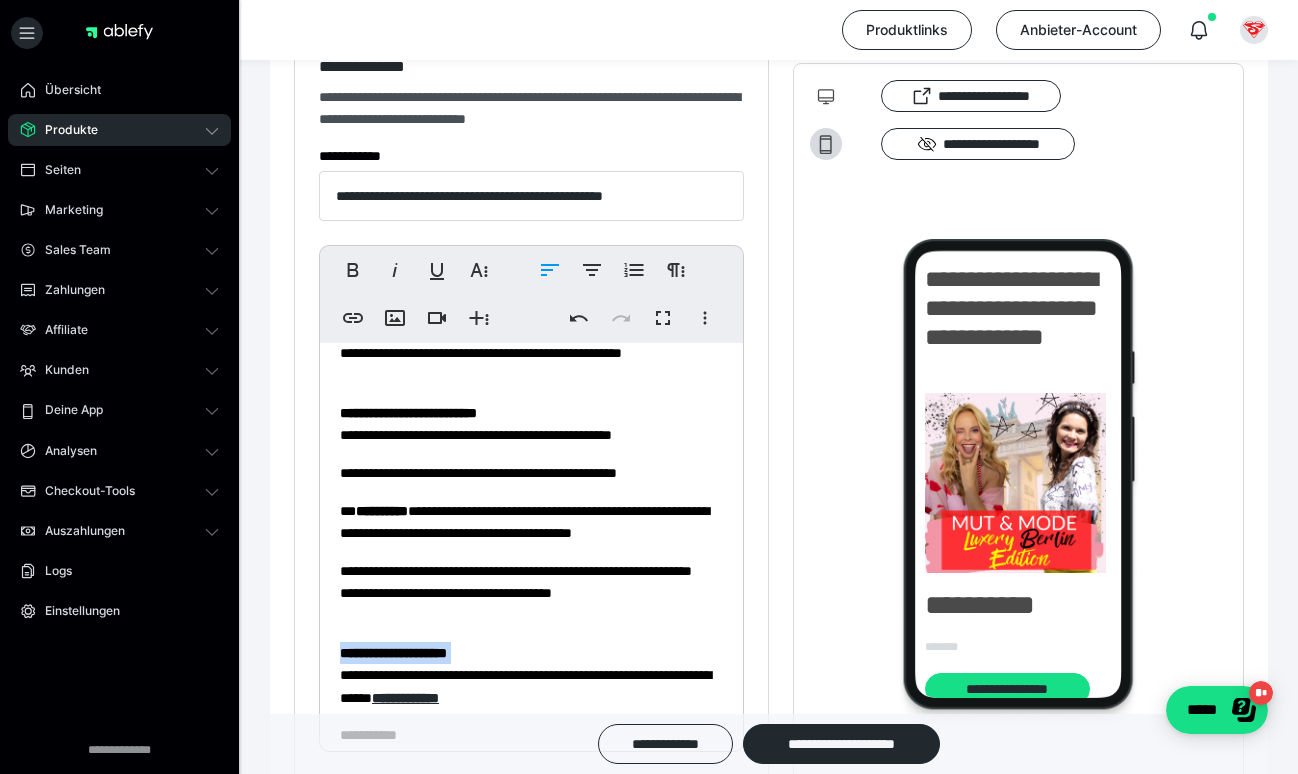 scroll, scrollTop: 2500, scrollLeft: 0, axis: vertical 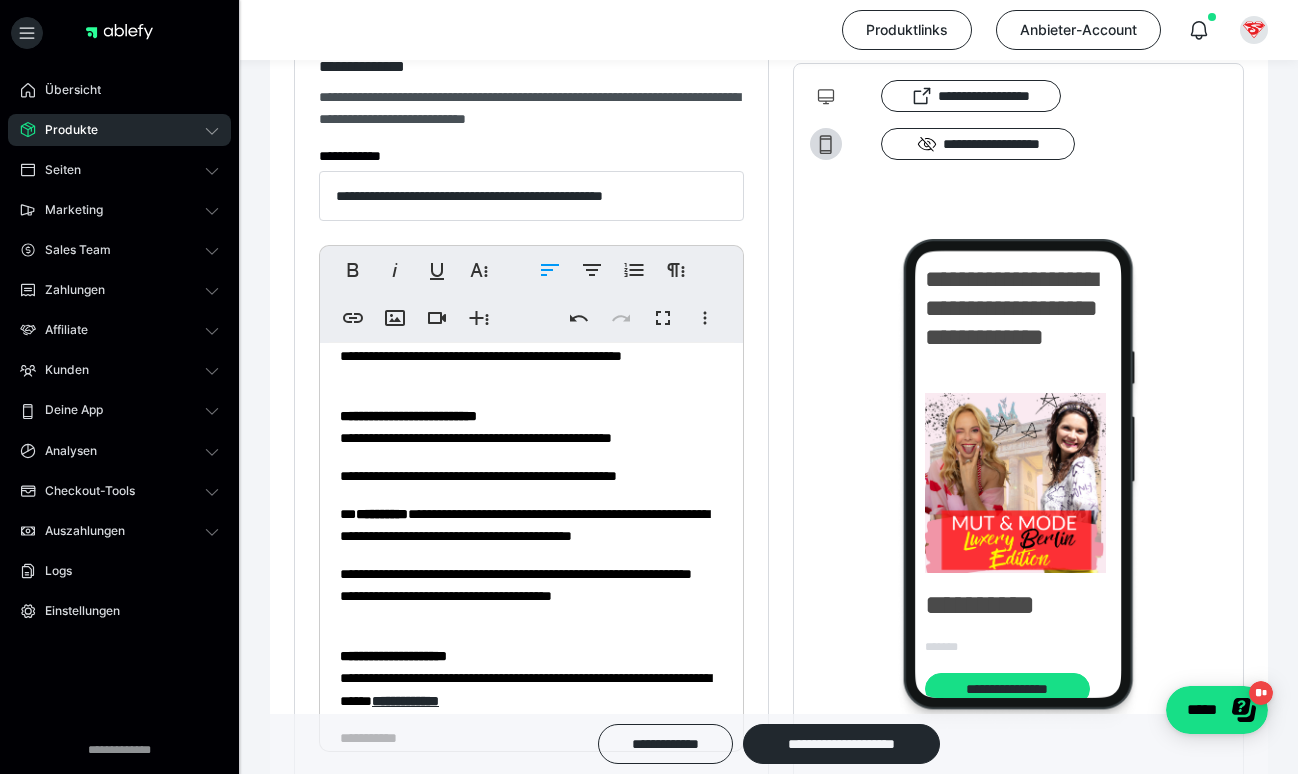 click on "**********" at bounding box center [531, 476] 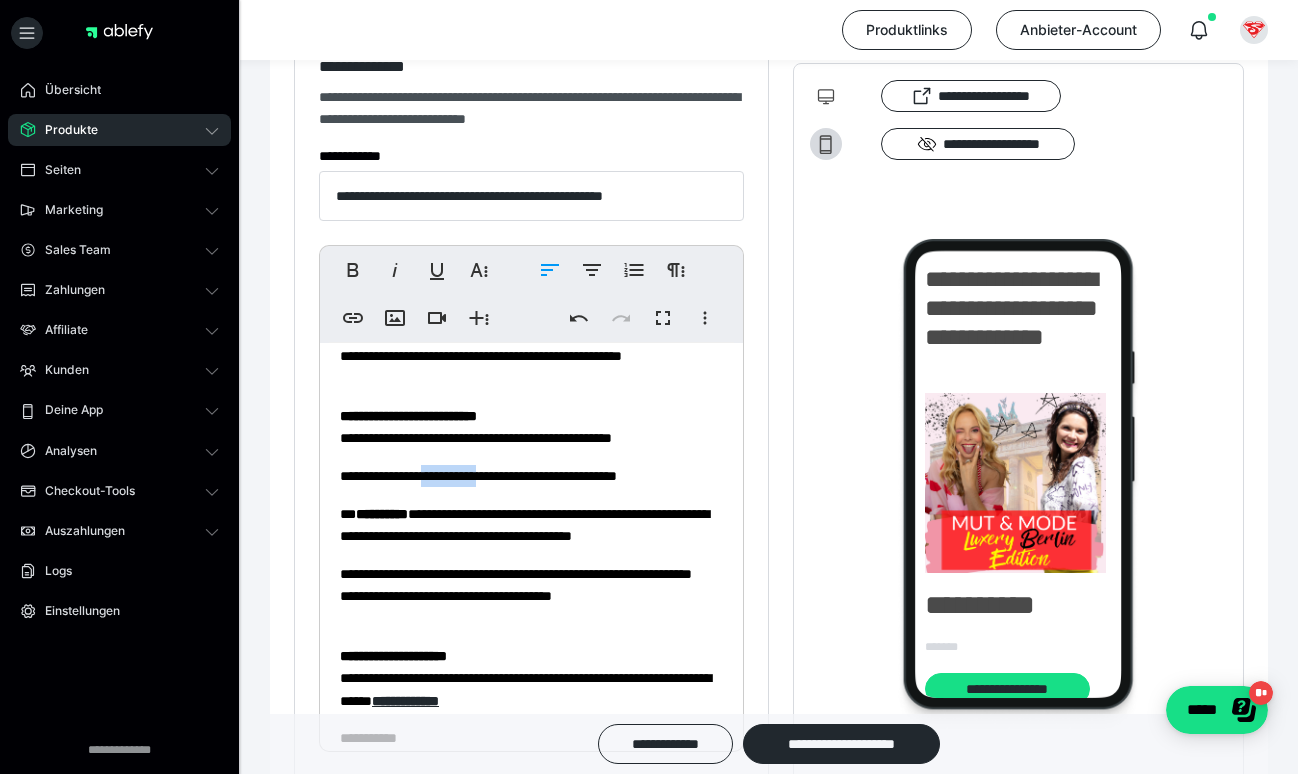 click on "**********" at bounding box center (531, 476) 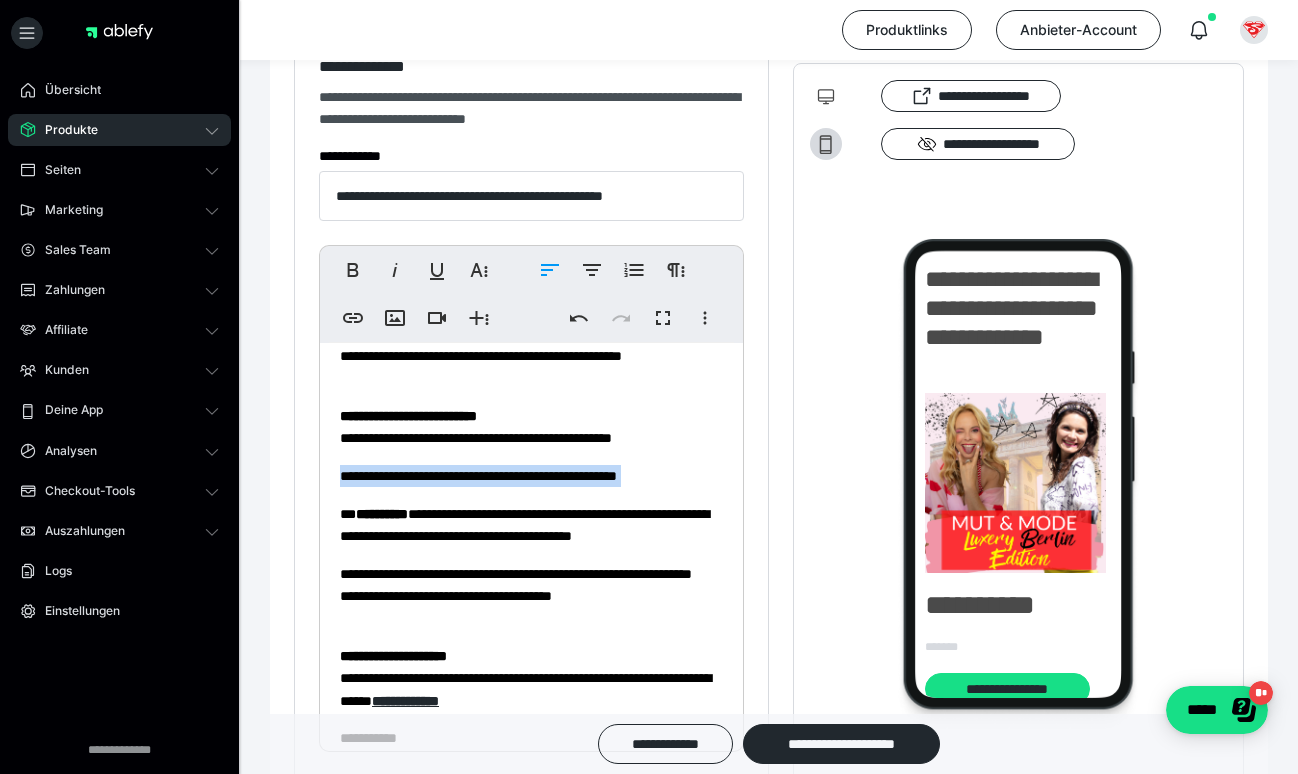 click on "**********" at bounding box center [531, 476] 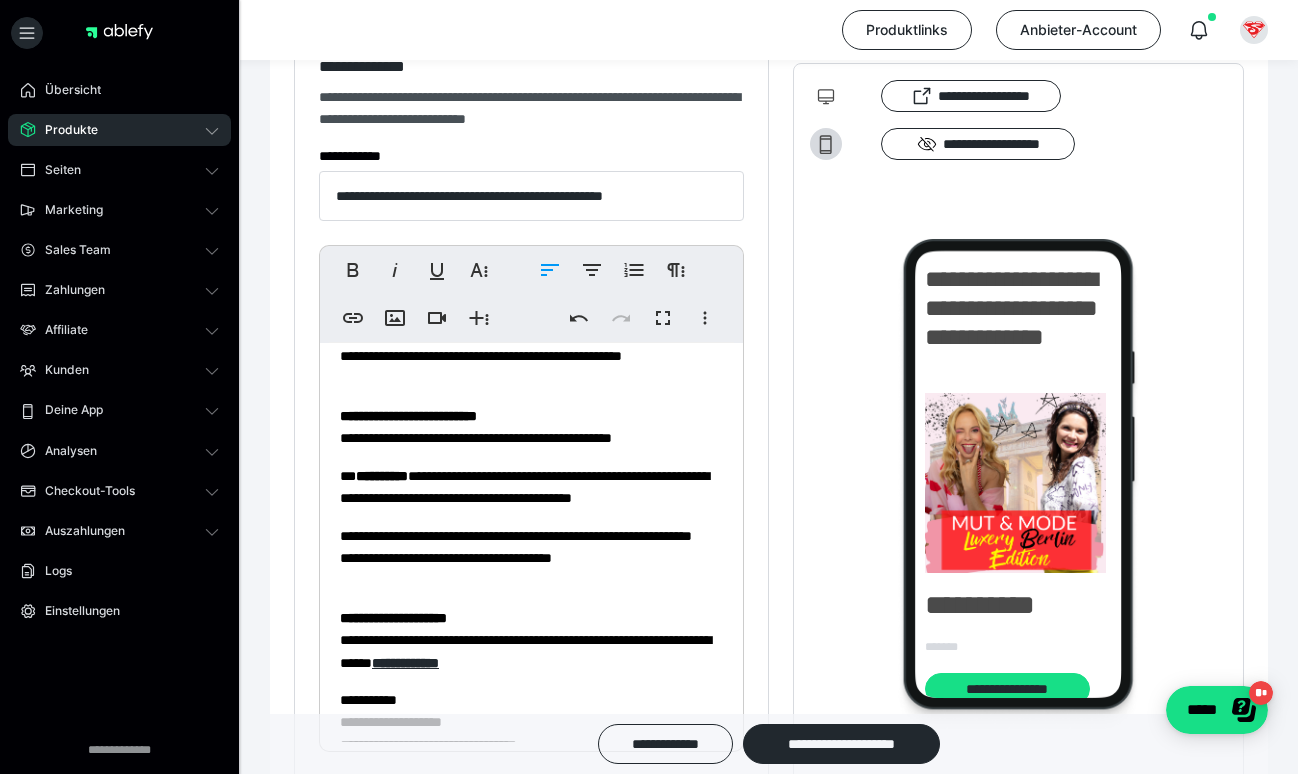 click on "**********" at bounding box center (531, 487) 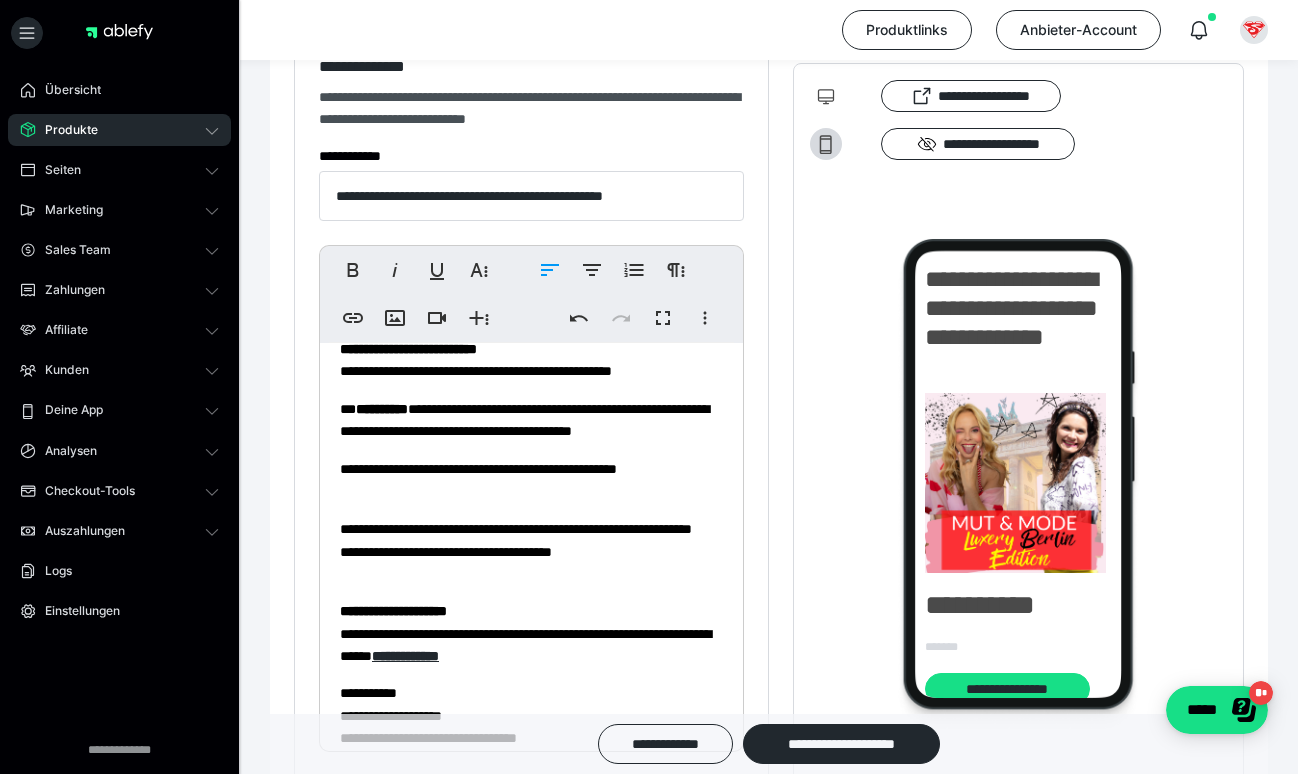 scroll, scrollTop: 2574, scrollLeft: 0, axis: vertical 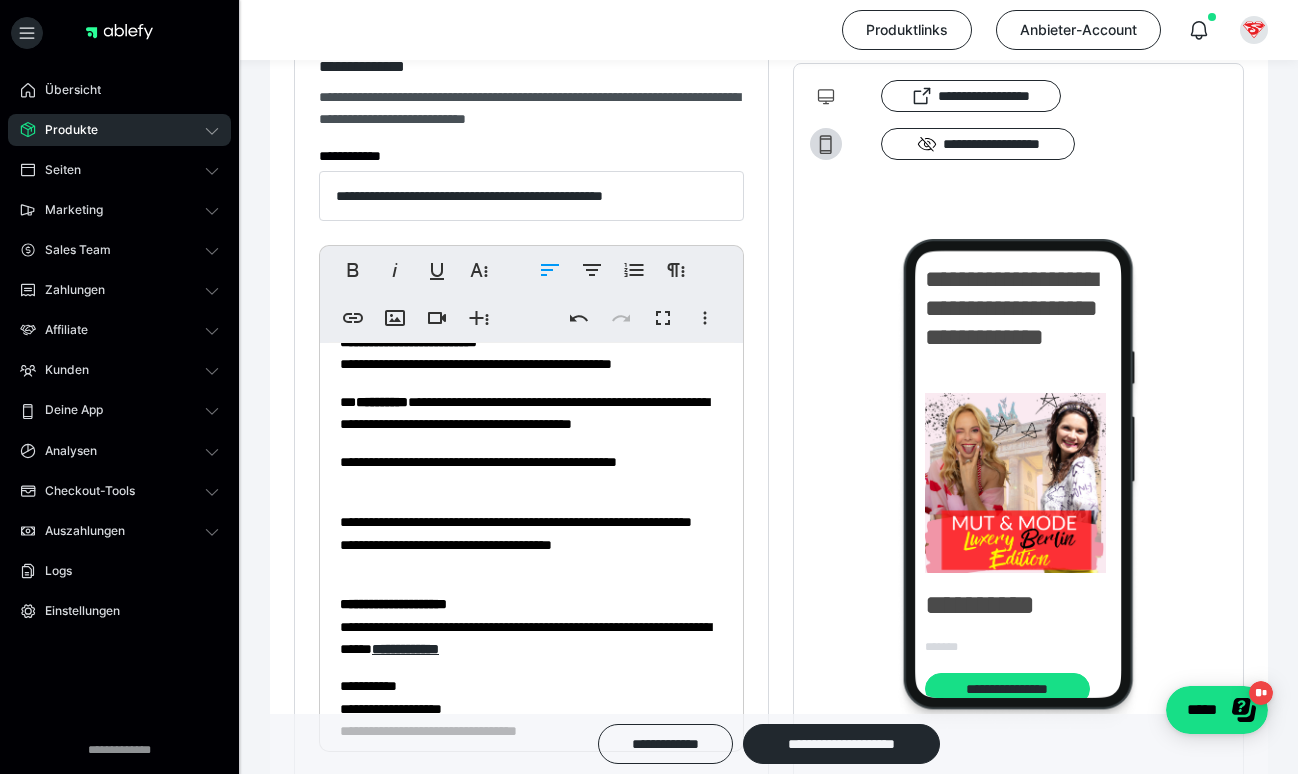 click on "**********" at bounding box center [531, -695] 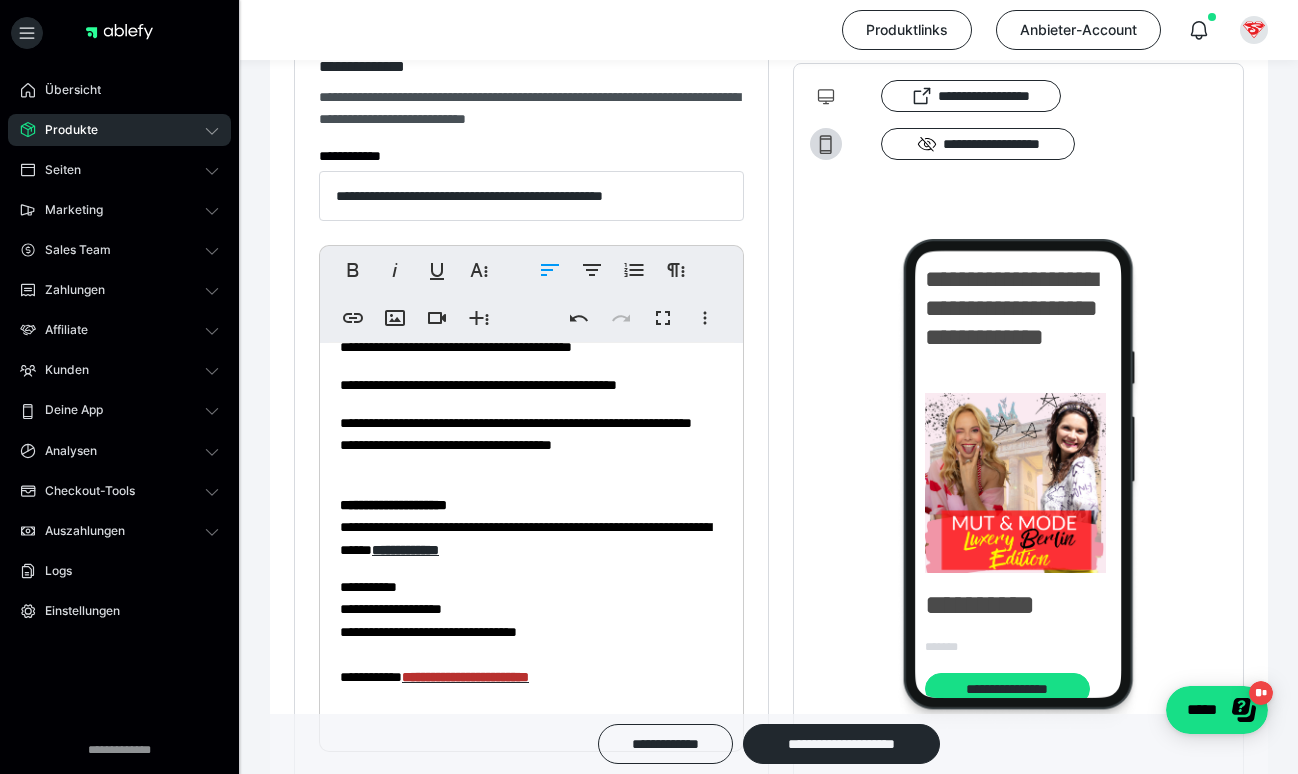 scroll, scrollTop: 2628, scrollLeft: 0, axis: vertical 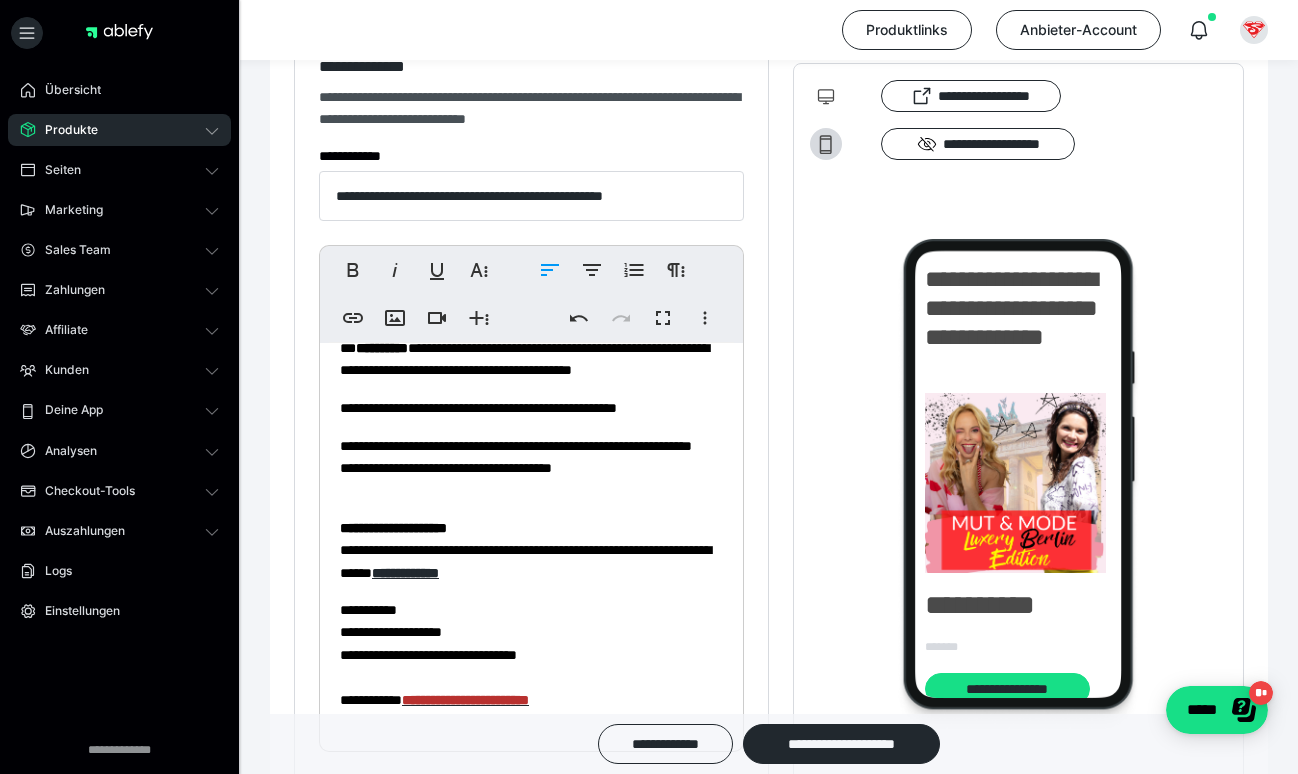 click on "**********" at bounding box center [458, -1935] 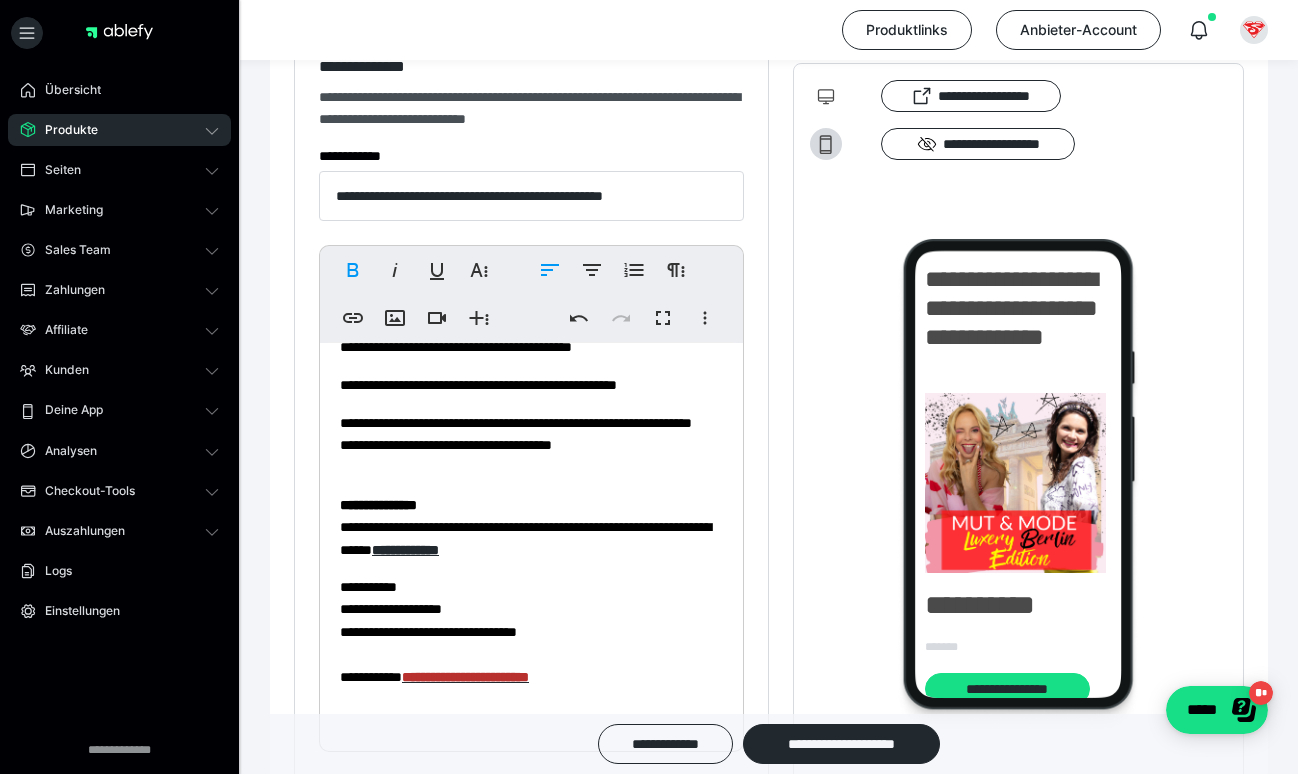 scroll, scrollTop: 2651, scrollLeft: 0, axis: vertical 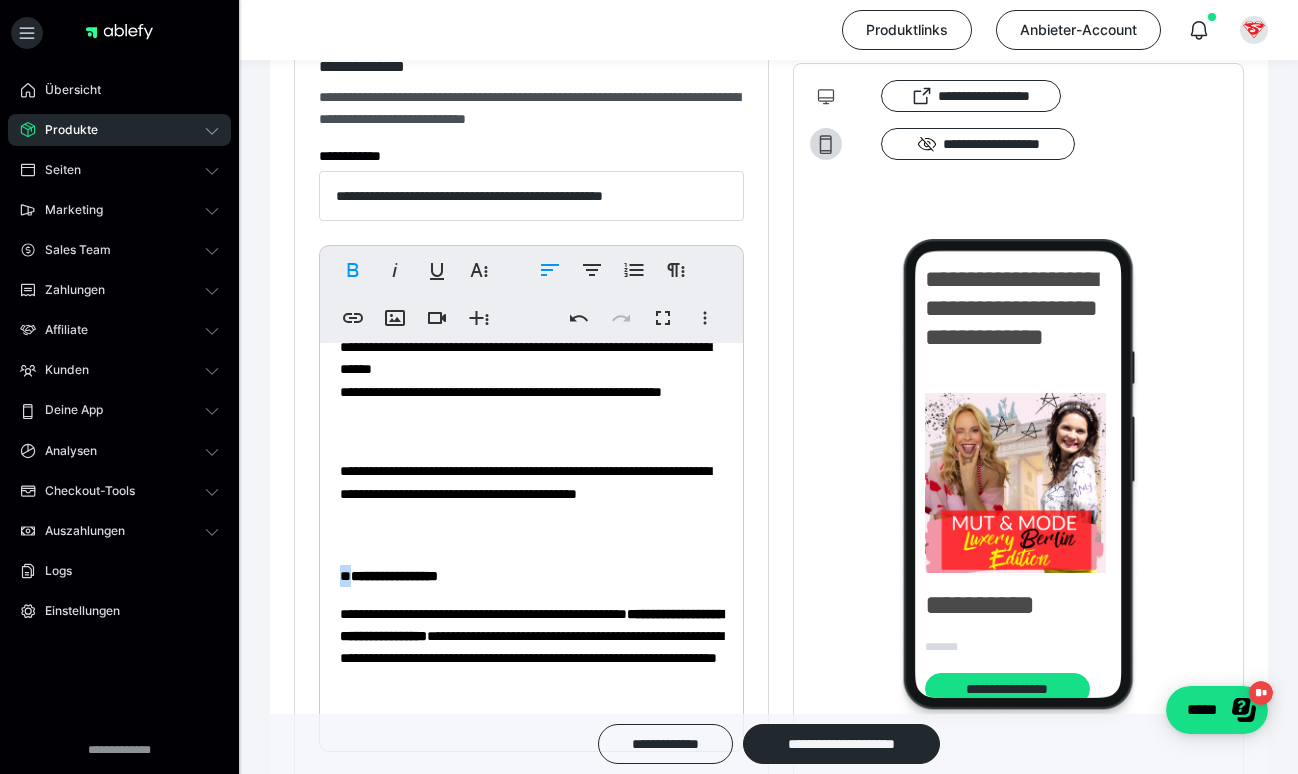 drag, startPoint x: 357, startPoint y: 573, endPoint x: 346, endPoint y: 573, distance: 11 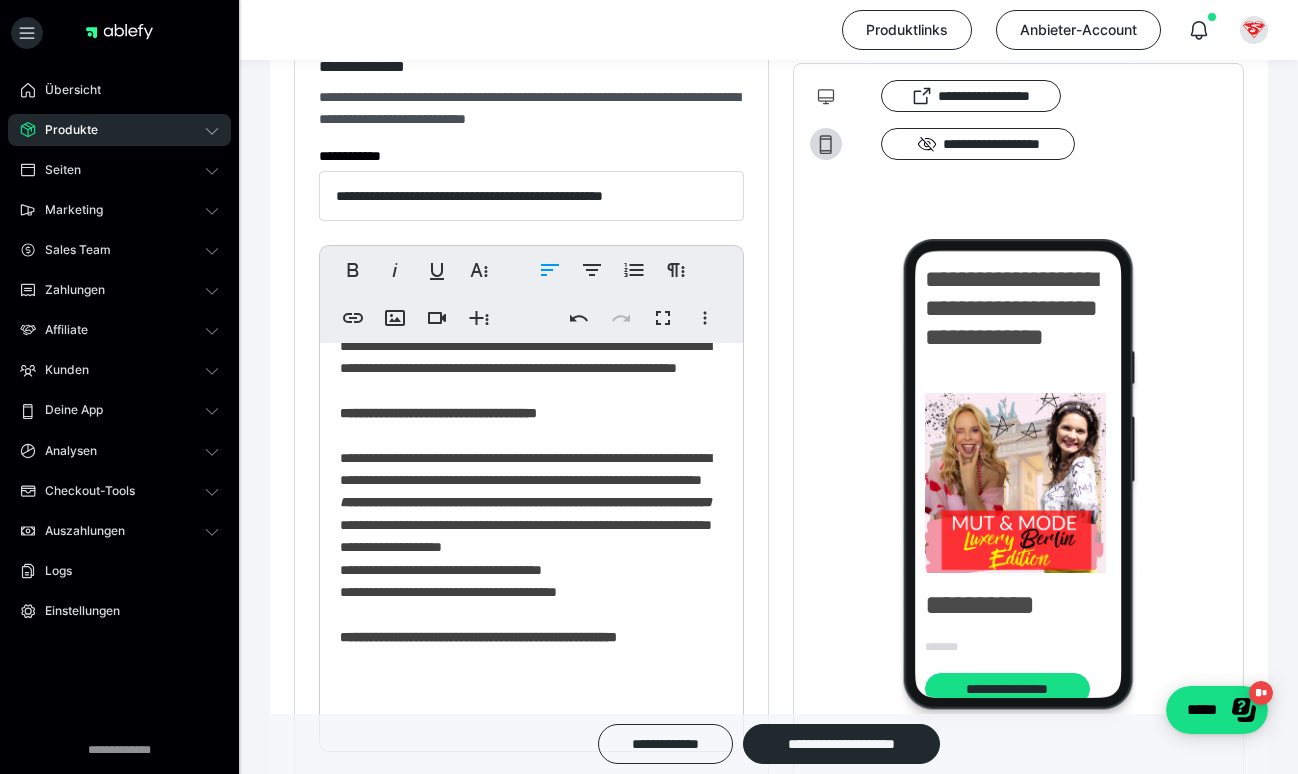 scroll, scrollTop: 1233, scrollLeft: 0, axis: vertical 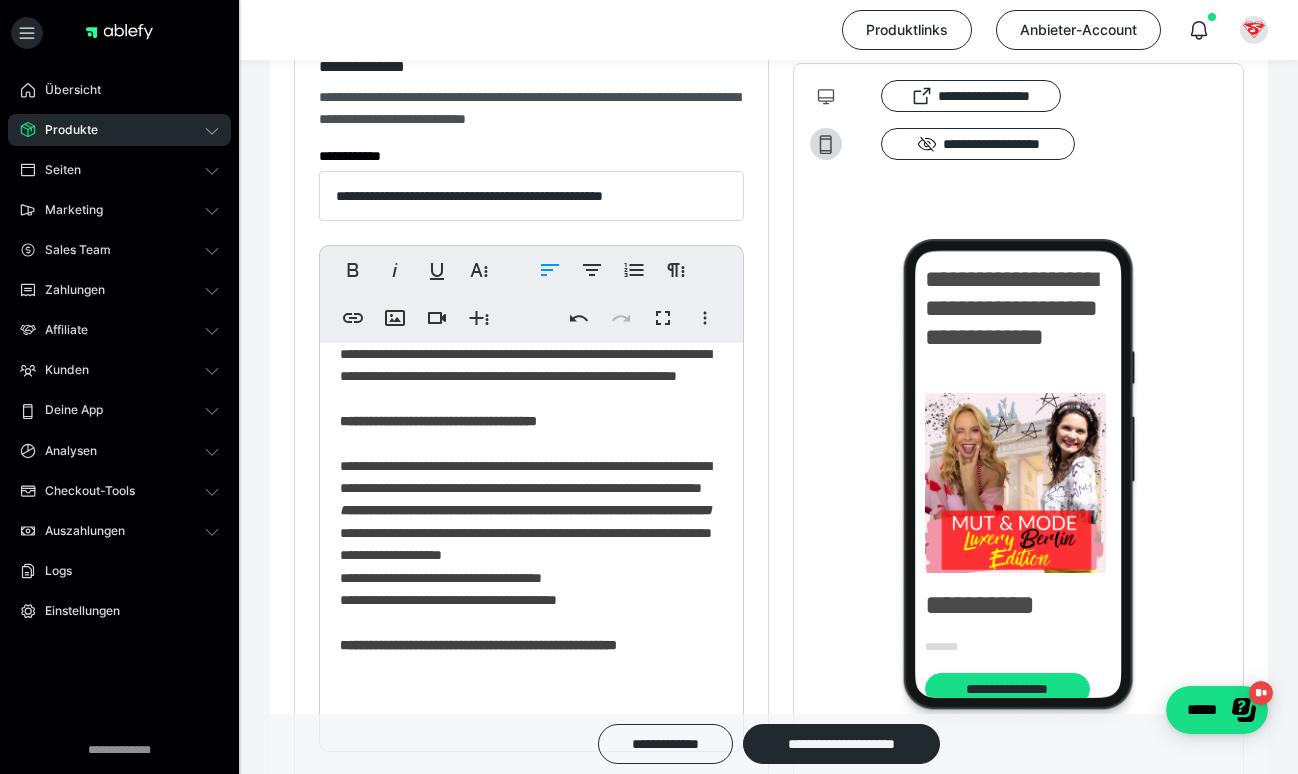 click on "**********" at bounding box center (531, 635) 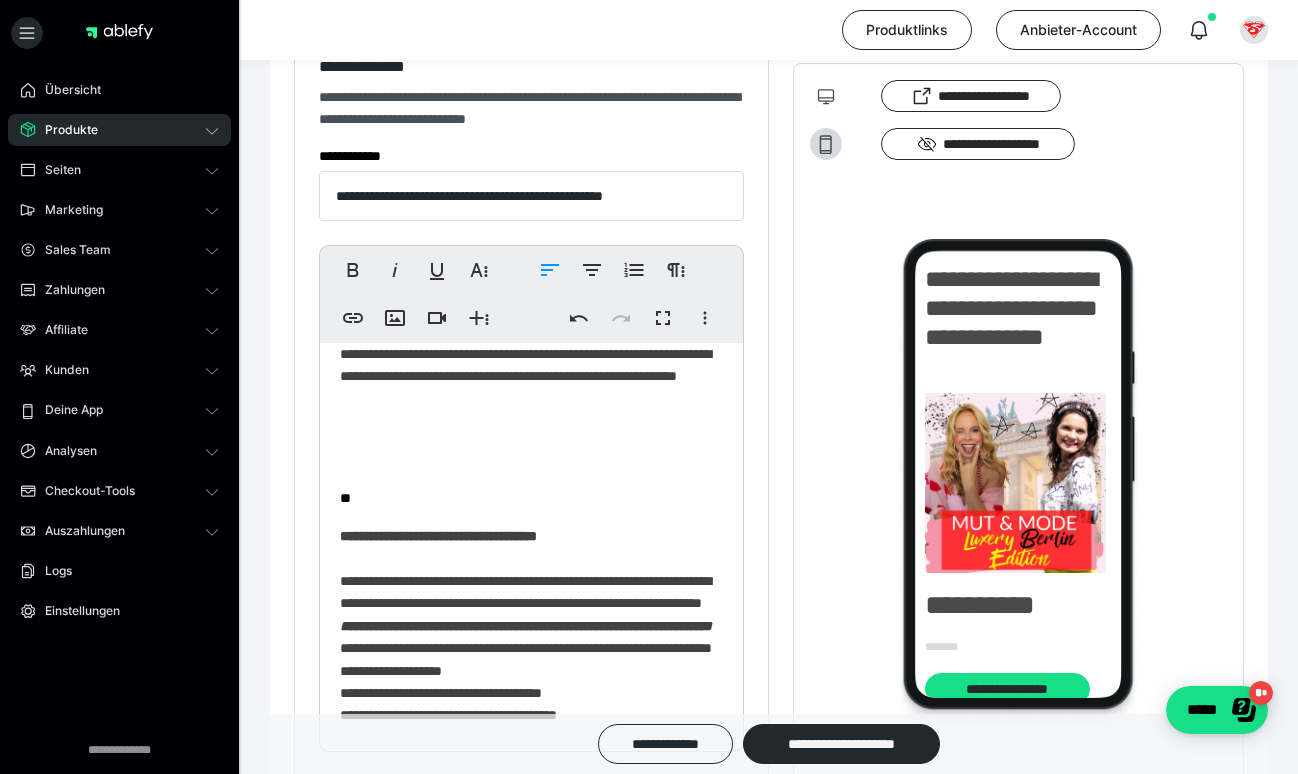 click on "**********" at bounding box center (531, 662) 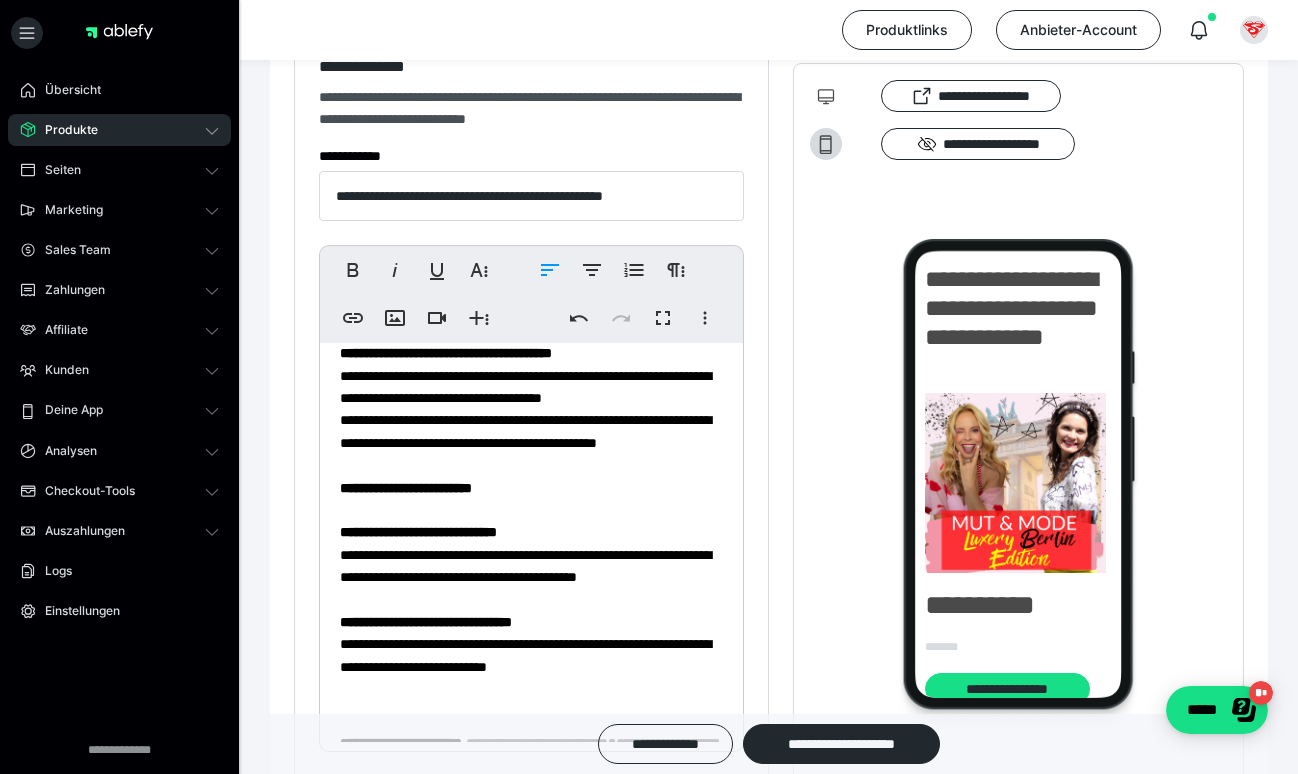 scroll, scrollTop: 612, scrollLeft: 0, axis: vertical 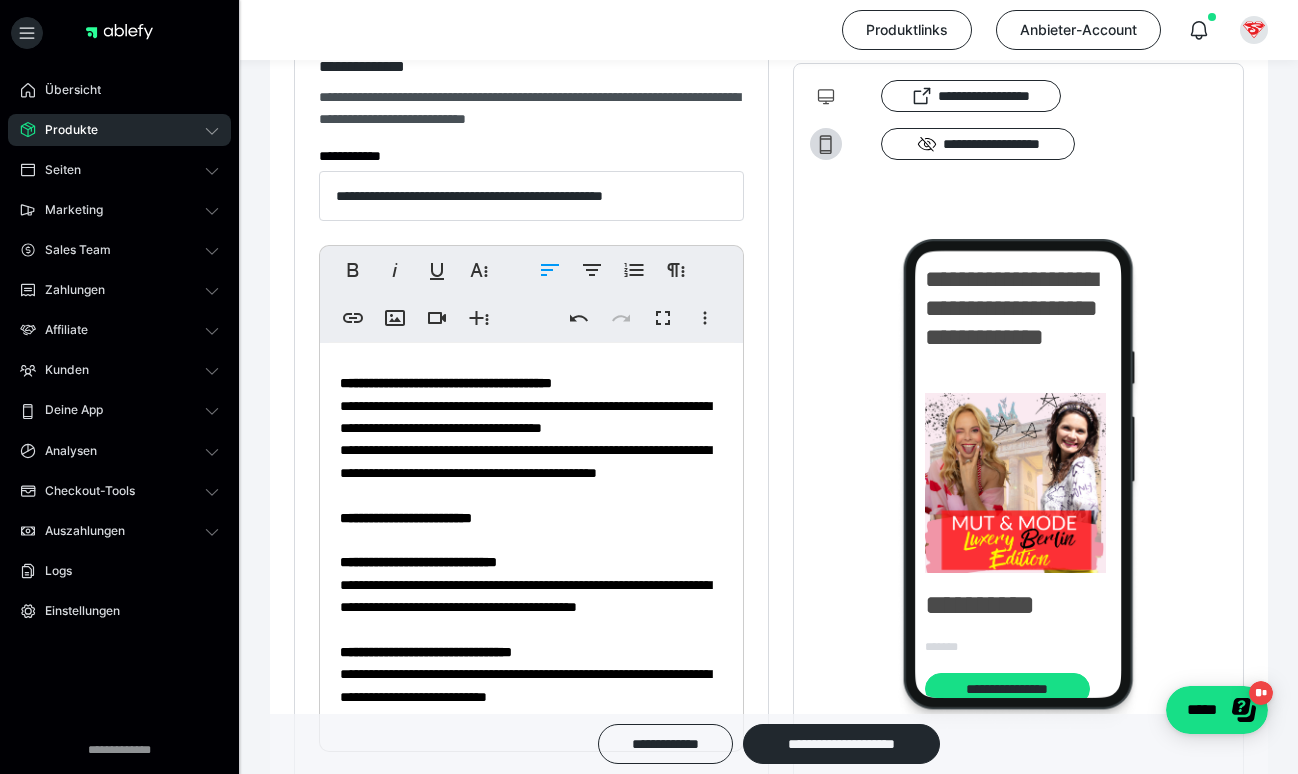 click on "**********" at bounding box center [531, 1264] 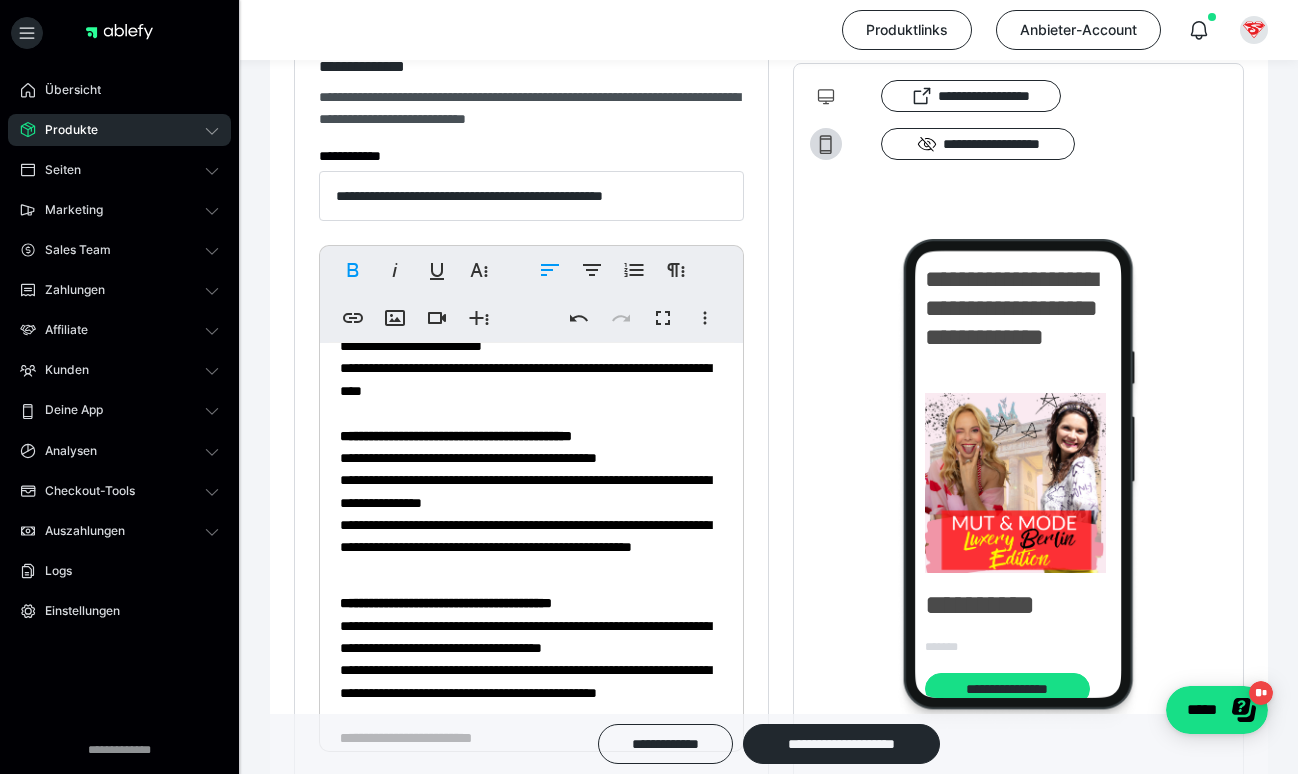 scroll, scrollTop: 346, scrollLeft: 0, axis: vertical 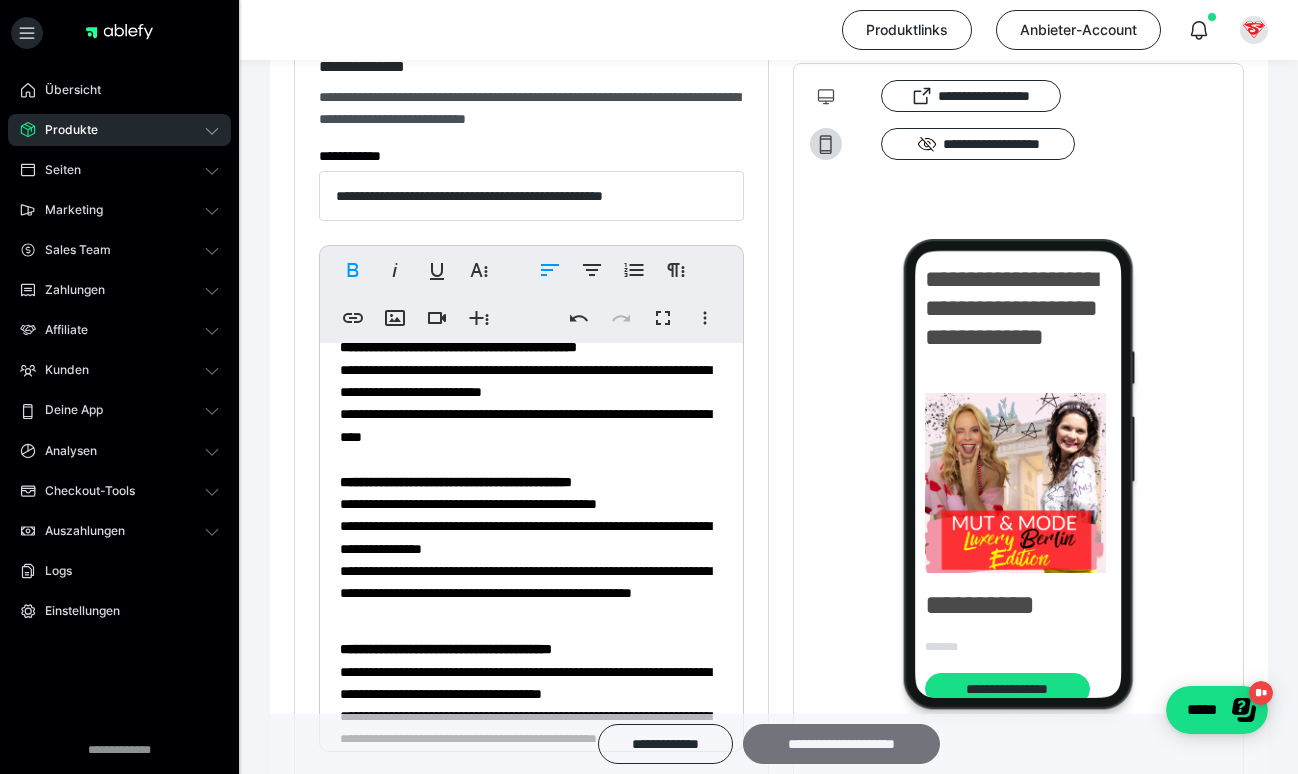 click on "**********" at bounding box center [841, 744] 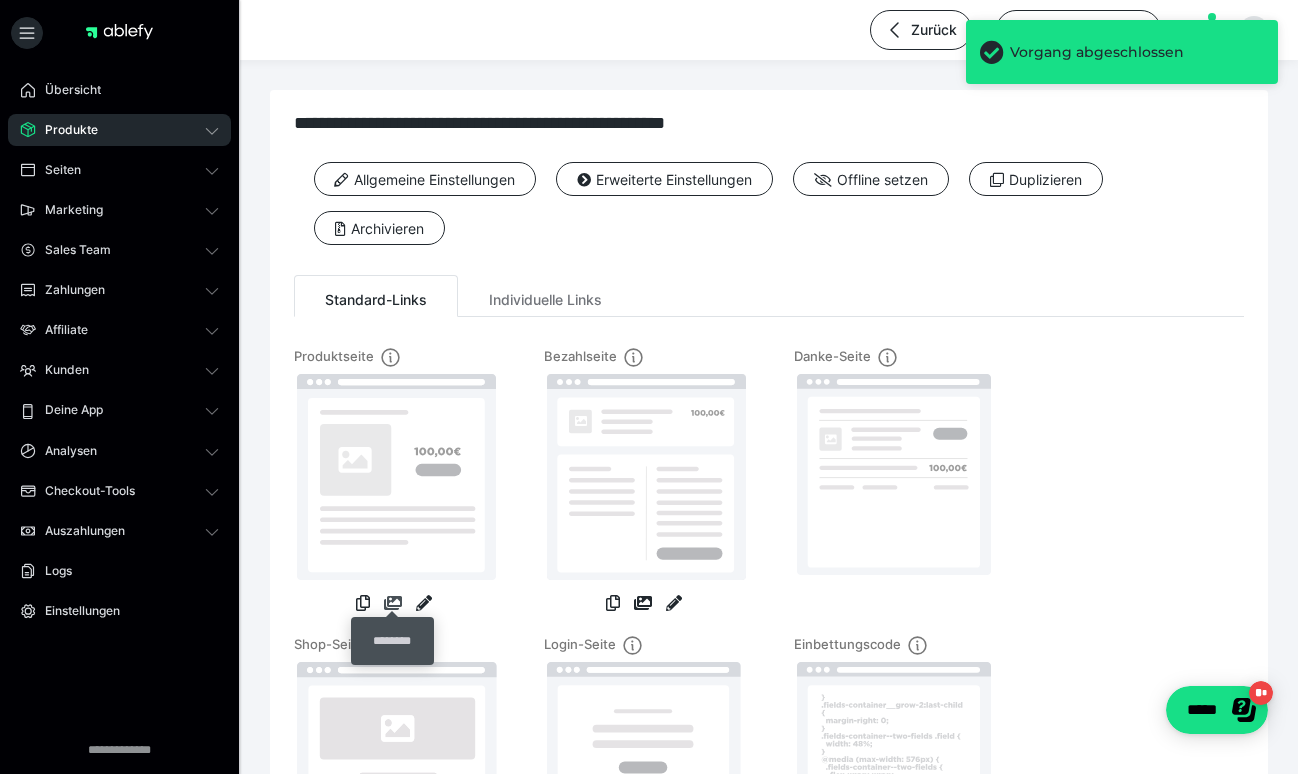 click at bounding box center (393, 603) 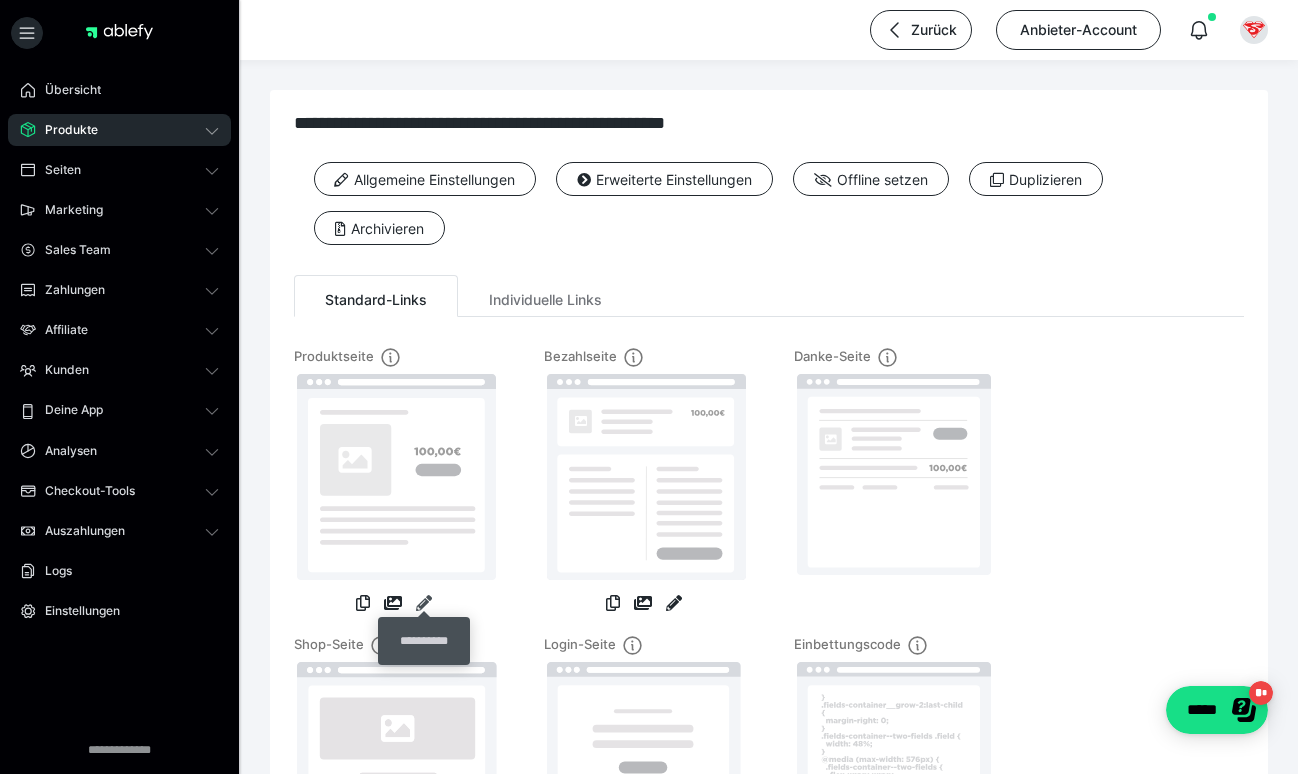 click at bounding box center [424, 603] 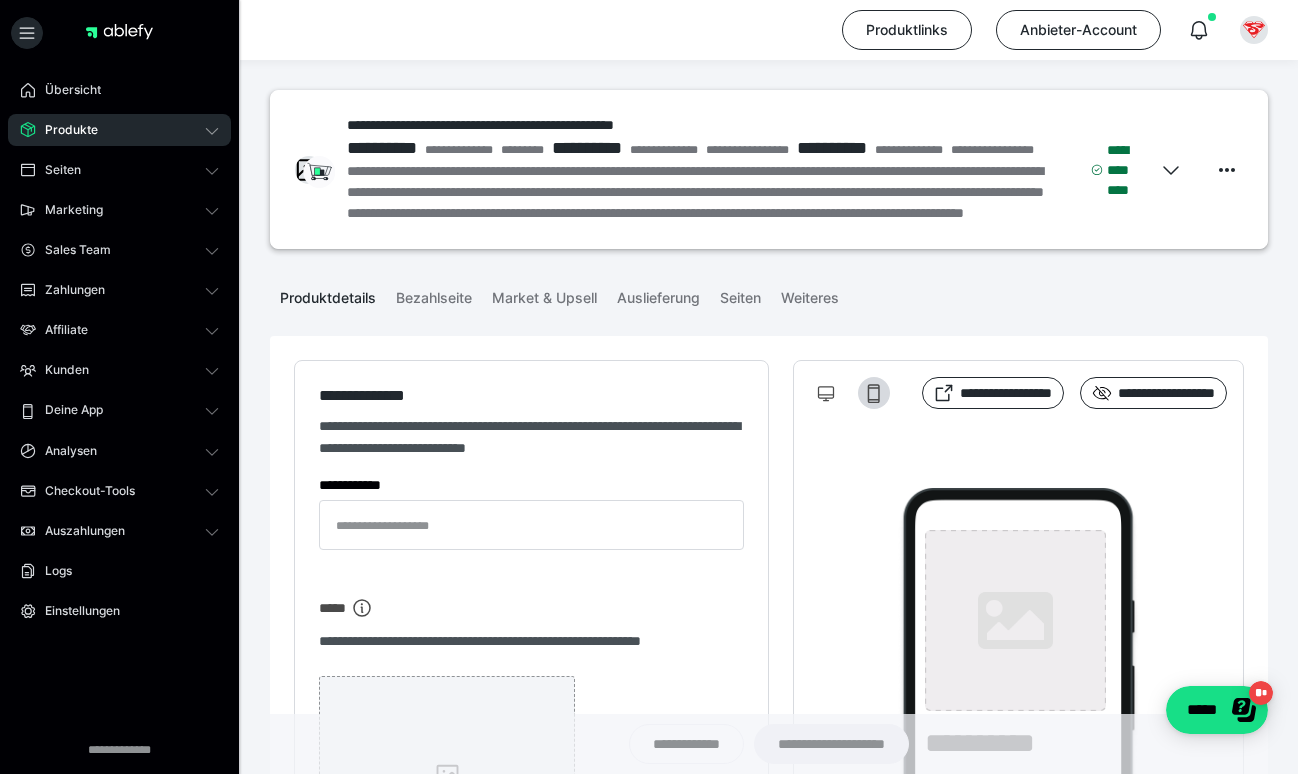 type on "**********" 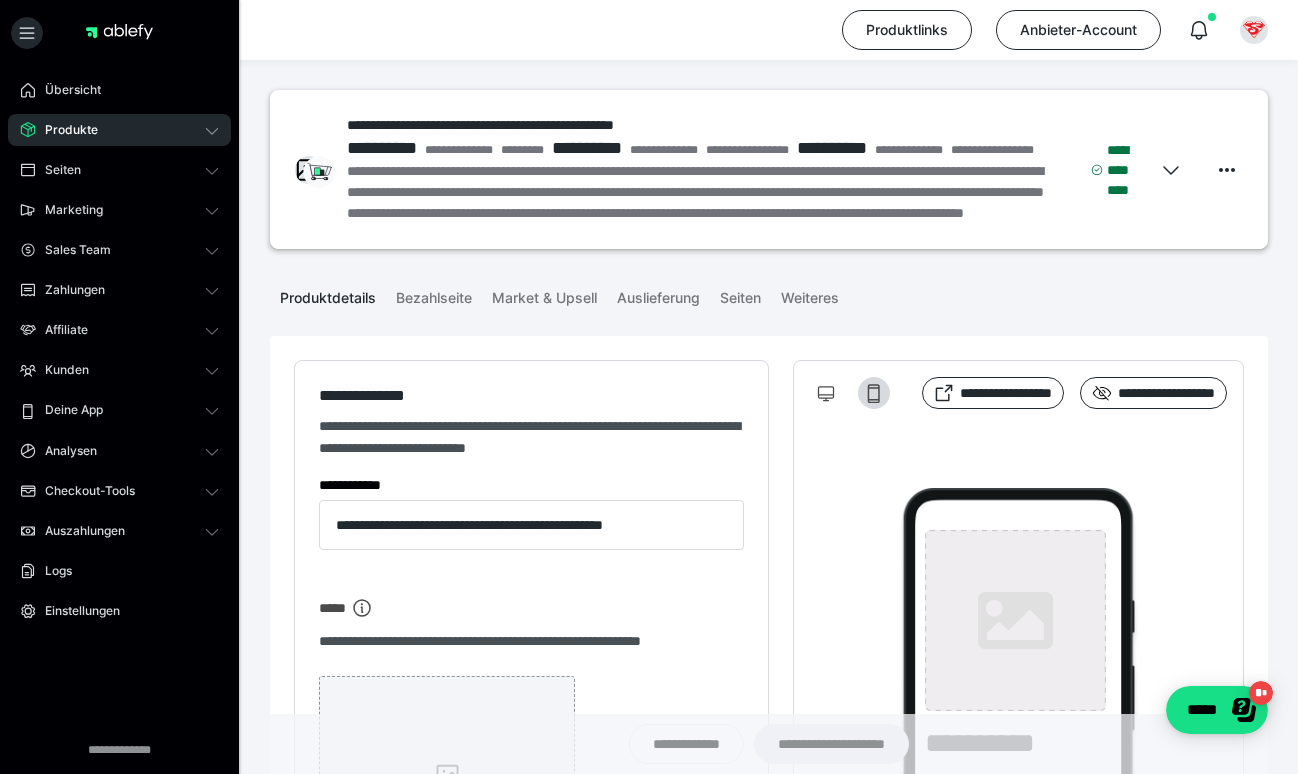 type on "**********" 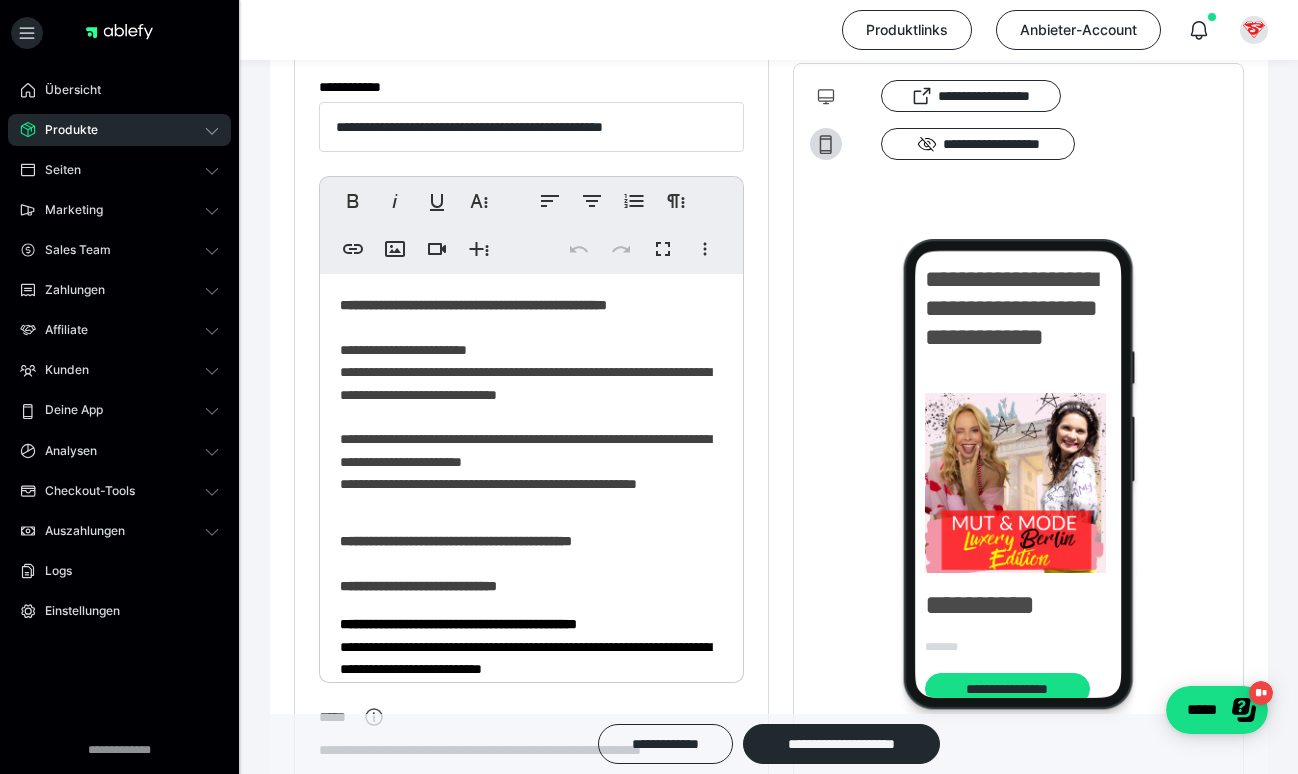 scroll, scrollTop: 388, scrollLeft: 0, axis: vertical 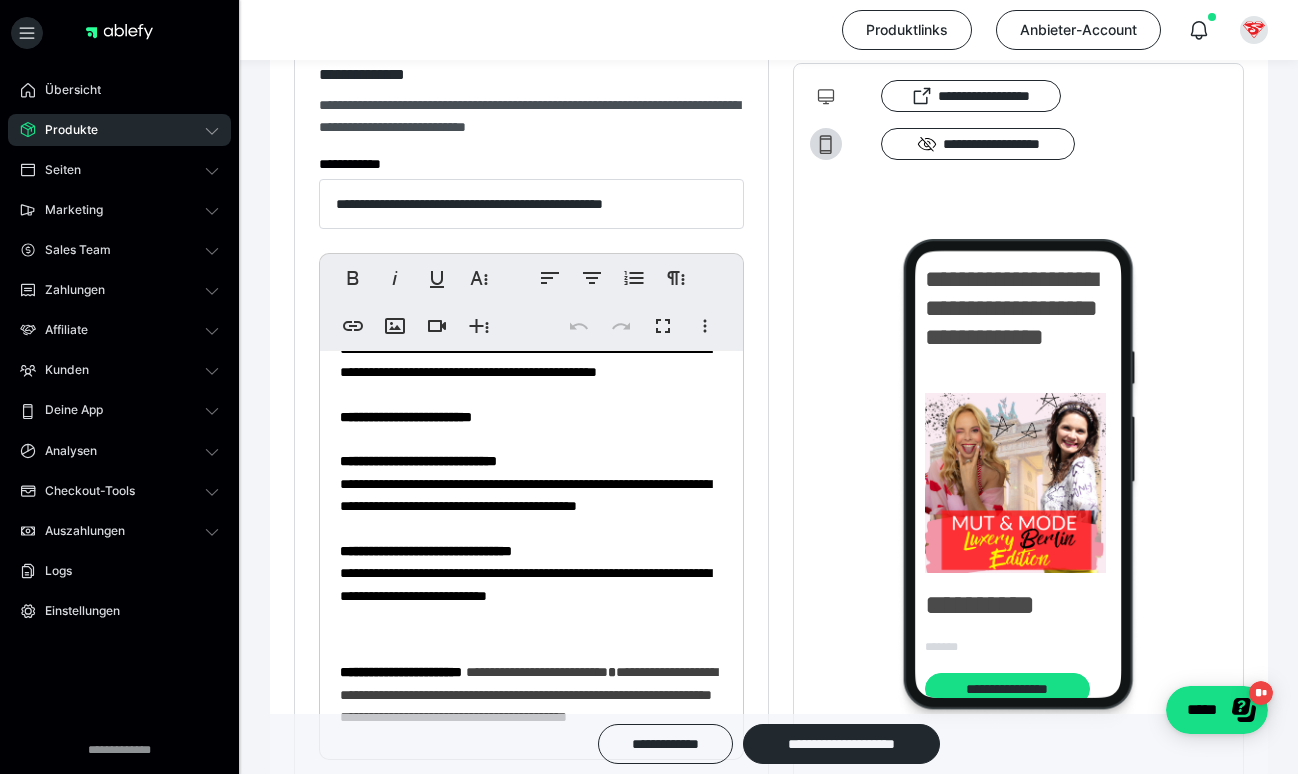 click on "**********" at bounding box center [406, 417] 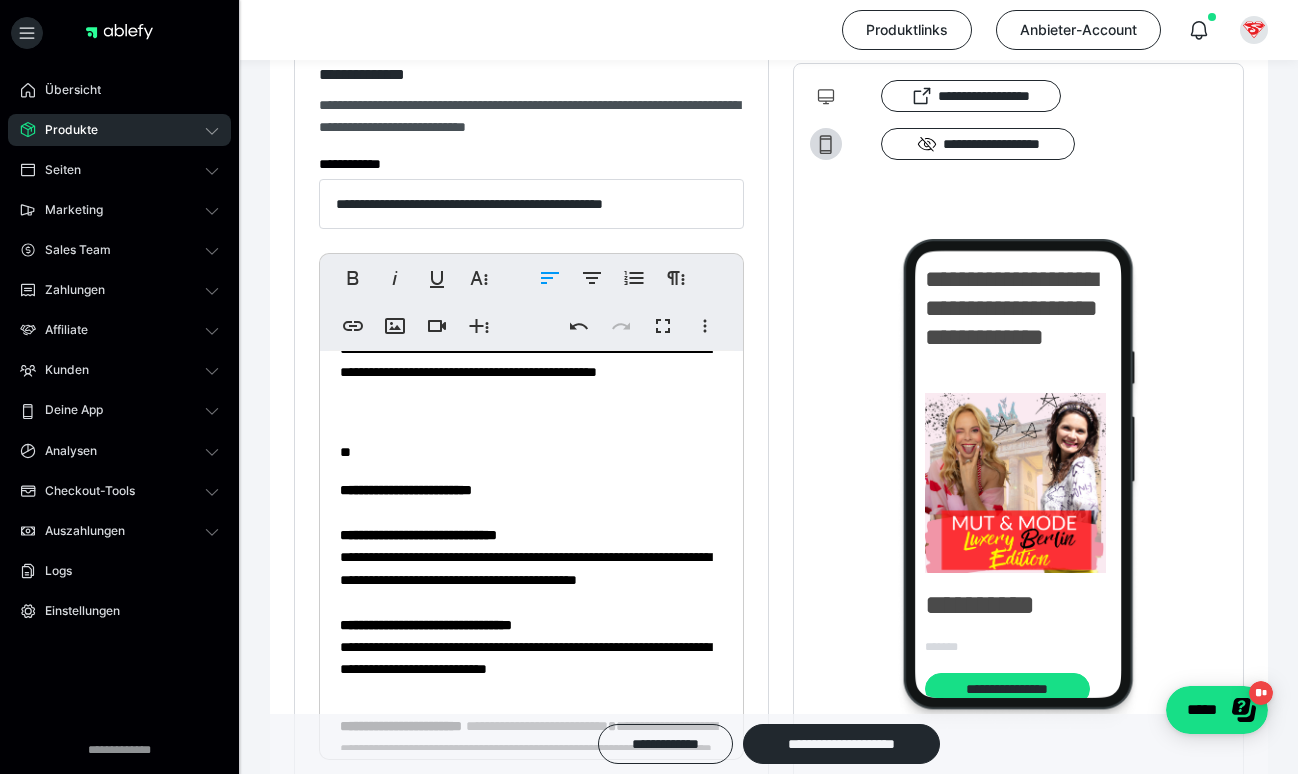 click on "**********" at bounding box center [458, -20] 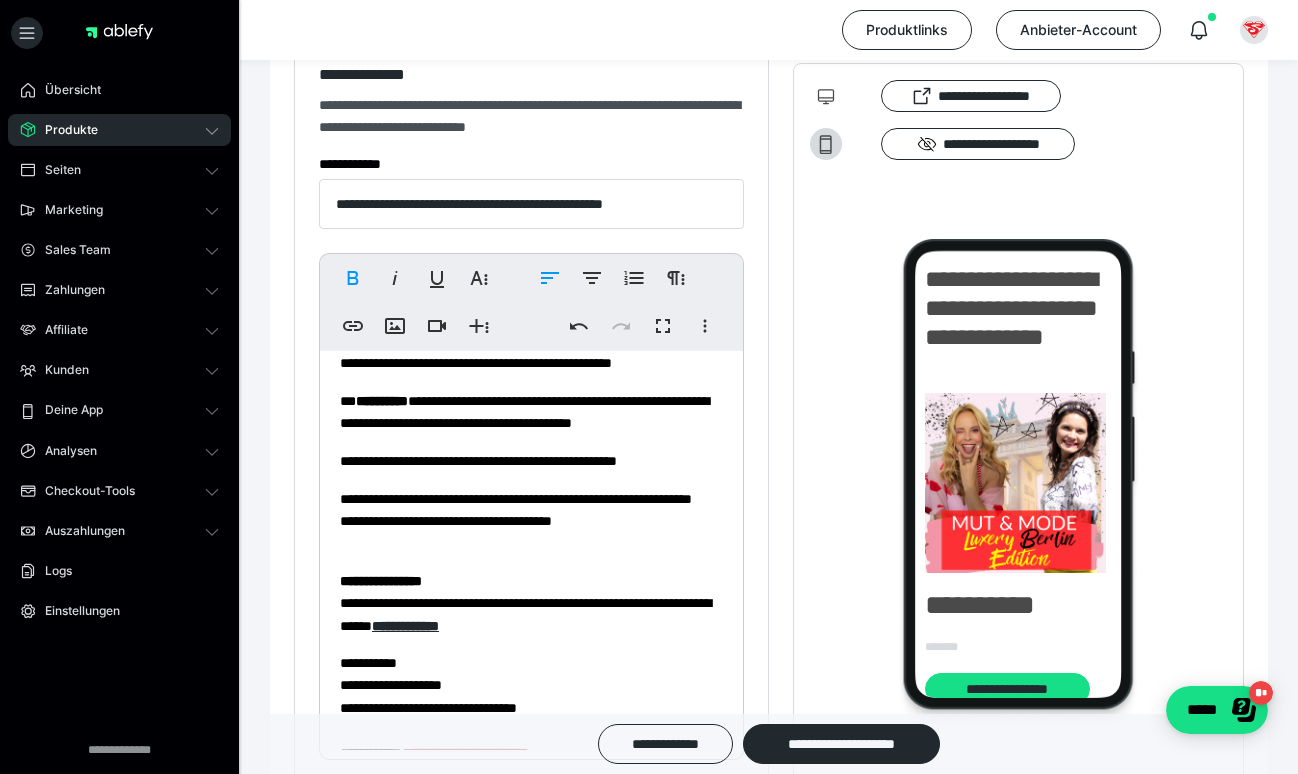 scroll, scrollTop: 2625, scrollLeft: 0, axis: vertical 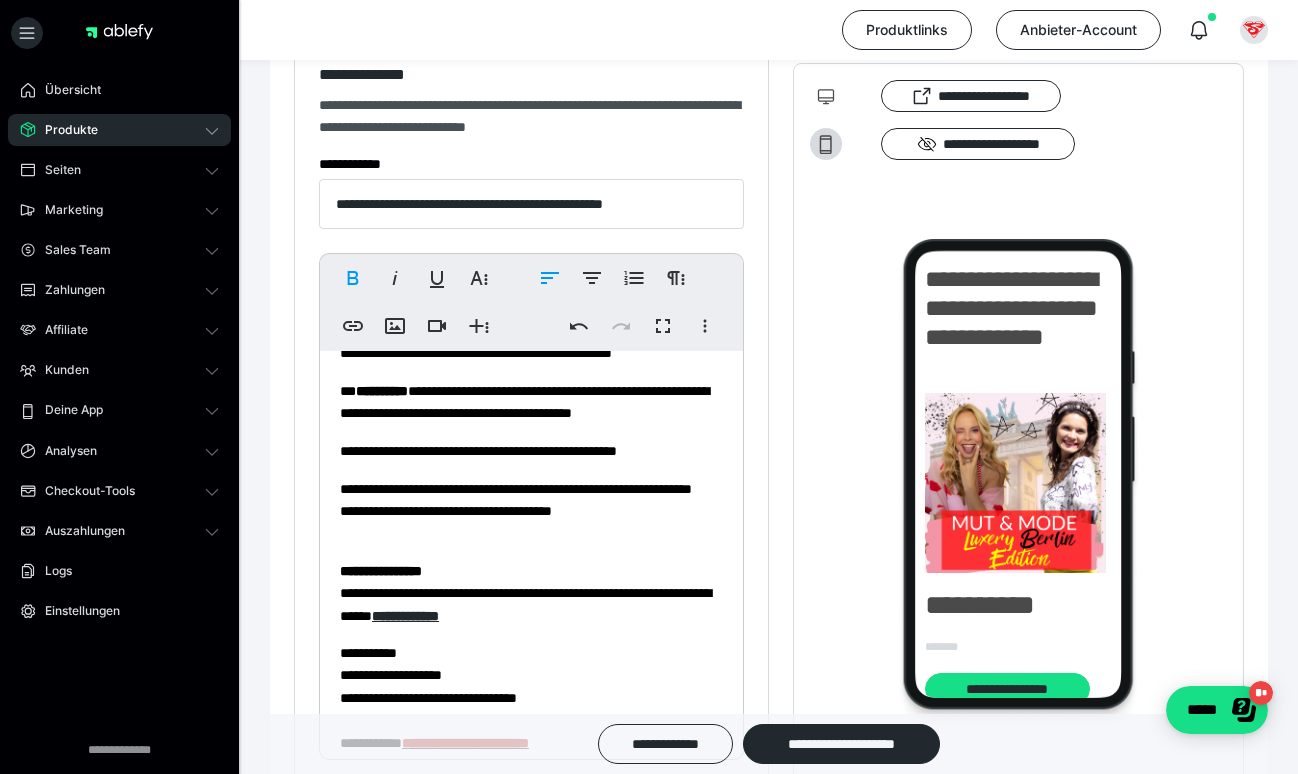 click on "**********" at bounding box center (382, 391) 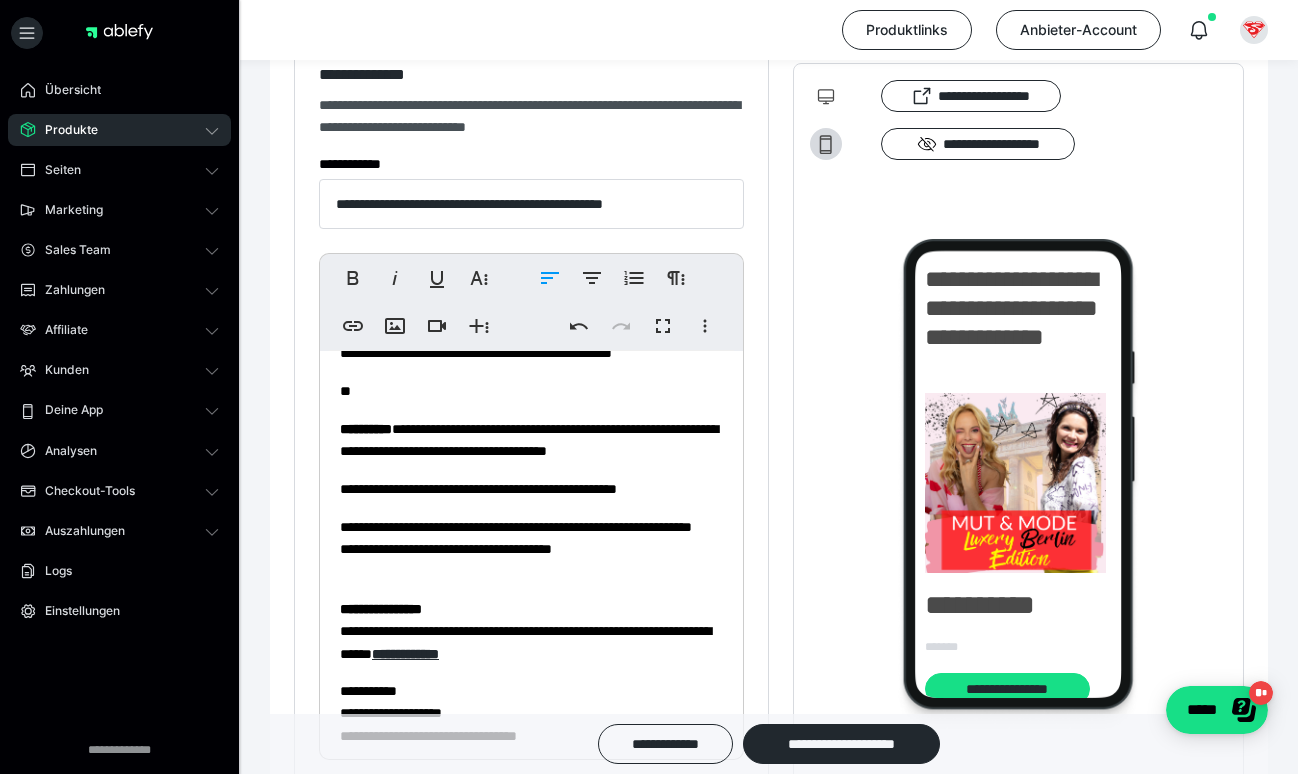 click on "**********" at bounding box center (366, 429) 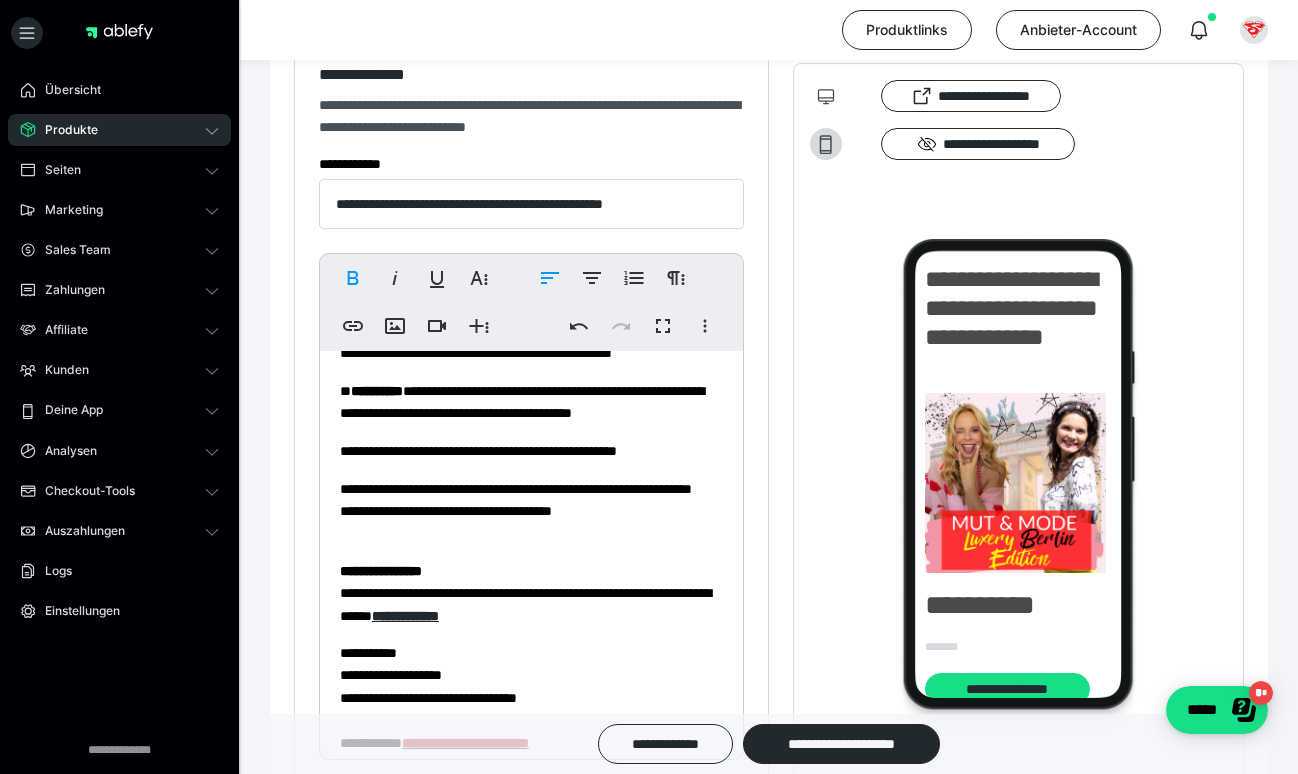 type 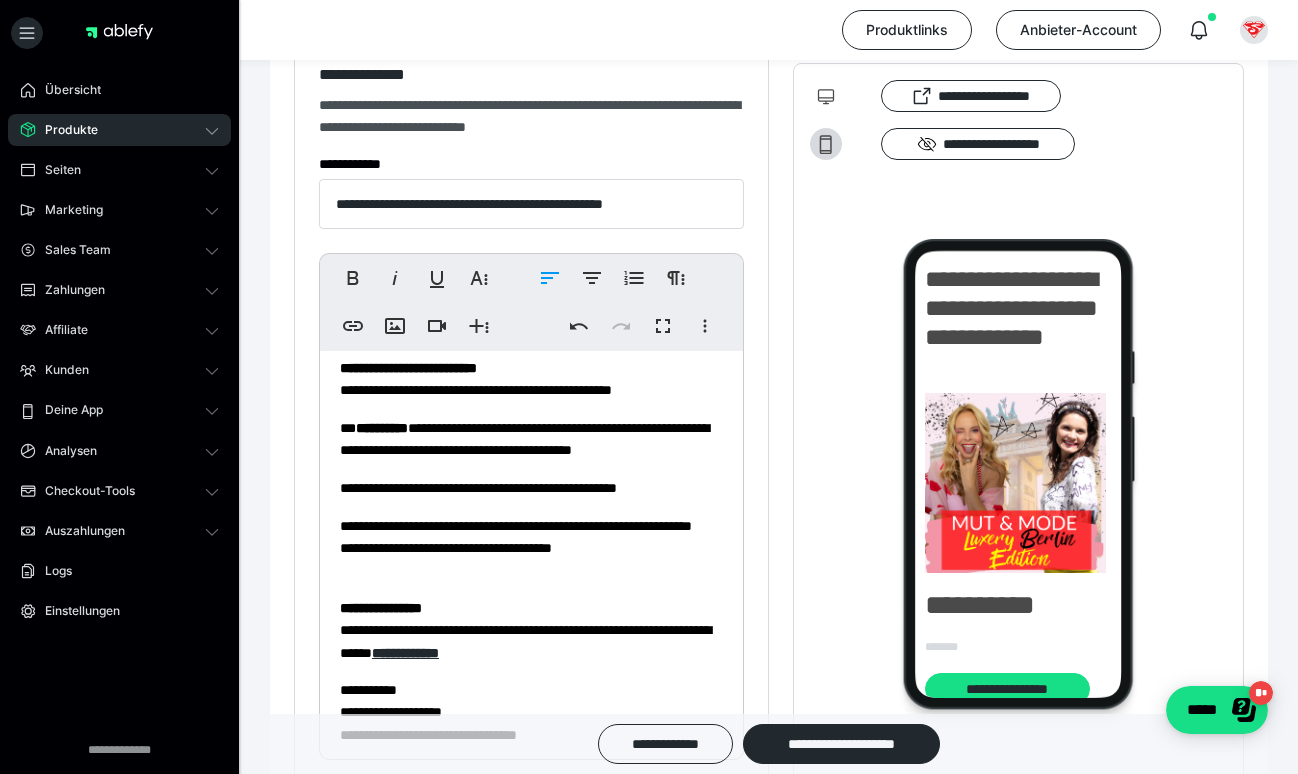 scroll, scrollTop: 2621, scrollLeft: 0, axis: vertical 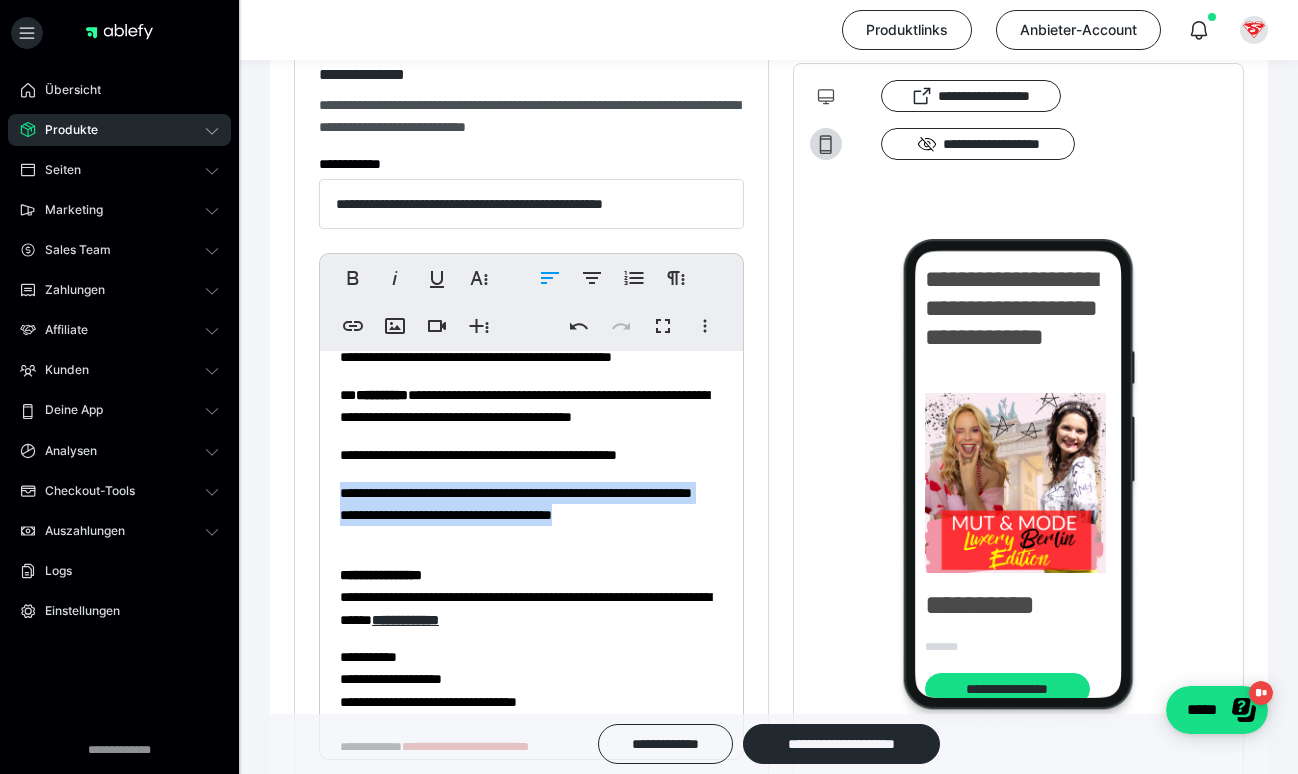 drag, startPoint x: 603, startPoint y: 538, endPoint x: 289, endPoint y: 486, distance: 318.2766 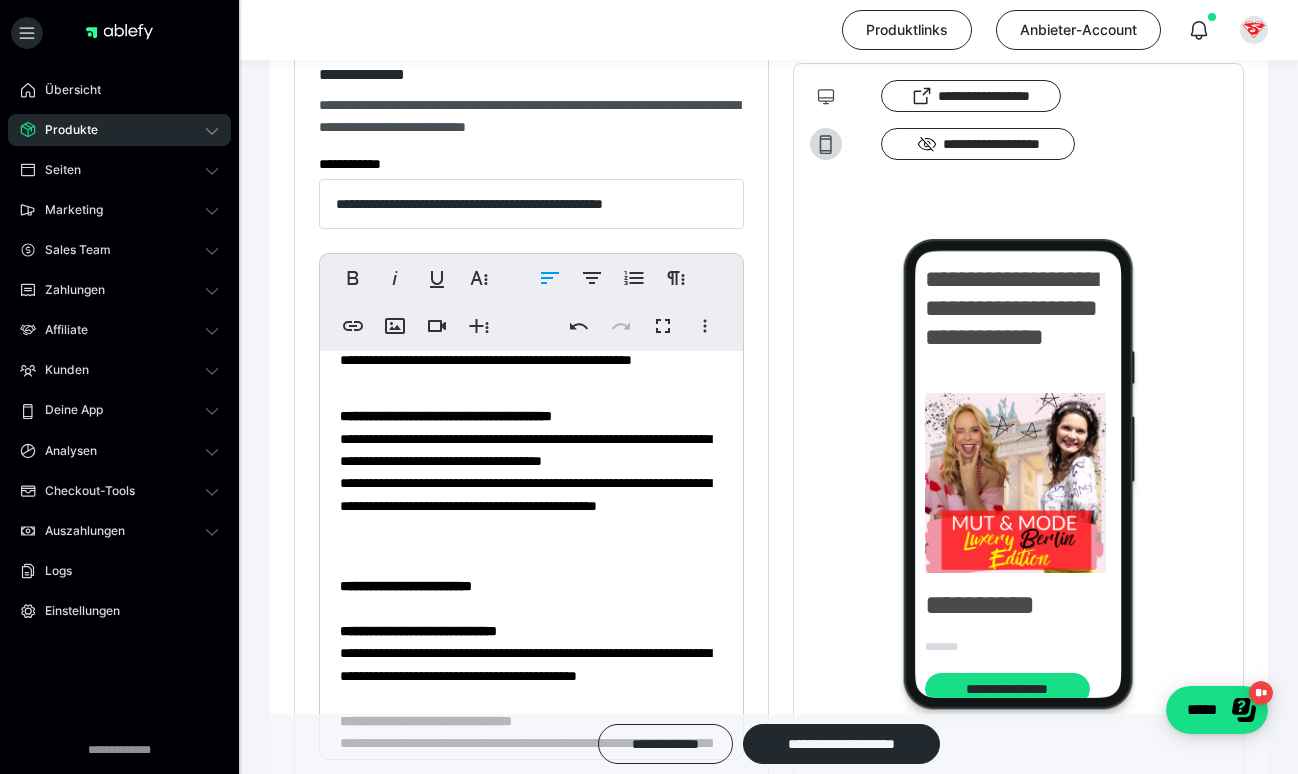 scroll, scrollTop: 591, scrollLeft: 0, axis: vertical 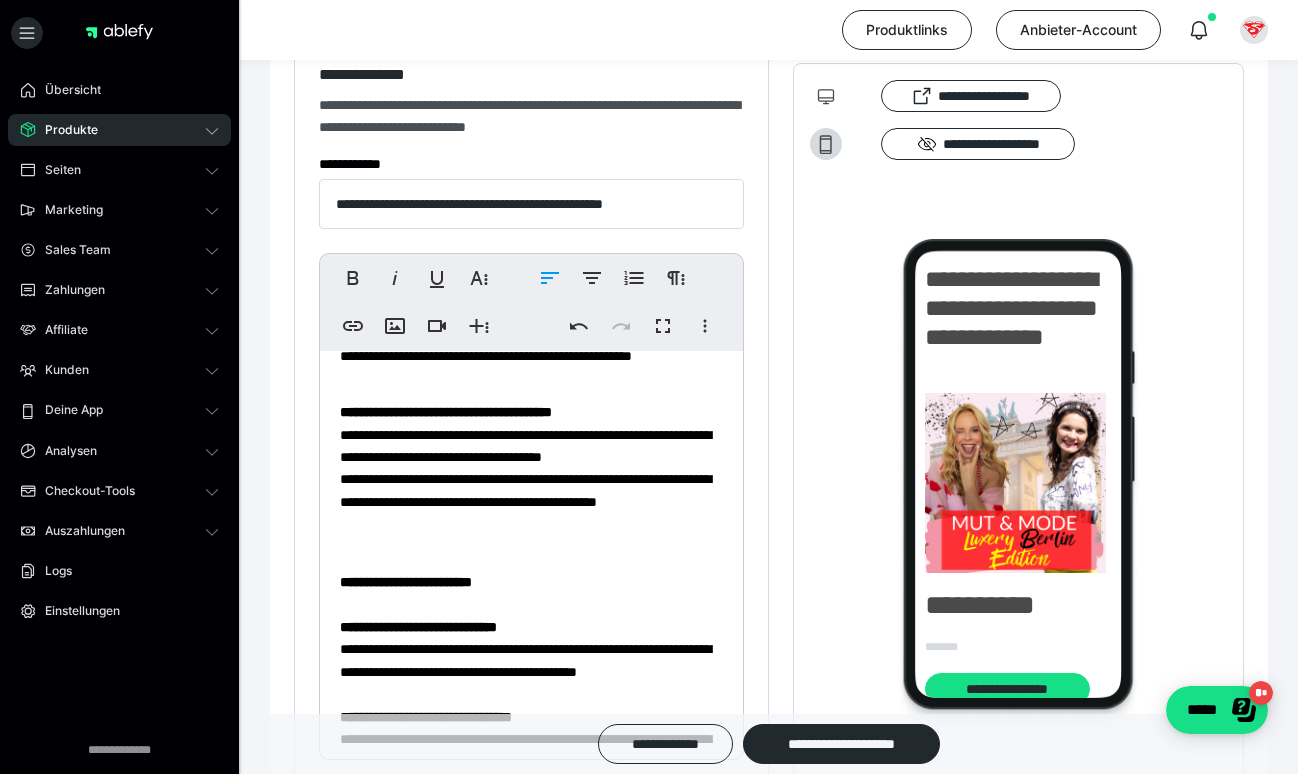 click on "**********" at bounding box center [531, 1301] 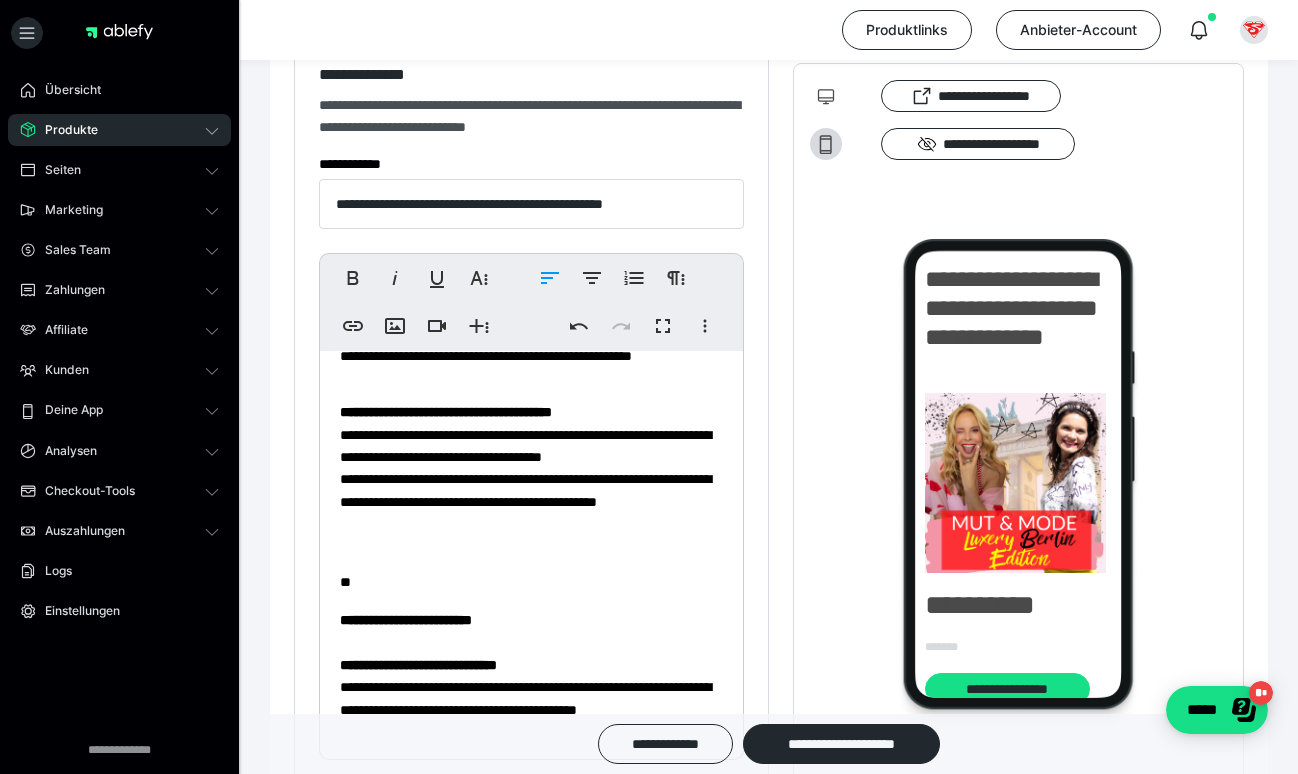 click on "**********" at bounding box center (458, 110) 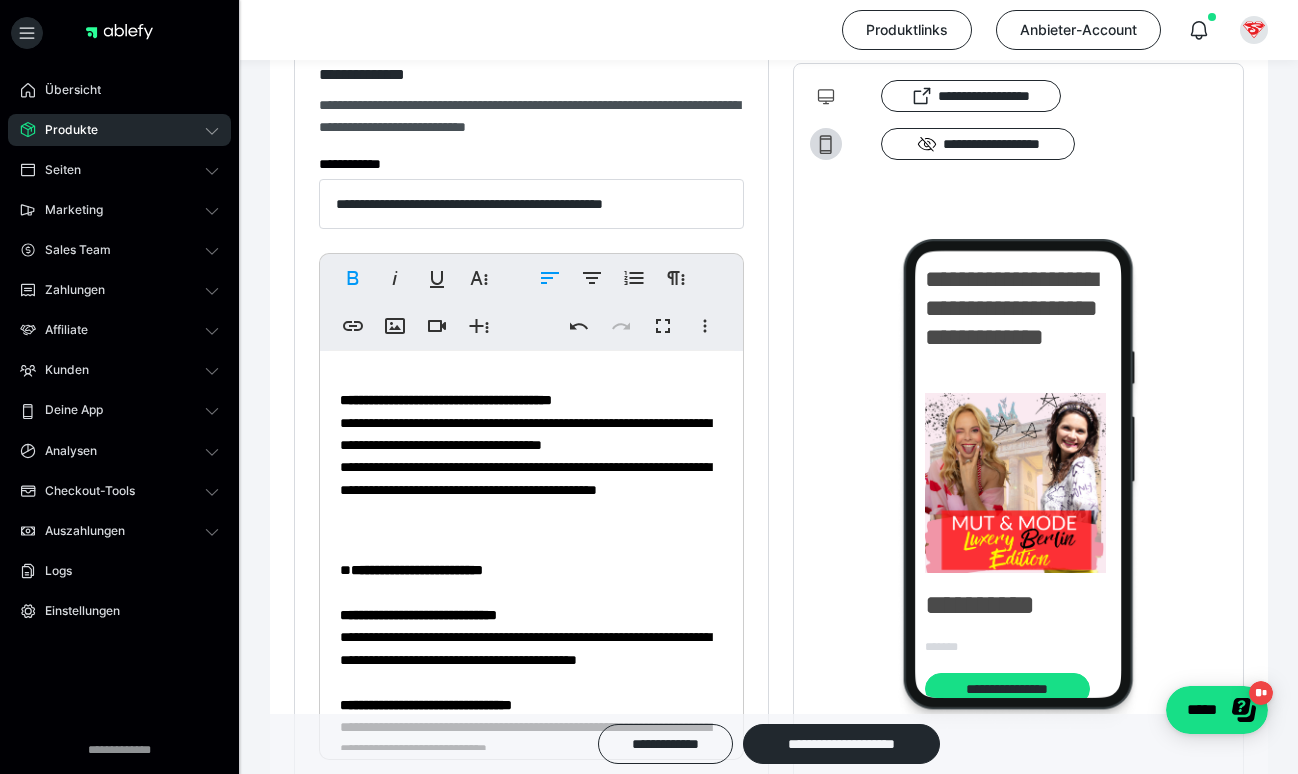 scroll, scrollTop: 607, scrollLeft: 0, axis: vertical 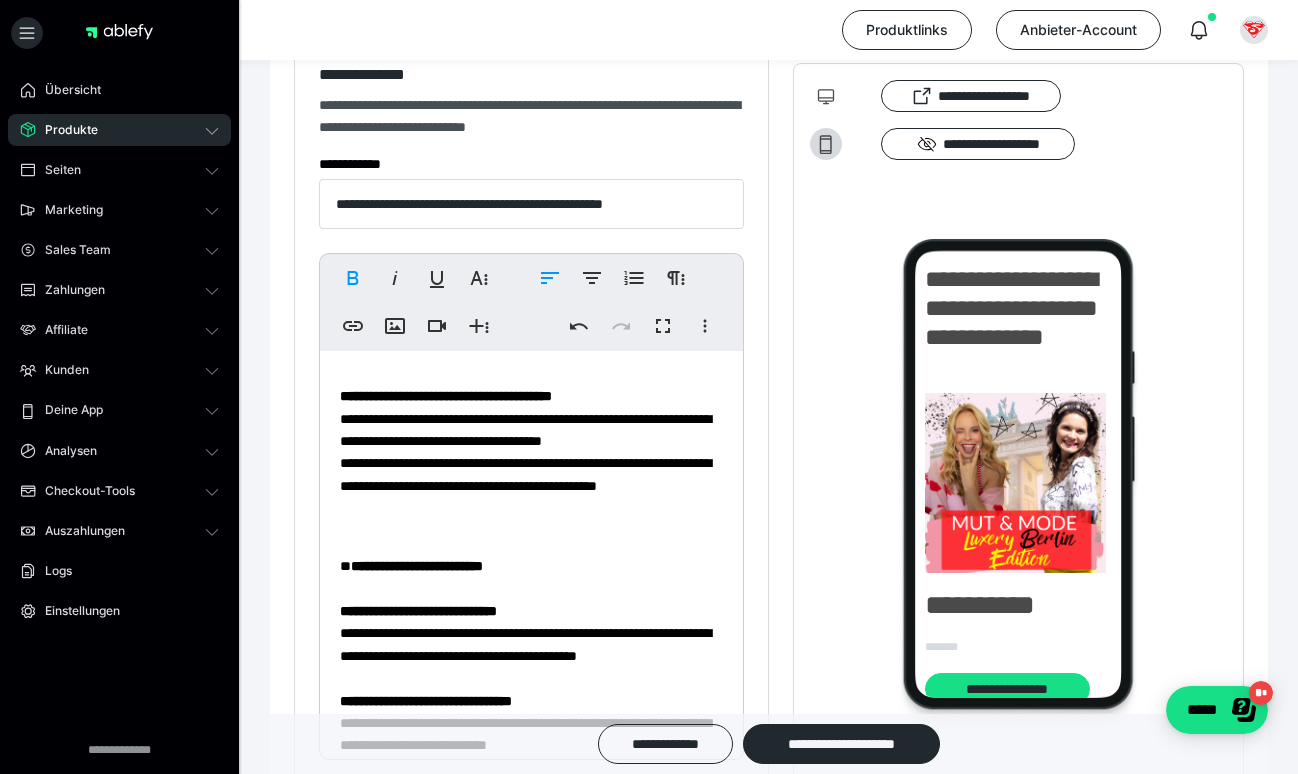 click on "**********" at bounding box center [458, 94] 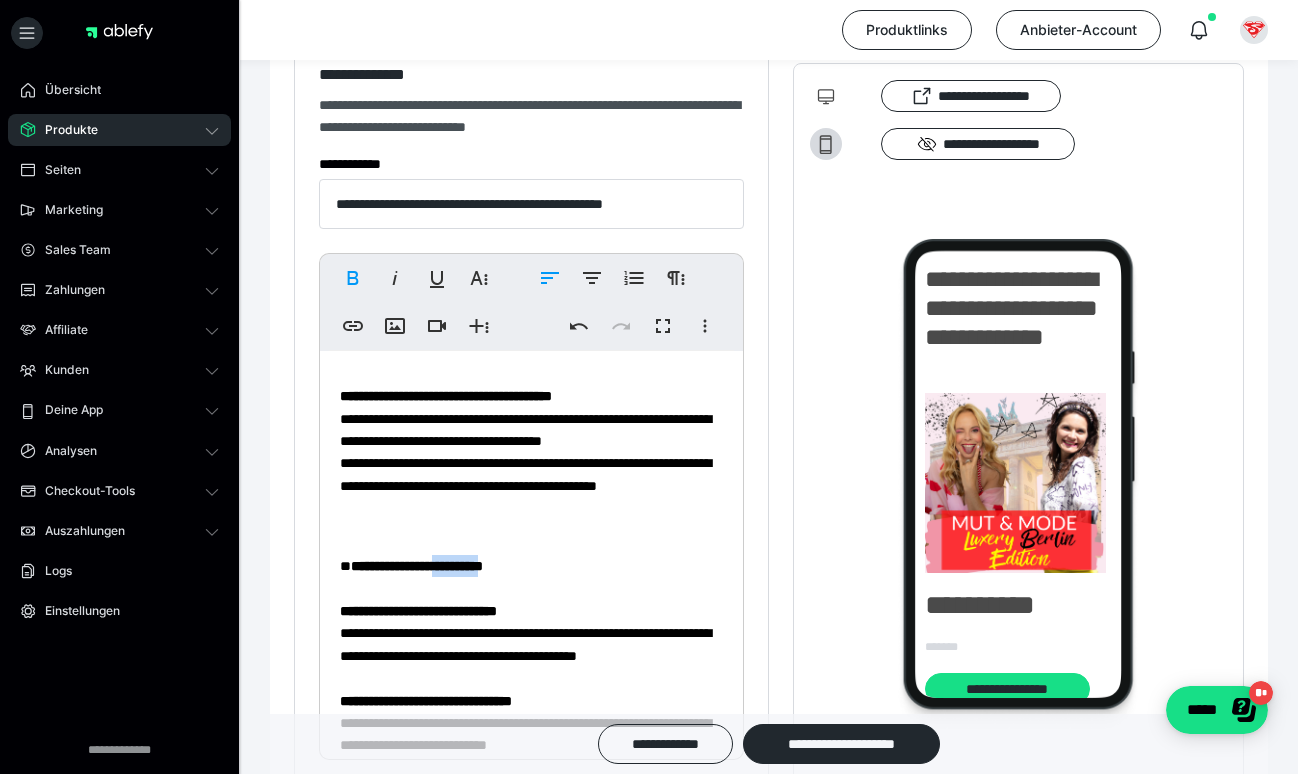 click on "**********" at bounding box center [458, 94] 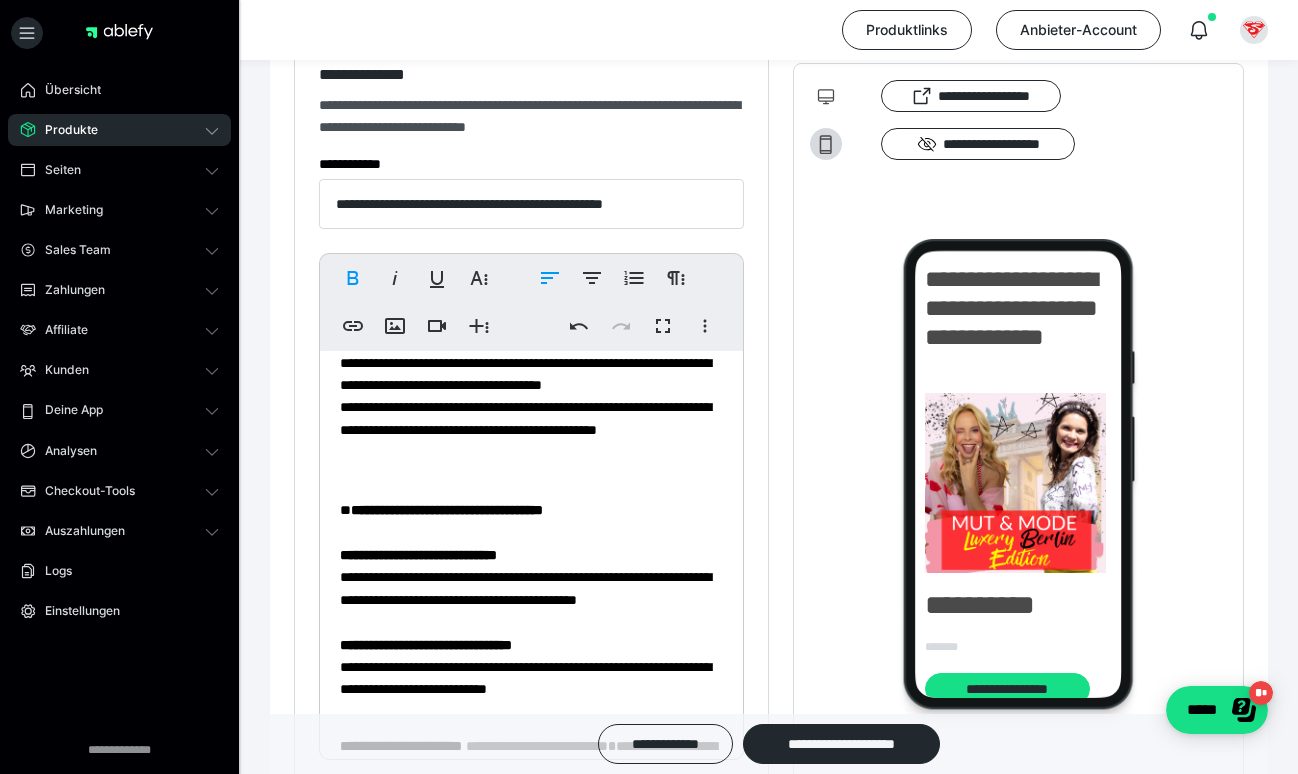 scroll, scrollTop: 667, scrollLeft: 0, axis: vertical 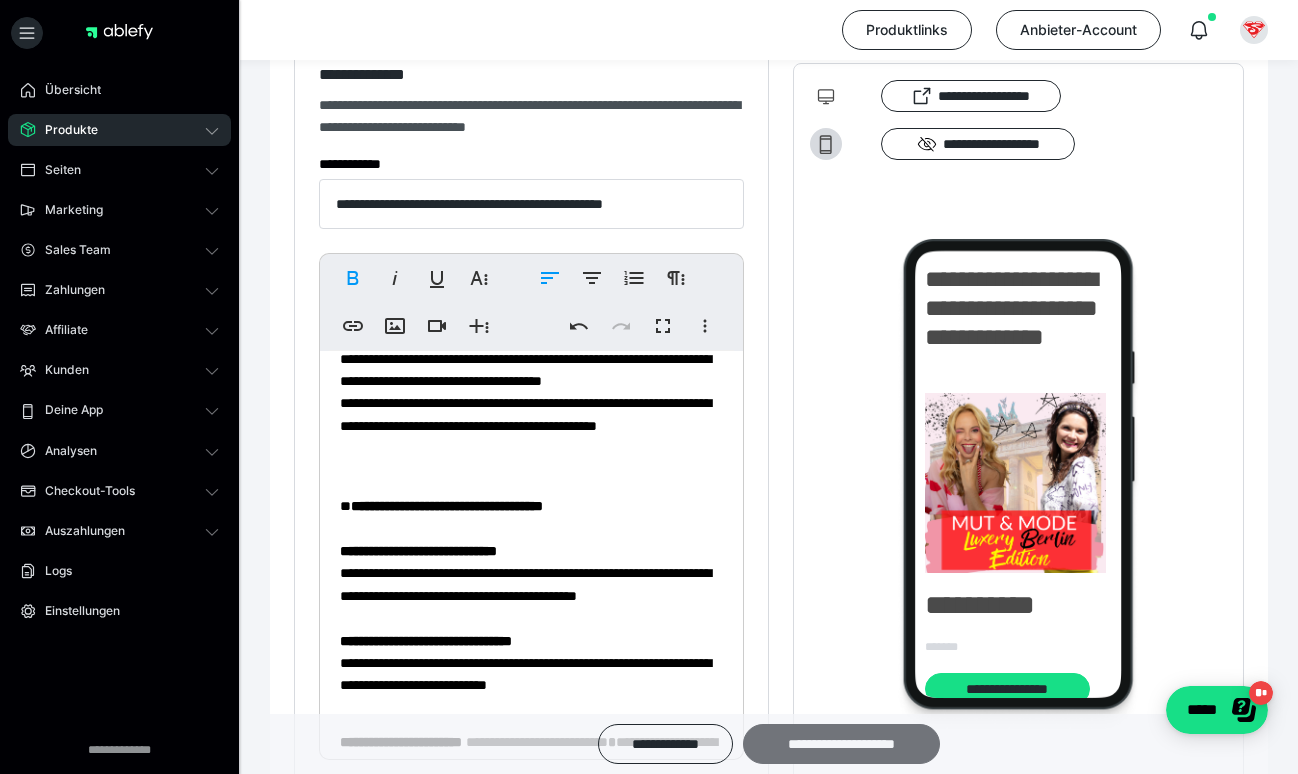 click on "**********" at bounding box center (841, 744) 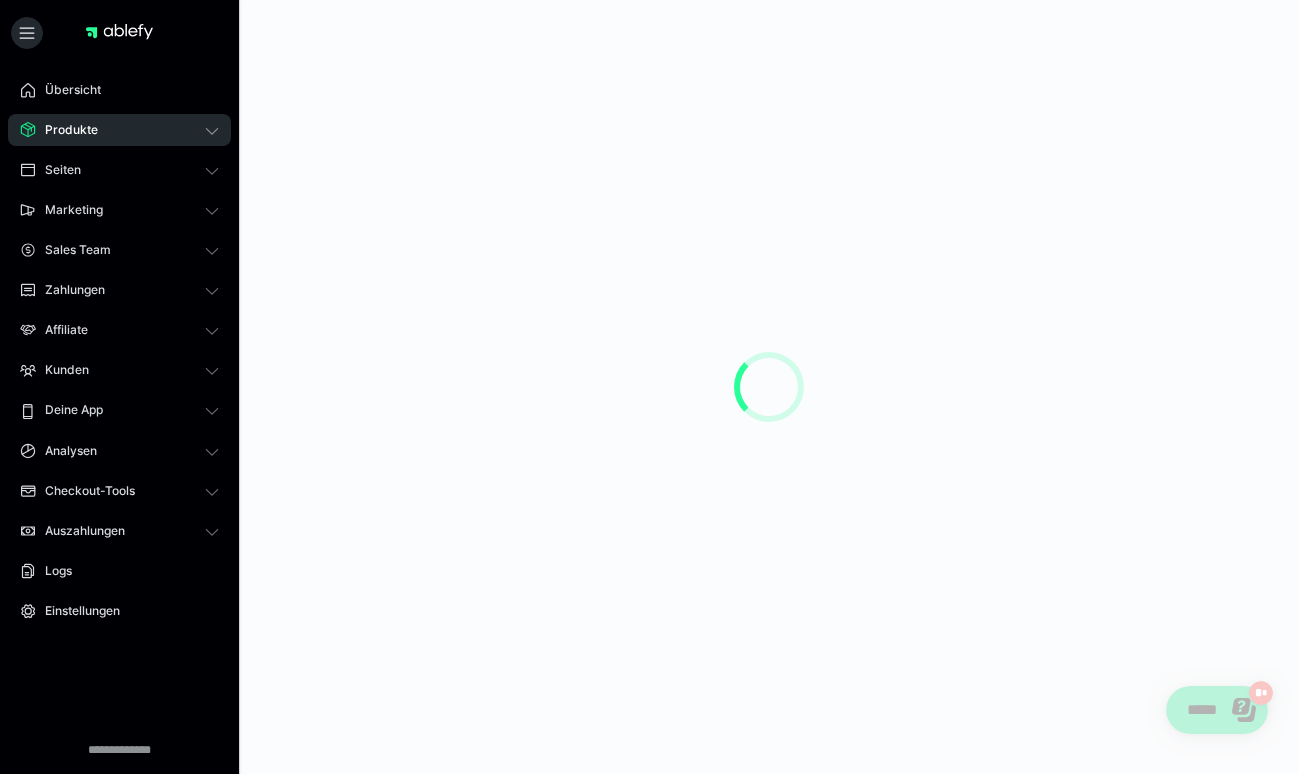 scroll, scrollTop: 0, scrollLeft: 0, axis: both 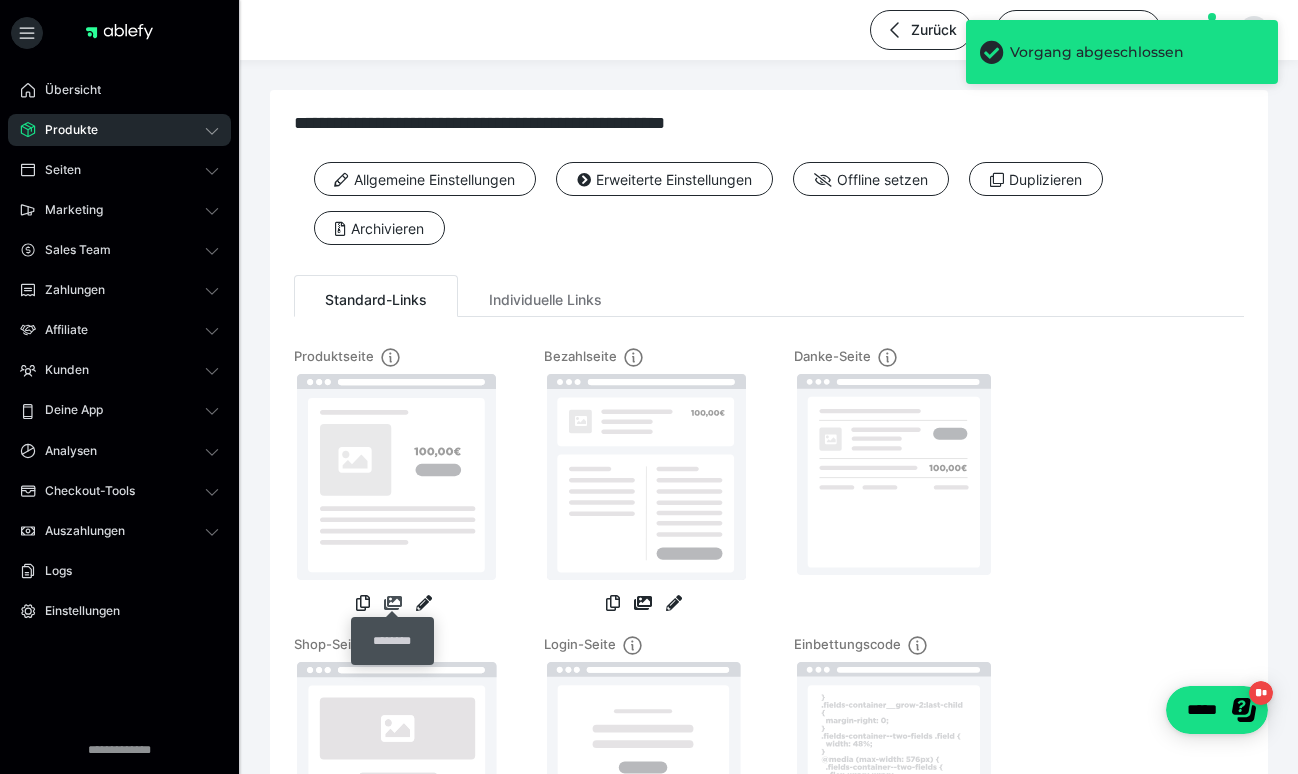 click at bounding box center [393, 603] 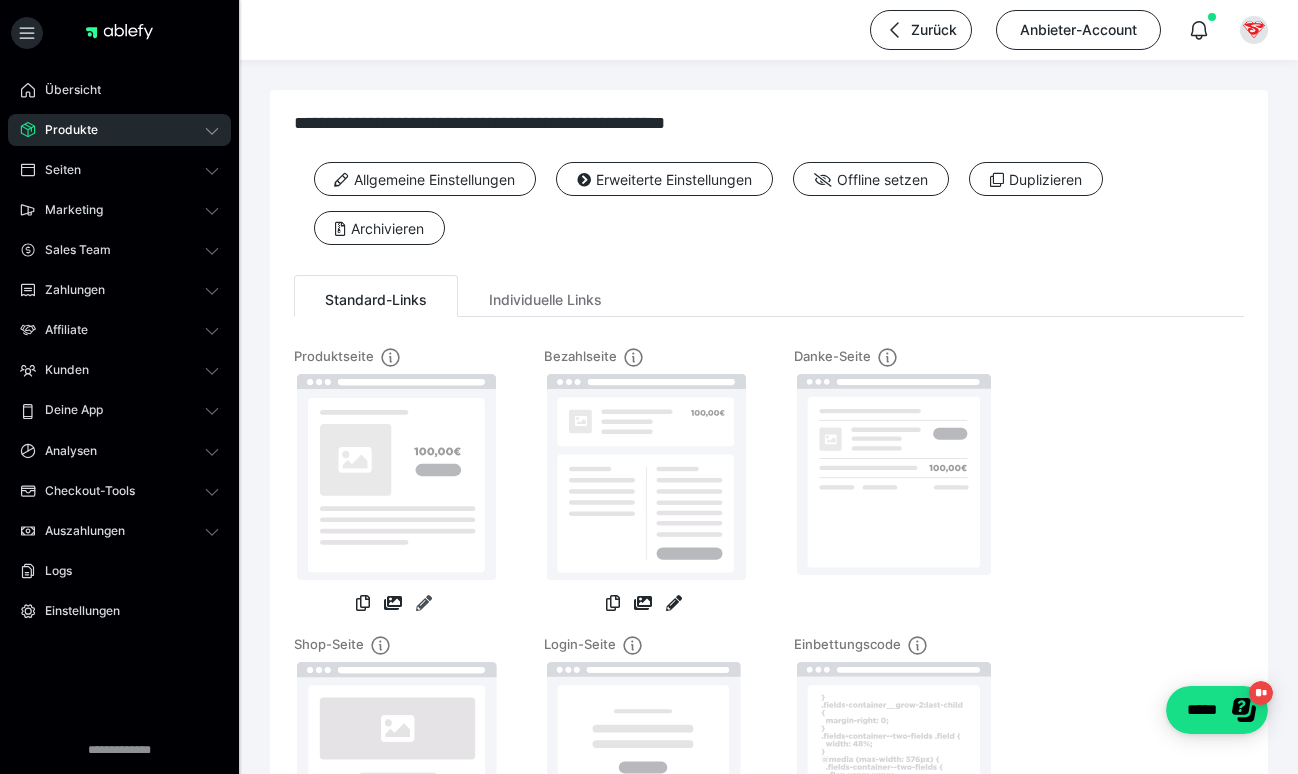 click at bounding box center [424, 603] 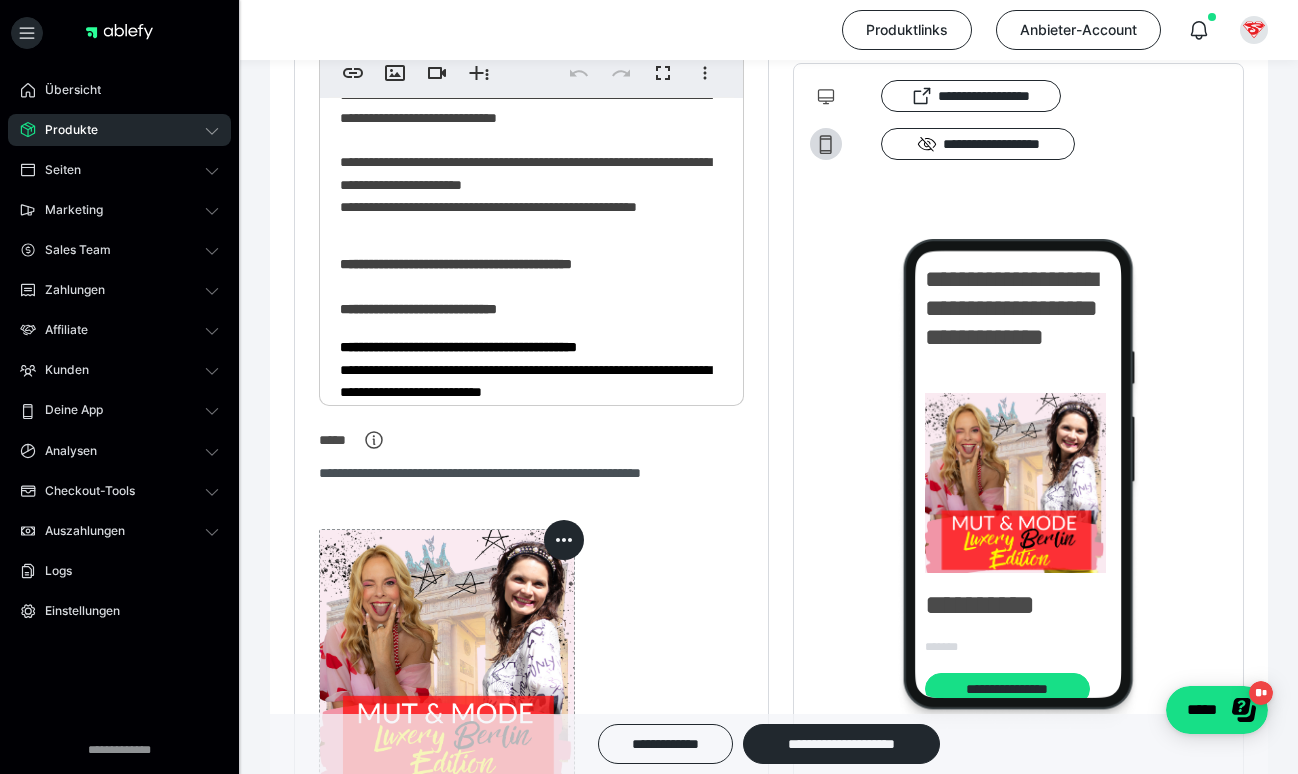 scroll, scrollTop: 732, scrollLeft: 0, axis: vertical 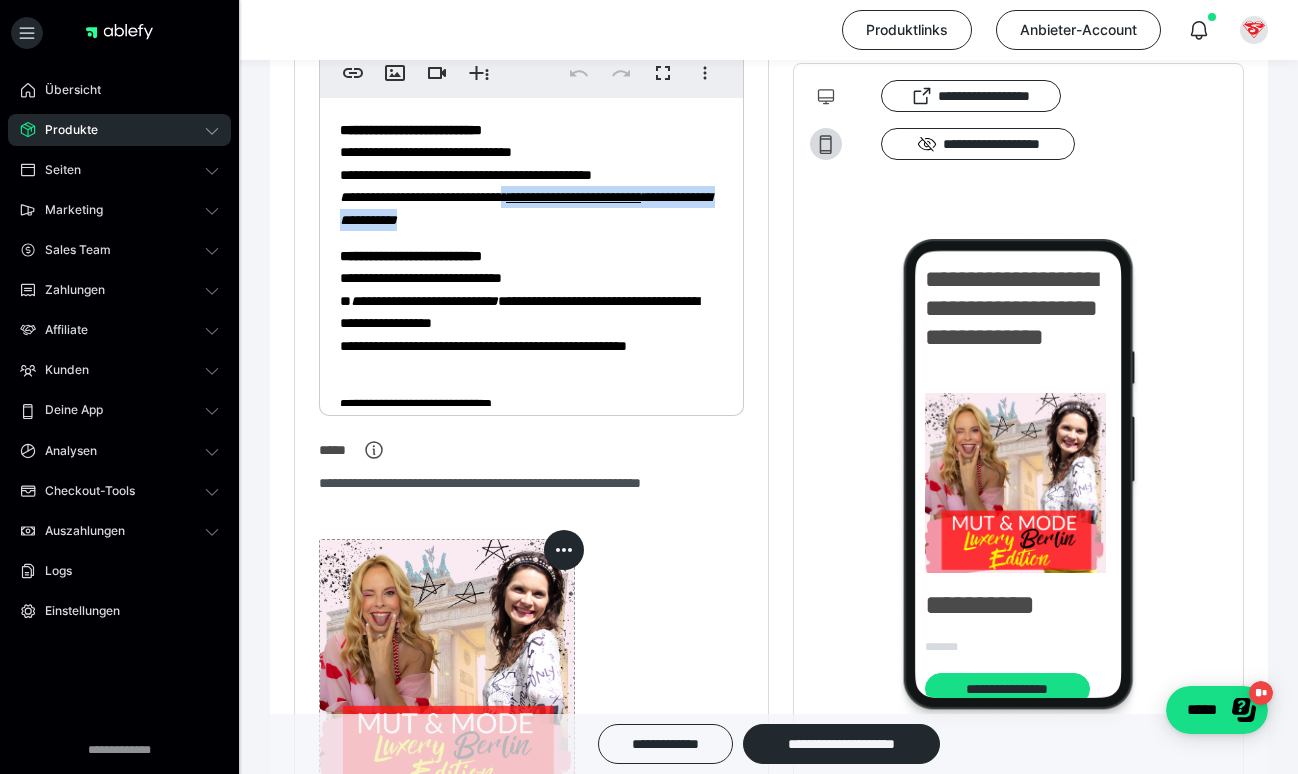 drag, startPoint x: 545, startPoint y: 212, endPoint x: 543, endPoint y: 187, distance: 25.079872 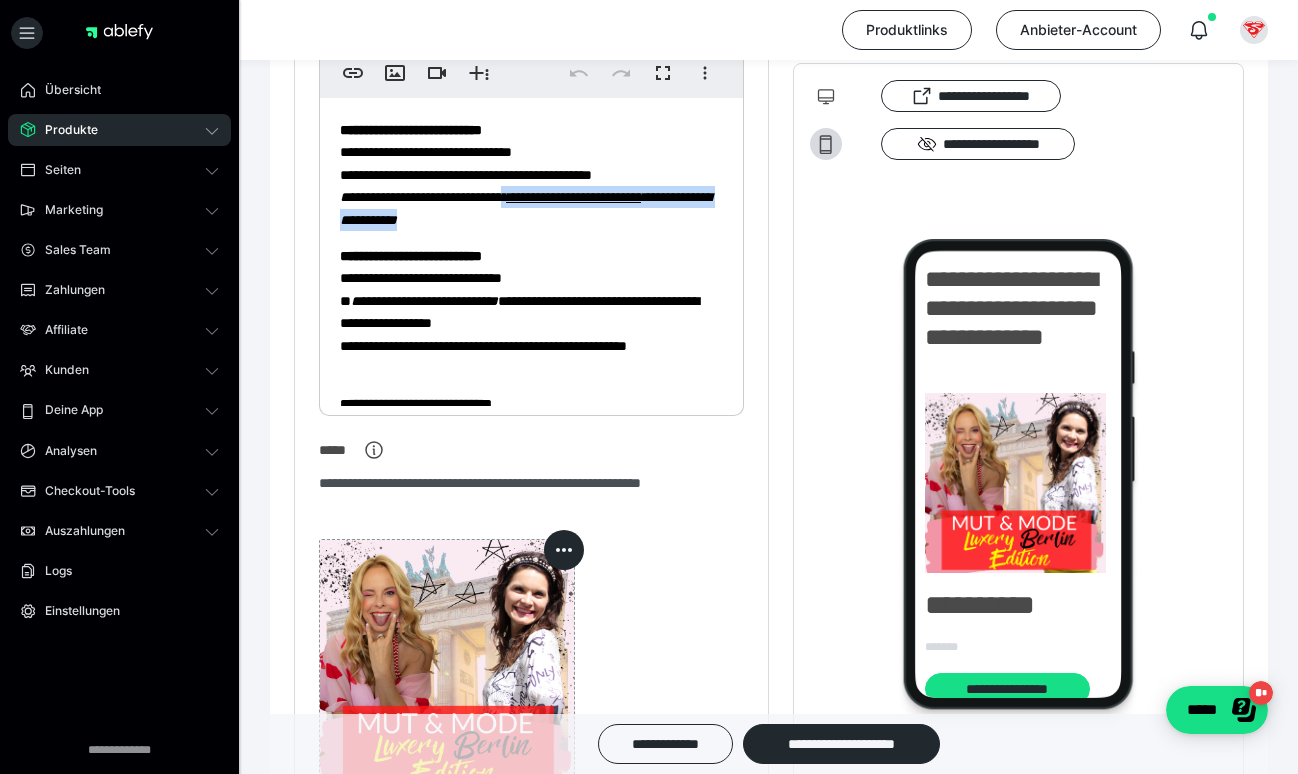 type 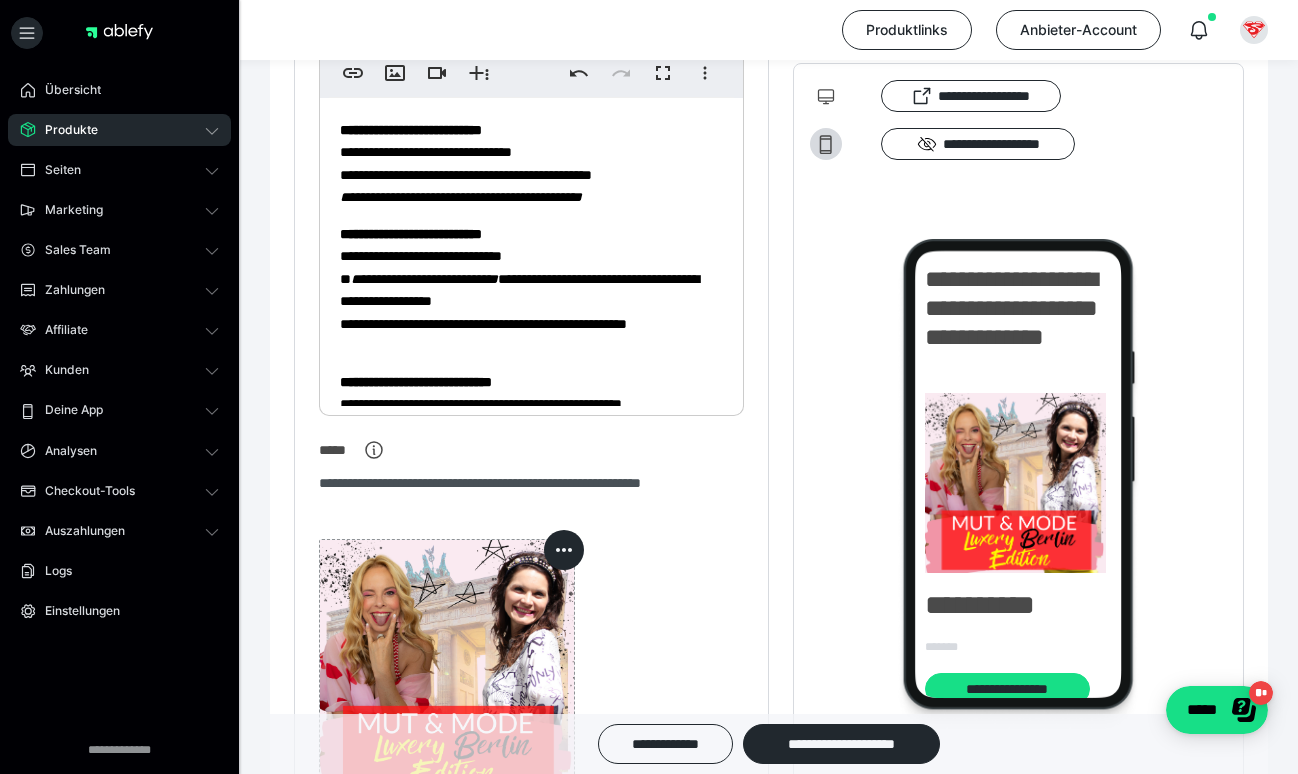 click on "**********" at bounding box center [461, 197] 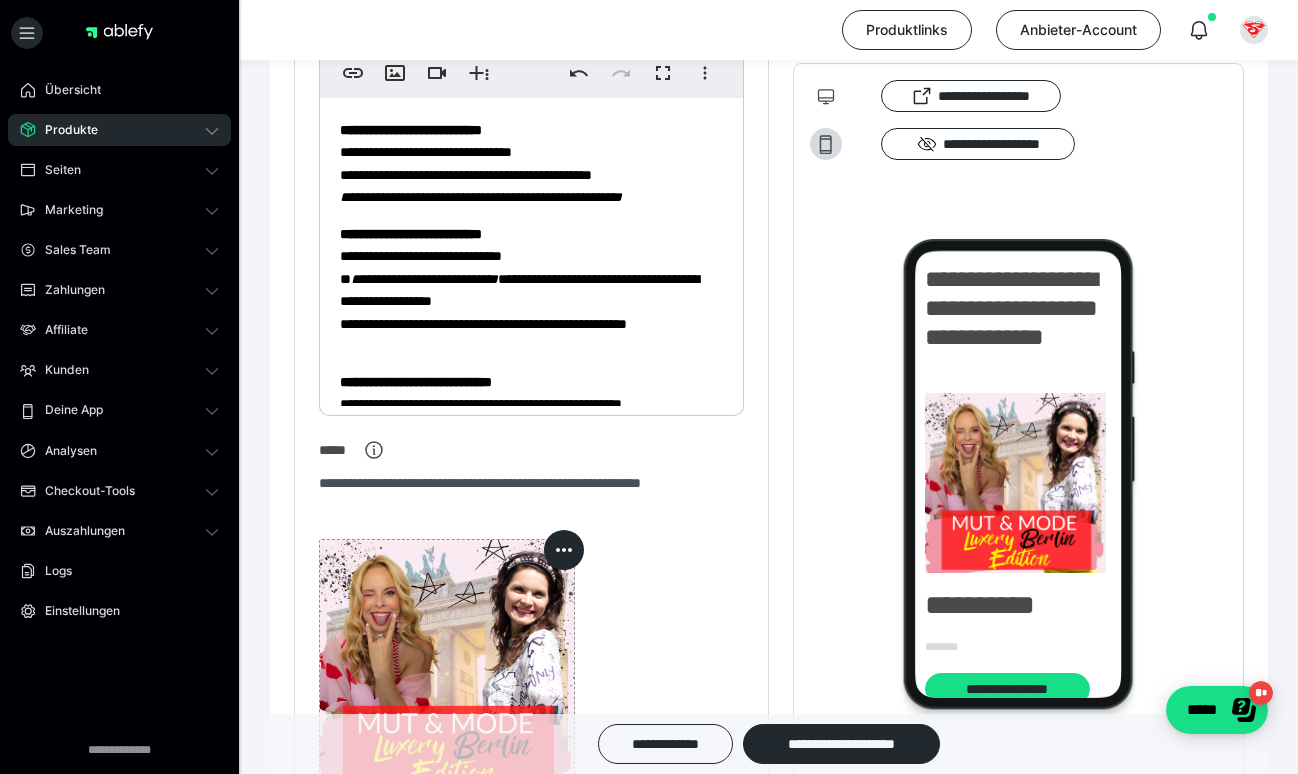 click on "**********" at bounding box center [481, 197] 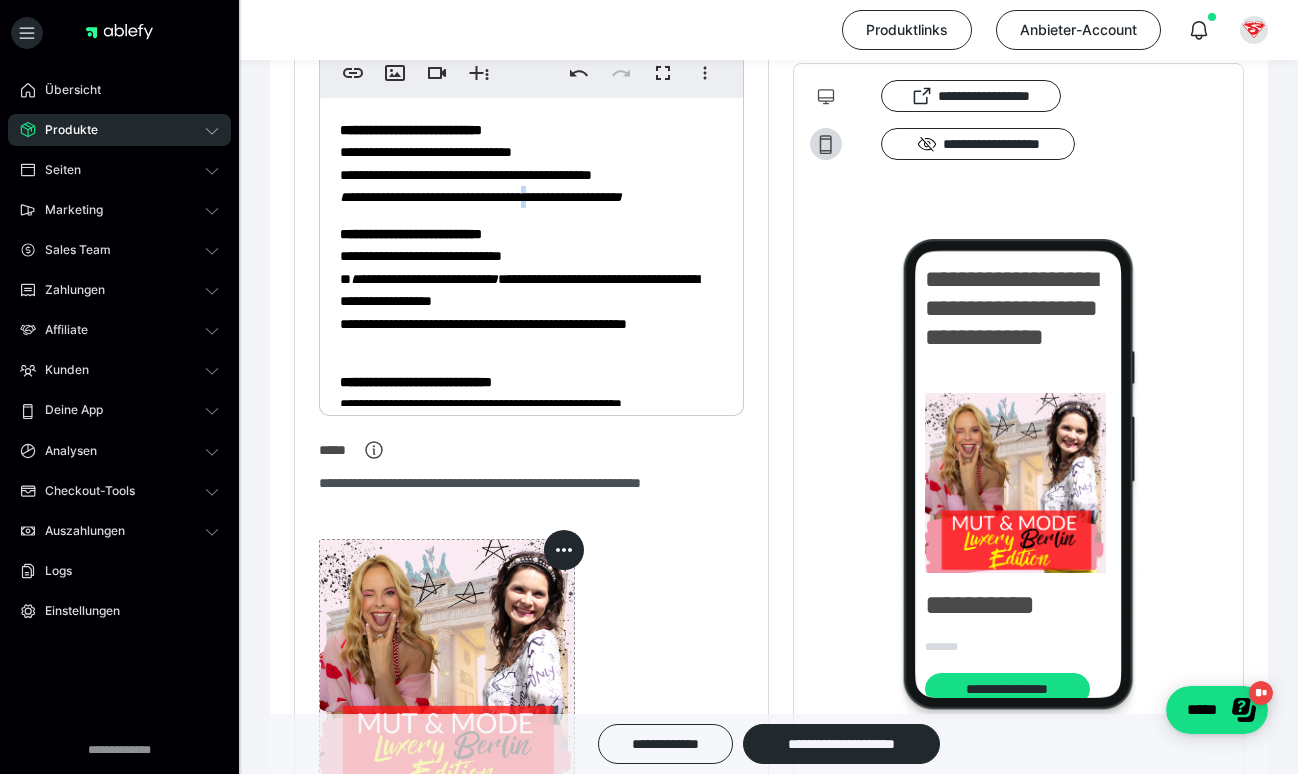 click on "**********" at bounding box center [481, 197] 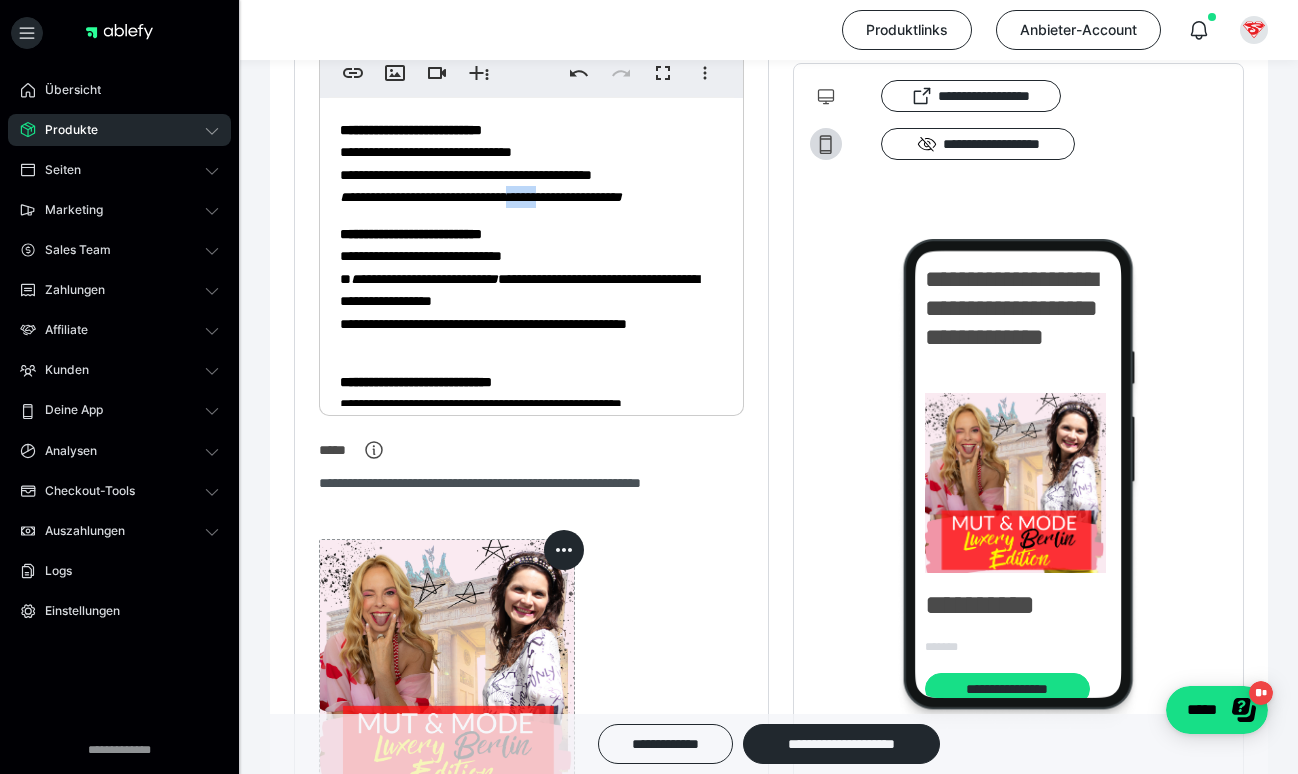 drag, startPoint x: 582, startPoint y: 198, endPoint x: 549, endPoint y: 198, distance: 33 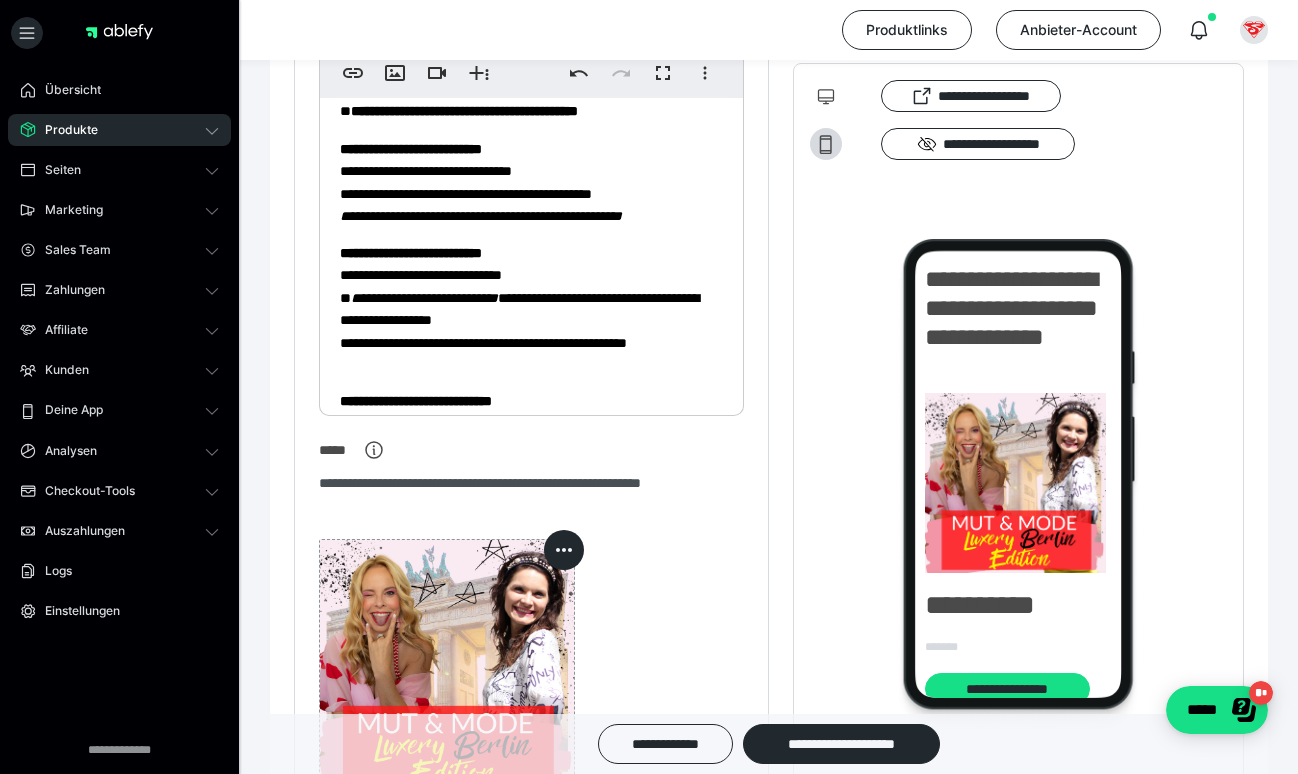 scroll, scrollTop: 2096, scrollLeft: 0, axis: vertical 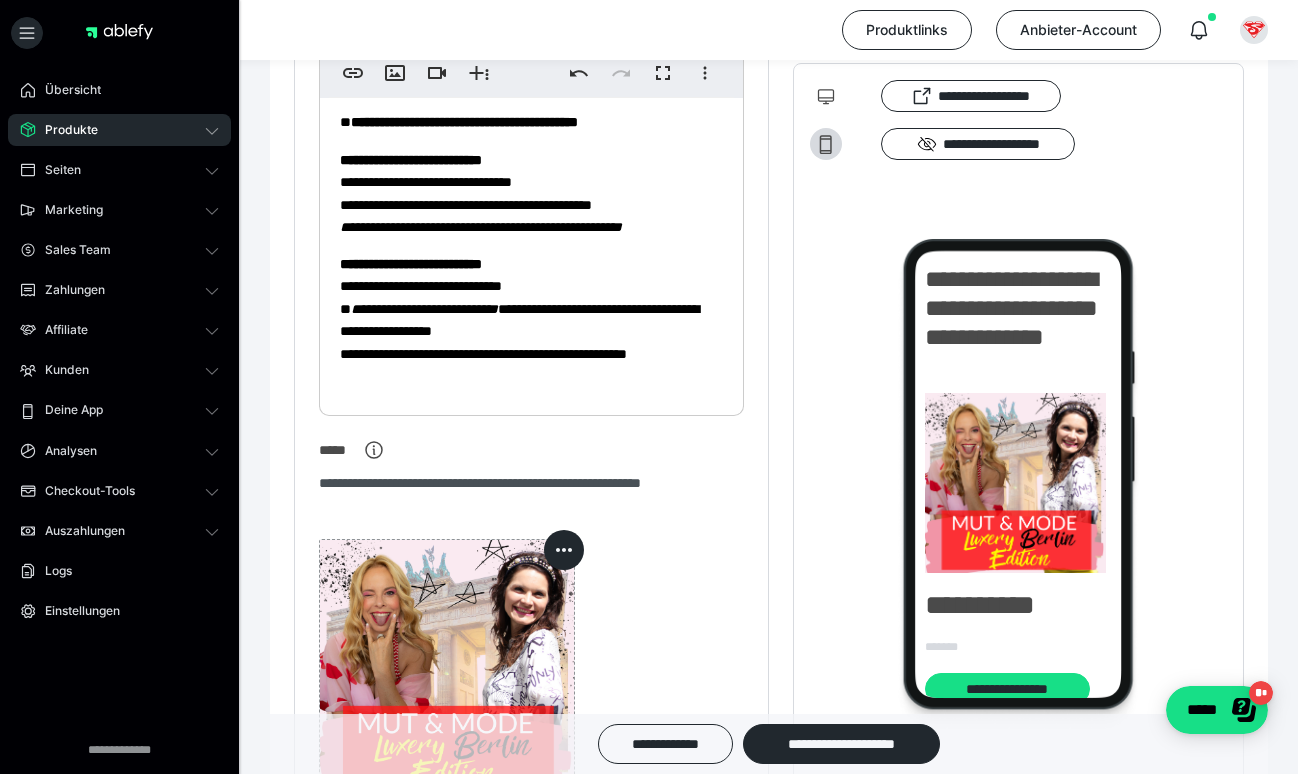 click on "**********" at bounding box center [531, 193] 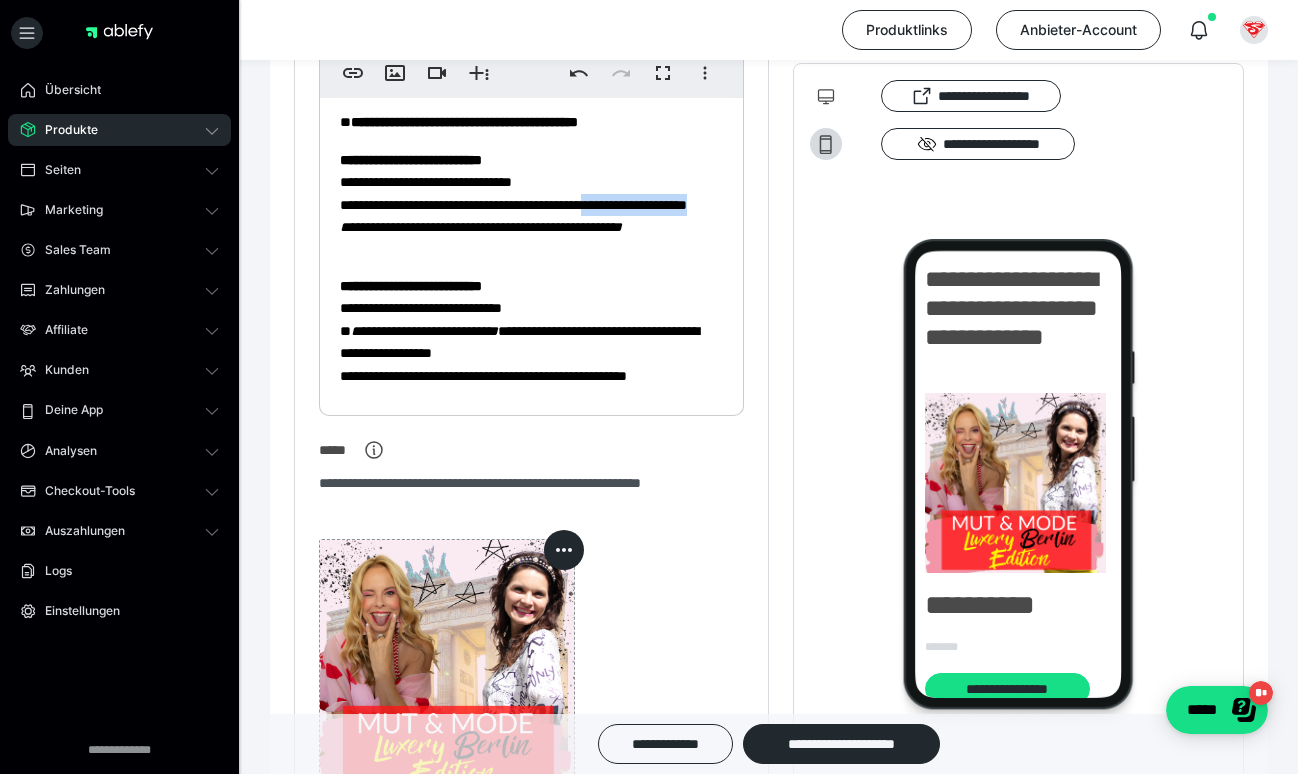 drag, startPoint x: 481, startPoint y: 223, endPoint x: 650, endPoint y: 203, distance: 170.17932 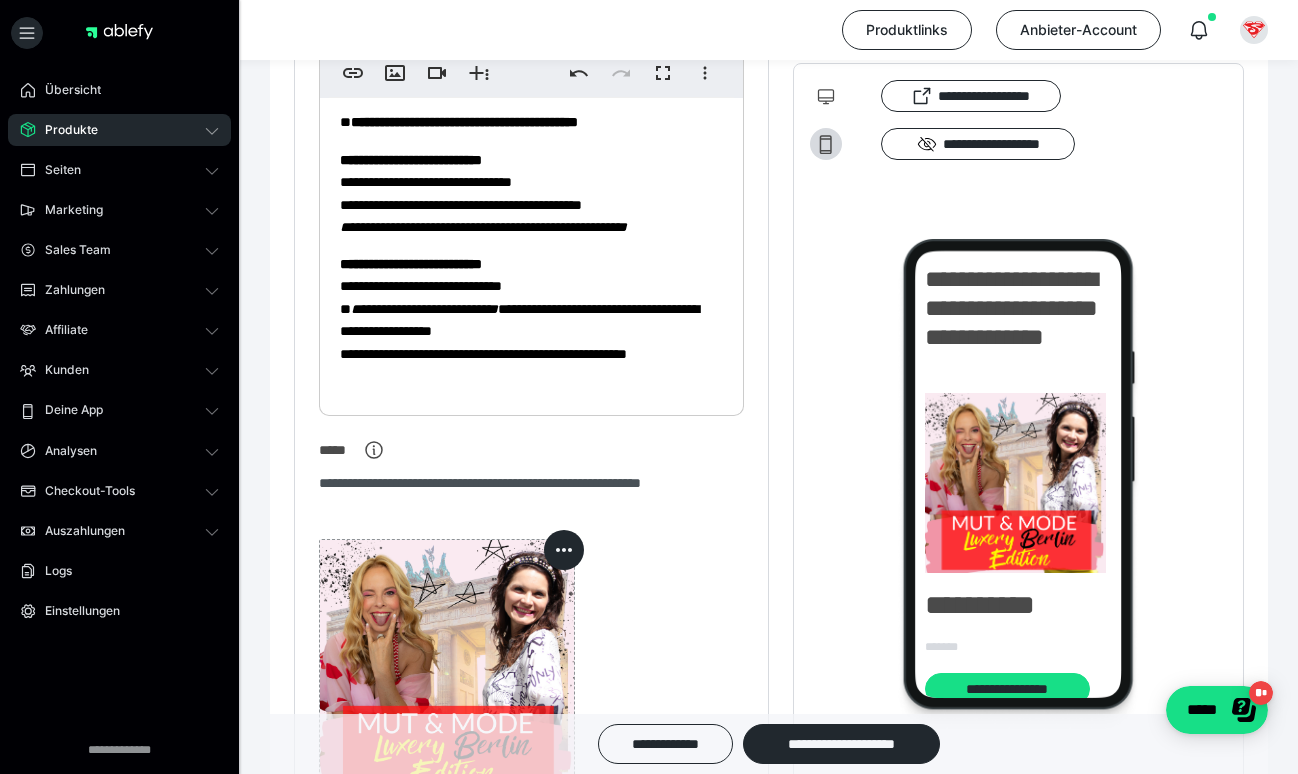 click on "**********" at bounding box center (483, 227) 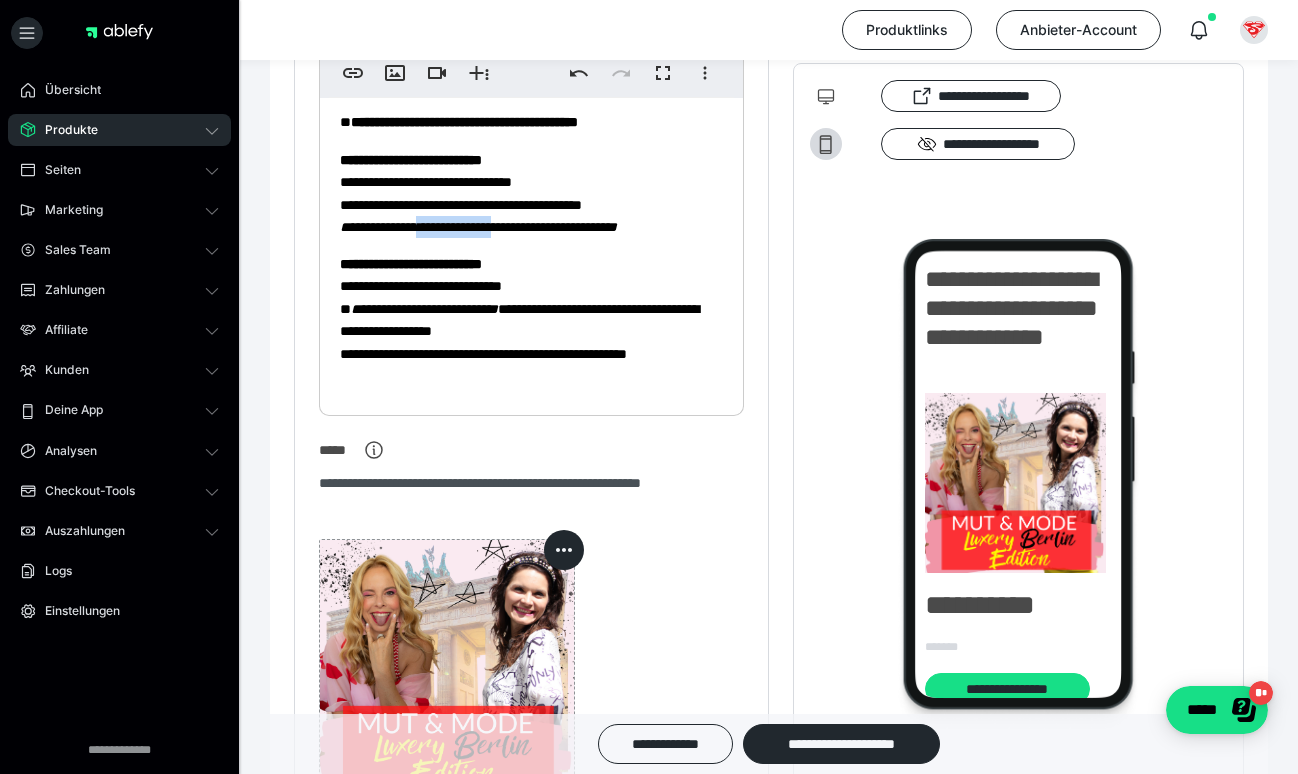 drag, startPoint x: 539, startPoint y: 225, endPoint x: 441, endPoint y: 222, distance: 98.045906 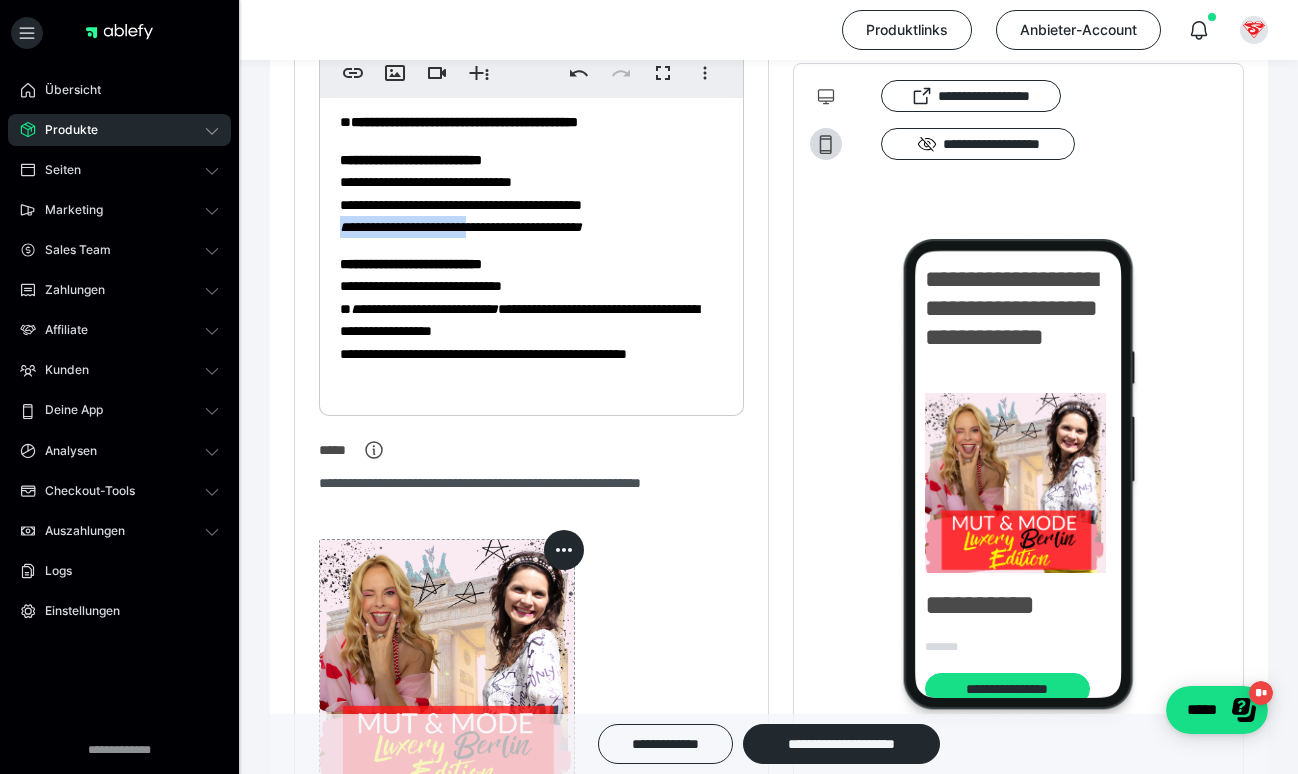 drag, startPoint x: 503, startPoint y: 223, endPoint x: 292, endPoint y: 216, distance: 211.11609 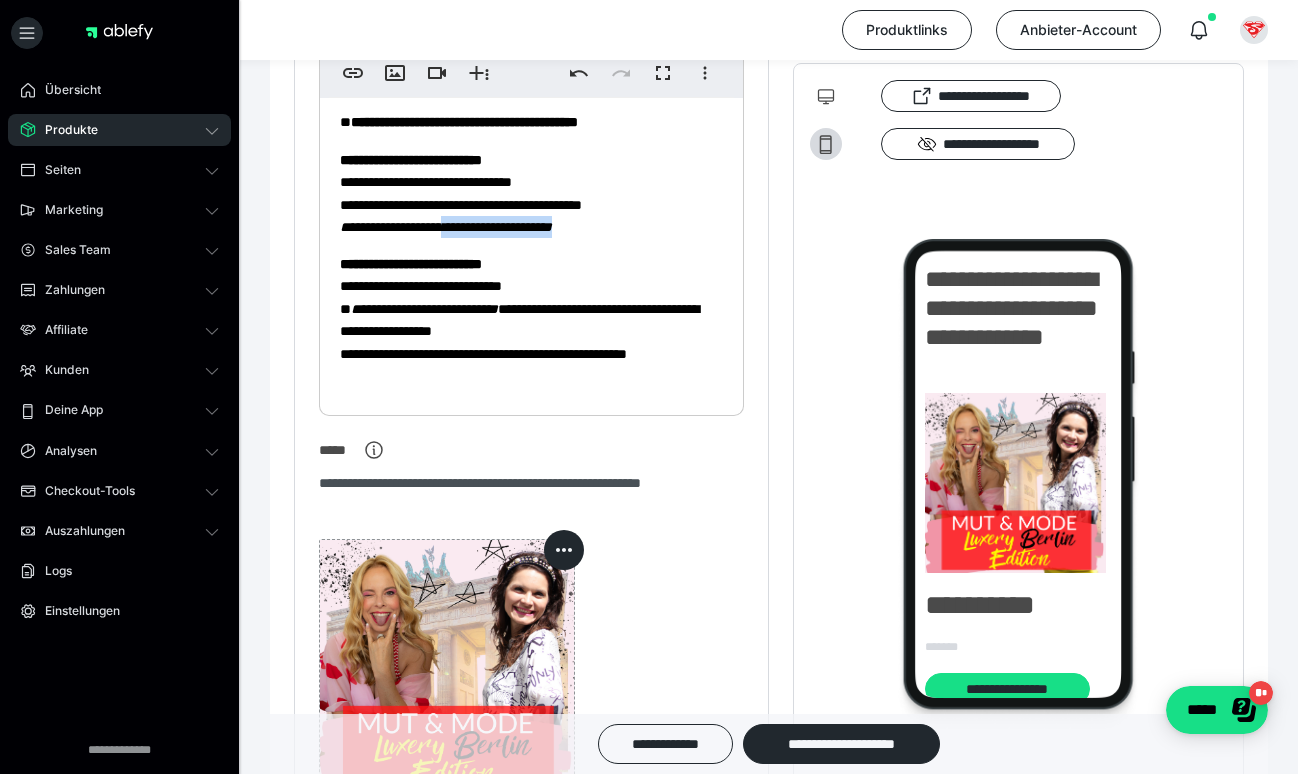 drag, startPoint x: 476, startPoint y: 222, endPoint x: 623, endPoint y: 233, distance: 147.411 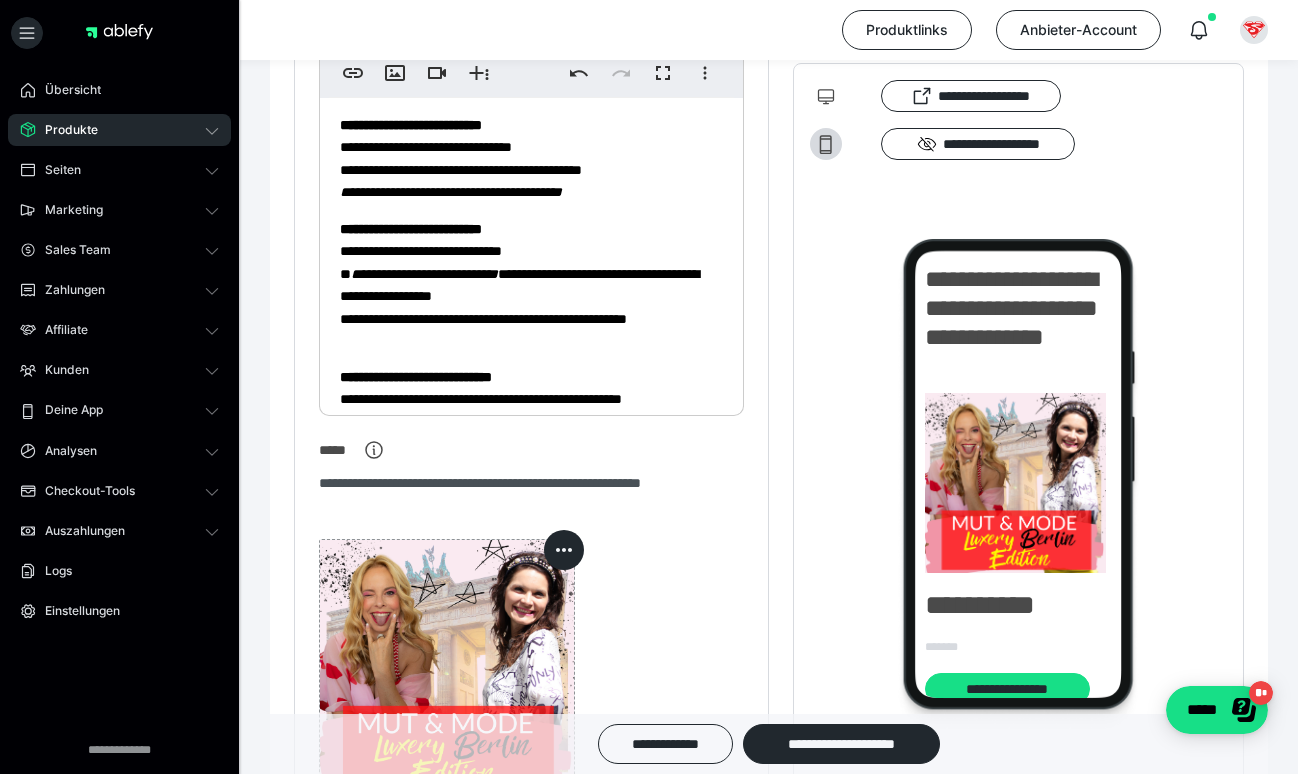 scroll, scrollTop: 2164, scrollLeft: 0, axis: vertical 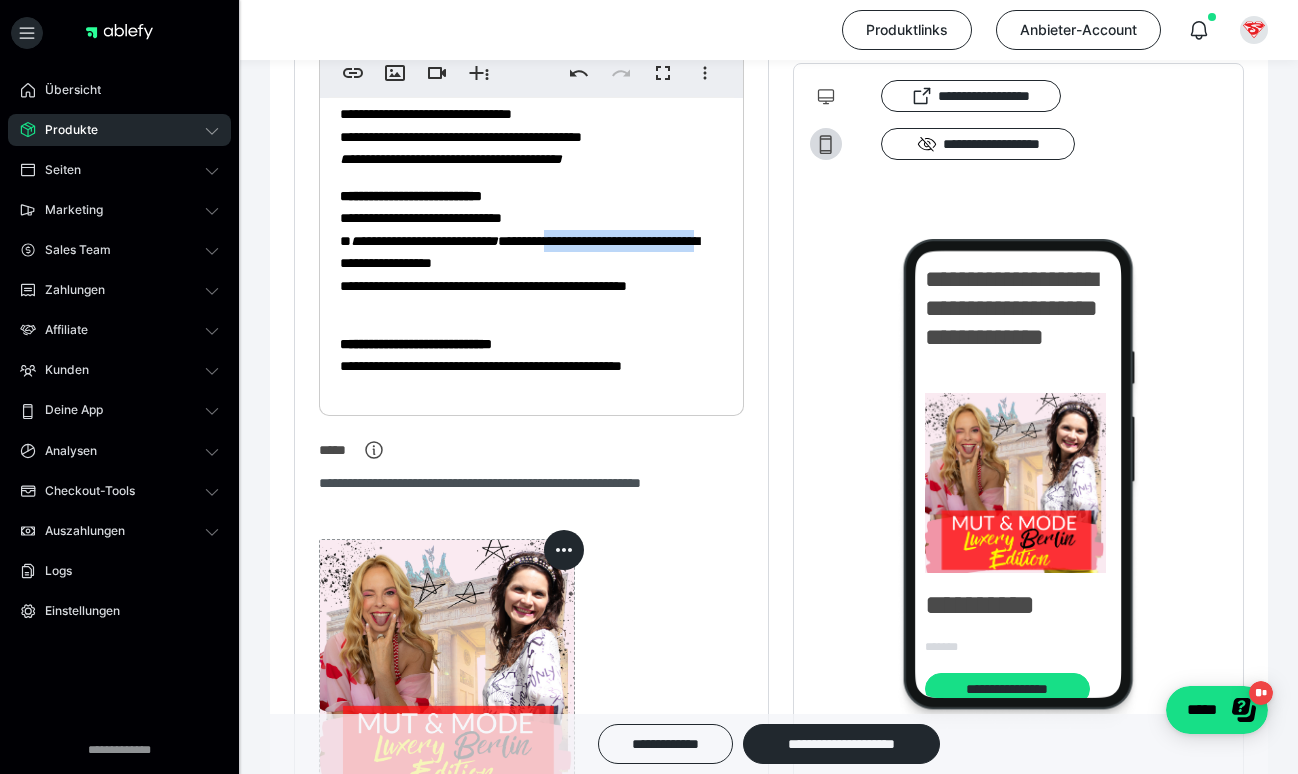 drag, startPoint x: 431, startPoint y: 257, endPoint x: 594, endPoint y: 225, distance: 166.1114 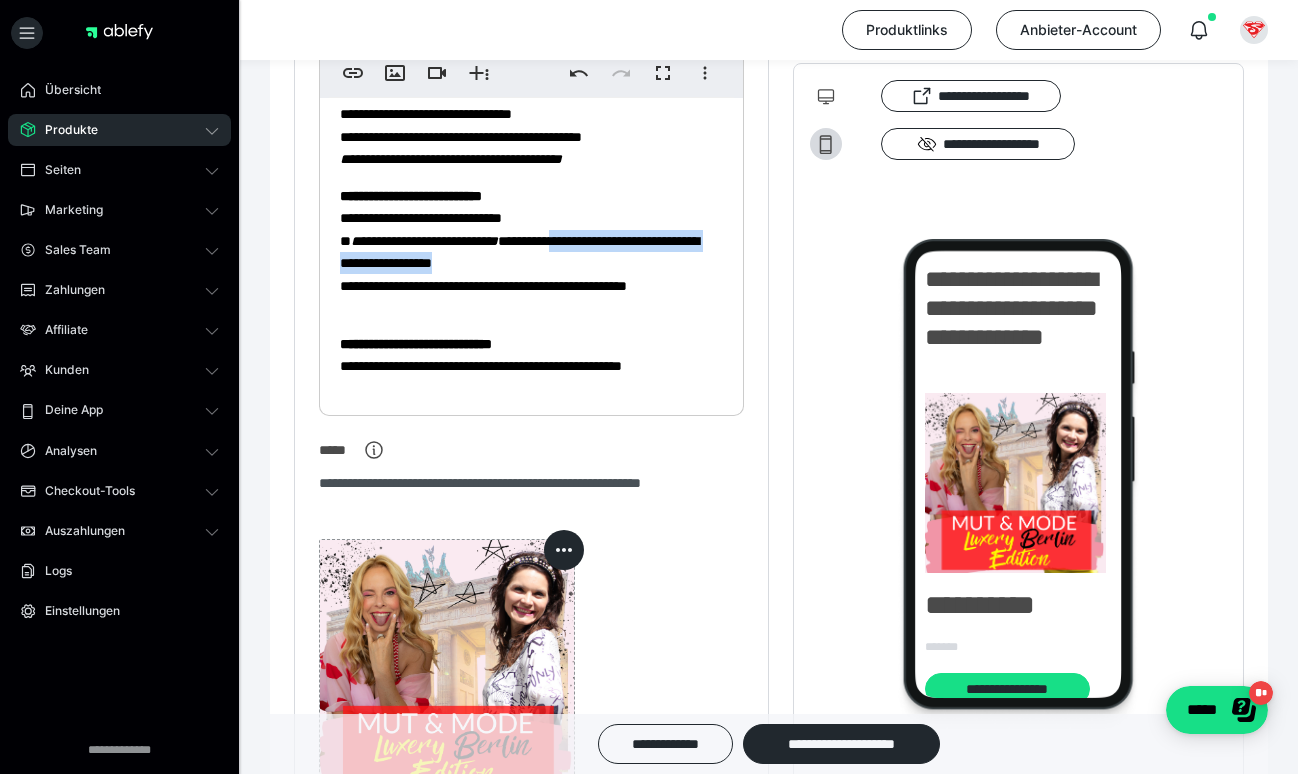 drag, startPoint x: 608, startPoint y: 266, endPoint x: 601, endPoint y: 239, distance: 27.89265 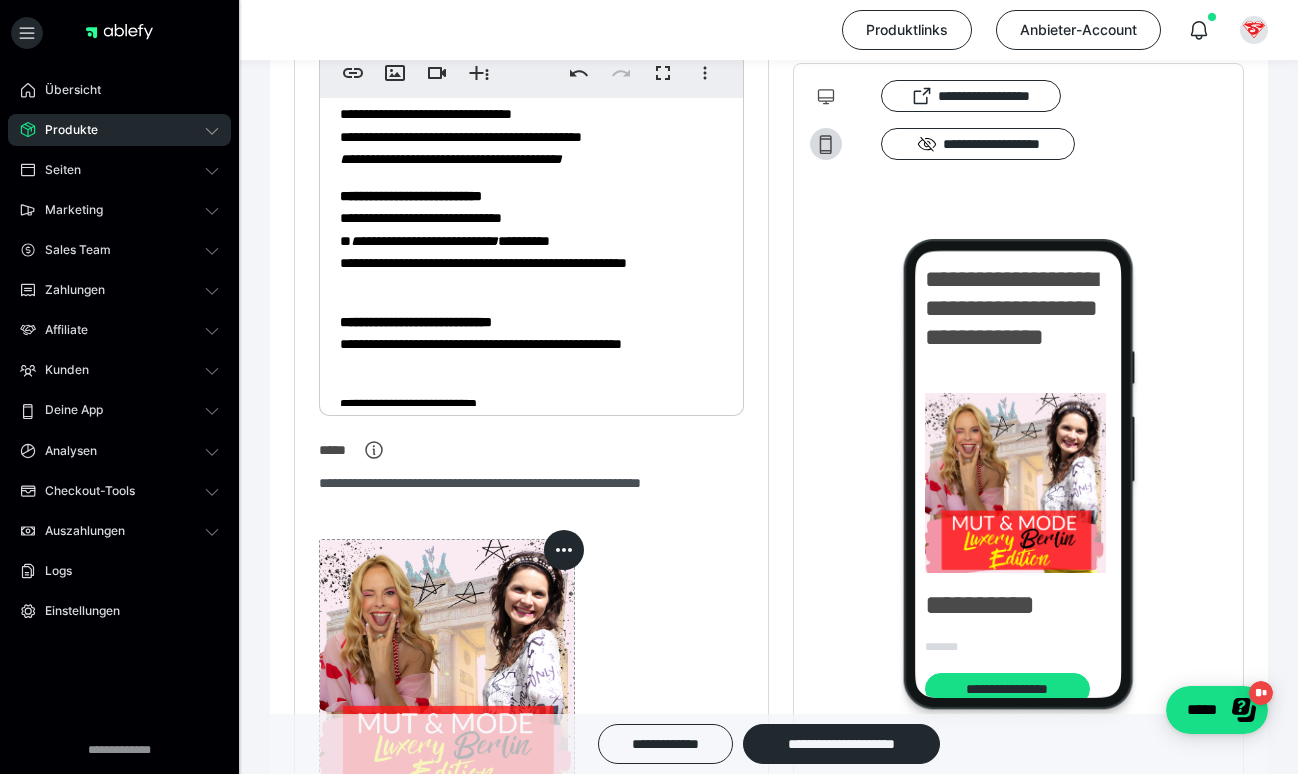 scroll, scrollTop: 2170, scrollLeft: 0, axis: vertical 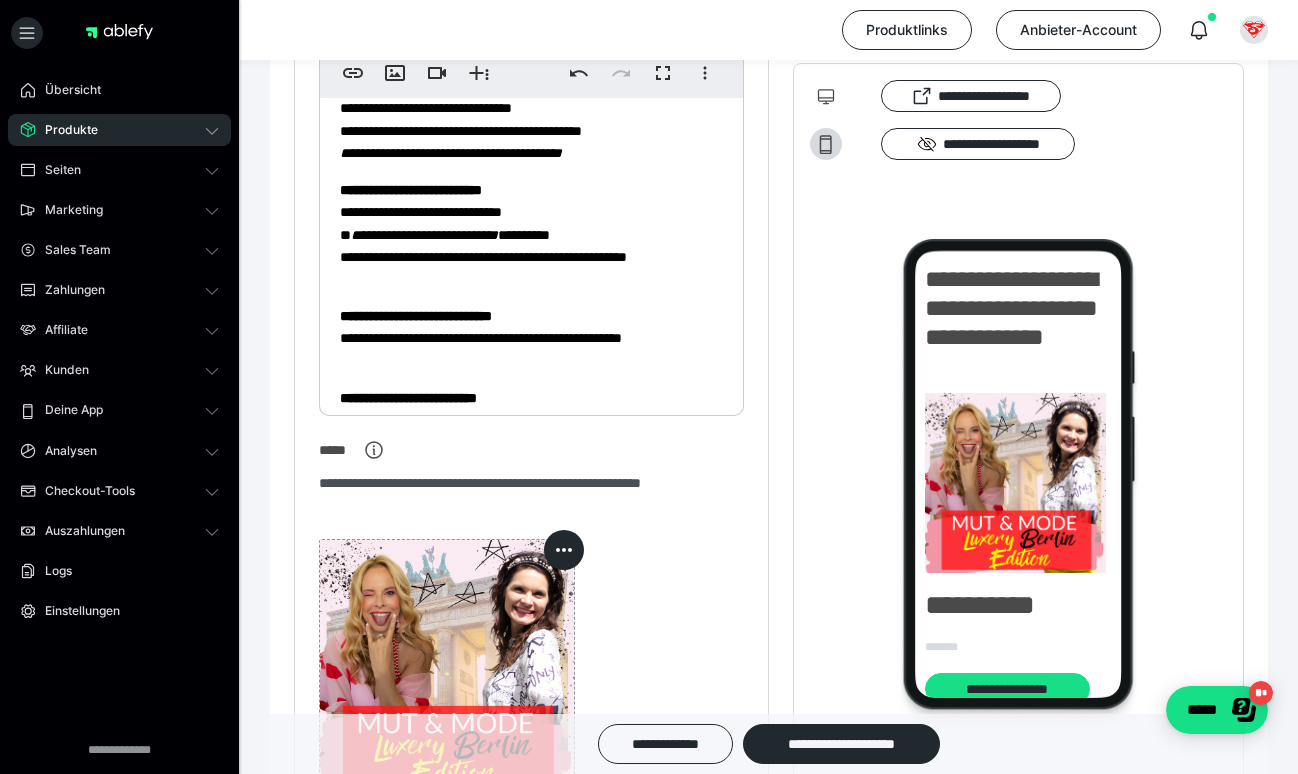 click on "**********" at bounding box center [531, 234] 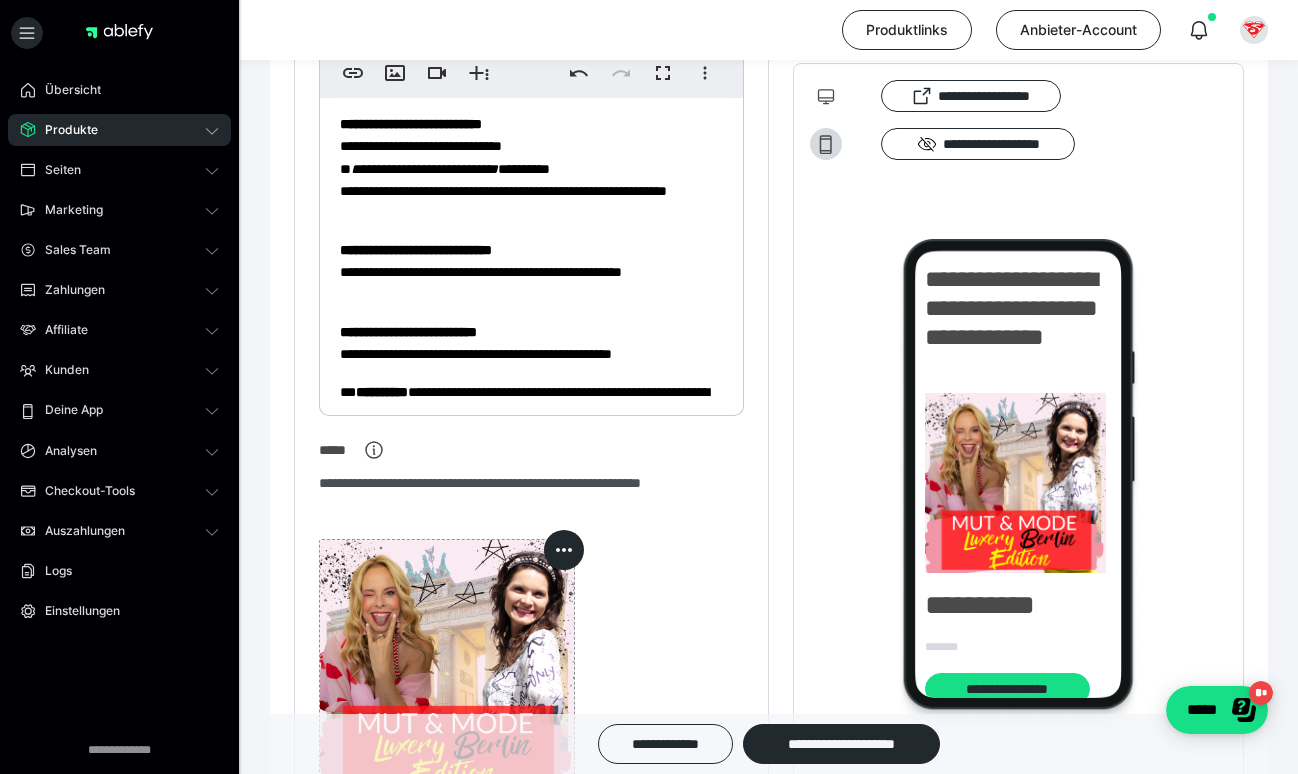 scroll, scrollTop: 2252, scrollLeft: 0, axis: vertical 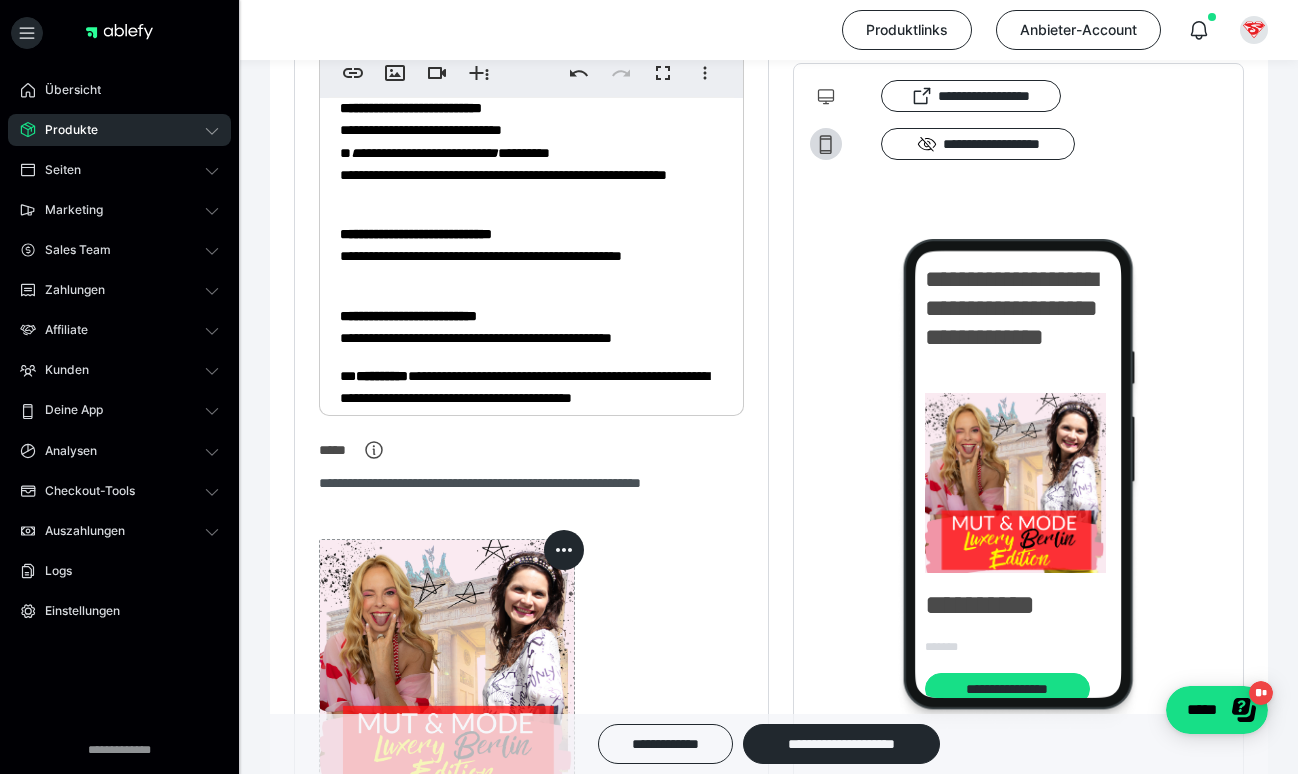 click on "**********" at bounding box center (531, 256) 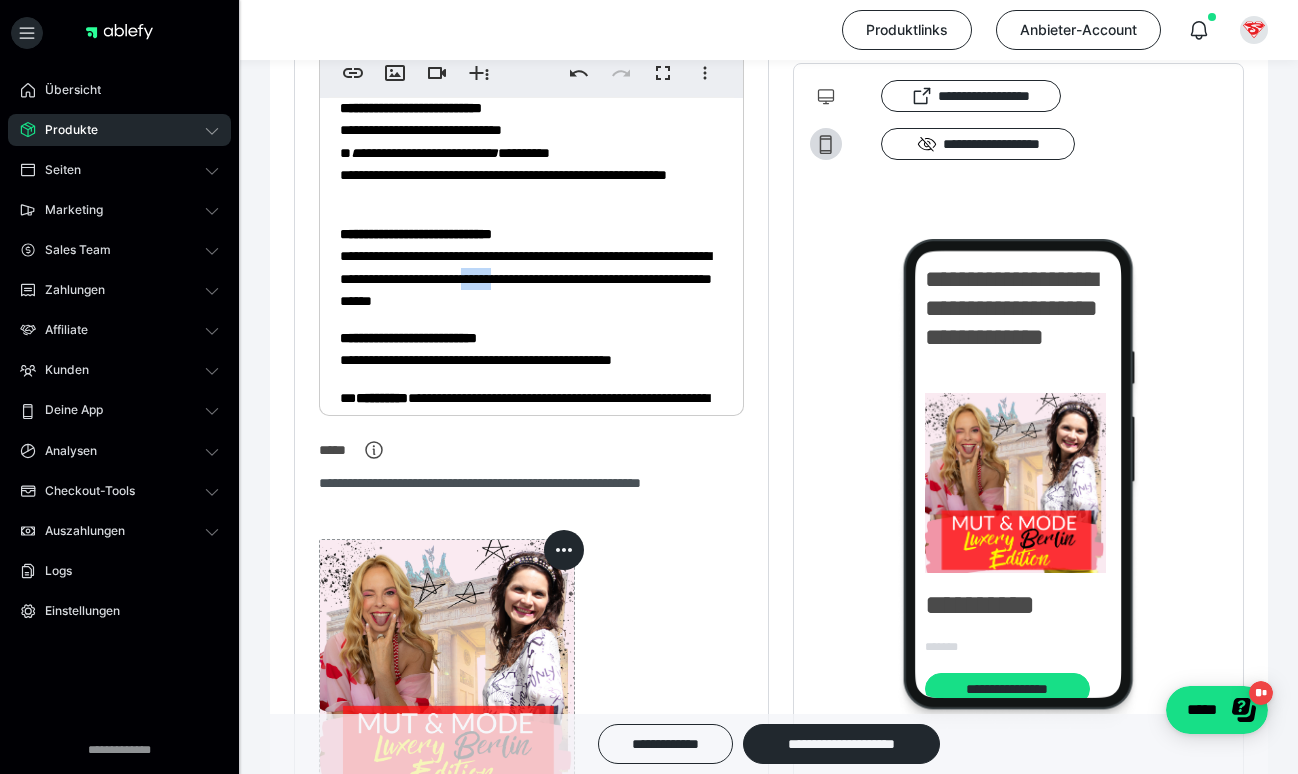 drag, startPoint x: 683, startPoint y: 276, endPoint x: 650, endPoint y: 276, distance: 33 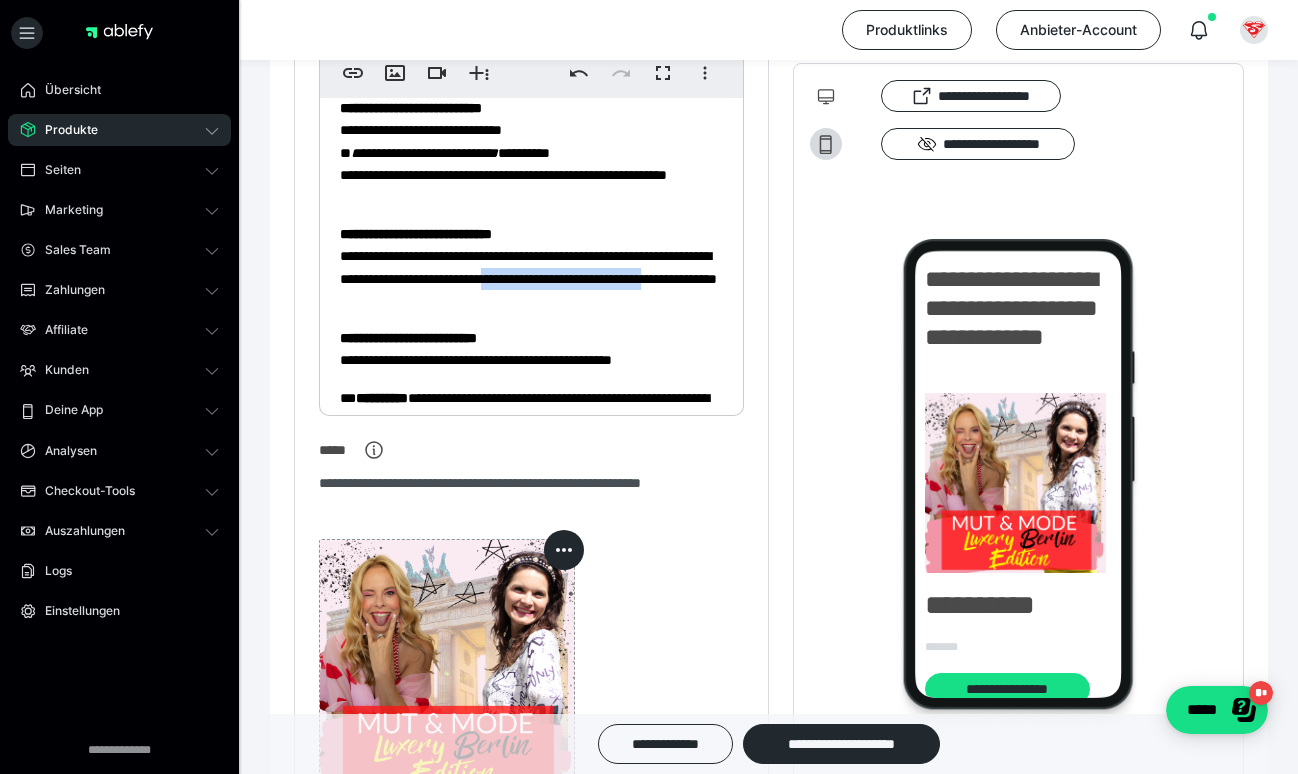 drag, startPoint x: 495, startPoint y: 298, endPoint x: 678, endPoint y: 271, distance: 184.98108 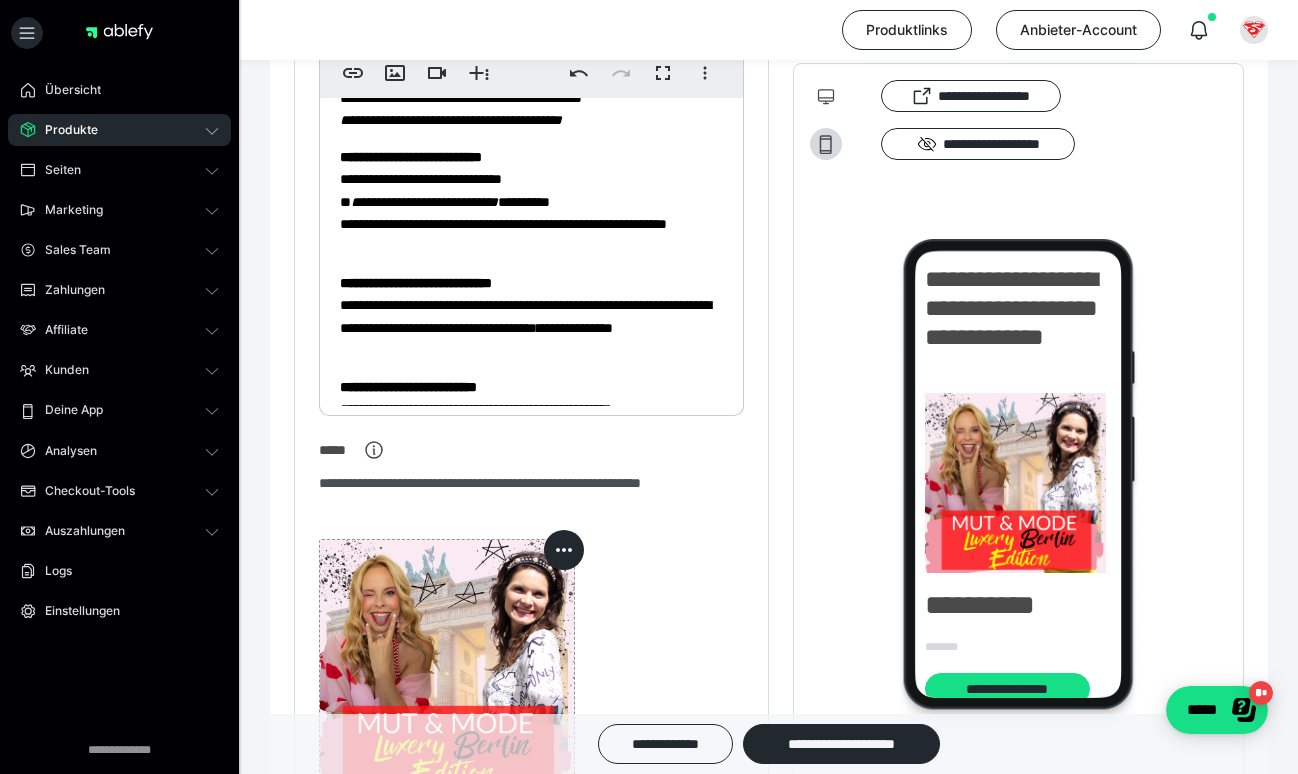scroll, scrollTop: 2196, scrollLeft: 0, axis: vertical 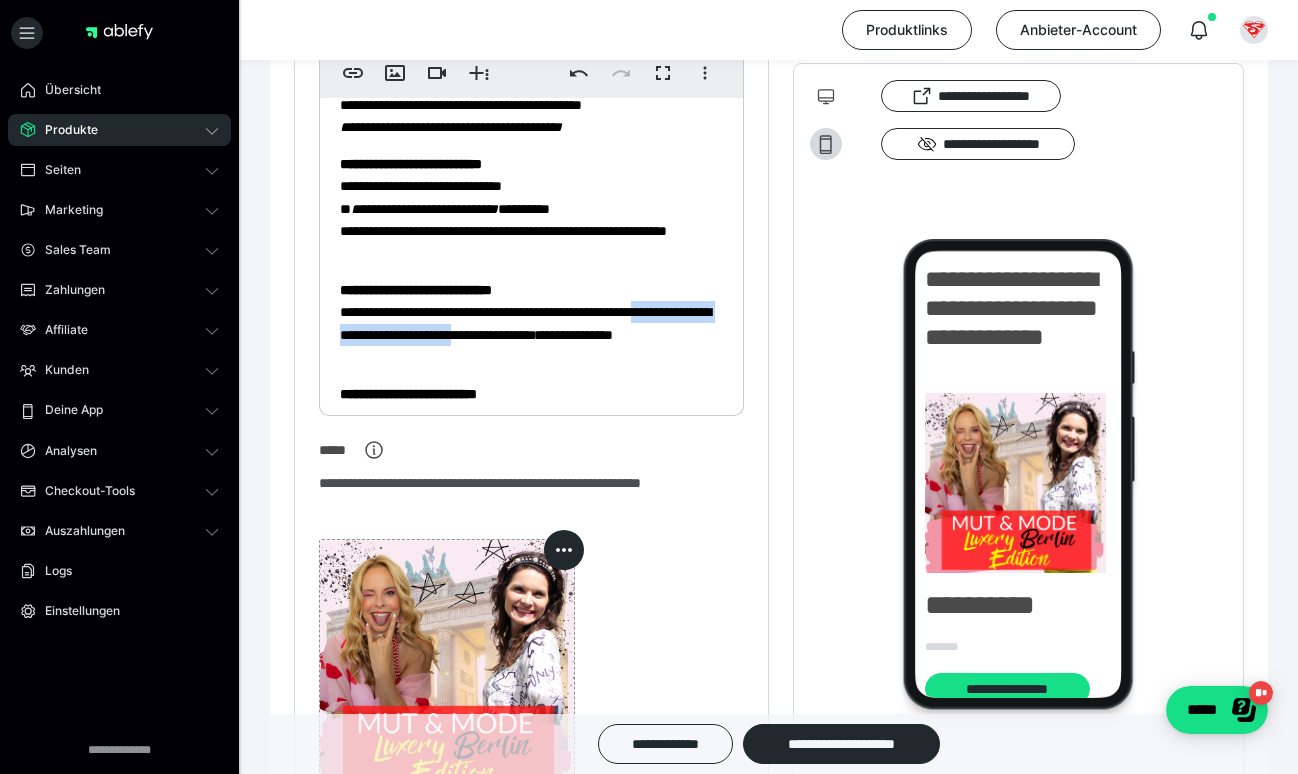 drag, startPoint x: 632, startPoint y: 330, endPoint x: 386, endPoint y: 329, distance: 246.00203 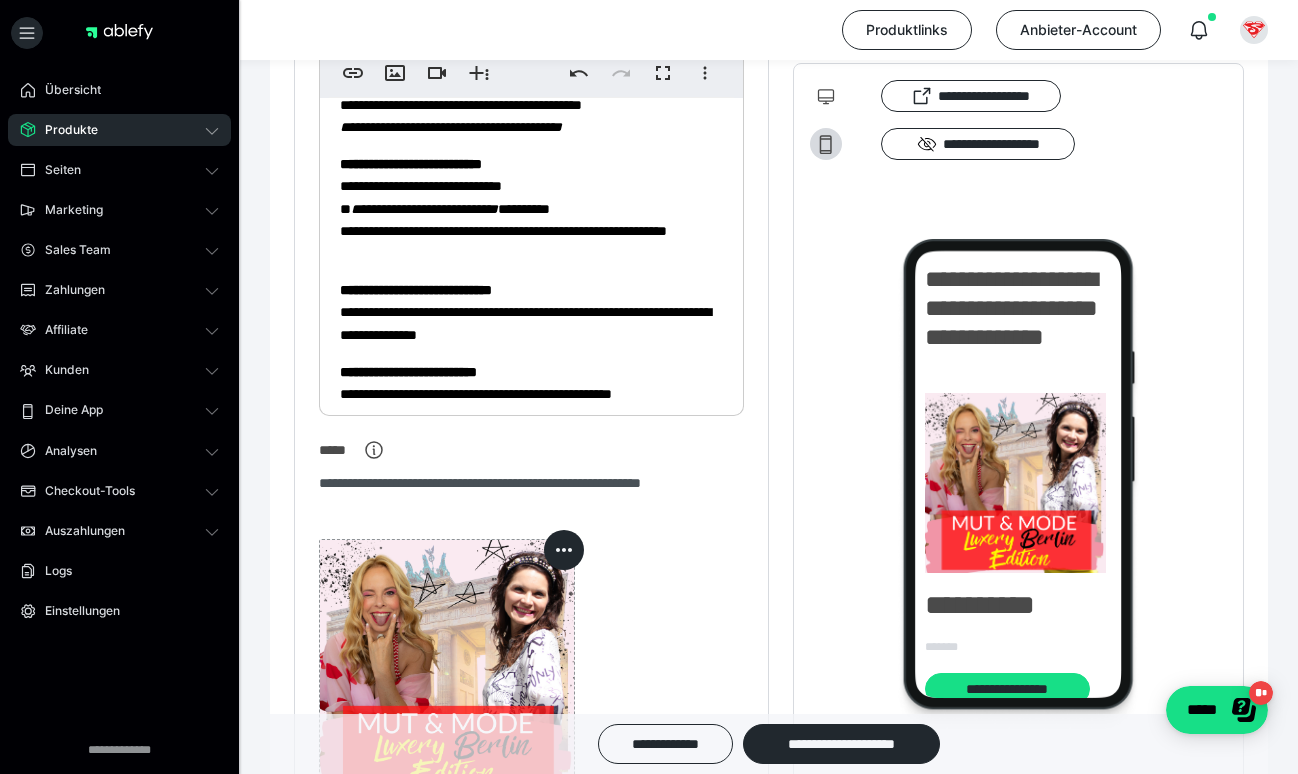click on "**********" at bounding box center (531, 312) 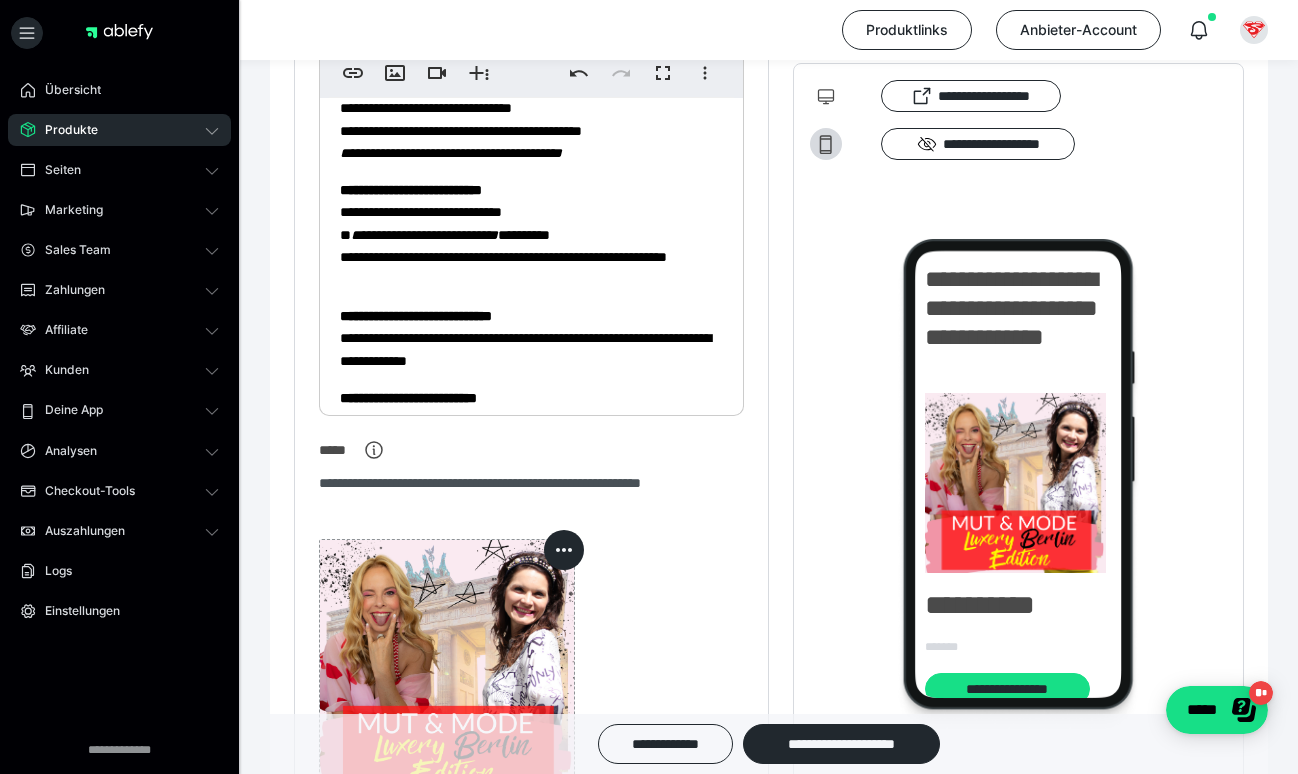 scroll, scrollTop: 2169, scrollLeft: 0, axis: vertical 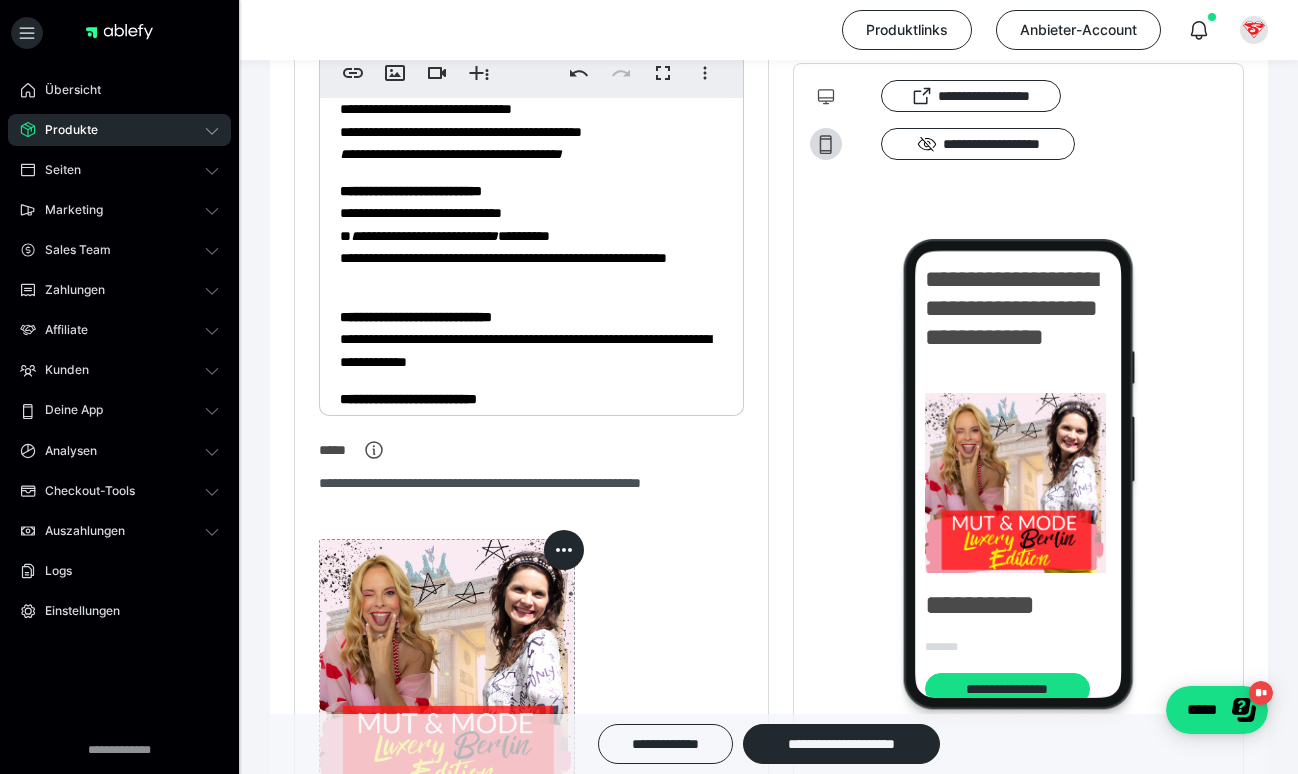 click on "**********" at bounding box center (531, 235) 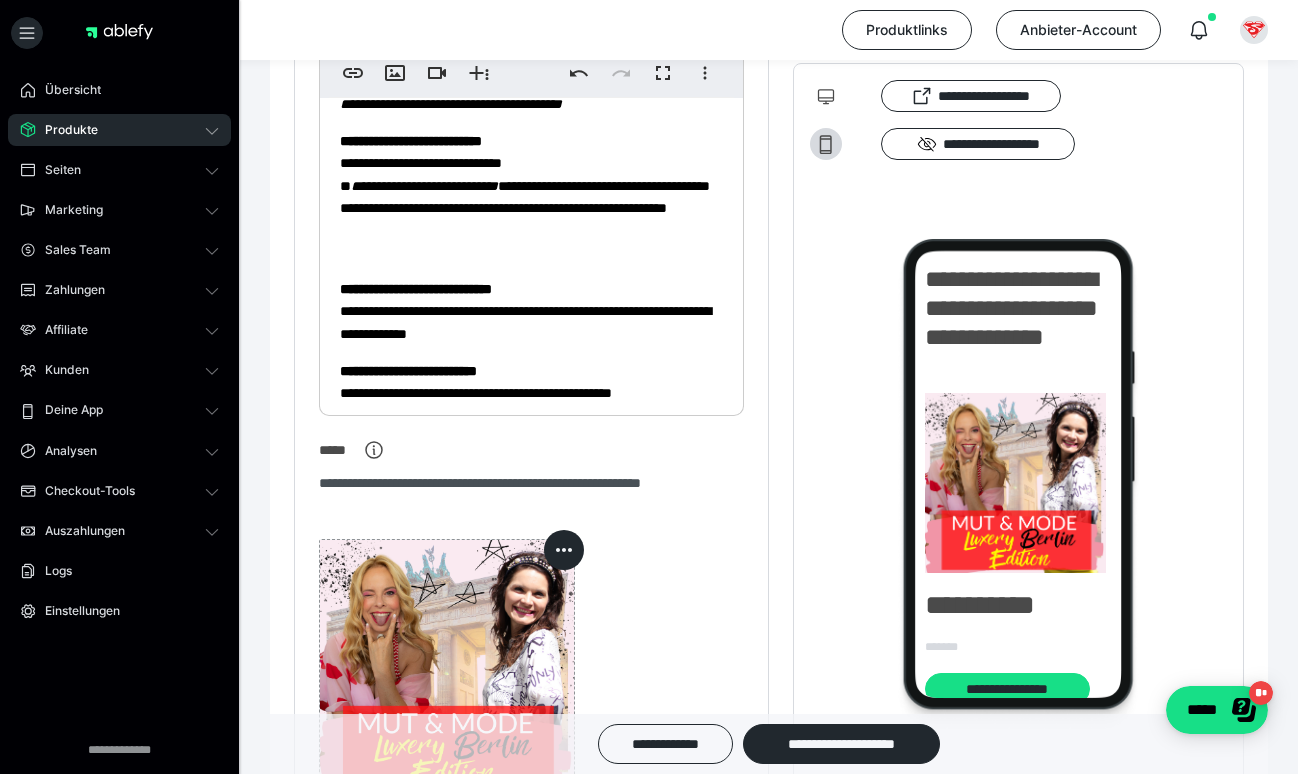 scroll, scrollTop: 2224, scrollLeft: 0, axis: vertical 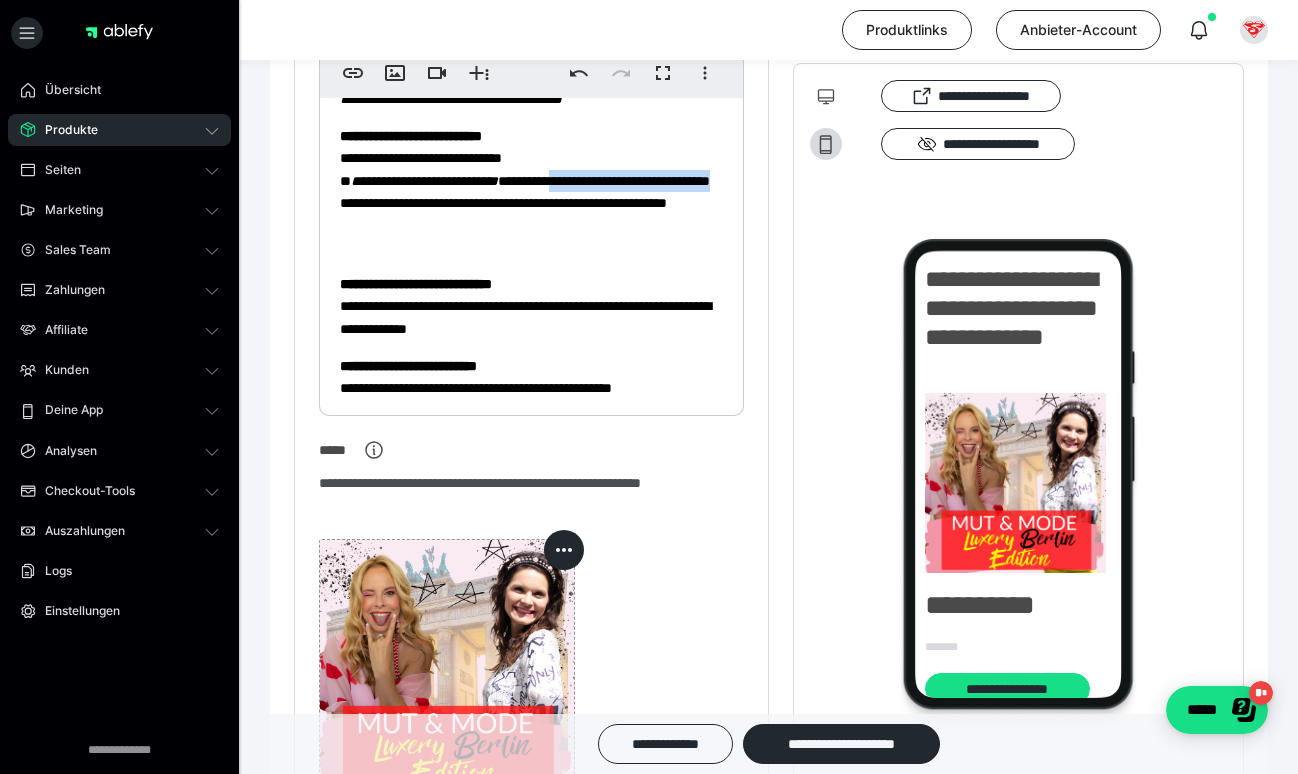 drag, startPoint x: 633, startPoint y: 193, endPoint x: 601, endPoint y: 181, distance: 34.176014 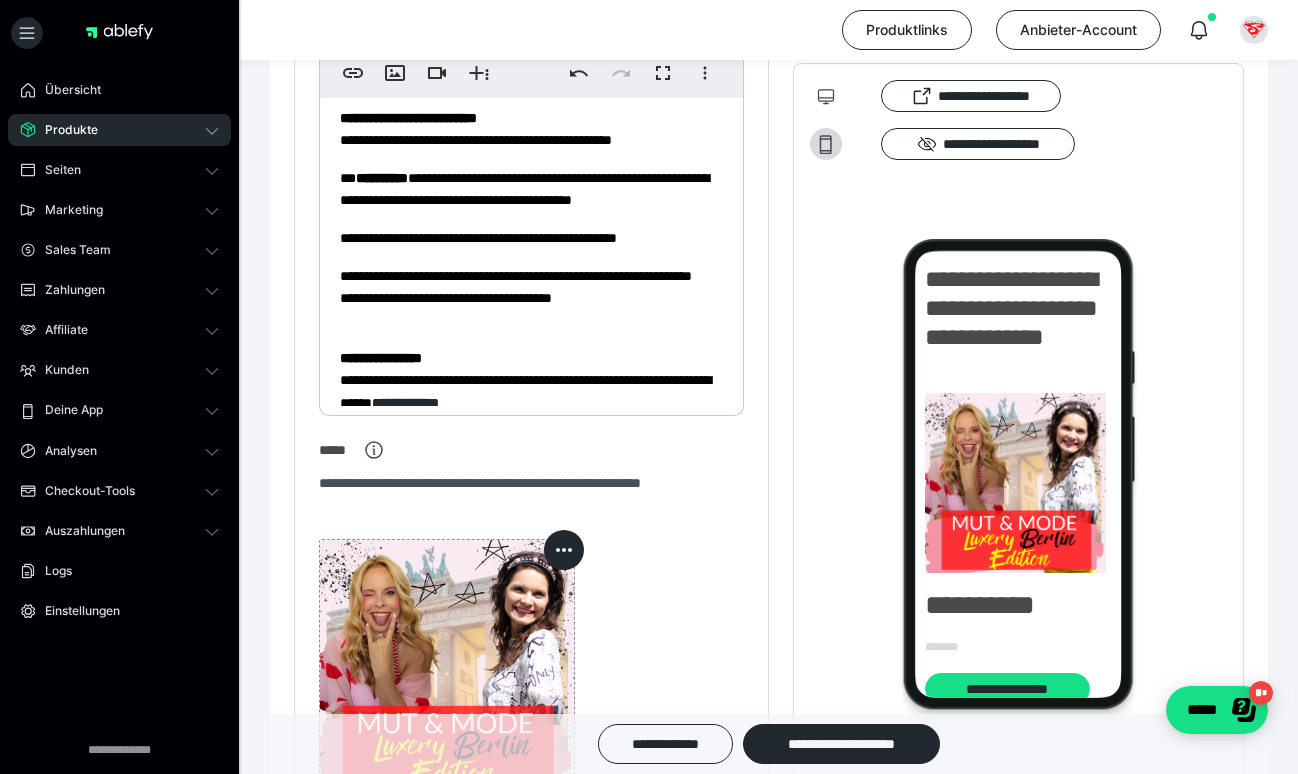 scroll, scrollTop: 2453, scrollLeft: 0, axis: vertical 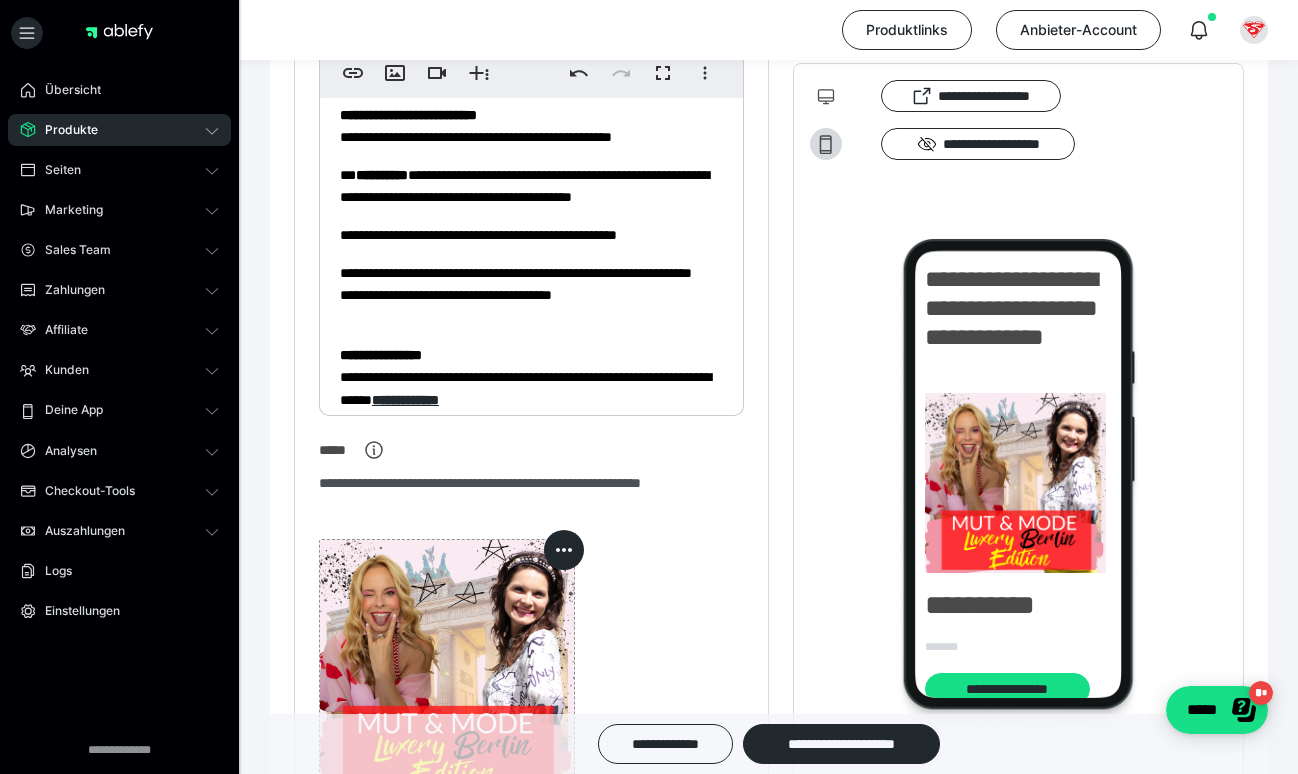 click on "**********" at bounding box center (531, 126) 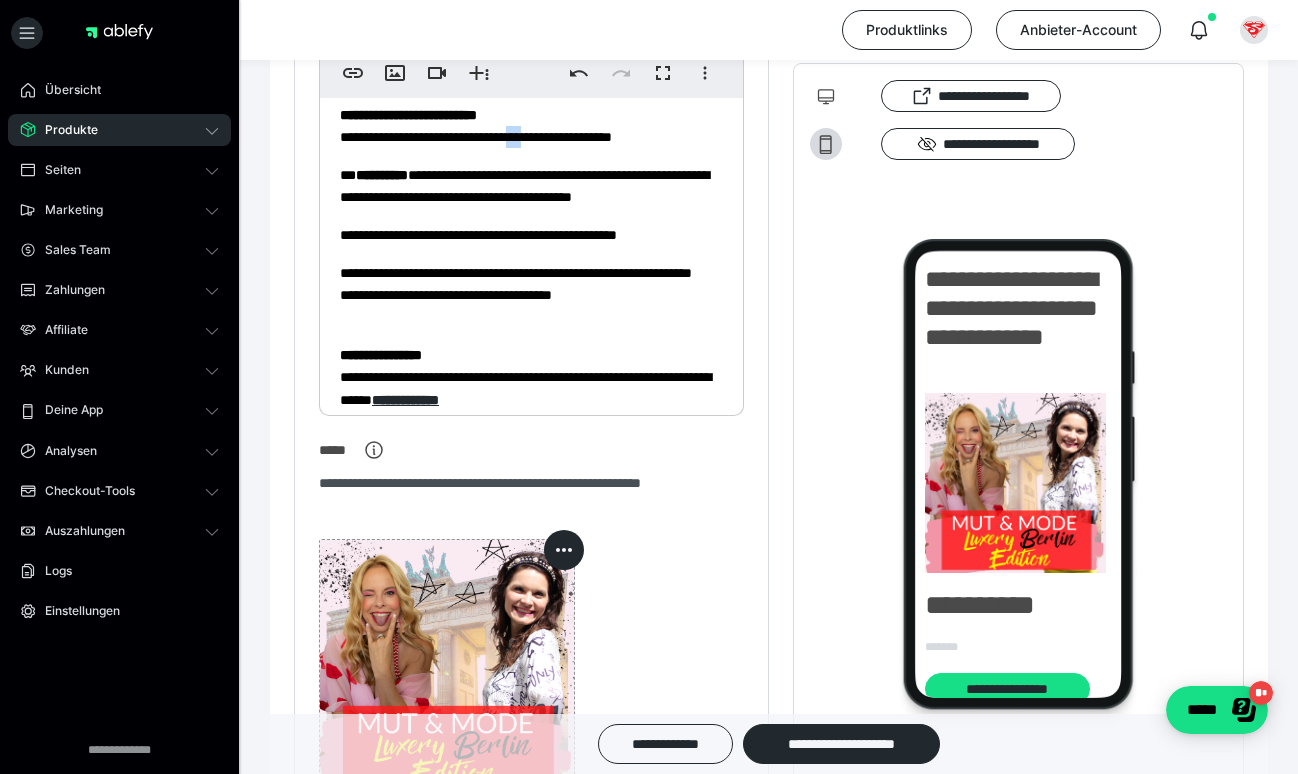 click on "**********" at bounding box center [531, 126] 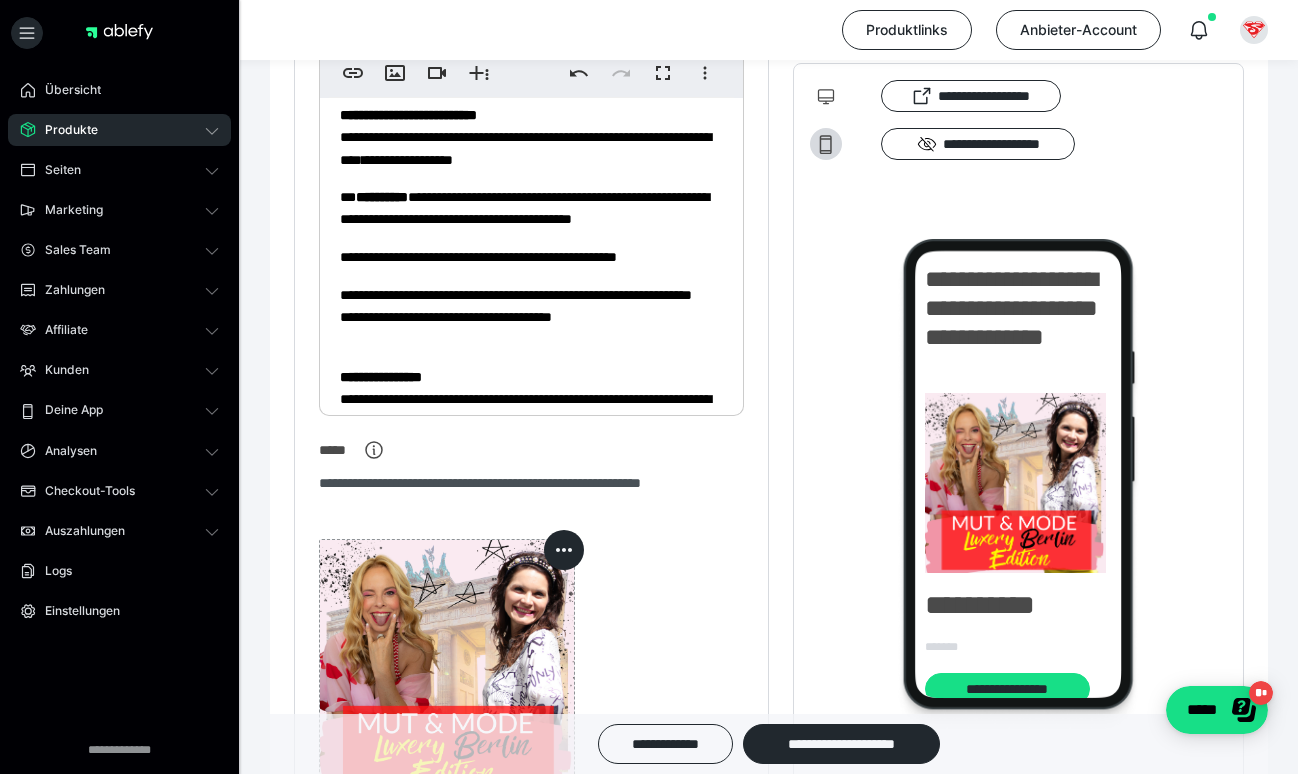 click on "**********" at bounding box center [531, 137] 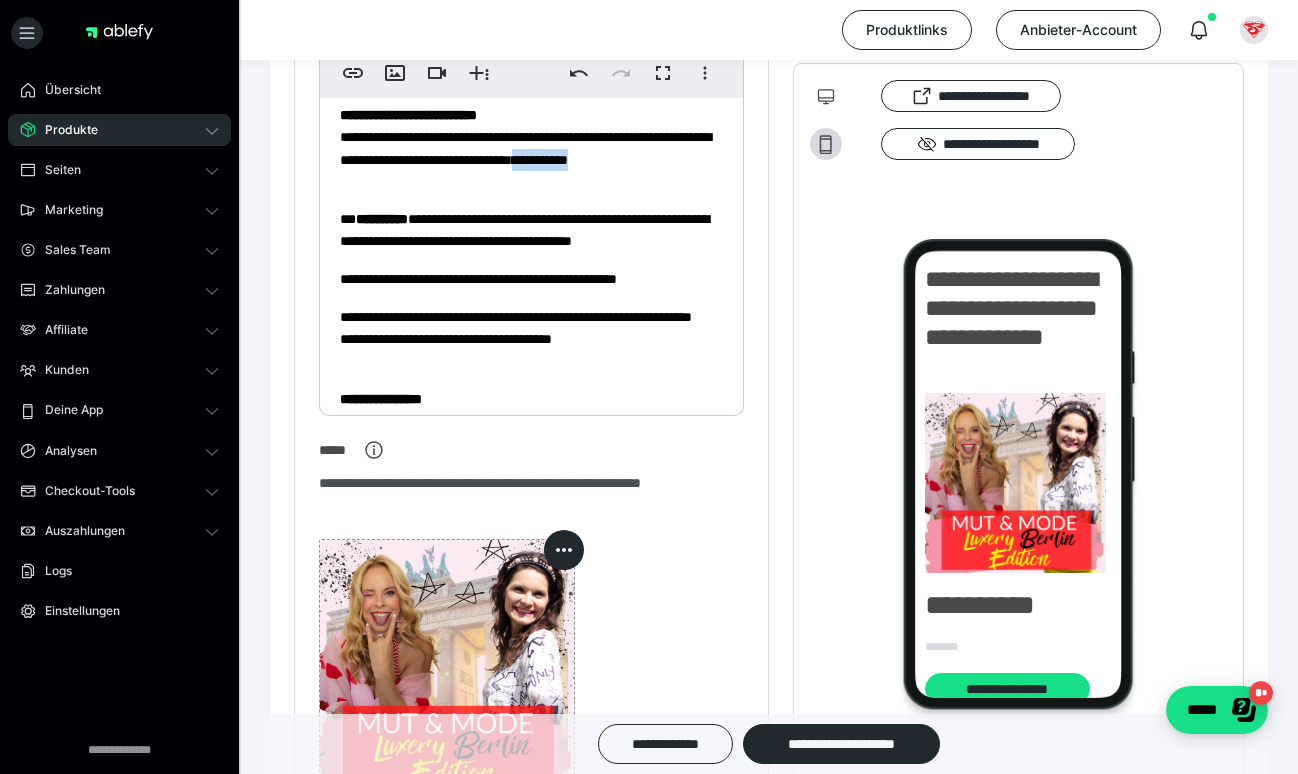 drag, startPoint x: 435, startPoint y: 179, endPoint x: 273, endPoint y: 175, distance: 162.04938 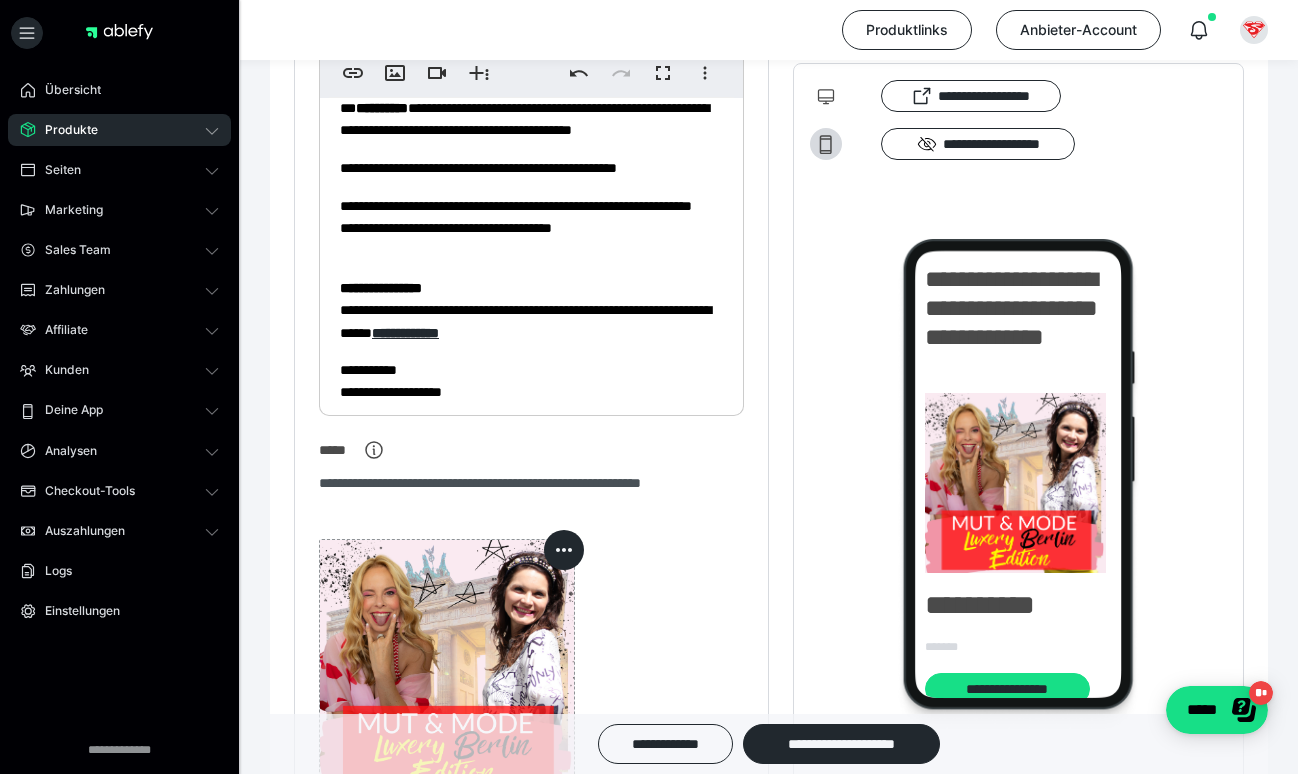 scroll, scrollTop: 2536, scrollLeft: 0, axis: vertical 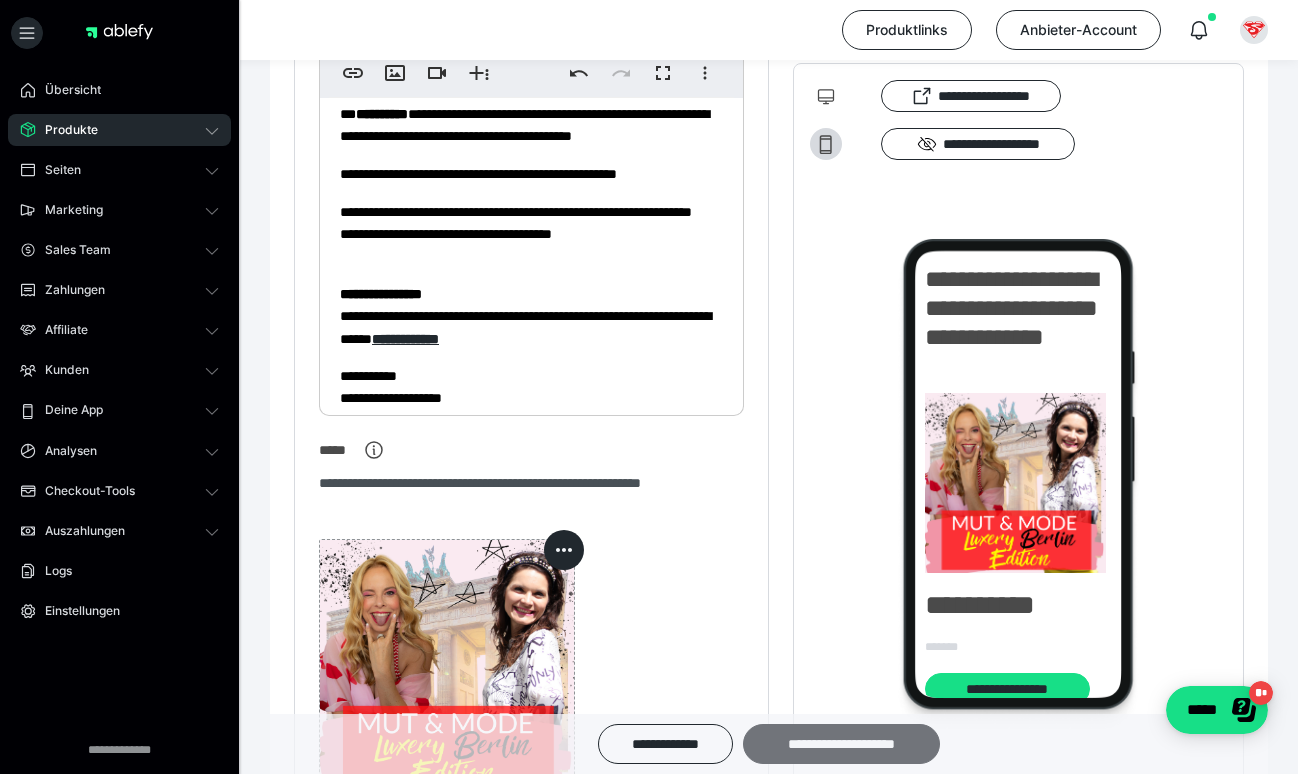 click on "**********" at bounding box center [841, 744] 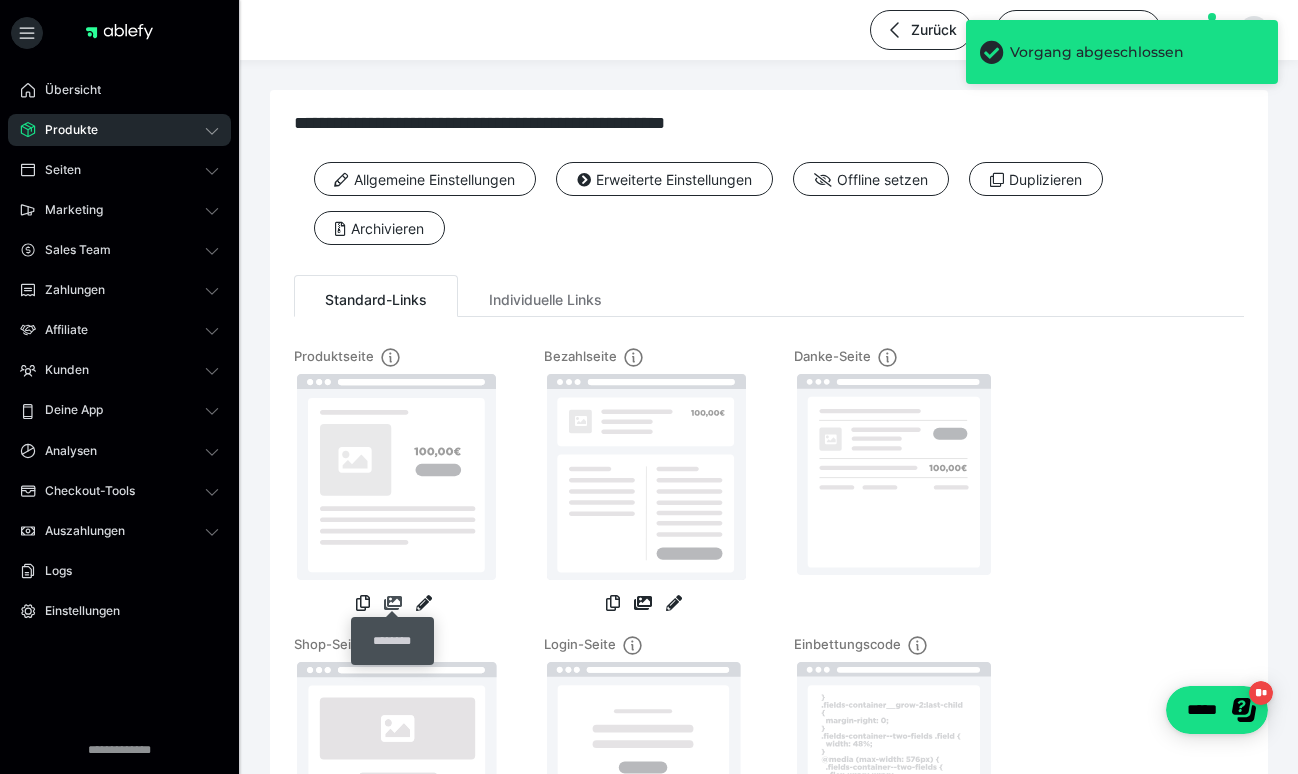 click at bounding box center [393, 603] 